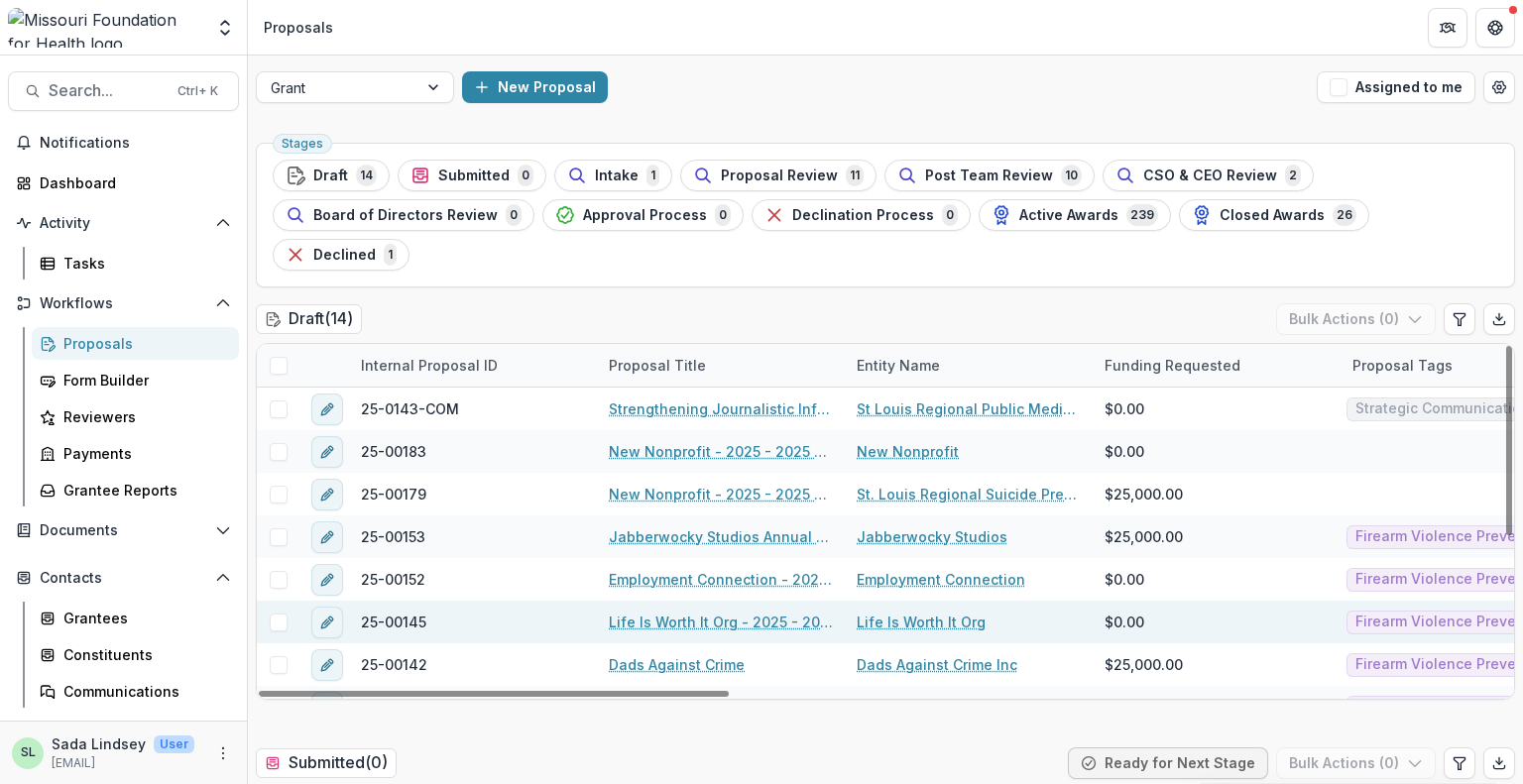 scroll, scrollTop: 0, scrollLeft: 0, axis: both 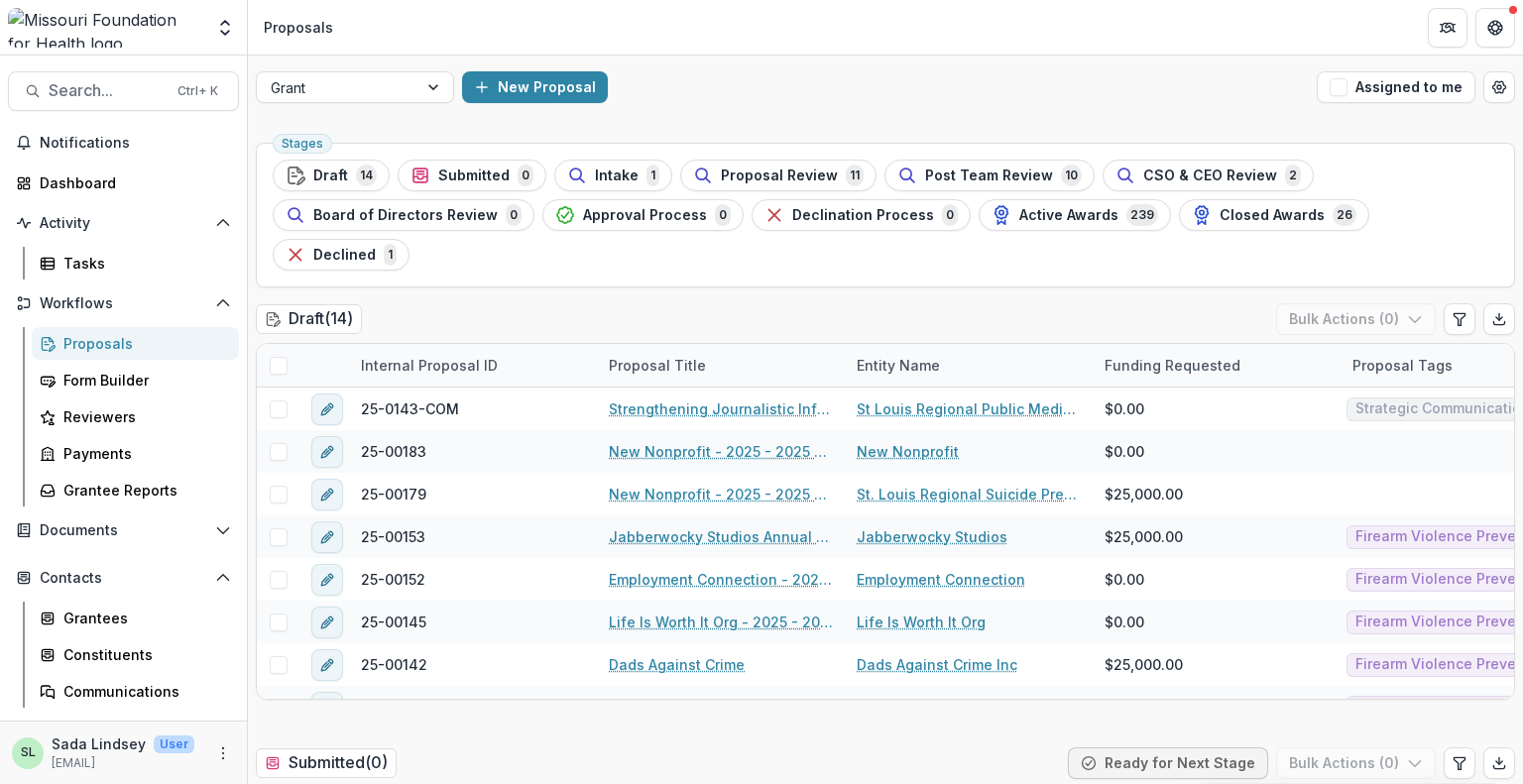 click on "Proposals" at bounding box center (885, 27) 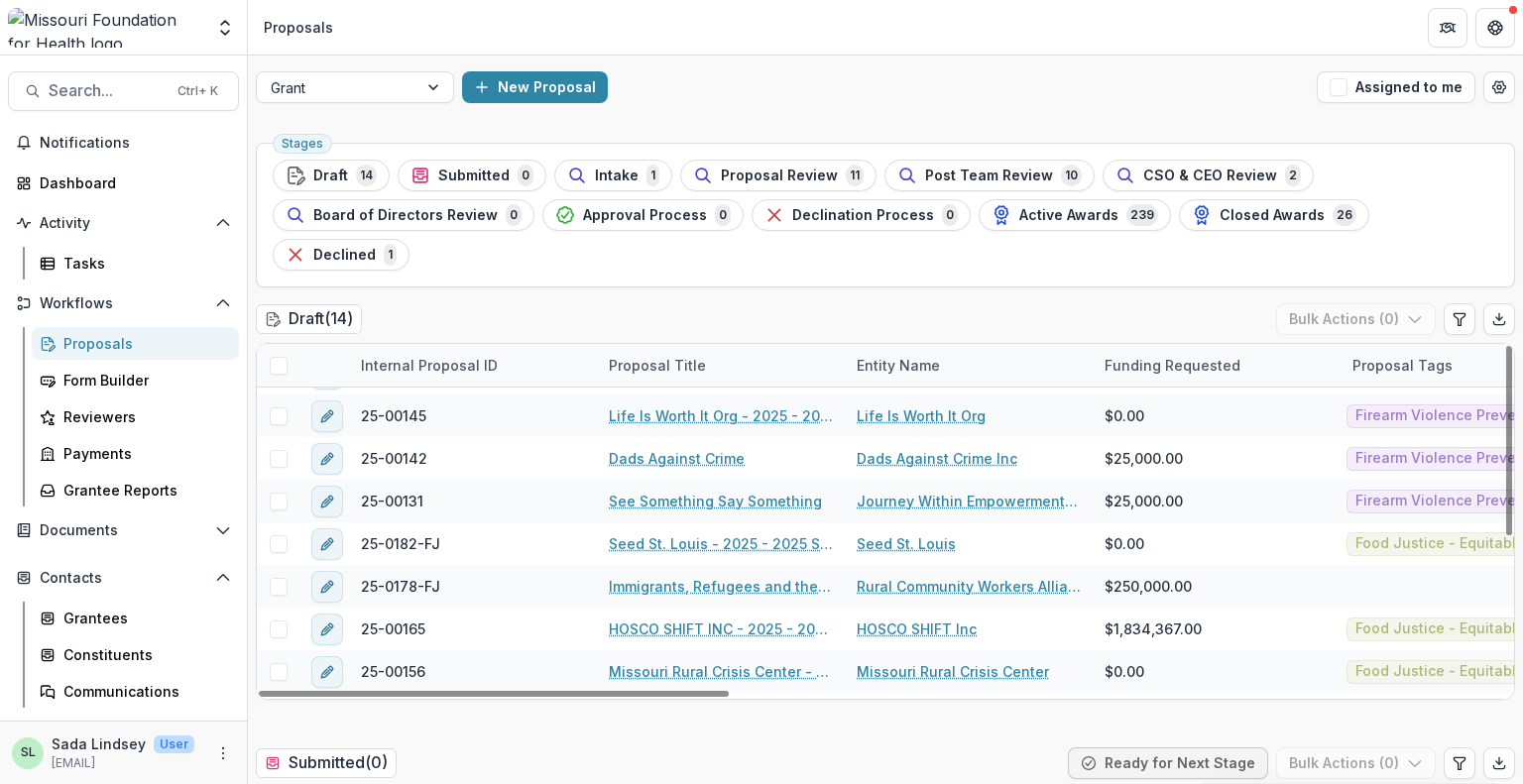scroll, scrollTop: 284, scrollLeft: 0, axis: vertical 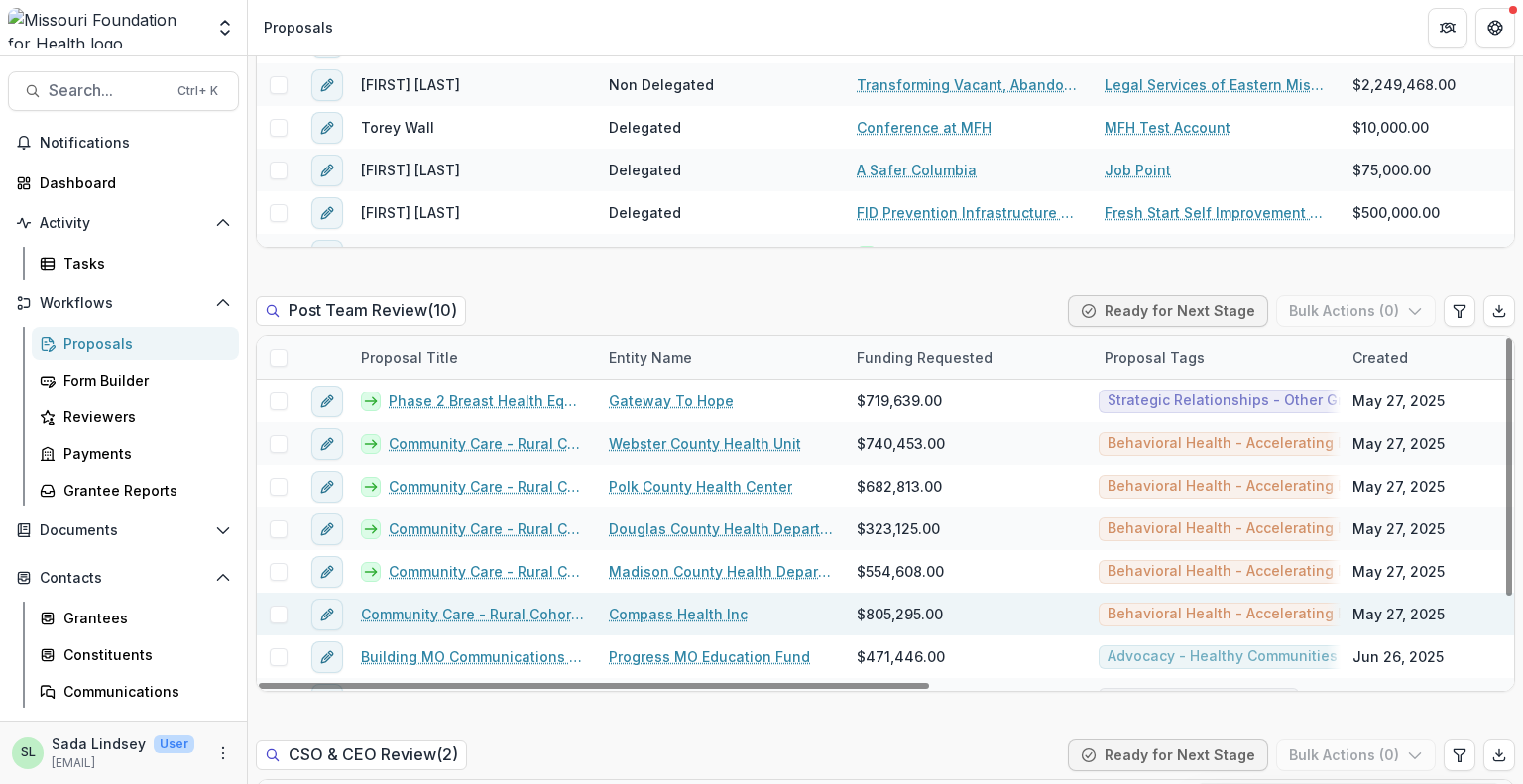 click on "Community Care - Rural Cohort Implementation Grant" at bounding box center (473, 614) 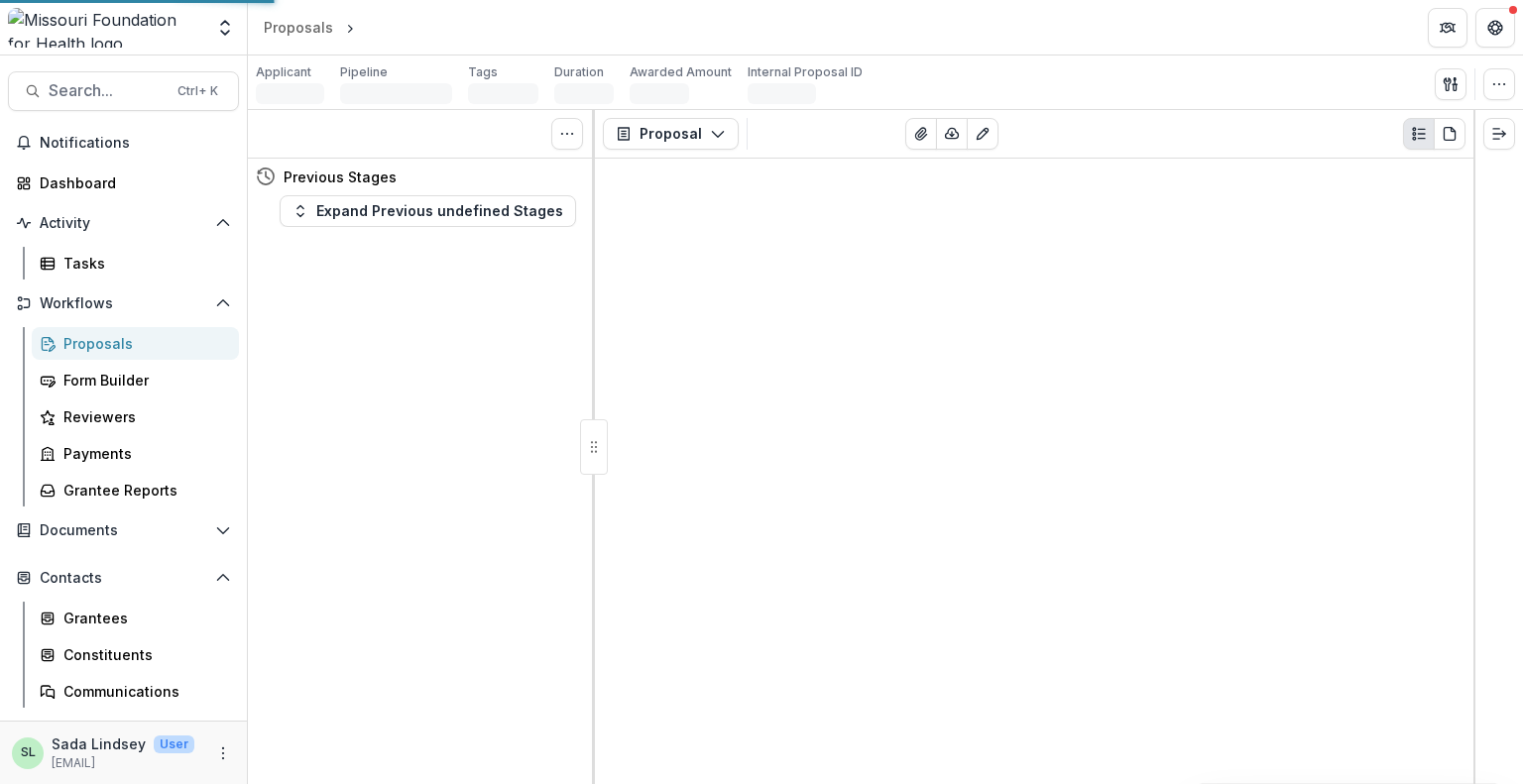 scroll, scrollTop: 0, scrollLeft: 0, axis: both 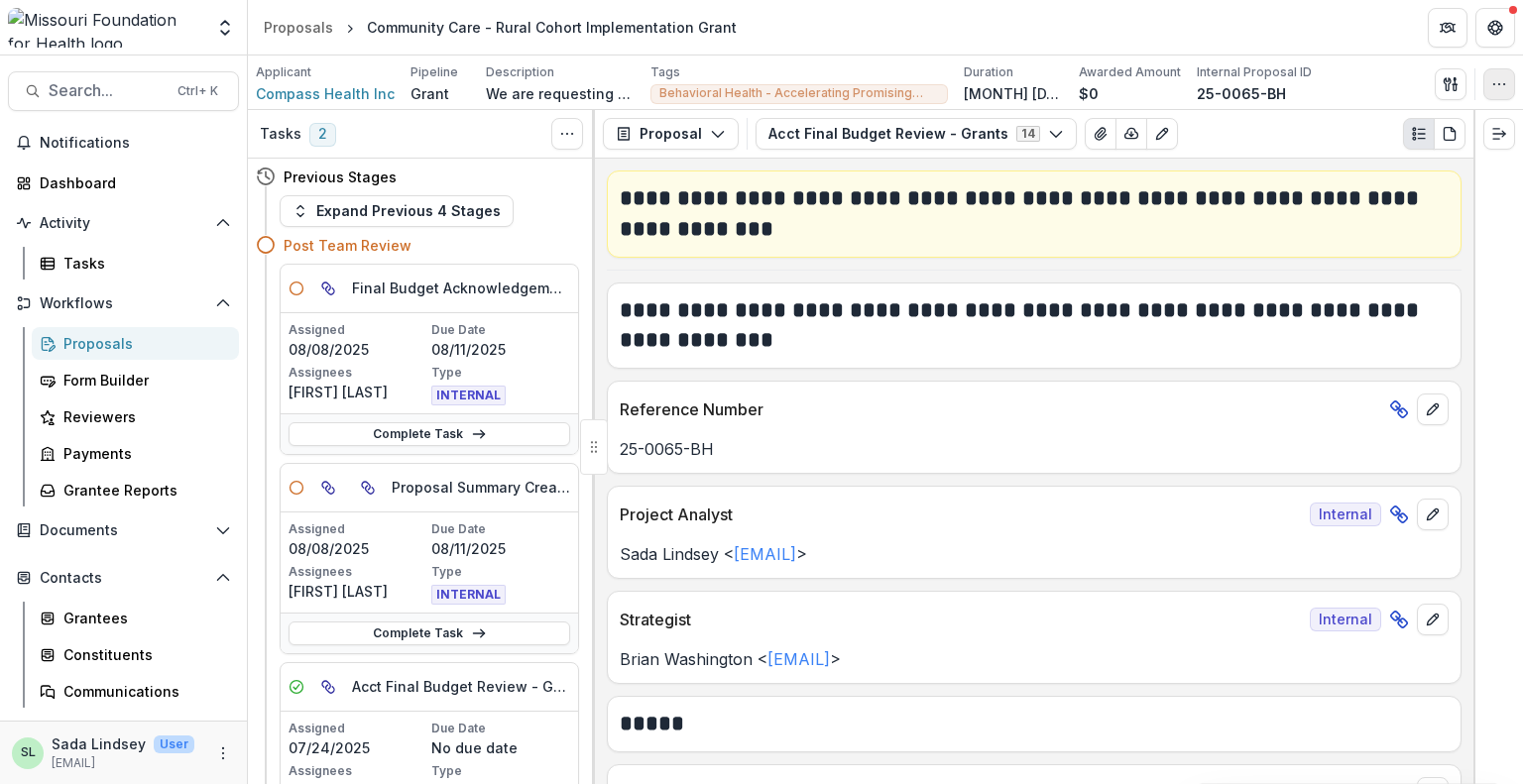 click 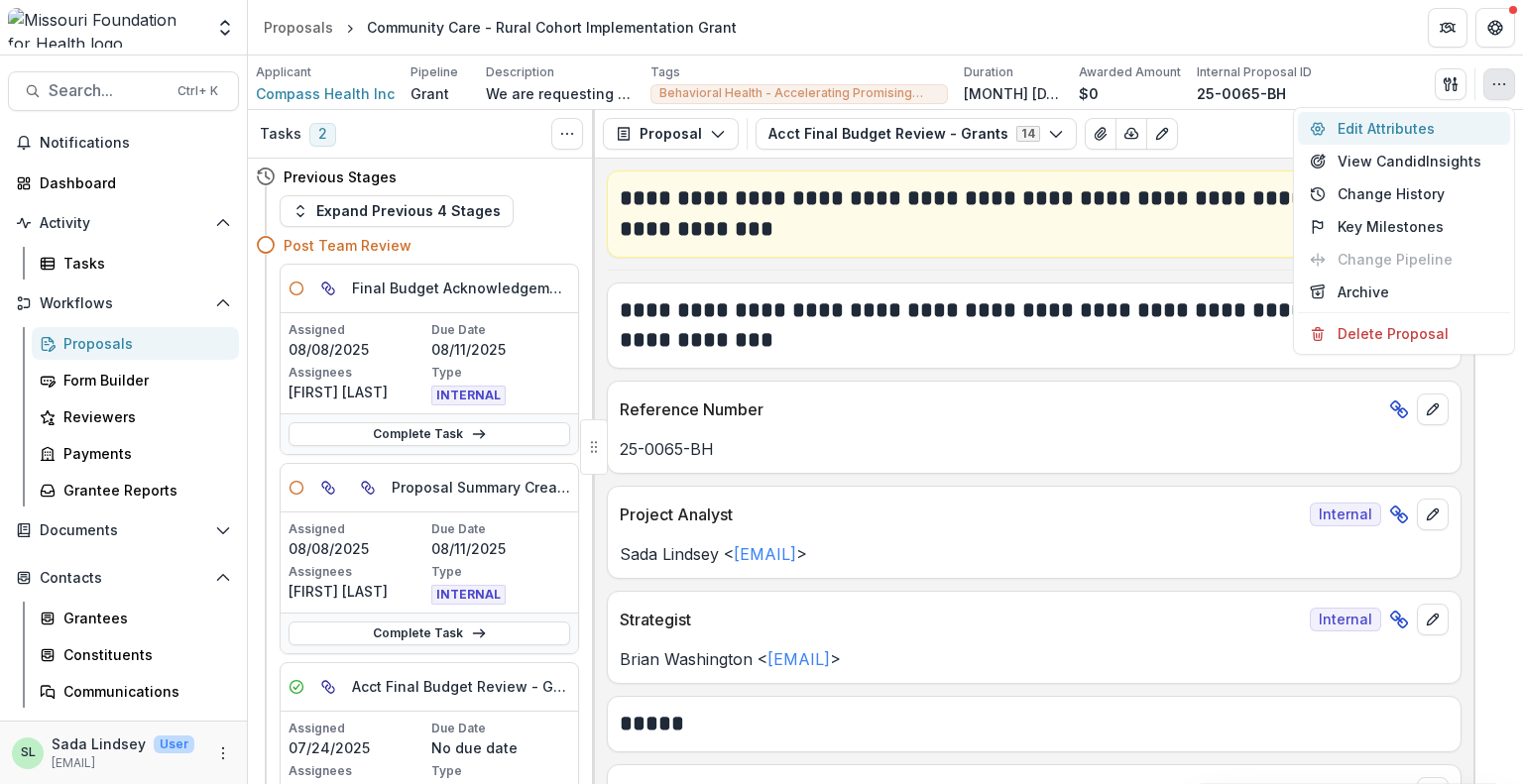 click on "Edit Attributes" at bounding box center (1404, 128) 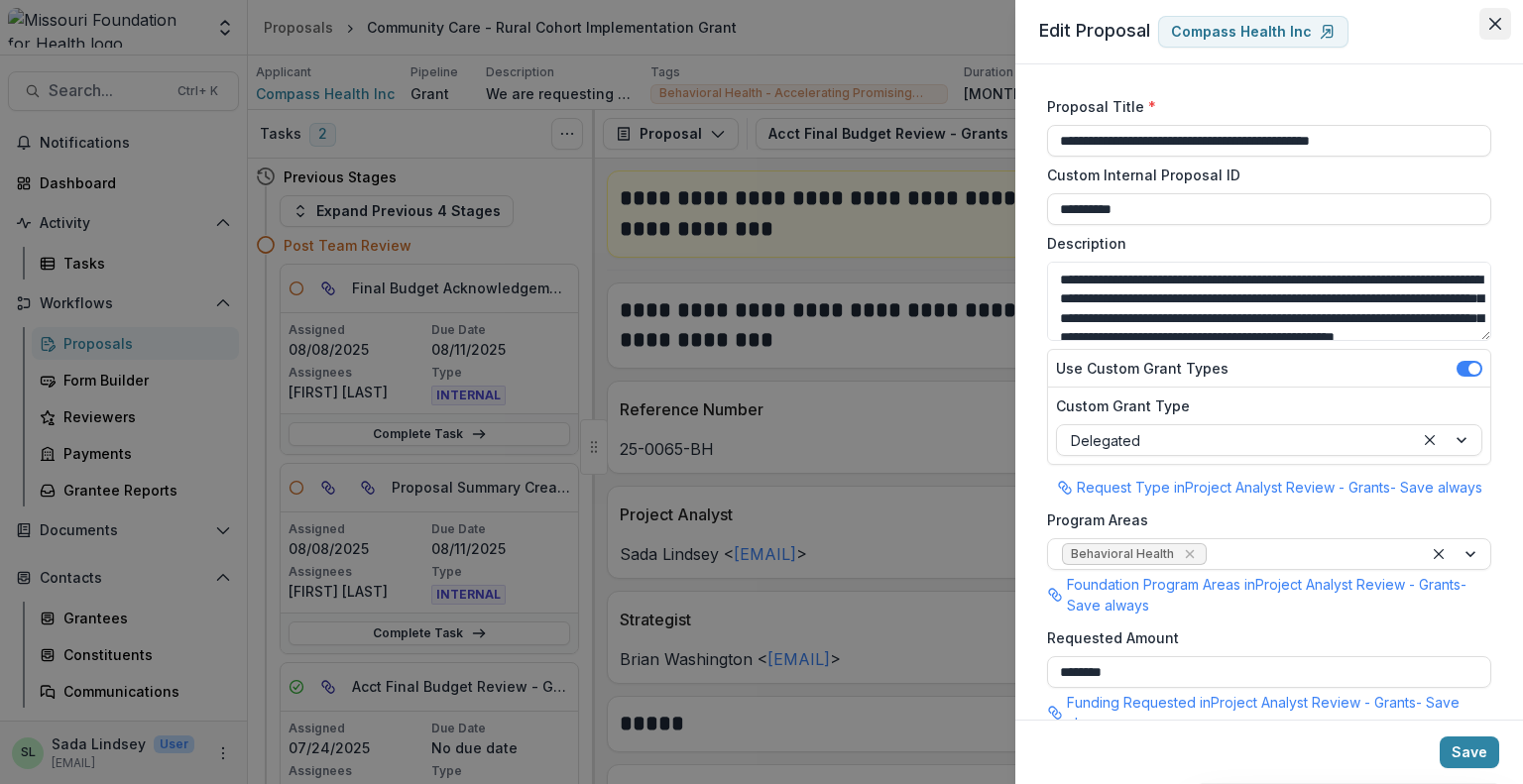 click at bounding box center [1495, 24] 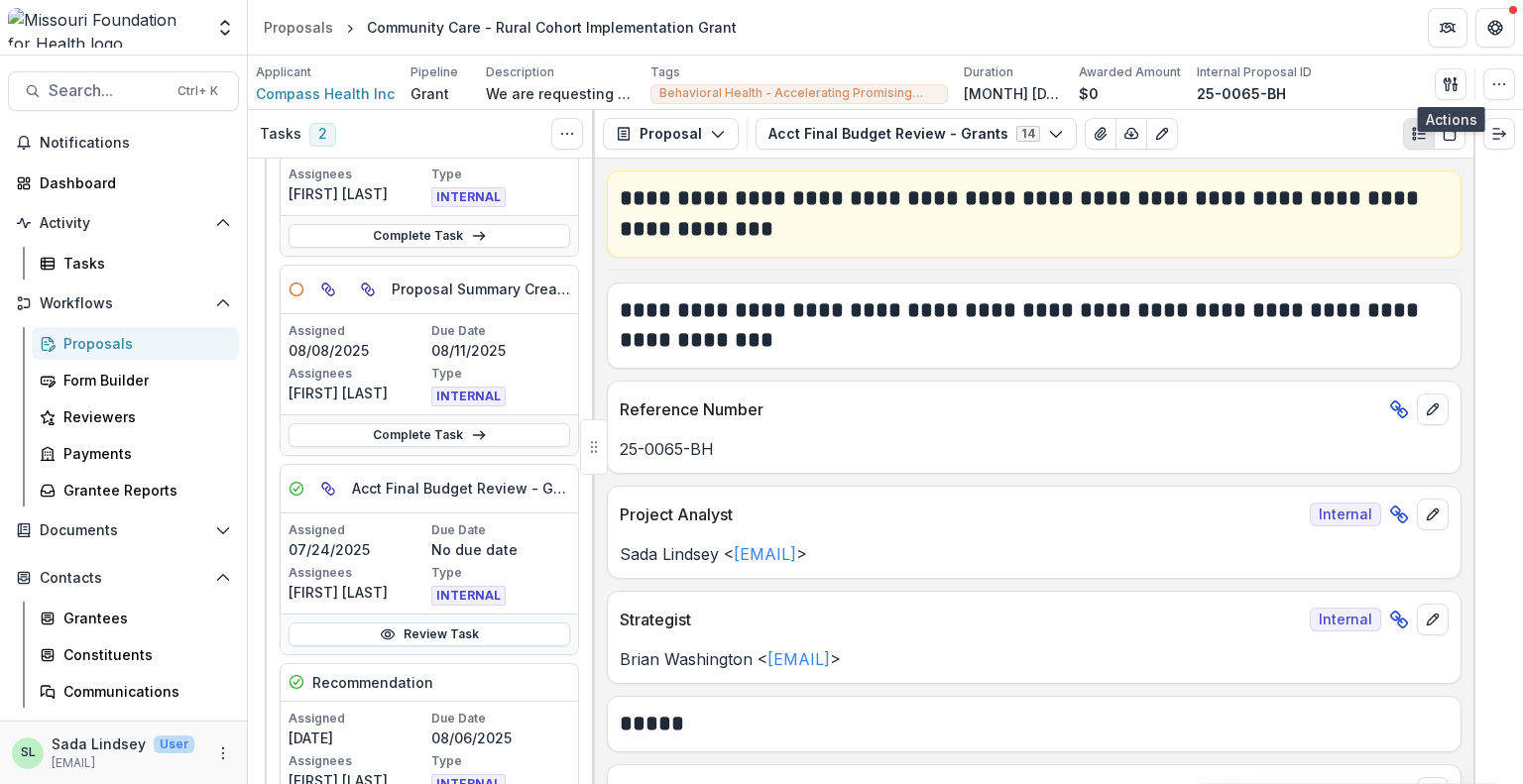 scroll, scrollTop: 0, scrollLeft: 0, axis: both 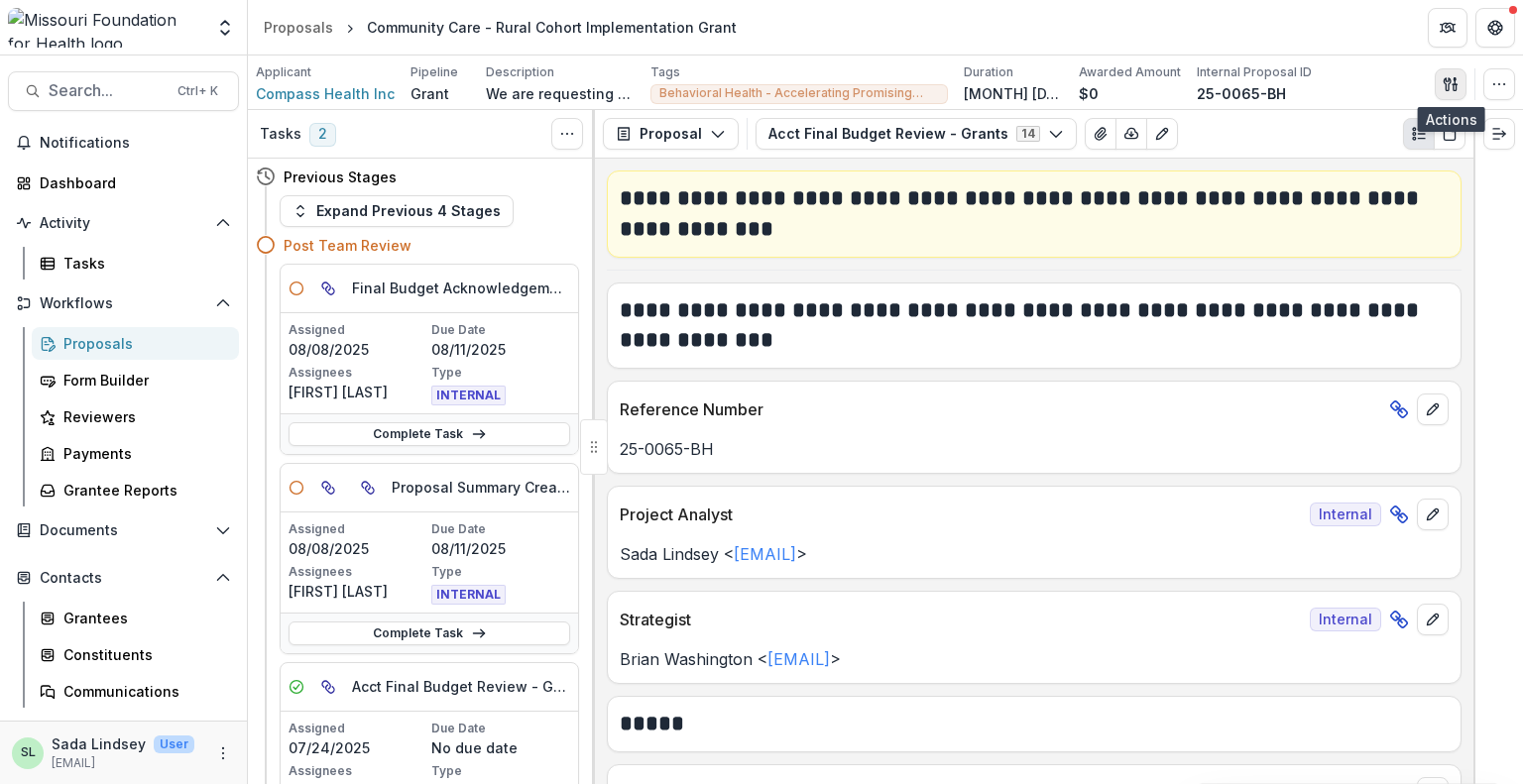 click 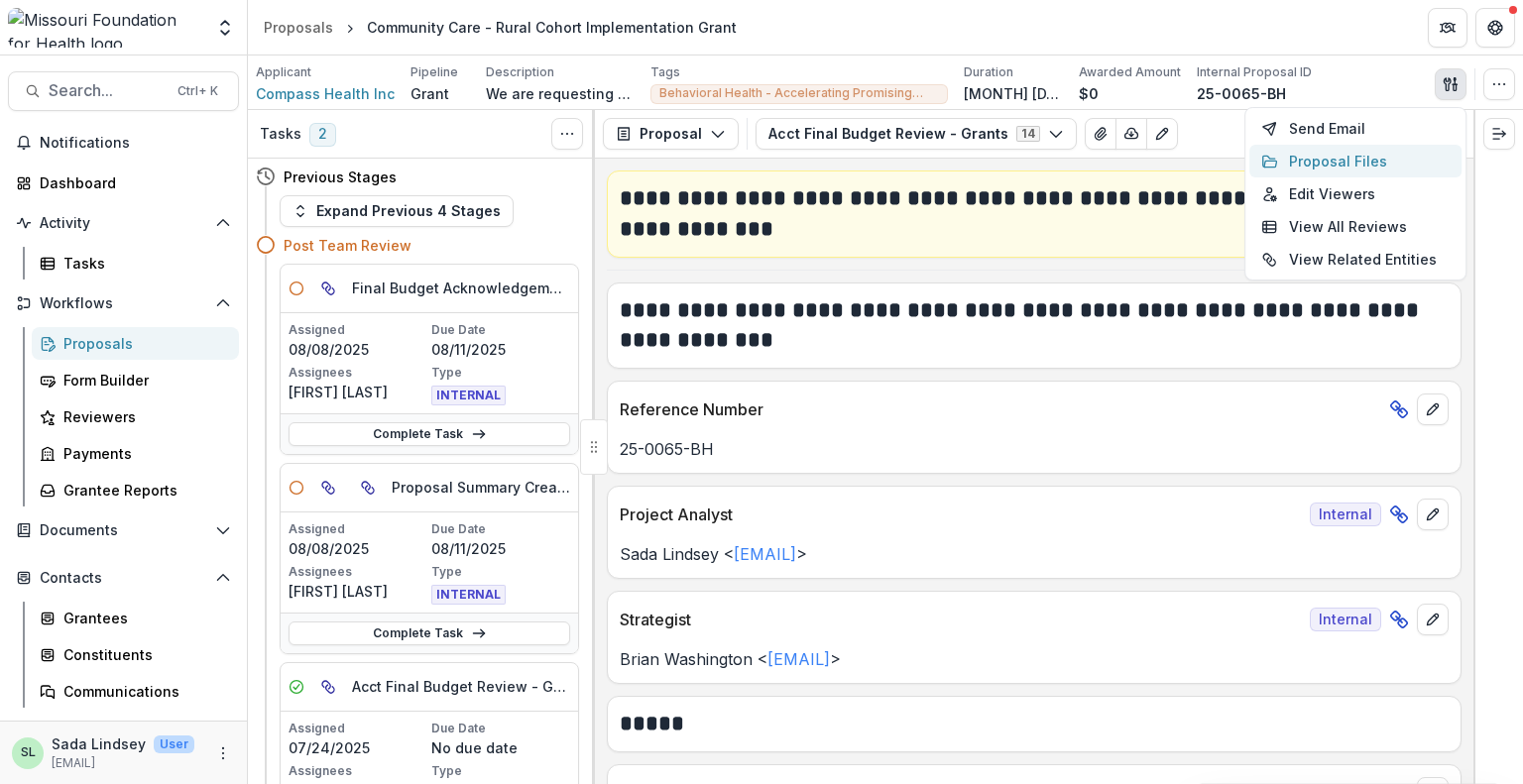 click on "Proposal Files" at bounding box center (1355, 161) 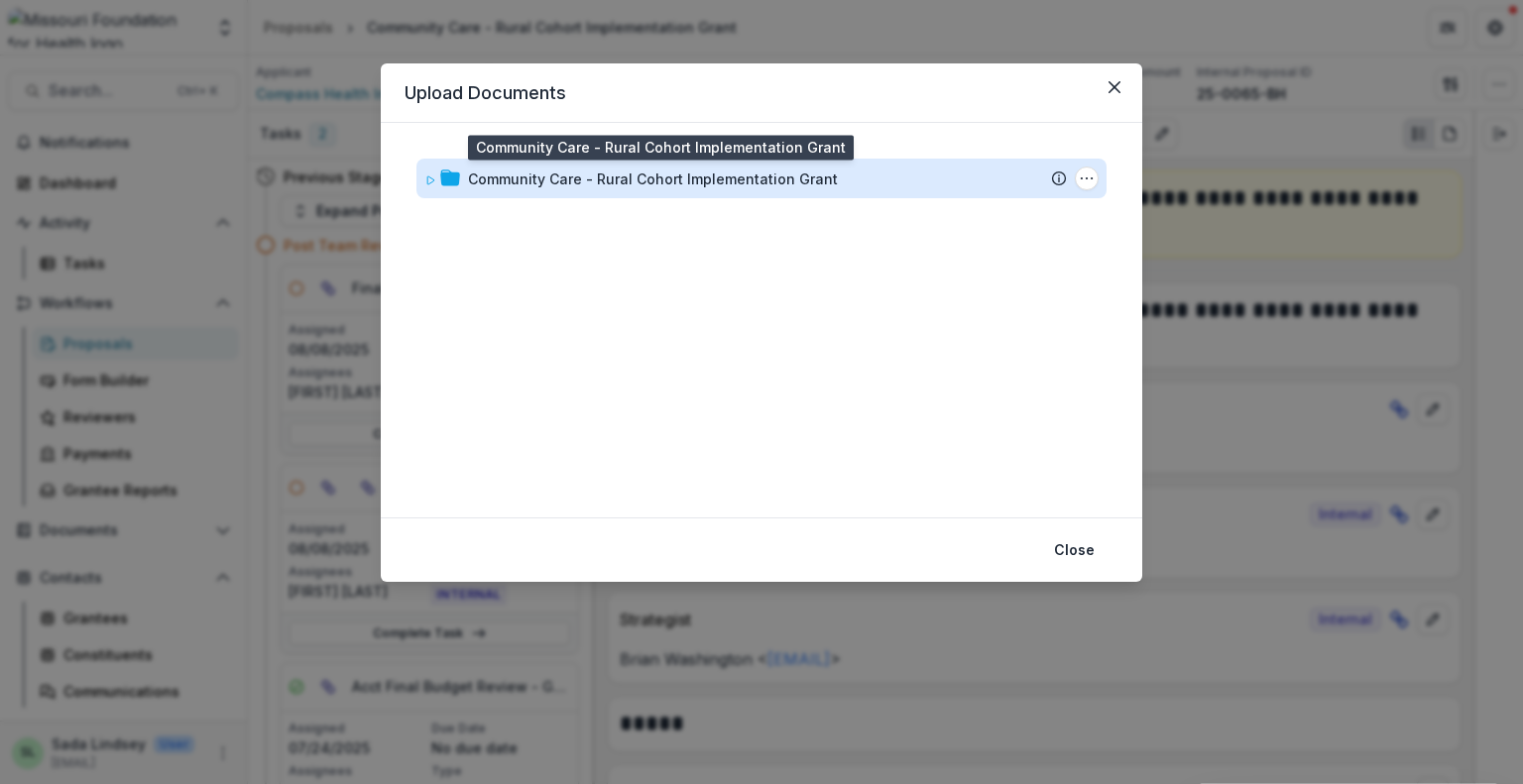 click on "Community Care - Rural Cohort Implementation Grant" at bounding box center [652, 178] 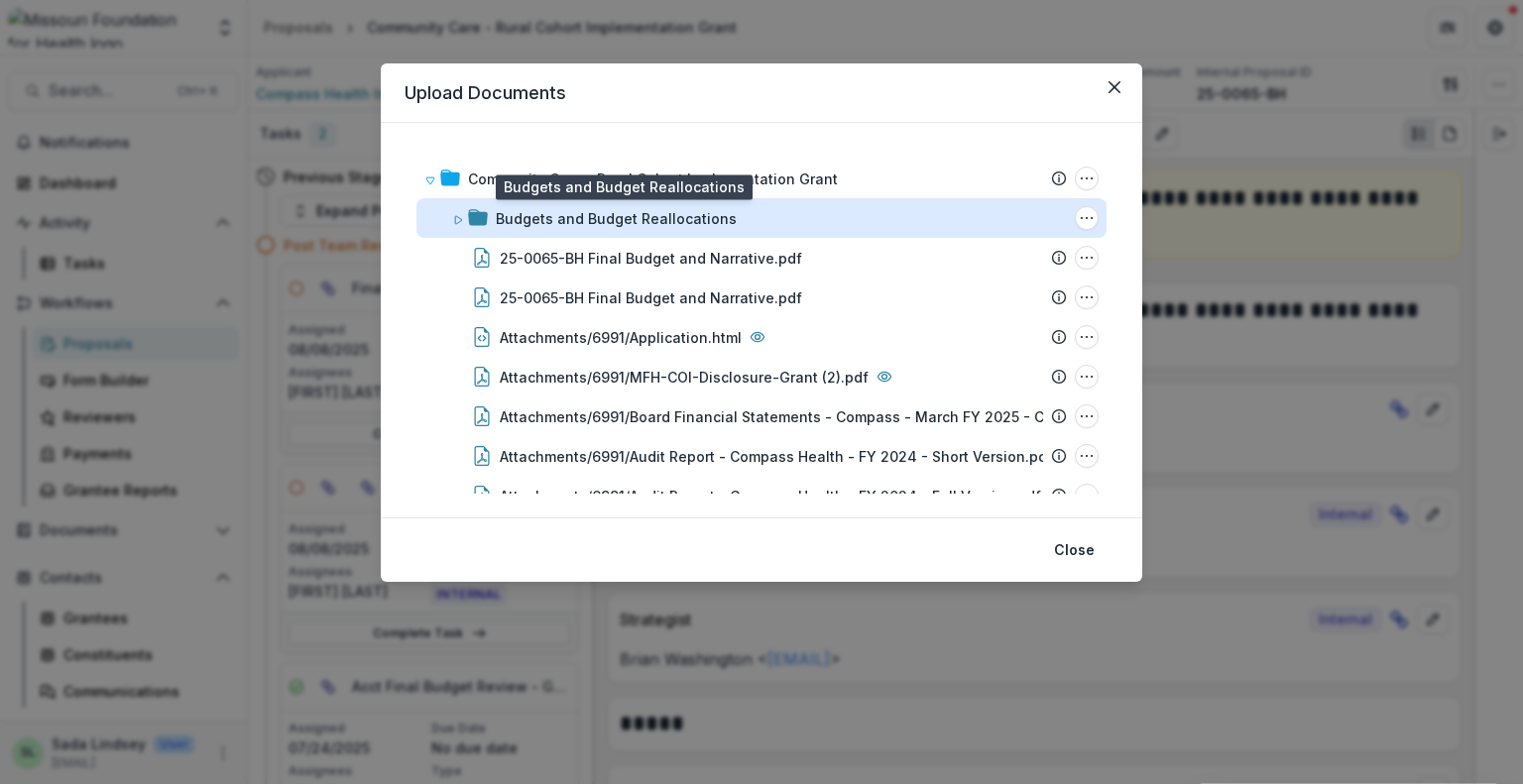click on "Budgets and Budget Reallocations" at bounding box center [616, 218] 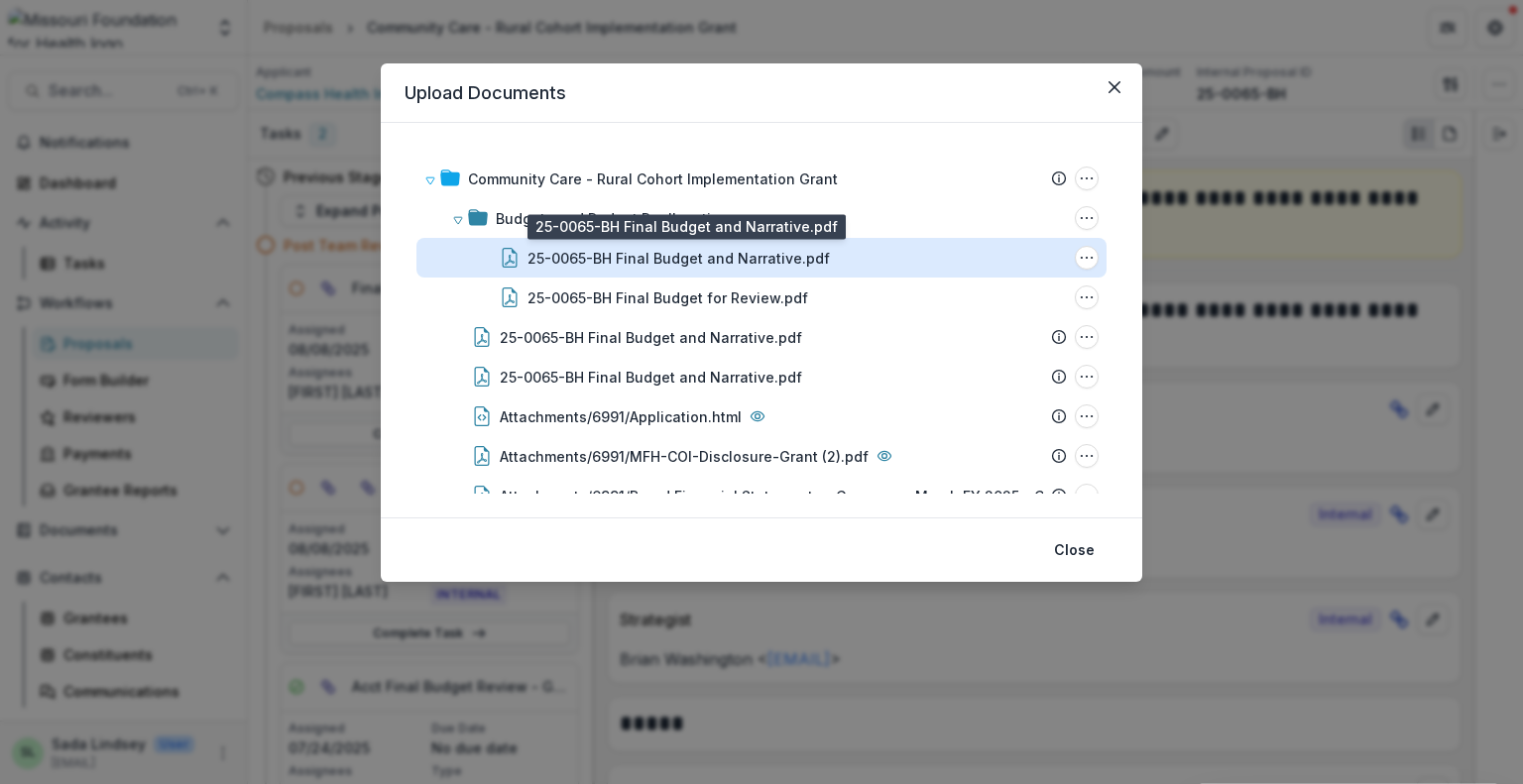 click on "25-0065-BH Final Budget and Narrative.pdf" at bounding box center (678, 258) 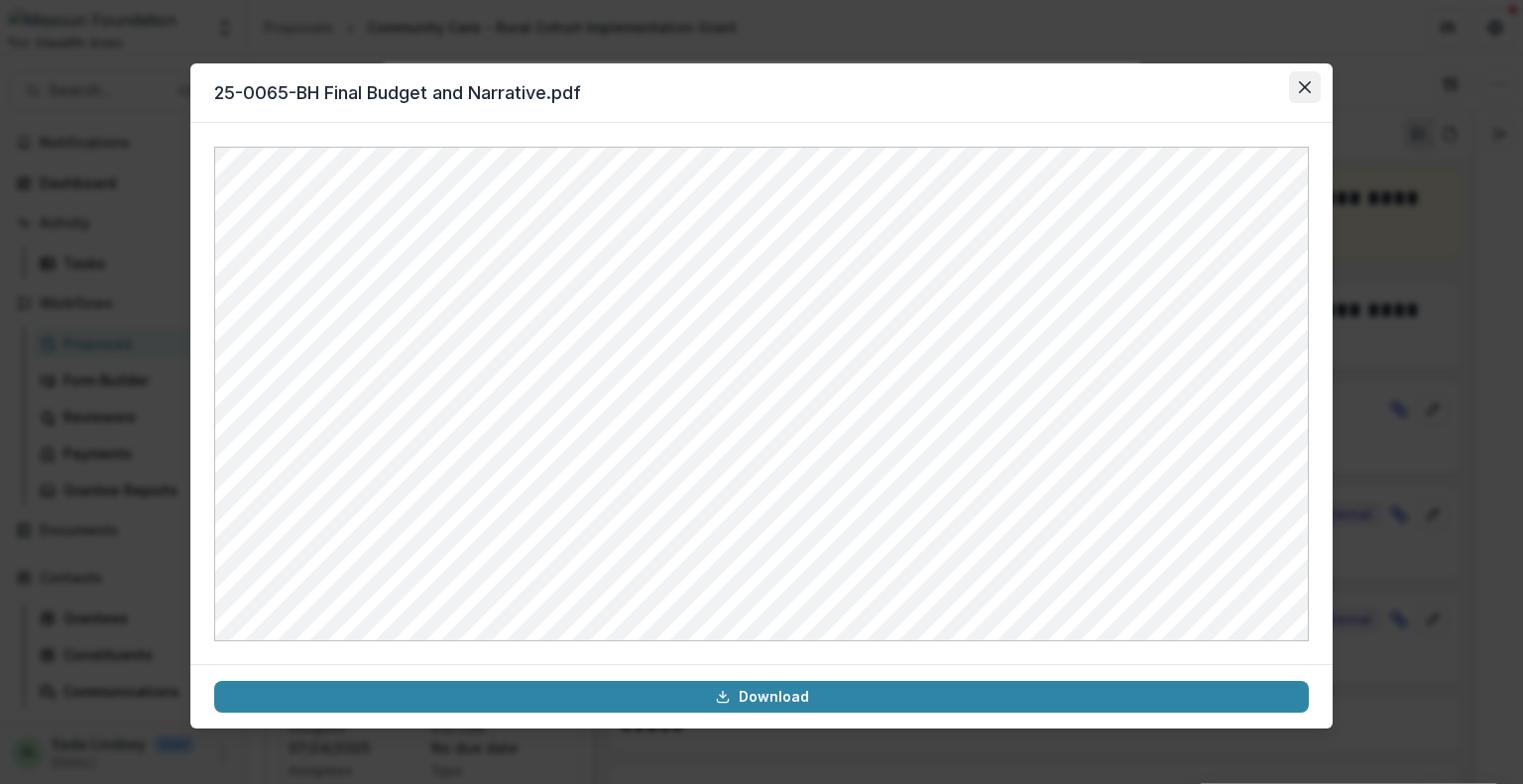 click 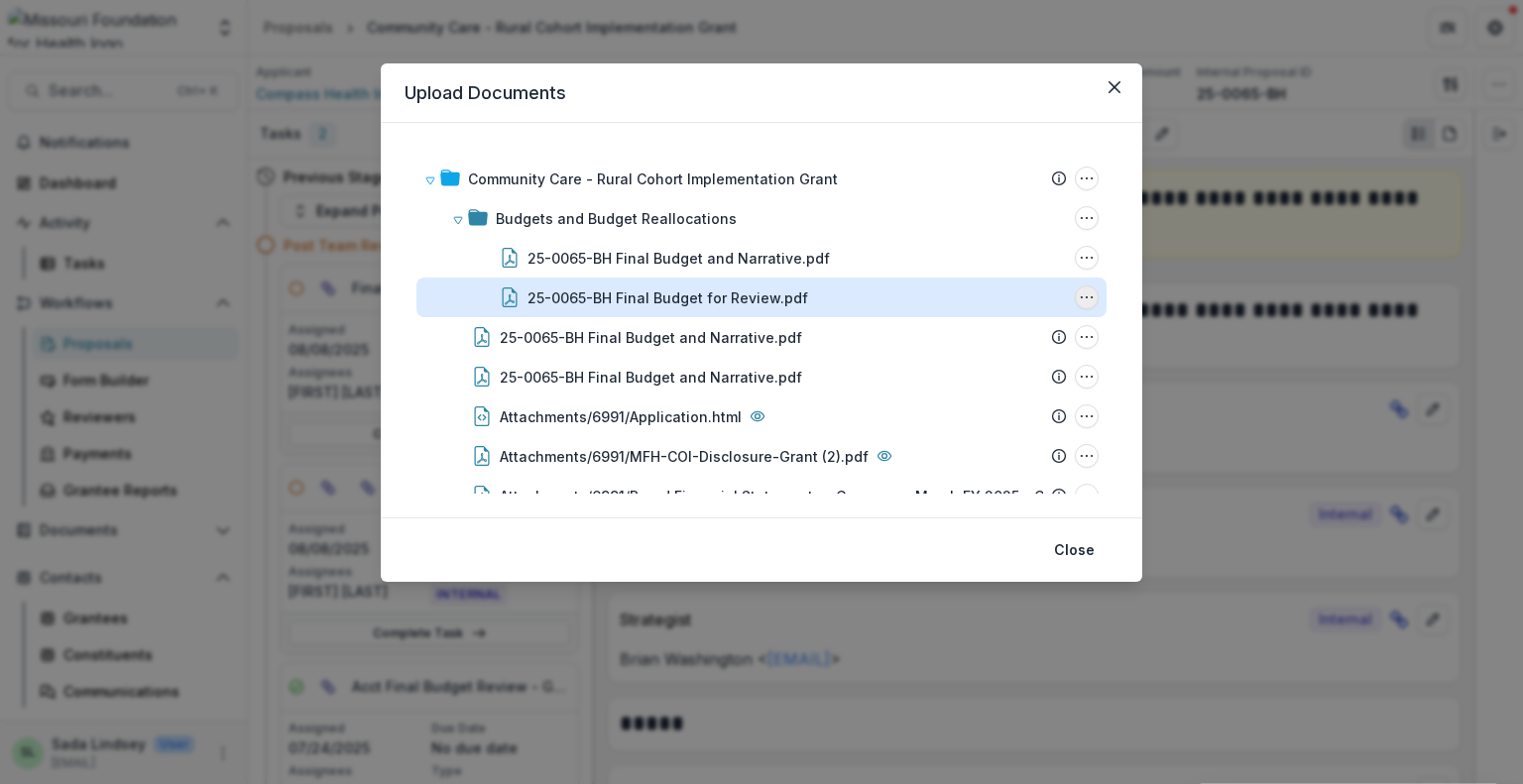 click 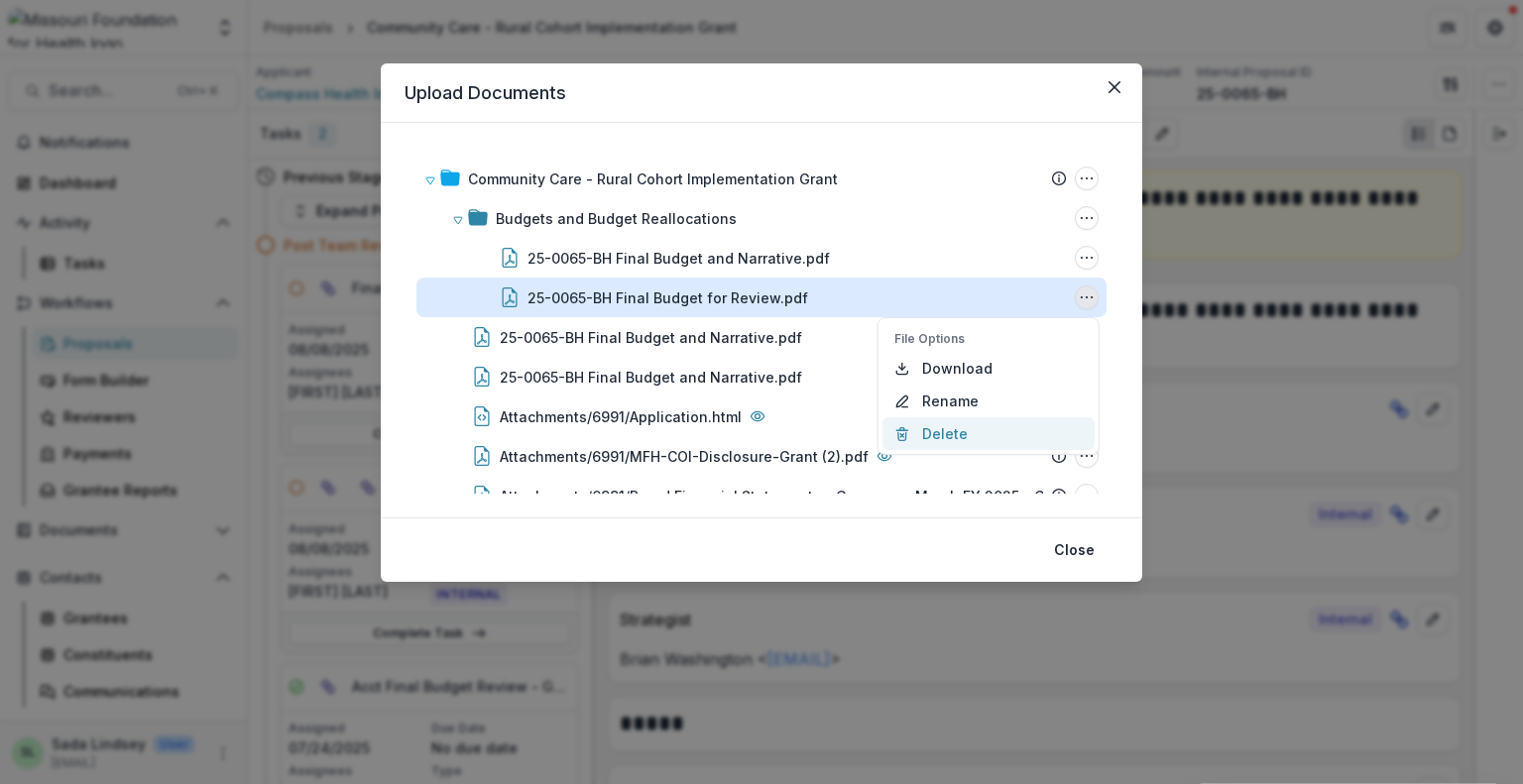 click on "Delete" at bounding box center [989, 433] 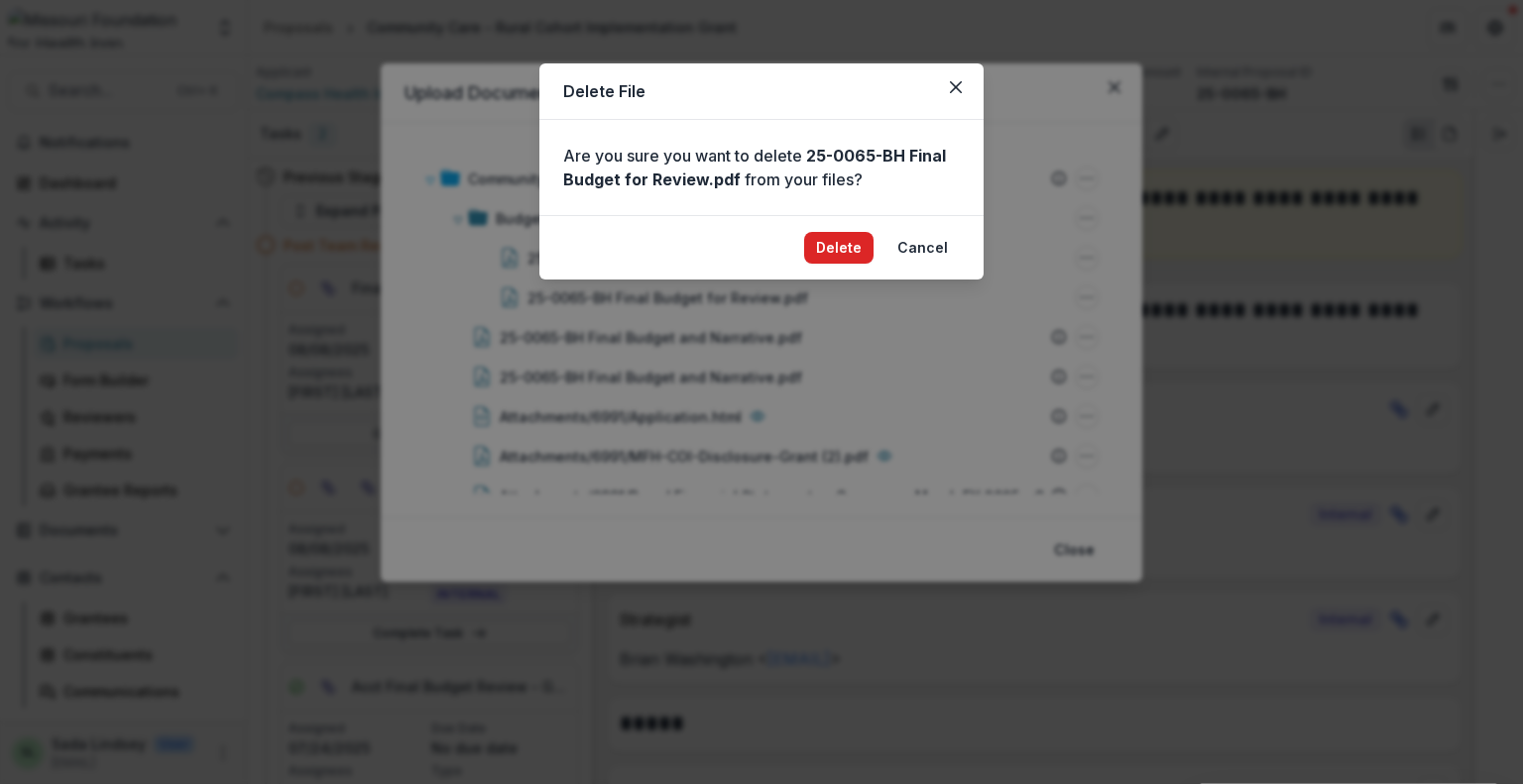 click on "Delete" at bounding box center (839, 248) 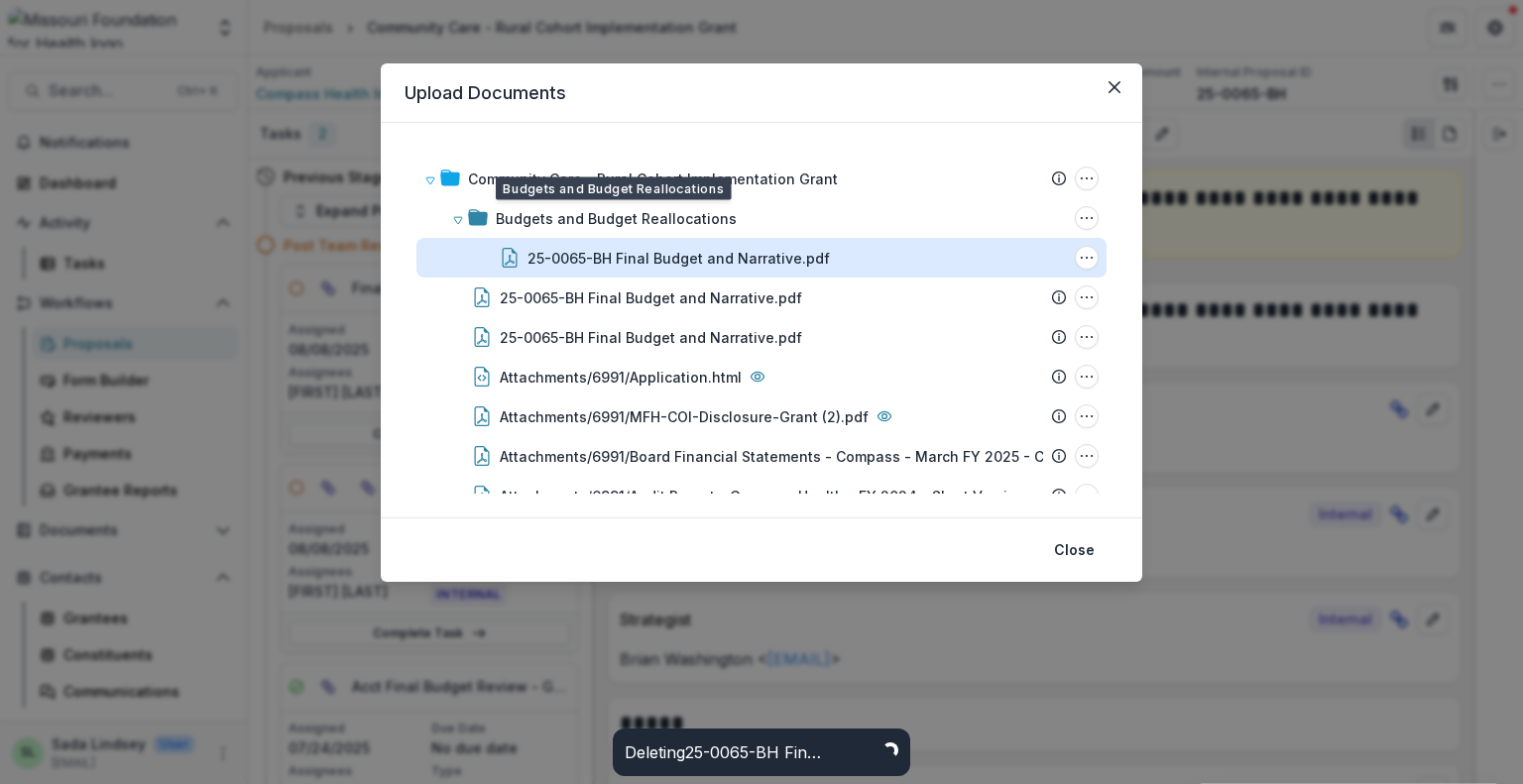 click on "25-0065-BH Final Budget and Narrative.pdf" at bounding box center (678, 258) 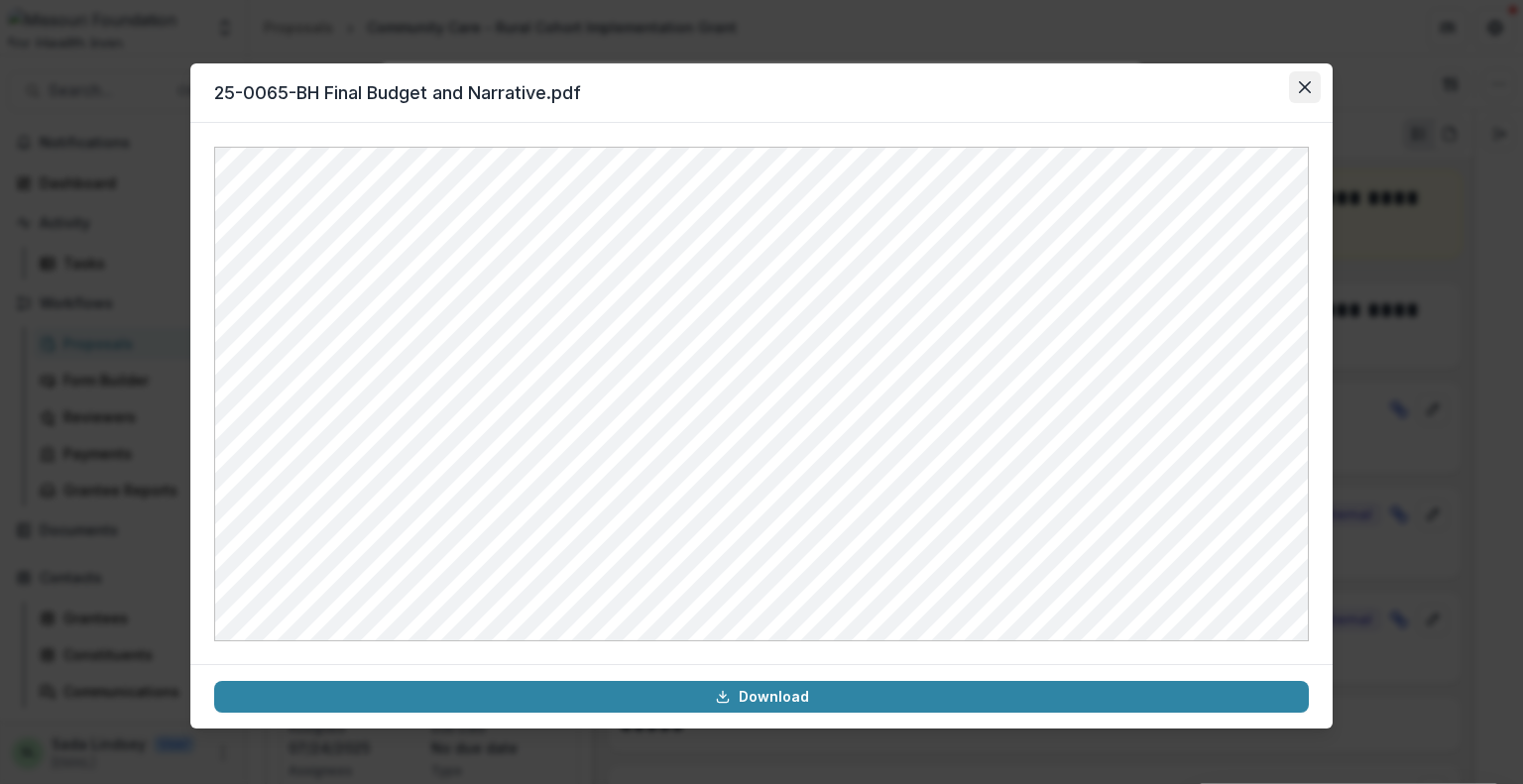 click 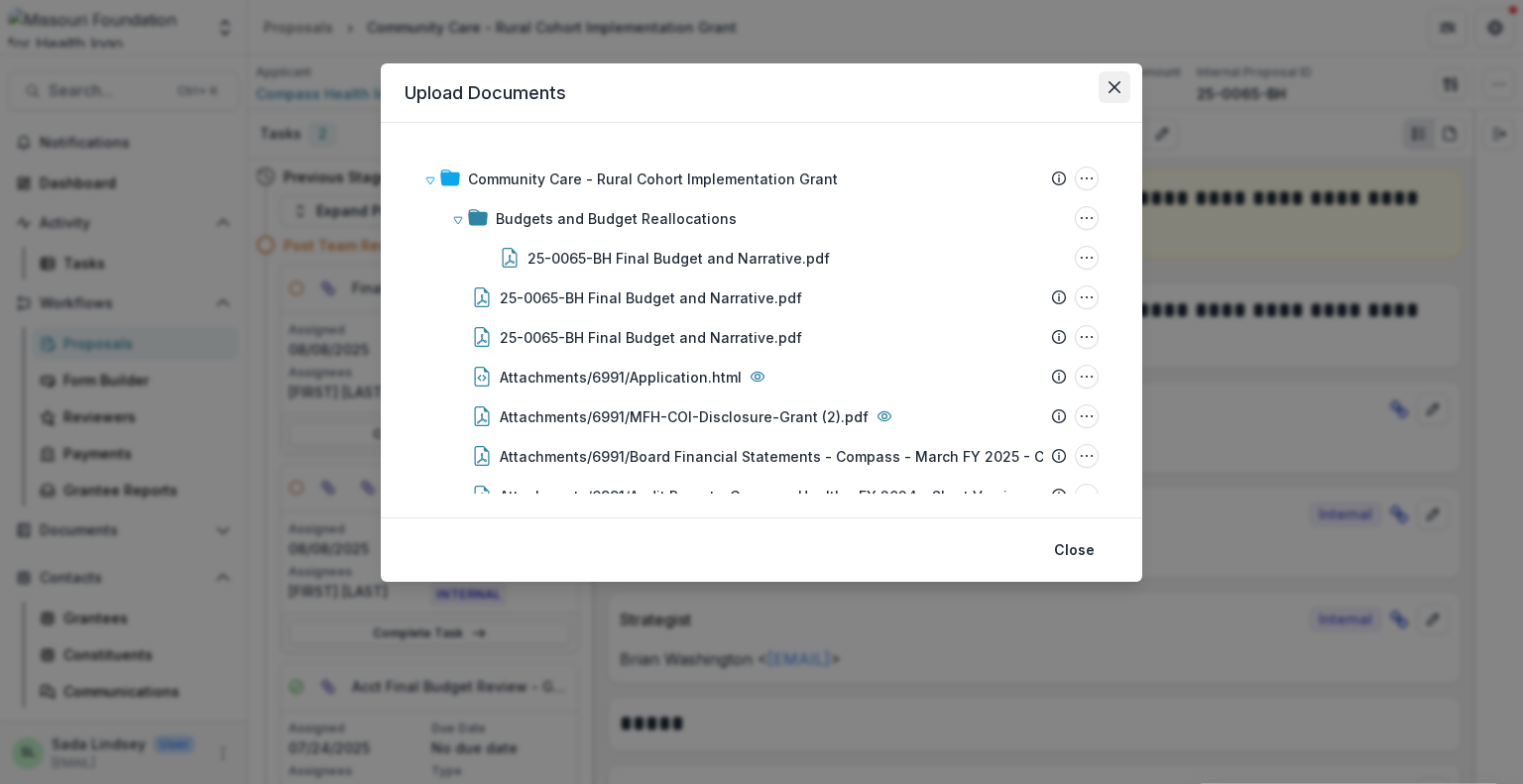 click 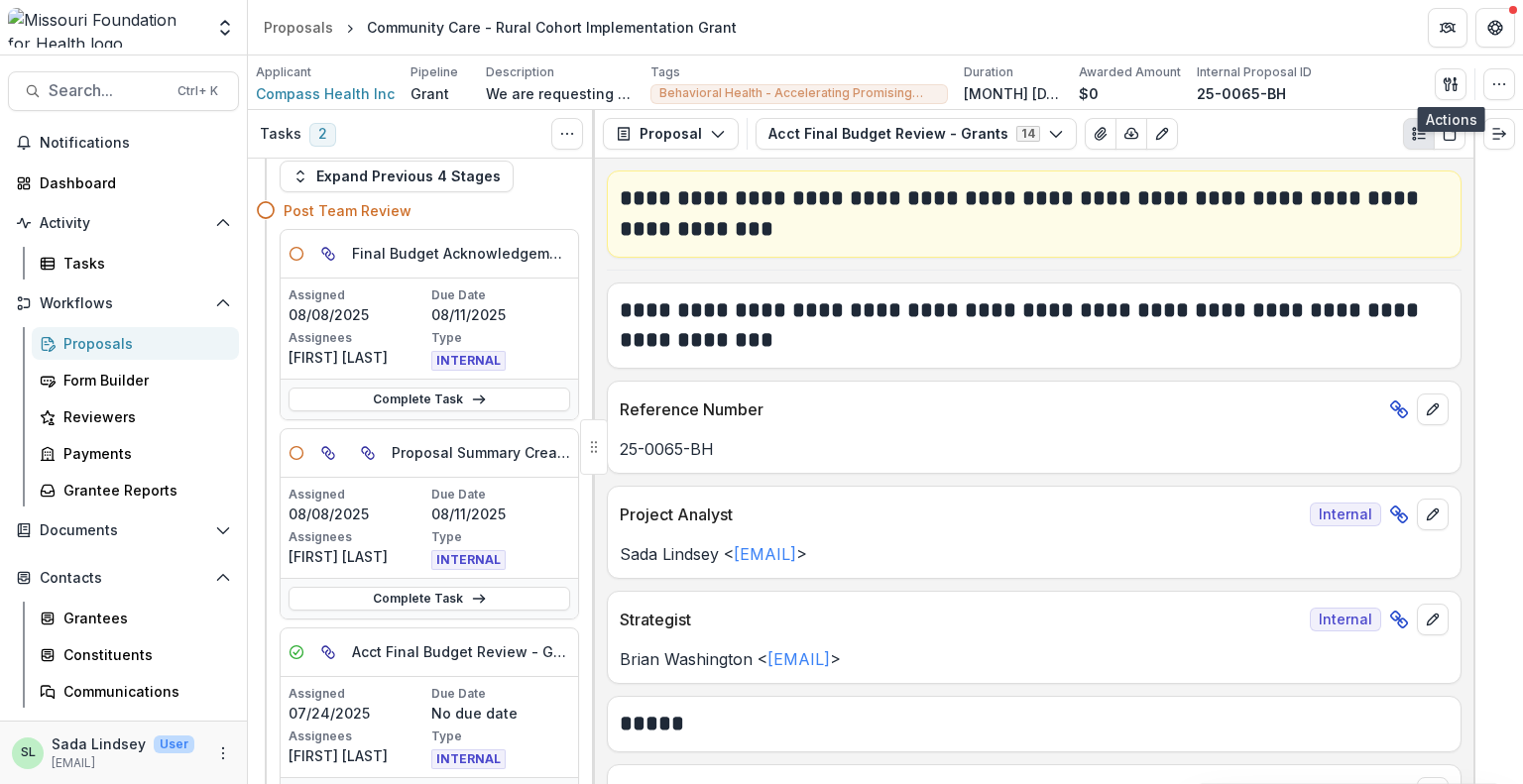scroll, scrollTop: 0, scrollLeft: 0, axis: both 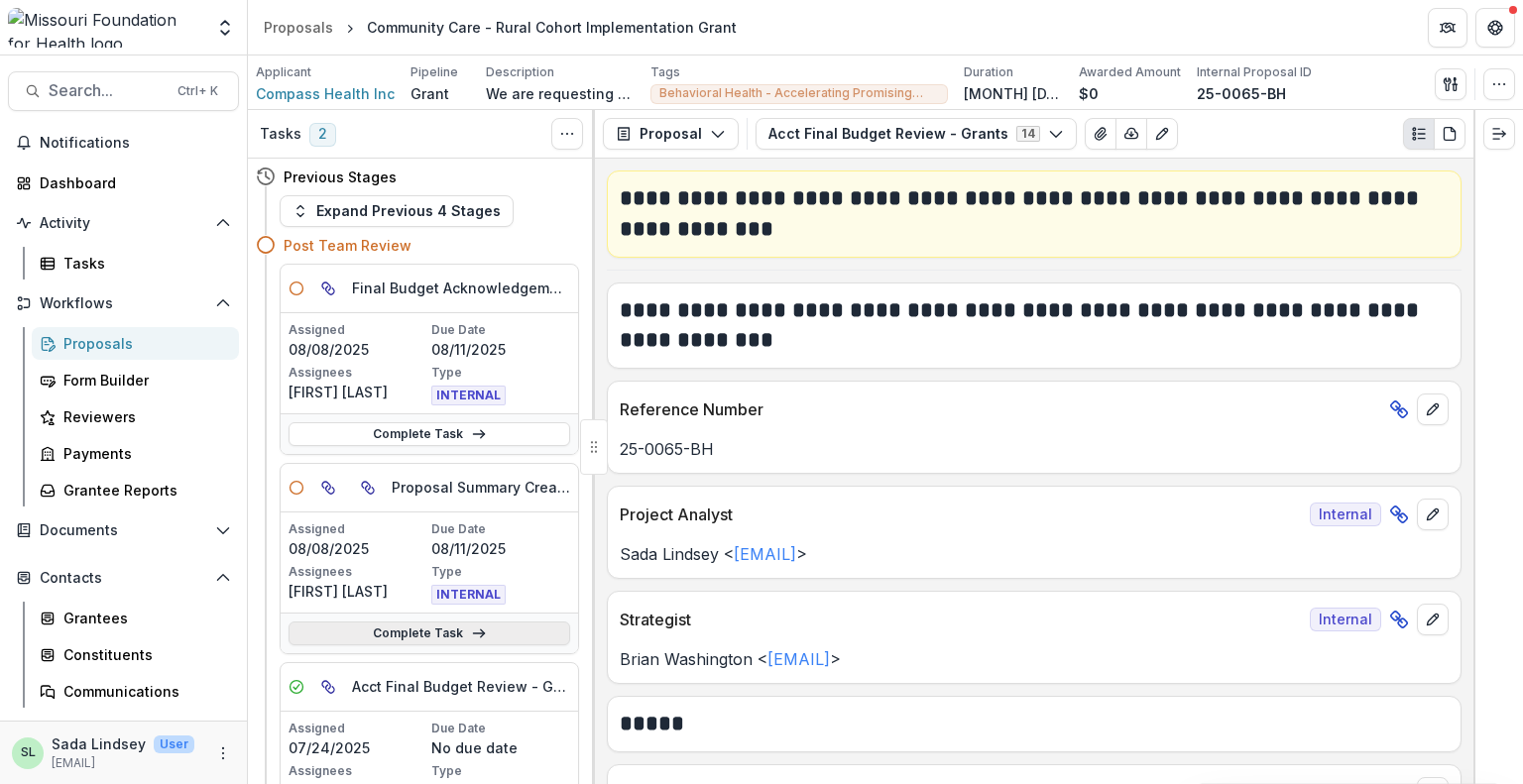 click 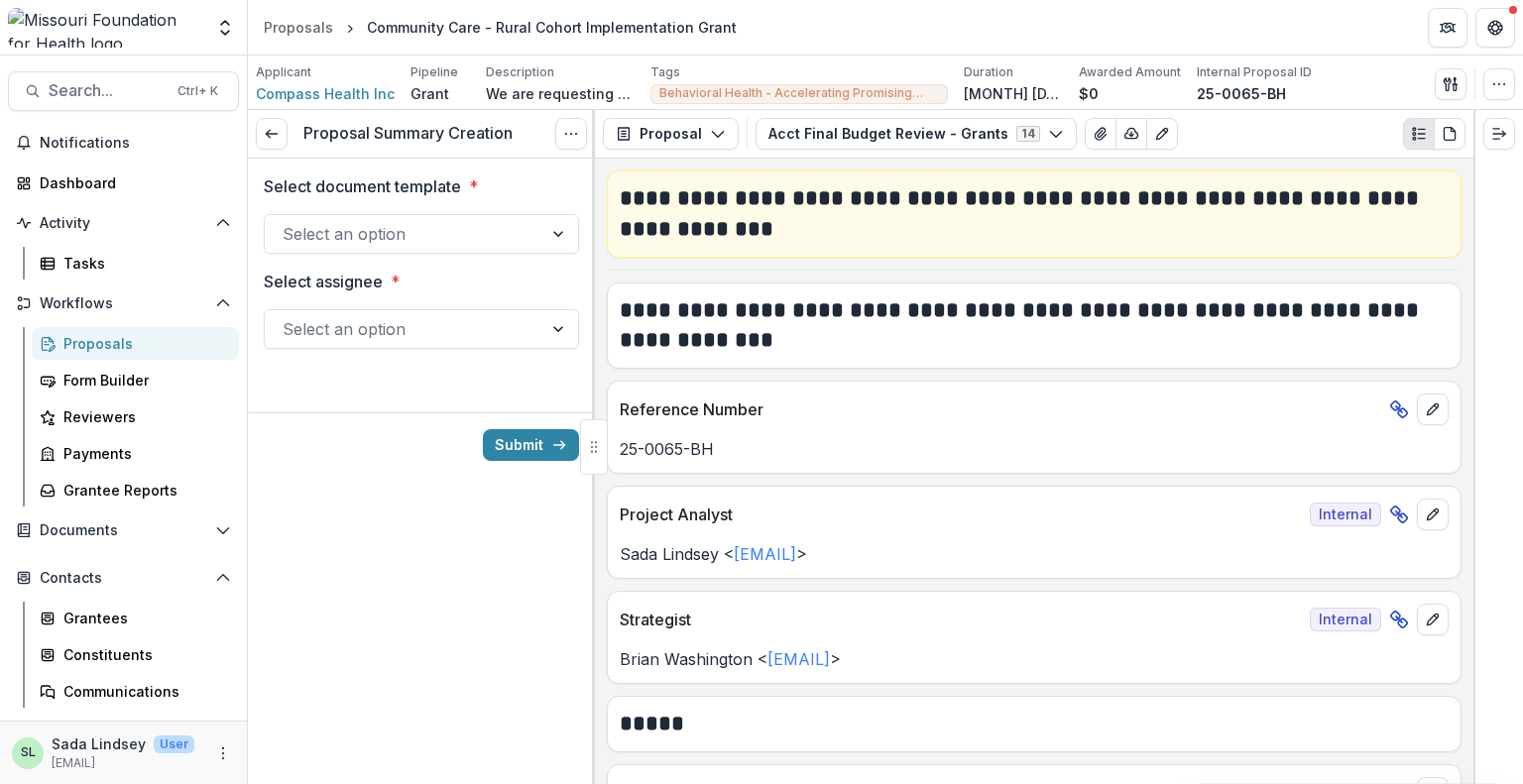 click at bounding box center [560, 234] 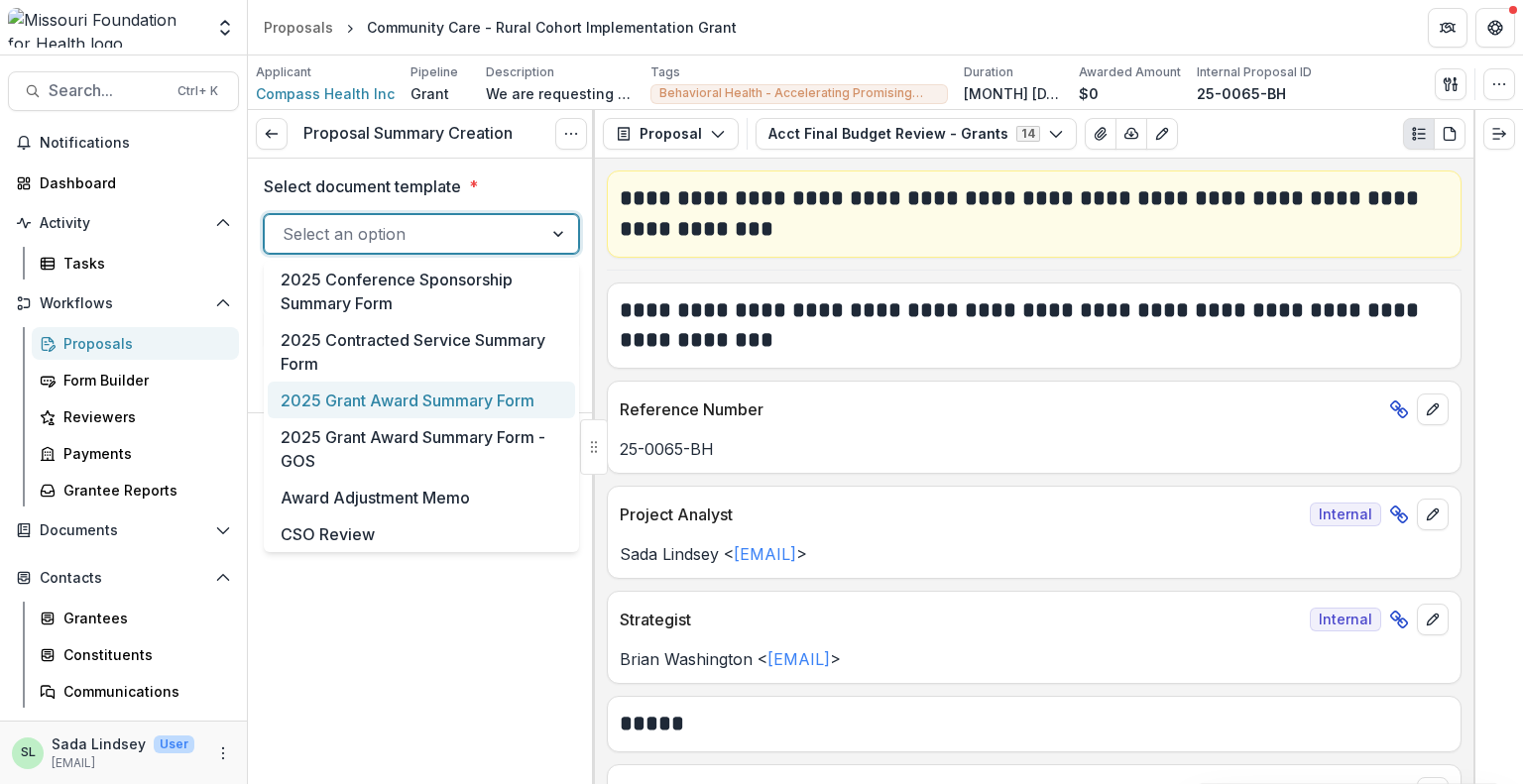click on "2025 Grant Award Summary Form" at bounding box center [421, 399] 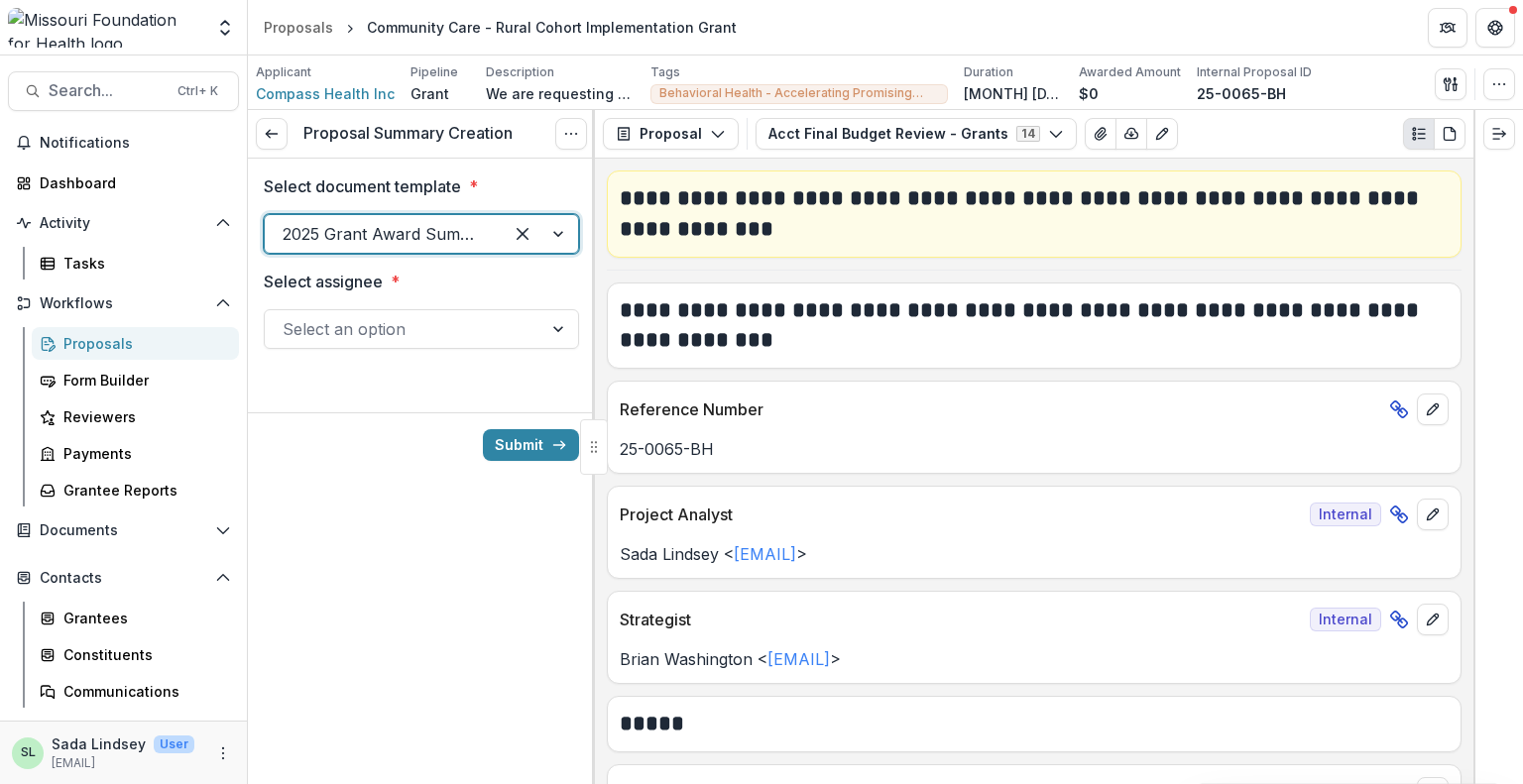 click at bounding box center (404, 329) 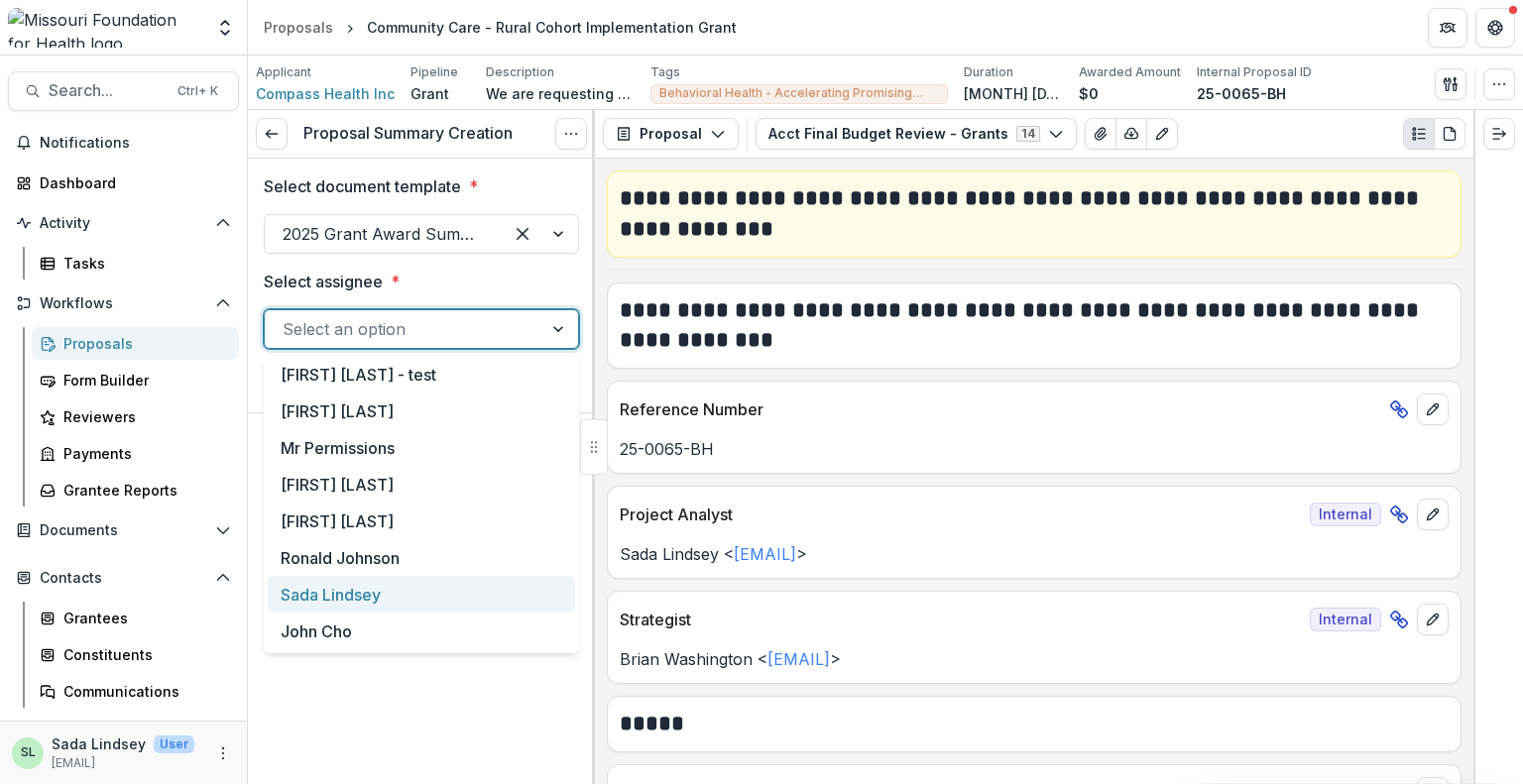click on "Sada Lindsey" at bounding box center [421, 594] 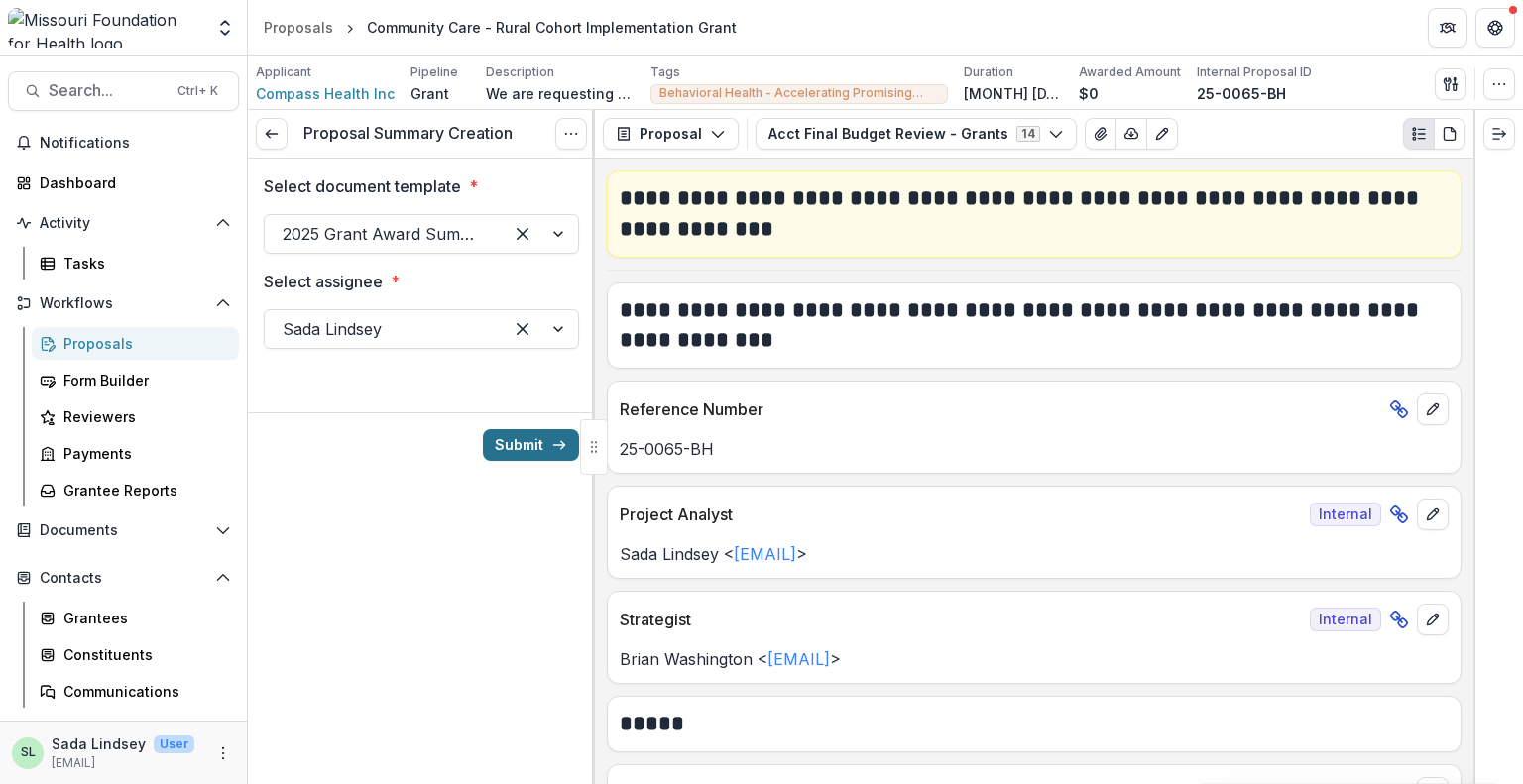 click on "Submit" at bounding box center (530, 445) 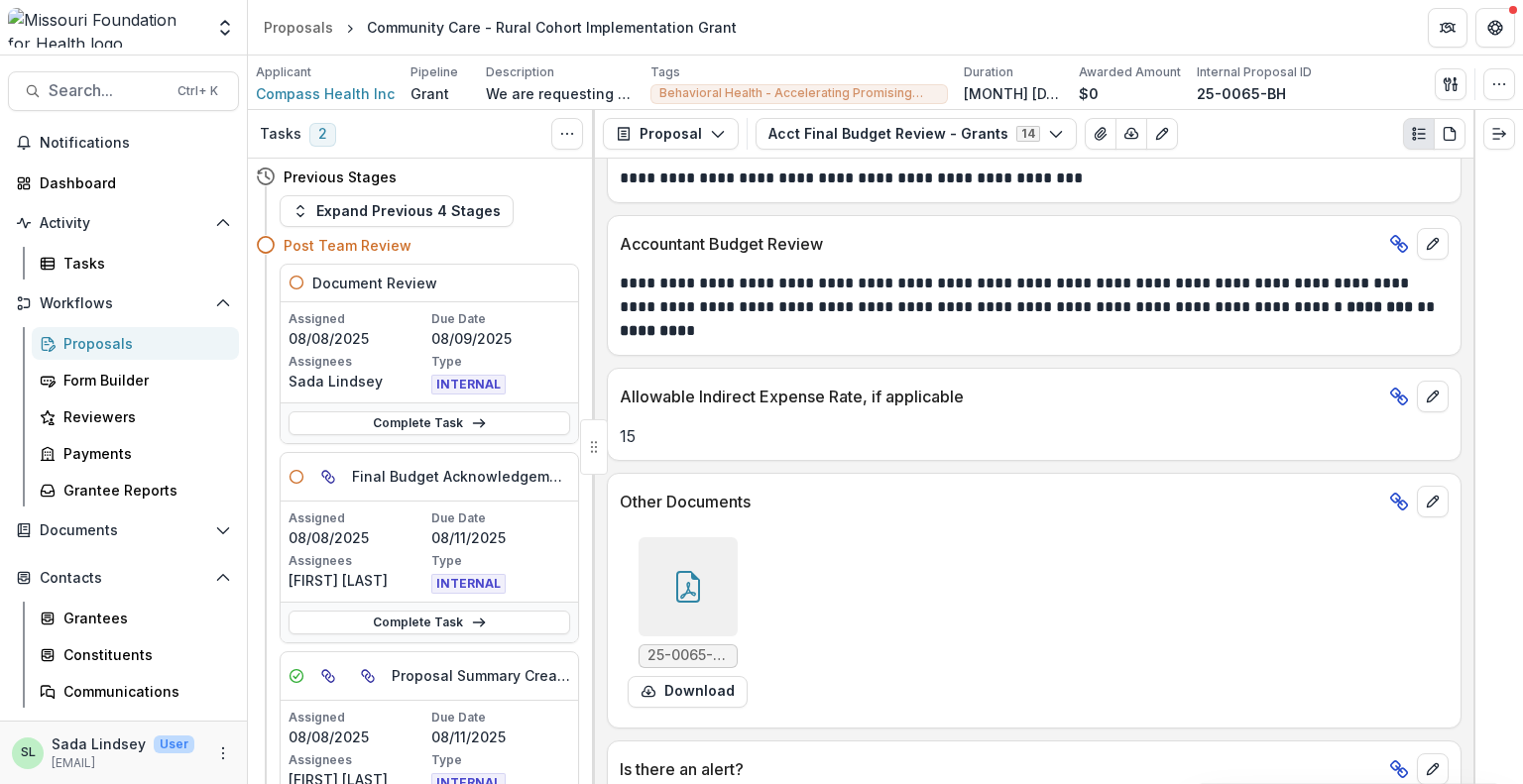 scroll, scrollTop: 1411, scrollLeft: 0, axis: vertical 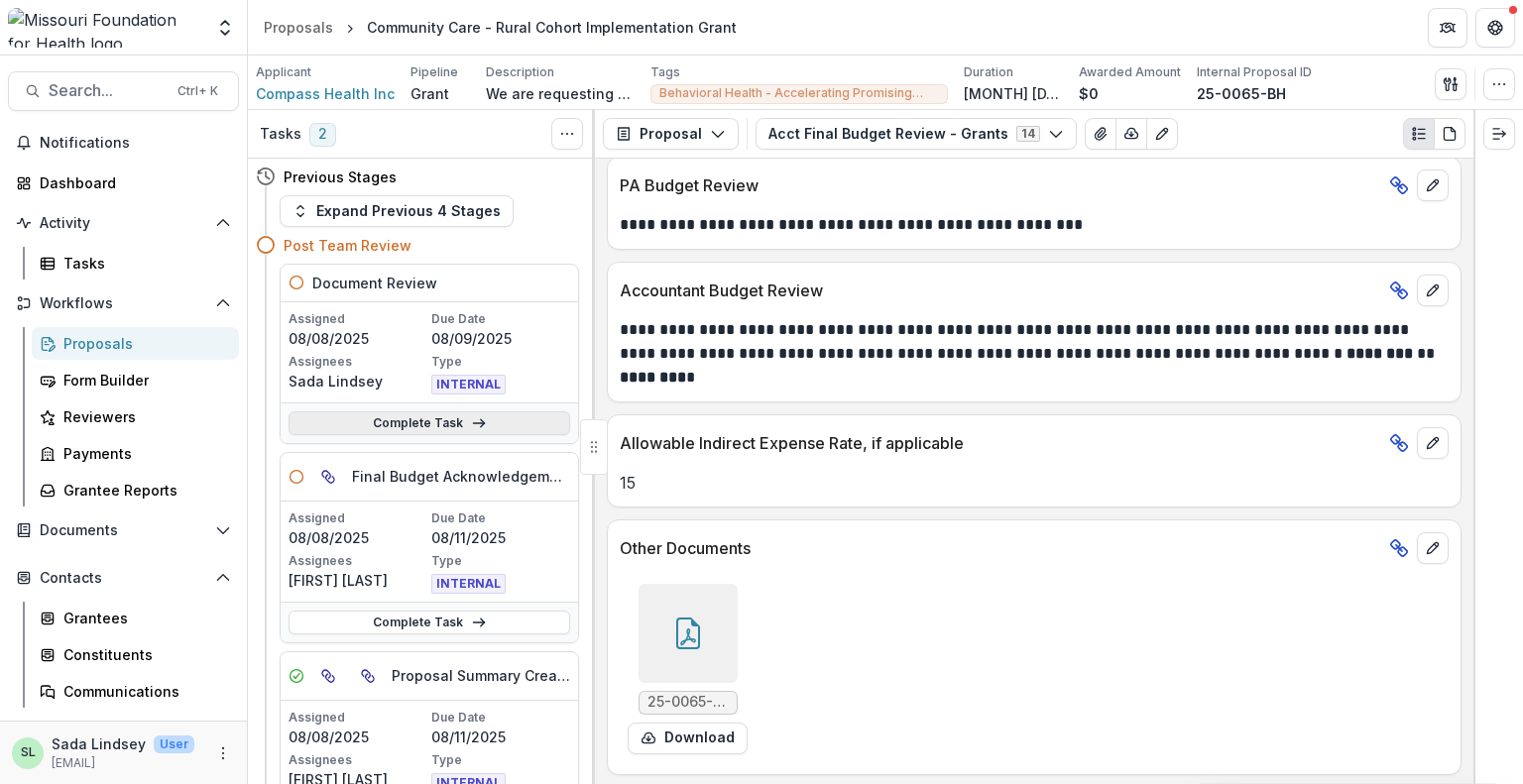 click on "Complete Task" at bounding box center (429, 423) 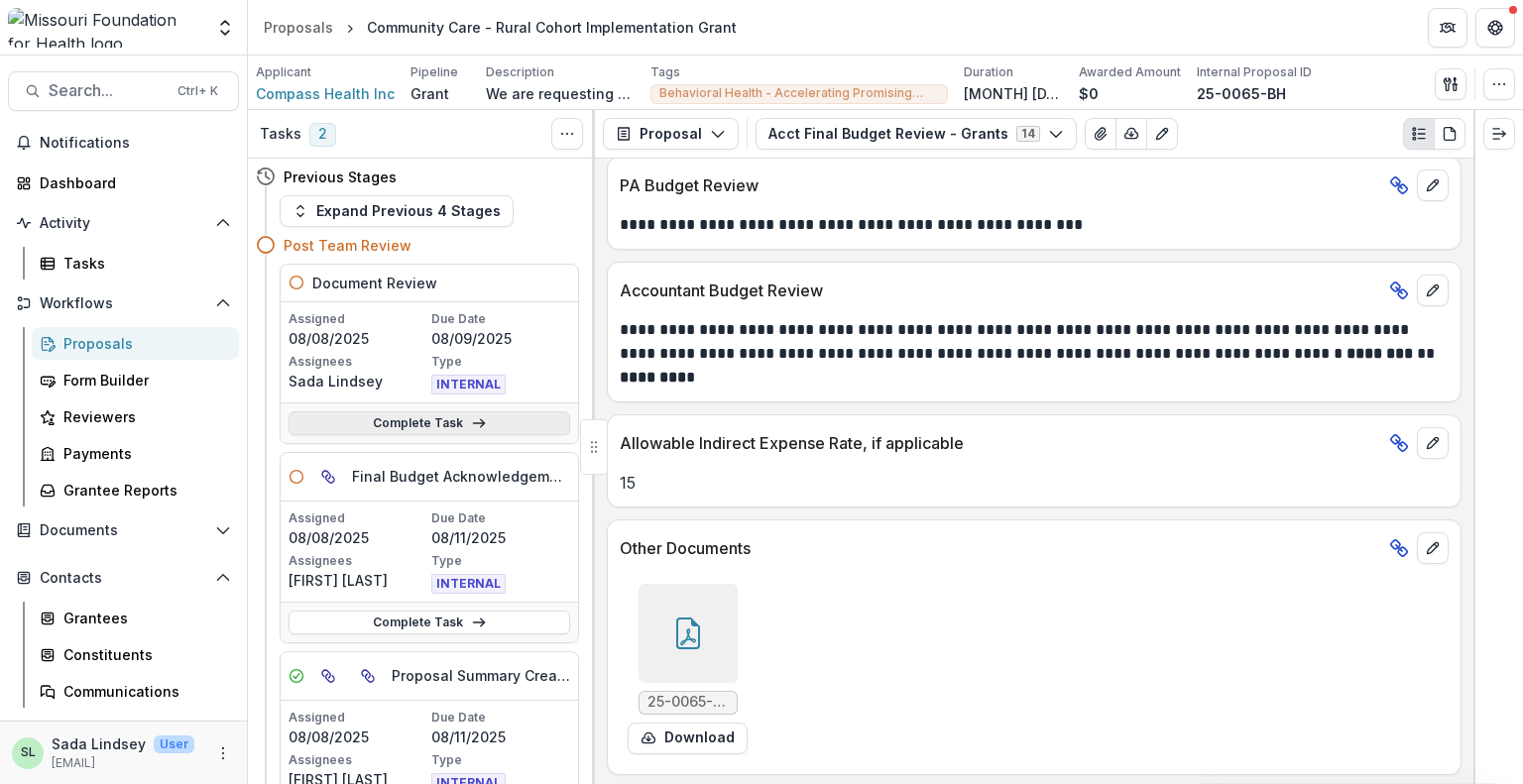 select on "**********" 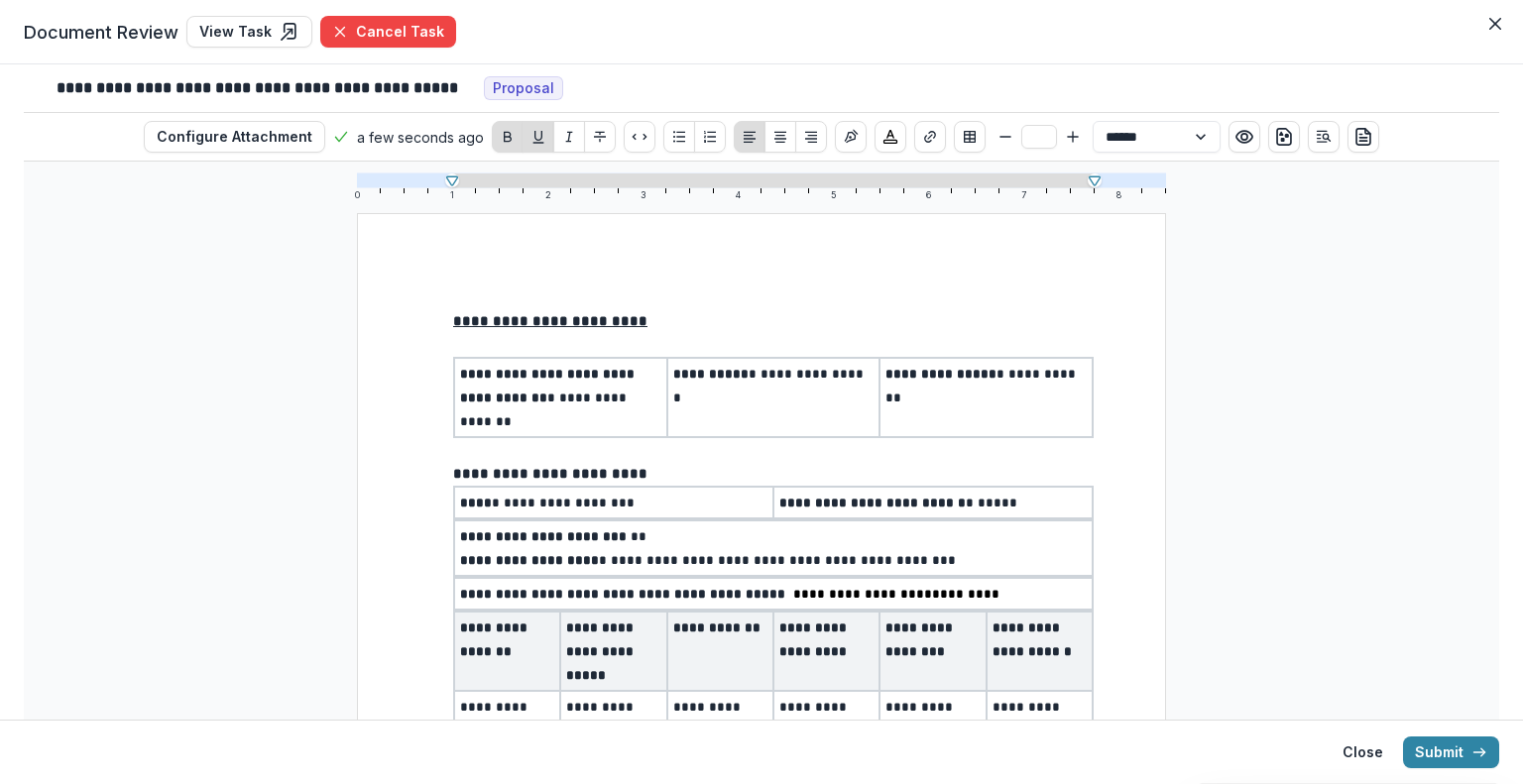 type on "**" 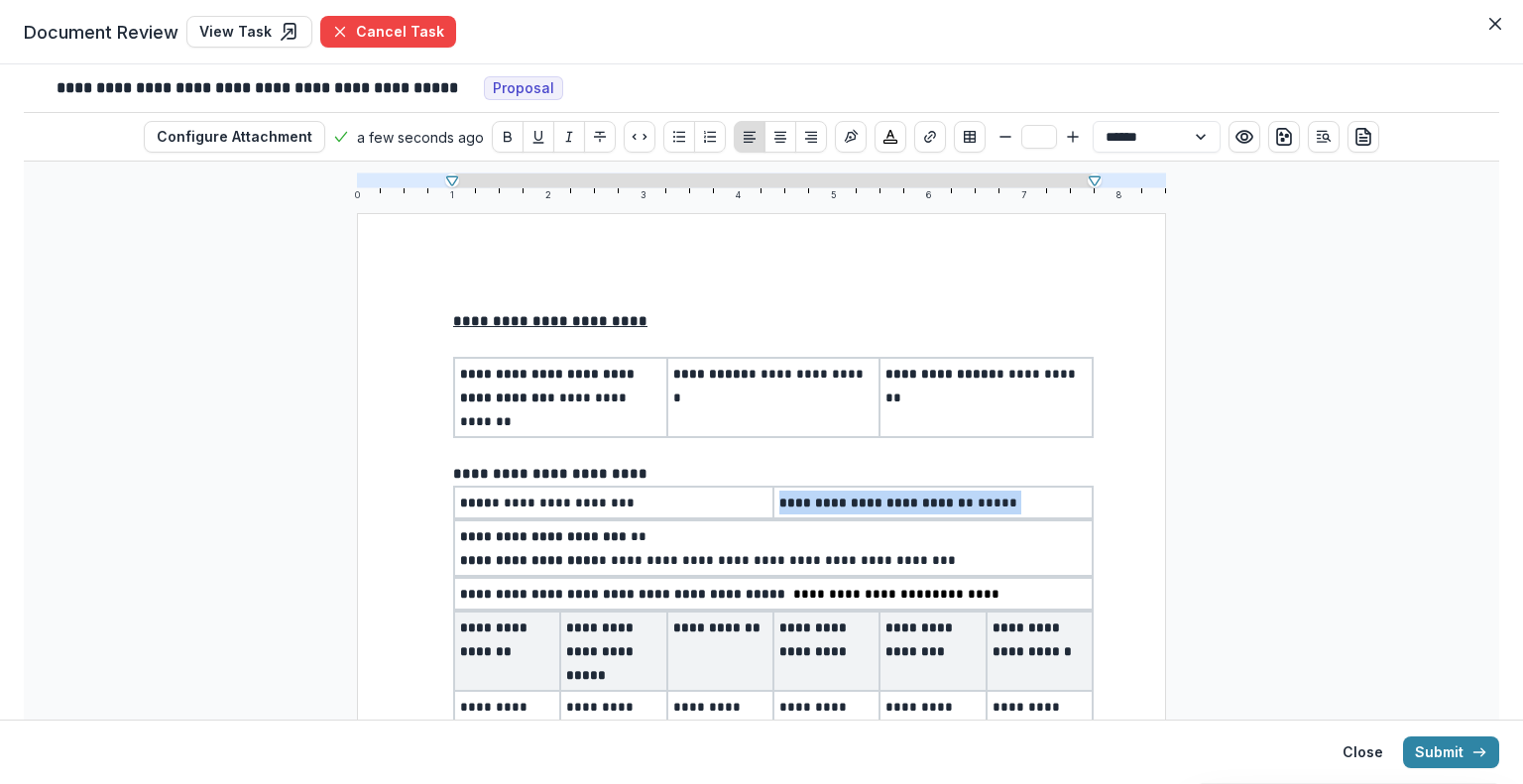 drag, startPoint x: 777, startPoint y: 474, endPoint x: 1052, endPoint y: 478, distance: 275.02909 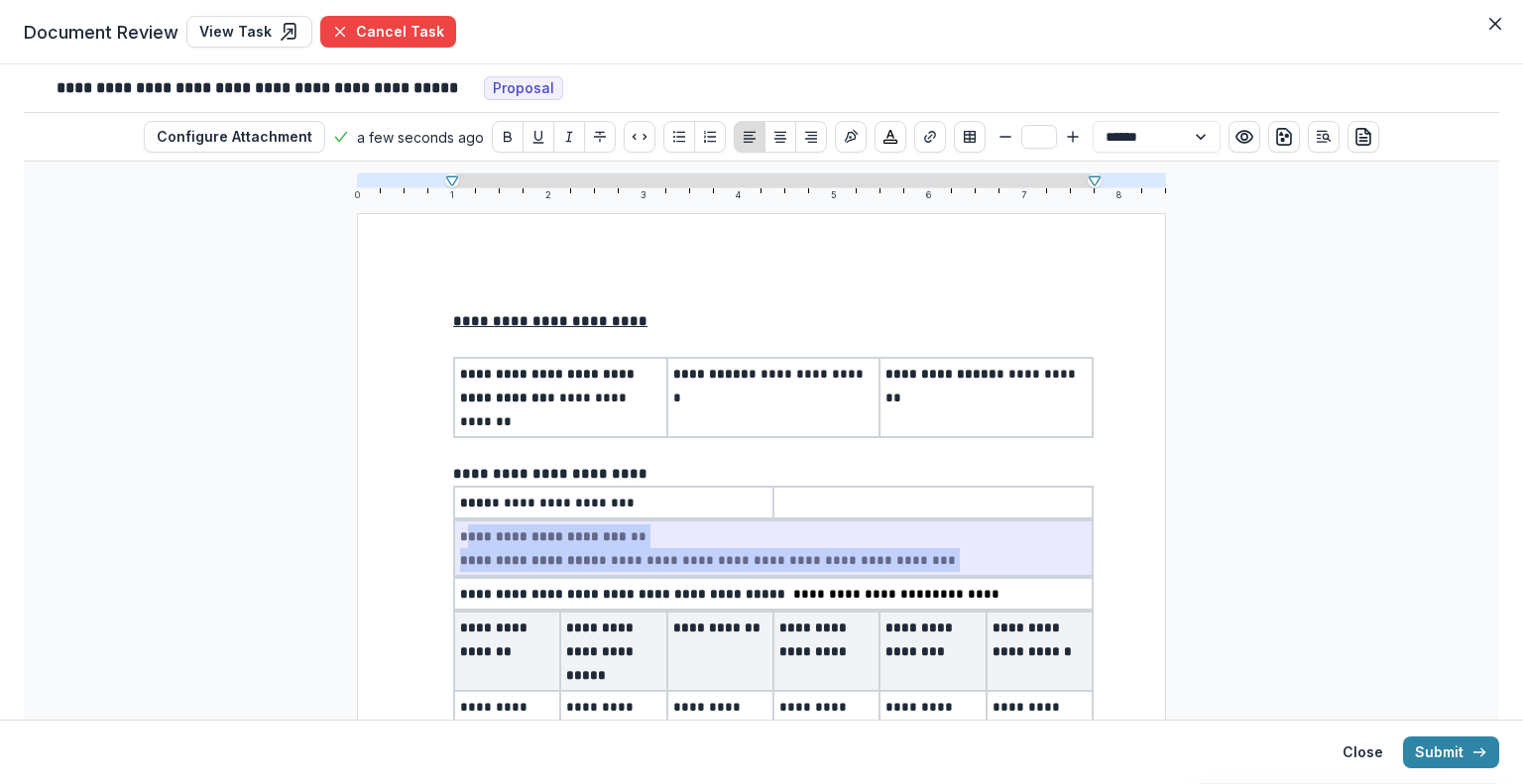drag, startPoint x: 462, startPoint y: 509, endPoint x: 1067, endPoint y: 522, distance: 605.1397 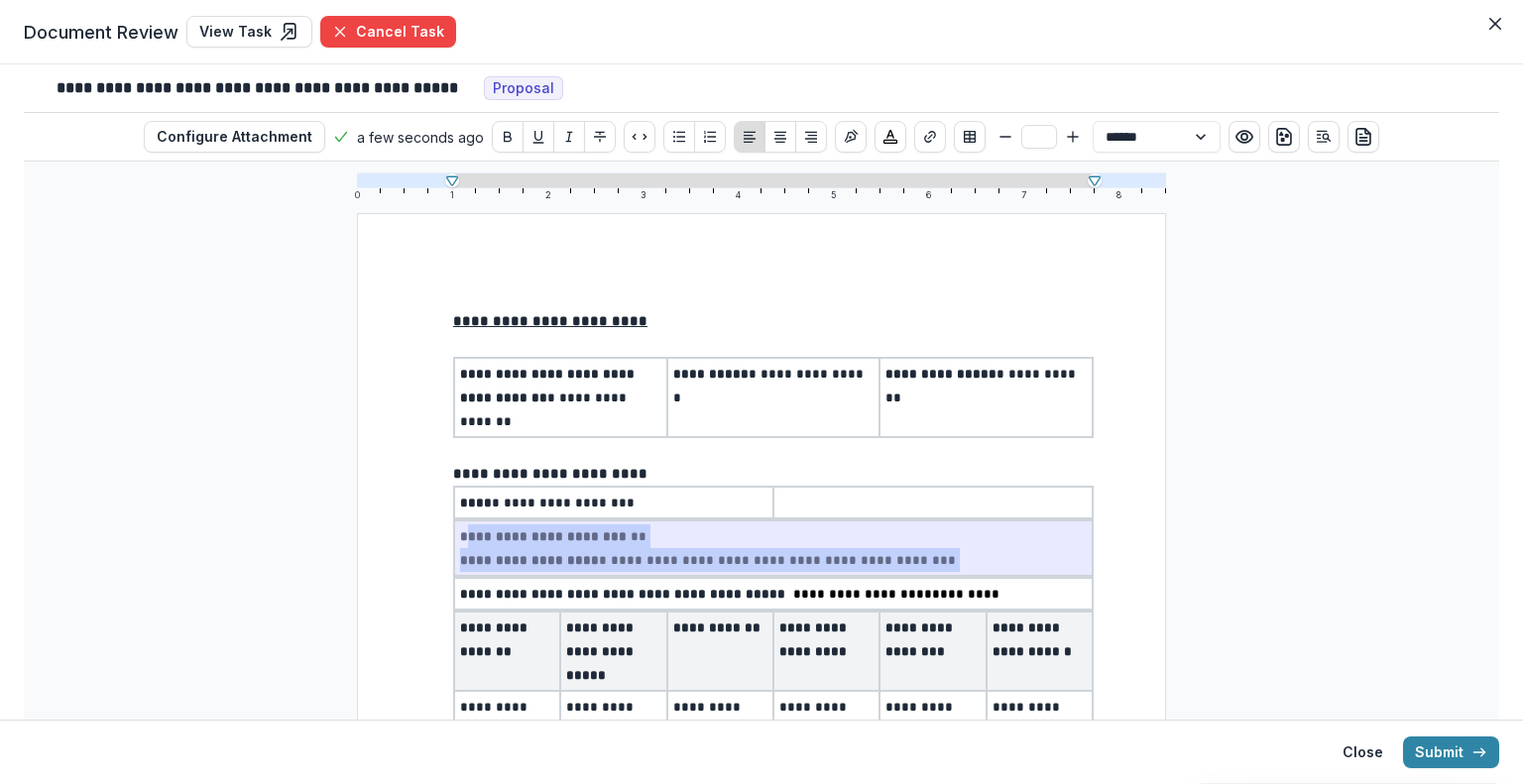 click on "**********" at bounding box center (773, 548) 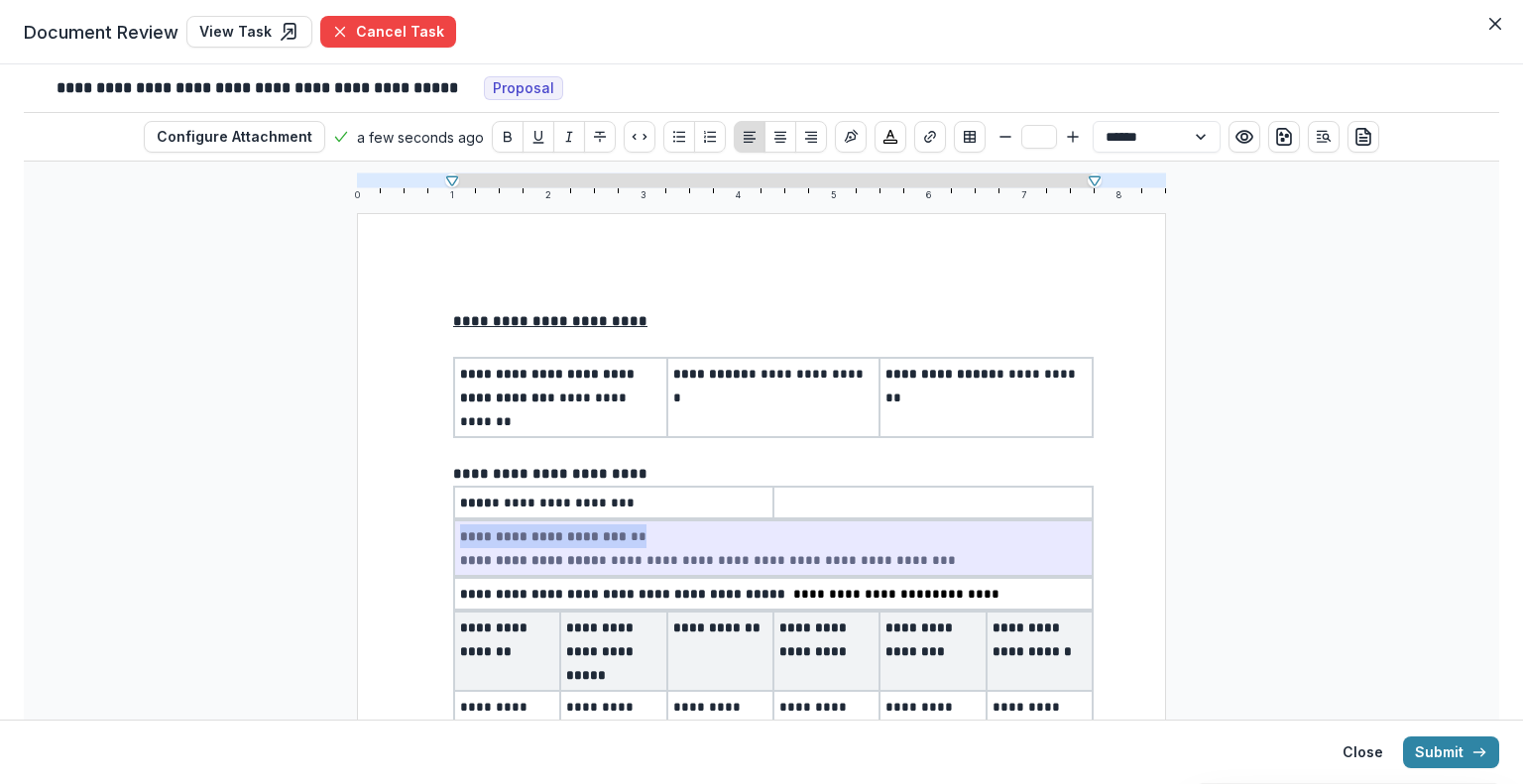 click on "**********" at bounding box center (773, 560) 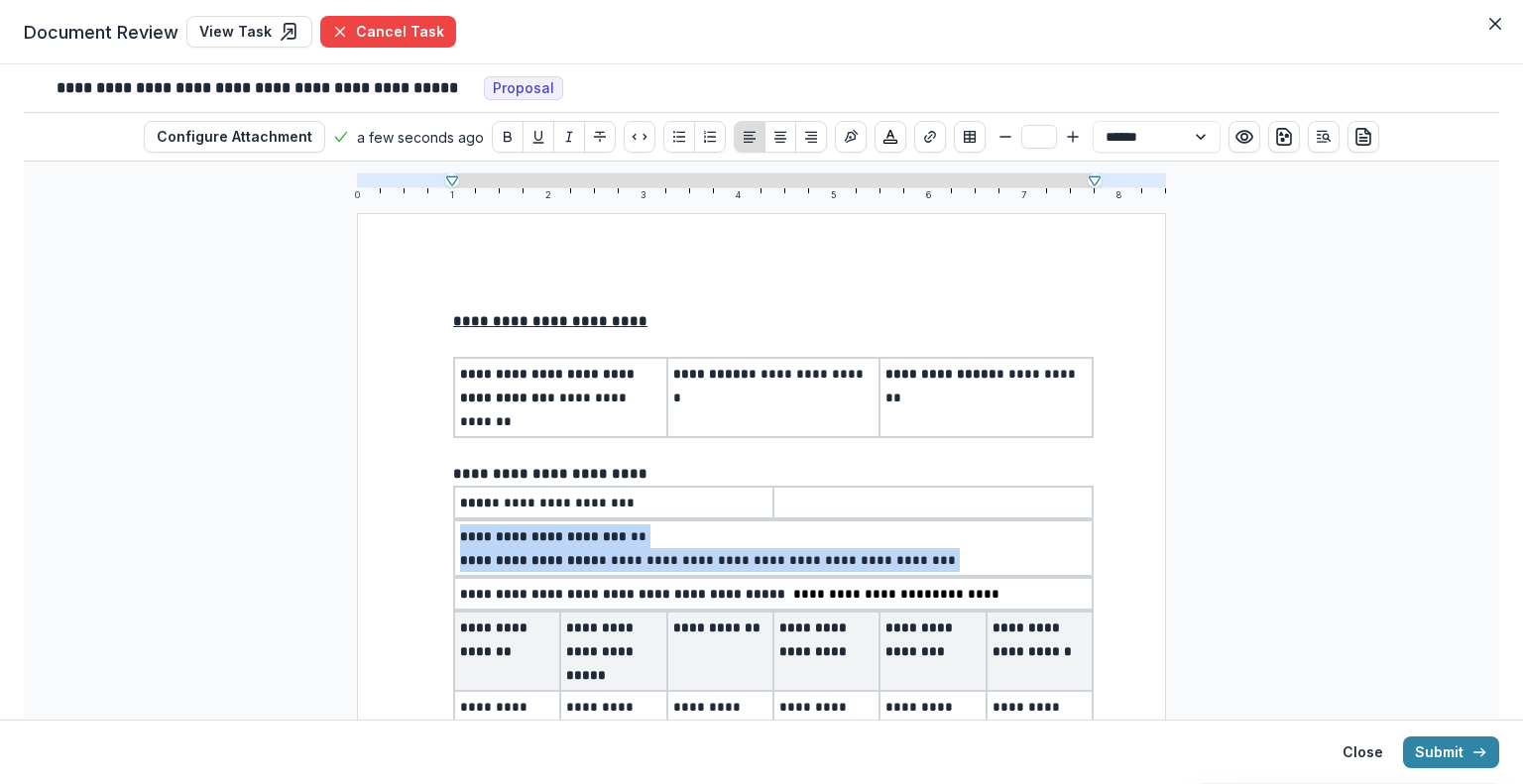 drag, startPoint x: 460, startPoint y: 508, endPoint x: 1009, endPoint y: 531, distance: 549.48157 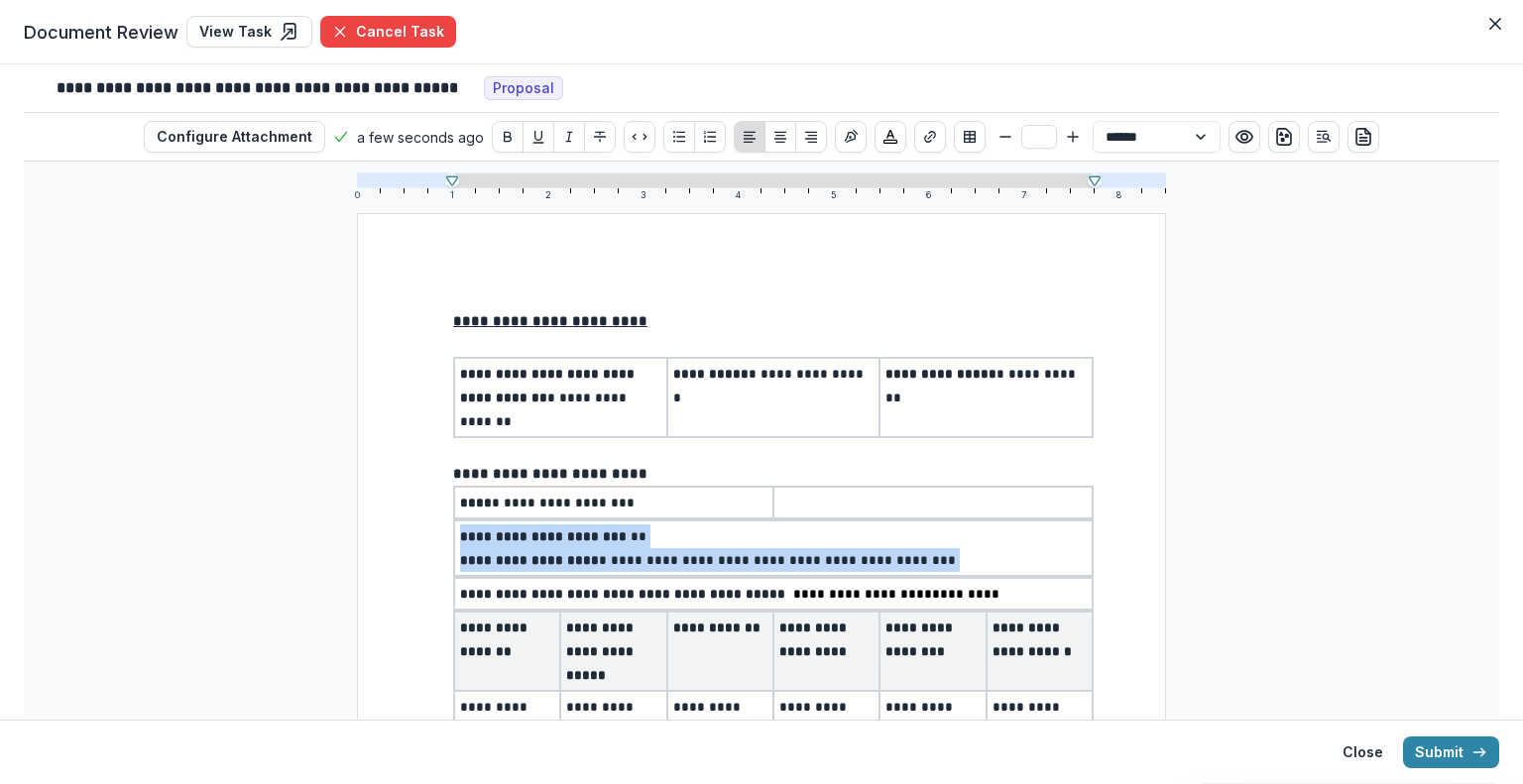 click on "**********" at bounding box center [773, 548] 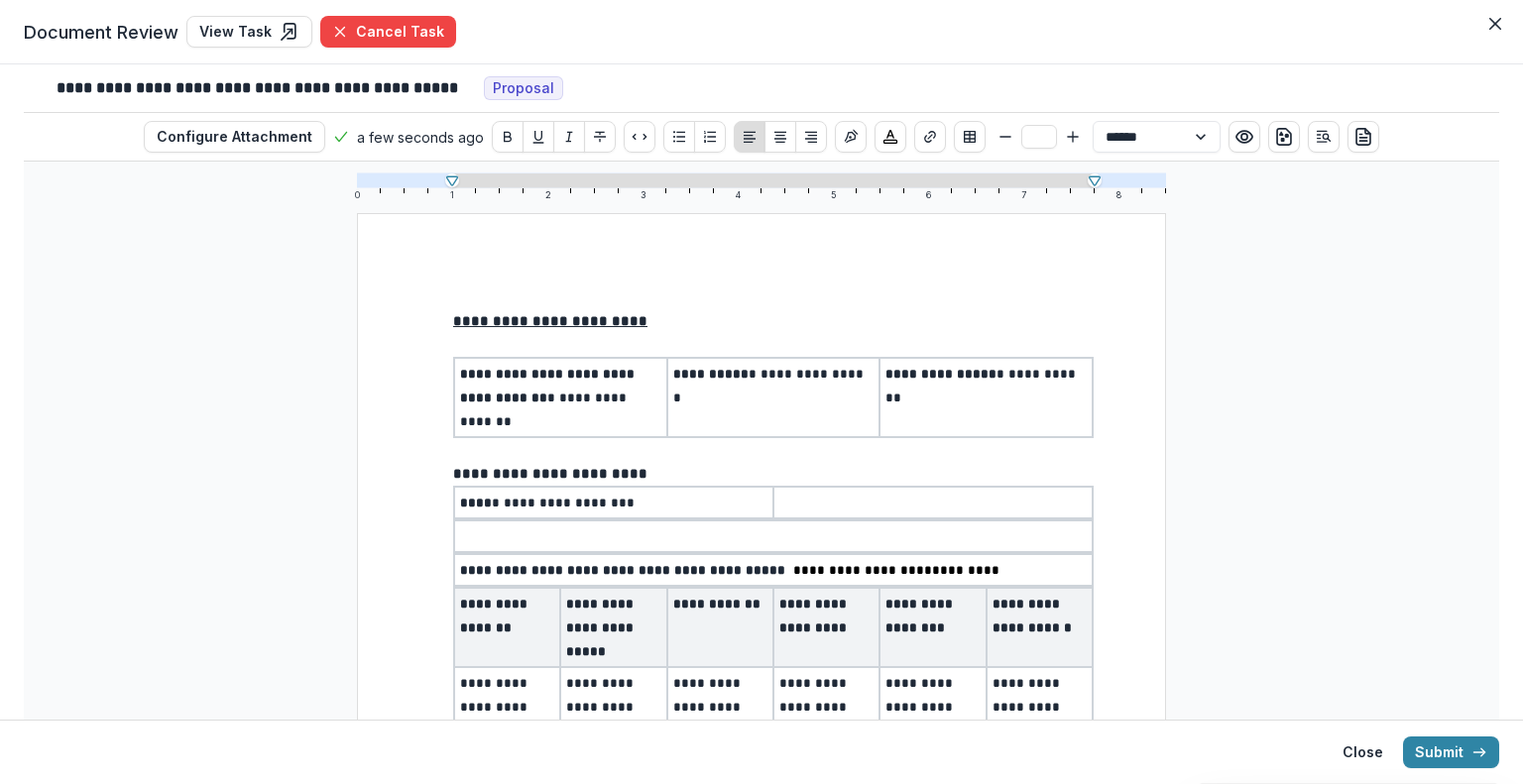 click on "**********" at bounding box center (896, 570) 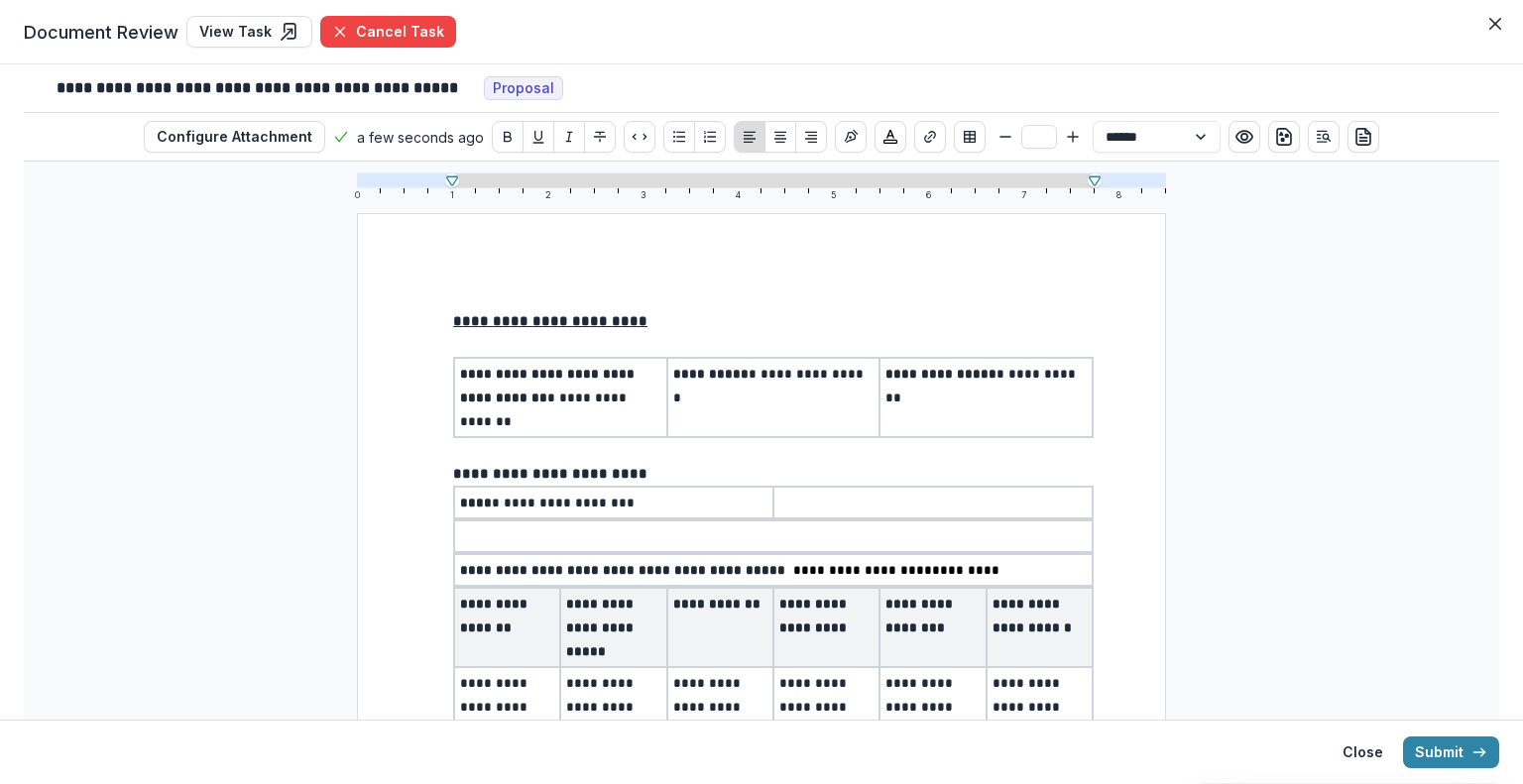 type 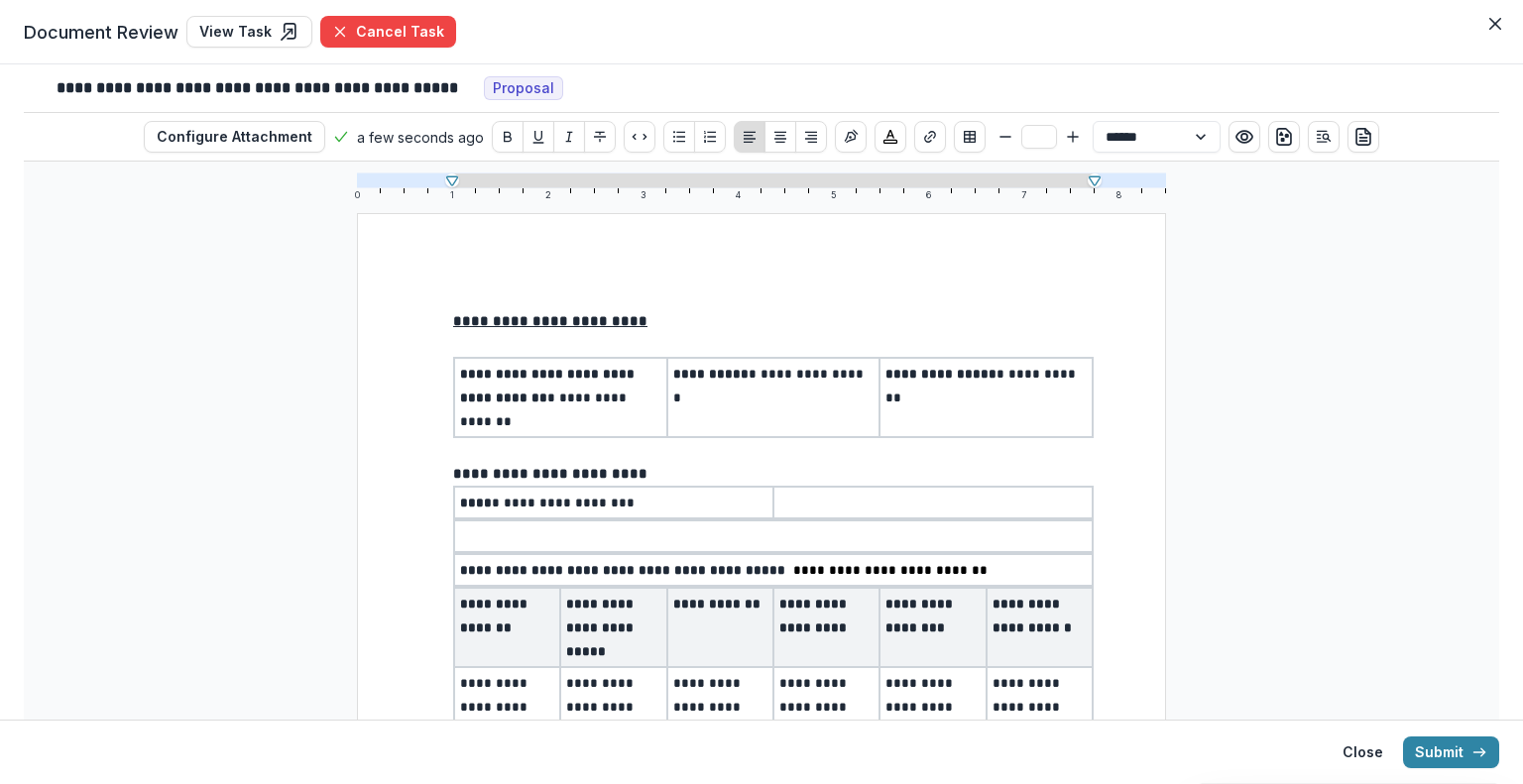 click on "**********" at bounding box center [773, 570] 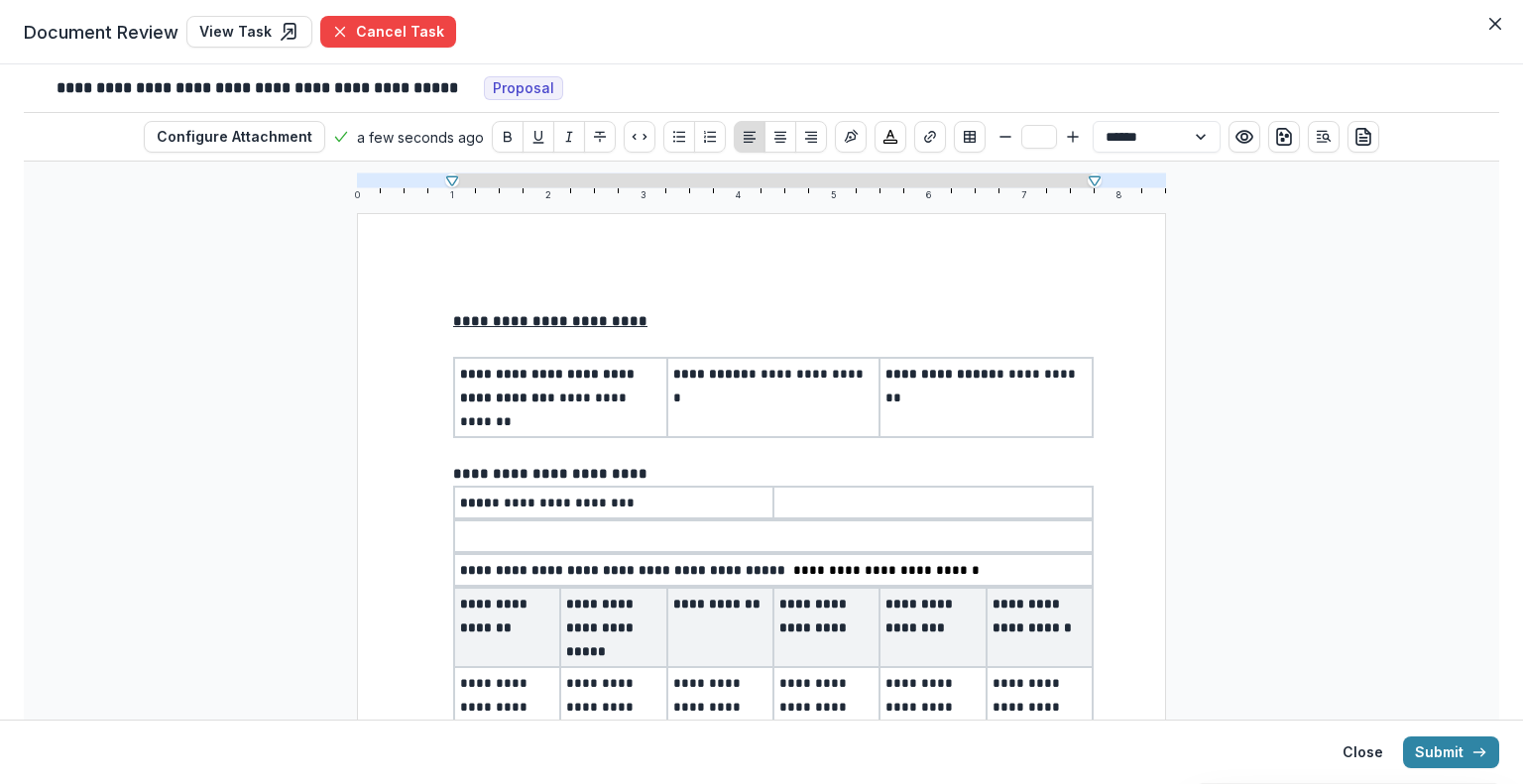 click on "**********" at bounding box center (886, 570) 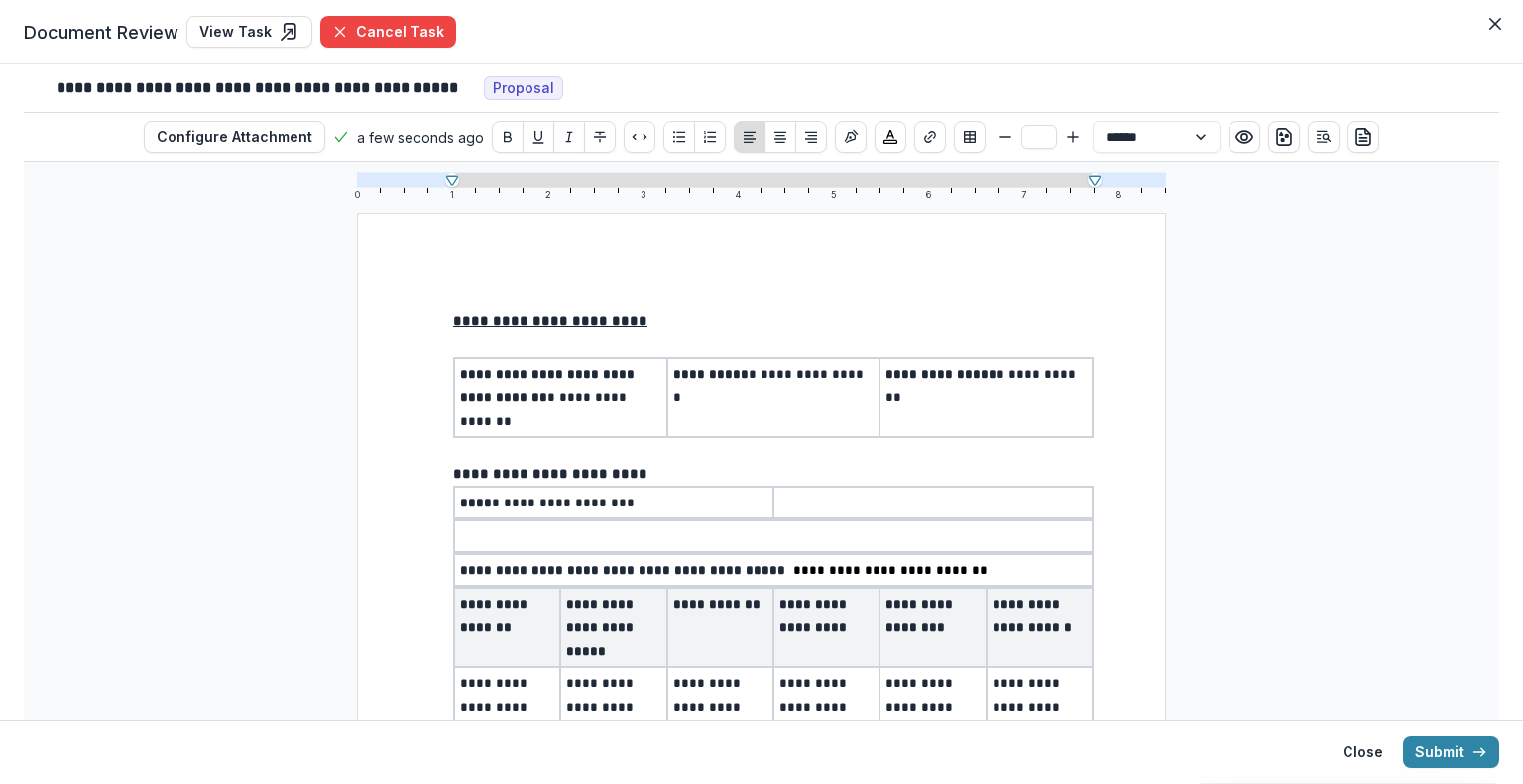 click on "**********" at bounding box center (890, 570) 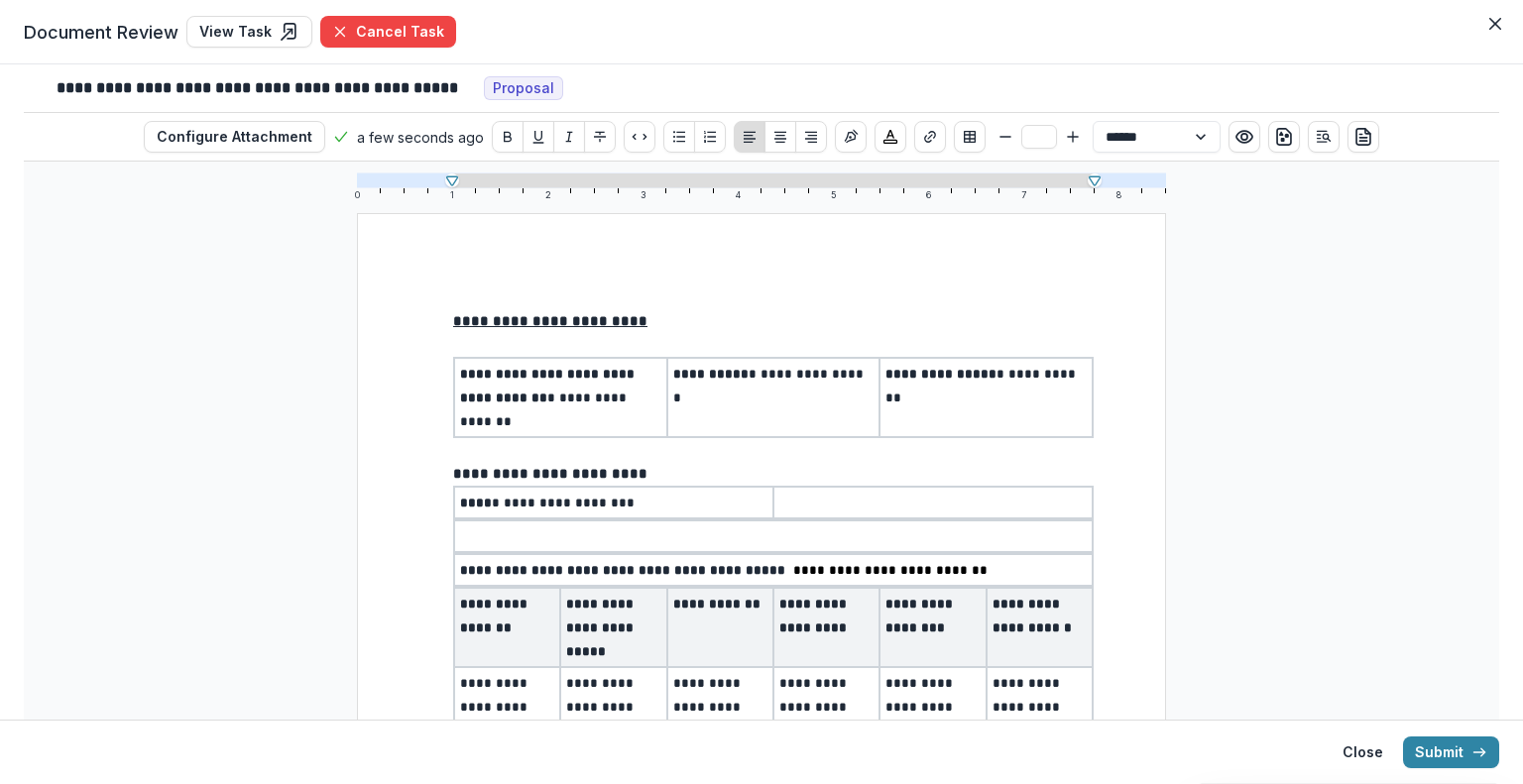 click on "**********" at bounding box center [890, 570] 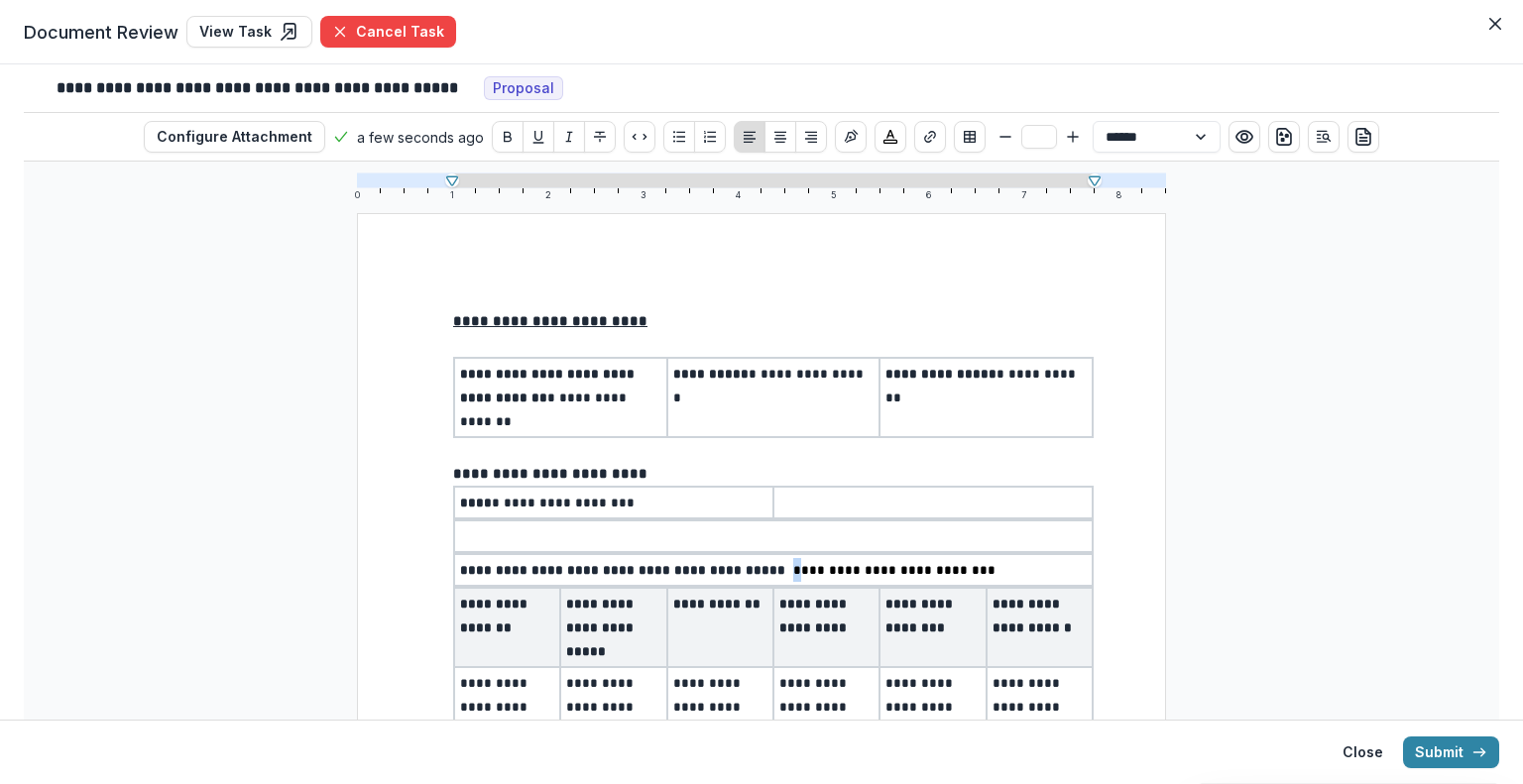 click on "**********" at bounding box center (894, 570) 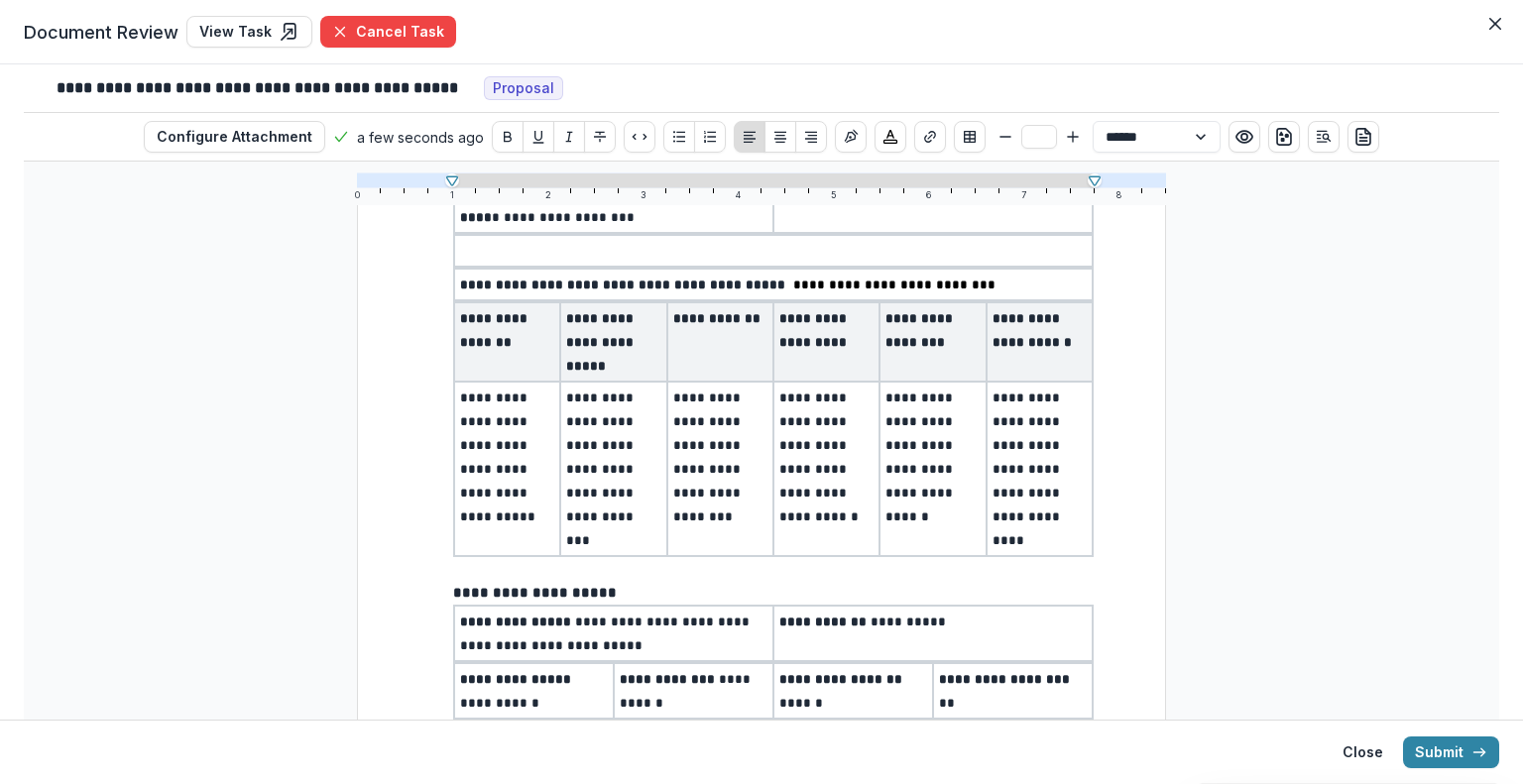 scroll, scrollTop: 297, scrollLeft: 0, axis: vertical 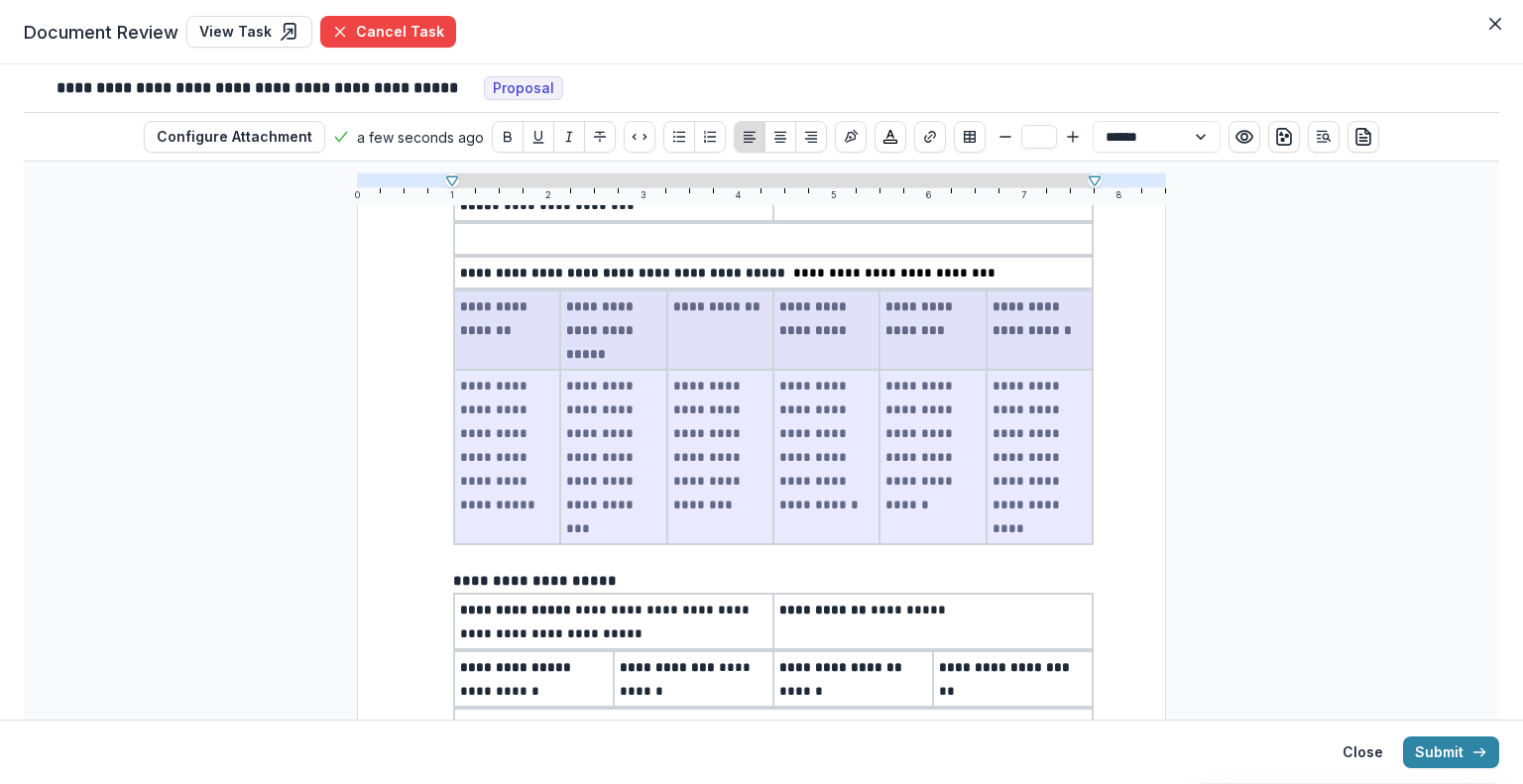 drag, startPoint x: 464, startPoint y: 278, endPoint x: 1011, endPoint y: 438, distance: 569.9202 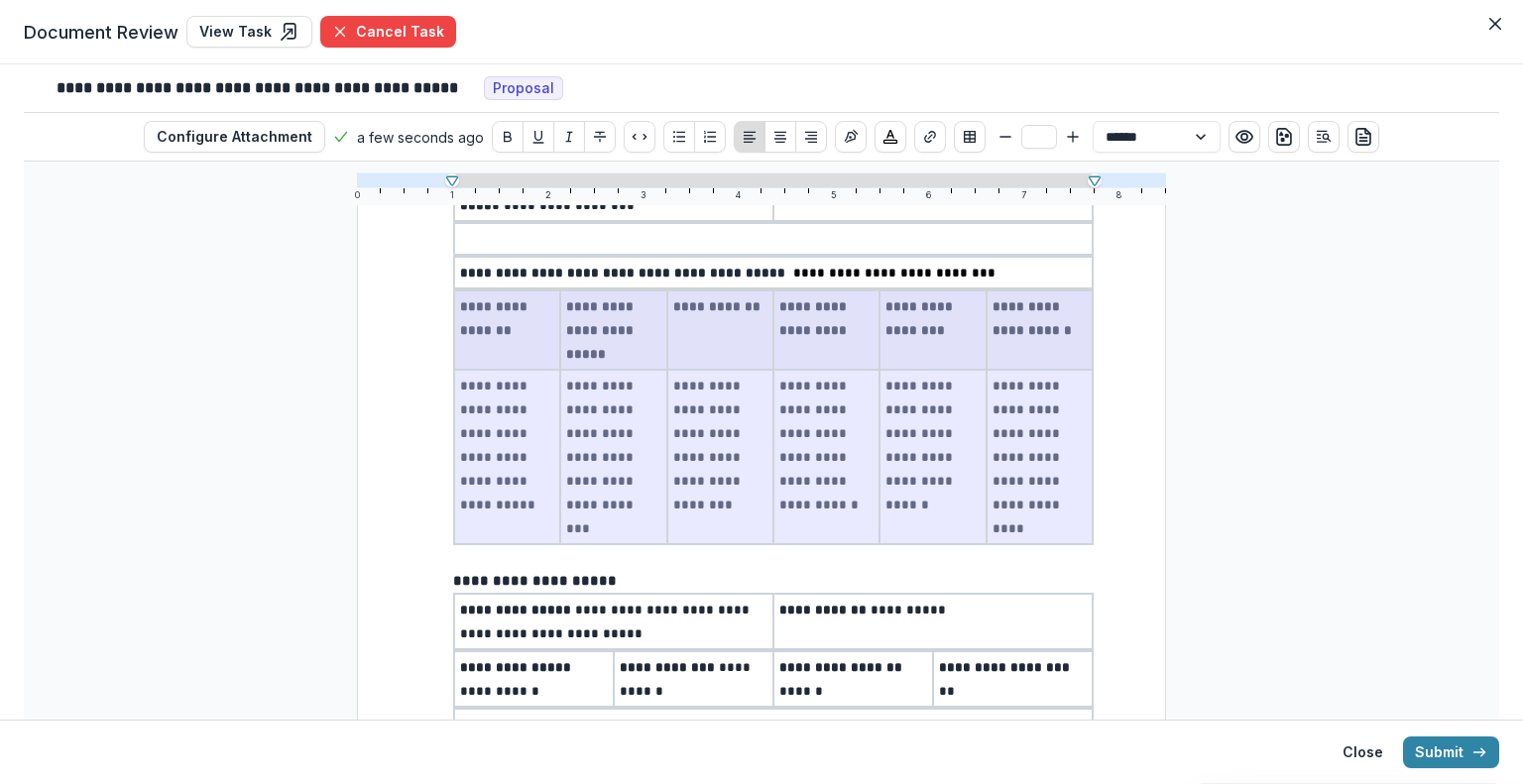click on "**********" at bounding box center [773, 417] 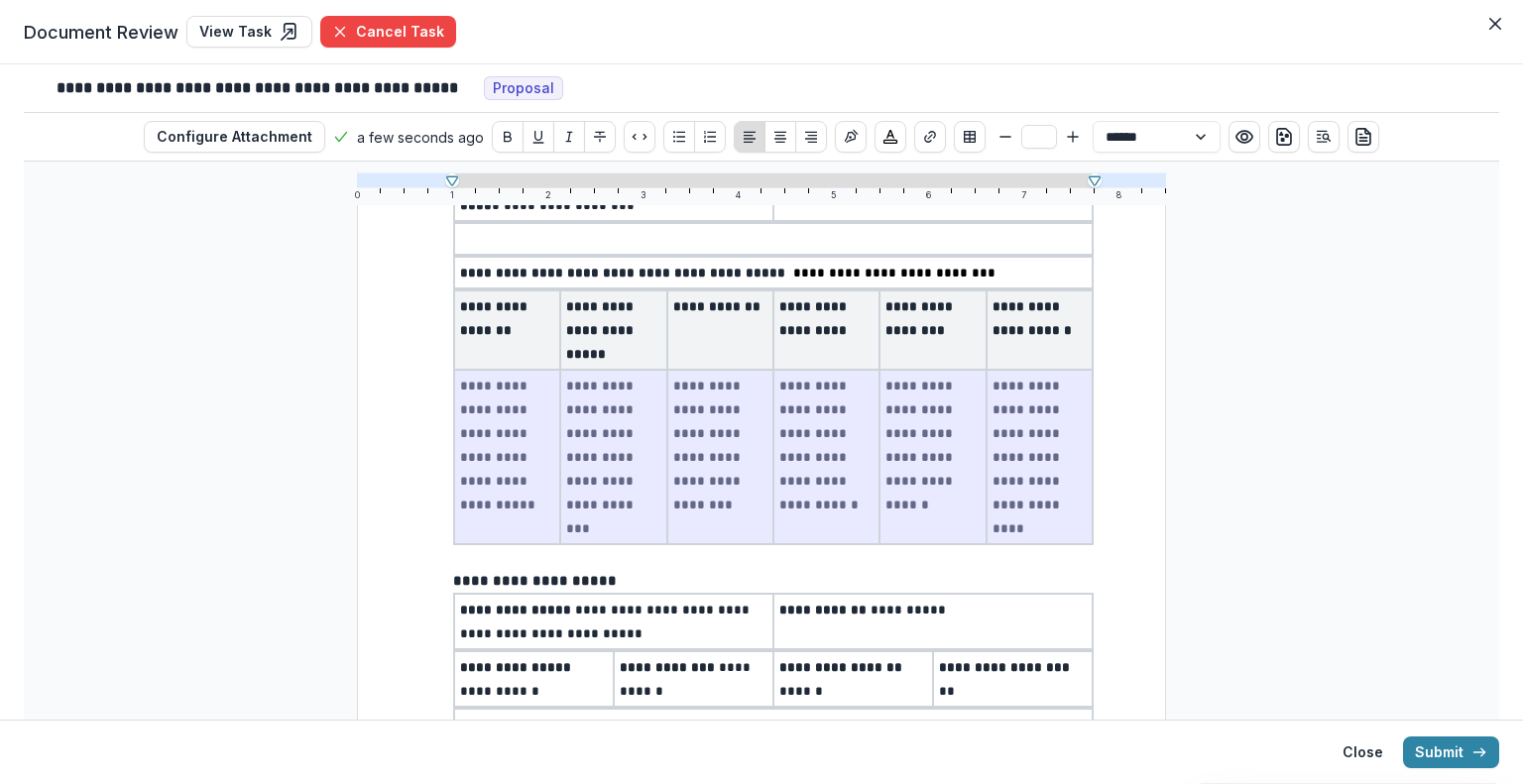 drag, startPoint x: 1079, startPoint y: 478, endPoint x: 537, endPoint y: 370, distance: 552.65541 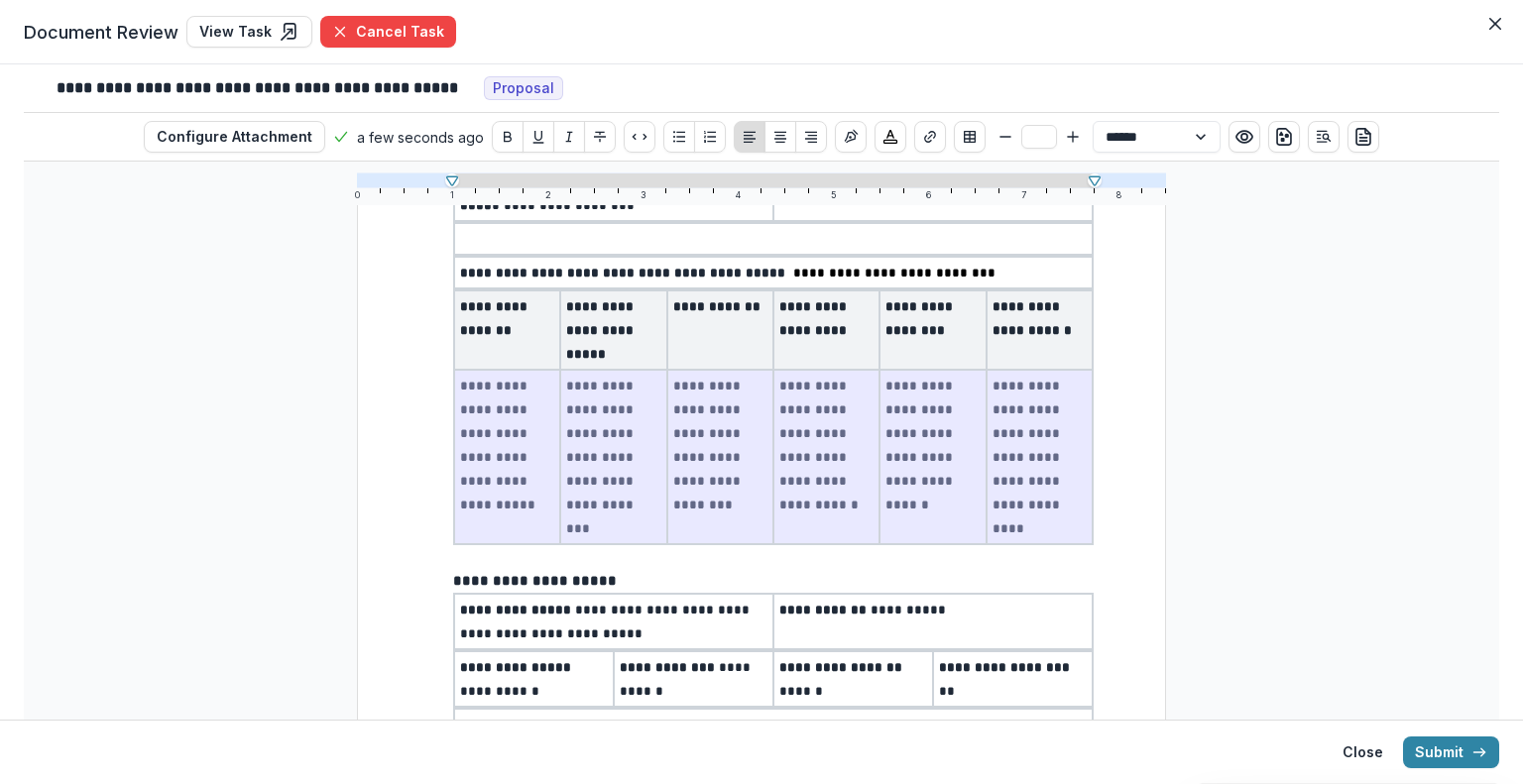 click on "**********" at bounding box center [773, 457] 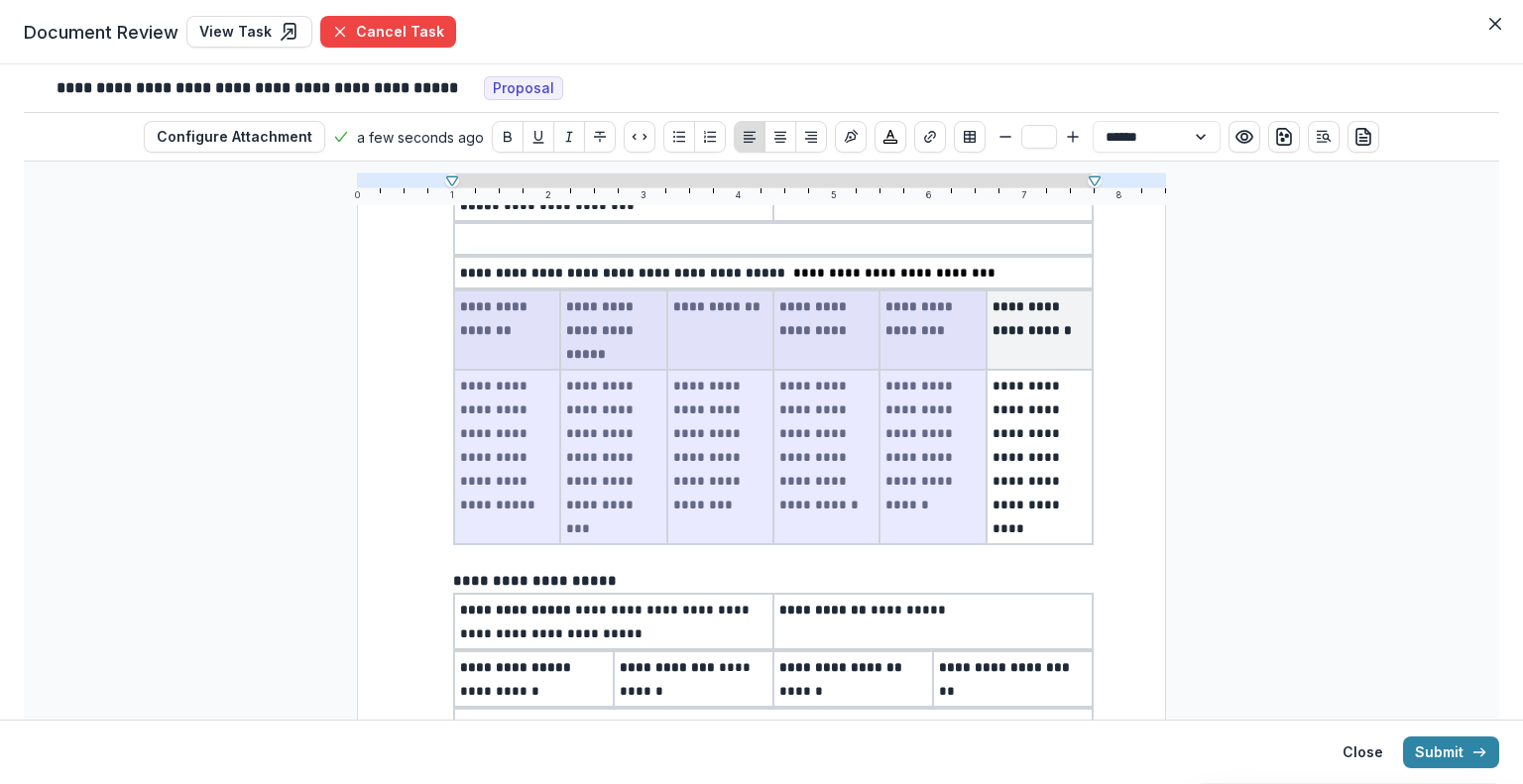 drag, startPoint x: 749, startPoint y: 372, endPoint x: 971, endPoint y: 390, distance: 222.72853 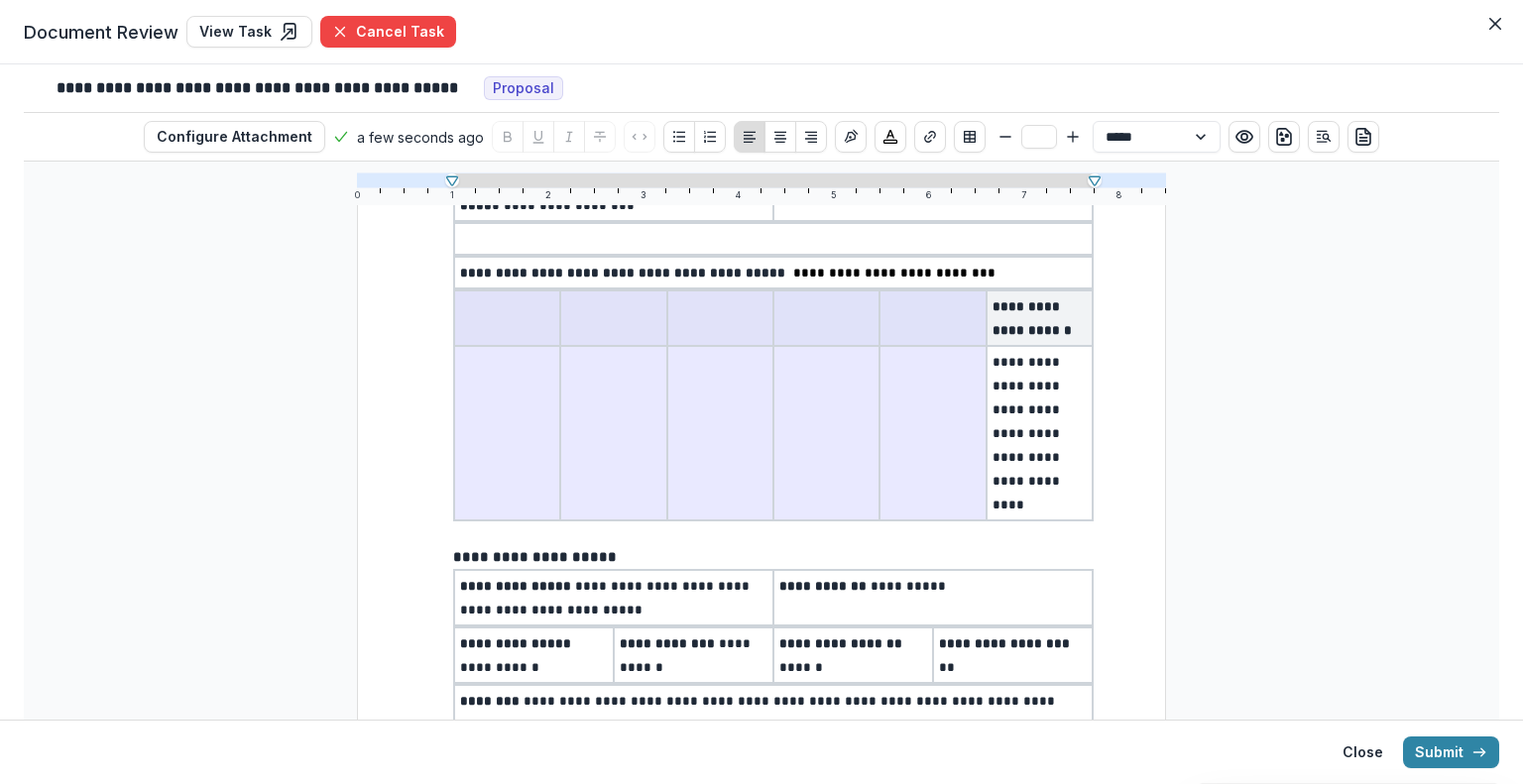 type on "**" 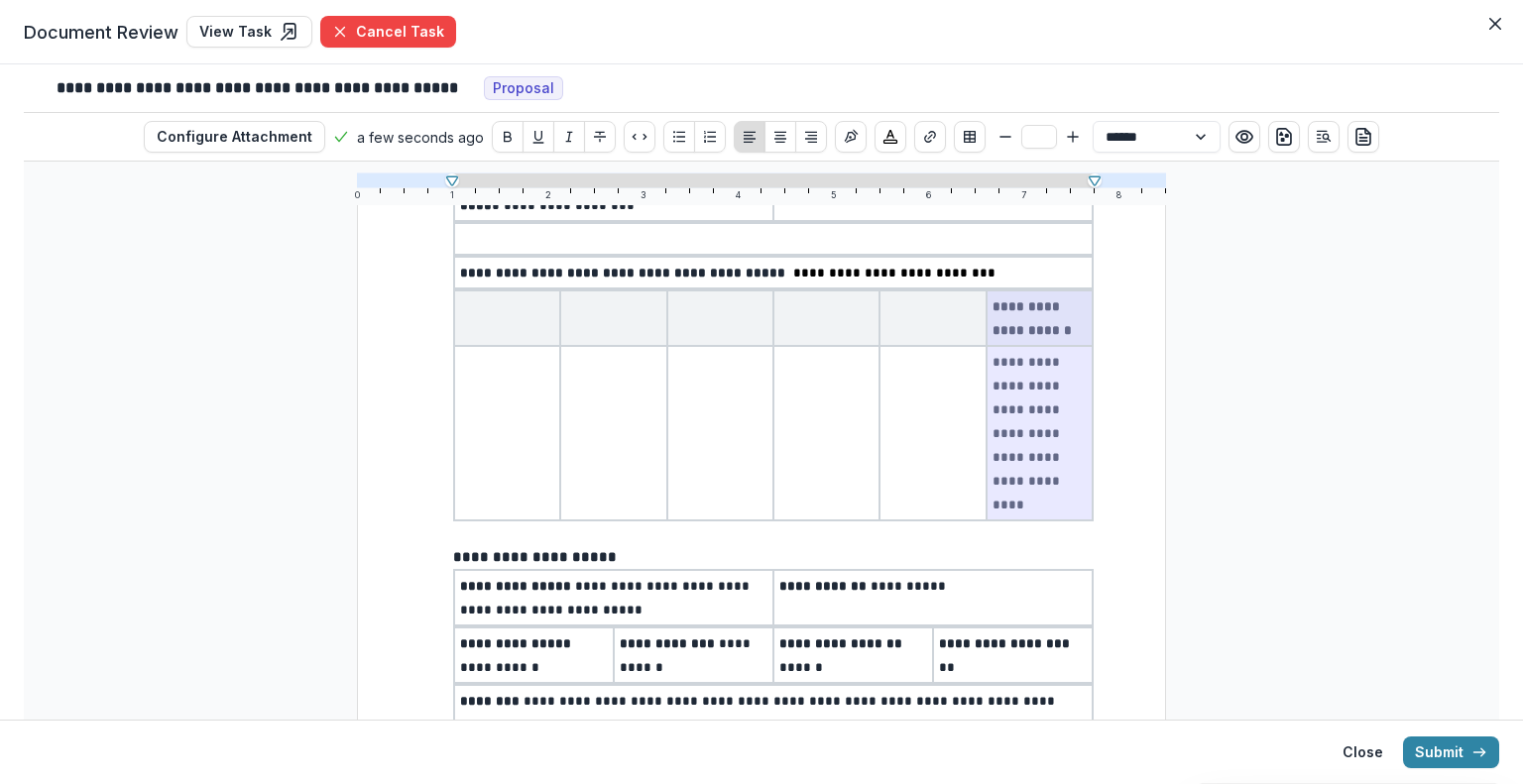drag, startPoint x: 993, startPoint y: 276, endPoint x: 1075, endPoint y: 411, distance: 157.95252 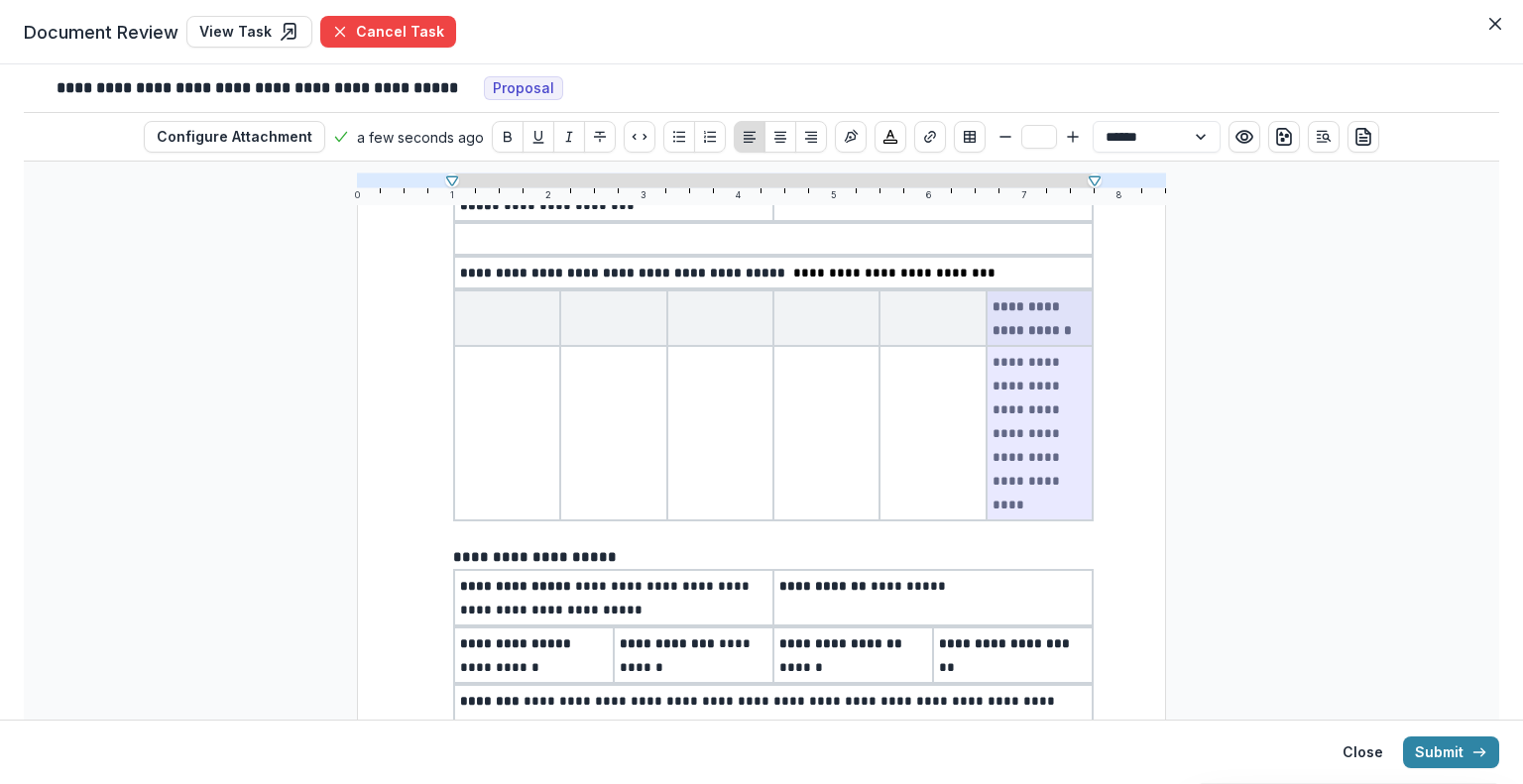click on "**********" at bounding box center (773, 405) 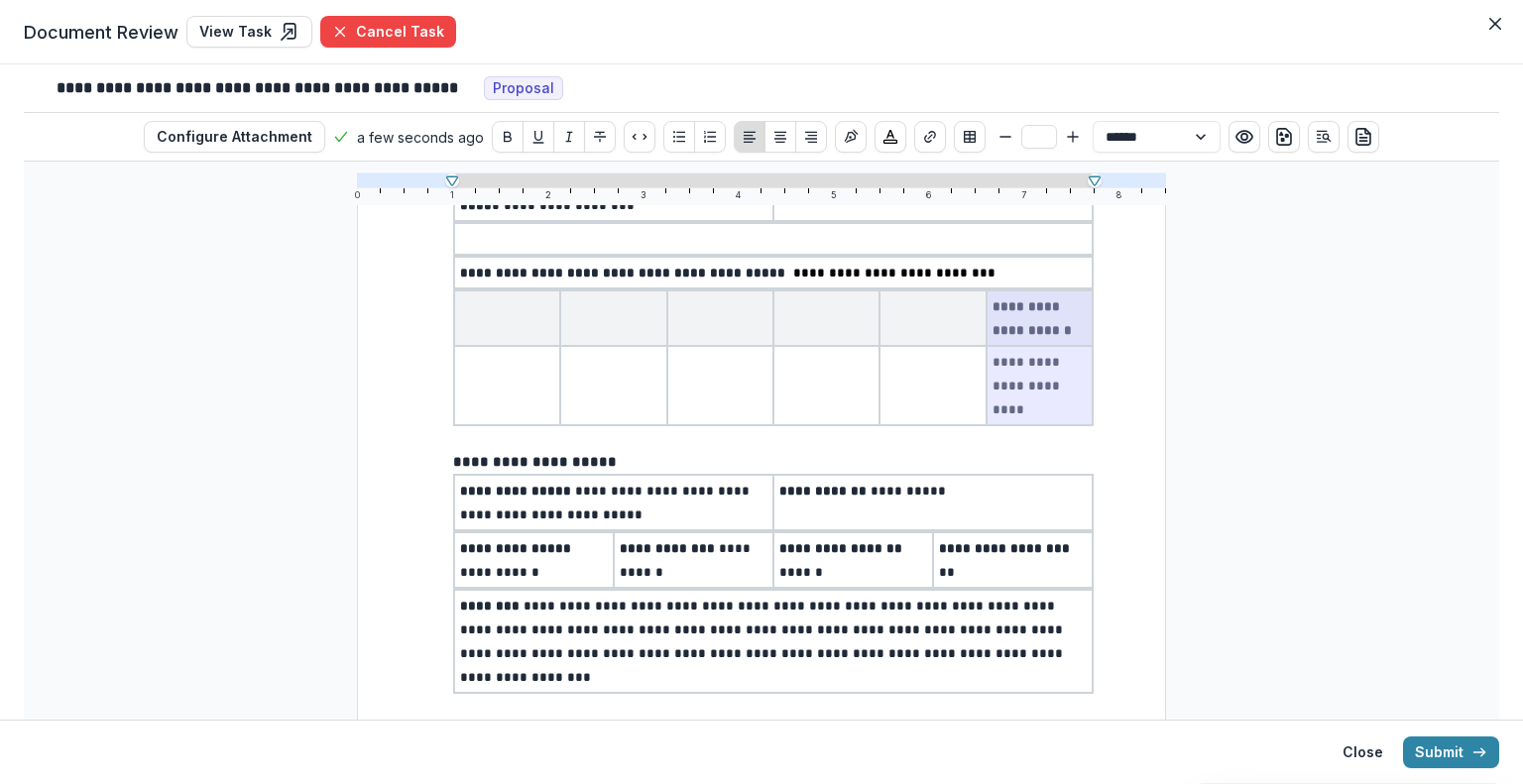 drag, startPoint x: 1001, startPoint y: 277, endPoint x: 1076, endPoint y: 340, distance: 97.94897 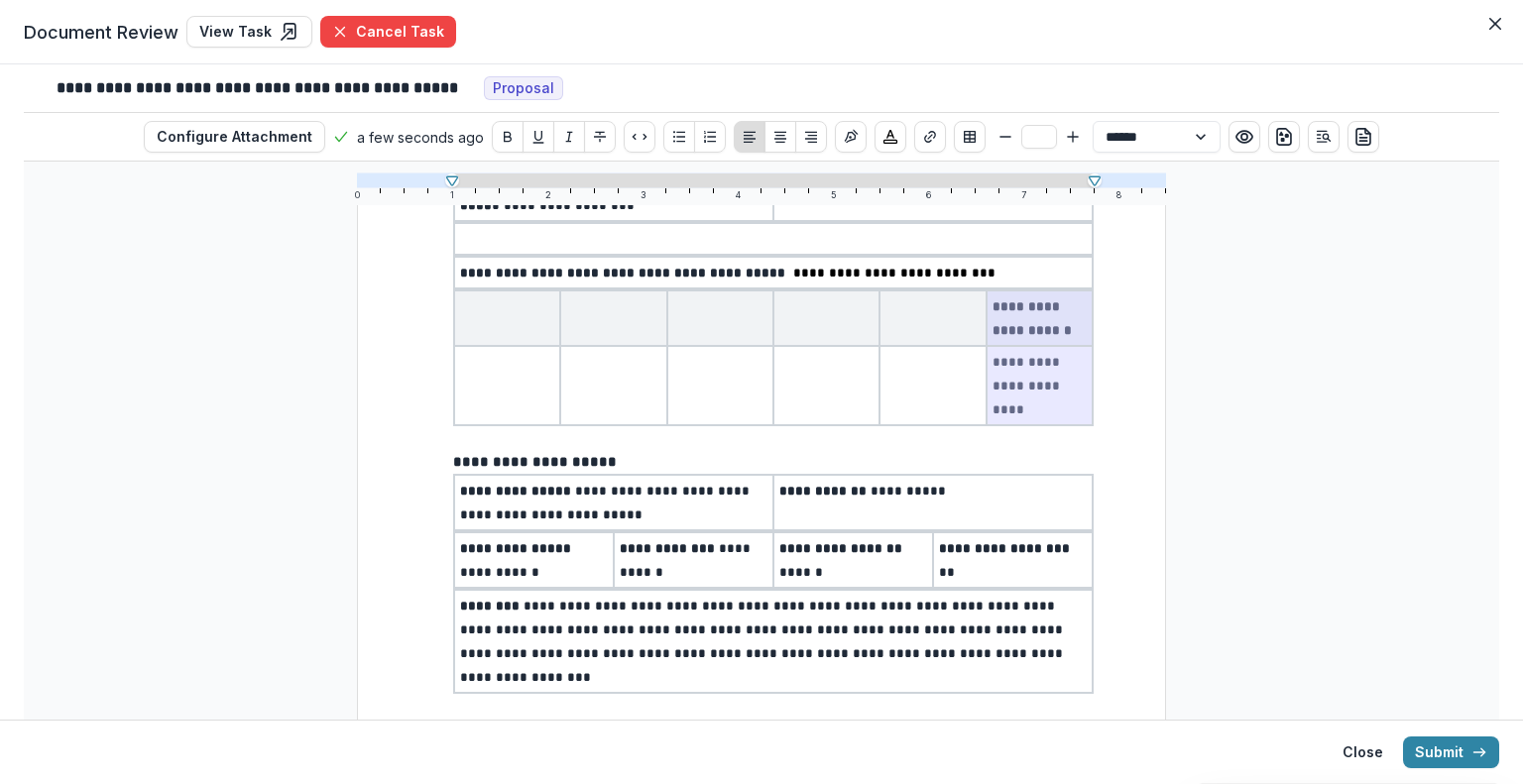 click on "**********" at bounding box center (773, 358) 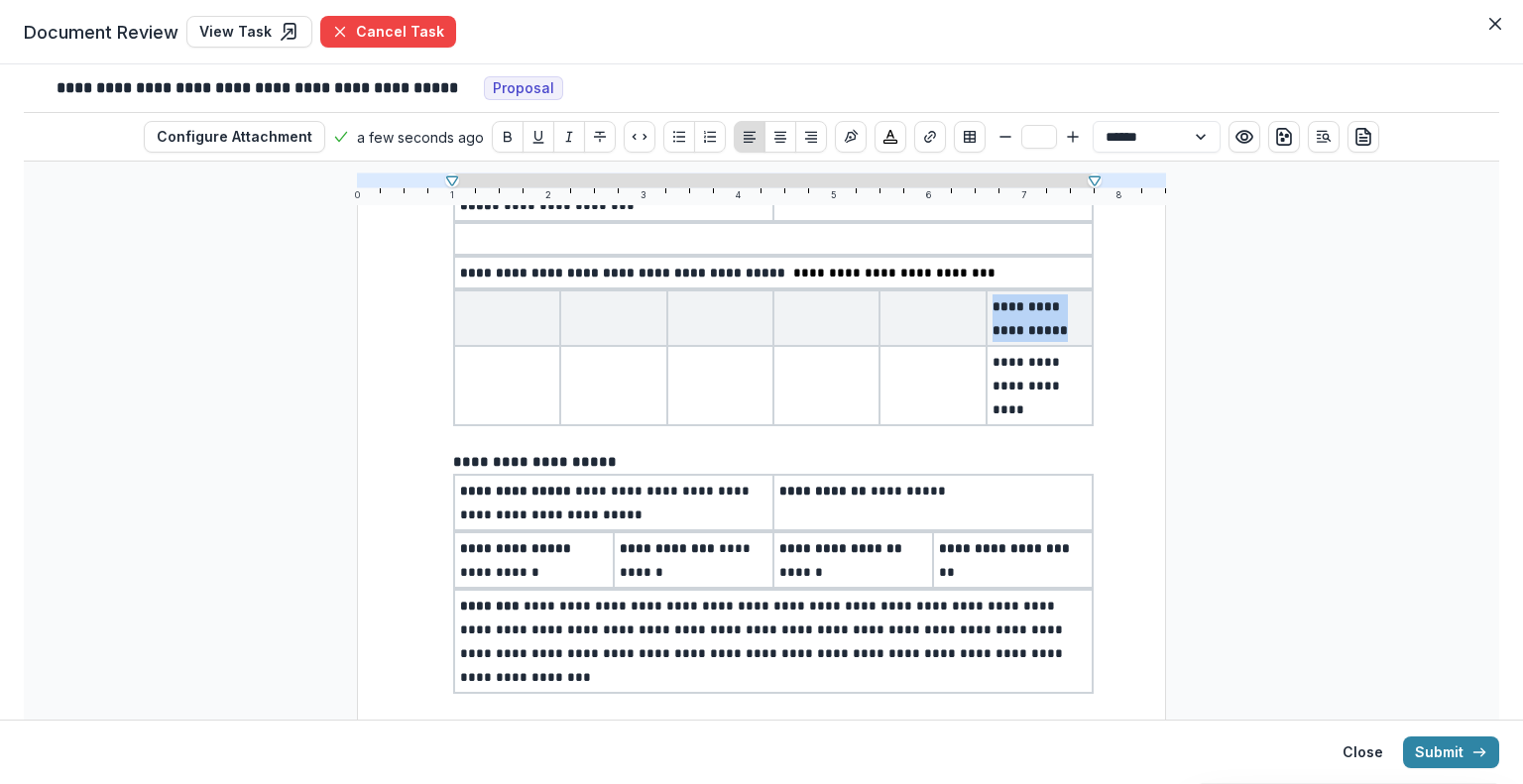 drag, startPoint x: 990, startPoint y: 287, endPoint x: 1069, endPoint y: 300, distance: 80.06248 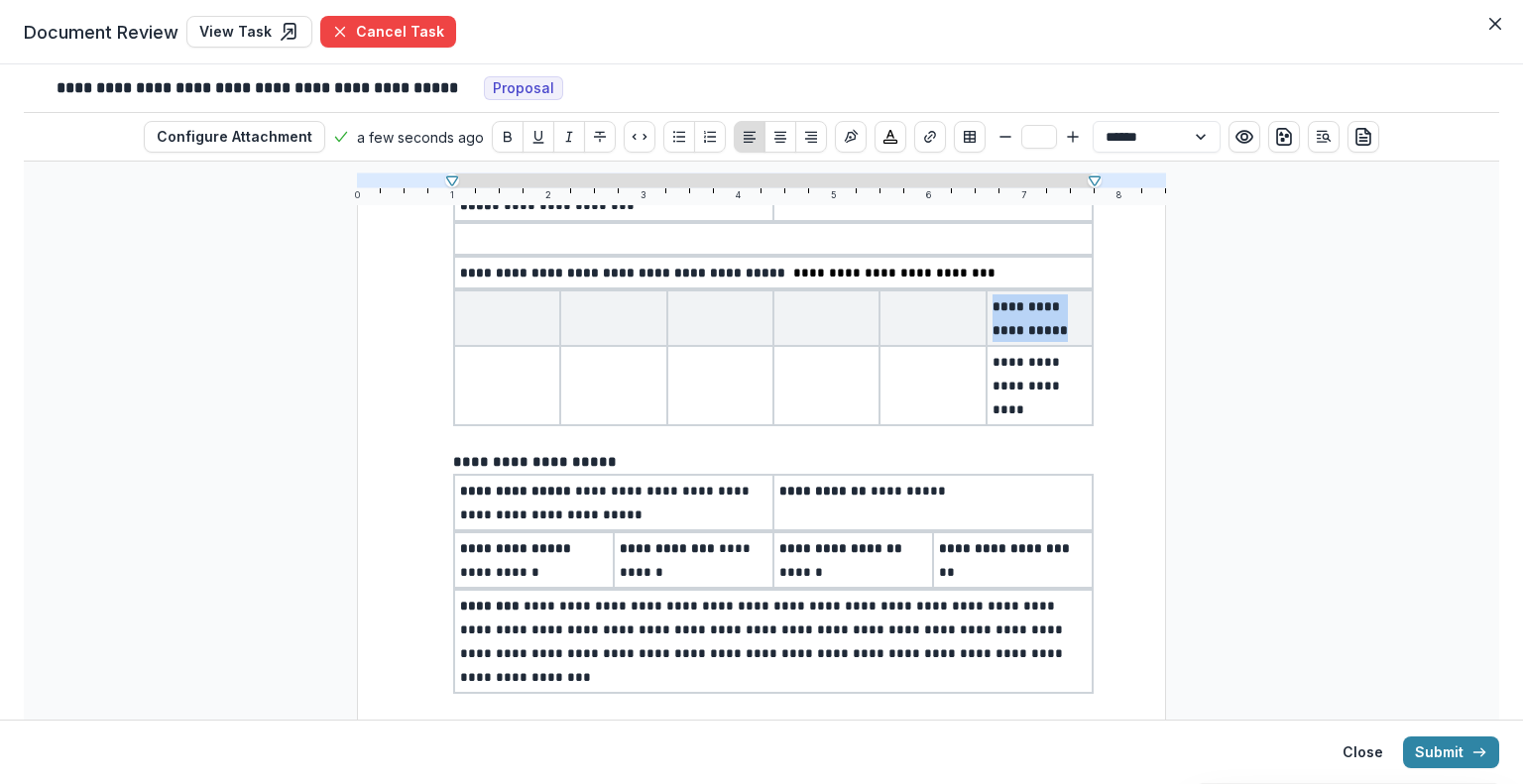 click on "**********" at bounding box center [1039, 318] 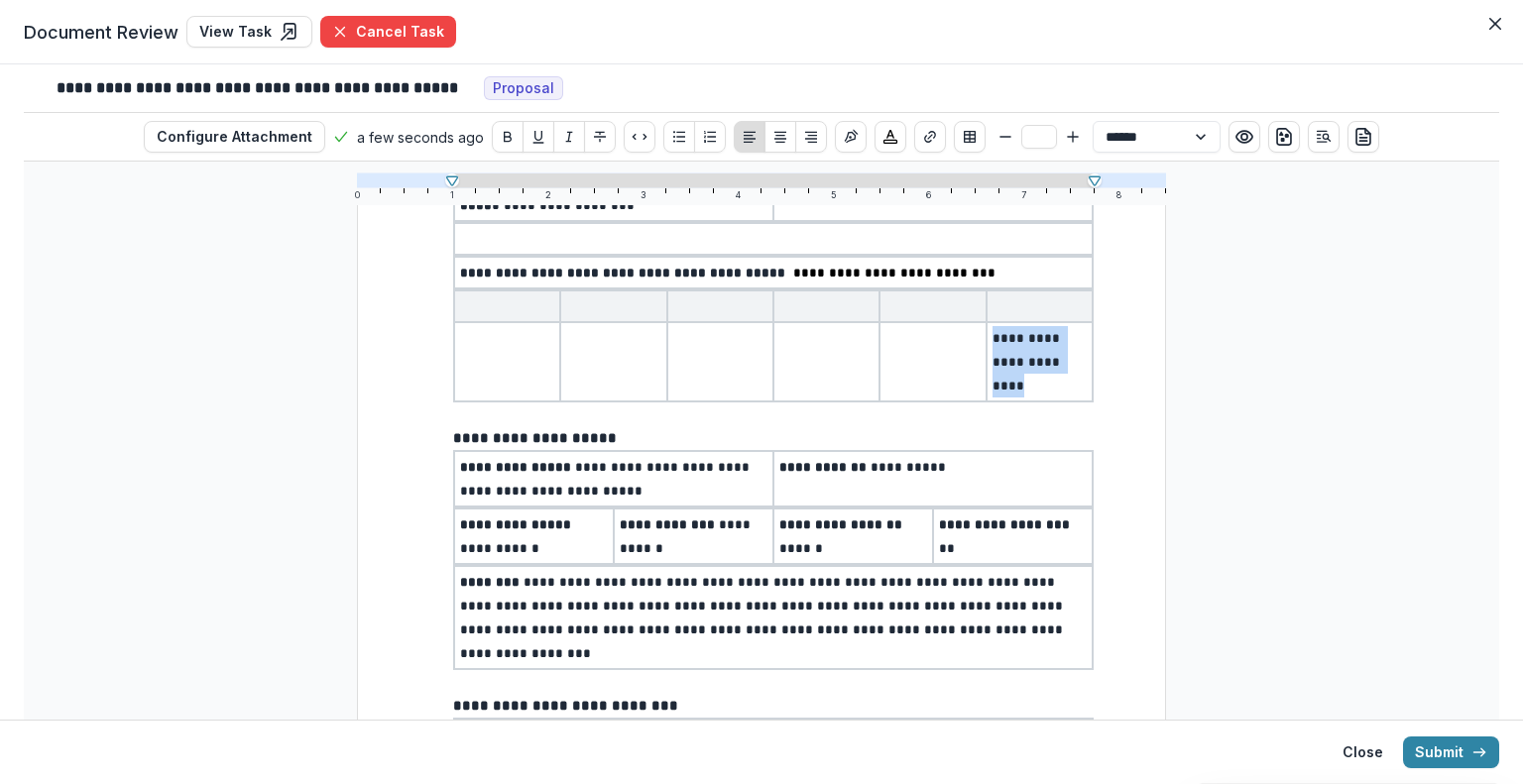 drag, startPoint x: 991, startPoint y: 307, endPoint x: 1088, endPoint y: 328, distance: 99.24717 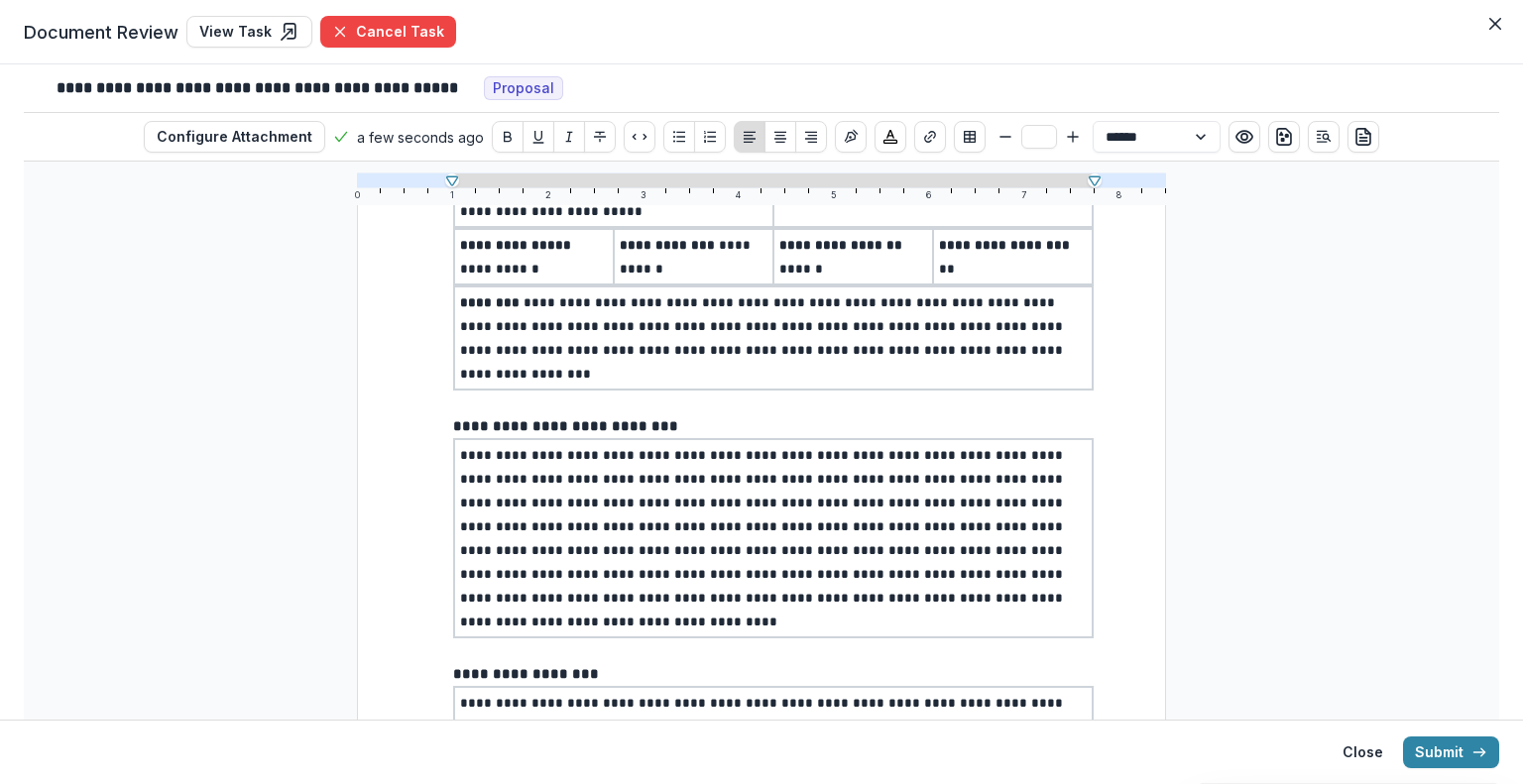 scroll, scrollTop: 623, scrollLeft: 0, axis: vertical 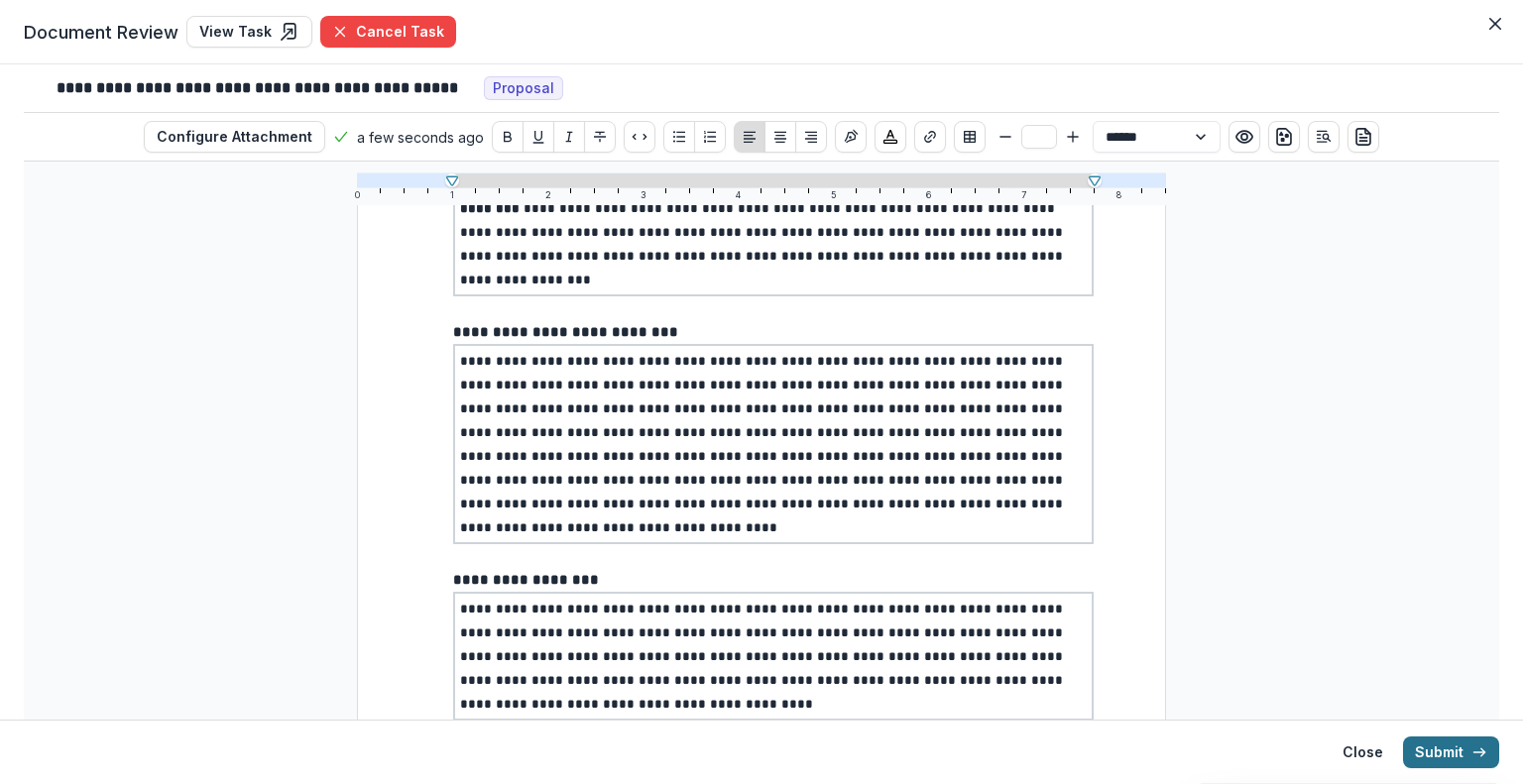 click on "Submit" at bounding box center [1451, 752] 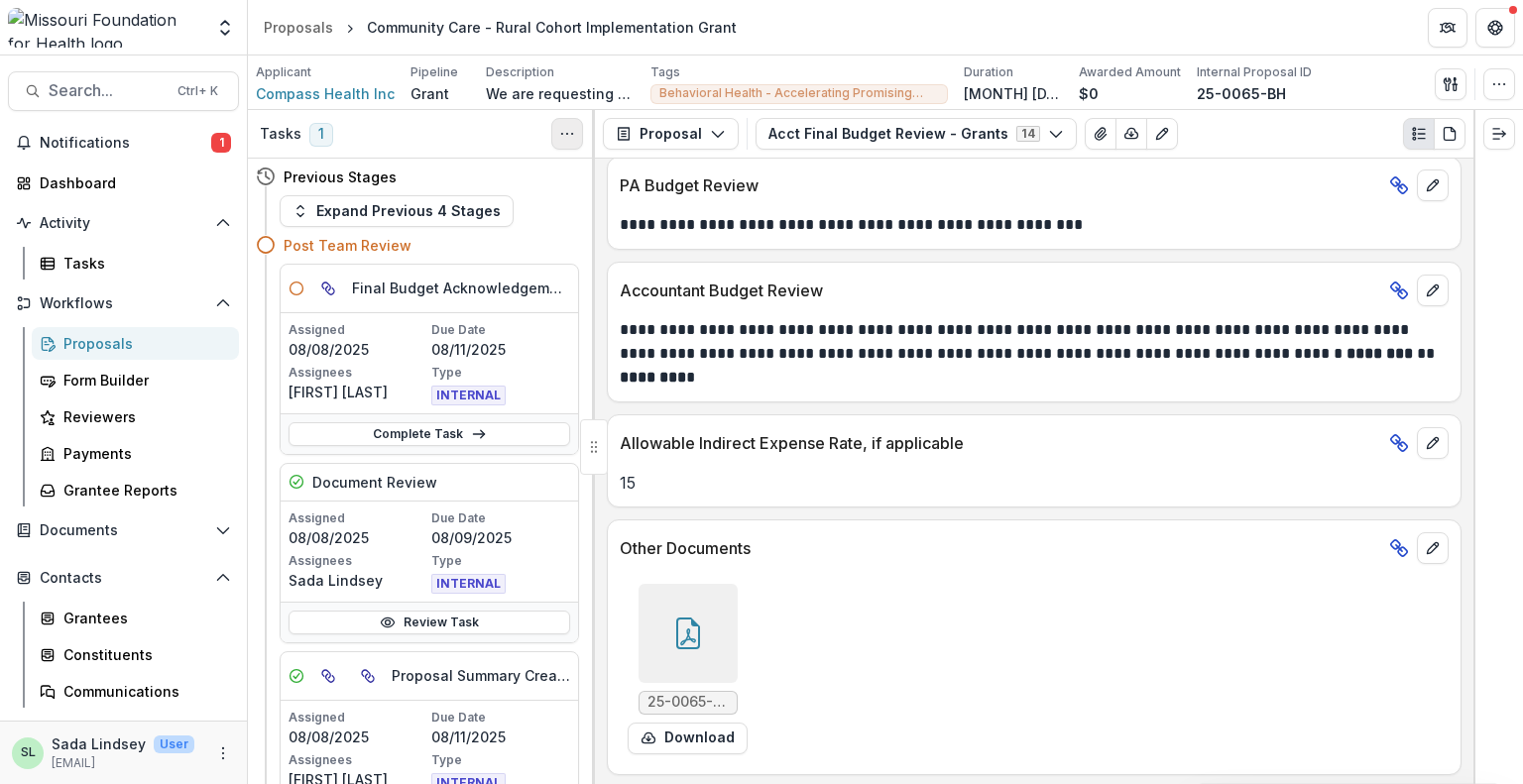 click at bounding box center (567, 134) 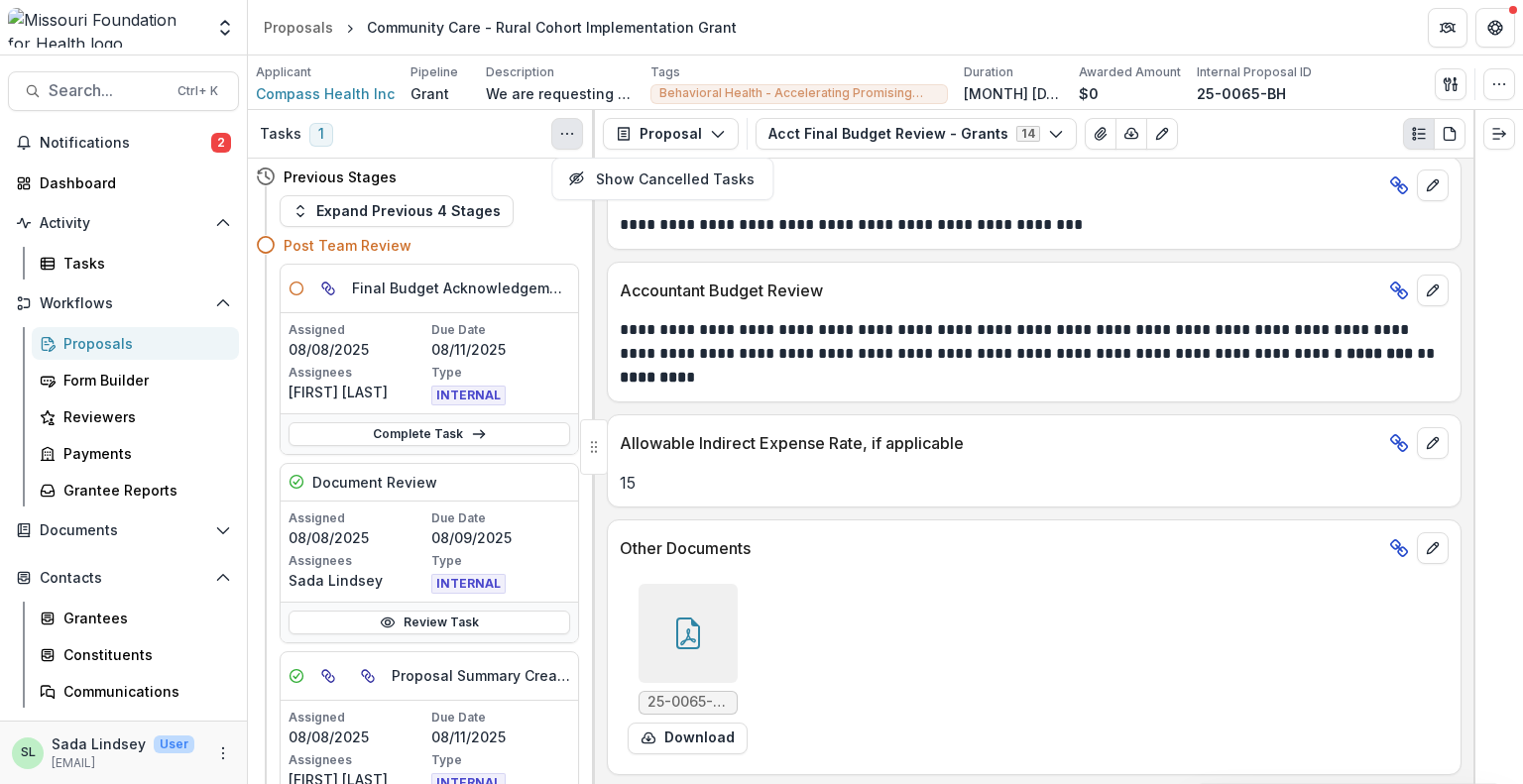 click at bounding box center [567, 134] 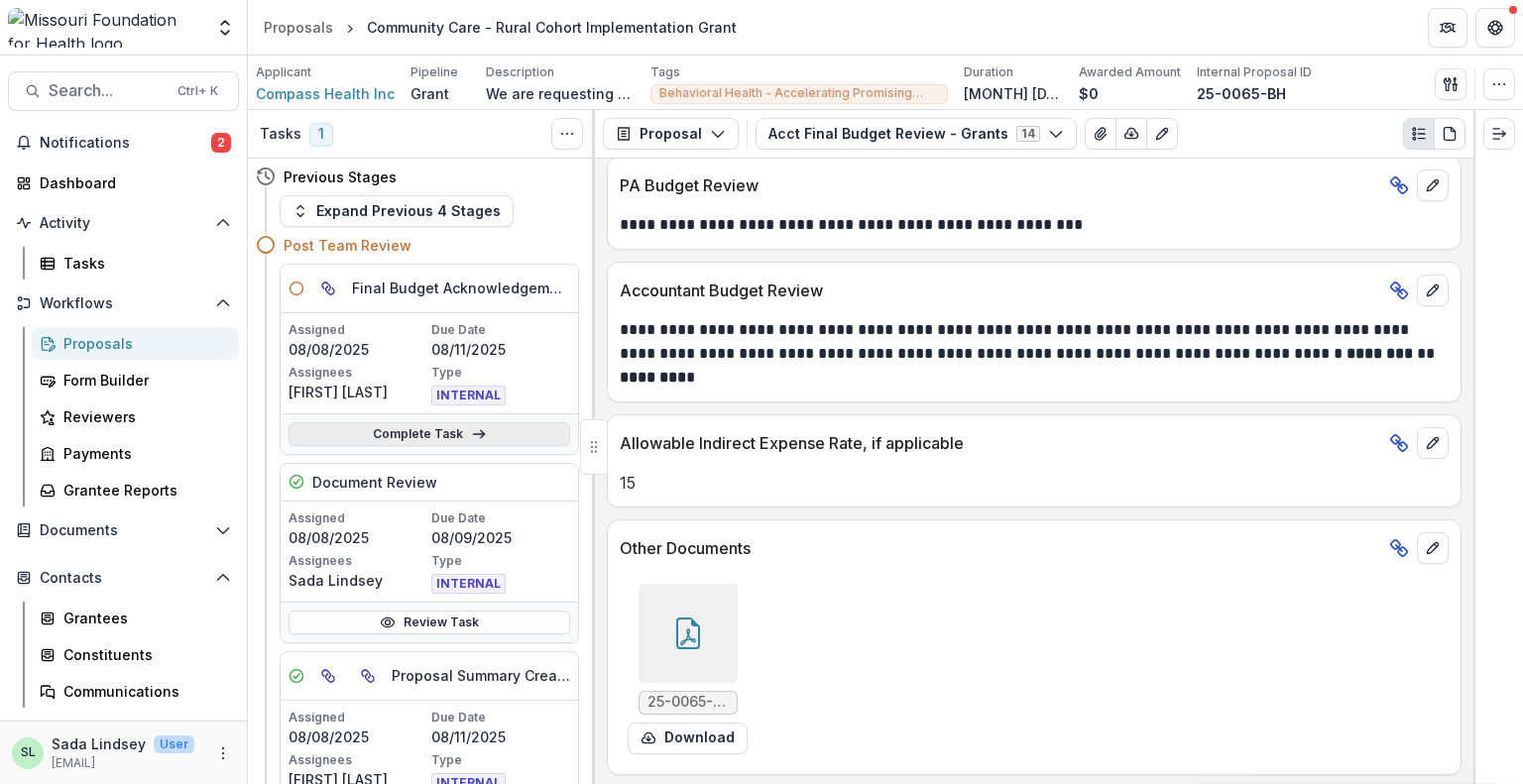 click on "Complete Task" at bounding box center (429, 434) 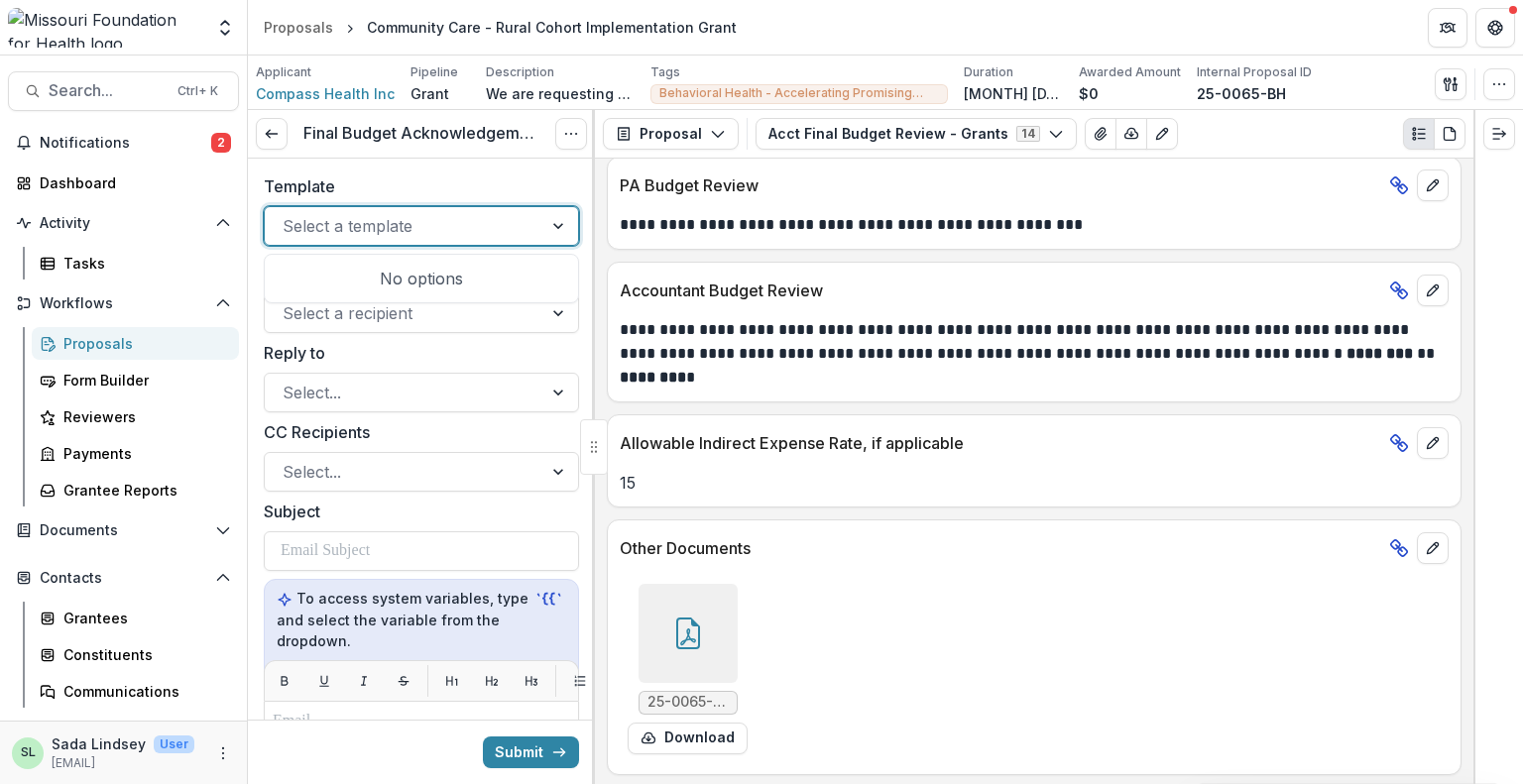 click at bounding box center [404, 226] 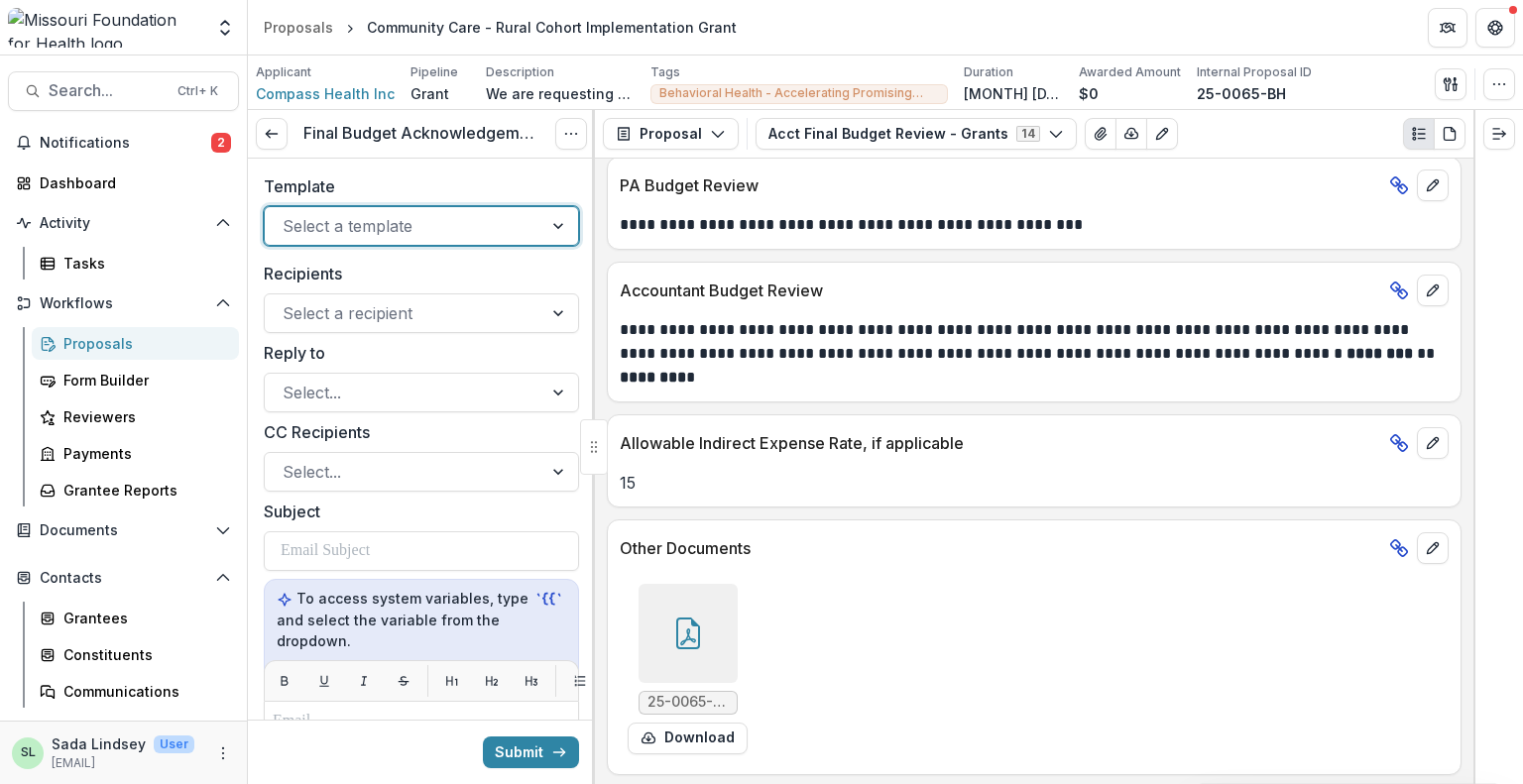 click at bounding box center [404, 226] 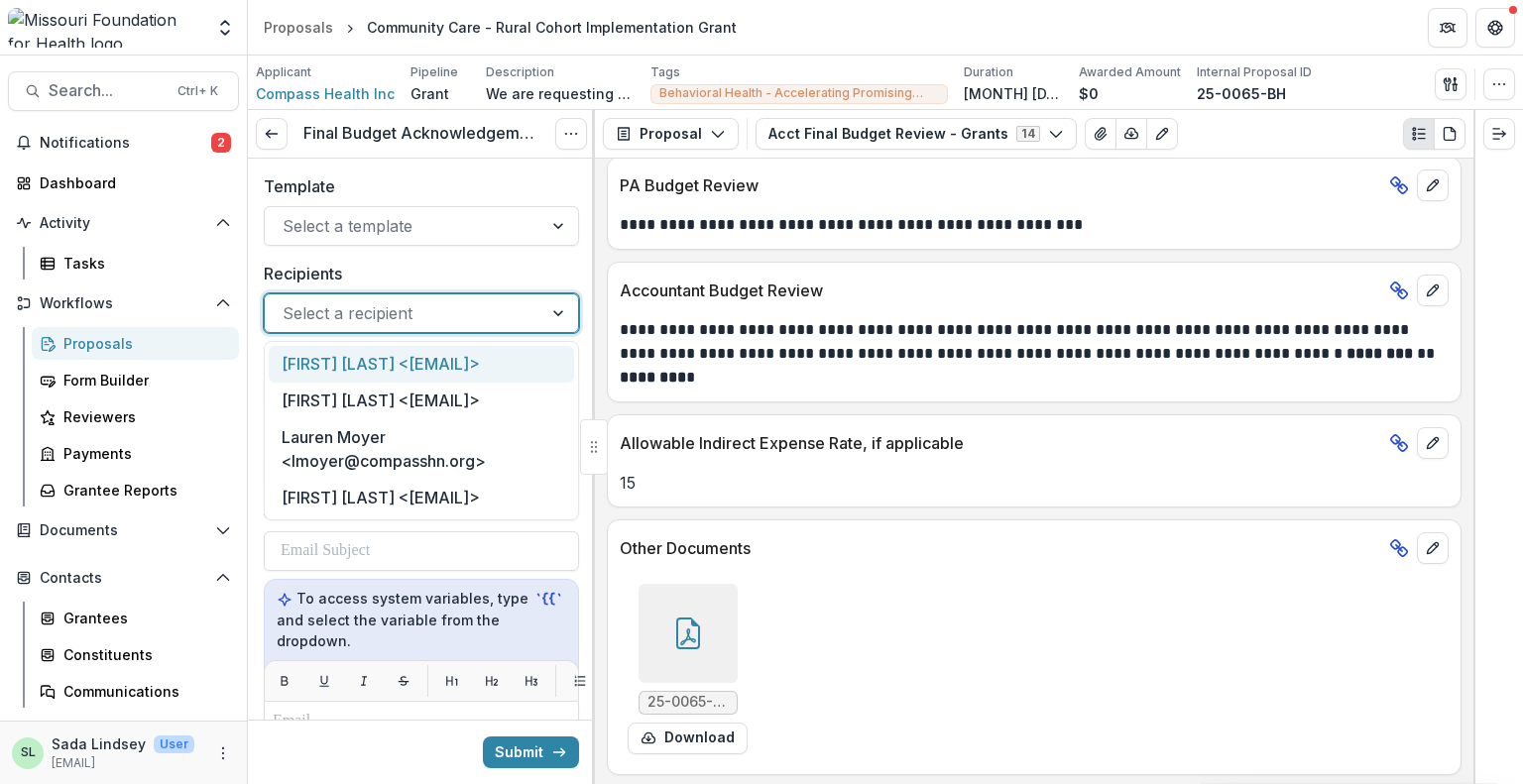 click at bounding box center [404, 313] 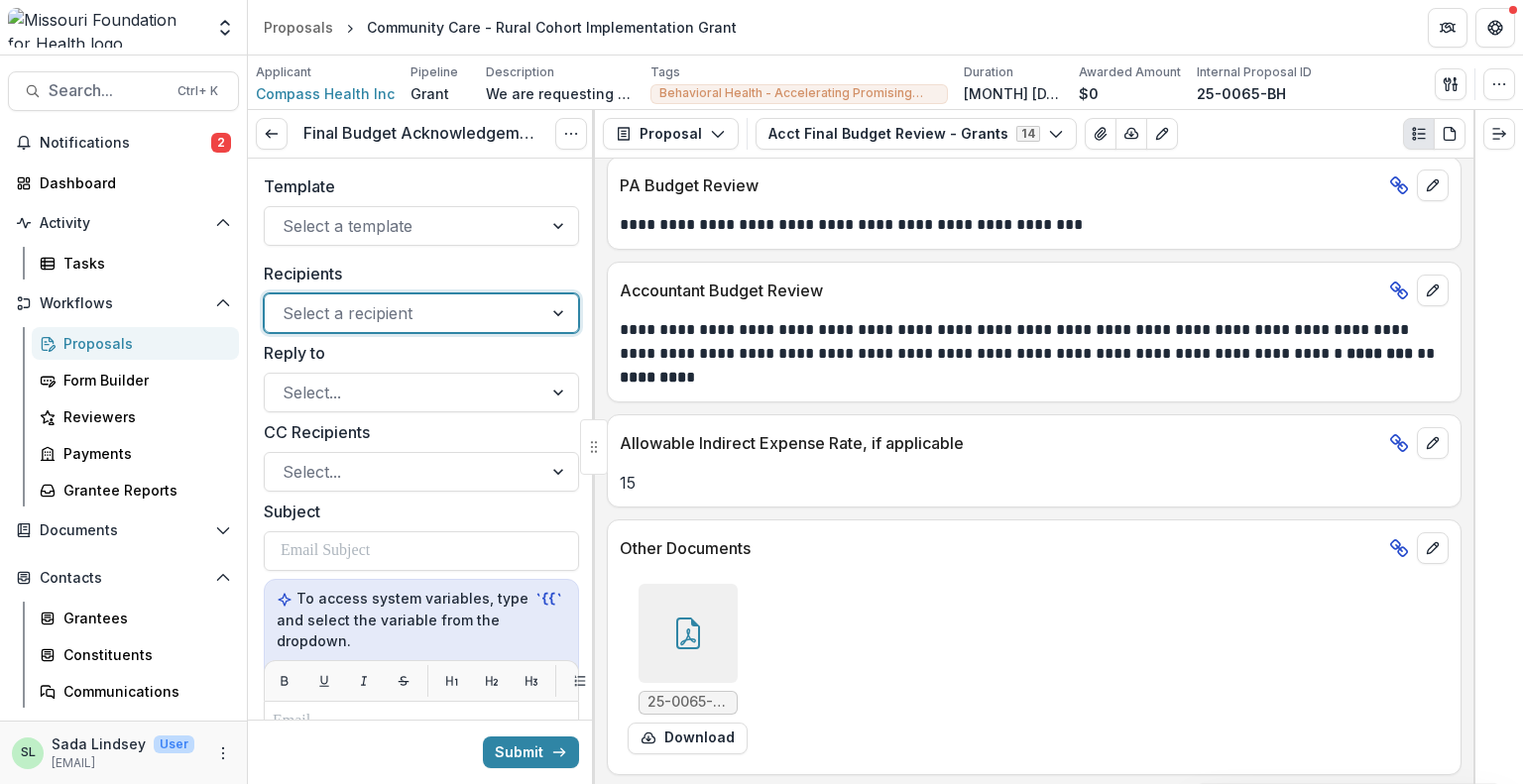 click at bounding box center [404, 313] 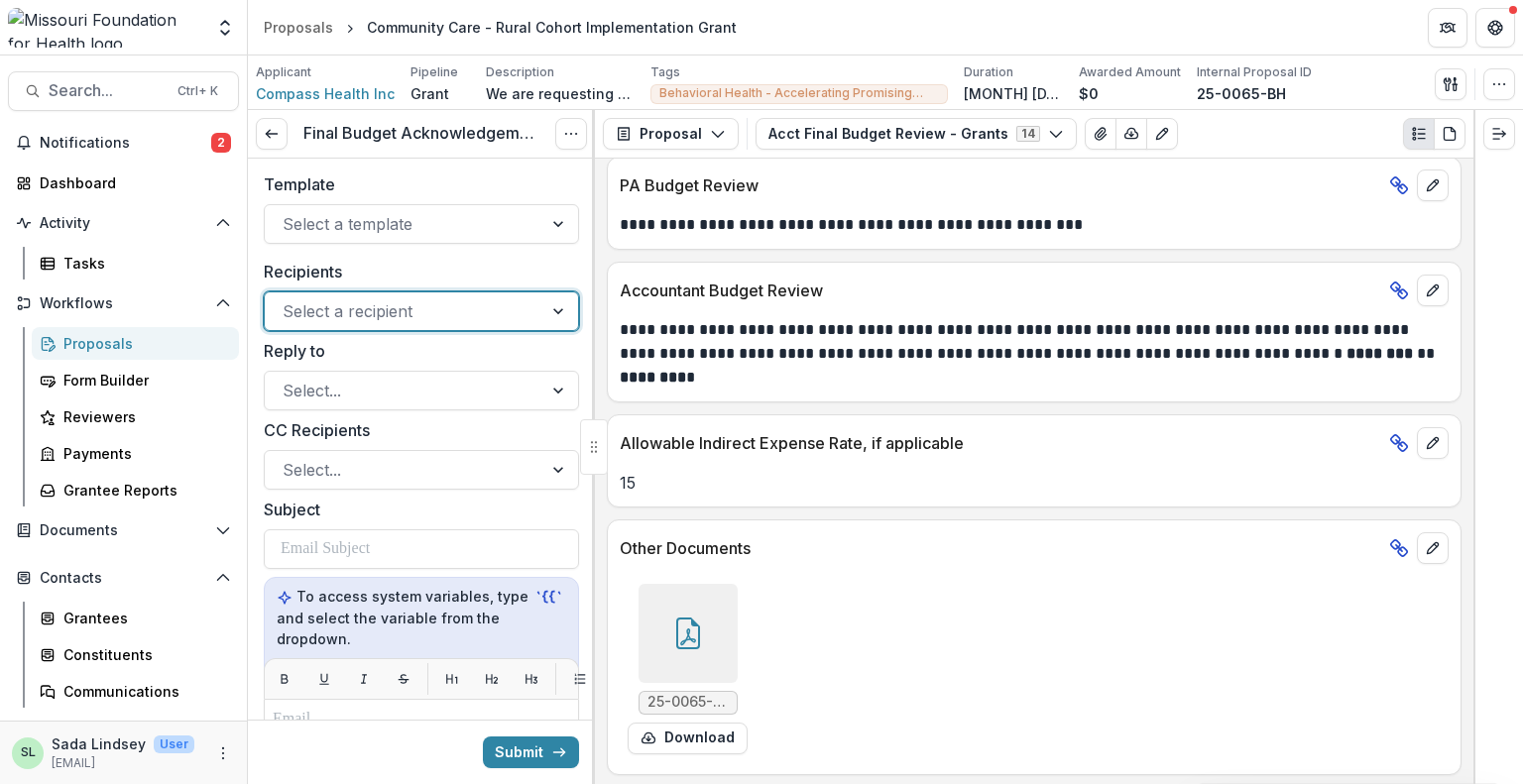 scroll, scrollTop: 0, scrollLeft: 0, axis: both 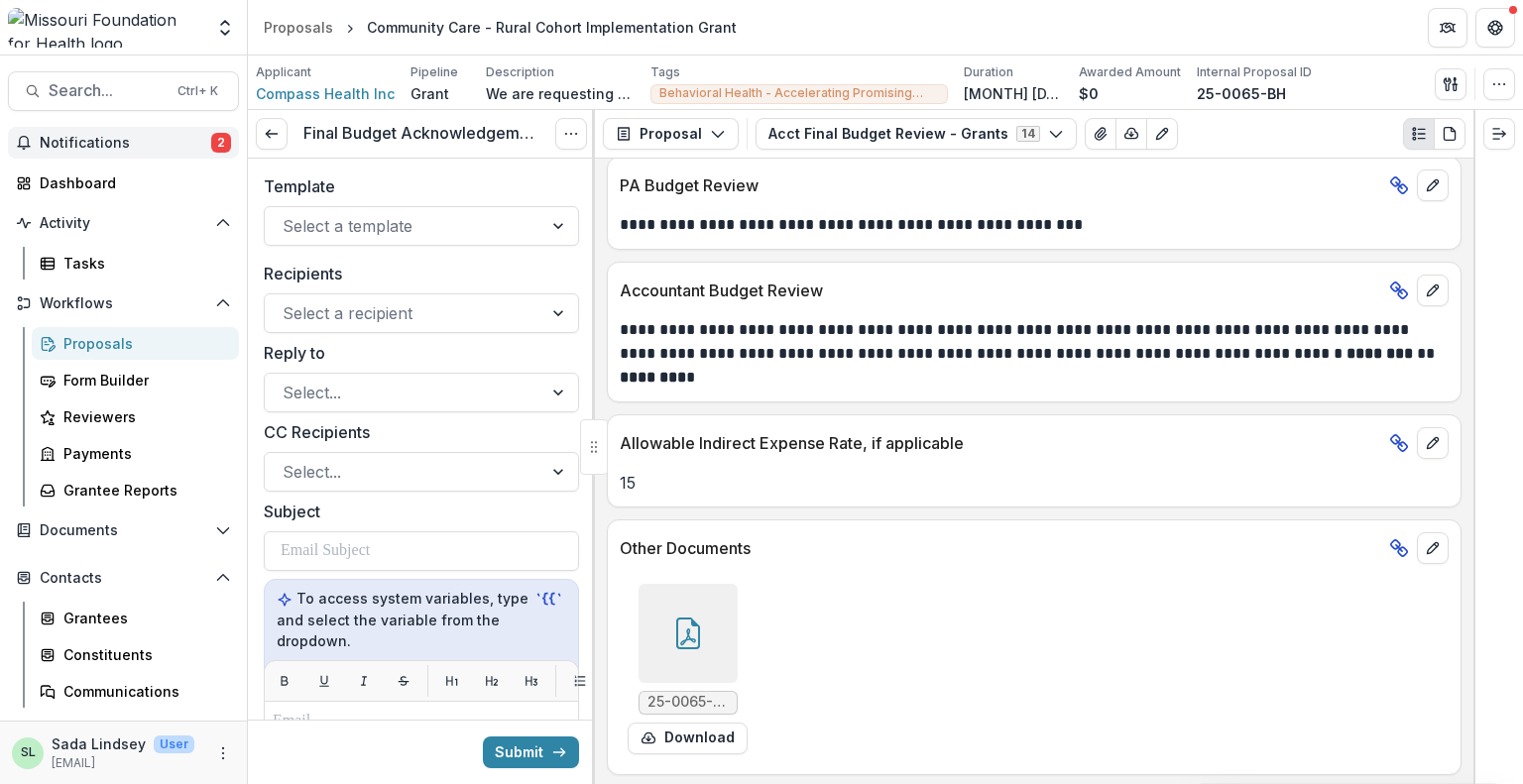 drag, startPoint x: 142, startPoint y: 119, endPoint x: 141, endPoint y: 130, distance: 11.045361 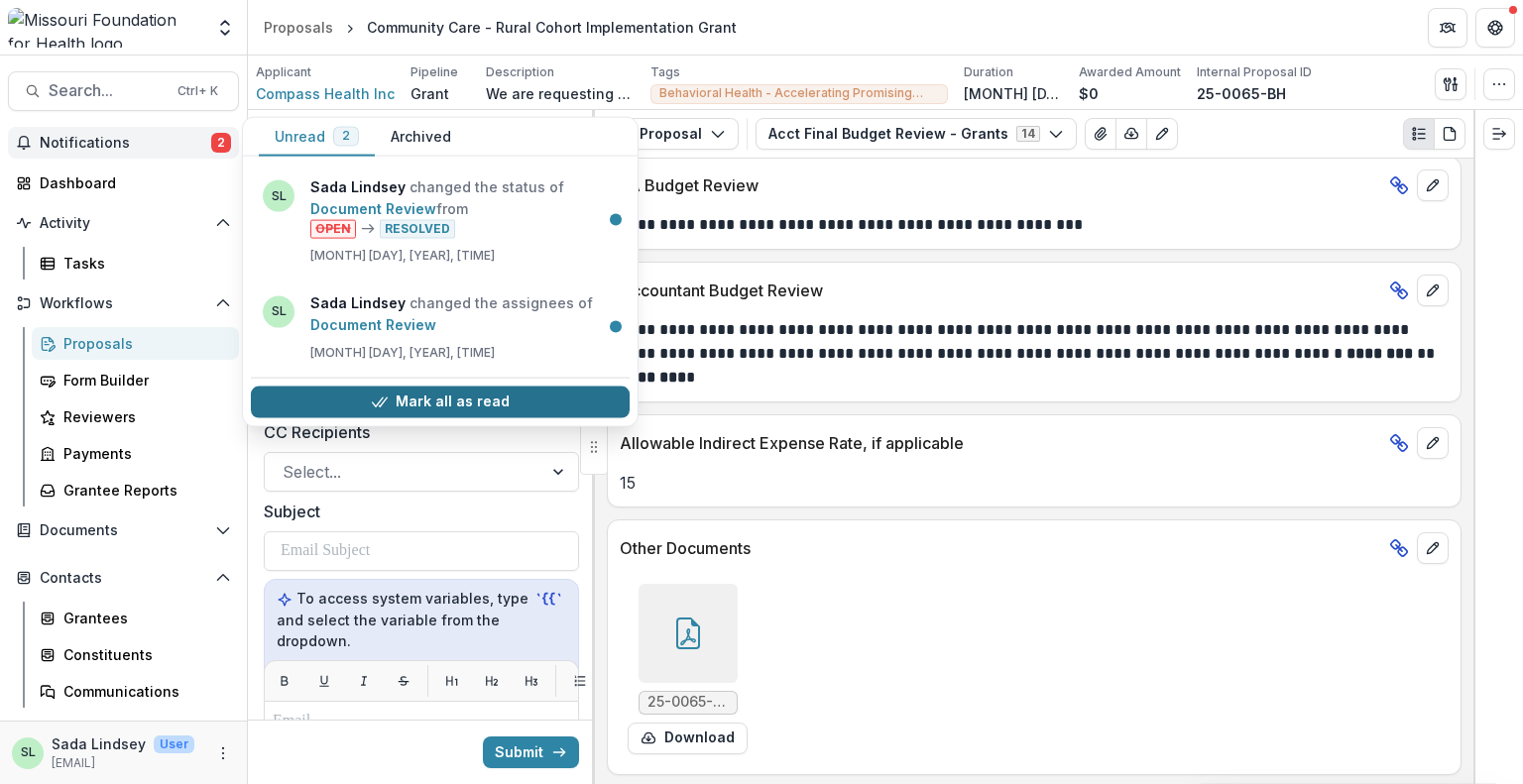 click on "Mark all as read" at bounding box center [440, 401] 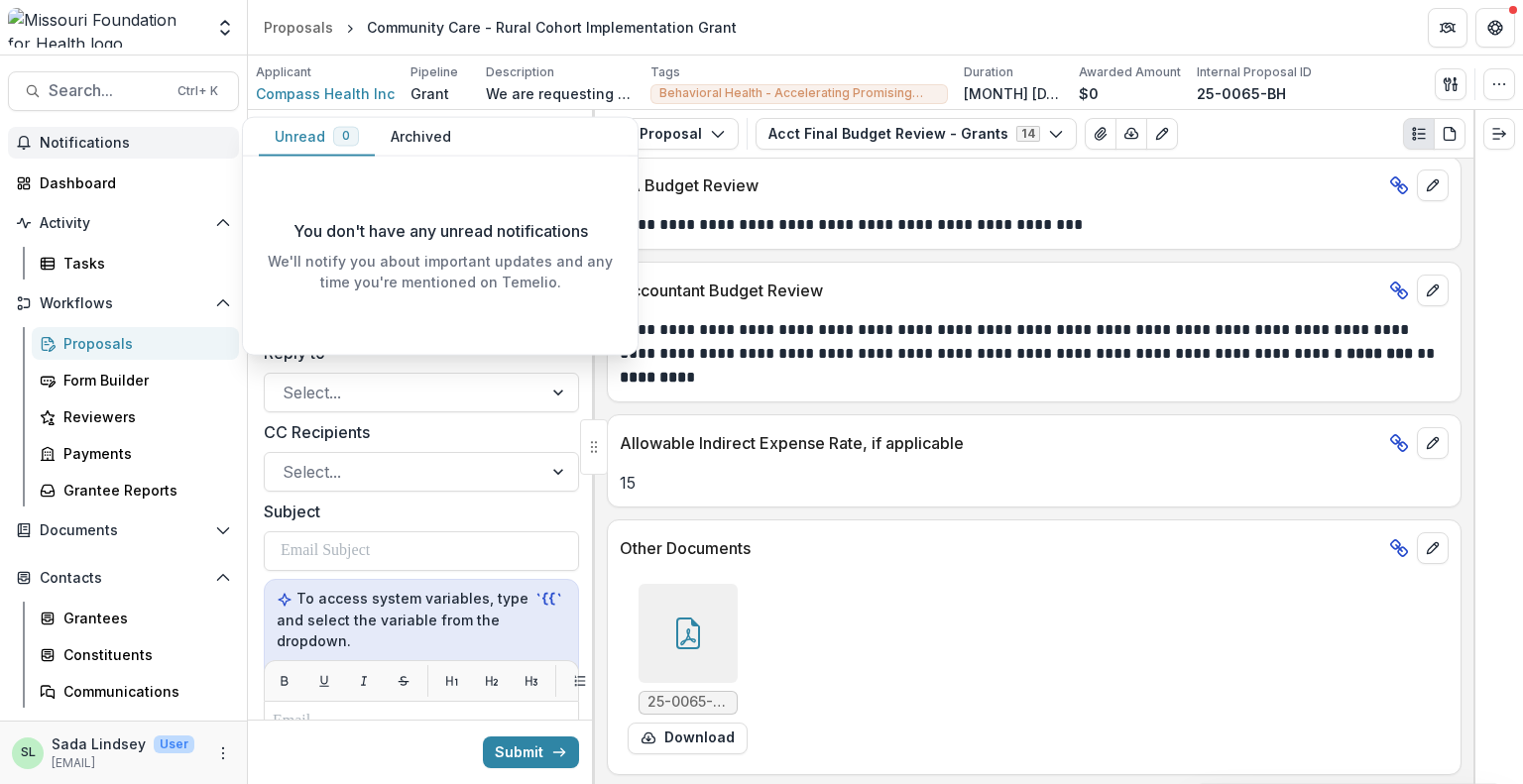 click on "Proposals" at bounding box center (143, 343) 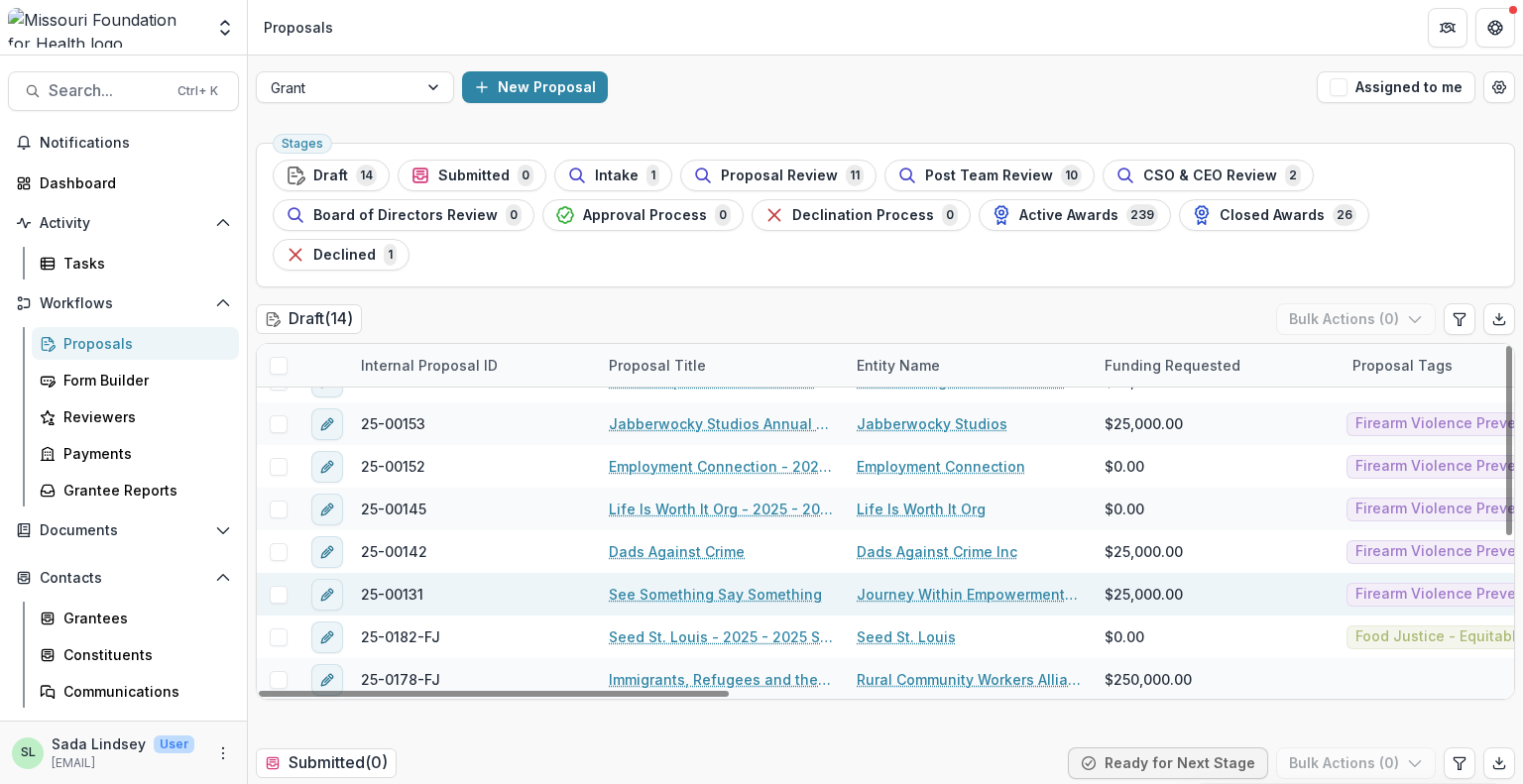 scroll, scrollTop: 284, scrollLeft: 0, axis: vertical 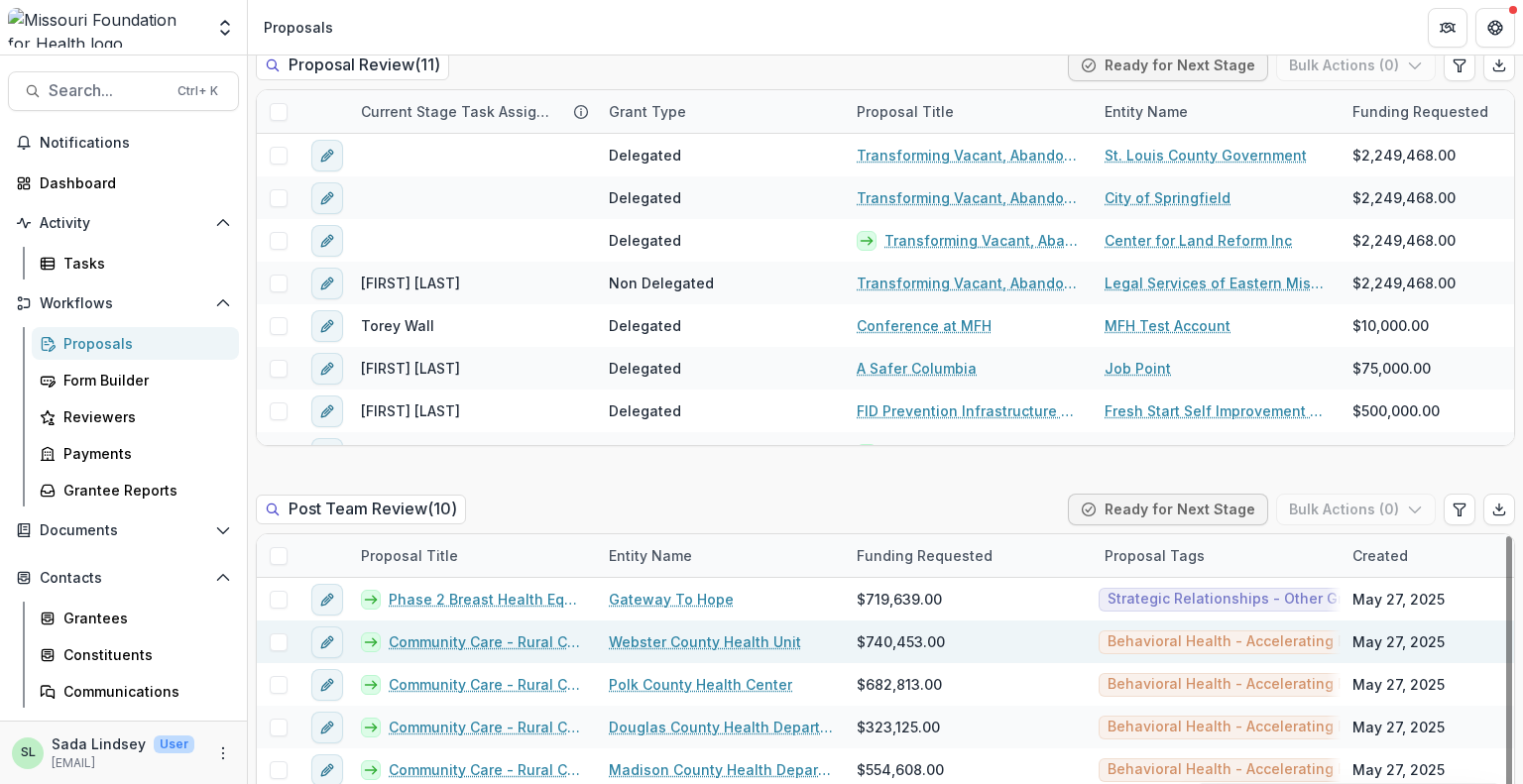 click on "Community Care - Rural Cohort Implementation Grant" at bounding box center [487, 641] 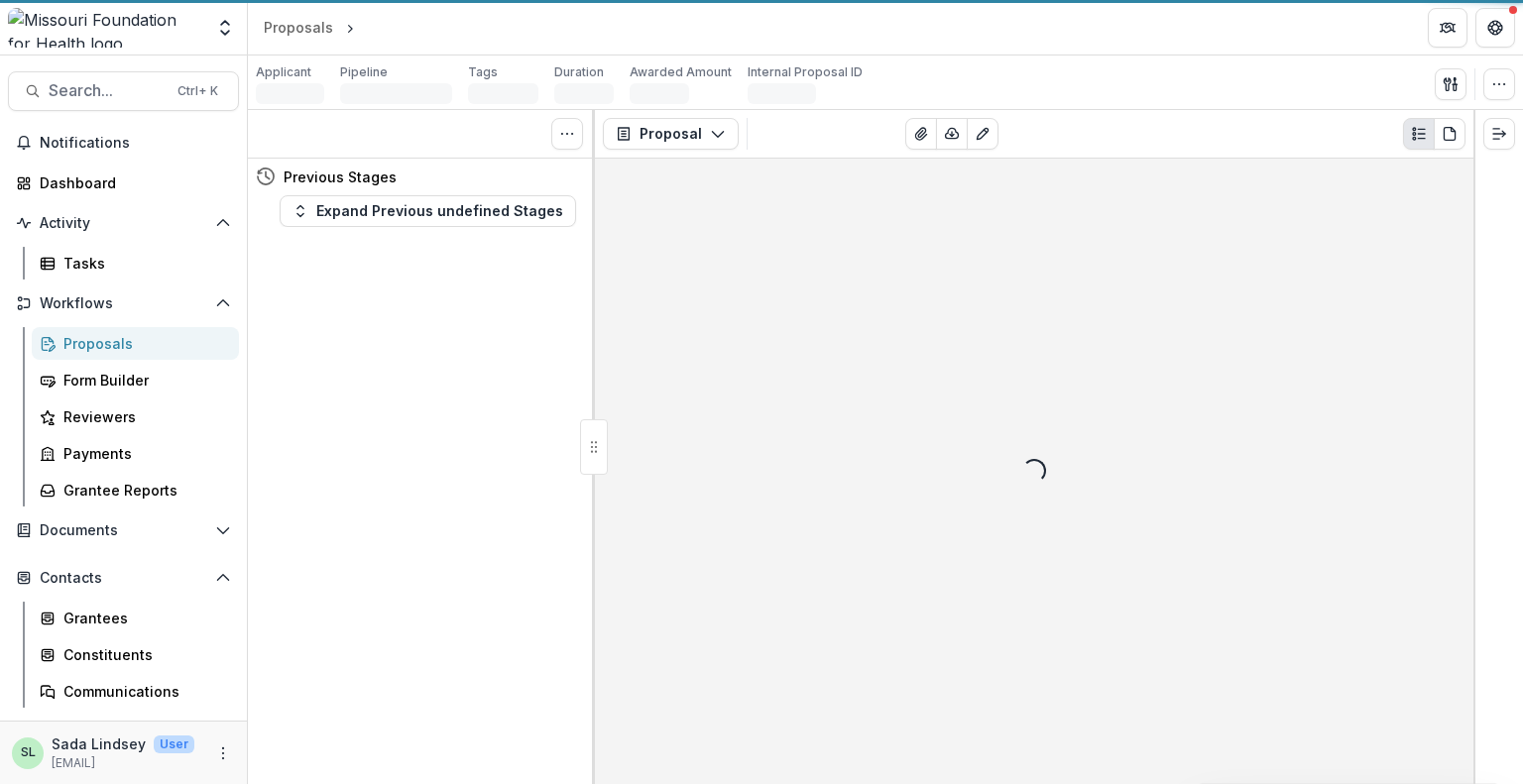 scroll, scrollTop: 0, scrollLeft: 0, axis: both 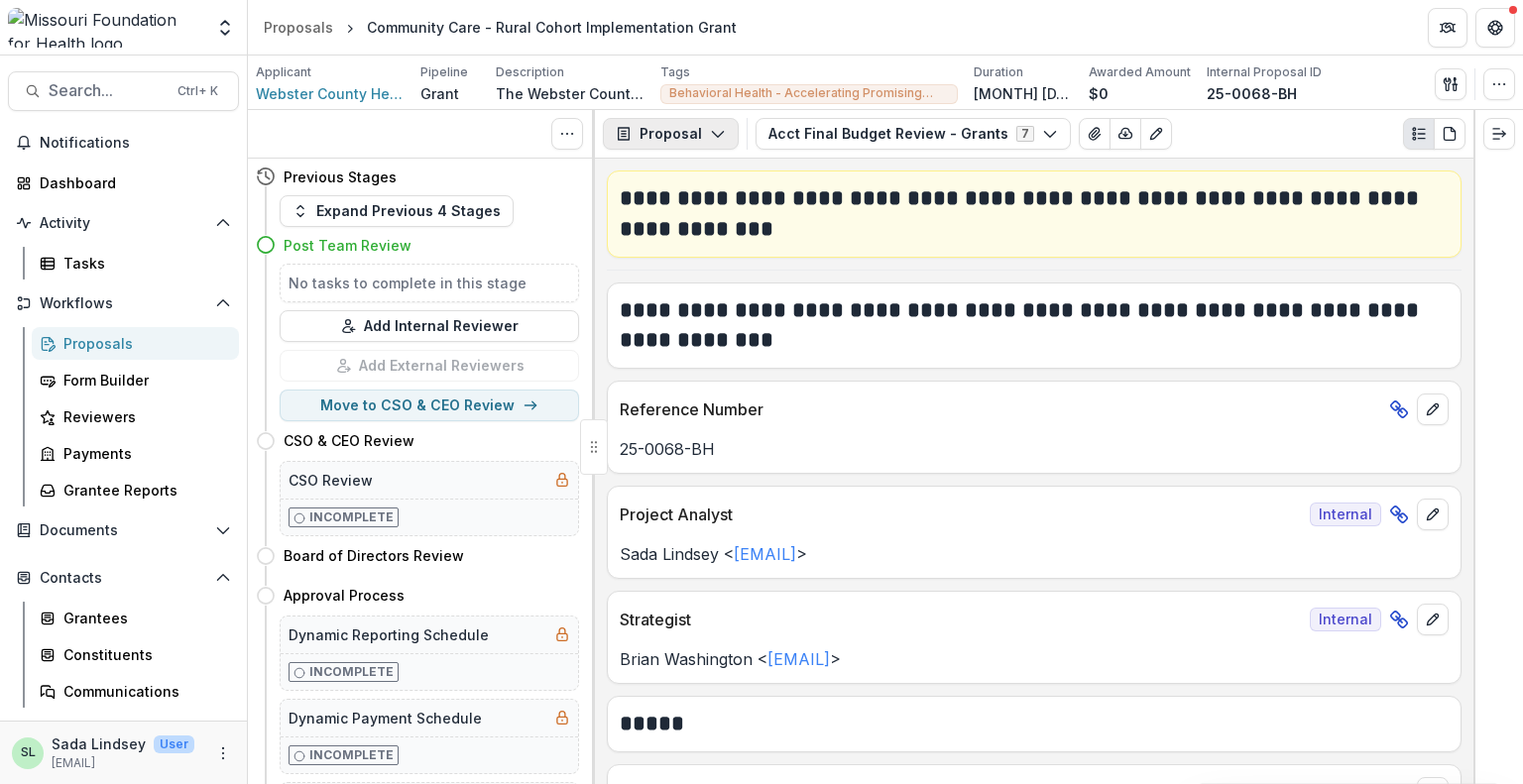 click on "Proposal" at bounding box center (670, 134) 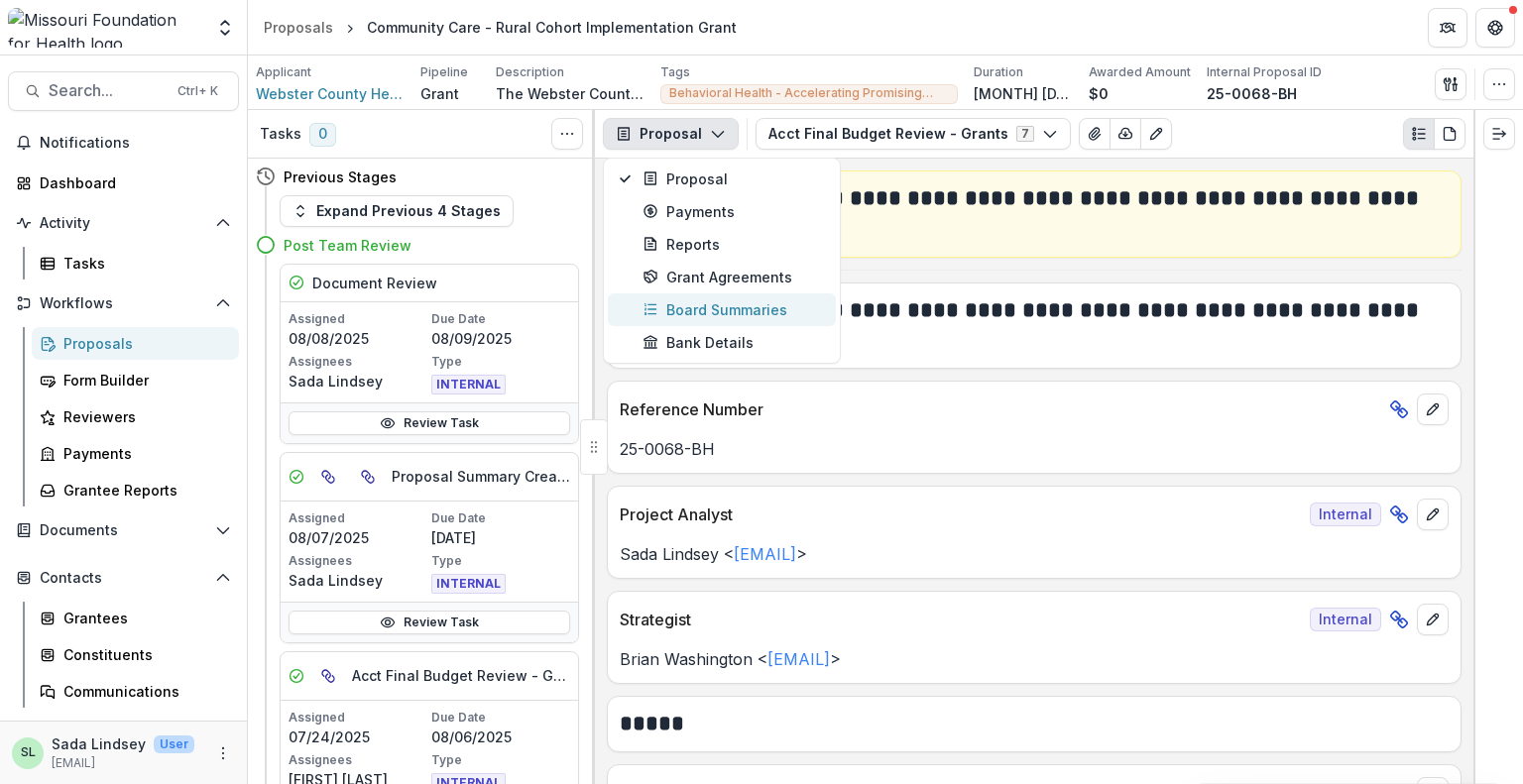 click on "Board Summaries" at bounding box center (733, 309) 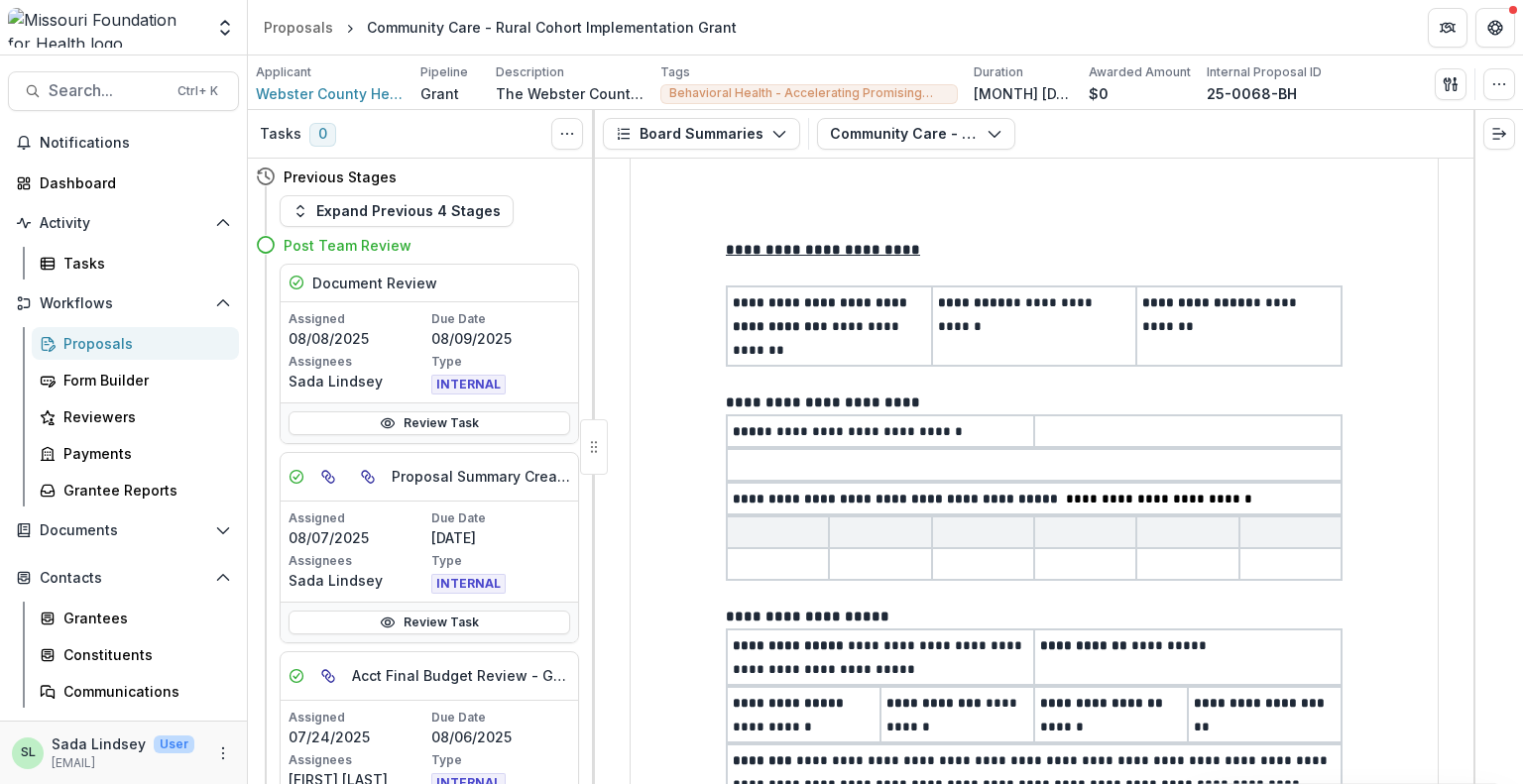 scroll, scrollTop: 198, scrollLeft: 0, axis: vertical 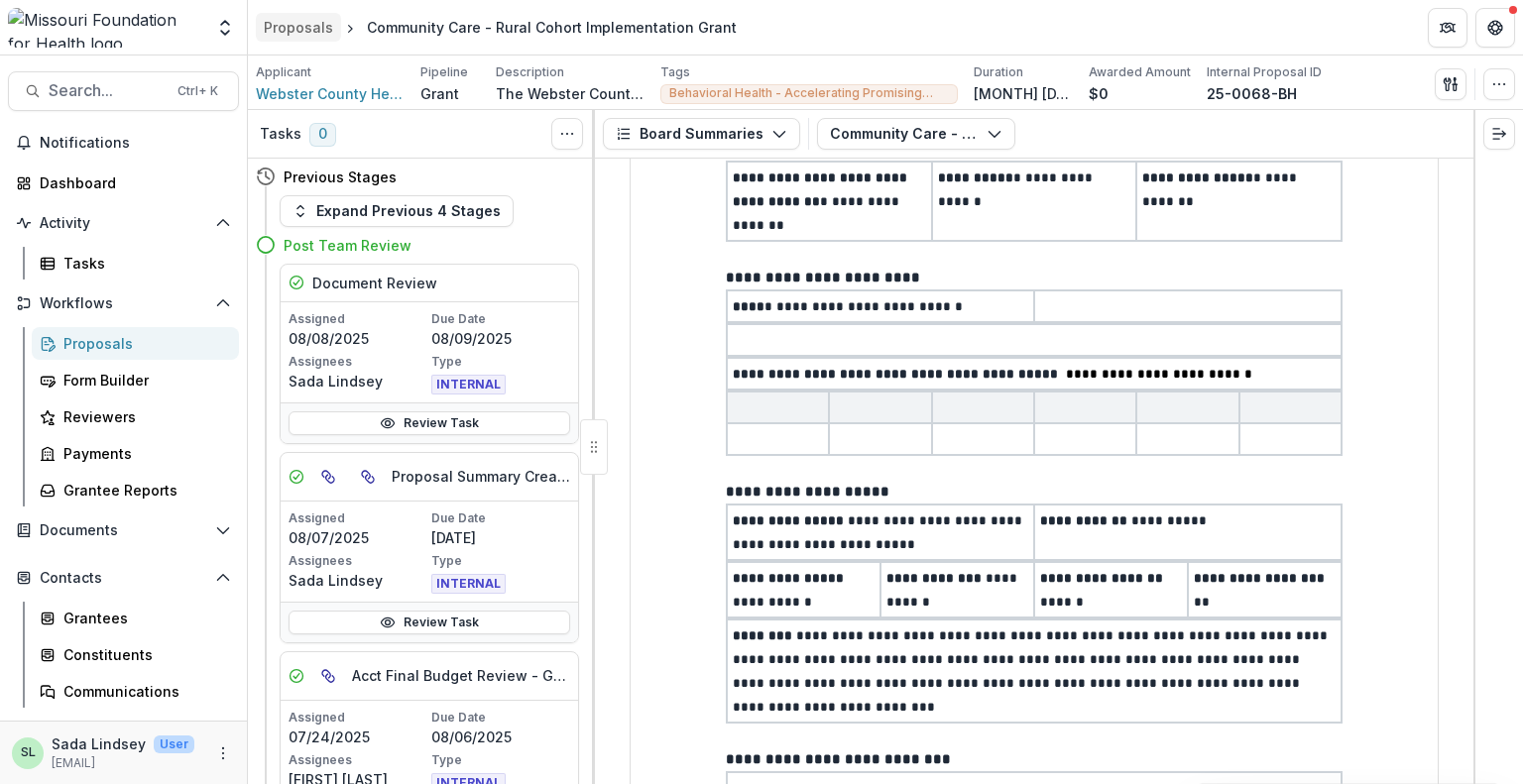 click on "Proposals" at bounding box center (298, 27) 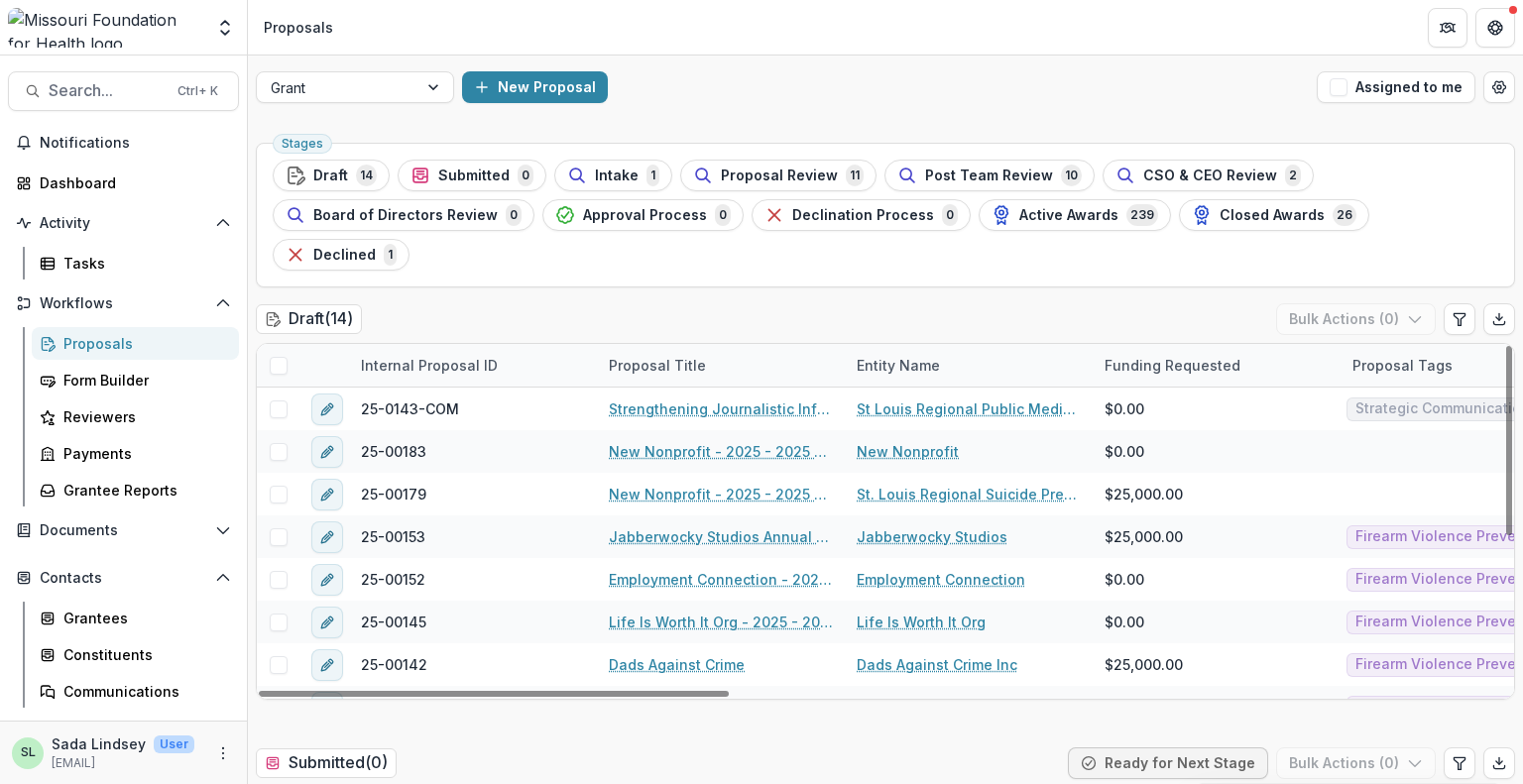 scroll, scrollTop: 284, scrollLeft: 0, axis: vertical 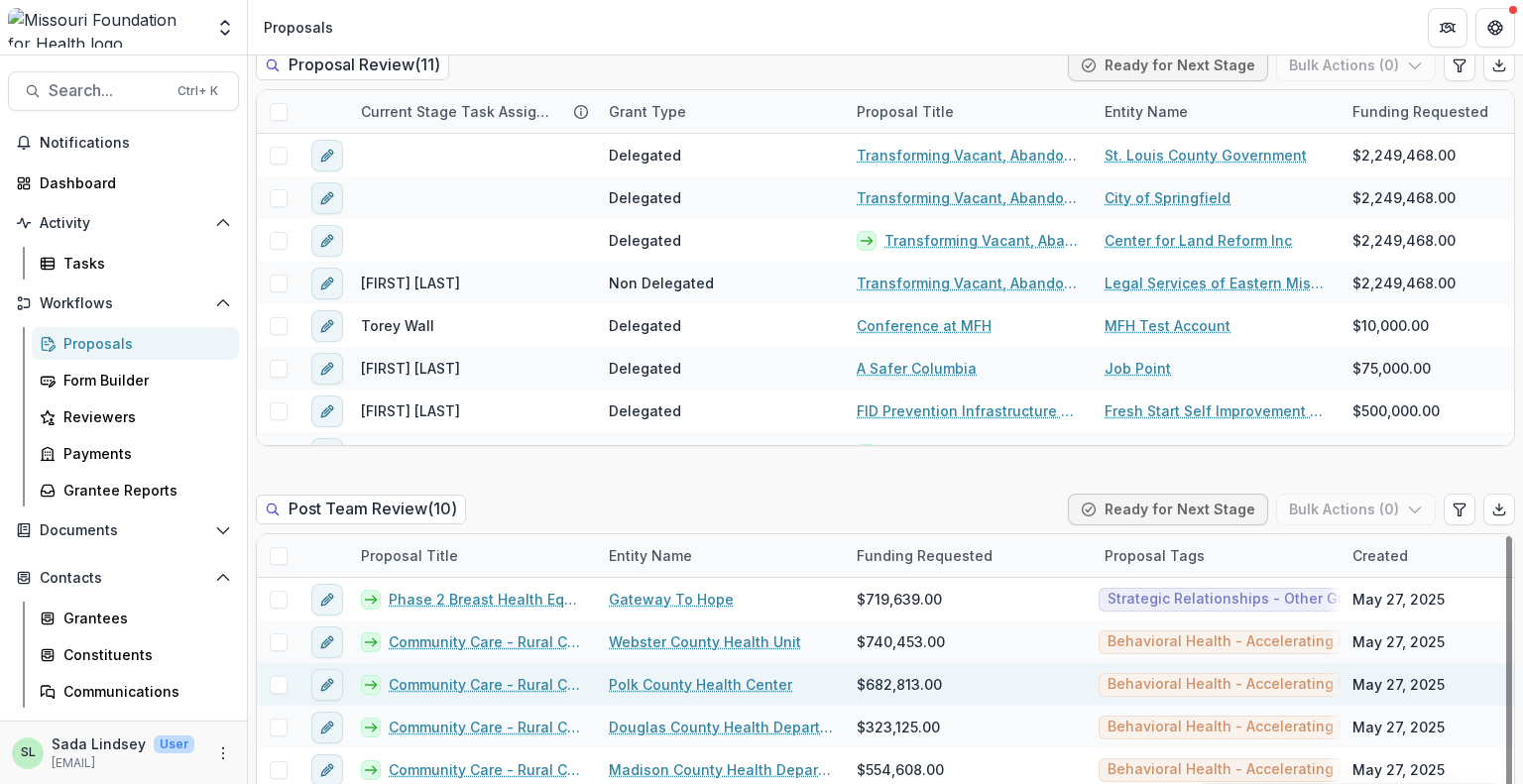 click on "Community Care - Rural Cohort Implementation Grant" at bounding box center [487, 684] 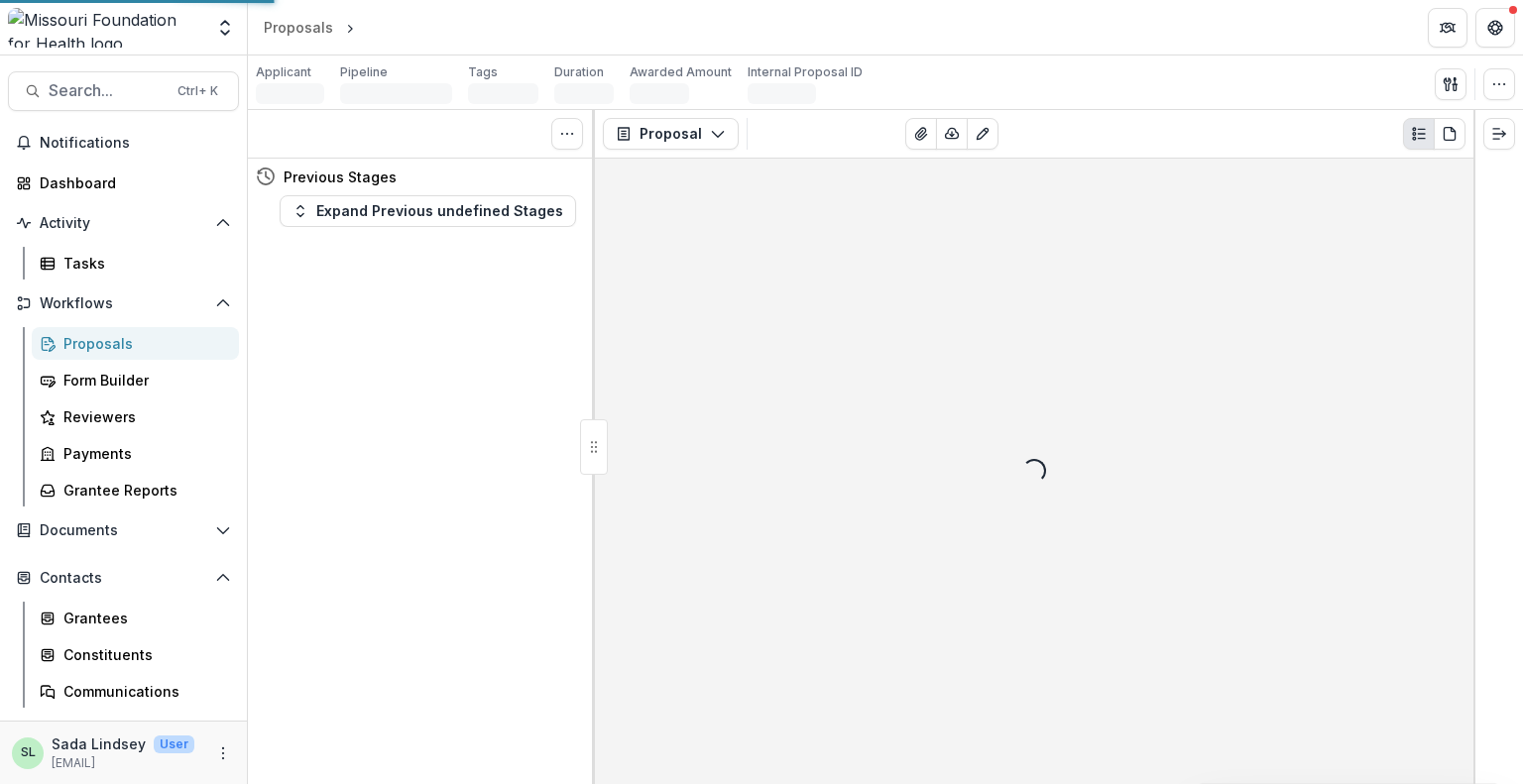 scroll, scrollTop: 0, scrollLeft: 0, axis: both 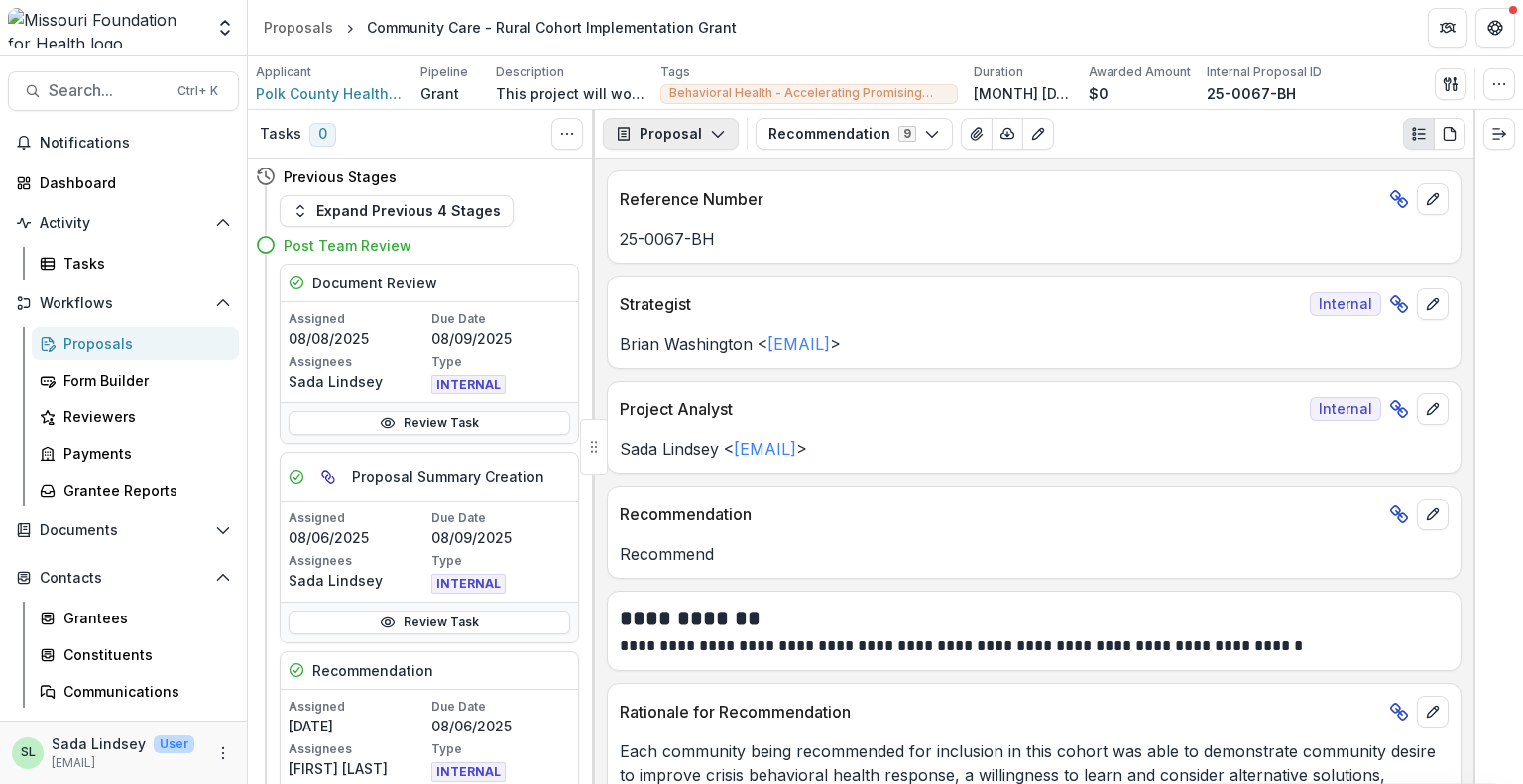 click 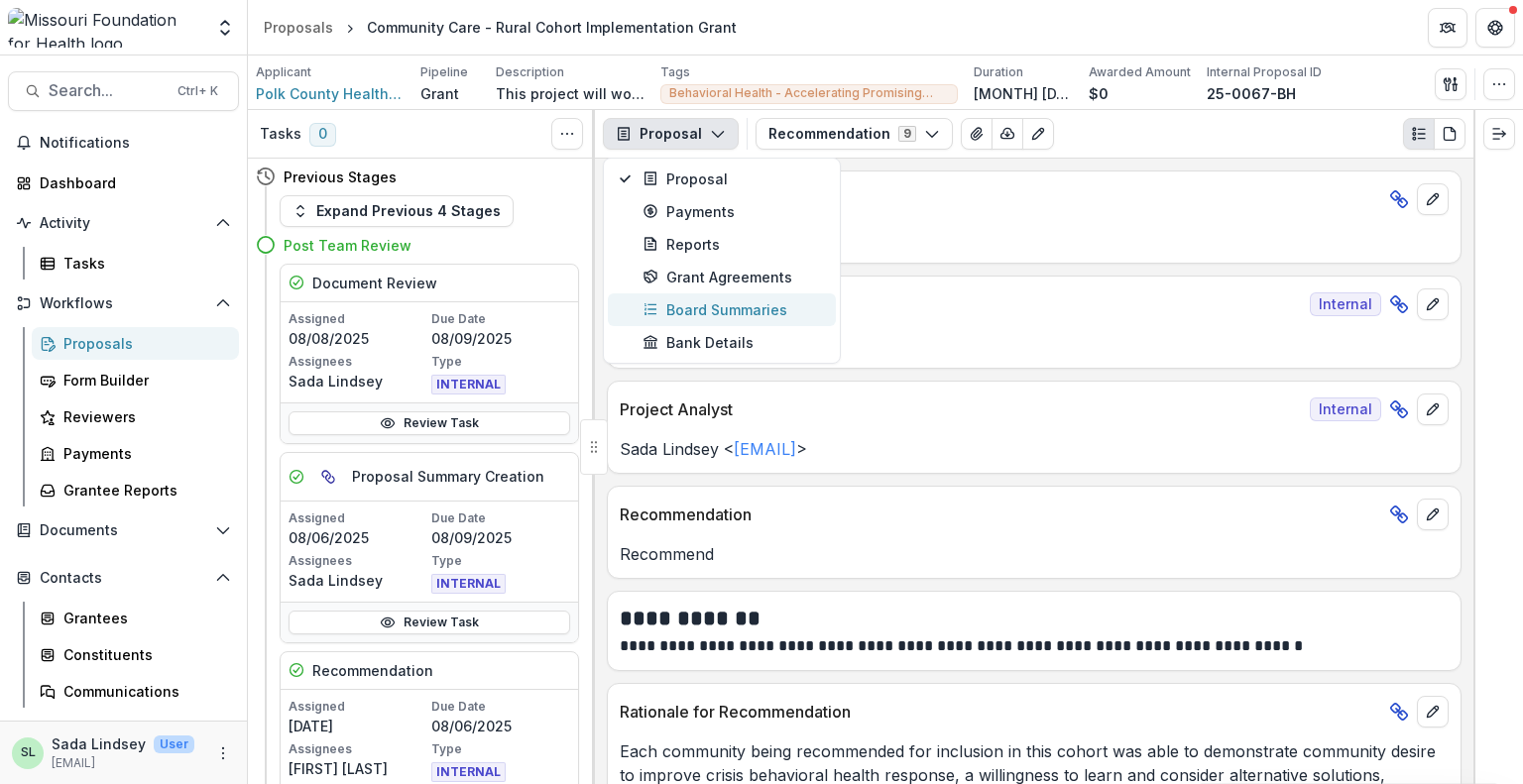 click on "Board Summaries" at bounding box center (733, 309) 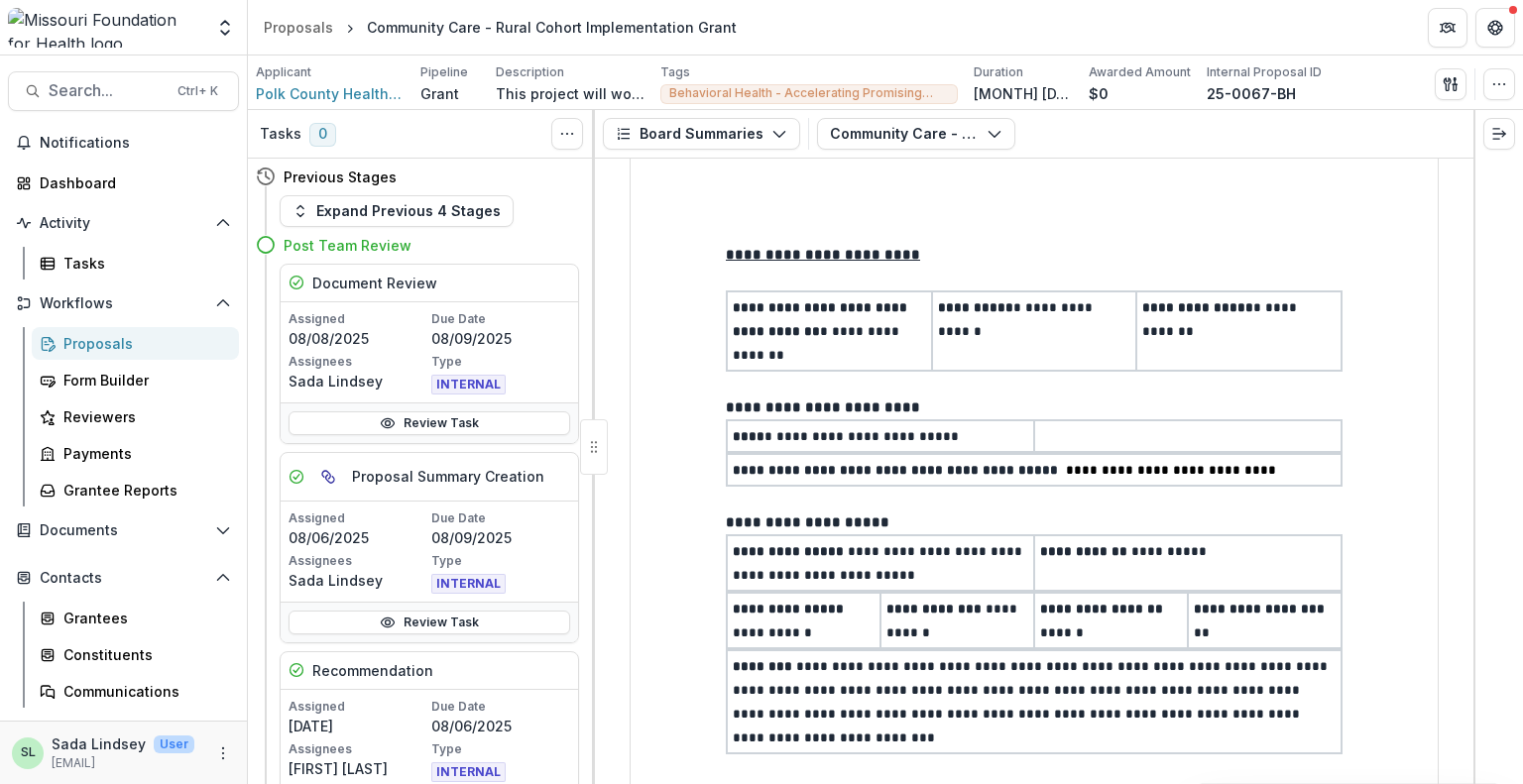 scroll, scrollTop: 0, scrollLeft: 0, axis: both 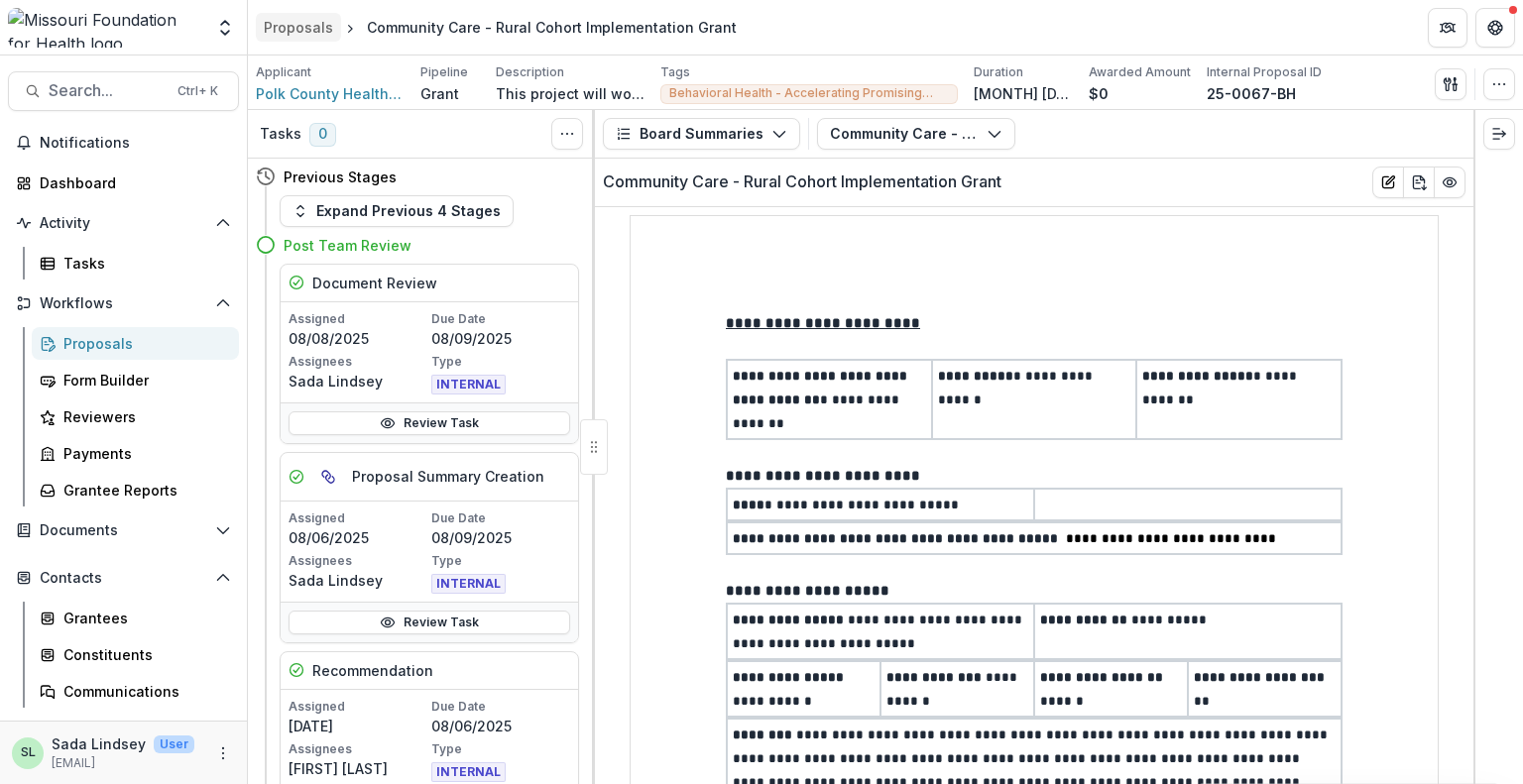 click on "Proposals" at bounding box center [298, 27] 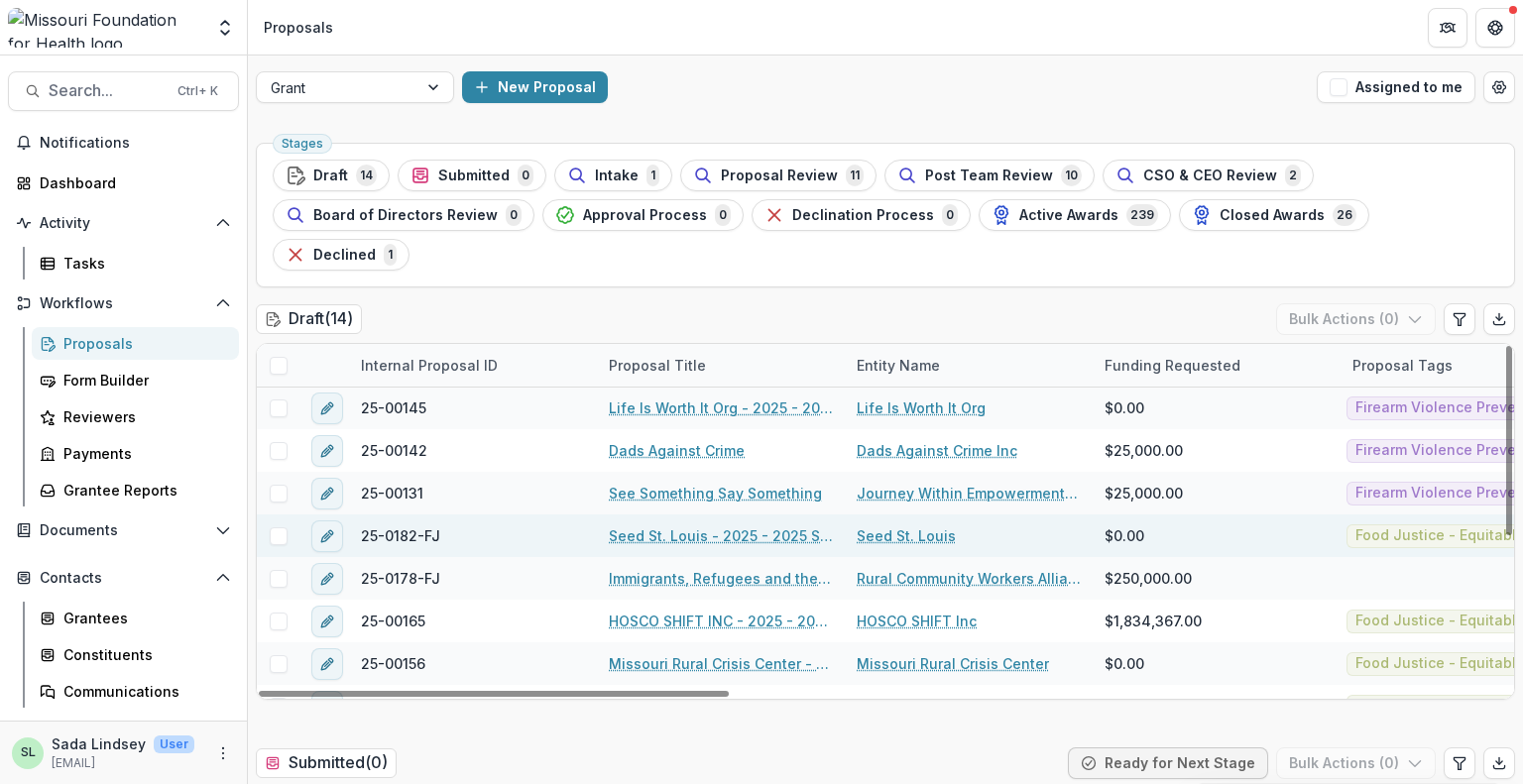 scroll, scrollTop: 284, scrollLeft: 0, axis: vertical 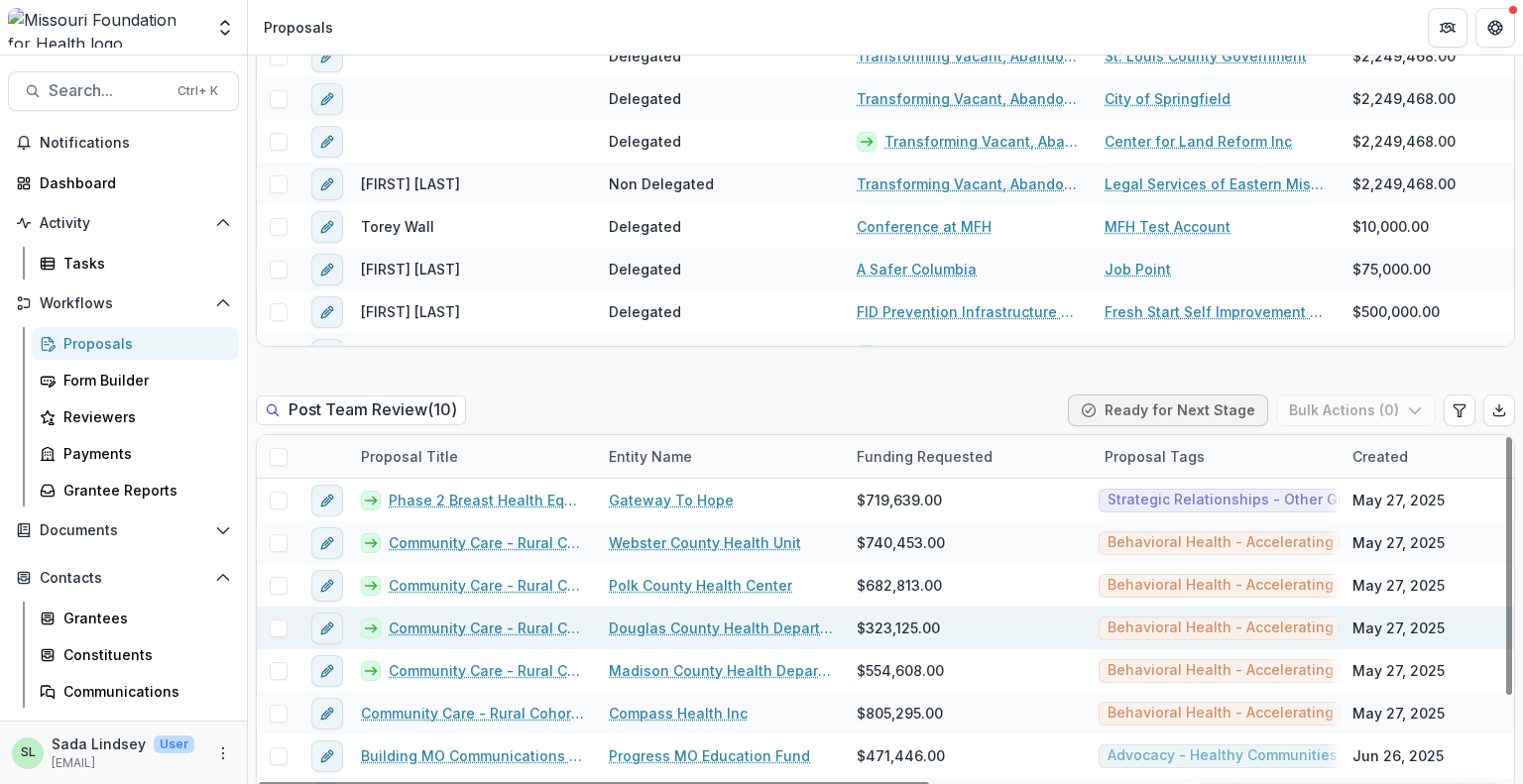click on "Community Care - Rural Cohort Implementation Grant" at bounding box center (487, 627) 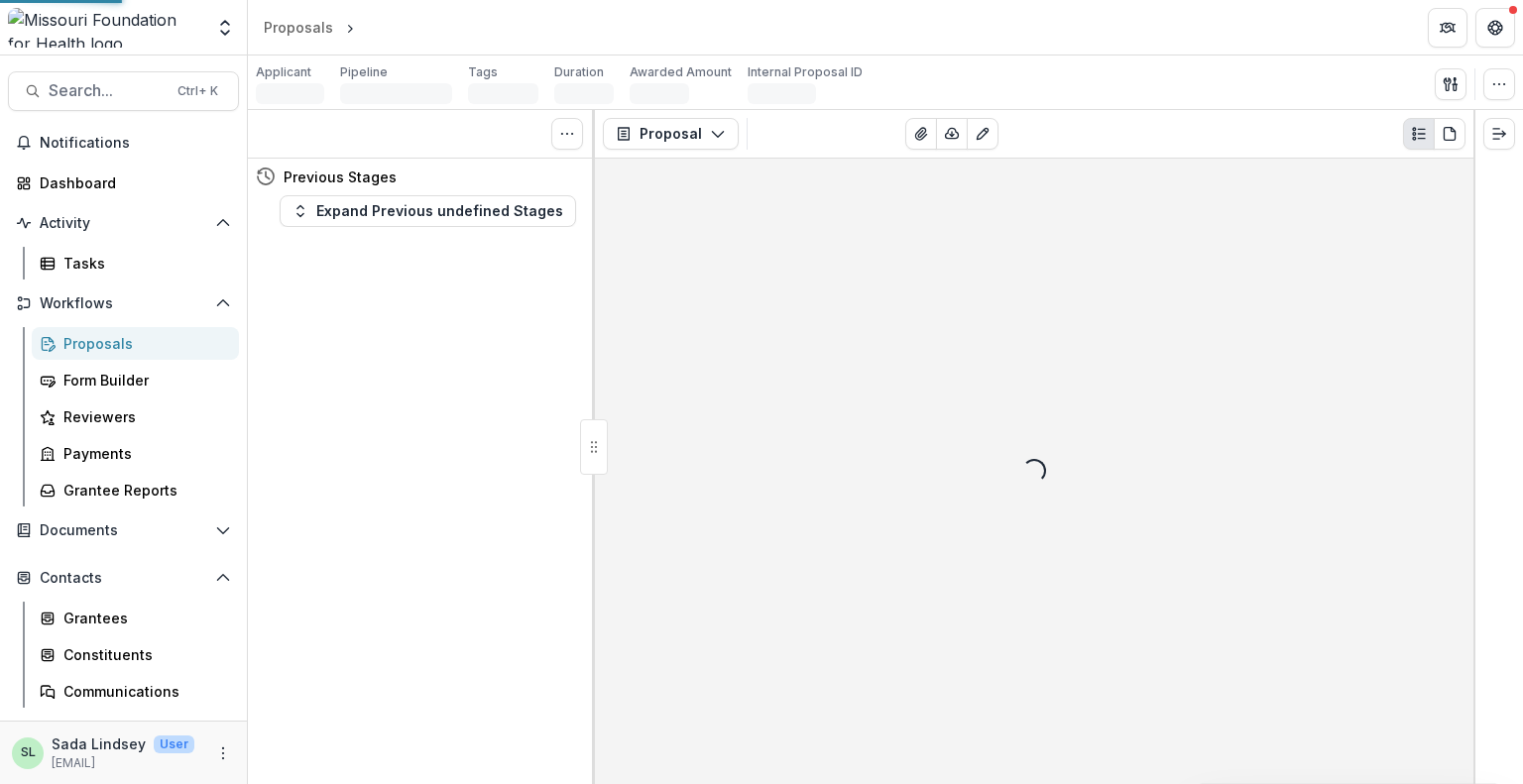 scroll, scrollTop: 0, scrollLeft: 0, axis: both 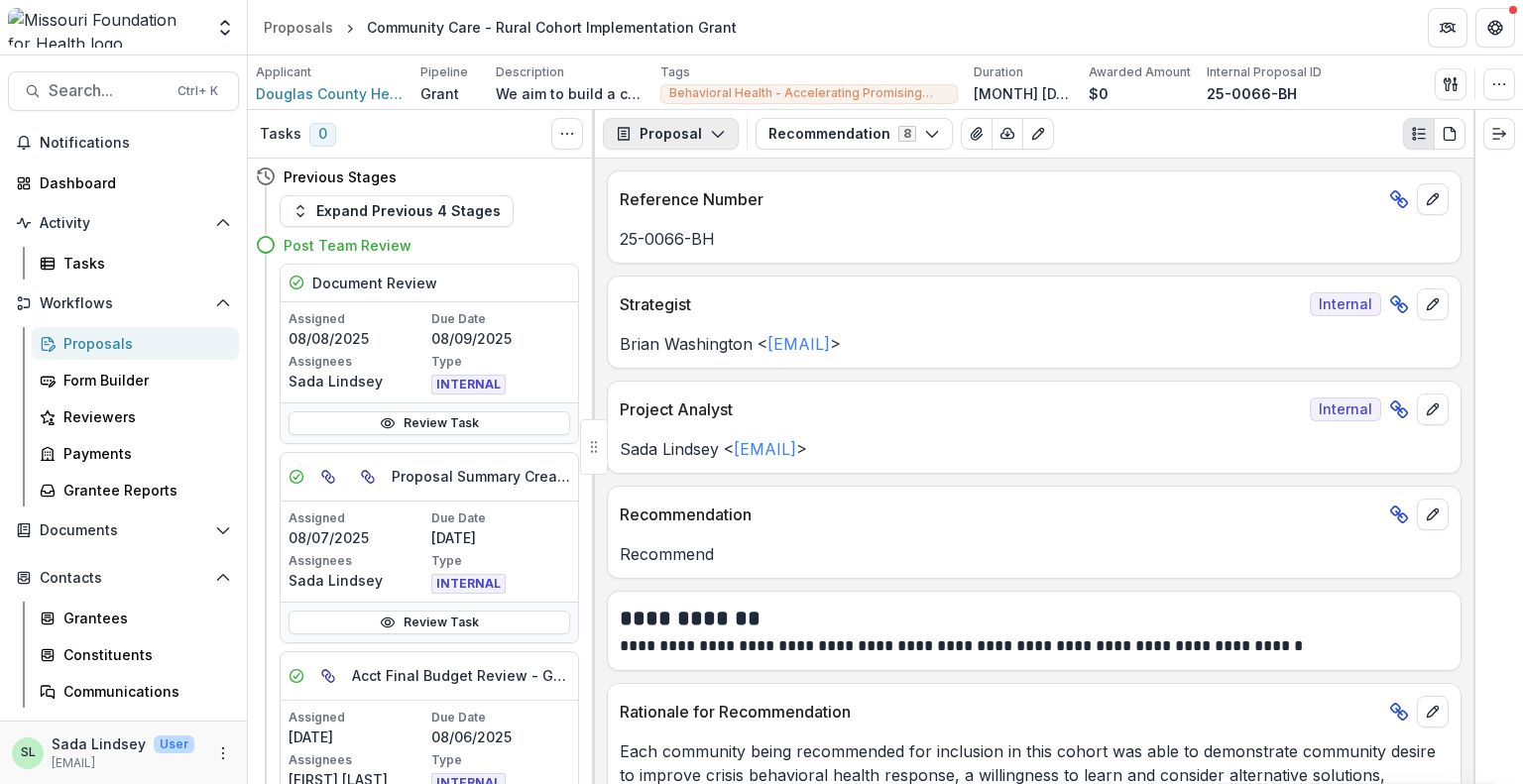 click on "Proposal" at bounding box center [670, 134] 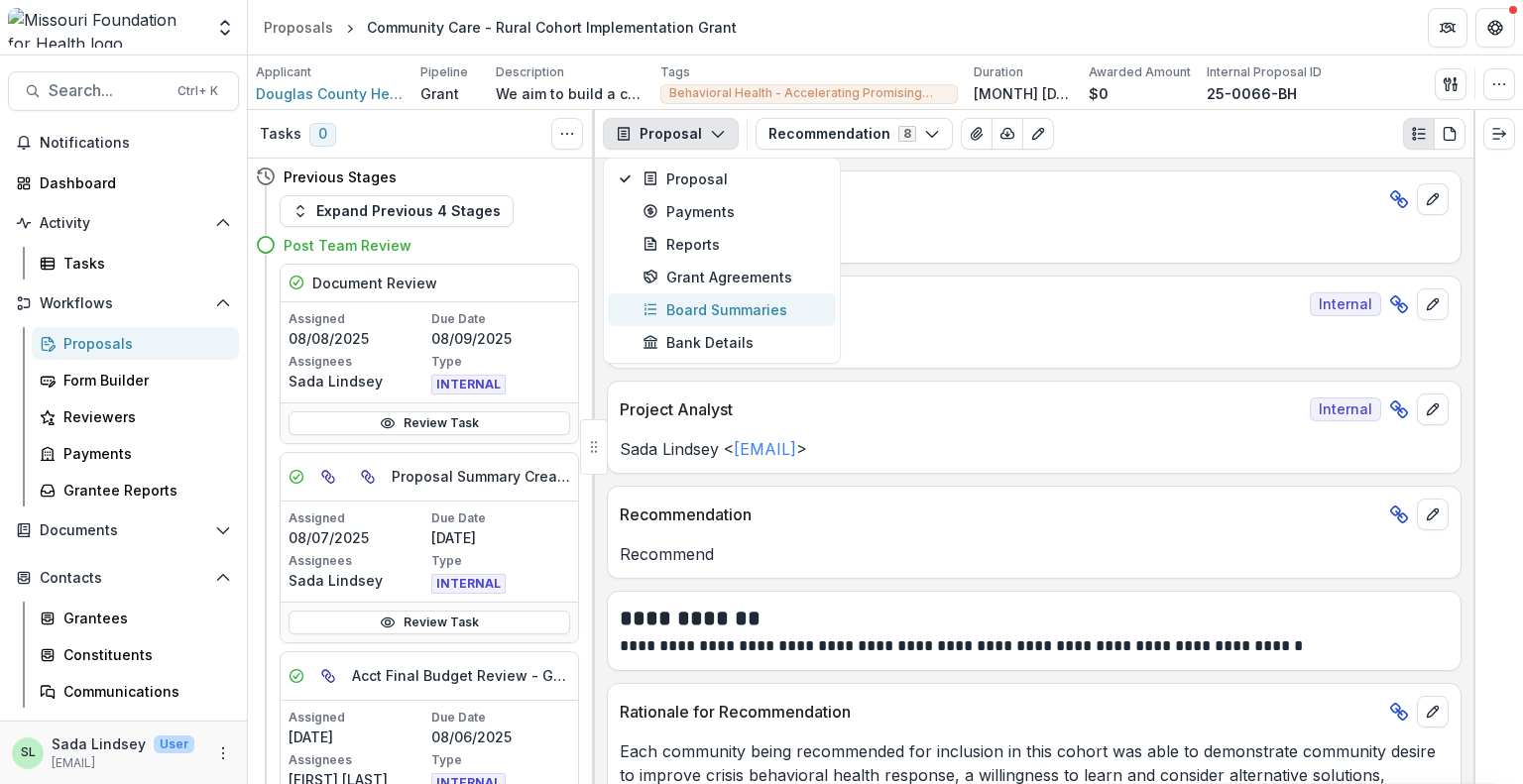 click on "Board Summaries" at bounding box center [733, 309] 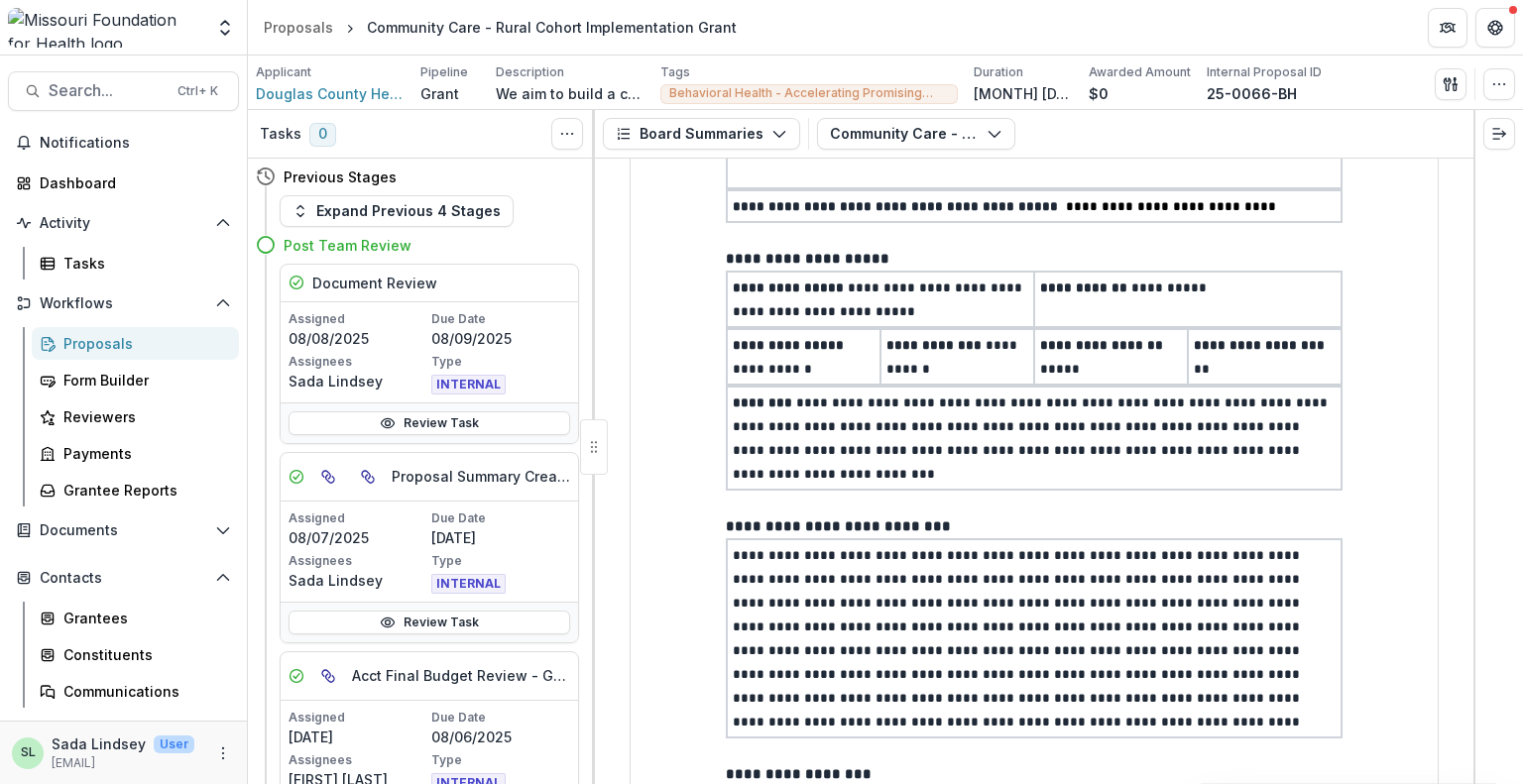 scroll, scrollTop: 499, scrollLeft: 0, axis: vertical 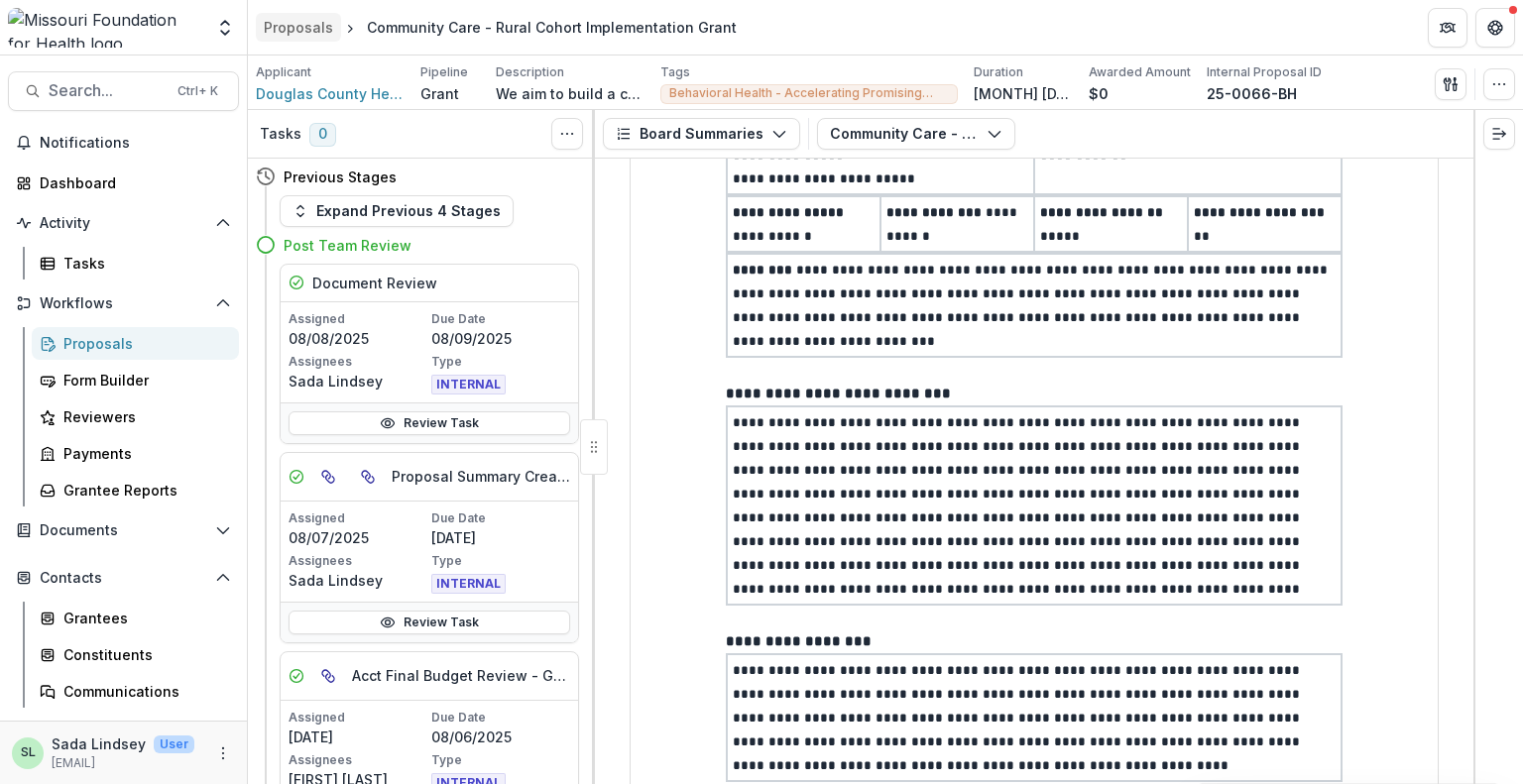 click on "Proposals" at bounding box center (298, 27) 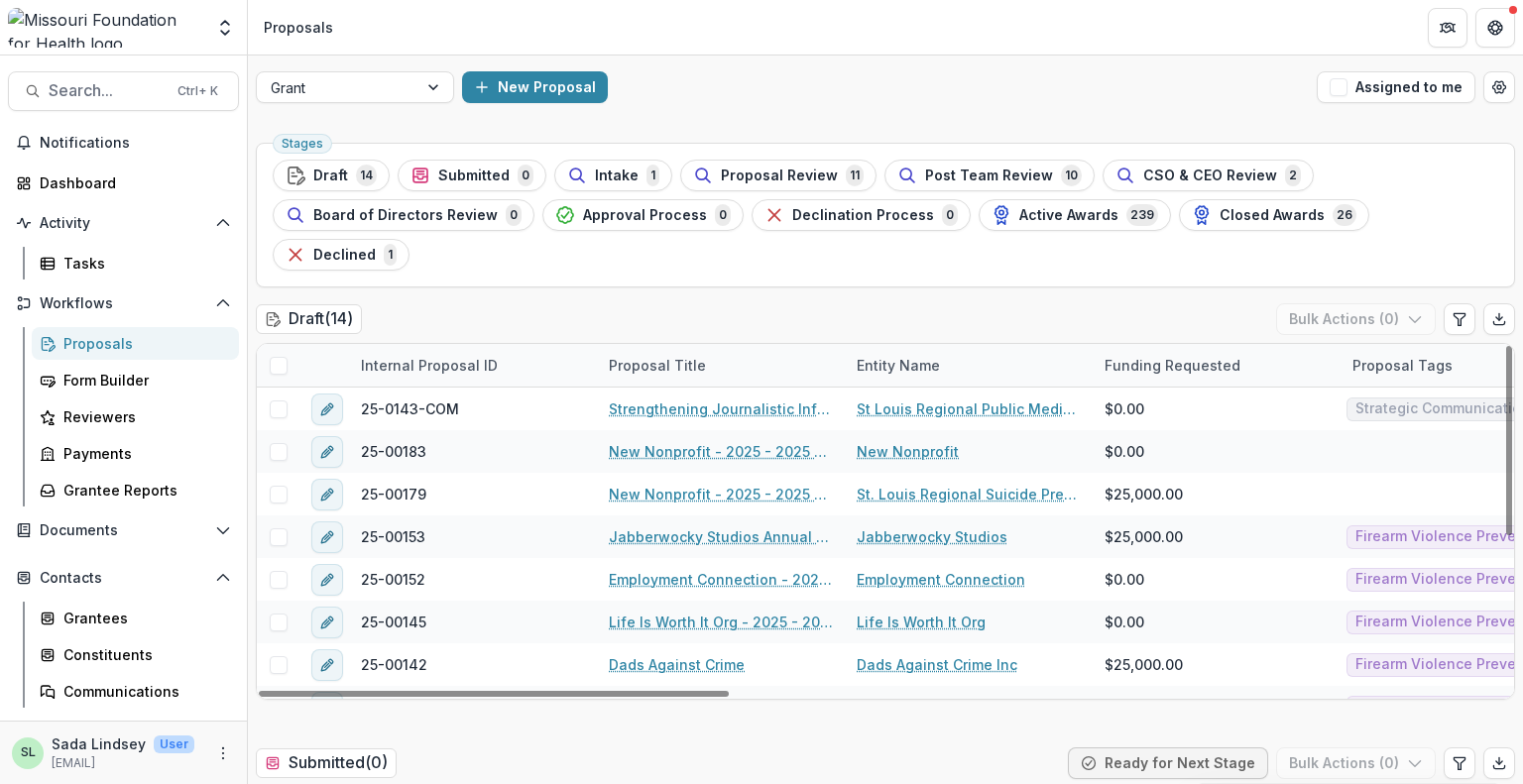 scroll, scrollTop: 595, scrollLeft: 0, axis: vertical 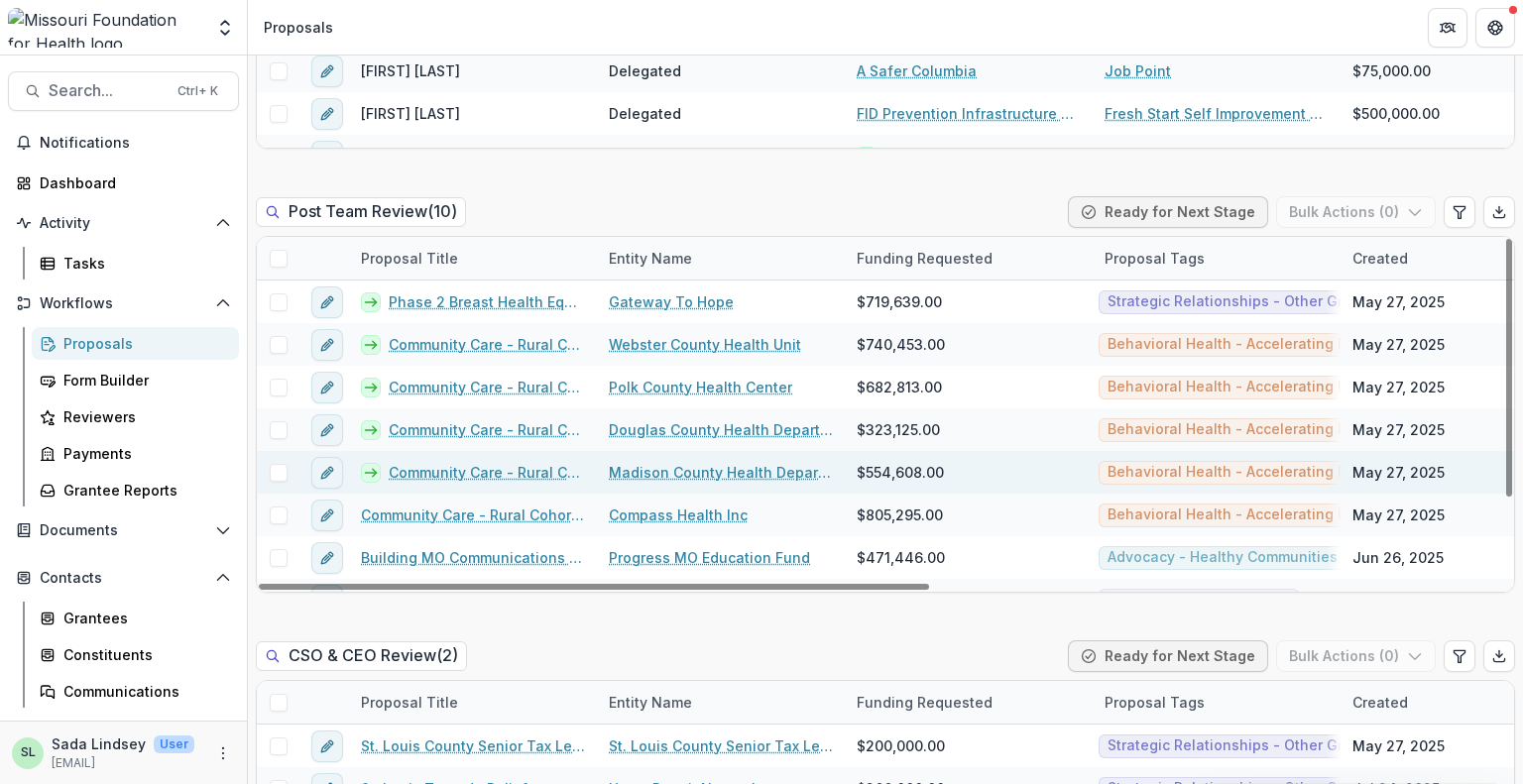 click on "Community Care - Rural Cohort Implementation Grant" at bounding box center [487, 472] 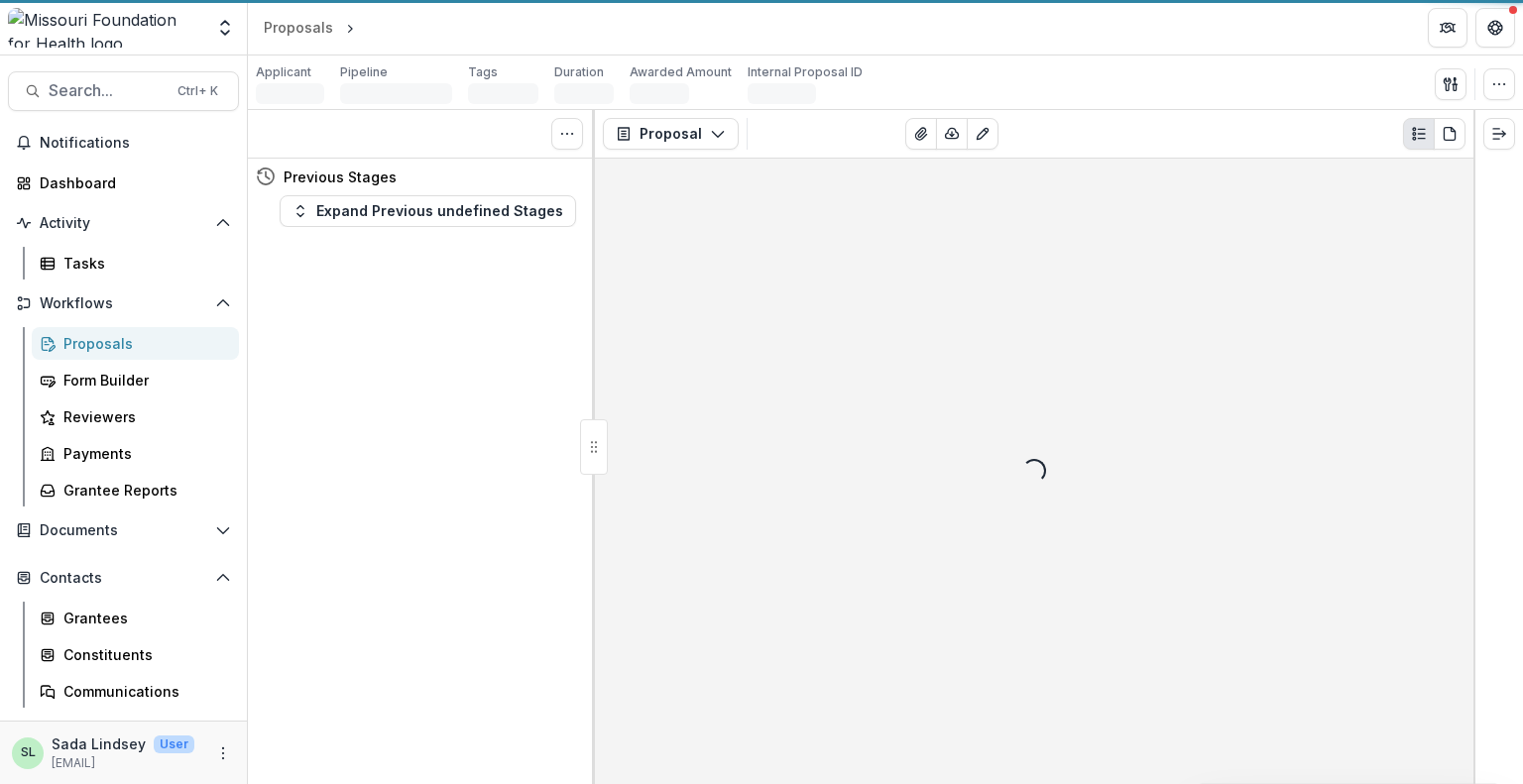scroll, scrollTop: 0, scrollLeft: 0, axis: both 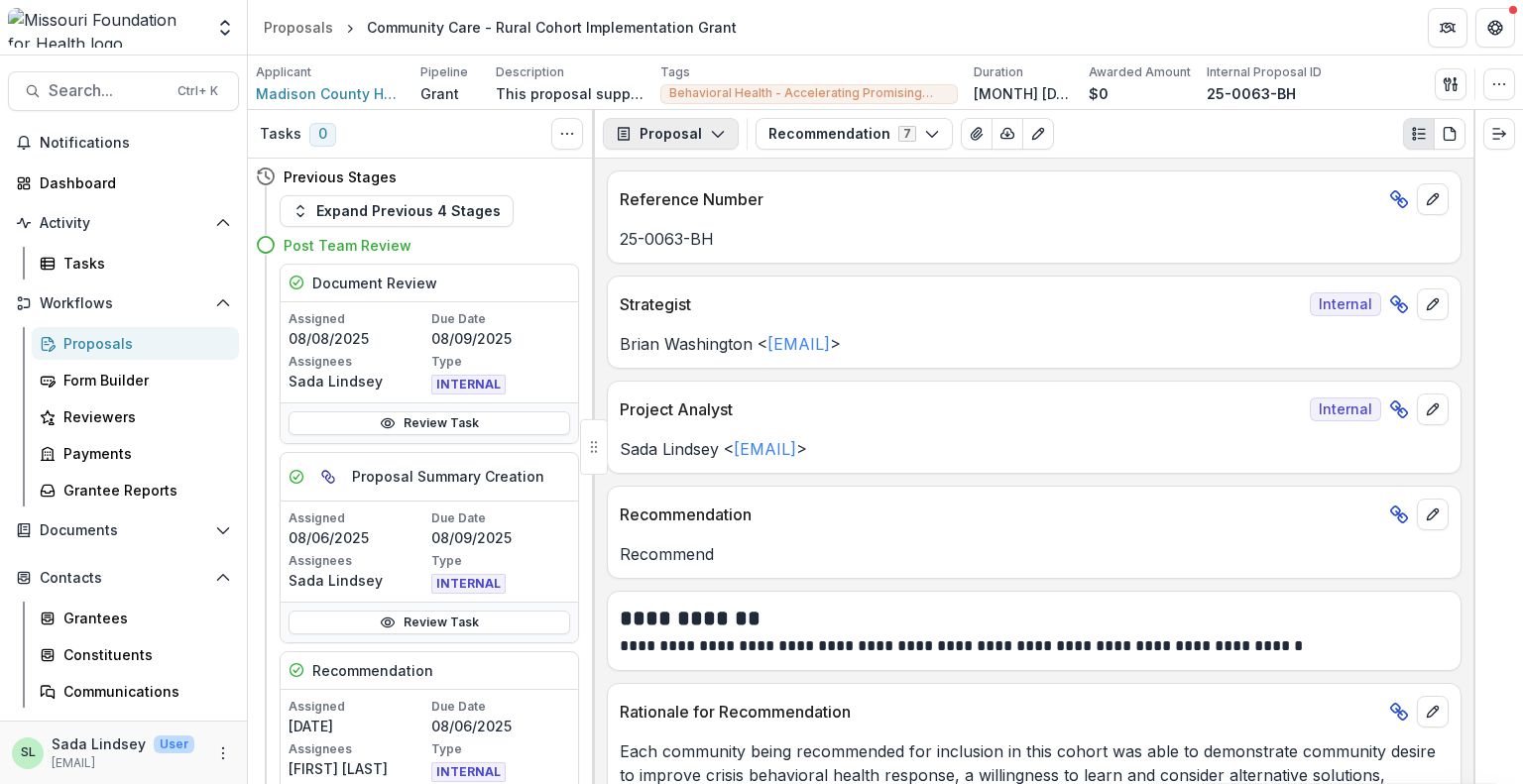 click on "Proposal" at bounding box center [670, 134] 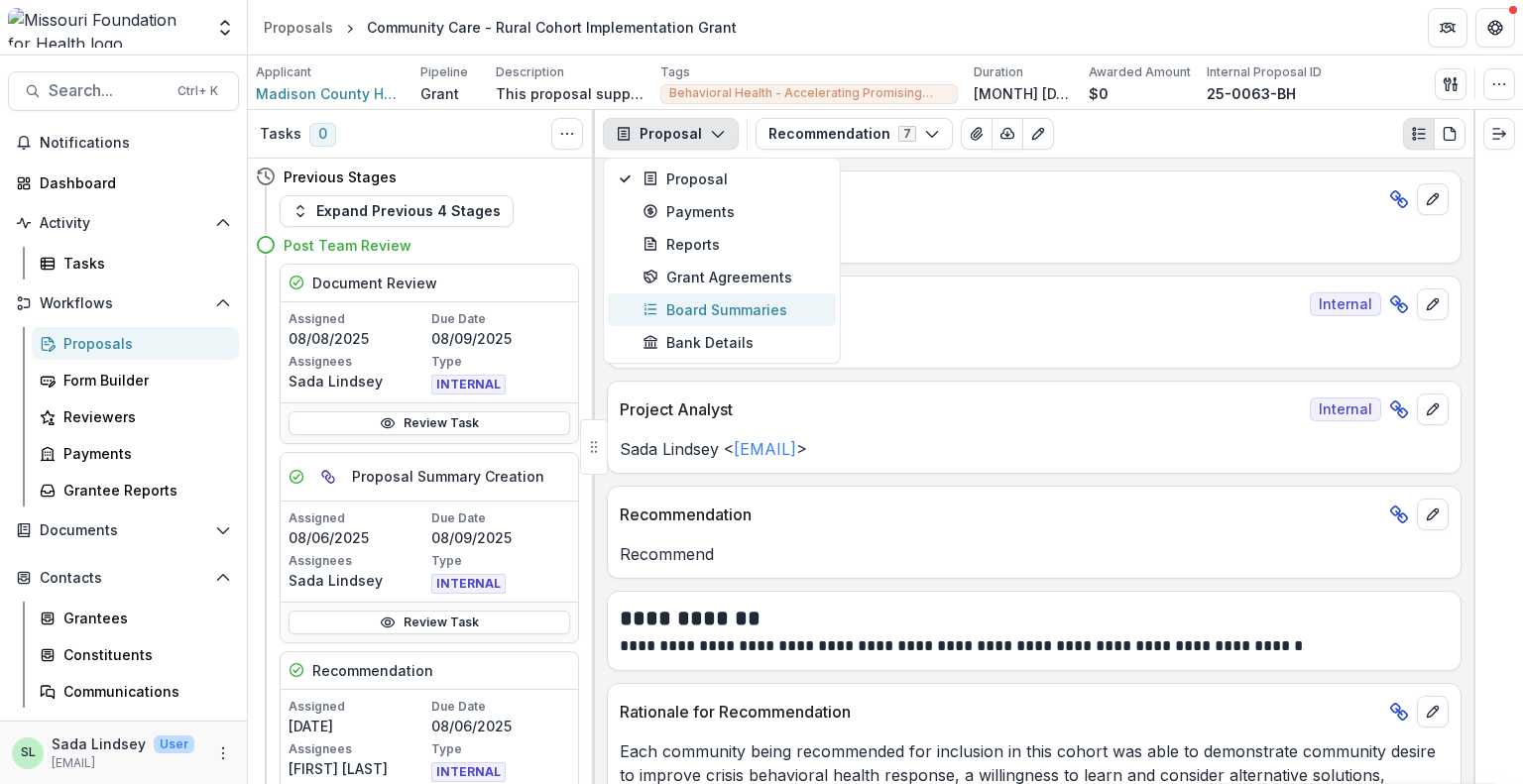 click on "Board Summaries" at bounding box center [733, 309] 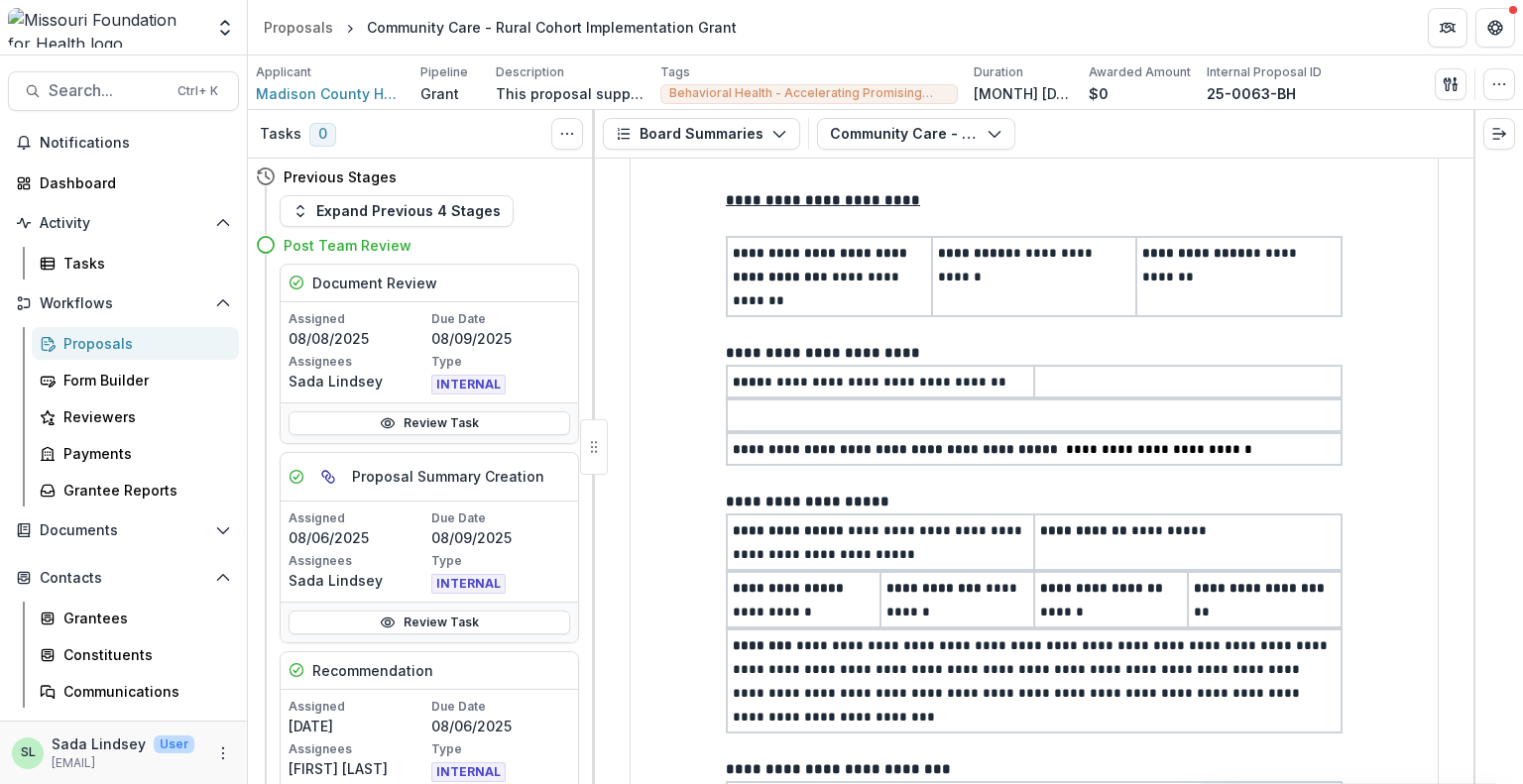 scroll, scrollTop: 0, scrollLeft: 0, axis: both 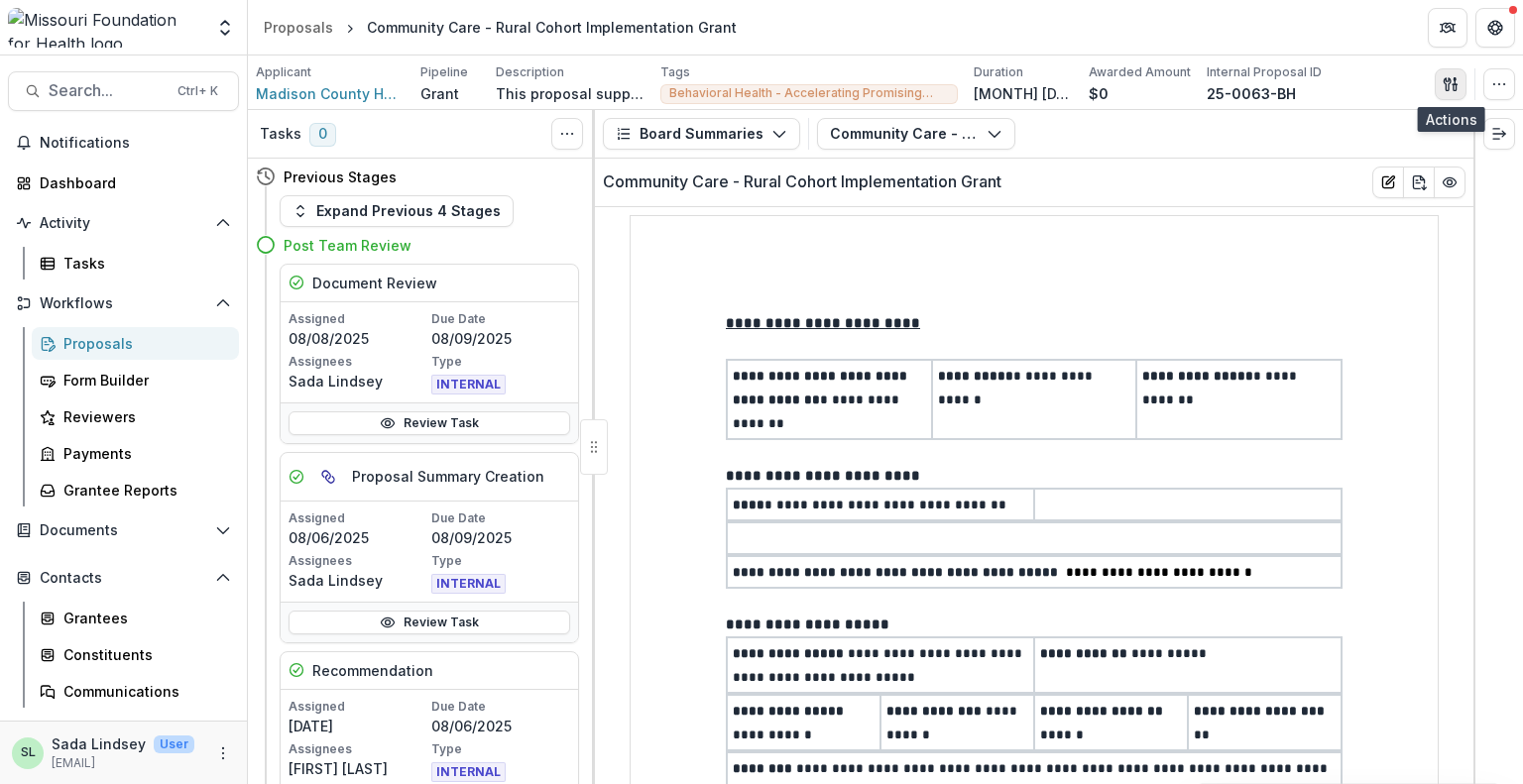 click 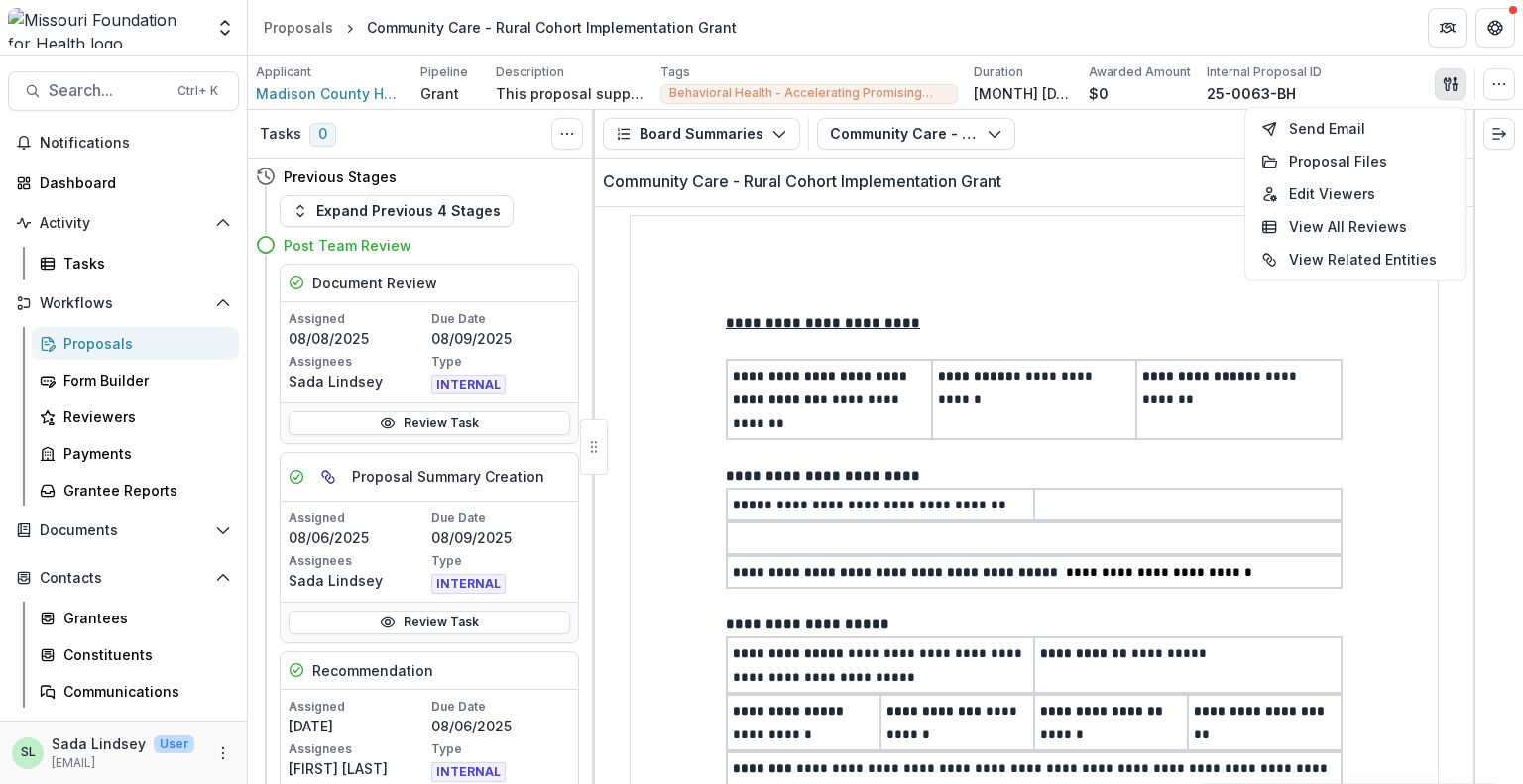 click on "Proposals Community Care - Rural Cohort Implementation Grant" at bounding box center (885, 27) 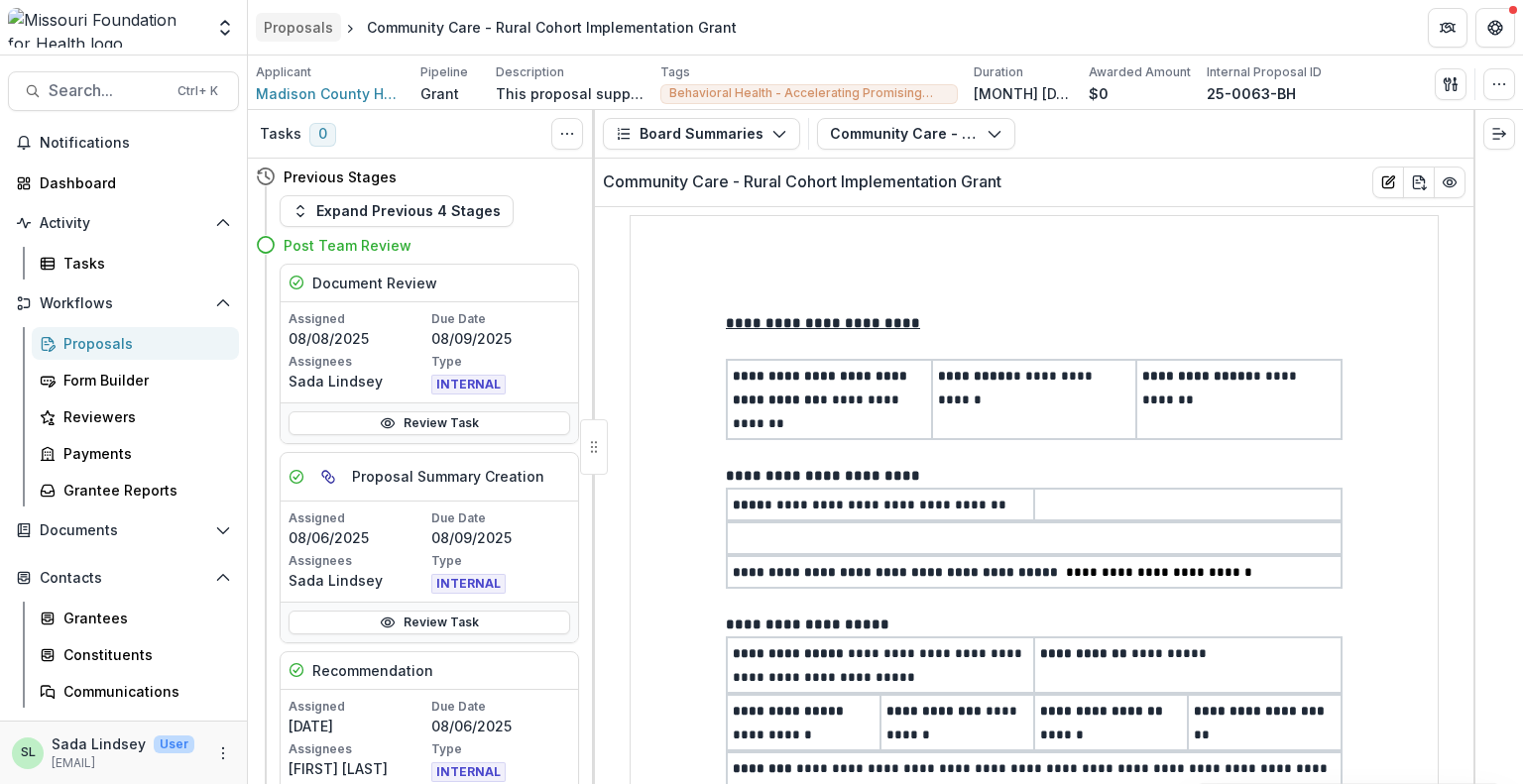 click on "Proposals" at bounding box center [298, 27] 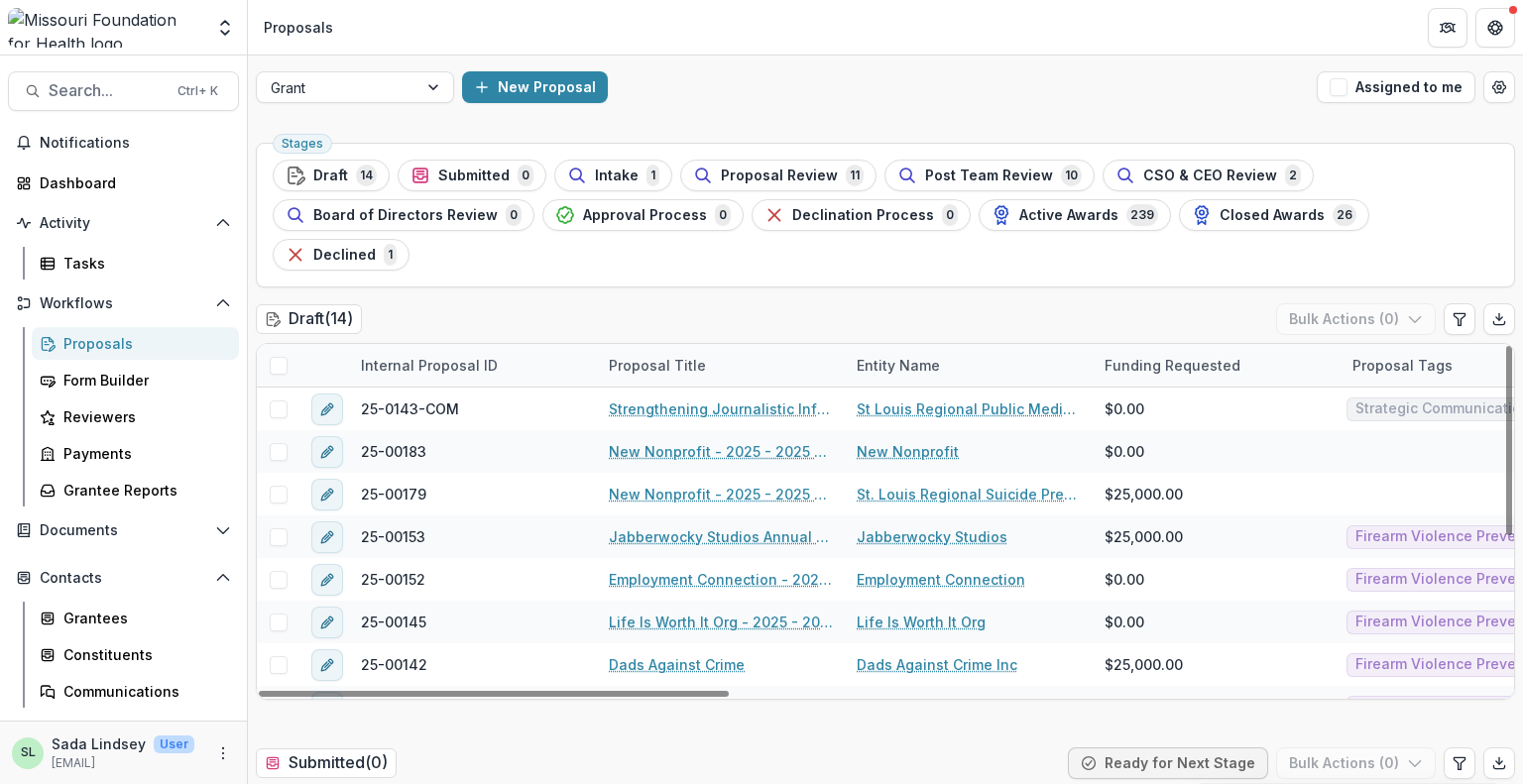 scroll, scrollTop: 284, scrollLeft: 0, axis: vertical 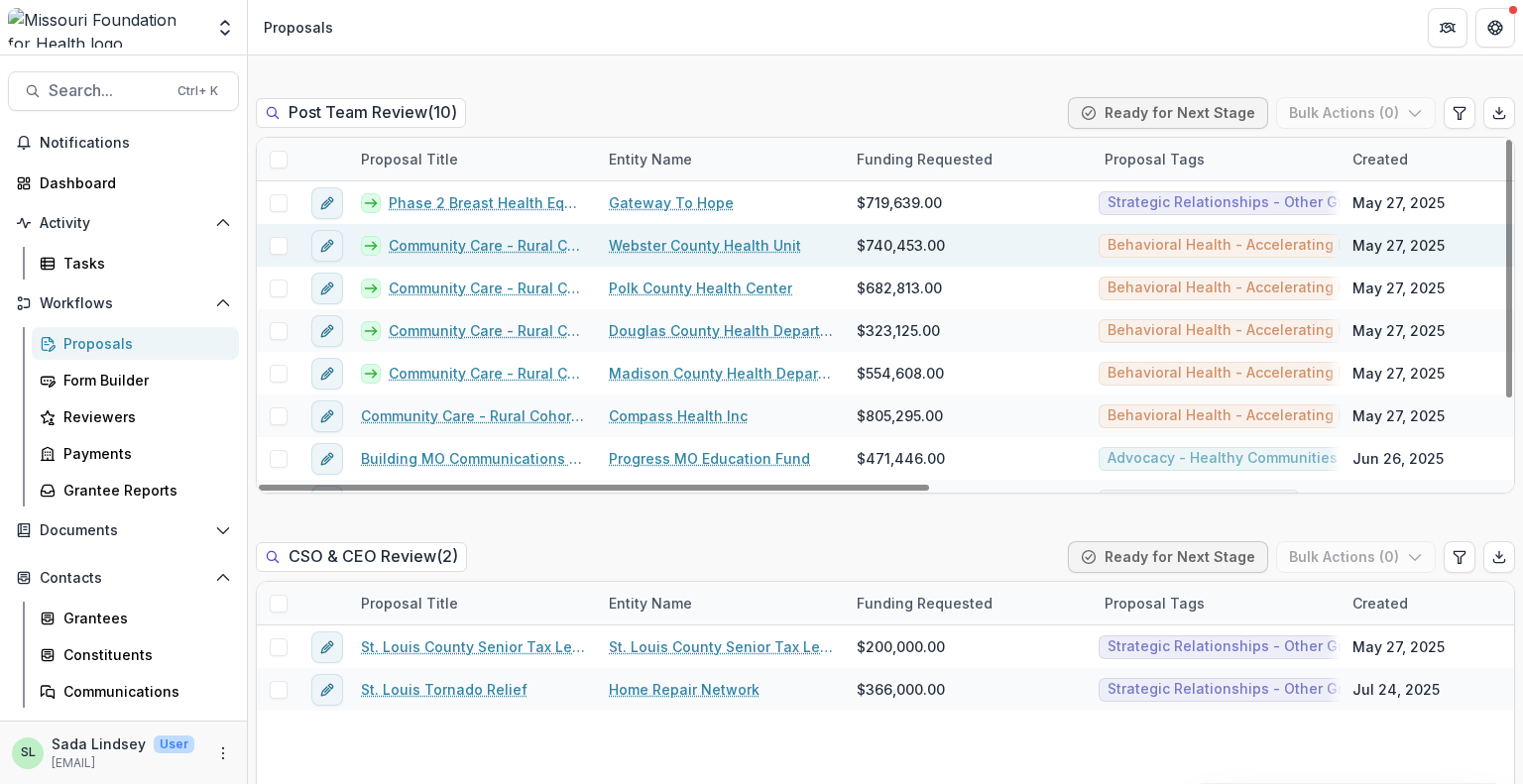 click on "Community Care - Rural Cohort Implementation Grant" at bounding box center (487, 245) 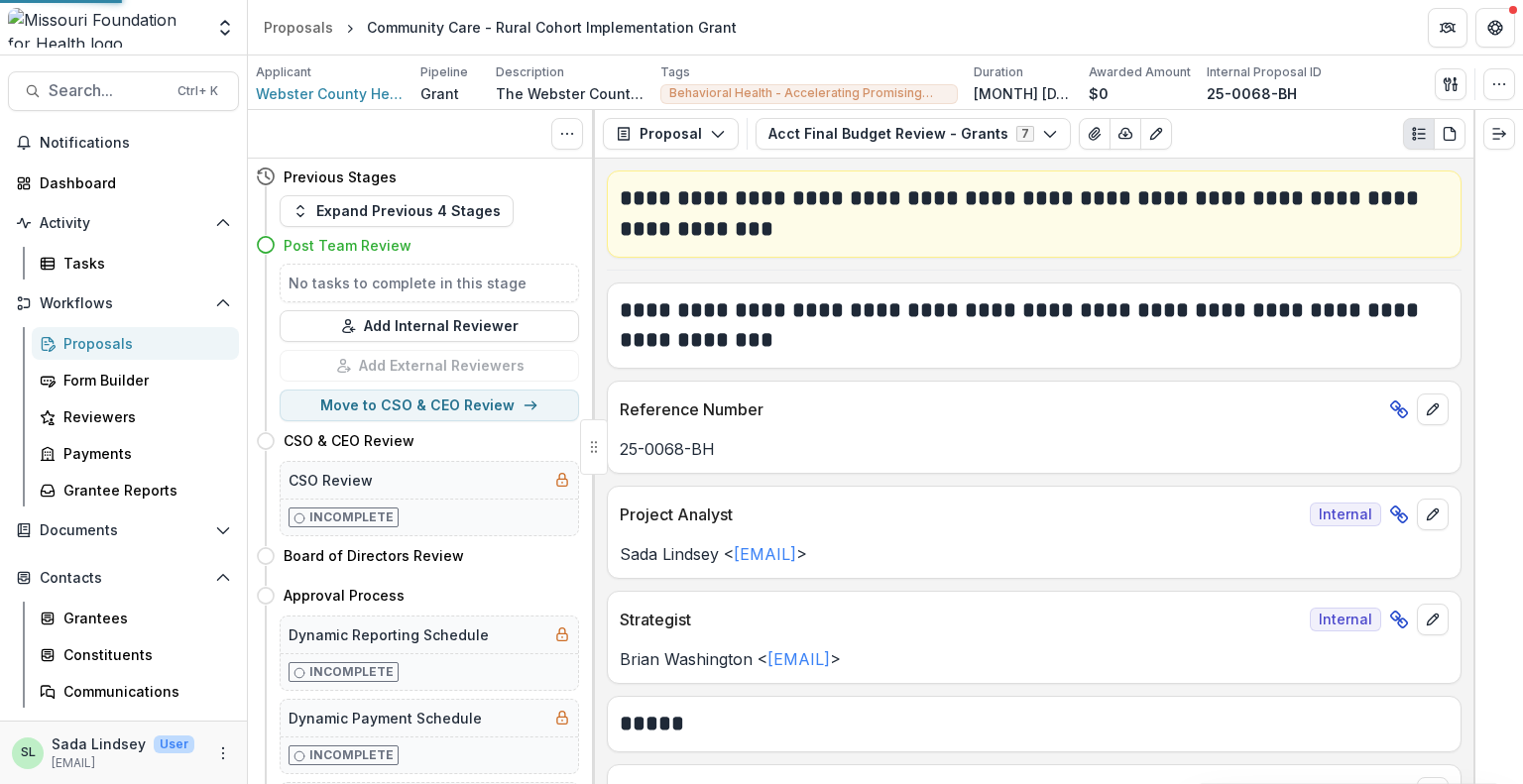 scroll, scrollTop: 0, scrollLeft: 0, axis: both 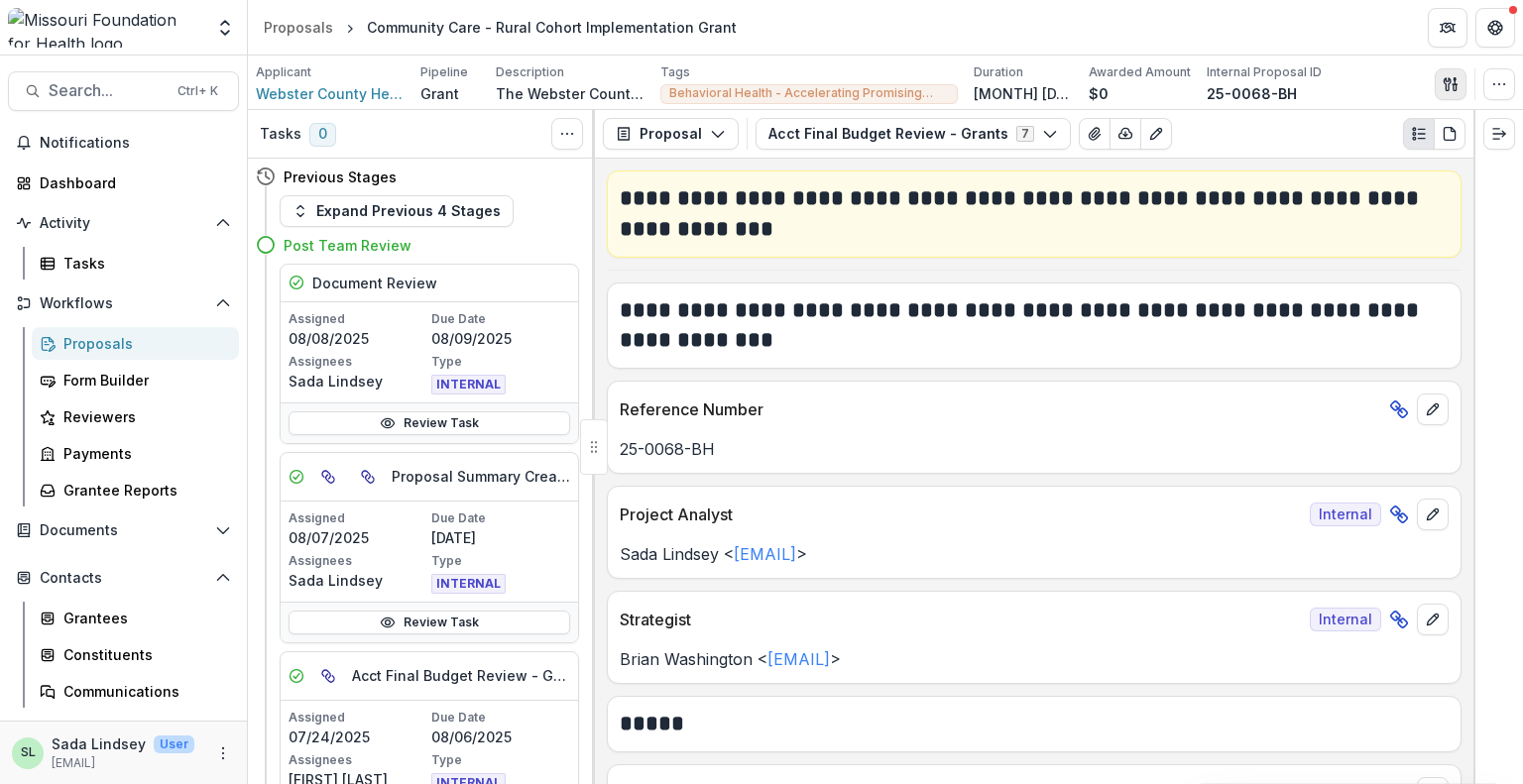 click 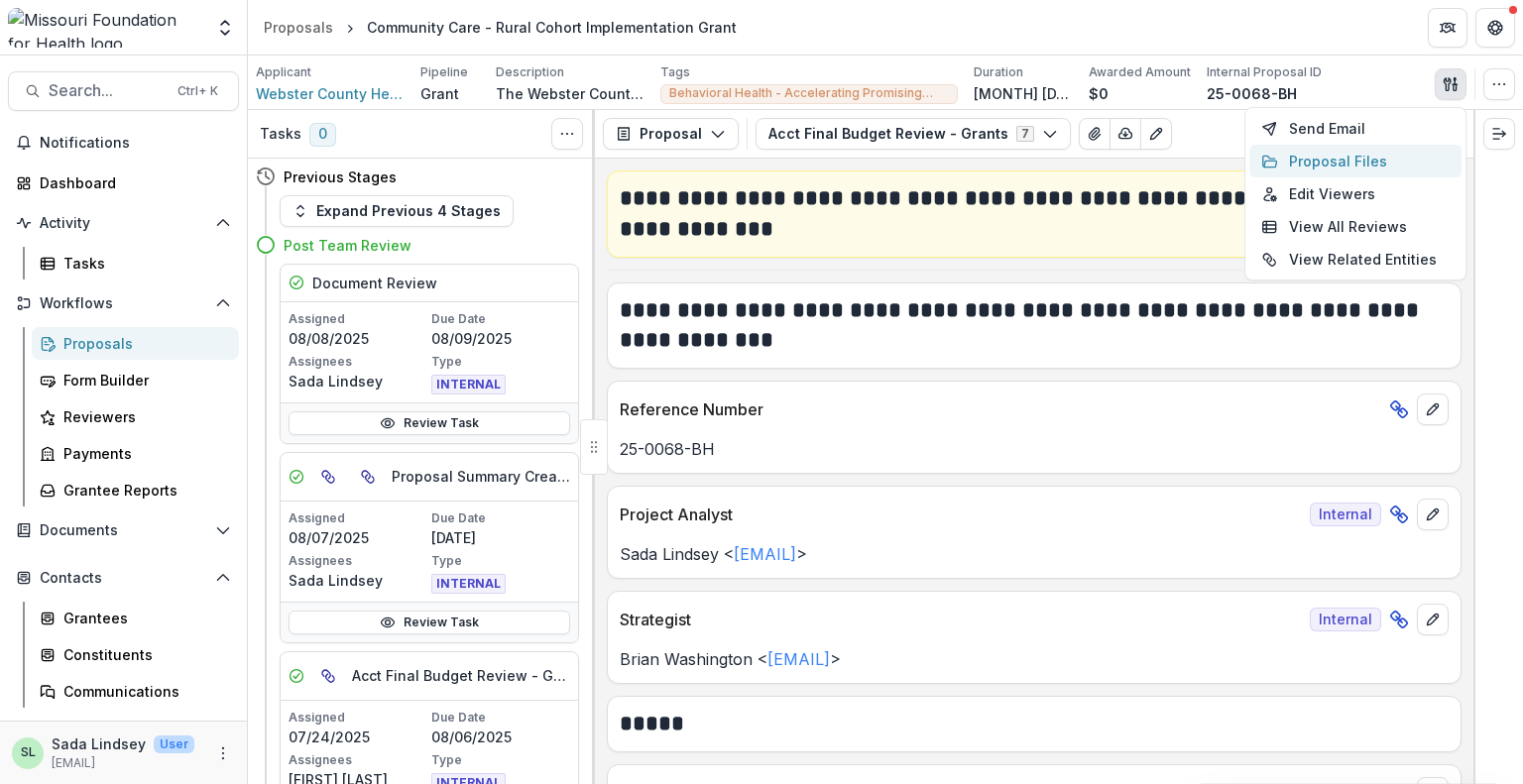 click on "Proposal Files" at bounding box center (1355, 161) 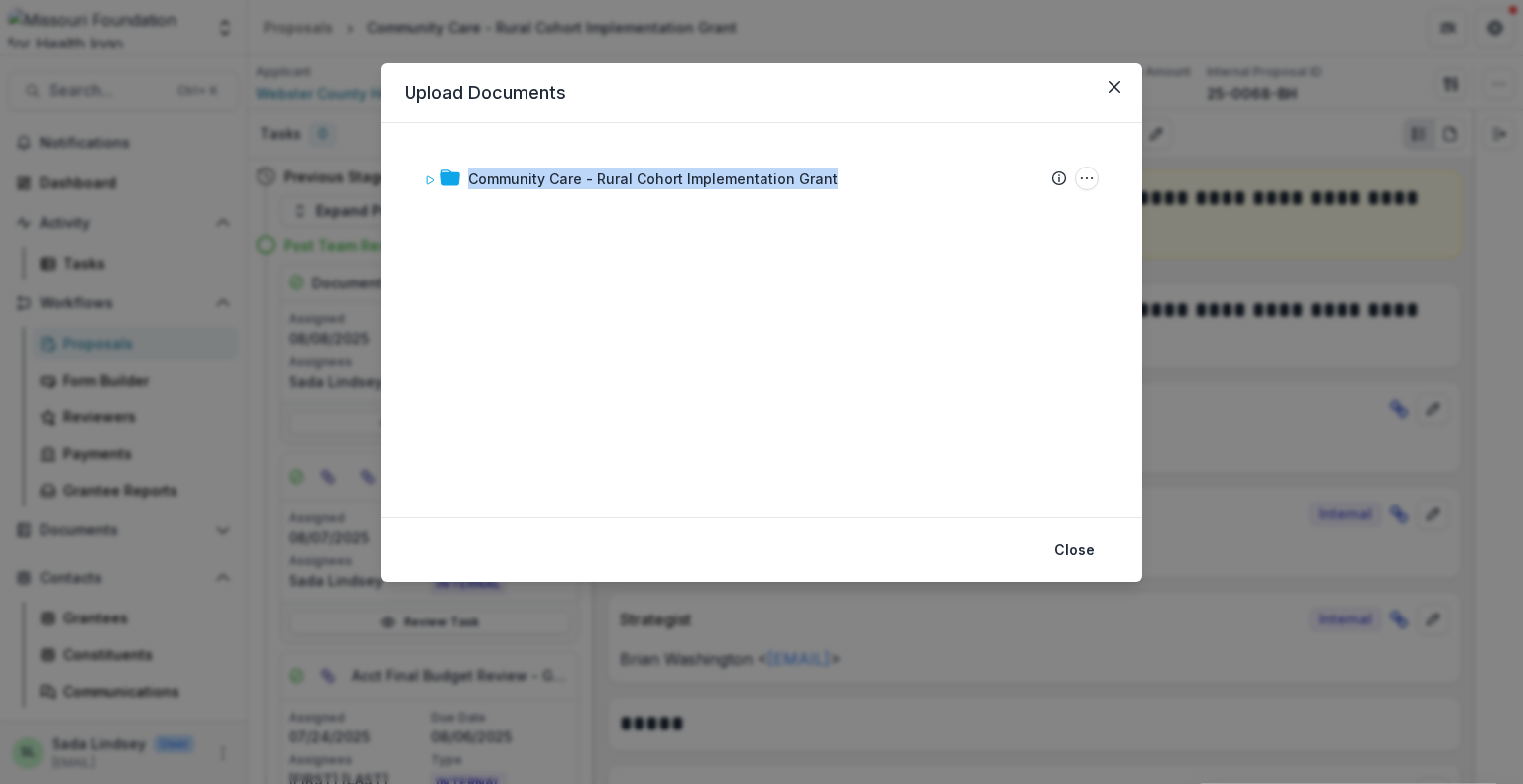 drag, startPoint x: 677, startPoint y: 93, endPoint x: 863, endPoint y: 299, distance: 277.54639 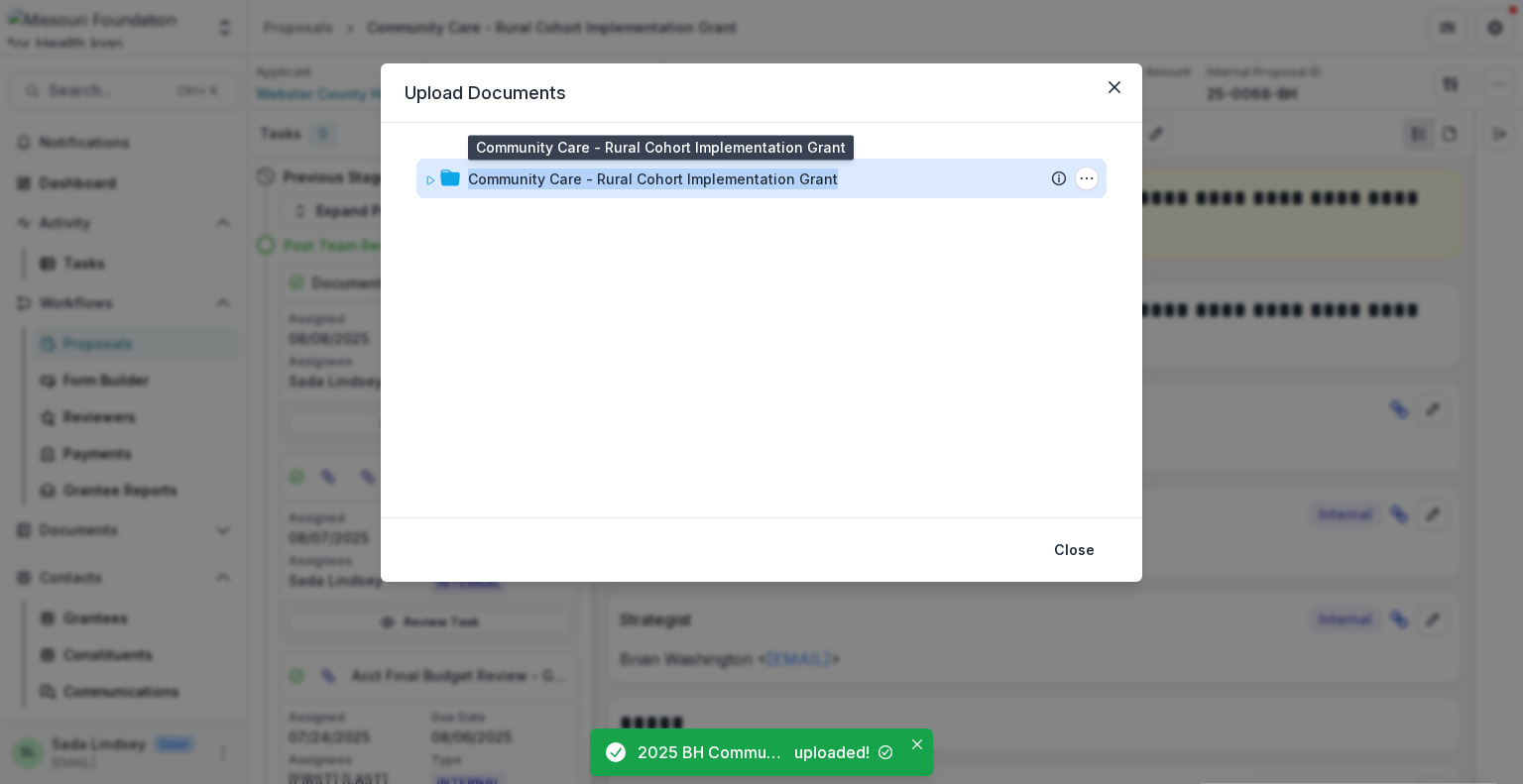 click on "Community Care - Rural Cohort Implementation Grant" at bounding box center [652, 178] 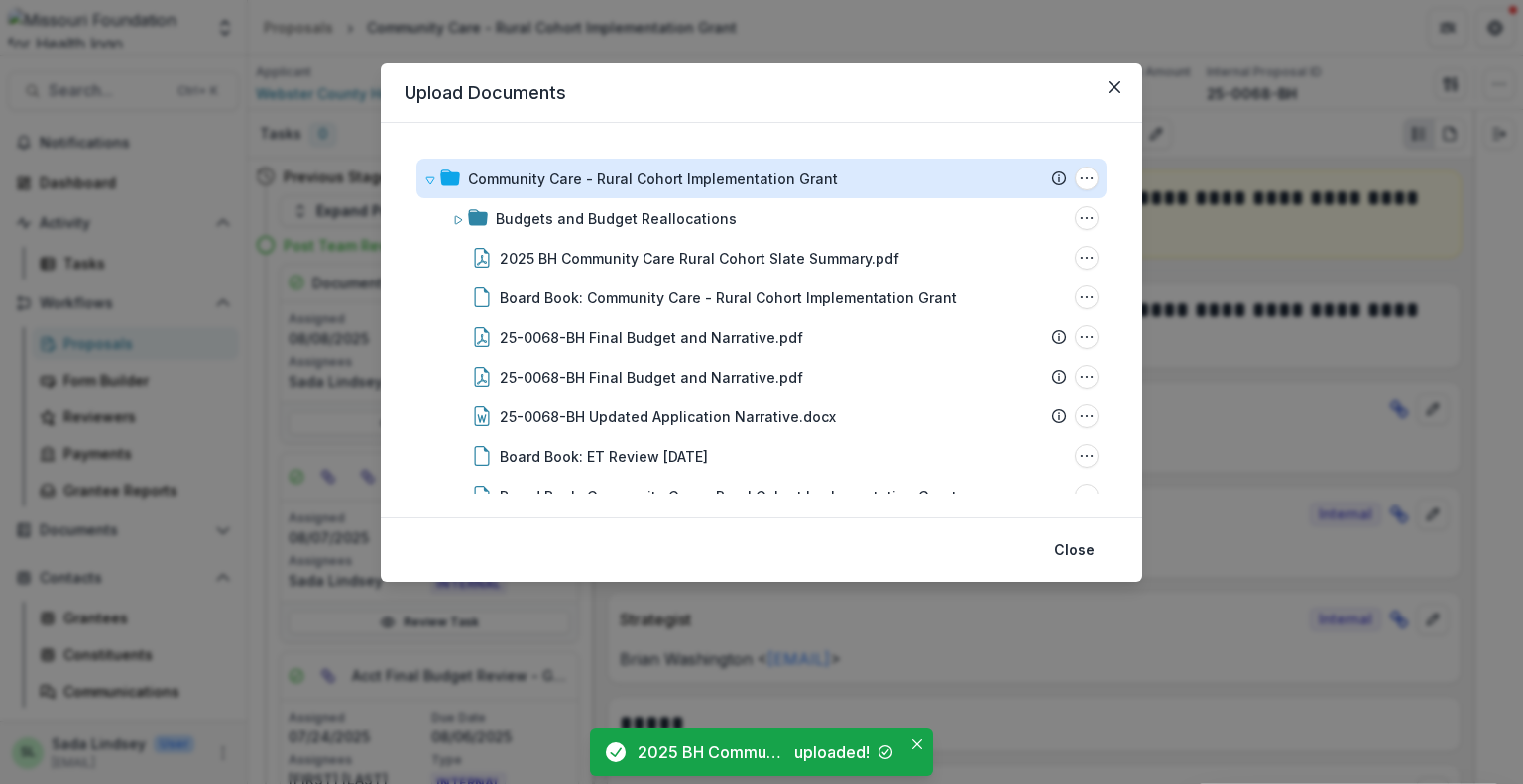 click on "Community Care - Rural Cohort Implementation Grant" at bounding box center (652, 178) 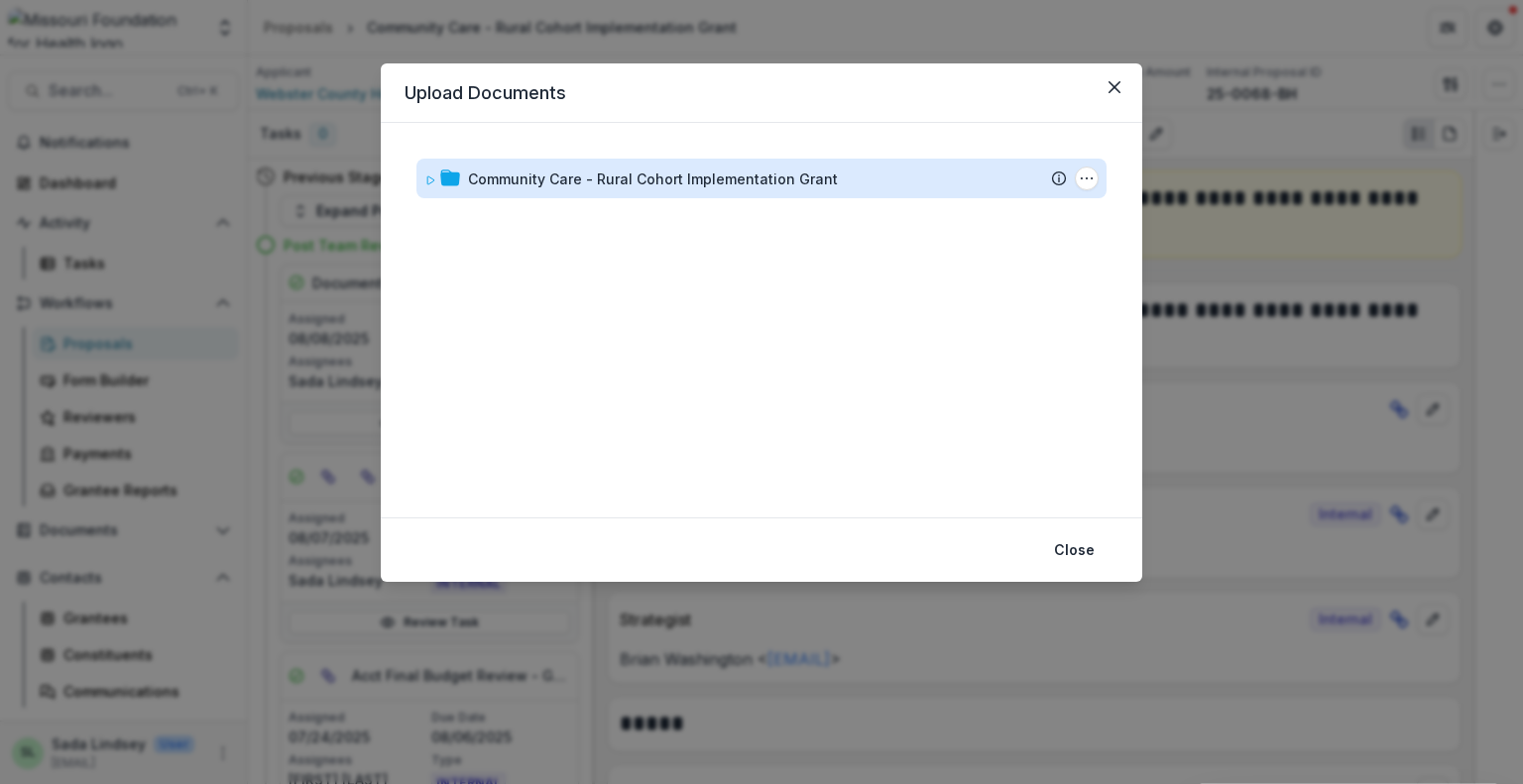 click on "Community Care - Rural Cohort Implementation Grant" at bounding box center [652, 178] 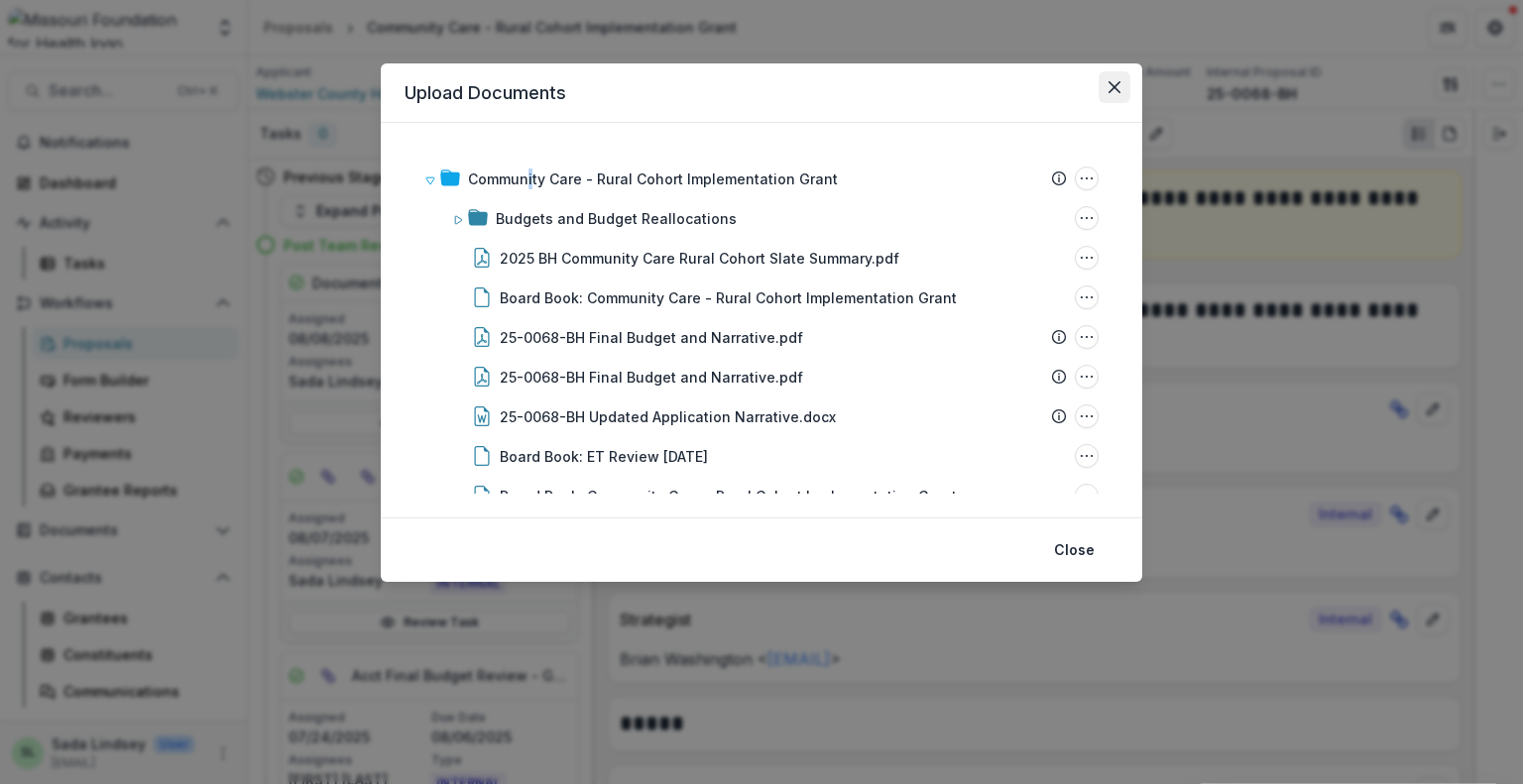 click 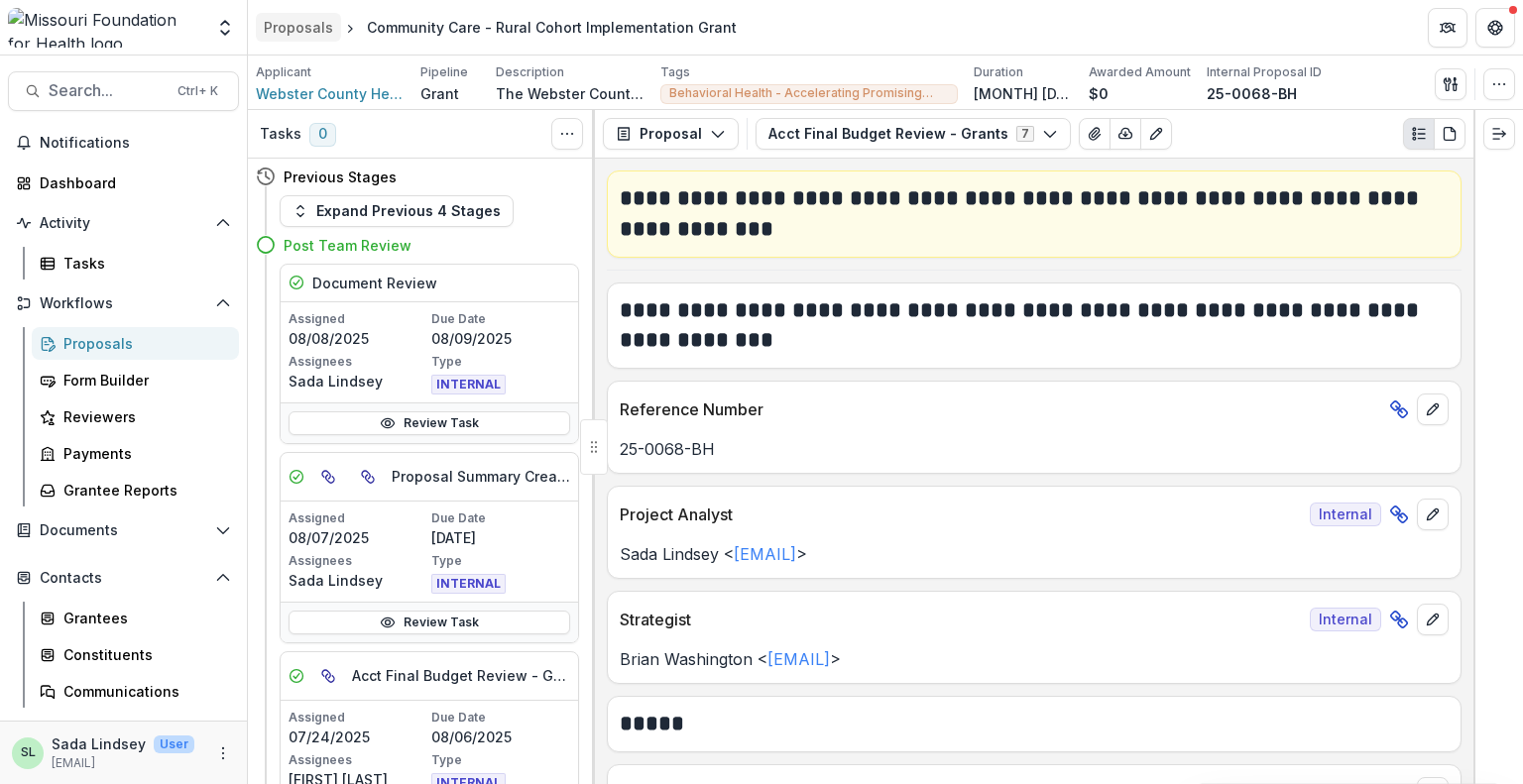 click on "Proposals" at bounding box center [298, 27] 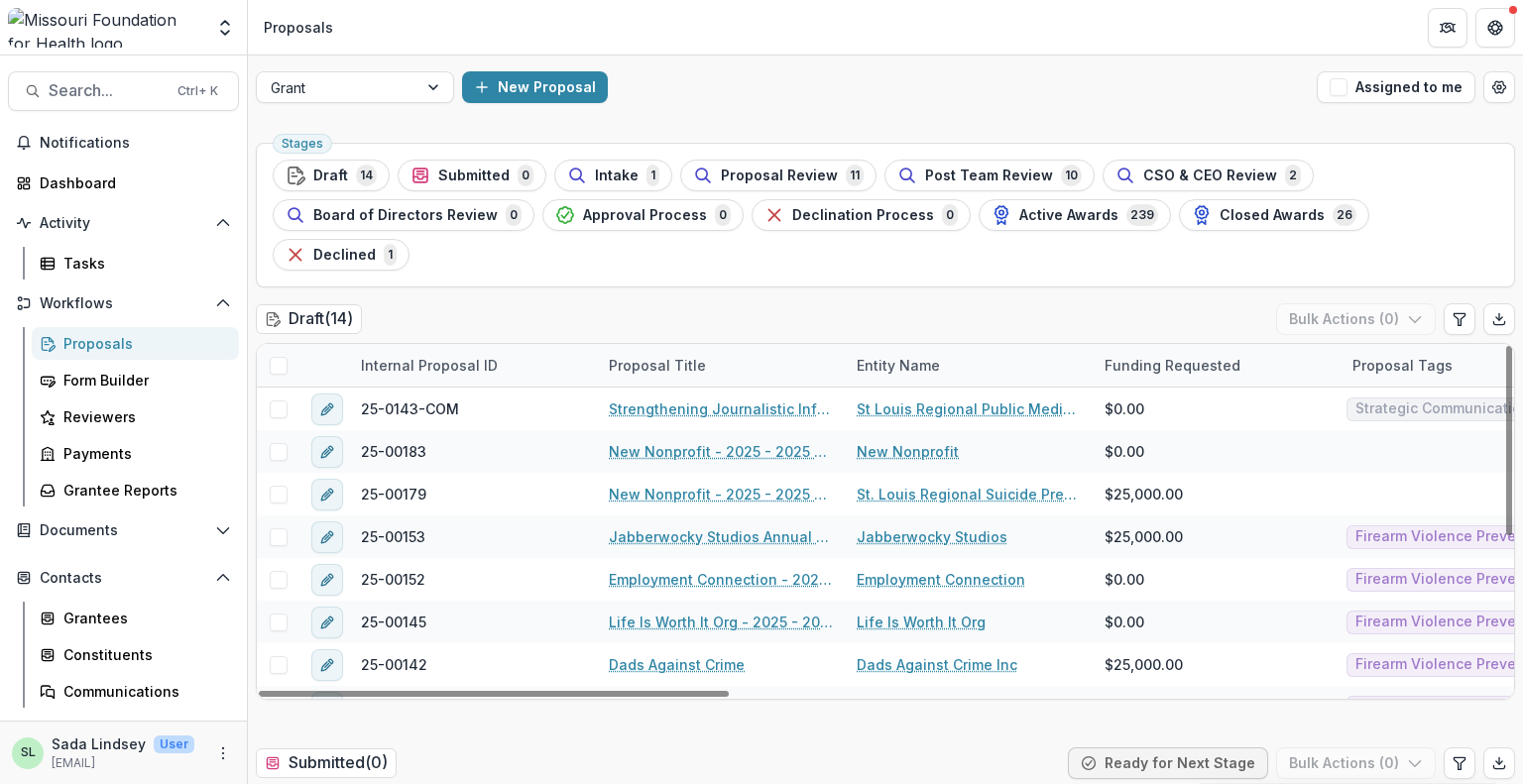 scroll, scrollTop: 284, scrollLeft: 0, axis: vertical 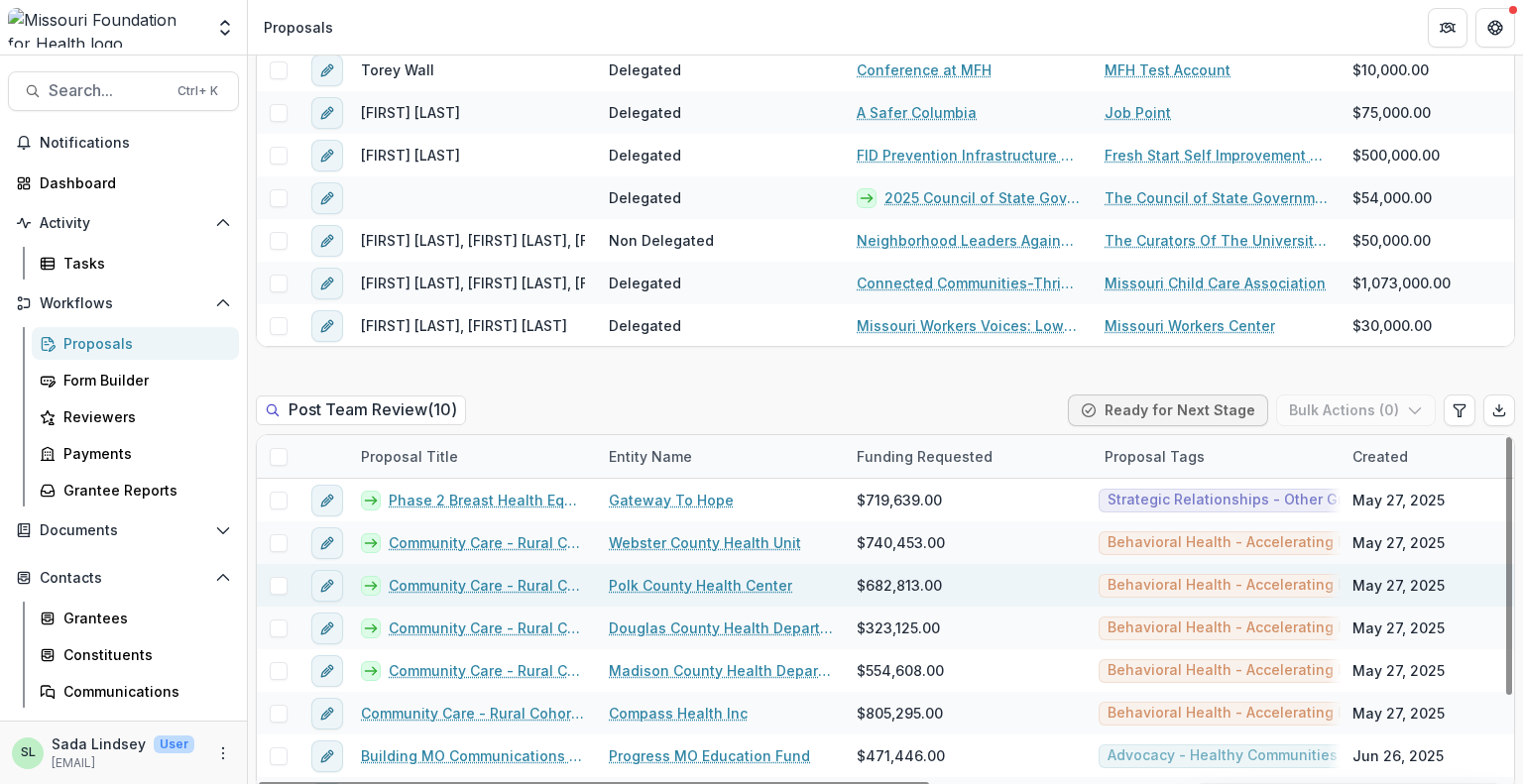 click on "Community Care - Rural Cohort Implementation Grant" at bounding box center [487, 585] 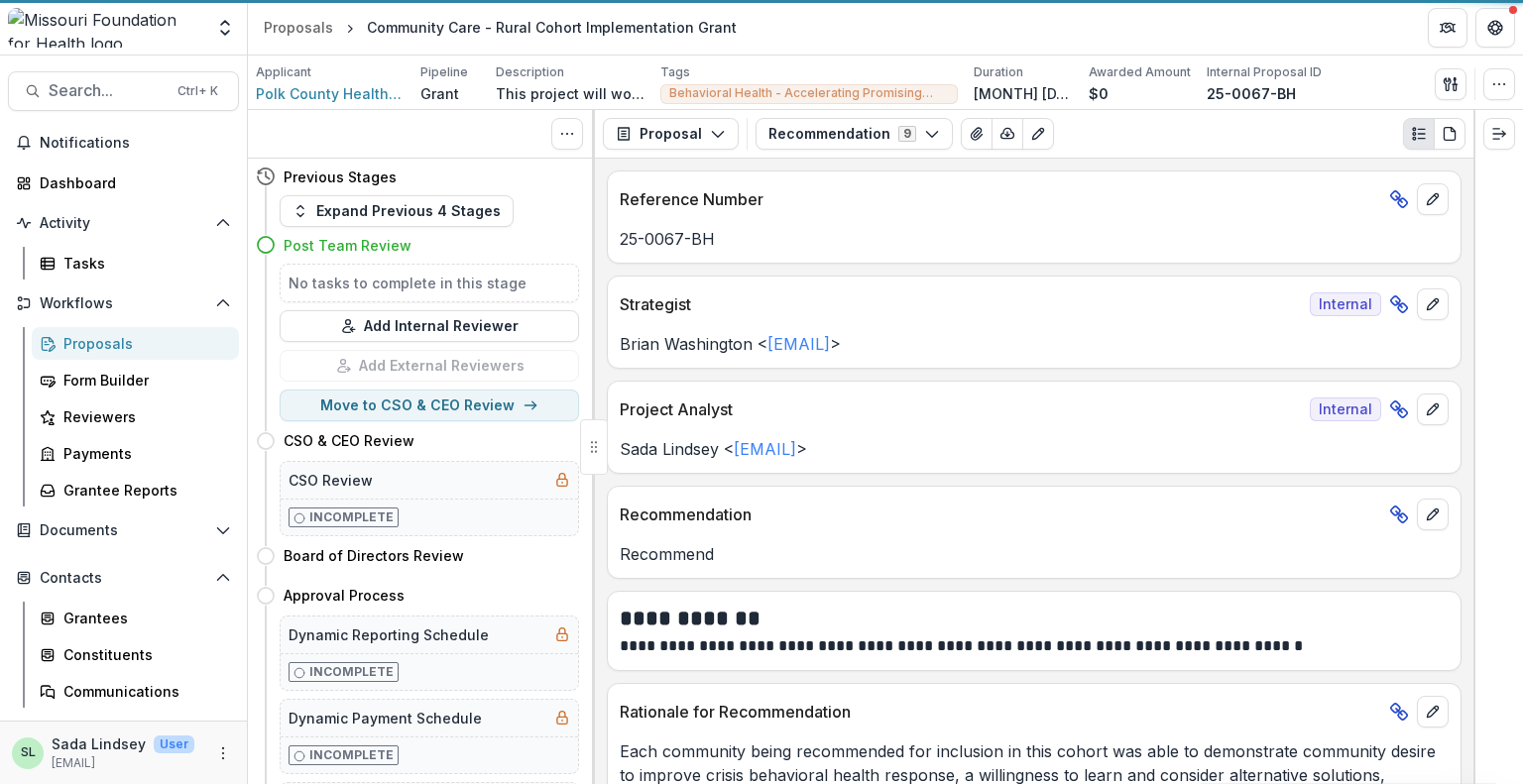 scroll, scrollTop: 0, scrollLeft: 0, axis: both 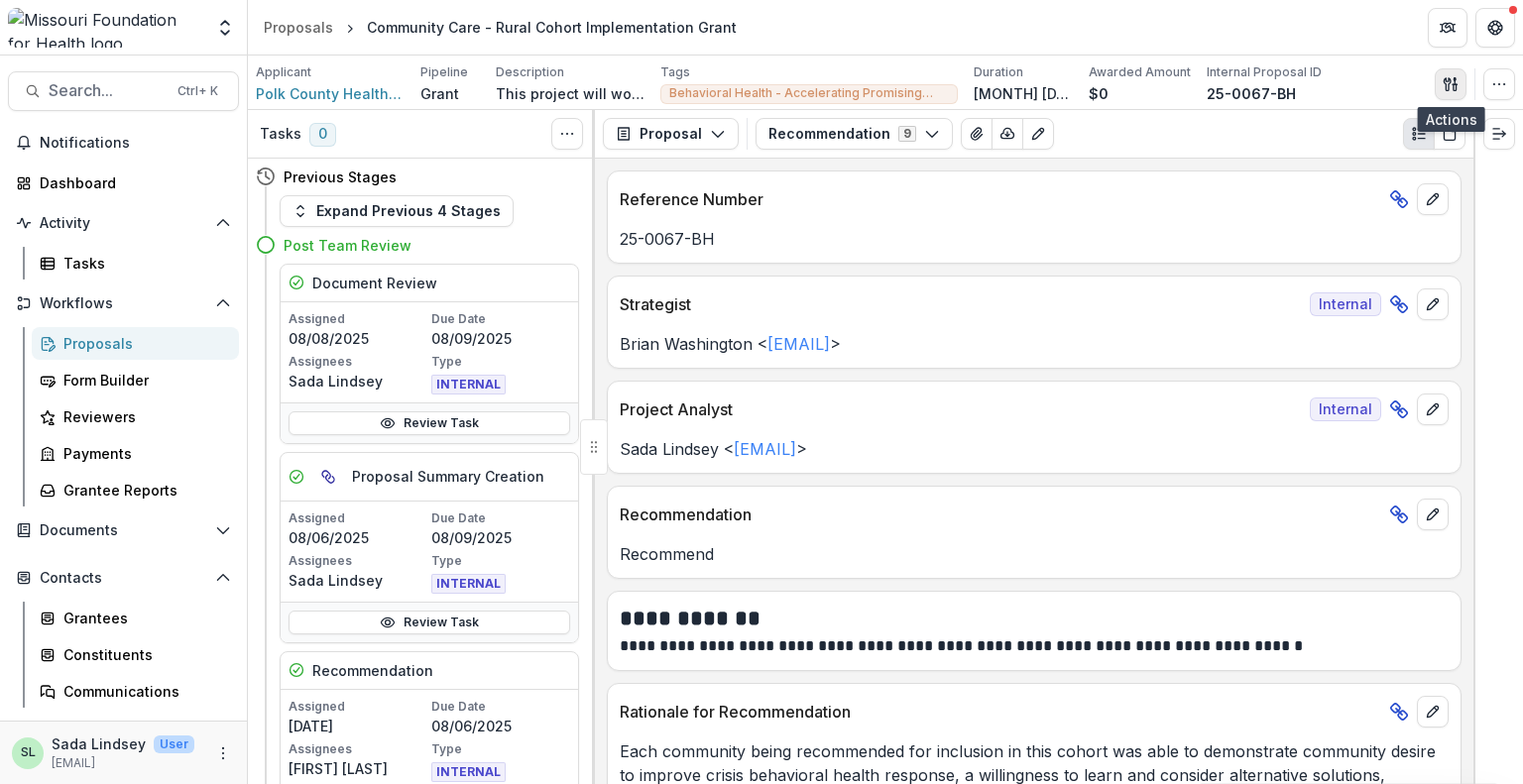 click 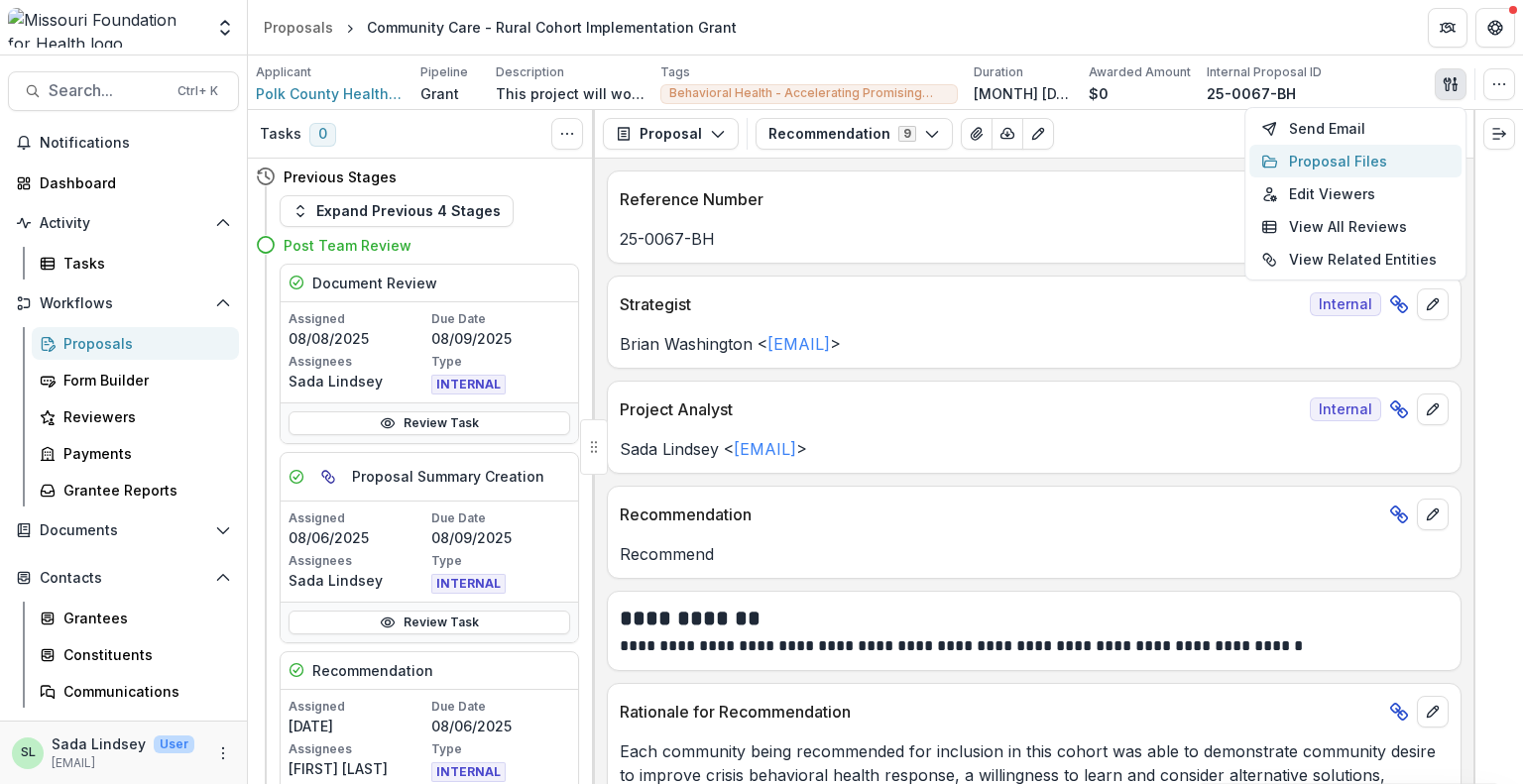 click on "Proposal Files" at bounding box center (1355, 161) 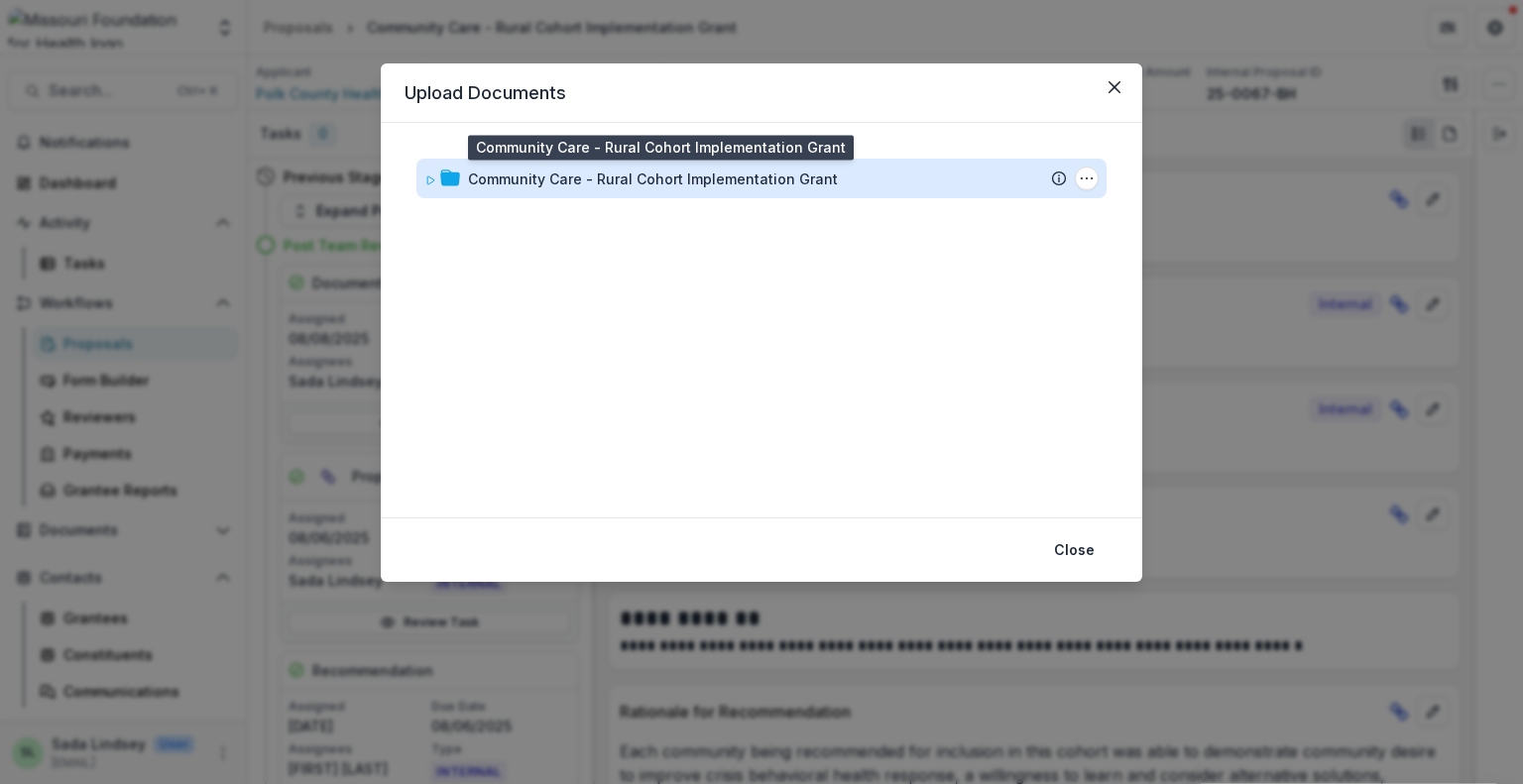 click on "Community Care - Rural Cohort Implementation Grant" at bounding box center [652, 178] 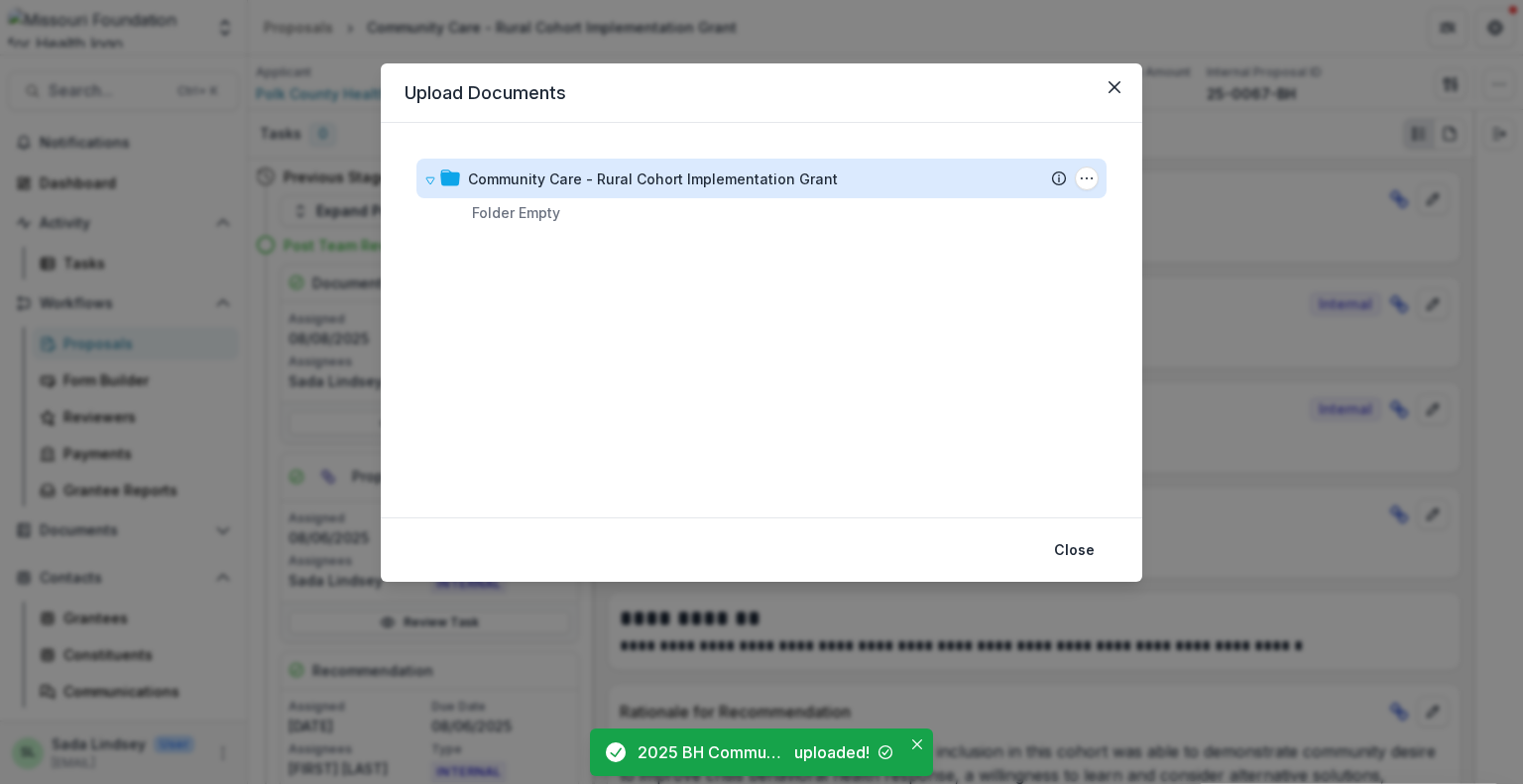 click on "Community Care - Rural Cohort Implementation Grant" at bounding box center (652, 178) 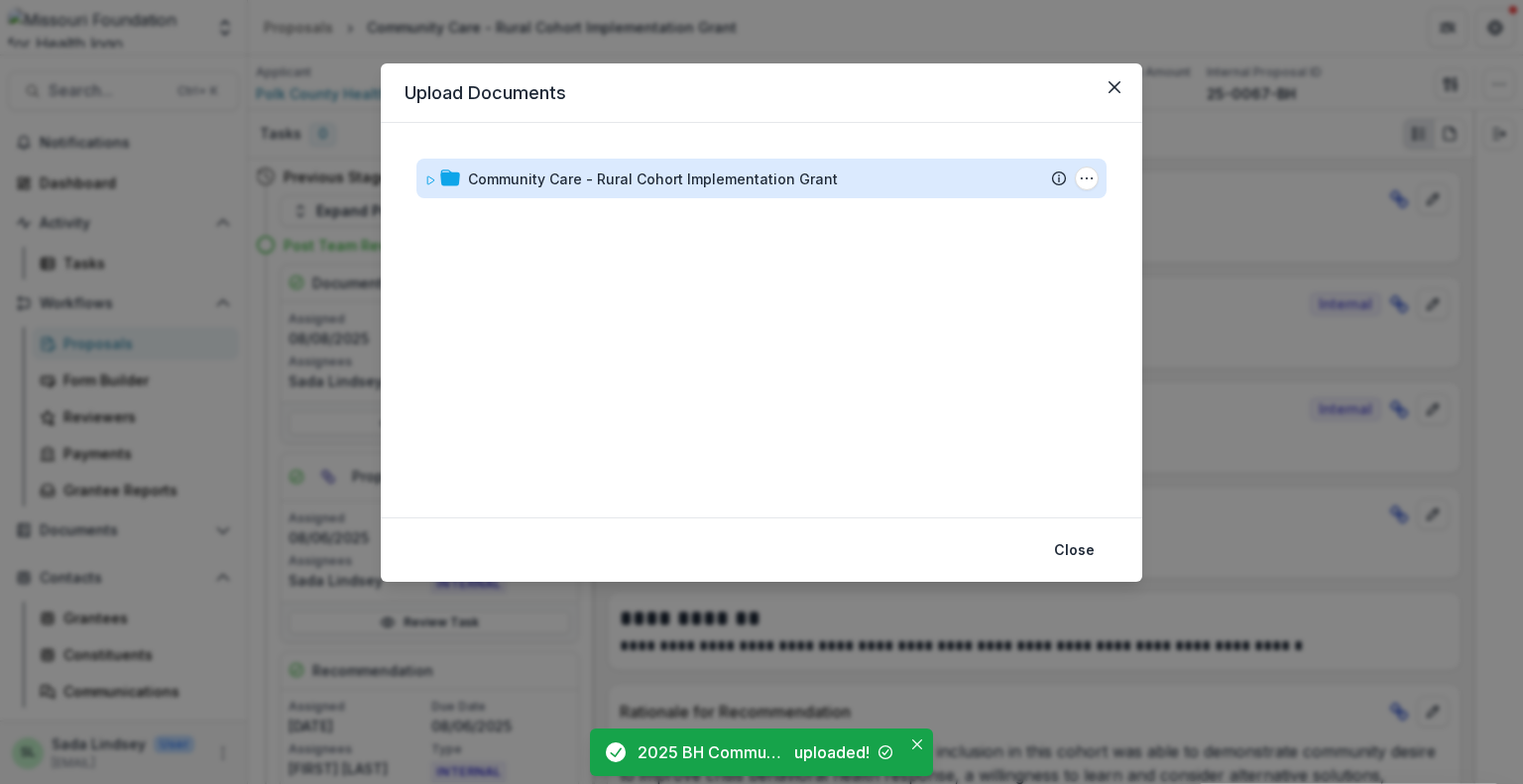 click on "Community Care - Rural Cohort Implementation Grant" at bounding box center (652, 178) 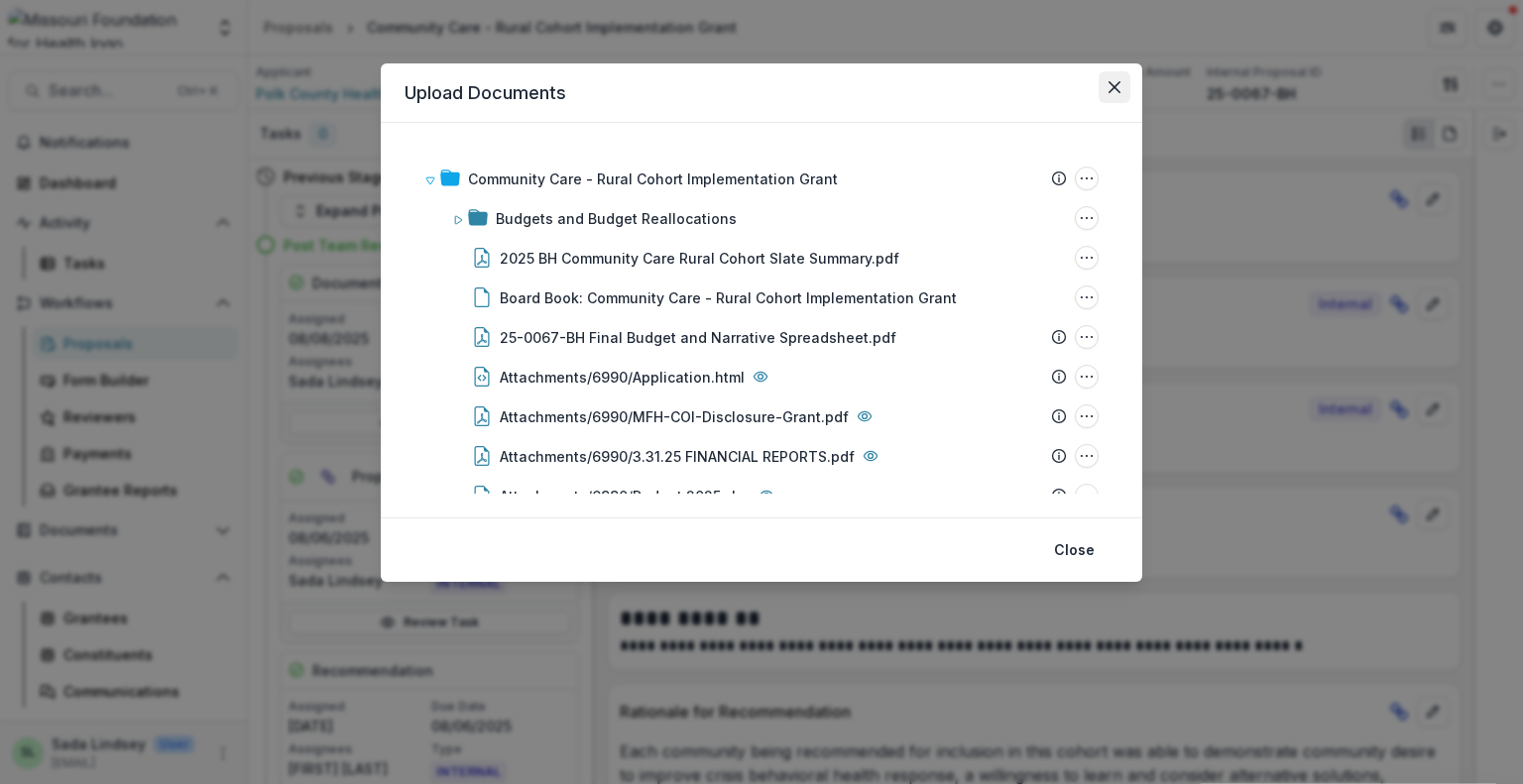 click 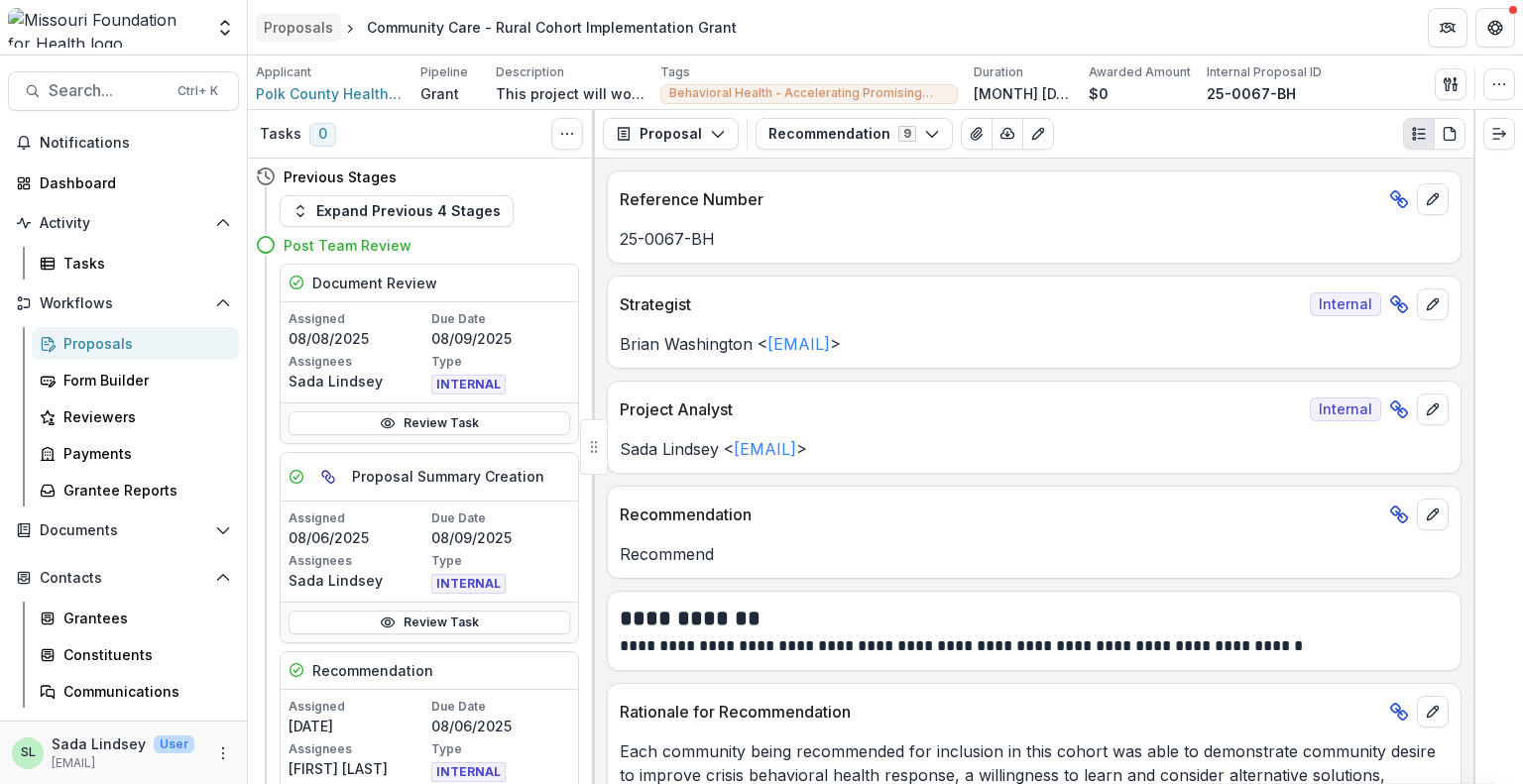 click on "Proposals" at bounding box center (298, 27) 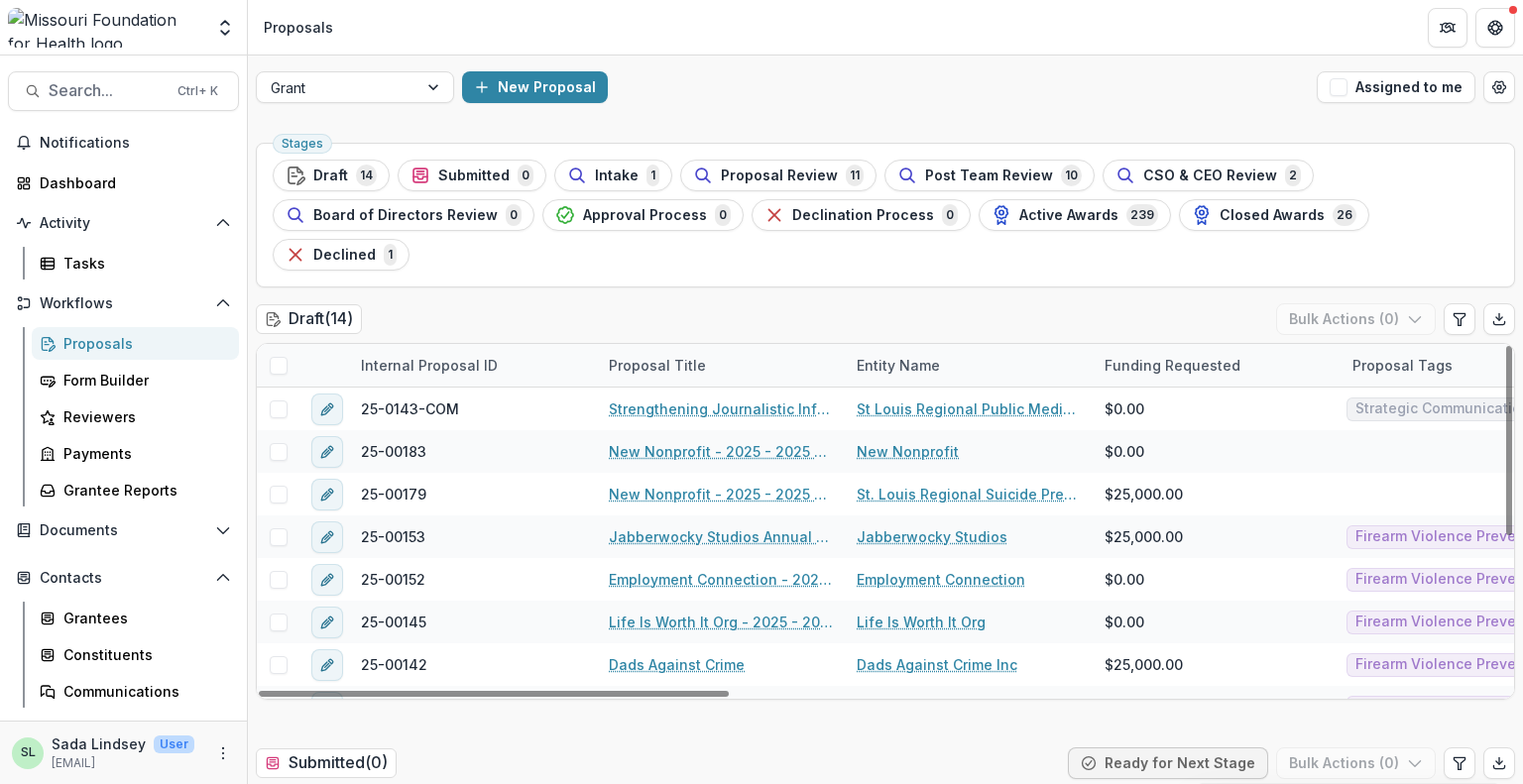 scroll, scrollTop: 284, scrollLeft: 0, axis: vertical 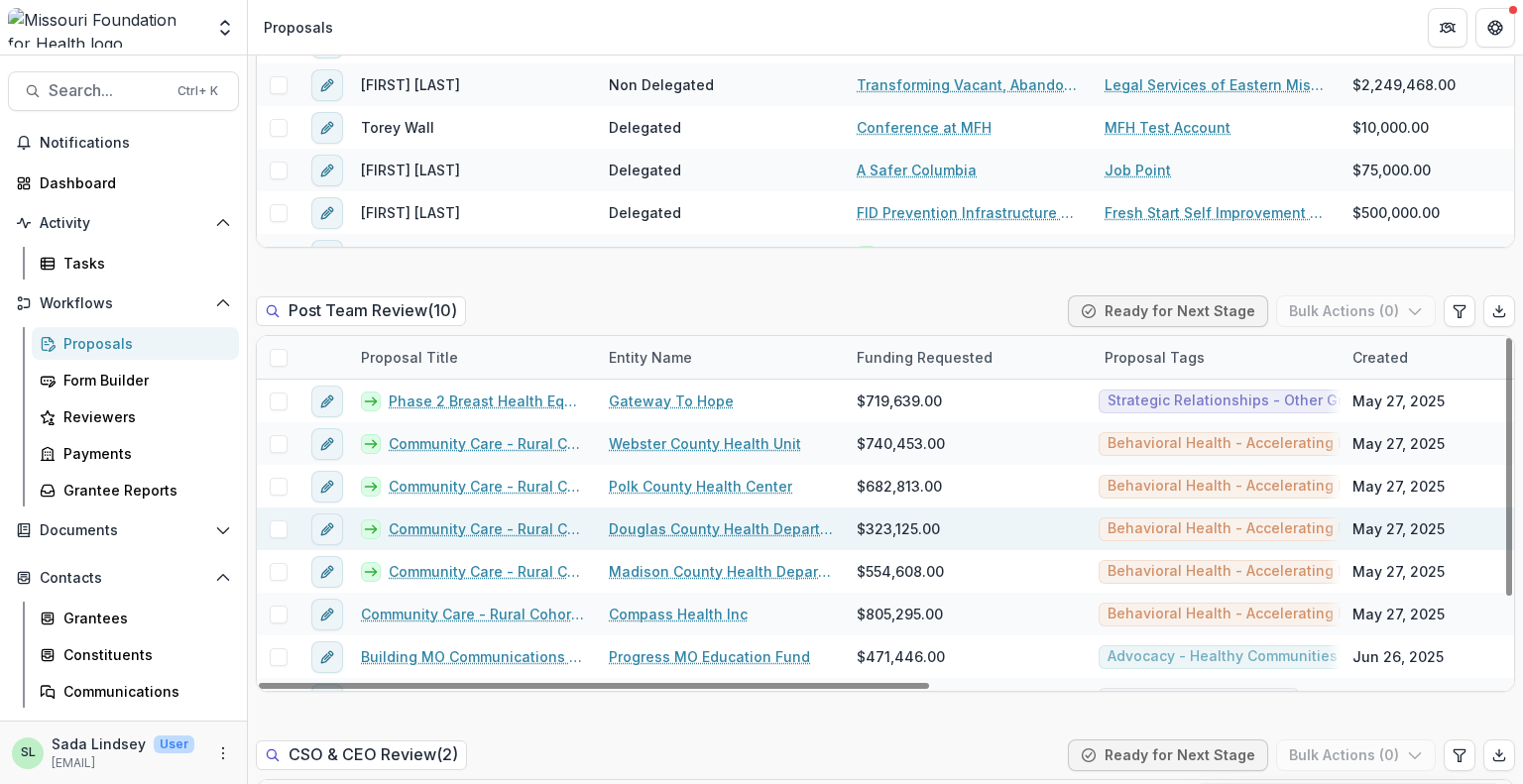 click on "Community Care - Rural Cohort Implementation Grant" at bounding box center [487, 528] 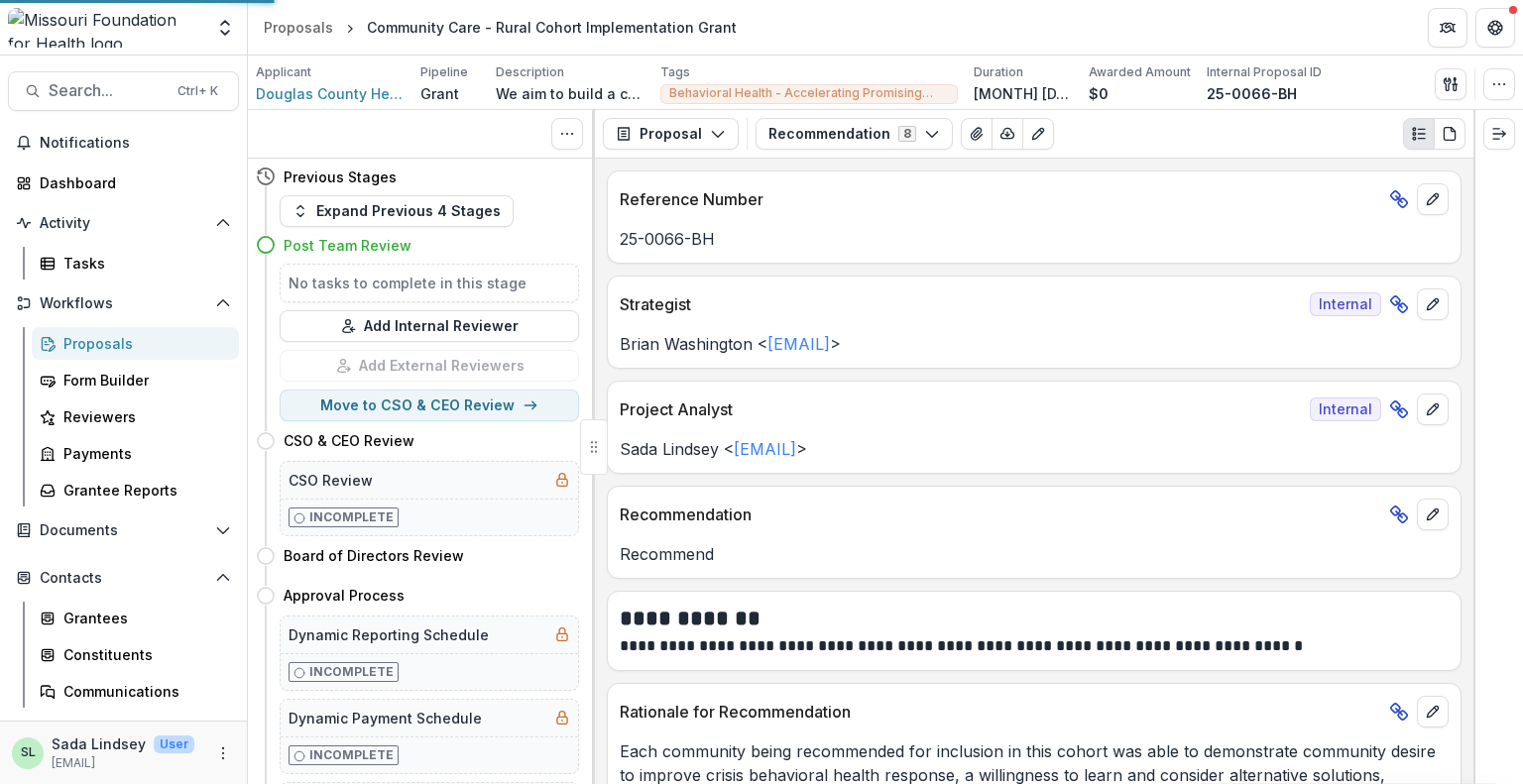 scroll, scrollTop: 0, scrollLeft: 0, axis: both 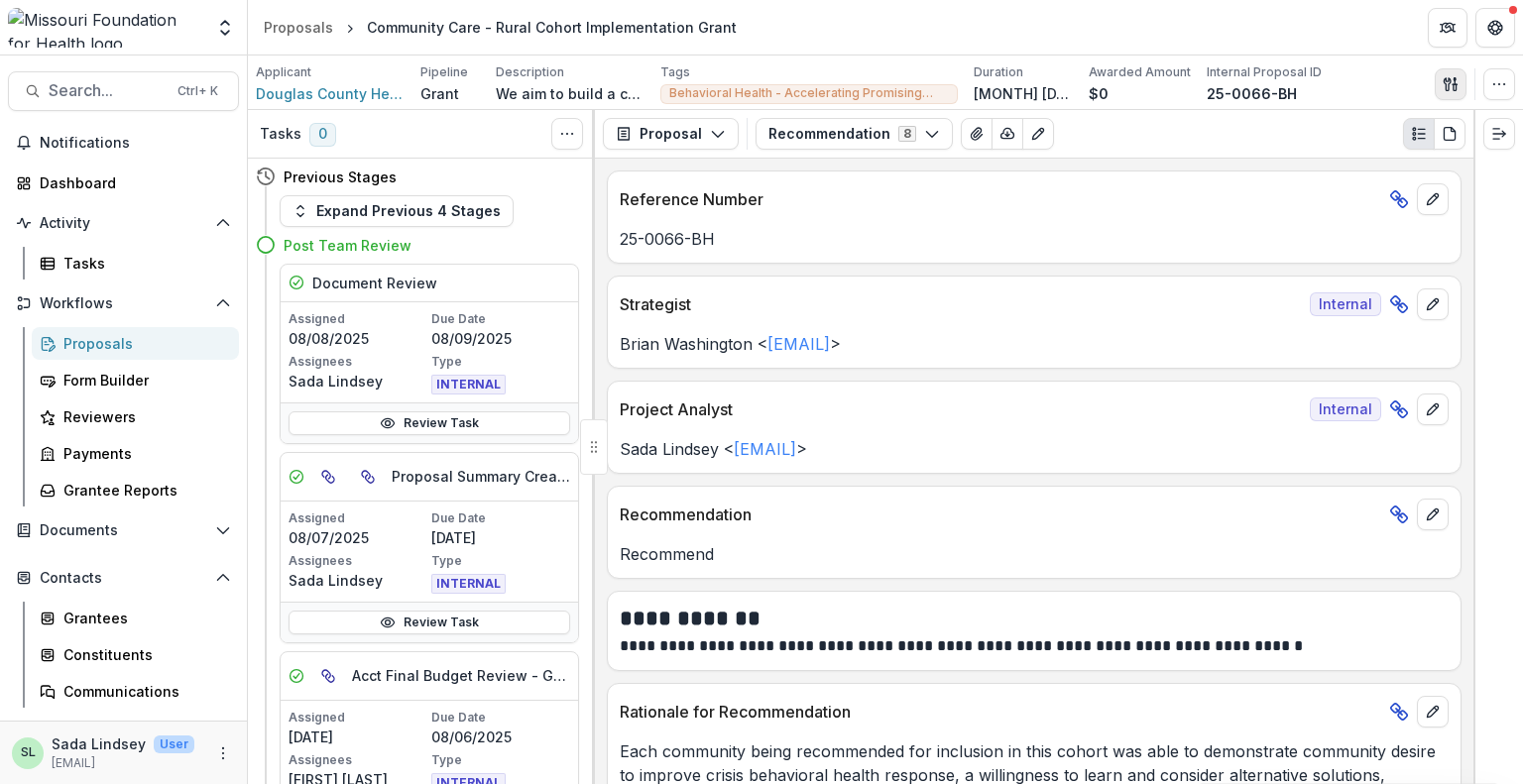 click 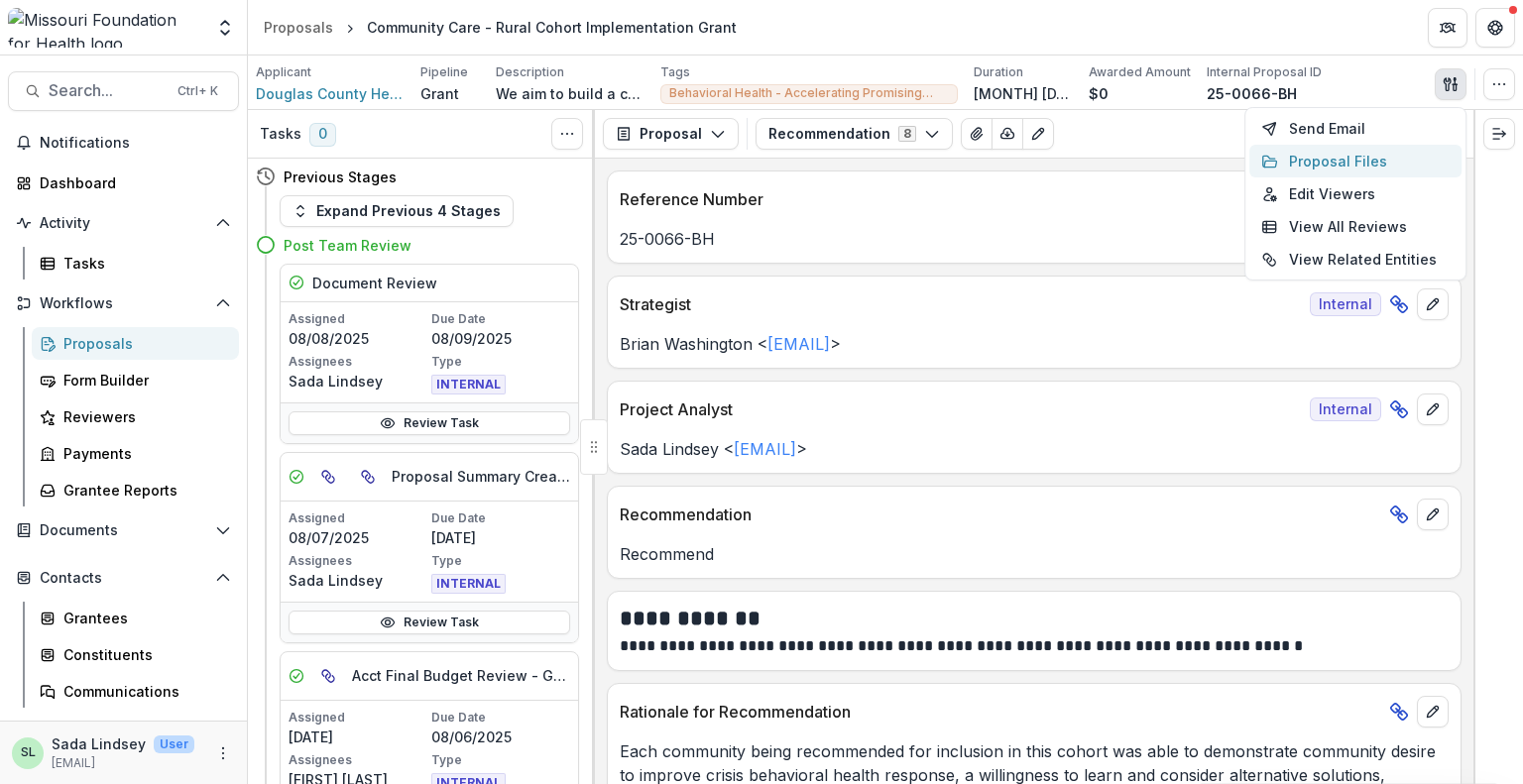 click on "Proposal Files" at bounding box center (1355, 161) 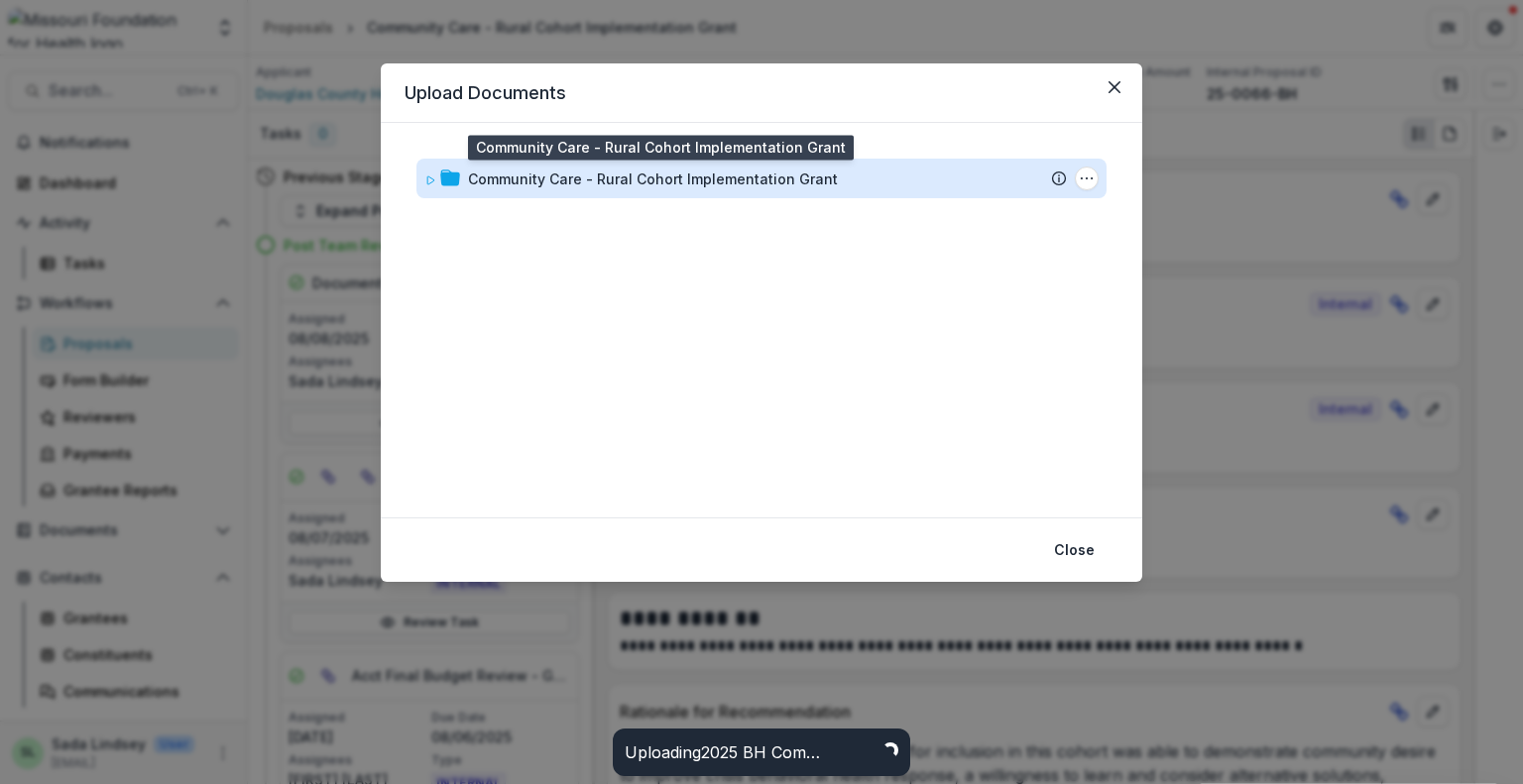 click on "Community Care - Rural Cohort Implementation Grant" at bounding box center [652, 178] 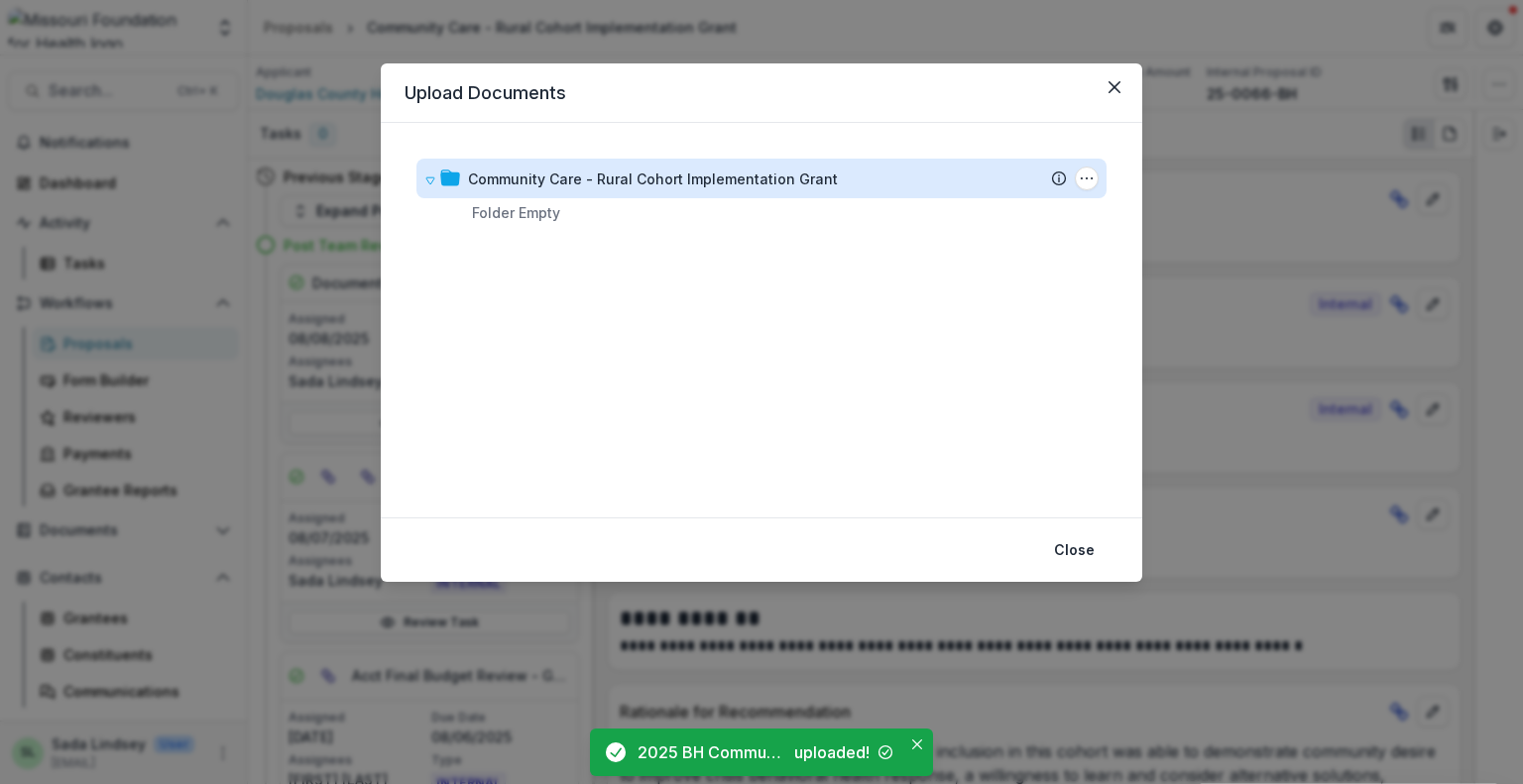 click on "Community Care - Rural Cohort Implementation Grant" at bounding box center (652, 178) 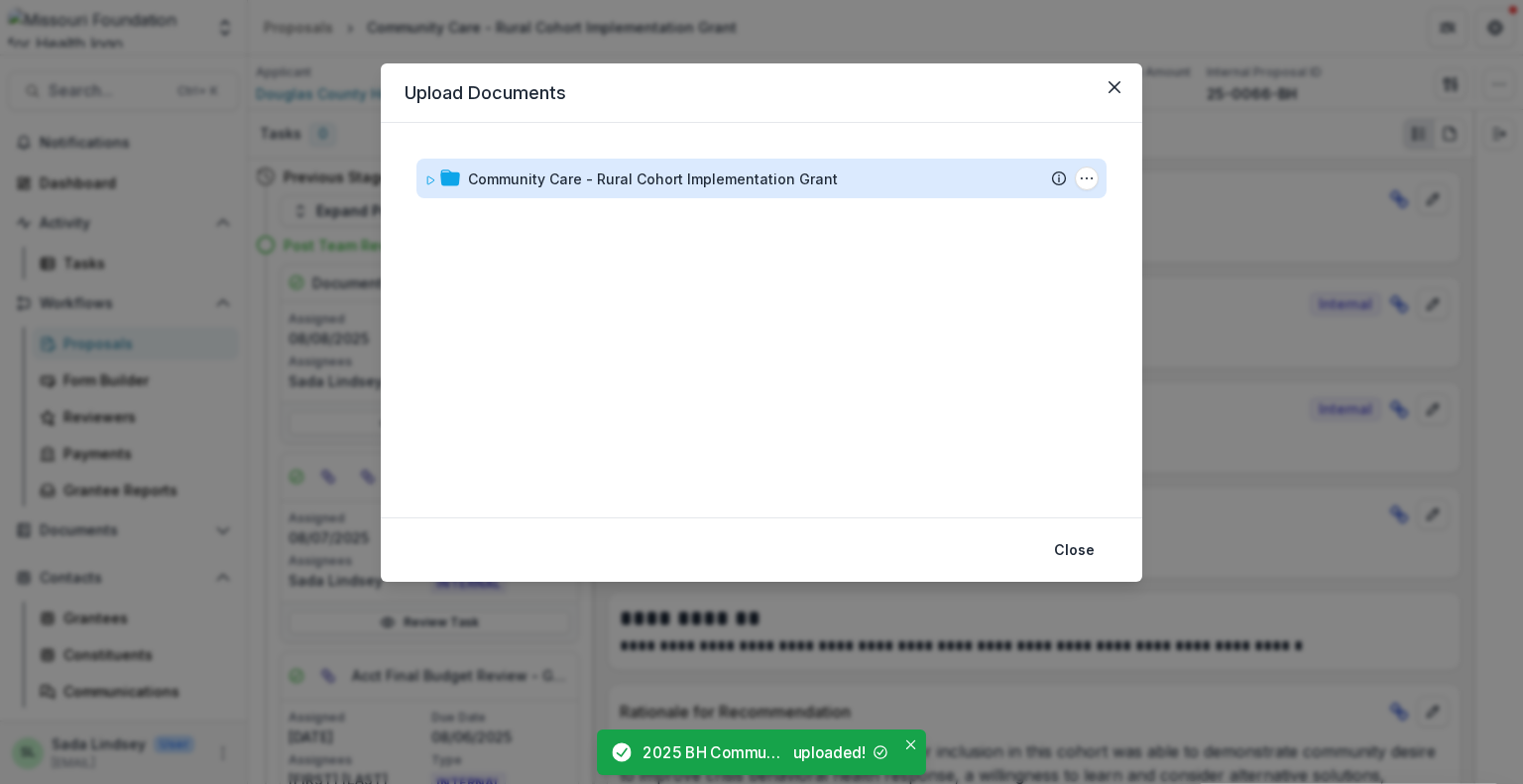click on "Community Care - Rural Cohort Implementation Grant" at bounding box center (652, 178) 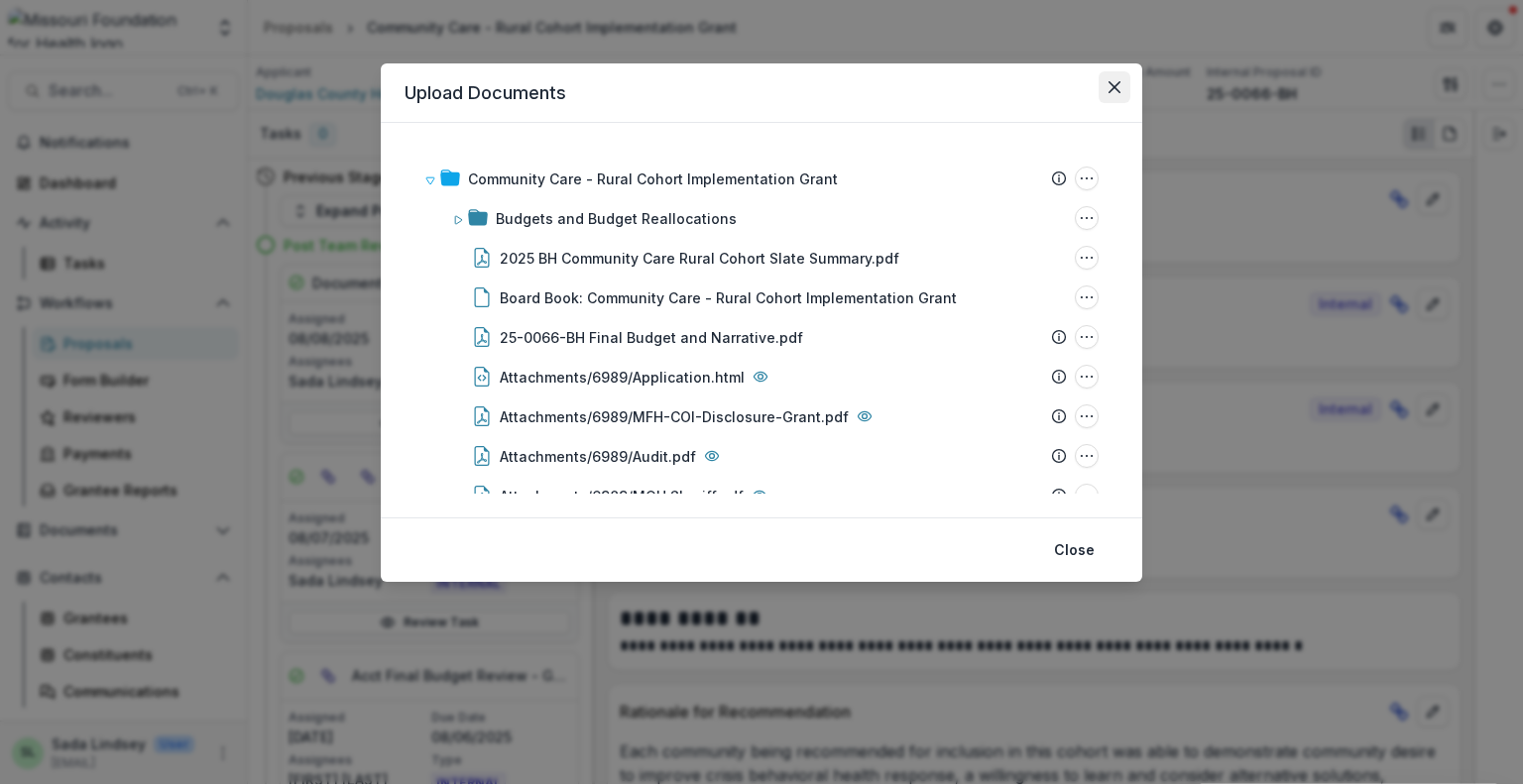 click 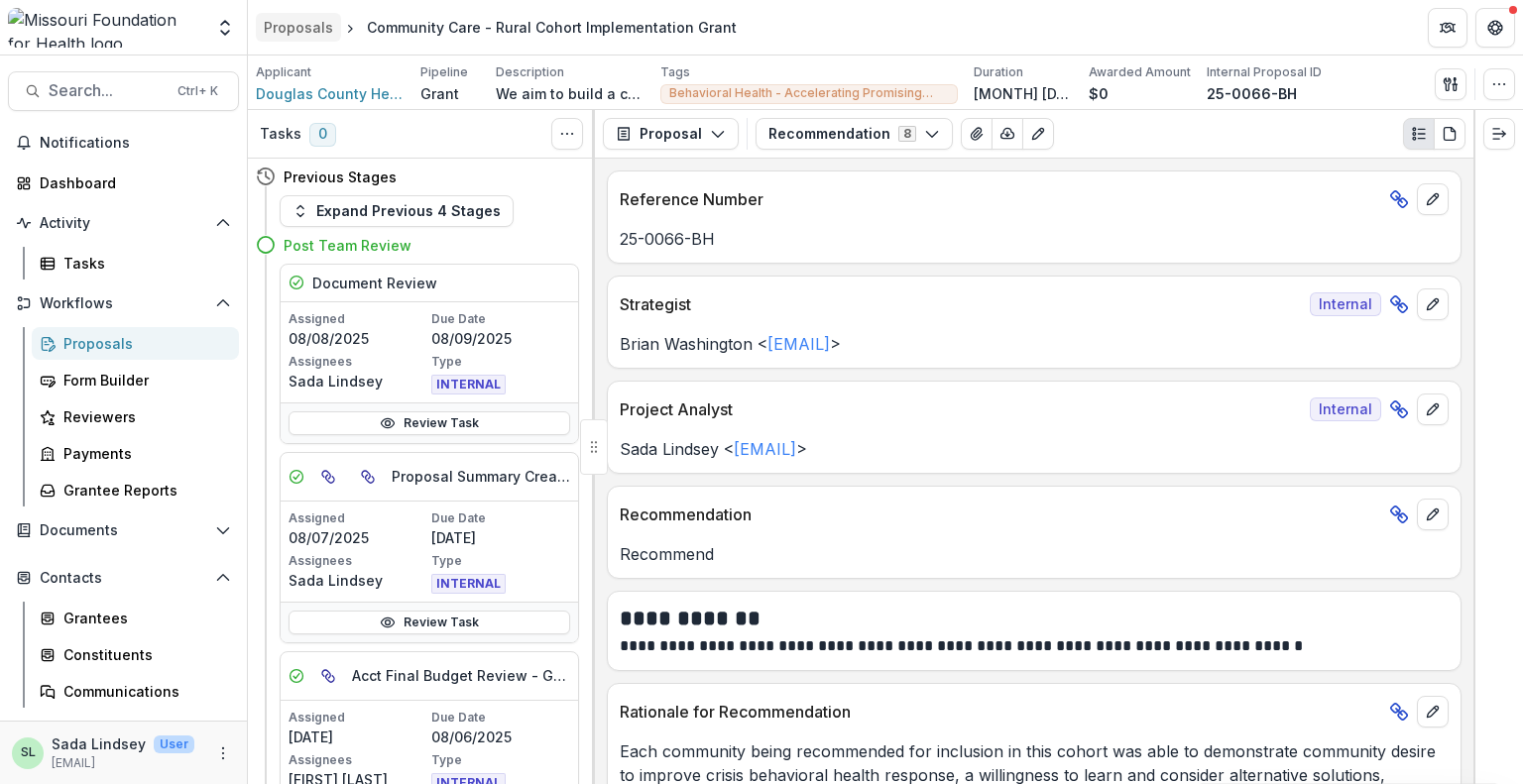 click on "Proposals" at bounding box center (298, 27) 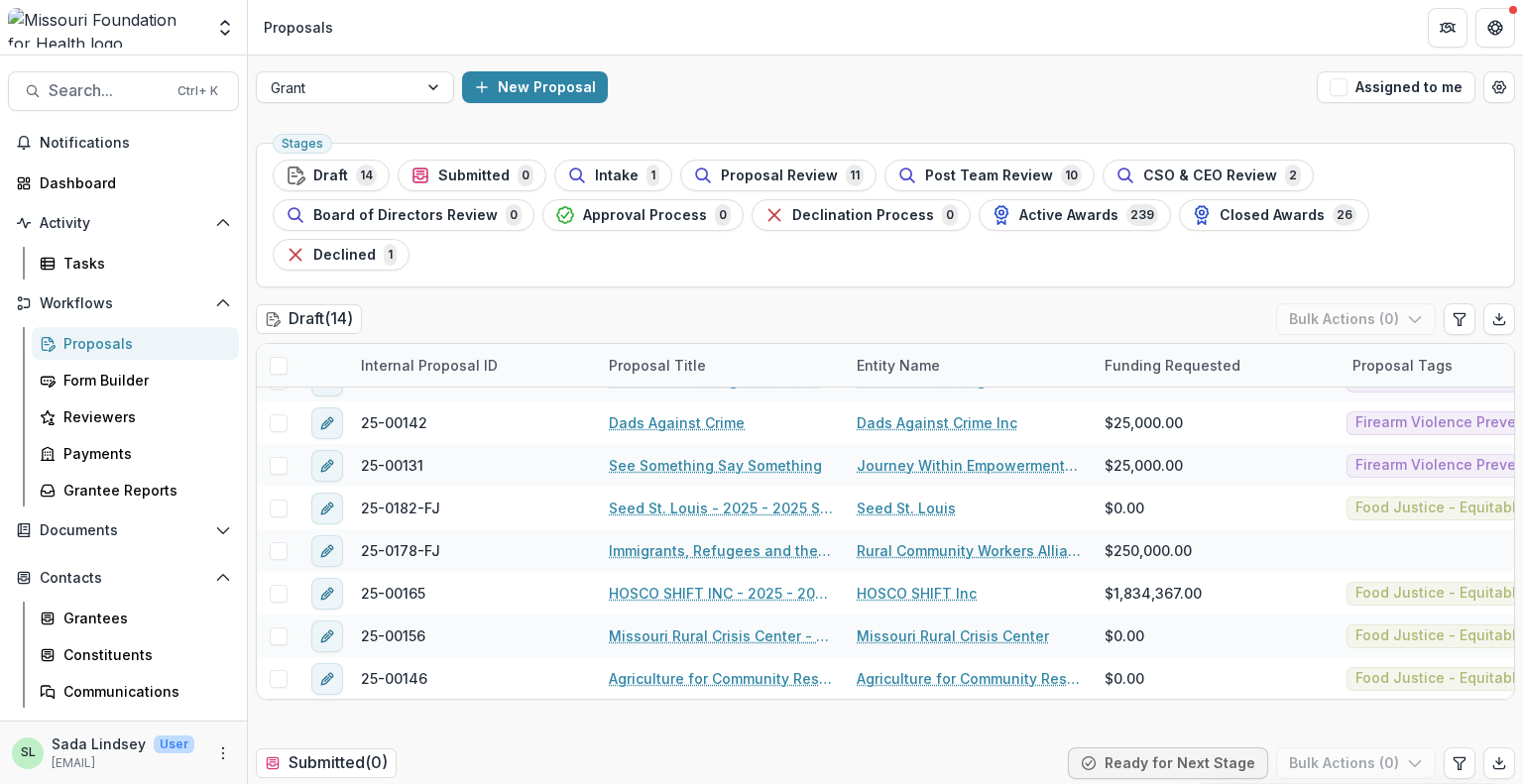 scroll, scrollTop: 299, scrollLeft: 0, axis: vertical 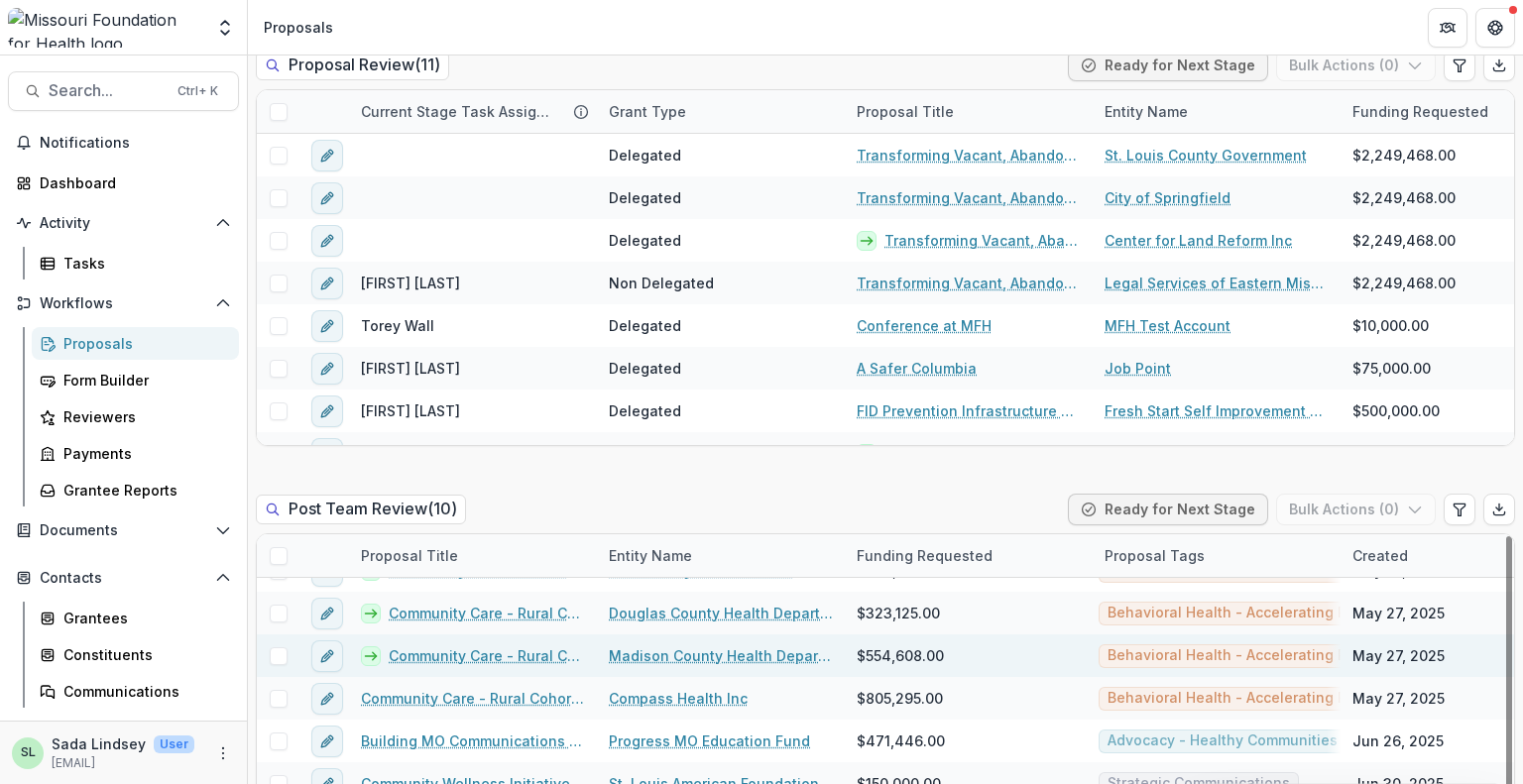 click on "Community Care - Rural Cohort Implementation Grant" at bounding box center [487, 655] 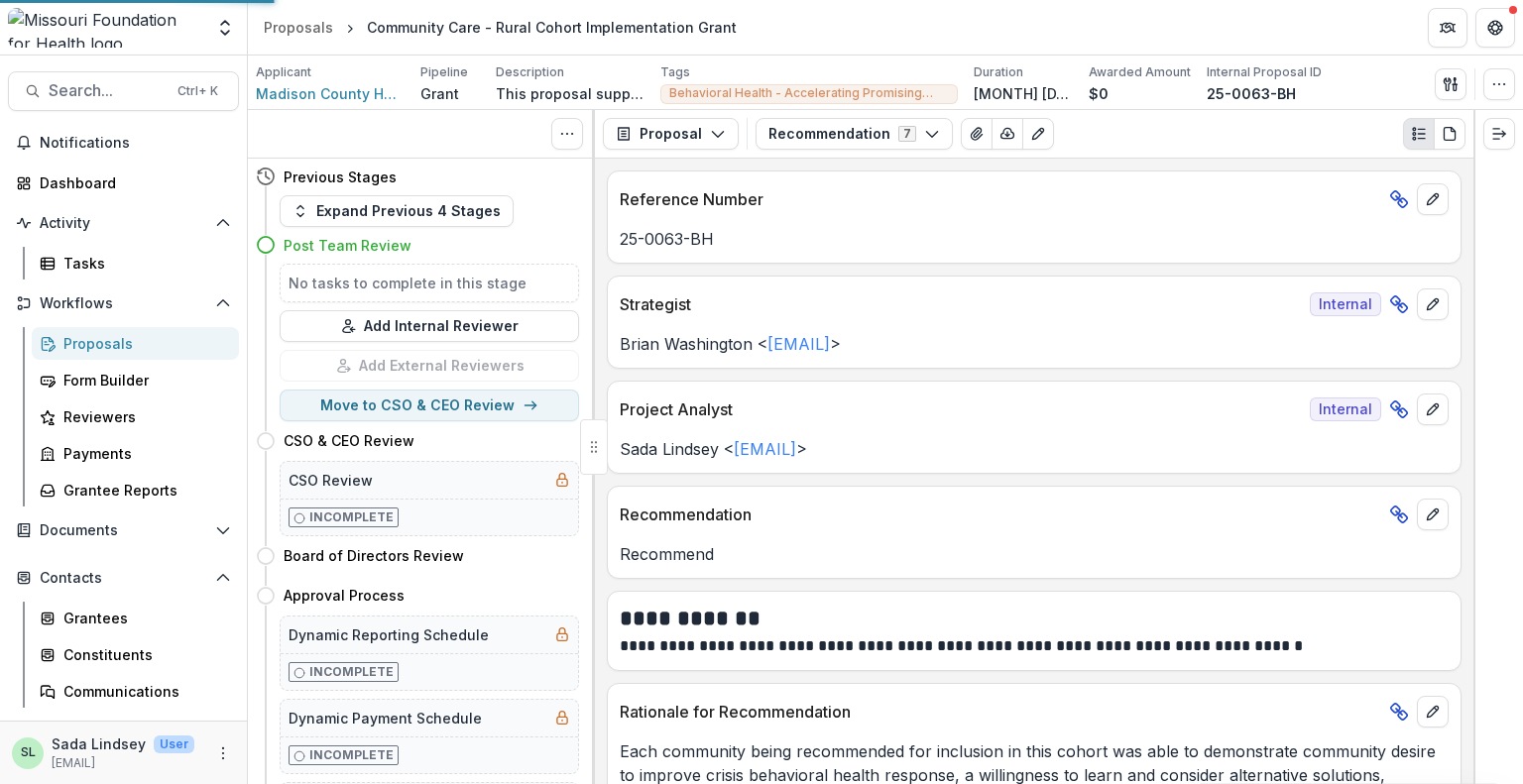 scroll, scrollTop: 0, scrollLeft: 0, axis: both 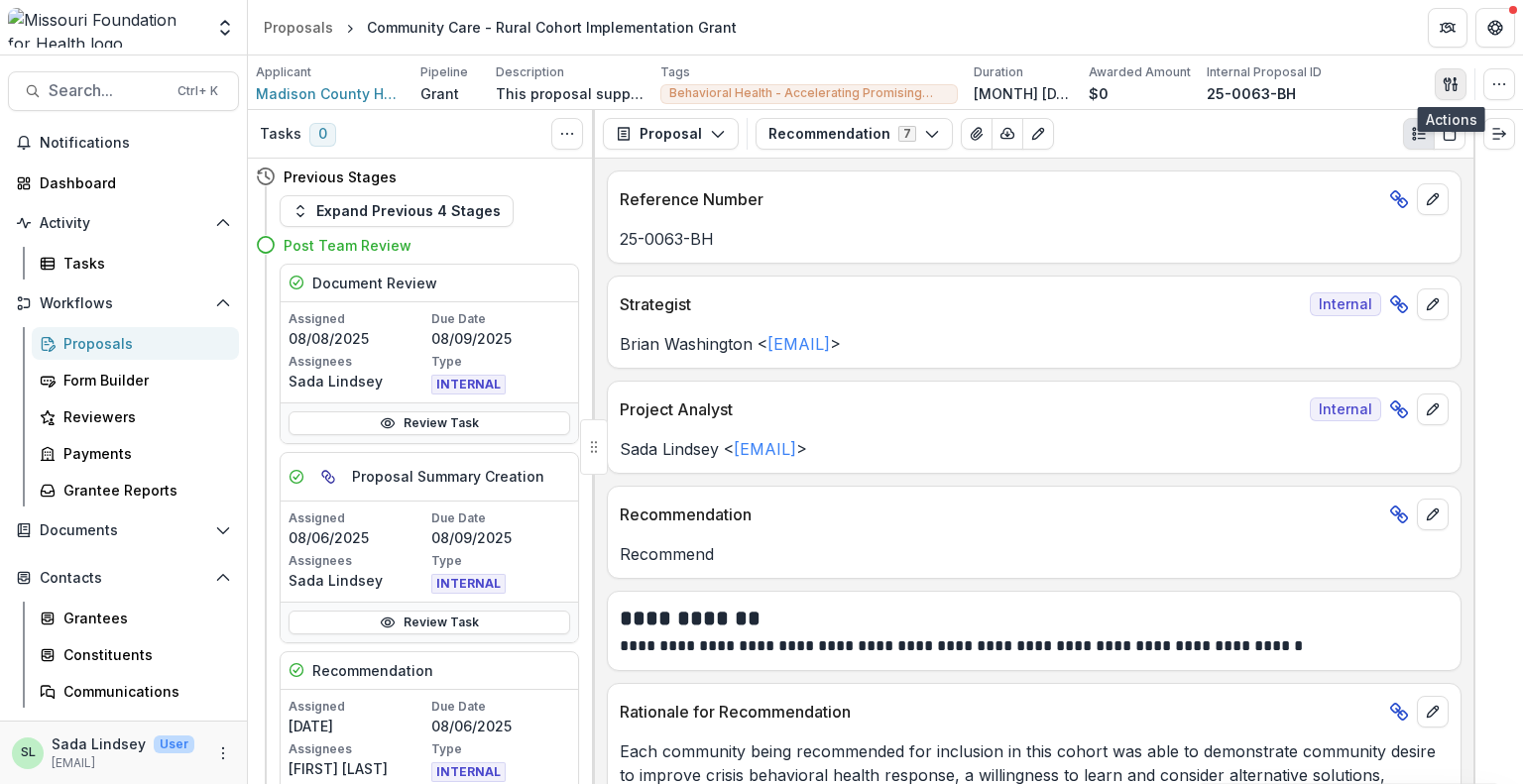 click 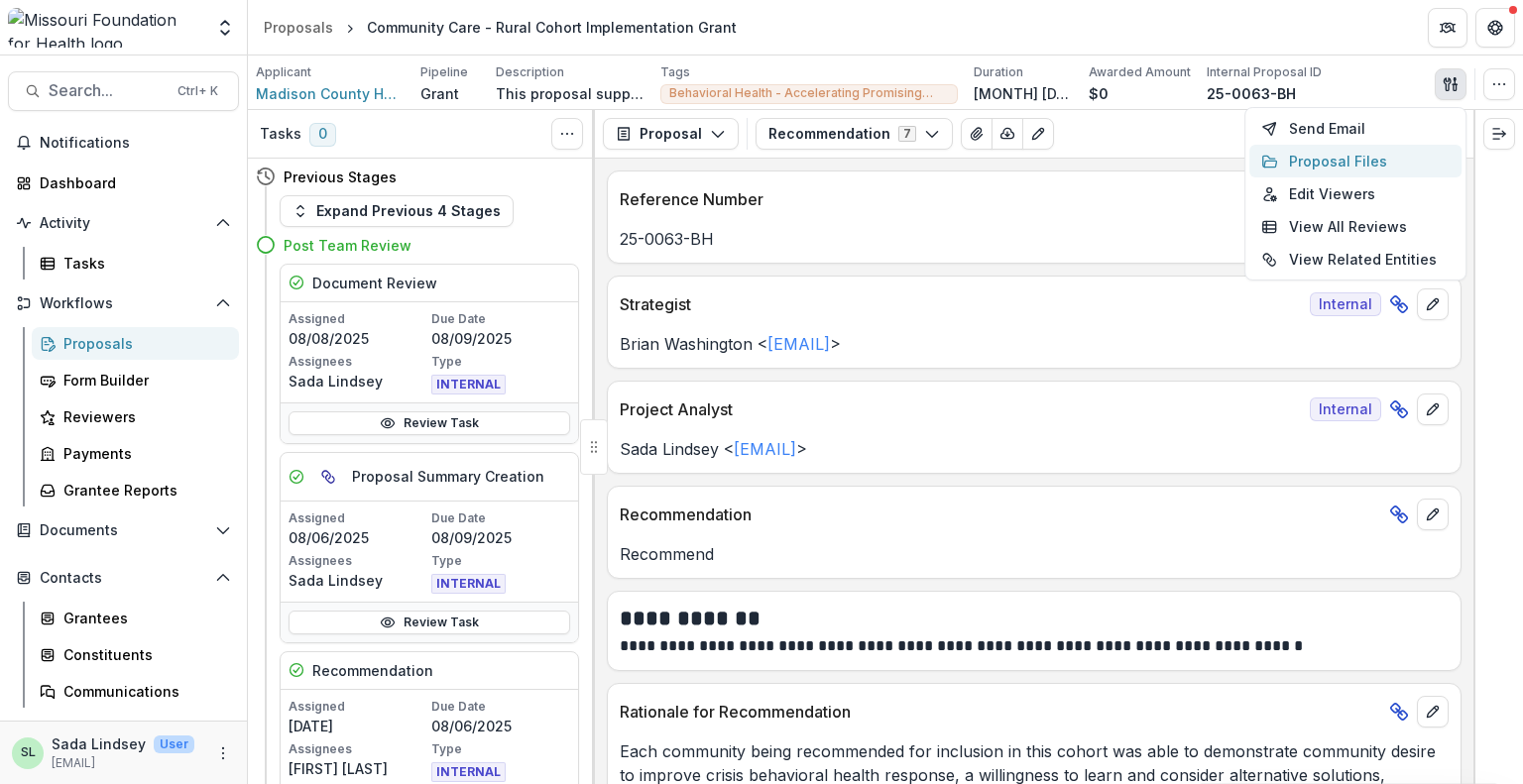 click on "Proposal Files" at bounding box center [1355, 161] 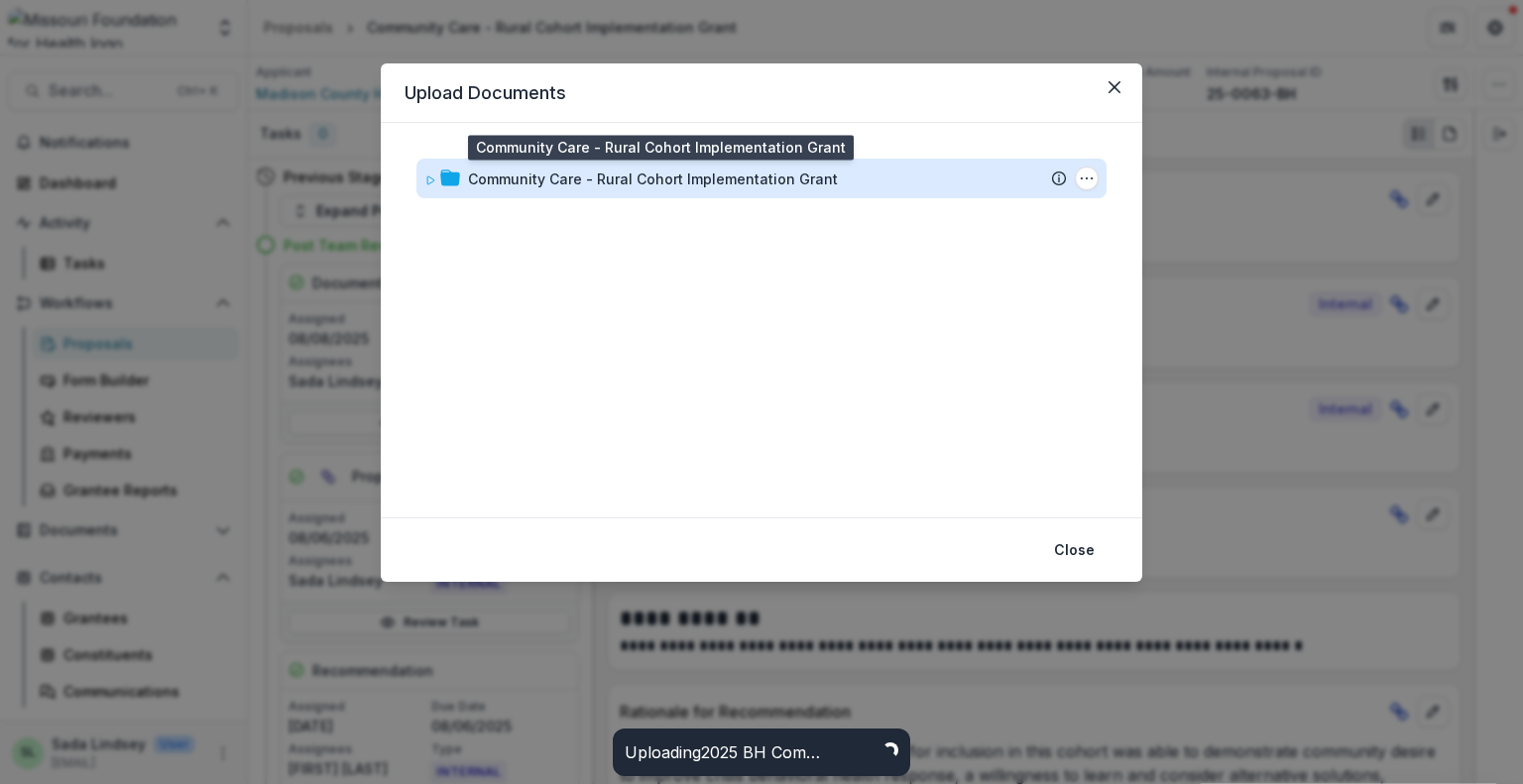 click on "Community Care - Rural Cohort Implementation Grant" at bounding box center (652, 178) 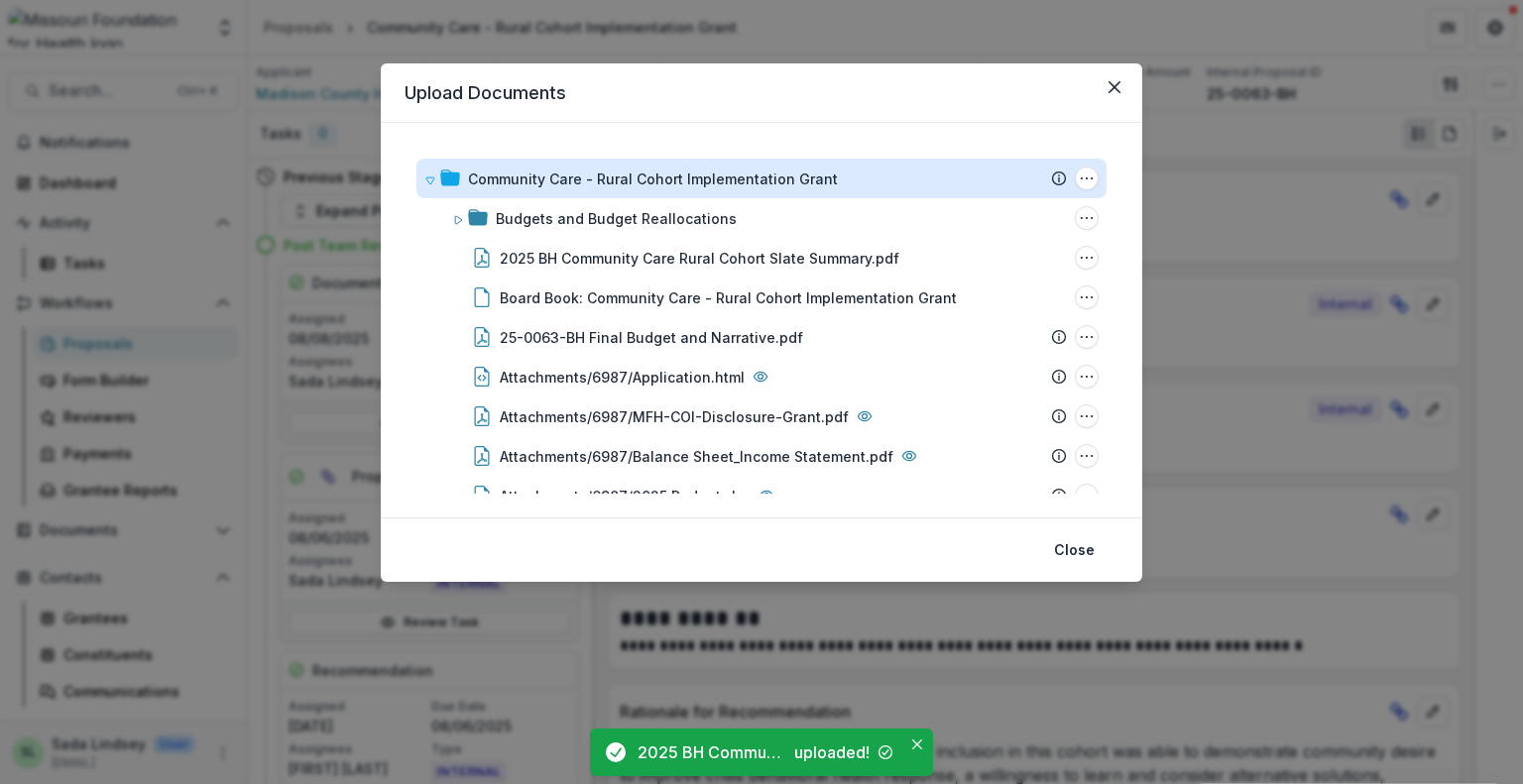 click on "Community Care - Rural Cohort Implementation Grant" at bounding box center [652, 178] 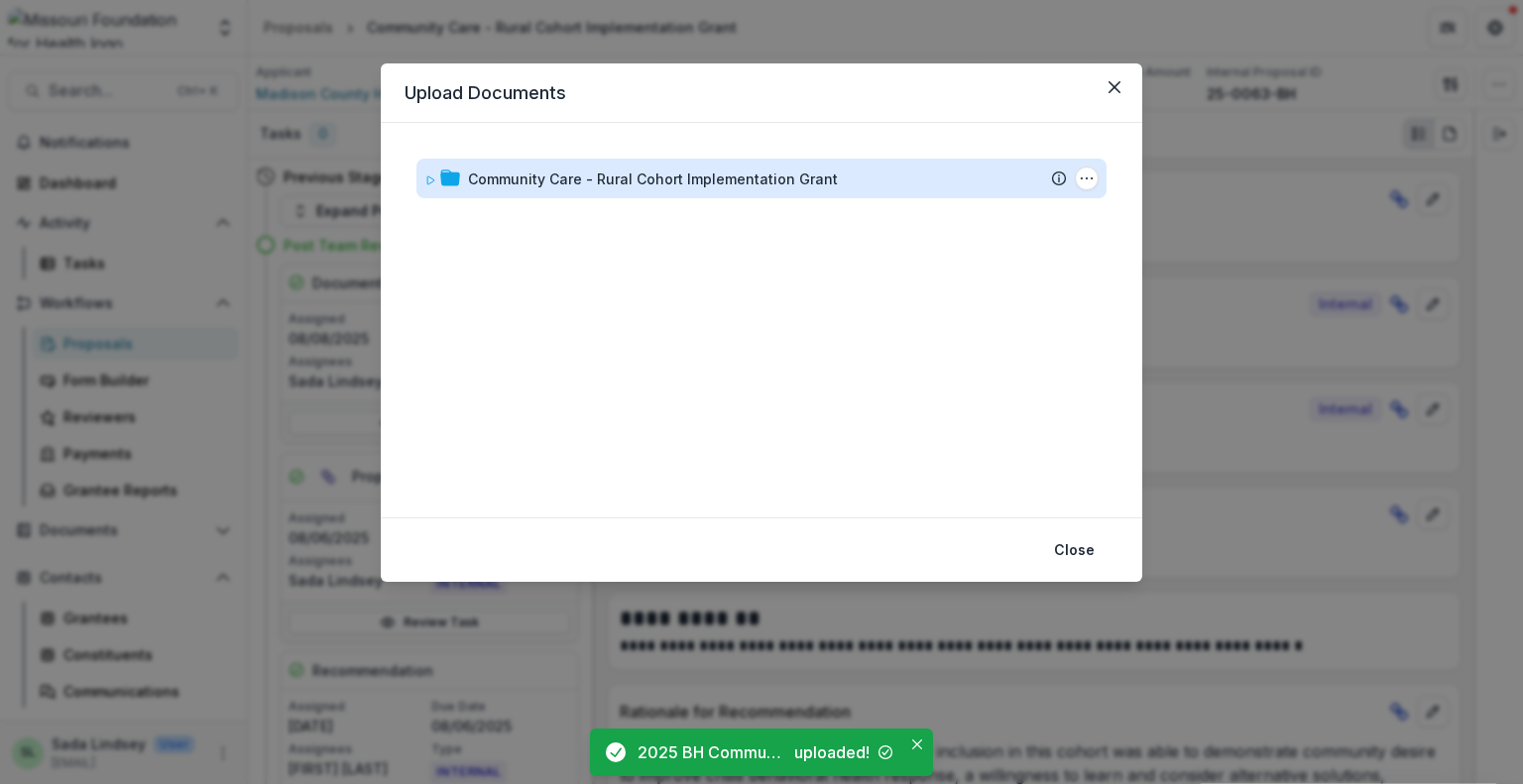 click on "Community Care - Rural Cohort Implementation Grant" at bounding box center [652, 178] 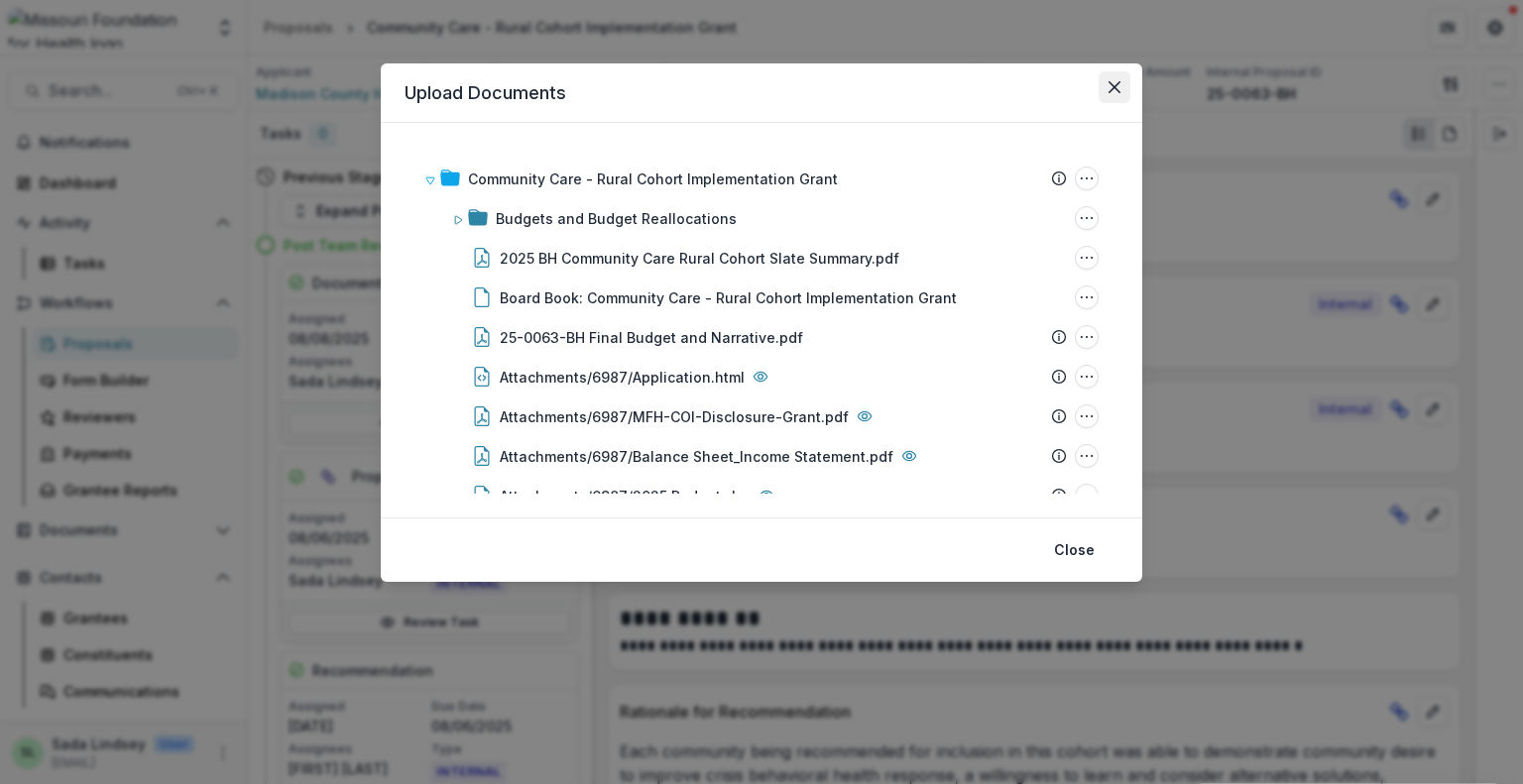 click 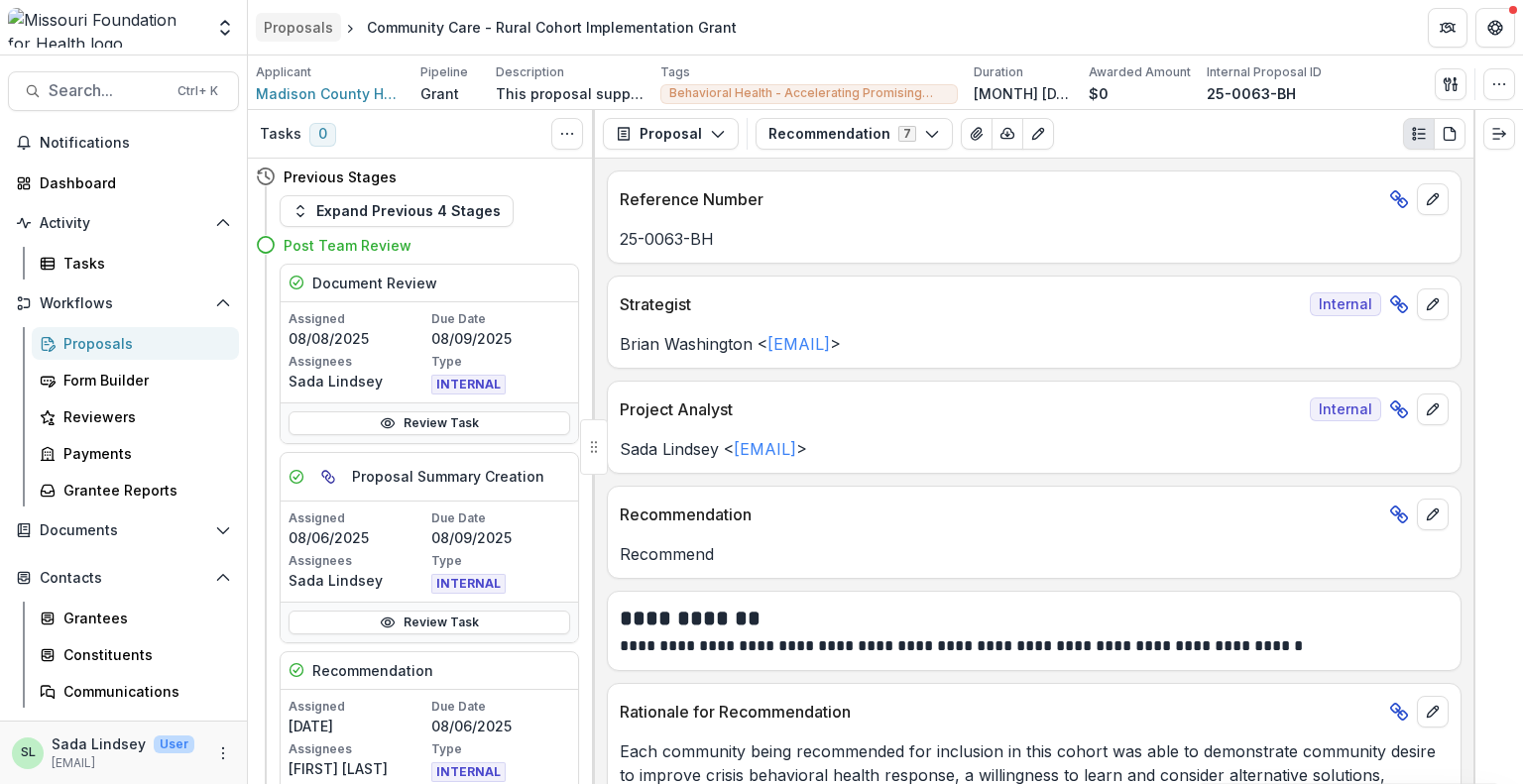 click on "Proposals" at bounding box center (298, 27) 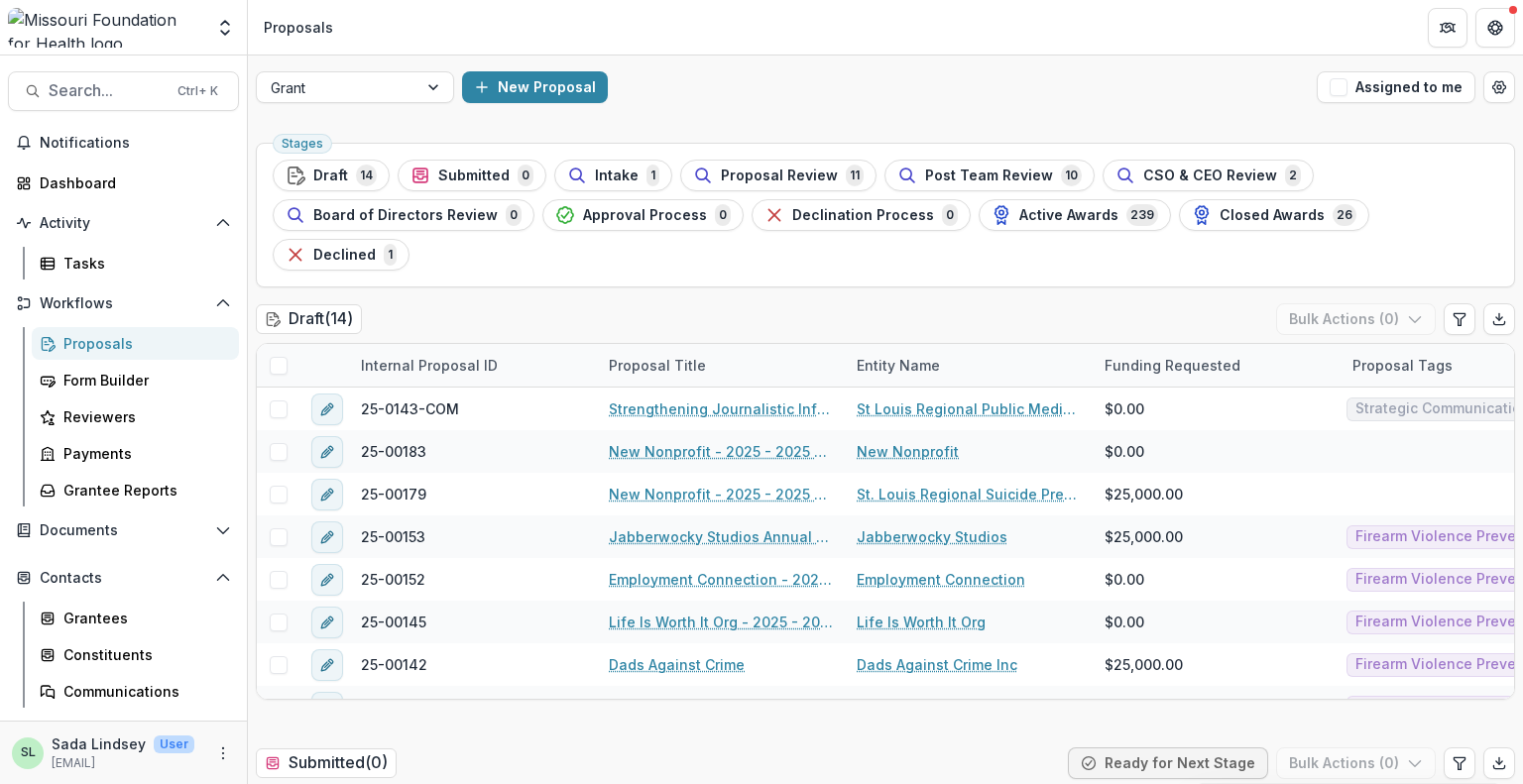 scroll, scrollTop: 299, scrollLeft: 0, axis: vertical 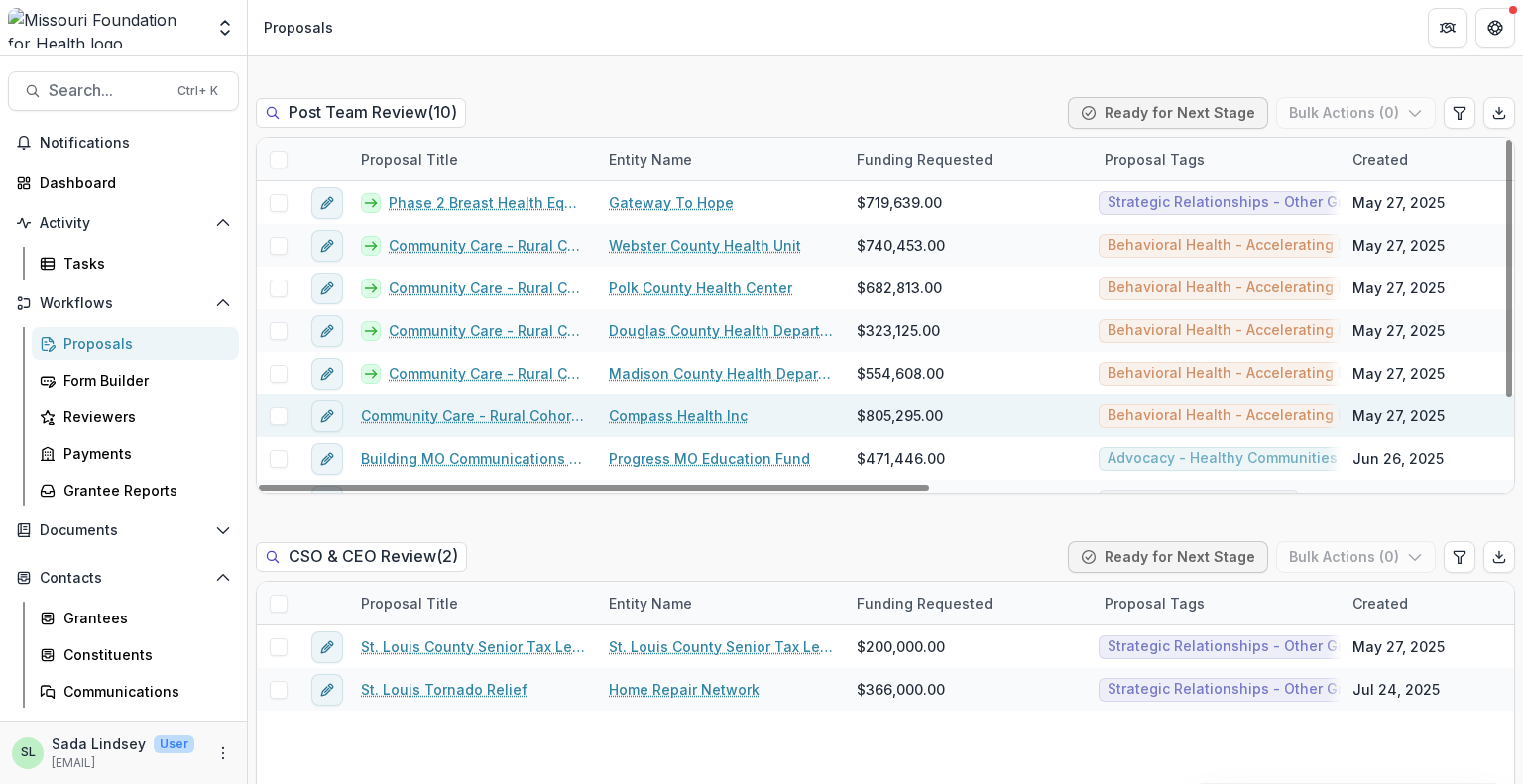 click on "Community Care - Rural Cohort Implementation Grant" at bounding box center (473, 415) 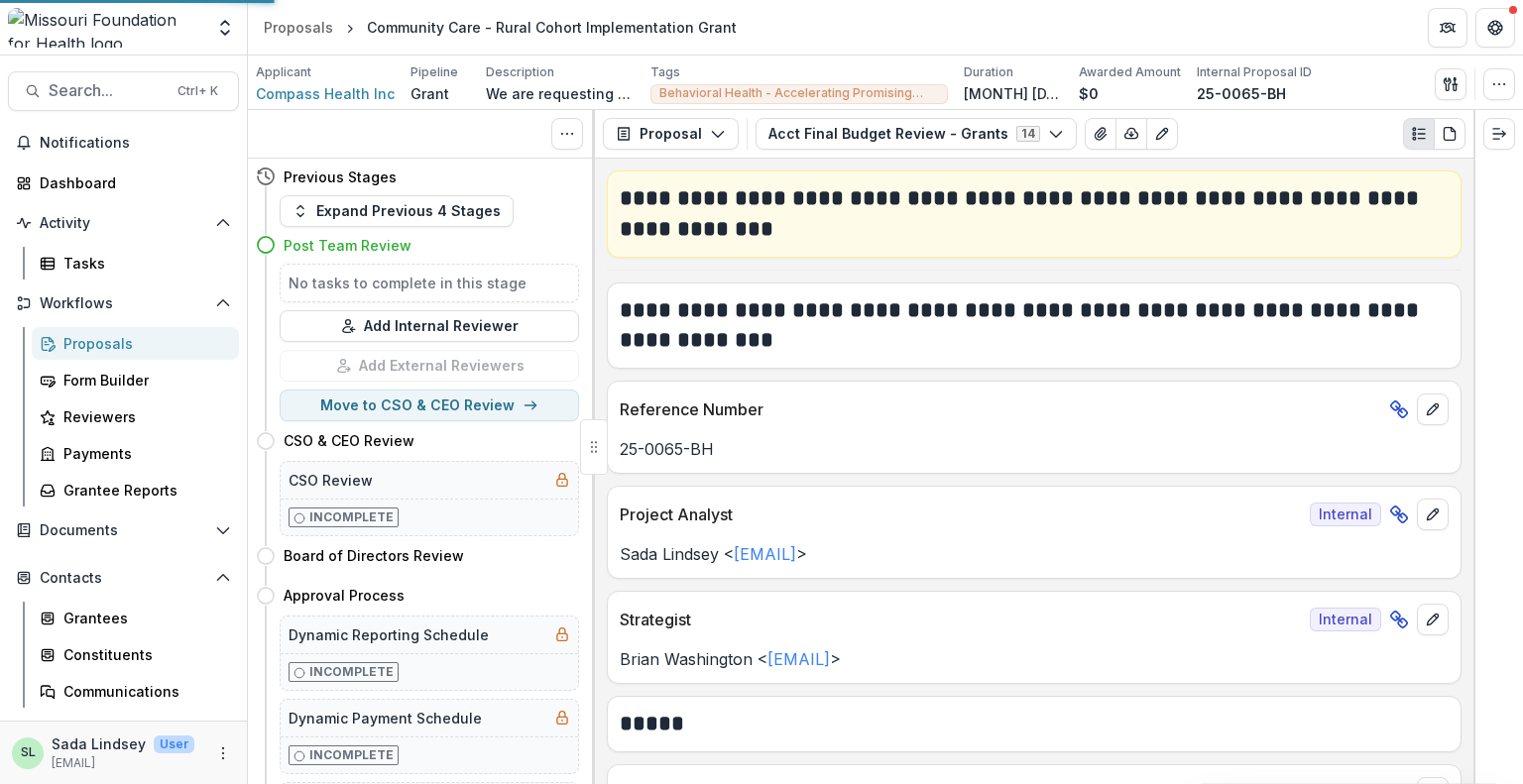 scroll, scrollTop: 0, scrollLeft: 0, axis: both 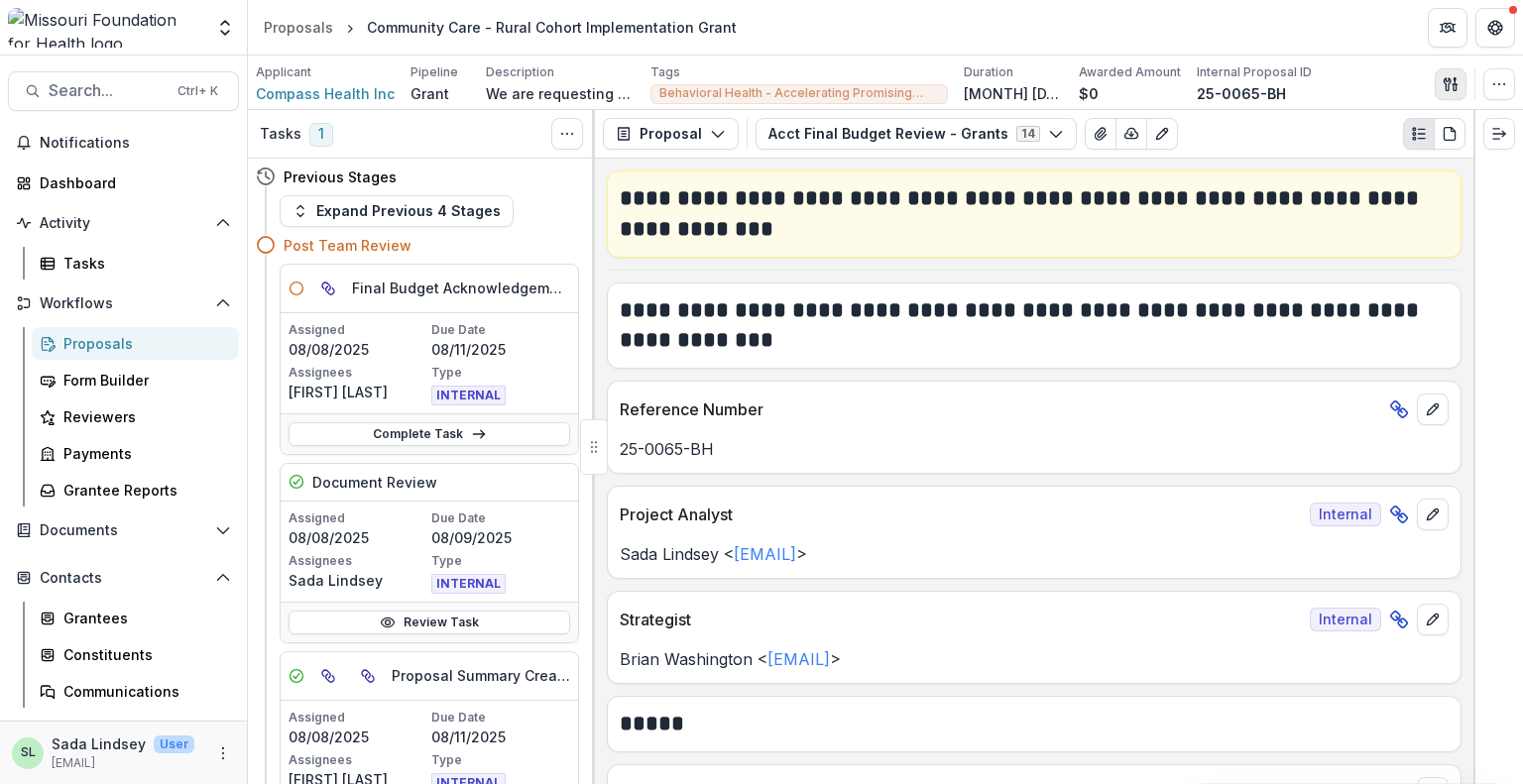 click at bounding box center [1451, 84] 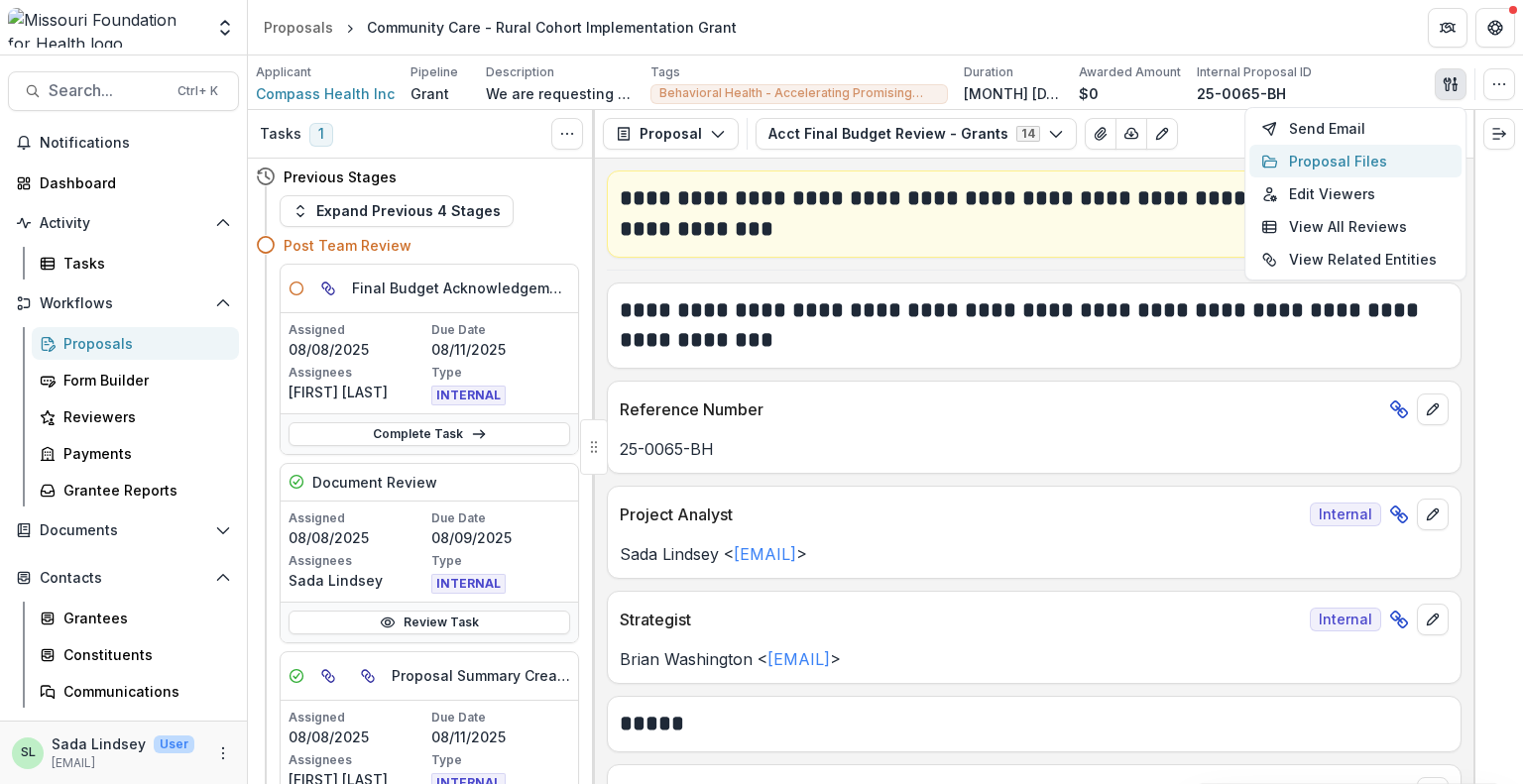 click on "Proposal Files" at bounding box center (1355, 161) 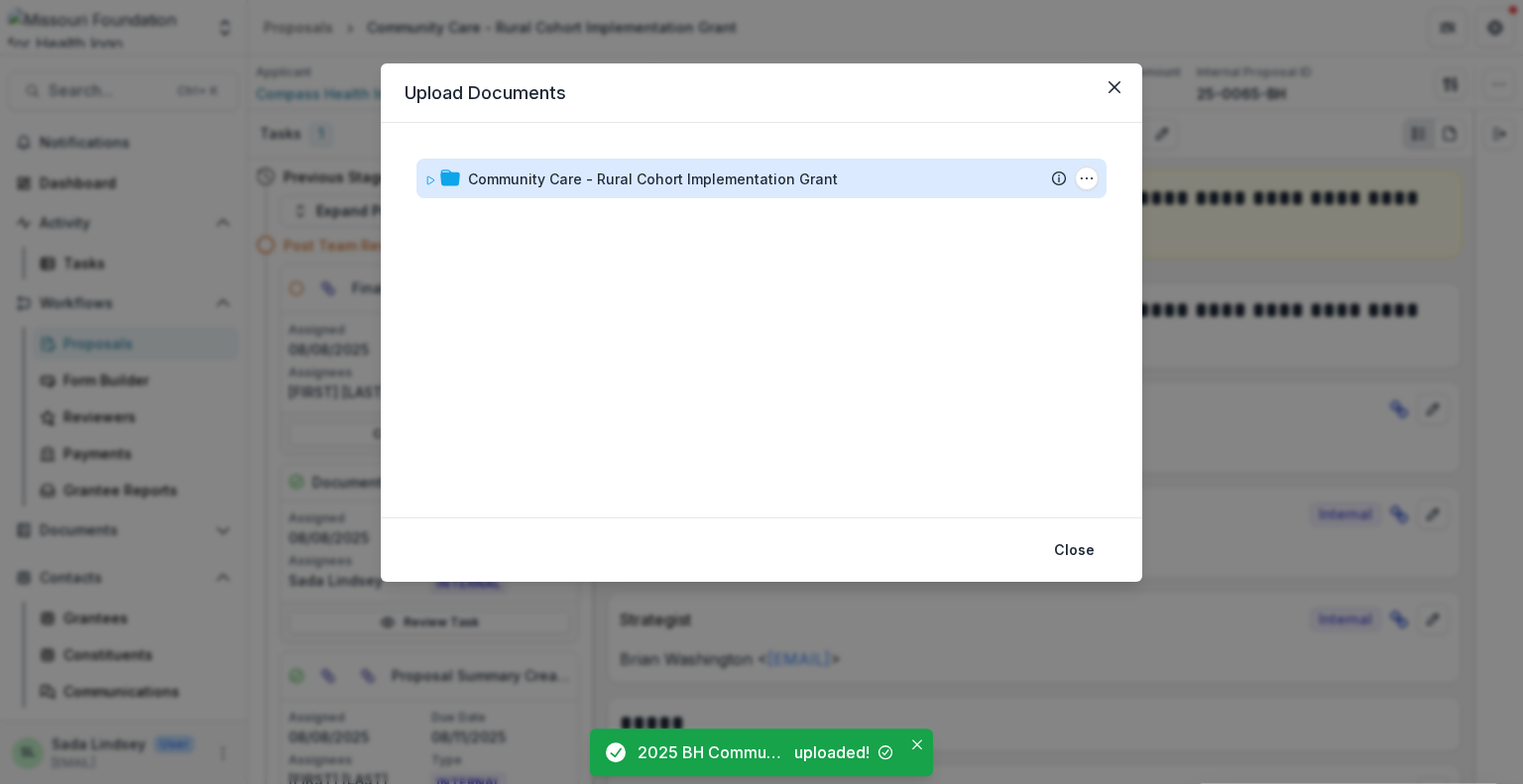 click on "Community Care - Rural Cohort Implementation Grant" at bounding box center [652, 178] 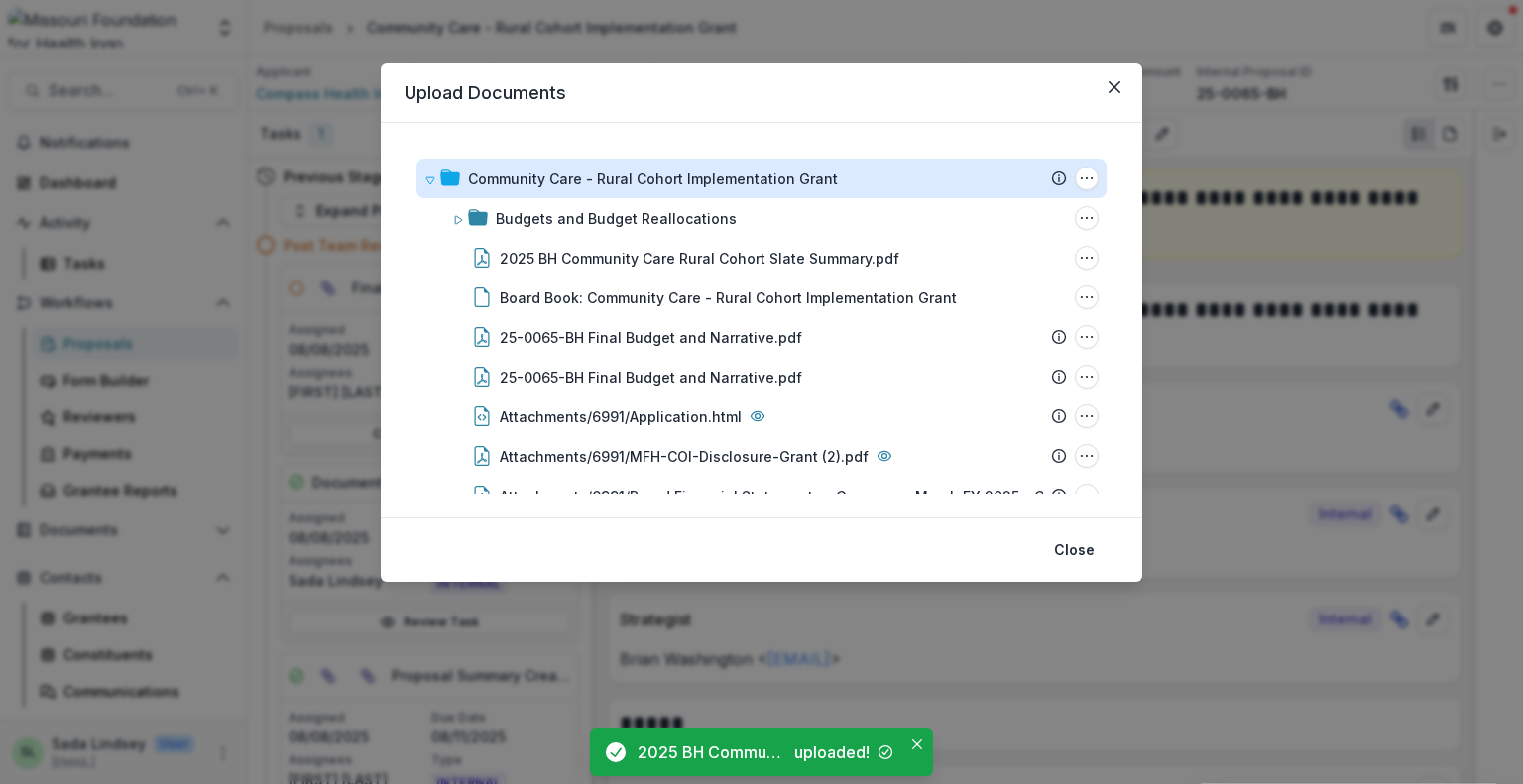 click on "Community Care - Rural Cohort Implementation Grant" at bounding box center [652, 178] 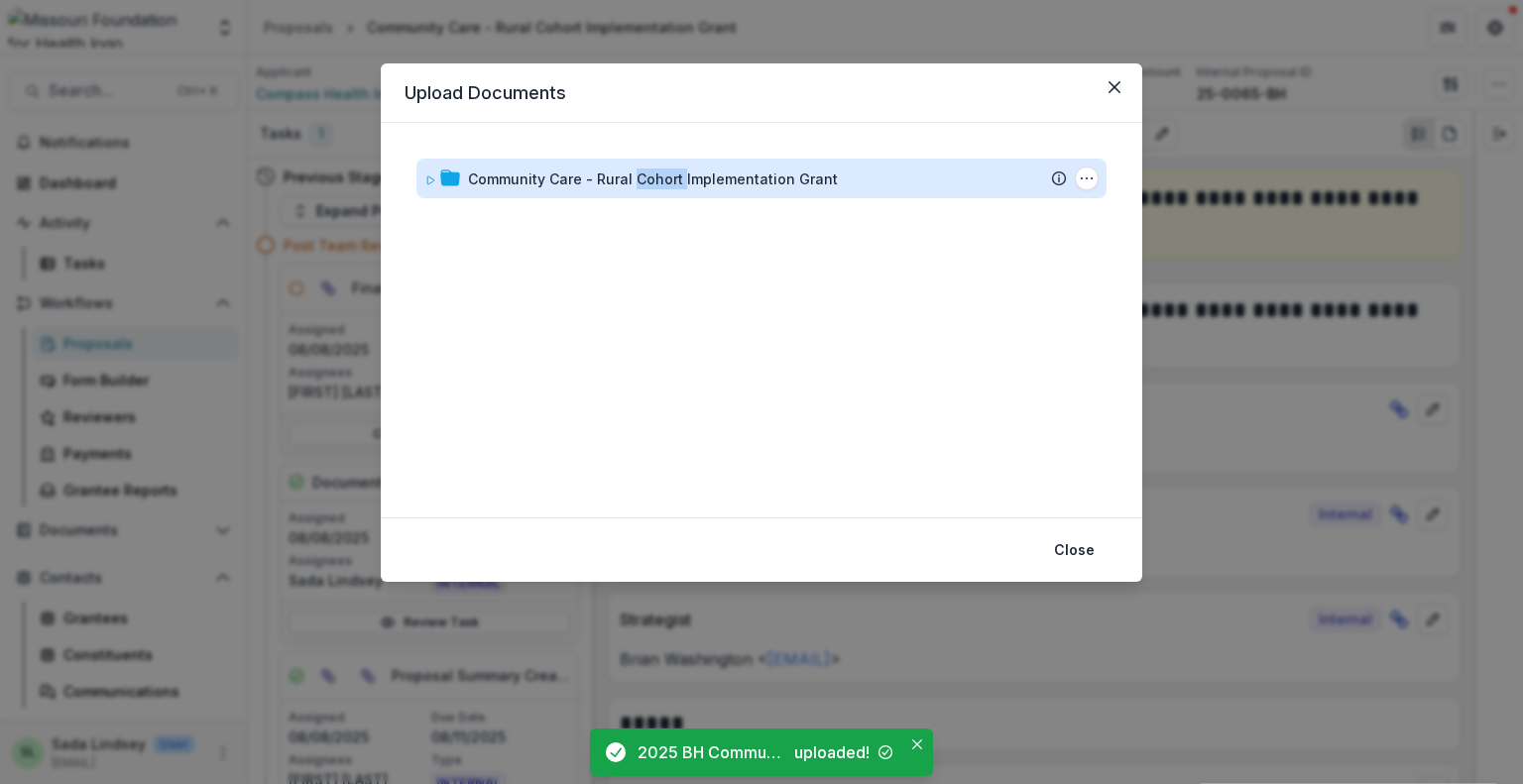 click on "Community Care - Rural Cohort Implementation Grant" at bounding box center (652, 178) 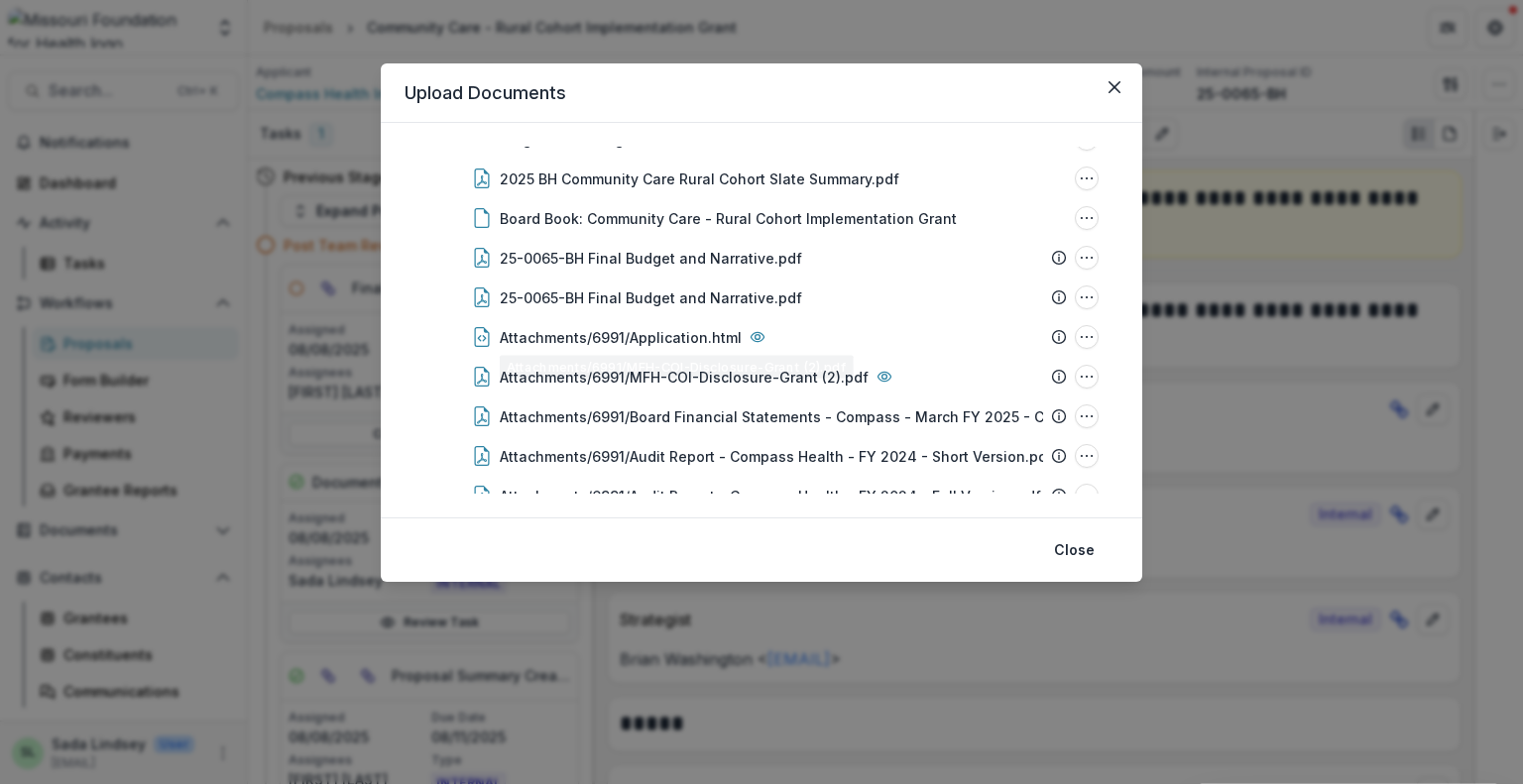scroll, scrollTop: 53, scrollLeft: 0, axis: vertical 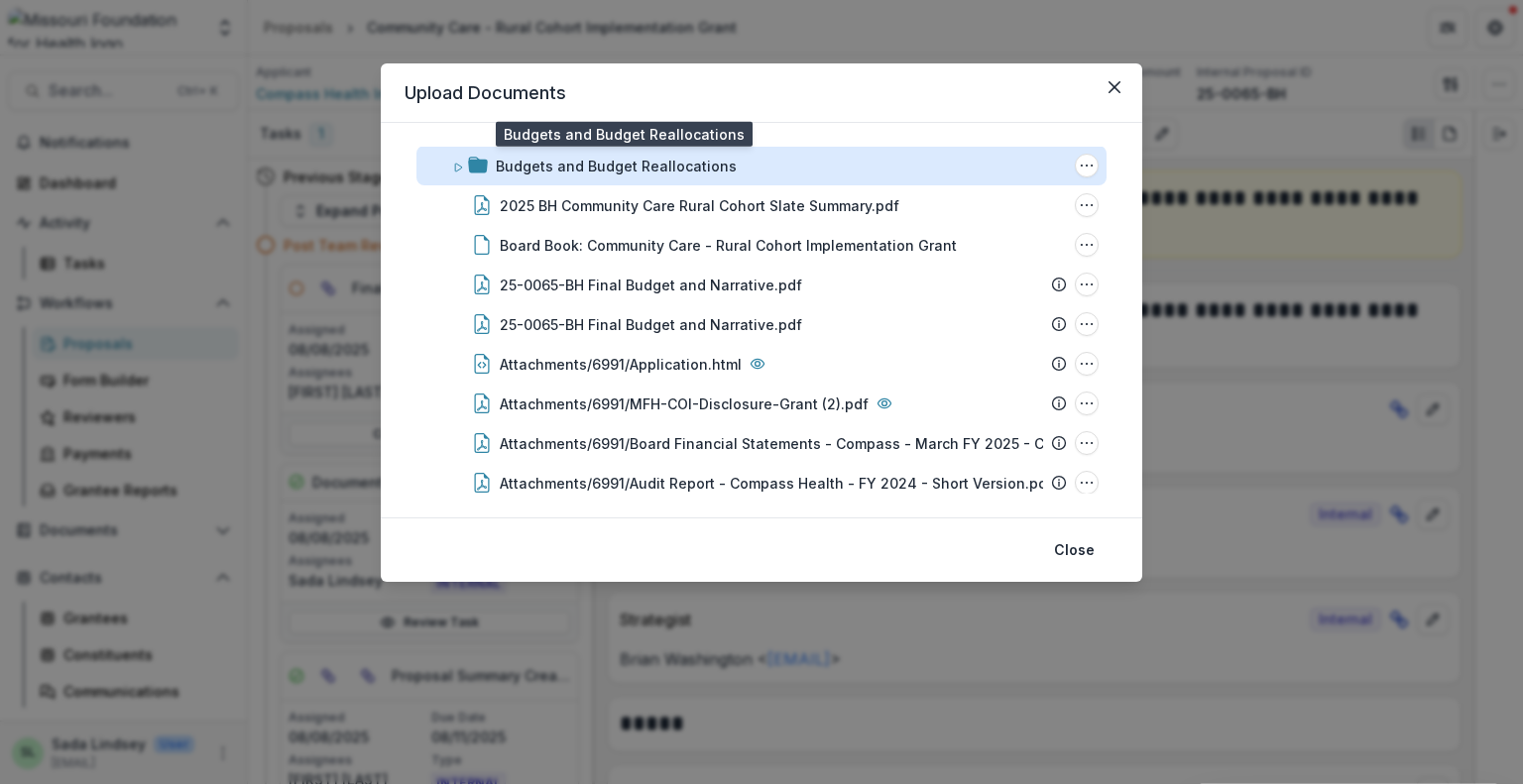 click on "Budgets and Budget Reallocations" at bounding box center (616, 166) 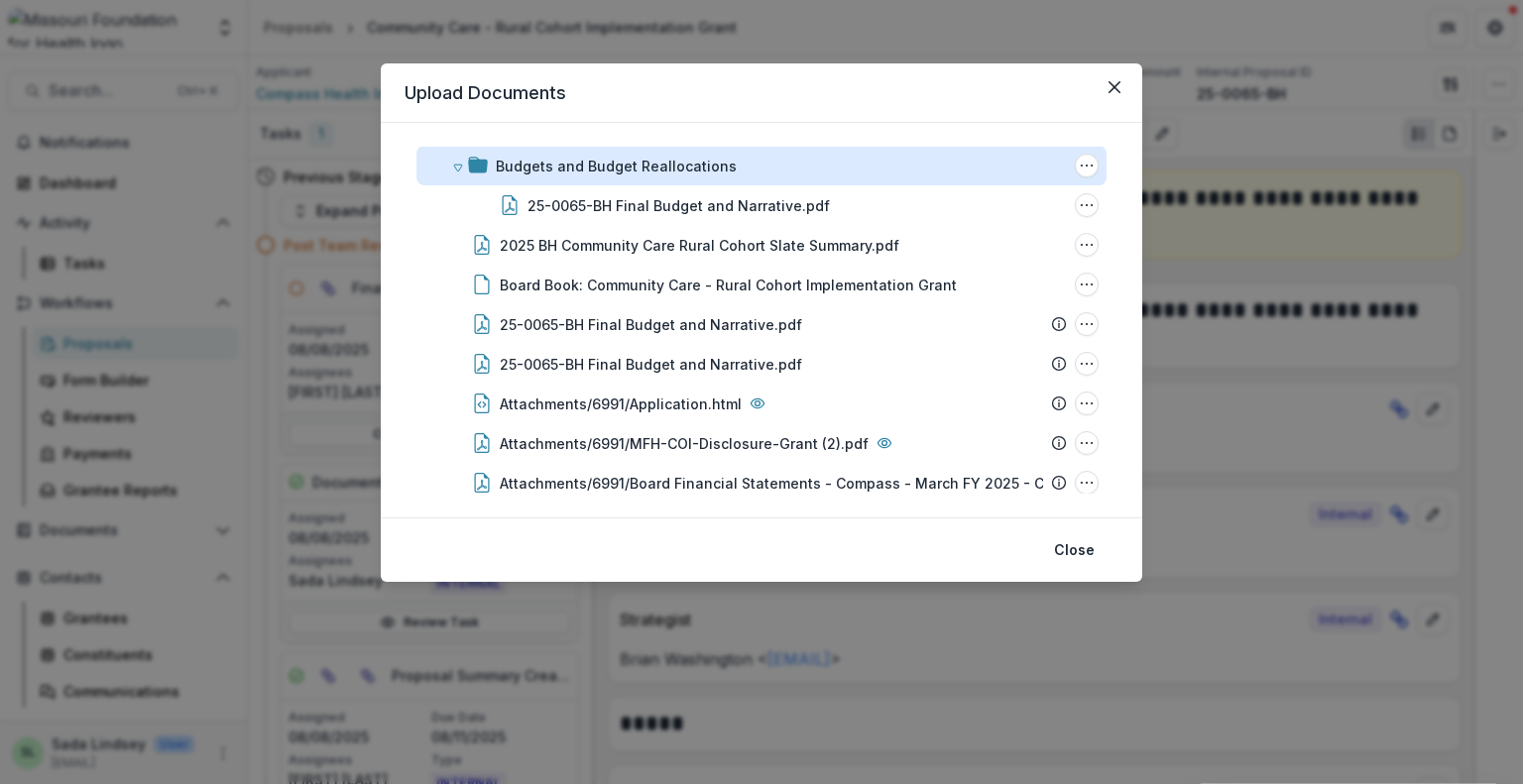 click on "Budgets and Budget Reallocations" at bounding box center [616, 166] 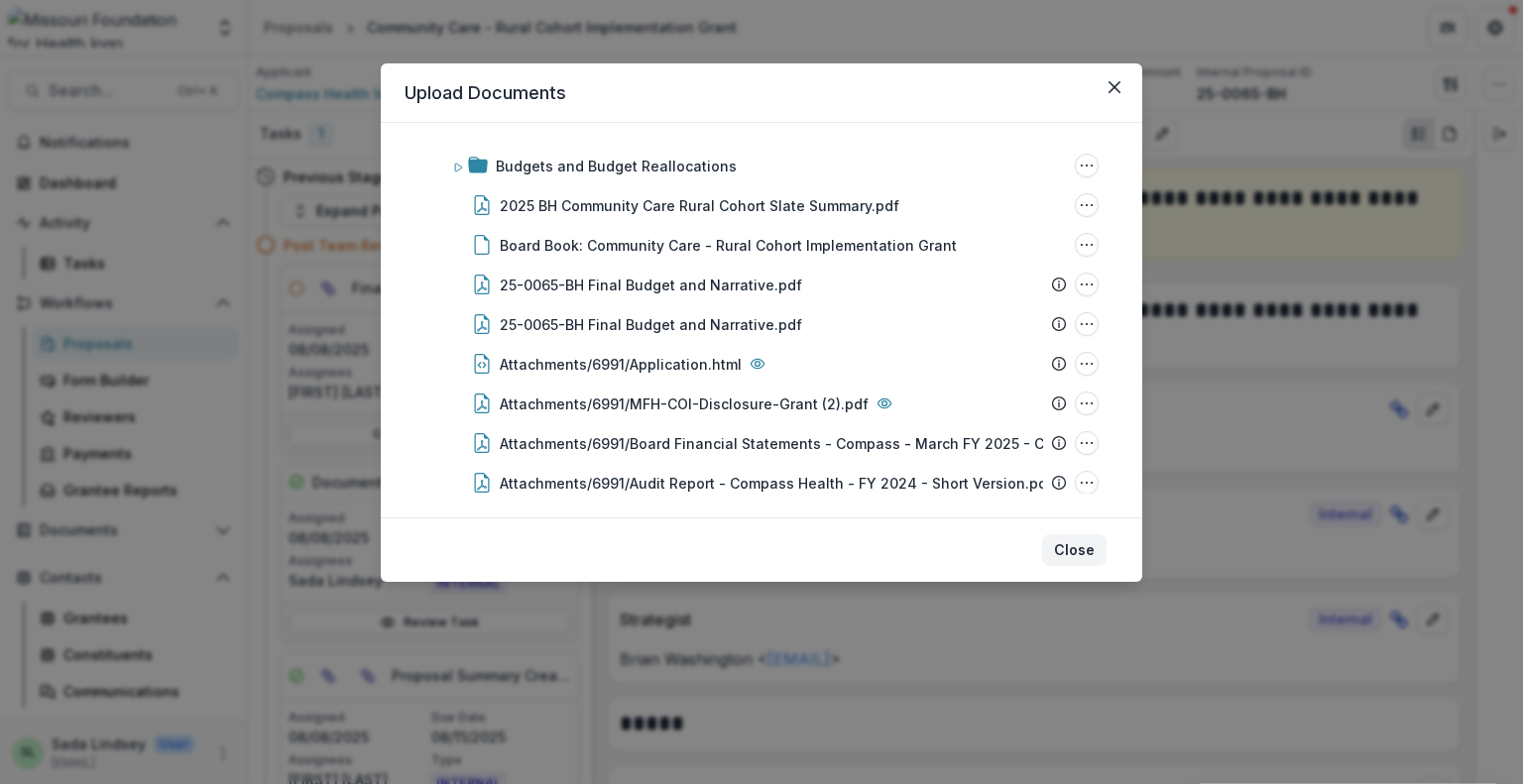 click on "Close" at bounding box center [1074, 550] 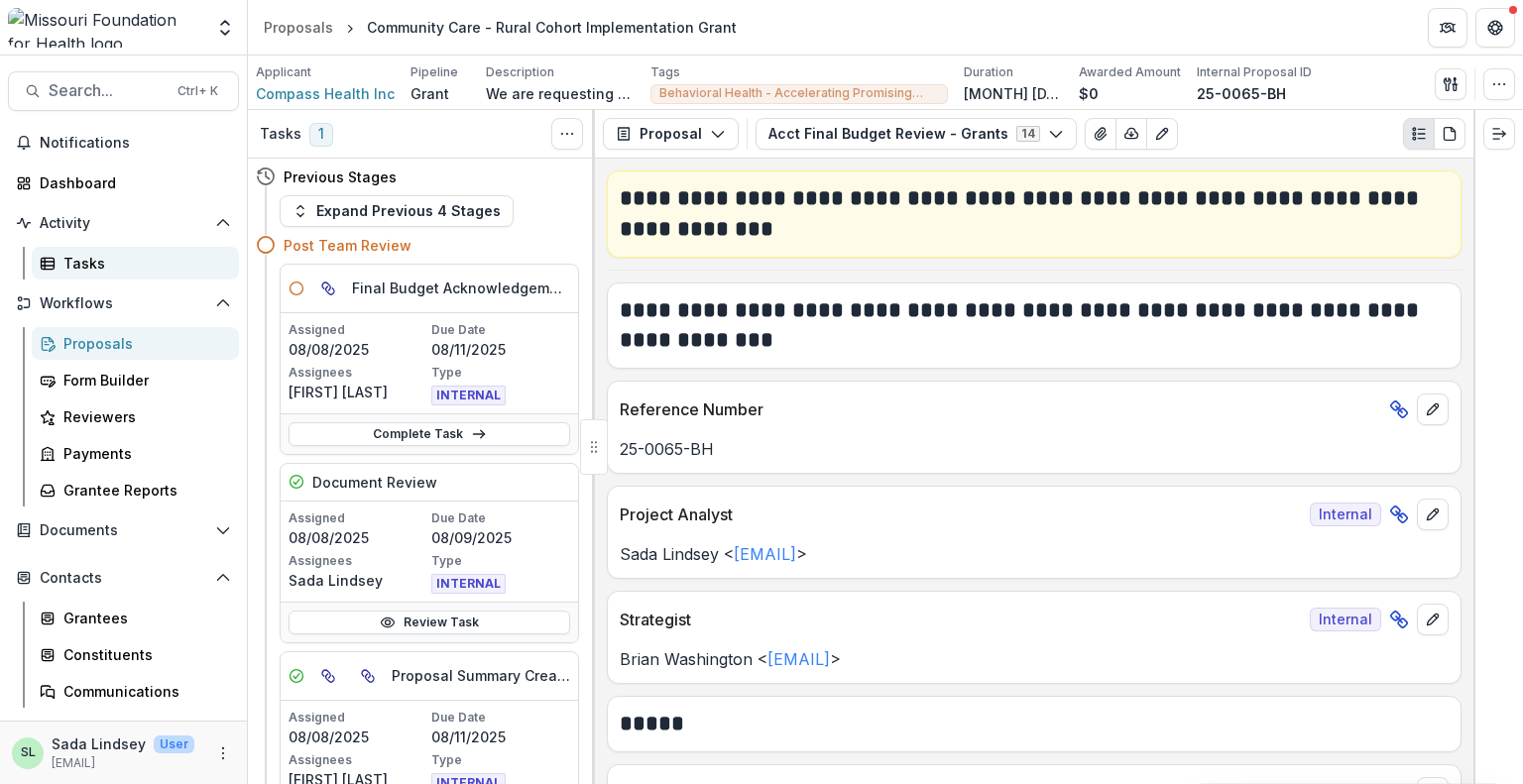 click on "Tasks" at bounding box center [135, 263] 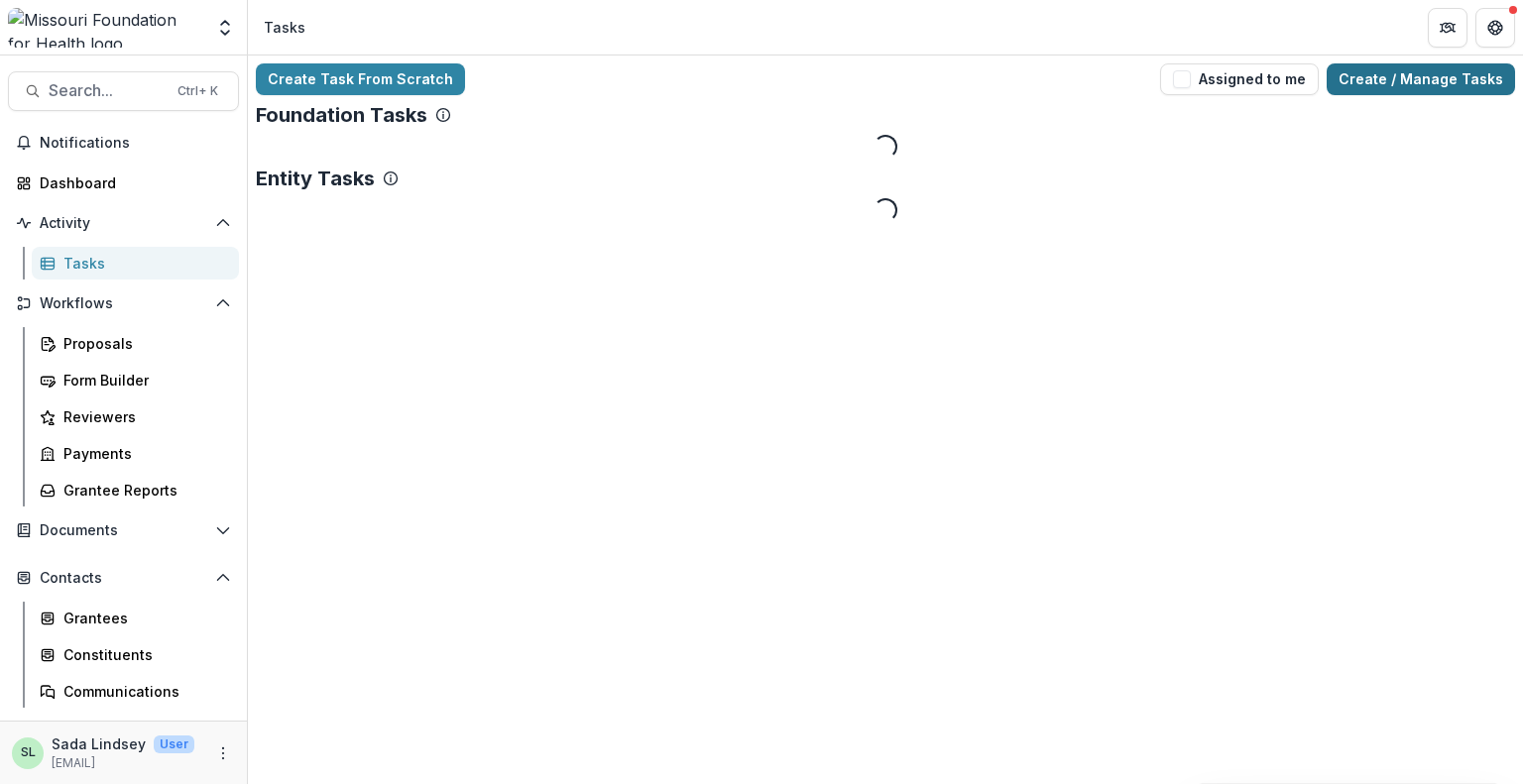 click on "Create / Manage Tasks" at bounding box center (1421, 79) 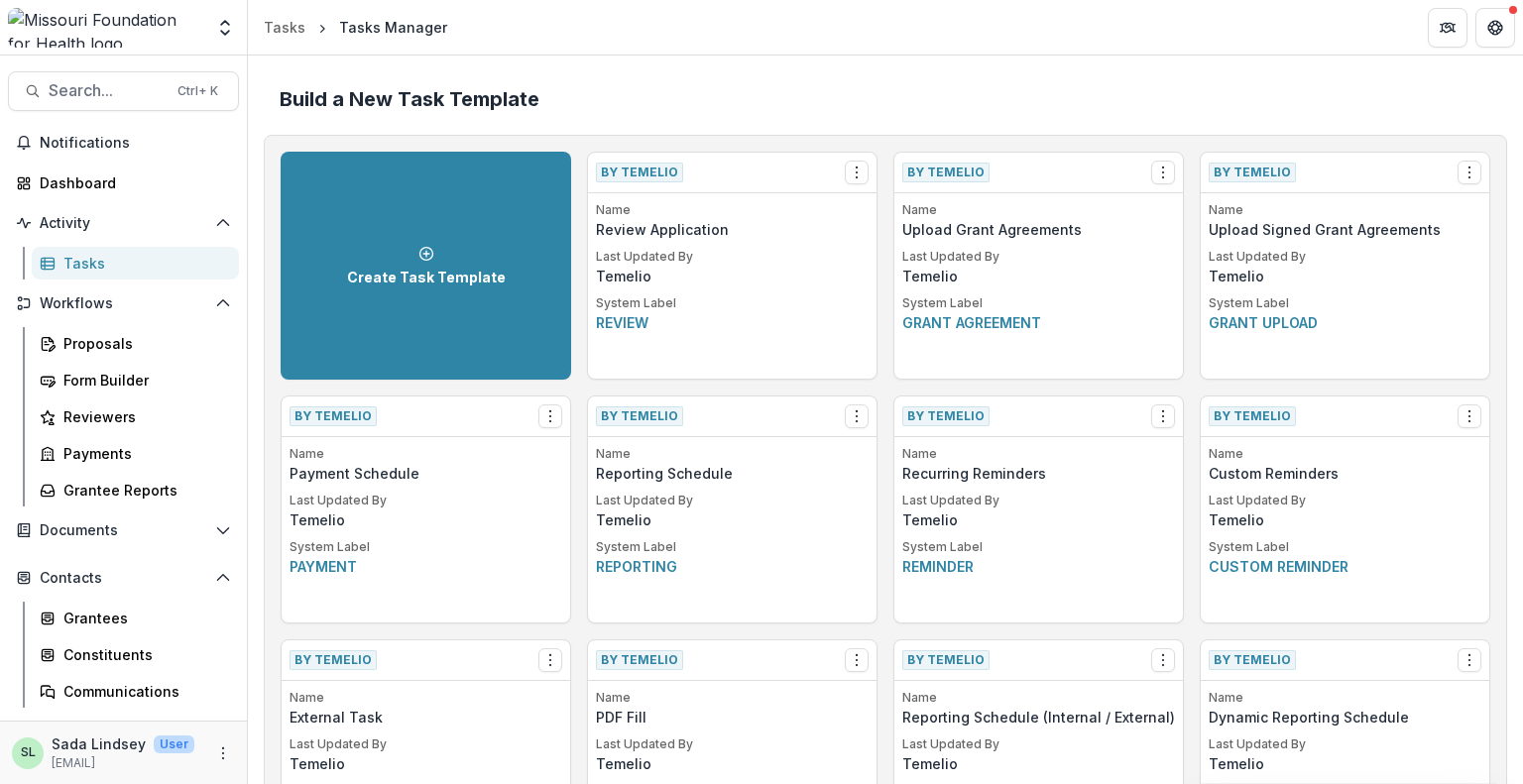 scroll, scrollTop: 3465, scrollLeft: 0, axis: vertical 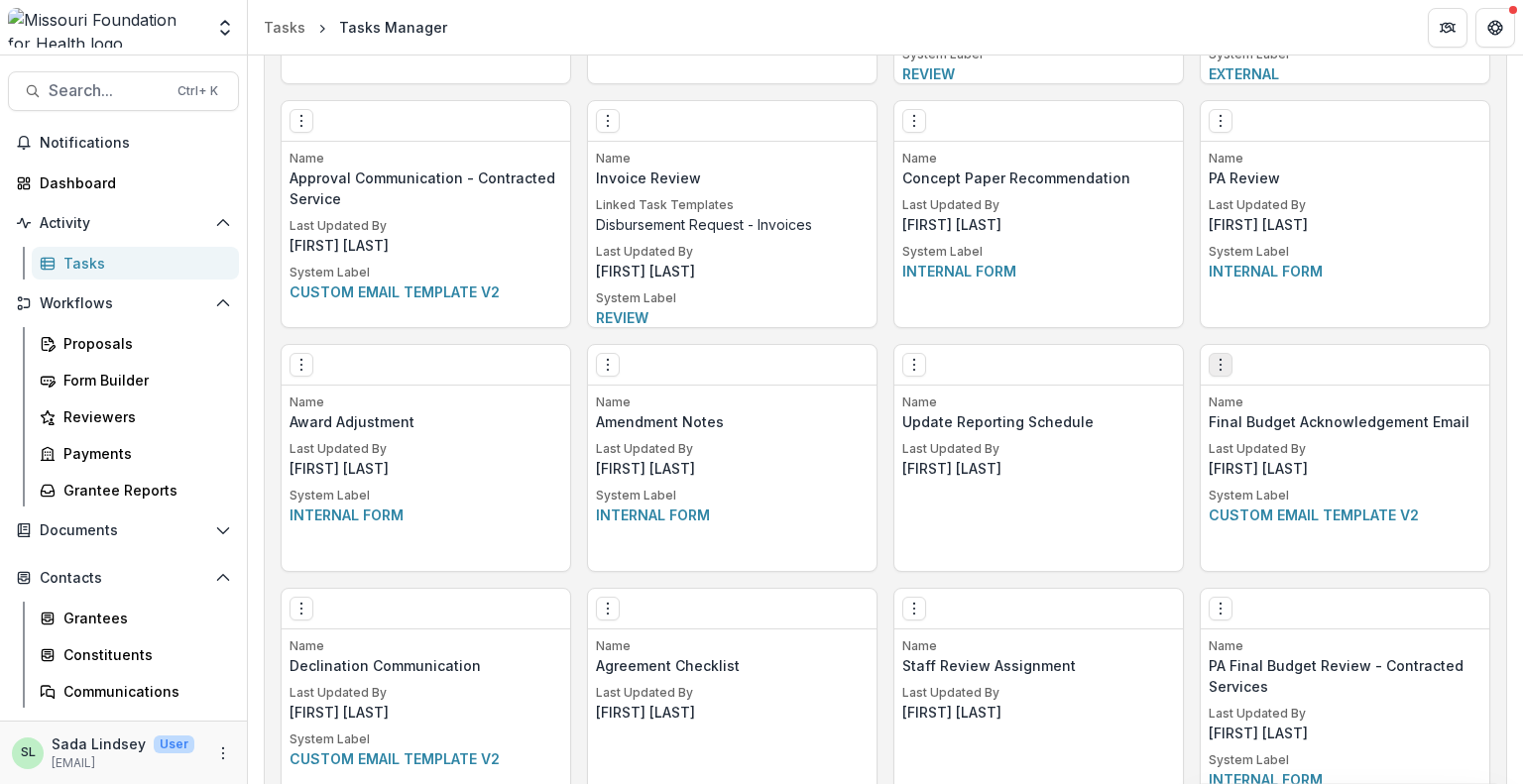 click 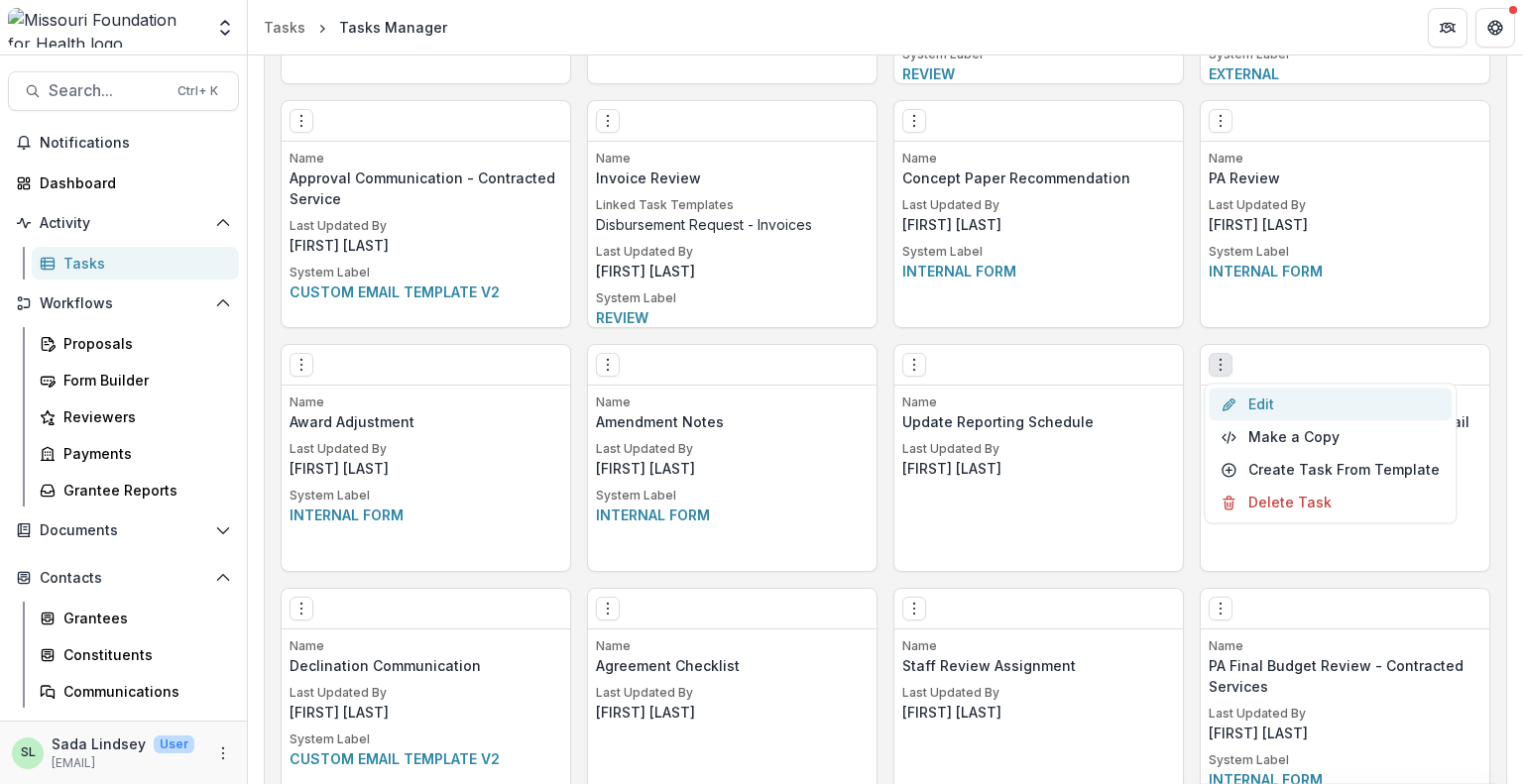 click on "Edit" at bounding box center [1330, 403] 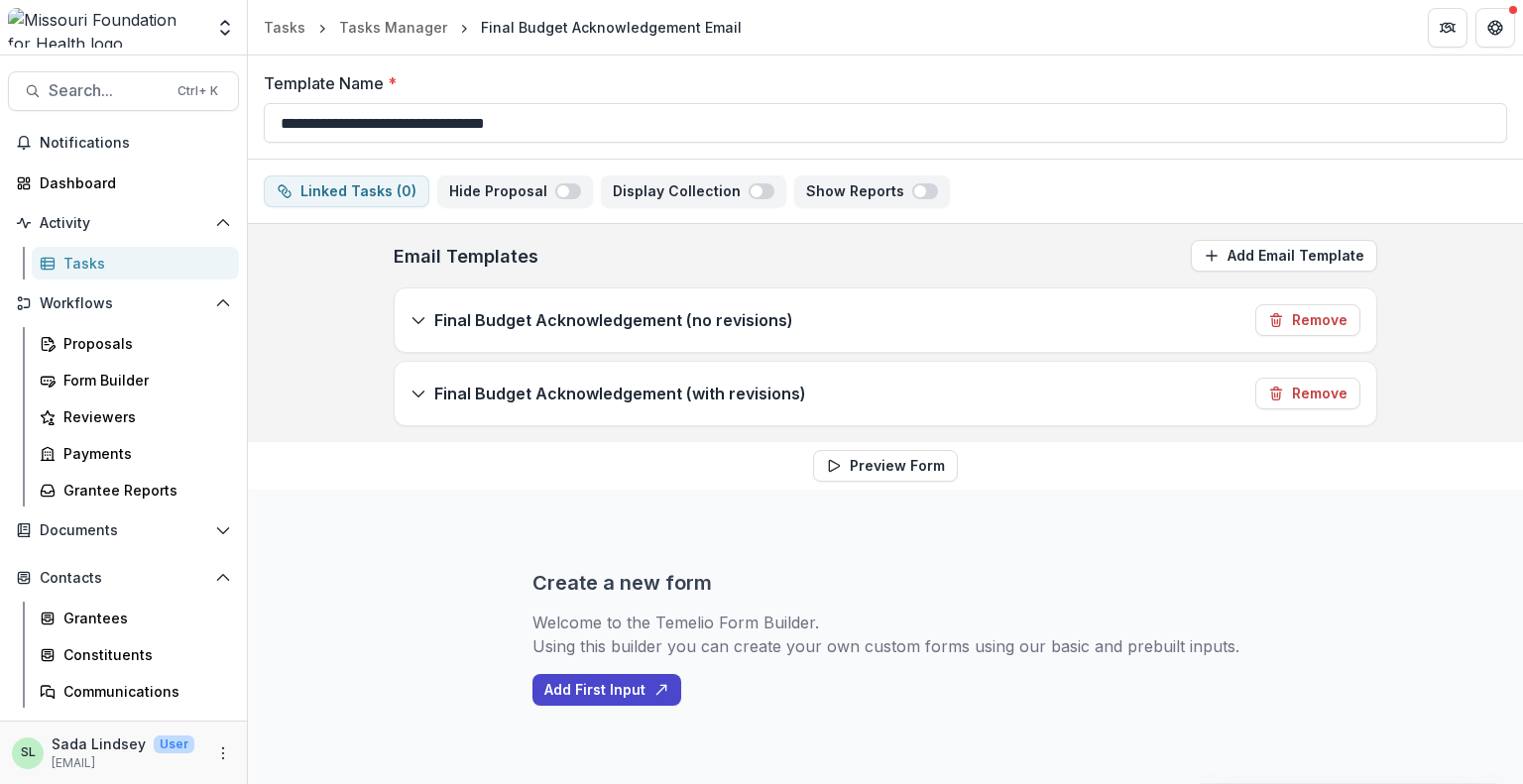 scroll, scrollTop: 0, scrollLeft: 0, axis: both 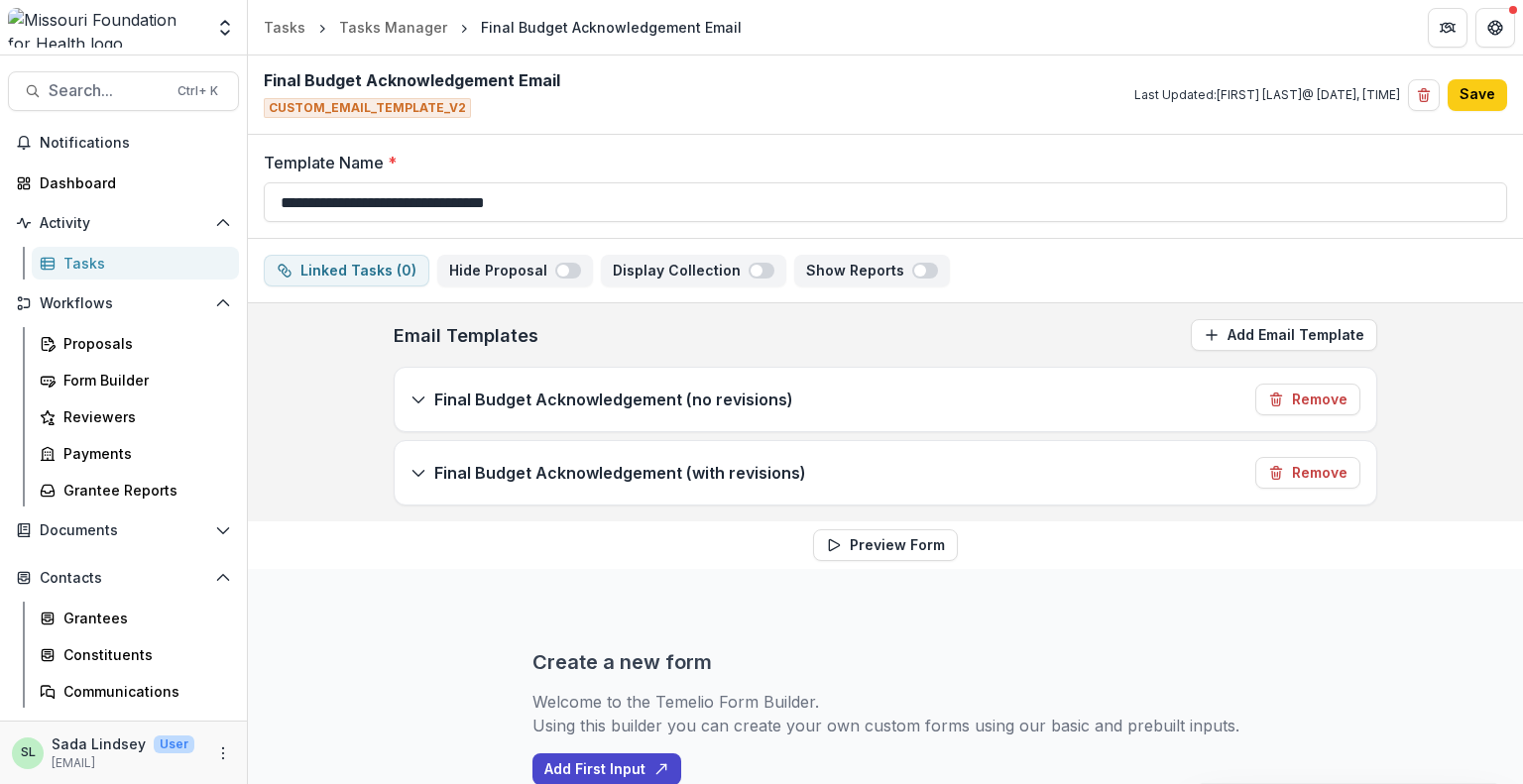 click on "Final Budget Acknowledgement (no revisions)" at bounding box center [602, 399] 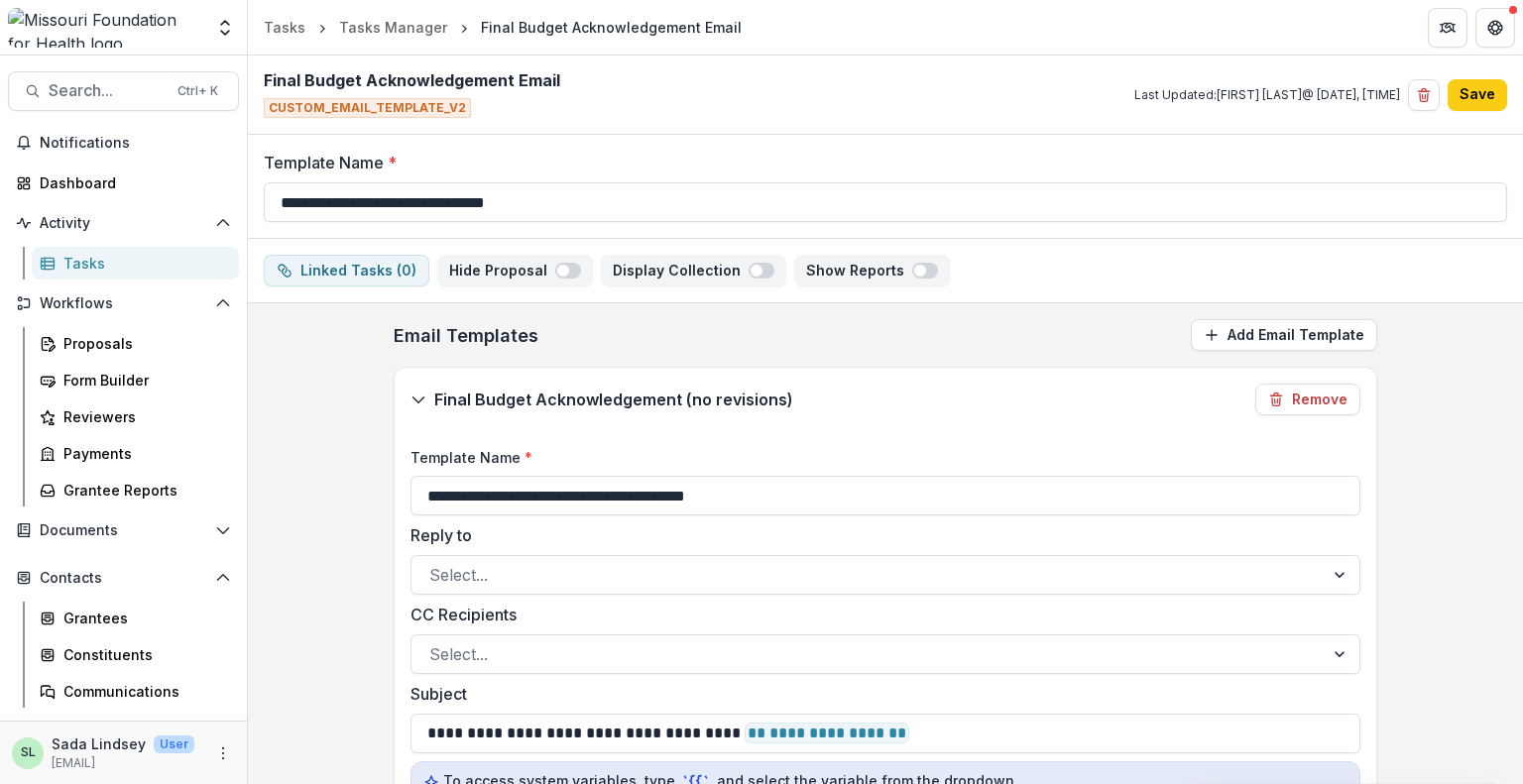 click on "Final Budget Acknowledgement (no revisions)" at bounding box center (602, 399) 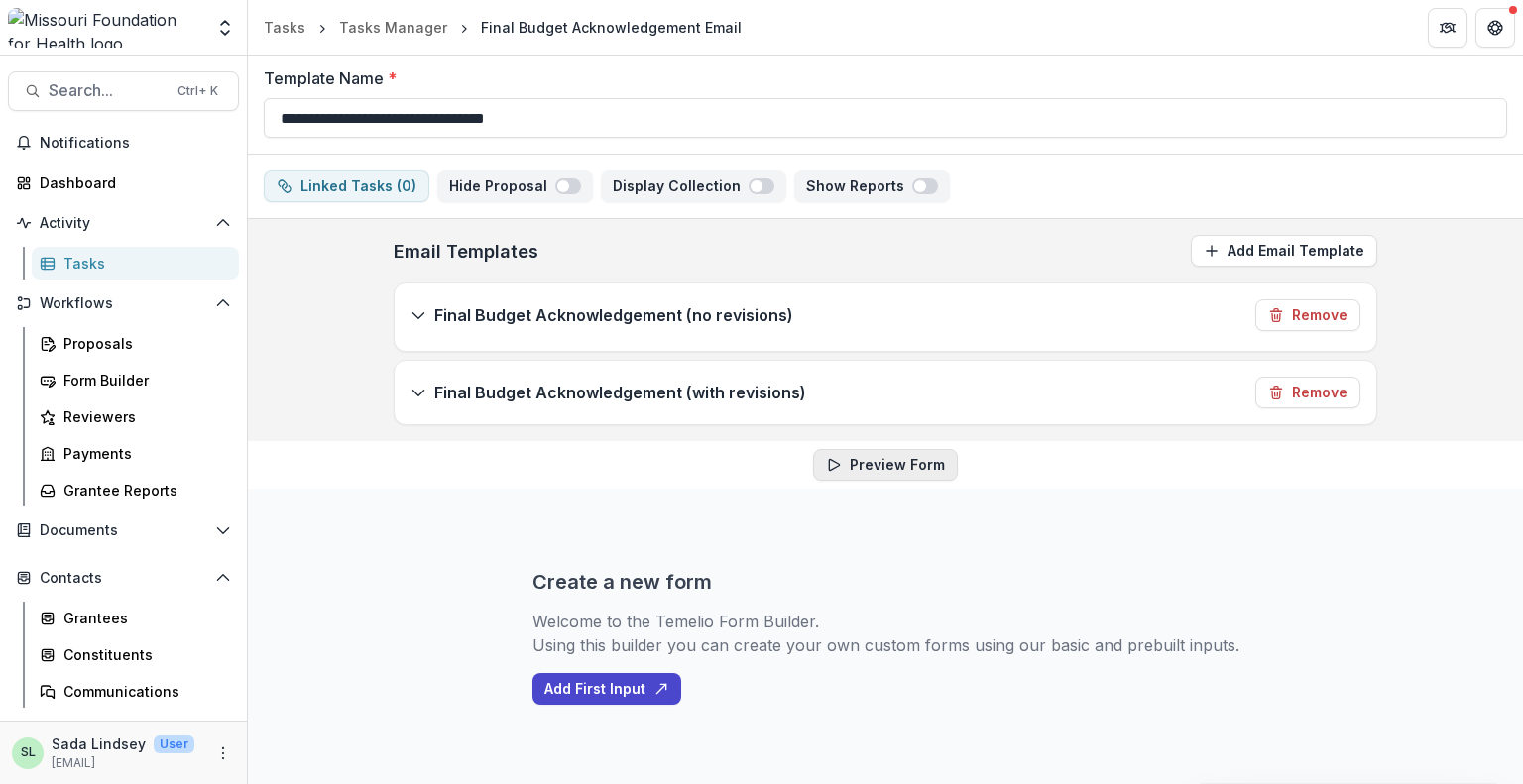 scroll, scrollTop: 80, scrollLeft: 0, axis: vertical 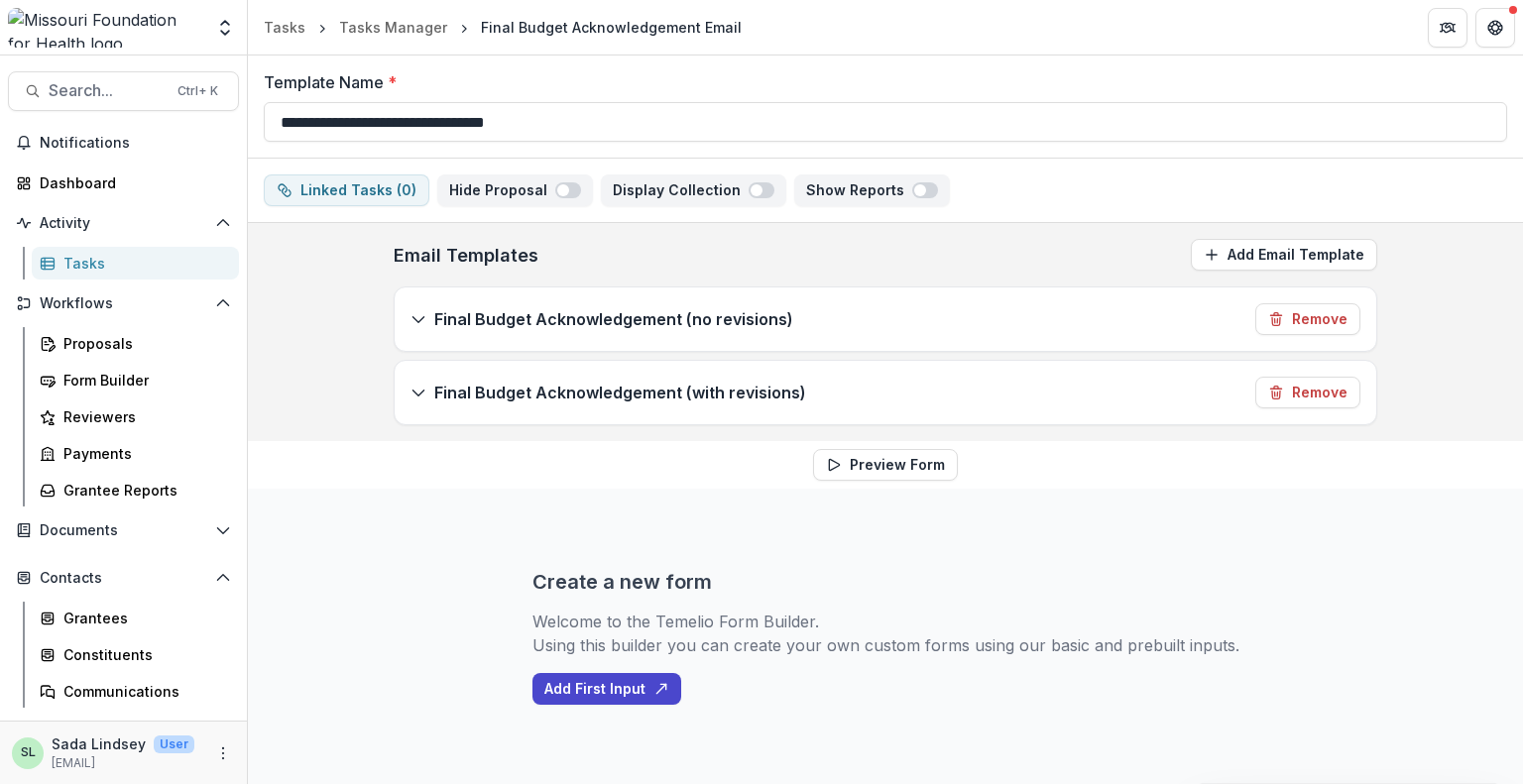 click 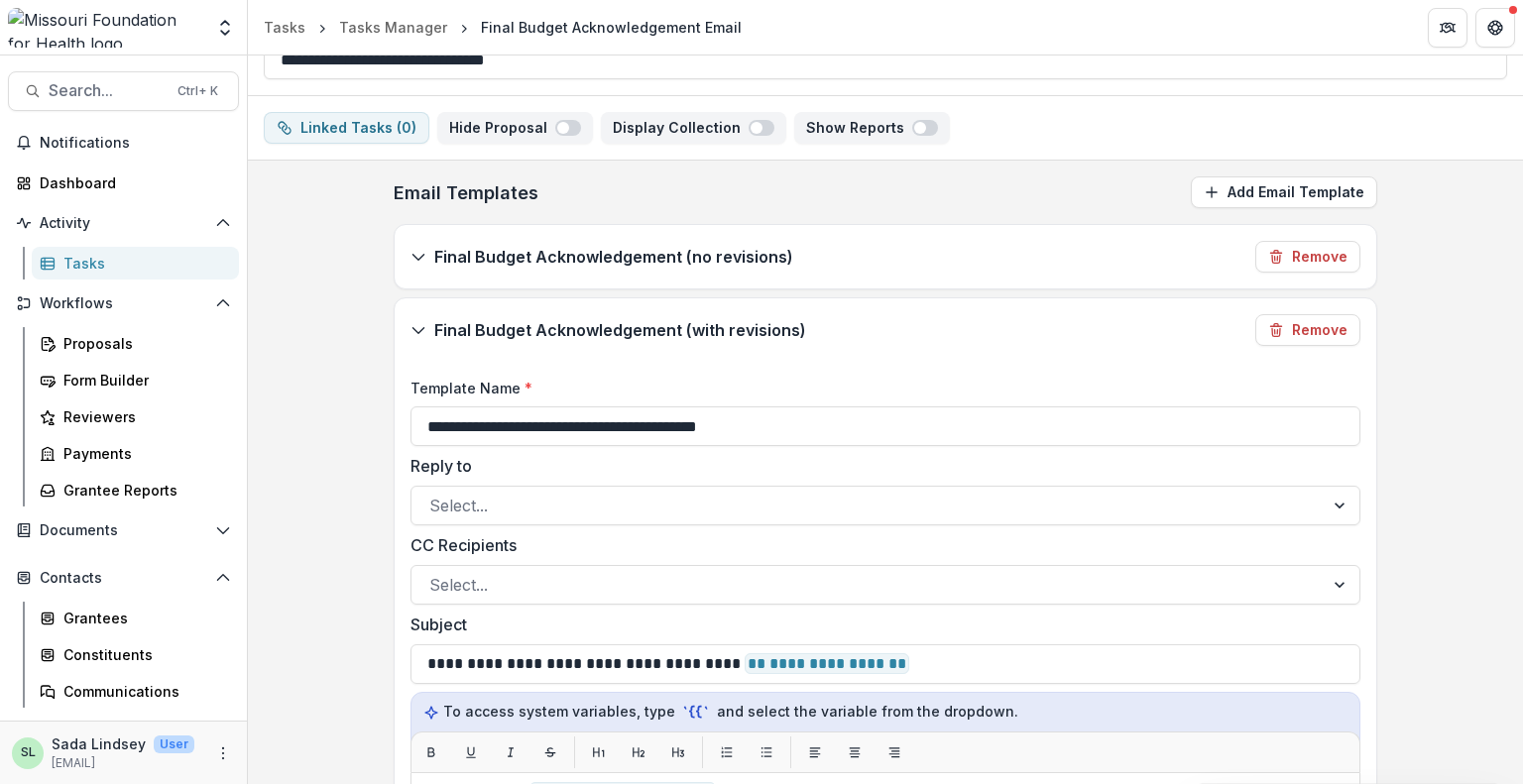 scroll, scrollTop: 99, scrollLeft: 0, axis: vertical 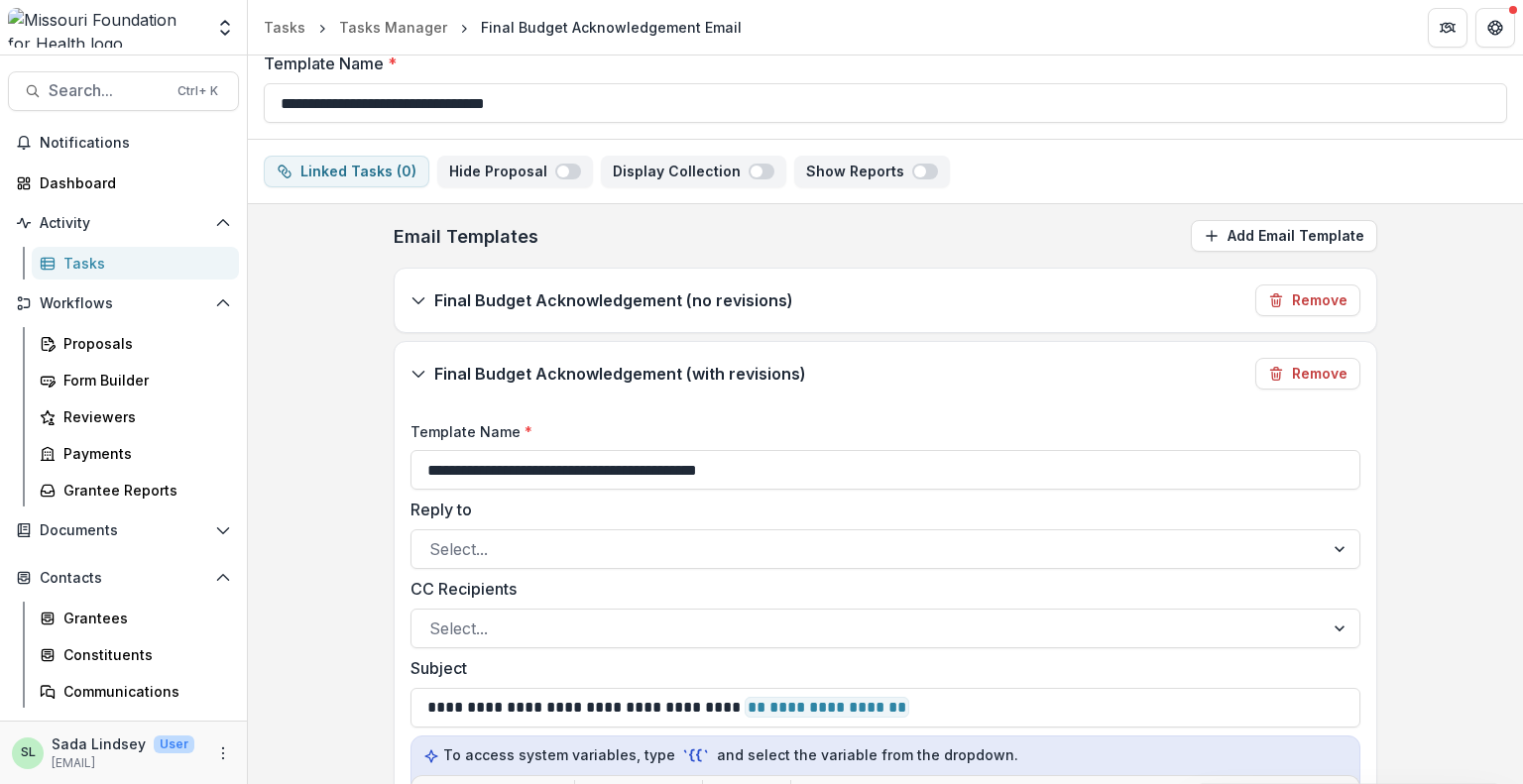 click on "Final Budget Acknowledgement (no revisions)" at bounding box center (602, 300) 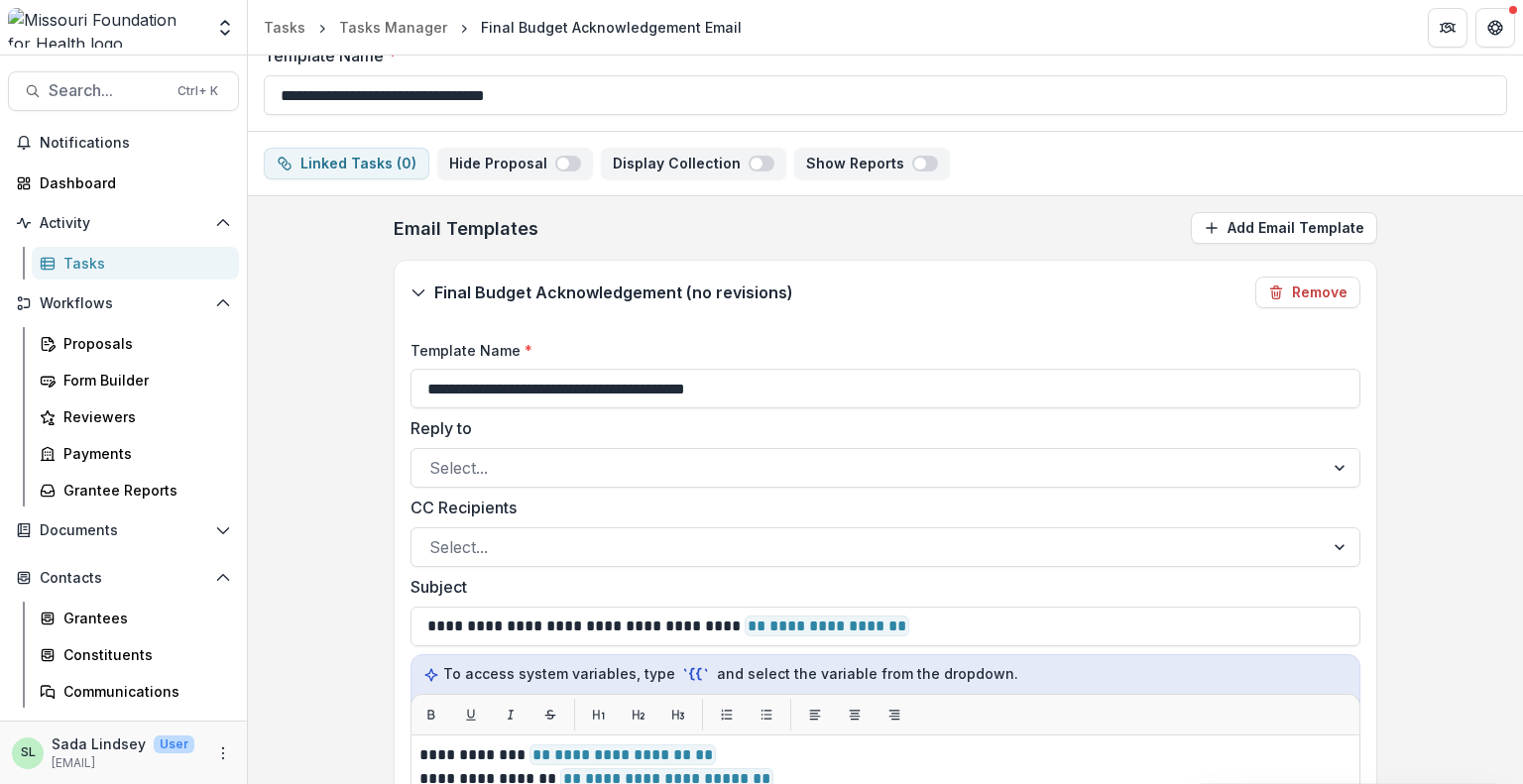 scroll, scrollTop: 0, scrollLeft: 0, axis: both 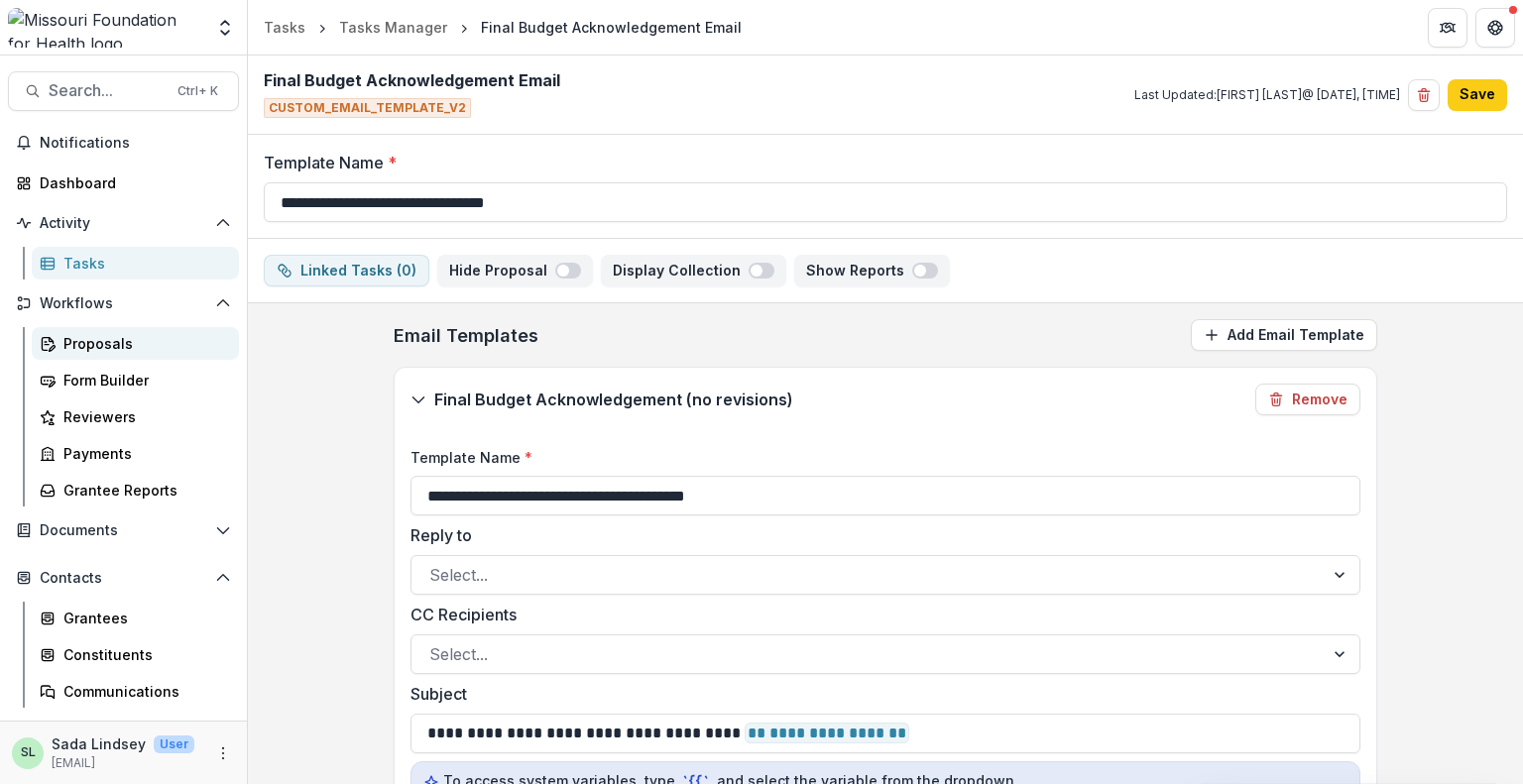 click on "Proposals" at bounding box center (143, 343) 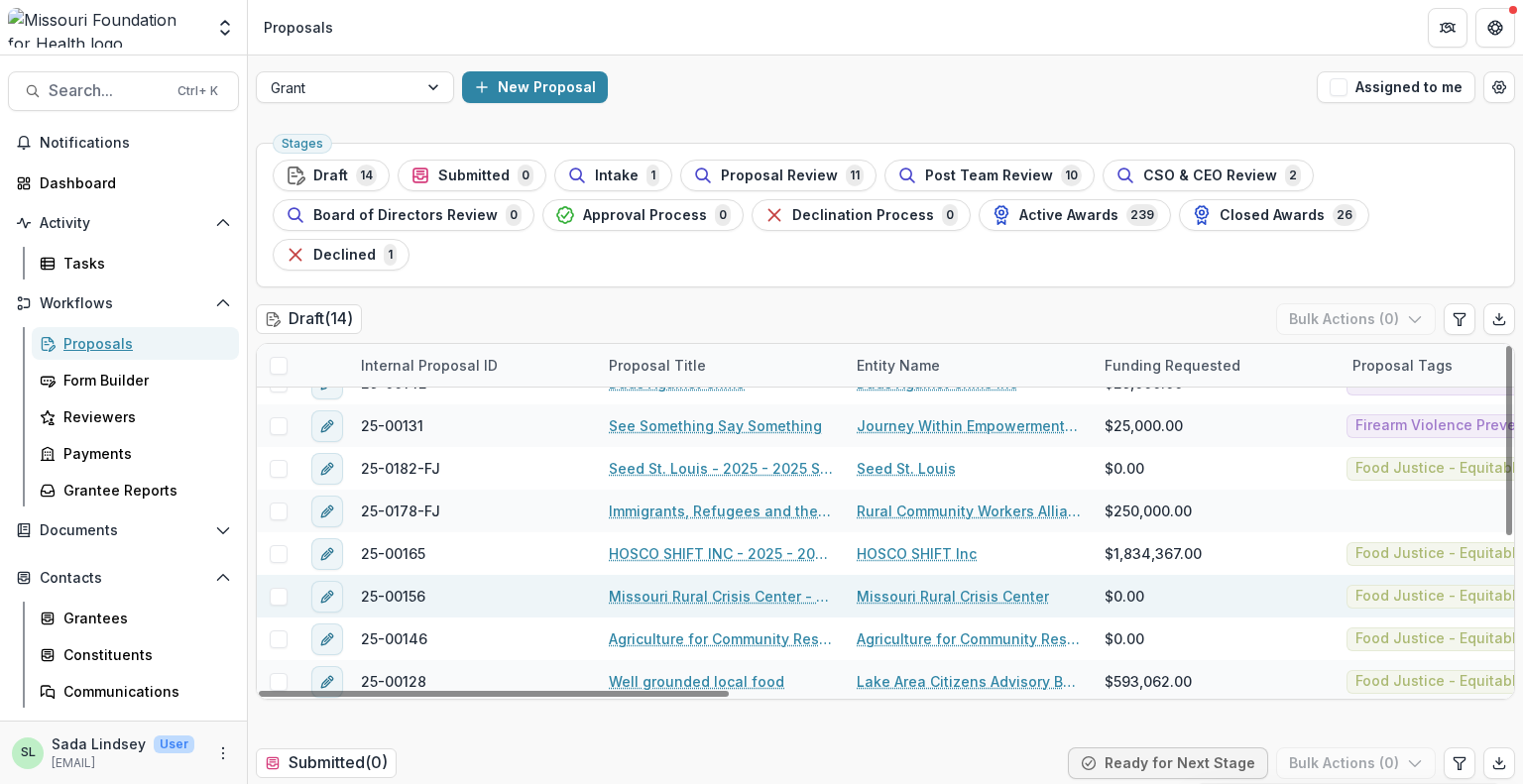 scroll, scrollTop: 284, scrollLeft: 0, axis: vertical 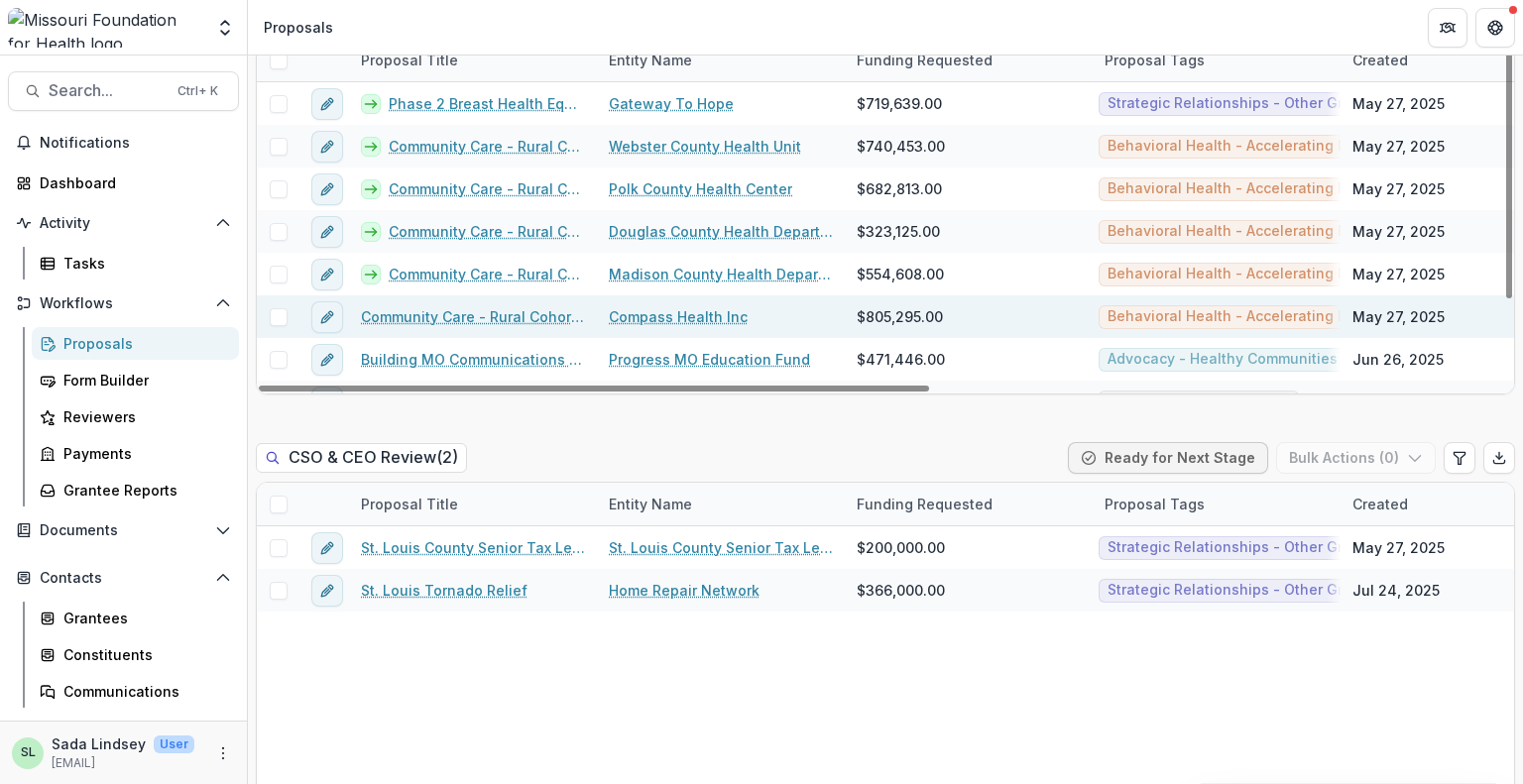 click on "Community Care - Rural Cohort Implementation Grant" at bounding box center (473, 316) 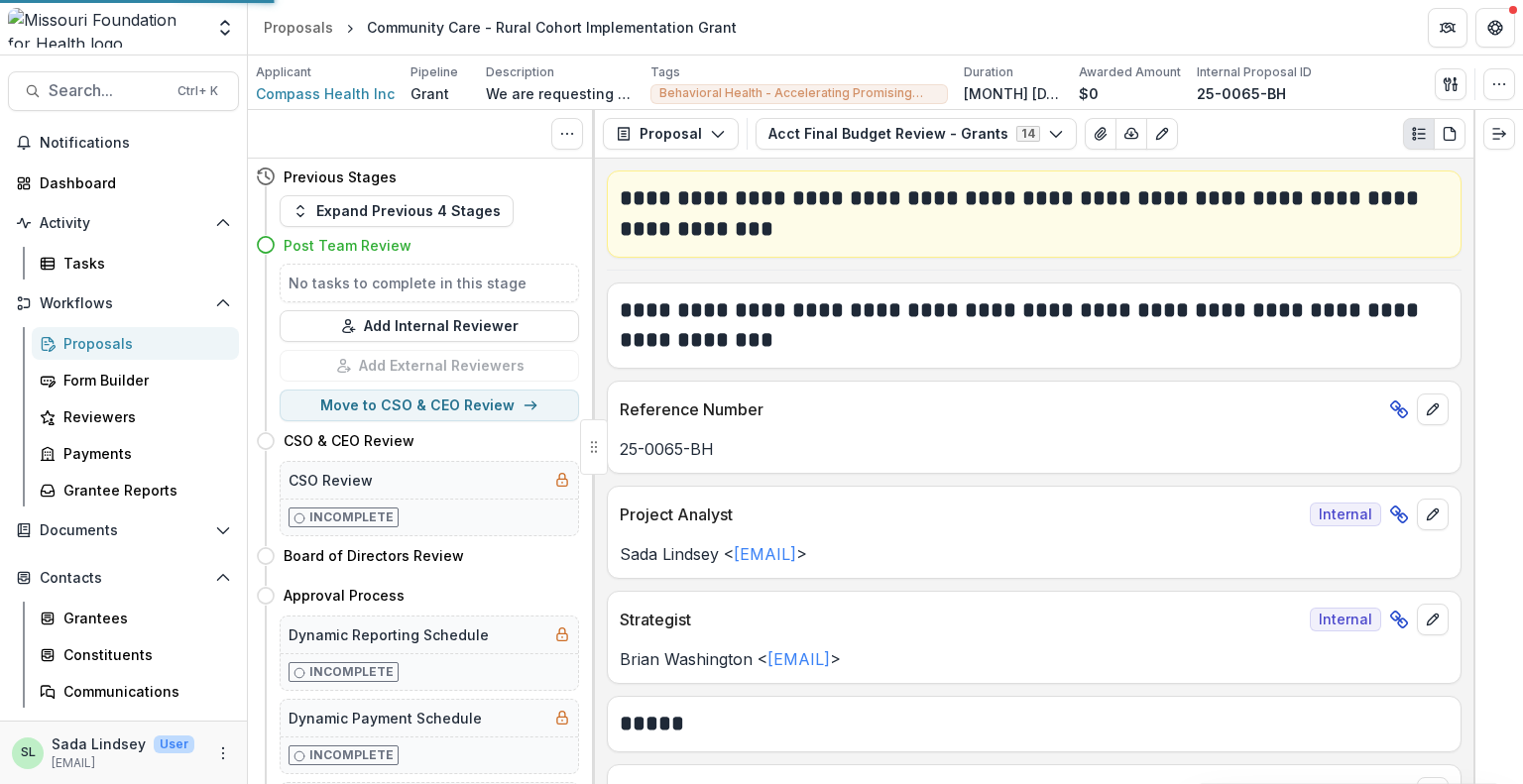 scroll, scrollTop: 0, scrollLeft: 0, axis: both 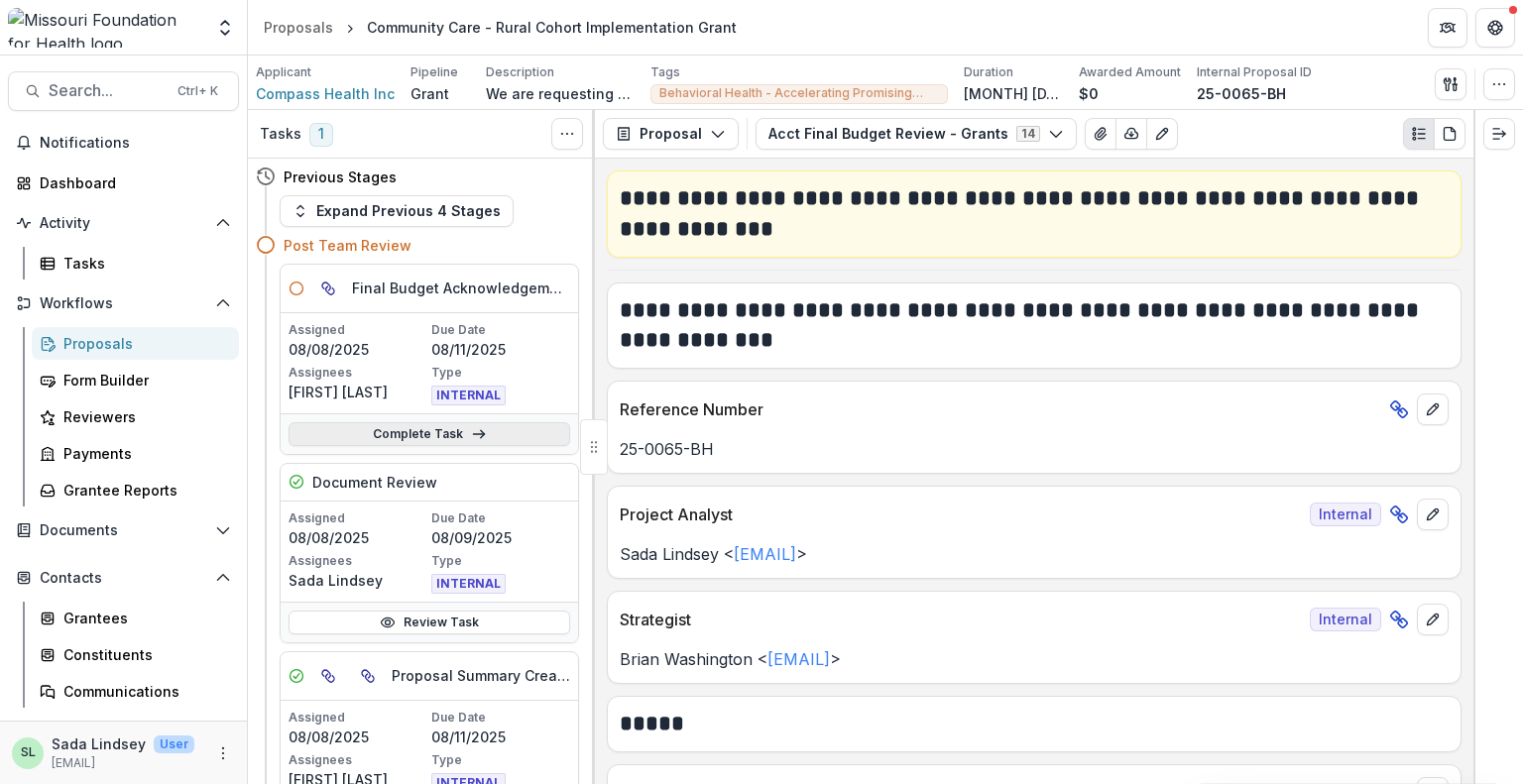 click on "Complete Task" at bounding box center (429, 434) 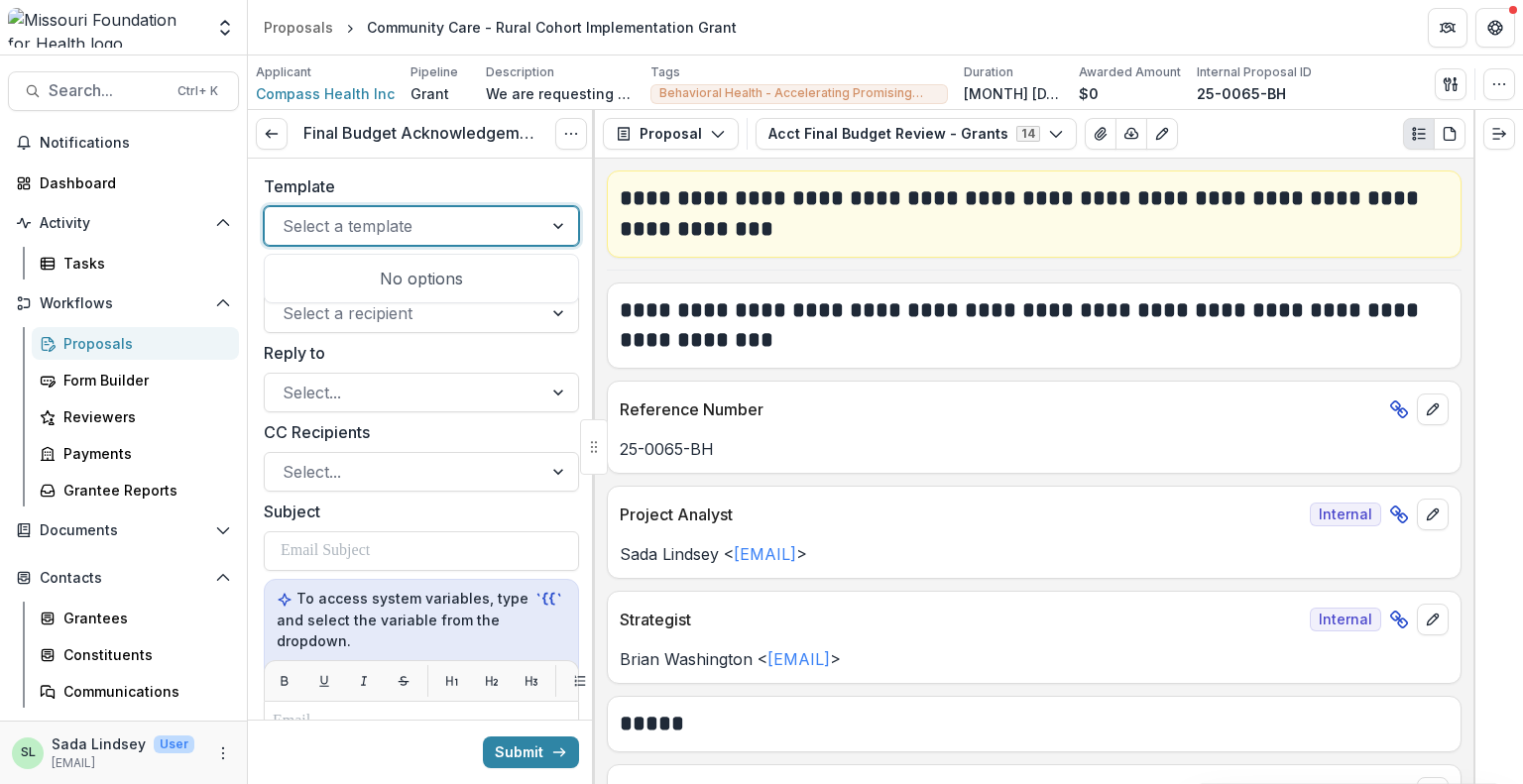 click at bounding box center [560, 226] 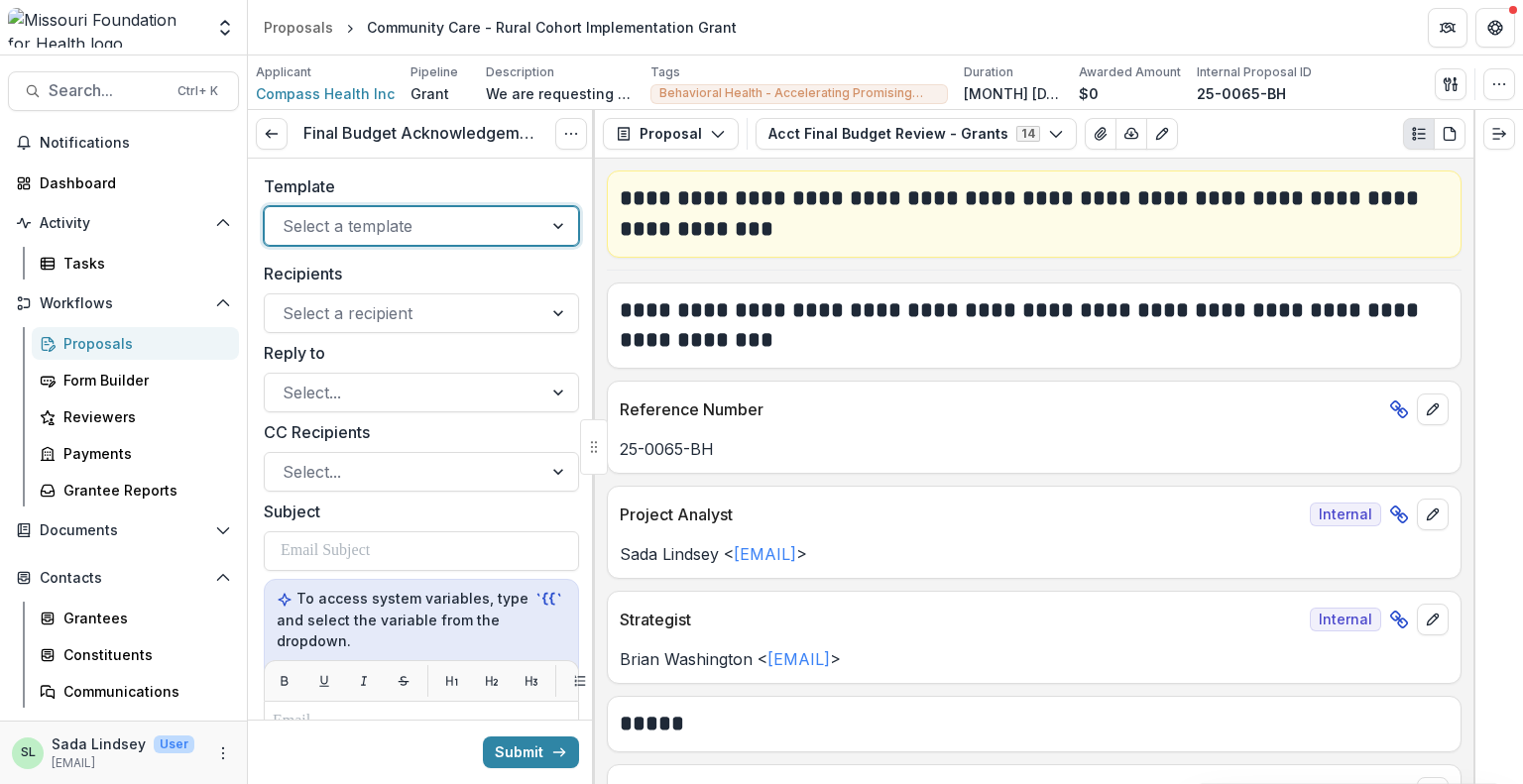 click at bounding box center [560, 226] 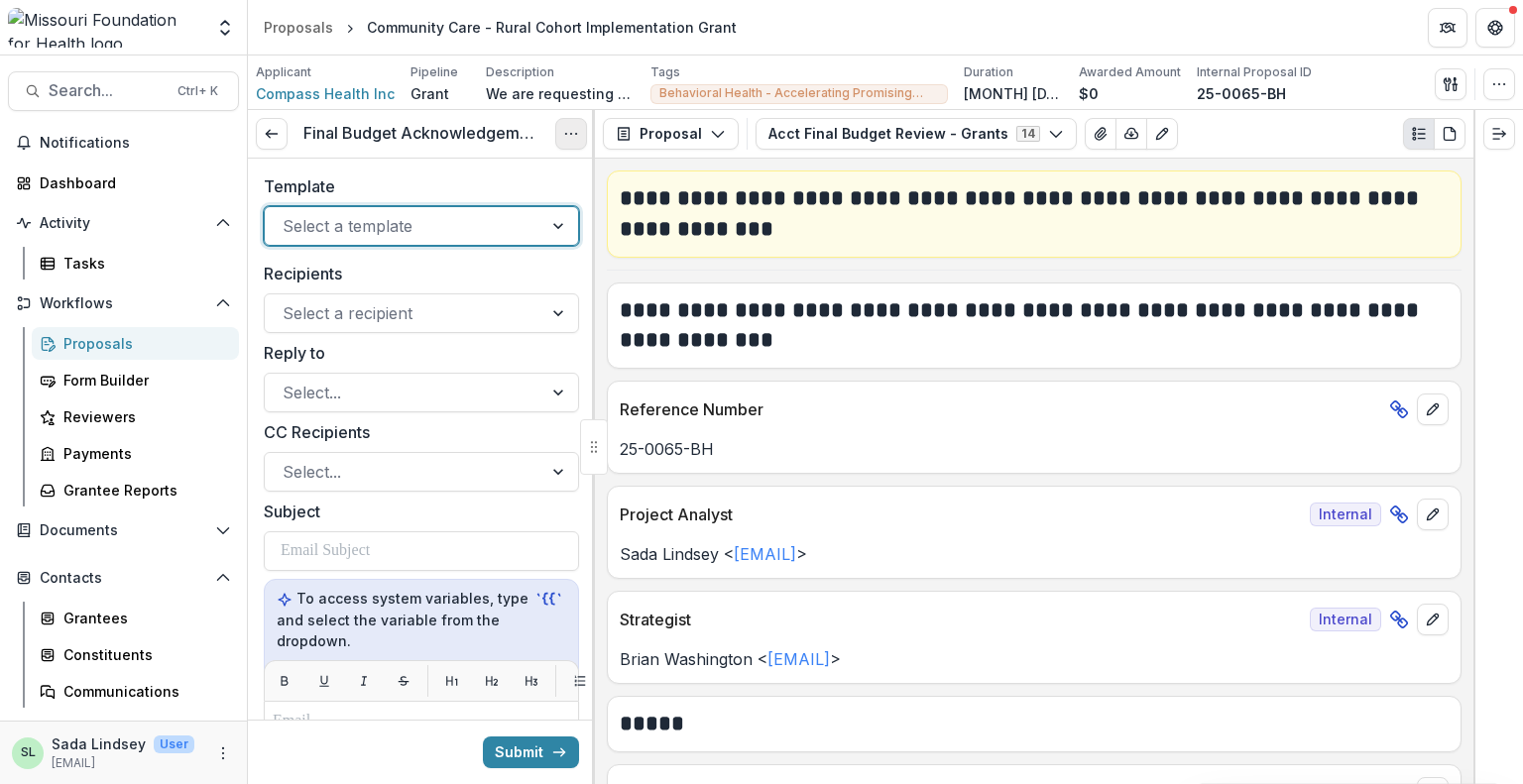 click at bounding box center [571, 134] 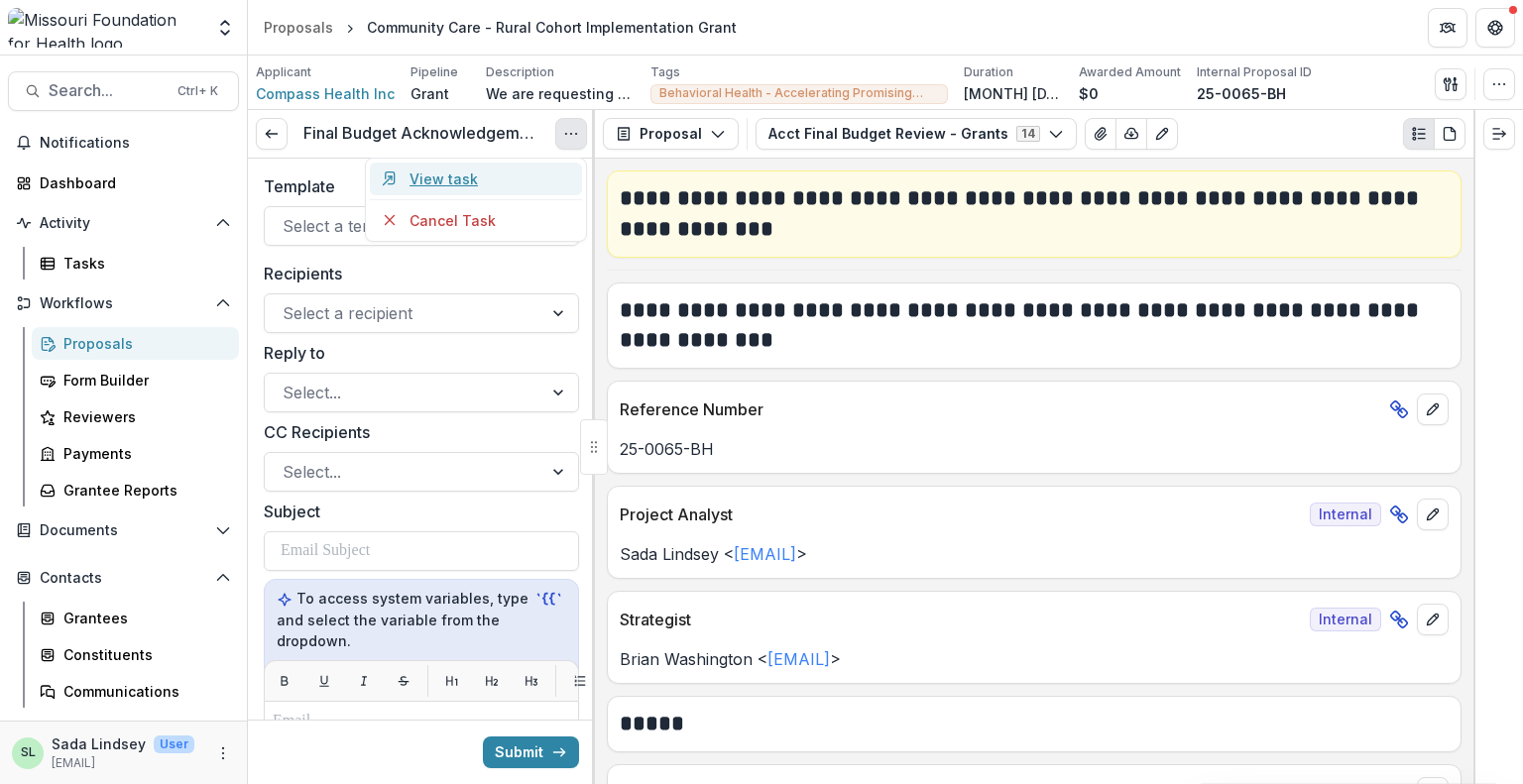 click on "View task" at bounding box center (476, 178) 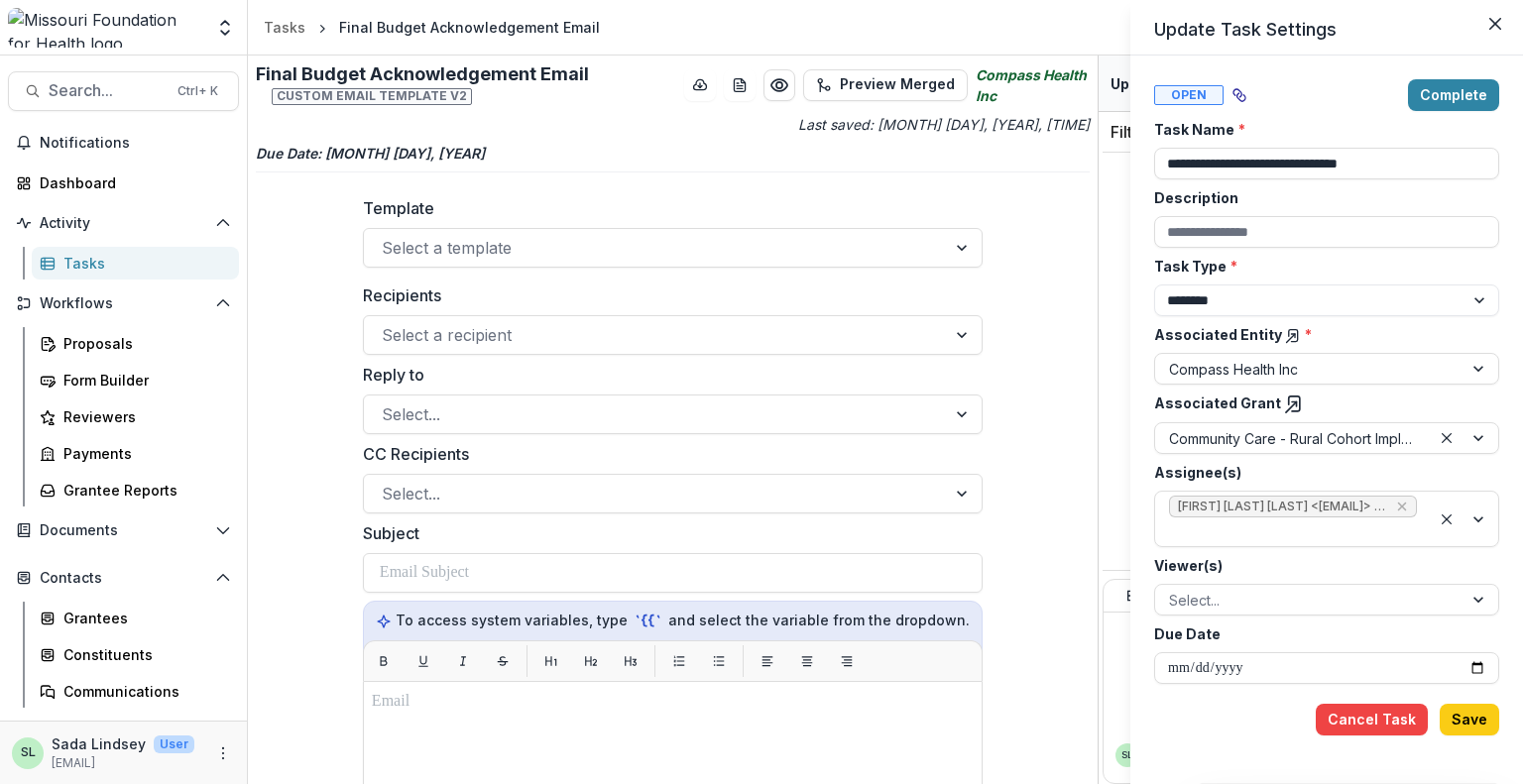 click on "**********" at bounding box center [762, 392] 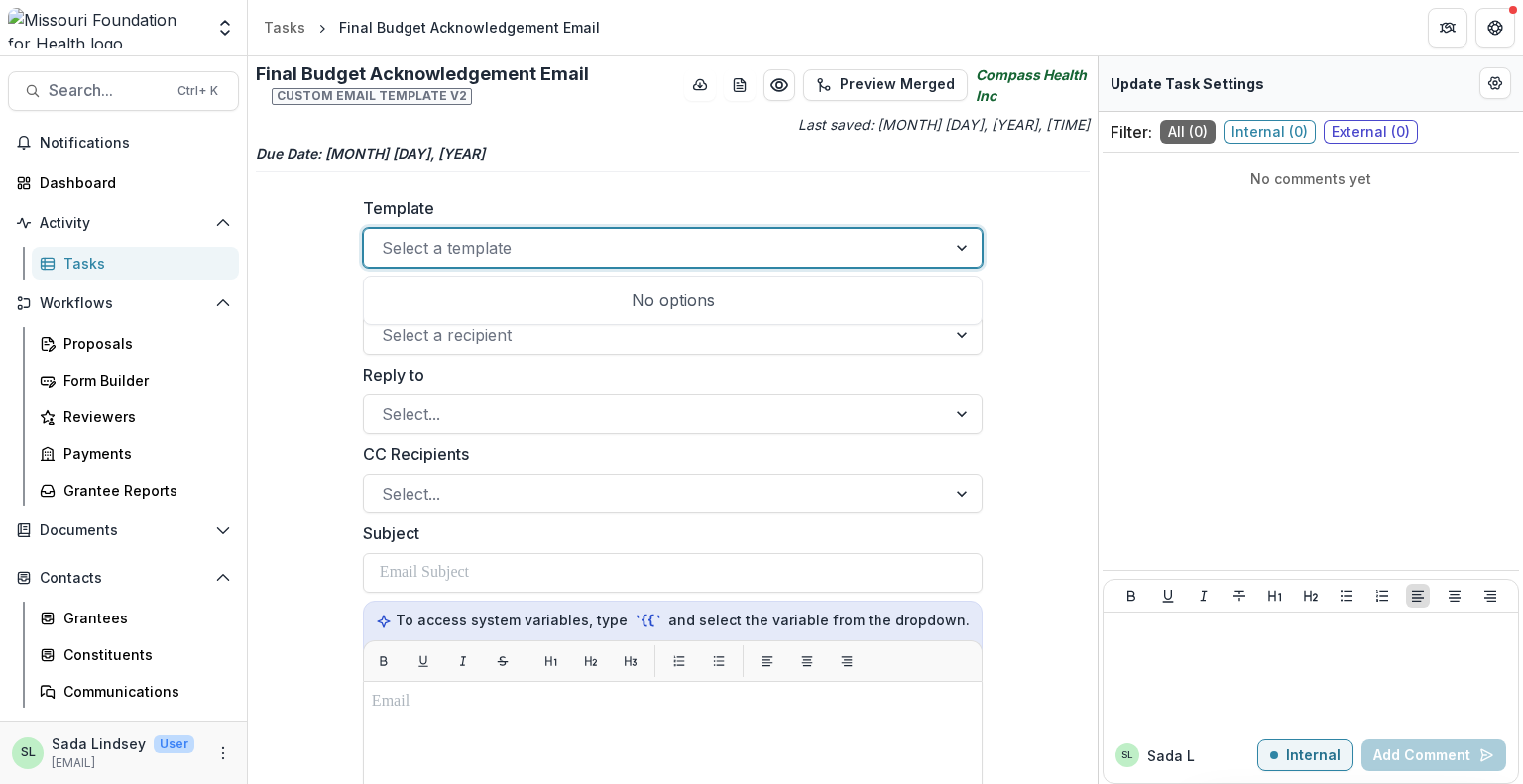 click at bounding box center (964, 248) 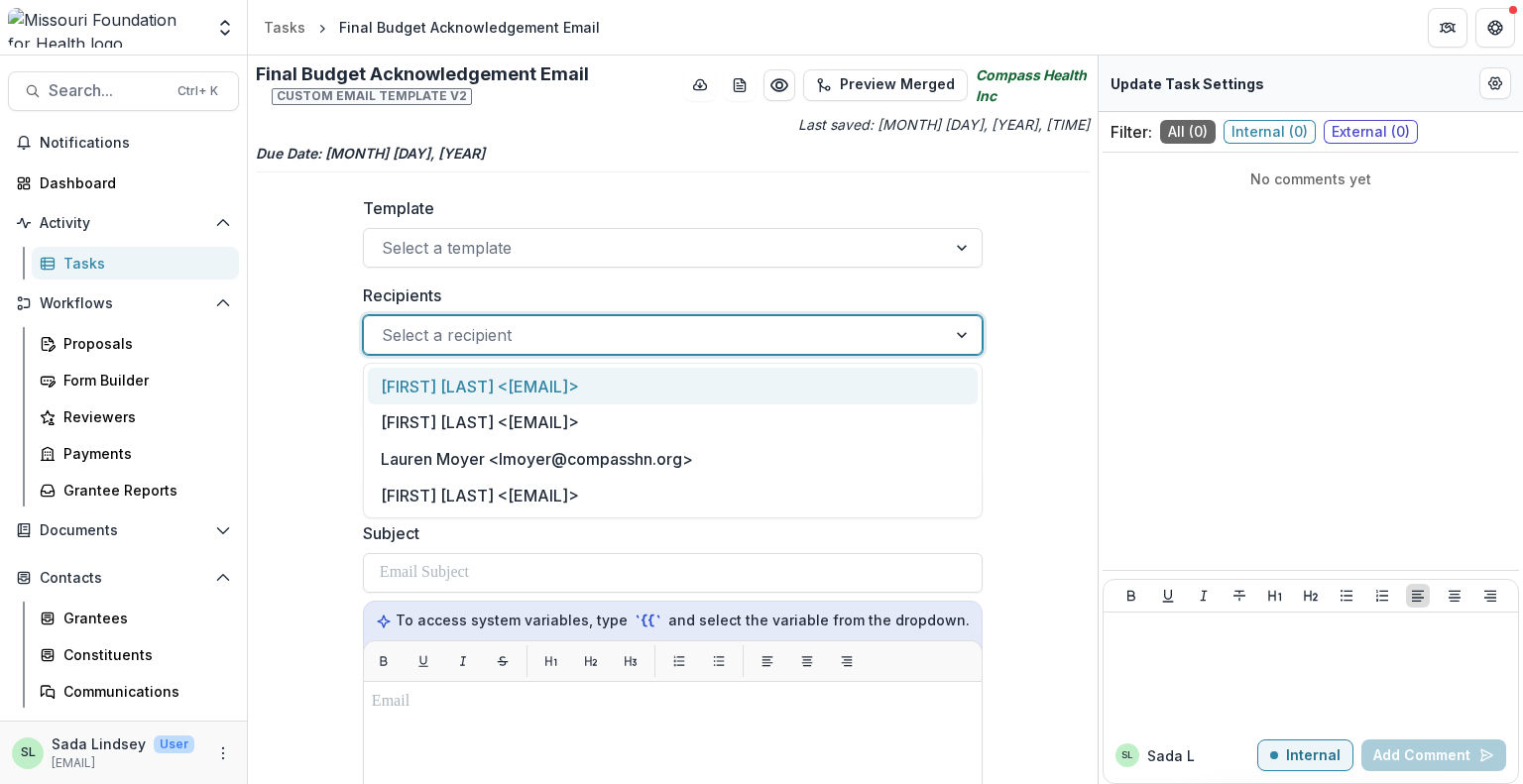click on "Select a recipient" at bounding box center [655, 335] 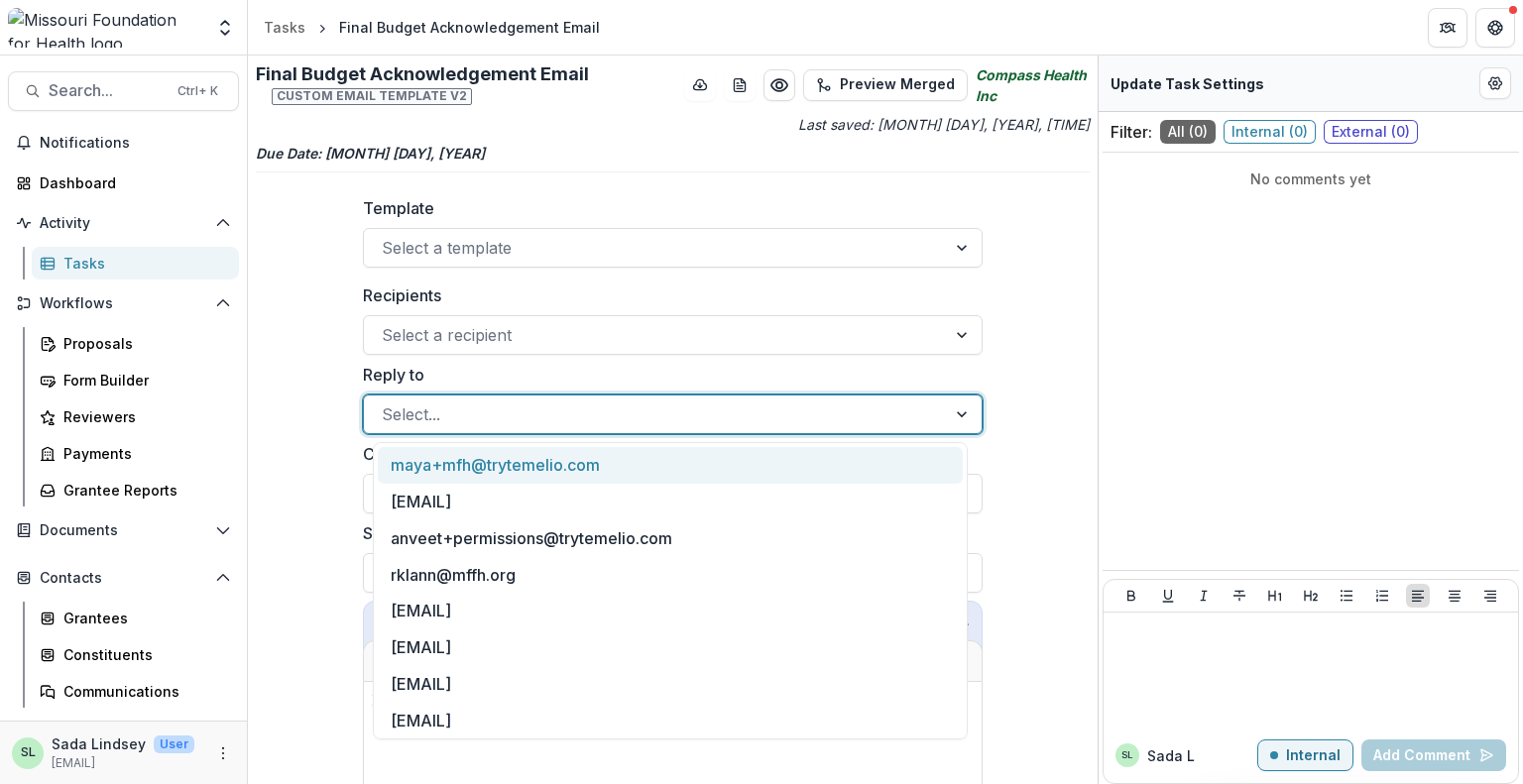 click on "Select..." at bounding box center (655, 414) 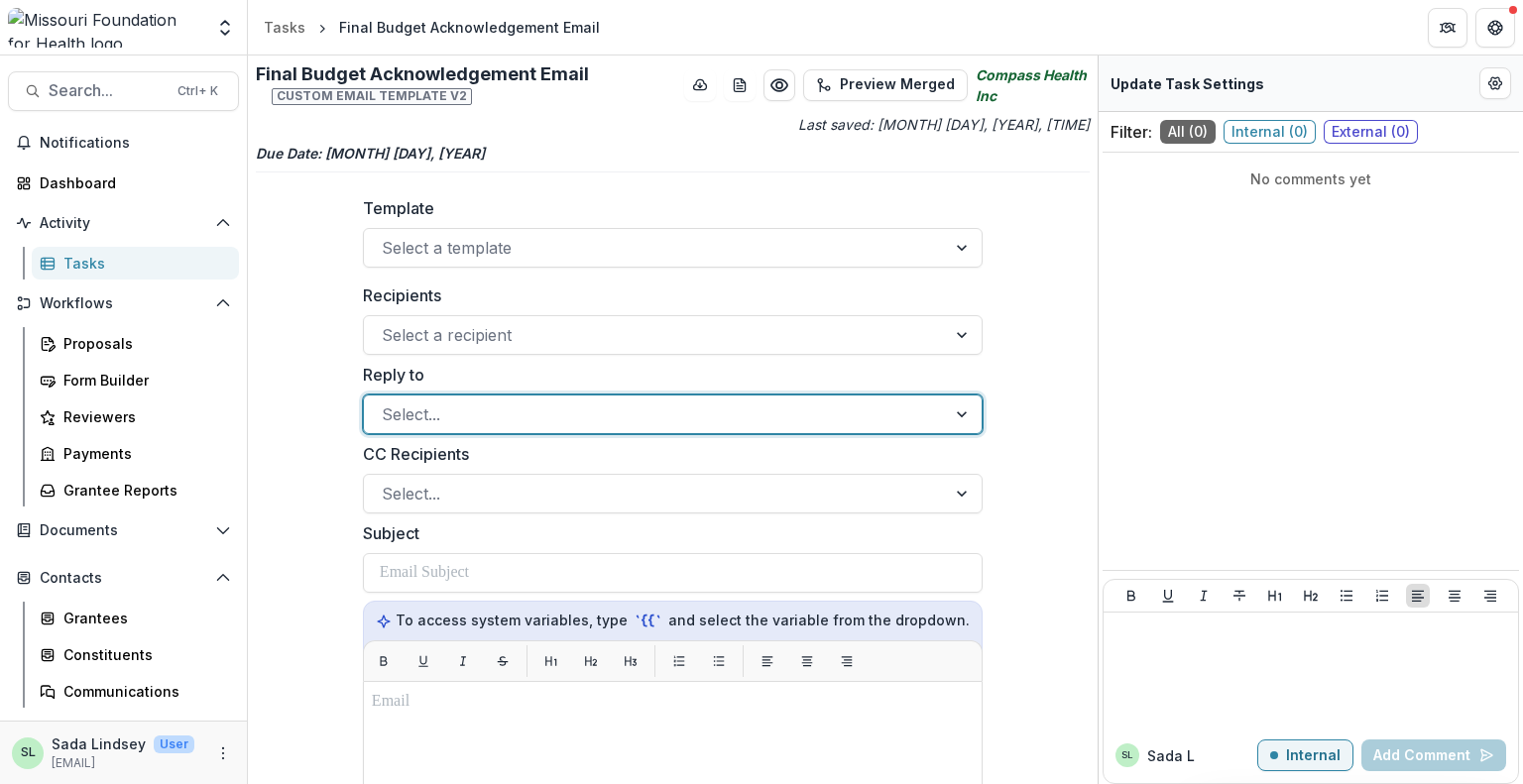 click on "Select..." at bounding box center (655, 414) 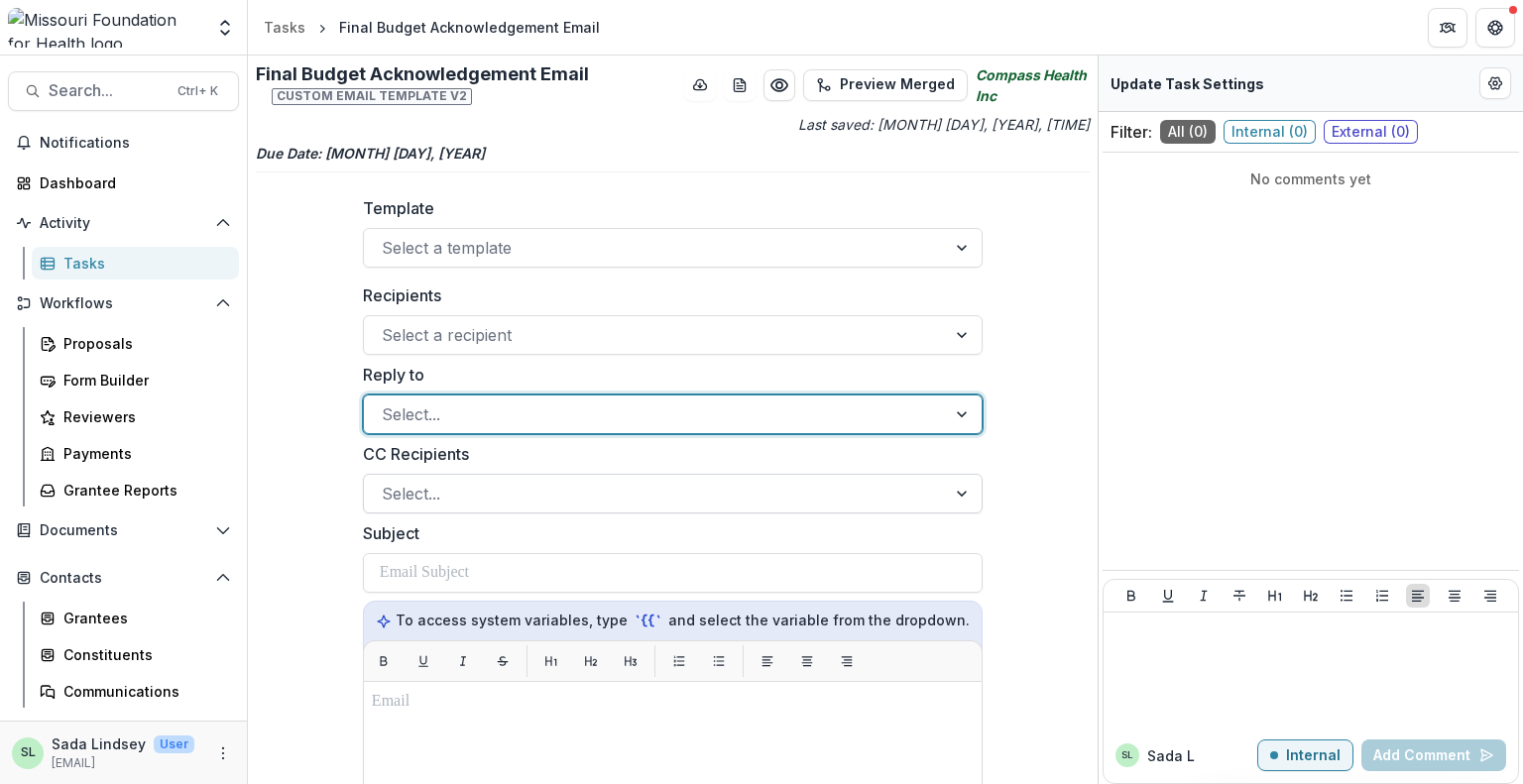 click at bounding box center (964, 494) 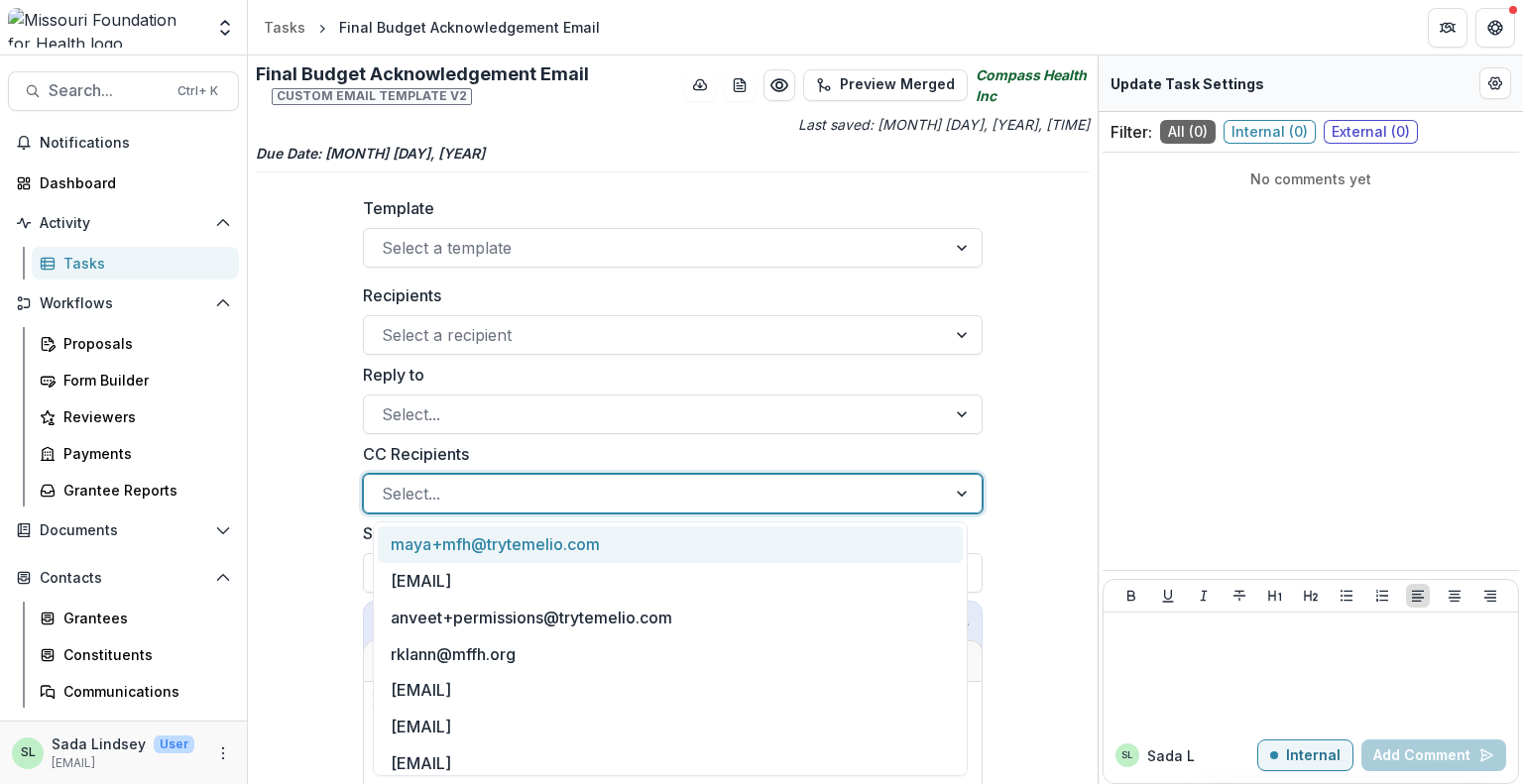 click at bounding box center (964, 494) 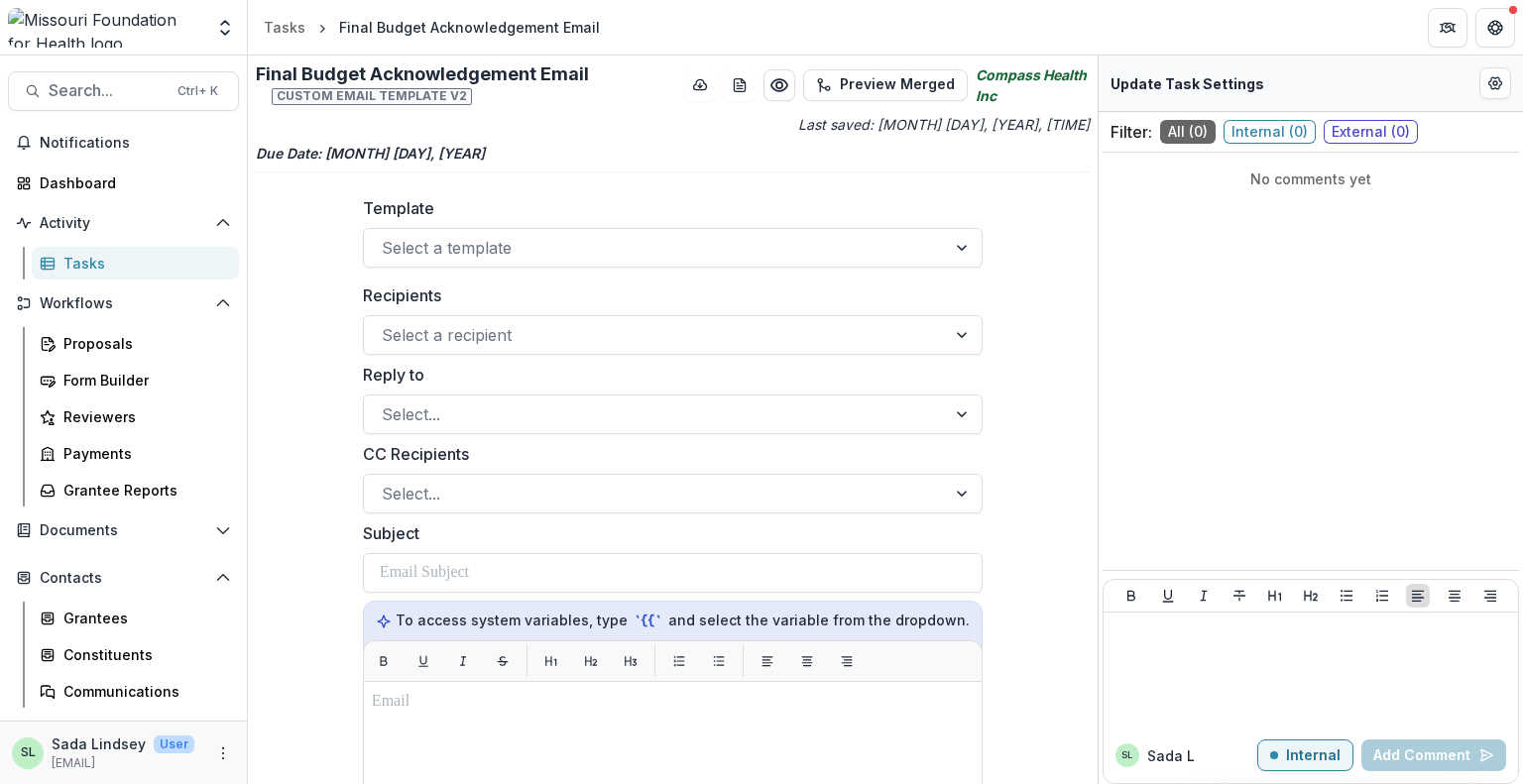 click on "Final Budget Acknowledgement Email Custom email template v2 Preview Merged Compass Health Inc Last saved:   Aug 08, 2025, 9:18 AM Due Date:   Aug 11, 2025 Template Select a template Recipients Select a recipient Reply to Select... CC Recipients Select... Subject  To access system variables, type   `{{`   and select the variable from the dropdown." at bounding box center [672, 419] 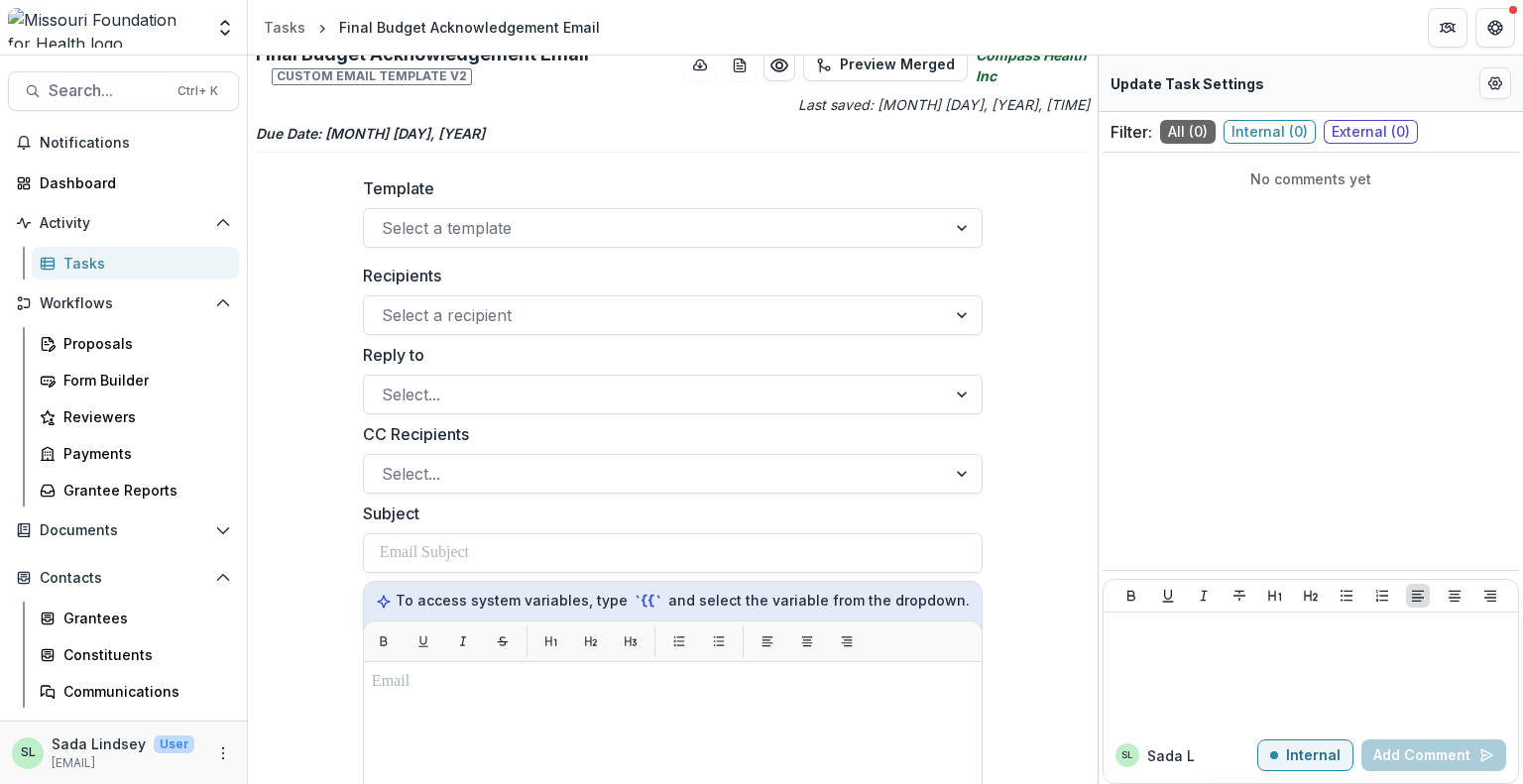 scroll, scrollTop: 0, scrollLeft: 0, axis: both 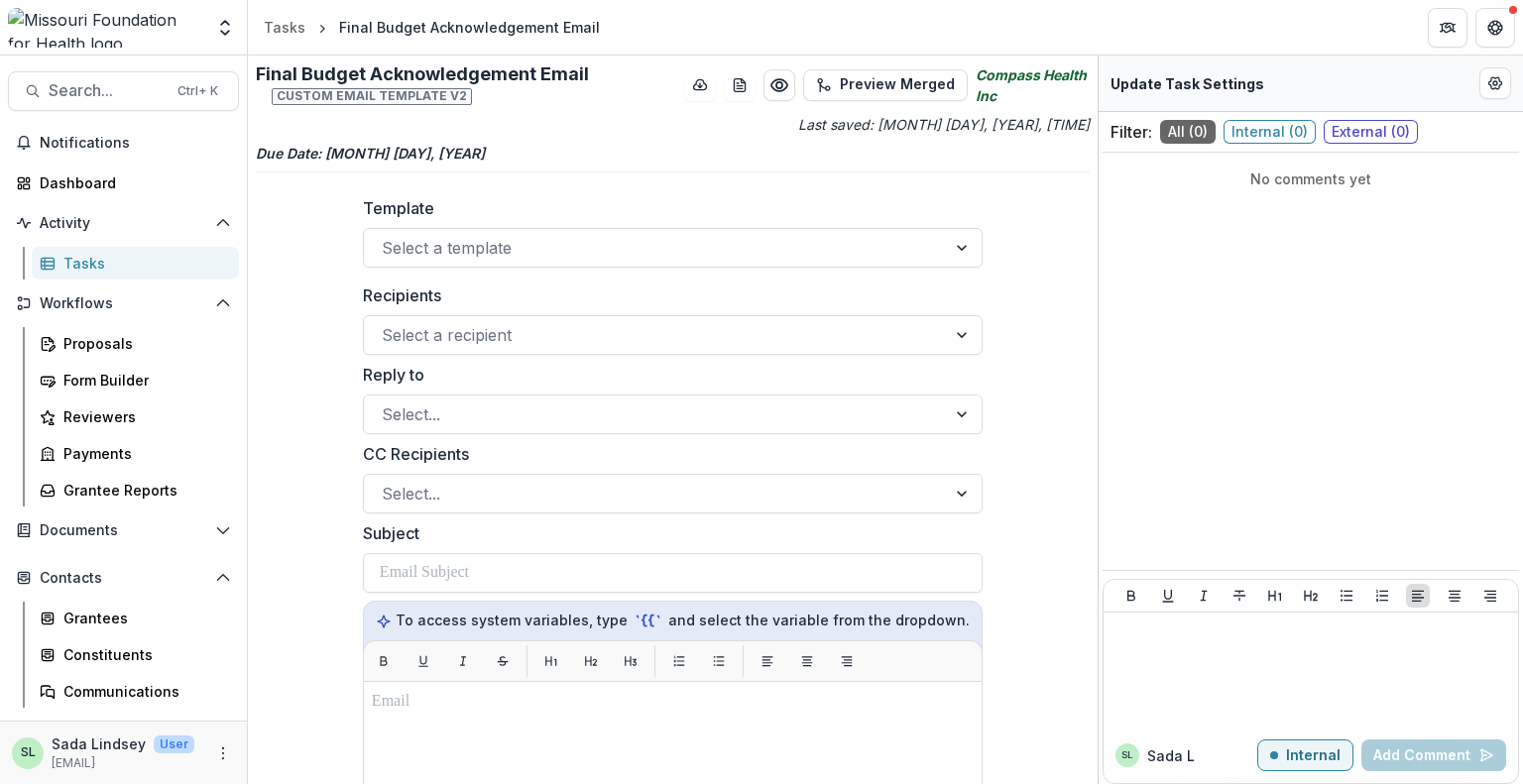 click on "Tasks" at bounding box center [143, 263] 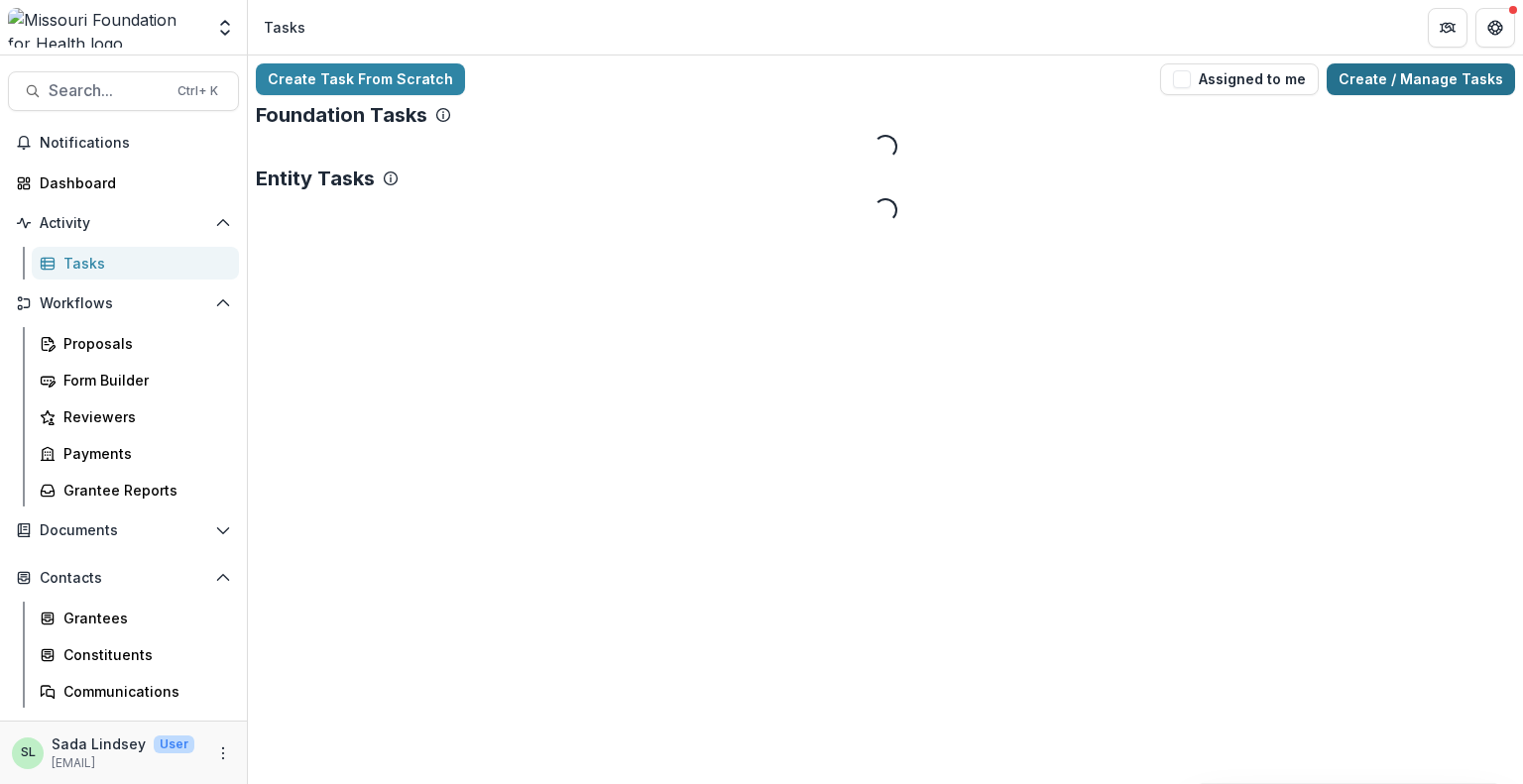 click on "Create / Manage Tasks" at bounding box center (1421, 79) 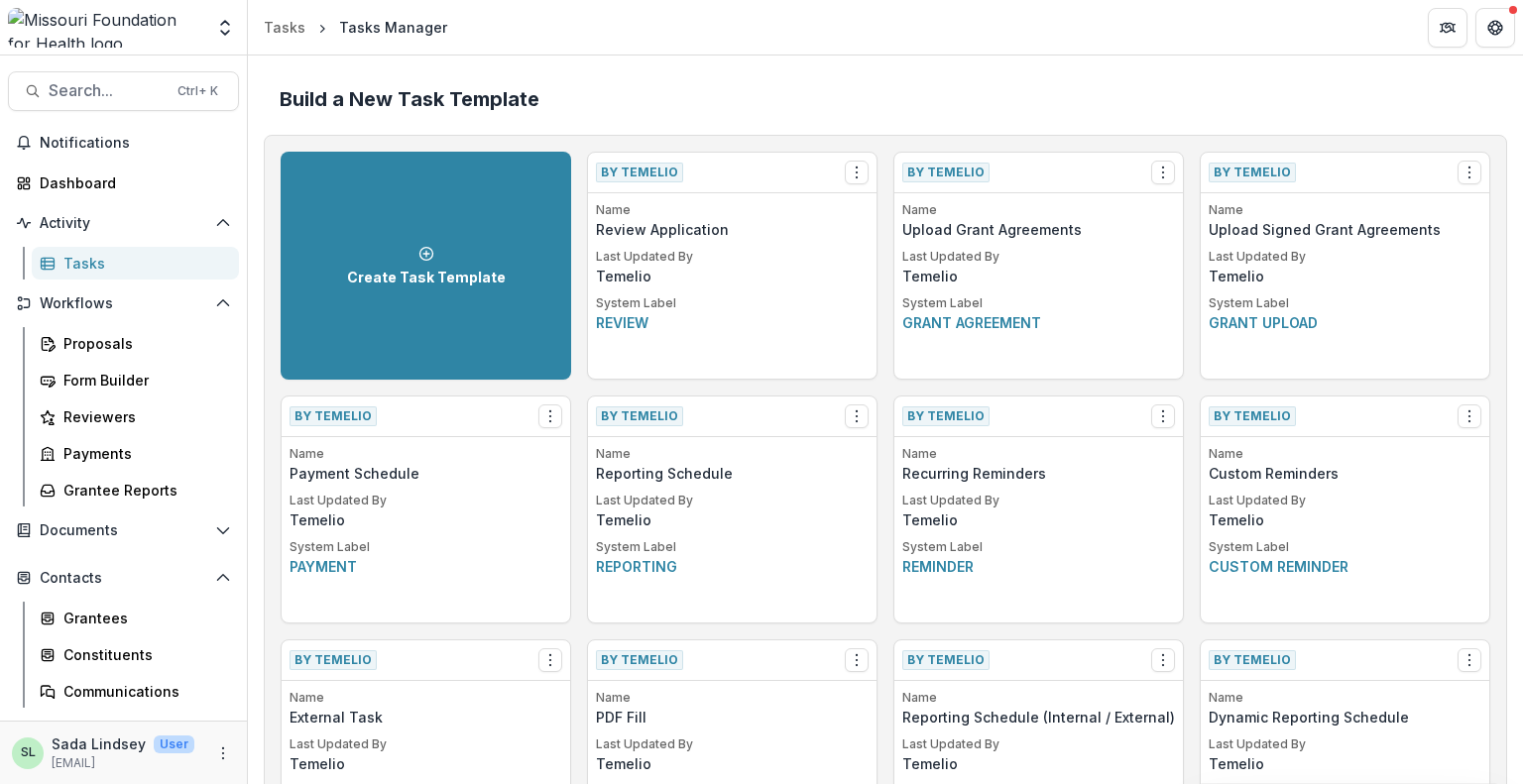 scroll, scrollTop: 3465, scrollLeft: 0, axis: vertical 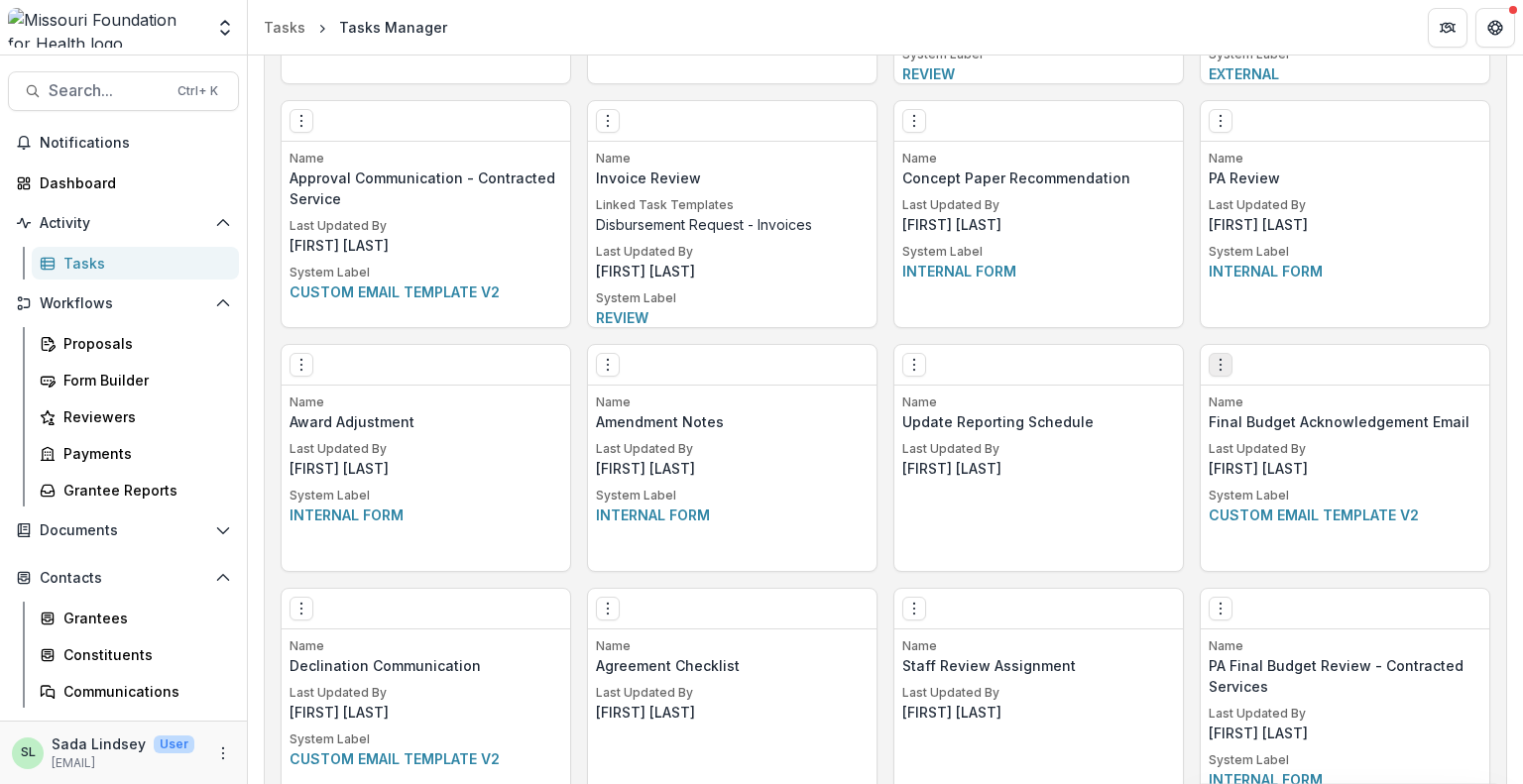 click 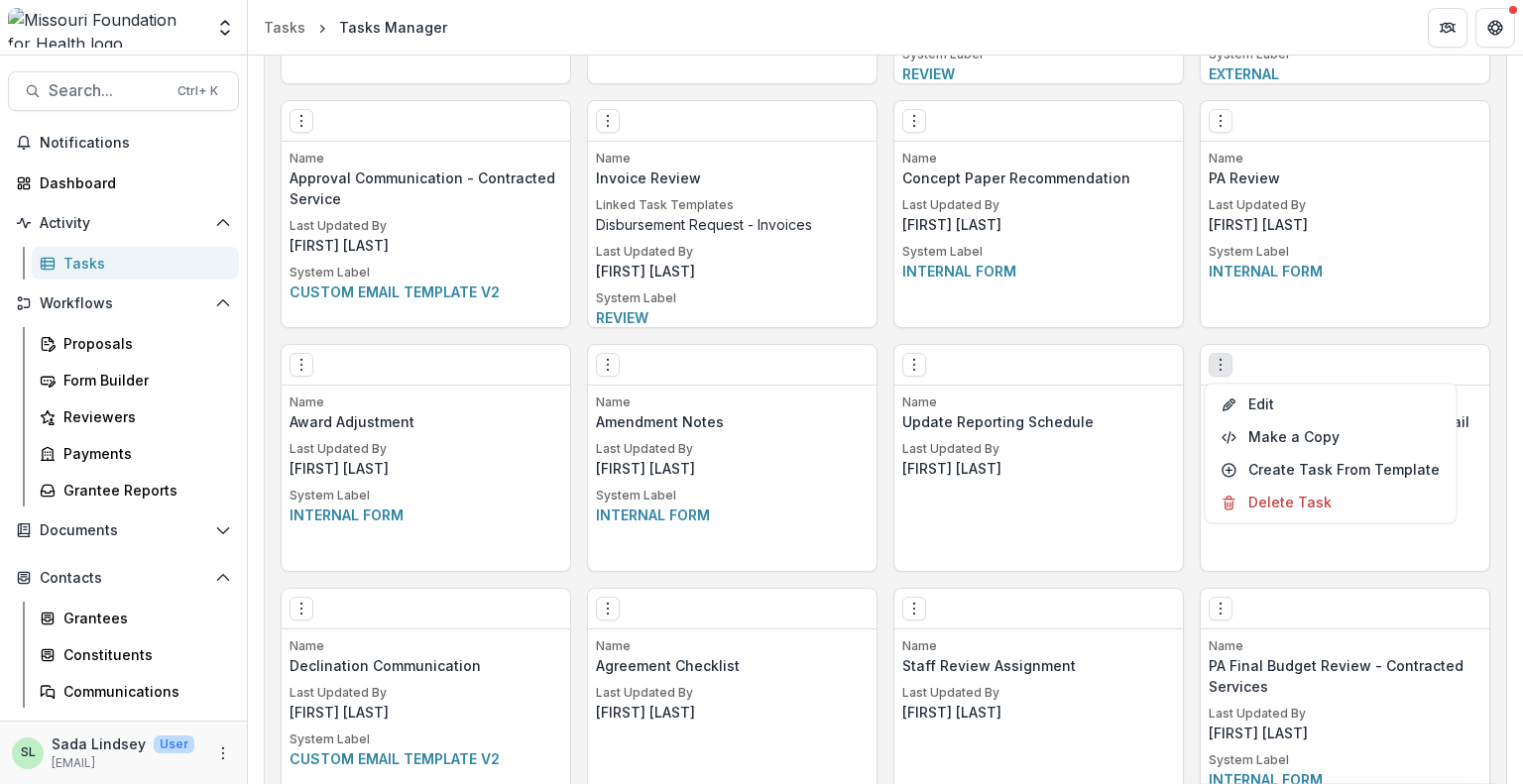click on "Edit Make a Copy Create Task From Template Delete Task" at bounding box center [1345, 365] 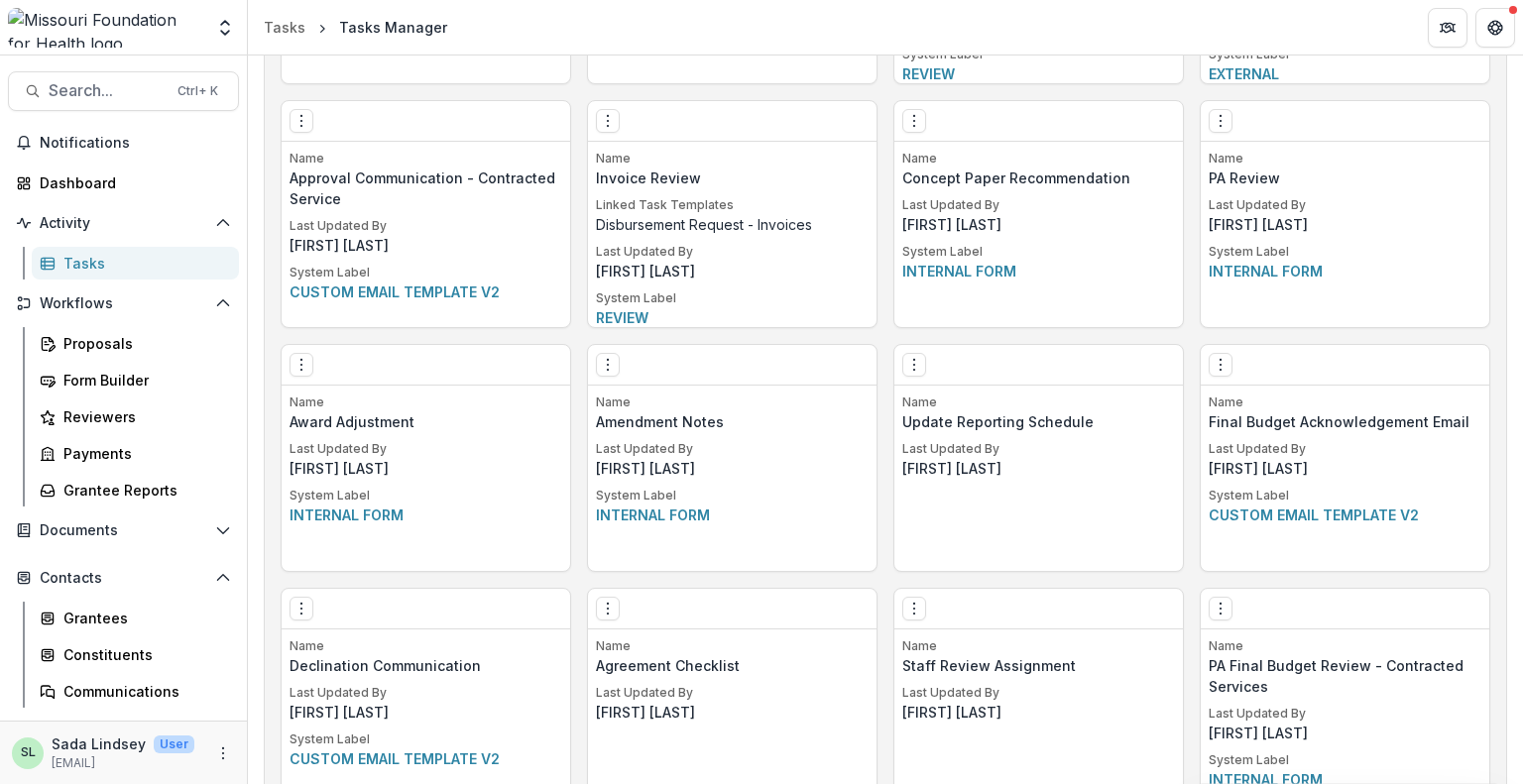 click on "Edit Make a Copy Create Task From Template Delete Task" at bounding box center [1345, 365] 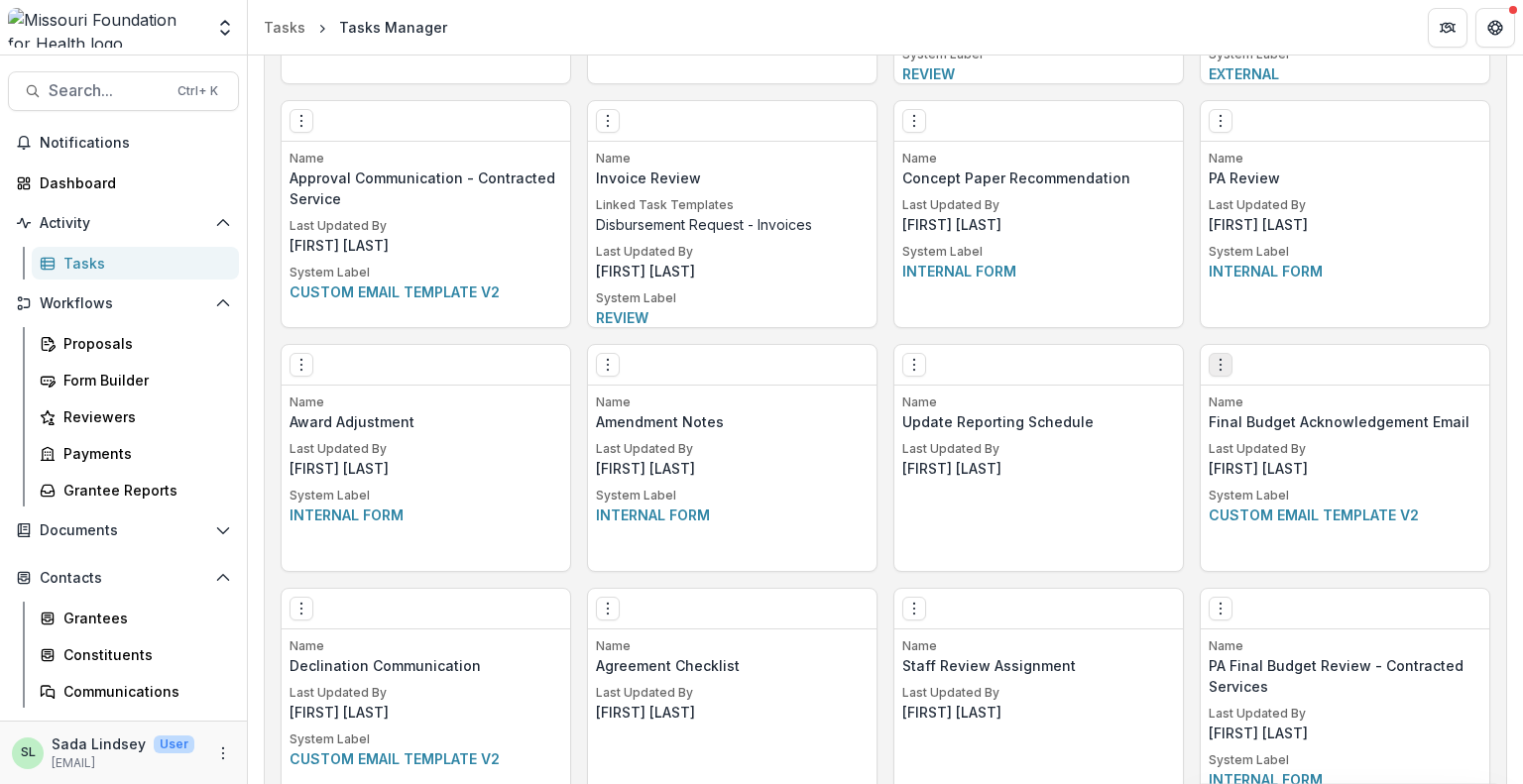 click at bounding box center (1221, 365) 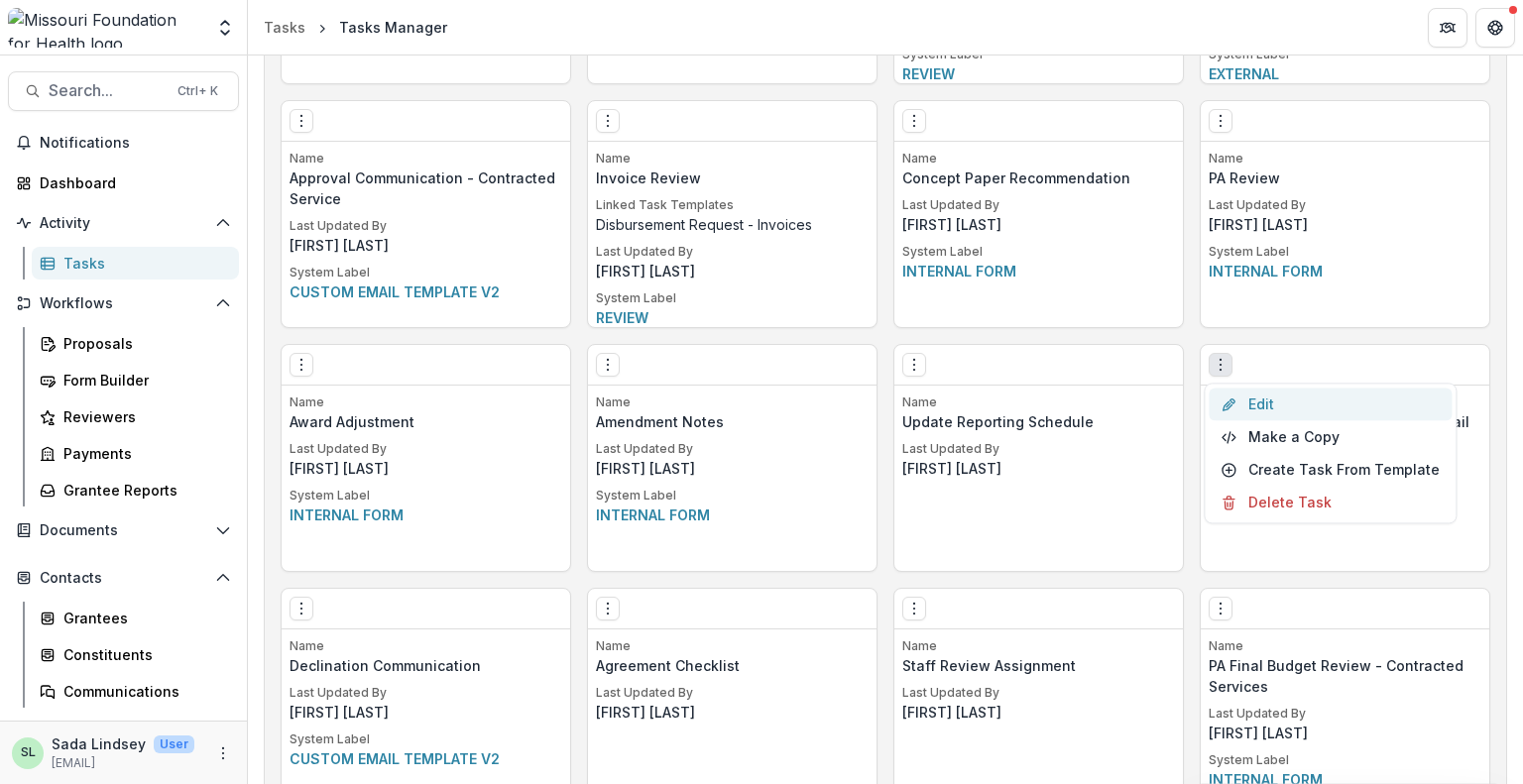 click on "Edit" at bounding box center [1330, 403] 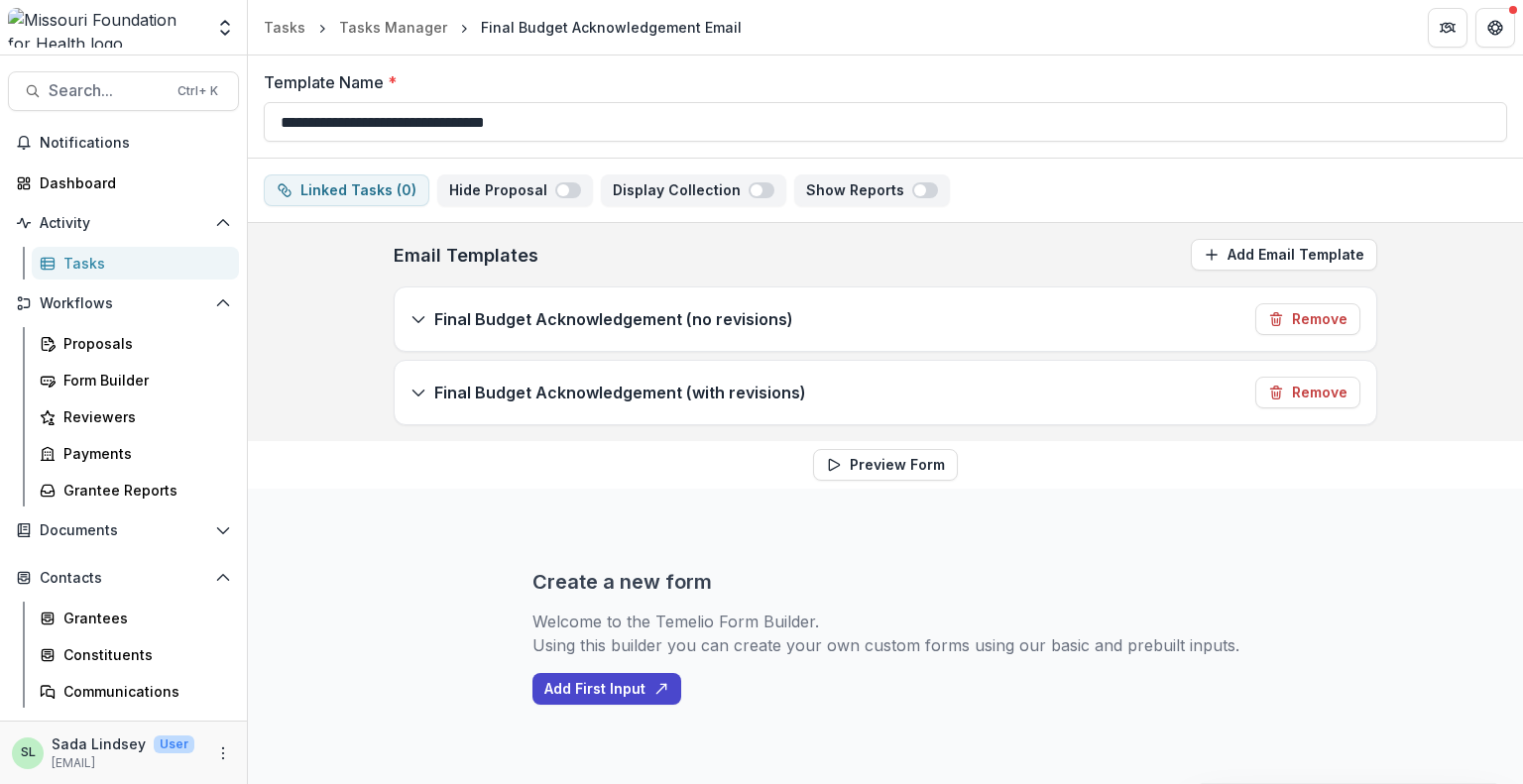 scroll, scrollTop: 79, scrollLeft: 0, axis: vertical 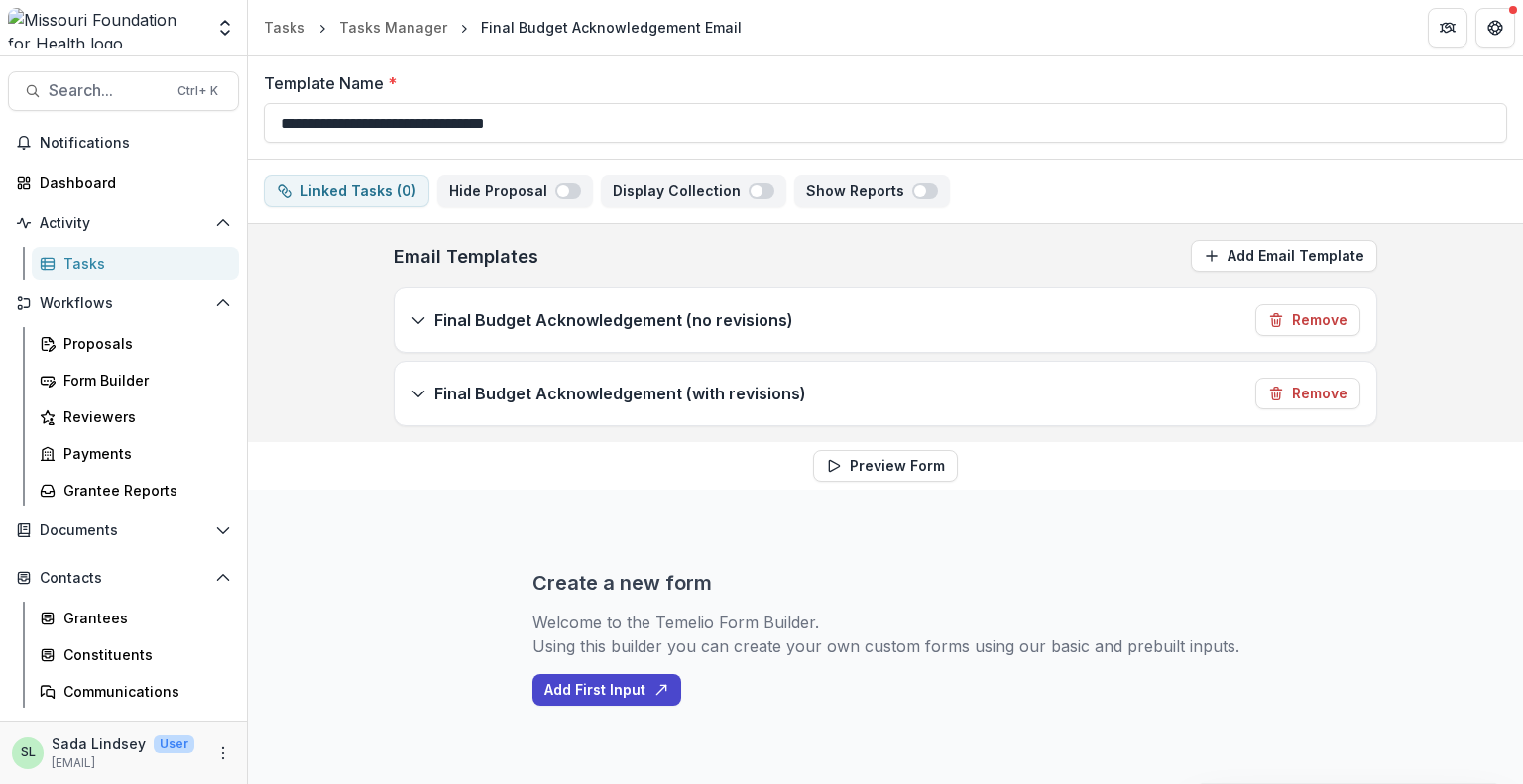 click 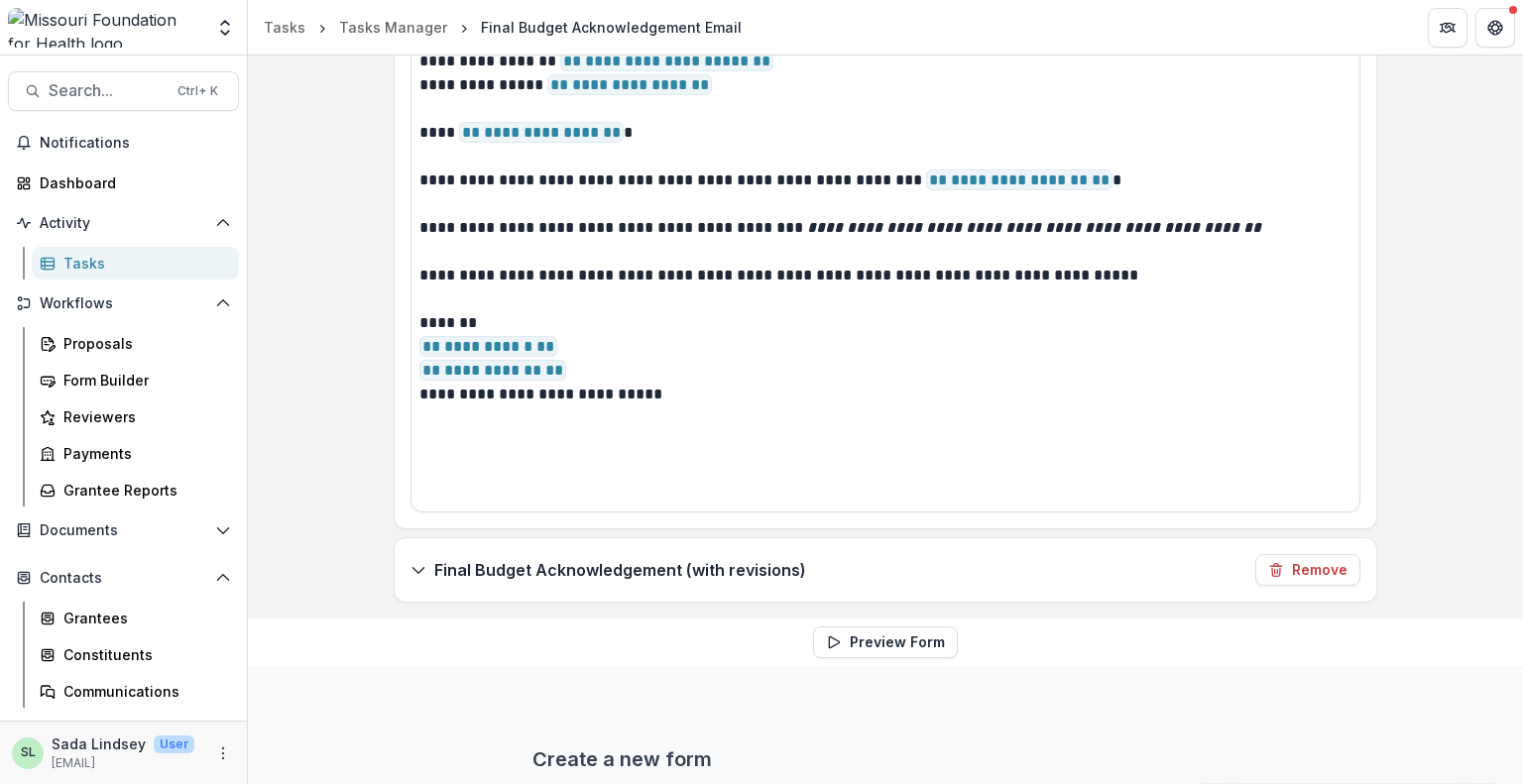 scroll, scrollTop: 872, scrollLeft: 0, axis: vertical 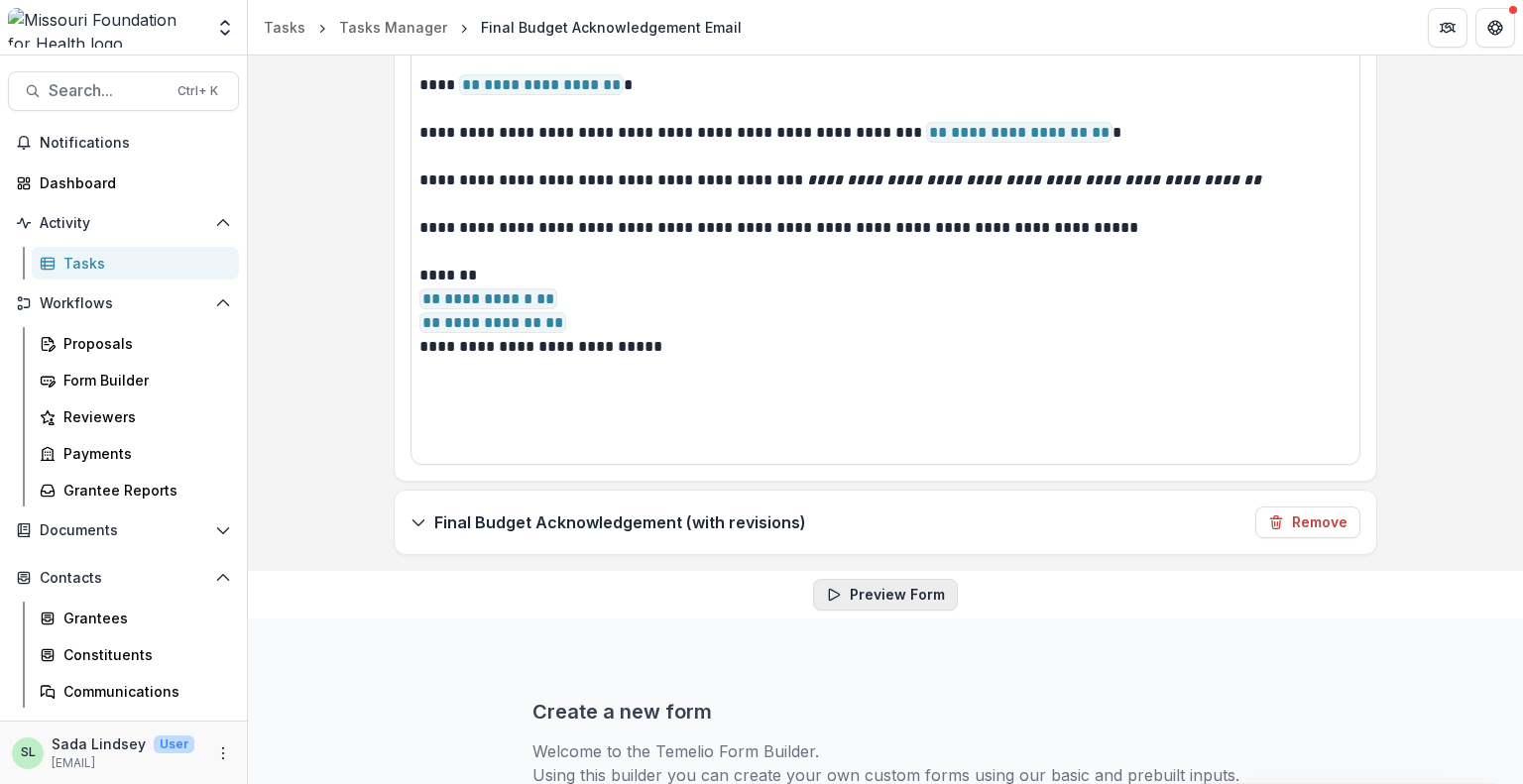 click on "Preview Form" at bounding box center [885, 595] 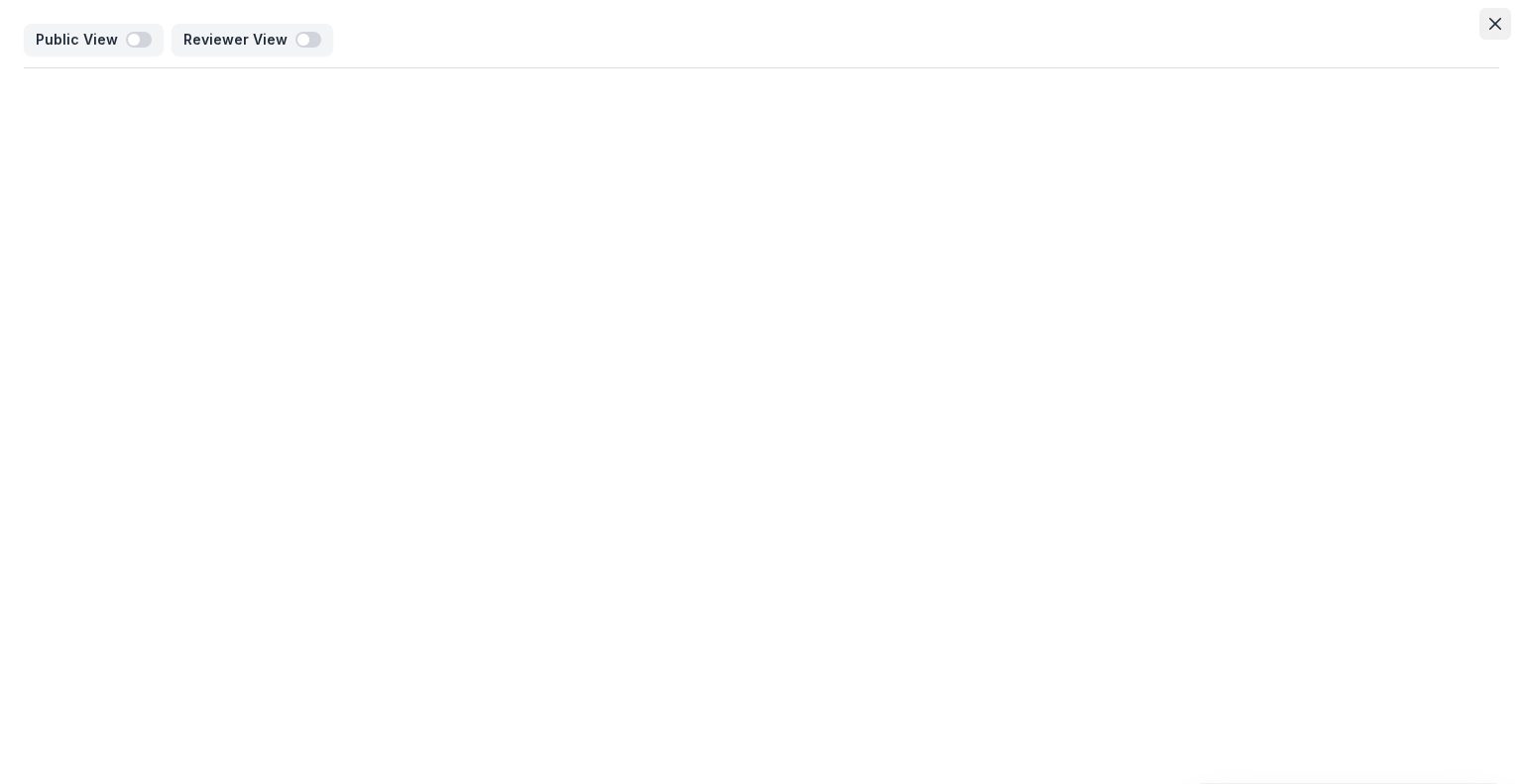 click 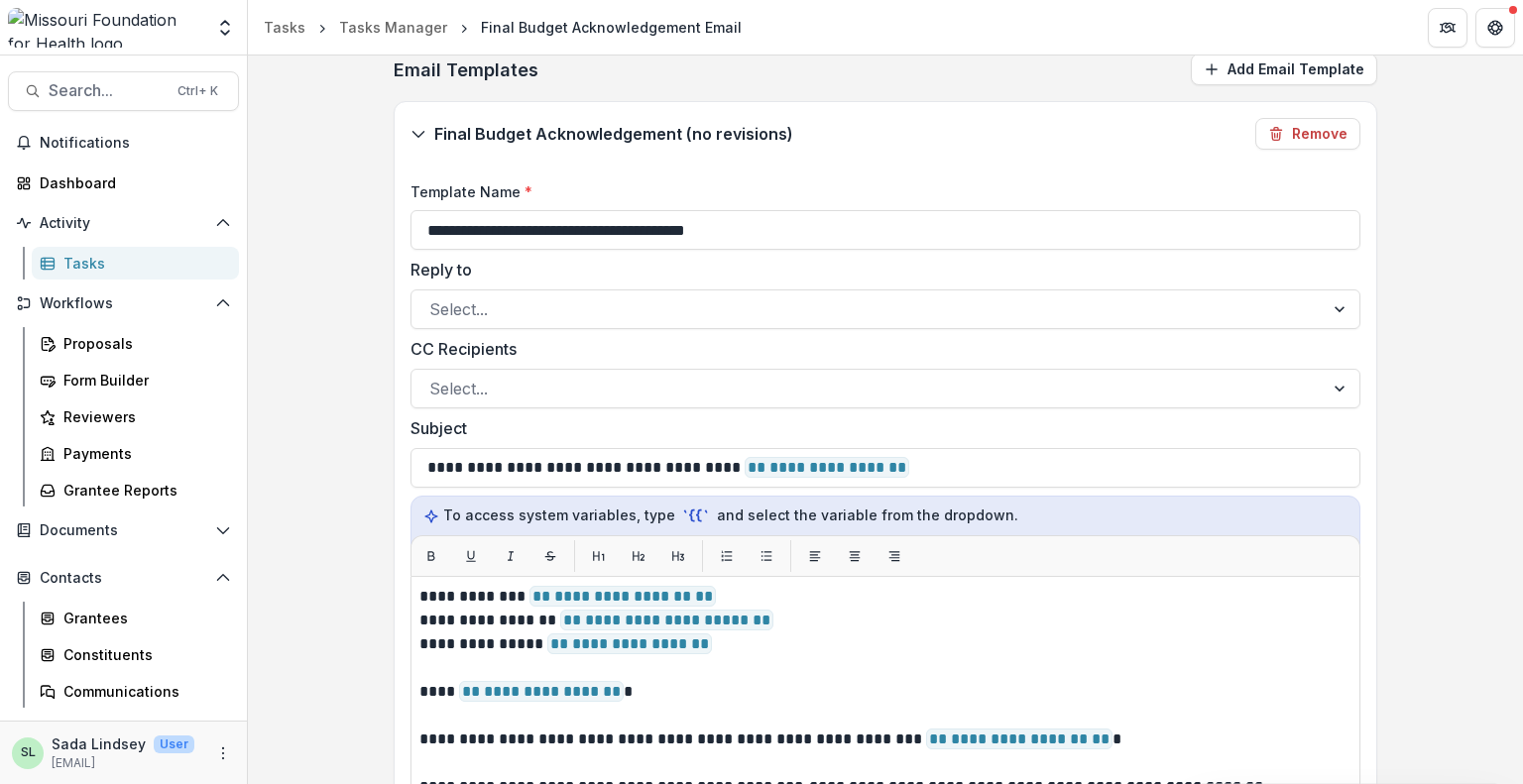 scroll, scrollTop: 278, scrollLeft: 0, axis: vertical 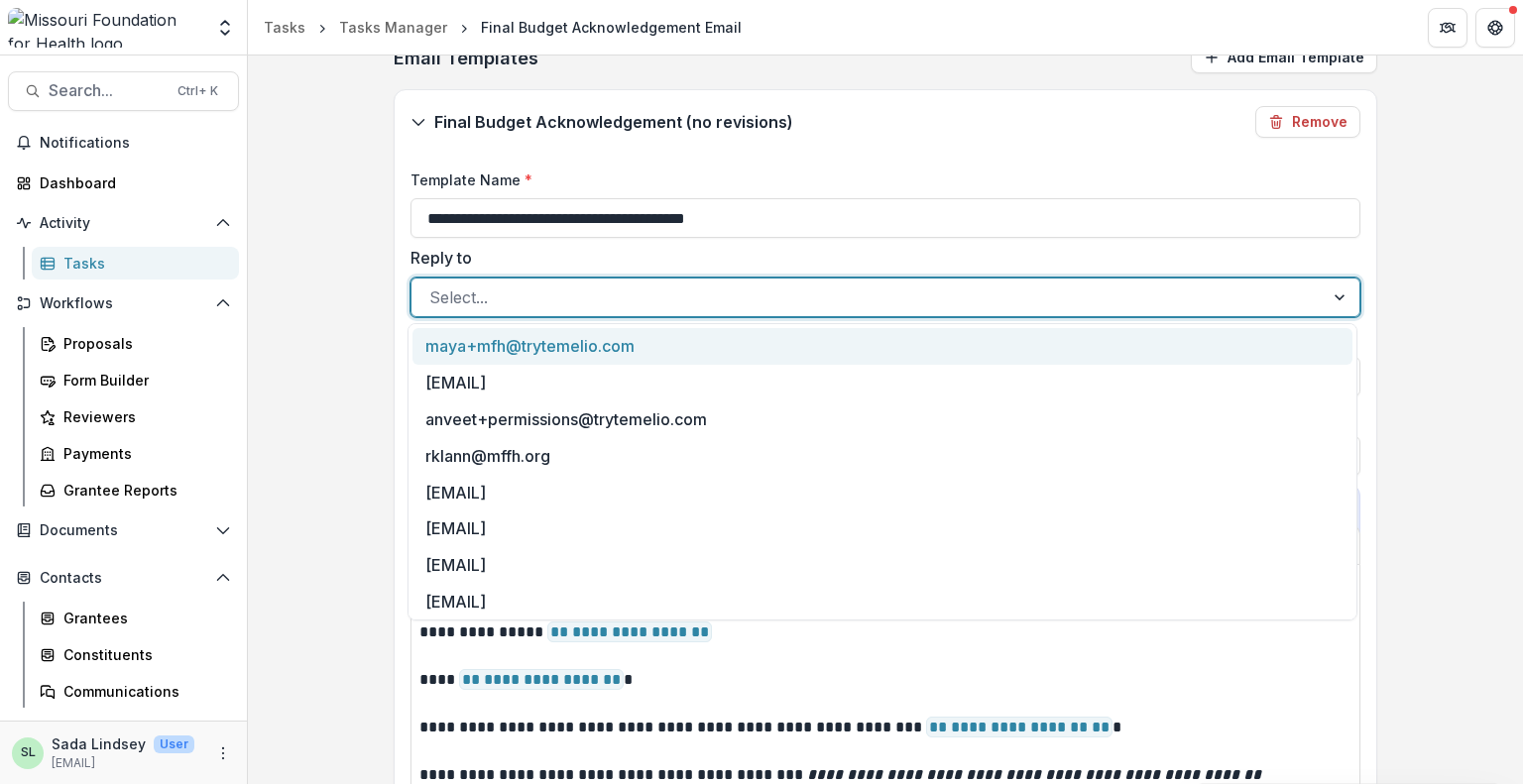 click at bounding box center (868, 297) 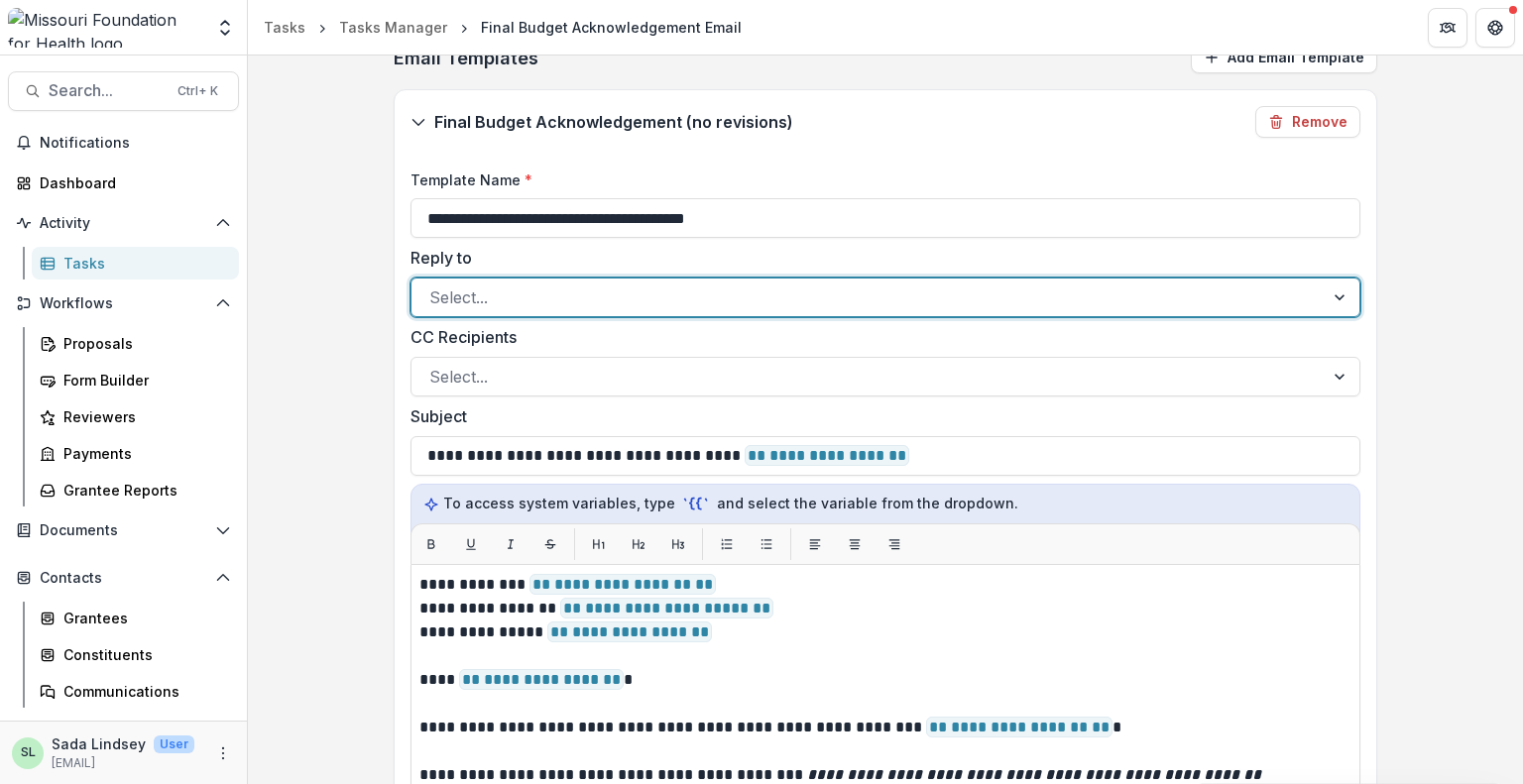 click at bounding box center [868, 297] 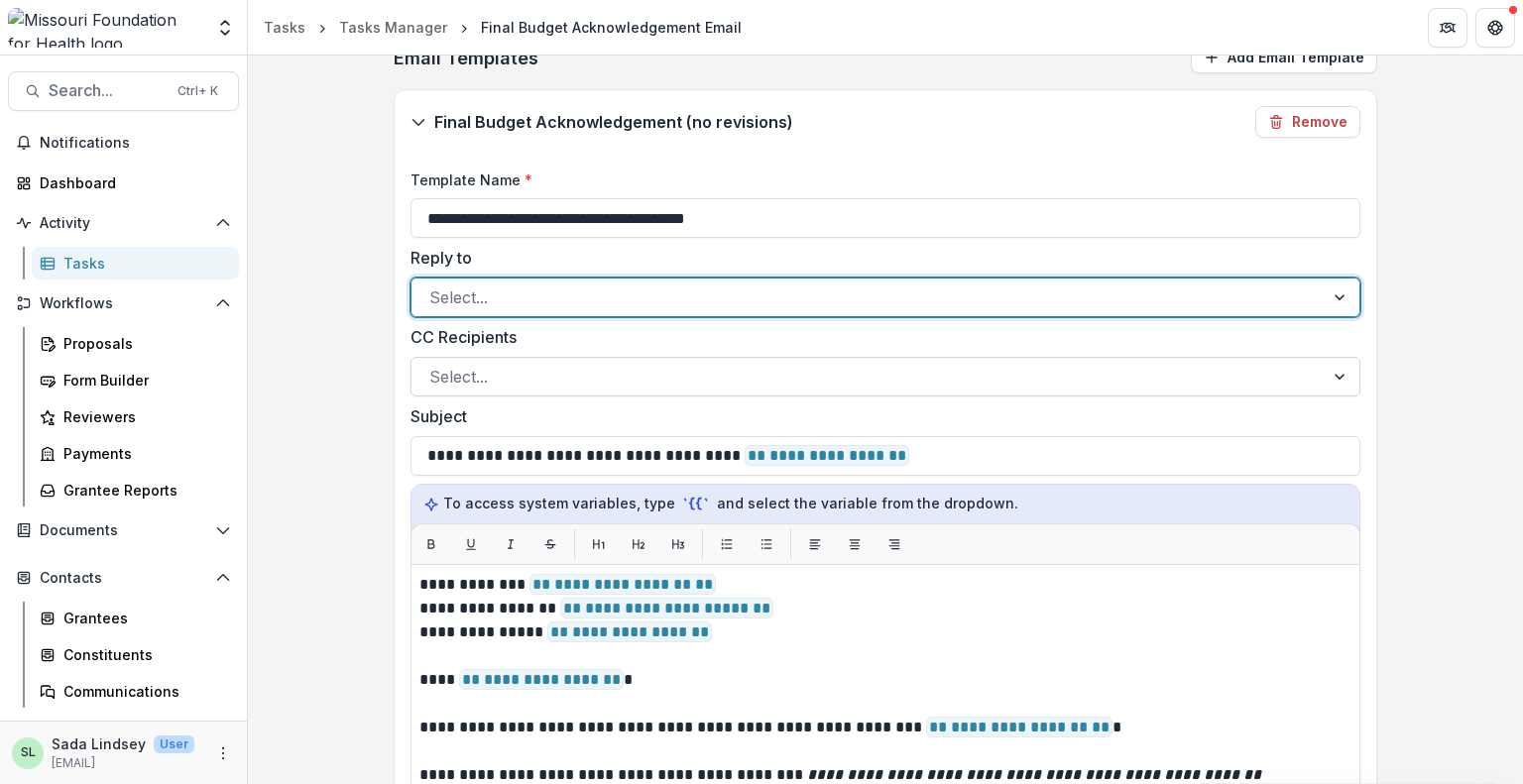 click at bounding box center (868, 377) 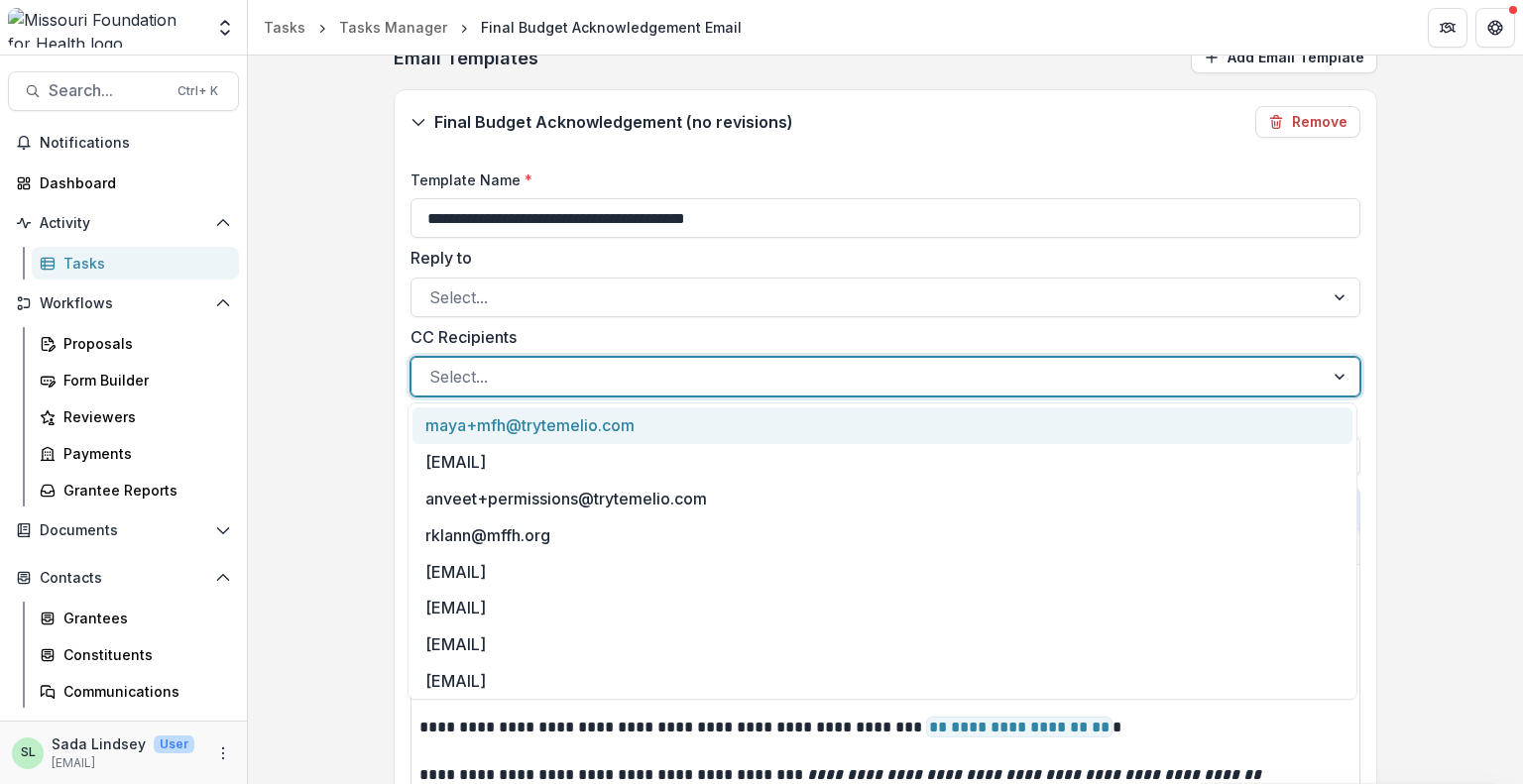 click at bounding box center (868, 377) 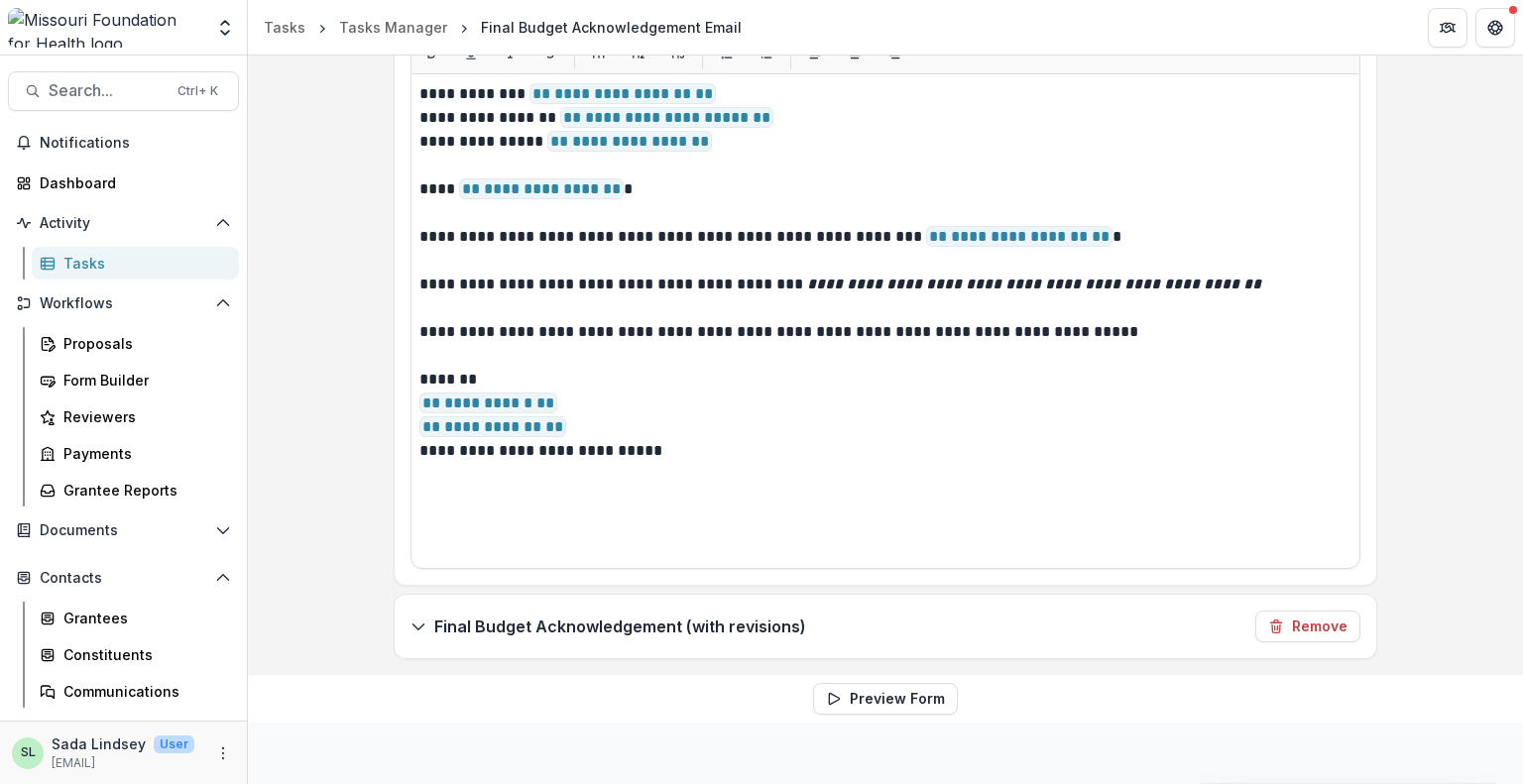 scroll, scrollTop: 773, scrollLeft: 0, axis: vertical 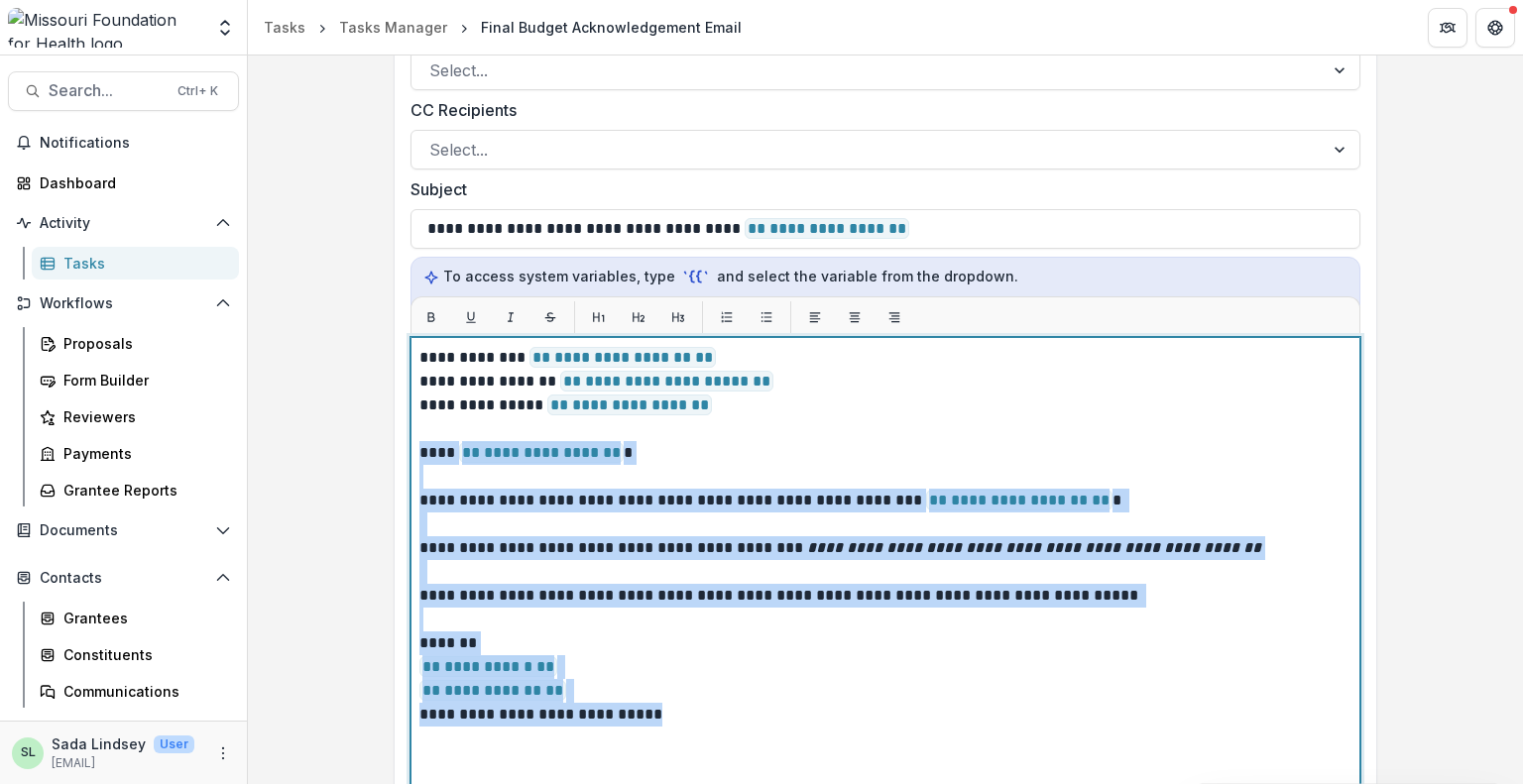 drag, startPoint x: 416, startPoint y: 446, endPoint x: 654, endPoint y: 721, distance: 363.68805 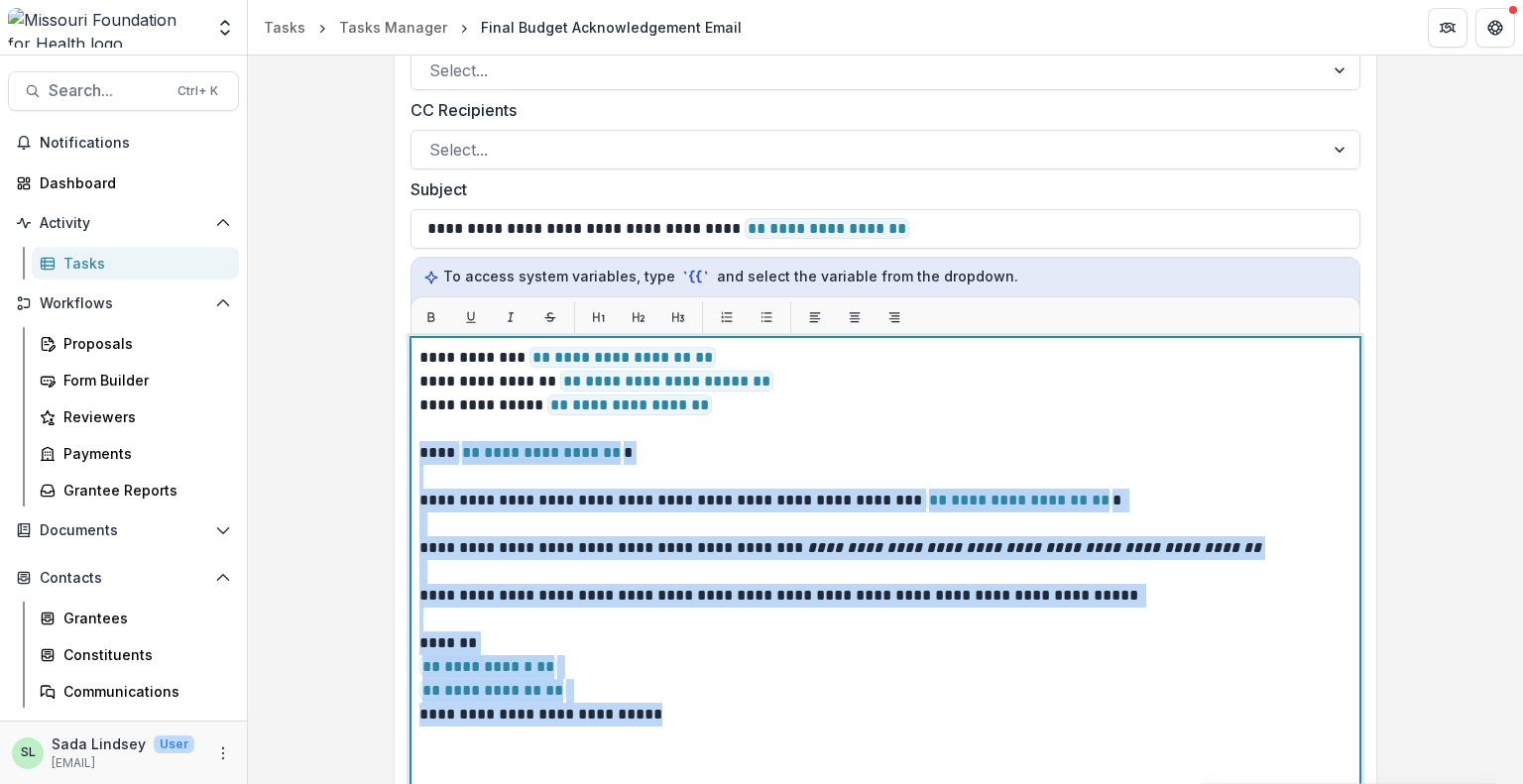 click on "**********" at bounding box center (885, 585) 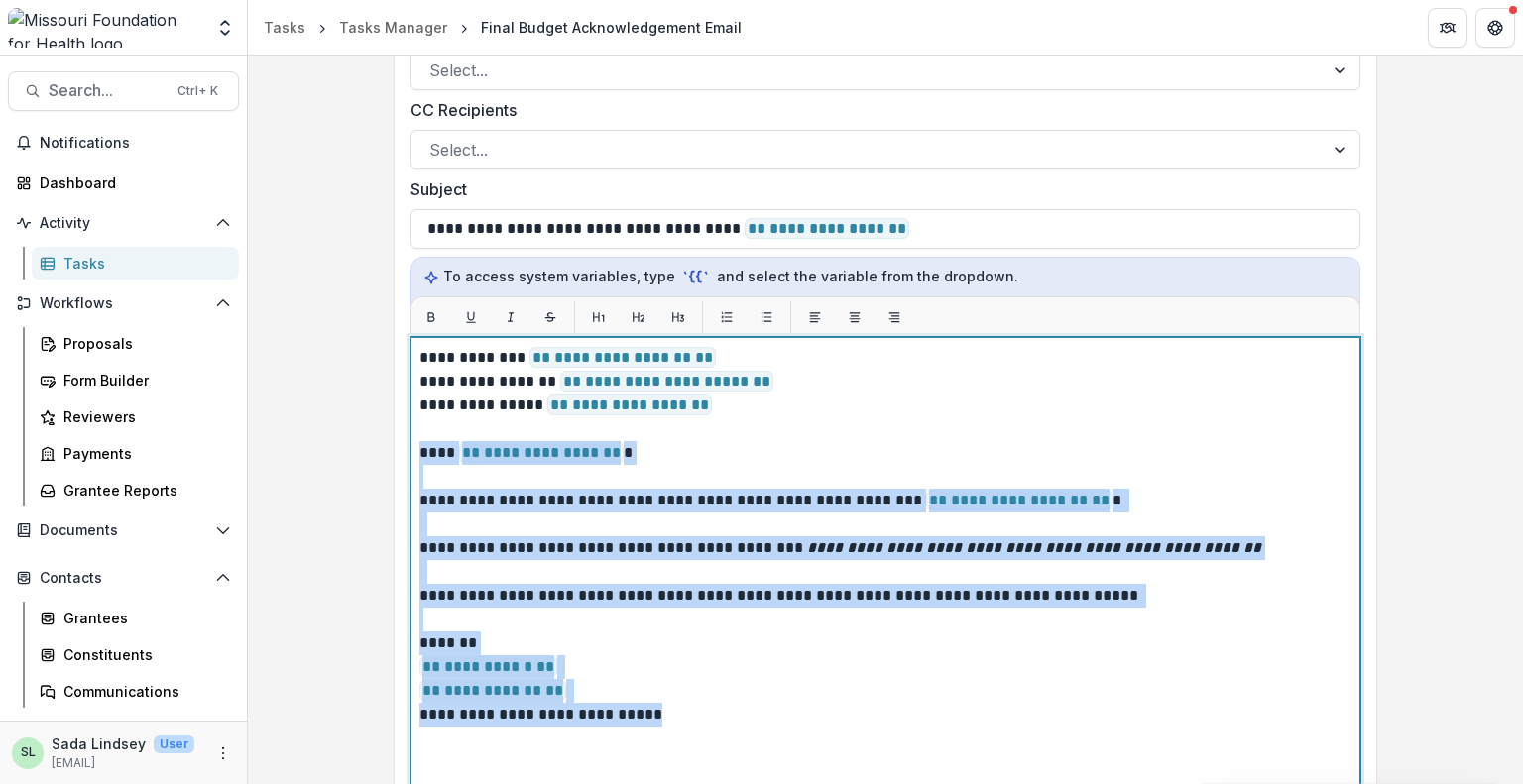 copy on "**********" 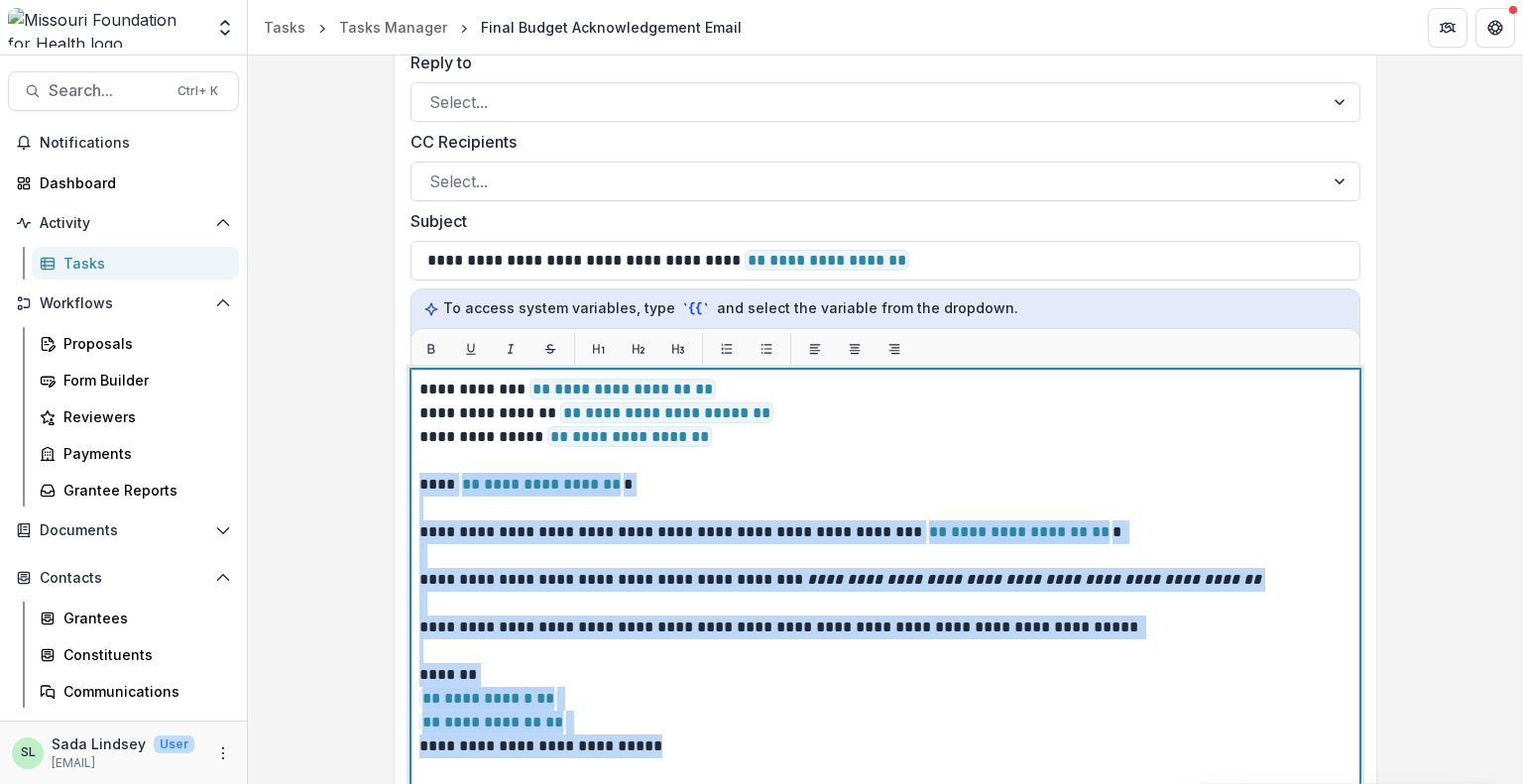 scroll, scrollTop: 504, scrollLeft: 0, axis: vertical 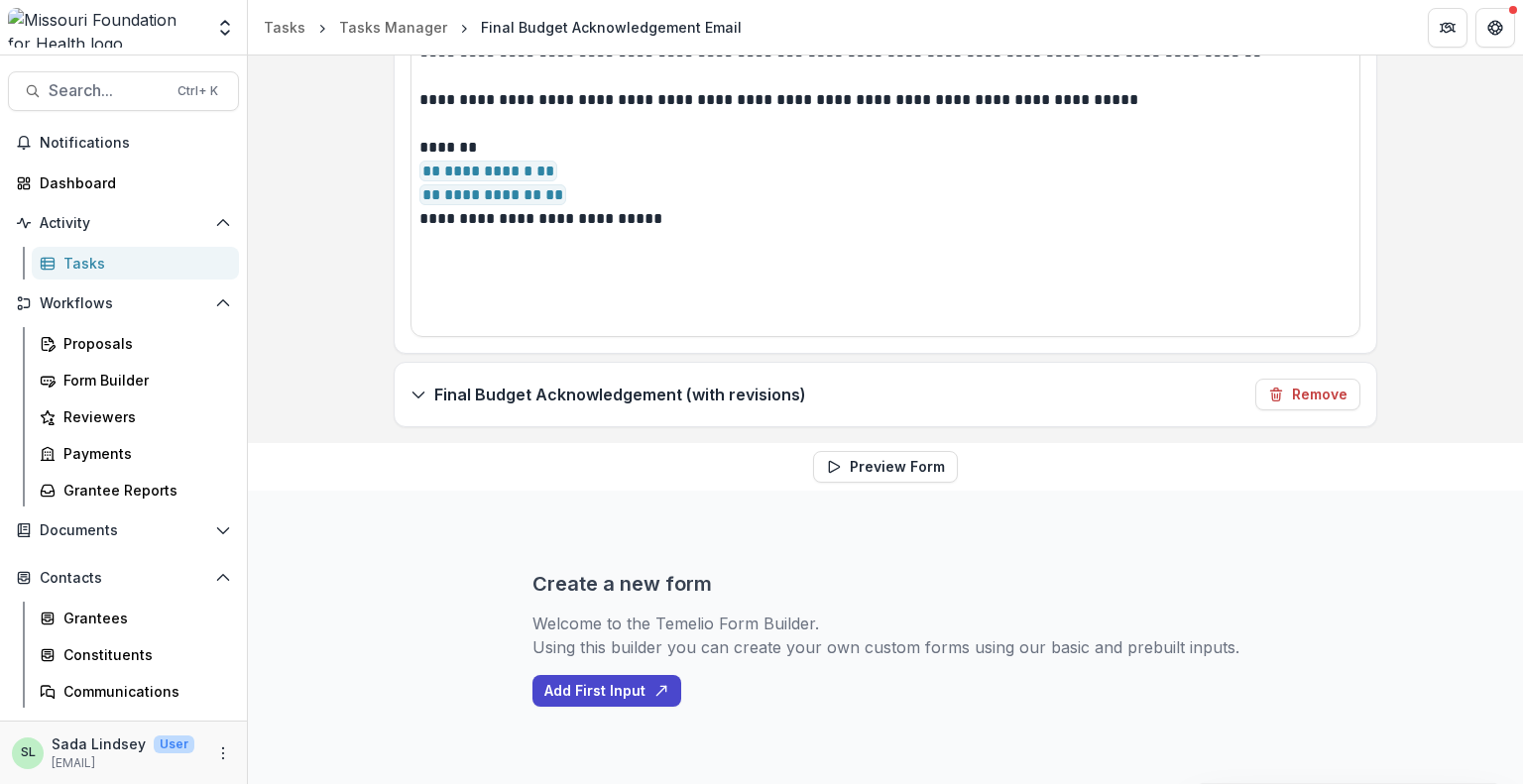 click on "Final Budget Acknowledgement (with revisions)" at bounding box center [620, 394] 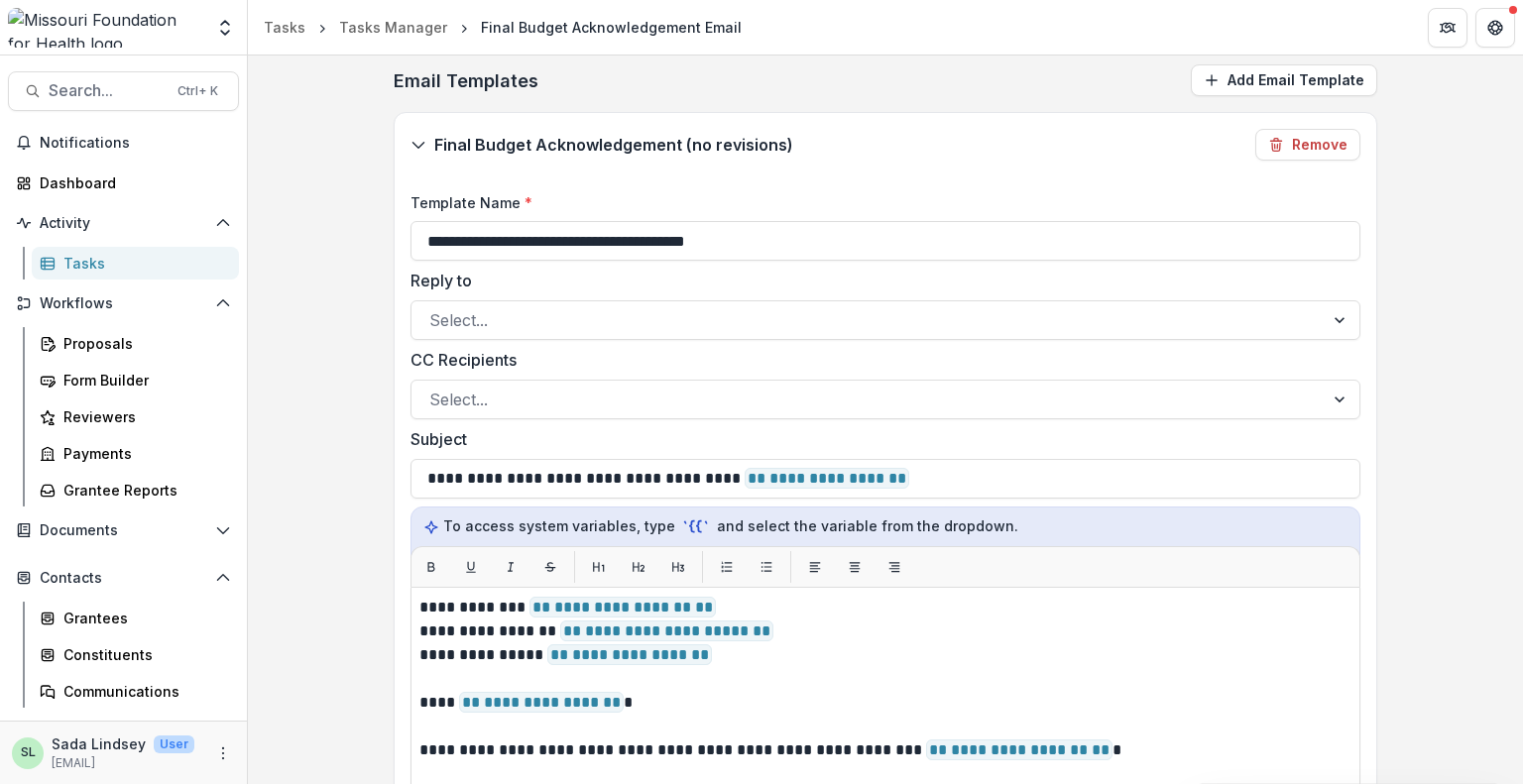 scroll, scrollTop: 396, scrollLeft: 0, axis: vertical 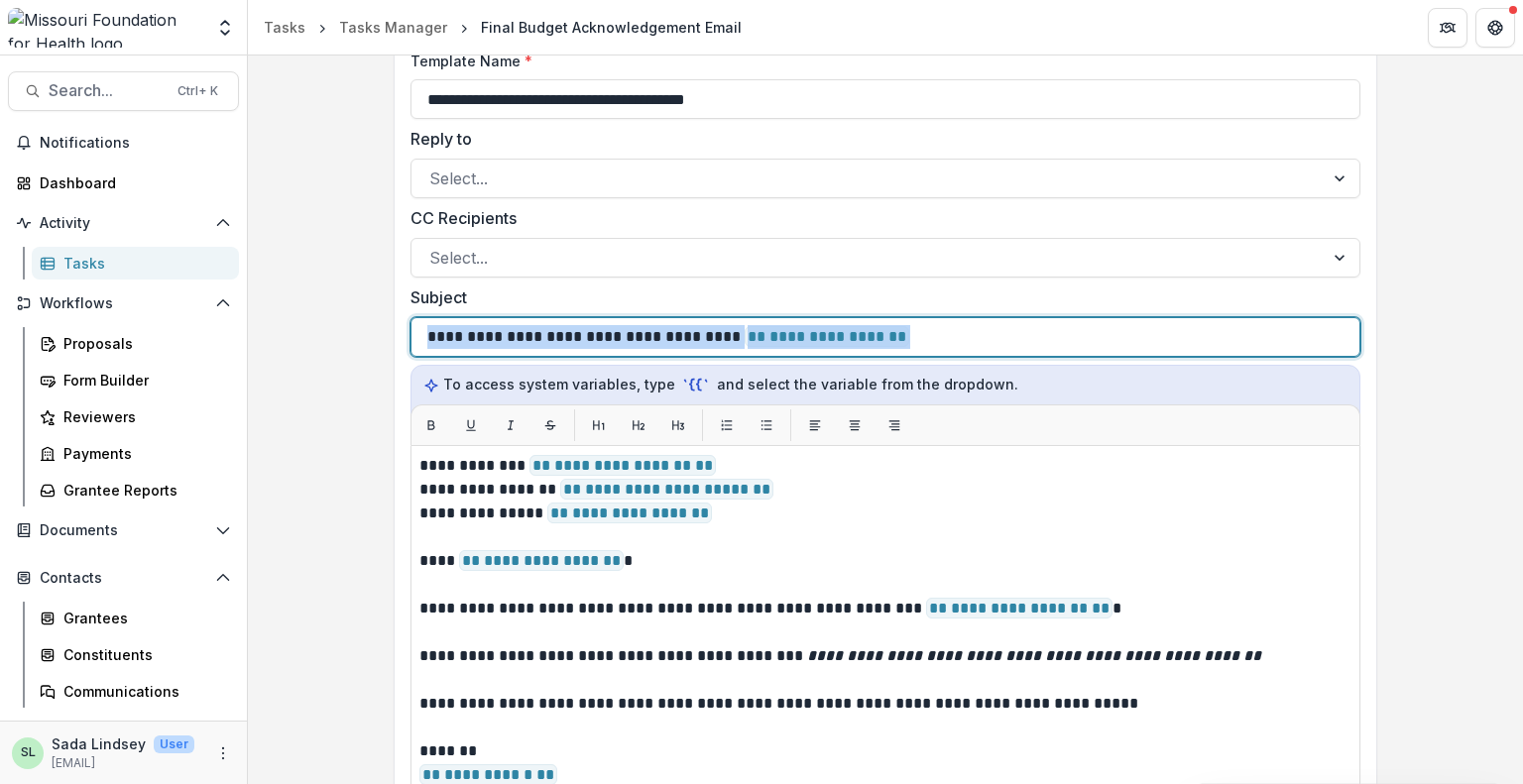 drag, startPoint x: 425, startPoint y: 335, endPoint x: 982, endPoint y: 334, distance: 557.0009 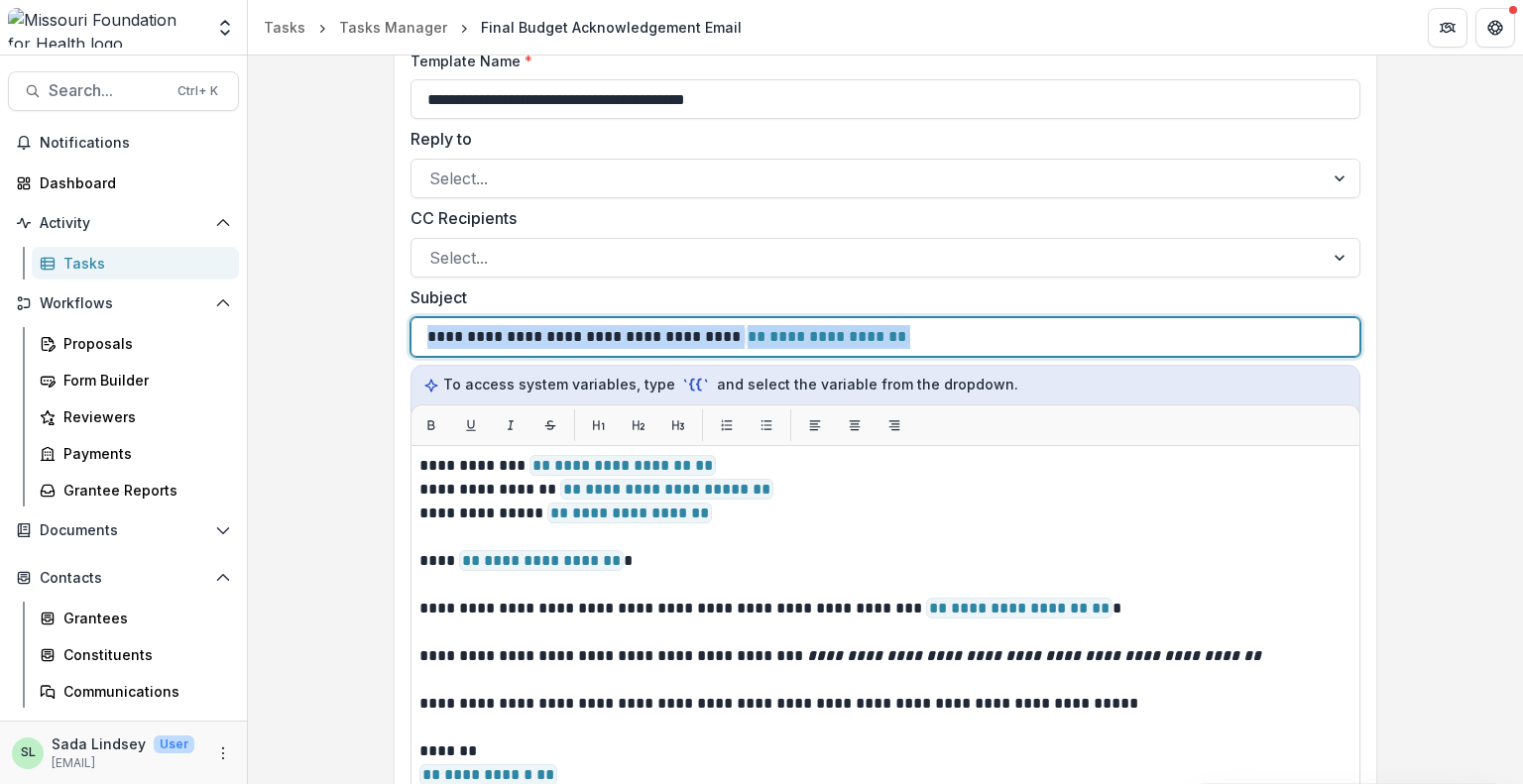 click on "**********" at bounding box center (885, 337) 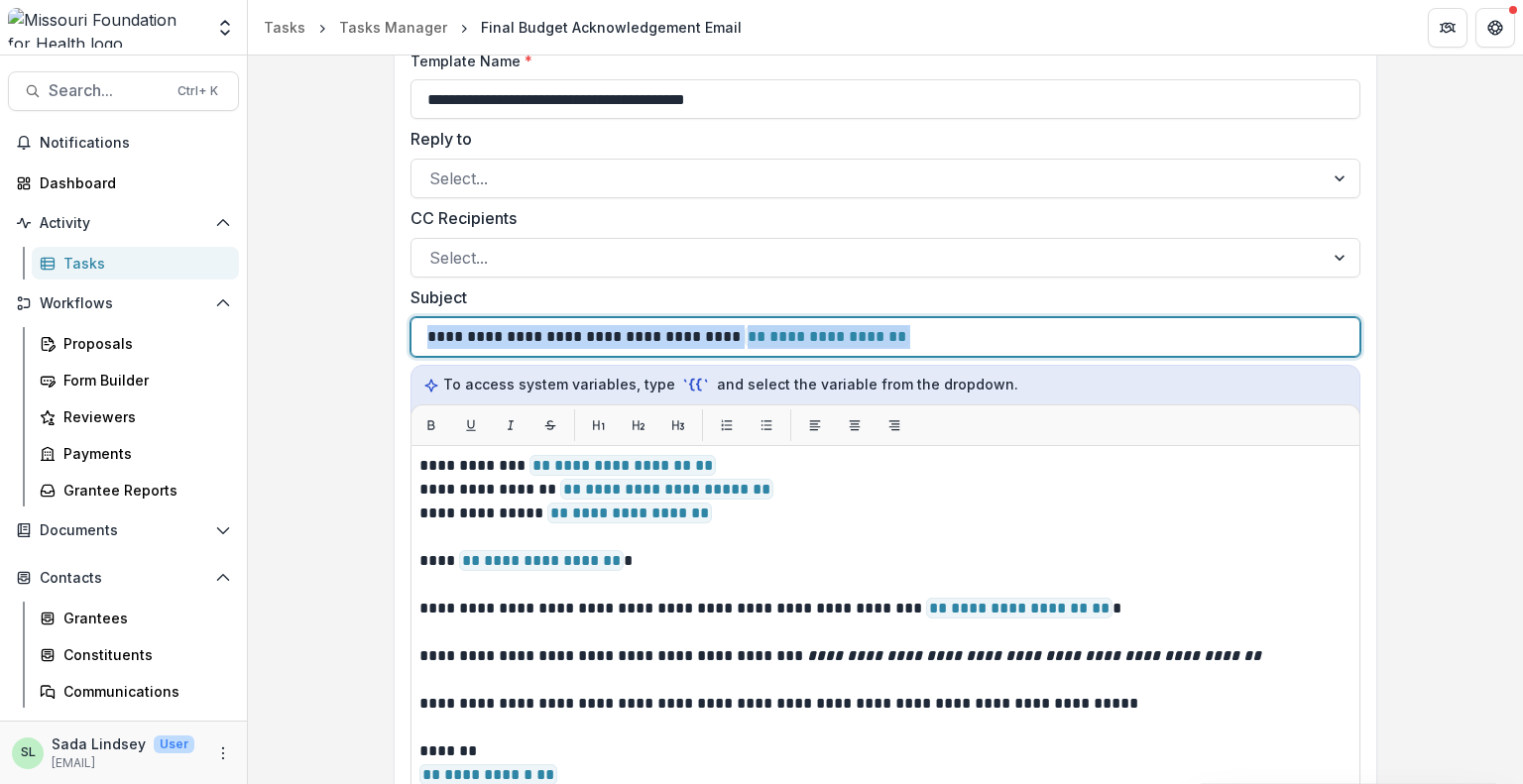 copy on "**********" 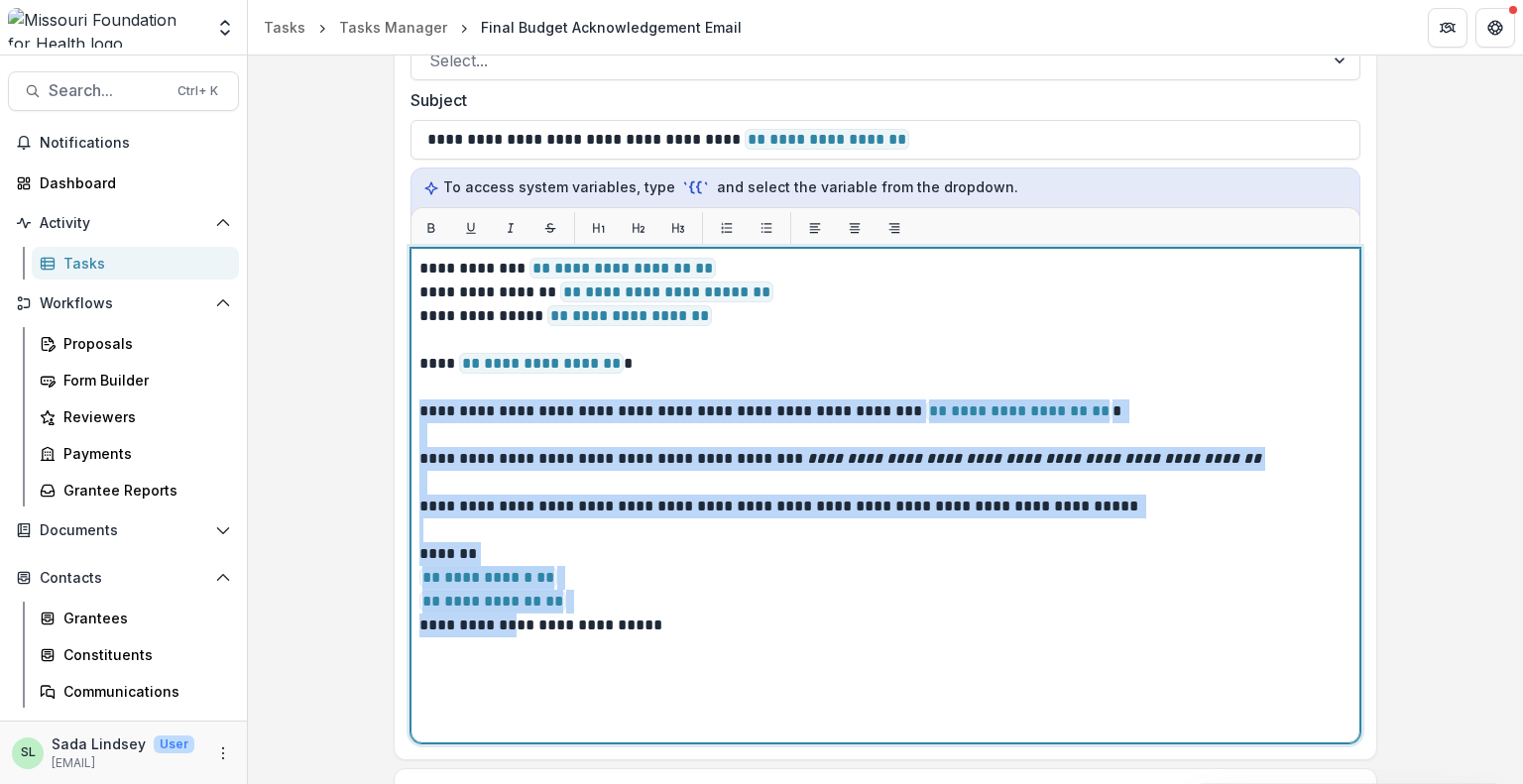 scroll, scrollTop: 595, scrollLeft: 0, axis: vertical 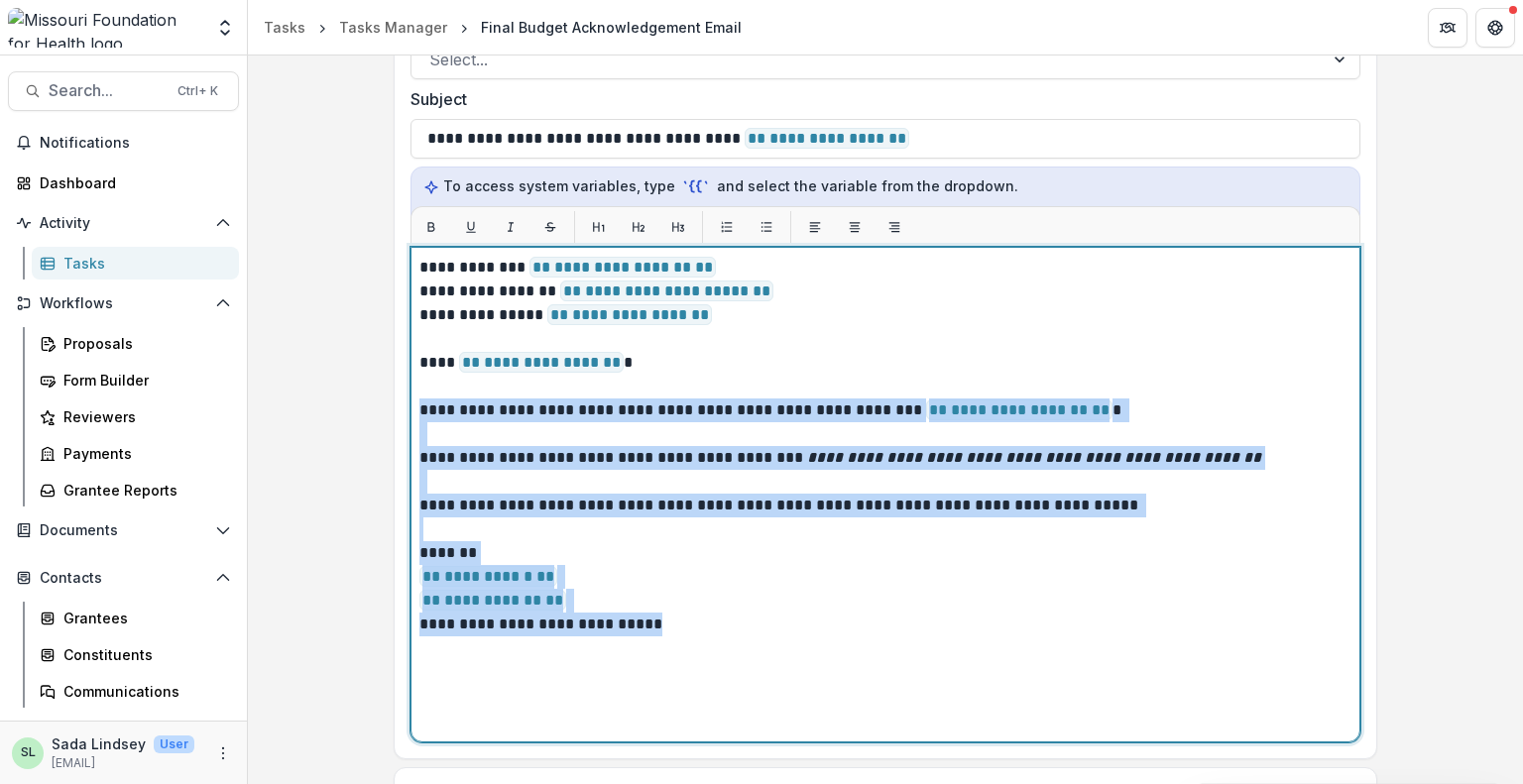 drag, startPoint x: 417, startPoint y: 601, endPoint x: 691, endPoint y: 632, distance: 275.74807 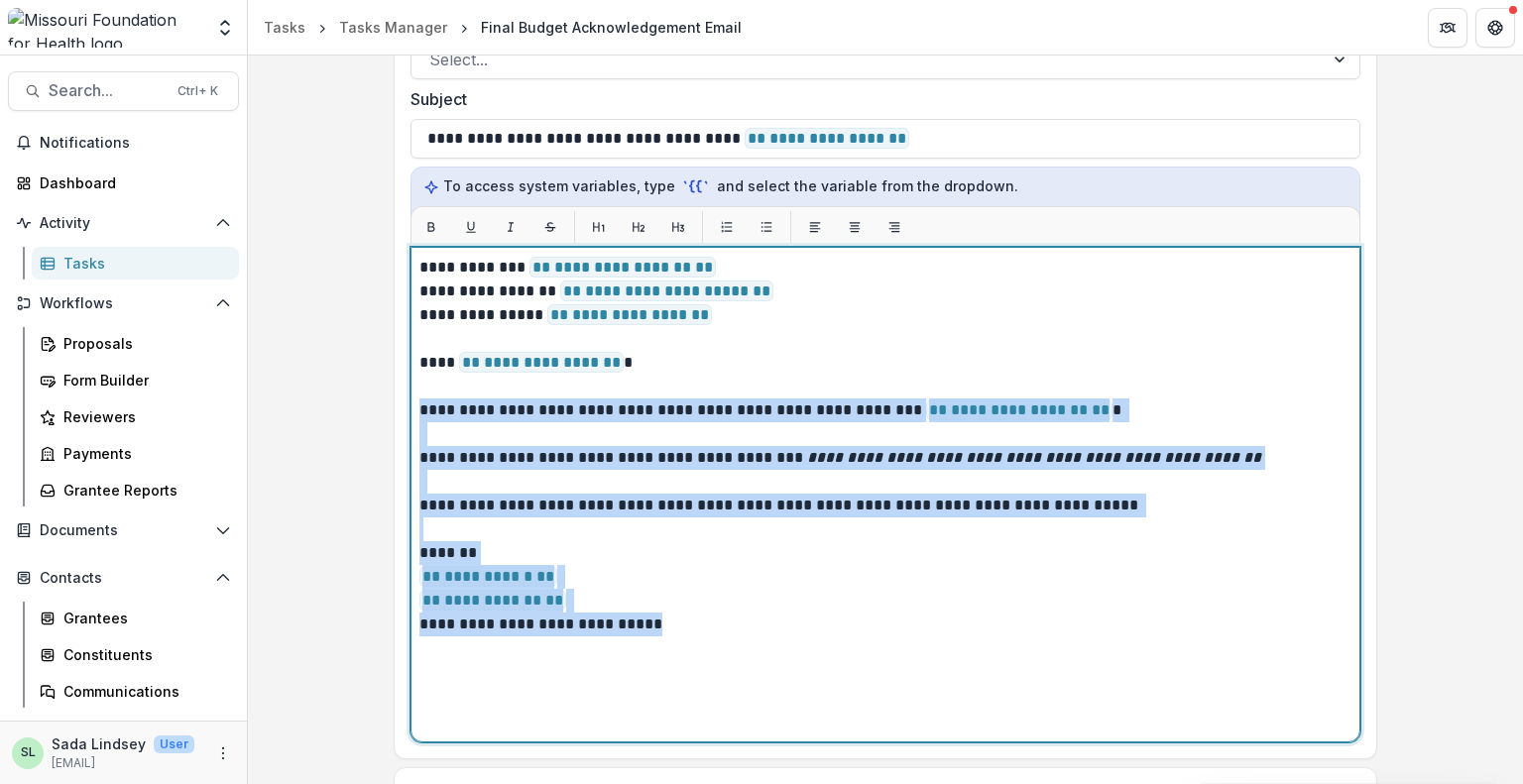 click on "**********" at bounding box center (885, 495) 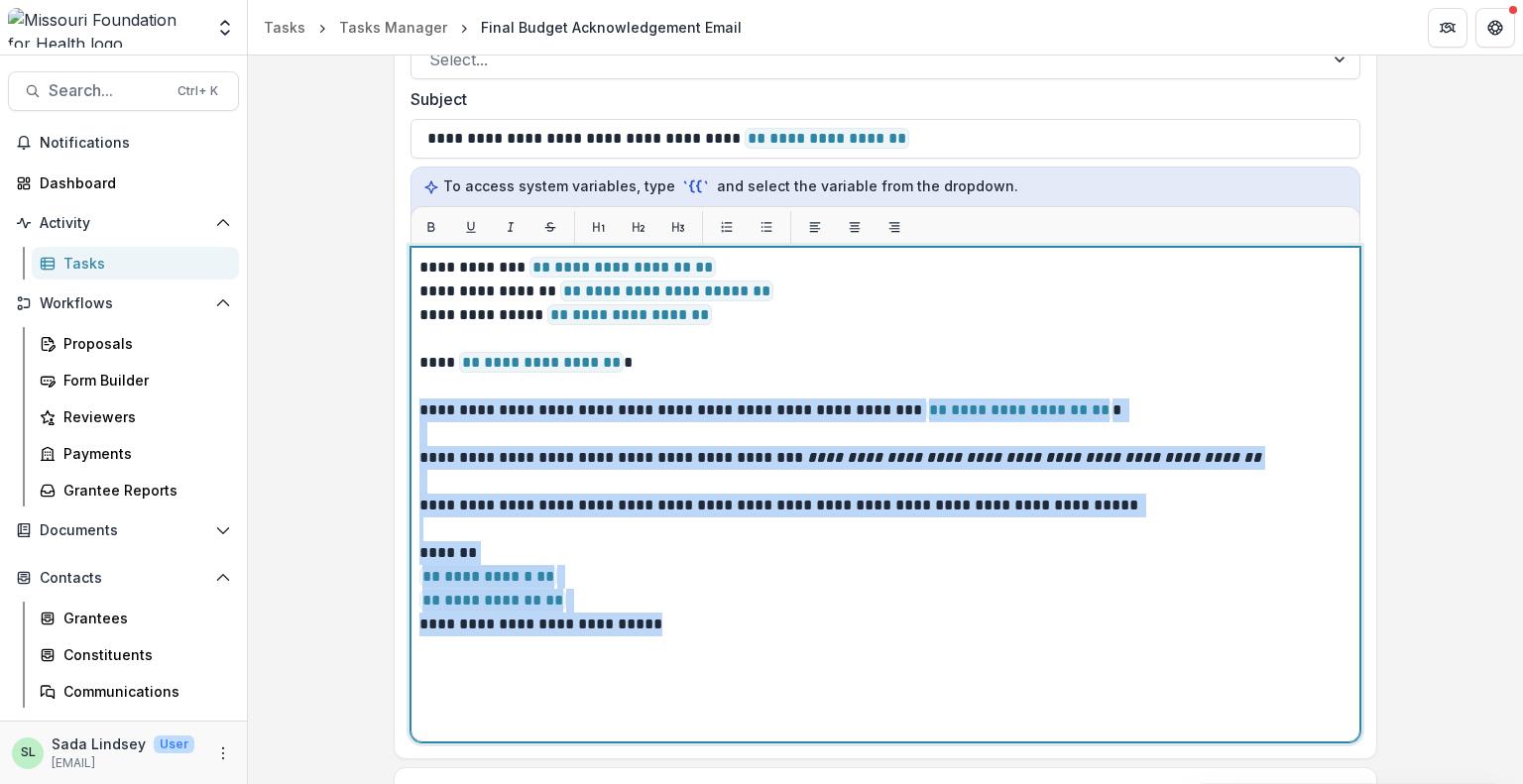 copy on "**********" 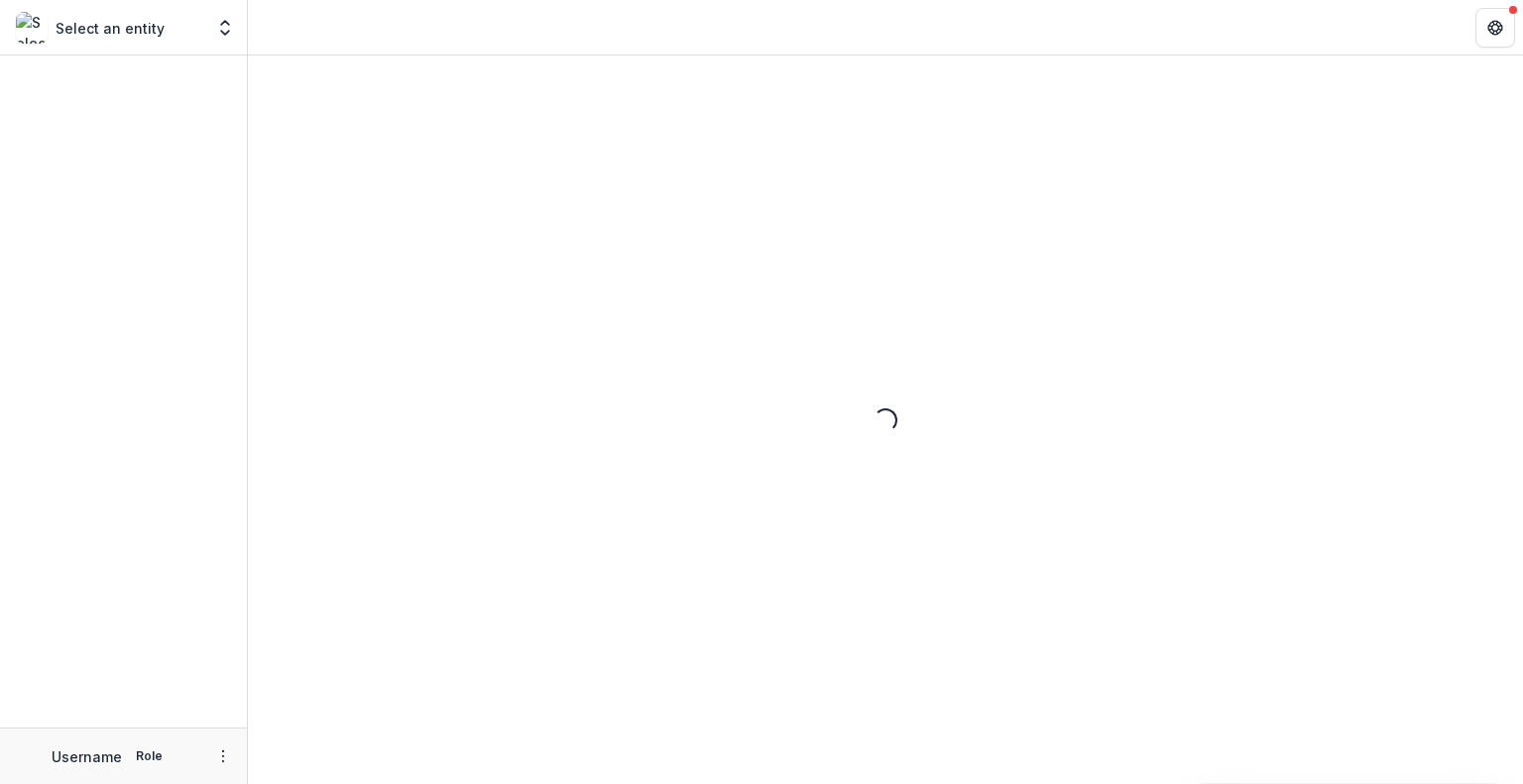 scroll, scrollTop: 0, scrollLeft: 0, axis: both 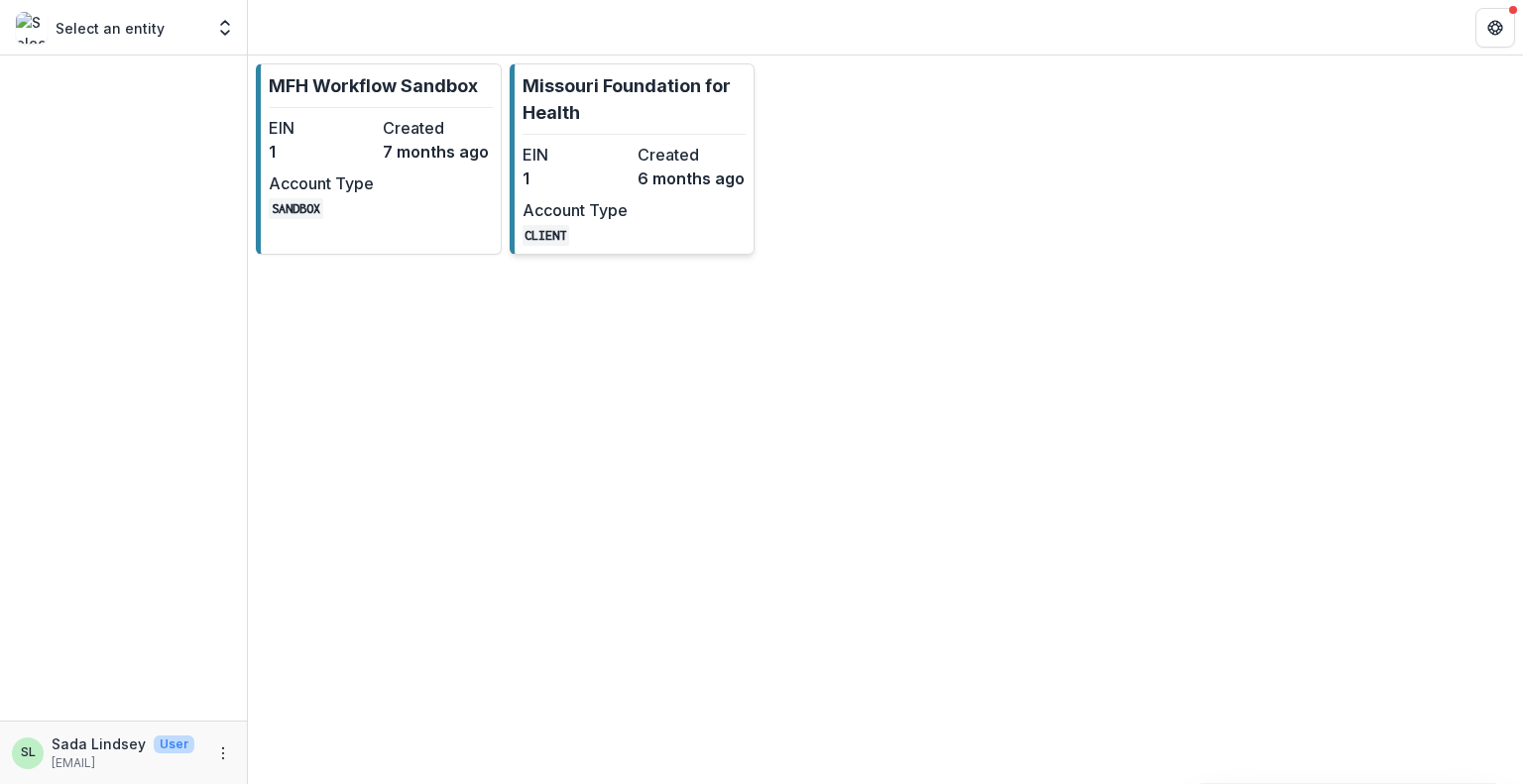 click on "Created" at bounding box center (691, 155) 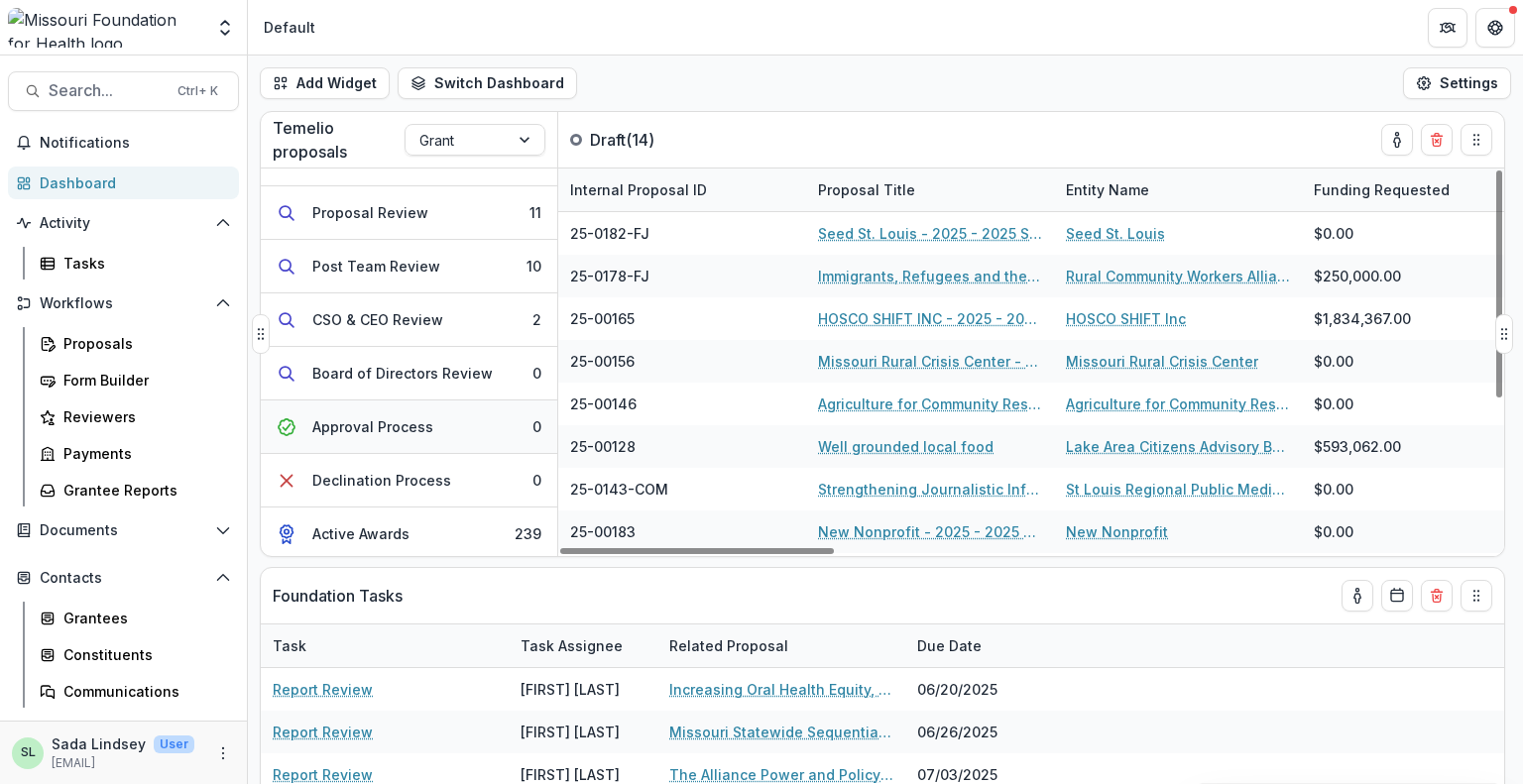 scroll, scrollTop: 250, scrollLeft: 0, axis: vertical 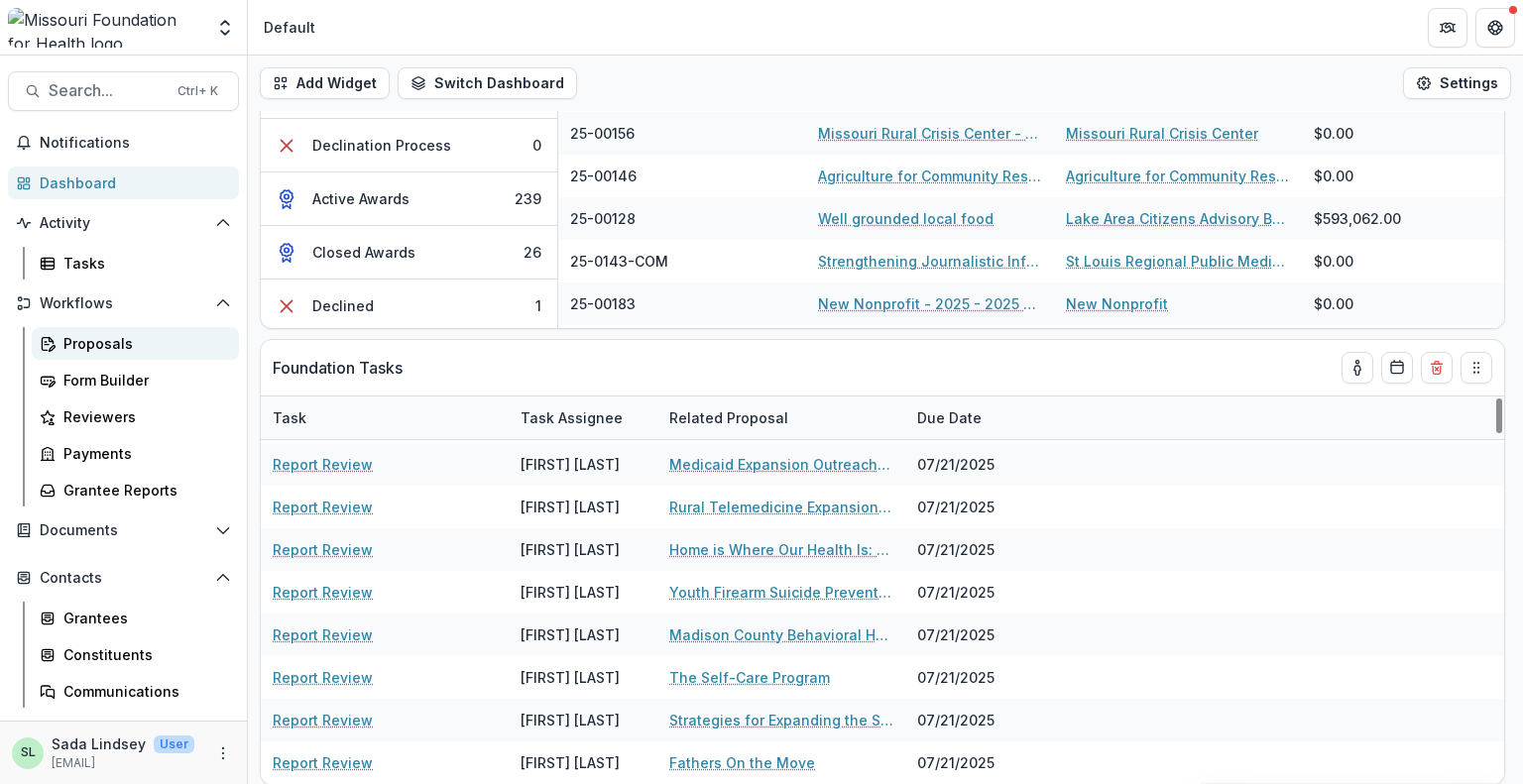 click on "Proposals" at bounding box center [143, 343] 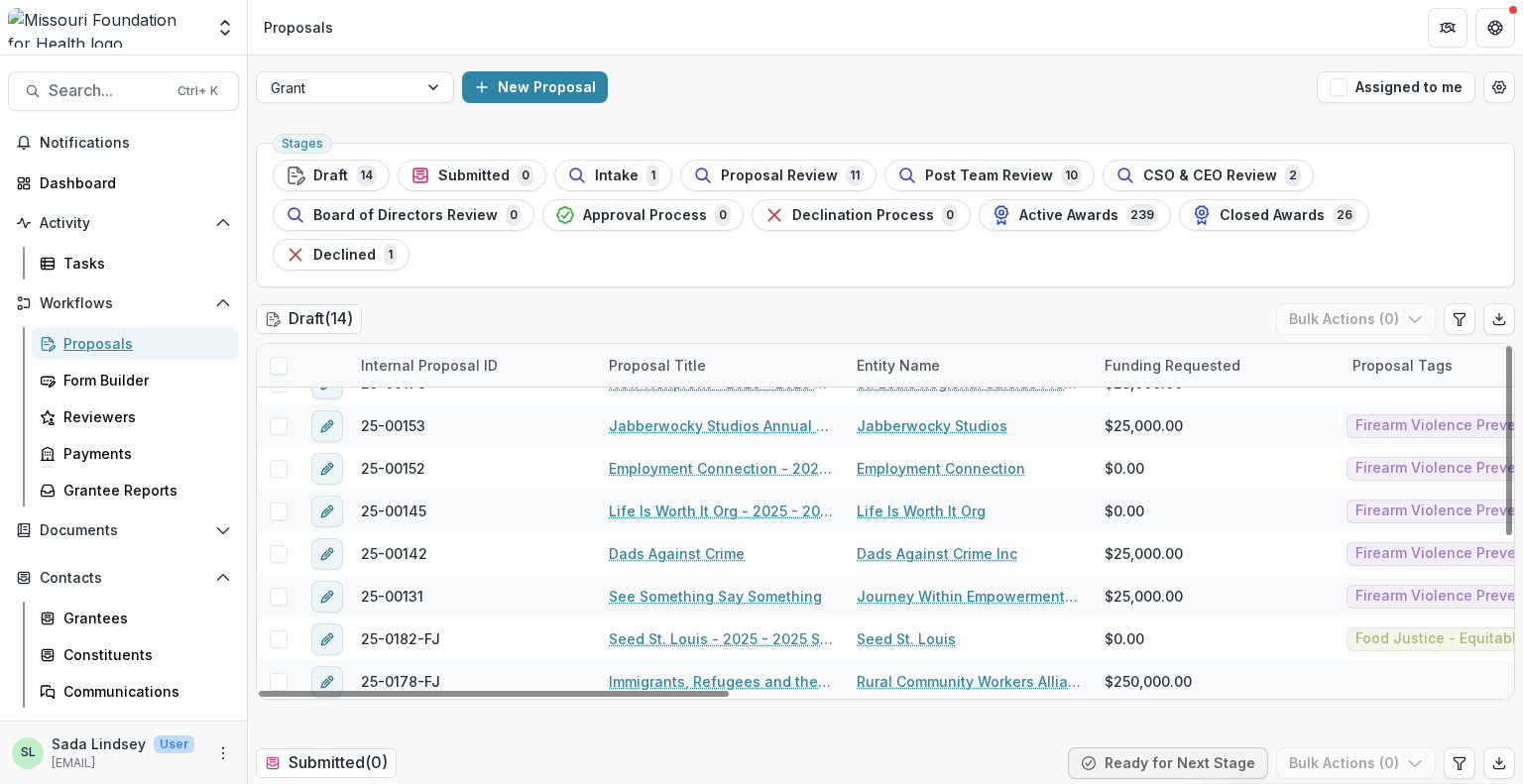 scroll, scrollTop: 284, scrollLeft: 0, axis: vertical 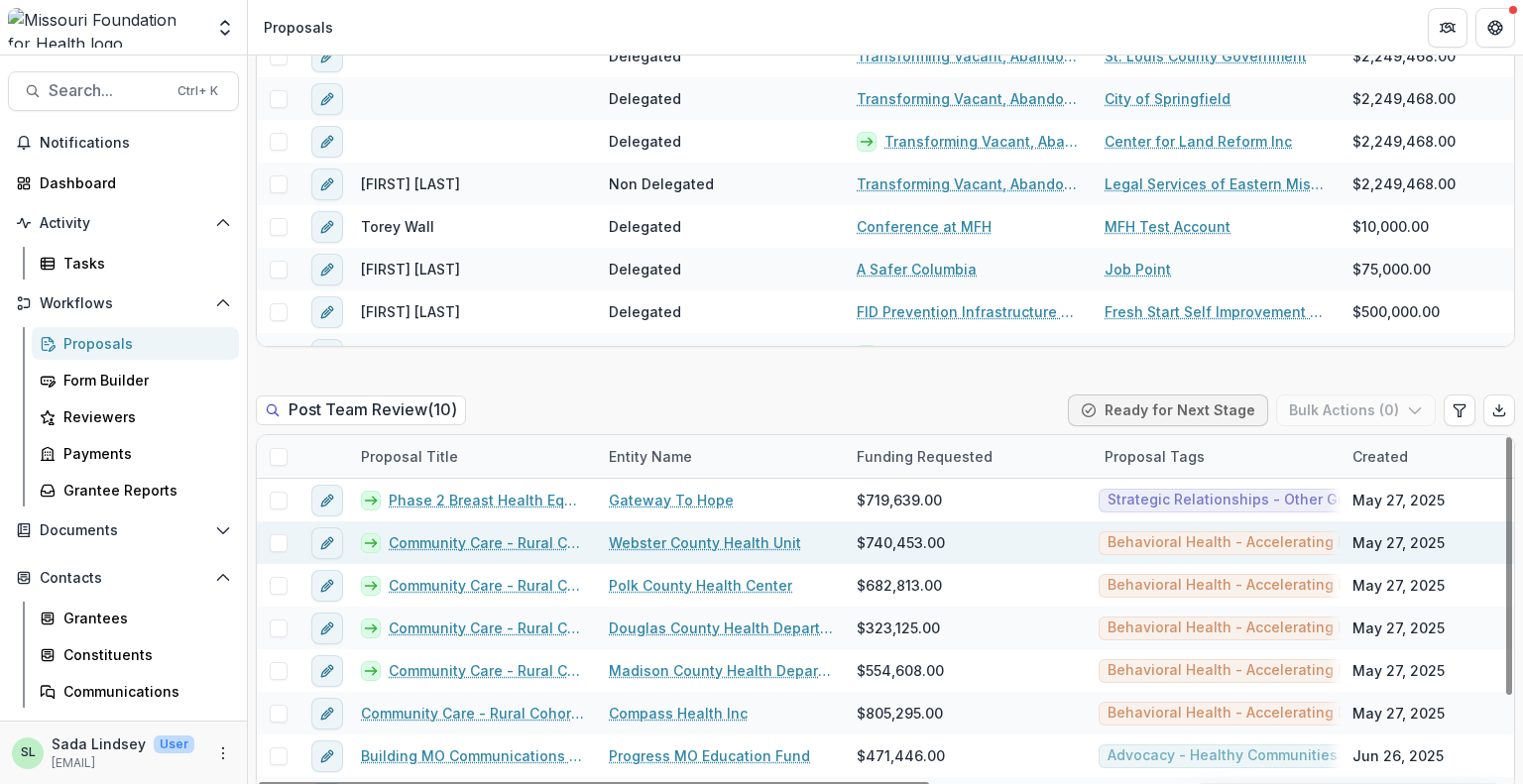 click on "Community Care - Rural Cohort Implementation Grant" at bounding box center [487, 542] 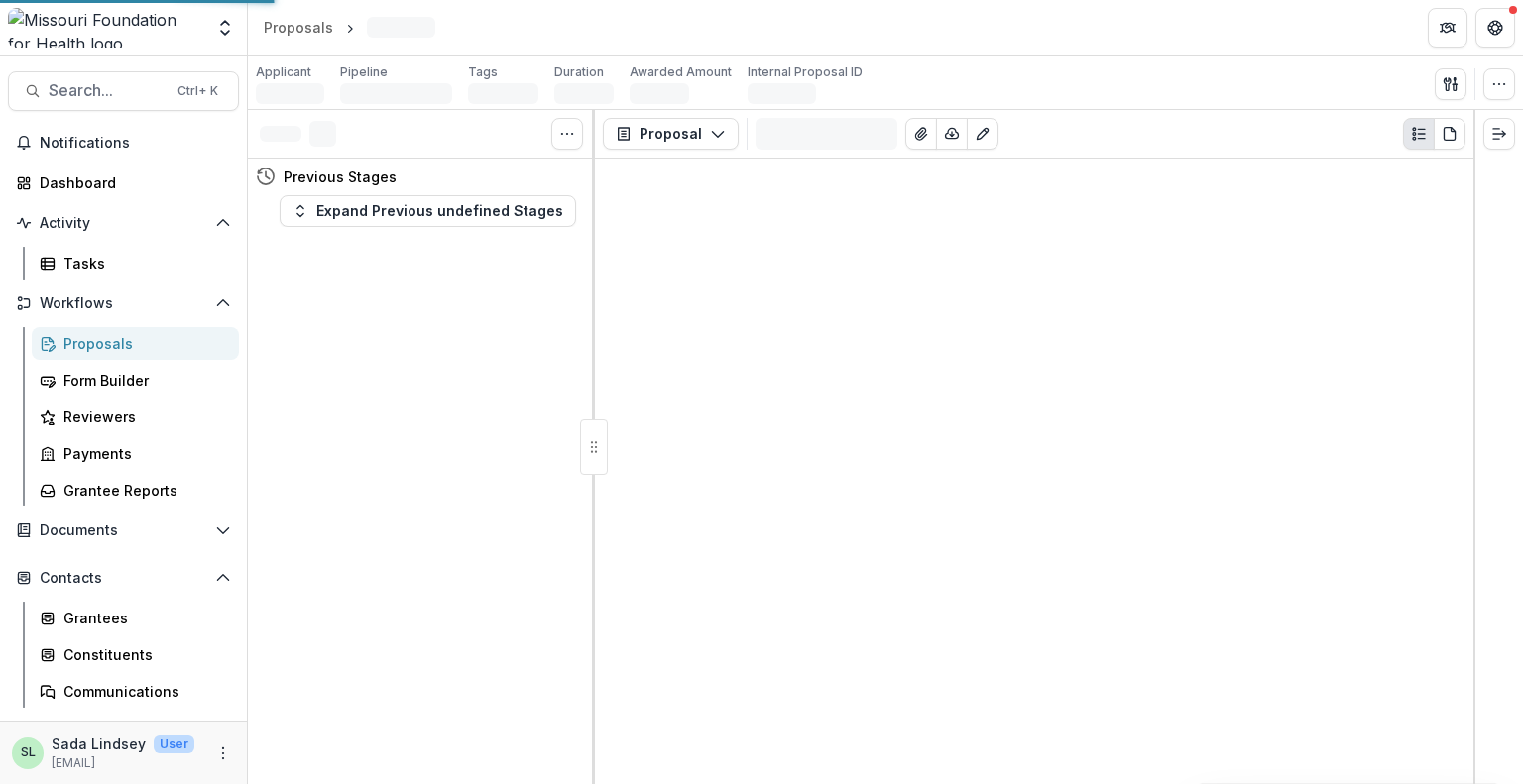 scroll, scrollTop: 0, scrollLeft: 0, axis: both 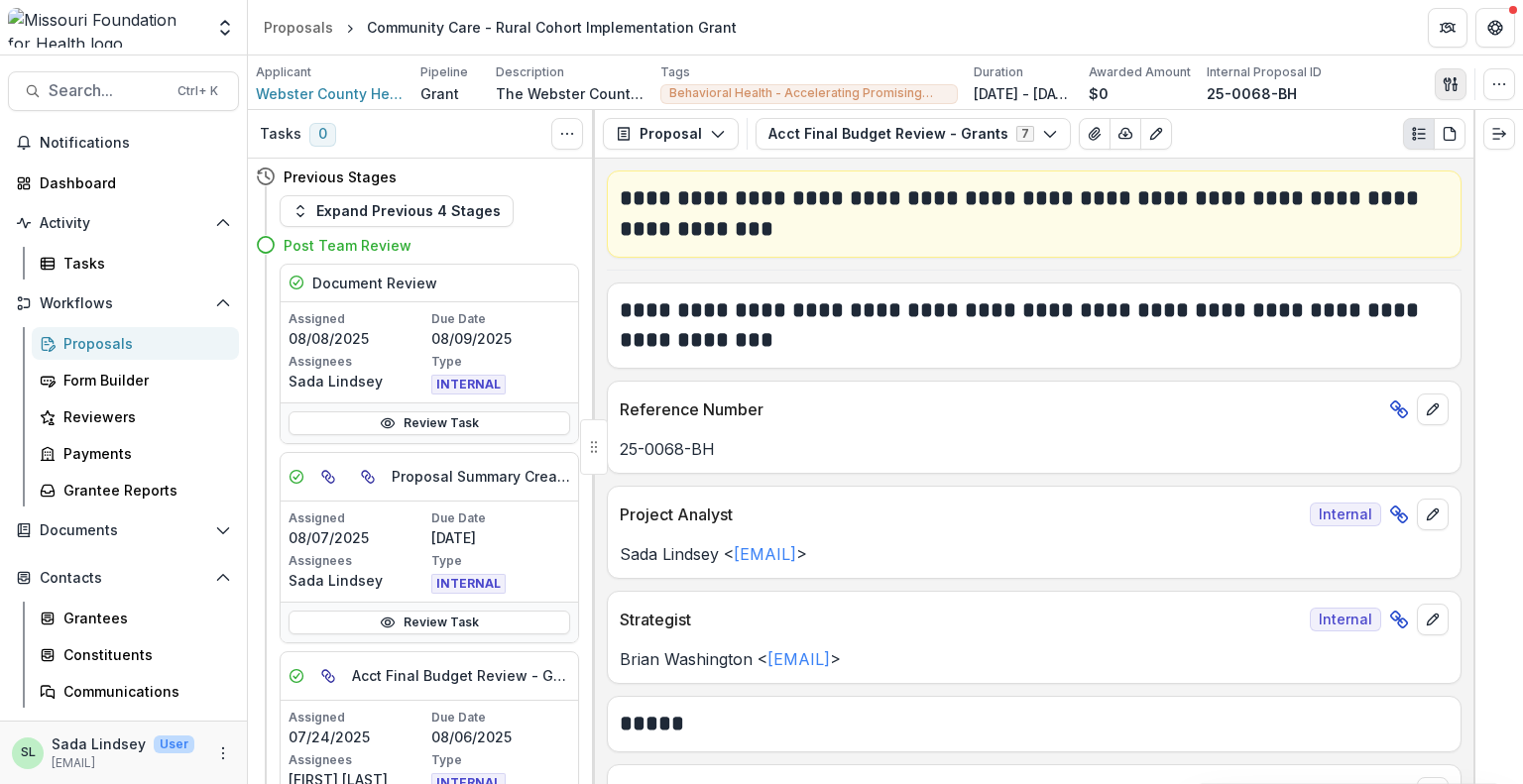 click 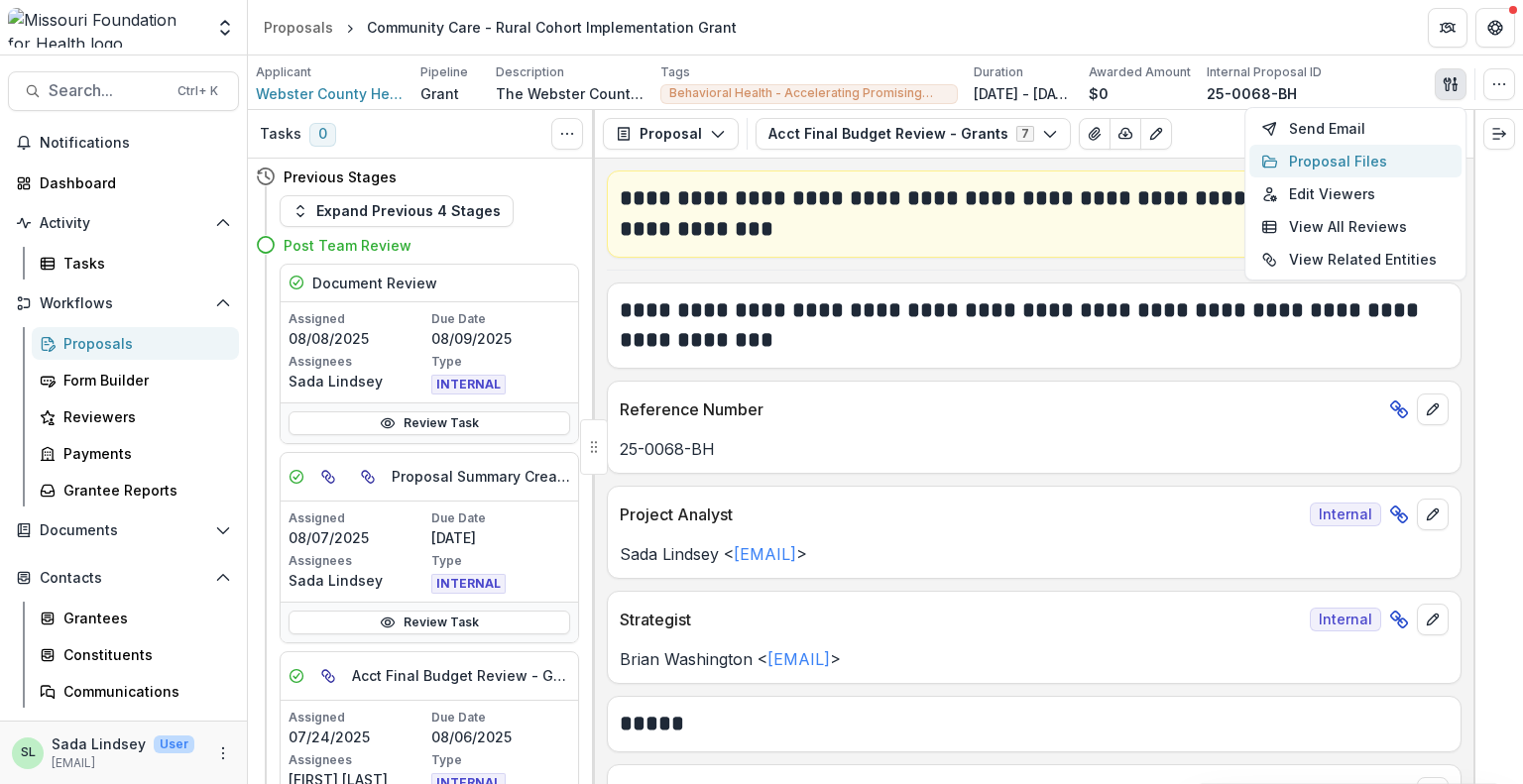 click on "Proposal Files" at bounding box center [1355, 161] 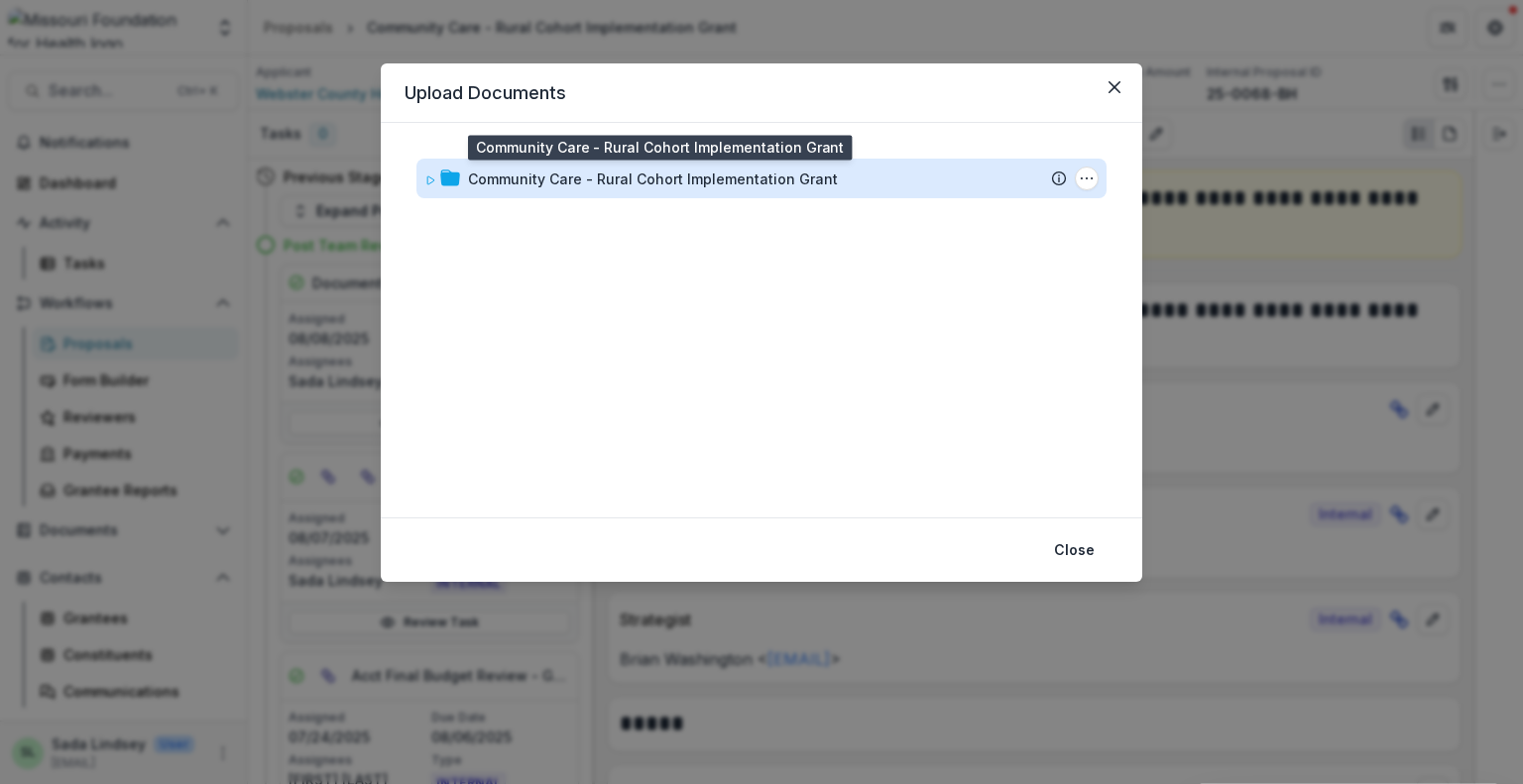 click on "Community Care - Rural Cohort Implementation Grant" at bounding box center [652, 178] 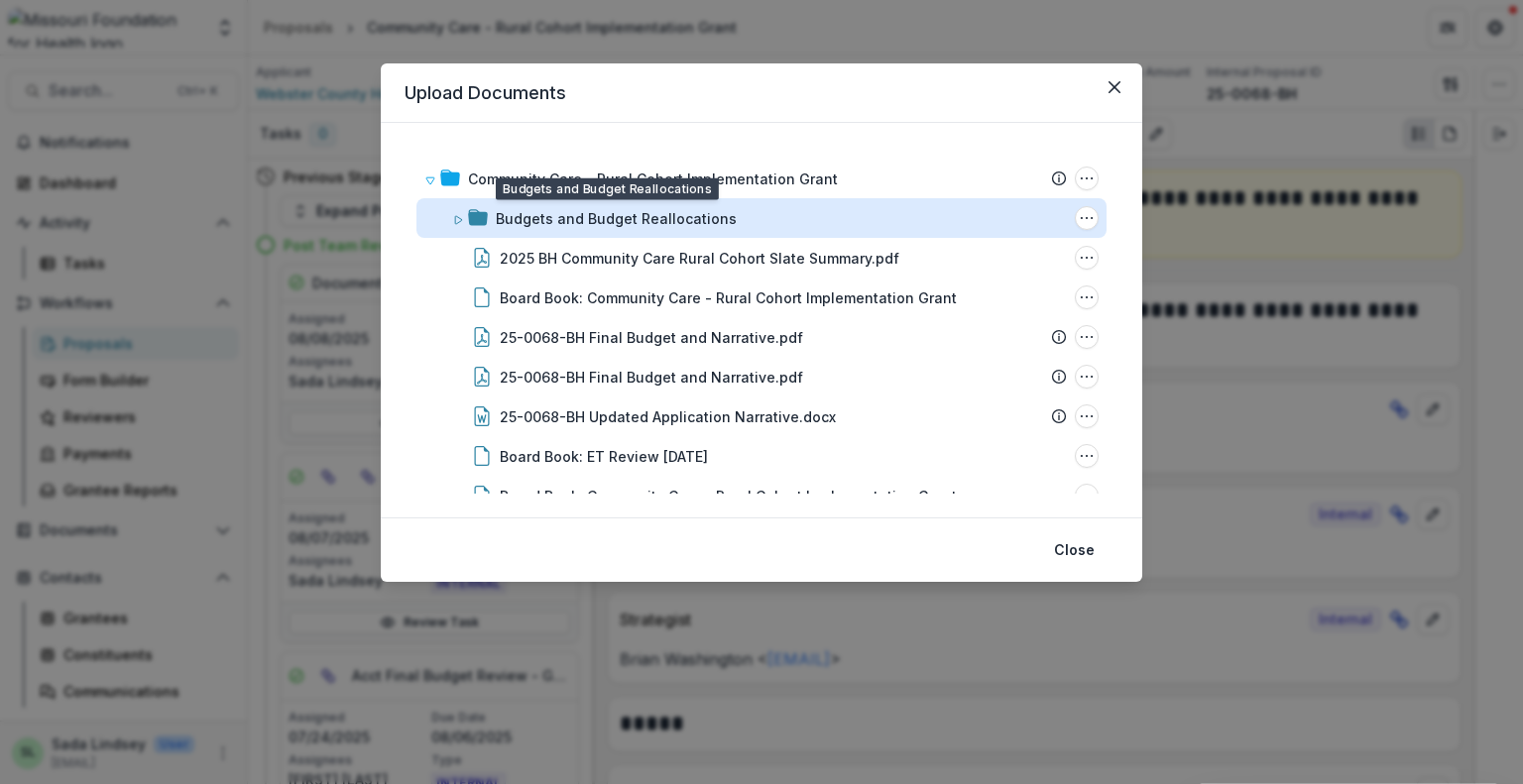 click on "Budgets and Budget Reallocations" at bounding box center [616, 218] 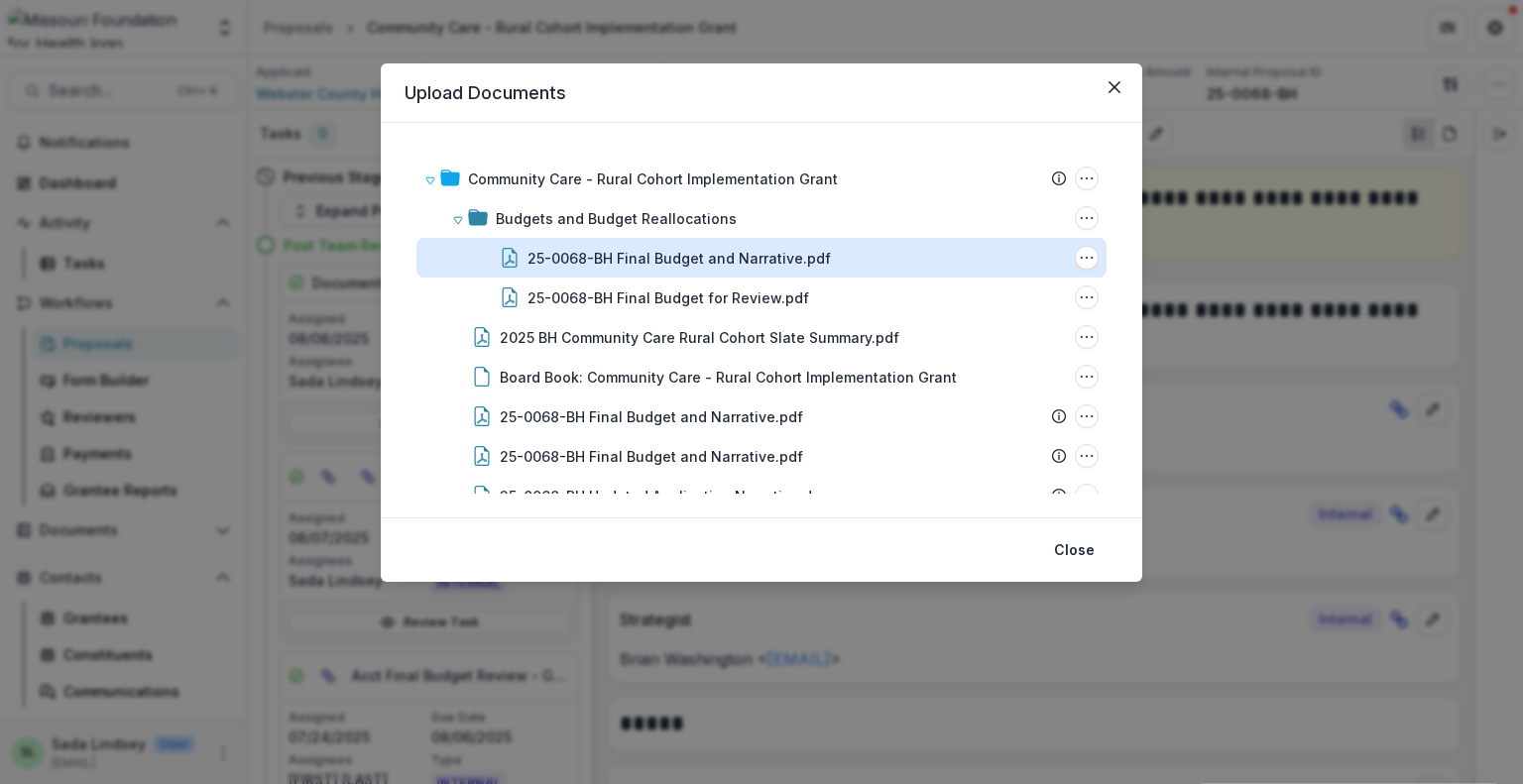 click on "25-0068-BH Final Budget and Narrative.pdf" at bounding box center [679, 258] 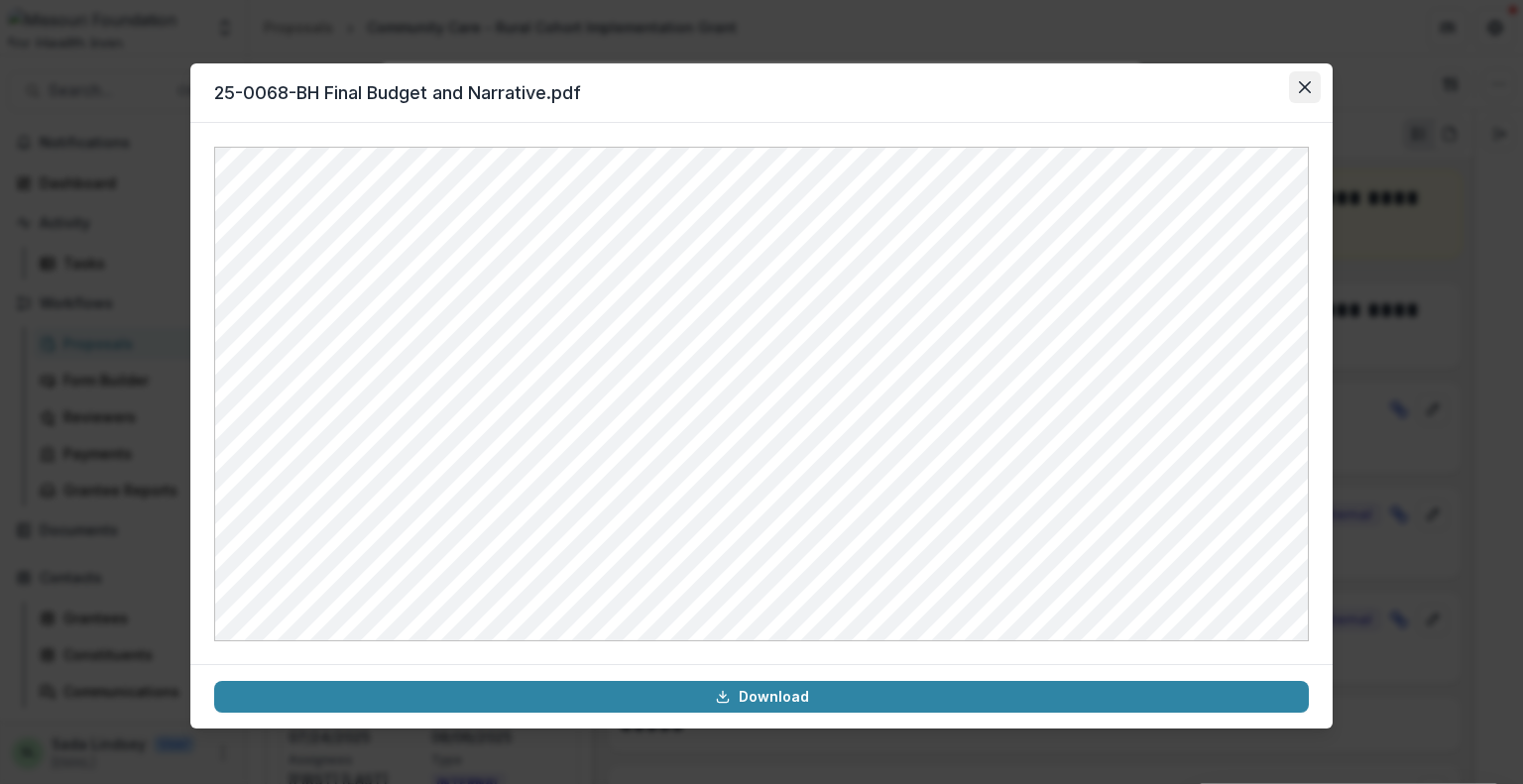 click 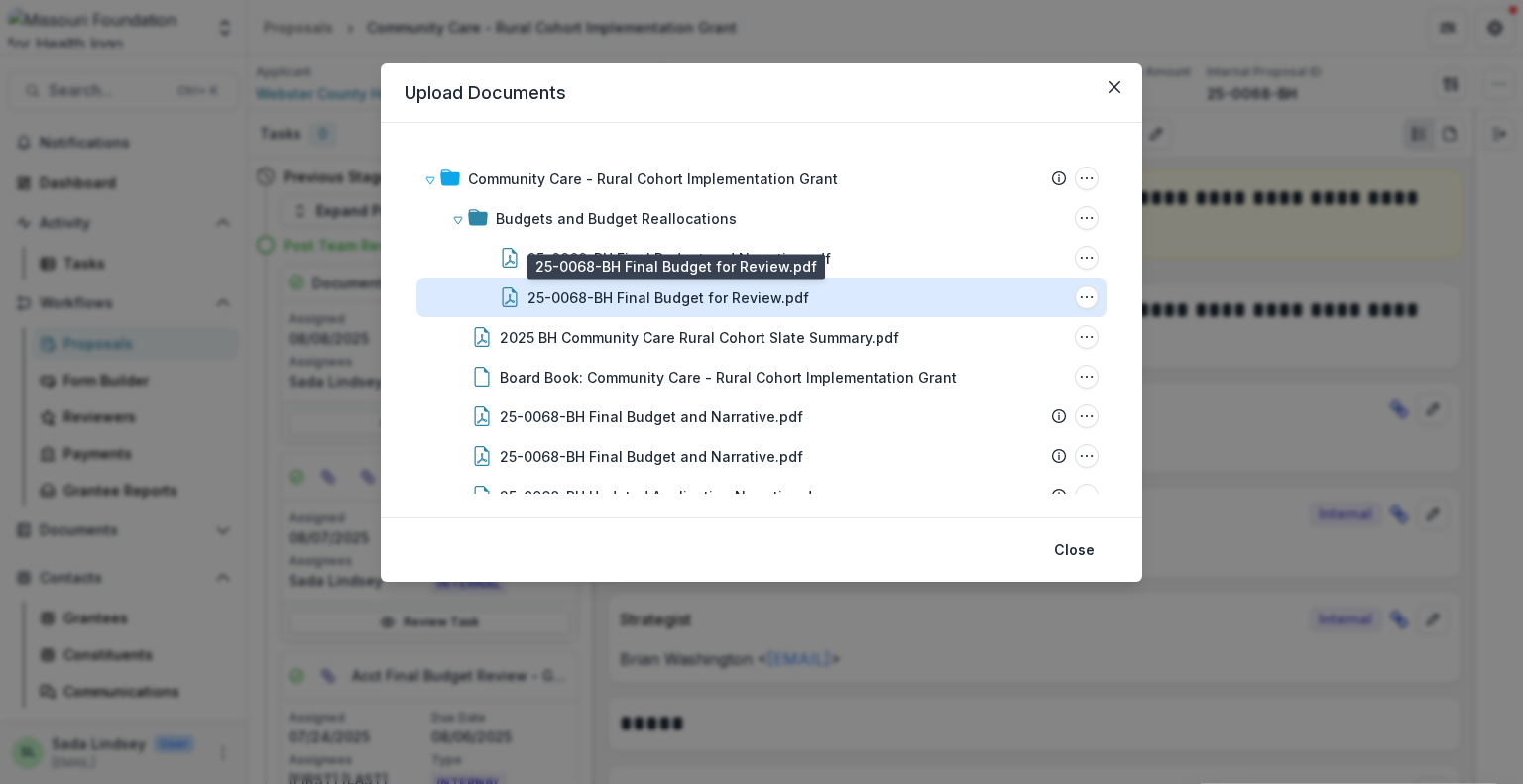 click on "25-0068-BH Final Budget for Review.pdf" at bounding box center [668, 297] 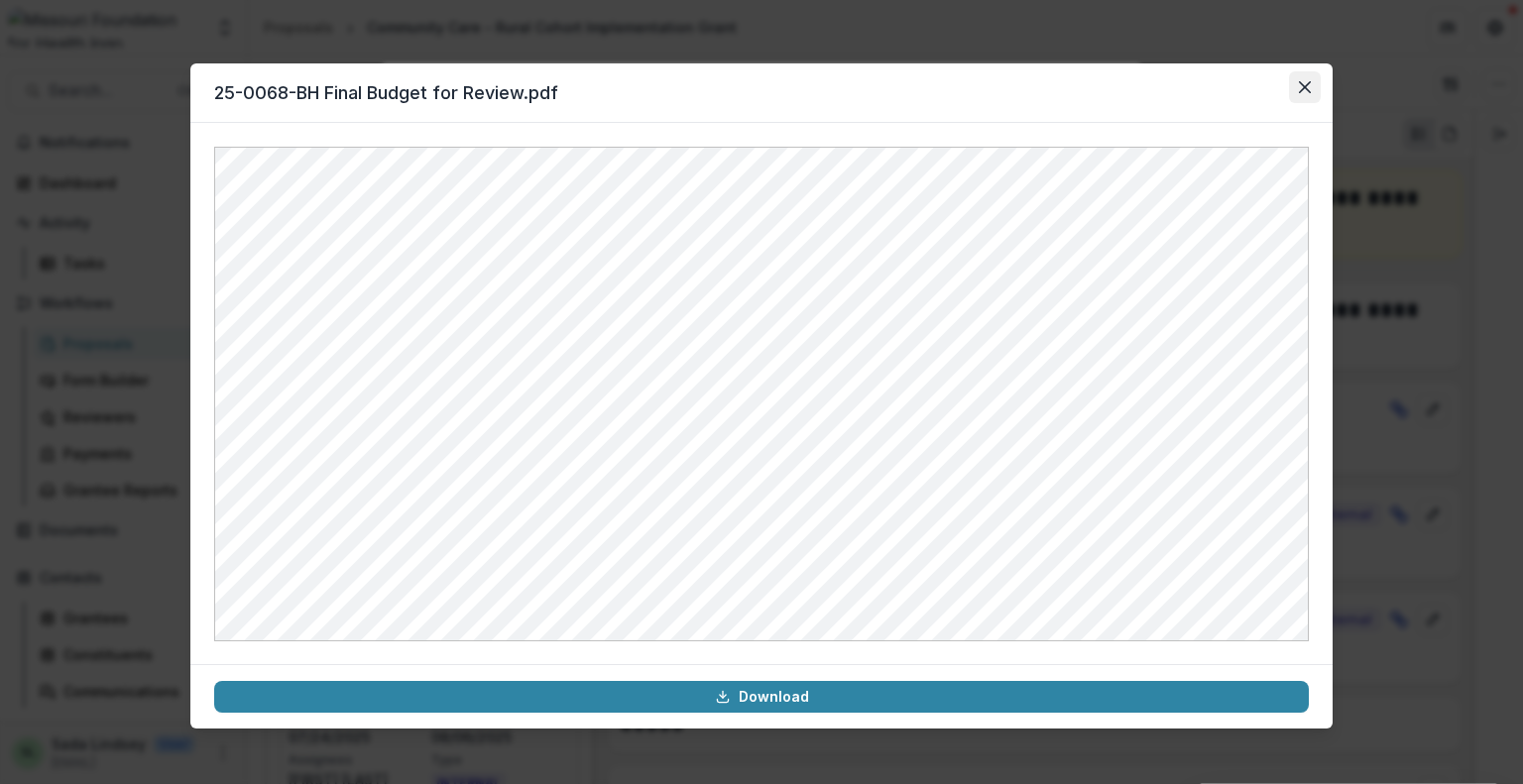 click 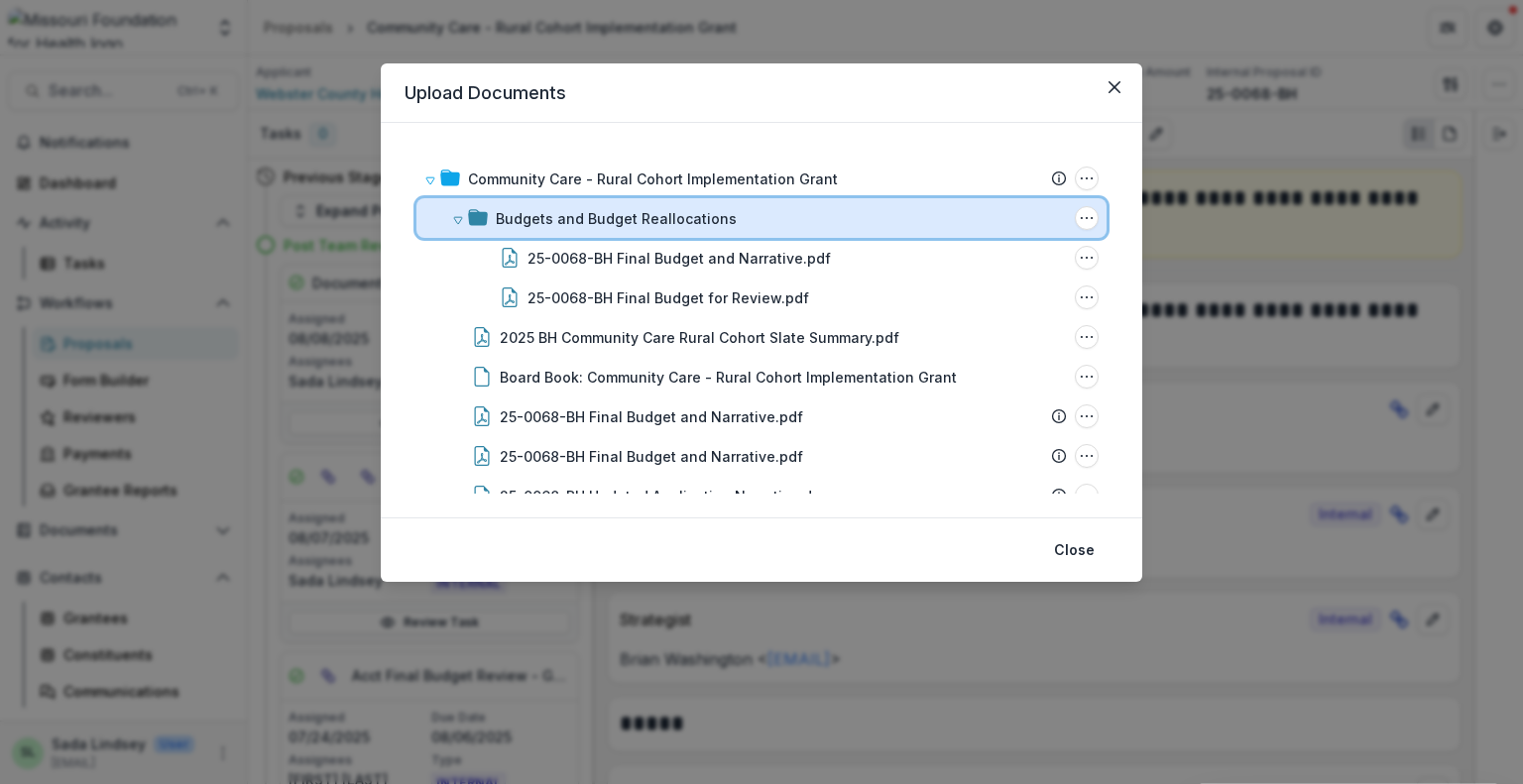 click on "Budgets and Budget Reallocations Folder Options Rename Add Subfolder Delete" at bounding box center [762, 218] 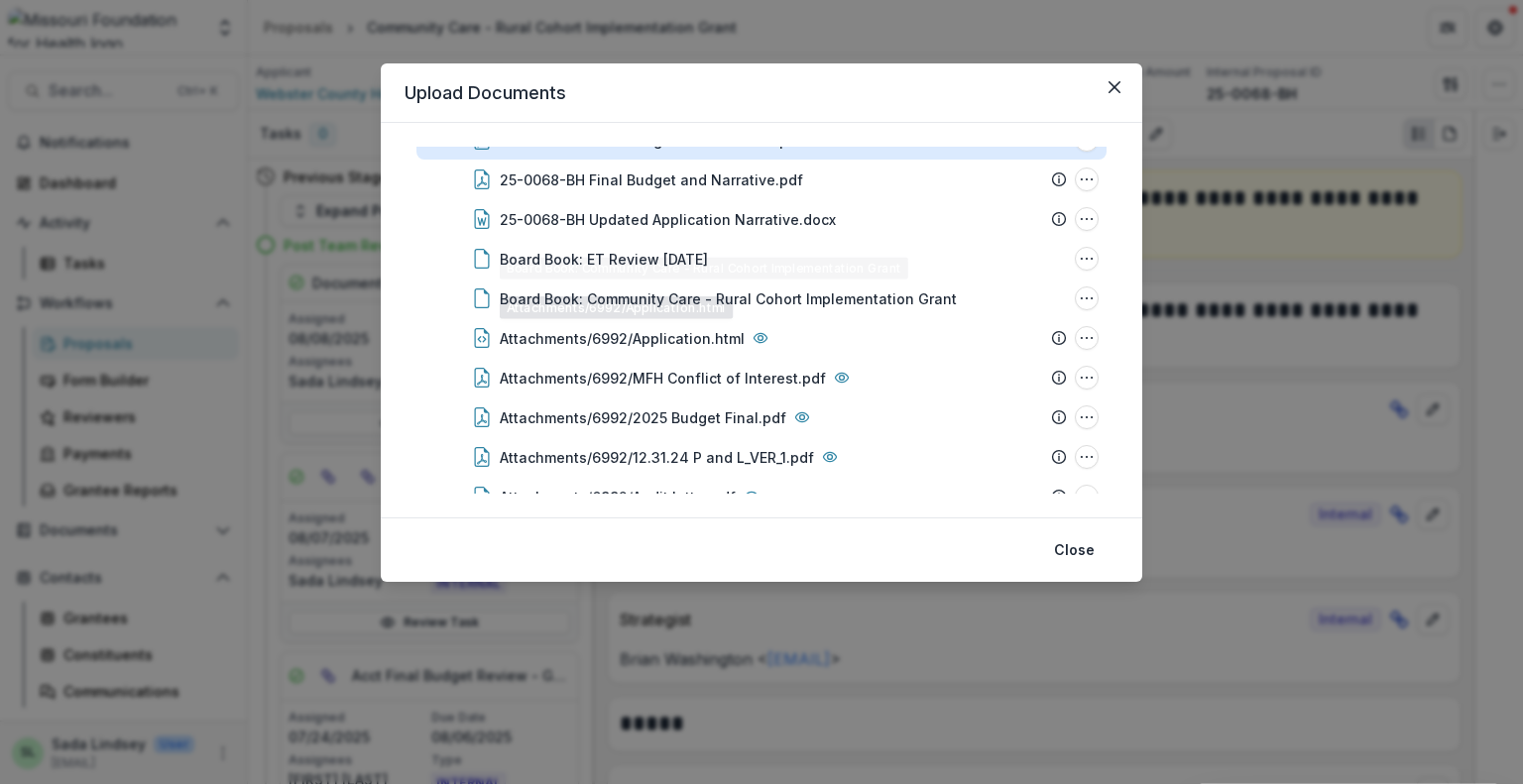 scroll, scrollTop: 198, scrollLeft: 0, axis: vertical 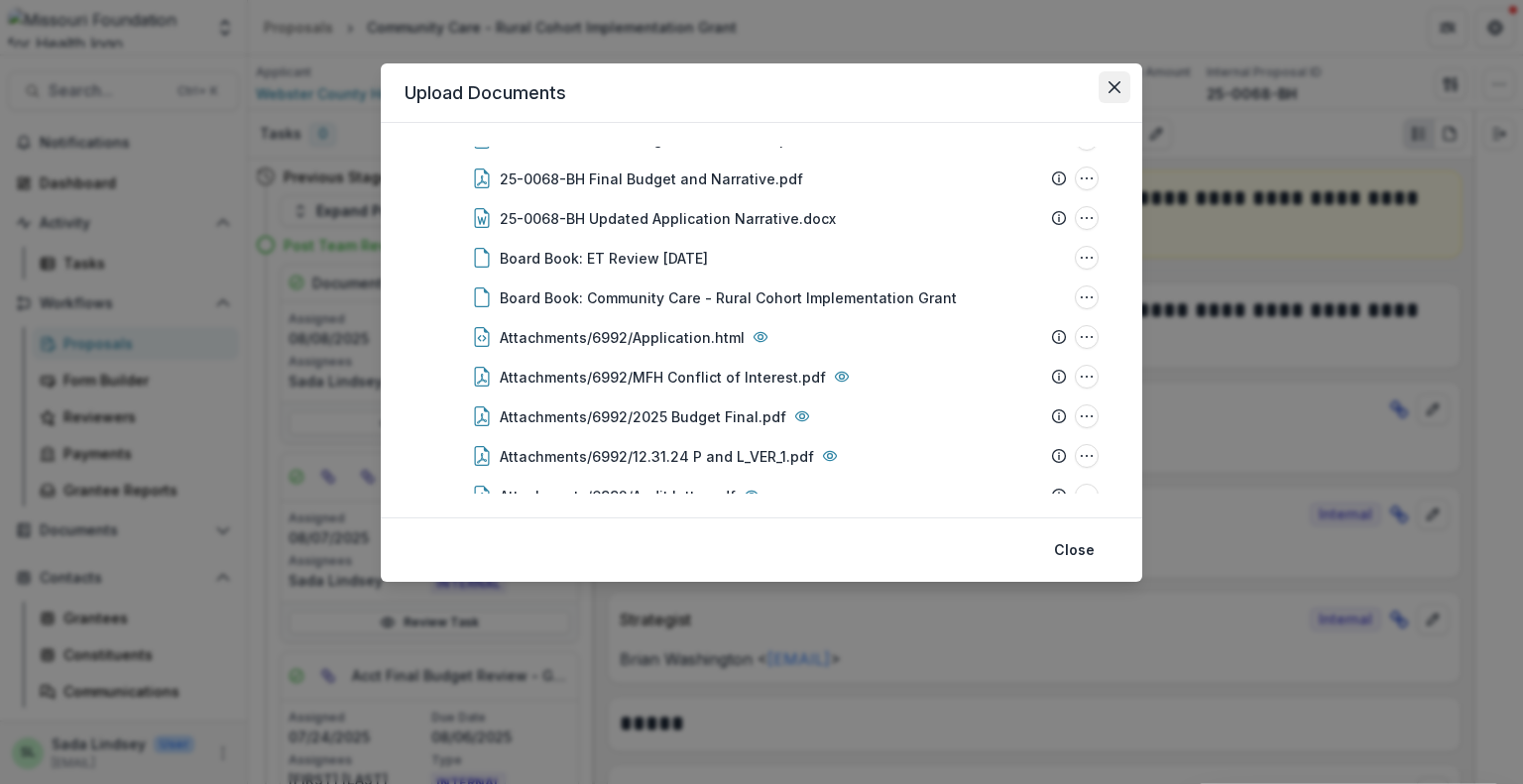 click 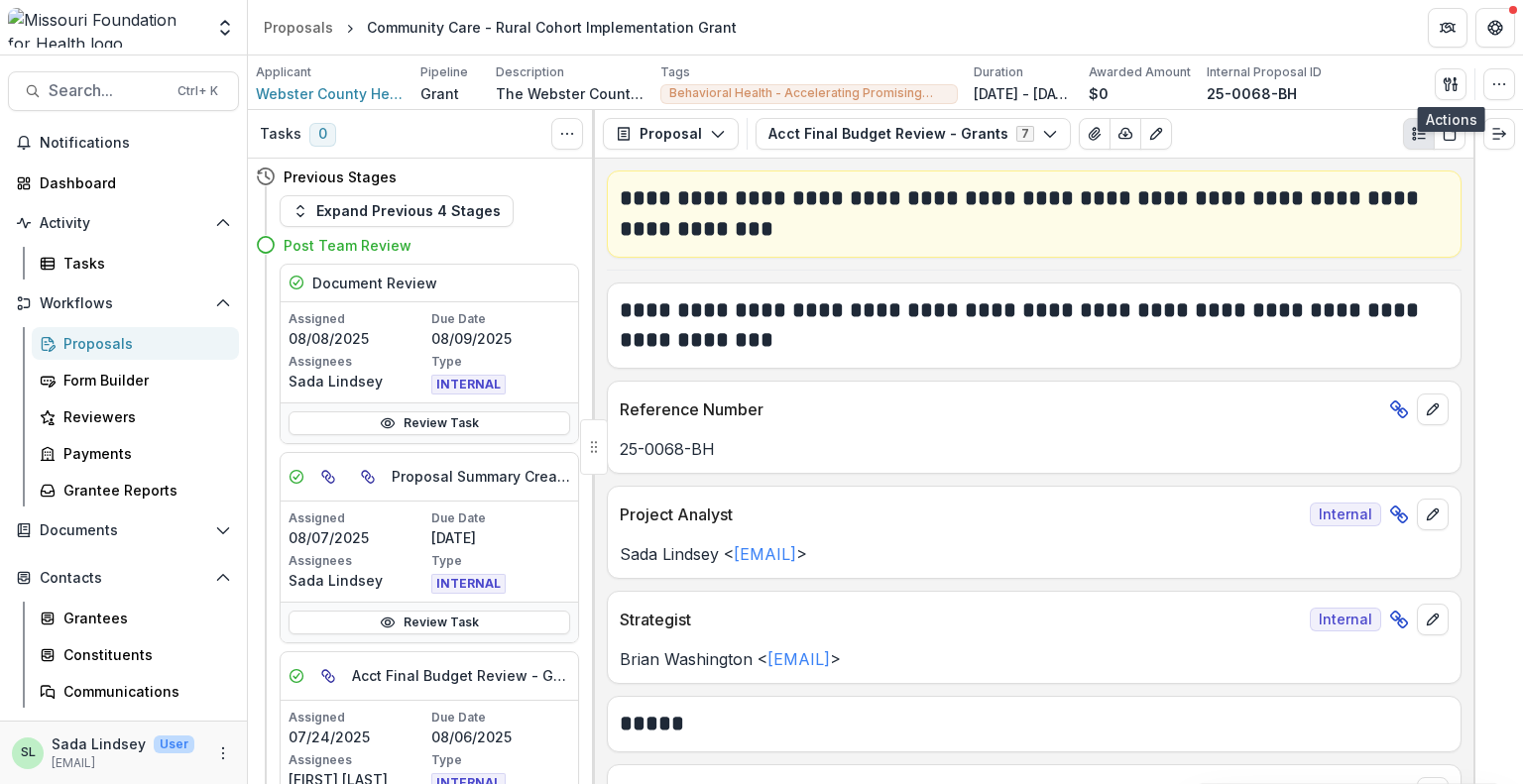 scroll, scrollTop: 198, scrollLeft: 0, axis: vertical 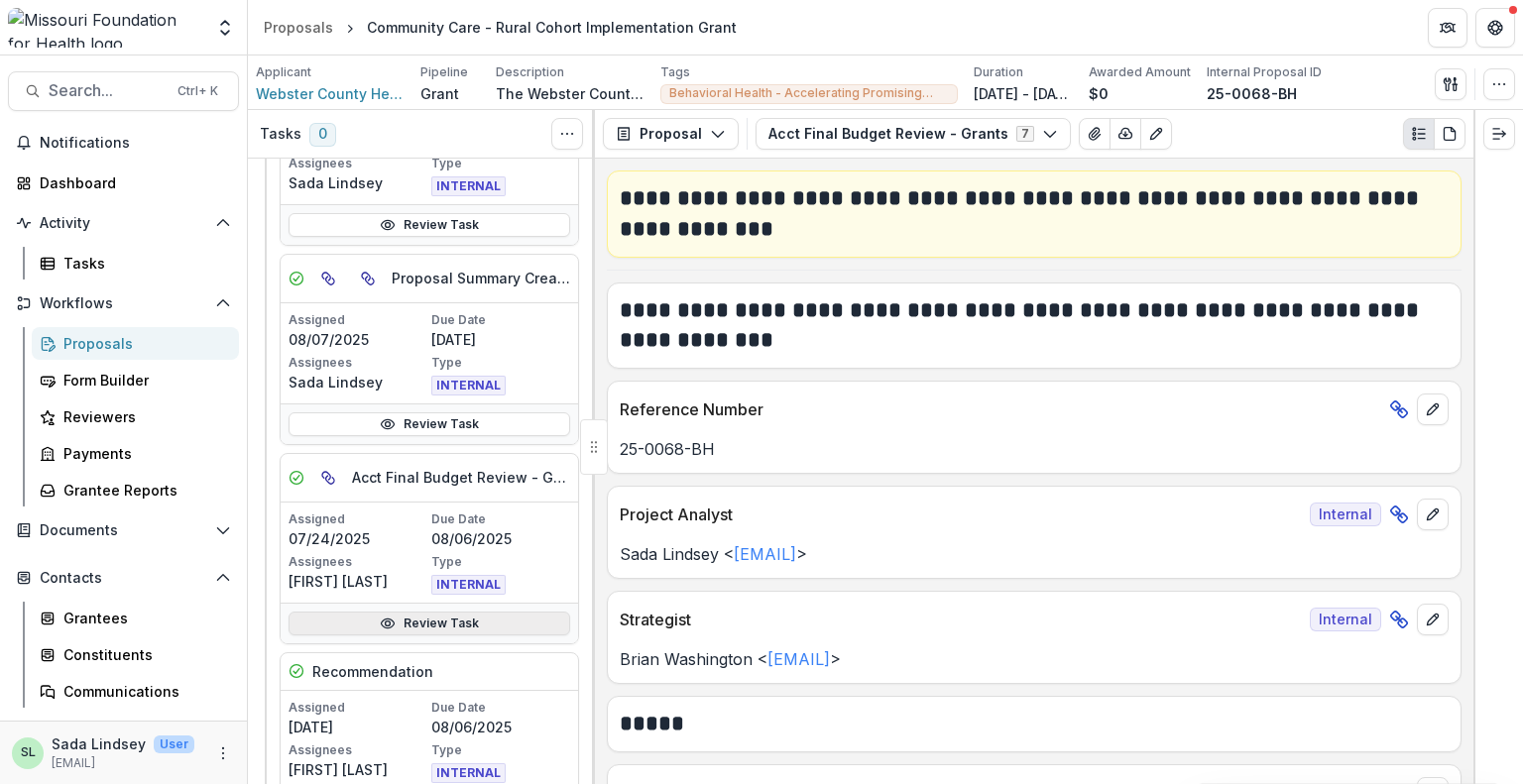 click on "Review Task" at bounding box center [429, 623] 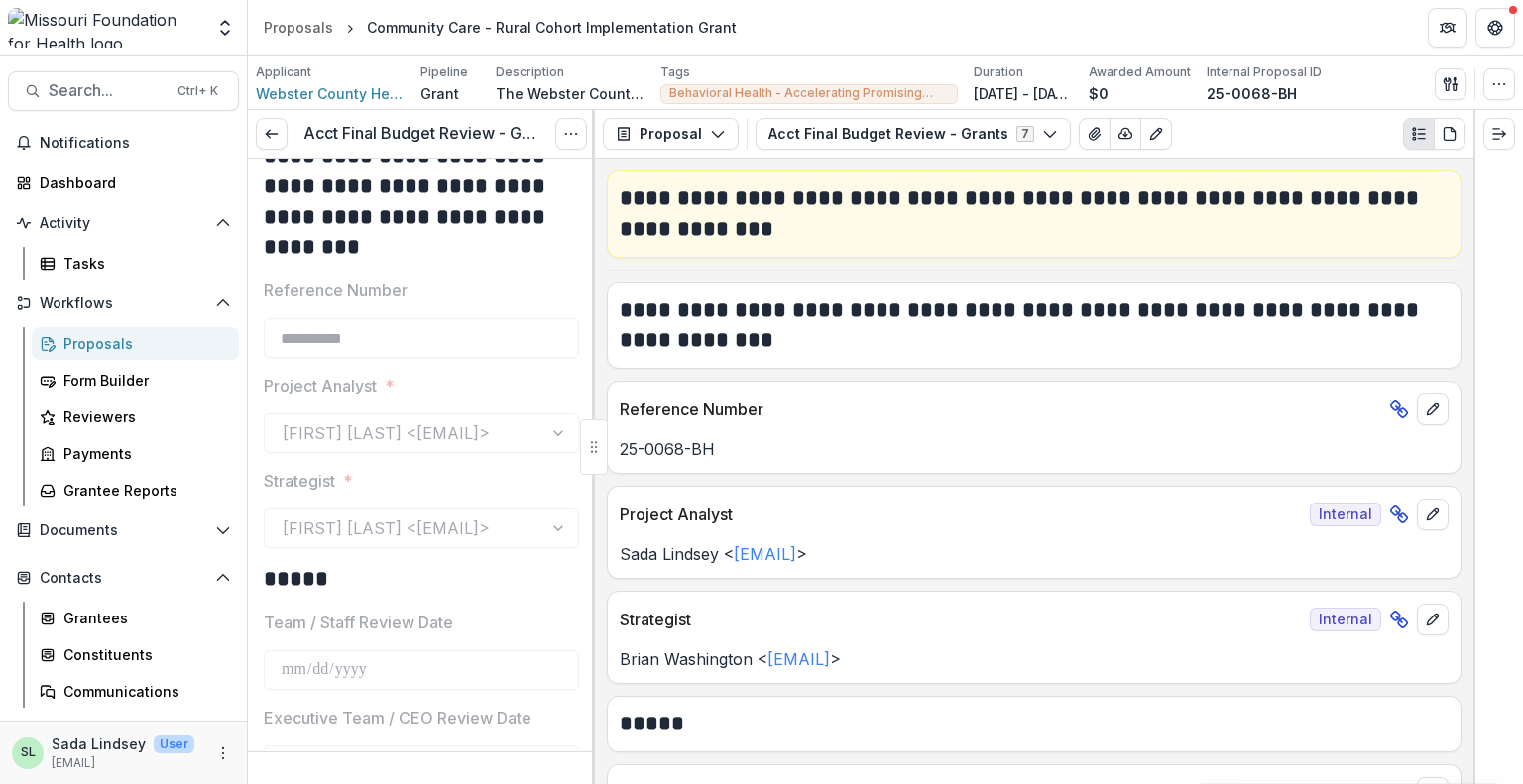 scroll, scrollTop: 0, scrollLeft: 0, axis: both 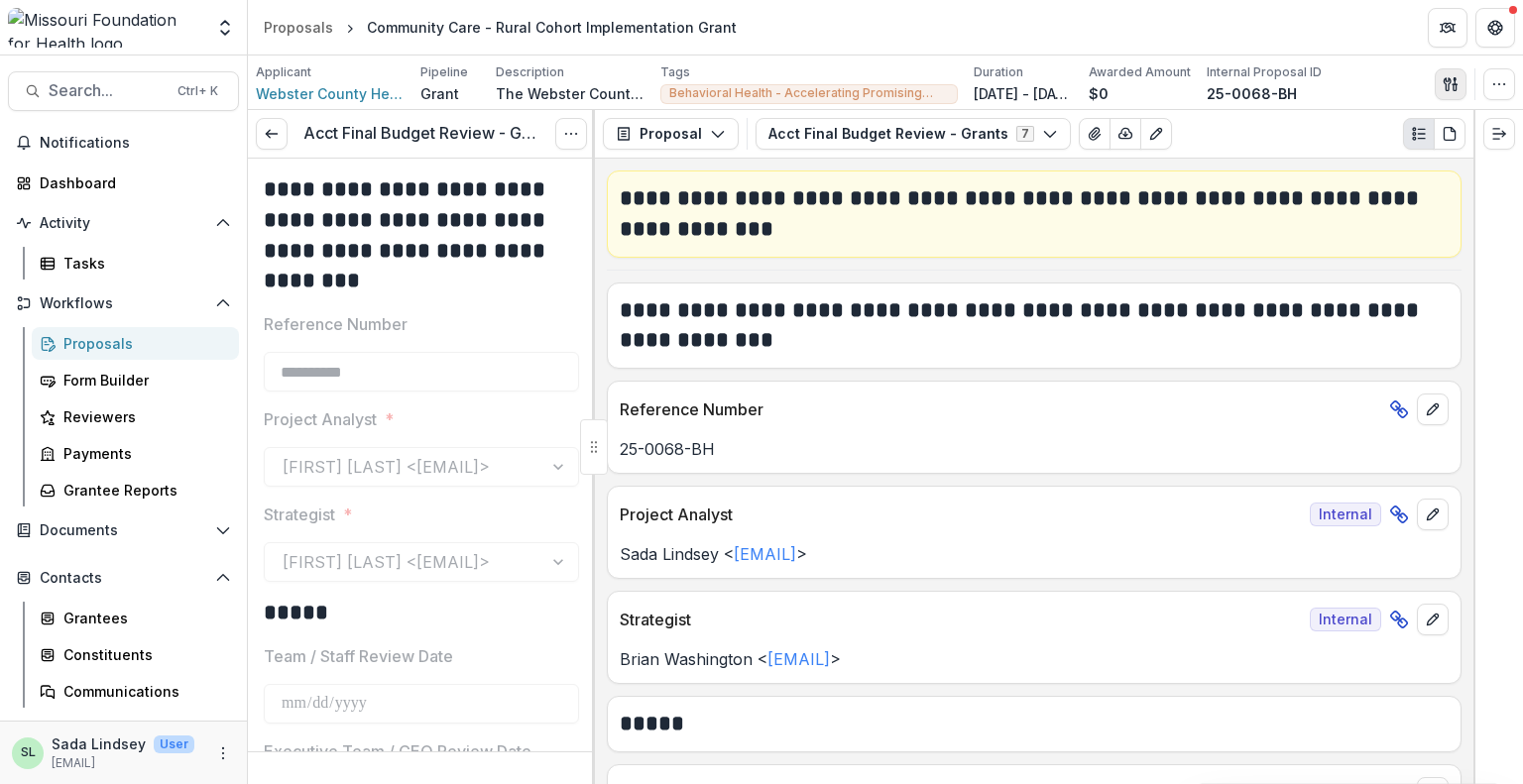 click 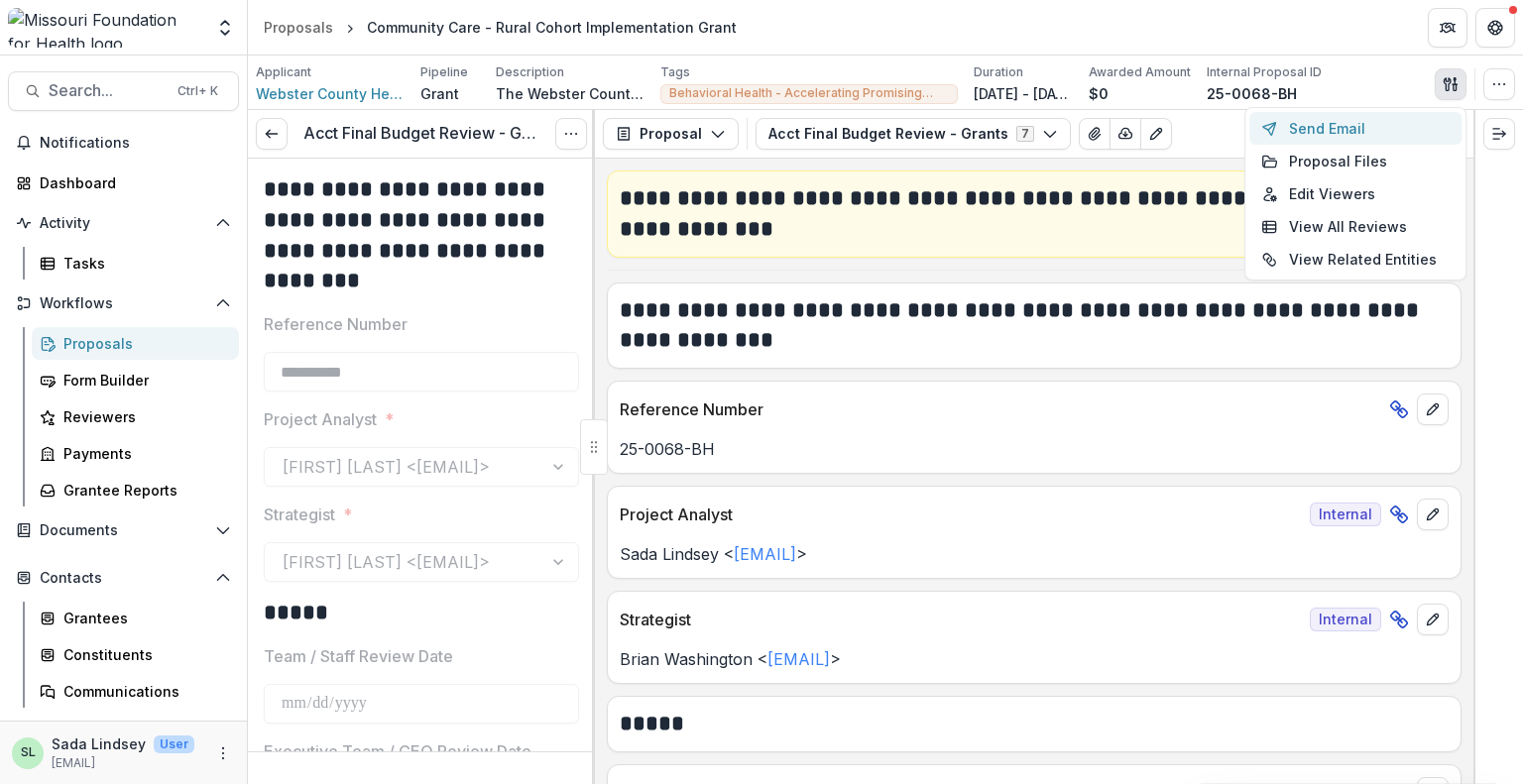 click on "Send Email" at bounding box center [1355, 128] 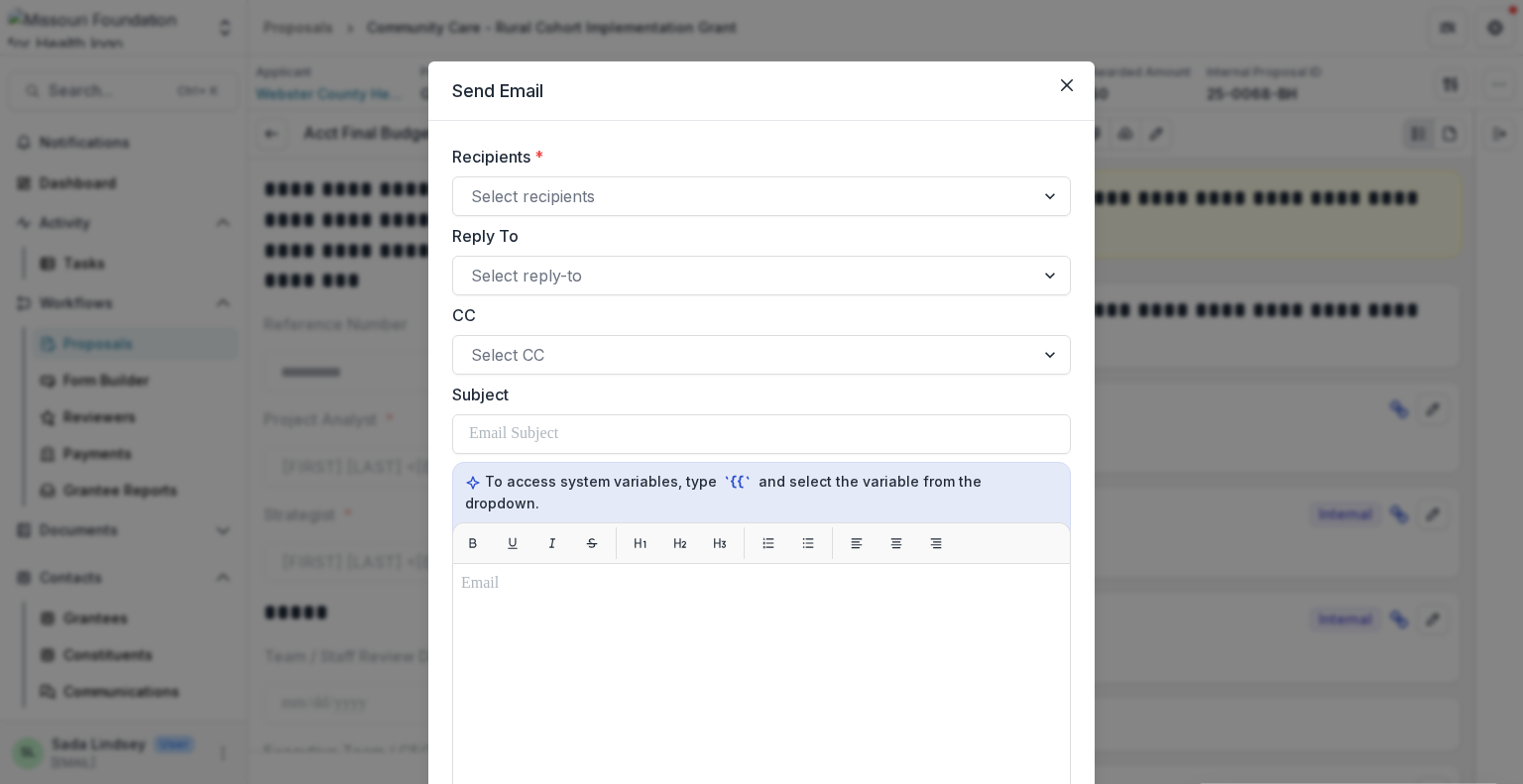 scroll, scrollTop: 0, scrollLeft: 0, axis: both 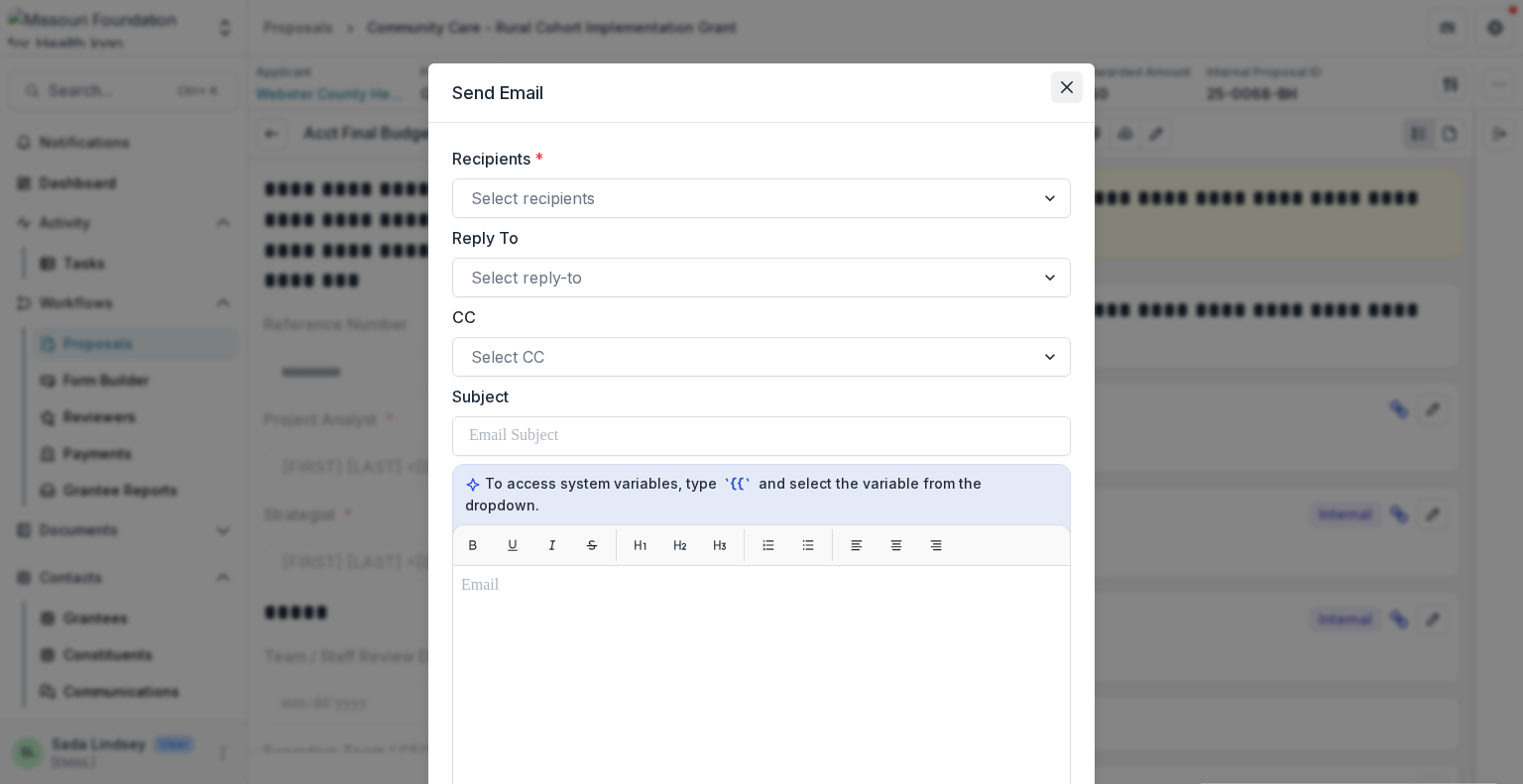 click 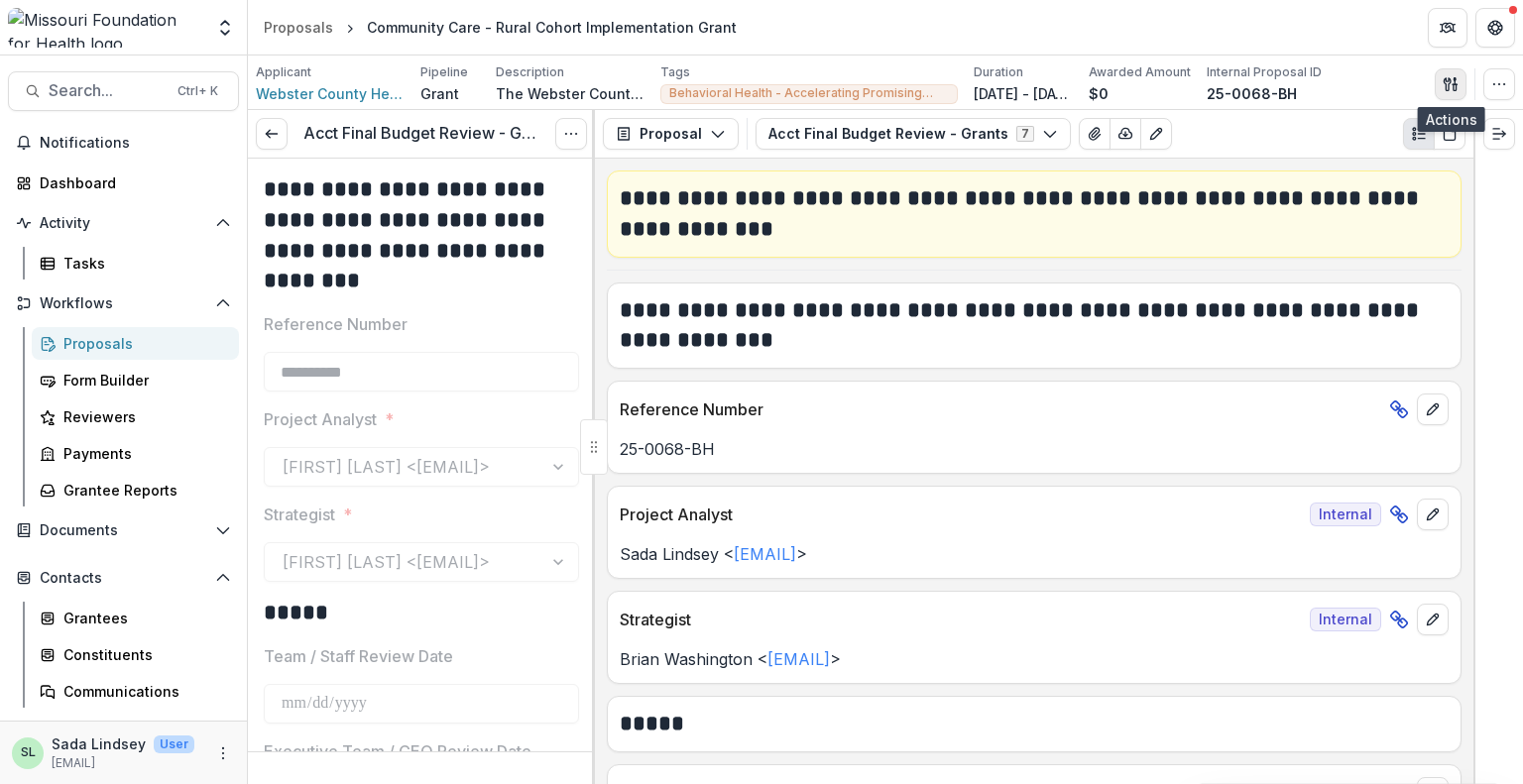 click 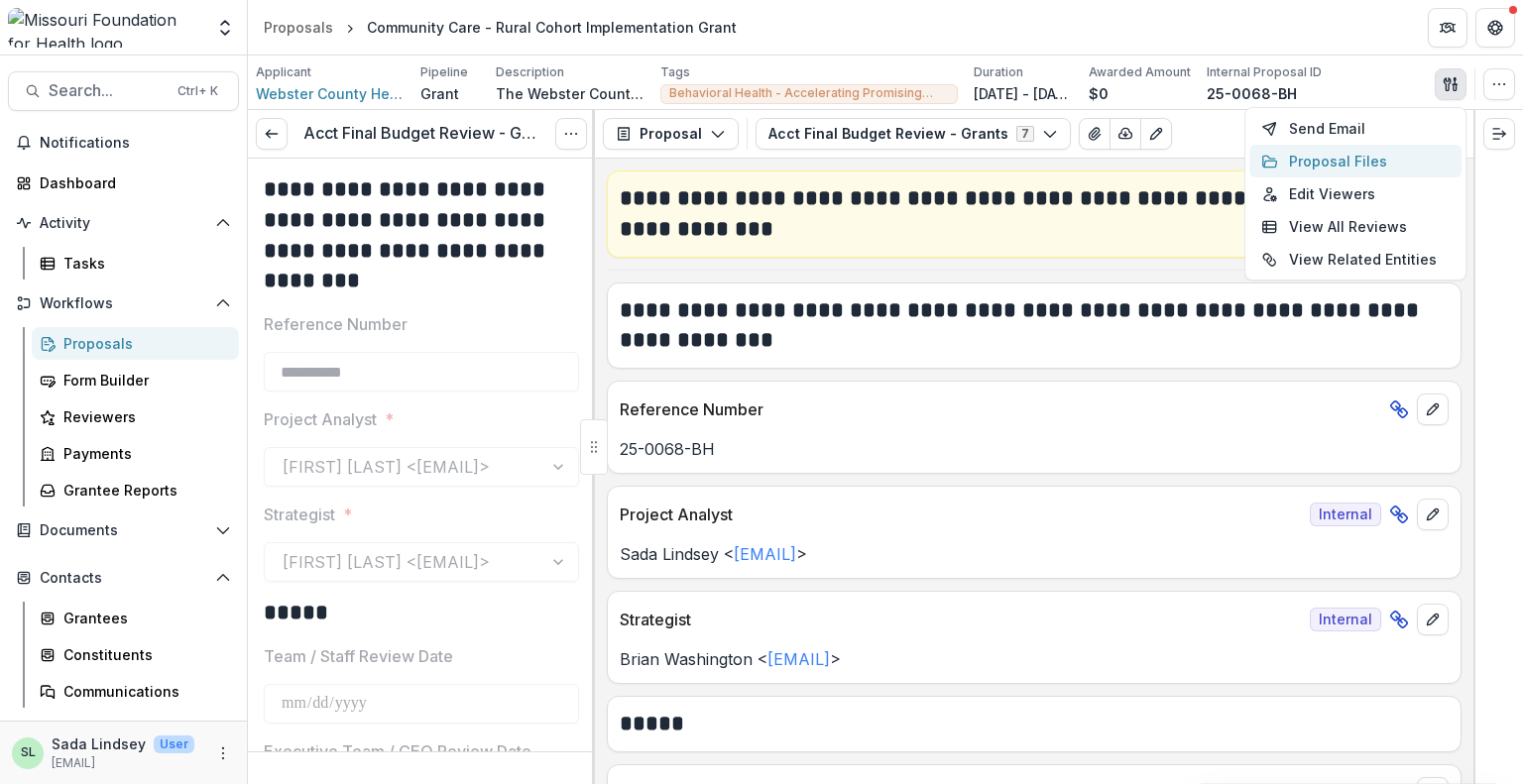 click on "Proposal Files" at bounding box center [1355, 161] 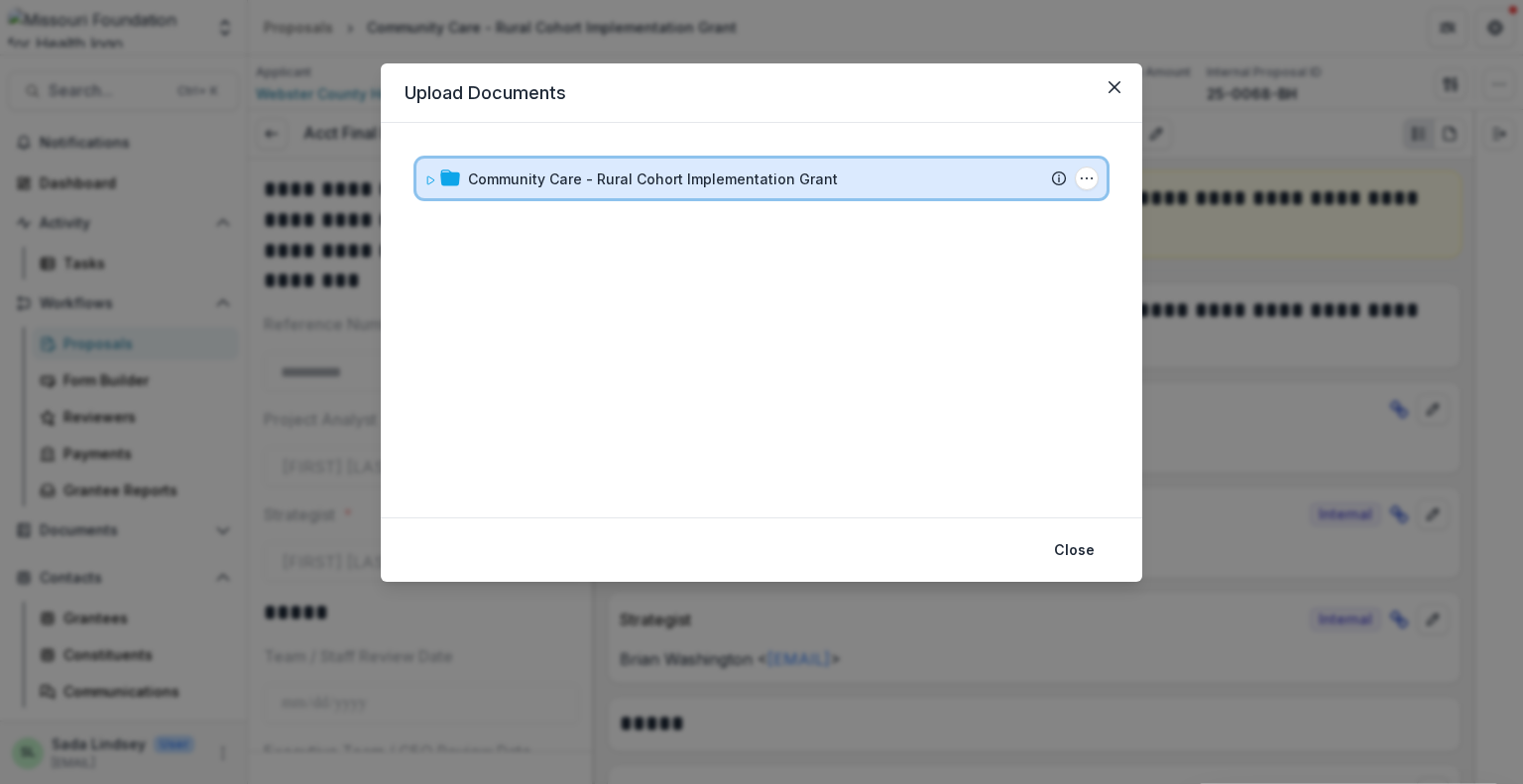 click on "Community Care - Rural Cohort Implementation Grant Submission Temelio Proposal Attached proposal documents Report Tasks No tasks Folder Options Rename Add Subfolder Delete" at bounding box center [762, 178] 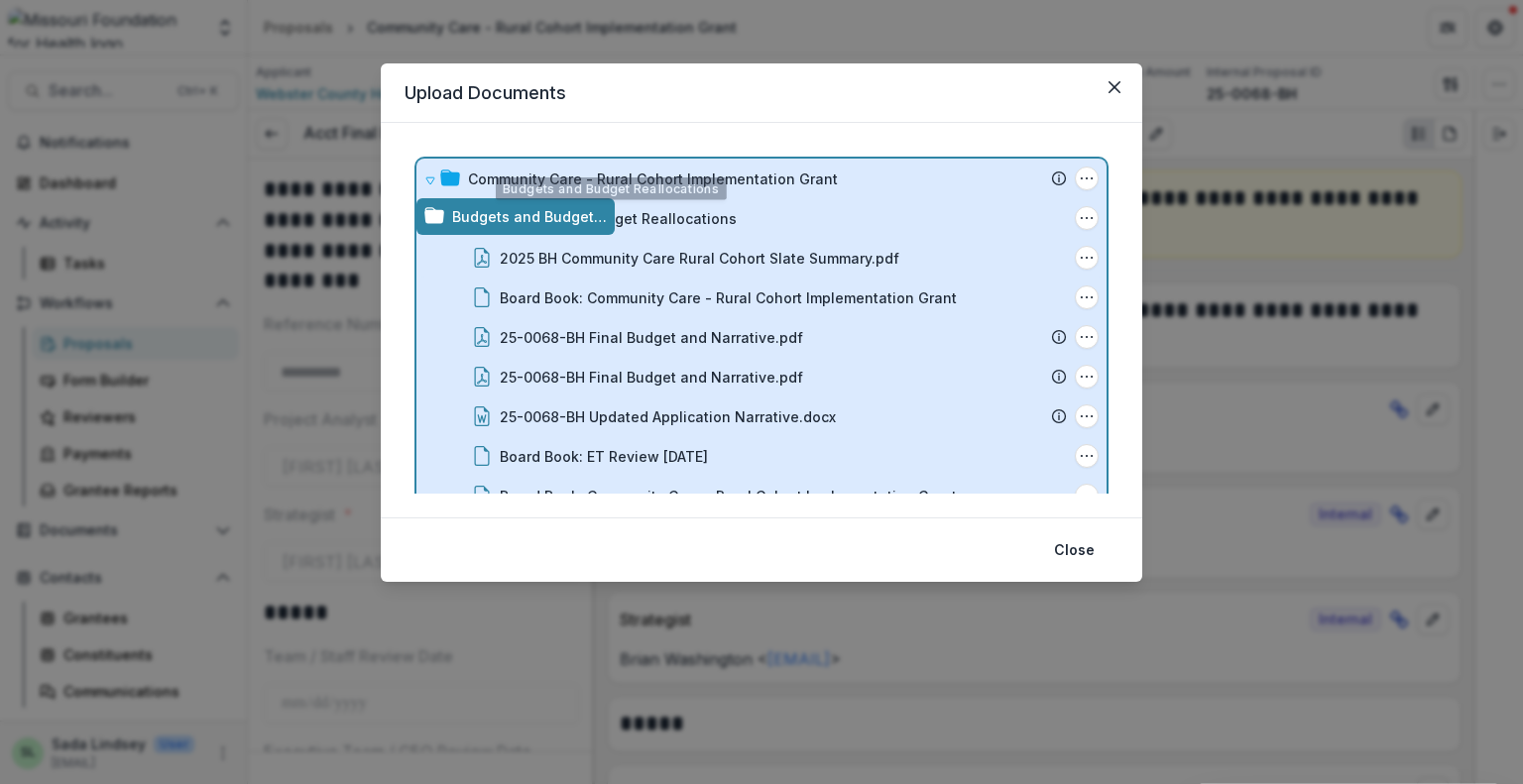 click on "Community Care - Rural Cohort Implementation Grant Submission Temelio Proposal Attached proposal documents Report Tasks No tasks Folder Options Rename Add Subfolder Delete Budgets and Budget Reallocations Folder Options Rename Add Subfolder Delete 2025 BH Community Care Rural Cohort Slate Summary.pdf File Options Download Rename Delete Board Book: Community Care - Rural Cohort Implementation Grant File Options Download Rename Delete 25-0068-BH Final Budget and Narrative.pdf File Options Download Rename Delete 25-0068-BH Final Budget and Narrative.pdf File Options Download Rename Delete 25-0068-BH Updated Application Narrative.docx File Options Download Rename Delete Board Book: ET Review 07.18.25 File Options Download Rename Delete Board Book: Community Care - Rural Cohort Implementation Grant File Options Download Rename Delete Attachments/6992/Application.html File Options Download Rename Delete Attachments/6992/MFH Conflict of Interest.pdf File Options Download Rename Delete File Options Download Rename" at bounding box center (762, 320) 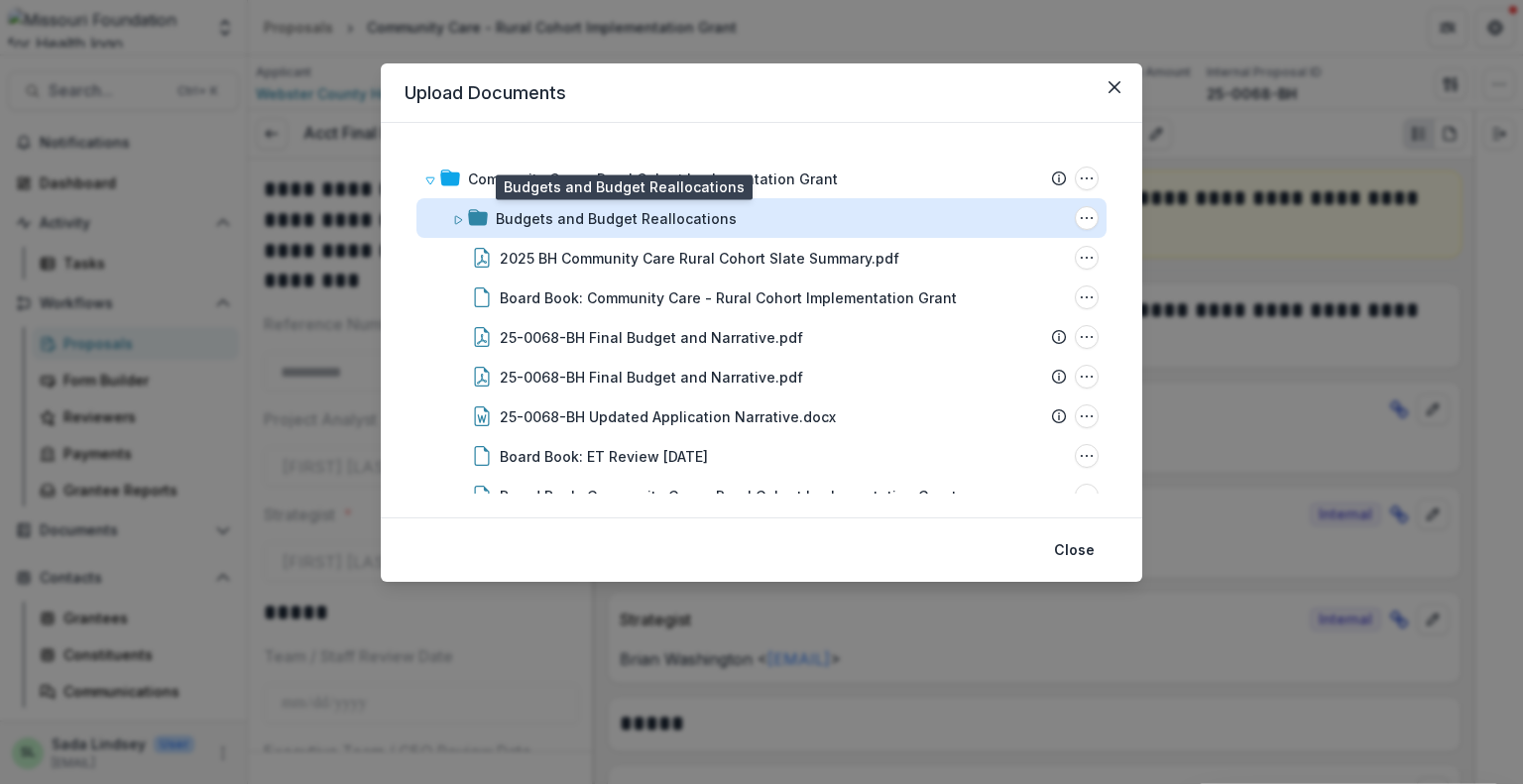 click on "Budgets and Budget Reallocations" at bounding box center [616, 218] 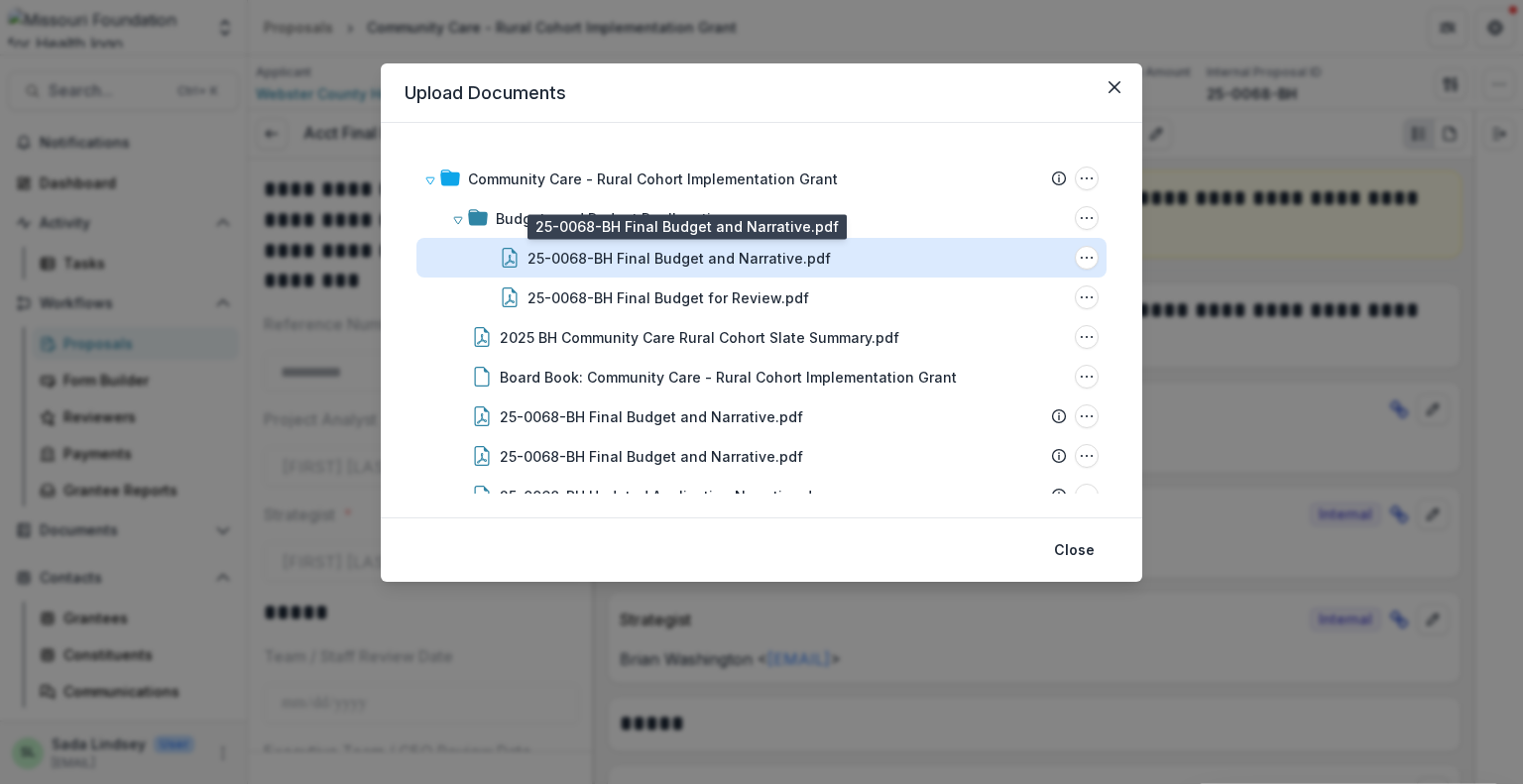 click on "25-0068-BH Final Budget and Narrative.pdf" at bounding box center [679, 258] 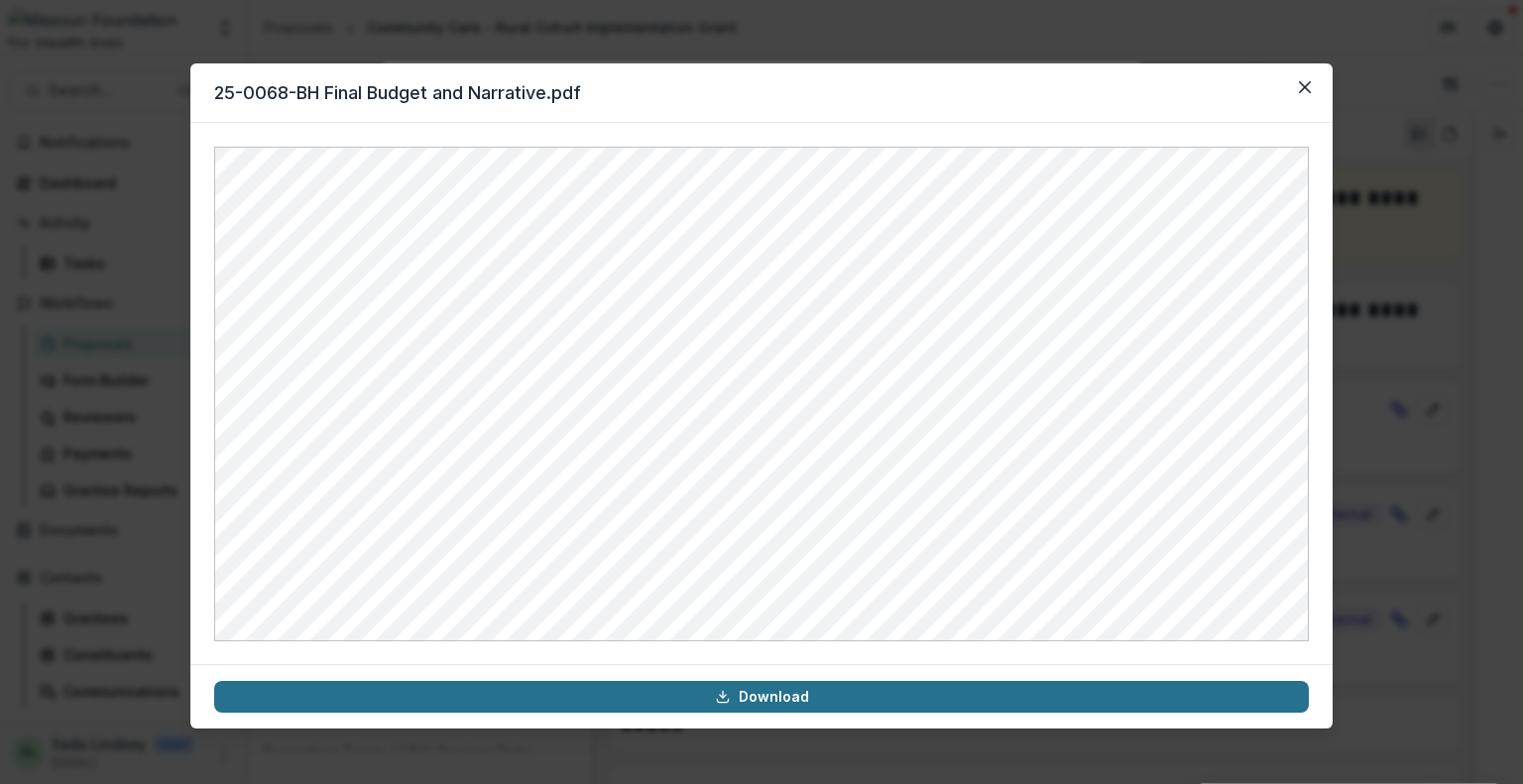 click on "Download" at bounding box center [762, 697] 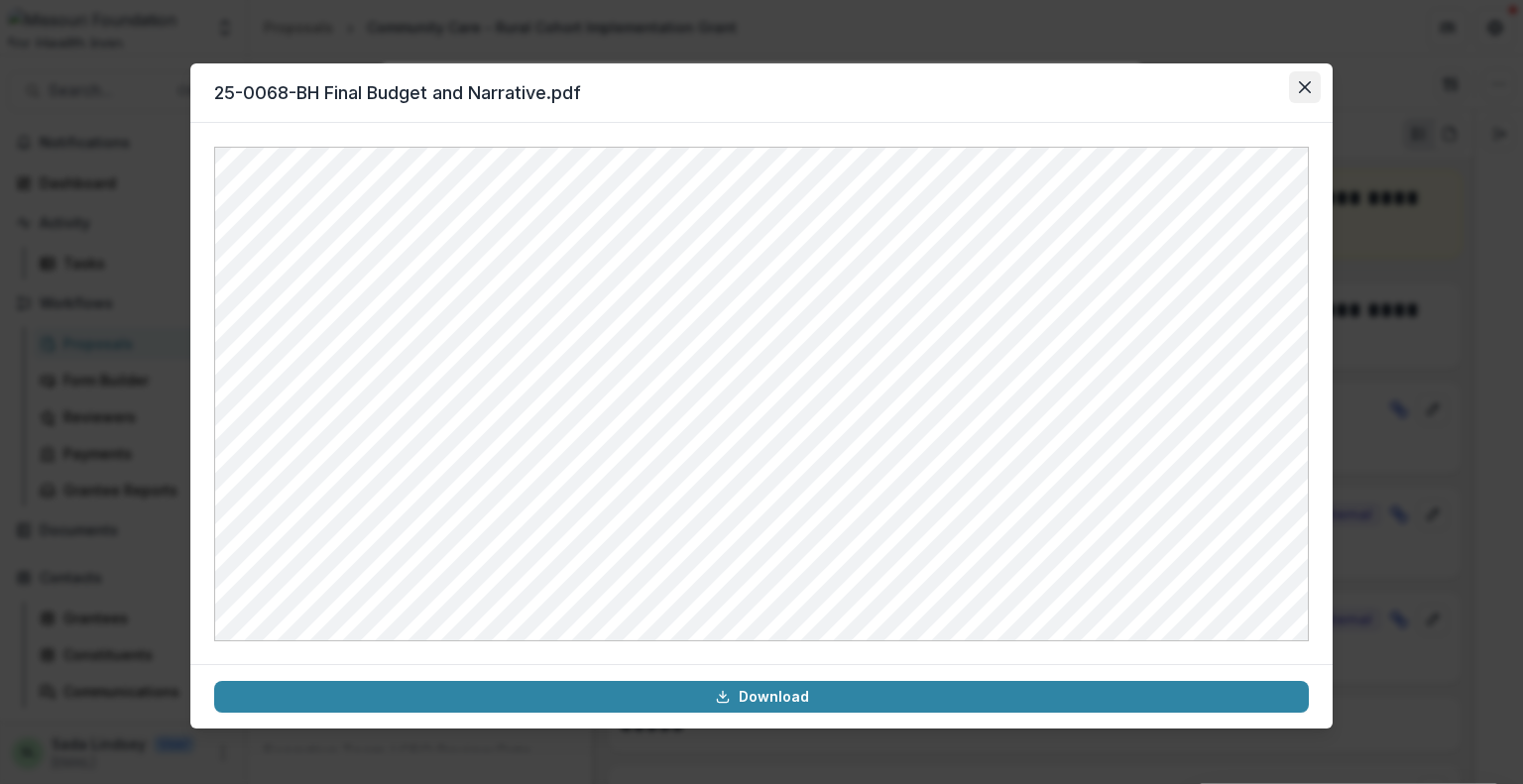 click 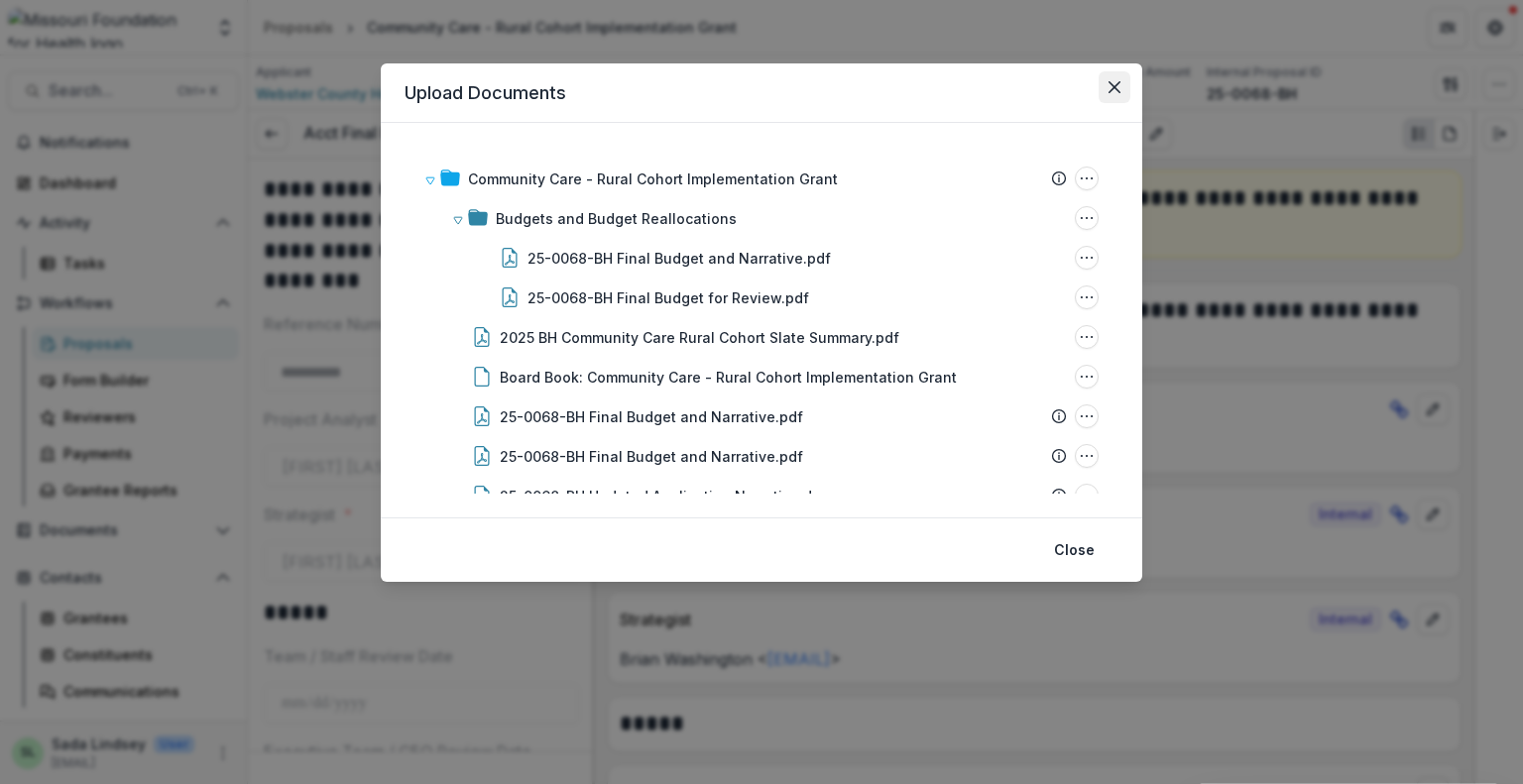 click 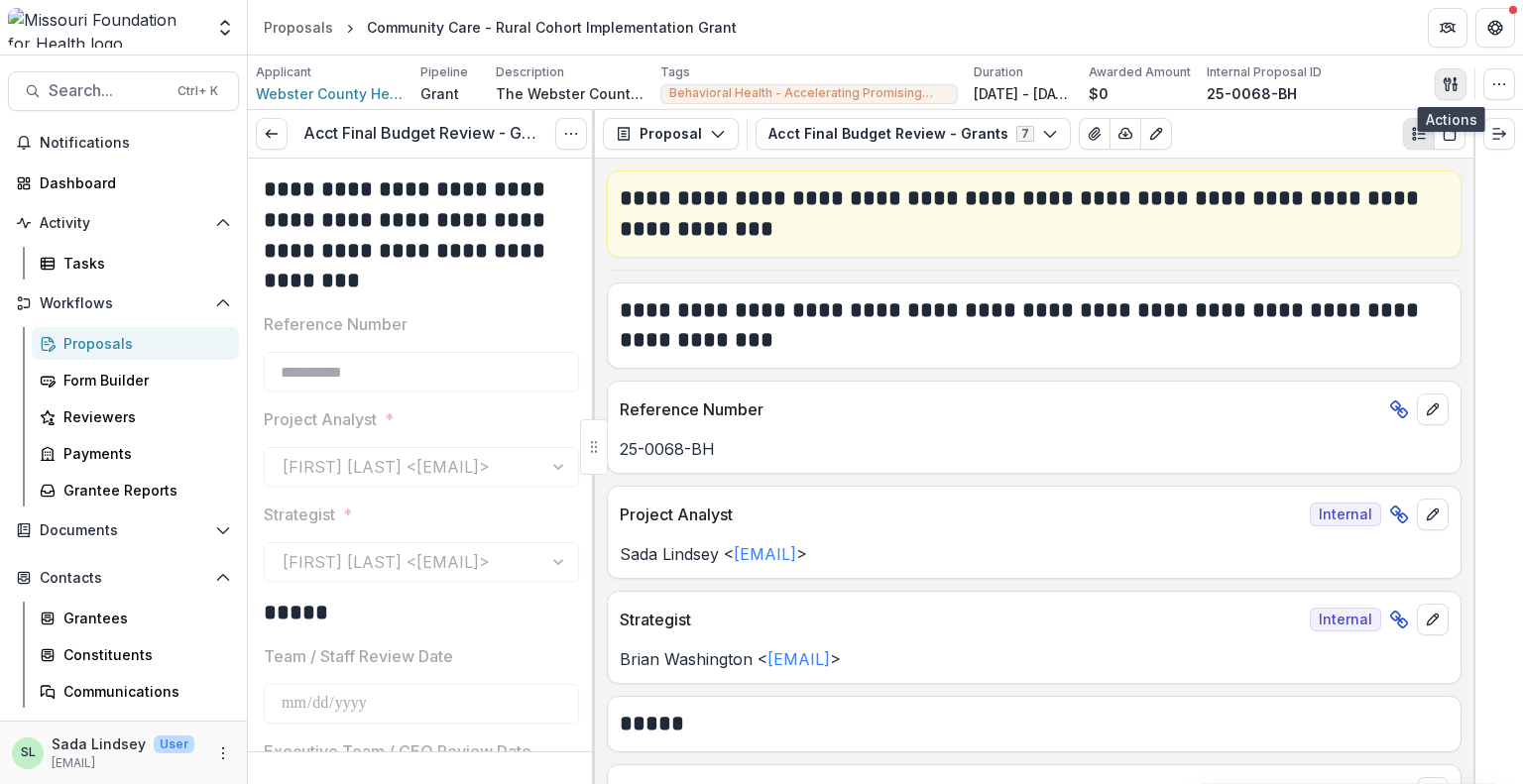 click 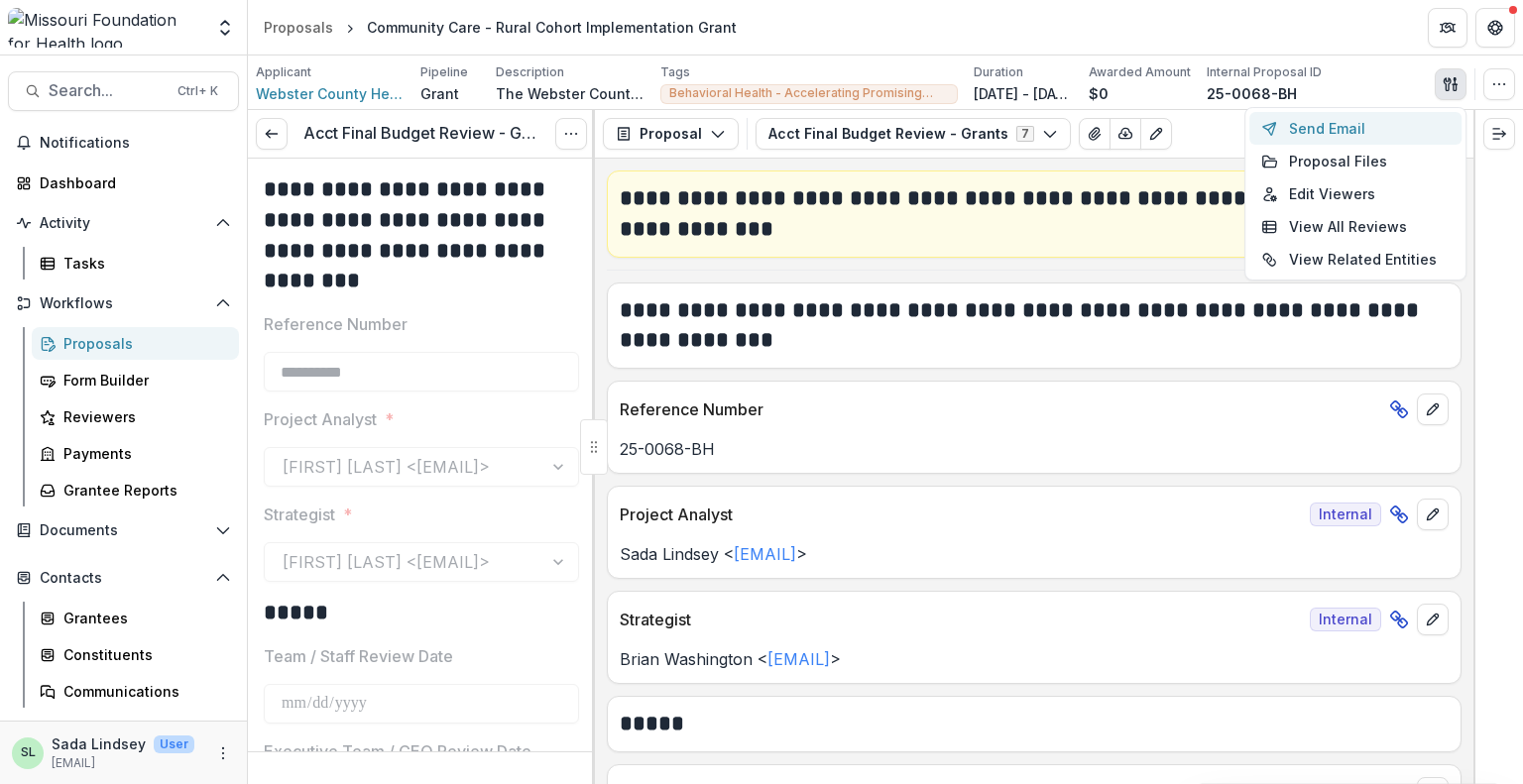 click on "Send Email" at bounding box center [1355, 128] 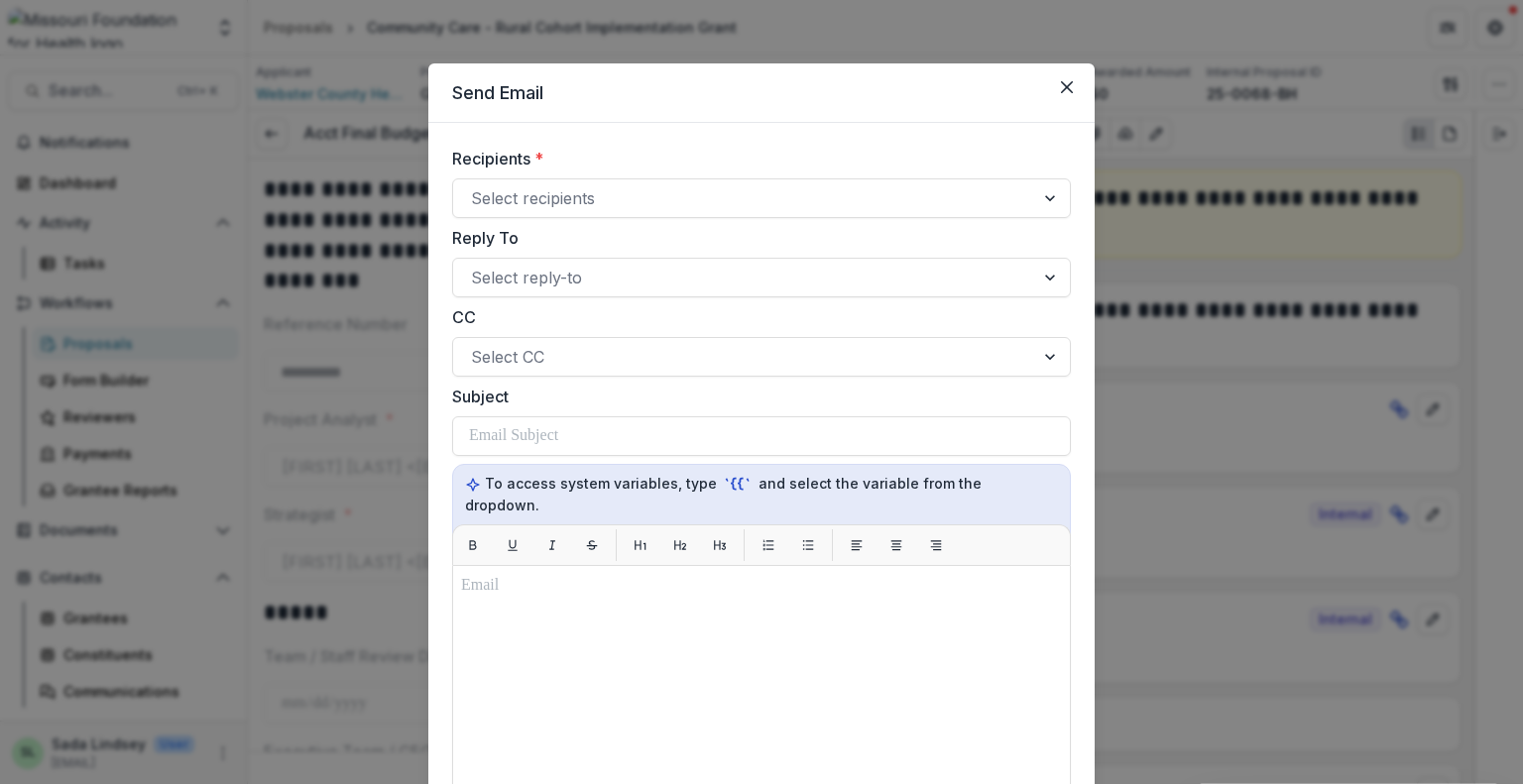 drag, startPoint x: 702, startPoint y: 79, endPoint x: 732, endPoint y: 35, distance: 53.25411 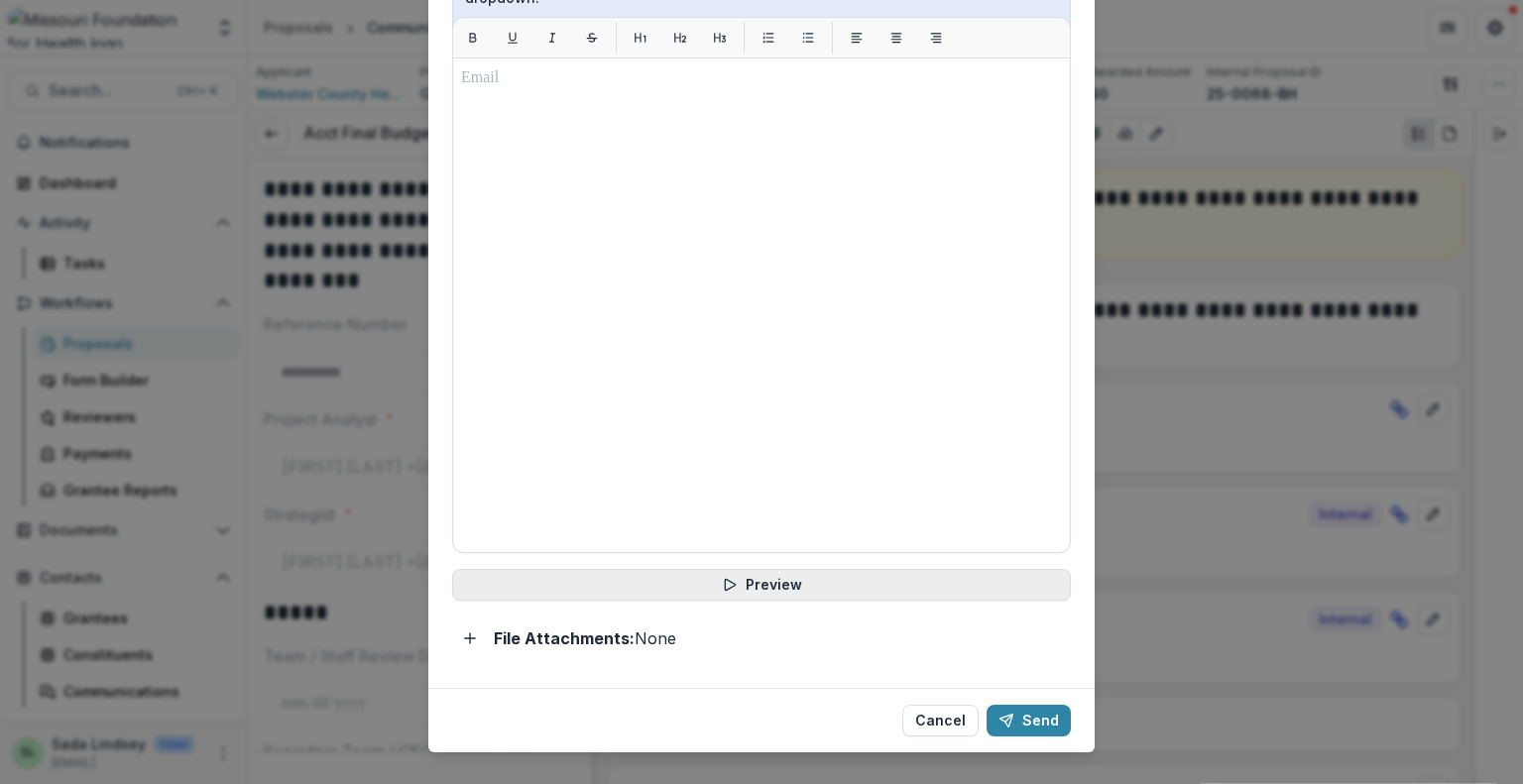 scroll, scrollTop: 515, scrollLeft: 0, axis: vertical 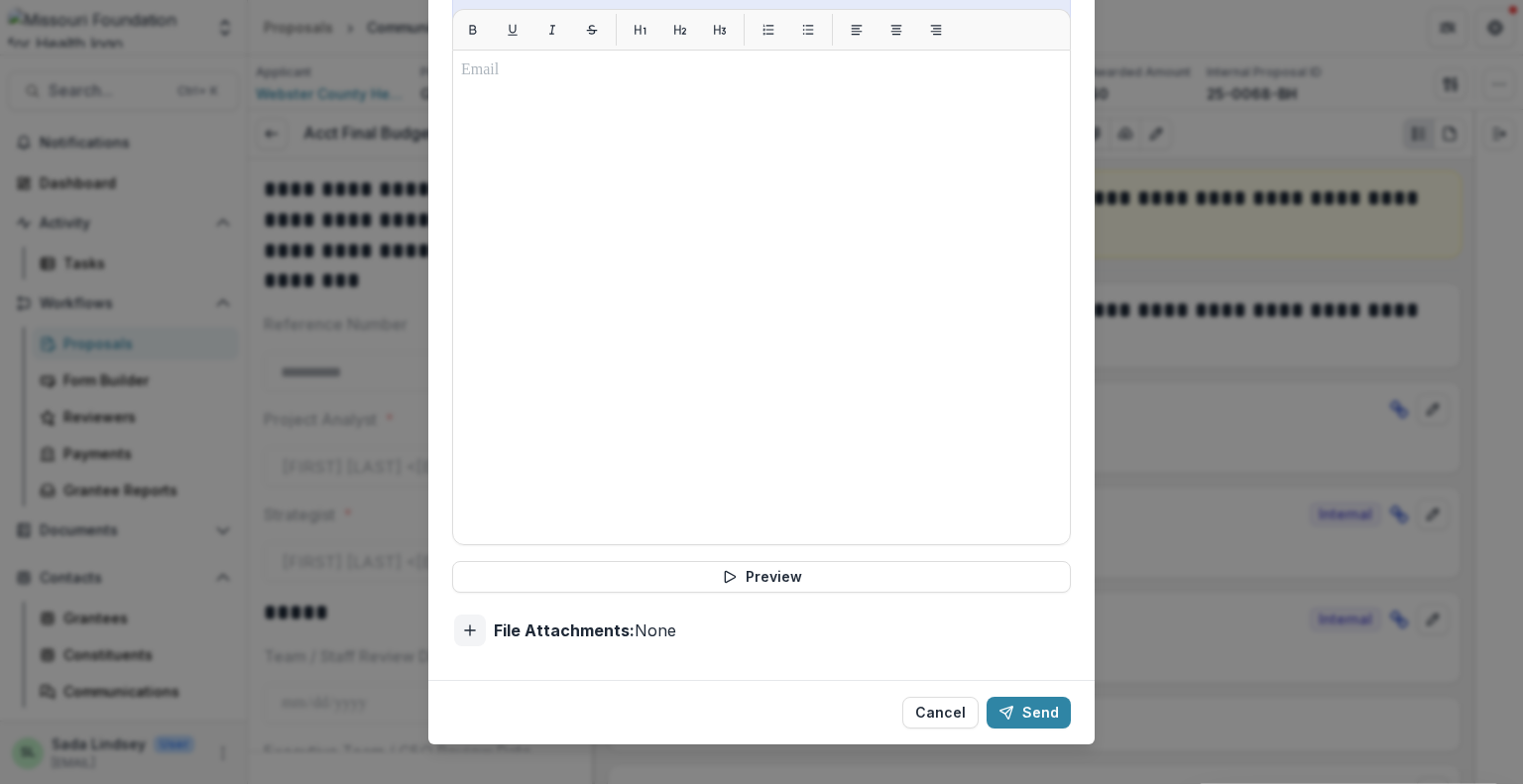 click 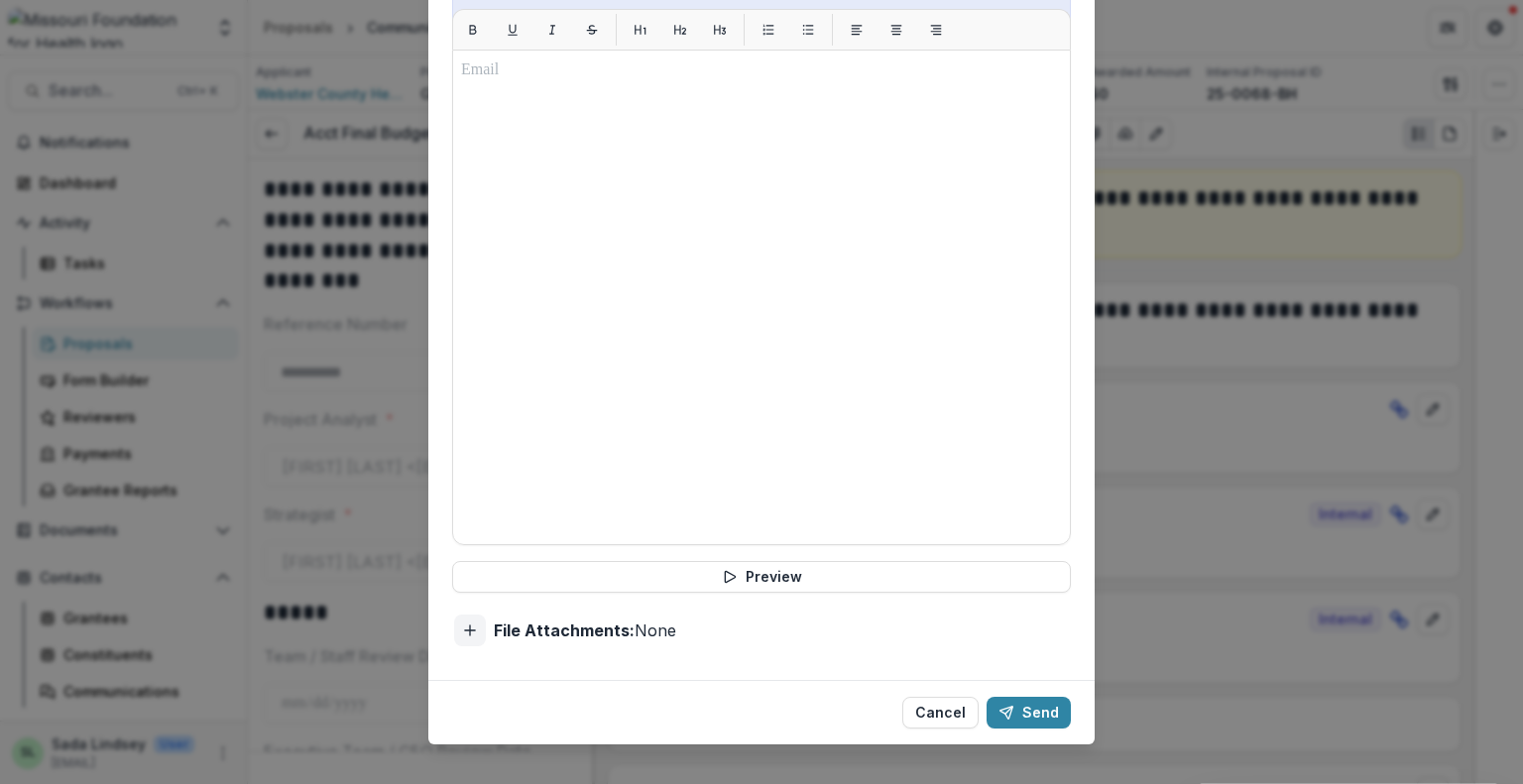 type on "**********" 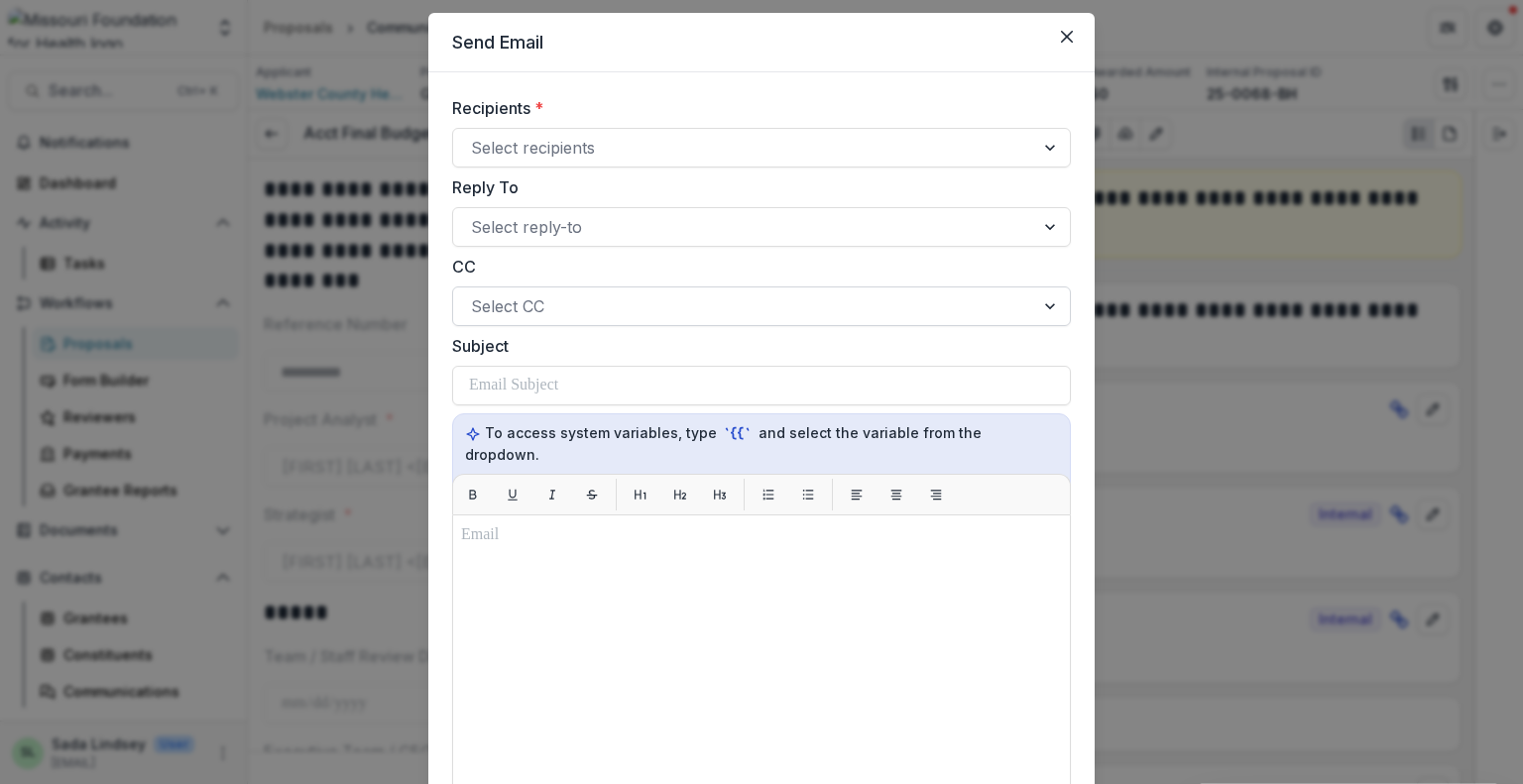 scroll, scrollTop: 20, scrollLeft: 0, axis: vertical 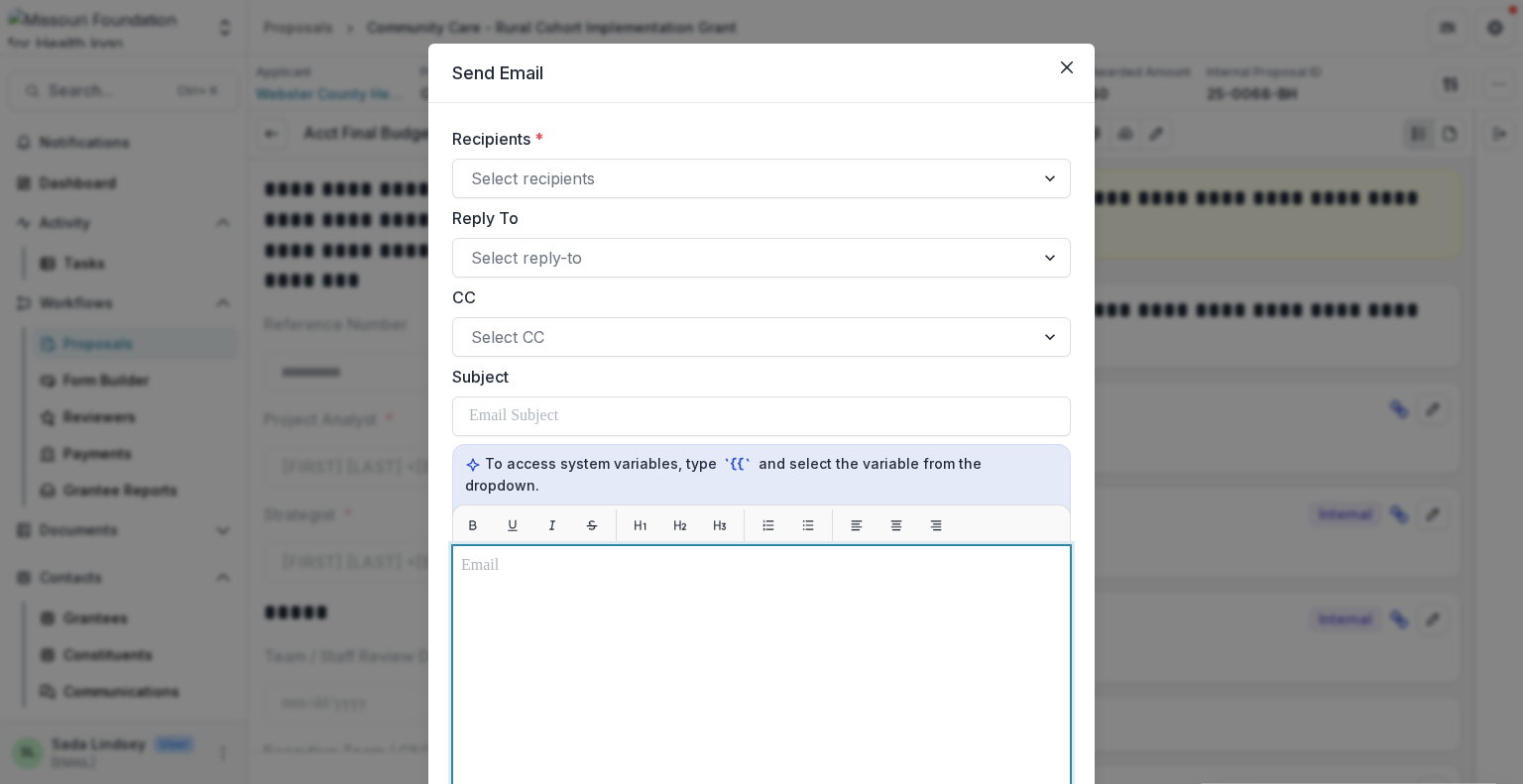 click at bounding box center [762, 566] 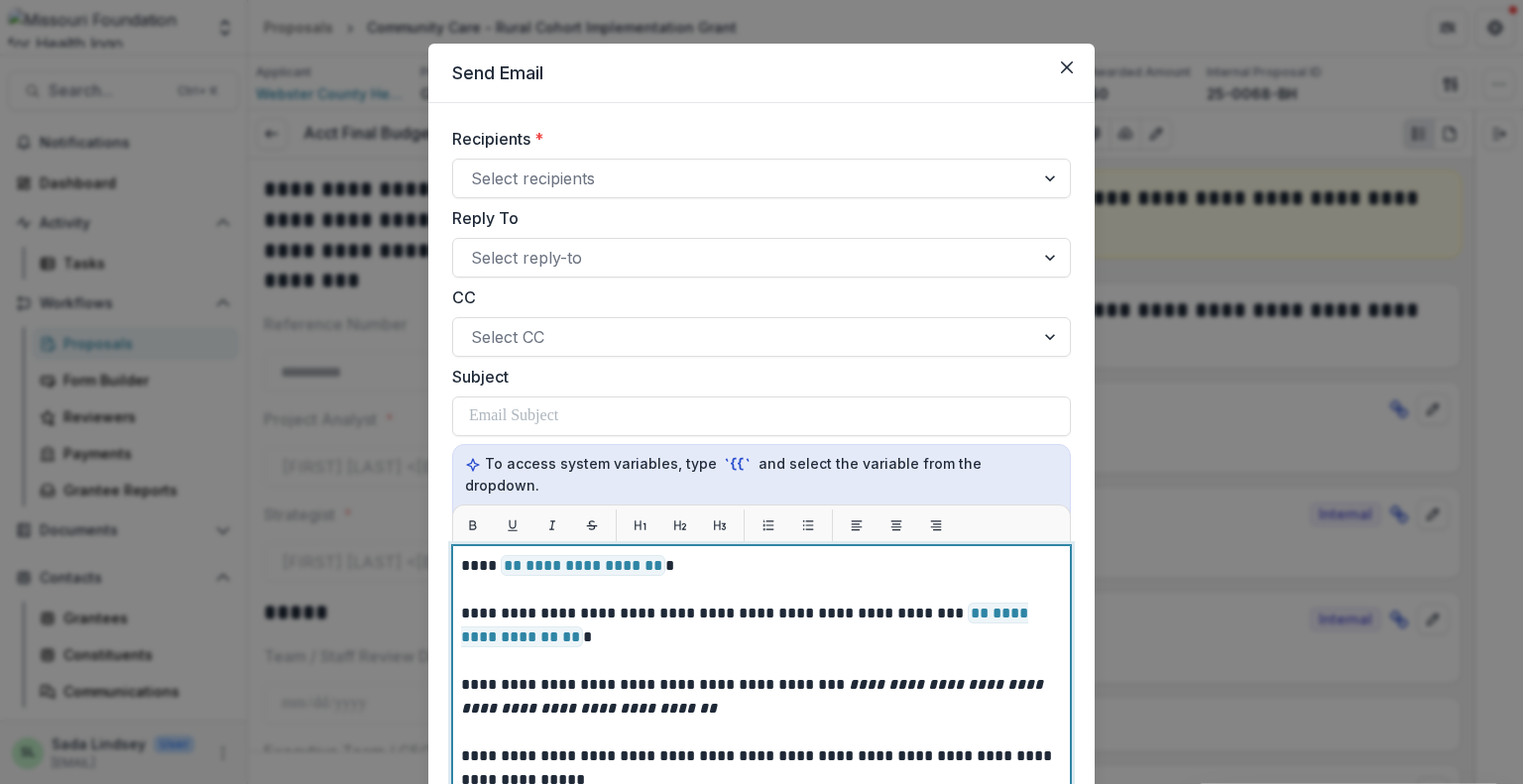 scroll, scrollTop: 126, scrollLeft: 0, axis: vertical 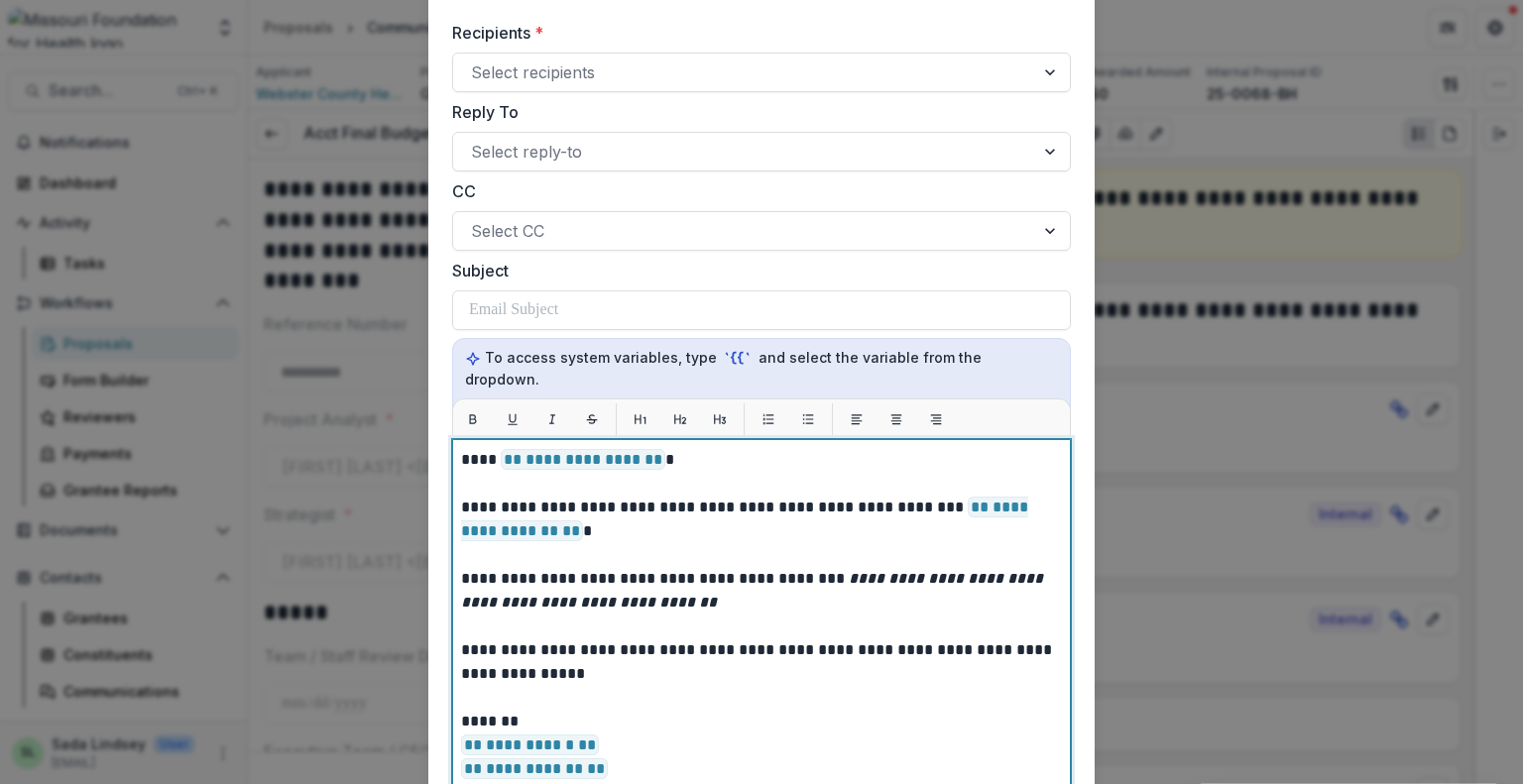 click on "**********" at bounding box center [583, 459] 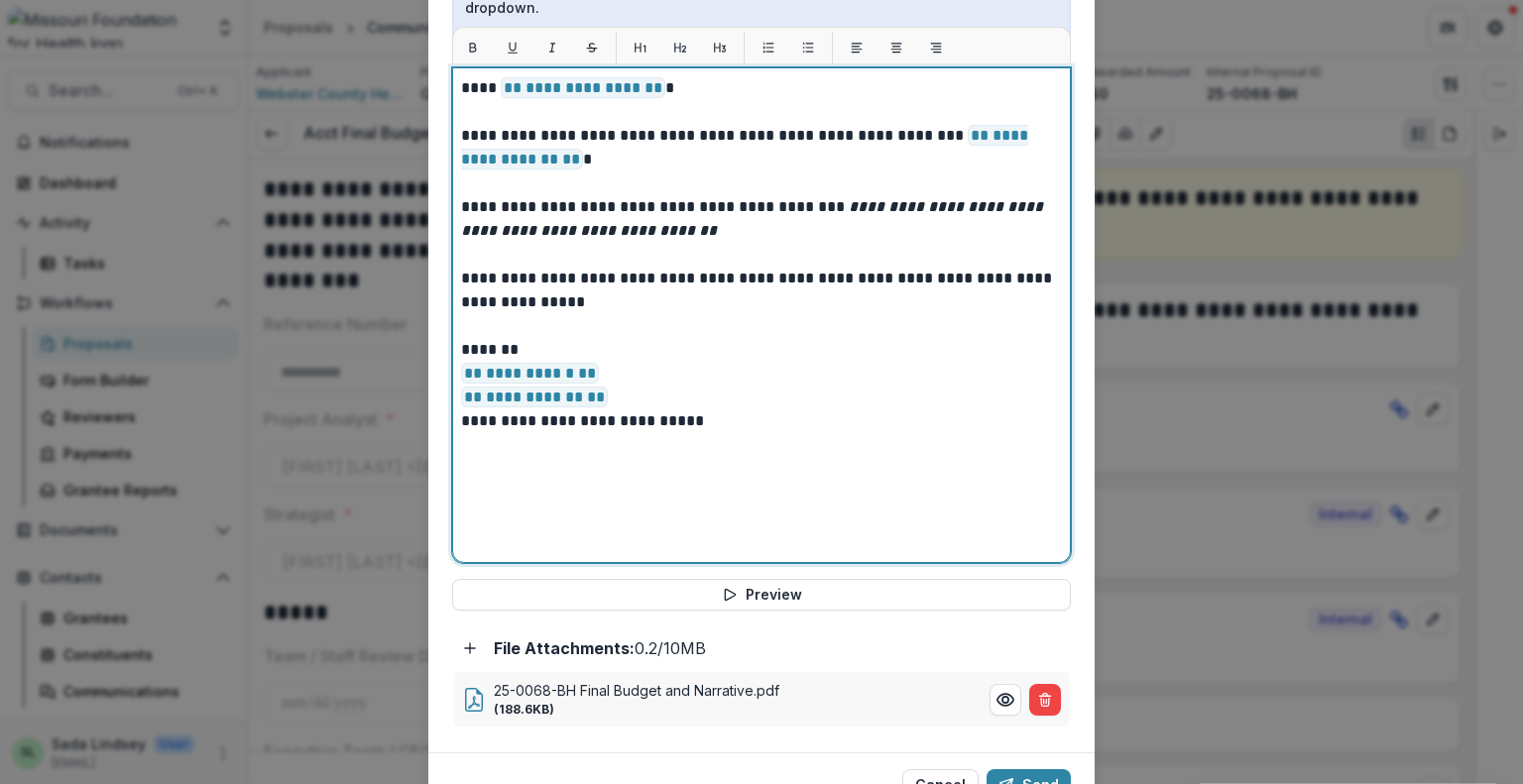 scroll, scrollTop: 570, scrollLeft: 0, axis: vertical 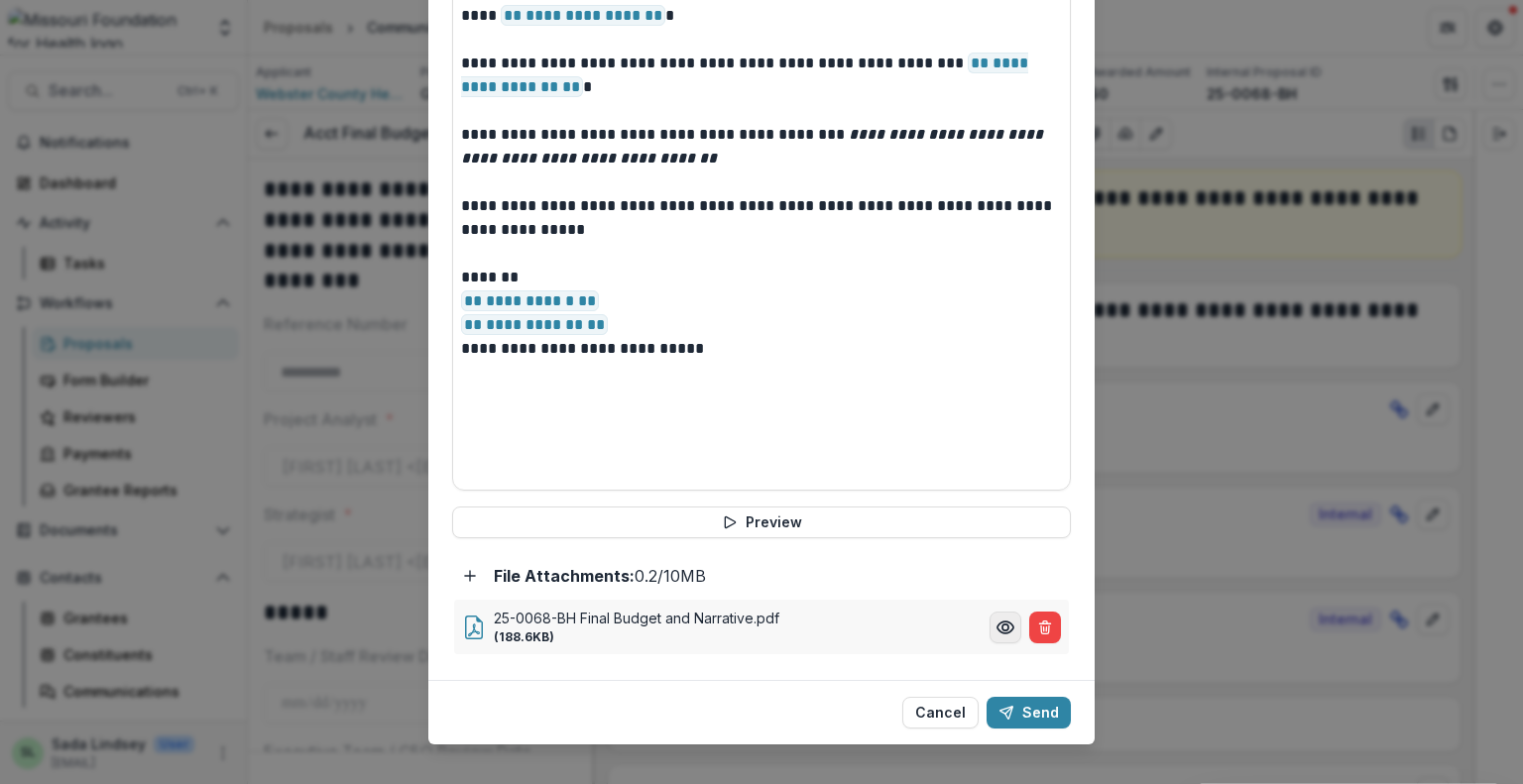 click 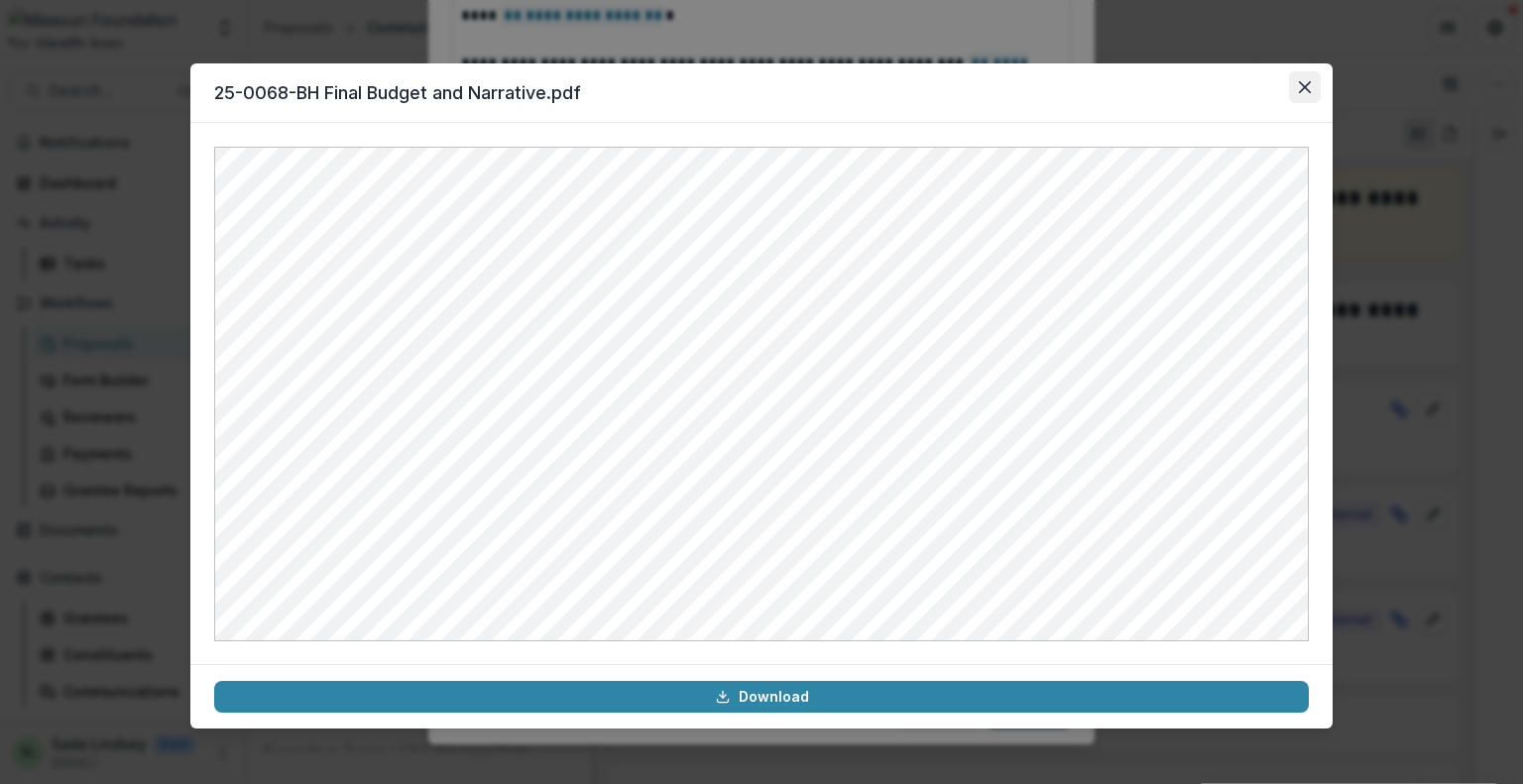 click at bounding box center [1305, 87] 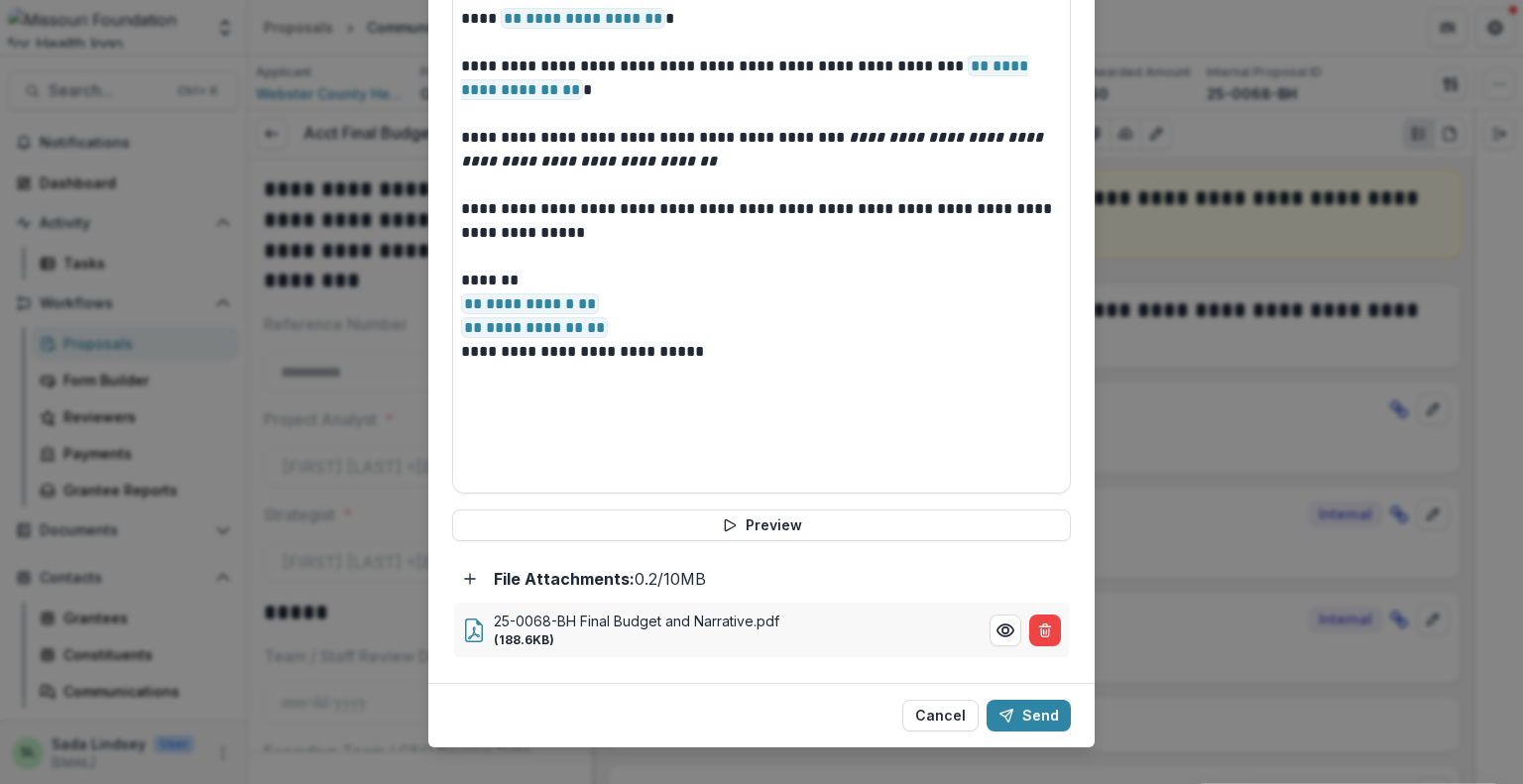 scroll, scrollTop: 570, scrollLeft: 0, axis: vertical 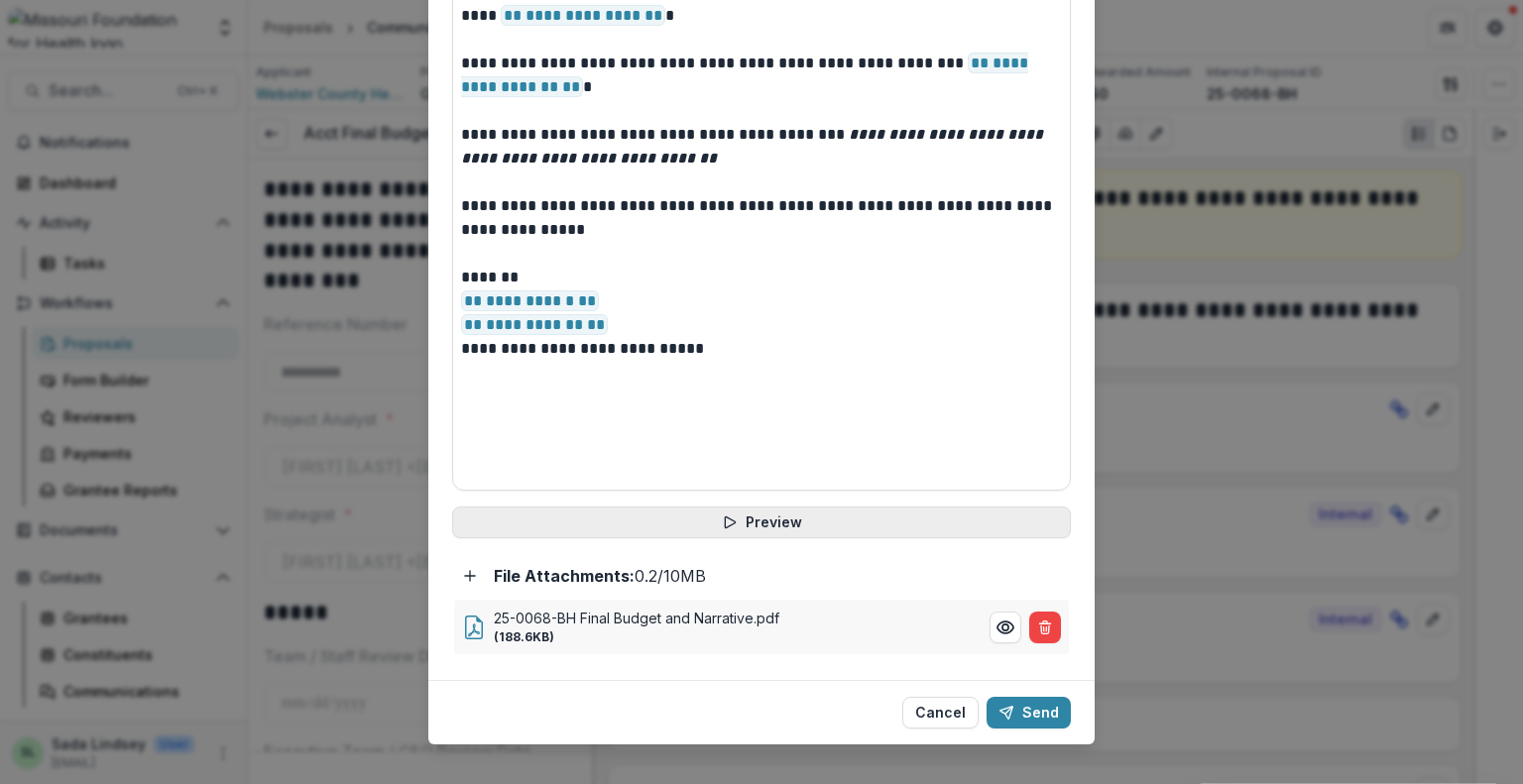 click on "Preview" at bounding box center [762, 522] 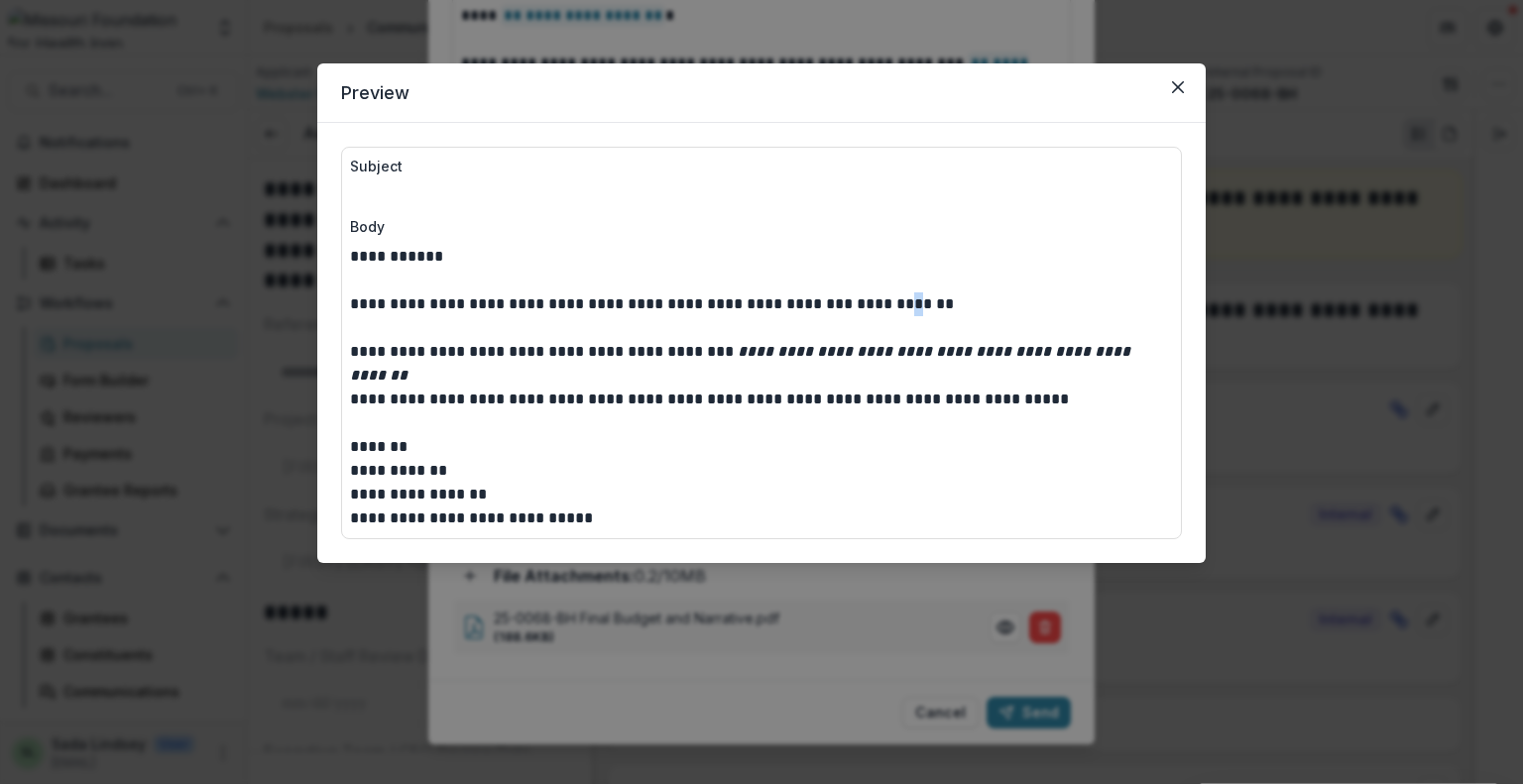 click on "**********" at bounding box center [762, 304] 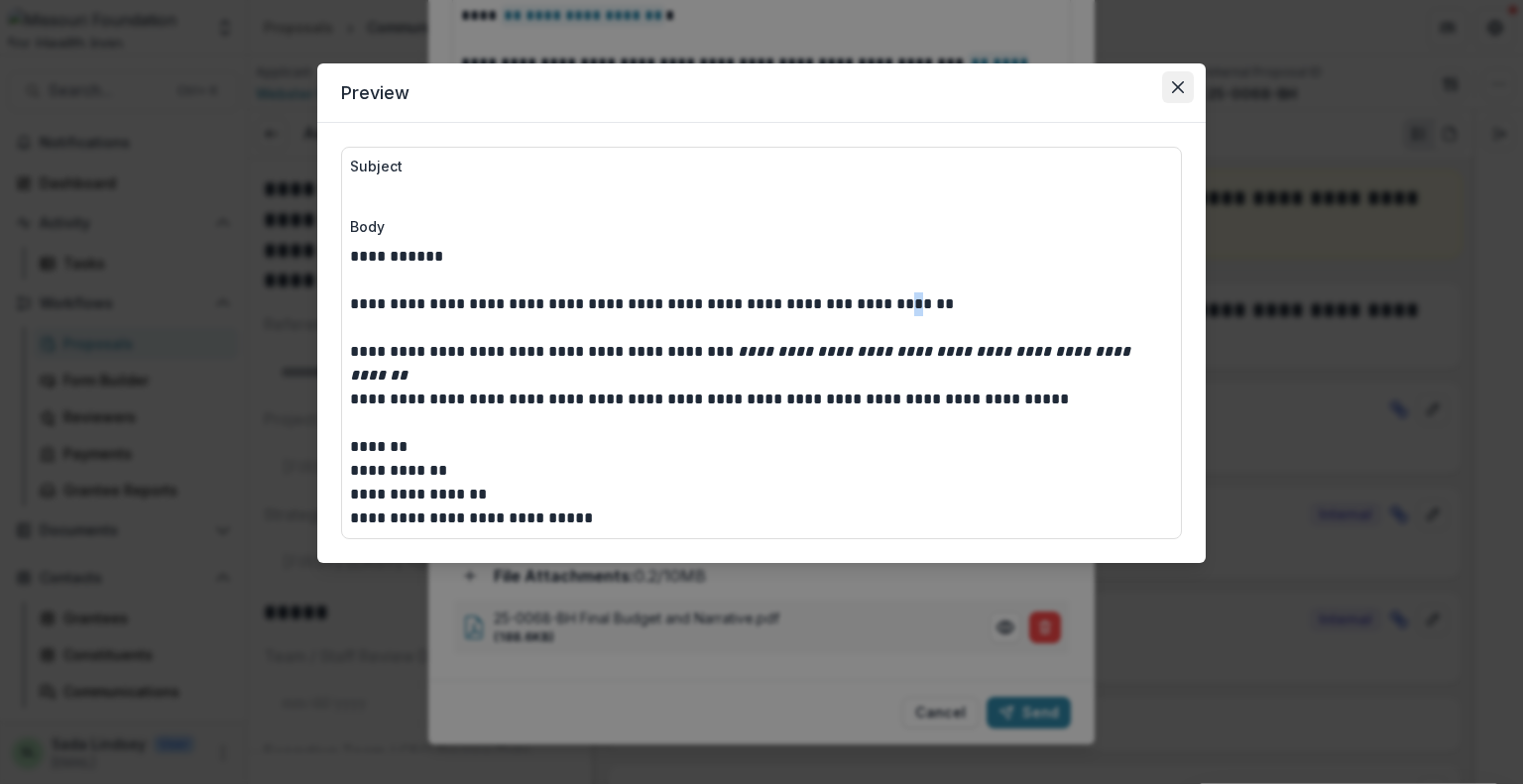 click 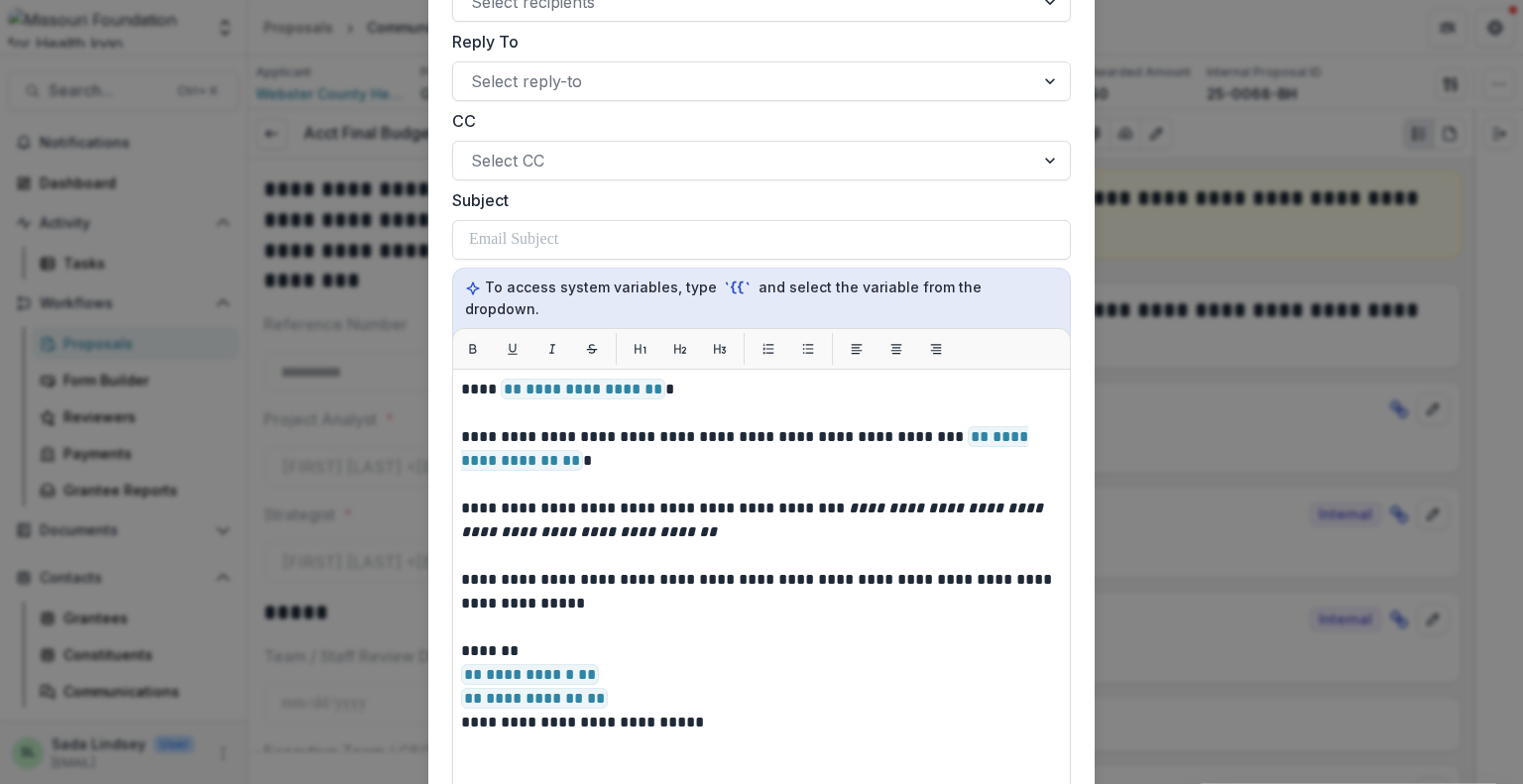 scroll, scrollTop: 173, scrollLeft: 0, axis: vertical 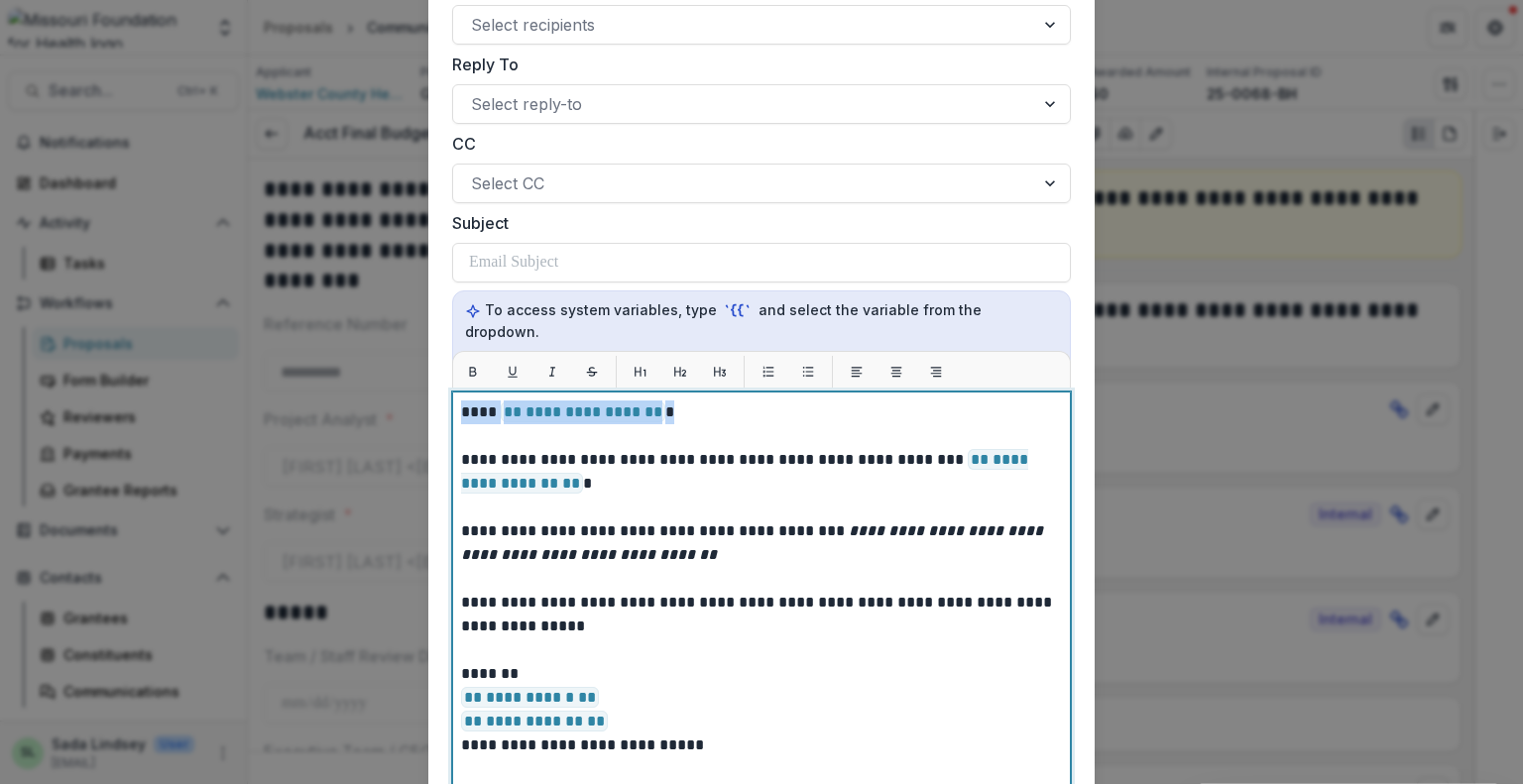 drag, startPoint x: 459, startPoint y: 384, endPoint x: 650, endPoint y: 392, distance: 191.16747 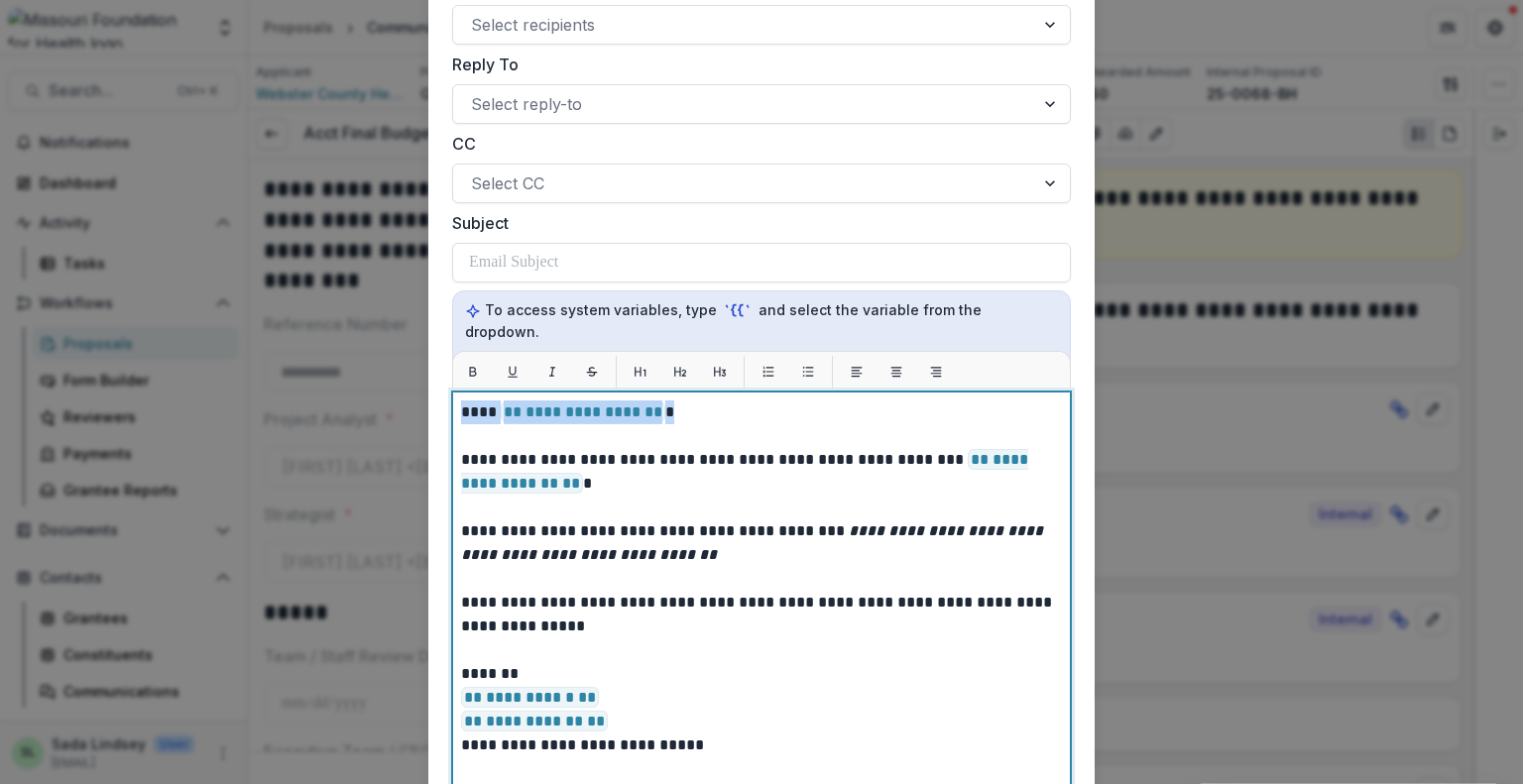 click on "**********" at bounding box center (762, 412) 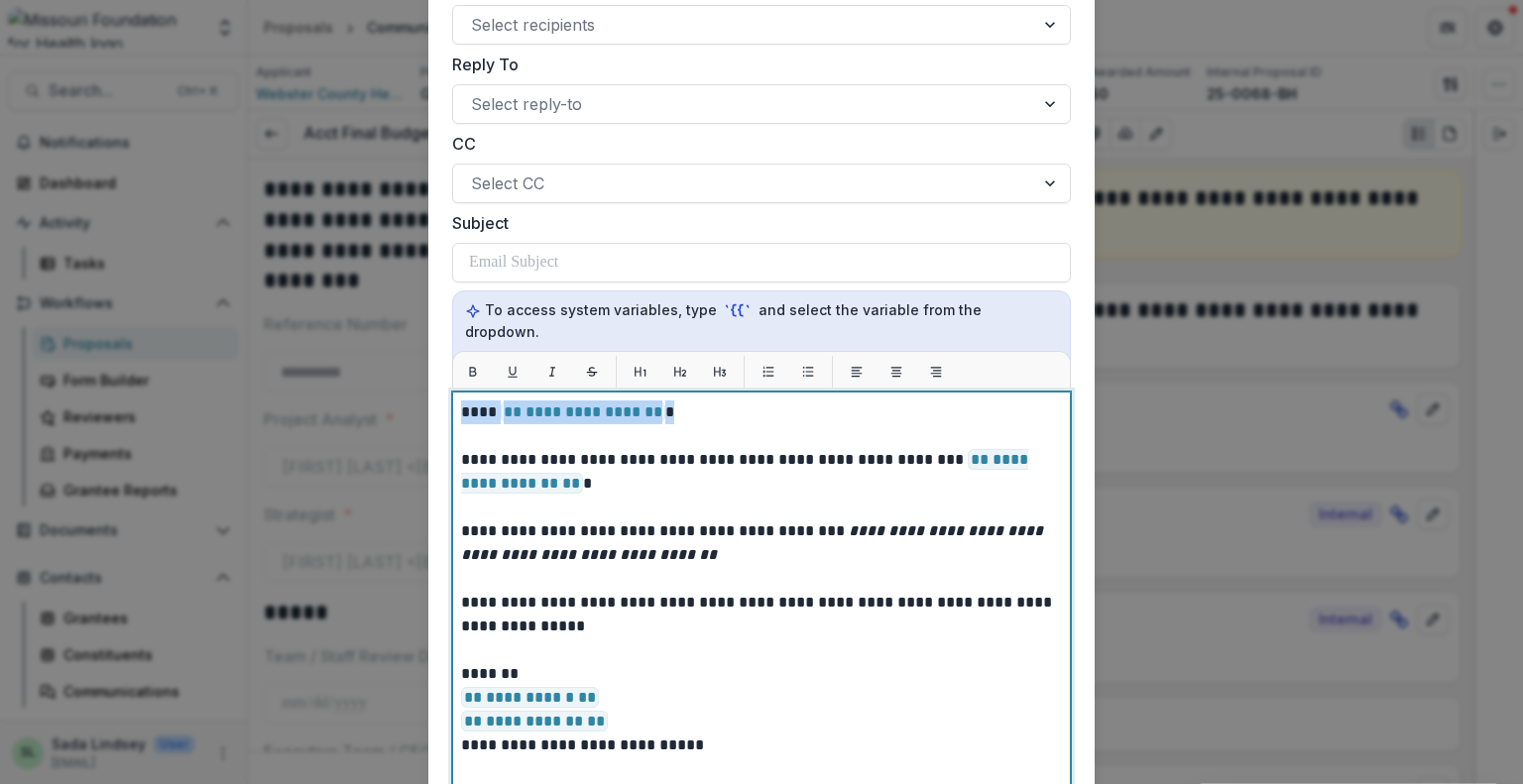 type 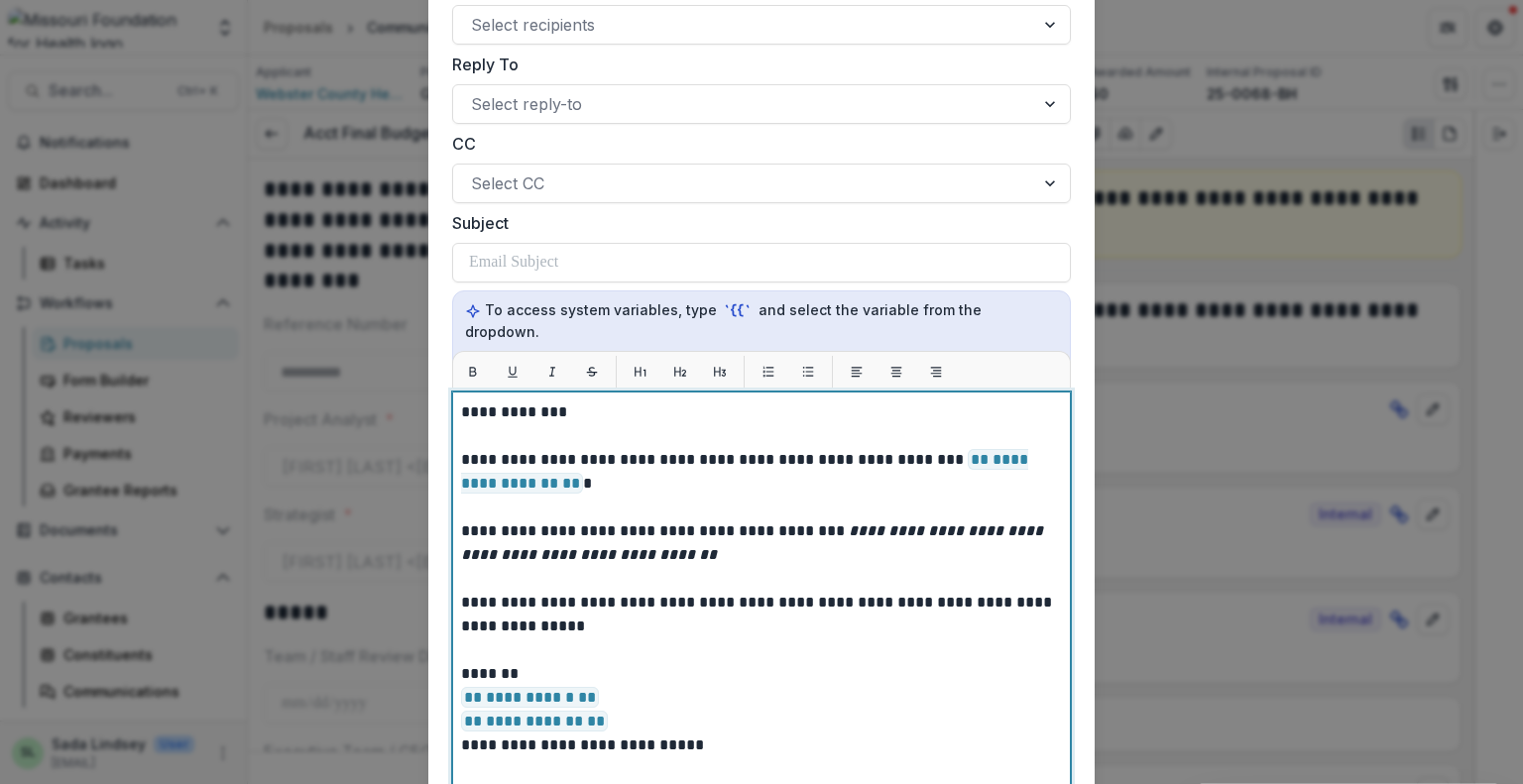 drag, startPoint x: 960, startPoint y: 437, endPoint x: 539, endPoint y: 465, distance: 421.93009 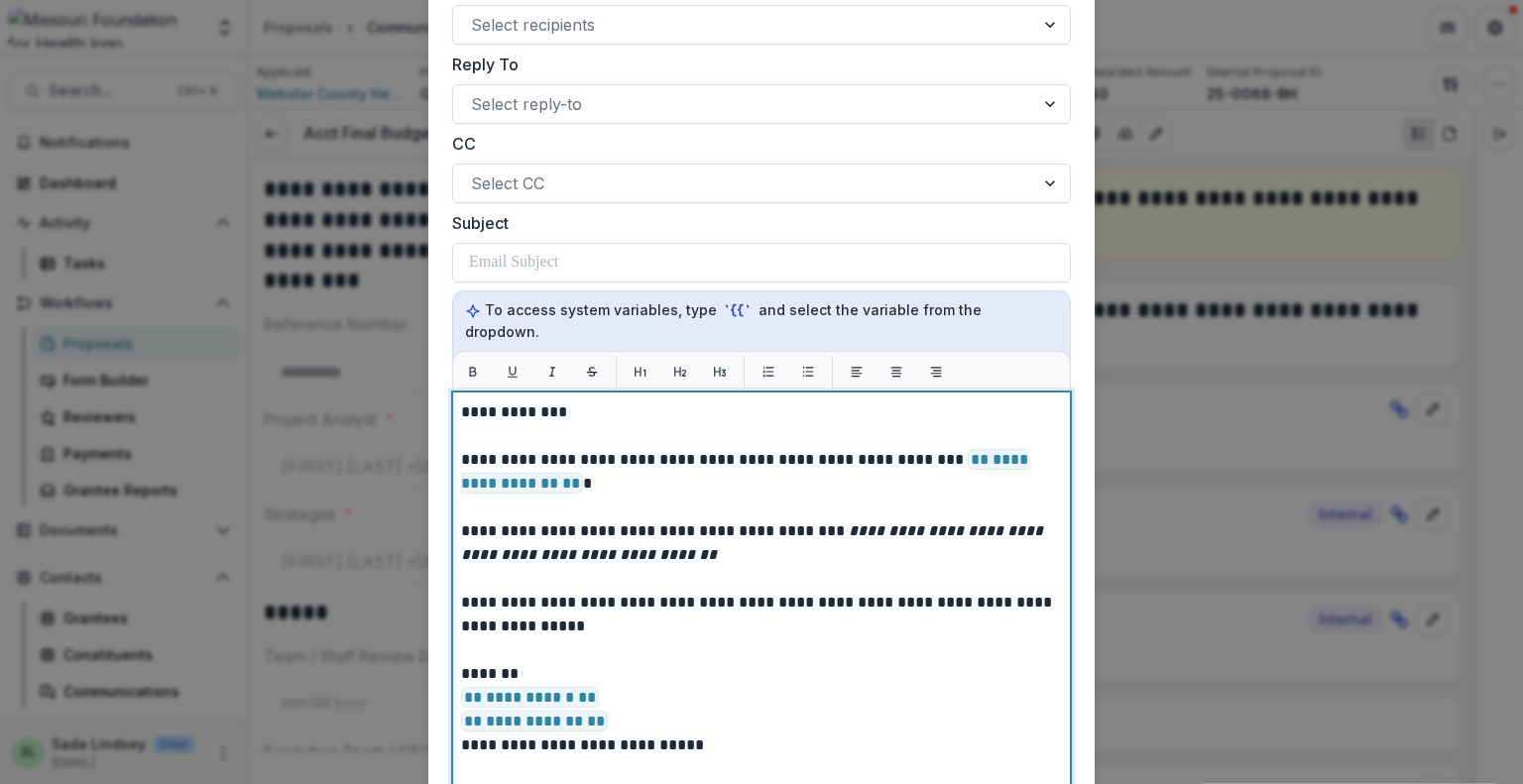 click on "**********" at bounding box center (745, 471) 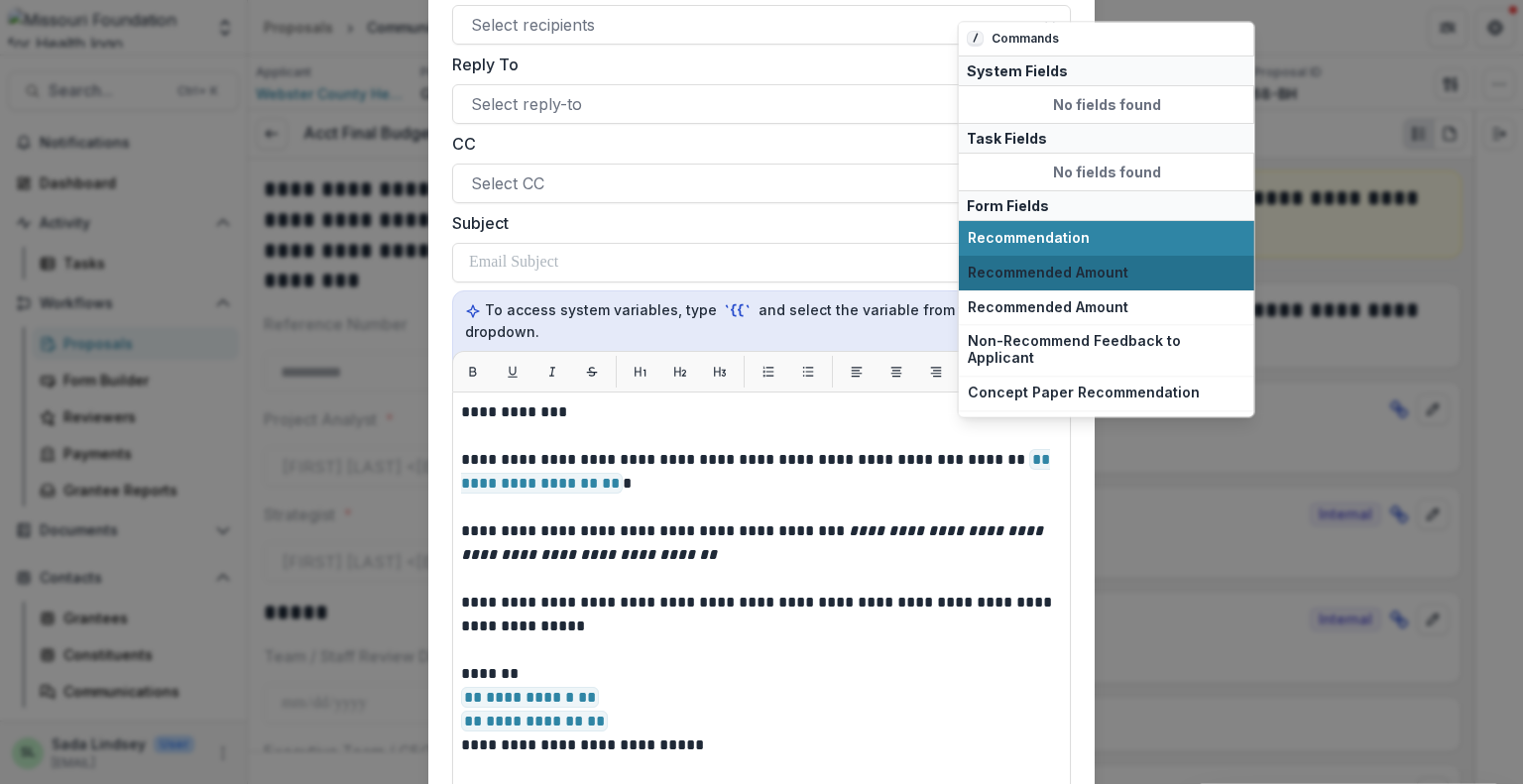 click on "Recommended Amount" at bounding box center [1107, 273] 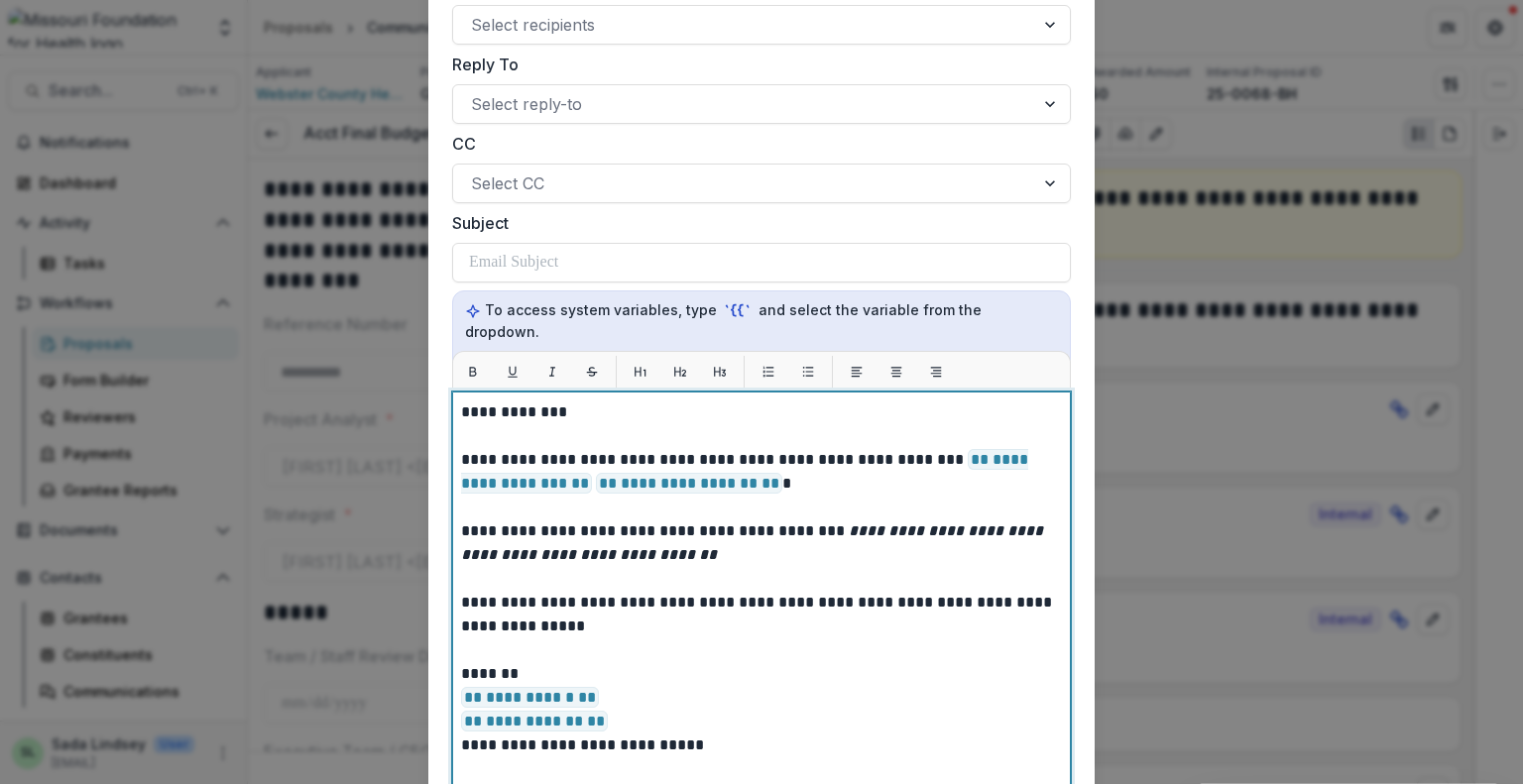 click on "**********" at bounding box center [689, 483] 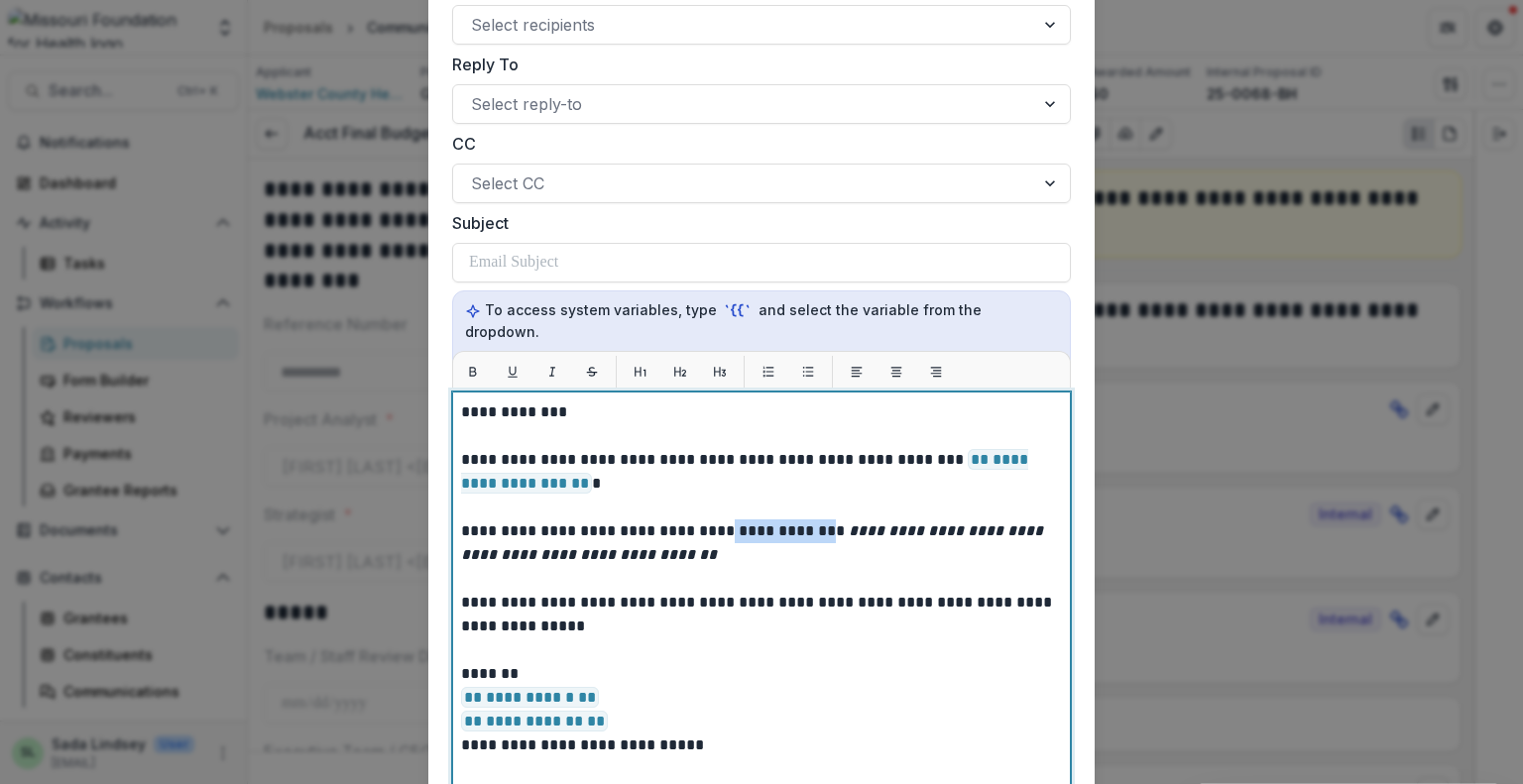 drag, startPoint x: 716, startPoint y: 506, endPoint x: 806, endPoint y: 516, distance: 90.5539 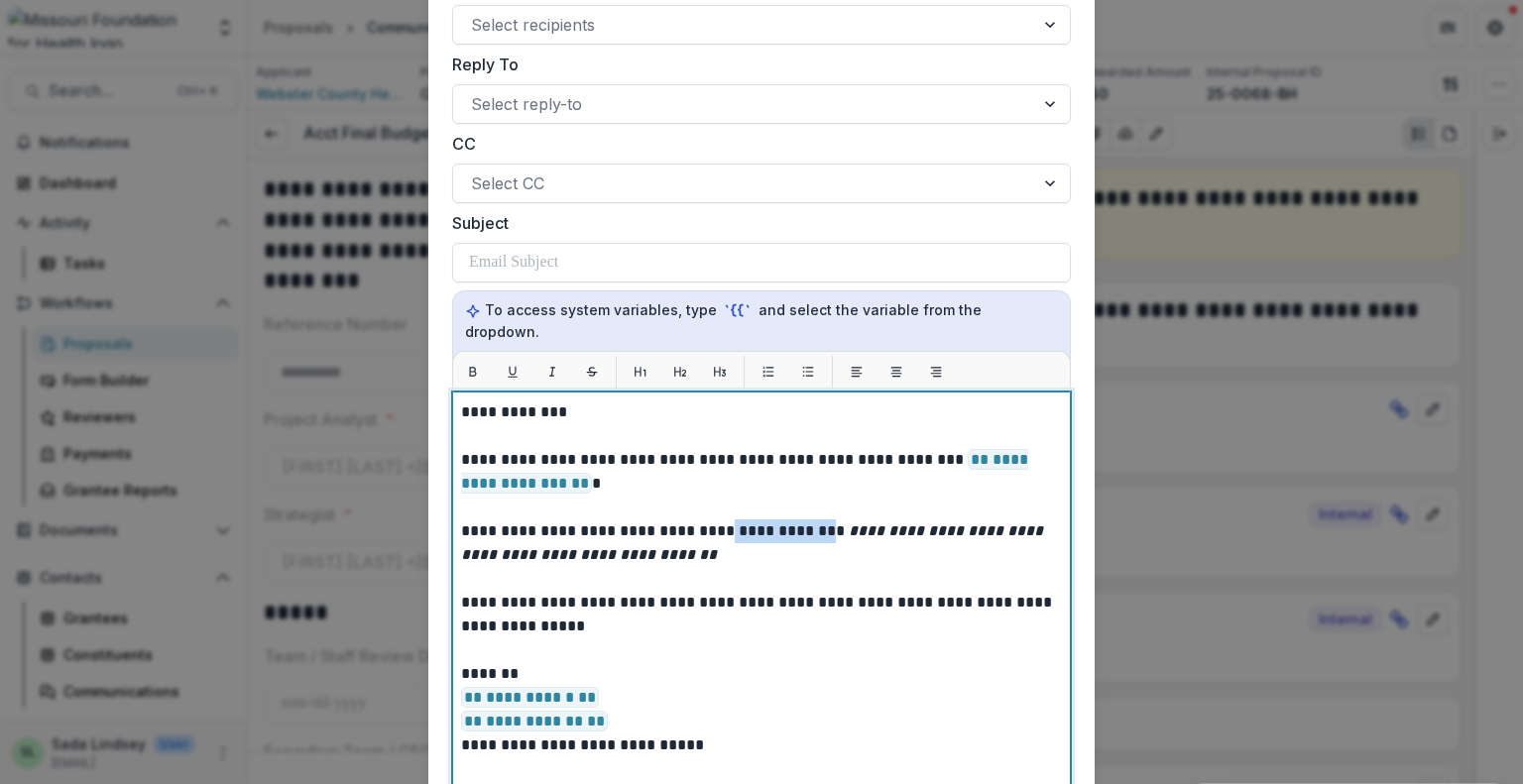 click on "**********" at bounding box center [762, 543] 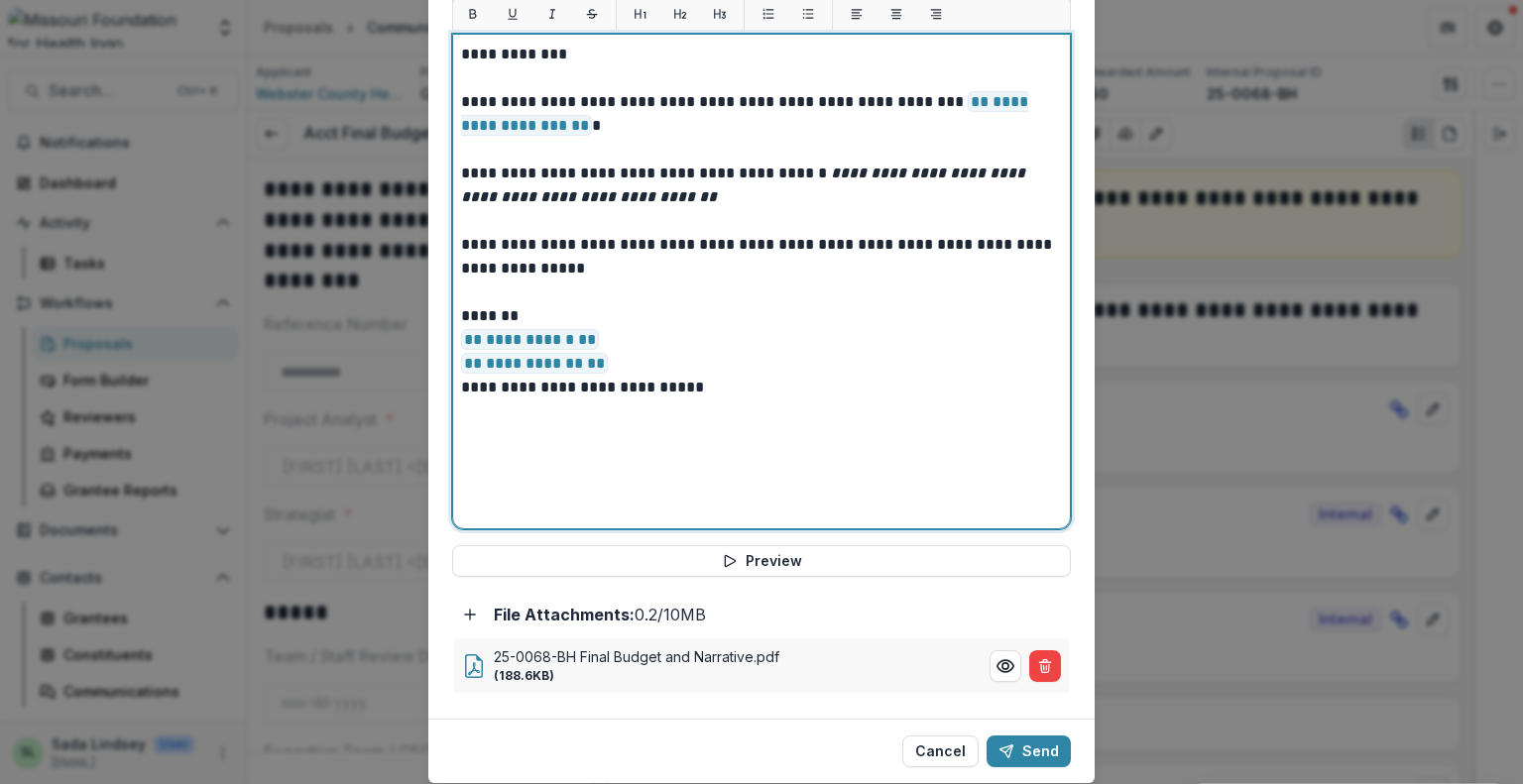 scroll, scrollTop: 570, scrollLeft: 0, axis: vertical 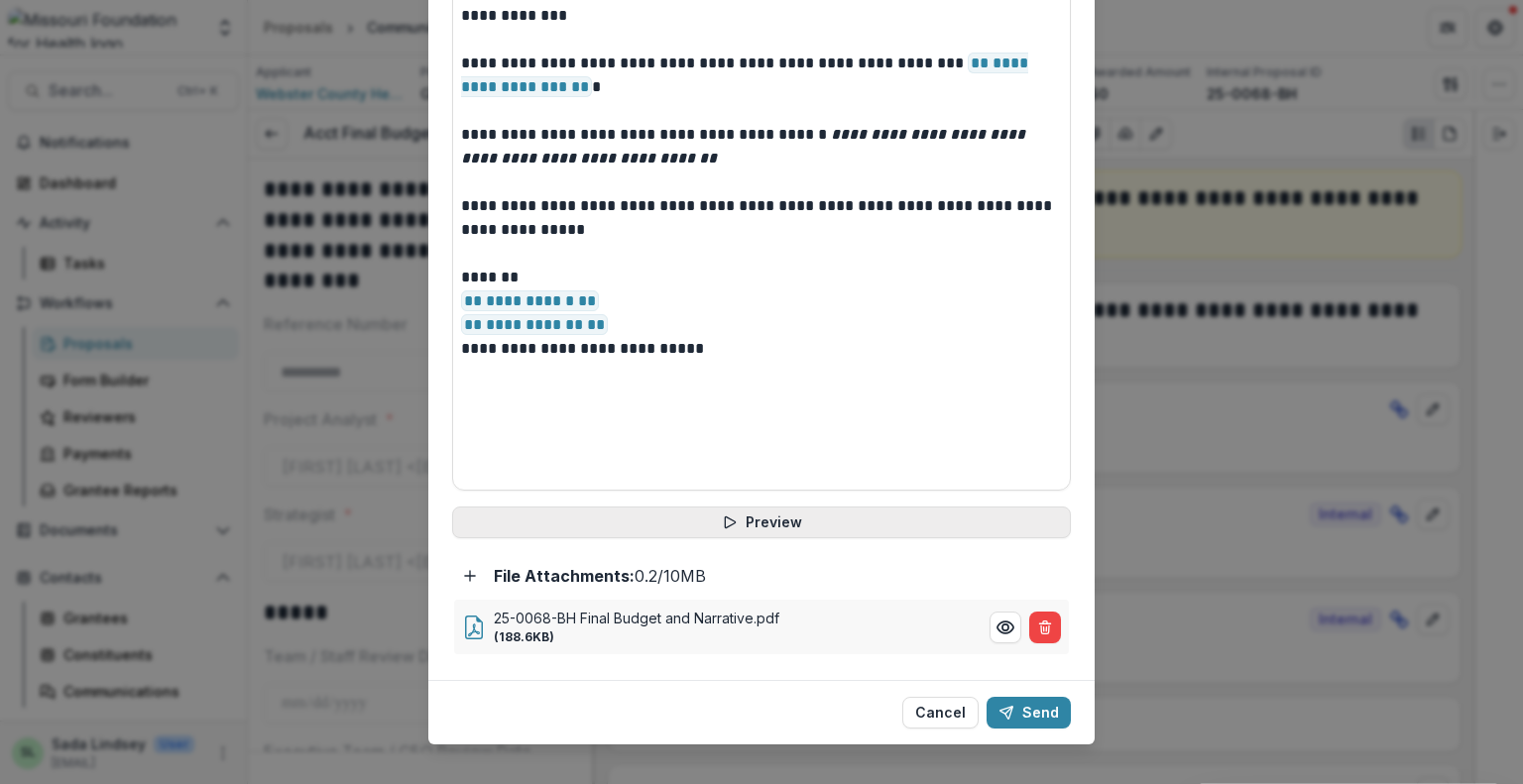 click on "Preview" at bounding box center [762, 522] 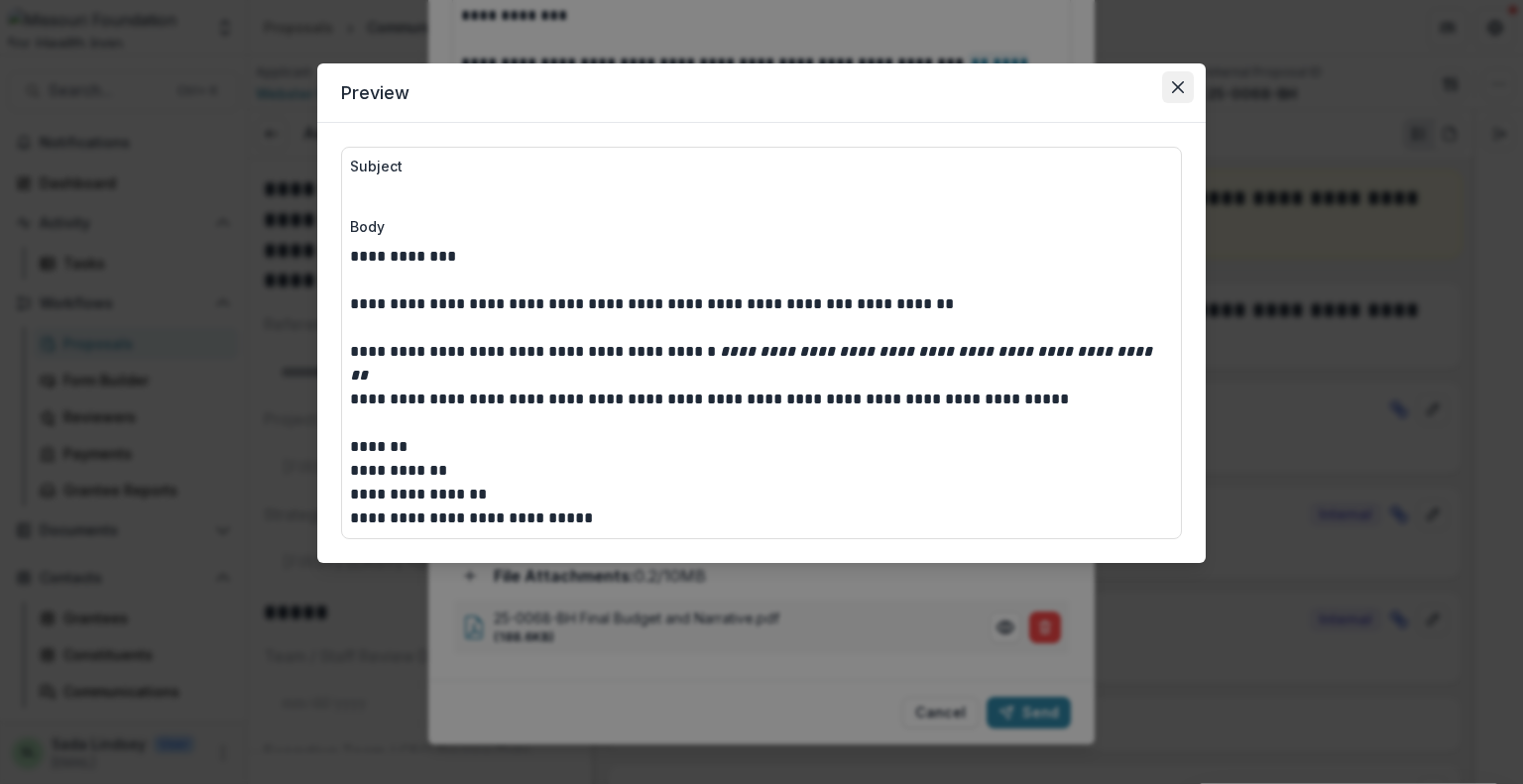 click 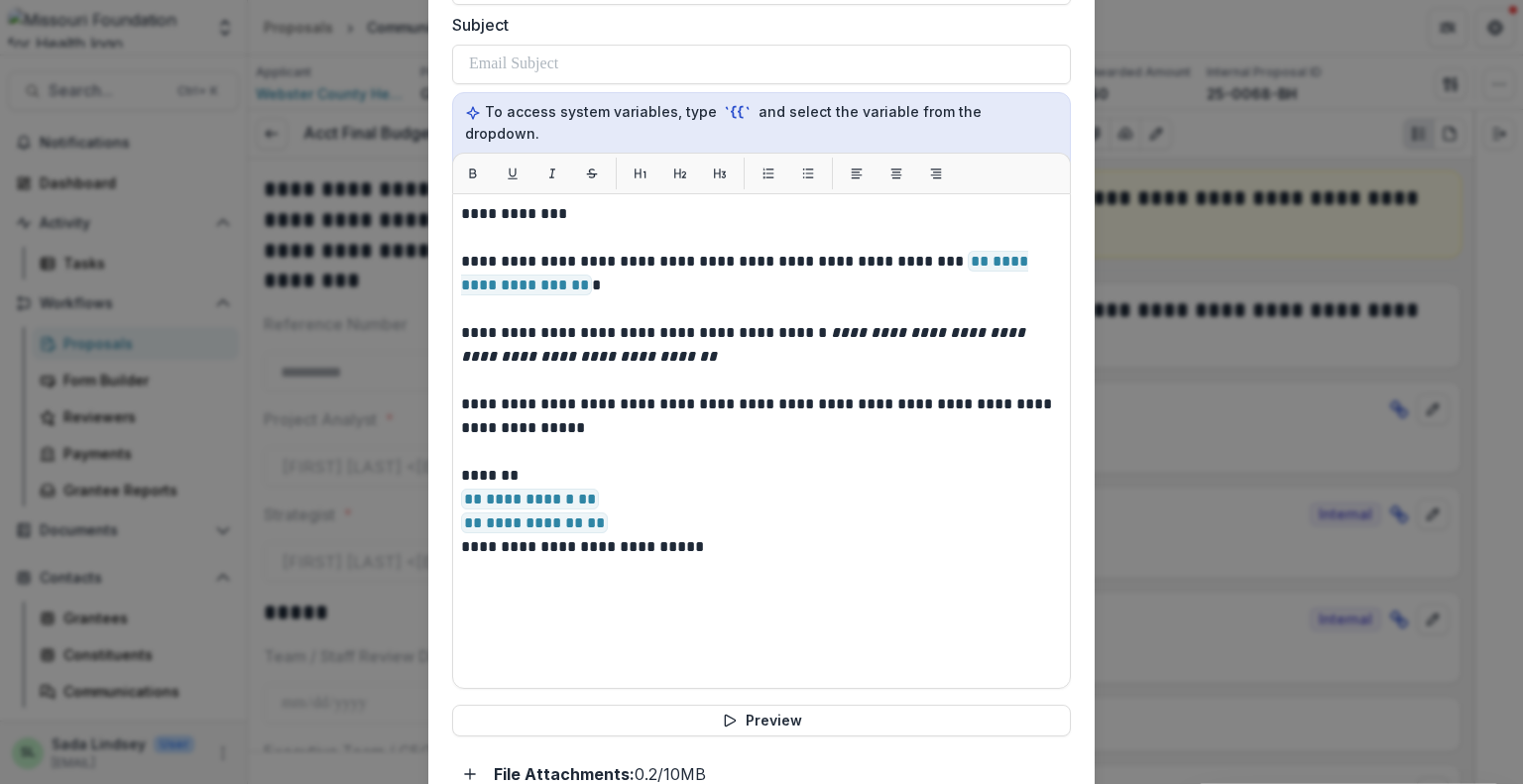 scroll, scrollTop: 74, scrollLeft: 0, axis: vertical 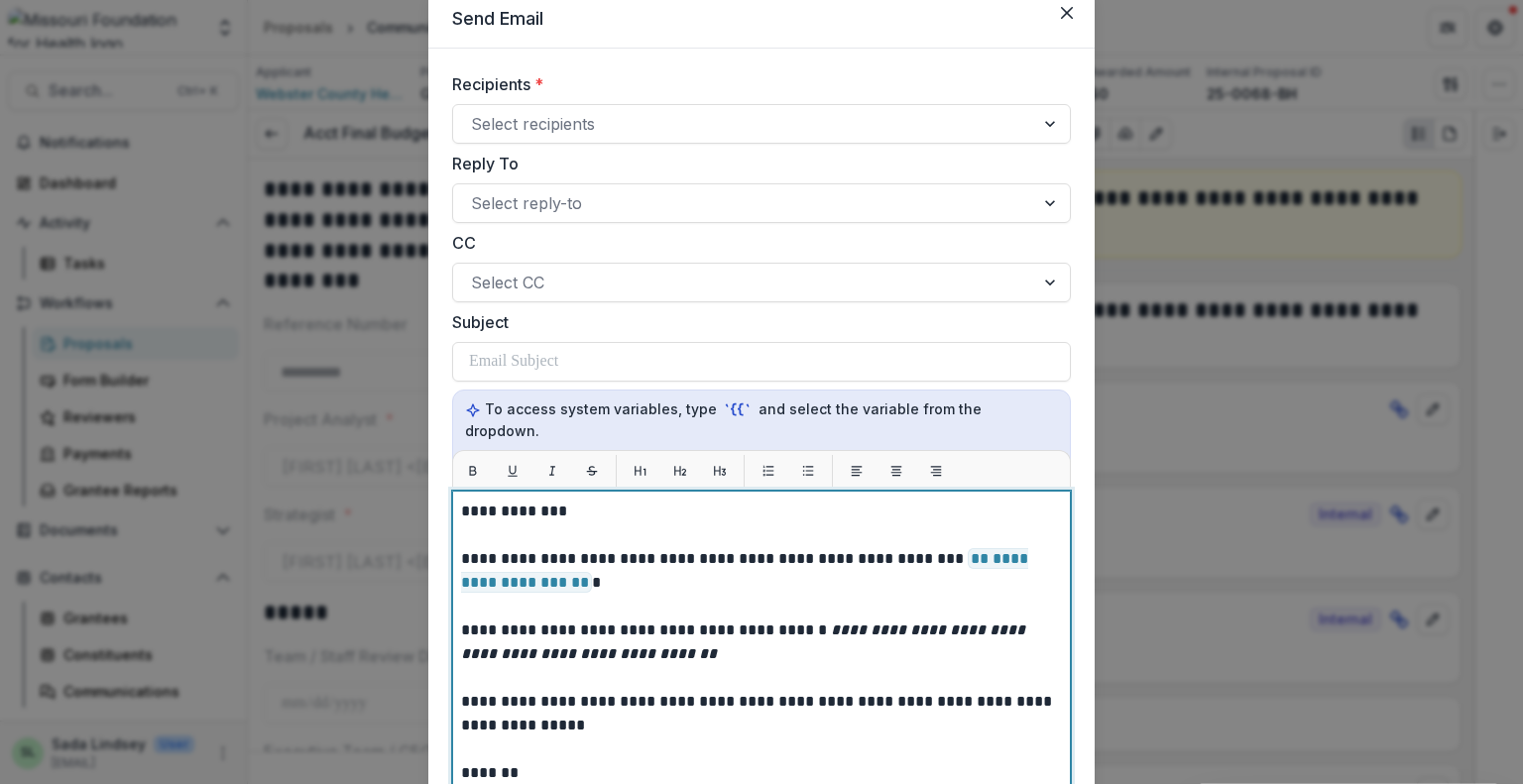 click on "**********" at bounding box center [762, 571] 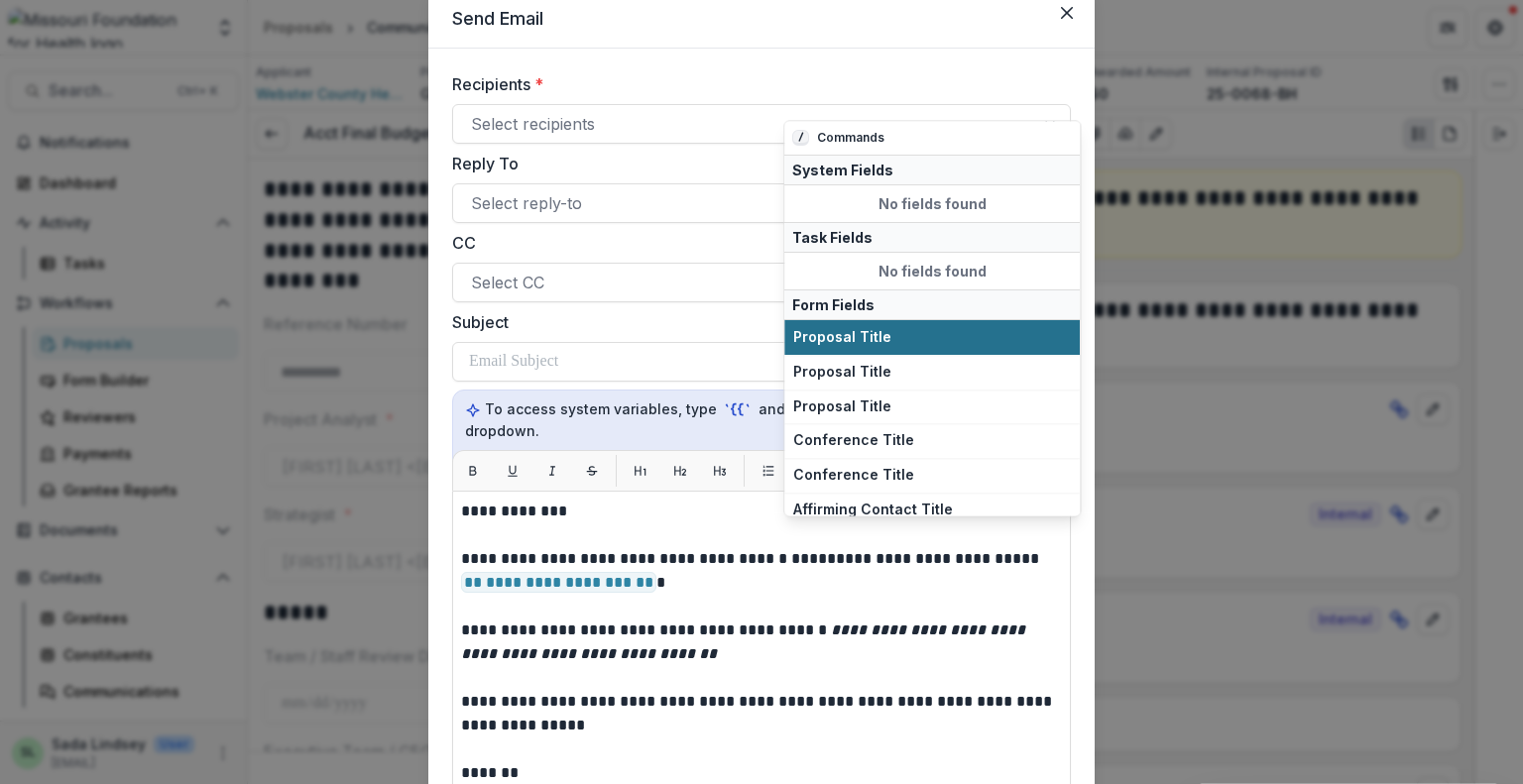 click on "Proposal Title" at bounding box center [932, 337] 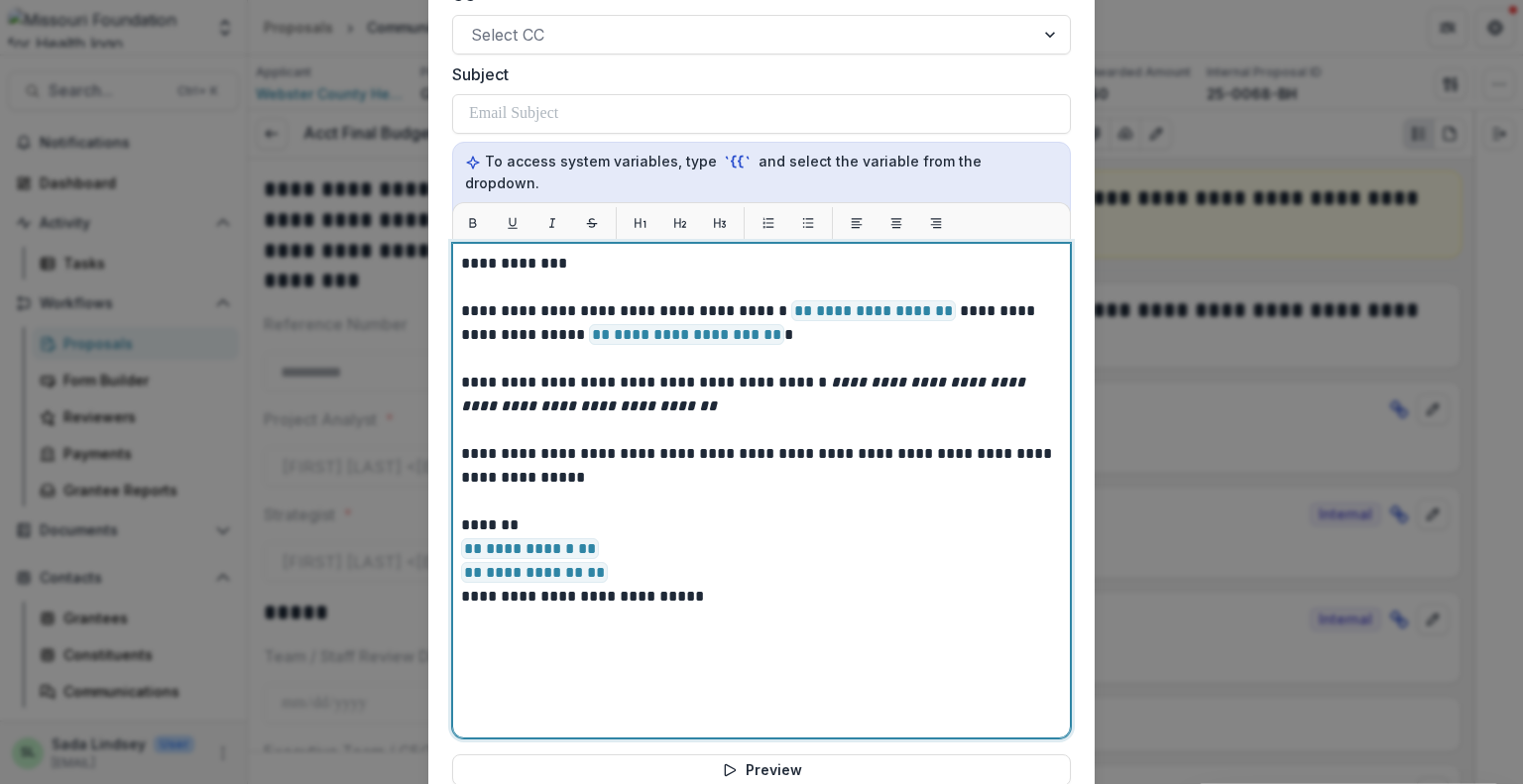 scroll, scrollTop: 372, scrollLeft: 0, axis: vertical 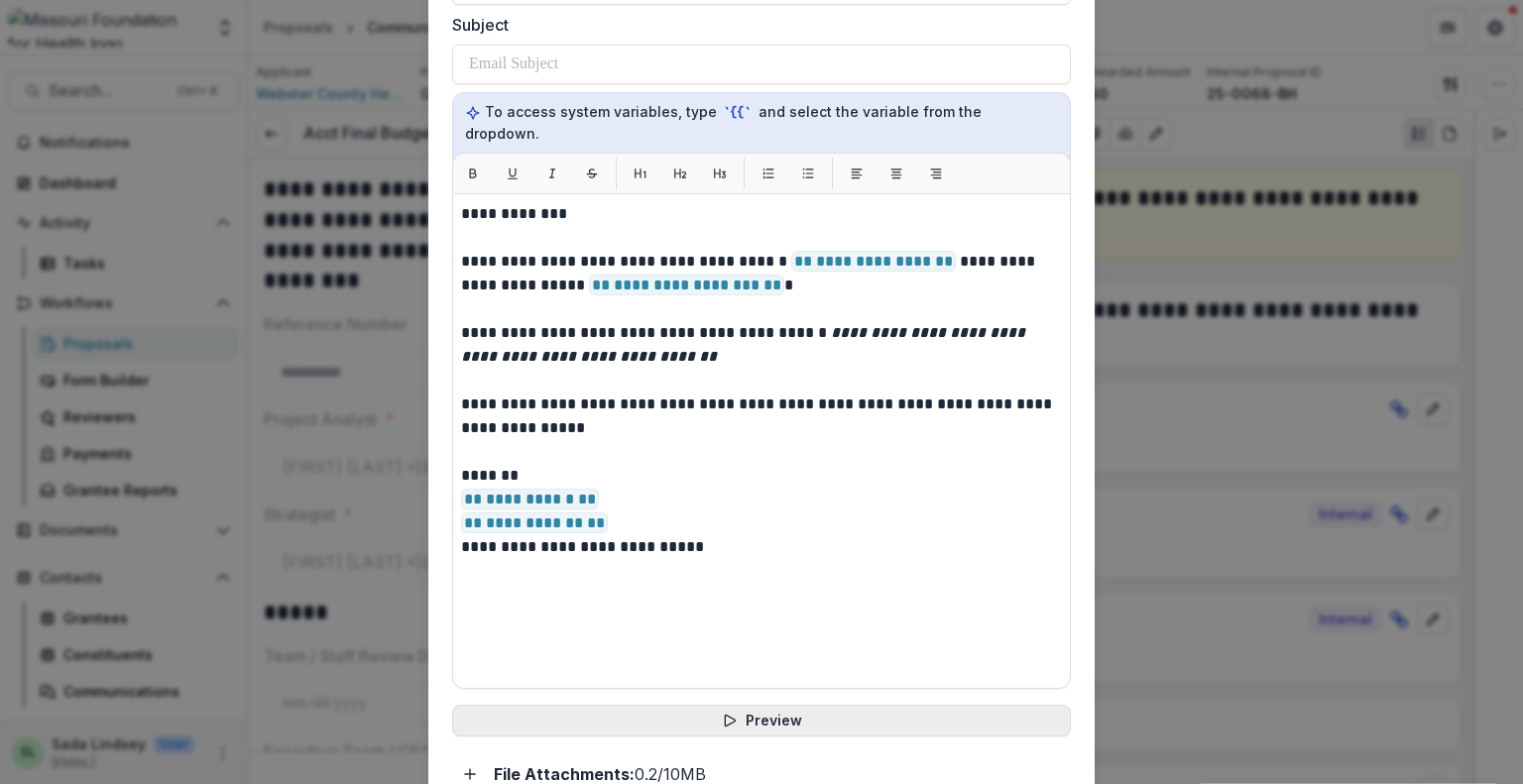 click on "Preview" at bounding box center (762, 721) 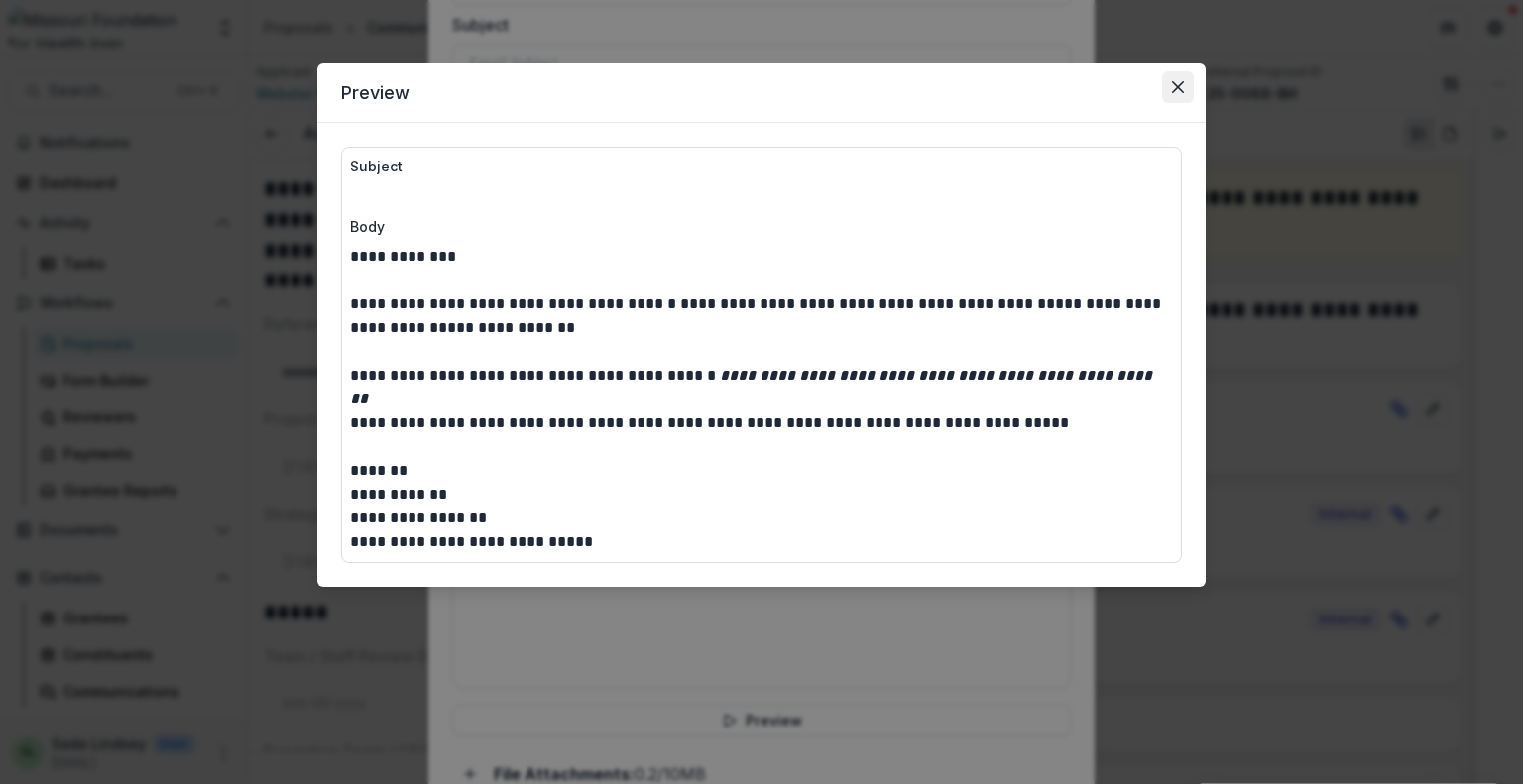 click 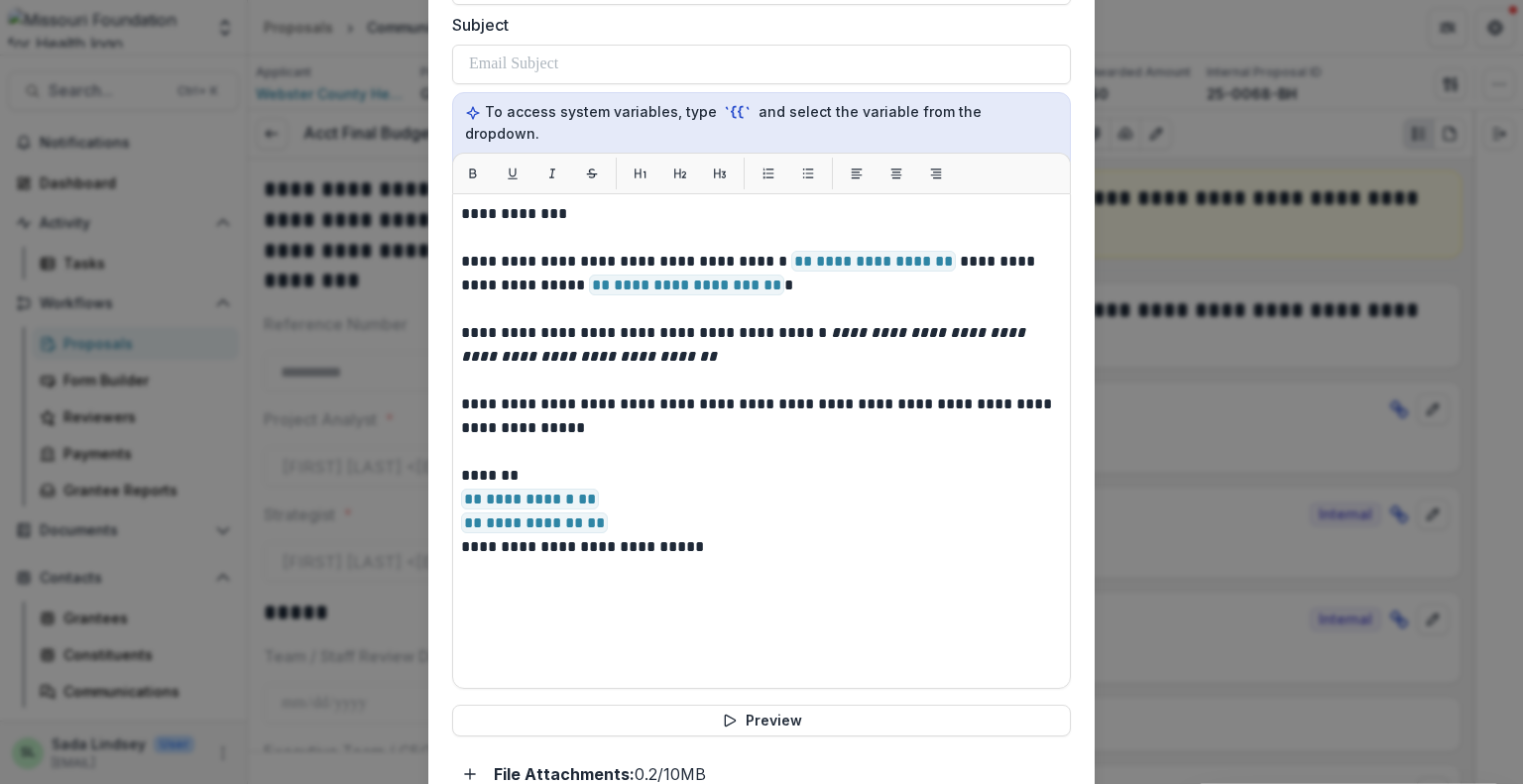 drag, startPoint x: 456, startPoint y: 188, endPoint x: 591, endPoint y: 444, distance: 289.41493 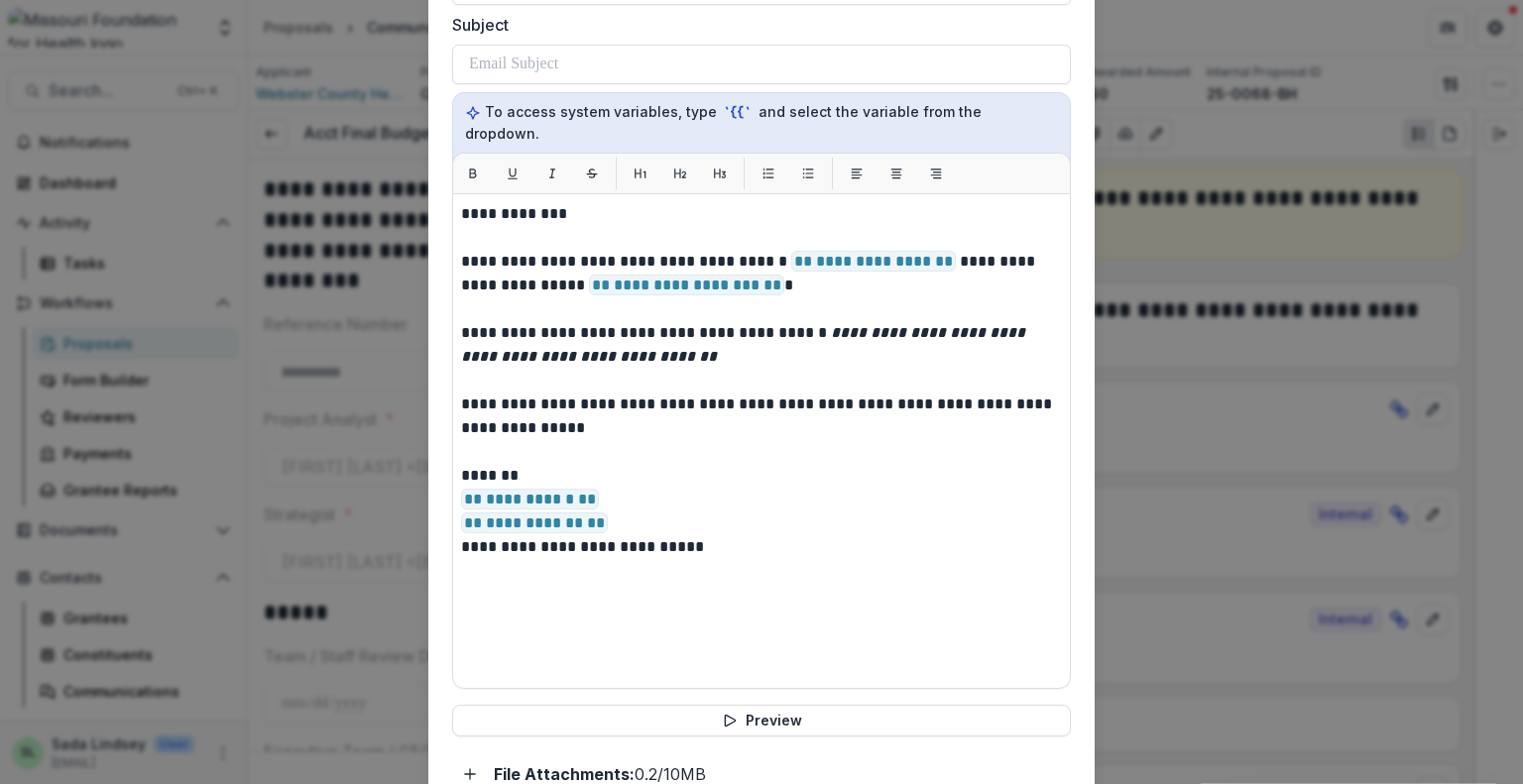 click on "**********" at bounding box center (762, 441) 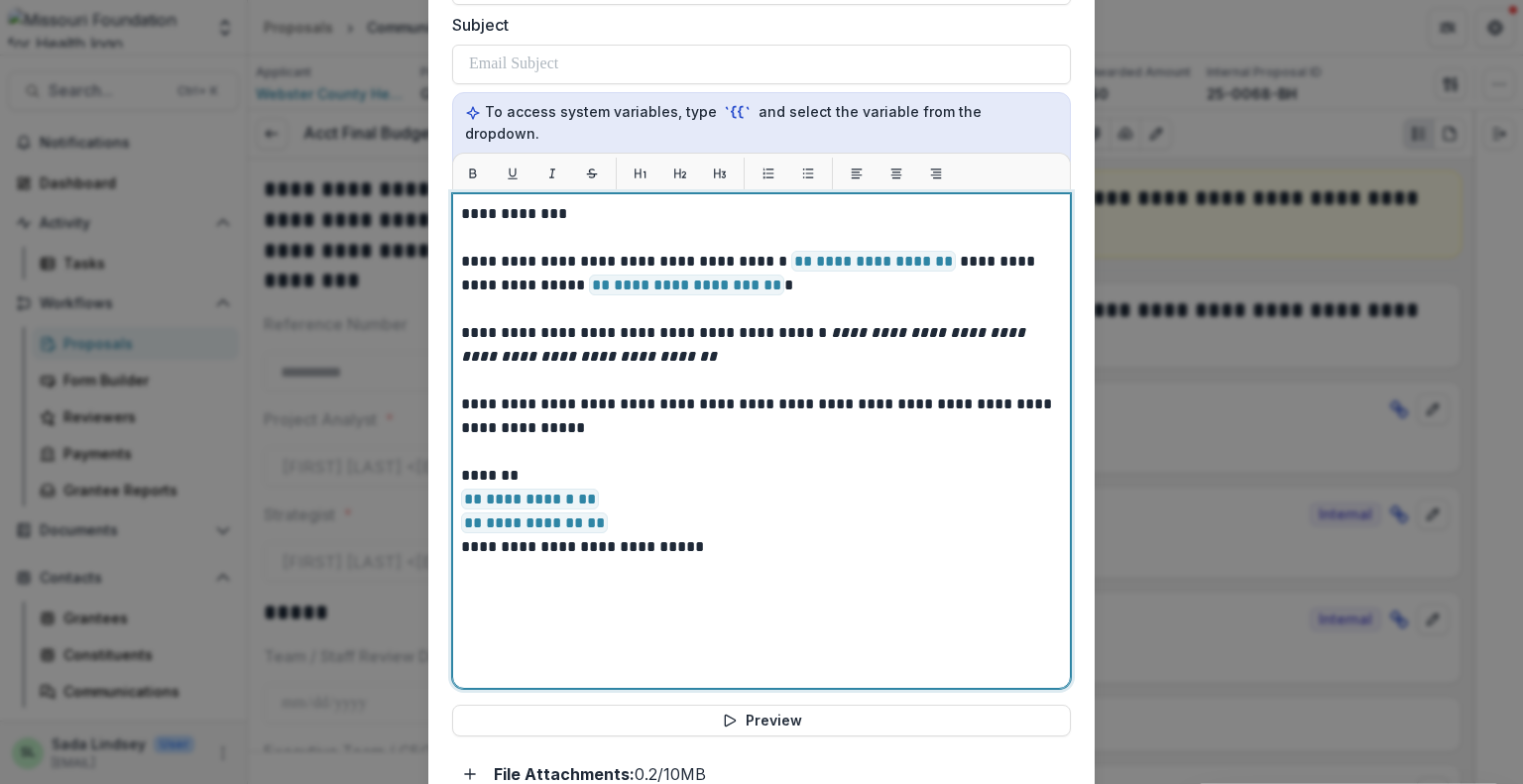 click on "**********" at bounding box center (762, 416) 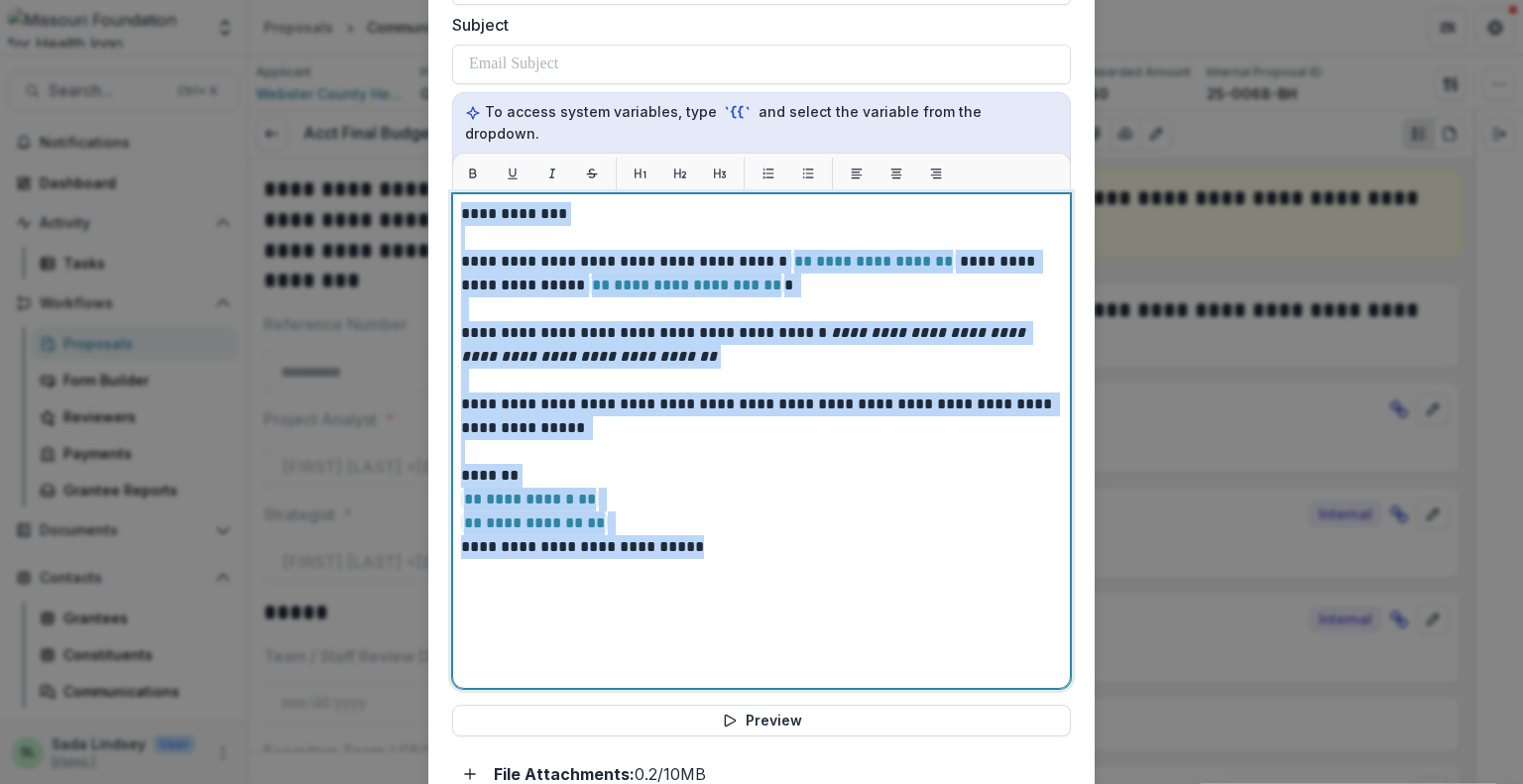 drag, startPoint x: 460, startPoint y: 187, endPoint x: 705, endPoint y: 520, distance: 413.4175 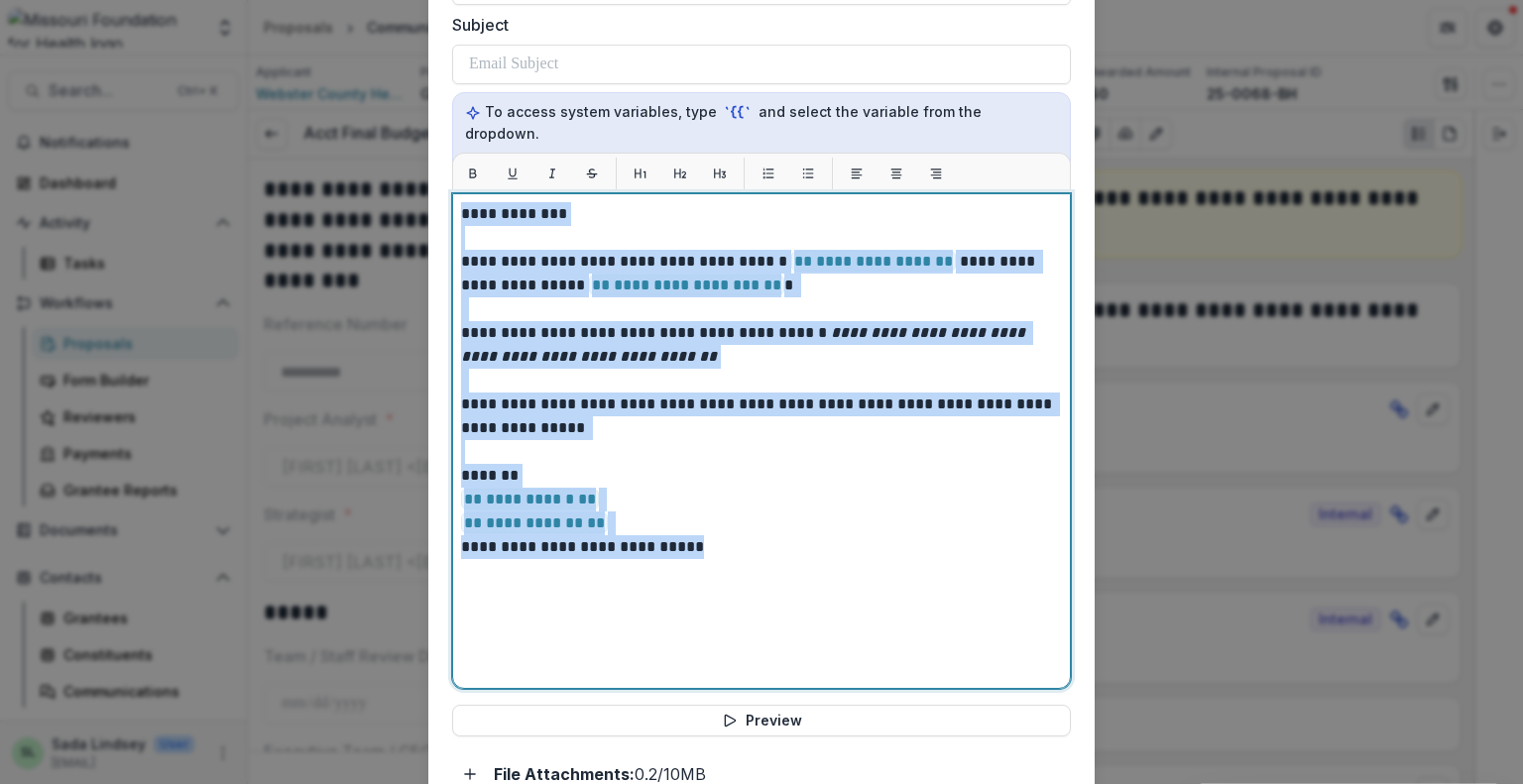click on "**********" at bounding box center [762, 441] 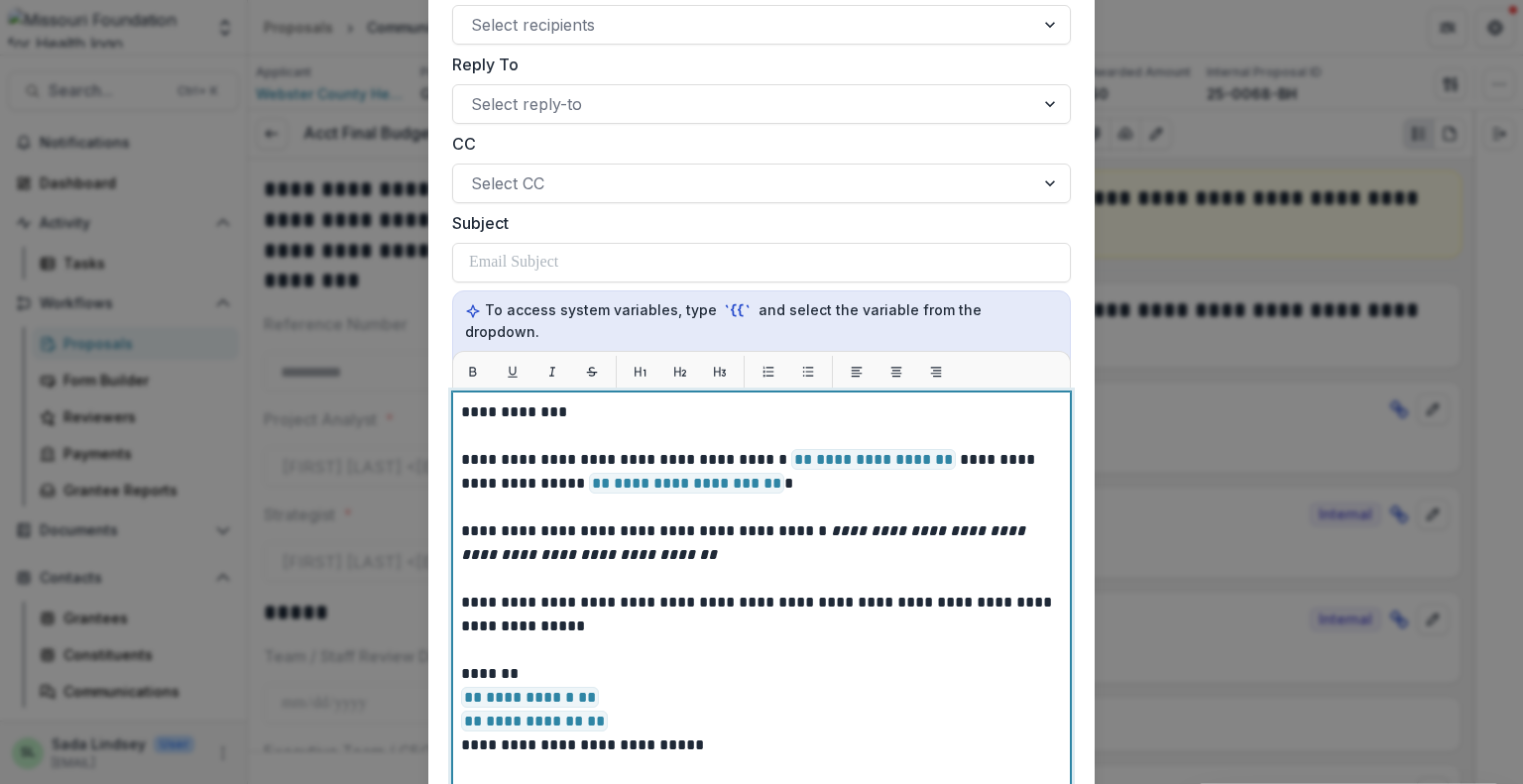 scroll, scrollTop: 74, scrollLeft: 0, axis: vertical 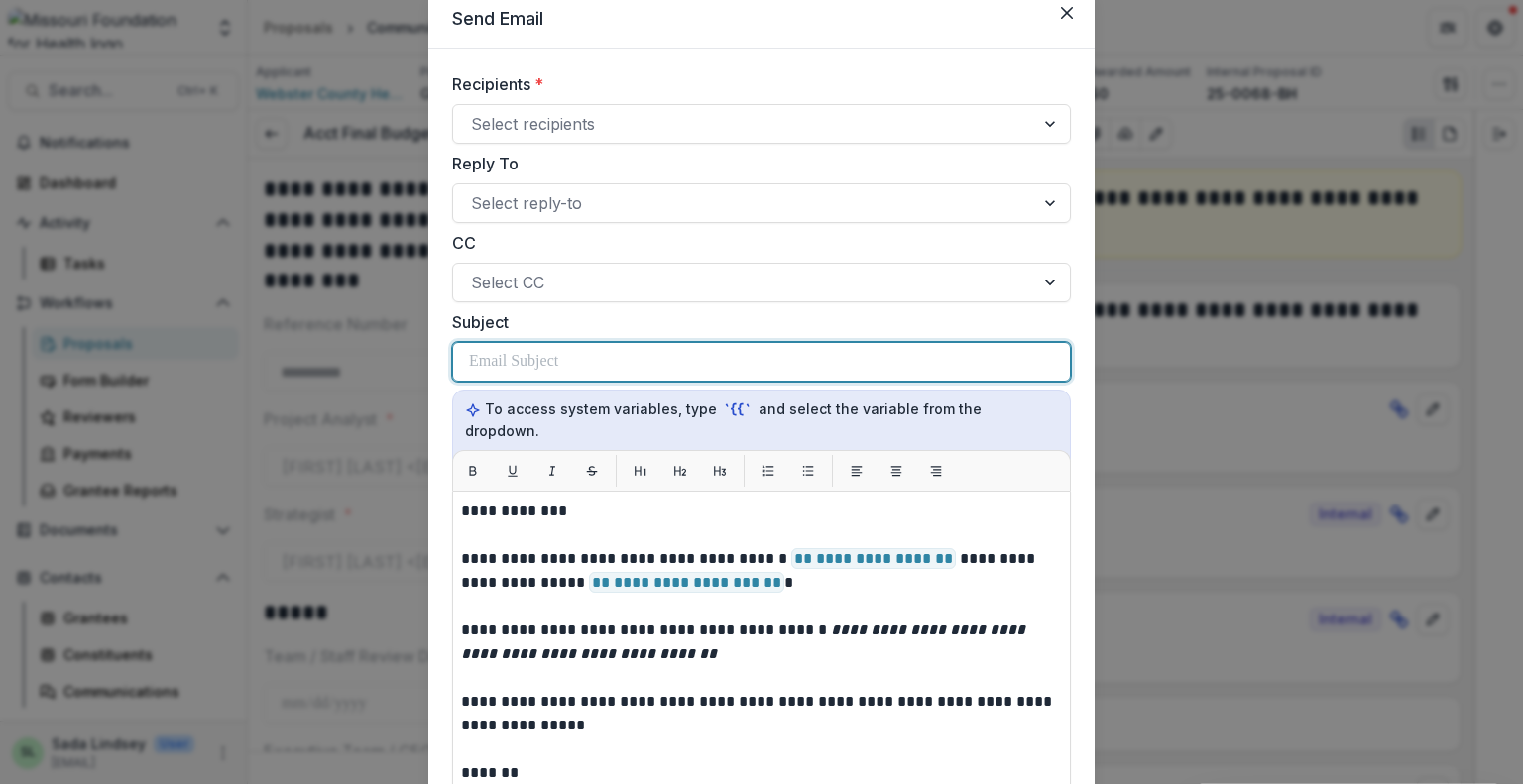 click at bounding box center [514, 362] 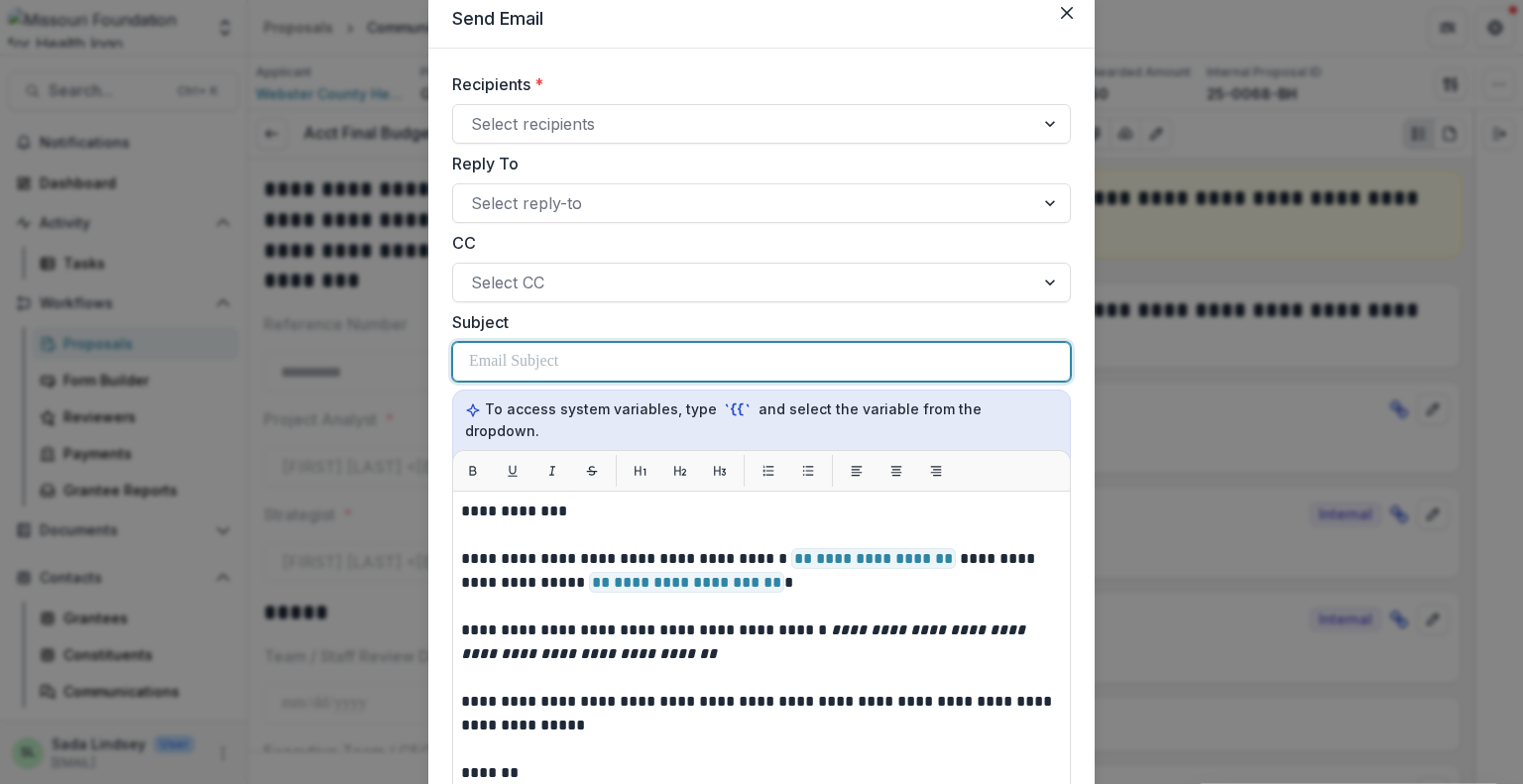 type 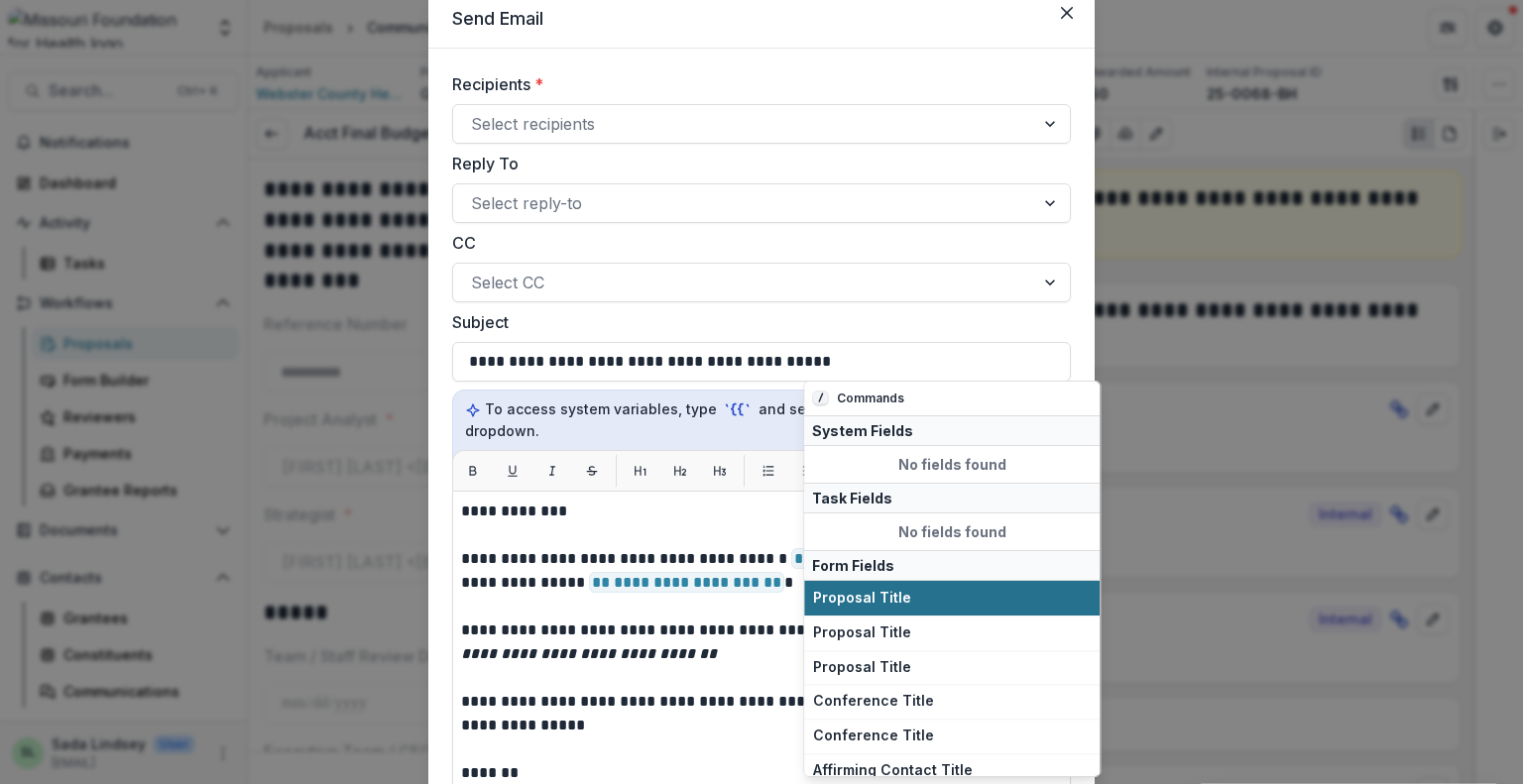 click on "Proposal Title" at bounding box center [952, 598] 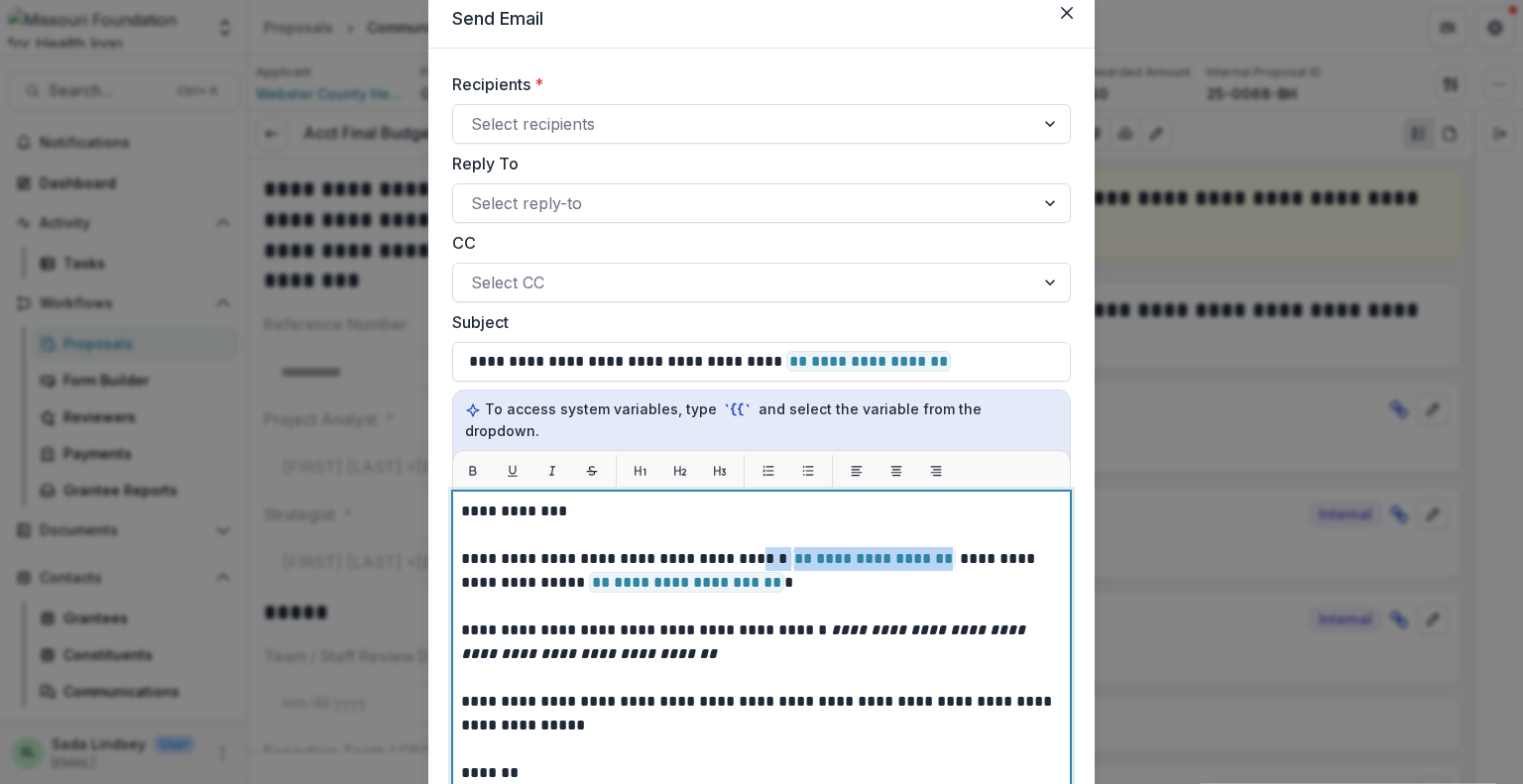 drag, startPoint x: 758, startPoint y: 535, endPoint x: 932, endPoint y: 538, distance: 174.02586 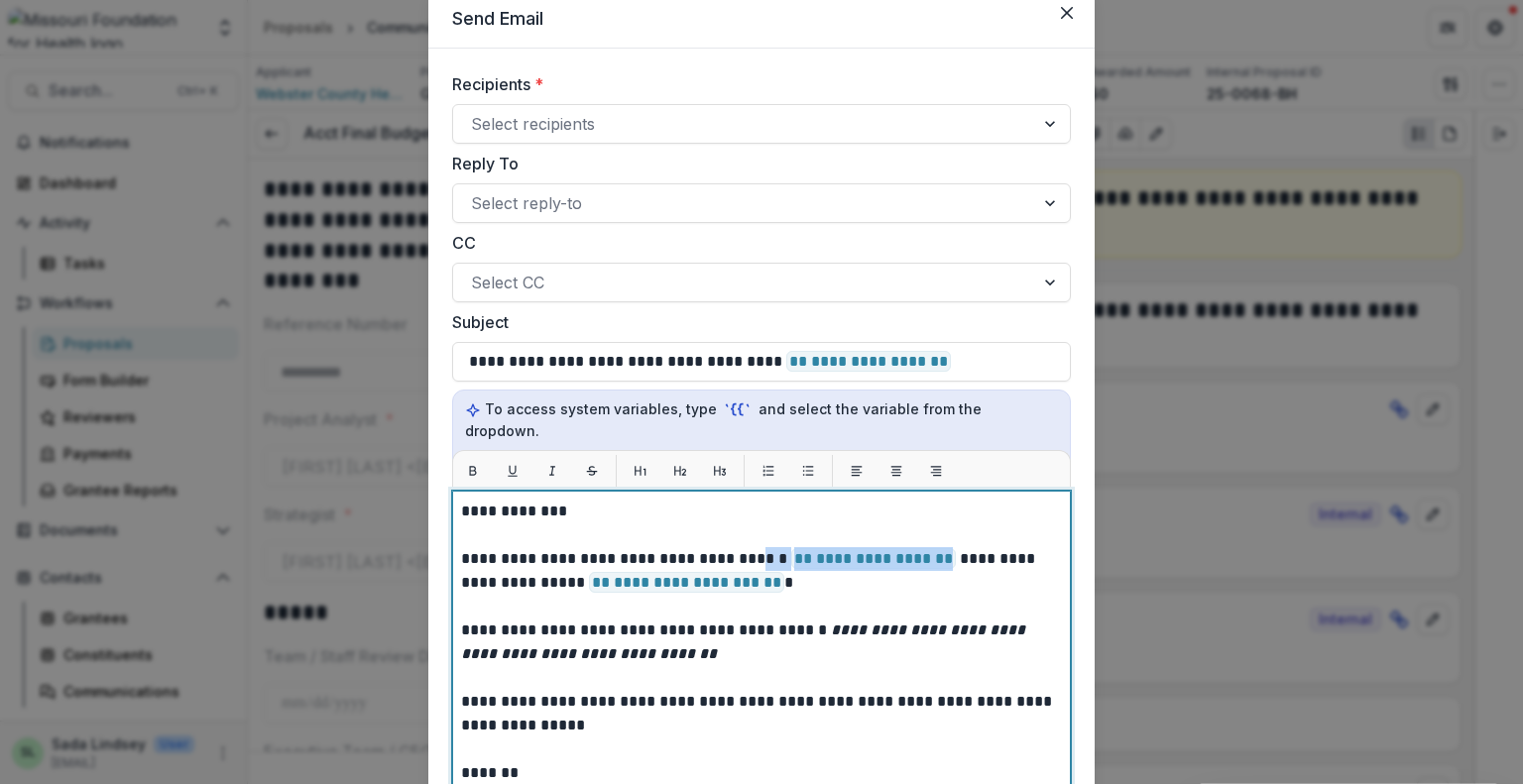 click on "**********" at bounding box center [762, 571] 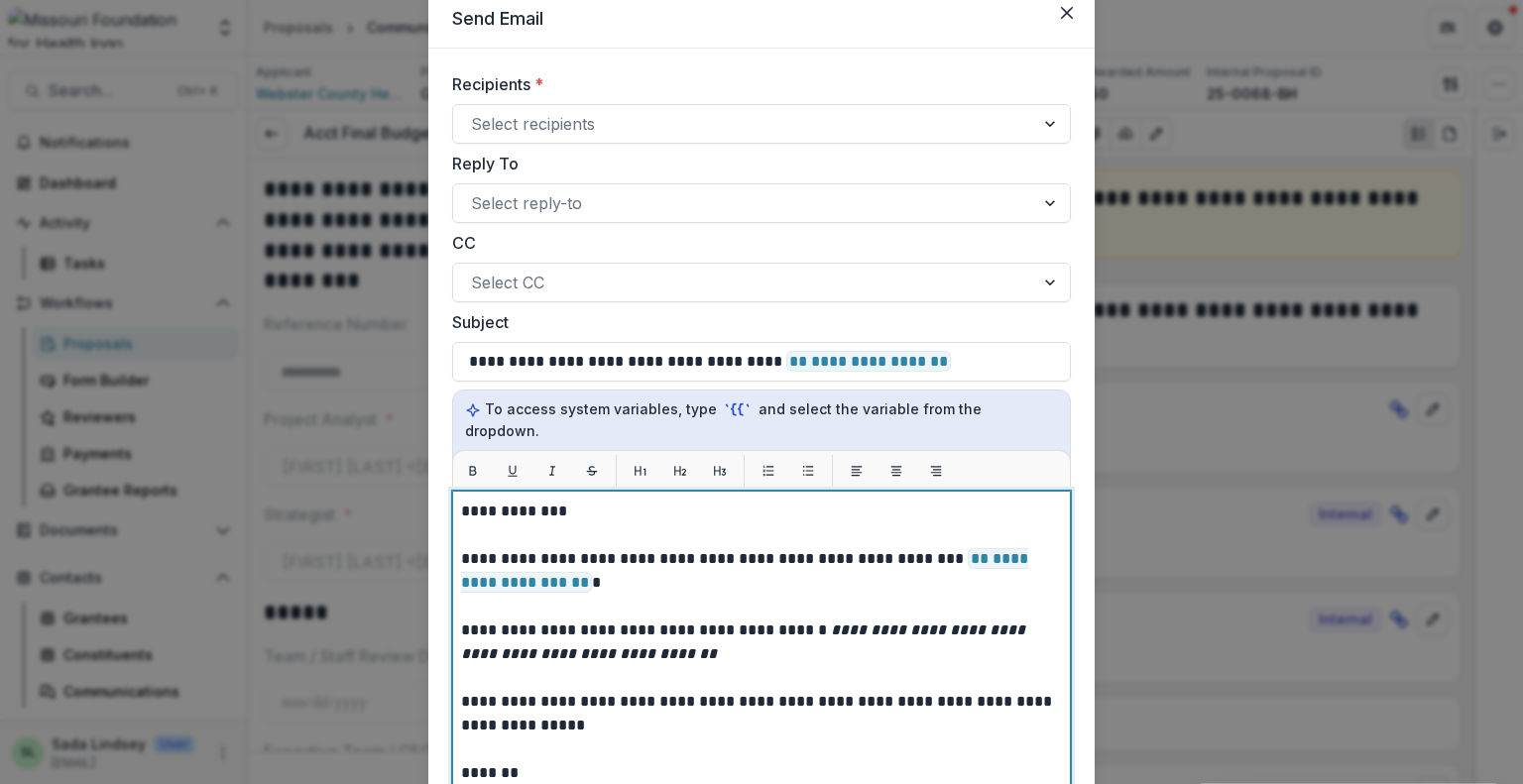 scroll, scrollTop: 173, scrollLeft: 0, axis: vertical 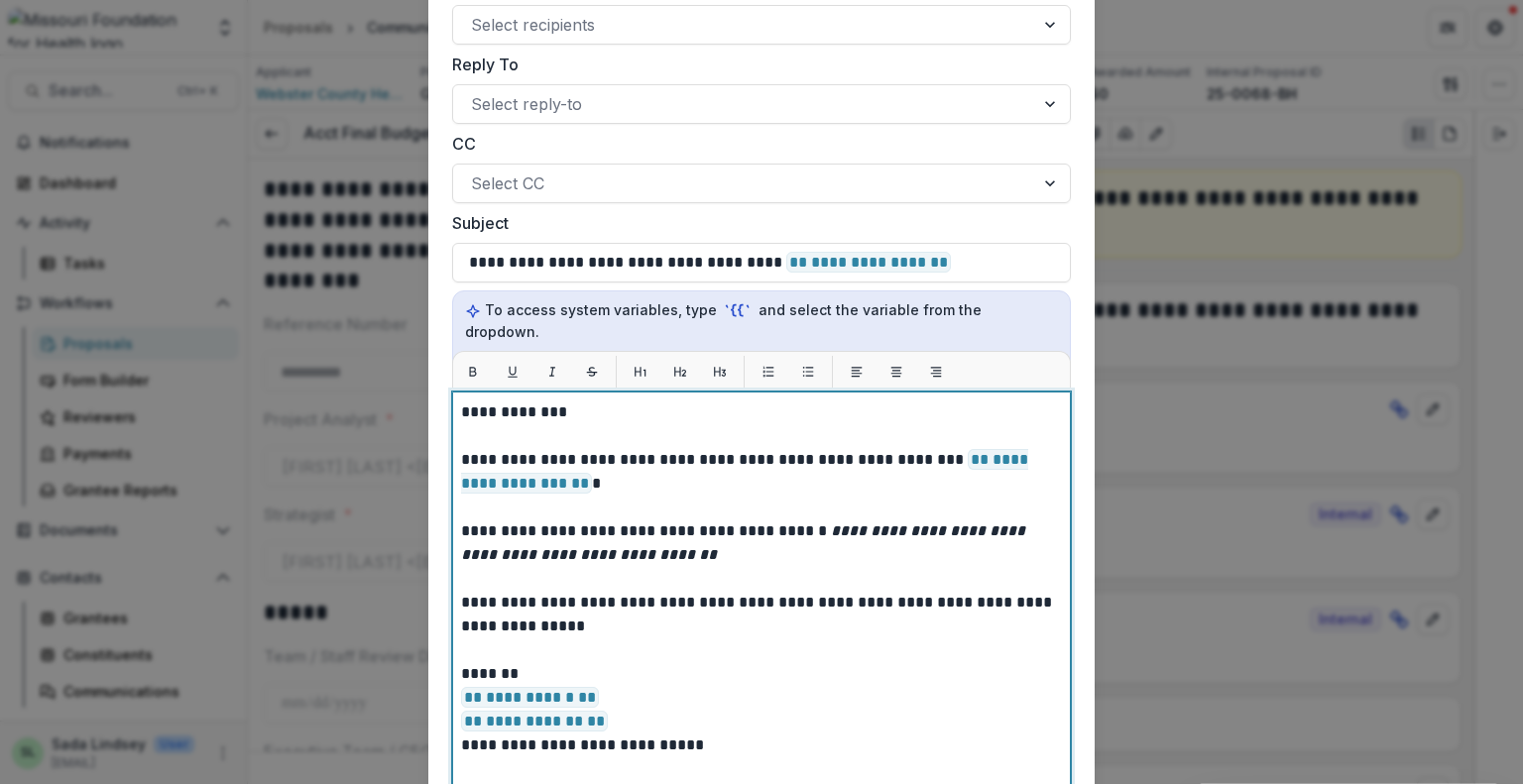 click on "**********" at bounding box center (762, 472) 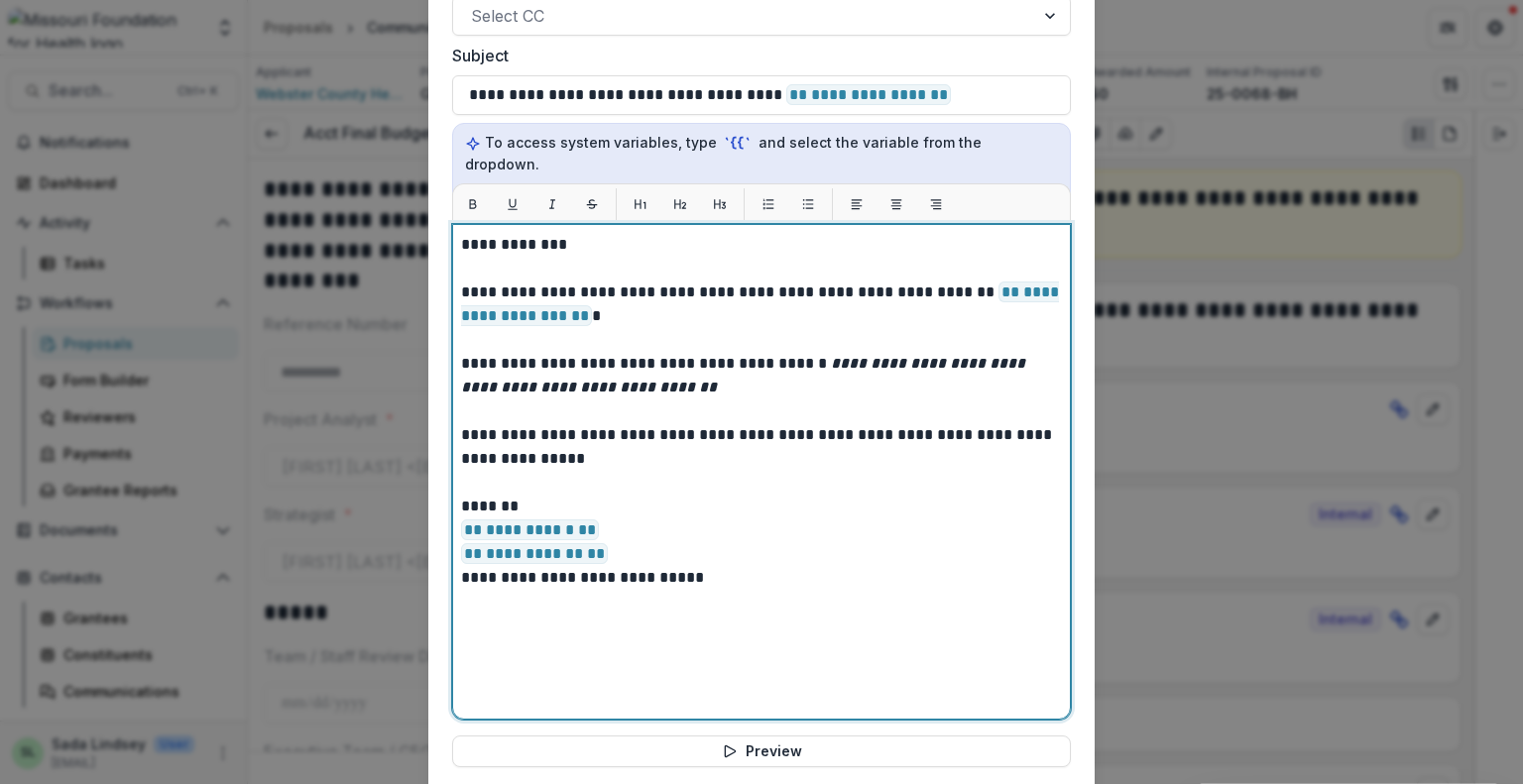 scroll, scrollTop: 570, scrollLeft: 0, axis: vertical 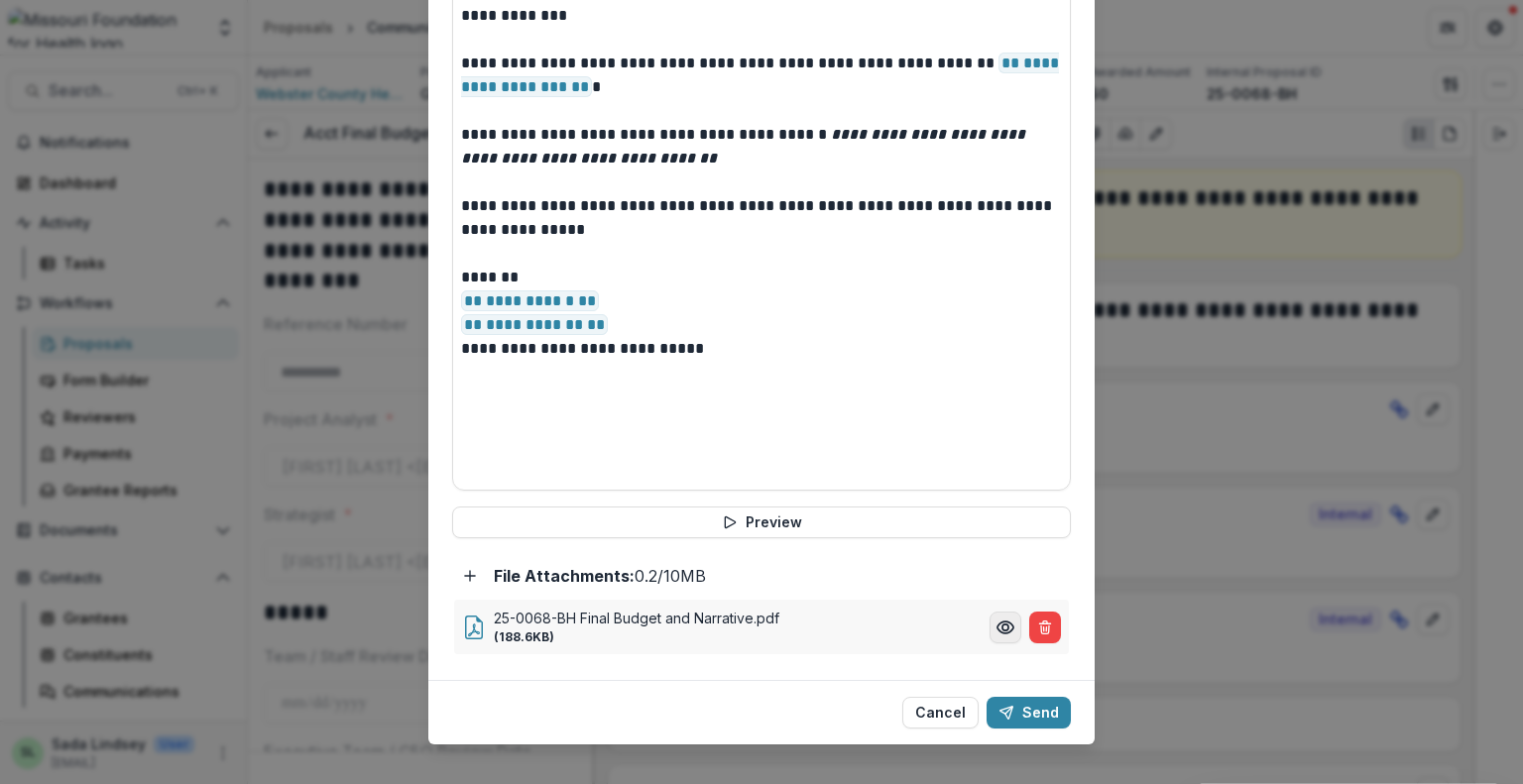 click 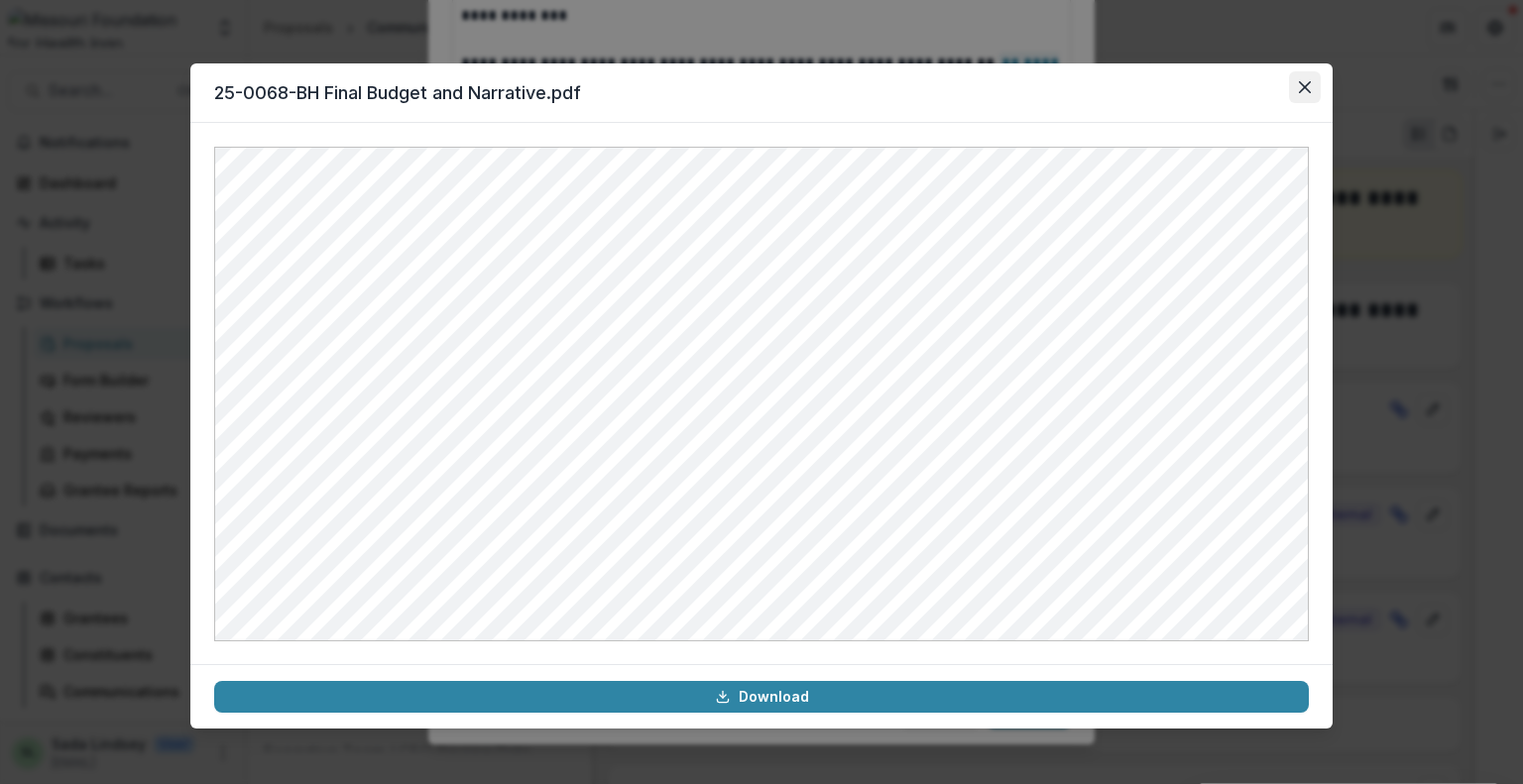 click 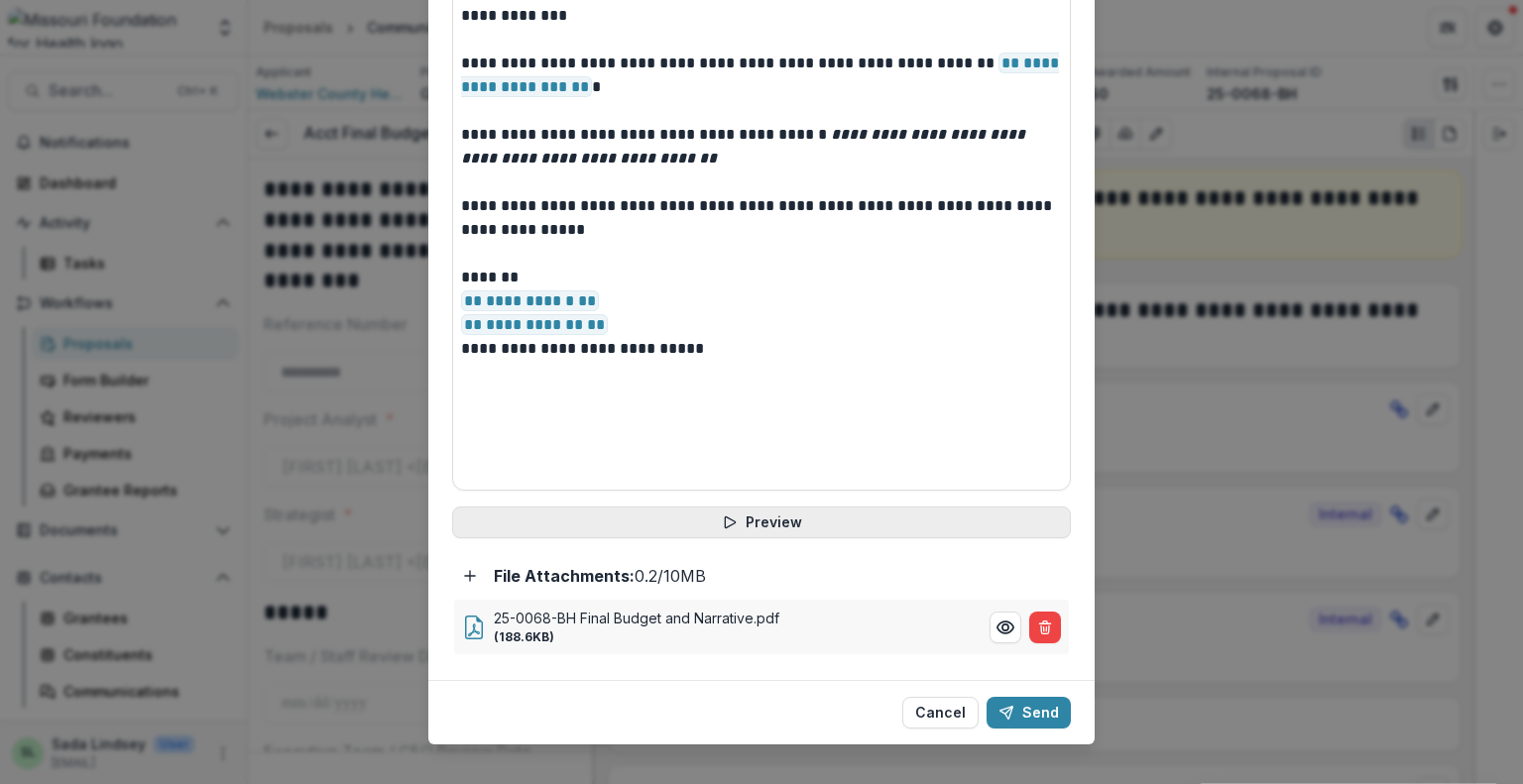 click on "Preview" at bounding box center (762, 522) 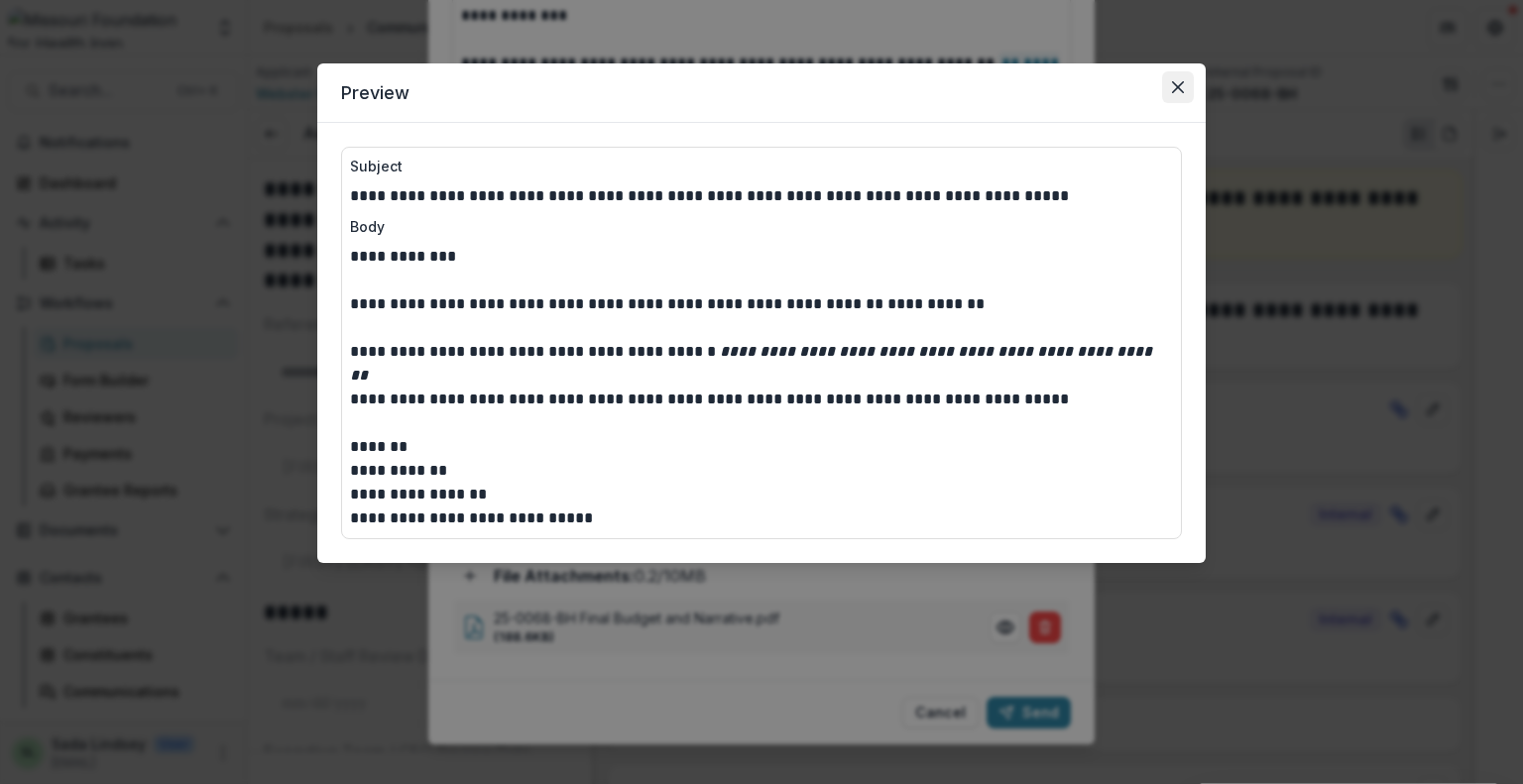 click 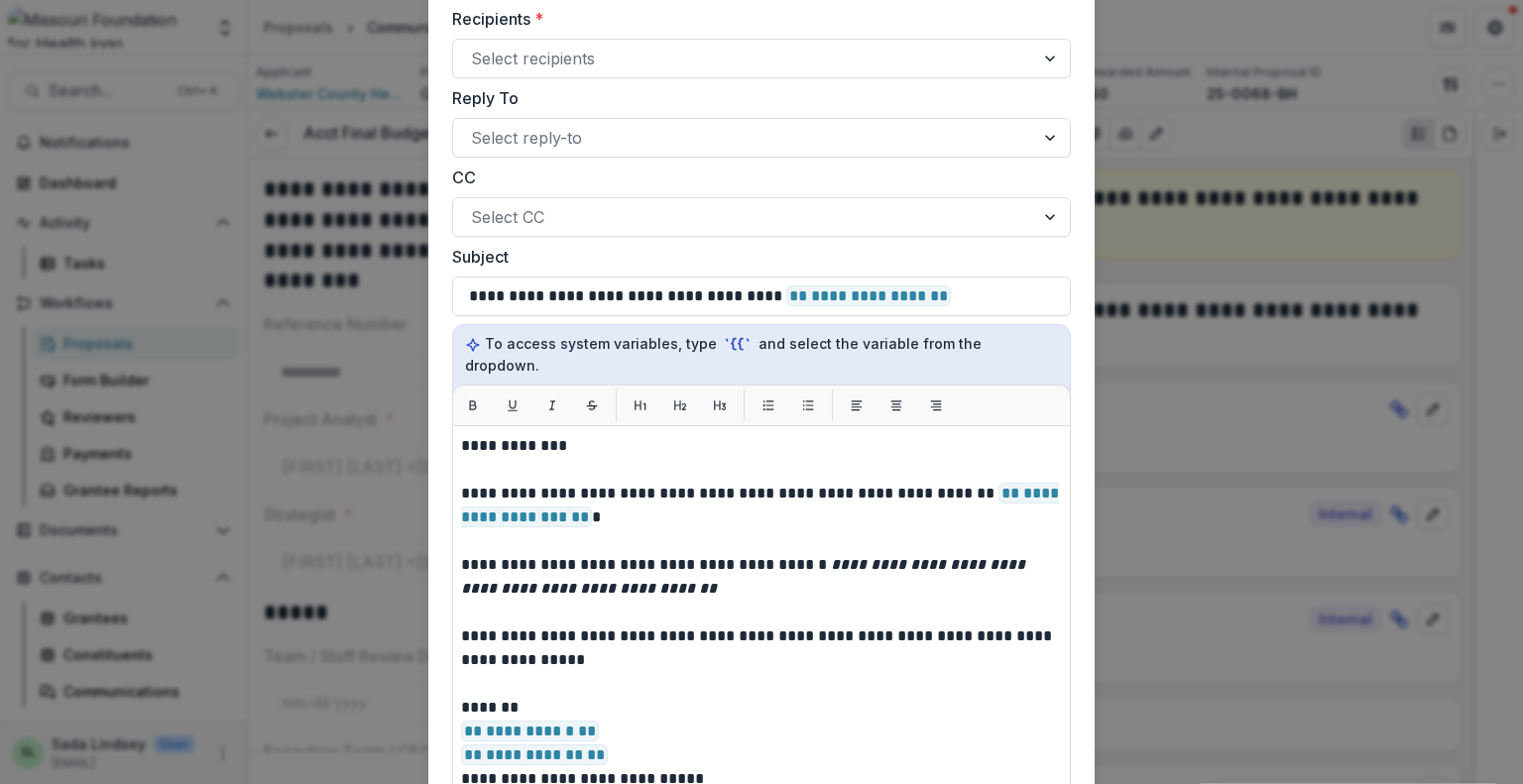 scroll, scrollTop: 0, scrollLeft: 0, axis: both 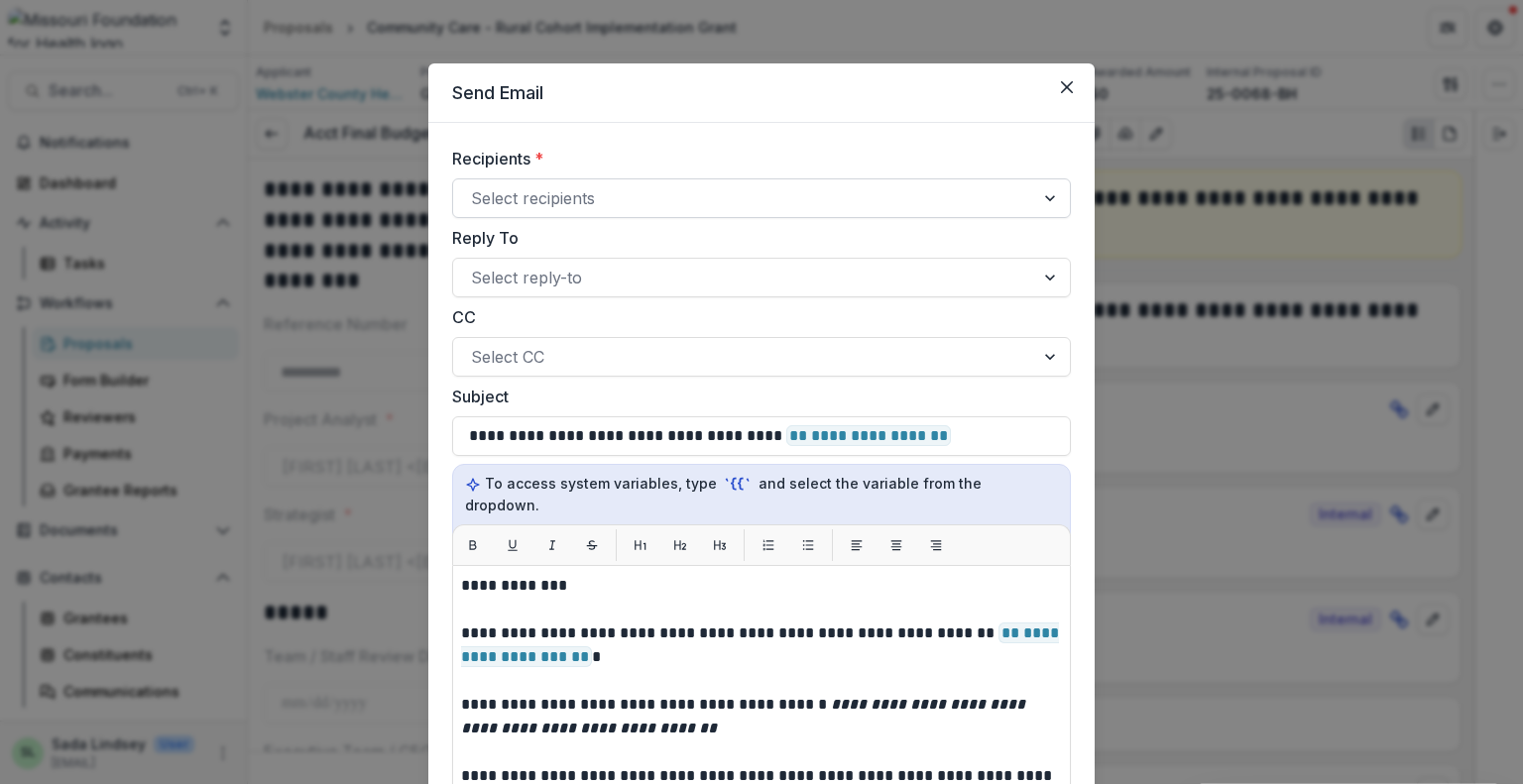 click on "Select recipients" at bounding box center [744, 198] 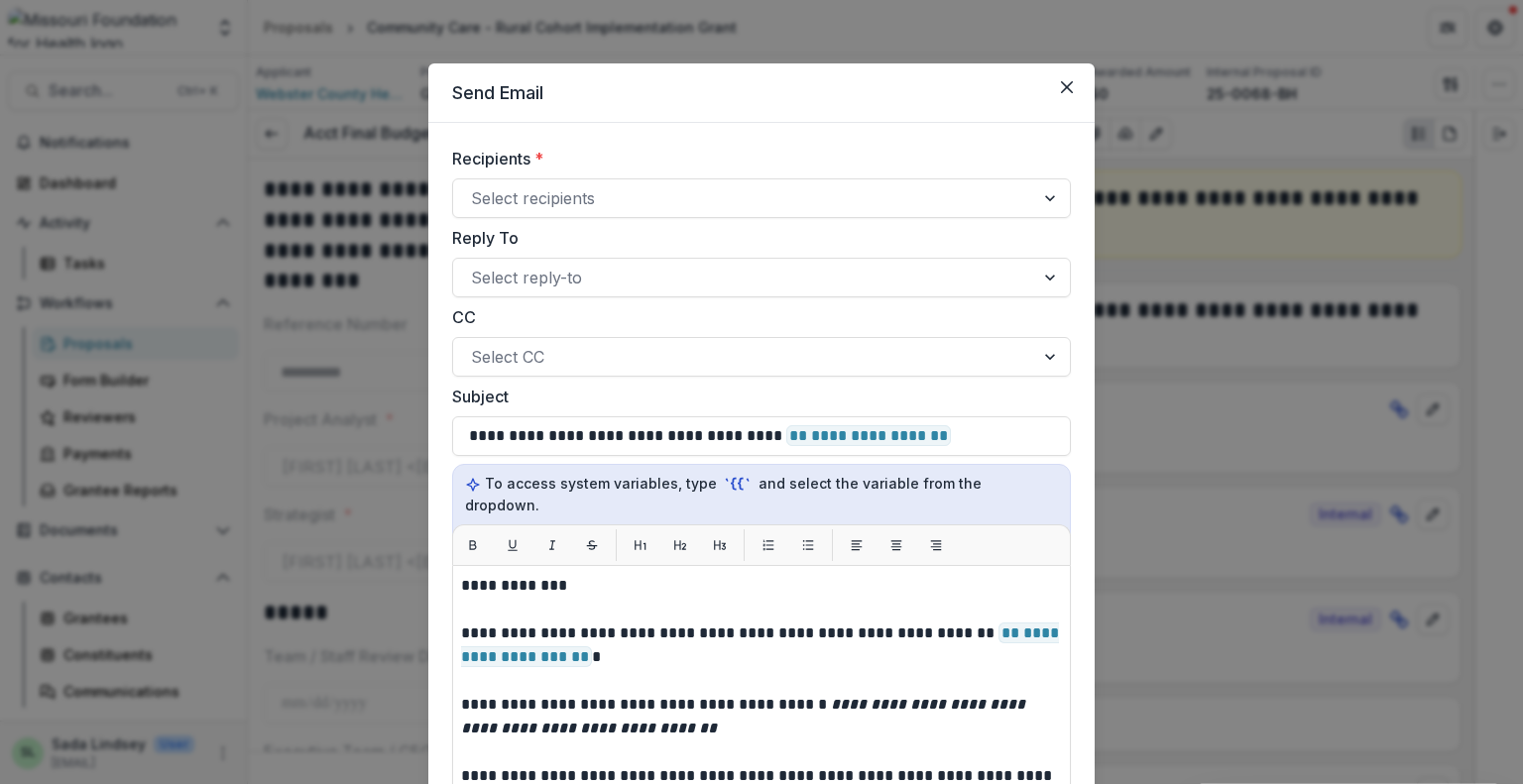 click on "**********" at bounding box center [762, 686] 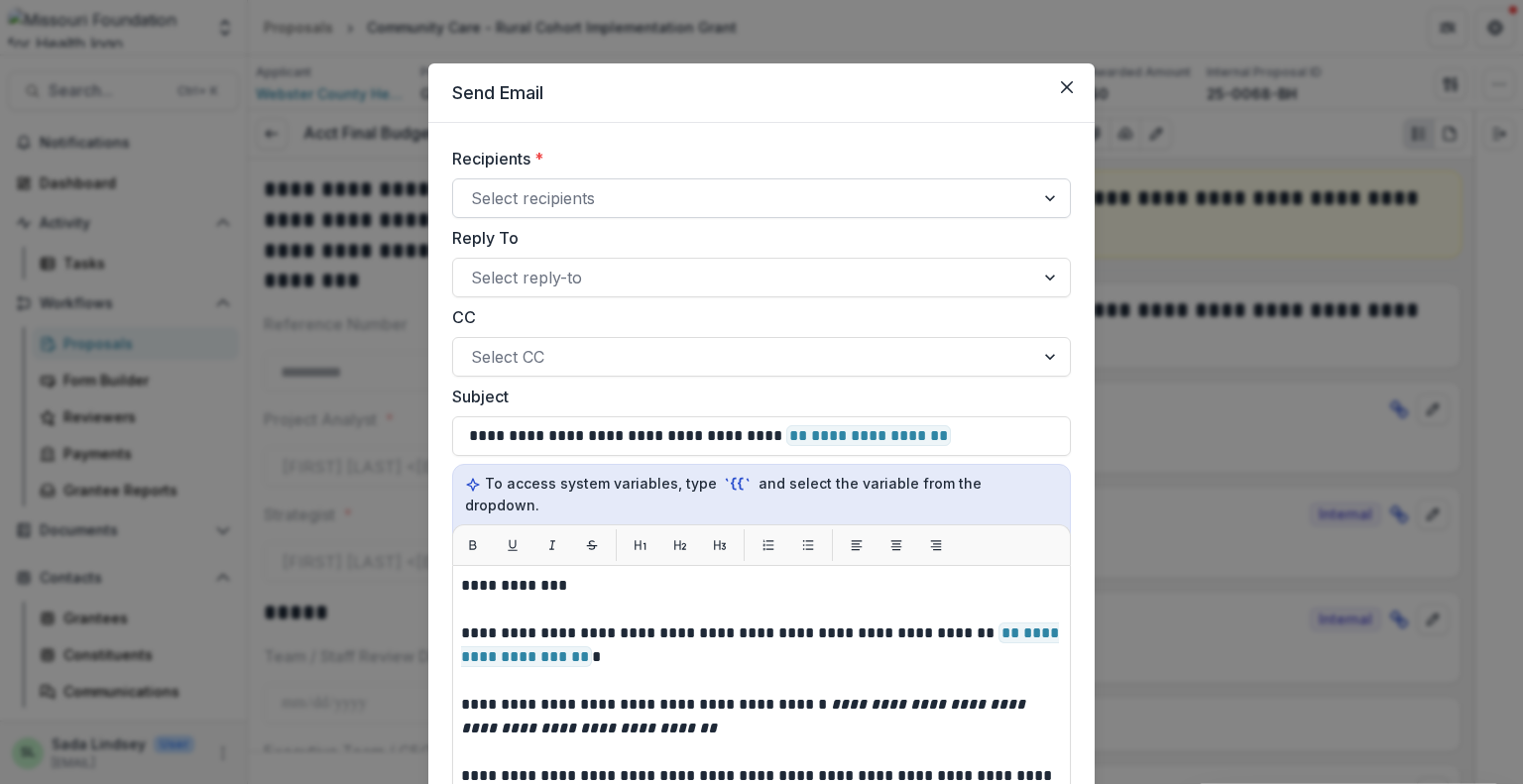 click at bounding box center [744, 198] 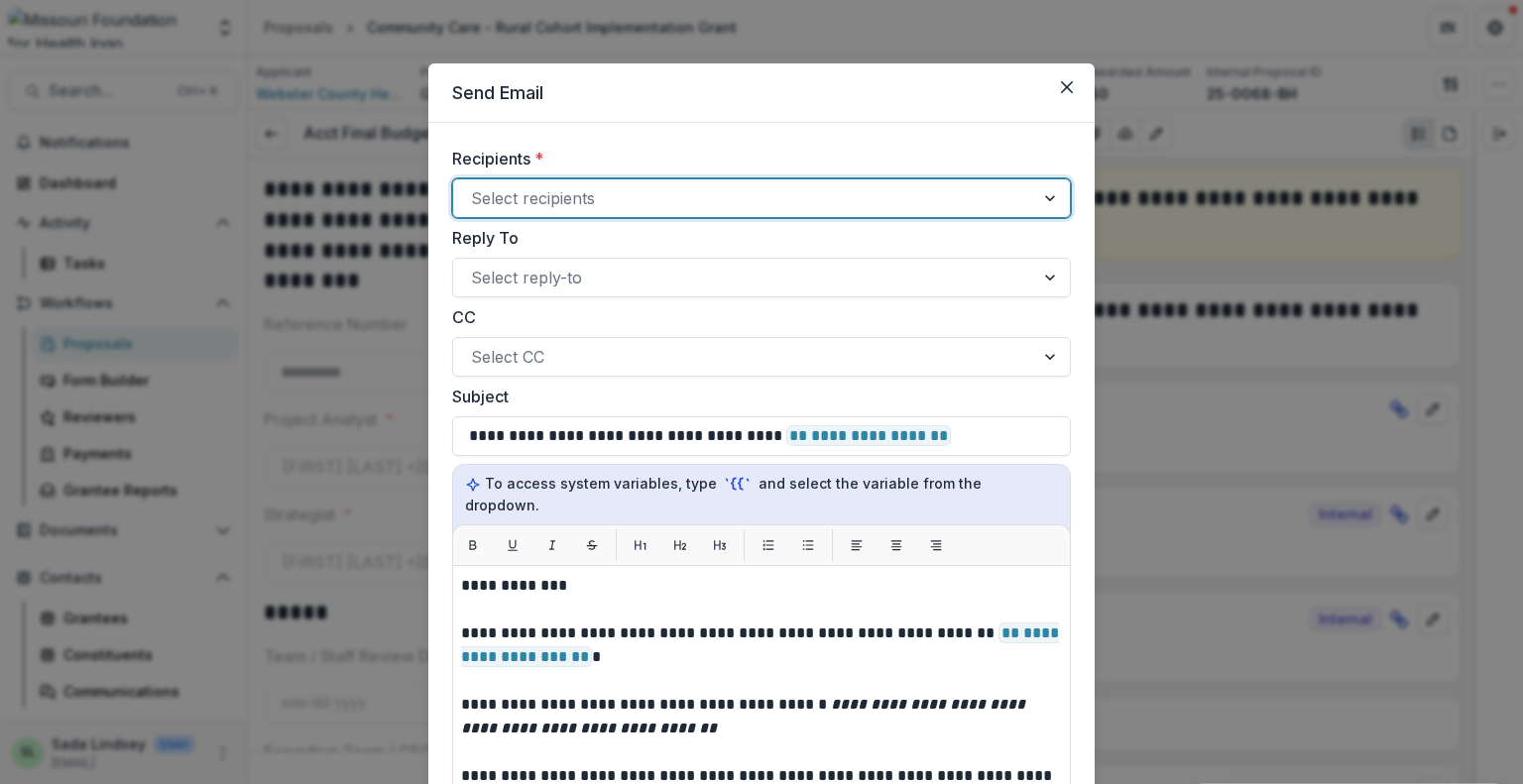 click on "Select recipients" at bounding box center [762, 198] 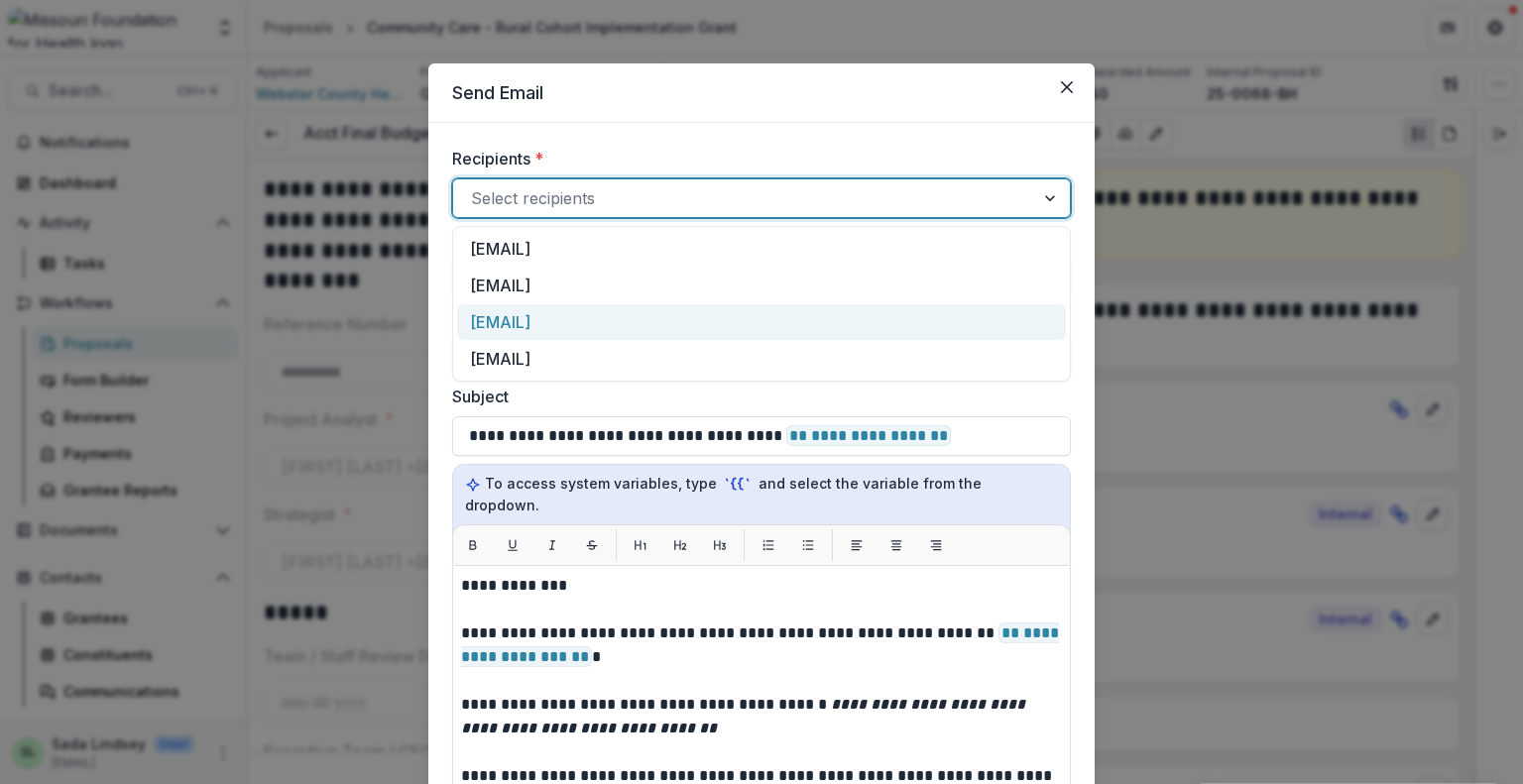 click on "lbigley@webstercountymohealth.gov" at bounding box center (762, 322) 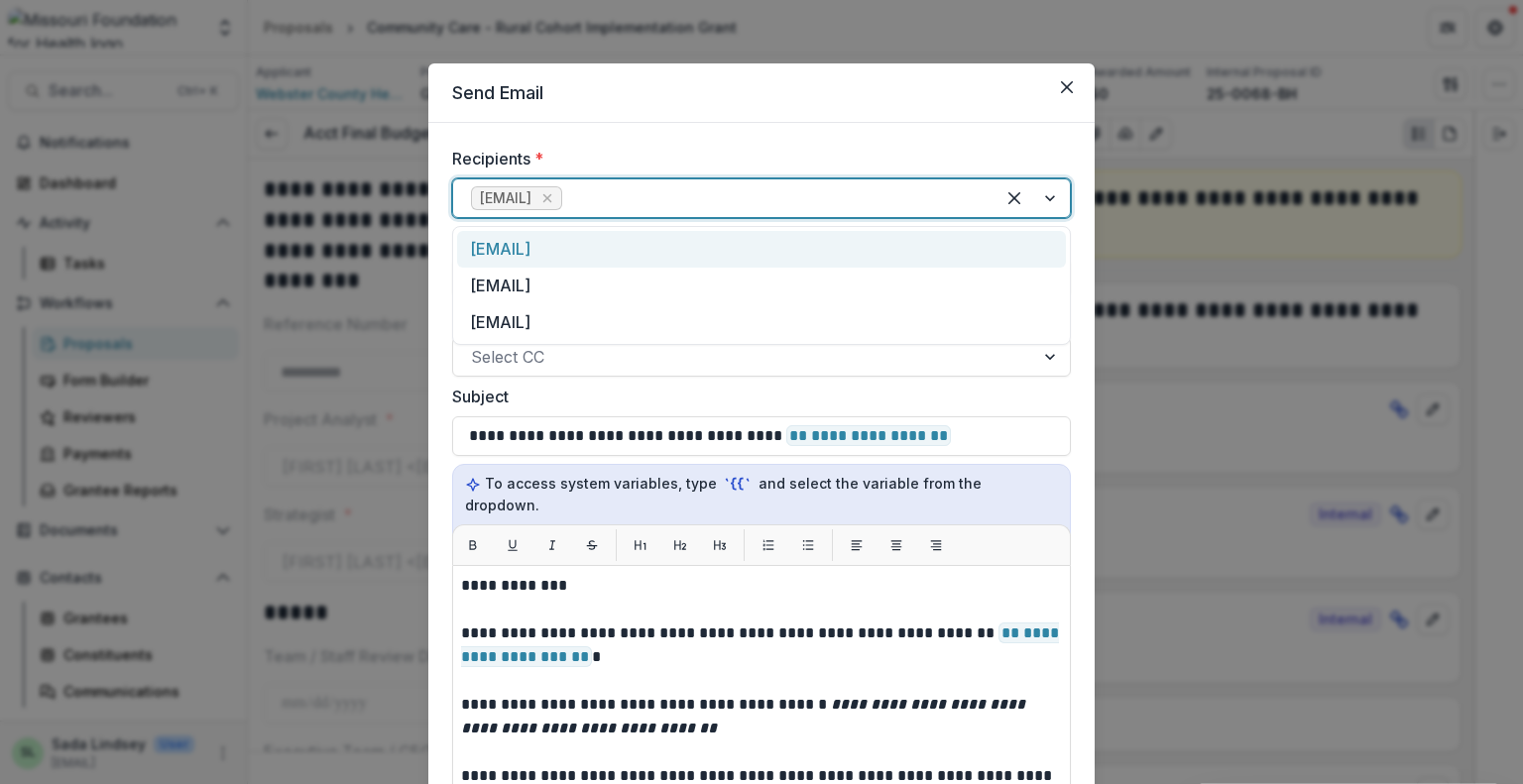 click at bounding box center (771, 198) 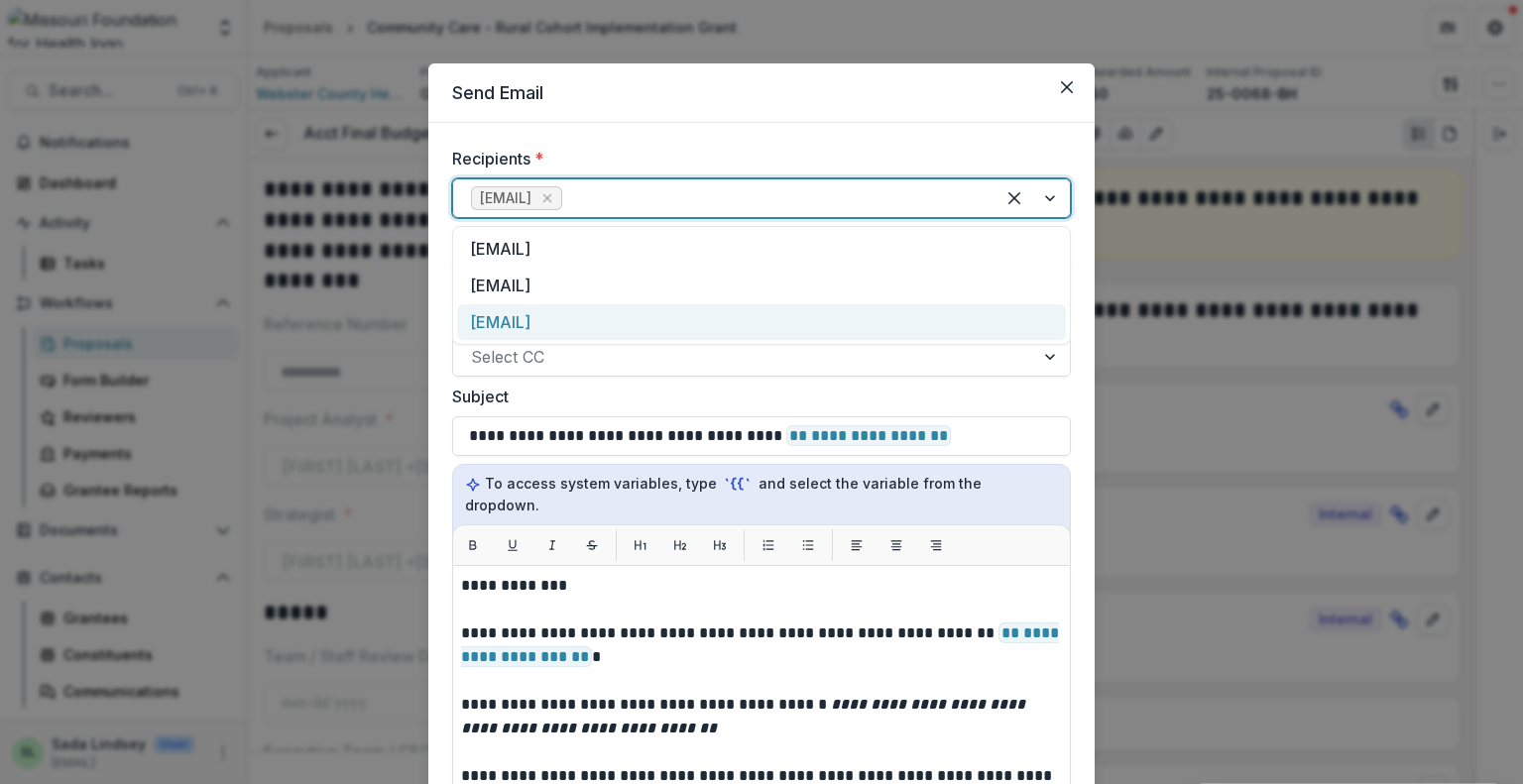 click on "sallen@webstercountymohealth.gov" at bounding box center [762, 322] 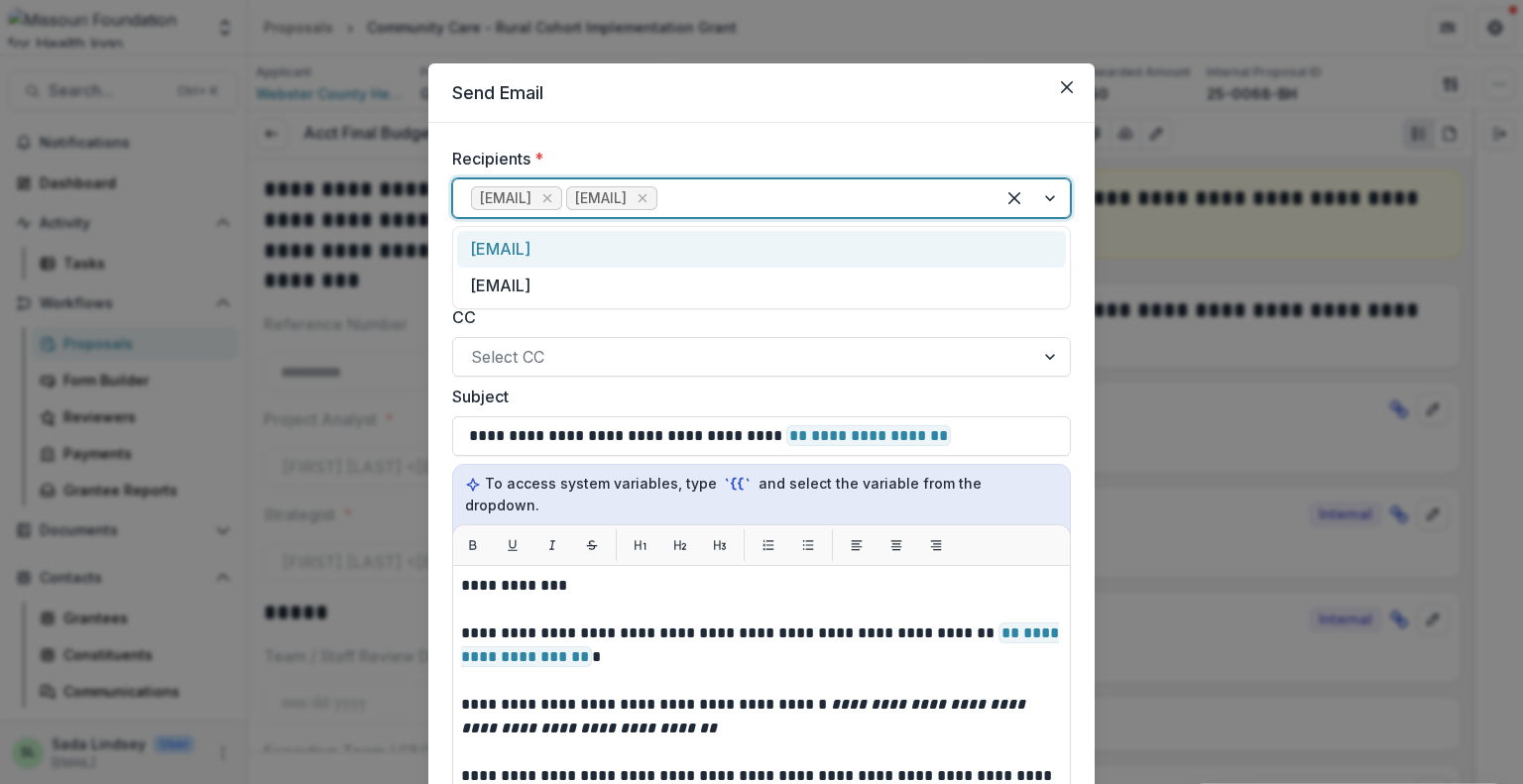 click at bounding box center [819, 198] 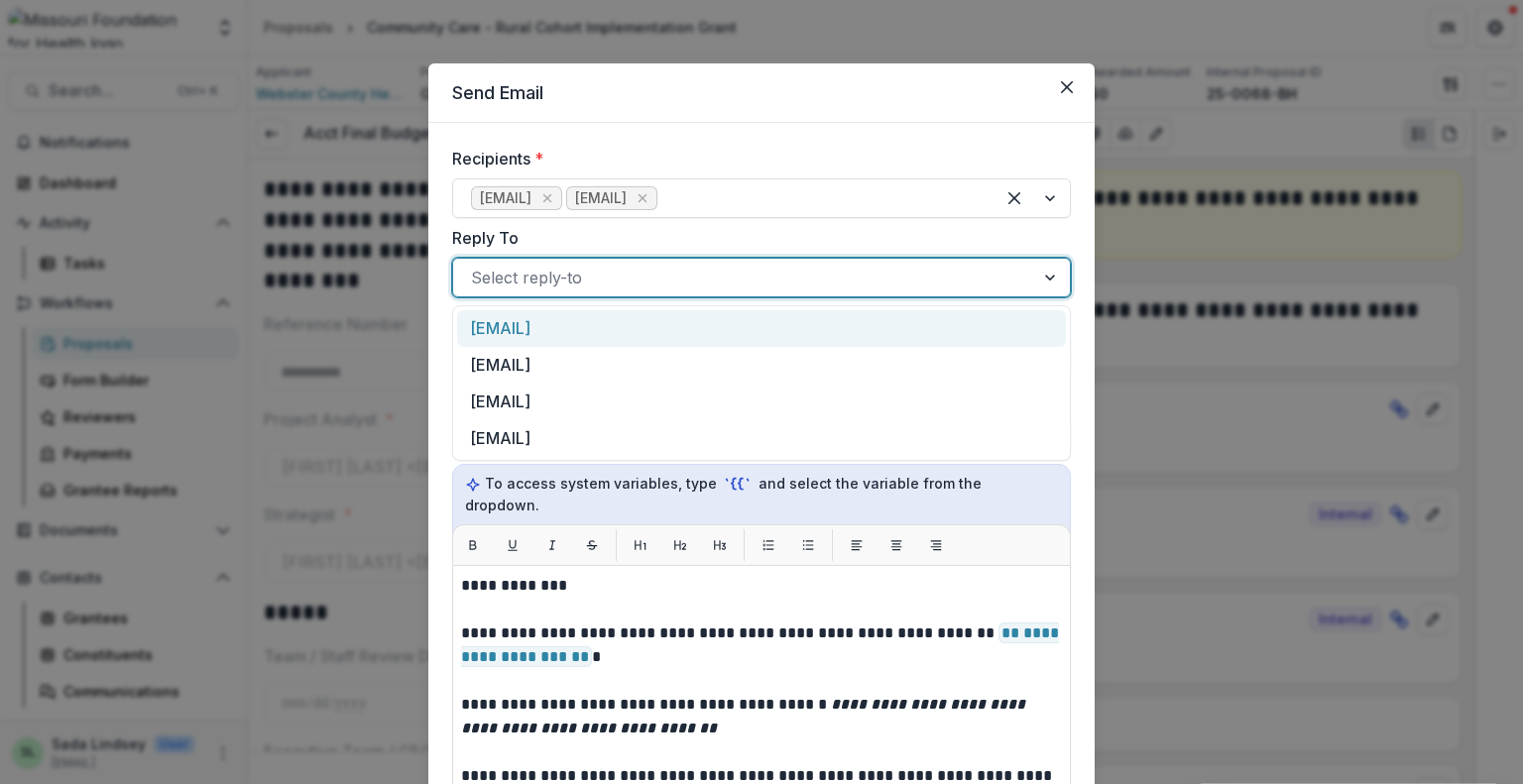click at bounding box center (744, 278) 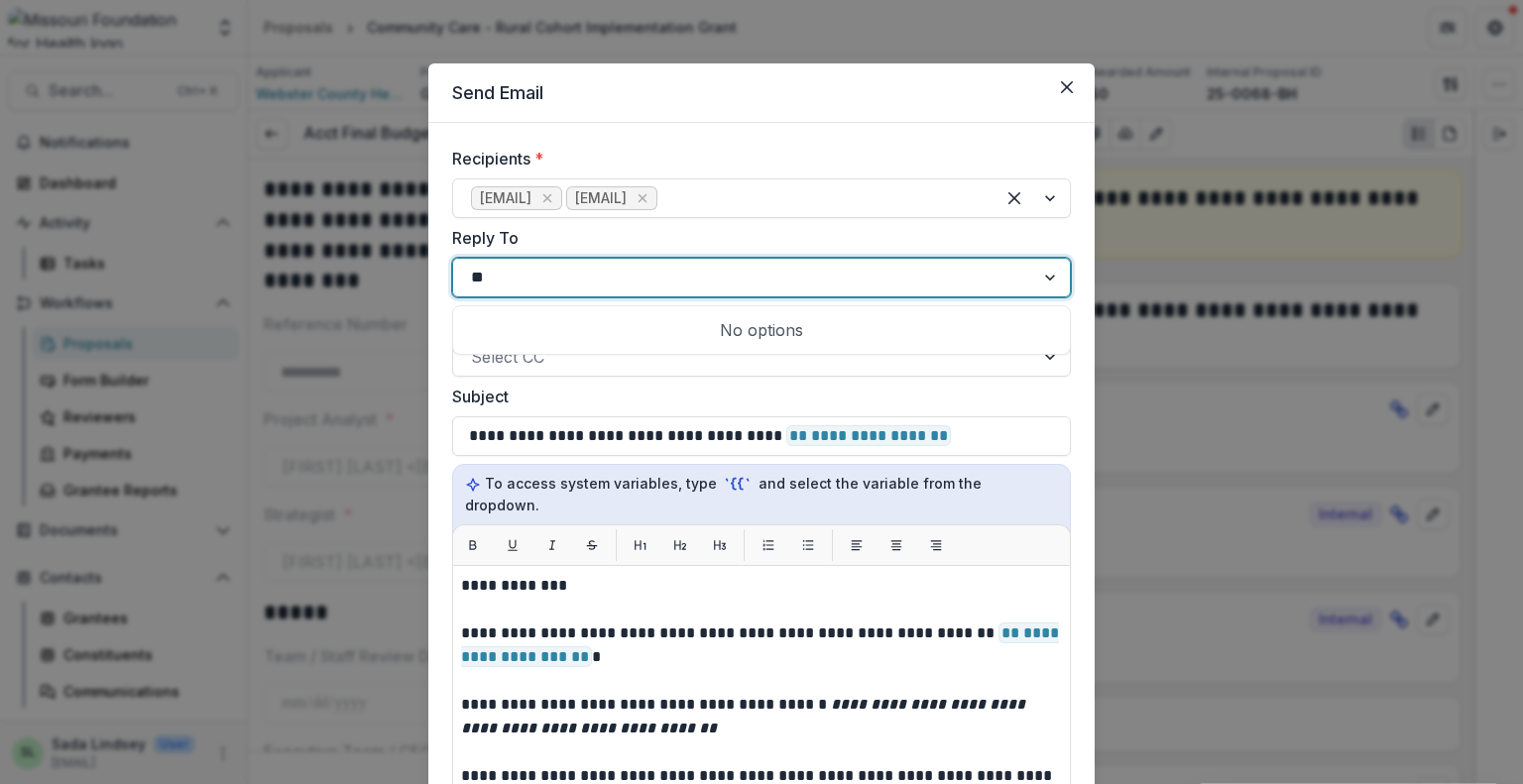 type on "*" 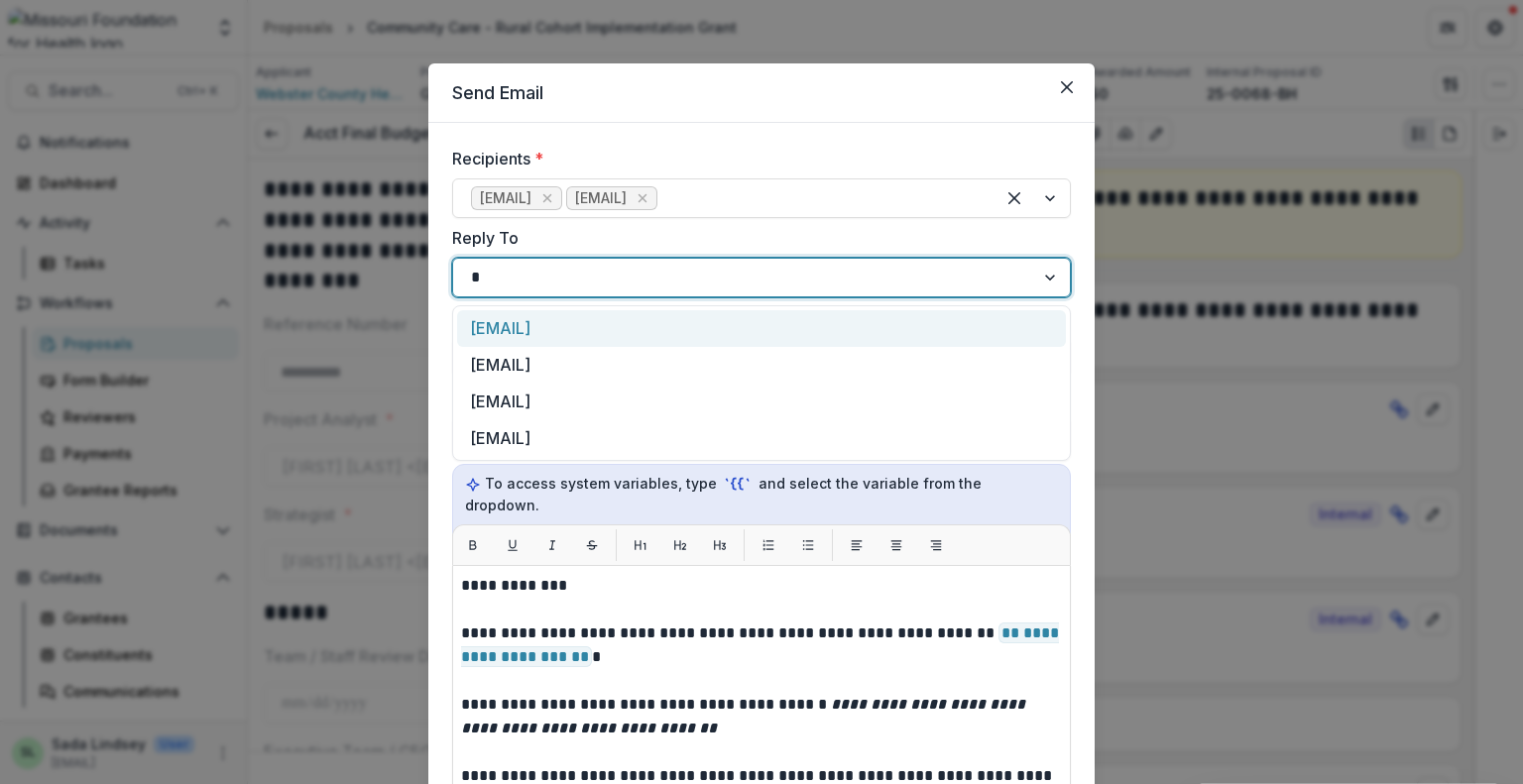 type 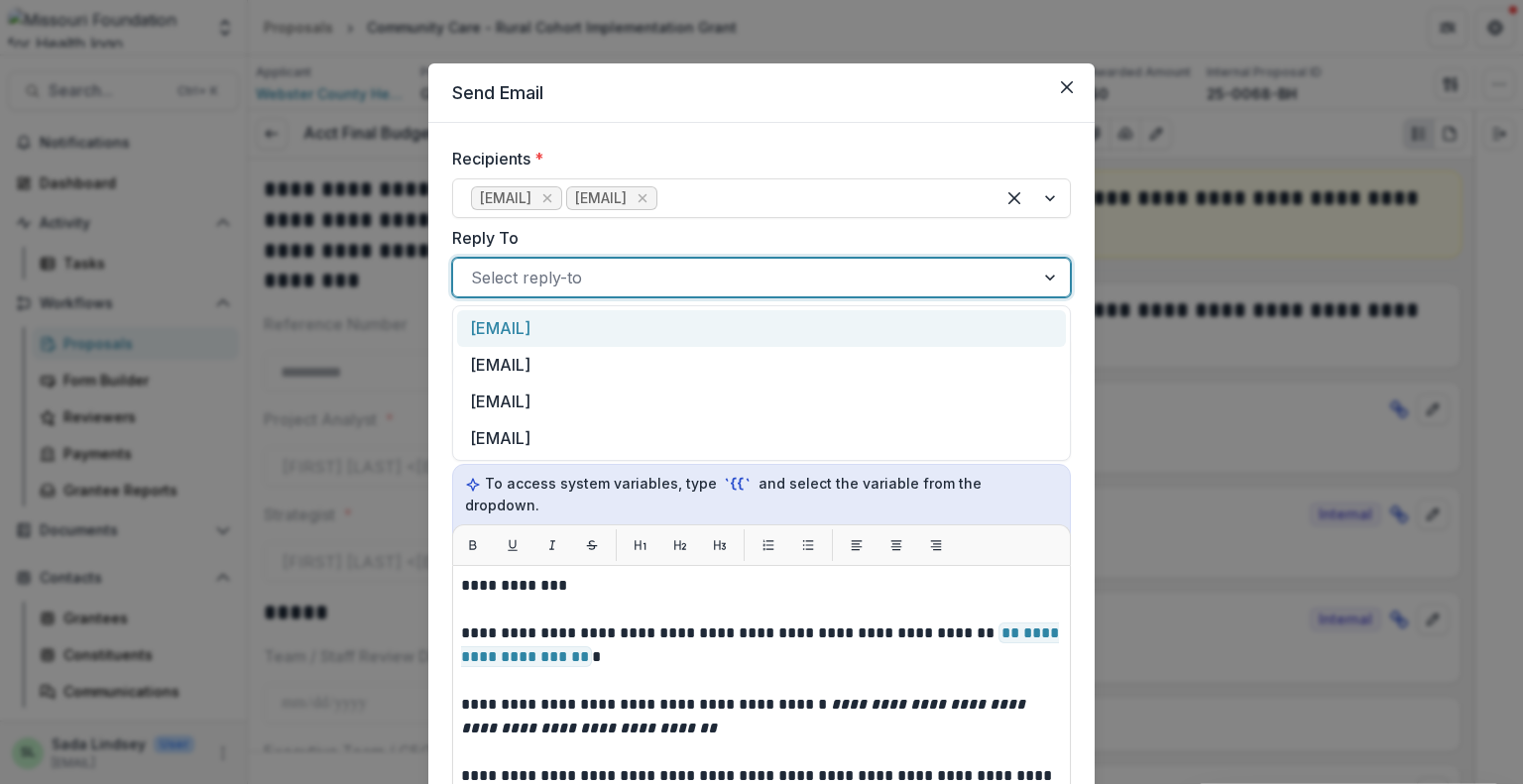 click on "Reply To" at bounding box center (756, 238) 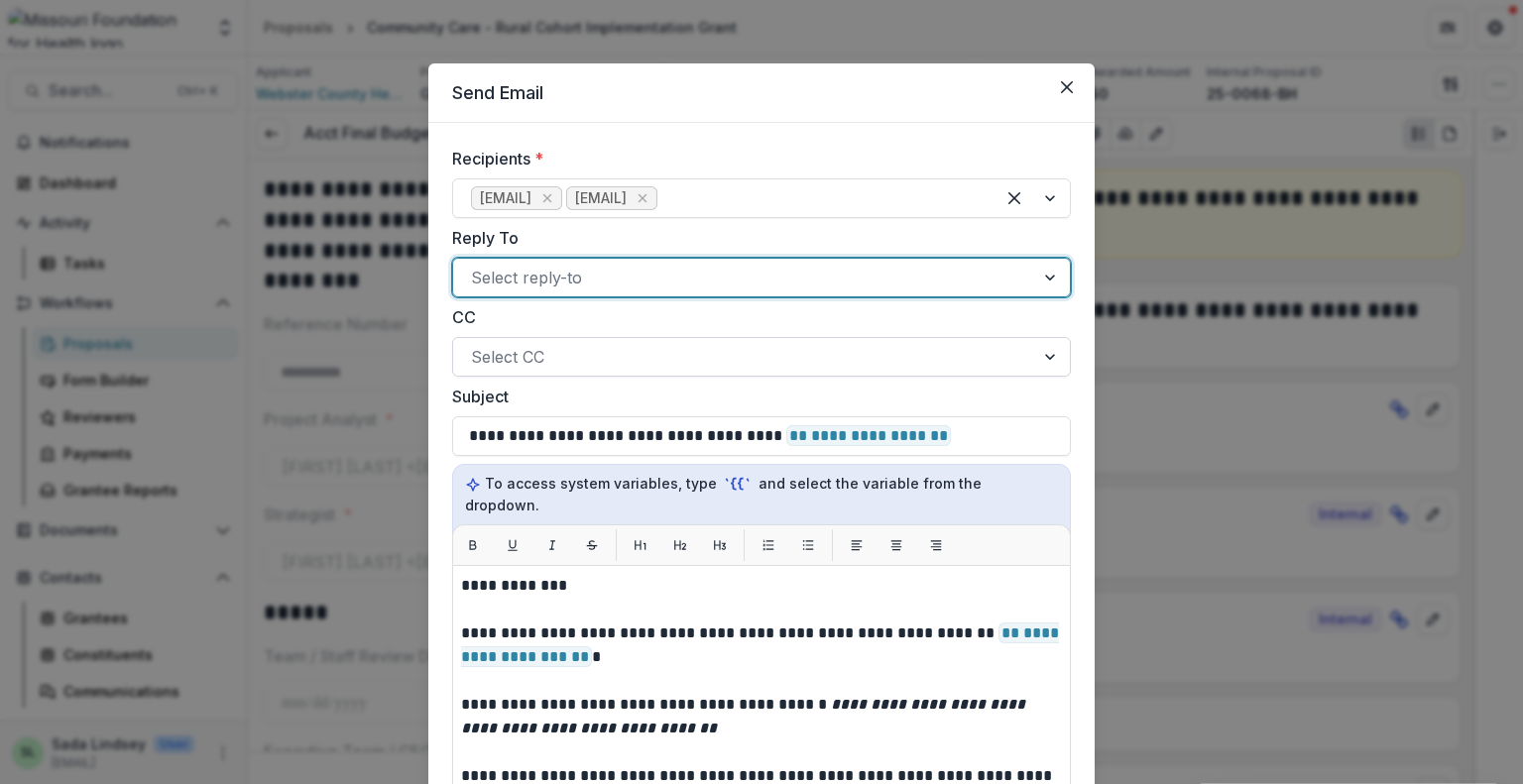 click at bounding box center (744, 357) 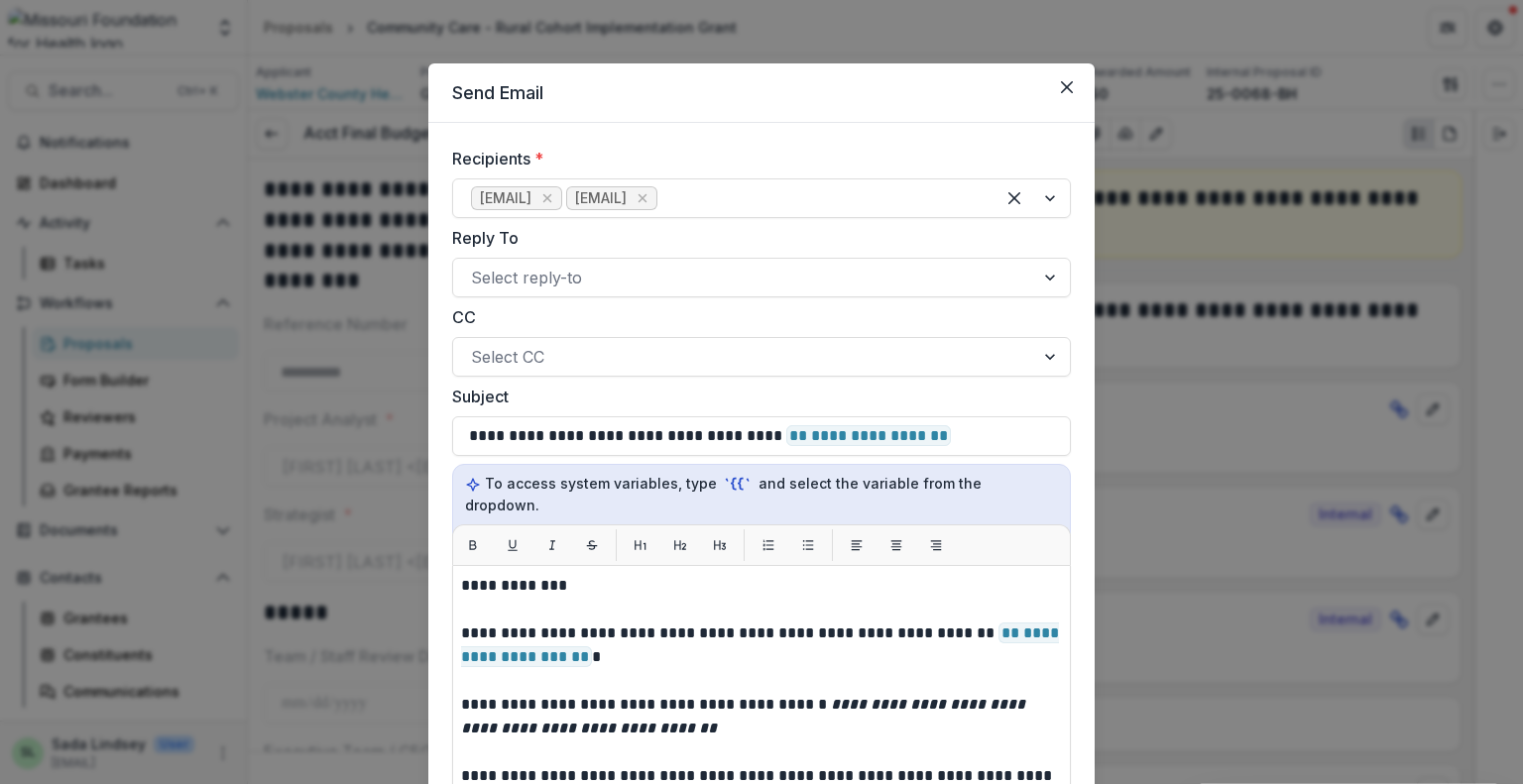 click on "CC" at bounding box center [756, 317] 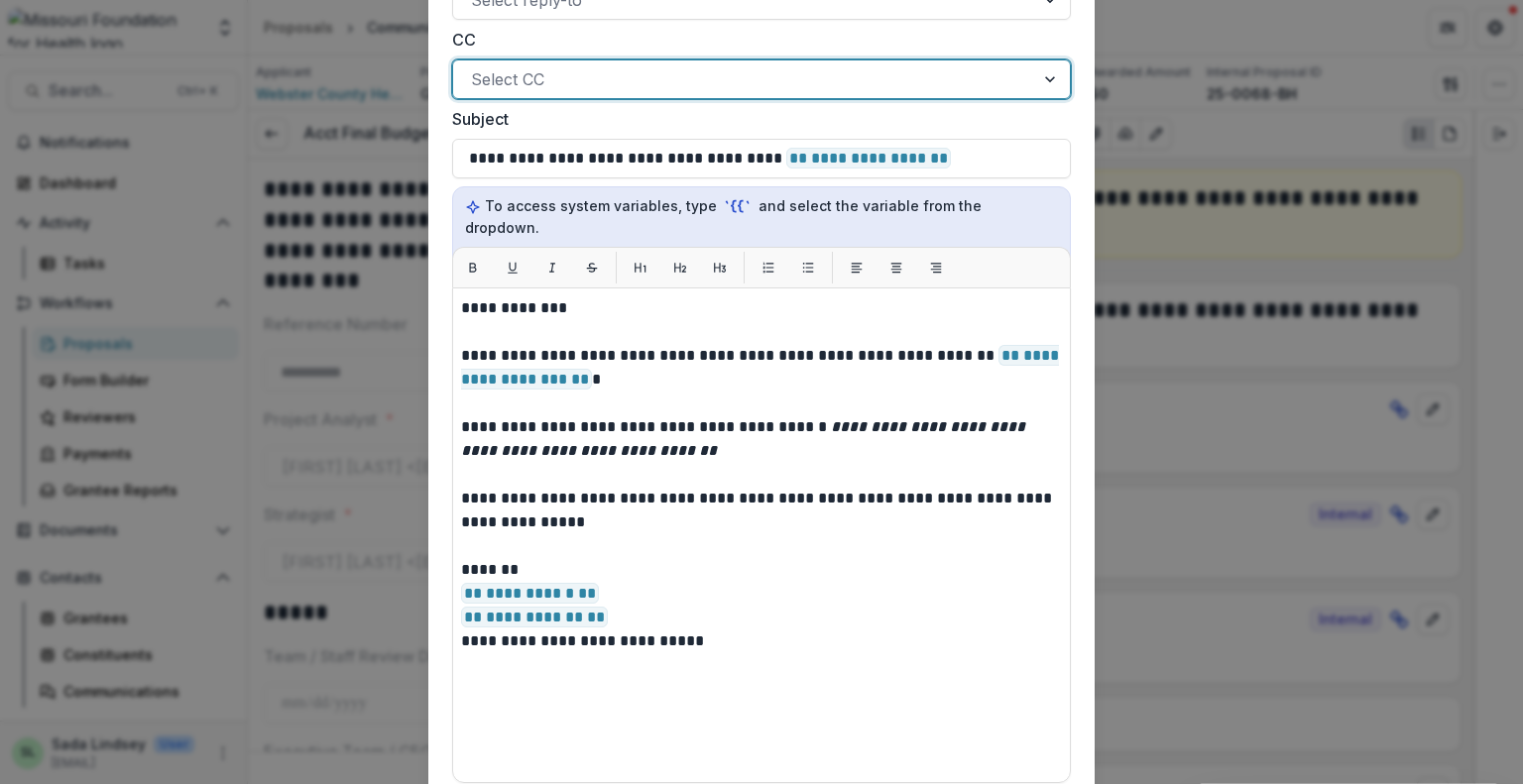 scroll, scrollTop: 0, scrollLeft: 0, axis: both 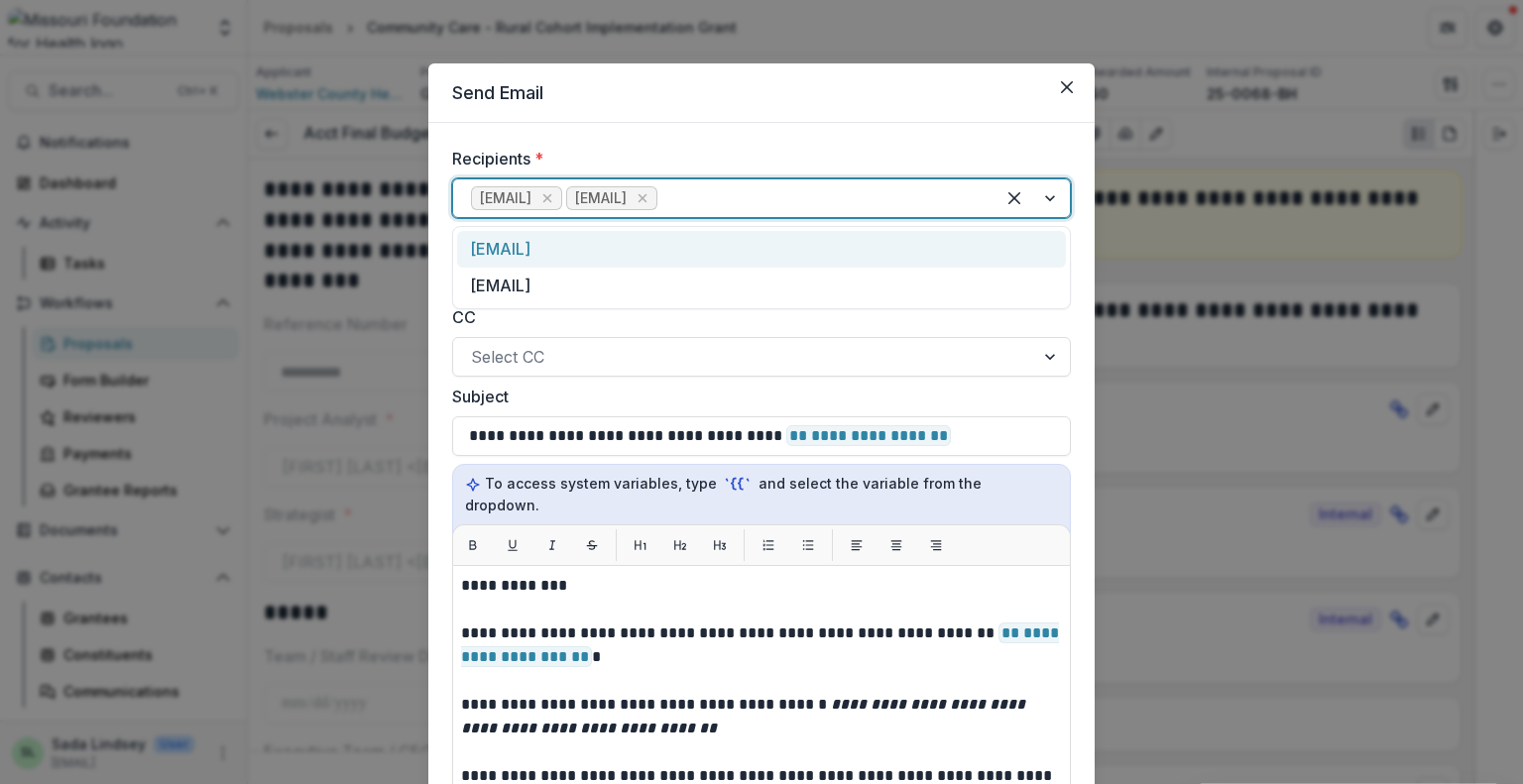click on "lbigley@webstercountymohealth.gov sallen@webstercountymohealth.gov" at bounding box center [724, 198] 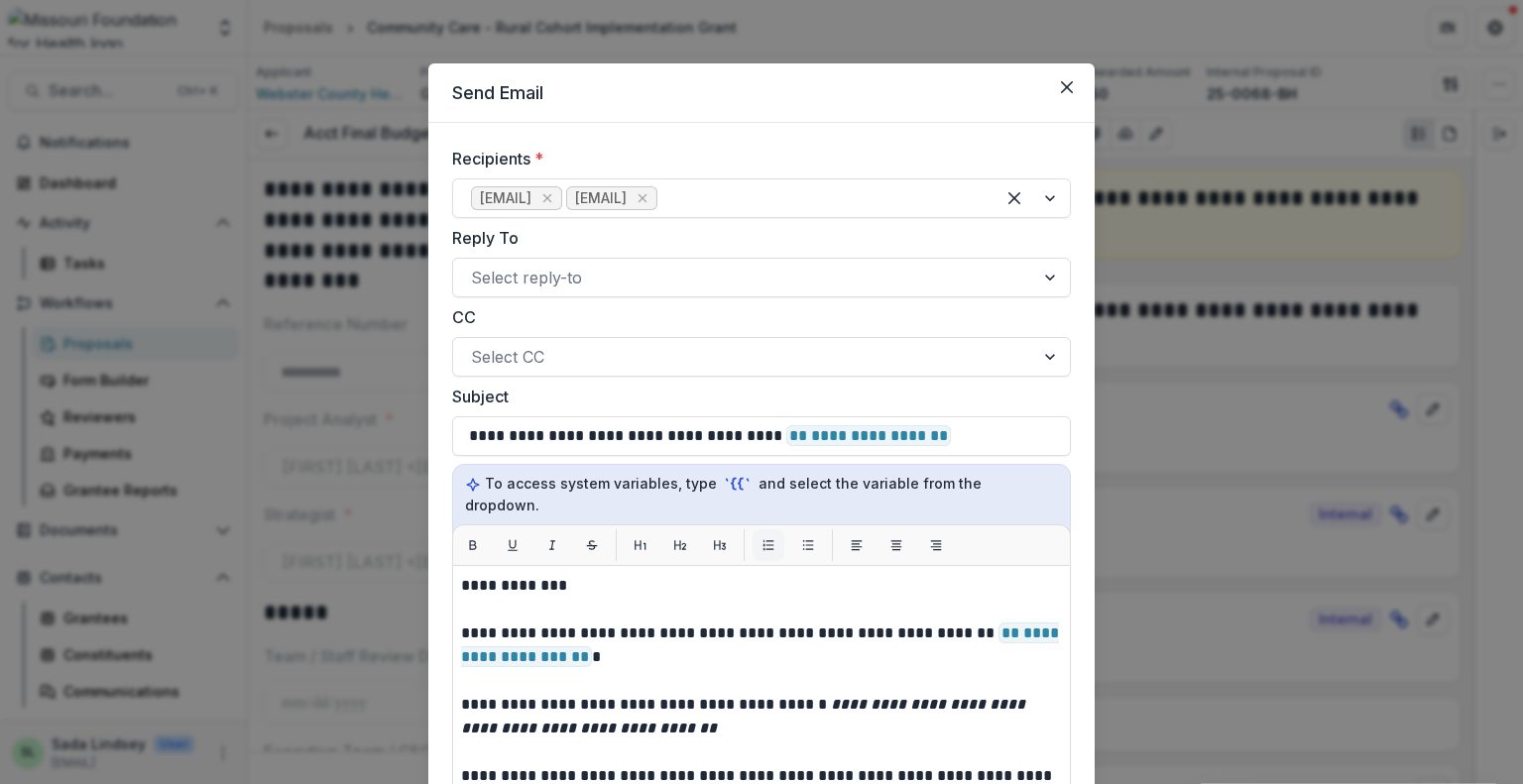 scroll, scrollTop: 591, scrollLeft: 0, axis: vertical 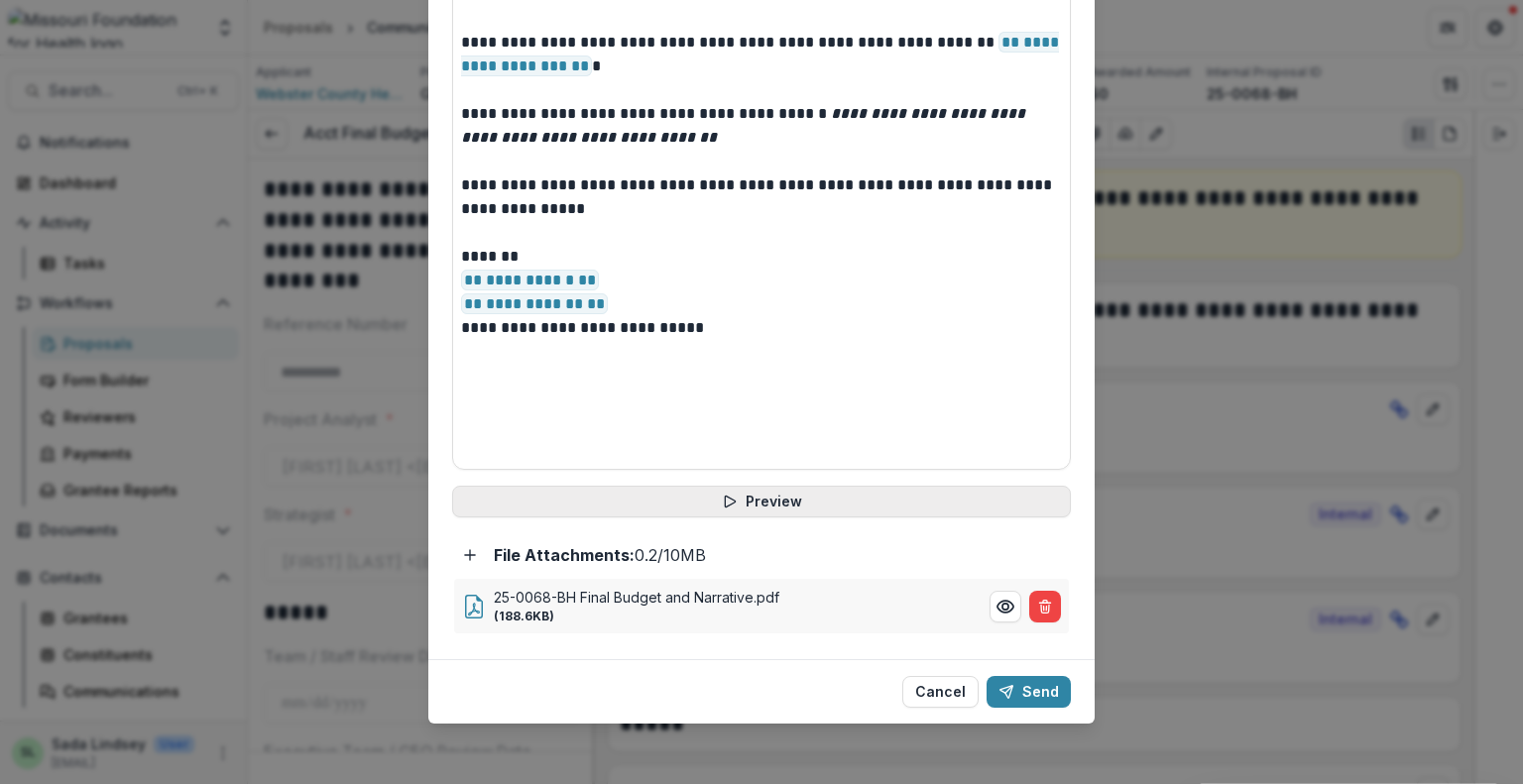 click on "Preview" at bounding box center (762, 502) 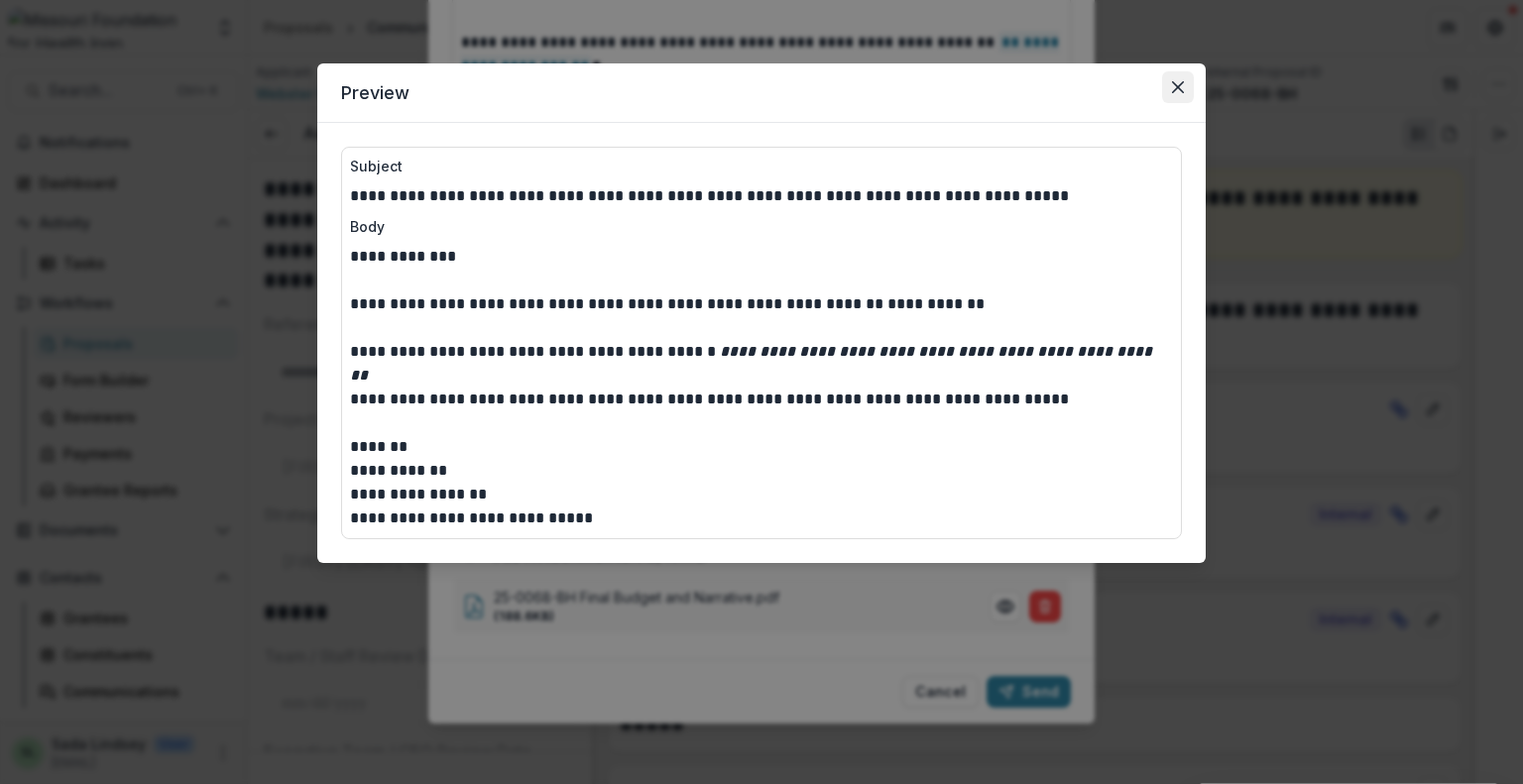 click at bounding box center [1178, 87] 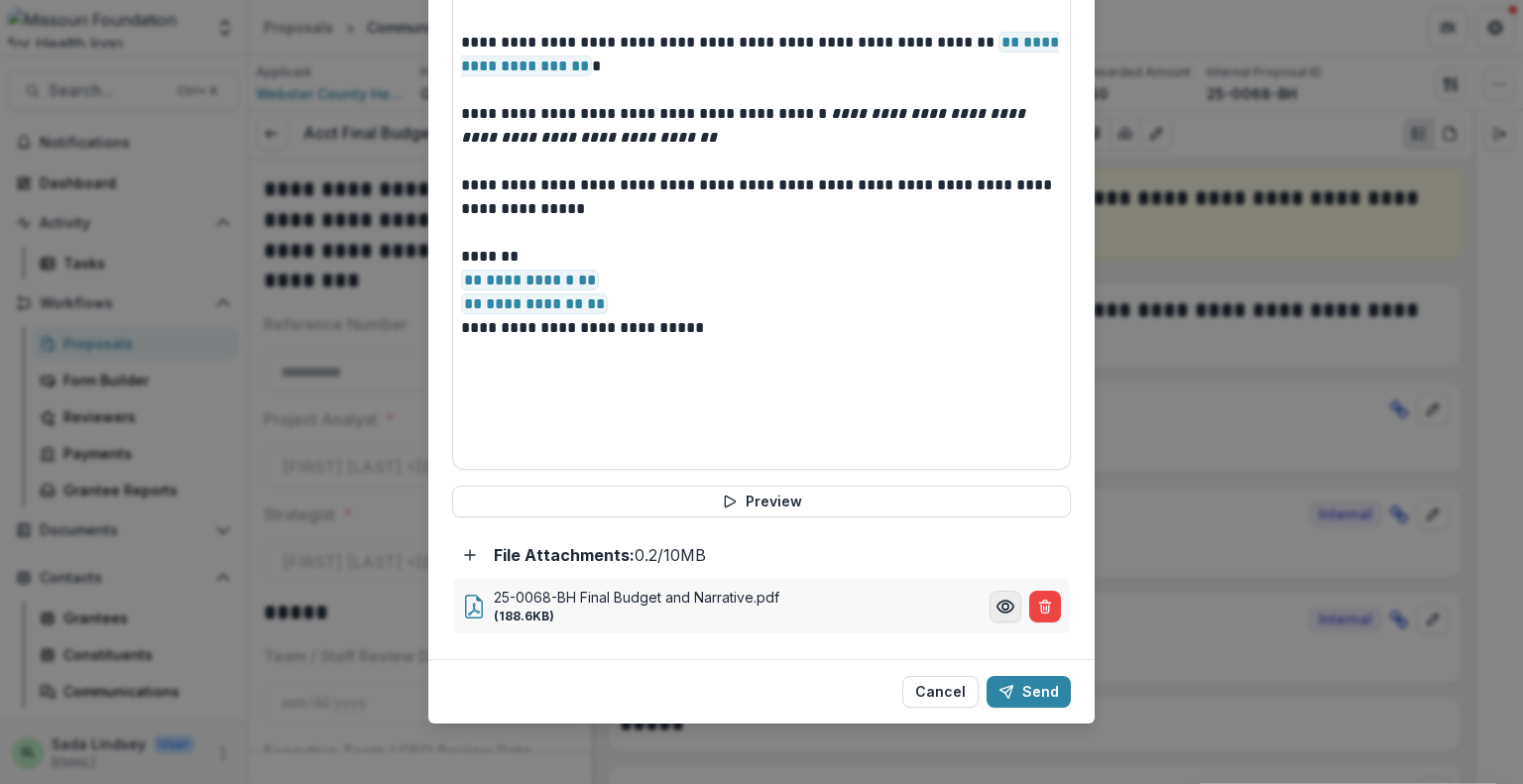 click 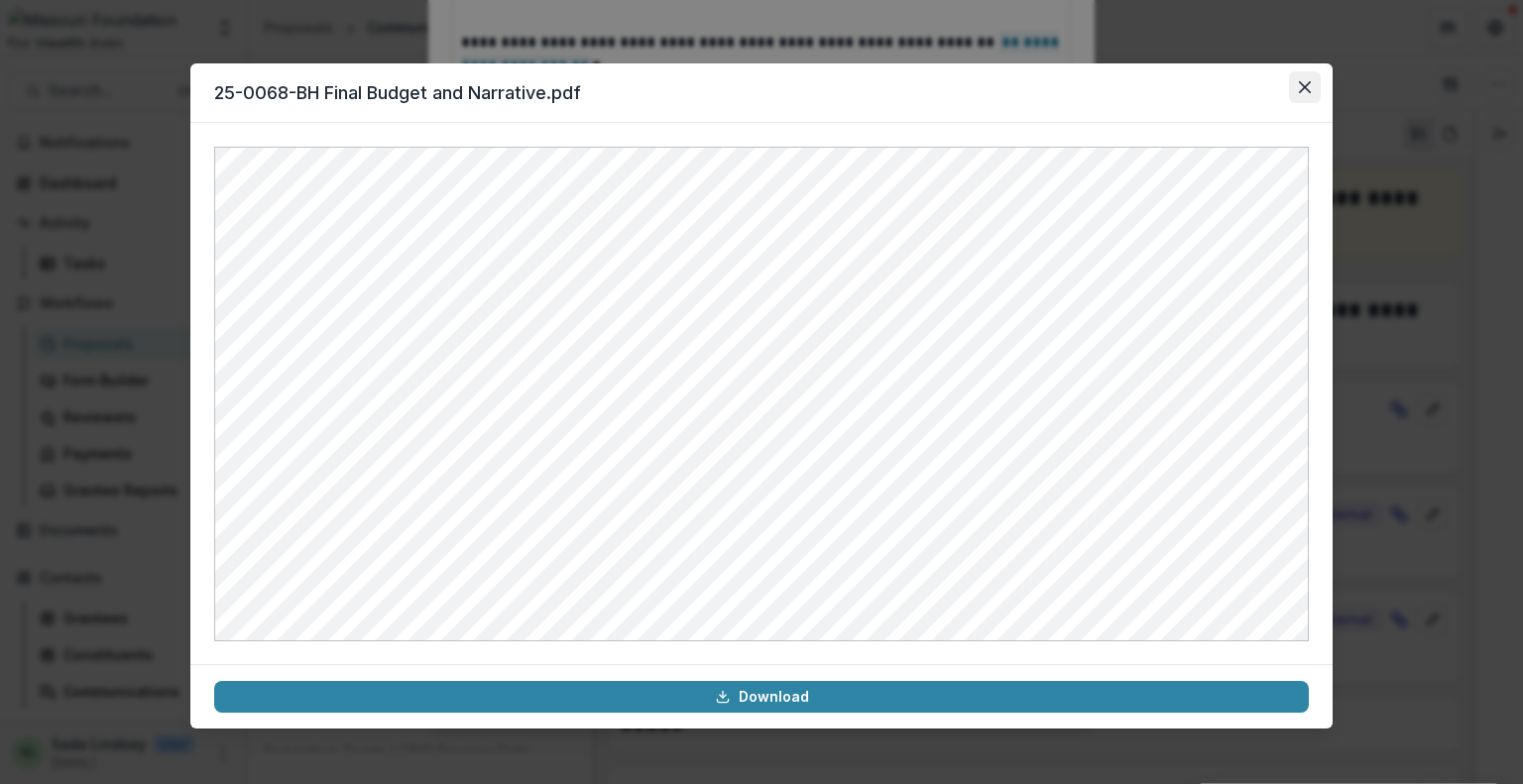 click 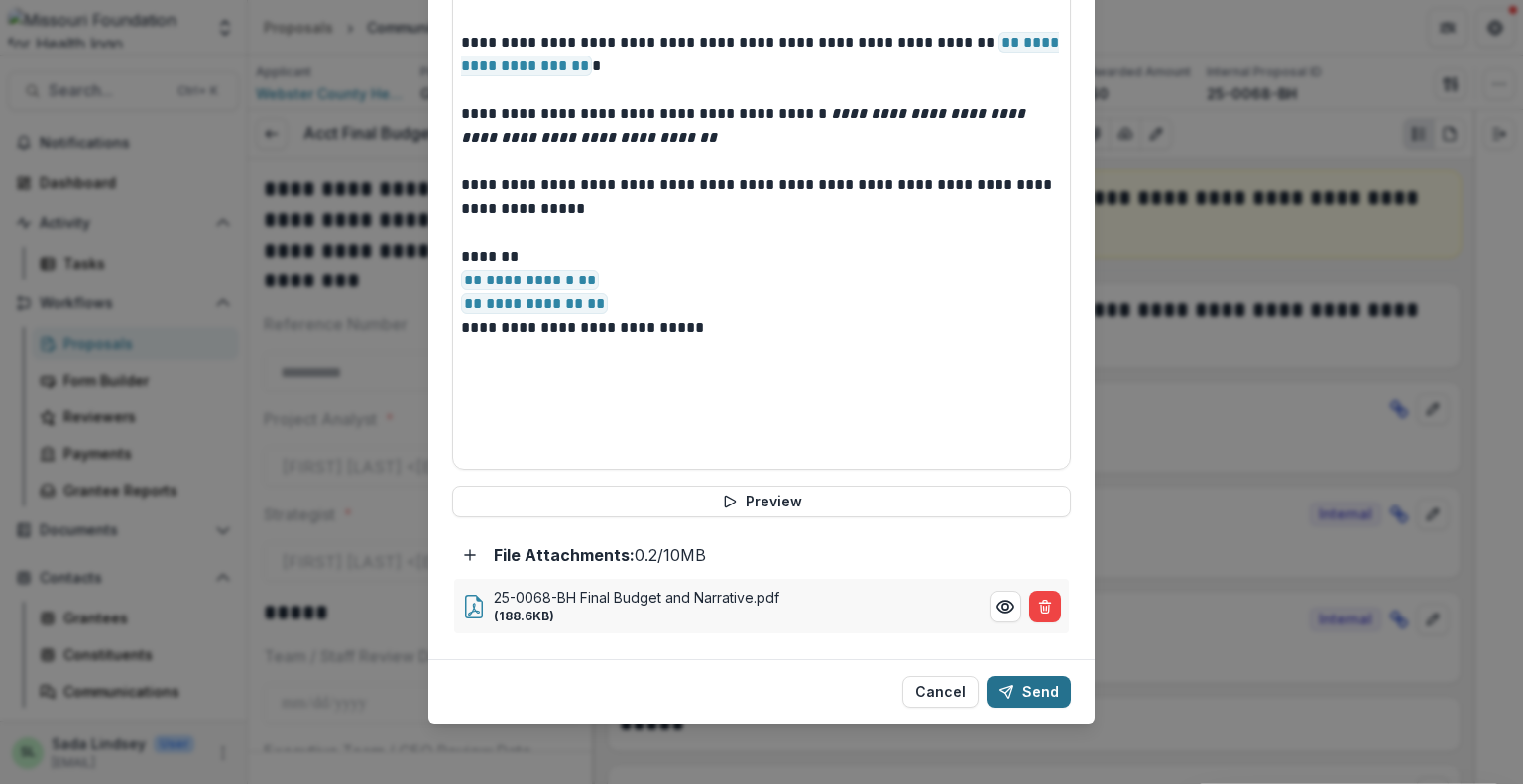 click on "Send" at bounding box center (1028, 692) 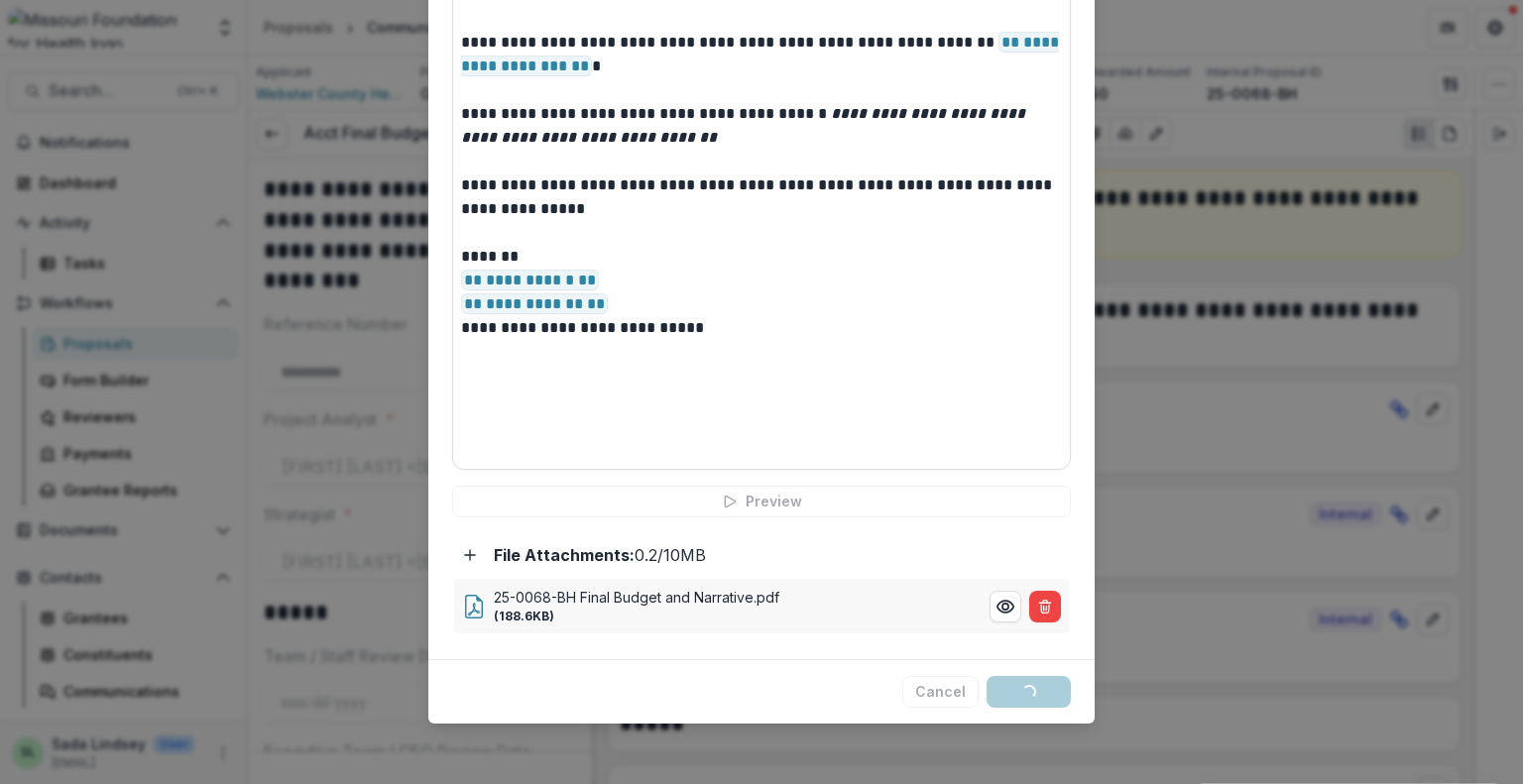 scroll, scrollTop: 0, scrollLeft: 0, axis: both 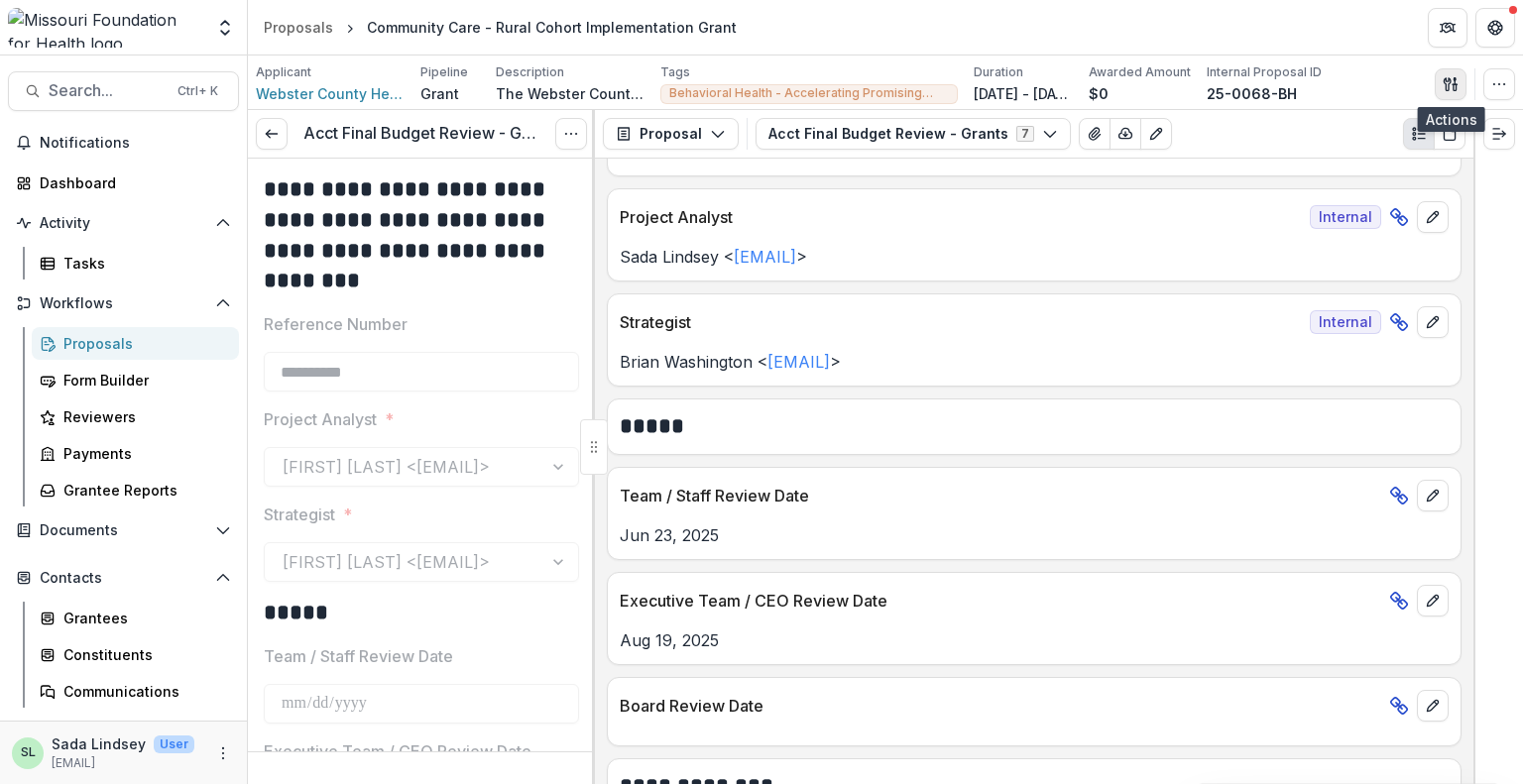 click at bounding box center [1451, 84] 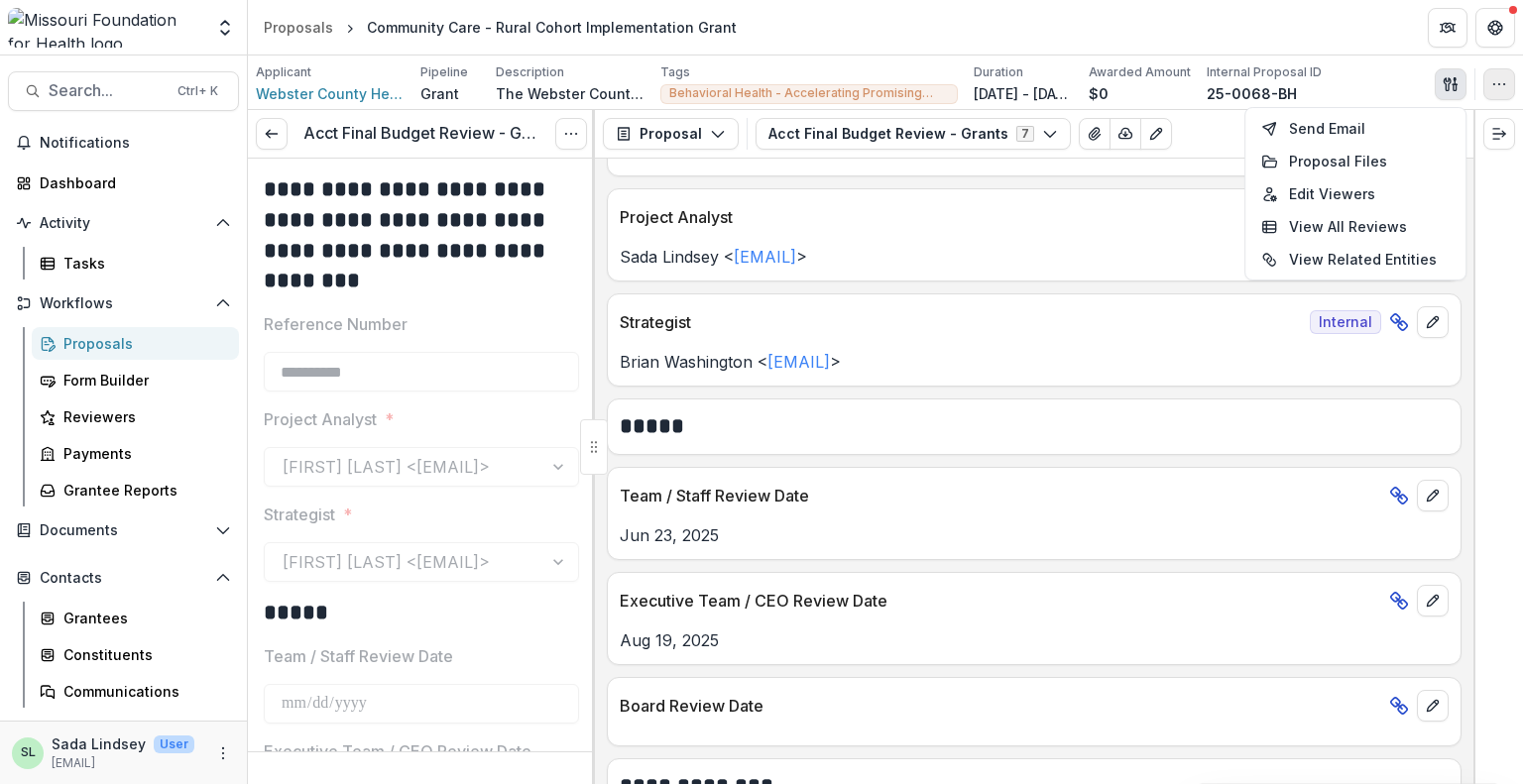 click 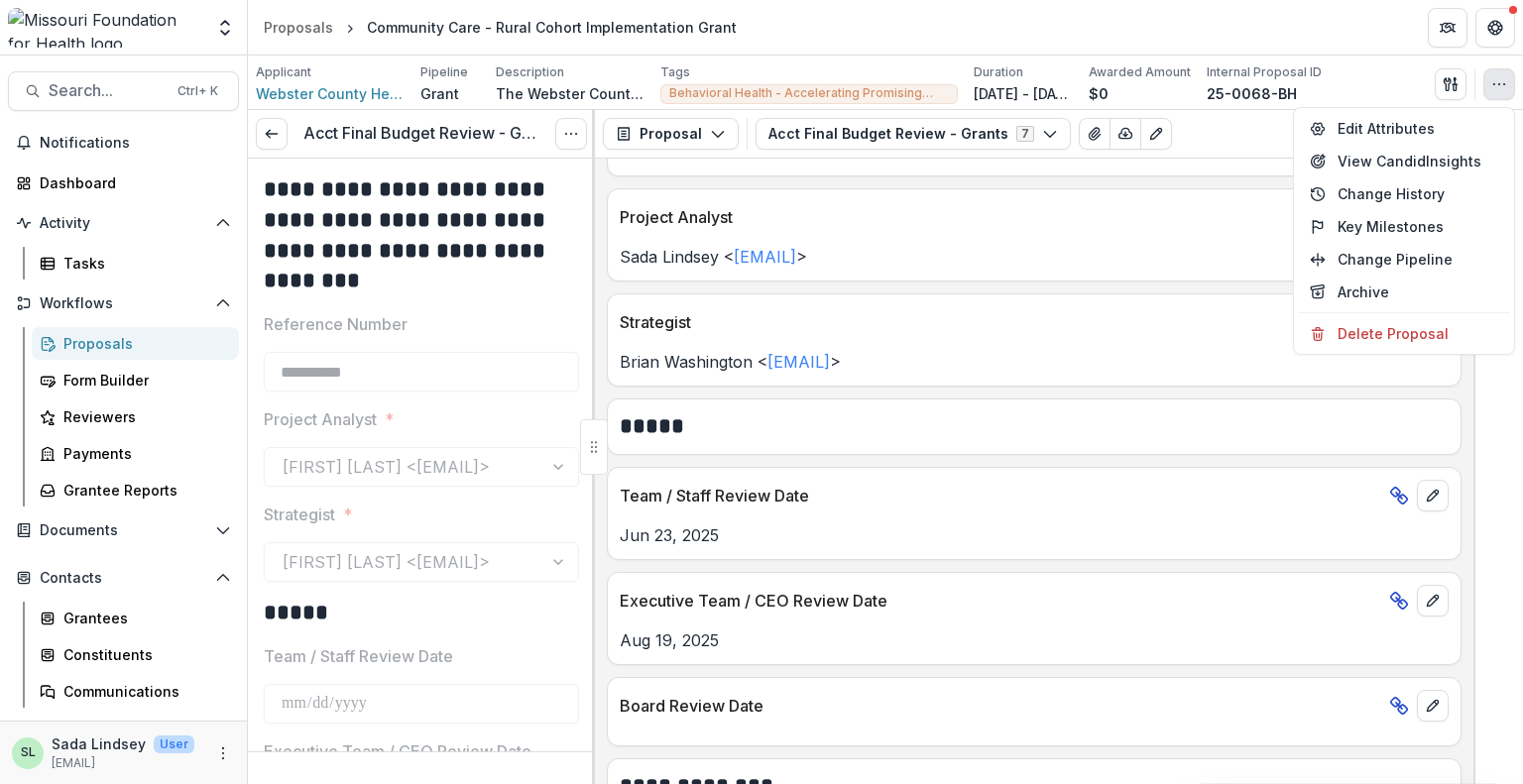 click on "Proposals Community Care - Rural Cohort Implementation Grant" at bounding box center [885, 27] 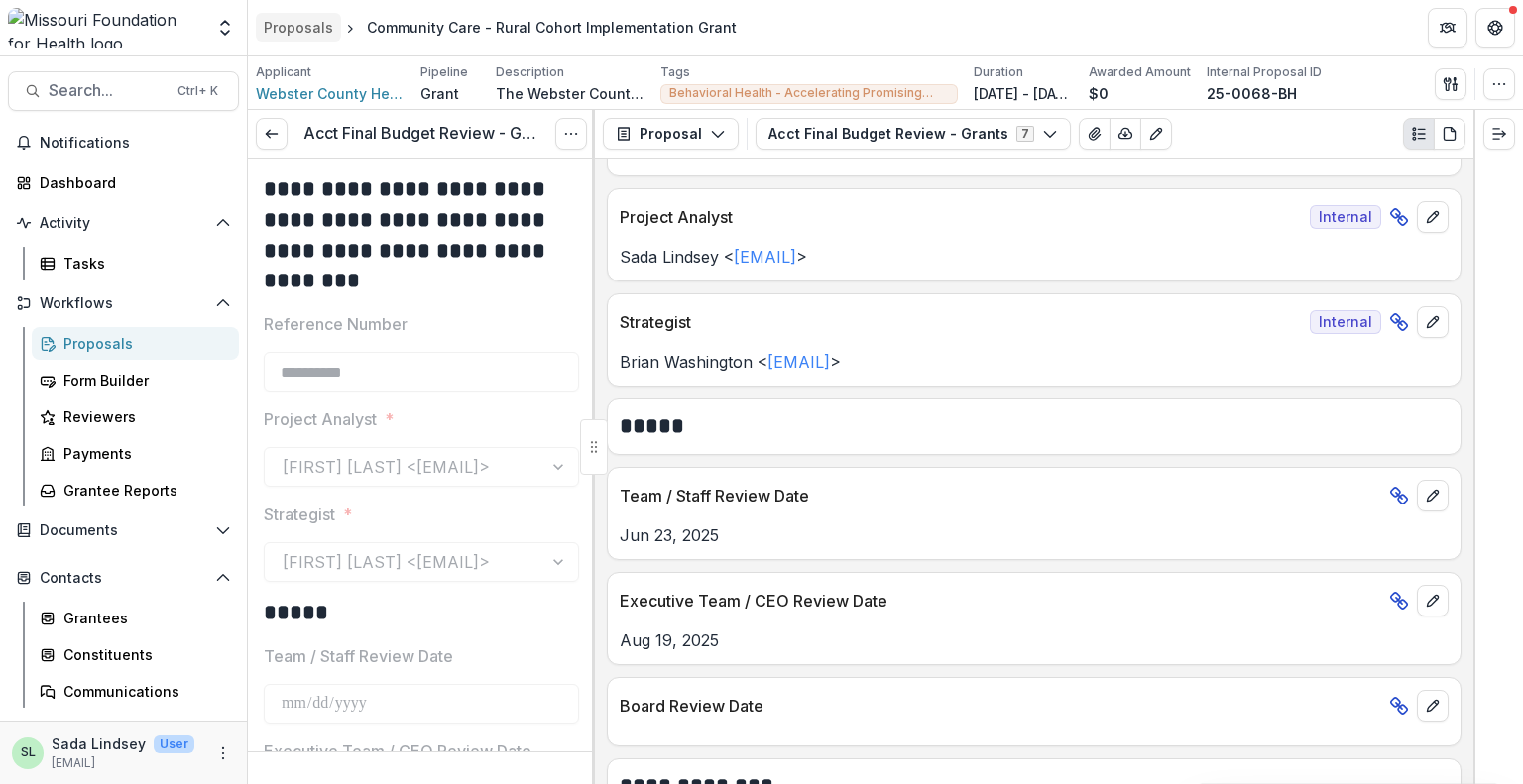 click on "Proposals" at bounding box center [298, 27] 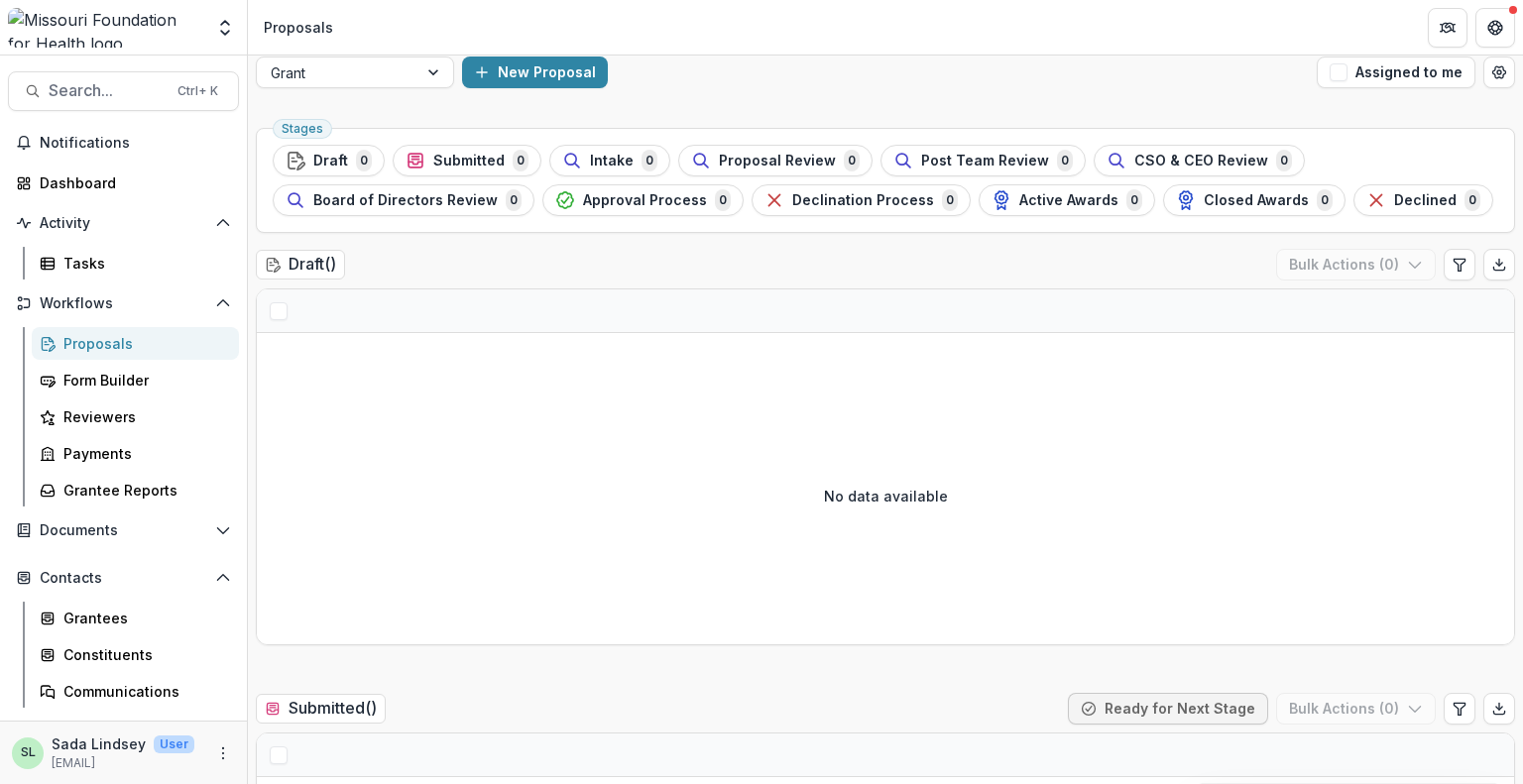 scroll, scrollTop: 0, scrollLeft: 0, axis: both 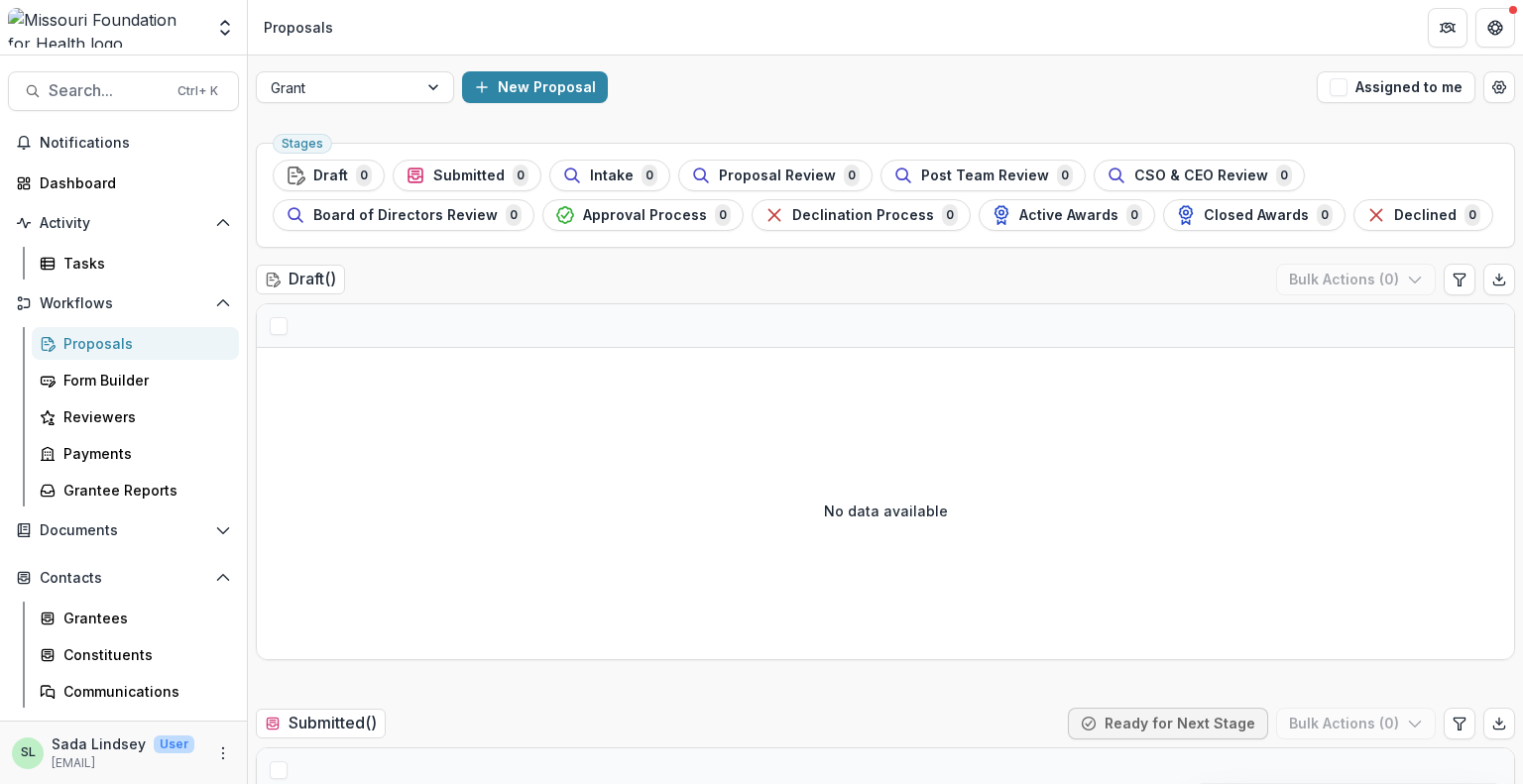 click on "Proposals" at bounding box center (298, 27) 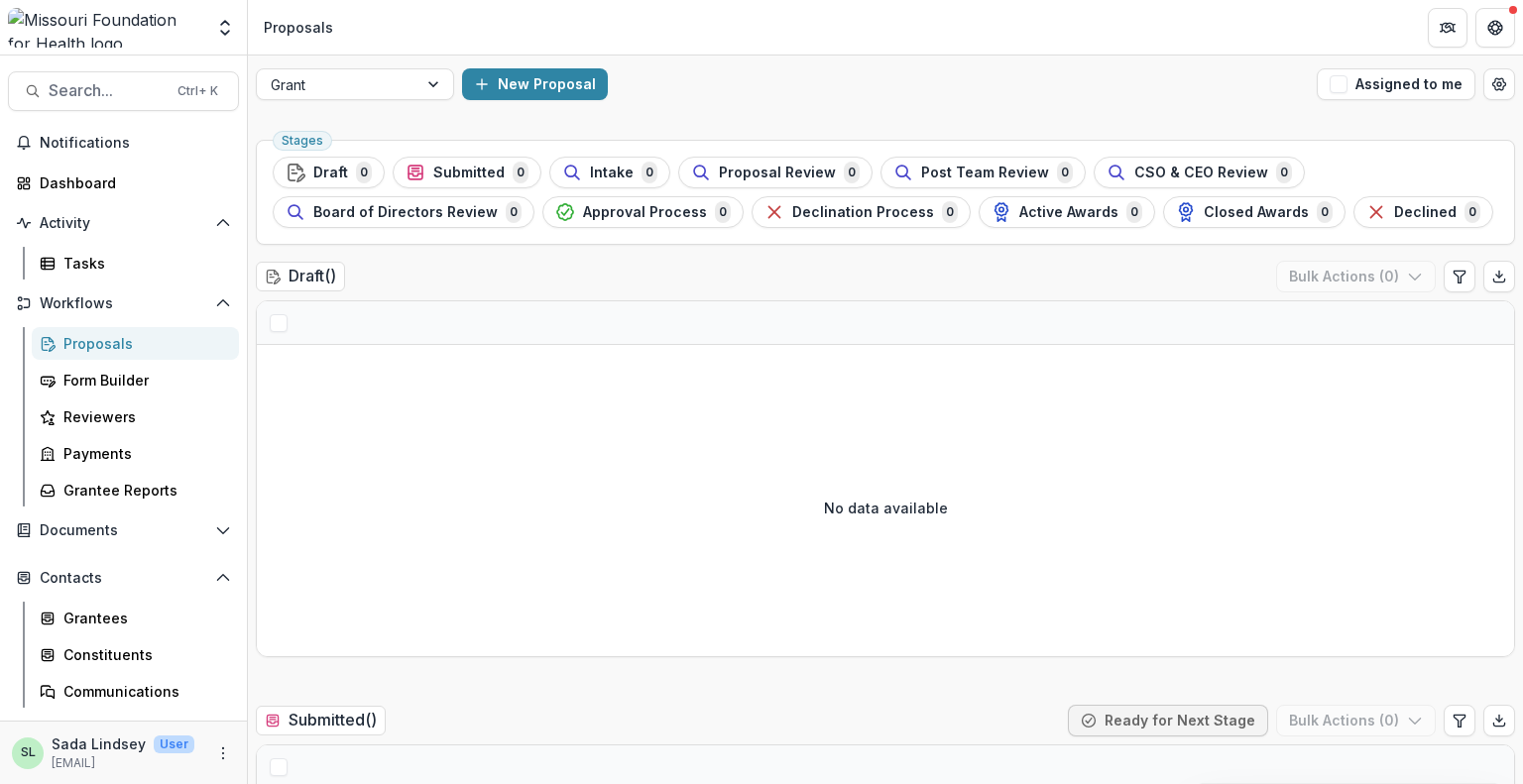 scroll, scrollTop: 0, scrollLeft: 0, axis: both 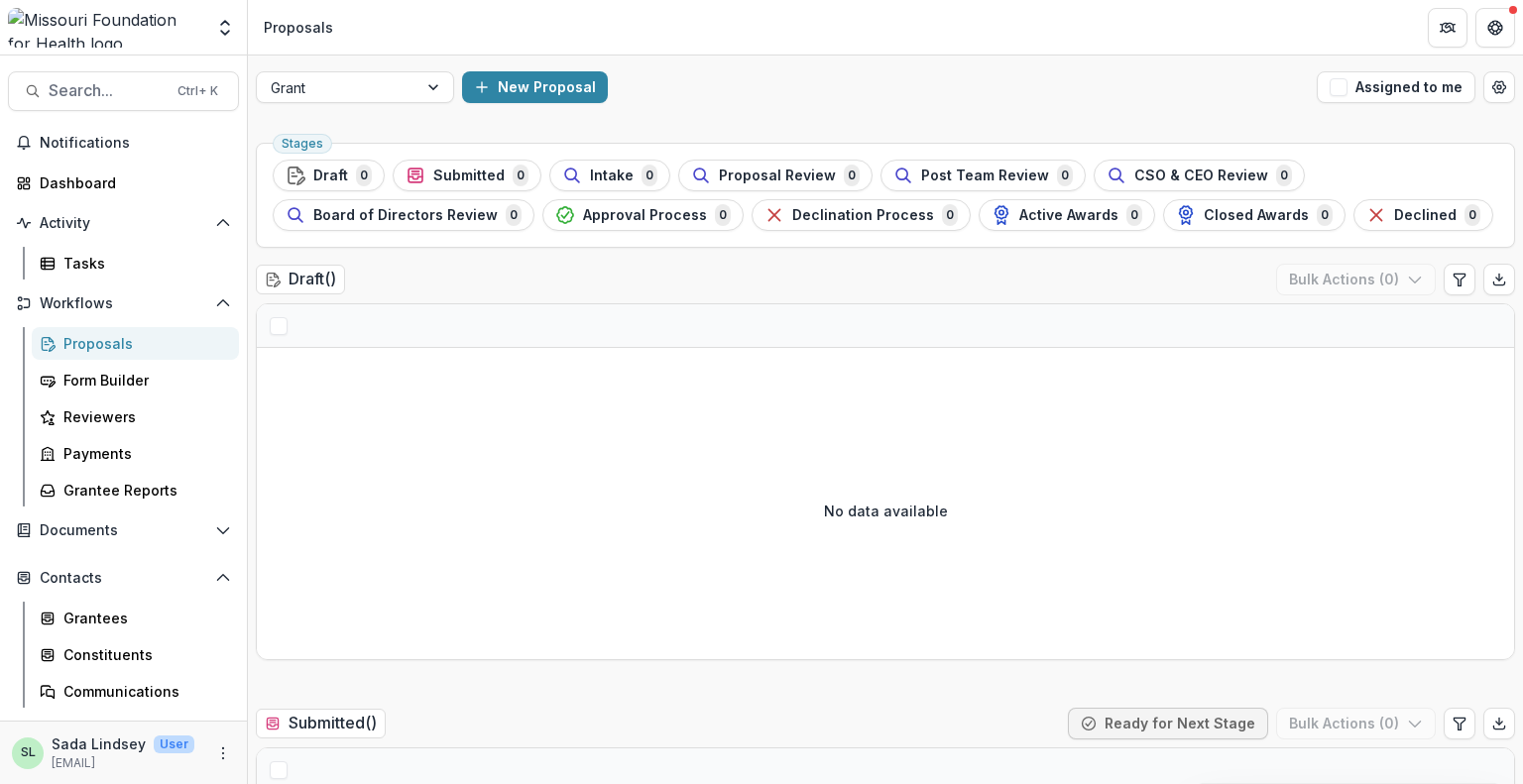 click on "Proposals" at bounding box center [143, 343] 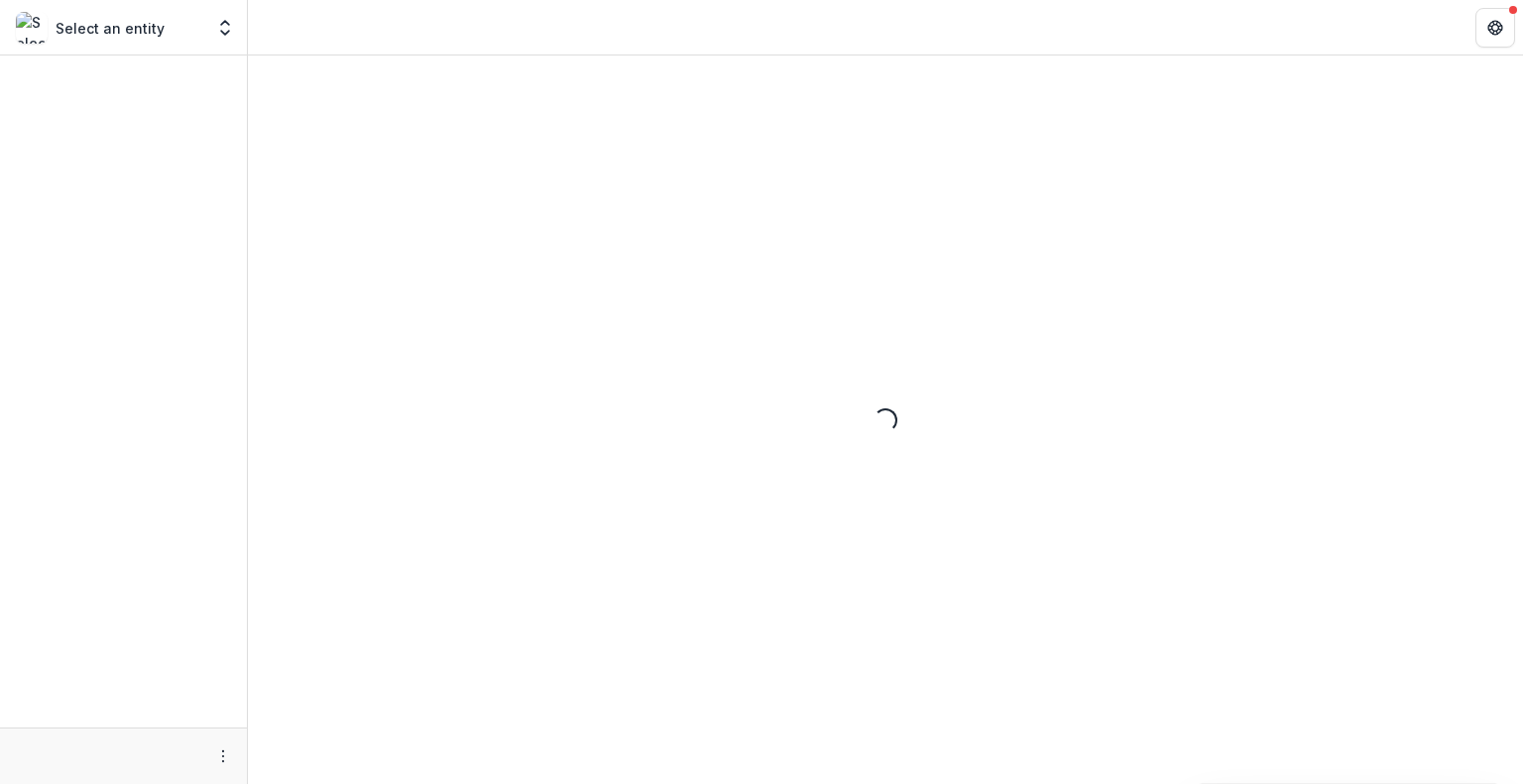scroll, scrollTop: 0, scrollLeft: 0, axis: both 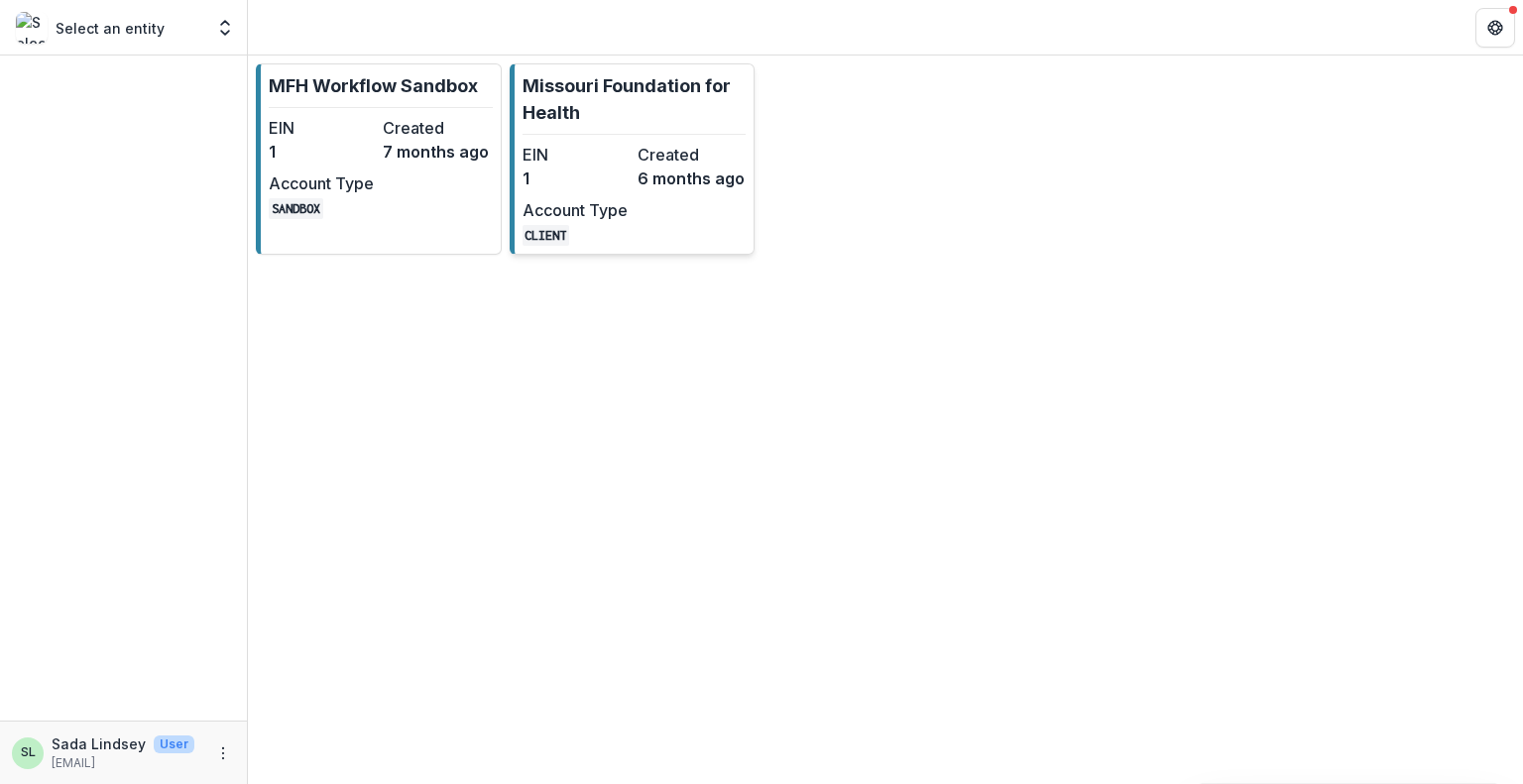click on "Missouri Foundation for Health" at bounding box center [635, 99] 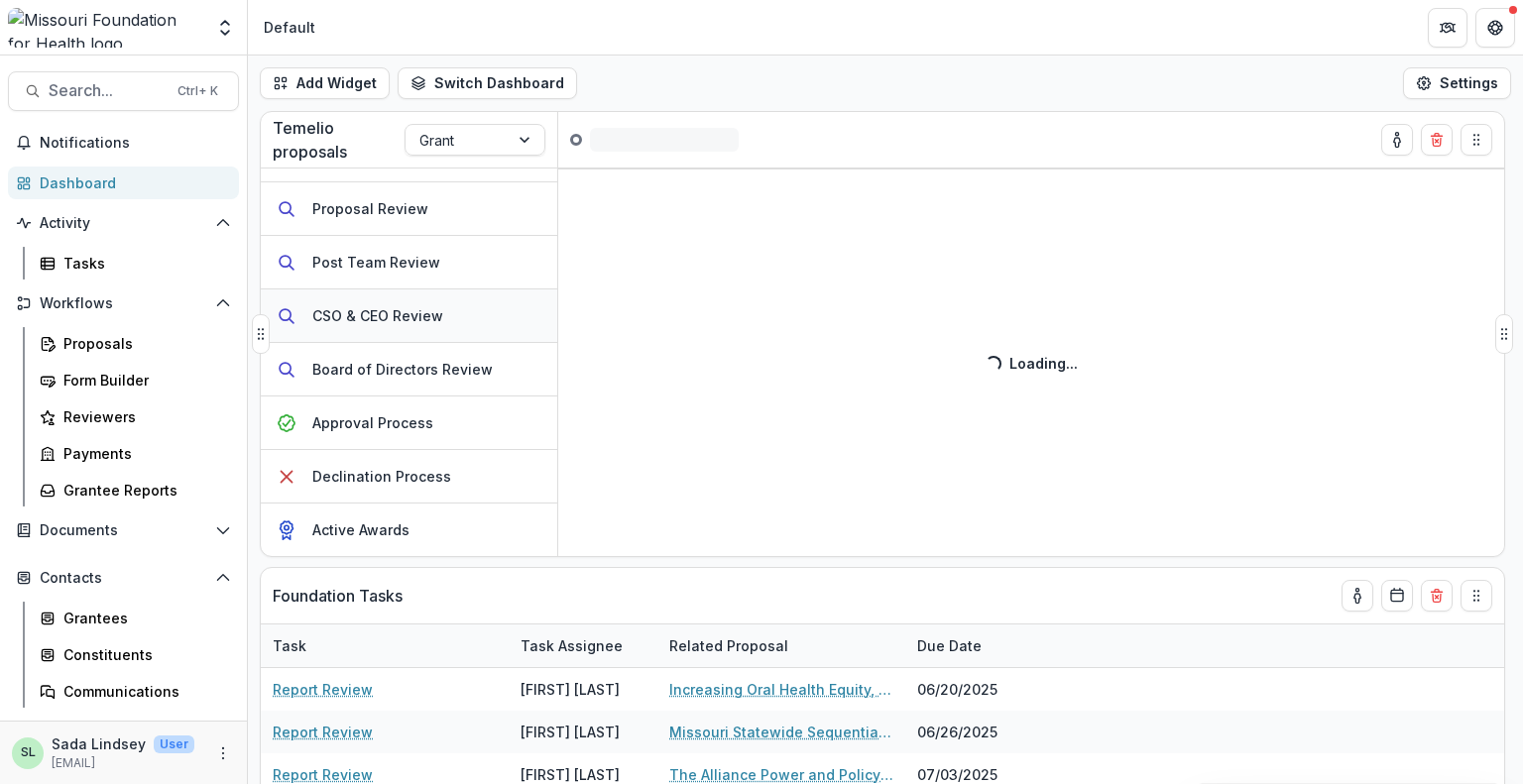 scroll, scrollTop: 638, scrollLeft: 0, axis: vertical 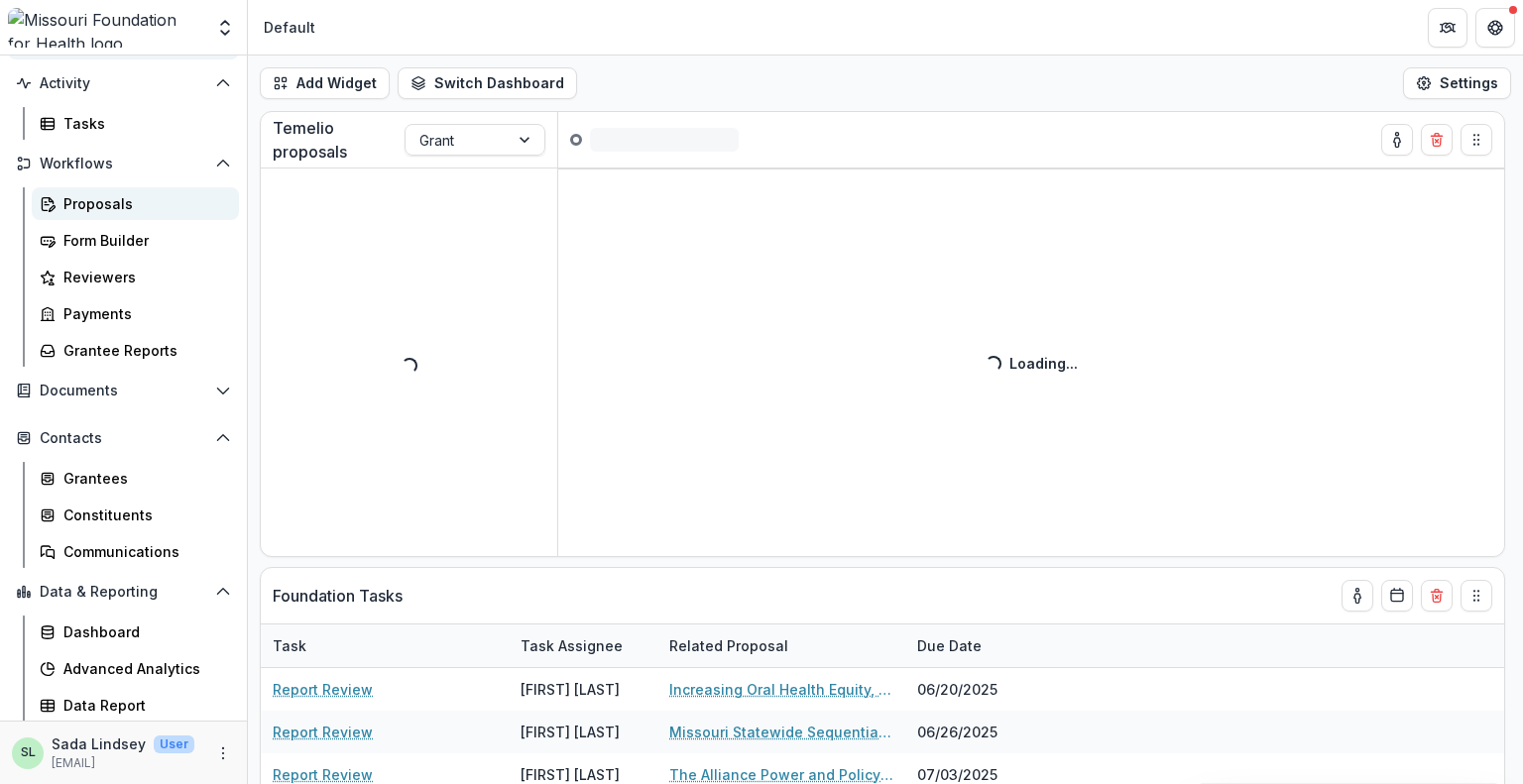 click on "Proposals" at bounding box center (143, 203) 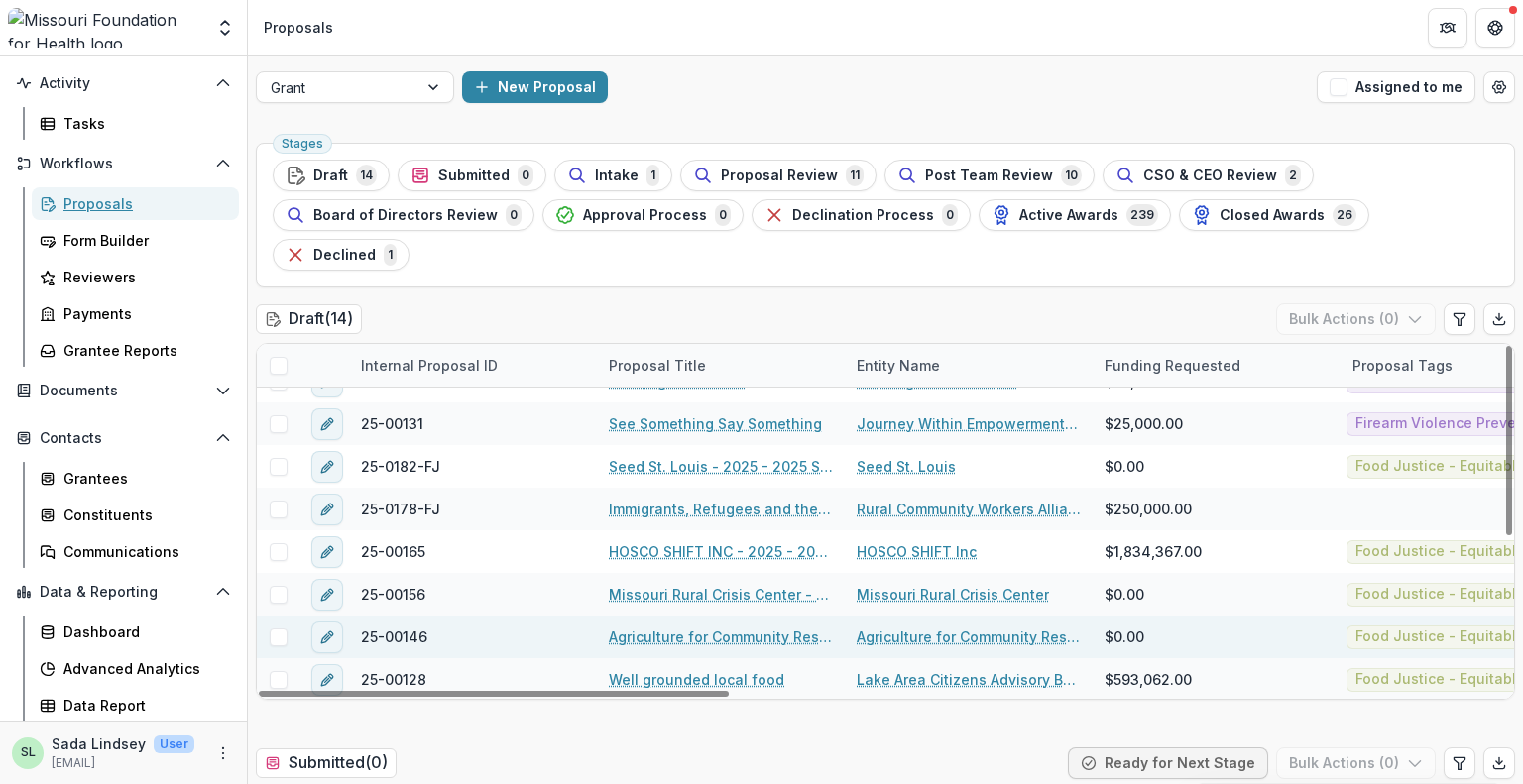 scroll, scrollTop: 284, scrollLeft: 0, axis: vertical 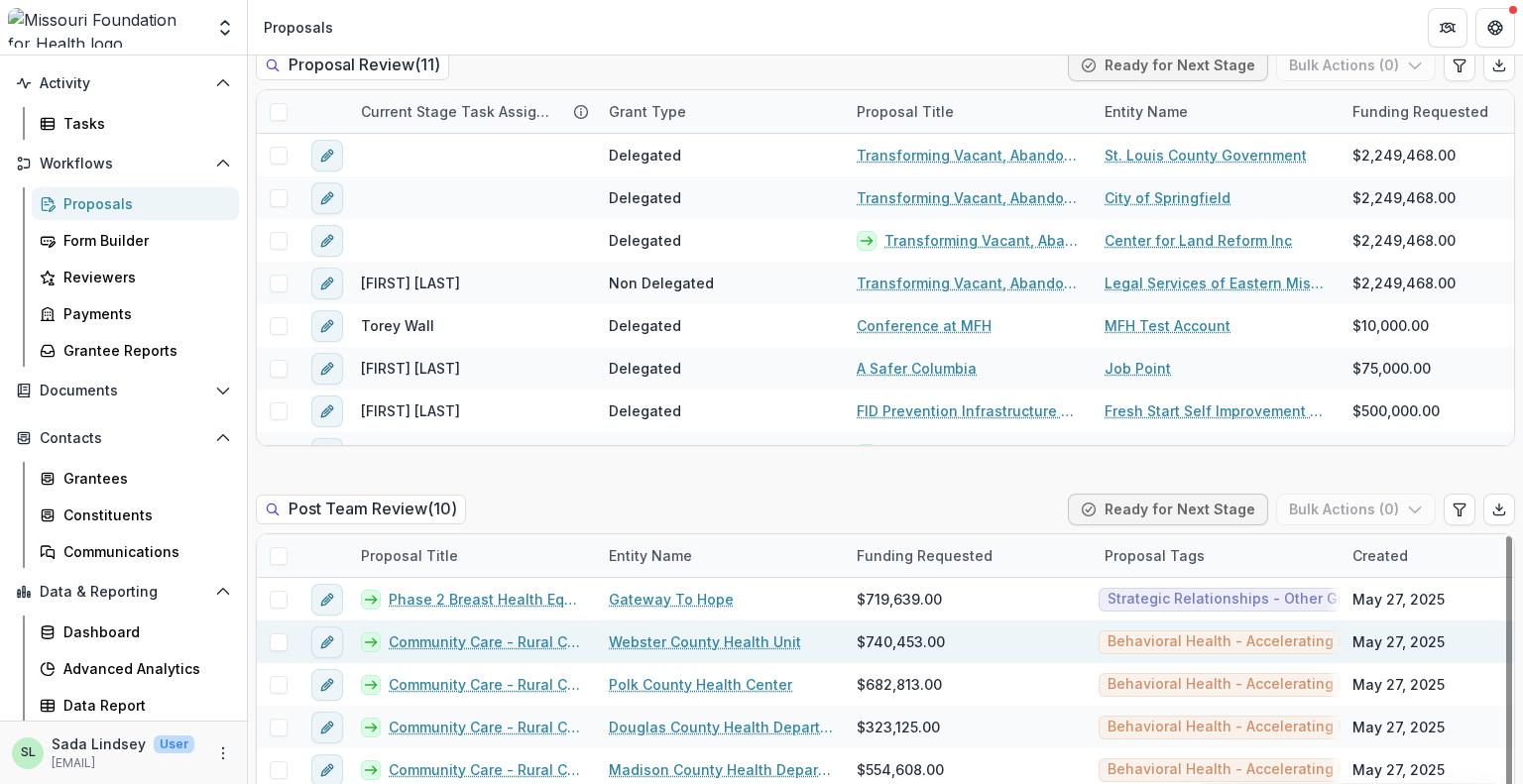 click on "Community Care - Rural Cohort Implementation Grant" at bounding box center (487, 641) 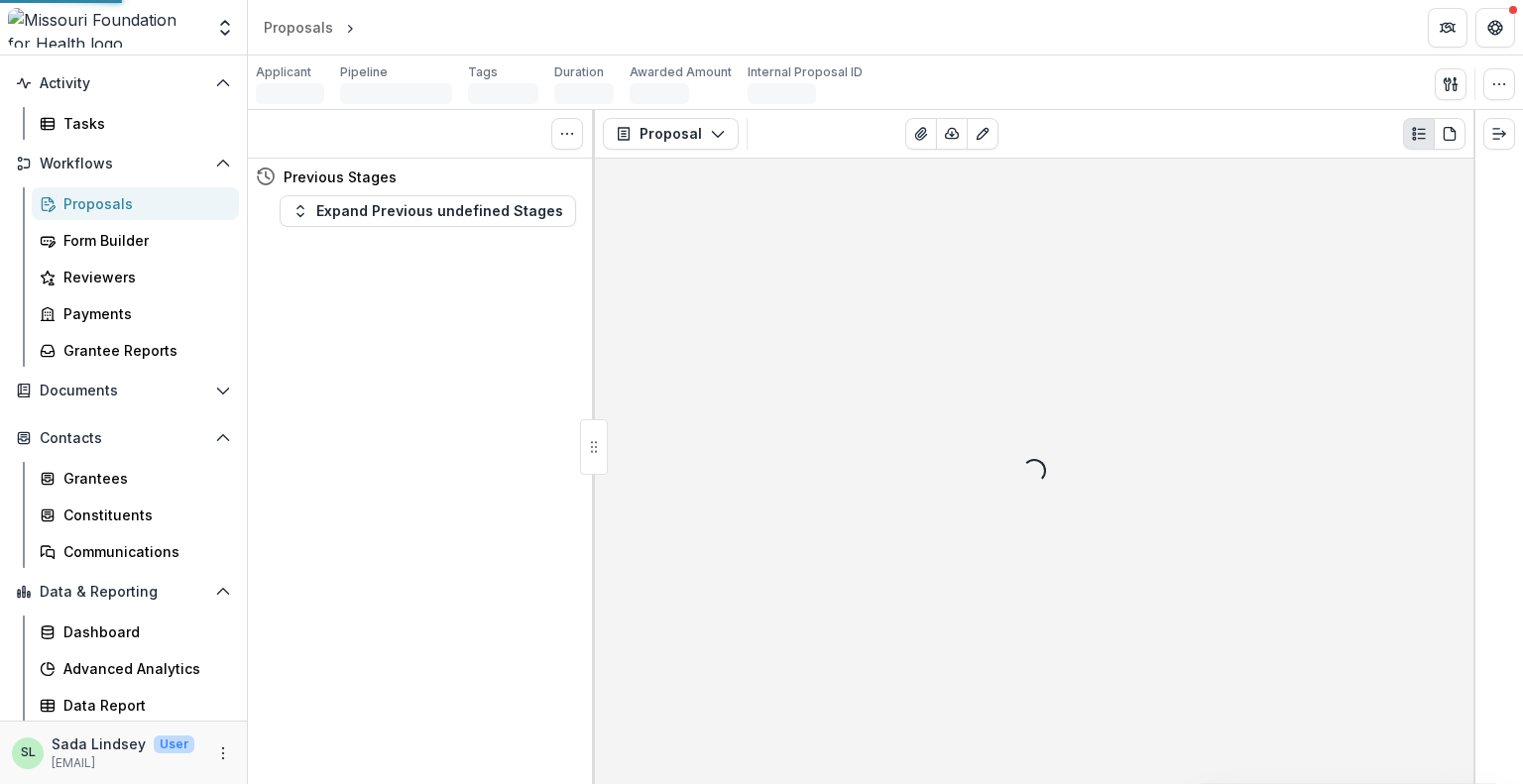 scroll, scrollTop: 0, scrollLeft: 0, axis: both 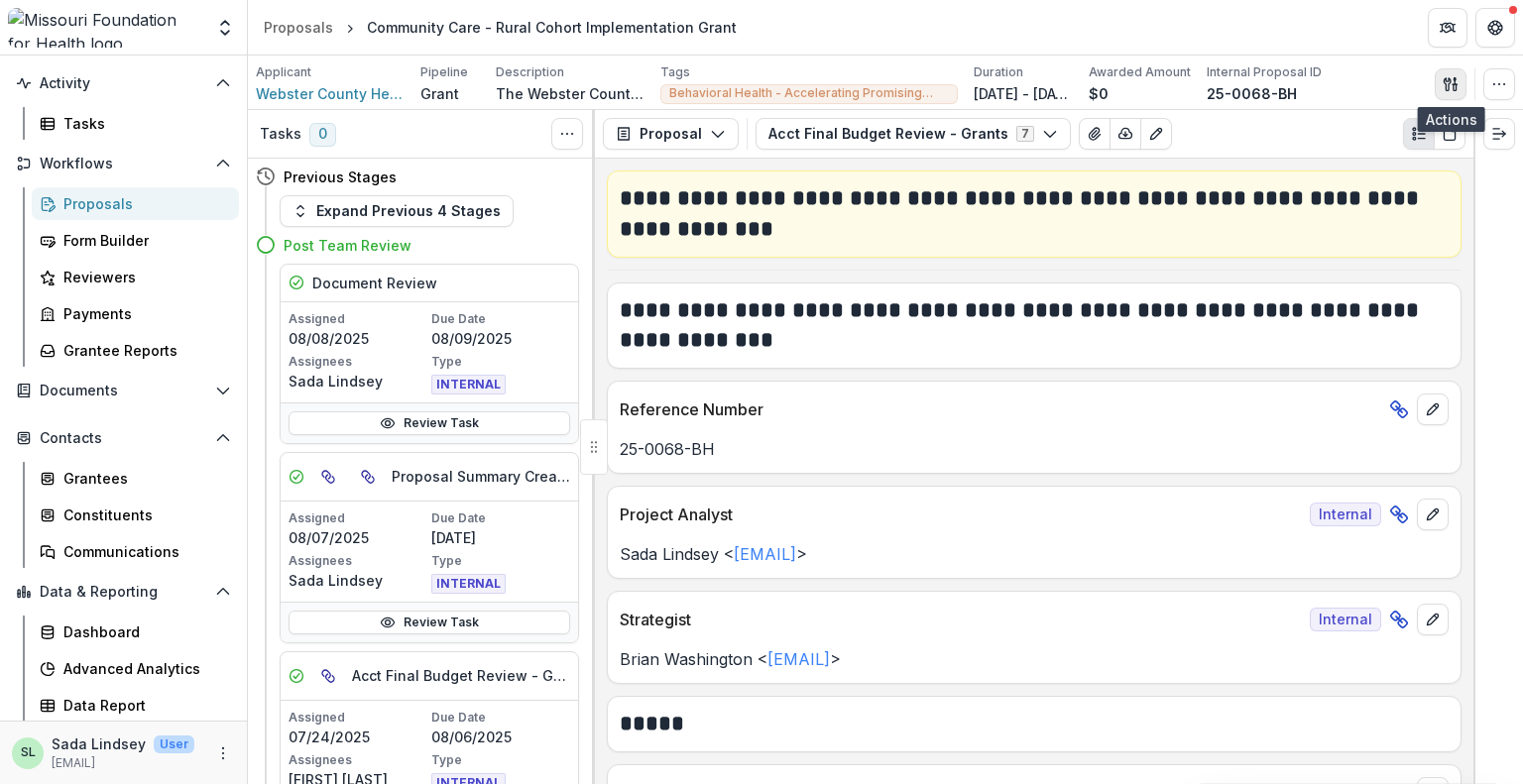 click 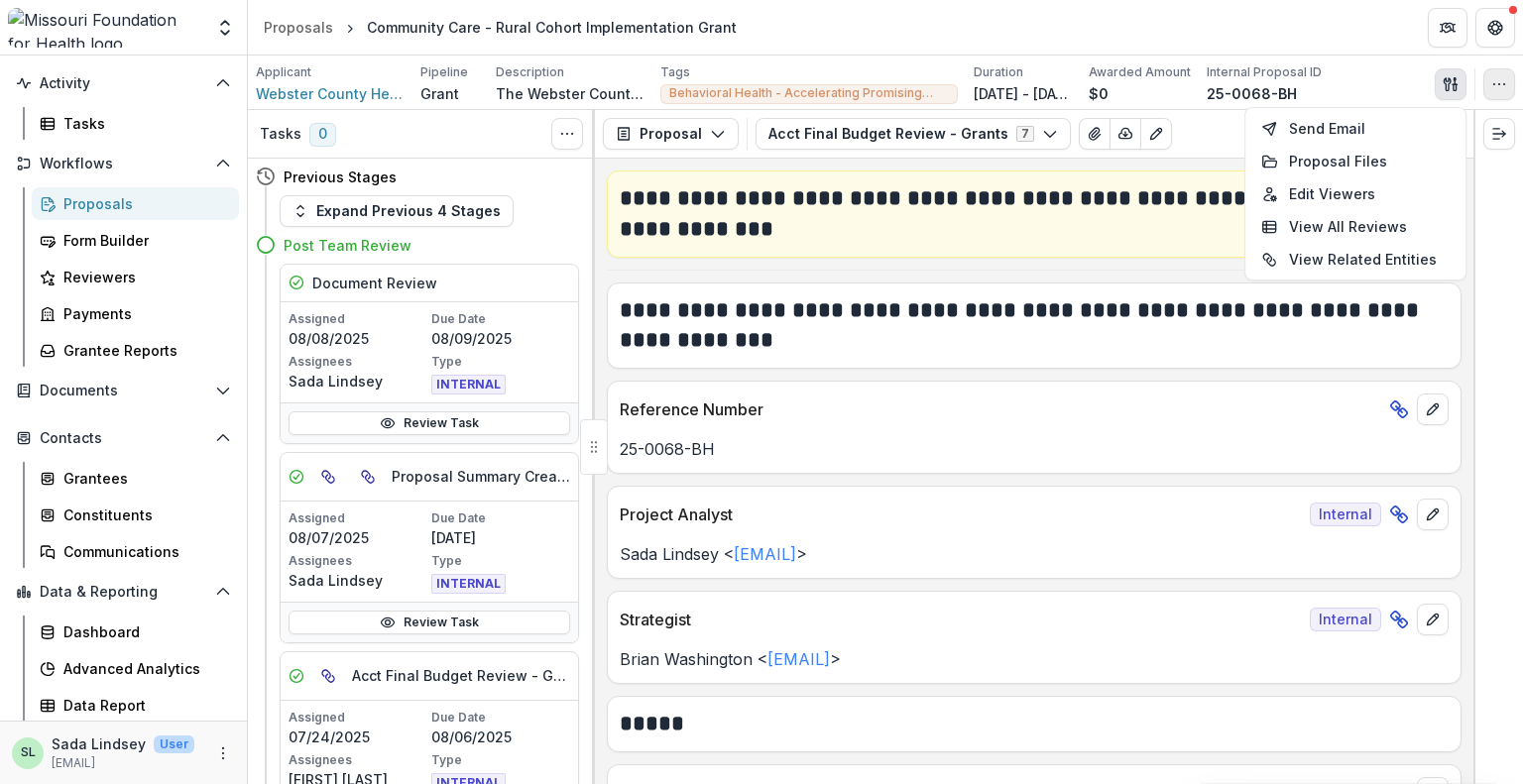 click at bounding box center [1499, 84] 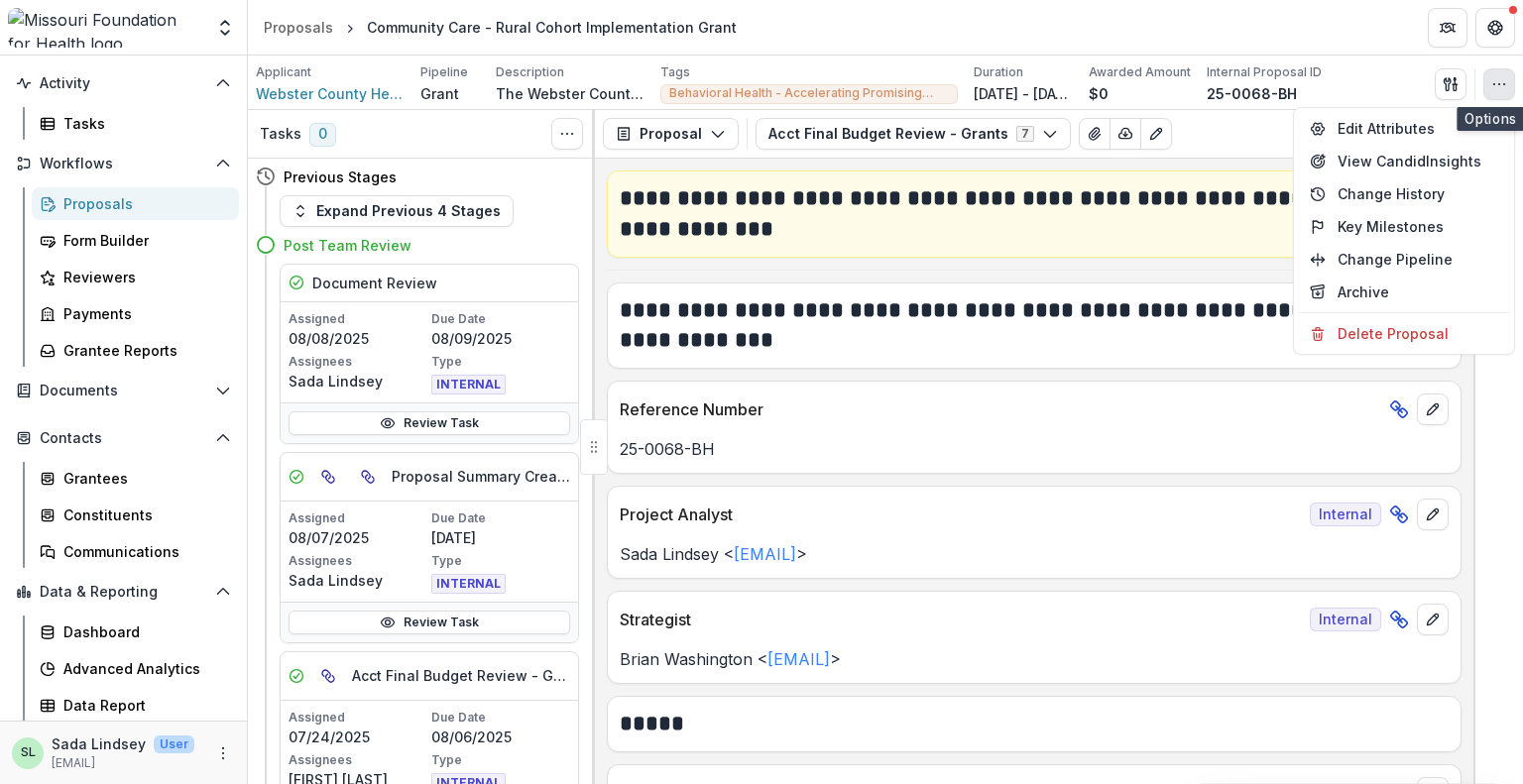click at bounding box center (1499, 84) 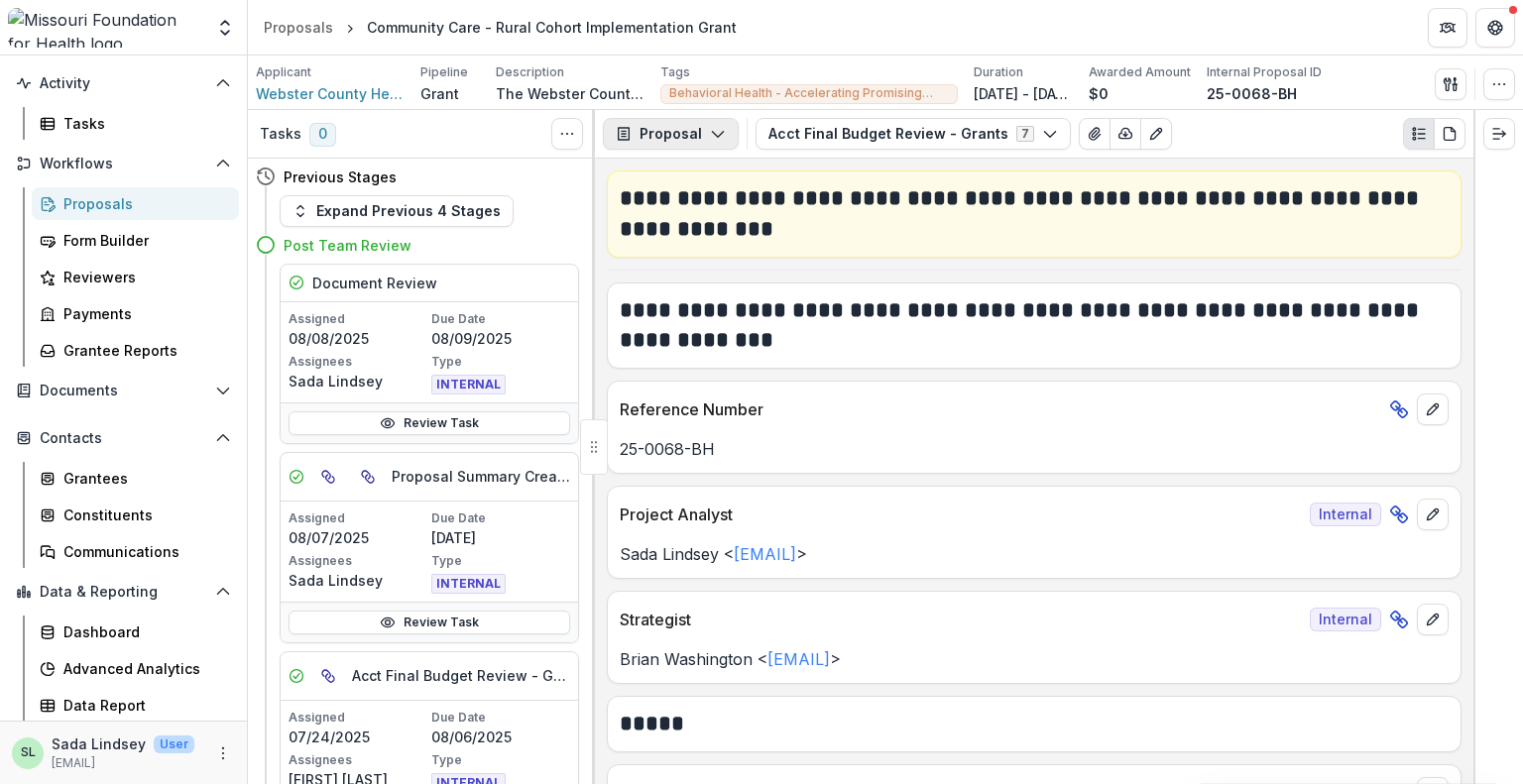 click on "Proposal" at bounding box center (670, 134) 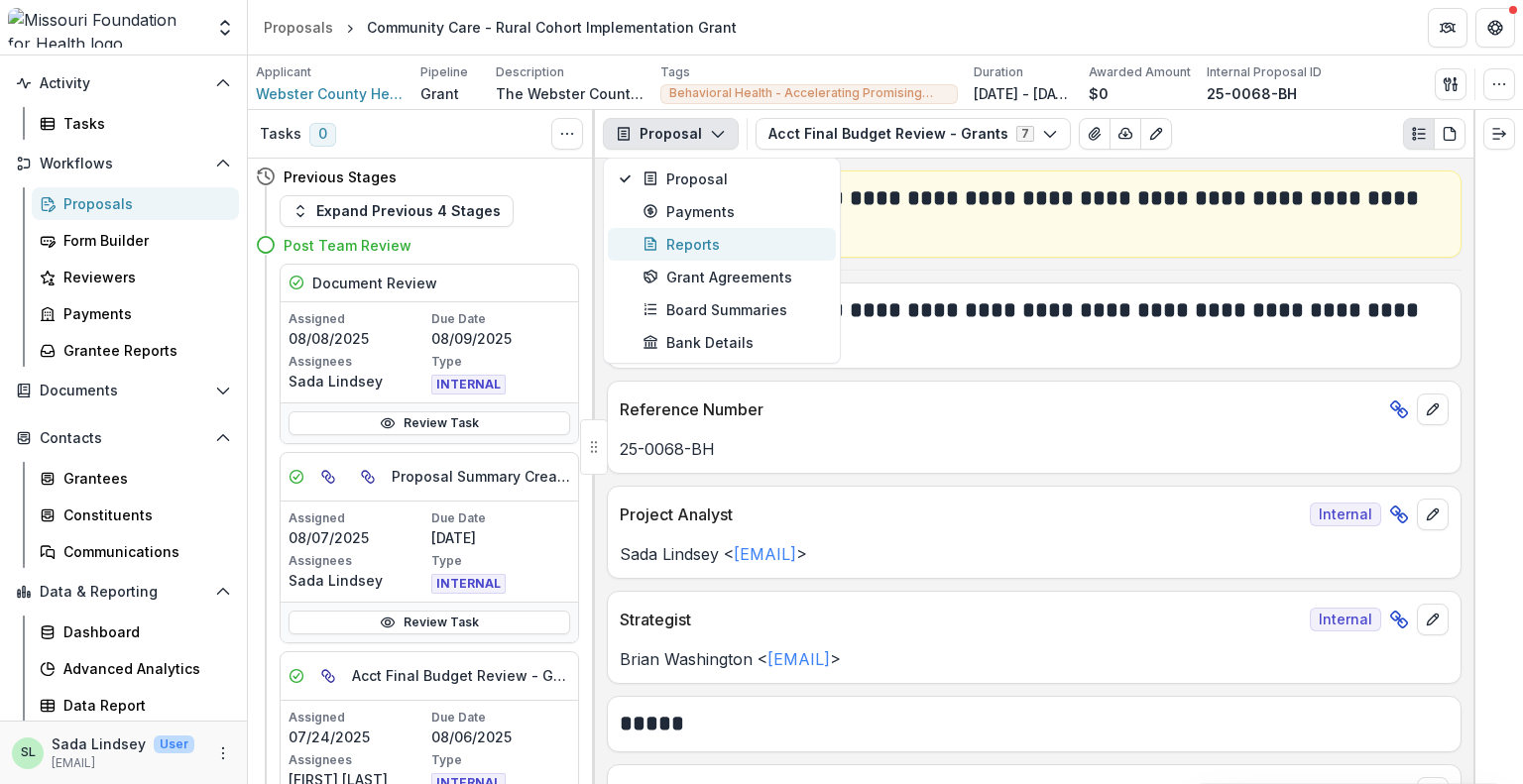 drag, startPoint x: 716, startPoint y: 122, endPoint x: 768, endPoint y: 219, distance: 110.05908 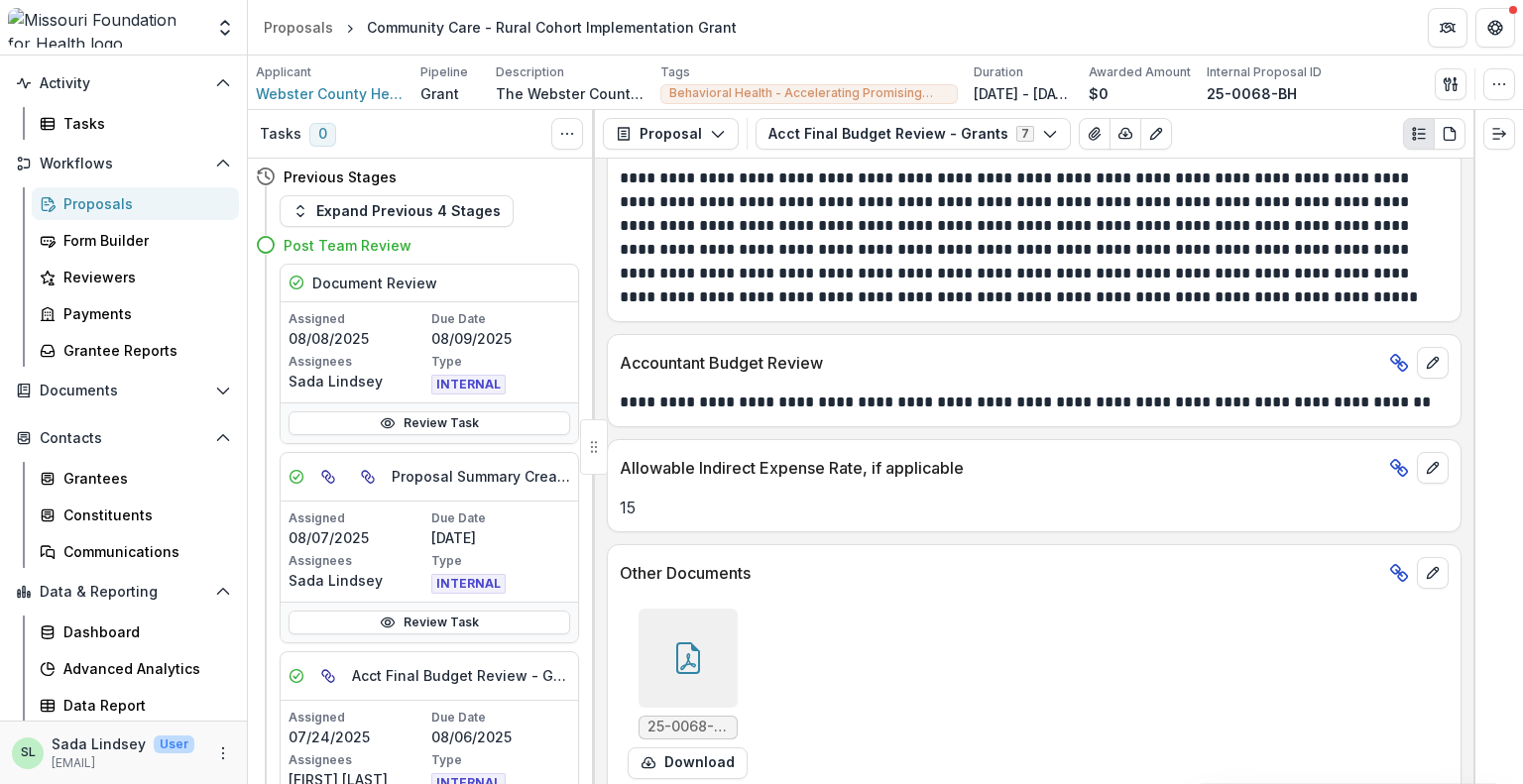 scroll, scrollTop: 1606, scrollLeft: 0, axis: vertical 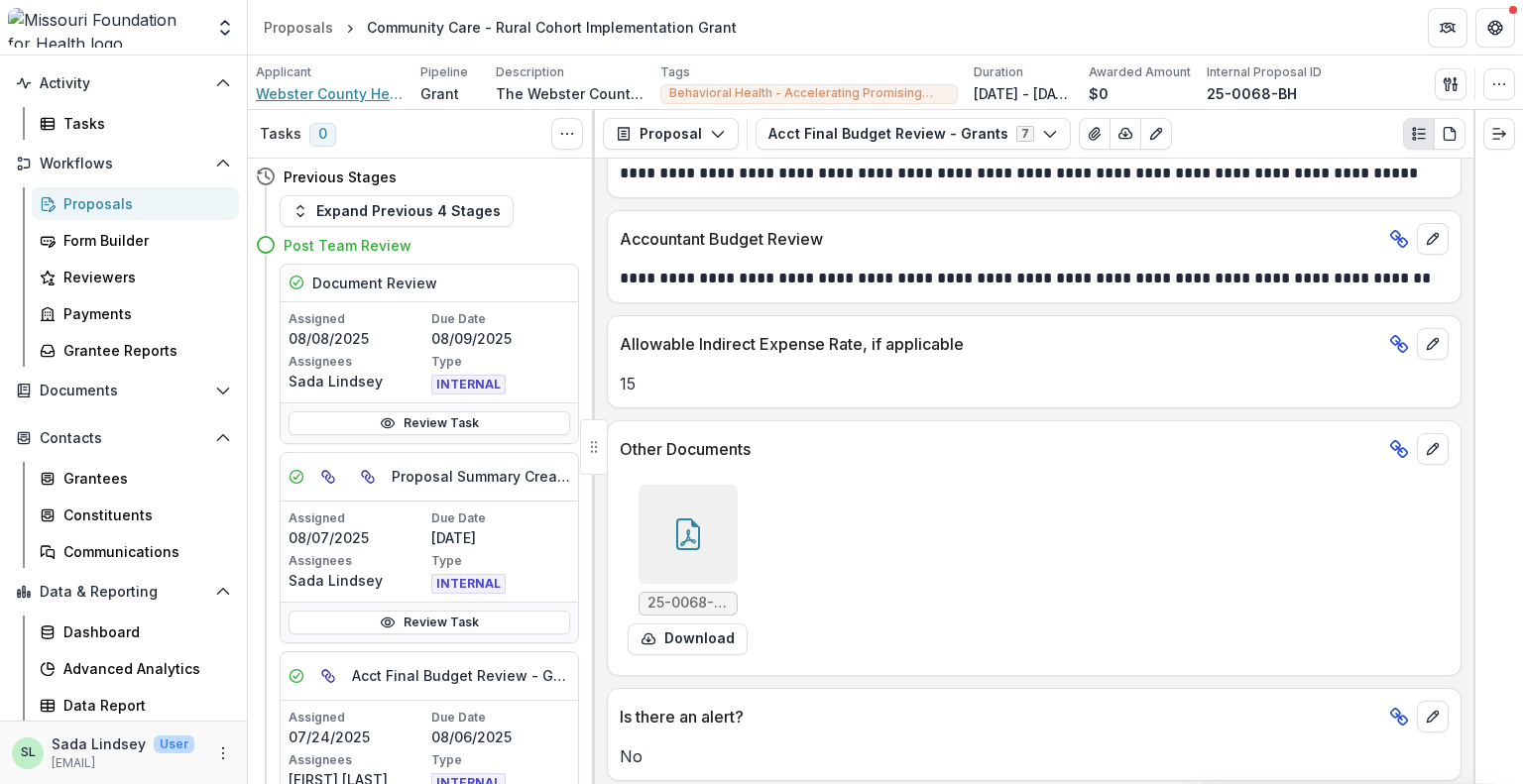 click on "Webster County Health Unit" at bounding box center [330, 93] 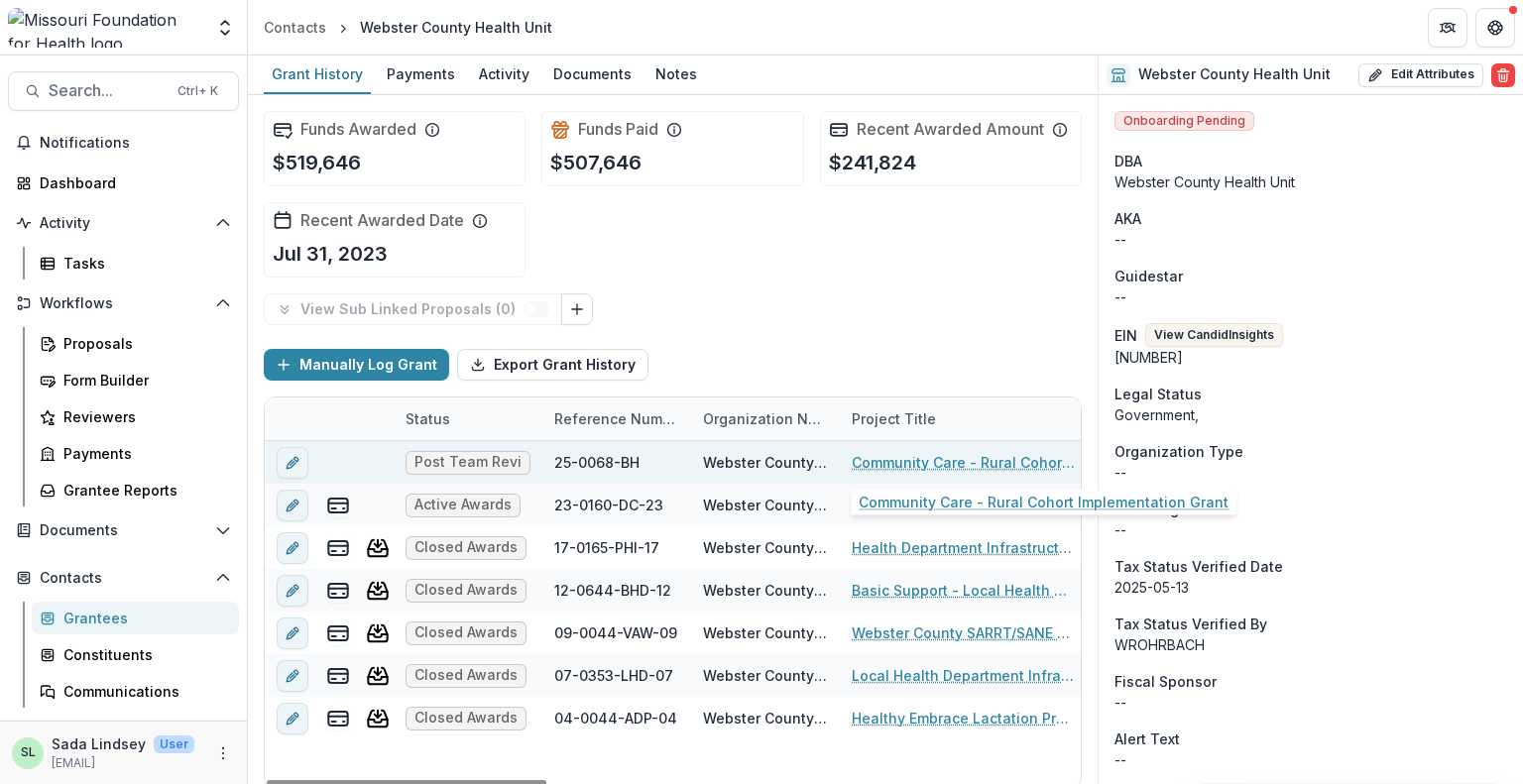 click on "Community Care - Rural Cohort Implementation Grant" at bounding box center [964, 462] 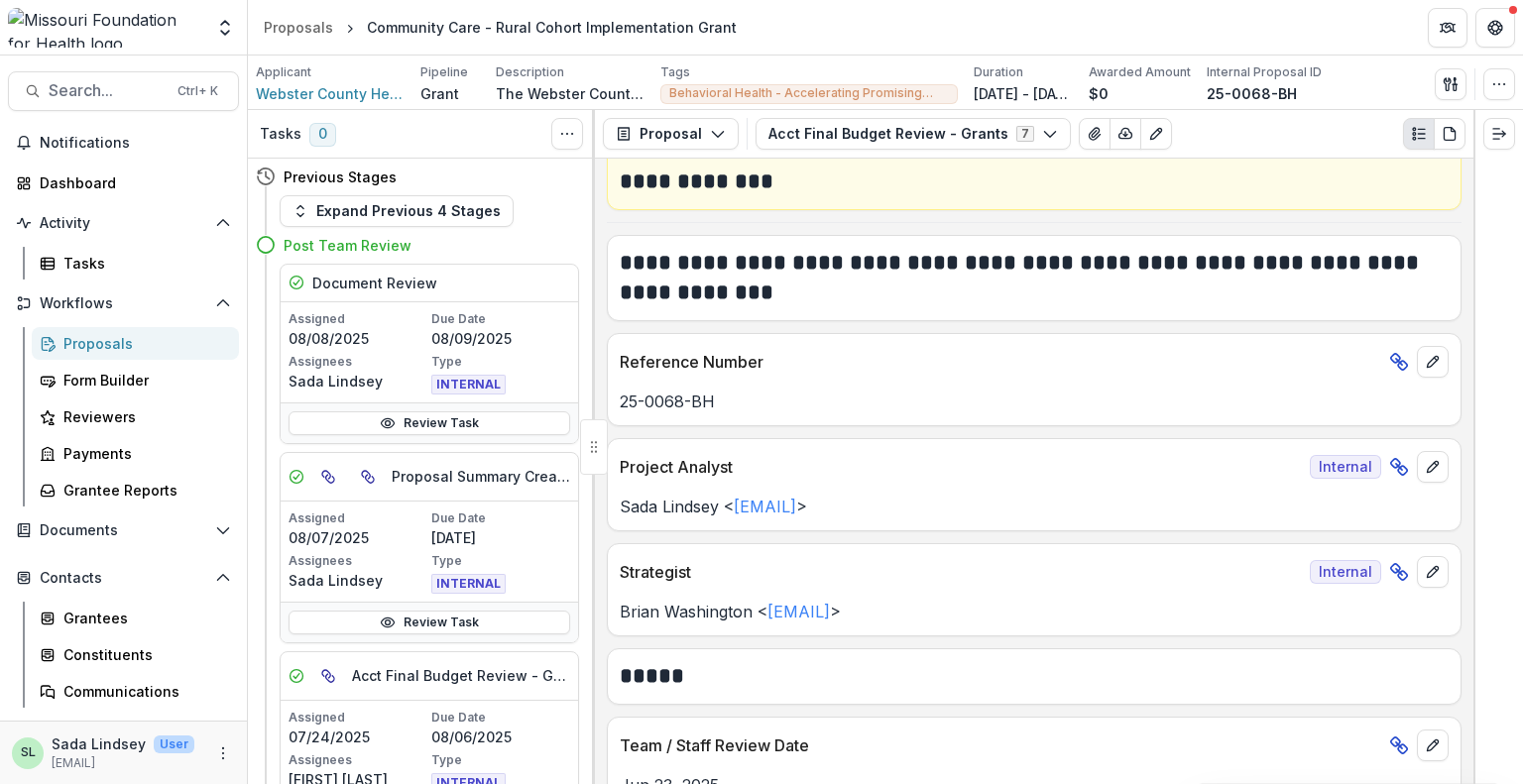scroll, scrollTop: 0, scrollLeft: 0, axis: both 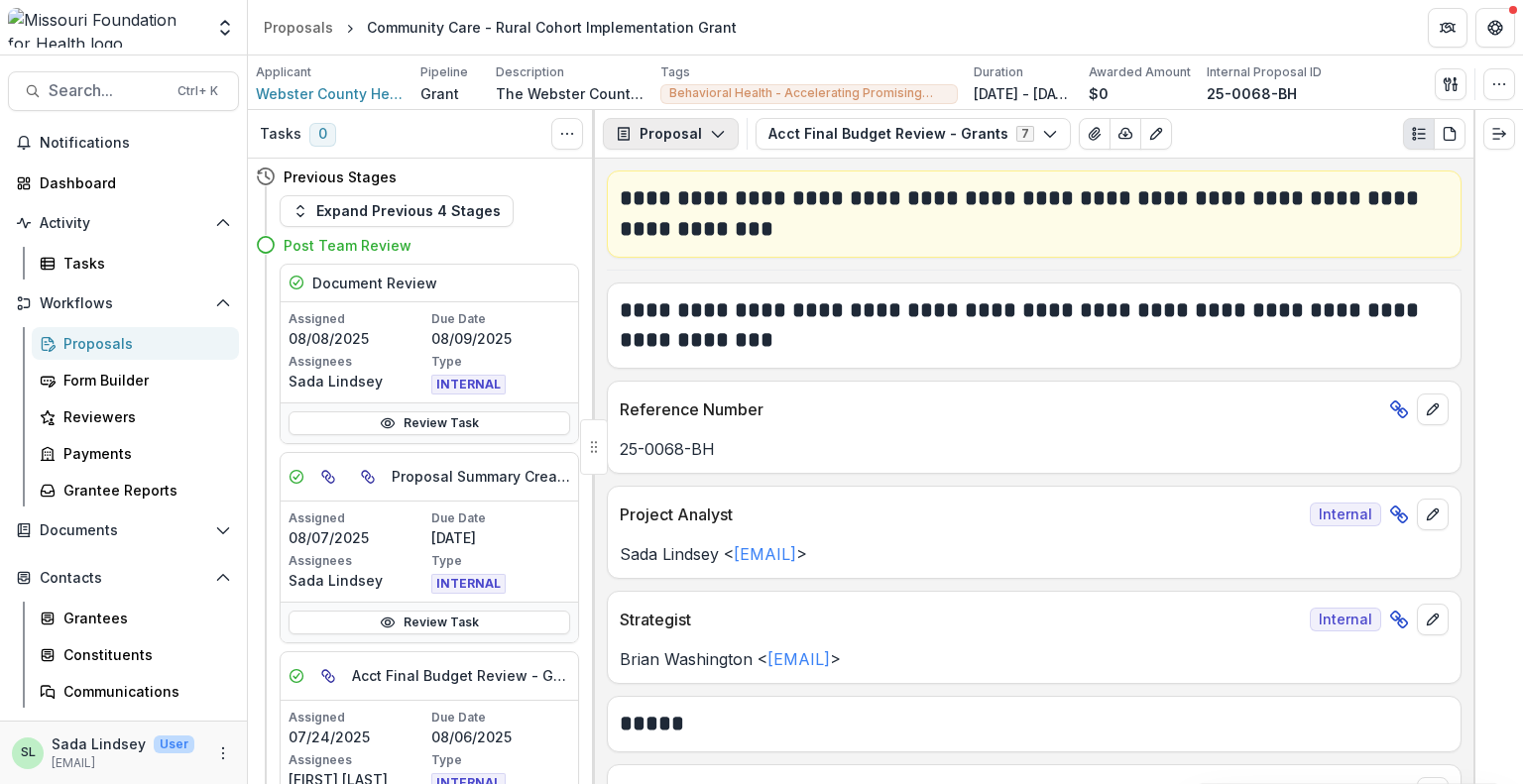 click on "Proposal" at bounding box center [670, 134] 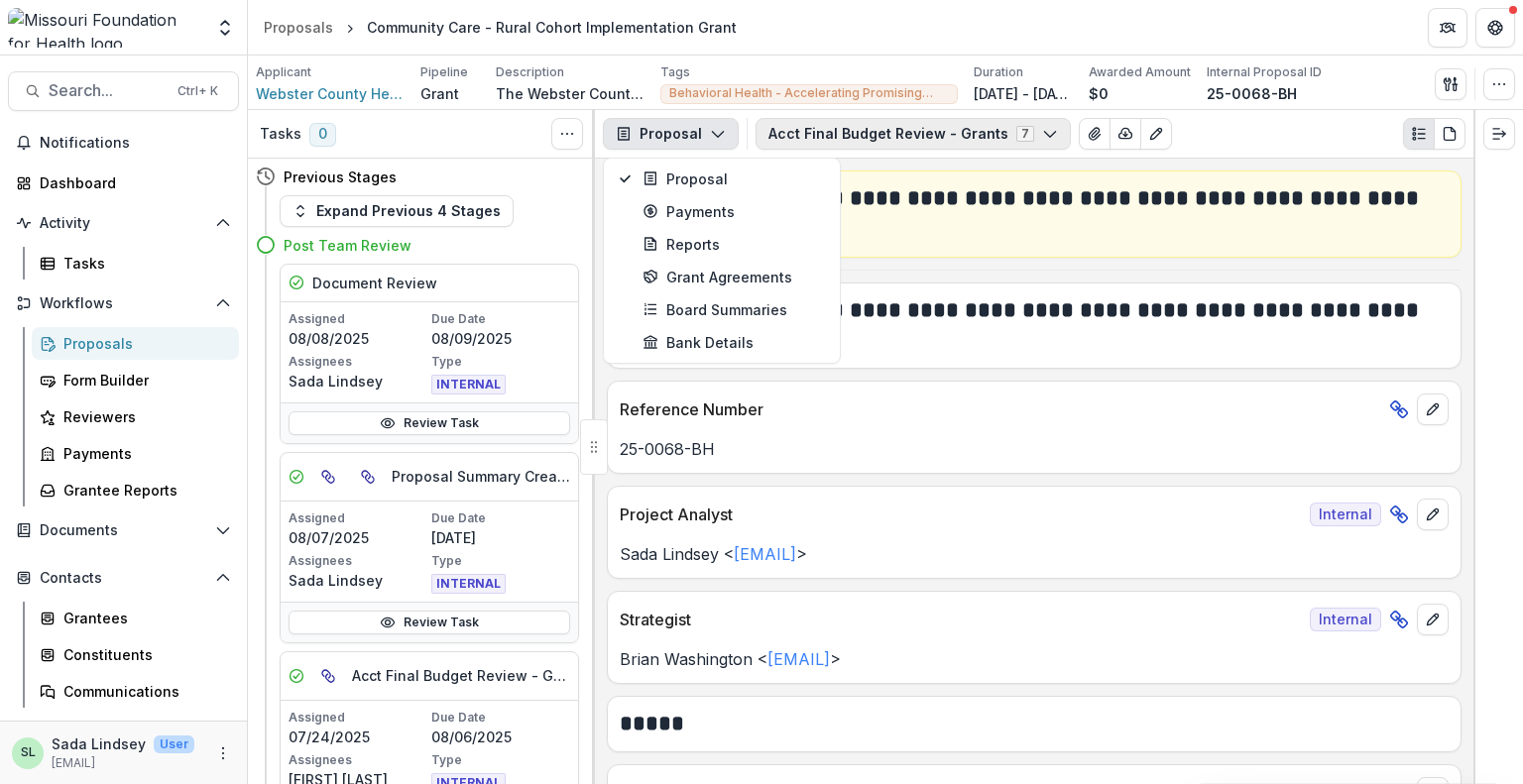 click on "Acct Final Budget Review - Grants 7" at bounding box center [913, 134] 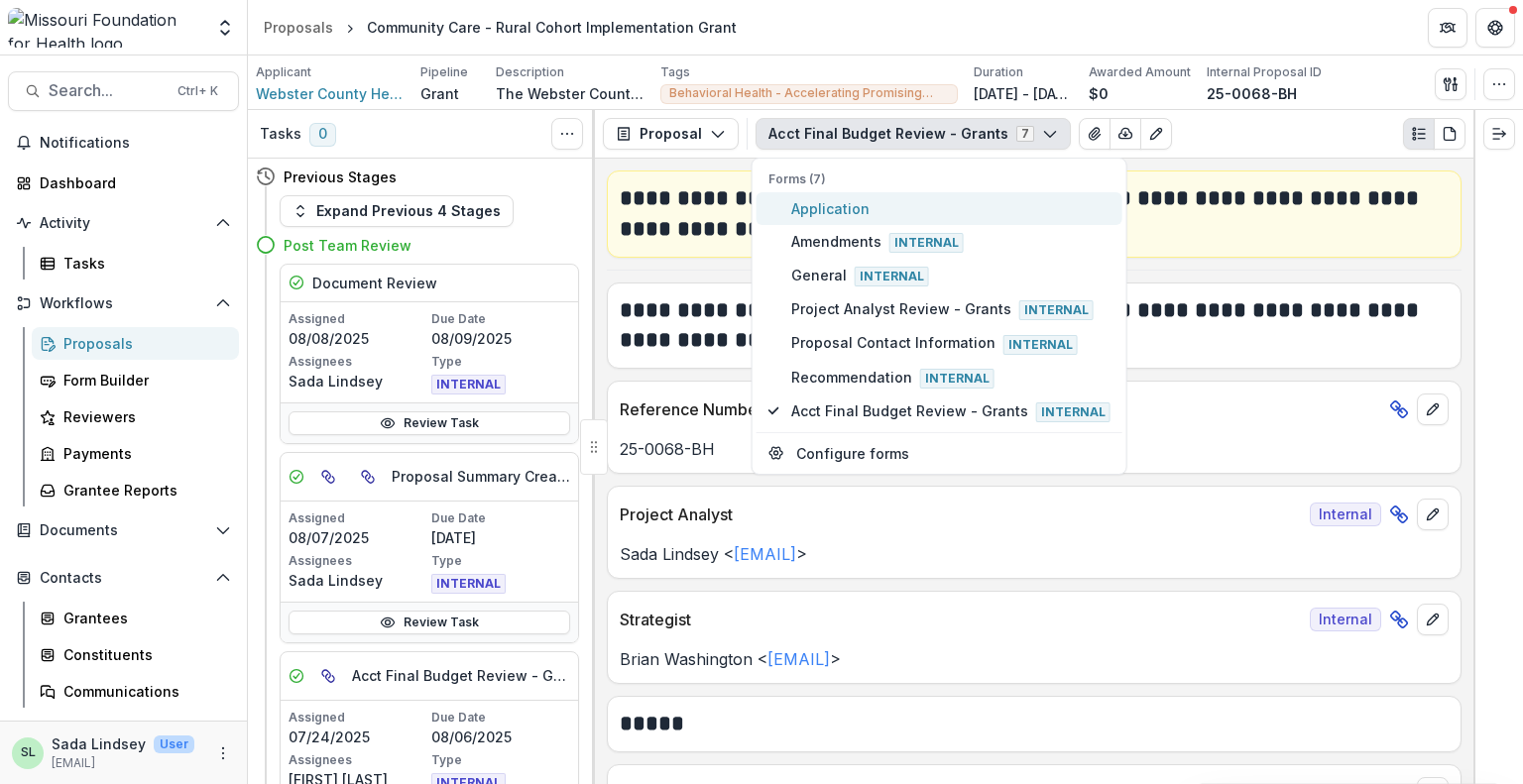 click on "Application" at bounding box center [951, 208] 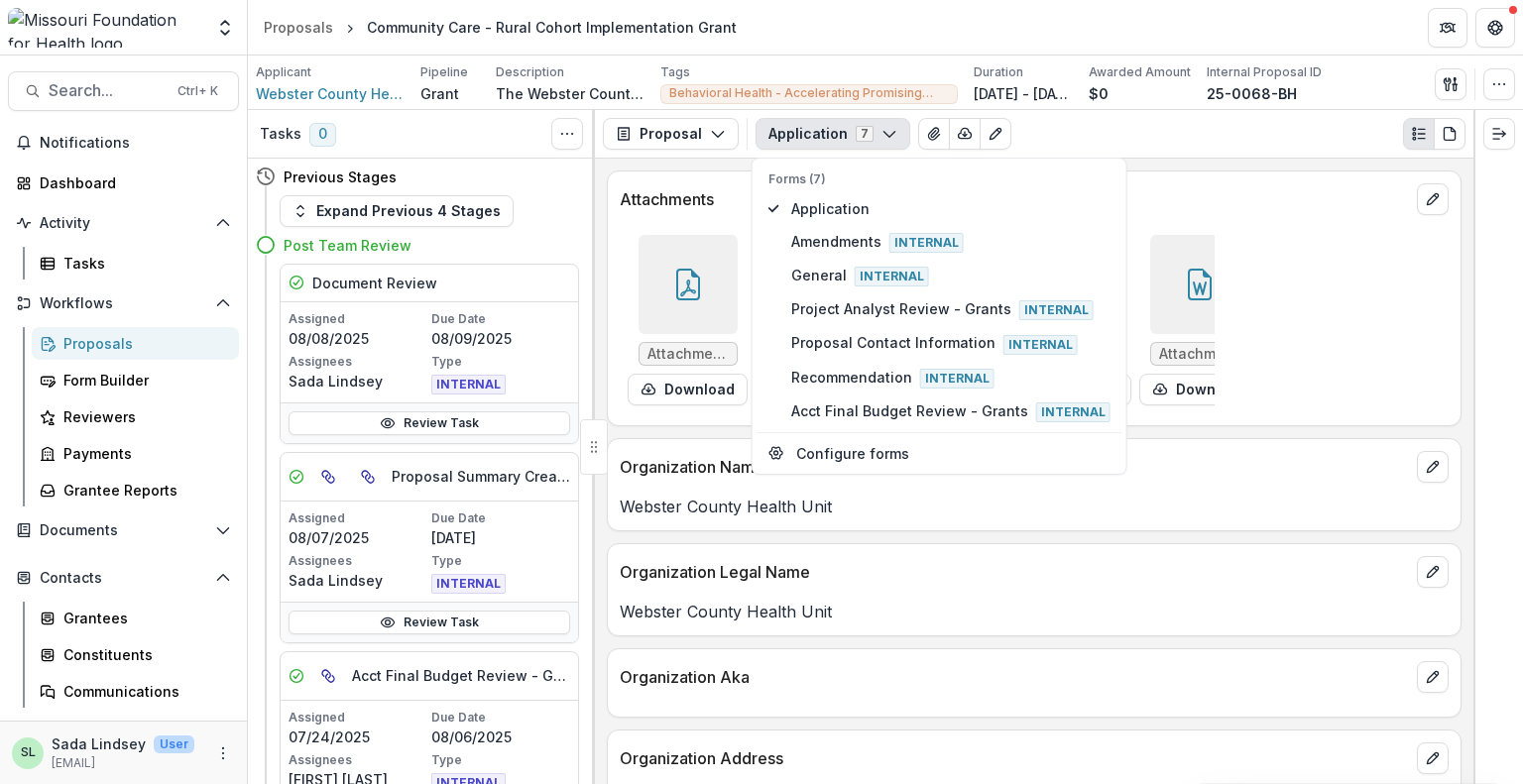 click on "Attachments/6992/Sheriff signed MOU.pdf Download Attachments/6992/MFH Acknowledgement.pdf Download Attachments/6992/12.31.24 P and L_VER_1.pdf Download Attachments/6992/Application.html Download Attachments/6992/Community Care grant - MFFH 2025 Finaledit5_12_2025.docx Download Attachments/6992/12.31.24 Balance Sheet.pdf Download Attachments/6992/Audit letter.pdf Download Attachments/6992/2025-MFH-Grant-Budget-Guidelines-and-Template Final 5_12_2025 (1).docx Download Attachments/6992/MFH Conflict of Interest.pdf Download Attachments/6992/March P&L Prev Year Comparison.pdf Download Attachments/6992/Balance Sheet March 2025.pdf Download Attachments/6992/2025 Budget Final.pdf Download" at bounding box center [1034, 320] 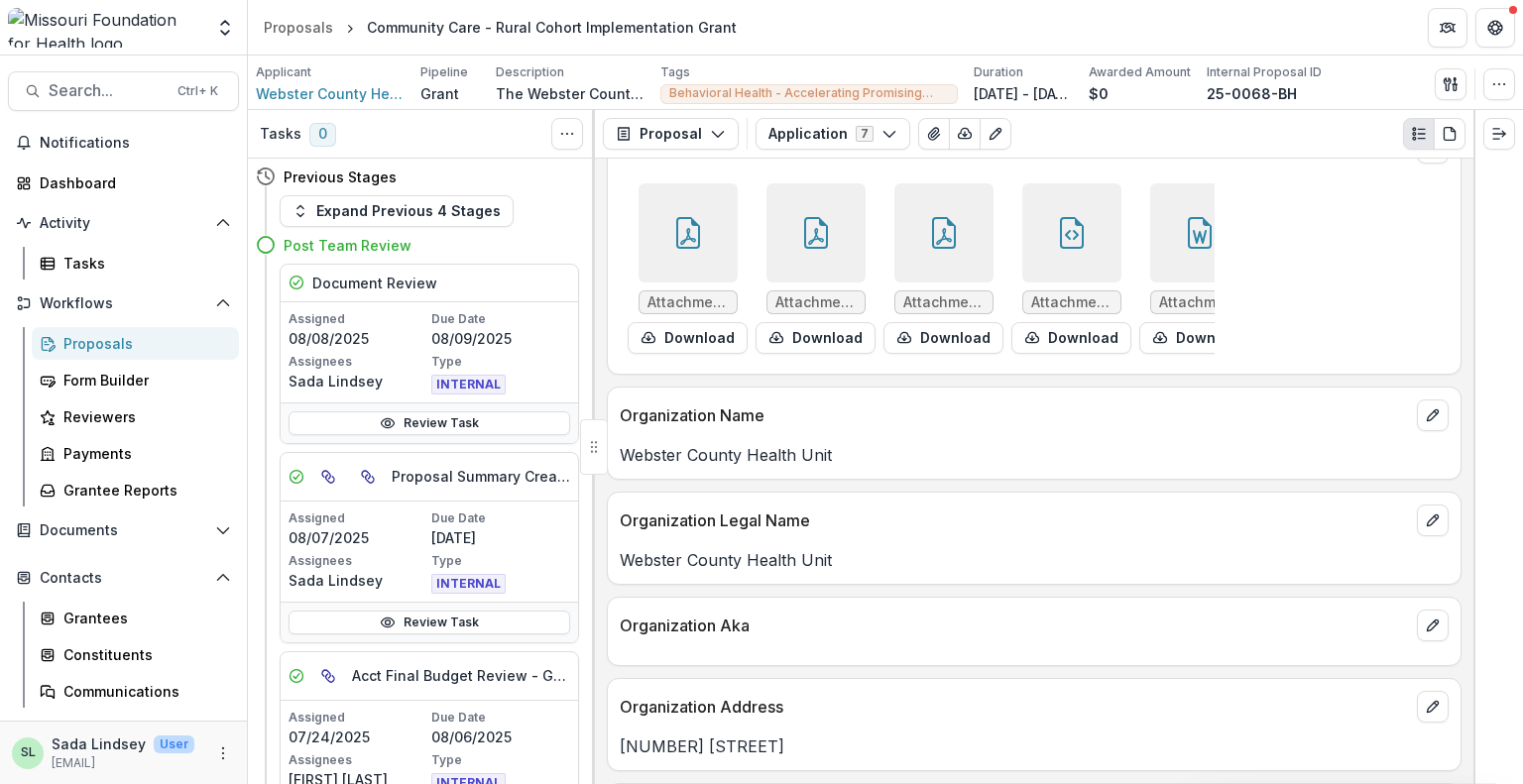 scroll, scrollTop: 0, scrollLeft: 0, axis: both 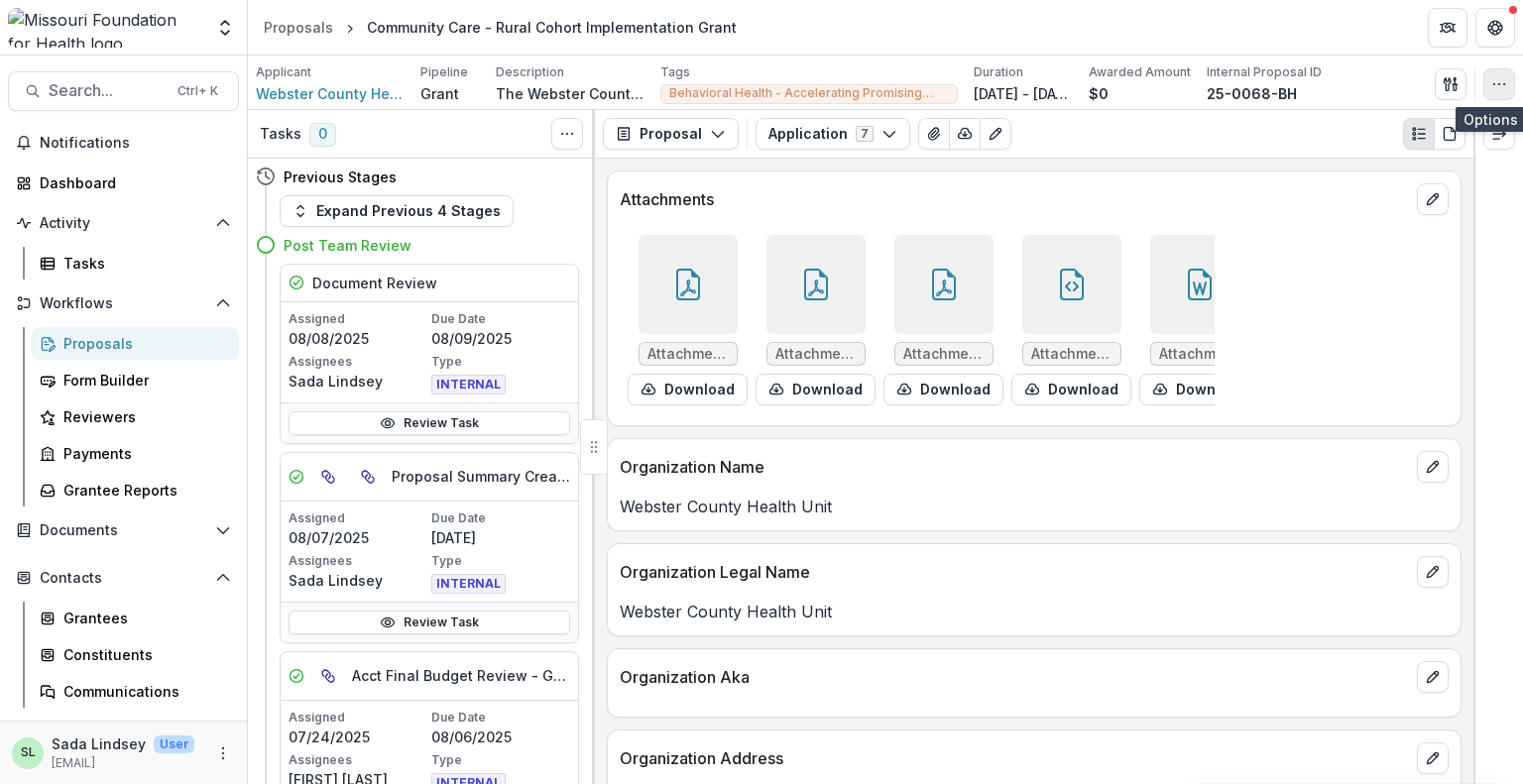 click 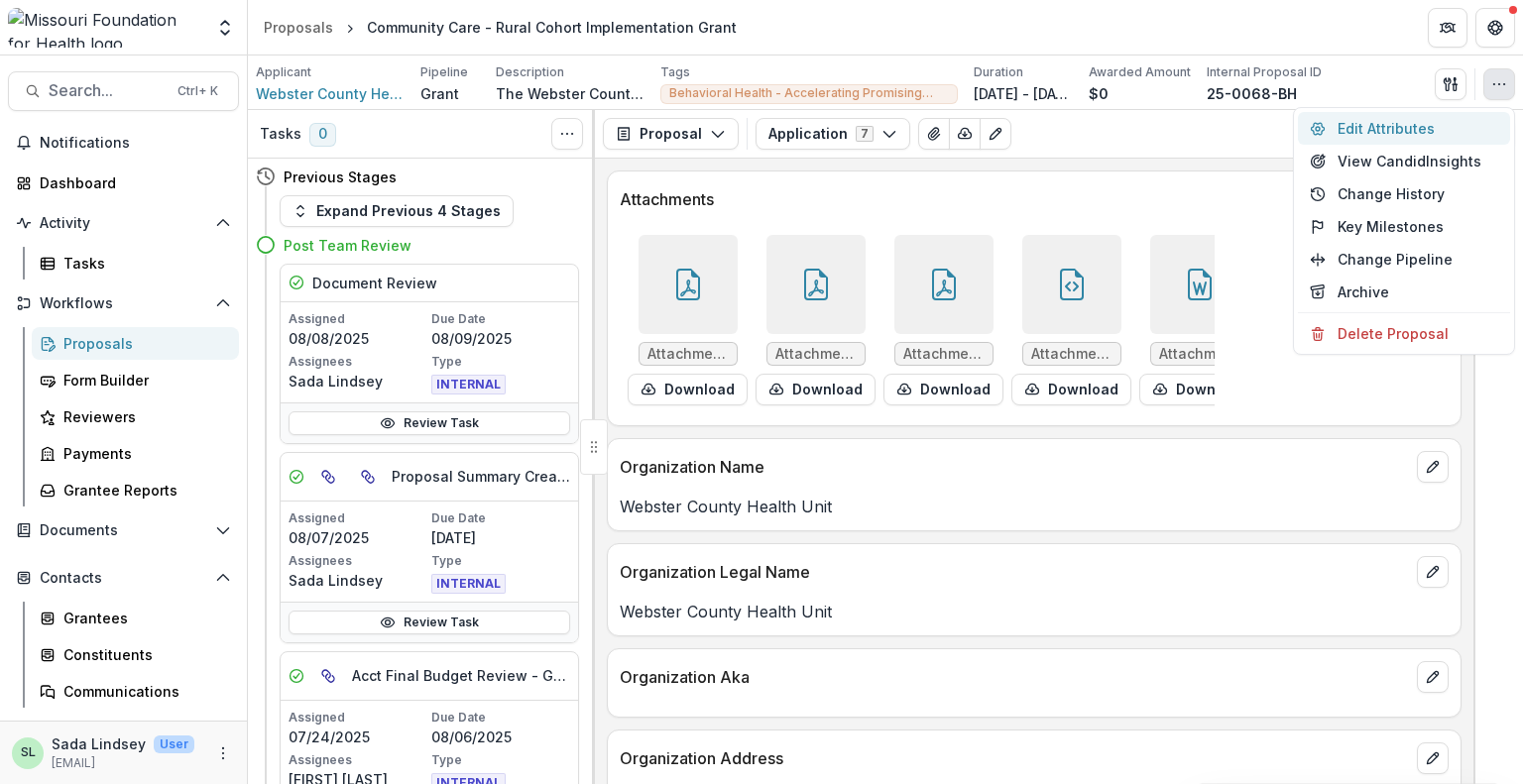 click on "Edit Attributes" at bounding box center [1404, 128] 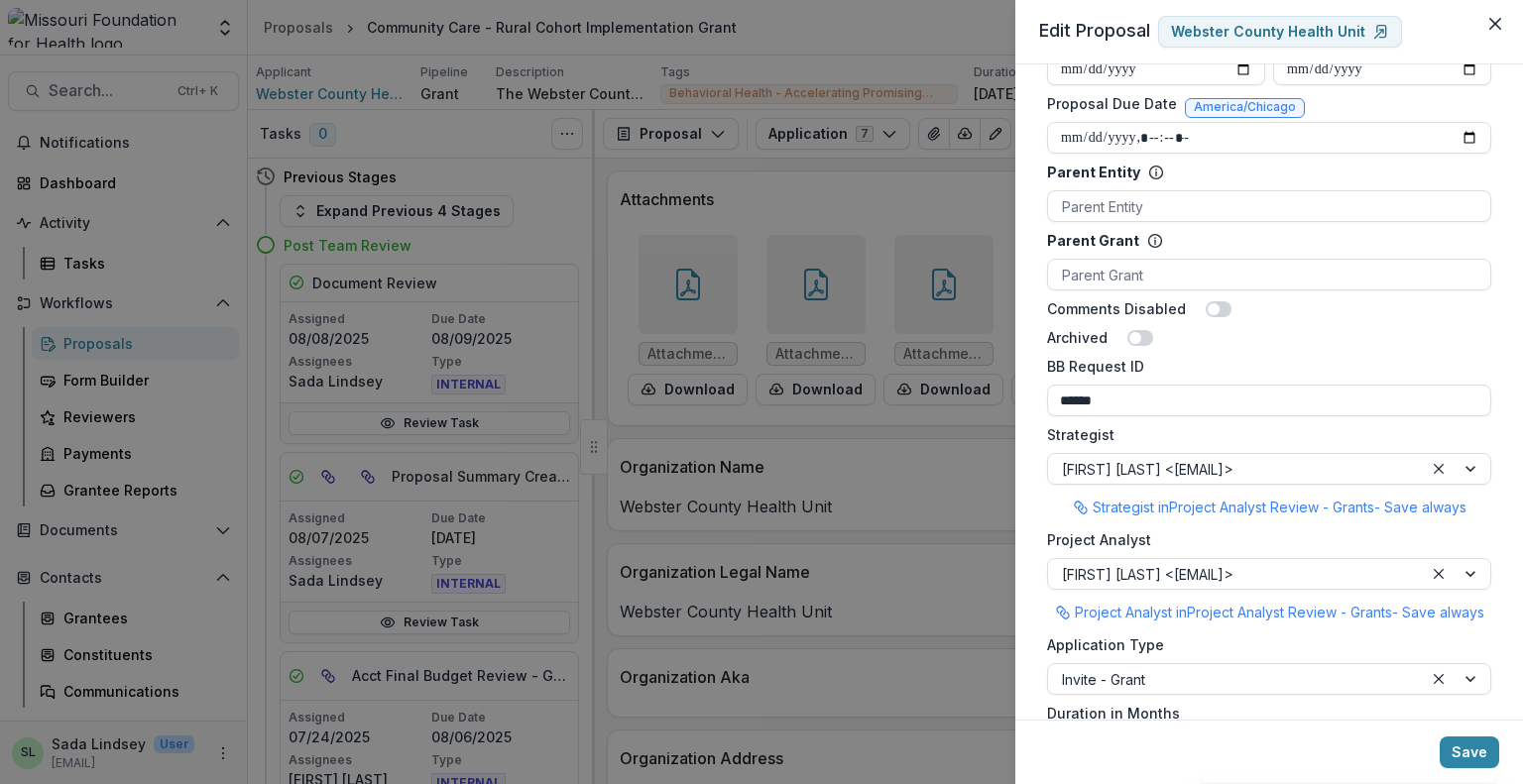 scroll, scrollTop: 1427, scrollLeft: 0, axis: vertical 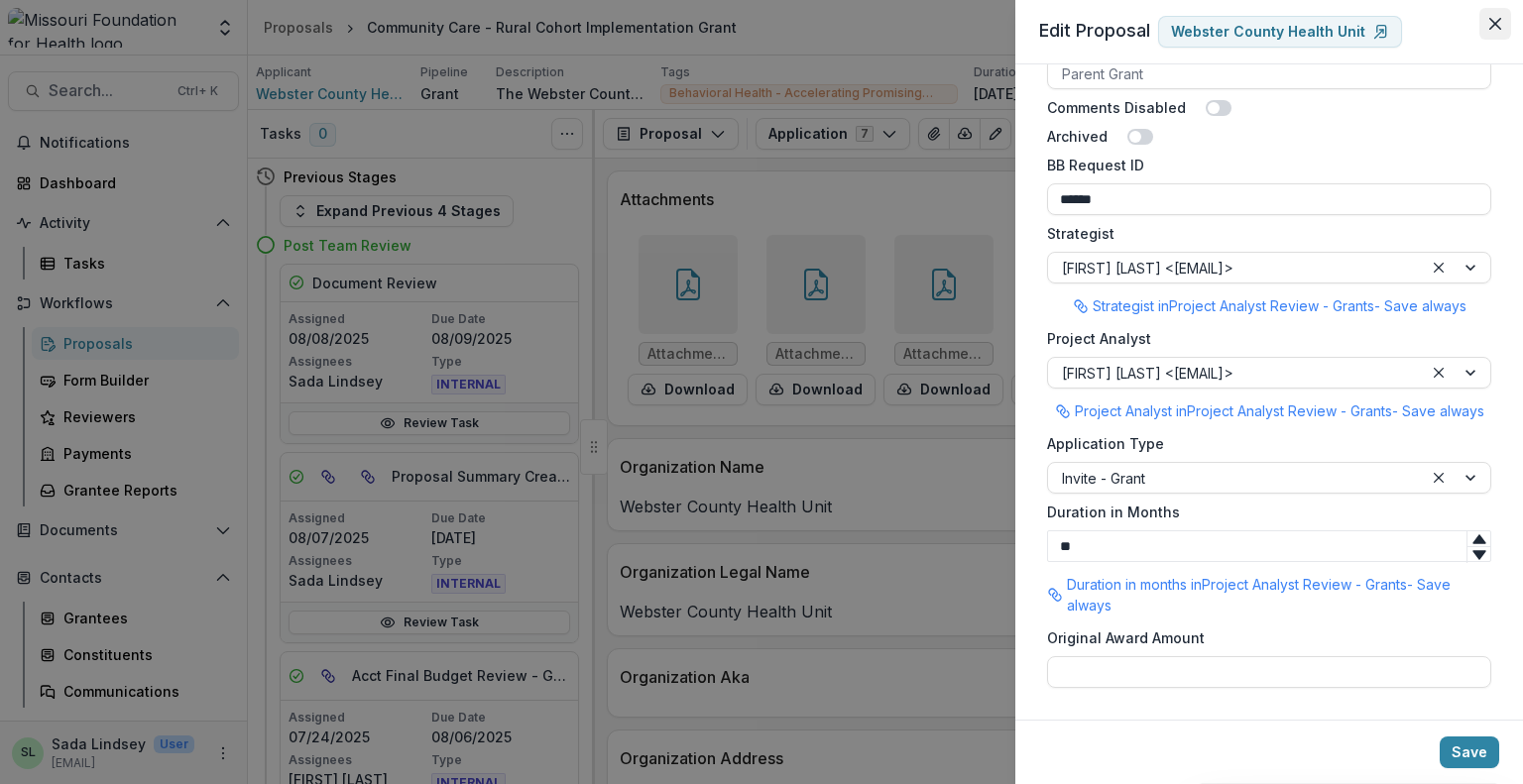 click 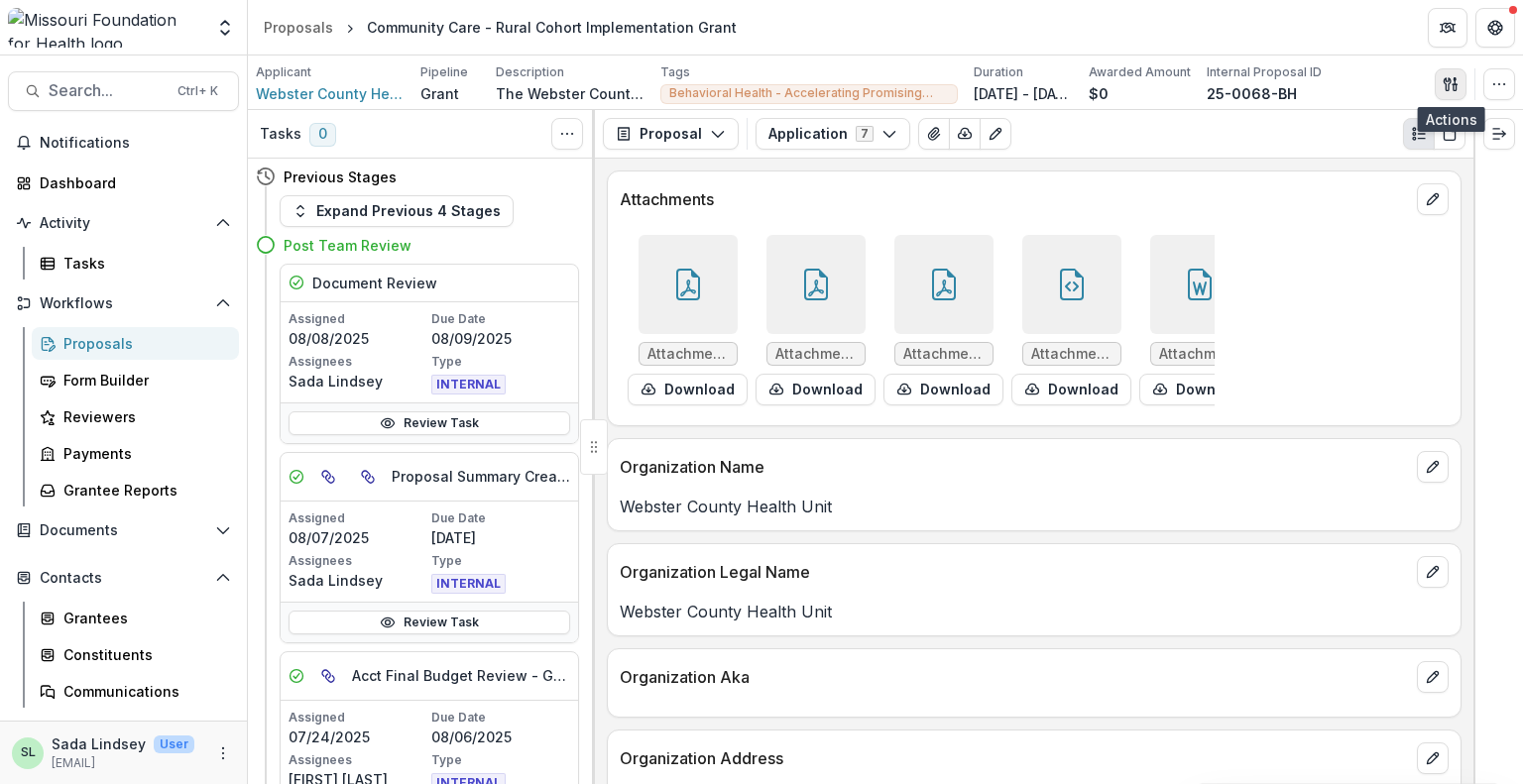 click 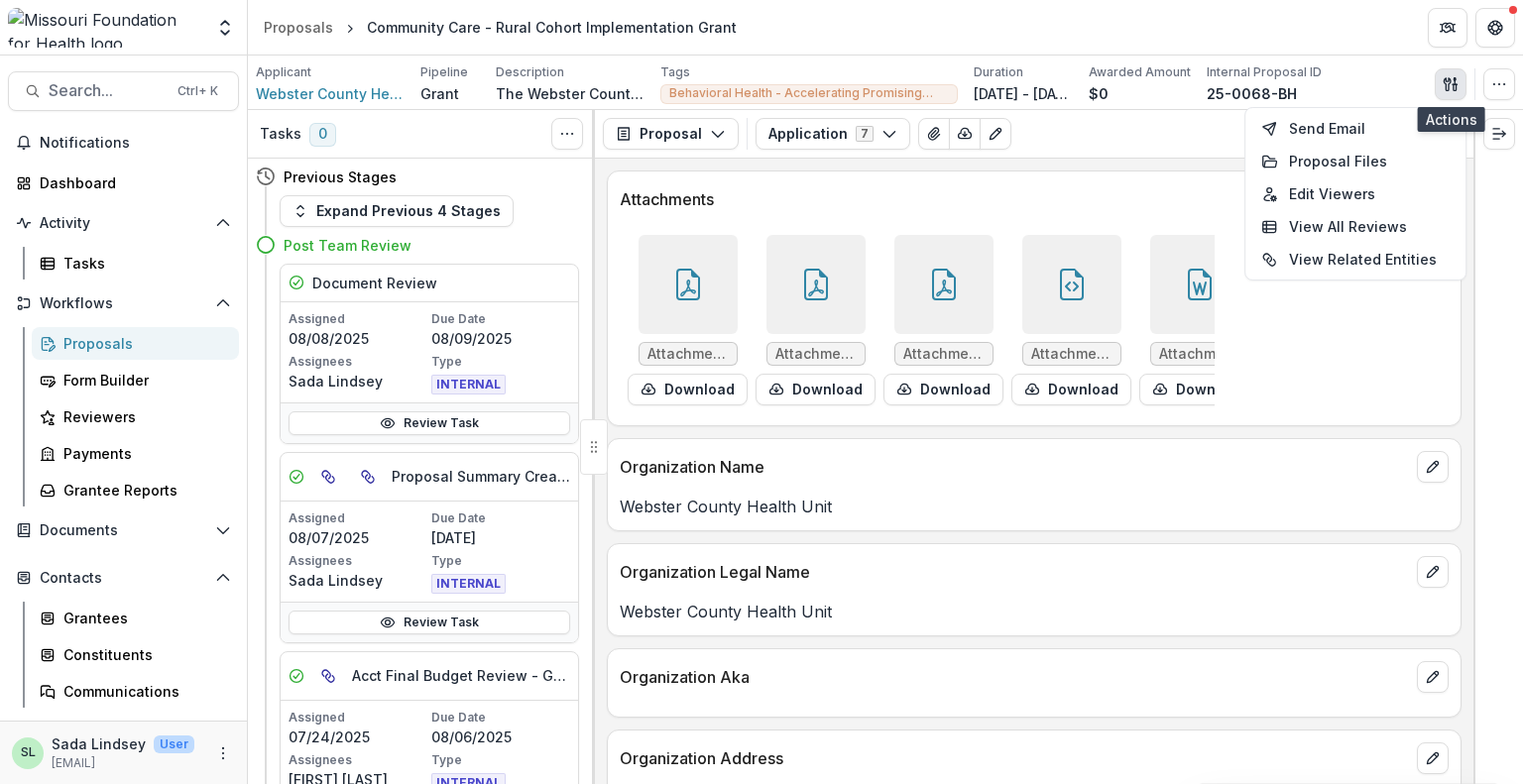 click at bounding box center (1451, 84) 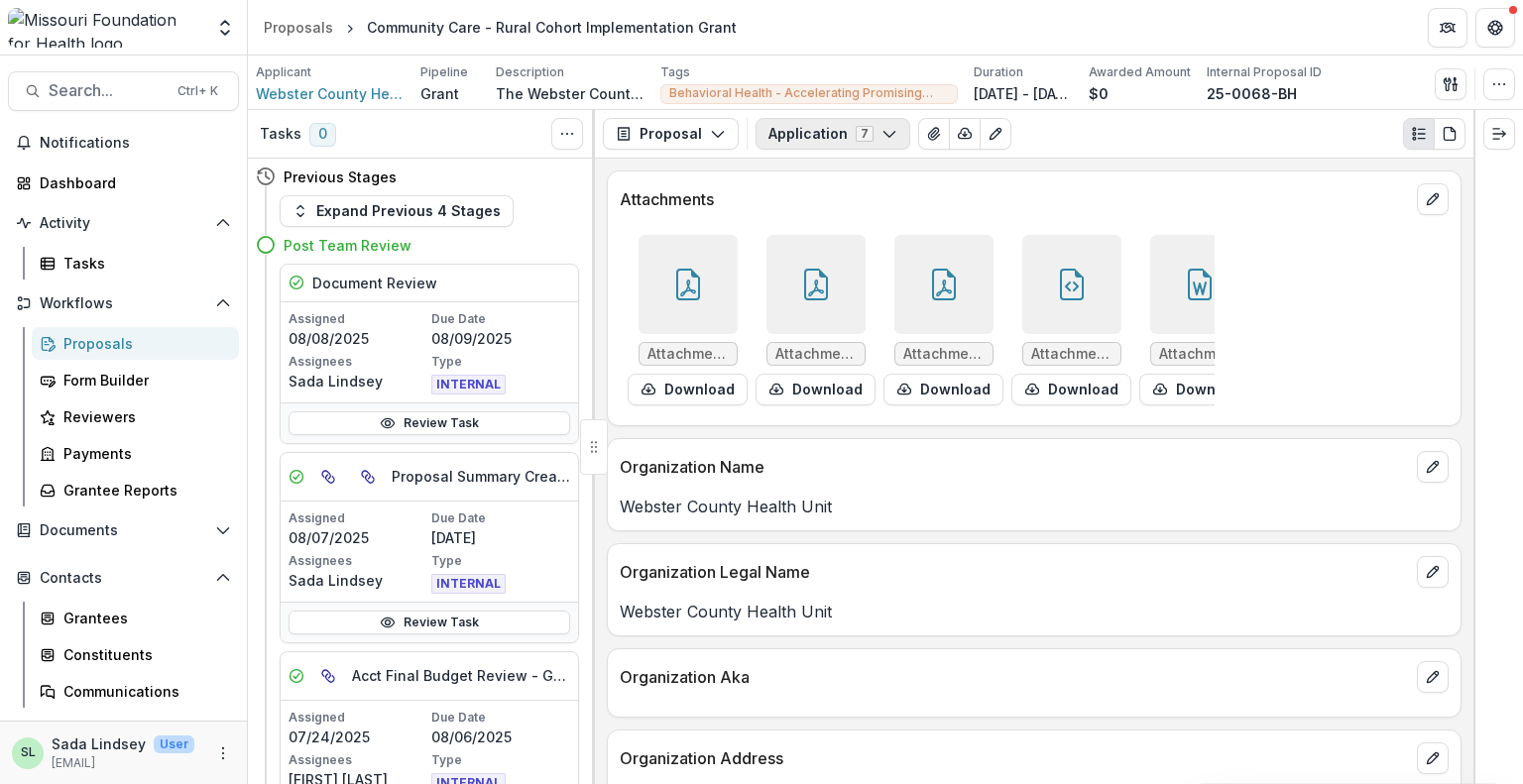 click on "Application 7" at bounding box center [833, 134] 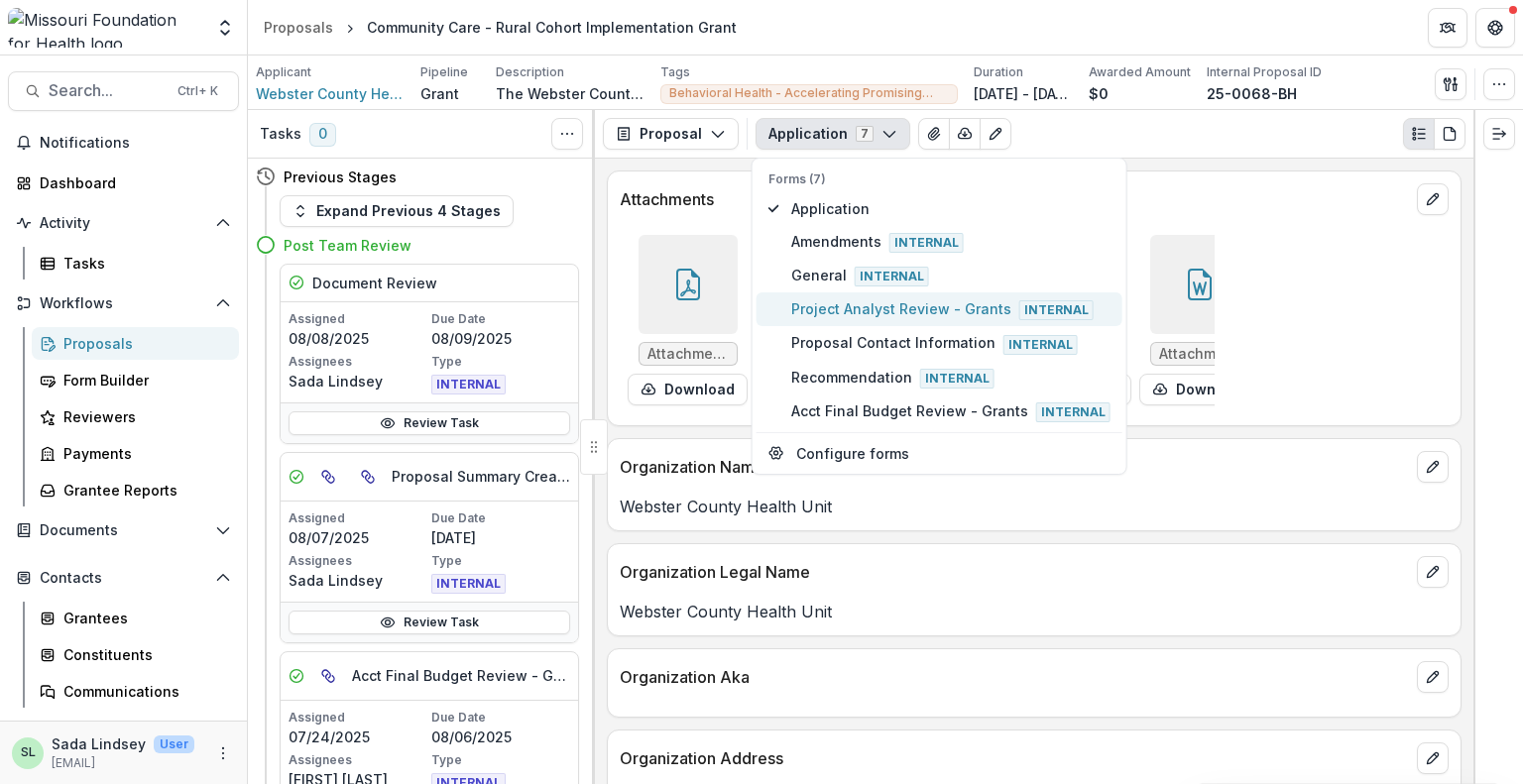 drag, startPoint x: 828, startPoint y: 274, endPoint x: 829, endPoint y: 308, distance: 34.014703 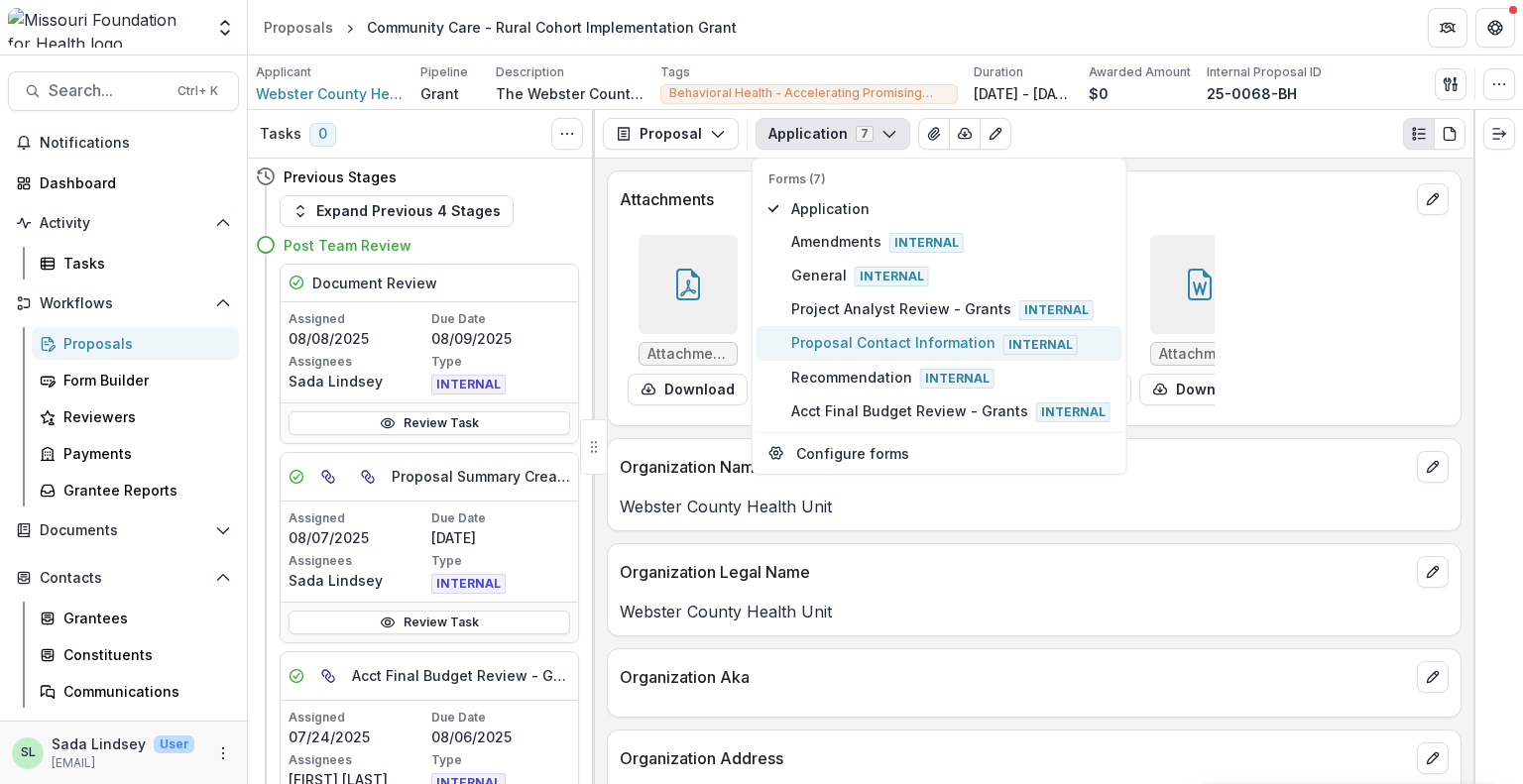 click on "Proposal Contact Information Internal" at bounding box center [951, 343] 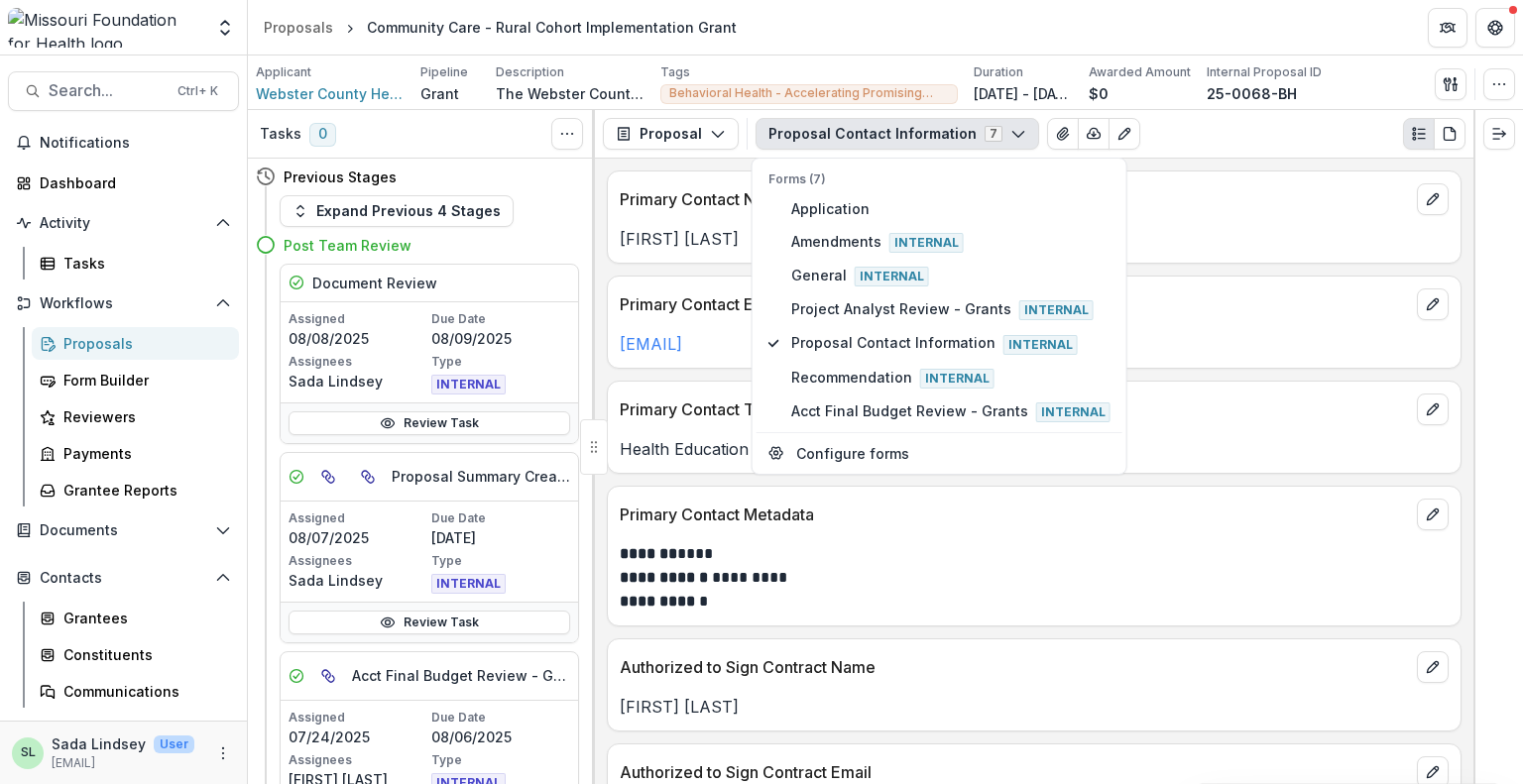 click on "Proposal Contact Information 7 Forms (7) Application Amendments Internal General Internal Project Analyst Review - Grants Internal Proposal Contact Information Internal Recommendation Internal Acct Final Budget Review - Grants Internal Configure forms Word Download Word Download (with field descriptions) Zip Download Preview Merged PDF Preview Merged PDF (Inline Images & PDFs) Preview Merged PDF (with field descriptions) Custom Download" at bounding box center [1111, 134] 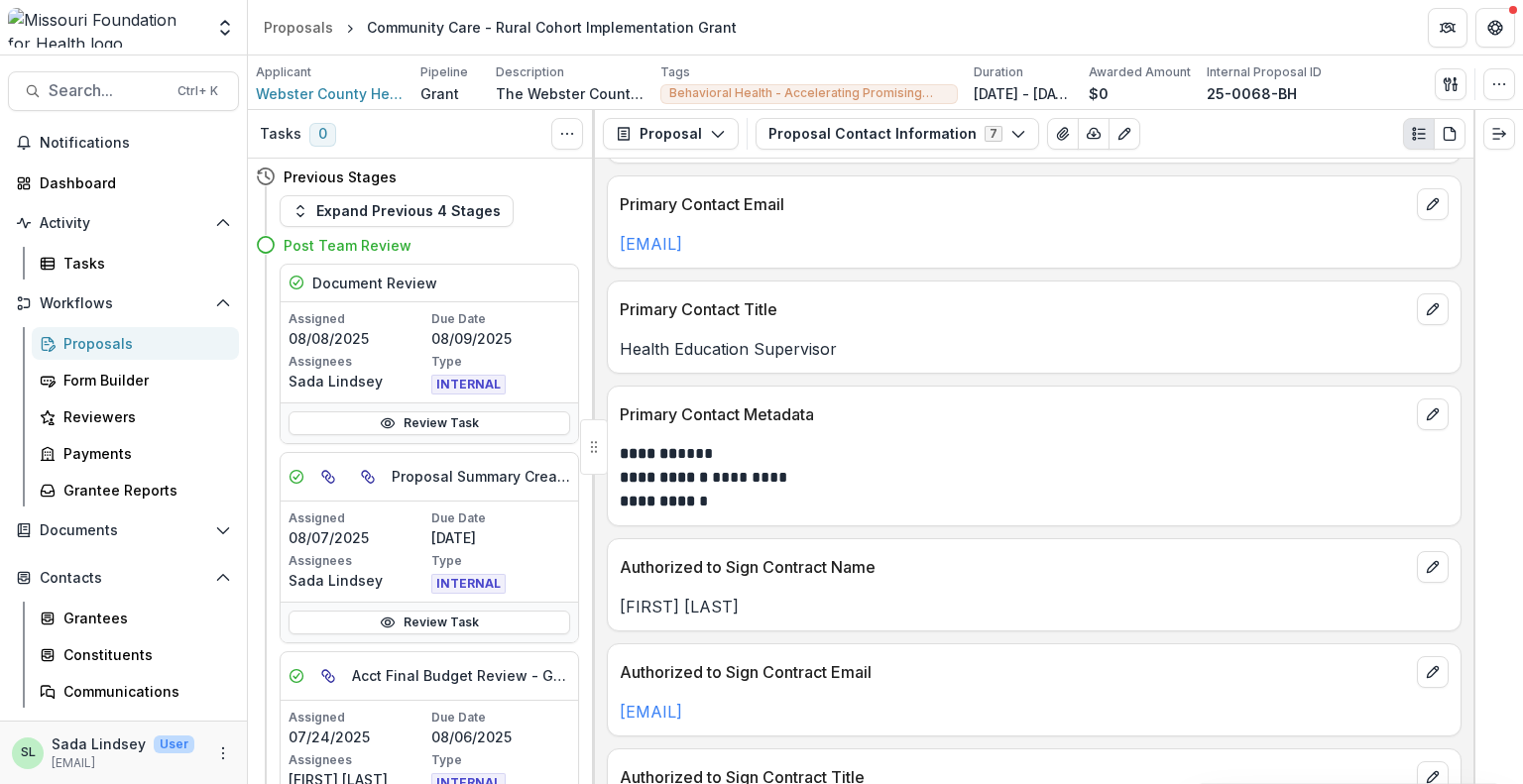scroll, scrollTop: 784, scrollLeft: 0, axis: vertical 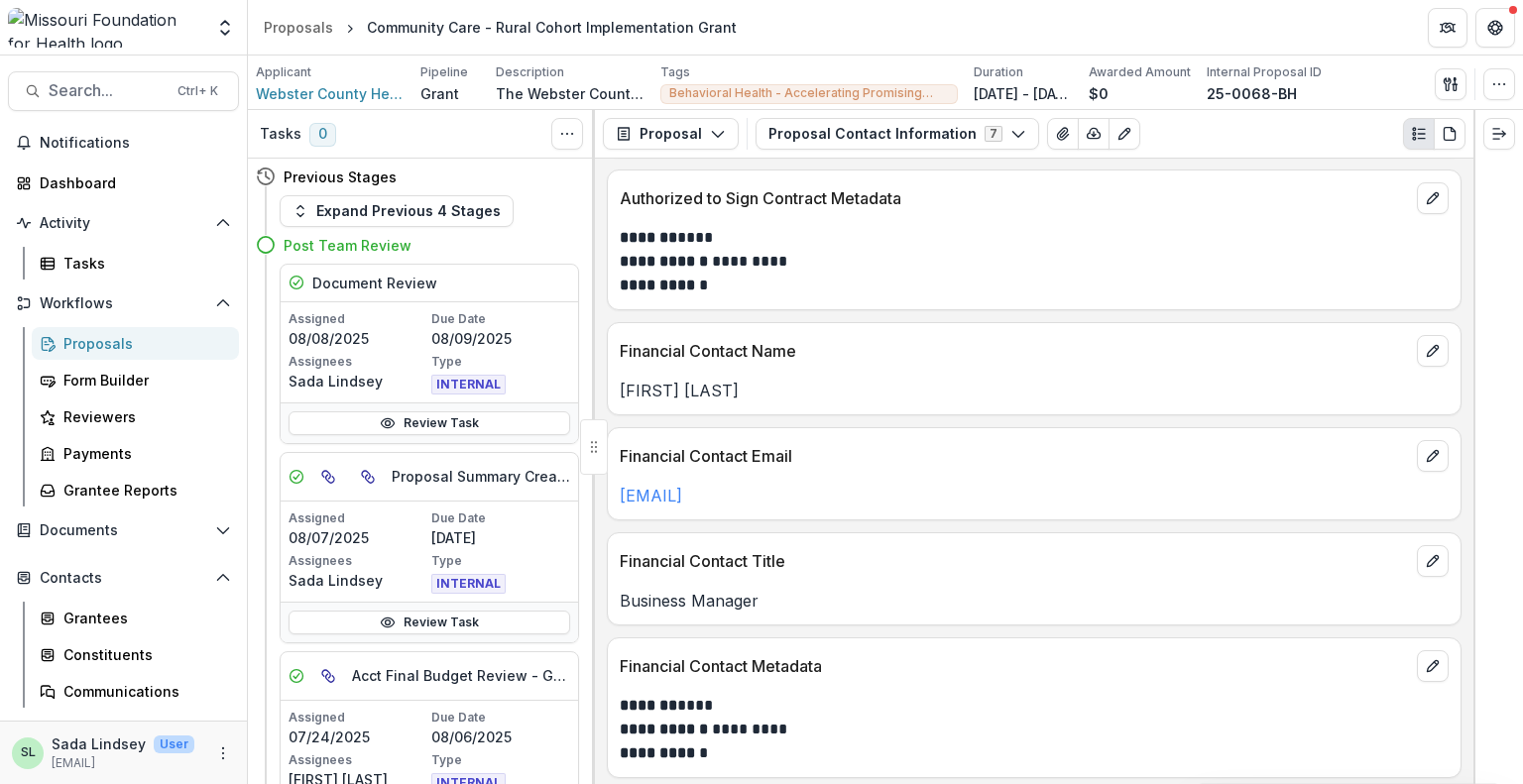 click on "Proposals" at bounding box center (143, 343) 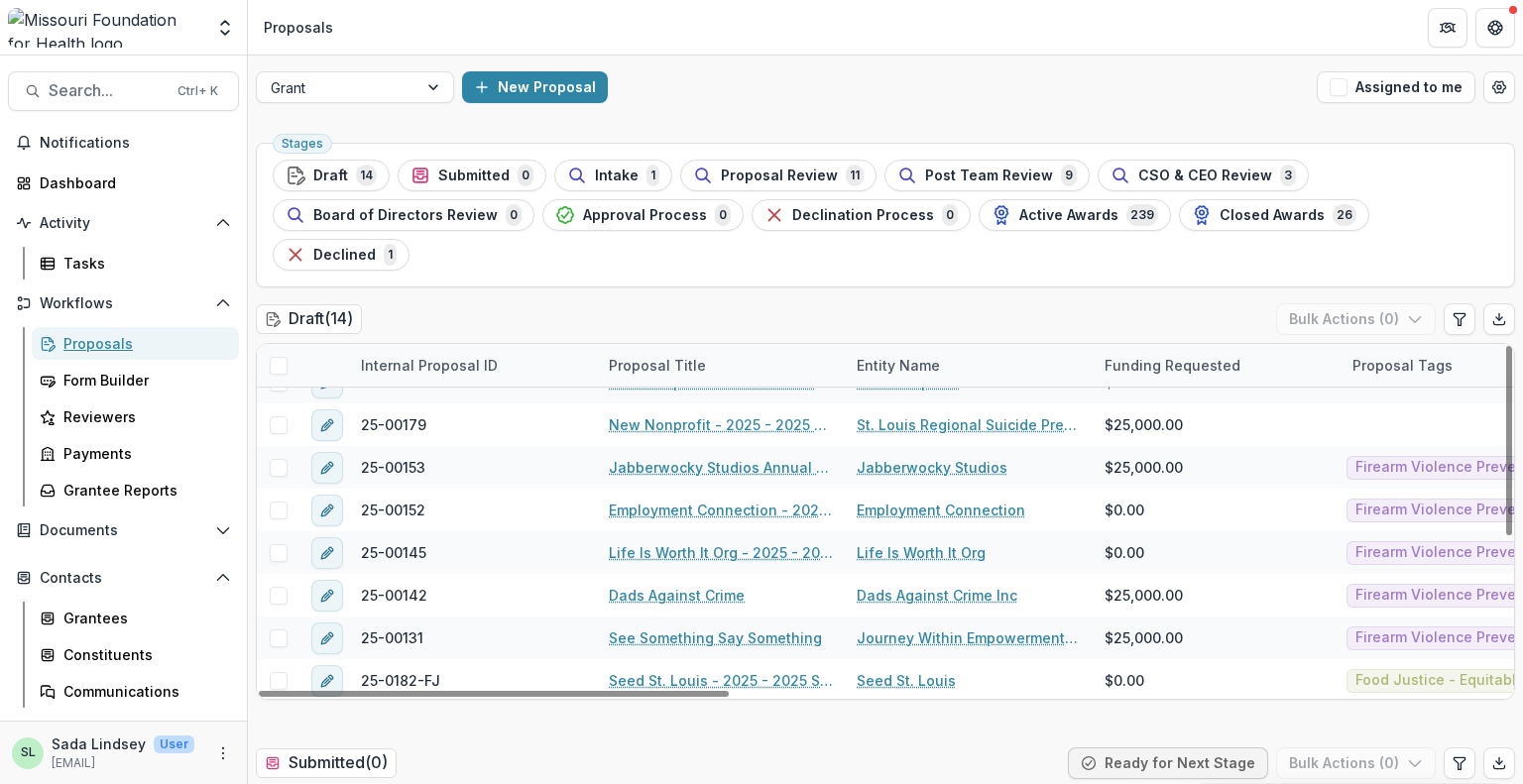 scroll, scrollTop: 284, scrollLeft: 0, axis: vertical 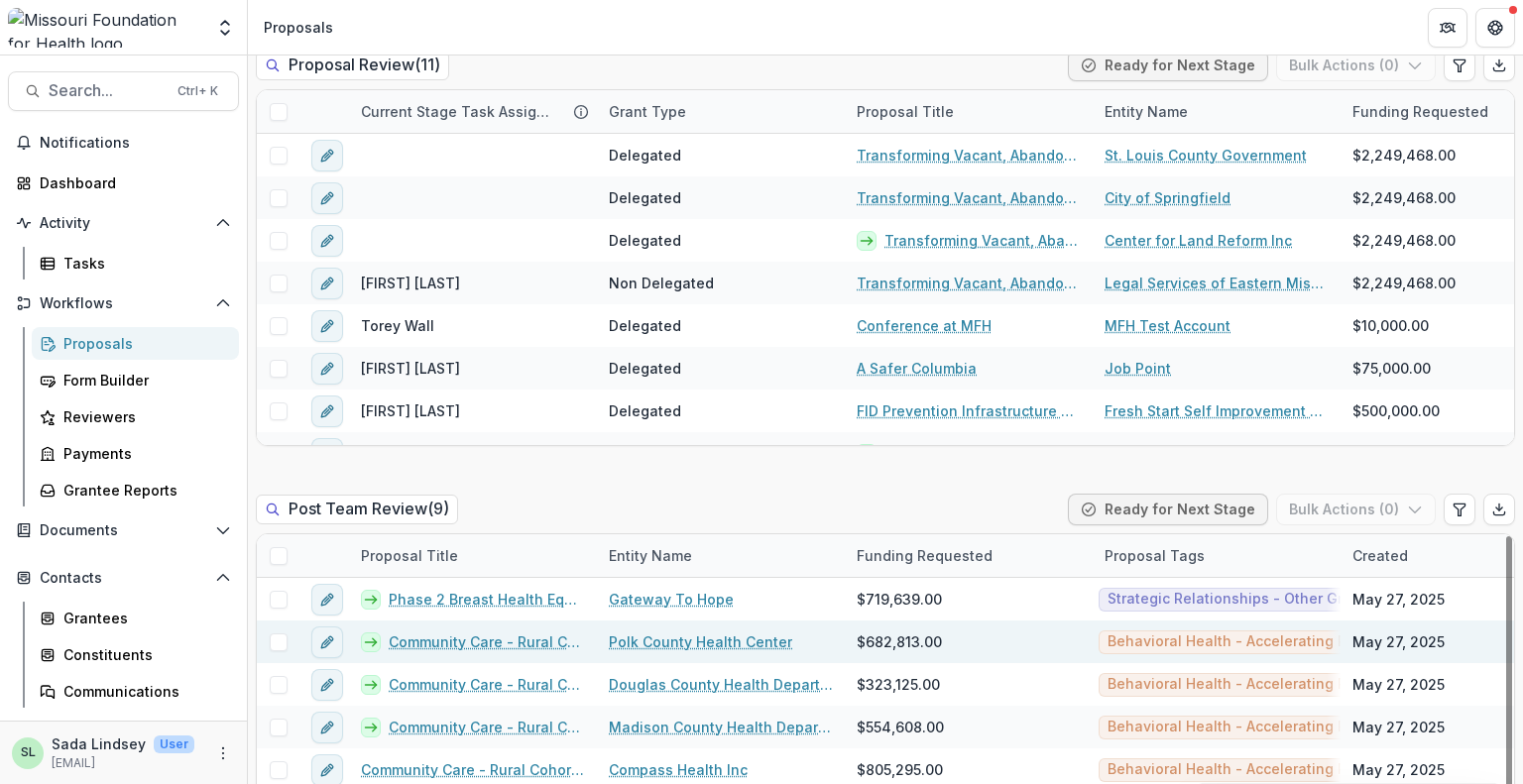 click on "Community Care - Rural Cohort Implementation Grant" at bounding box center (487, 641) 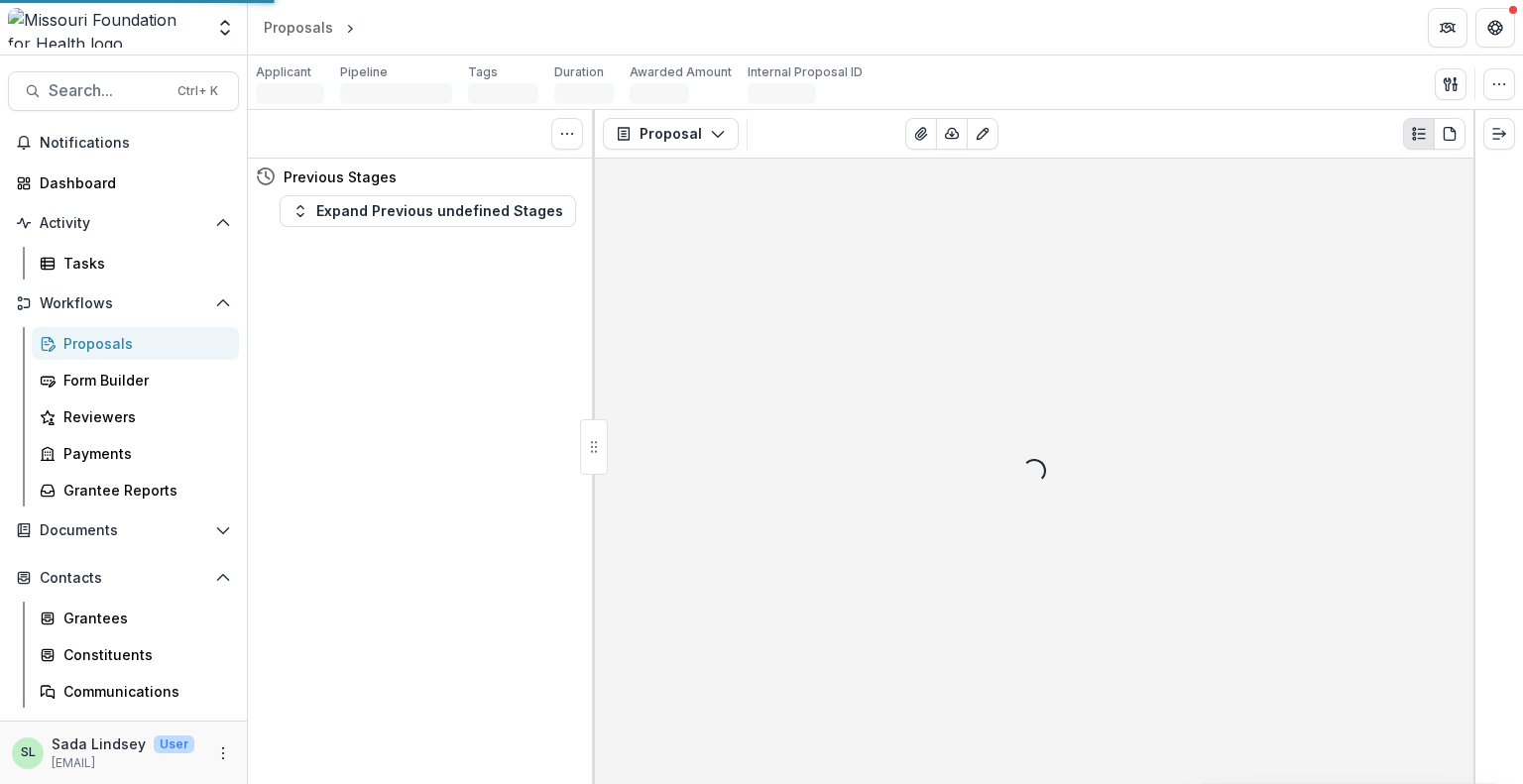 scroll, scrollTop: 0, scrollLeft: 0, axis: both 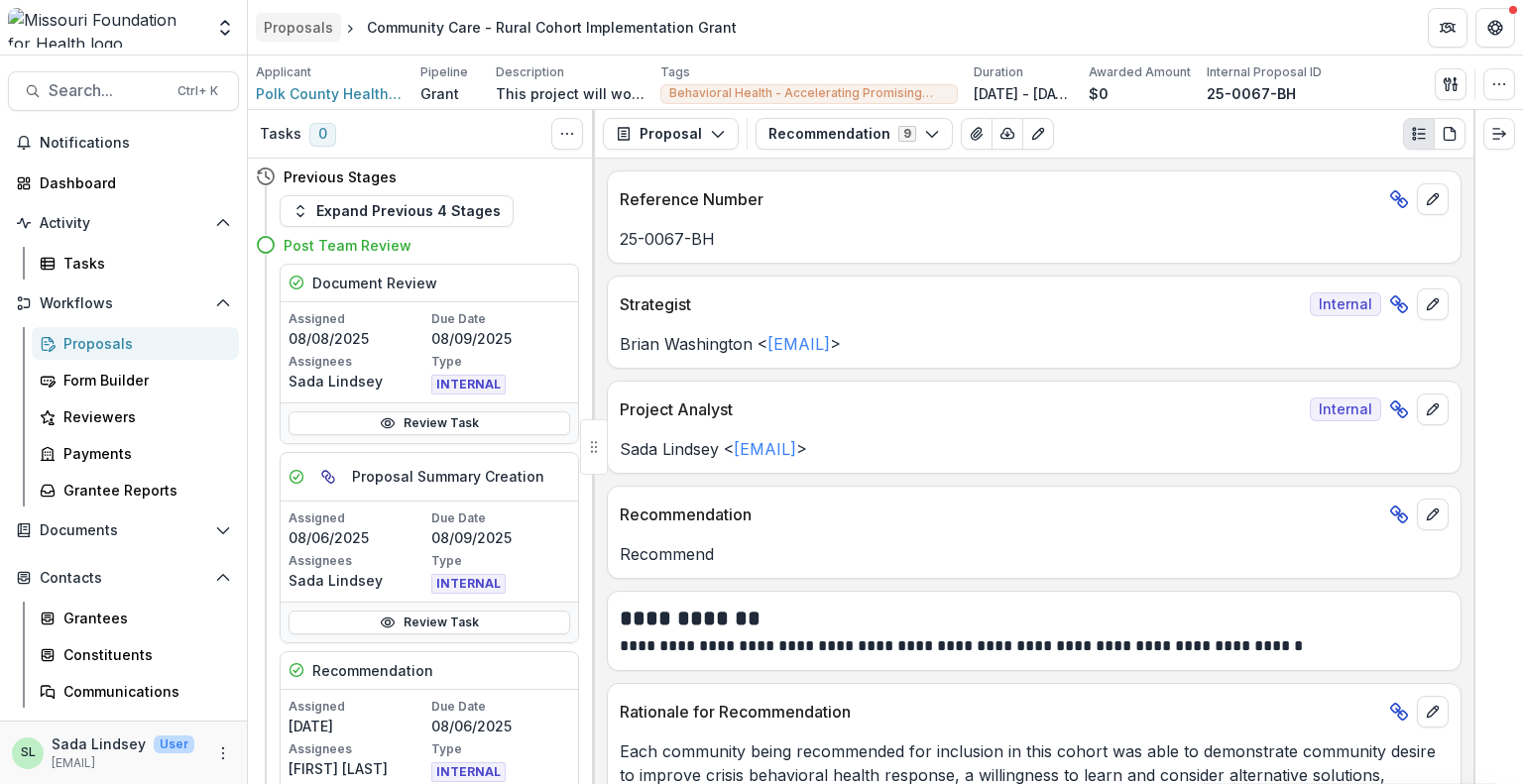 click on "Proposals" at bounding box center (298, 27) 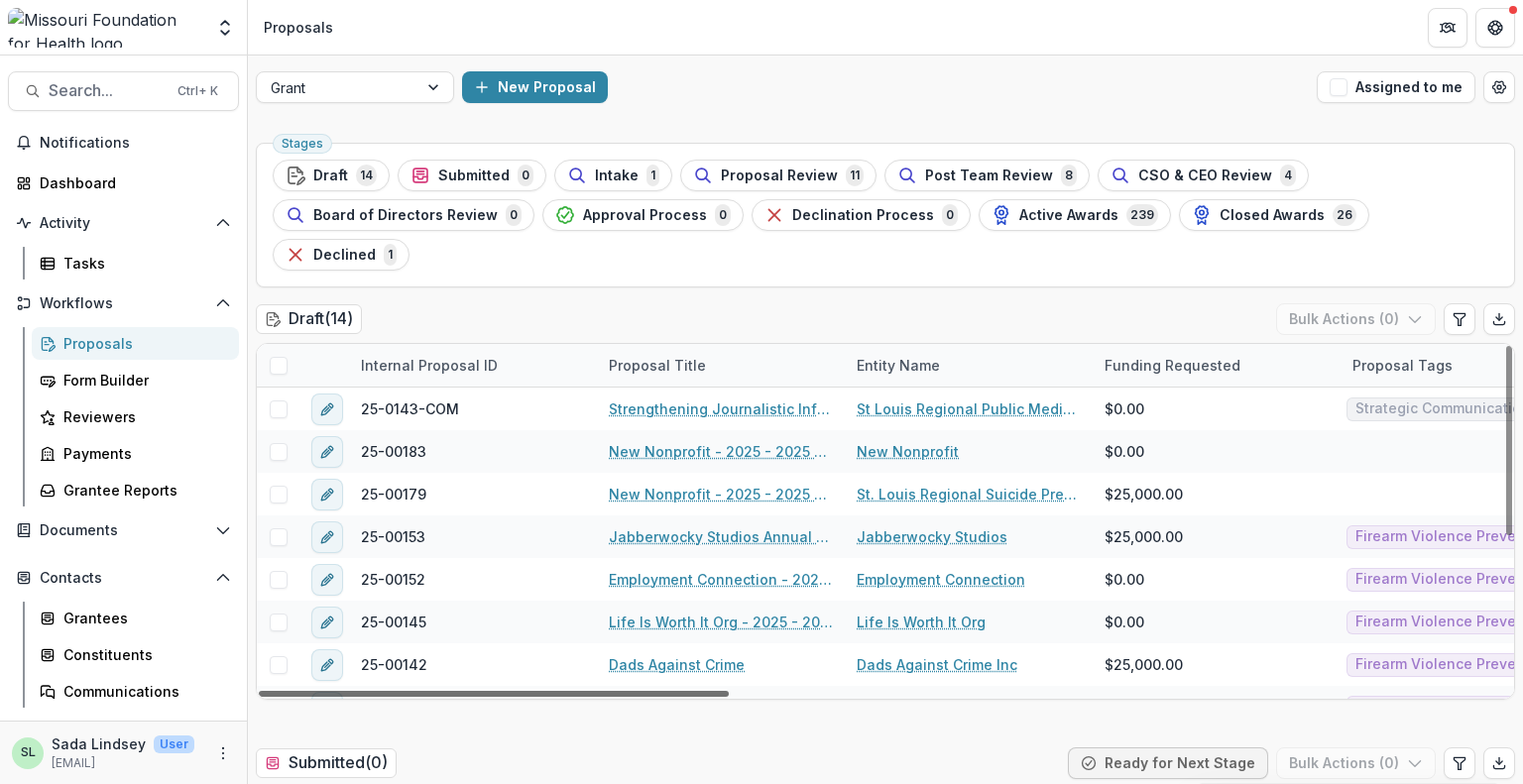 scroll, scrollTop: 284, scrollLeft: 0, axis: vertical 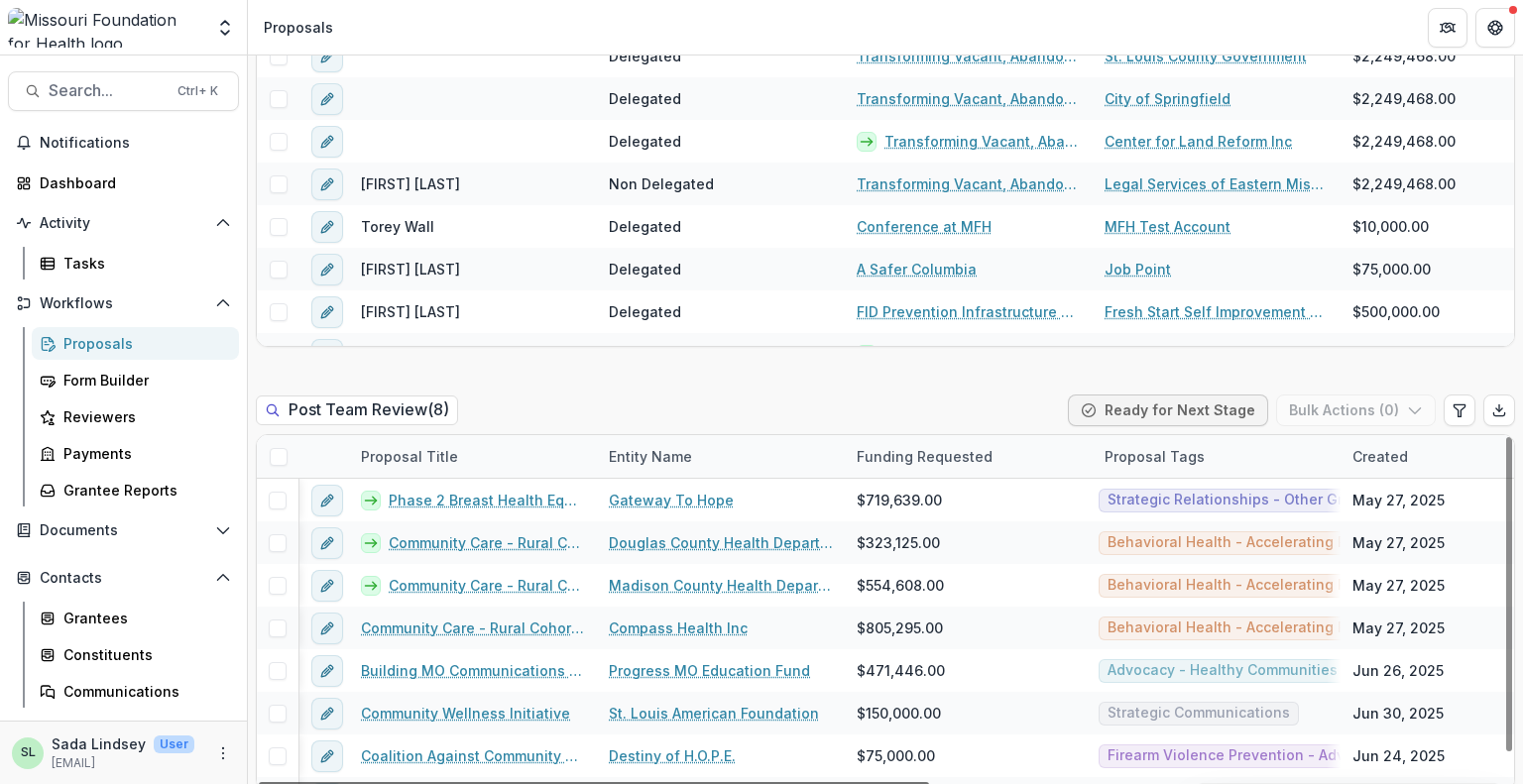 drag, startPoint x: 676, startPoint y: 742, endPoint x: 412, endPoint y: 772, distance: 265.69908 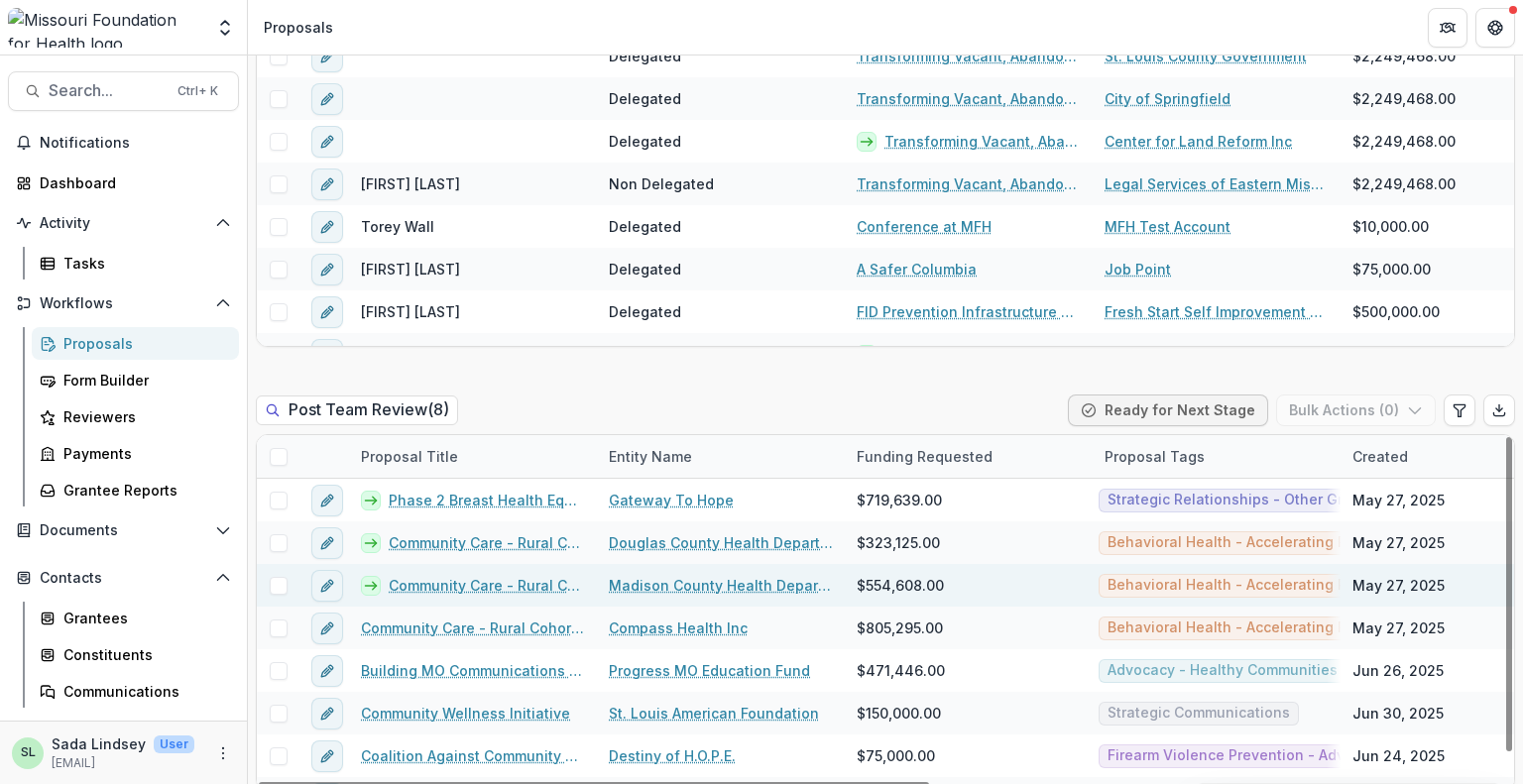 click on "Community Care - Rural Cohort Implementation Grant" at bounding box center [487, 585] 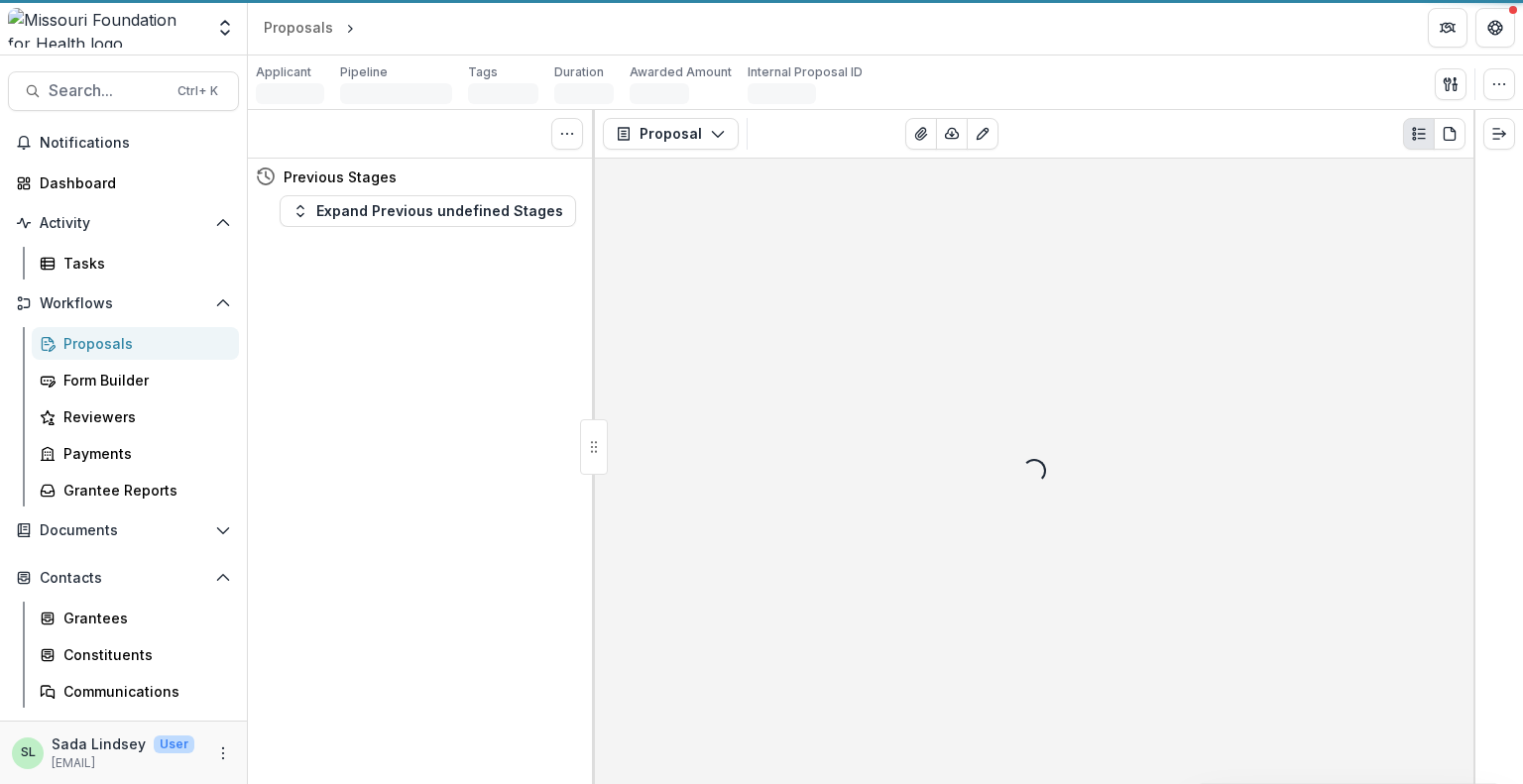 scroll, scrollTop: 0, scrollLeft: 0, axis: both 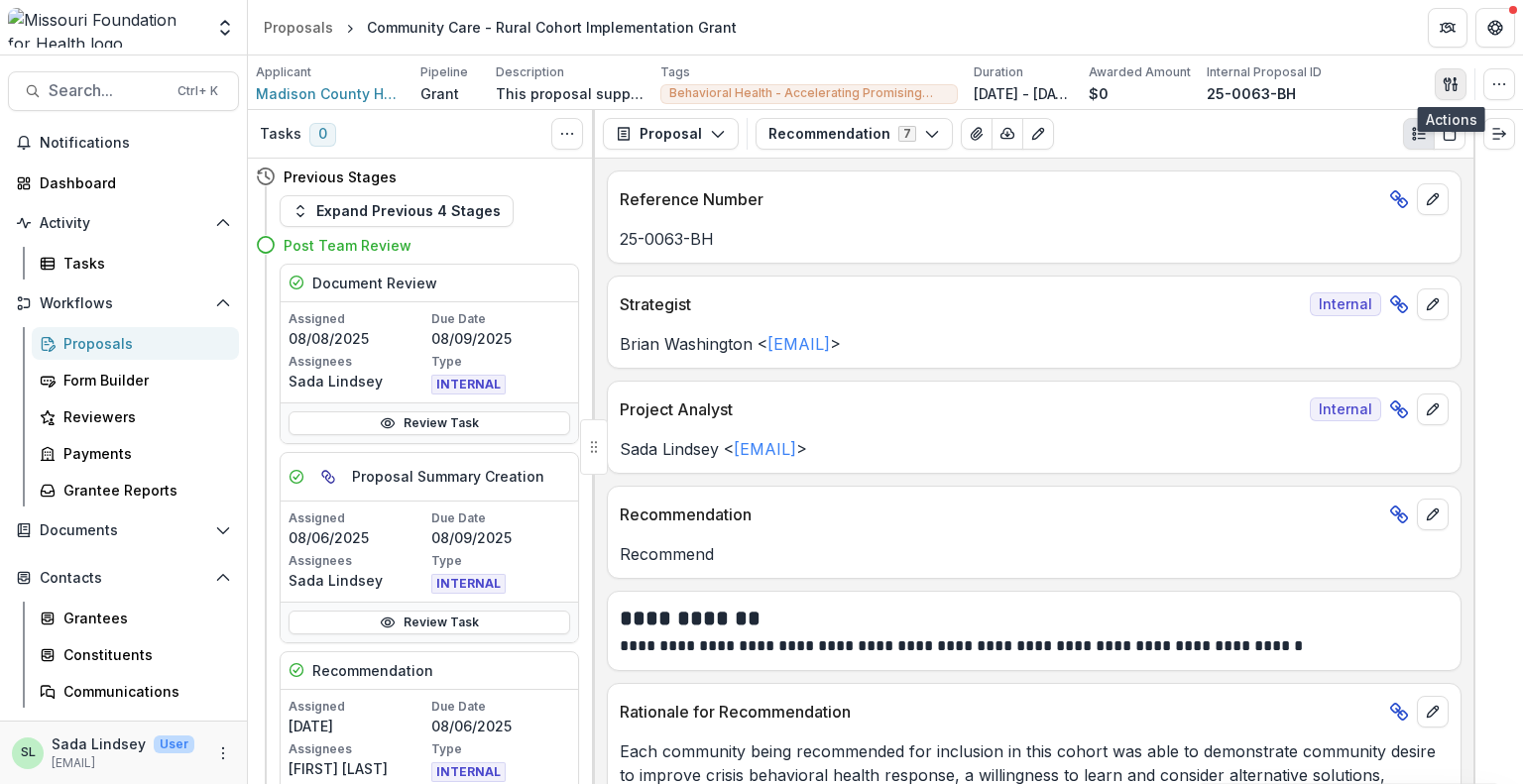 click 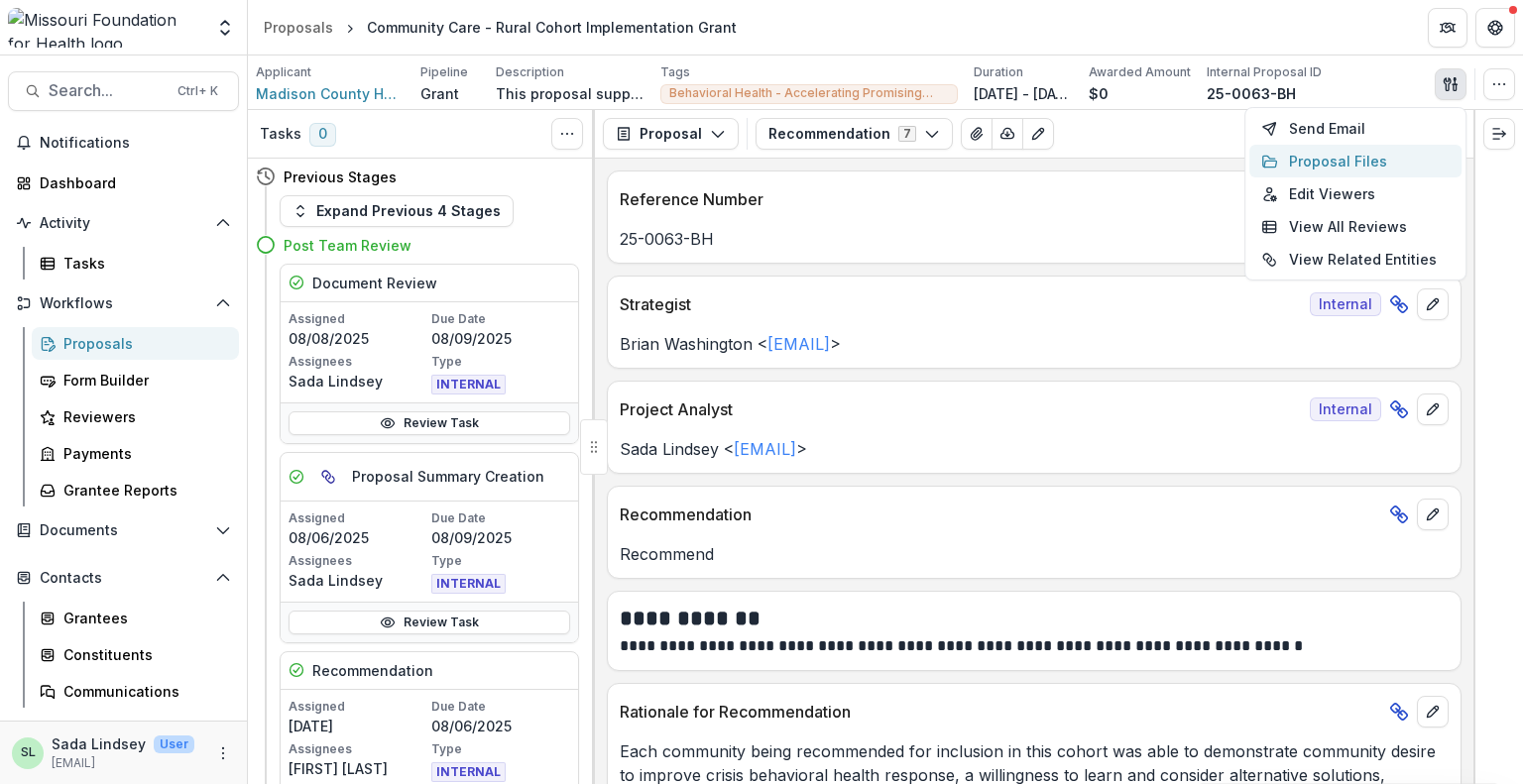 click on "Proposal Files" at bounding box center (1355, 161) 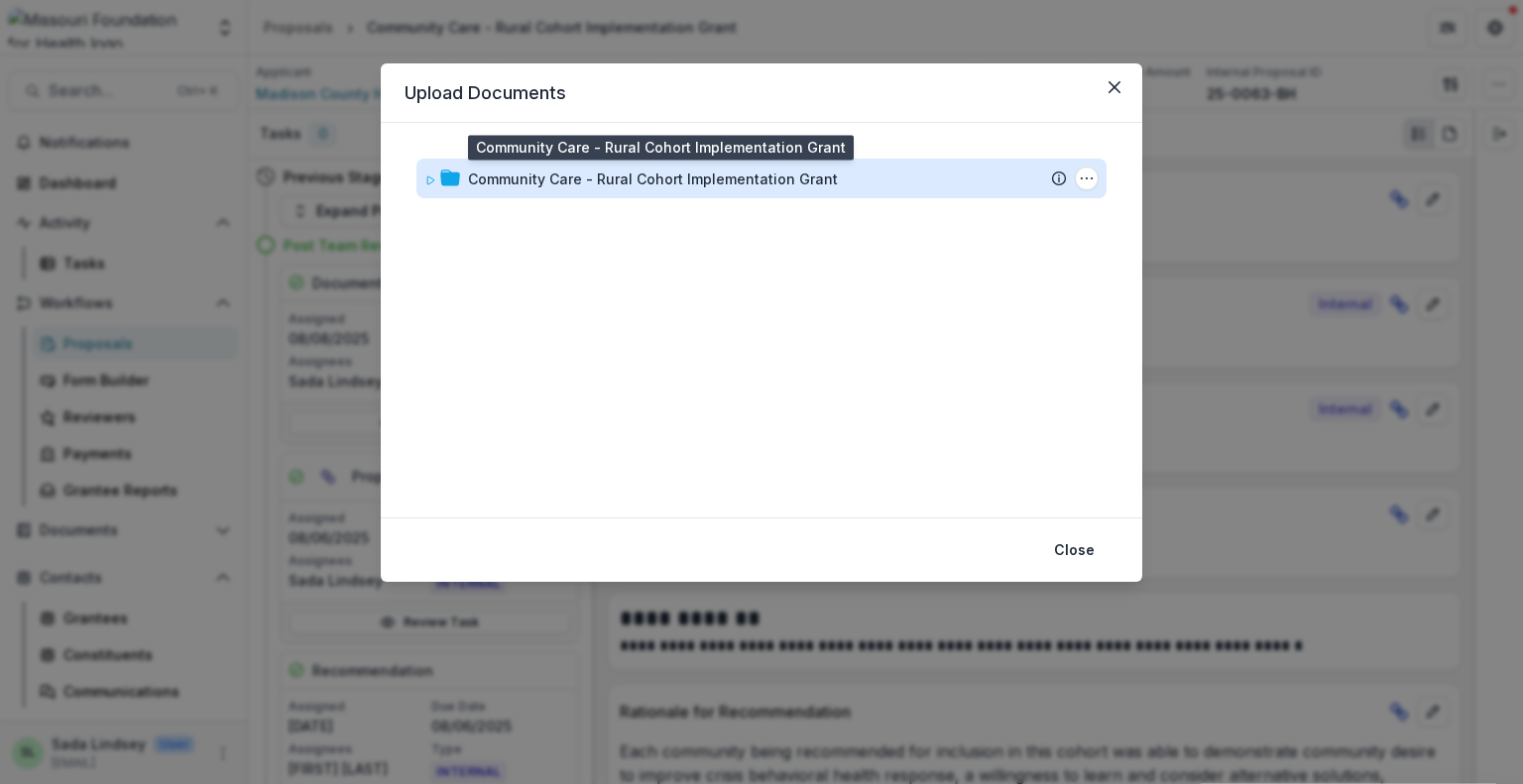 click on "Community Care - Rural Cohort Implementation Grant" at bounding box center (652, 178) 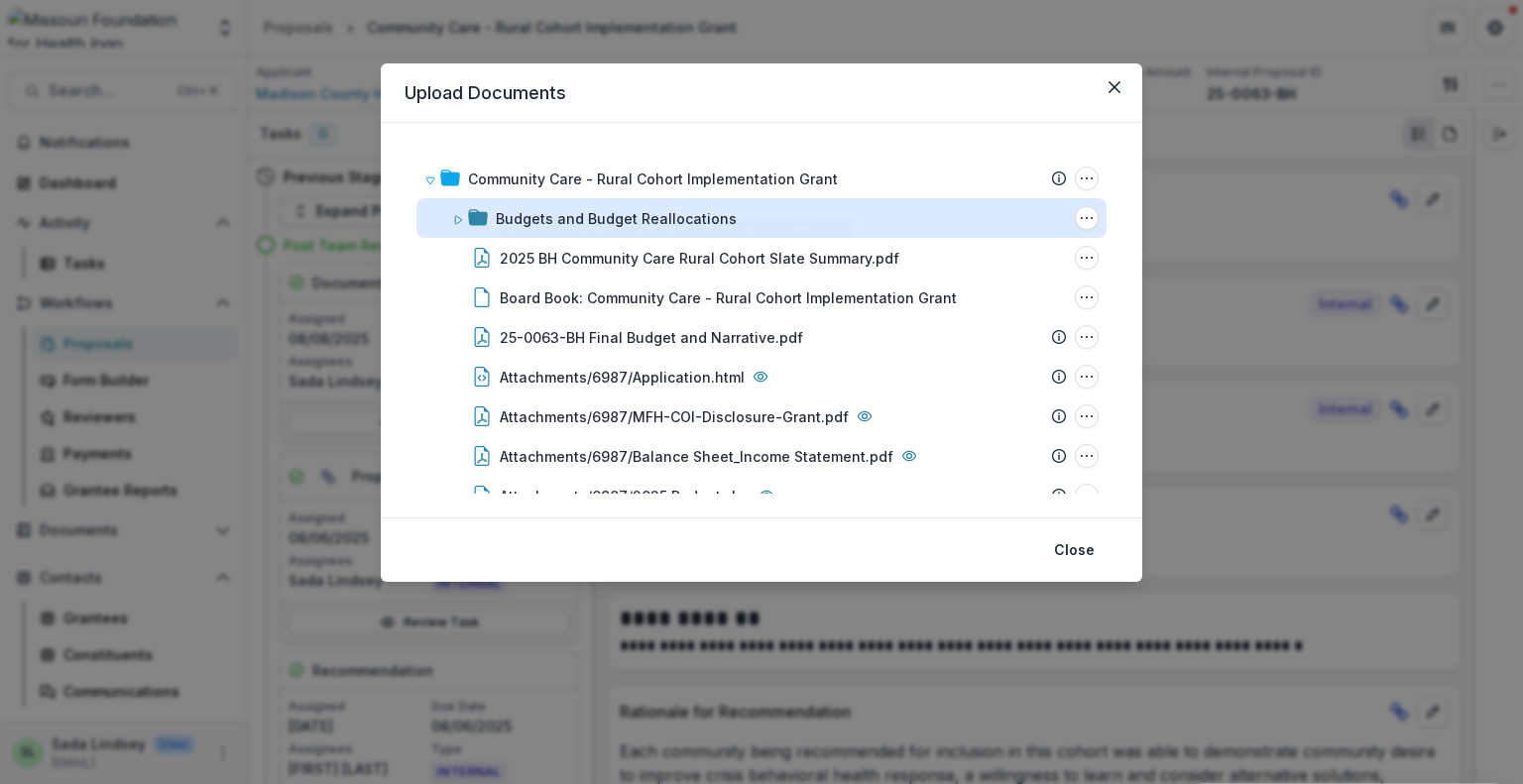 click on "Budgets and Budget Reallocations" at bounding box center [616, 218] 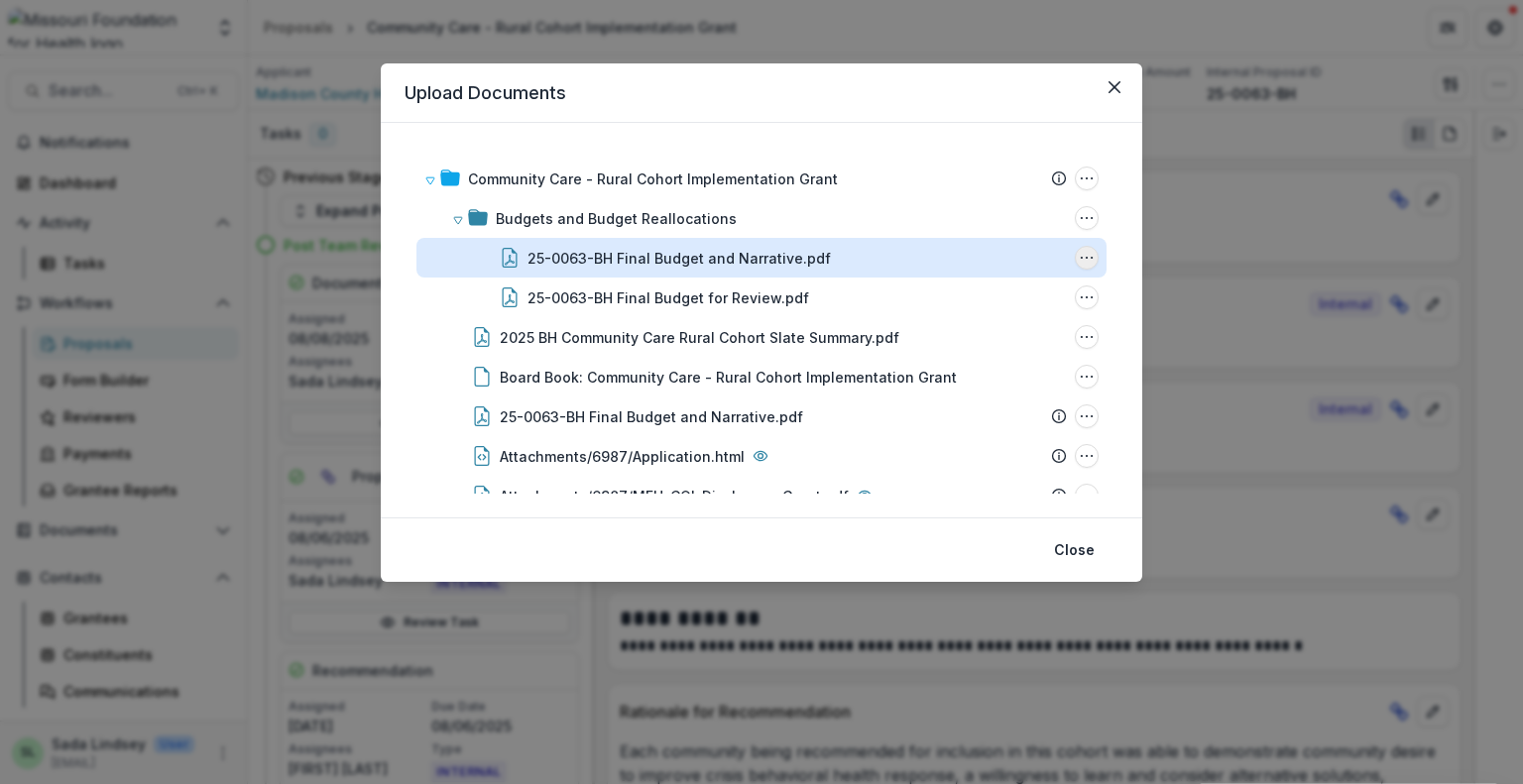 click 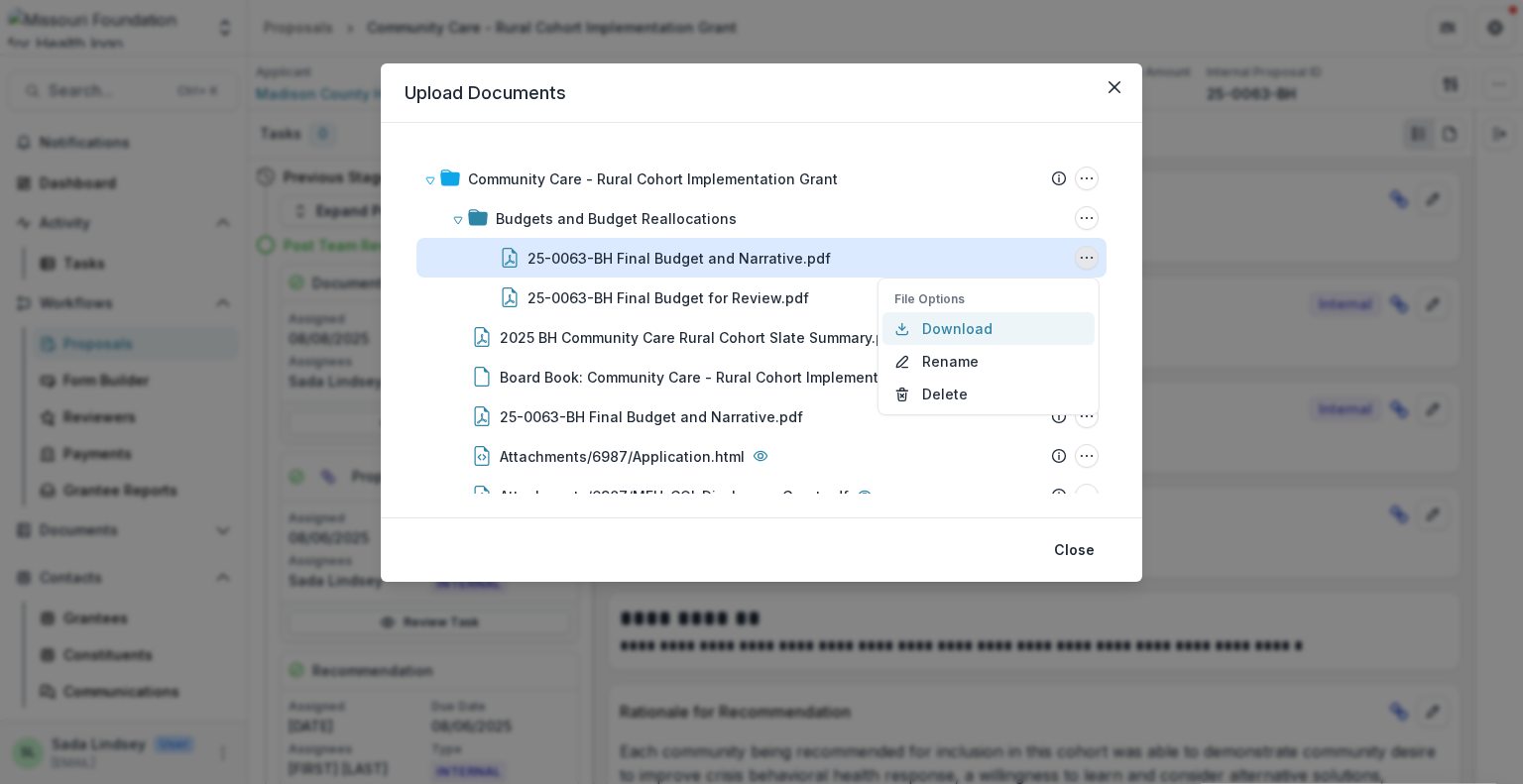 click on "Download" at bounding box center [989, 328] 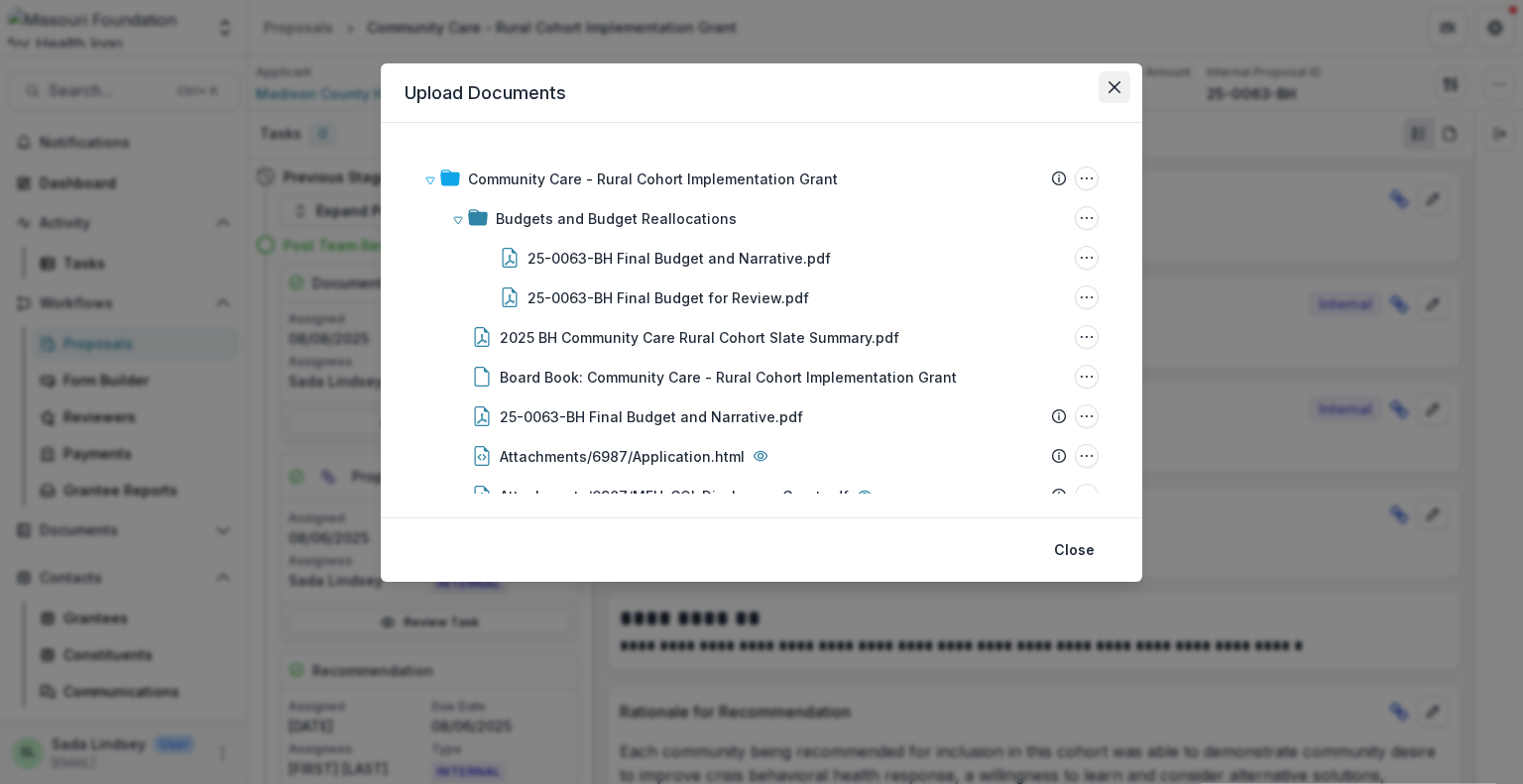 click 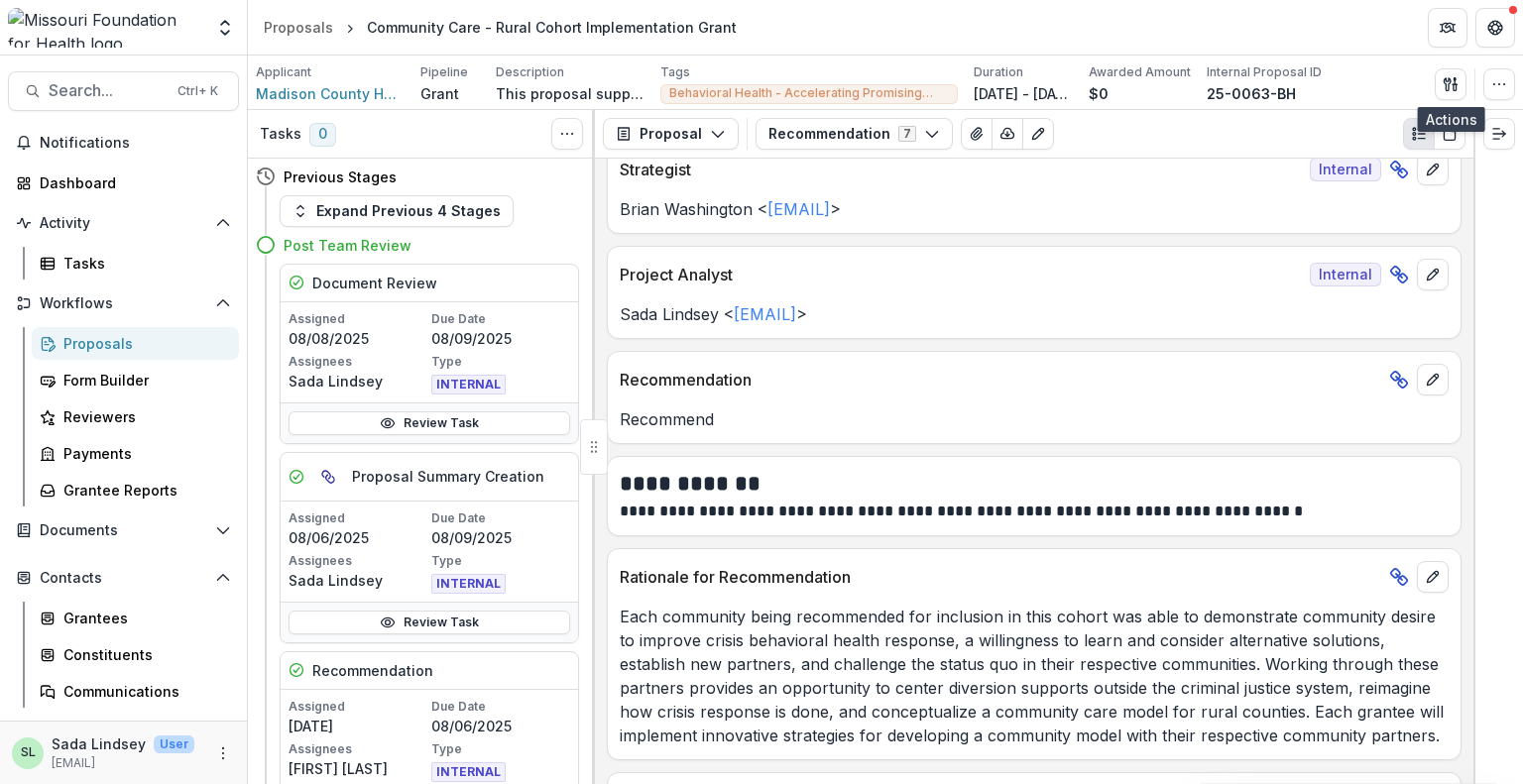 scroll, scrollTop: 295, scrollLeft: 0, axis: vertical 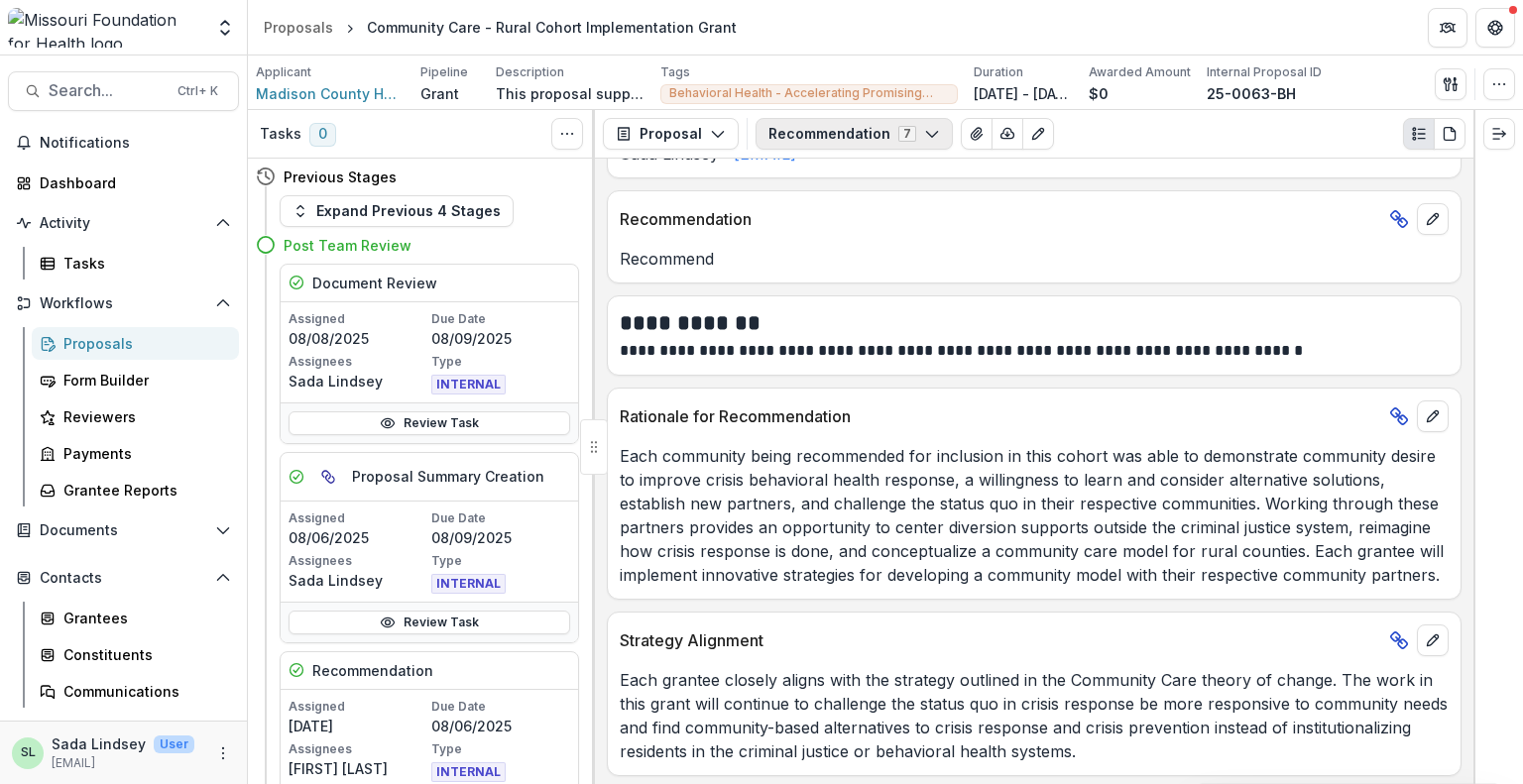 click on "Recommendation 7" at bounding box center (854, 134) 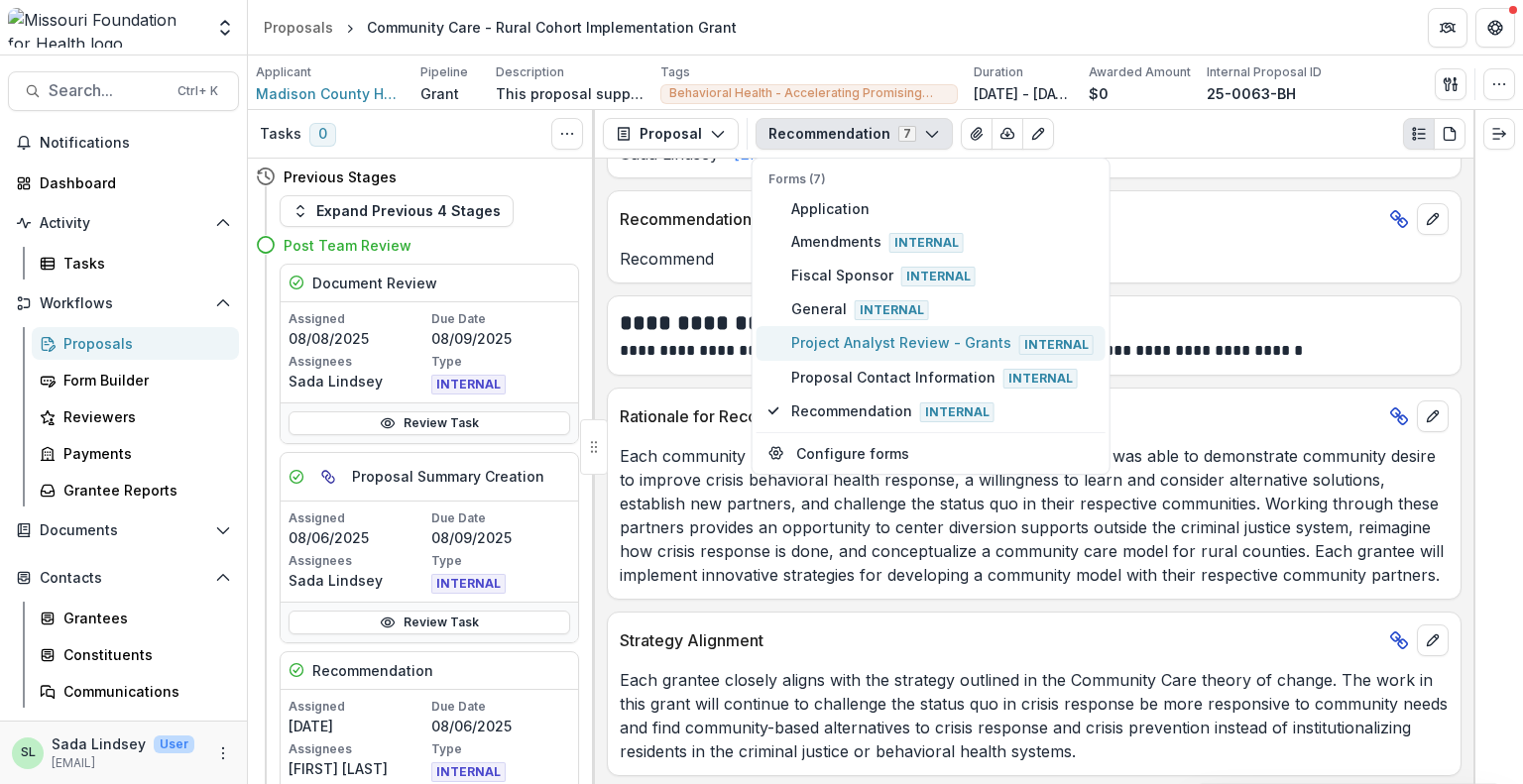 click on "Project Analyst Review - Grants Internal" at bounding box center (942, 343) 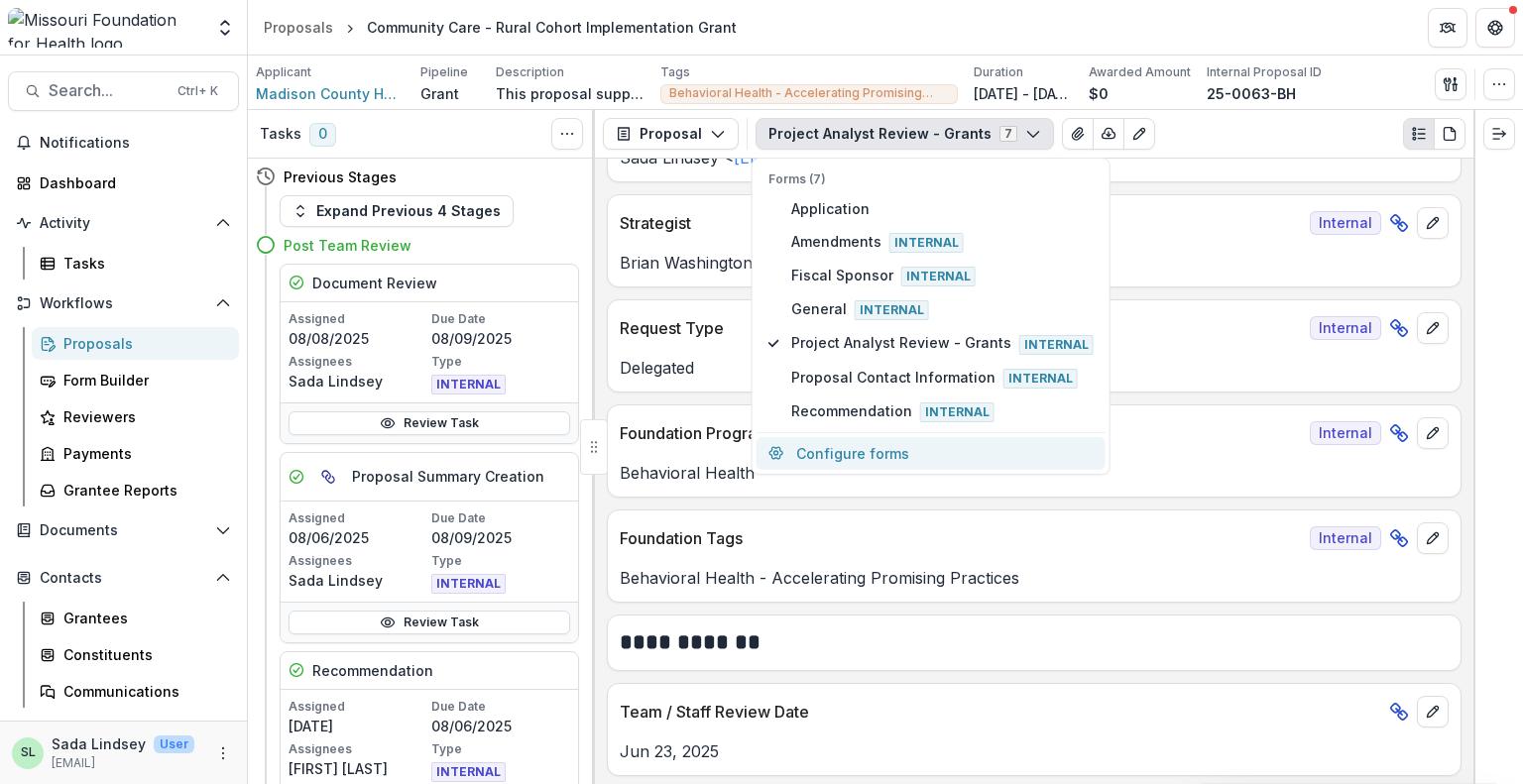 scroll, scrollTop: 367, scrollLeft: 0, axis: vertical 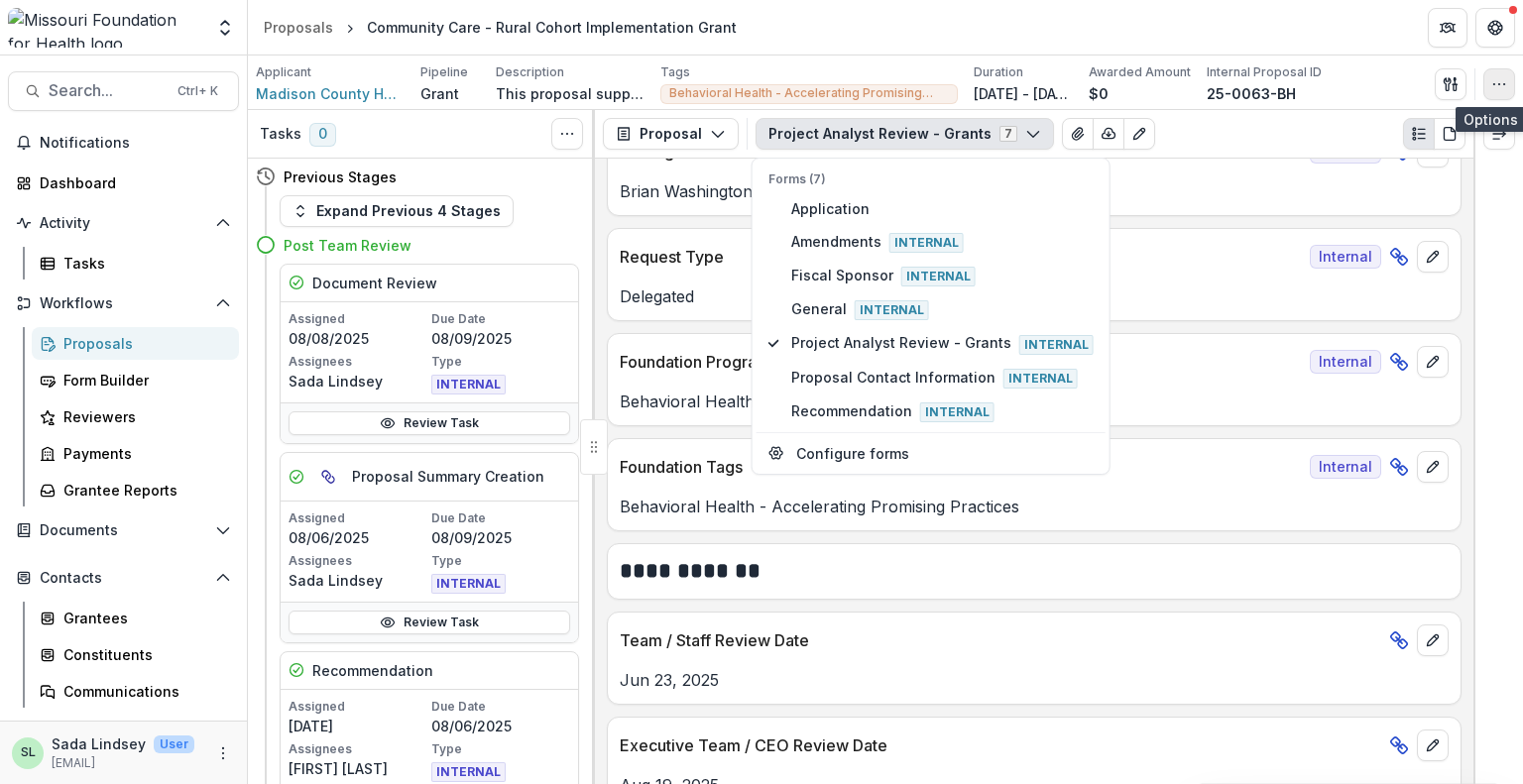 click 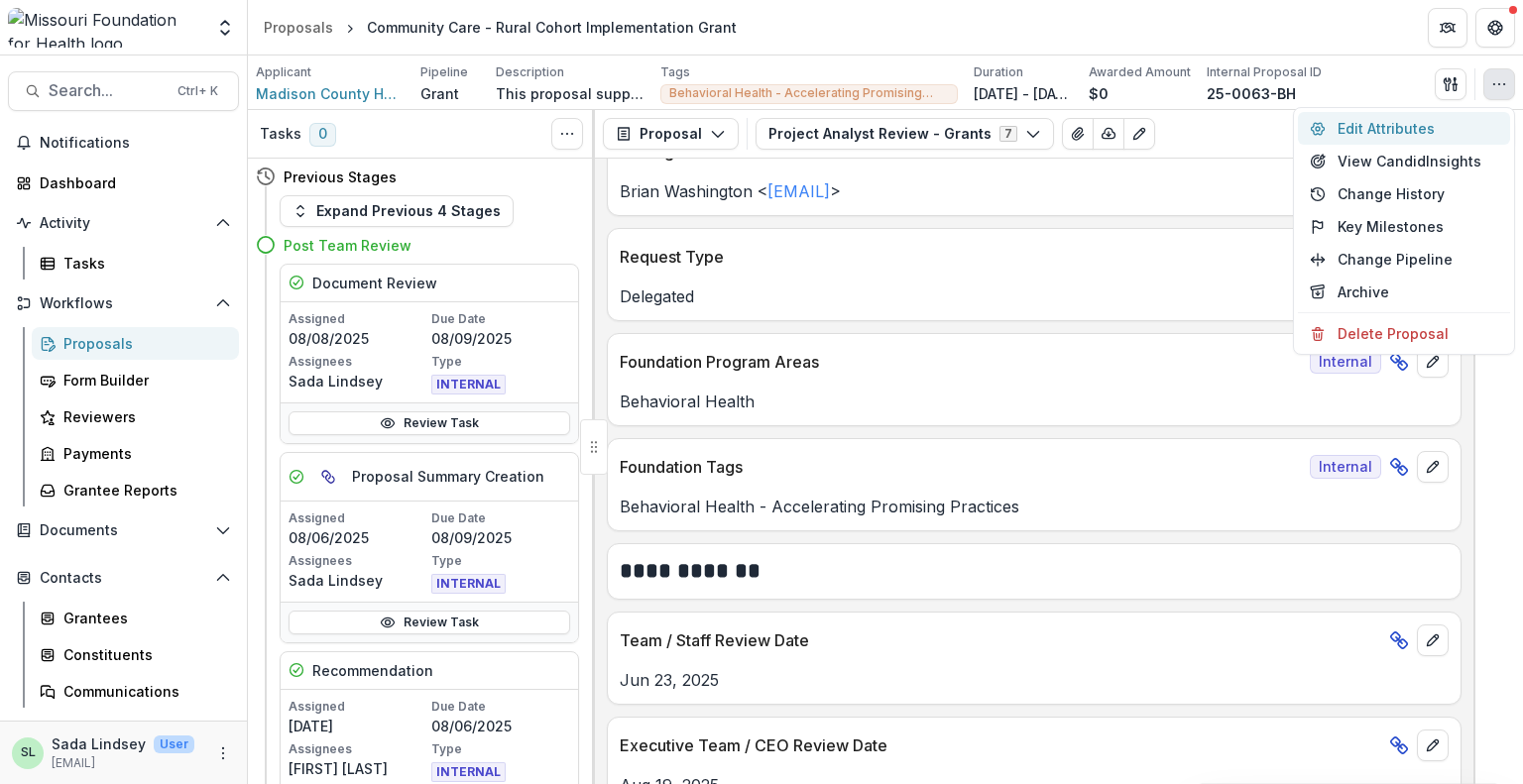 click on "Edit Attributes" at bounding box center (1404, 128) 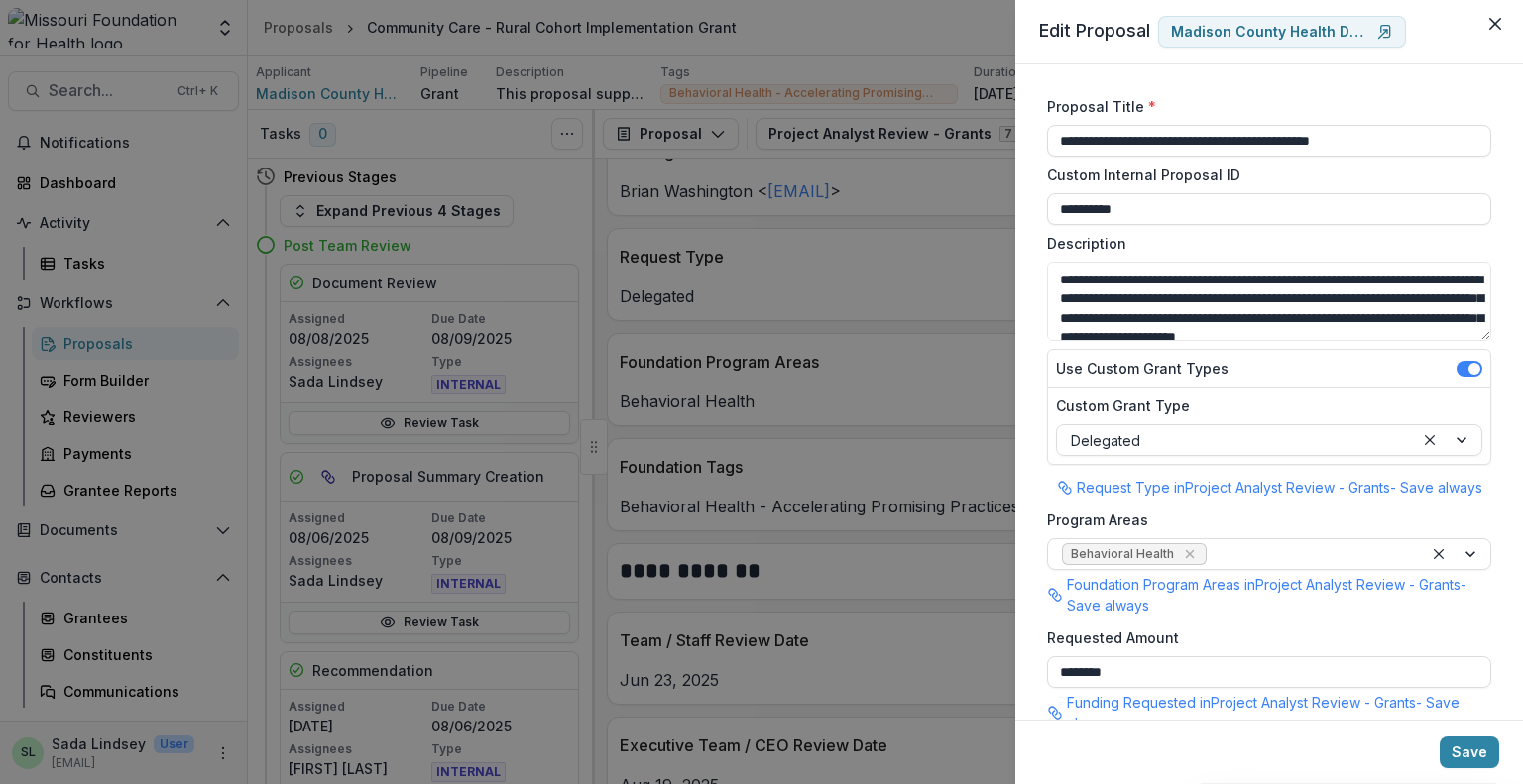 click on "**********" at bounding box center (762, 392) 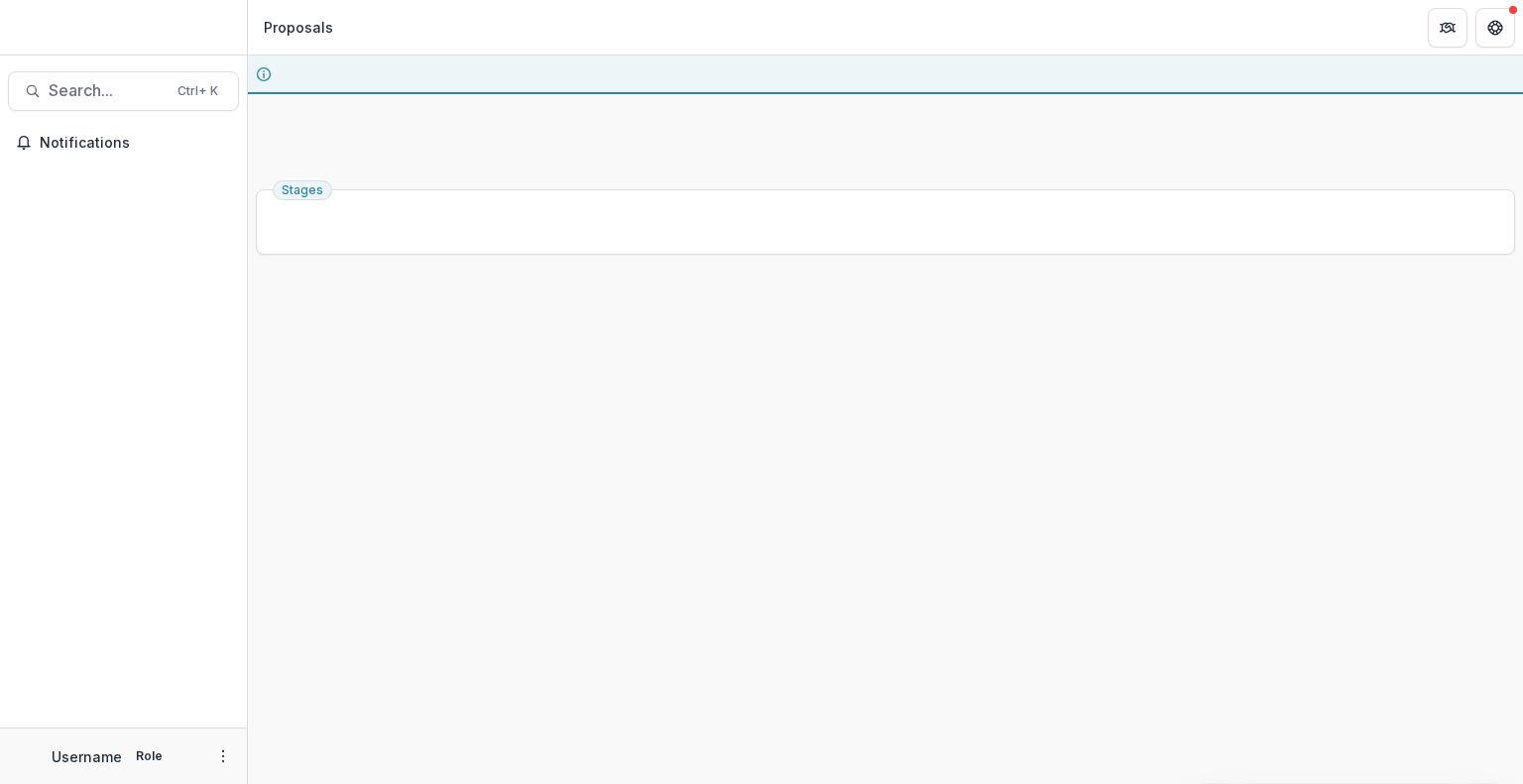 scroll, scrollTop: 0, scrollLeft: 0, axis: both 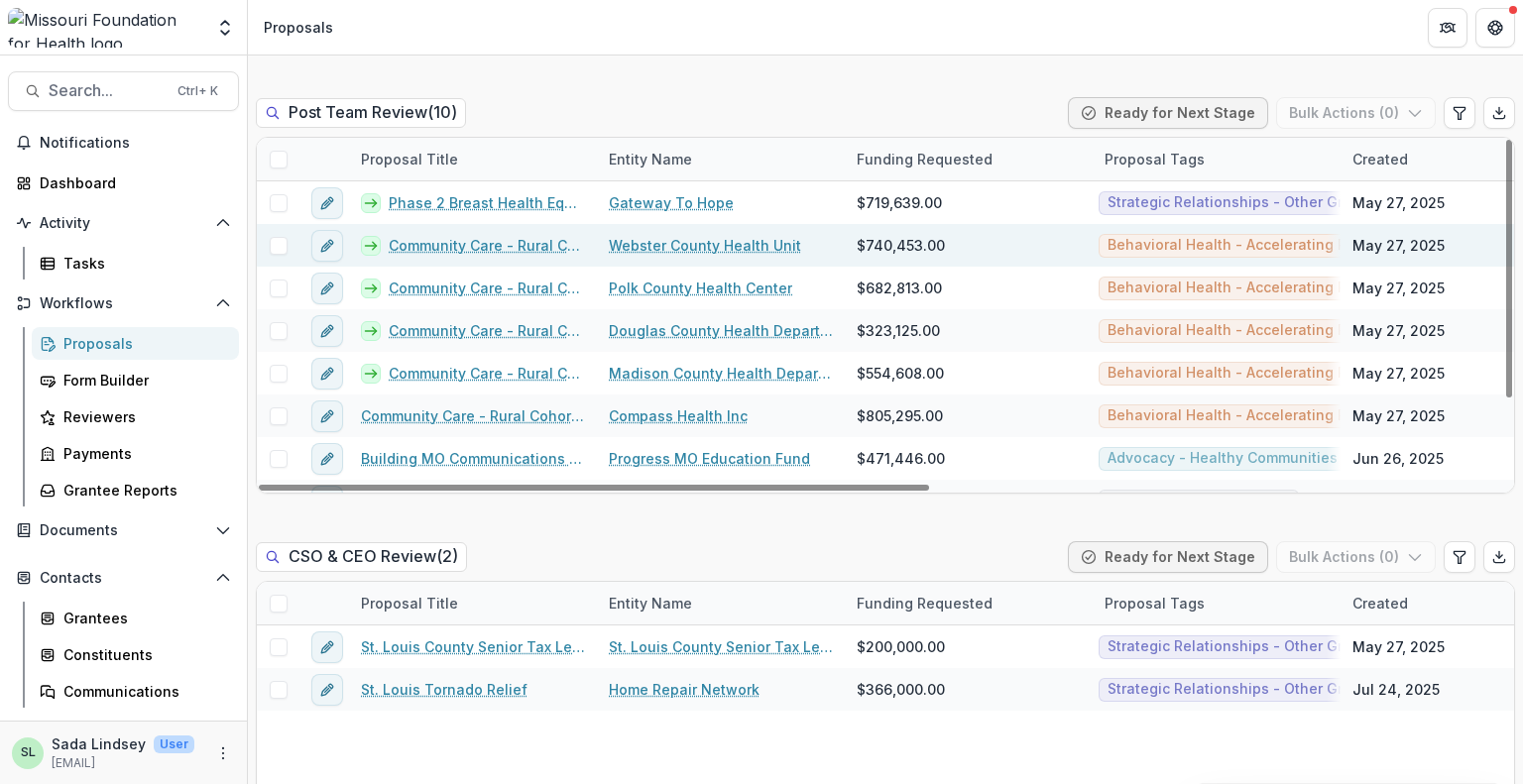 click on "Community Care - Rural Cohort Implementation Grant" at bounding box center (487, 245) 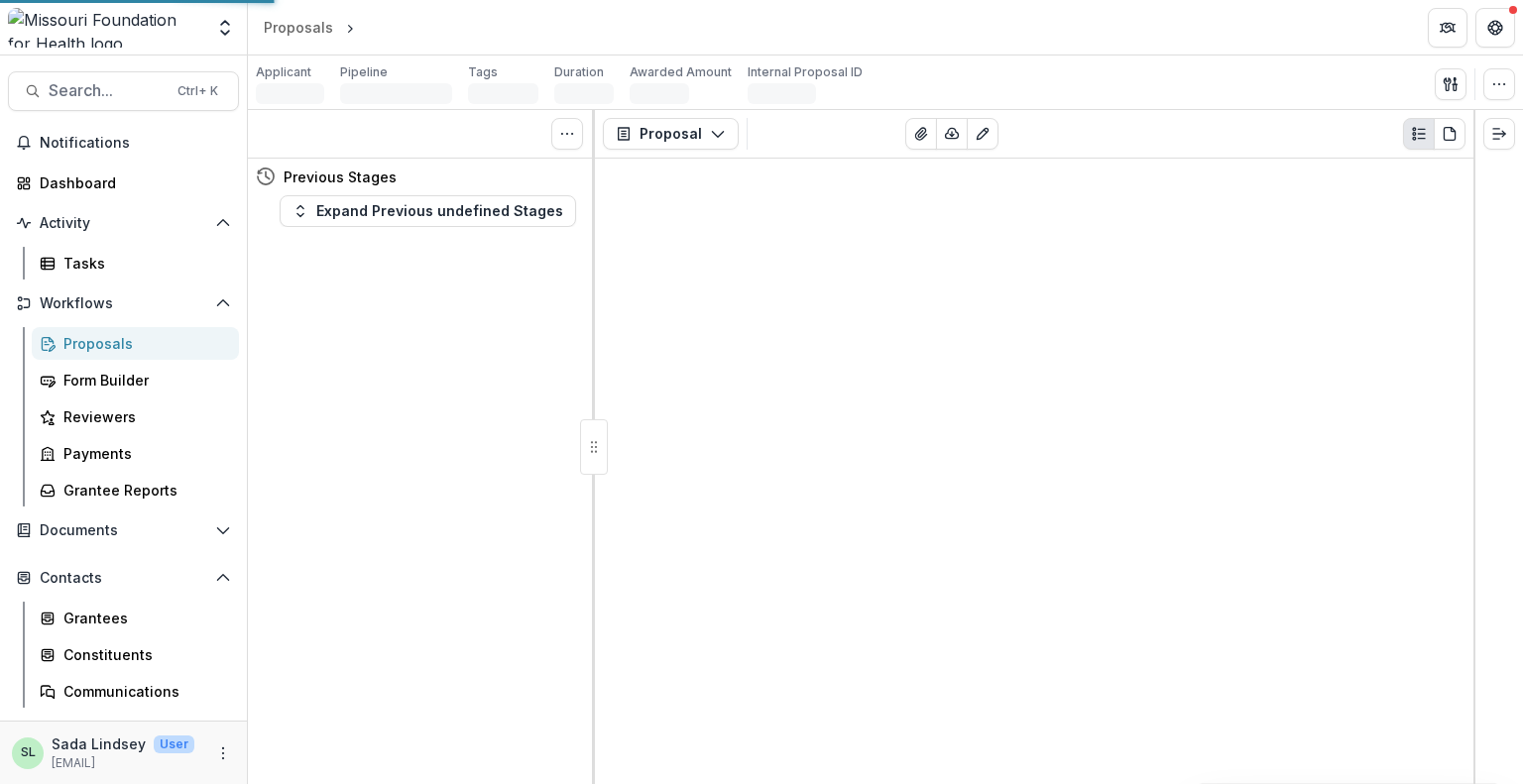 scroll, scrollTop: 0, scrollLeft: 0, axis: both 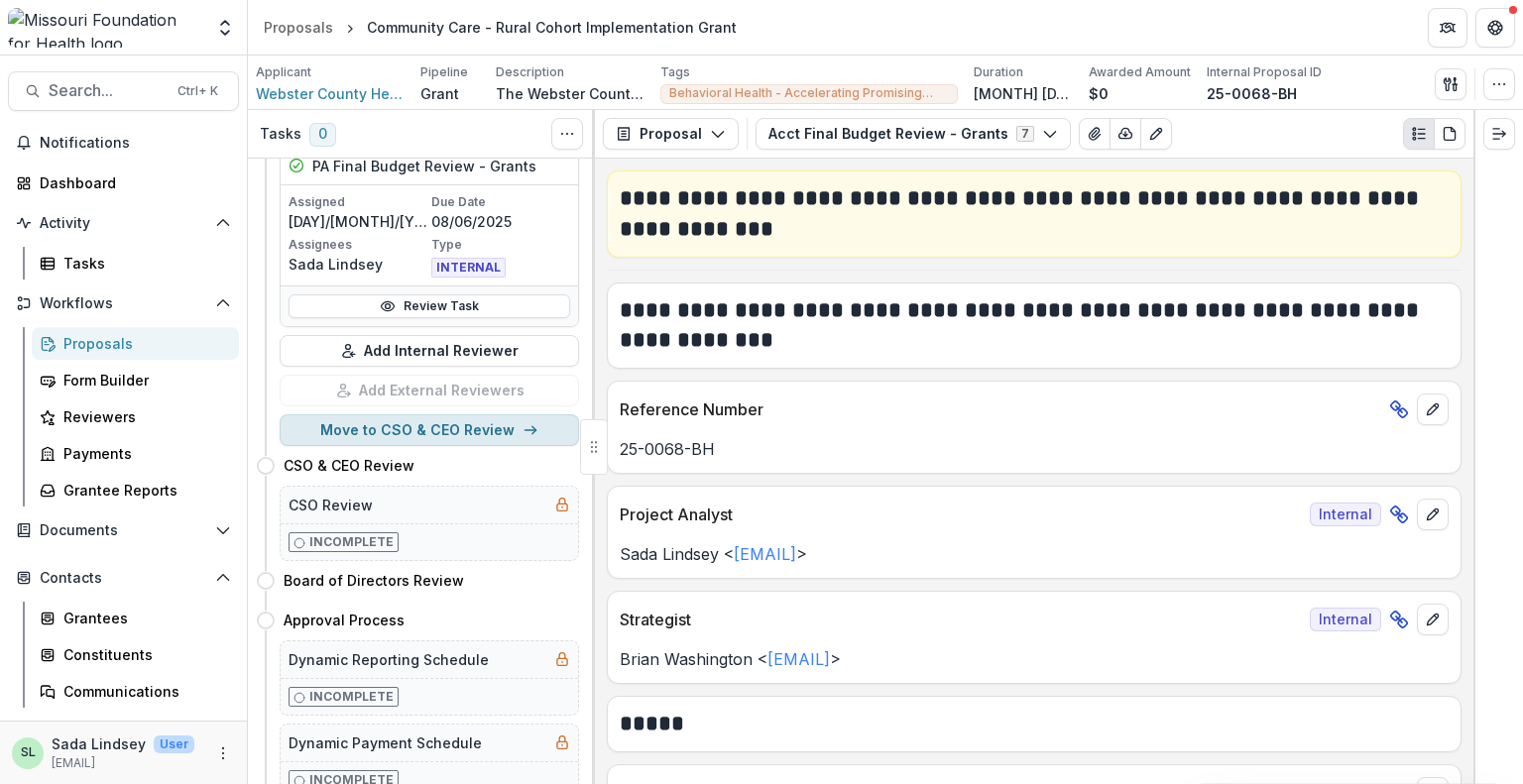 click on "Move to CSO & CEO Review" at bounding box center [429, 430] 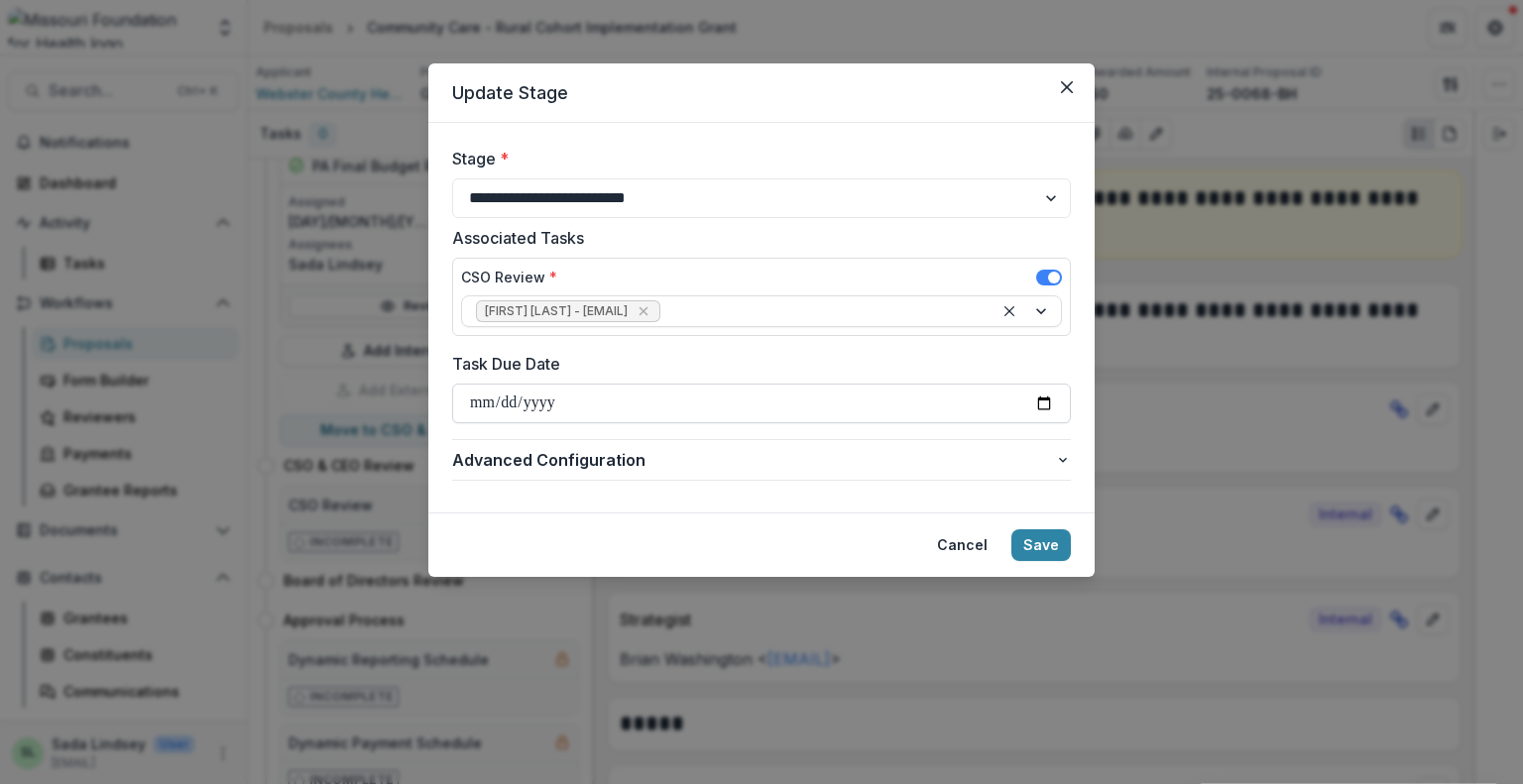 click on "Task Due Date" at bounding box center [762, 403] 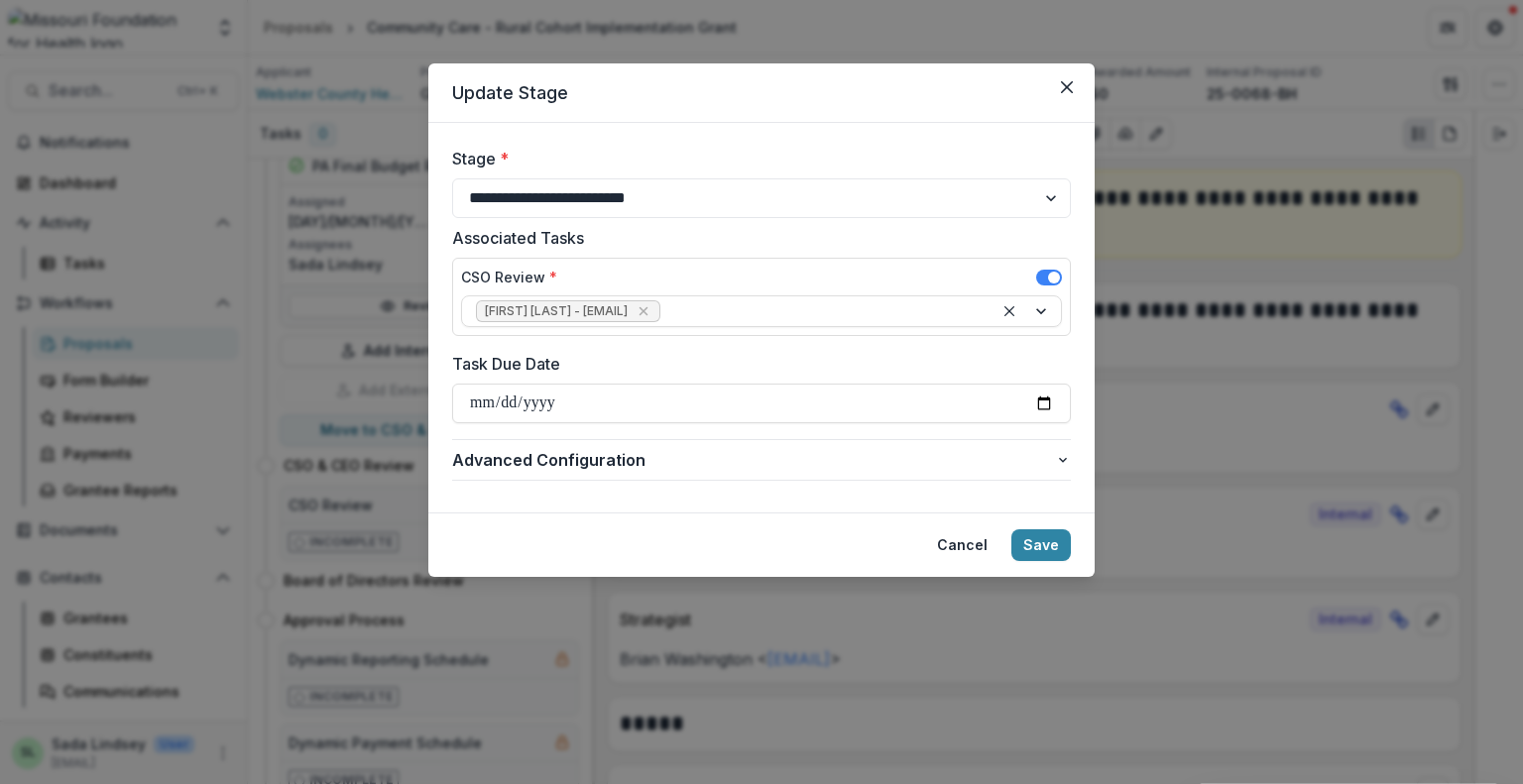 click on "Task Due Date" at bounding box center [756, 364] 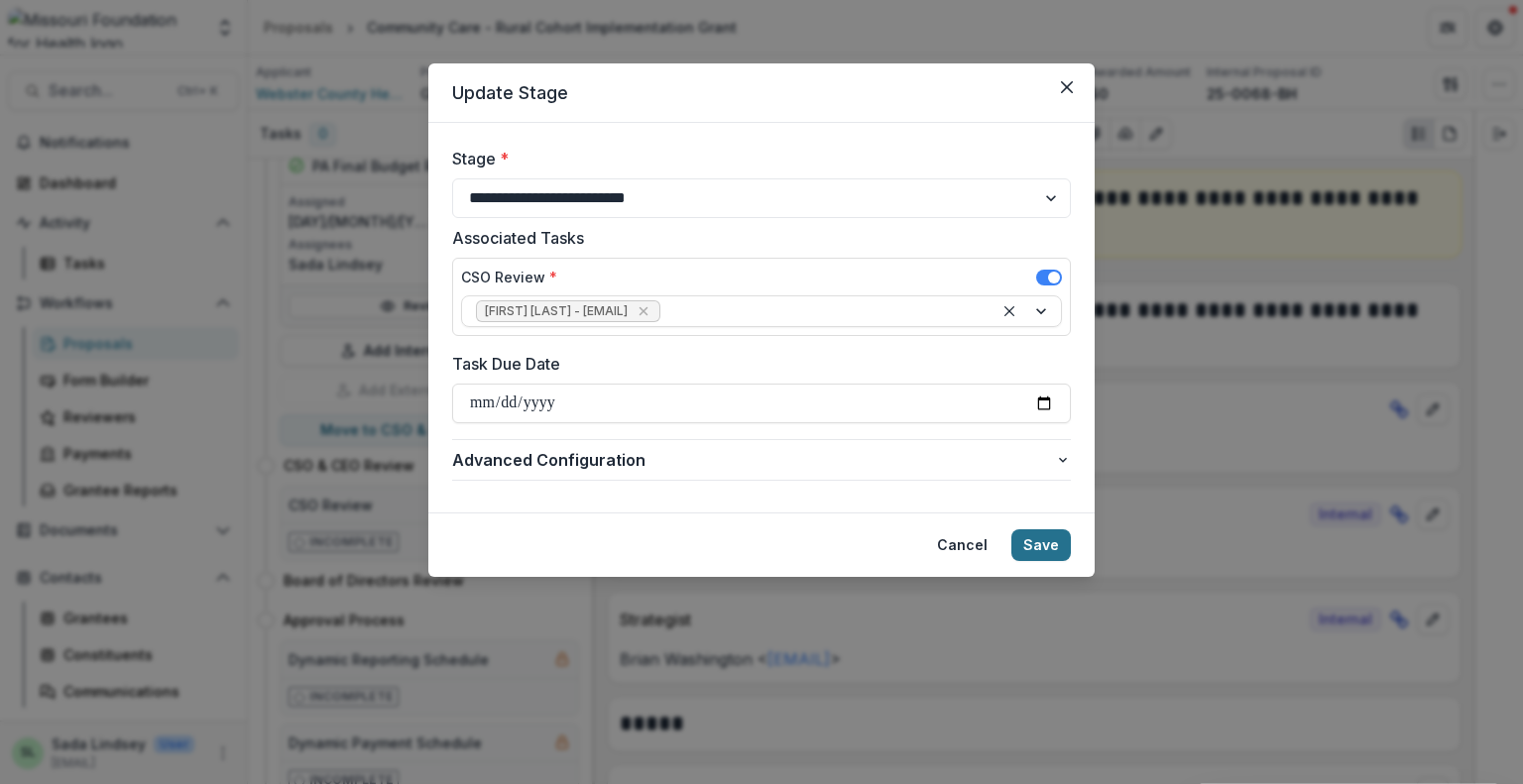click on "Save" at bounding box center [1041, 545] 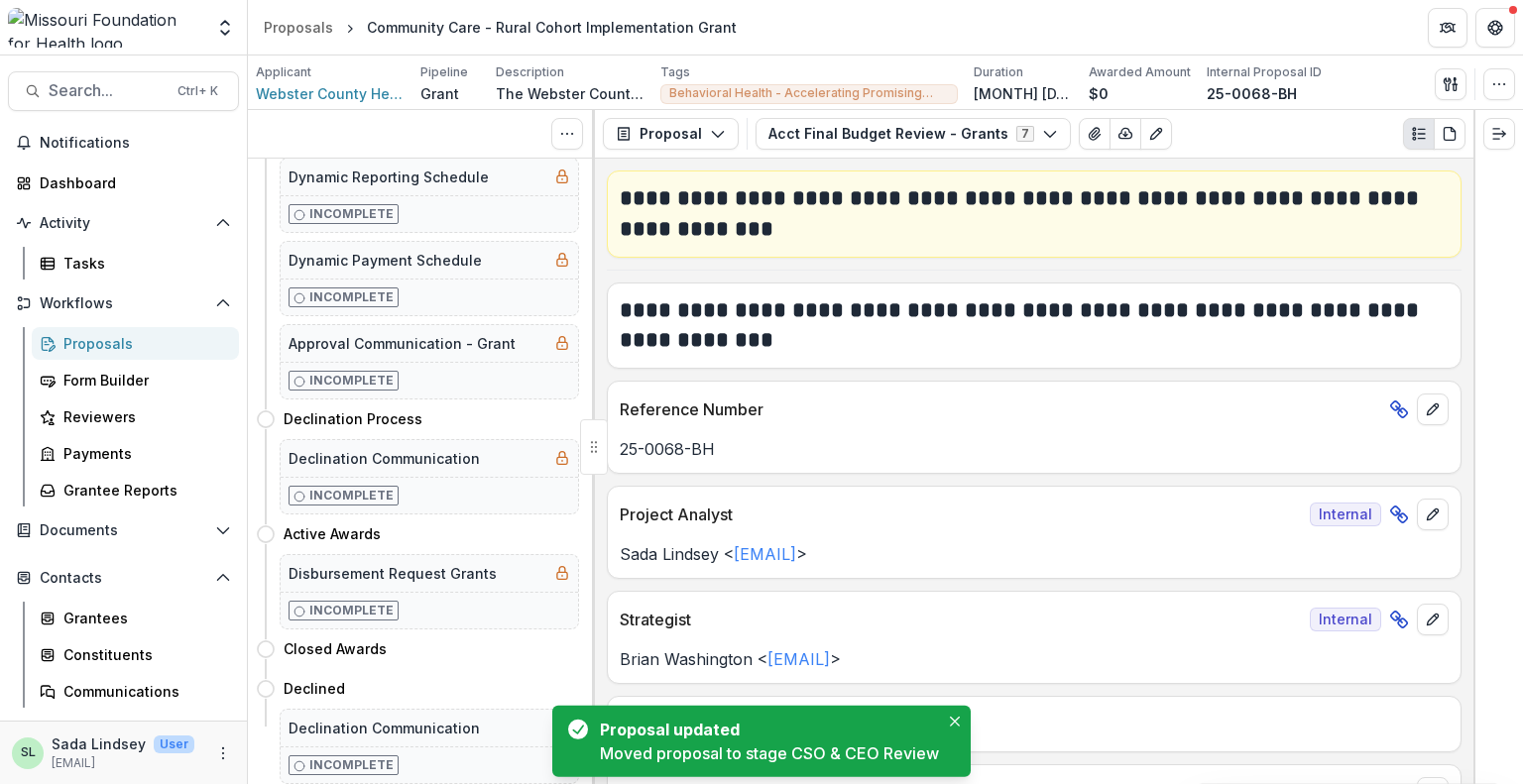scroll, scrollTop: 0, scrollLeft: 0, axis: both 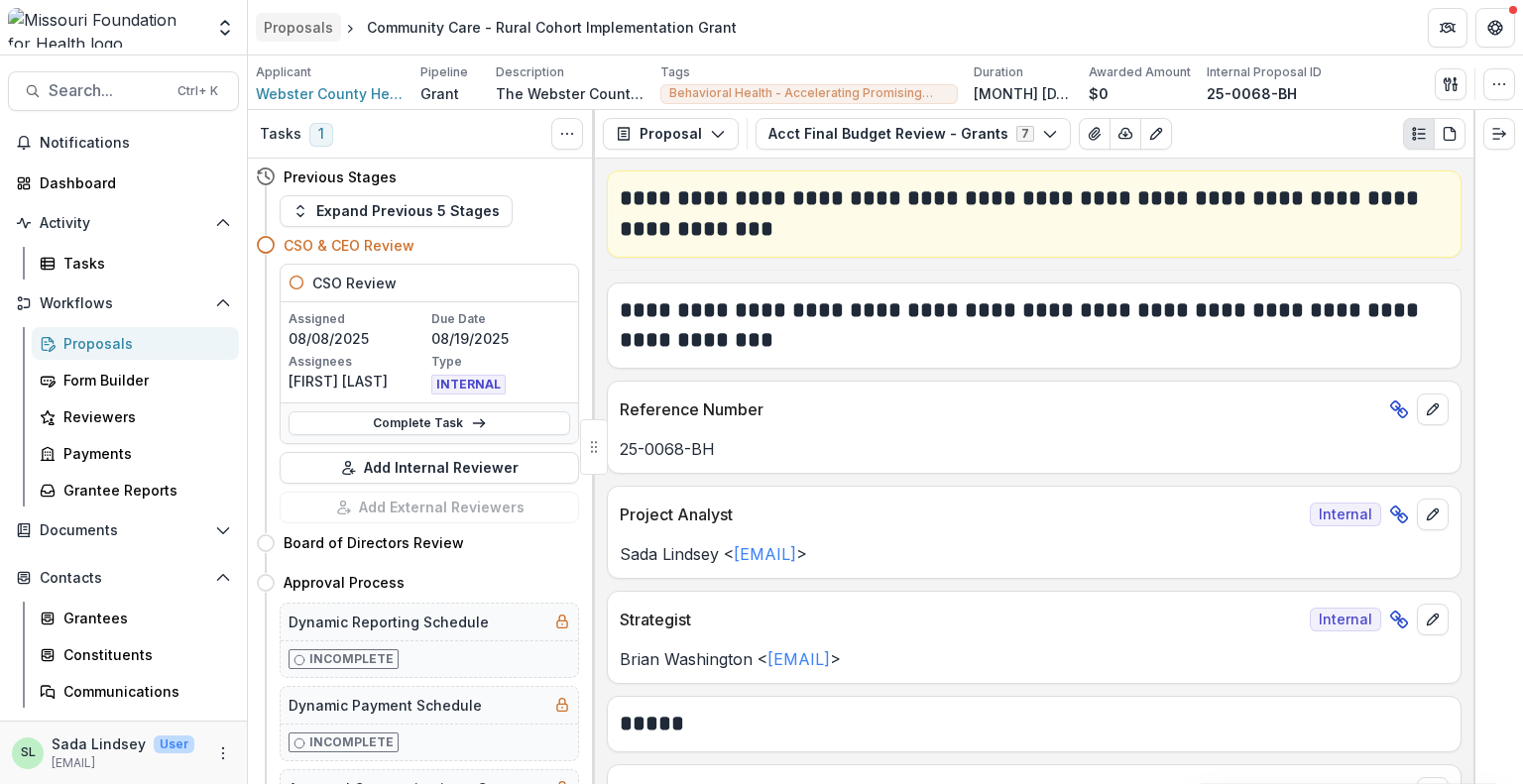 click on "Proposals" at bounding box center [298, 27] 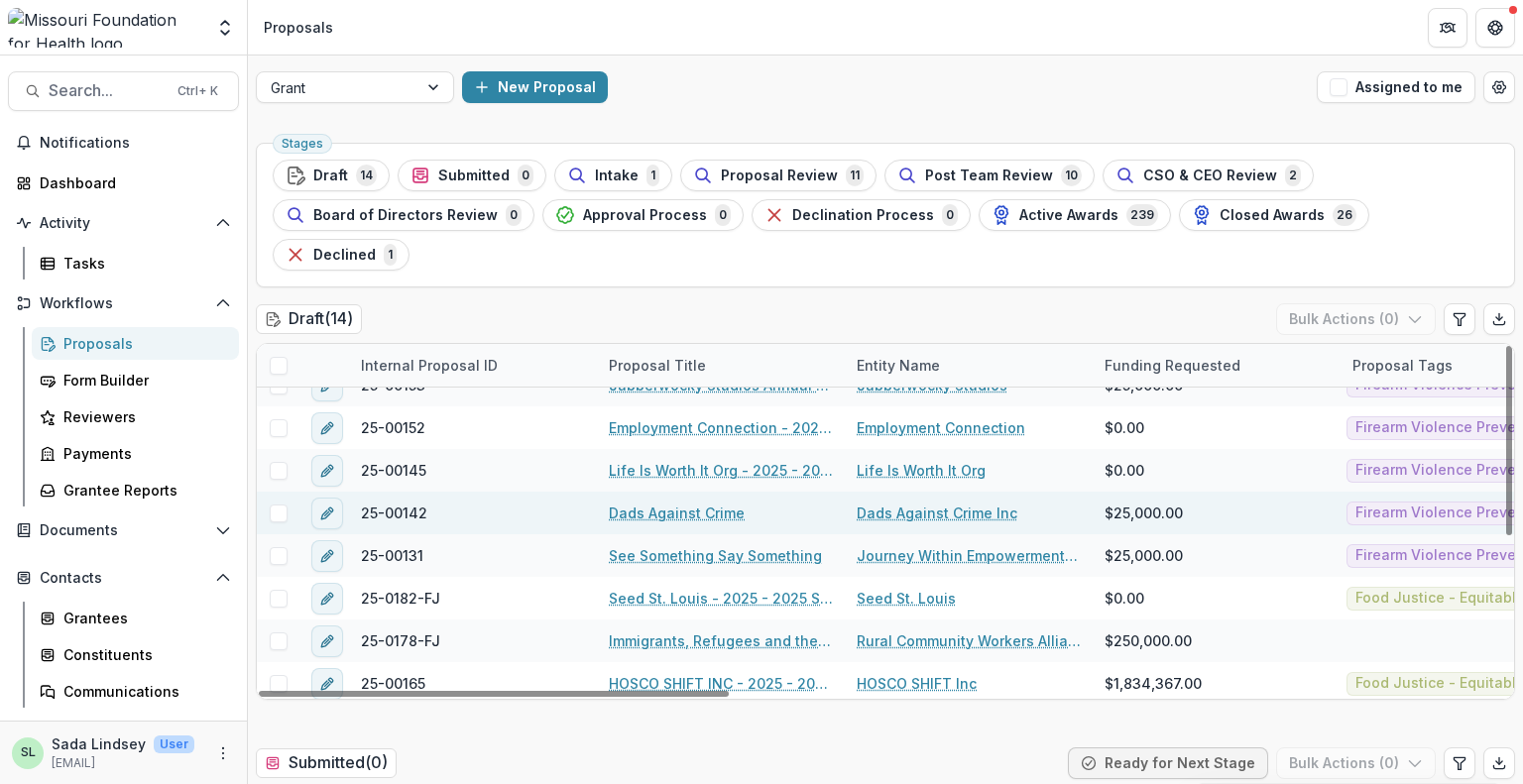 scroll, scrollTop: 284, scrollLeft: 0, axis: vertical 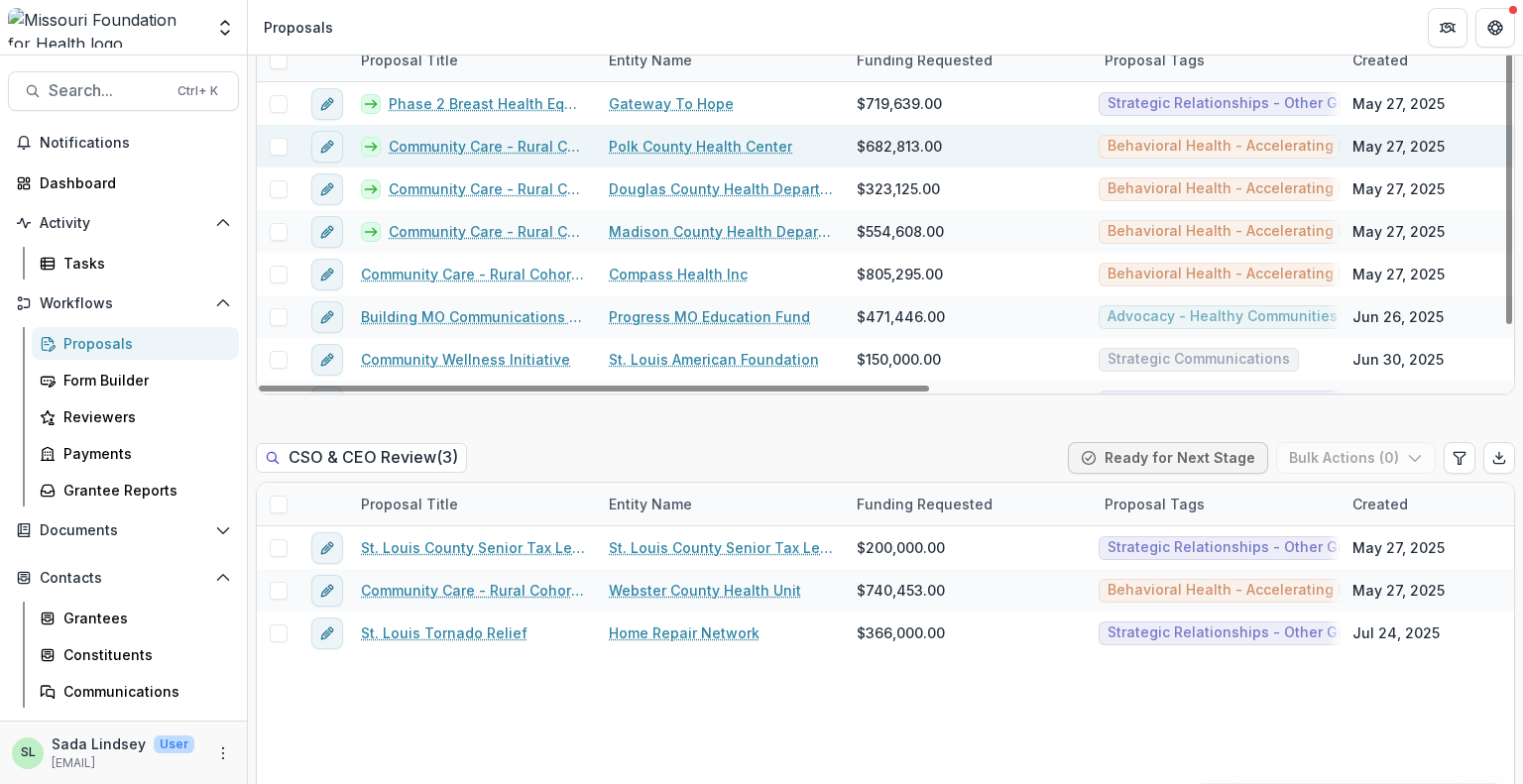 click on "Community Care - Rural Cohort Implementation Grant" at bounding box center [487, 146] 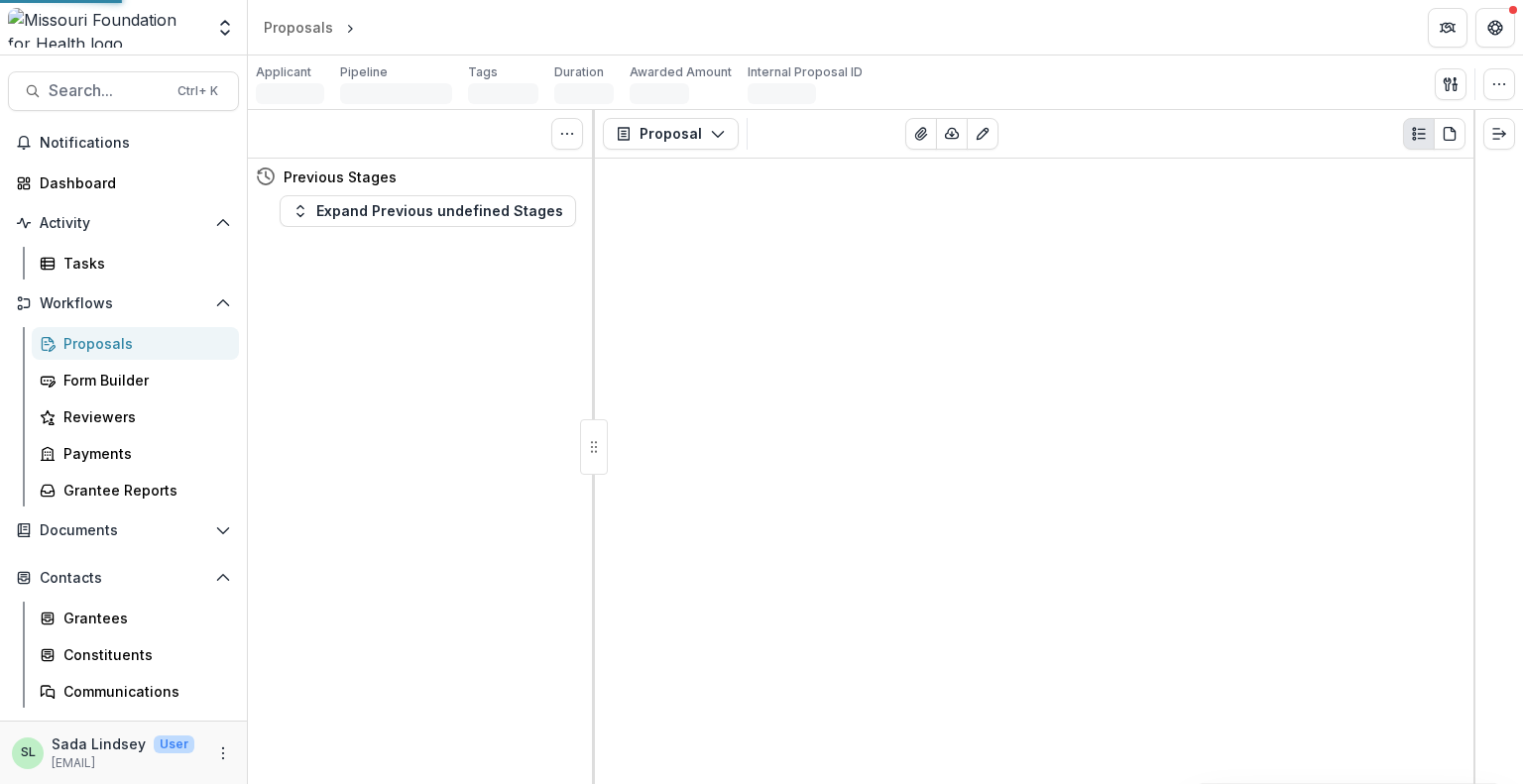 scroll, scrollTop: 0, scrollLeft: 0, axis: both 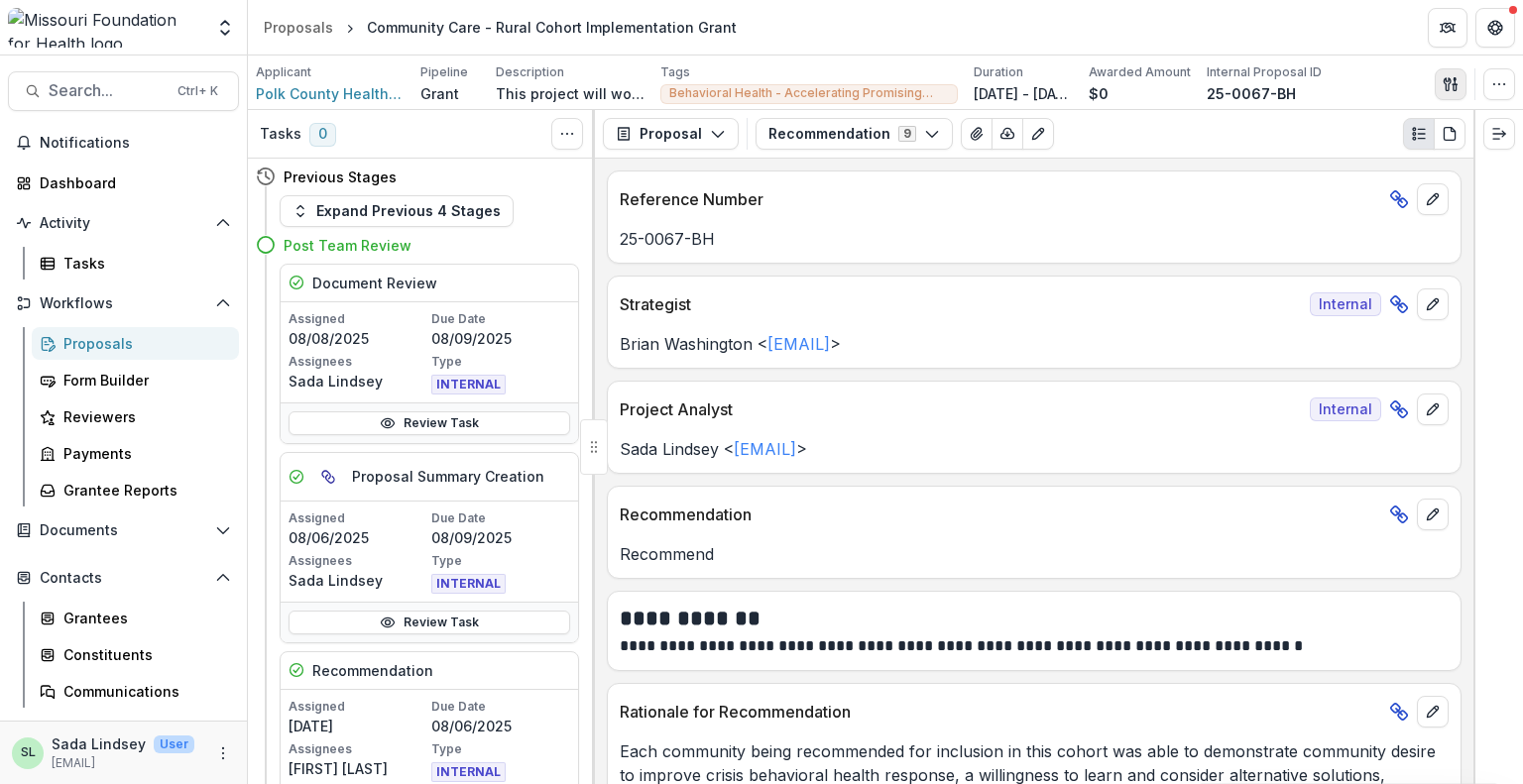 click 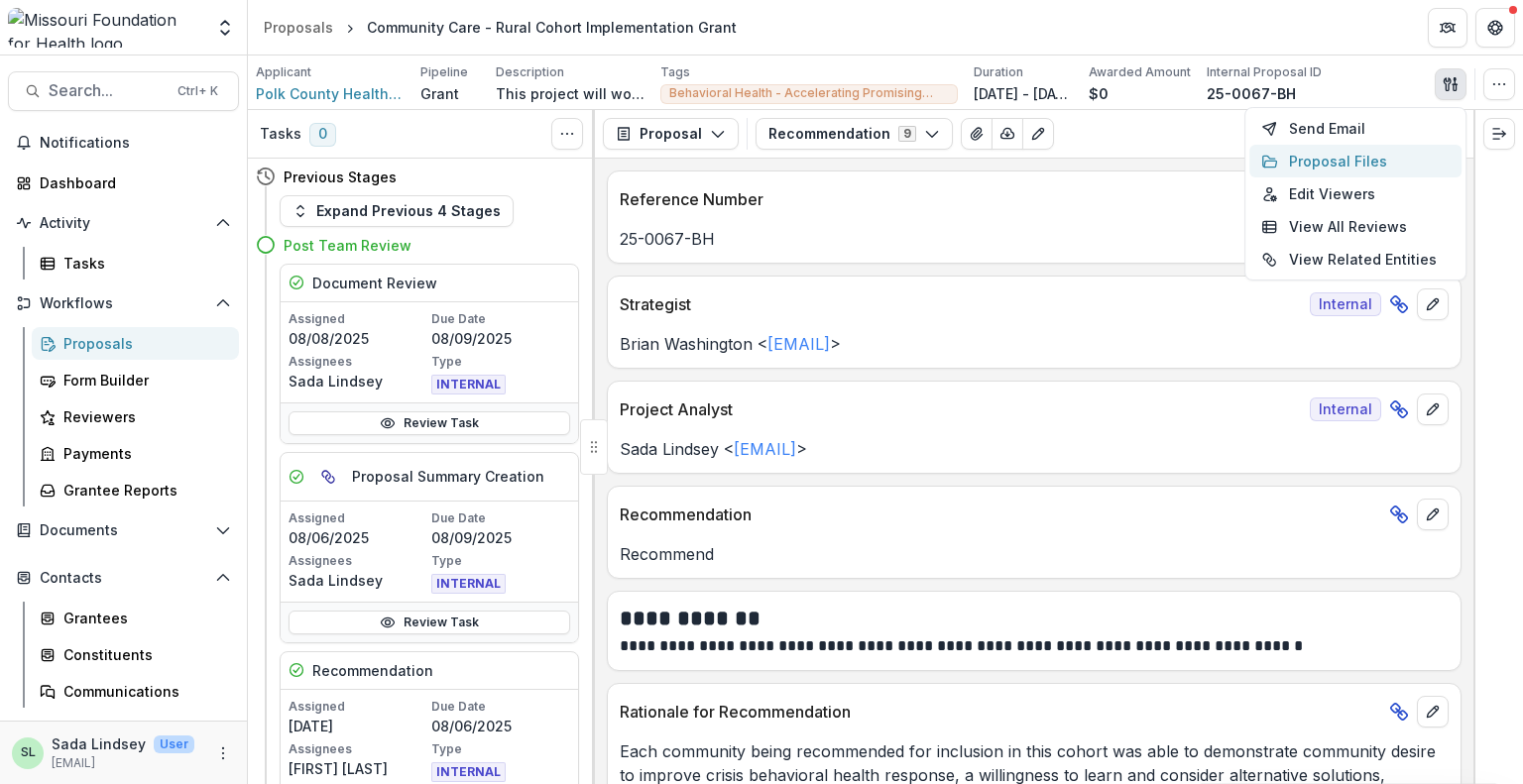 click on "Proposal Files" at bounding box center (1355, 161) 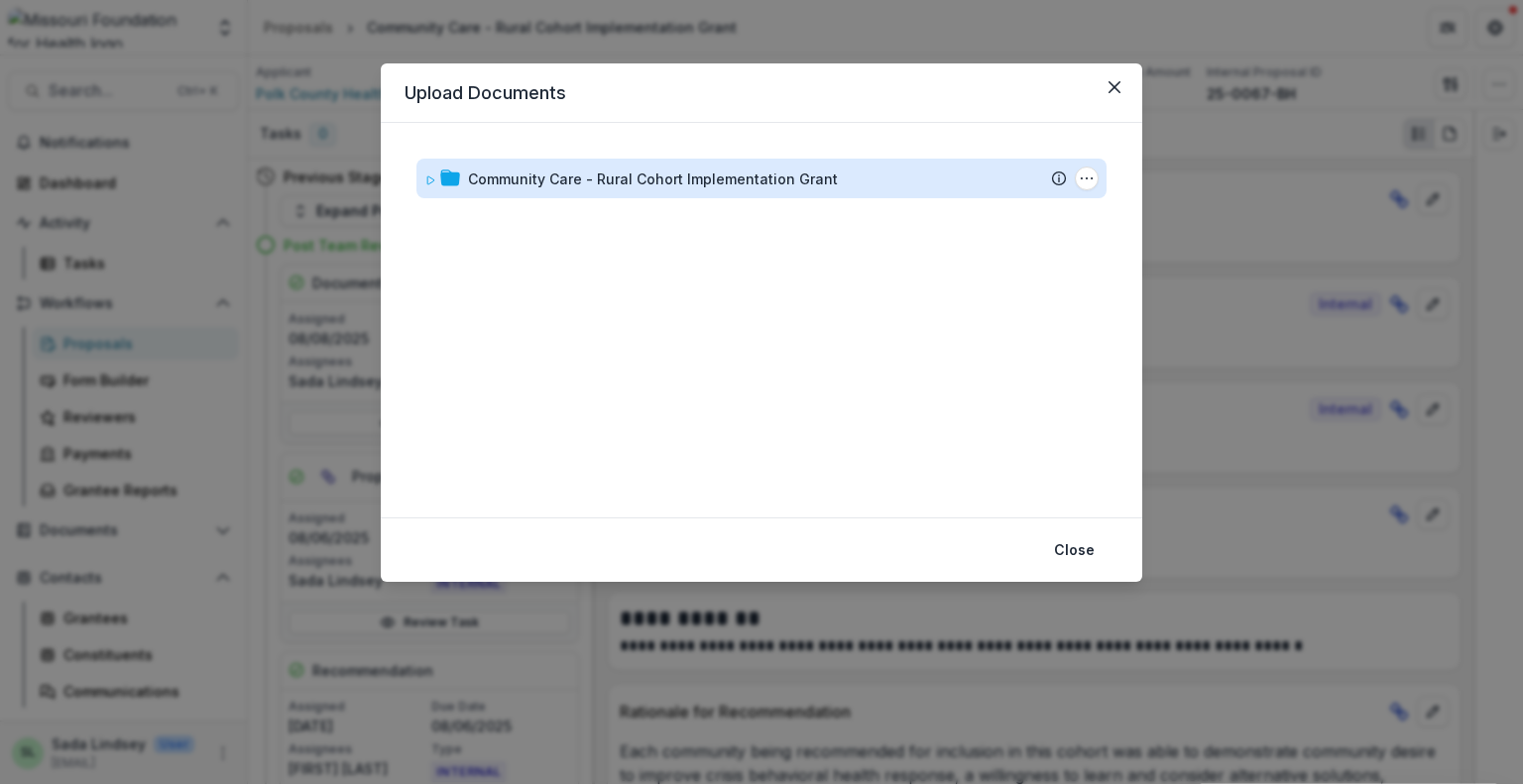 click on "Community Care - Rural Cohort Implementation Grant" at bounding box center (652, 178) 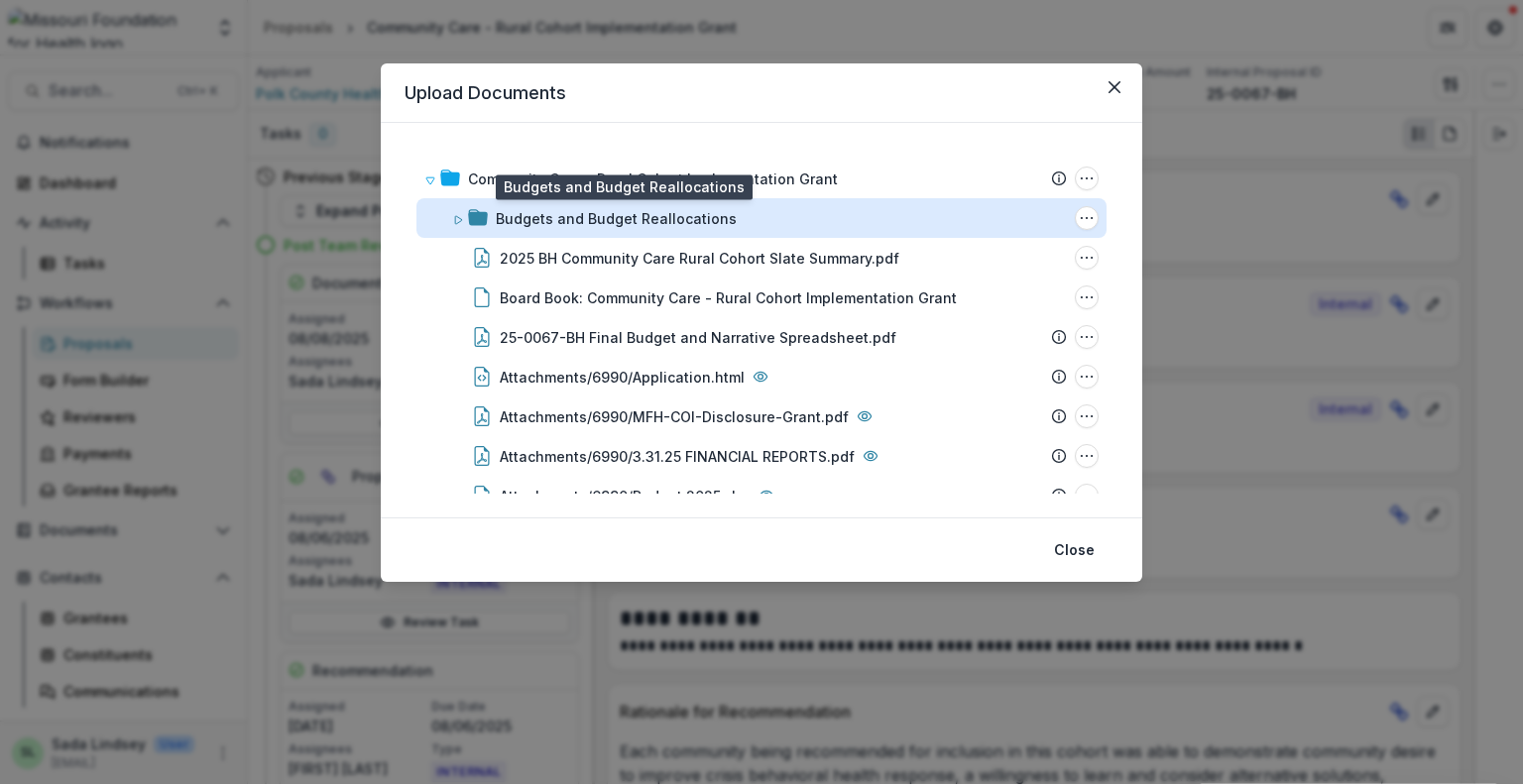 click on "Budgets and Budget Reallocations" at bounding box center (616, 218) 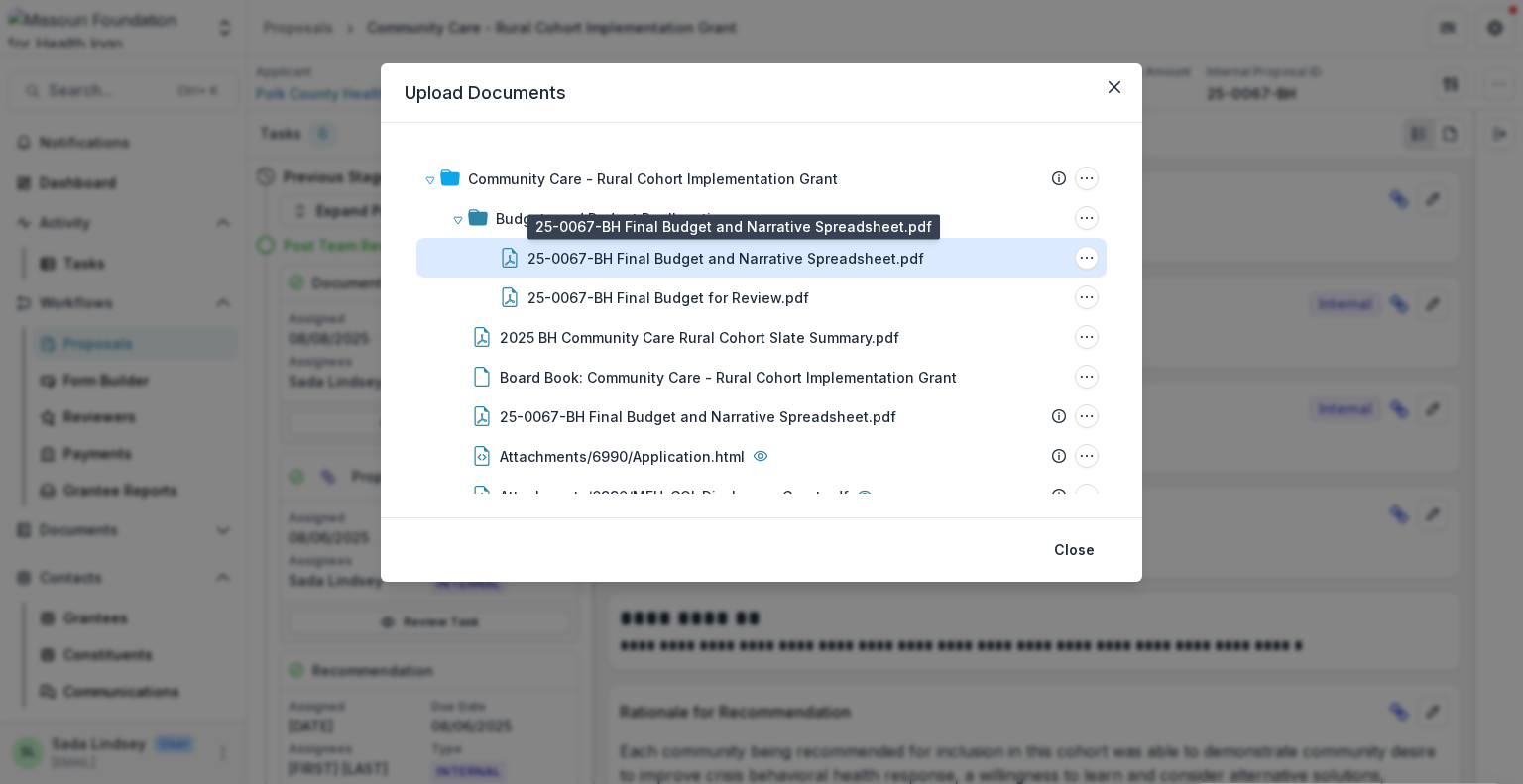 click on "25-0067-BH Final Budget and Narrative Spreadsheet.pdf" at bounding box center [726, 258] 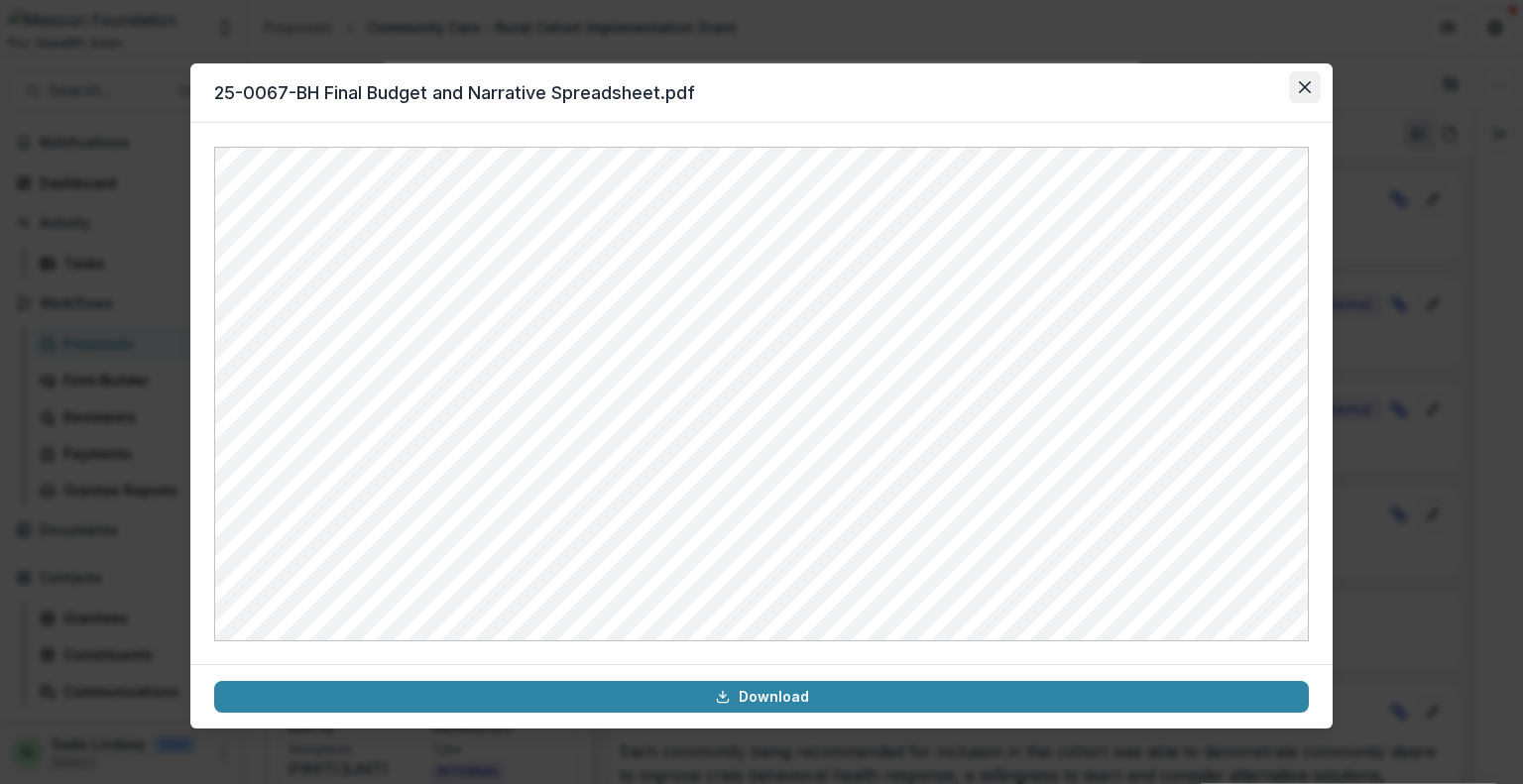 click 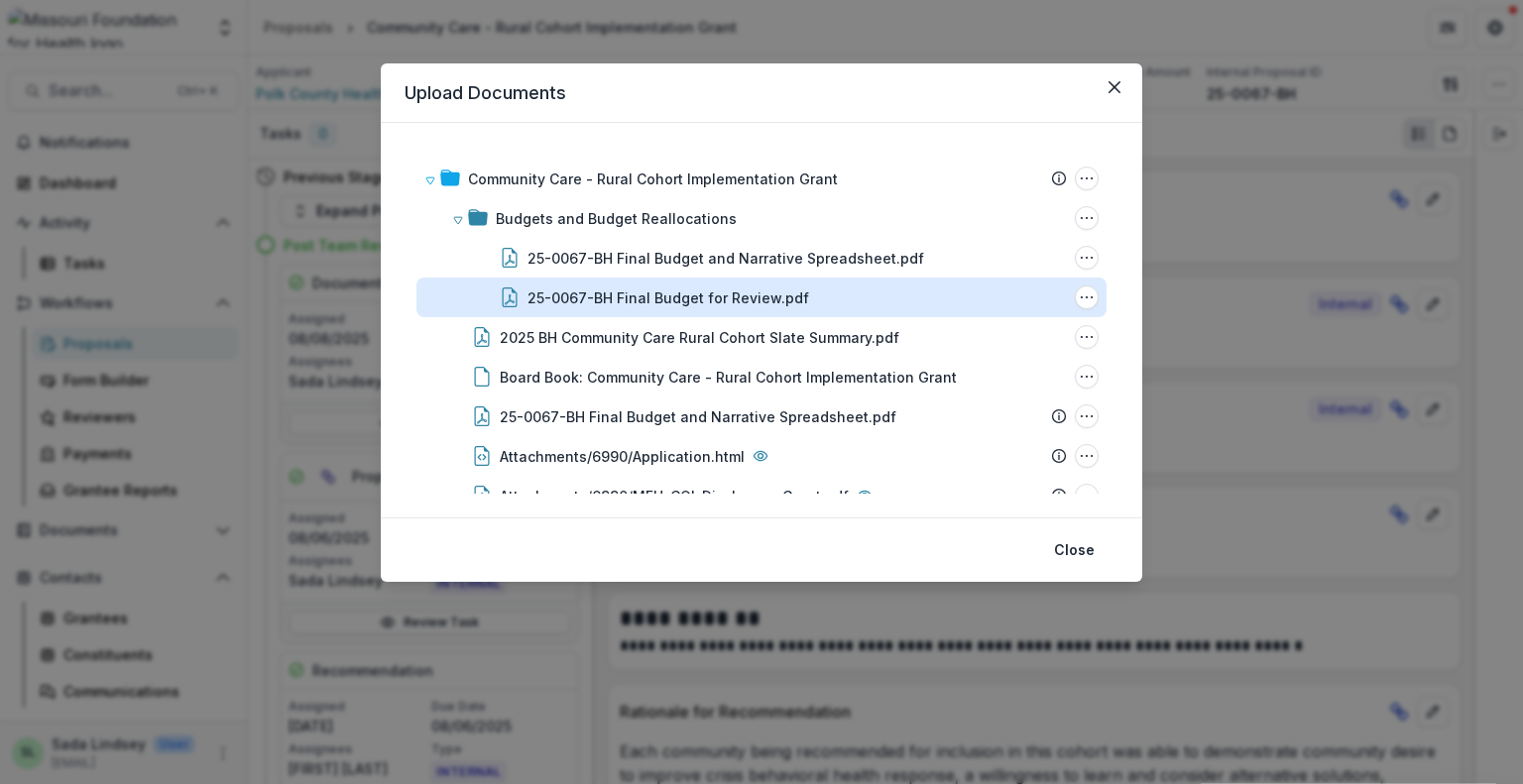 click on "25-0067-BH Final Budget for Review.pdf" at bounding box center (668, 297) 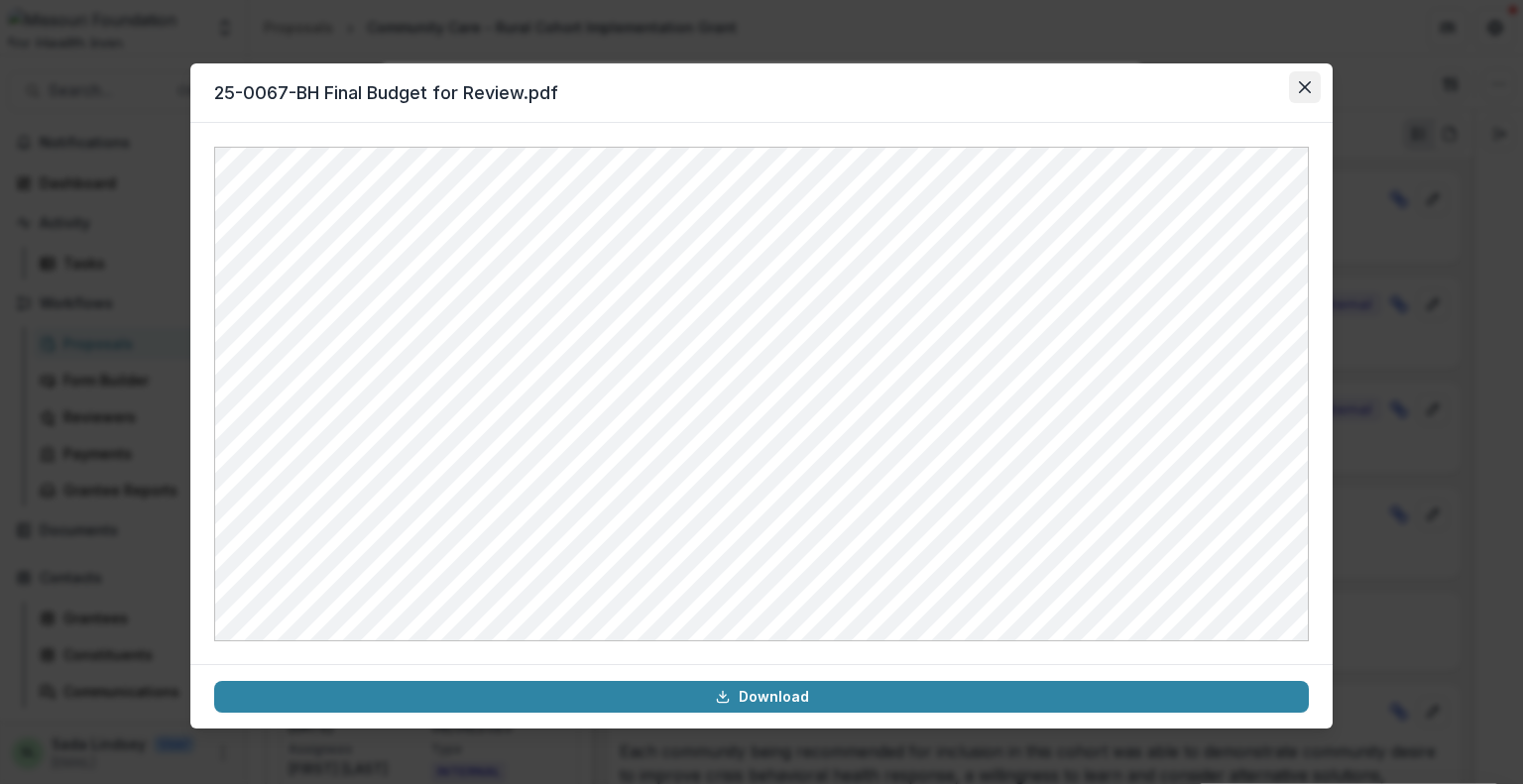 click 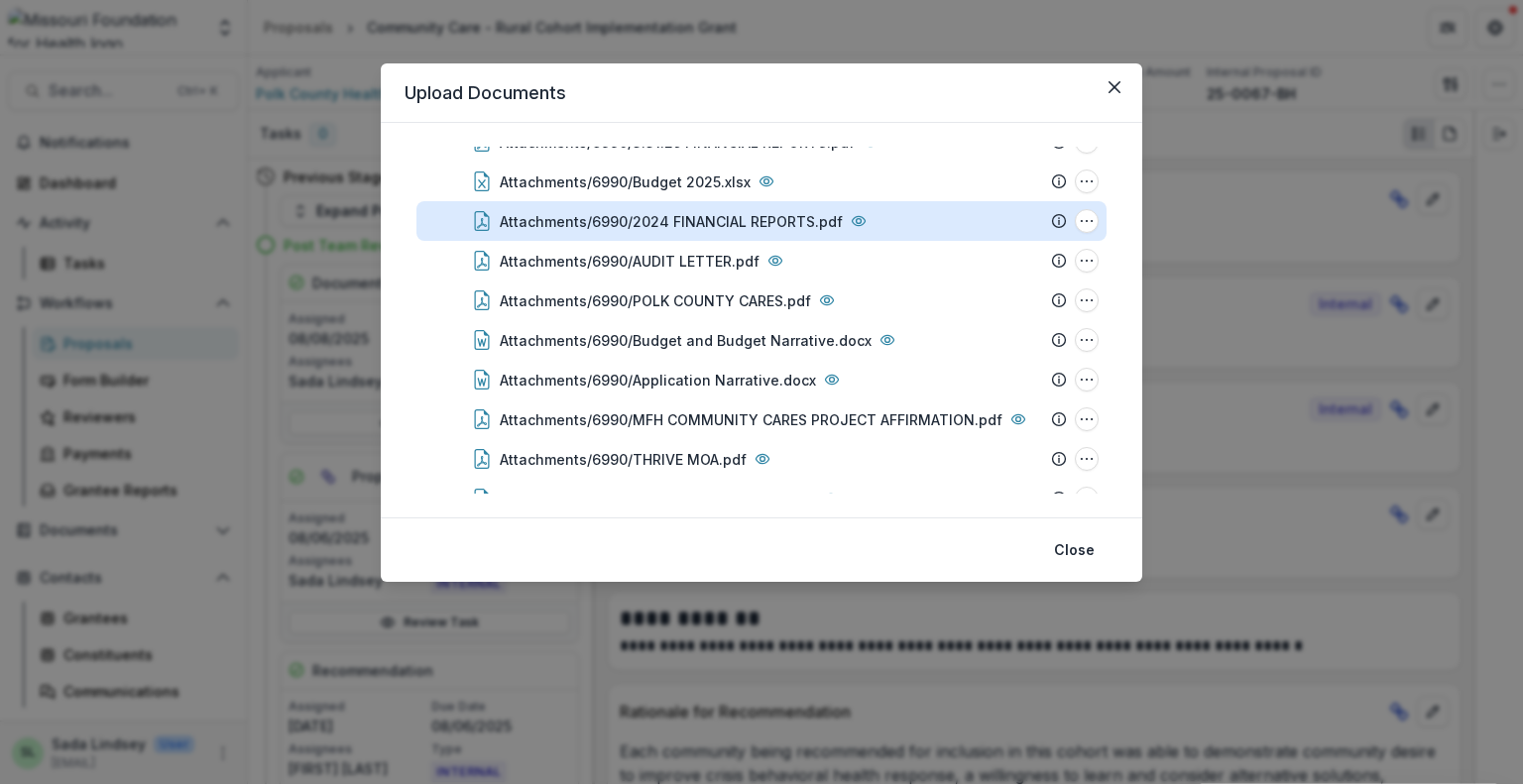 scroll, scrollTop: 396, scrollLeft: 0, axis: vertical 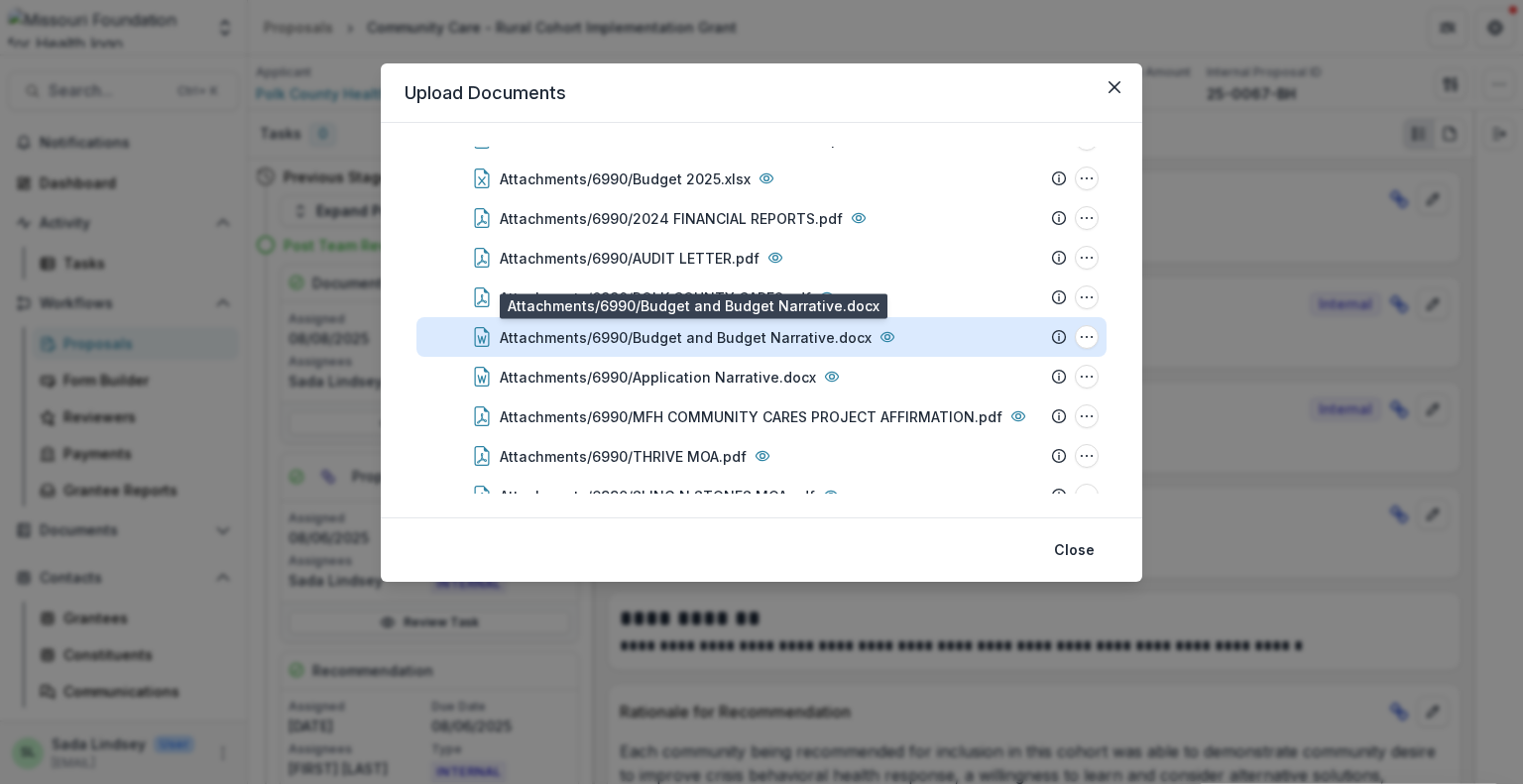 click on "Attachments/6990/Budget and Budget Narrative.docx" at bounding box center (685, 337) 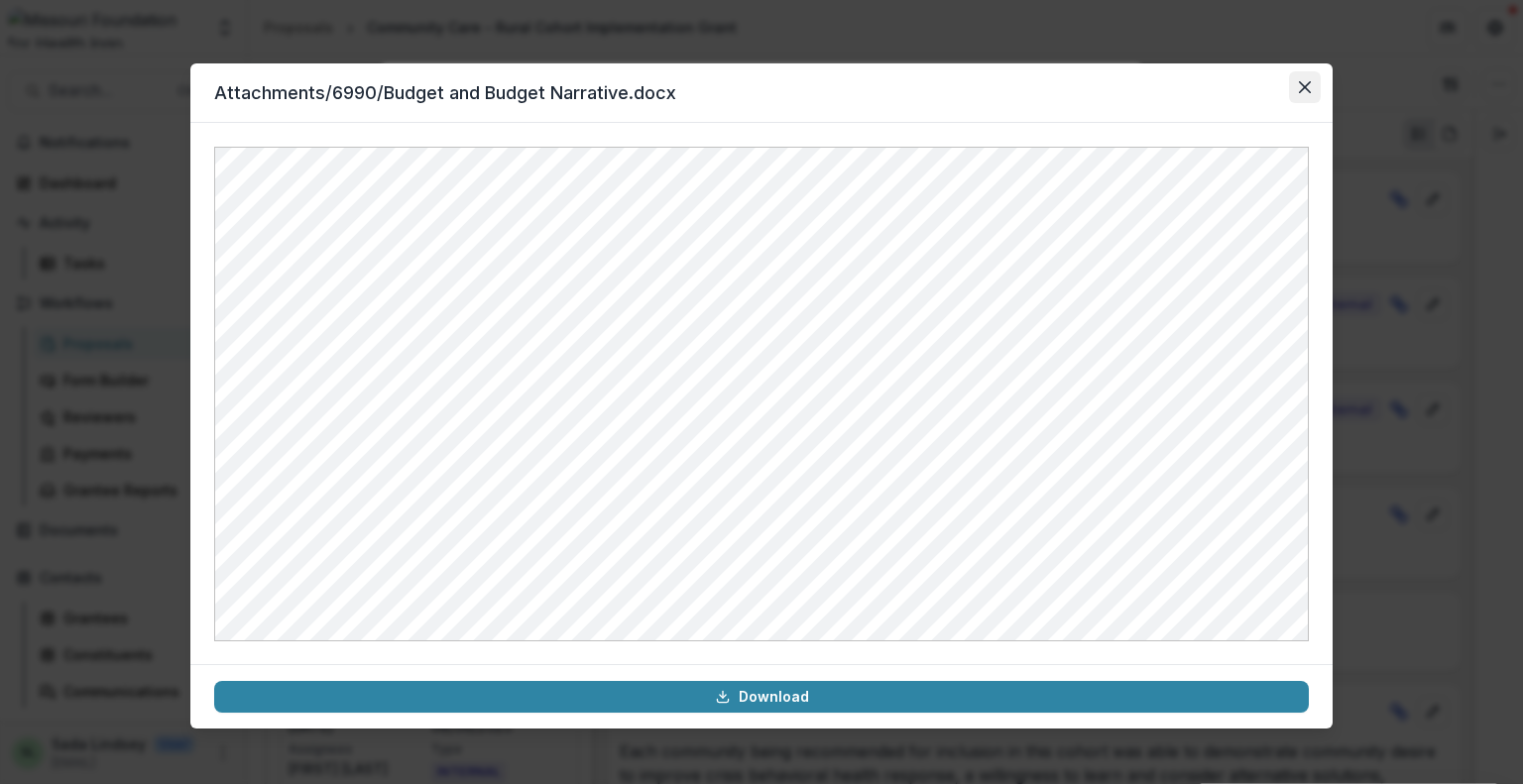click 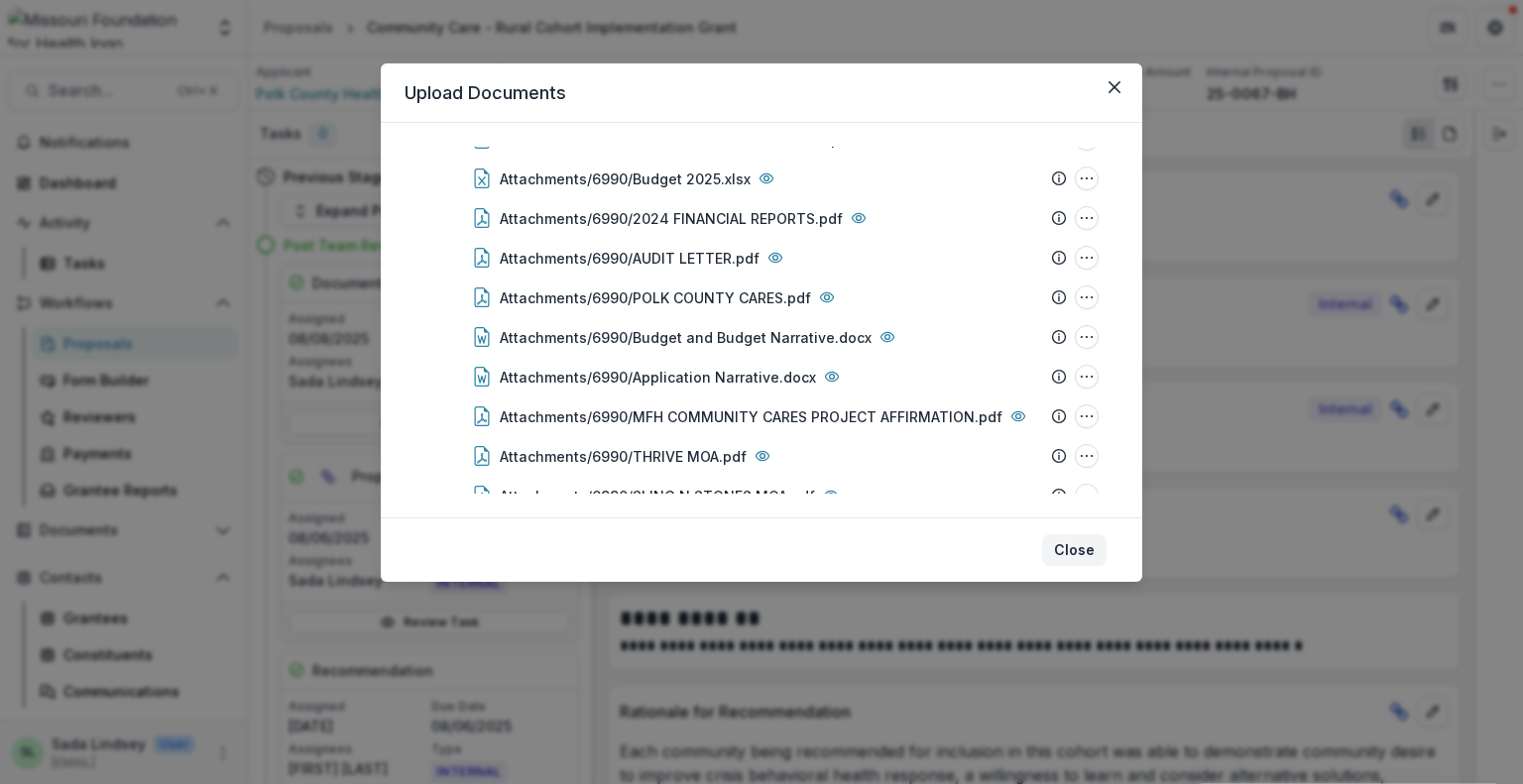 click on "Close" at bounding box center (1074, 550) 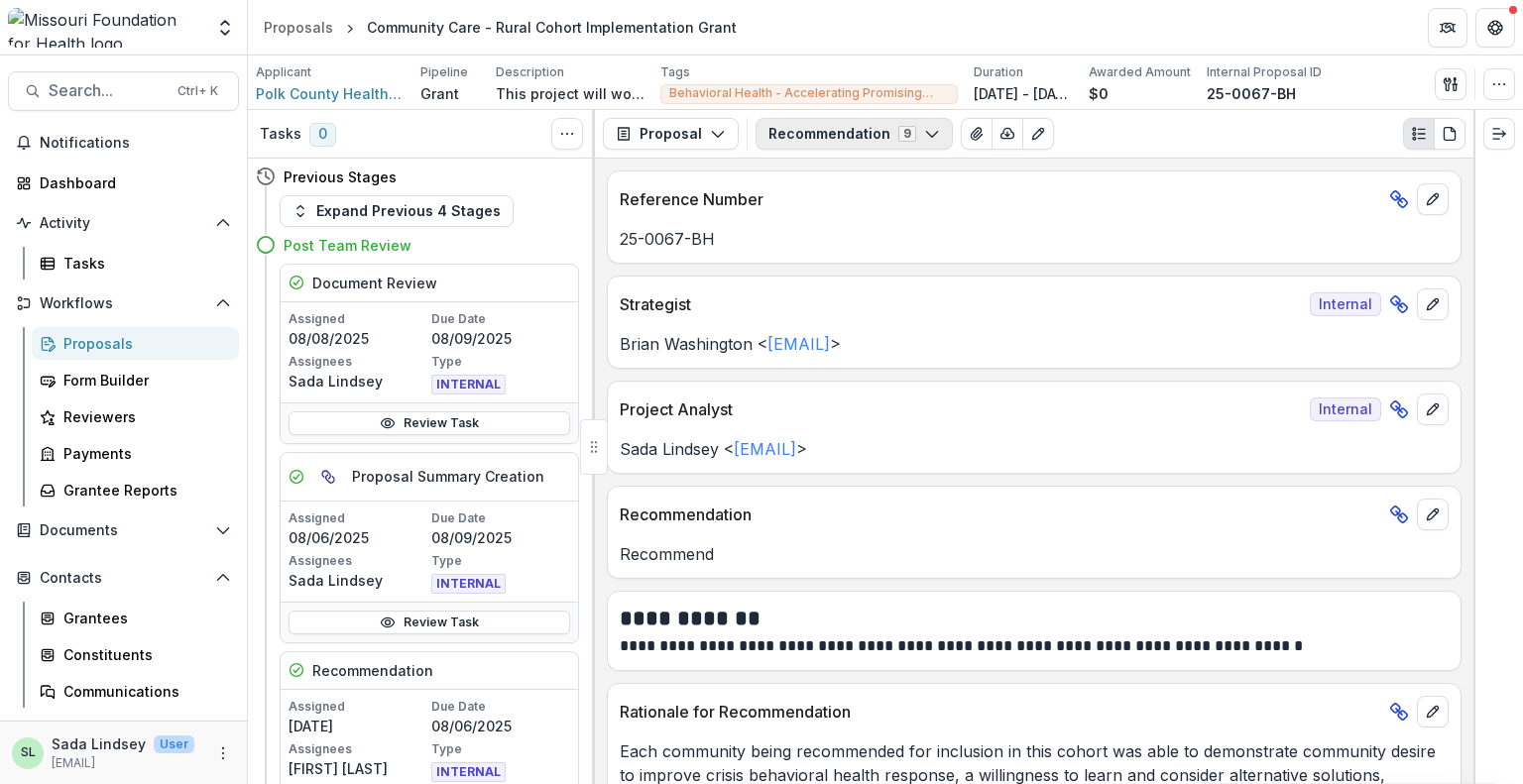 click on "Recommendation 9" at bounding box center (854, 134) 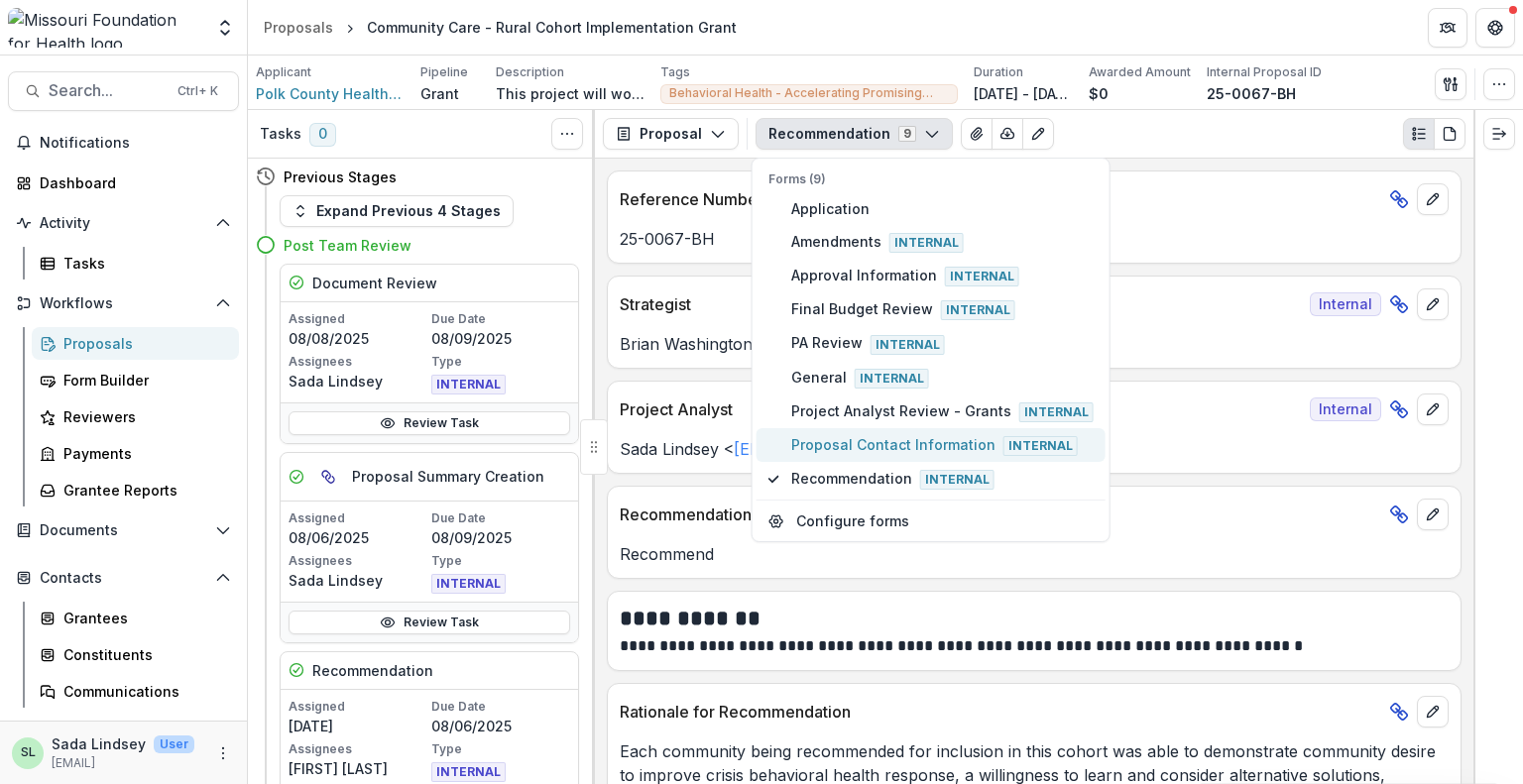 click on "Proposal Contact Information Internal" at bounding box center [942, 445] 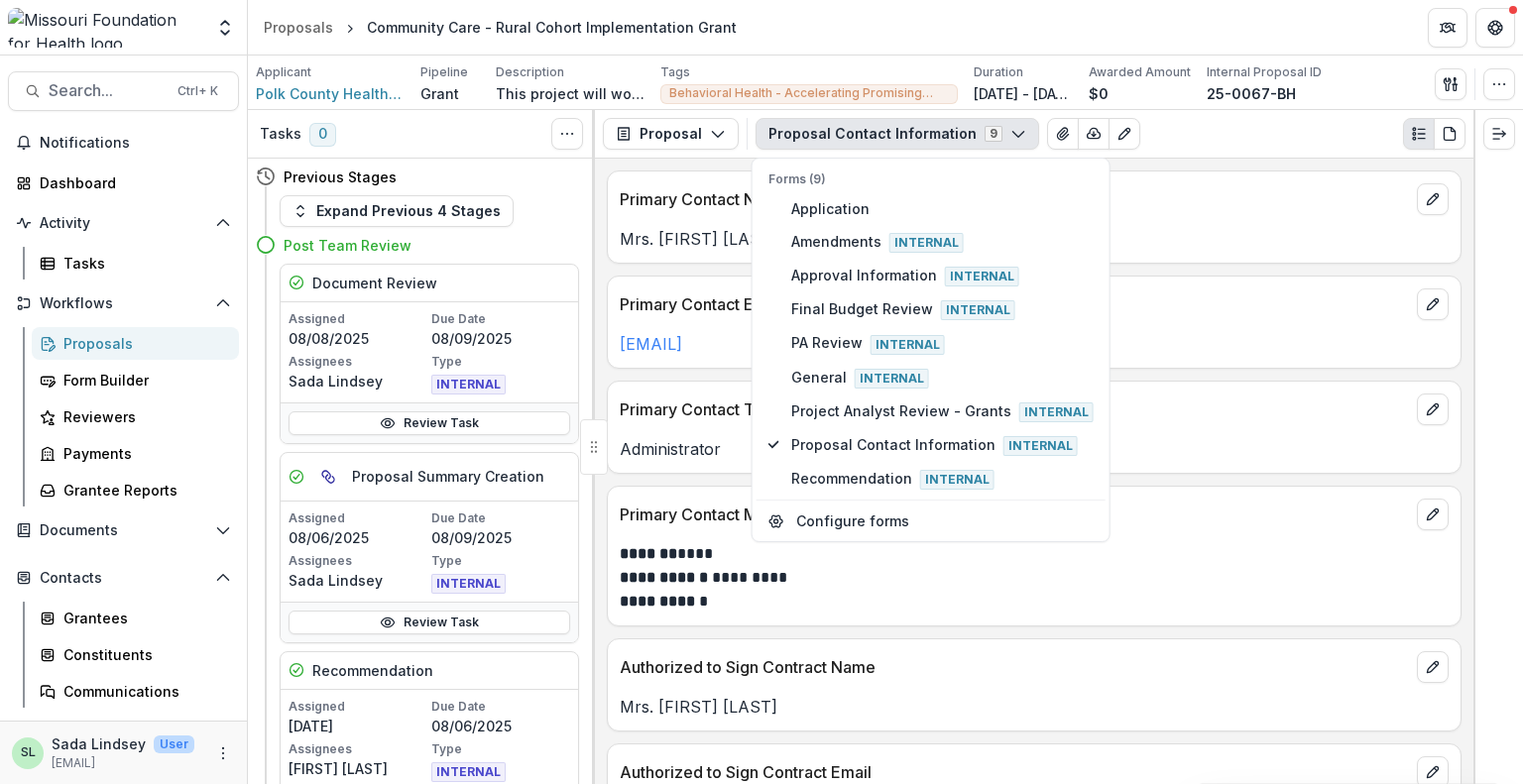 click on "Mrs. Michelle Morris" at bounding box center [1034, 239] 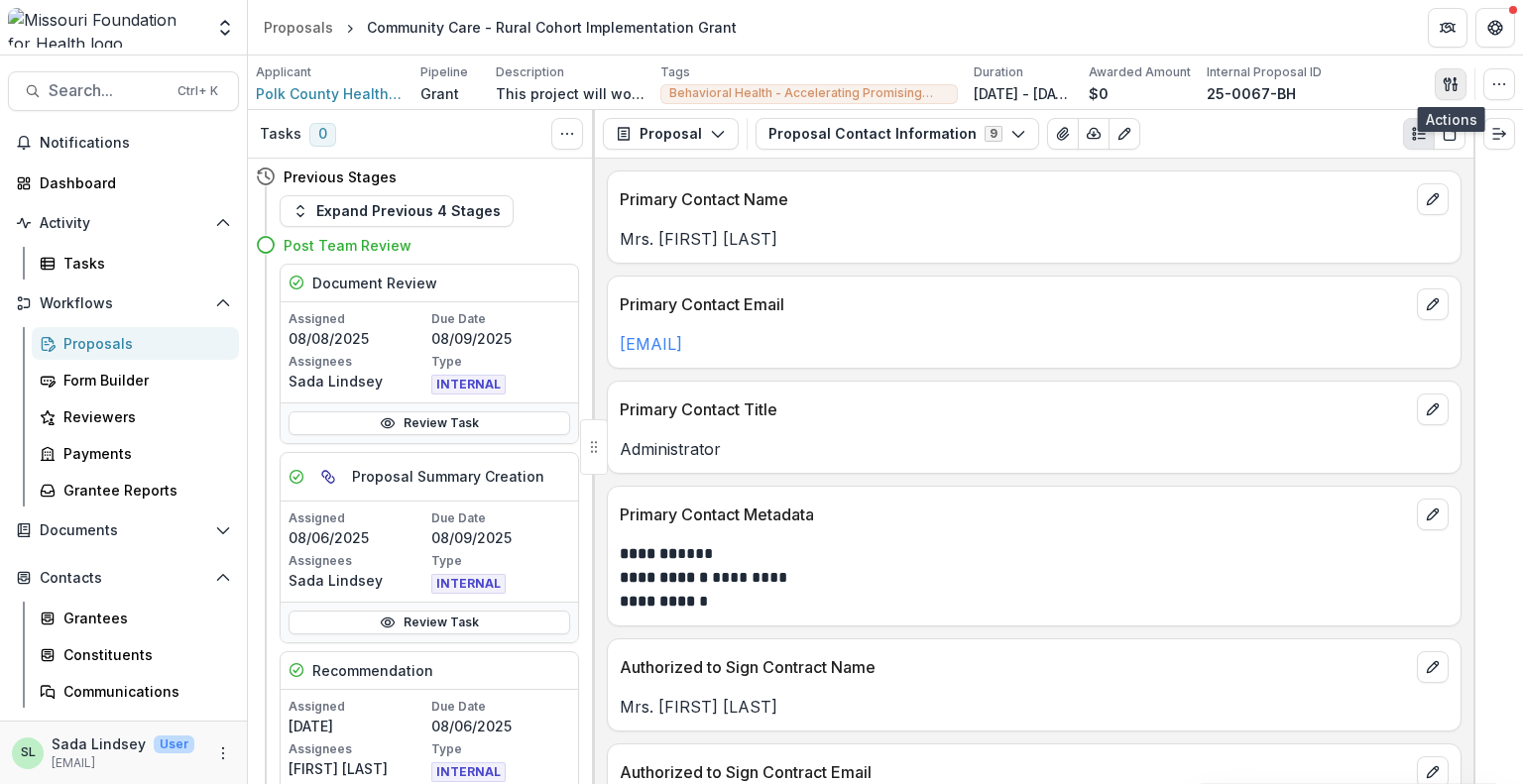 click 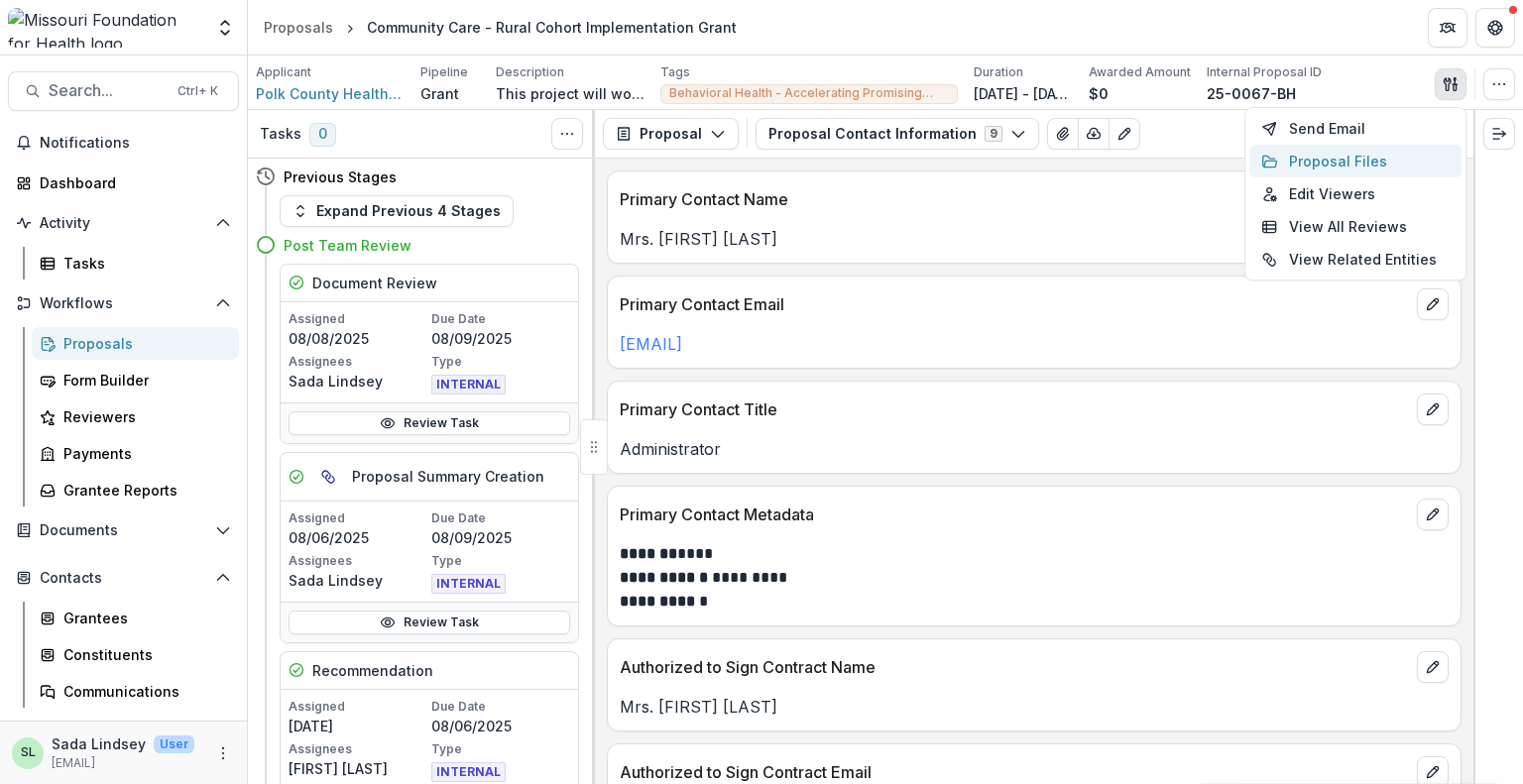 click on "Proposal Files" at bounding box center (1355, 161) 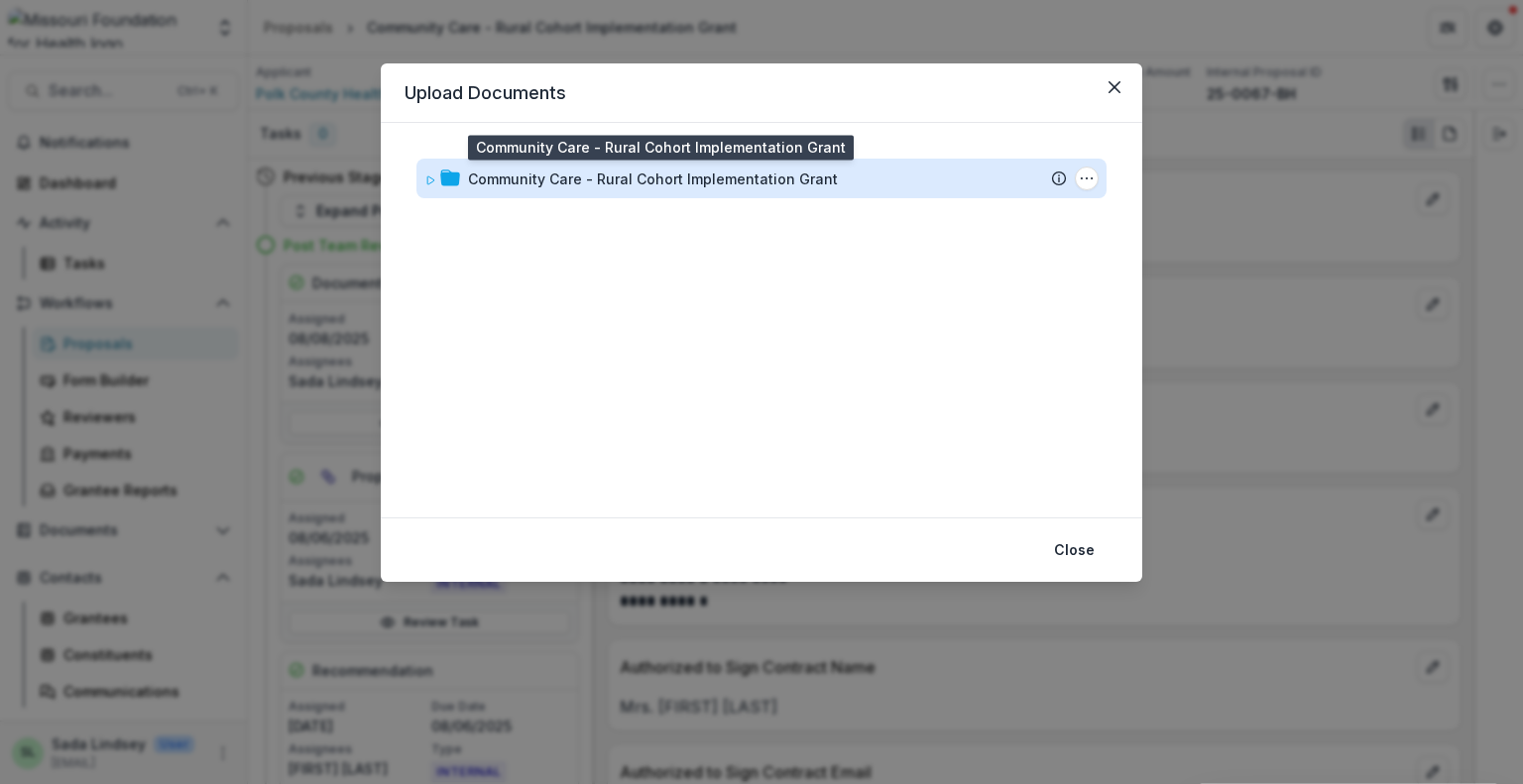 click on "Community Care - Rural Cohort Implementation Grant" at bounding box center (652, 178) 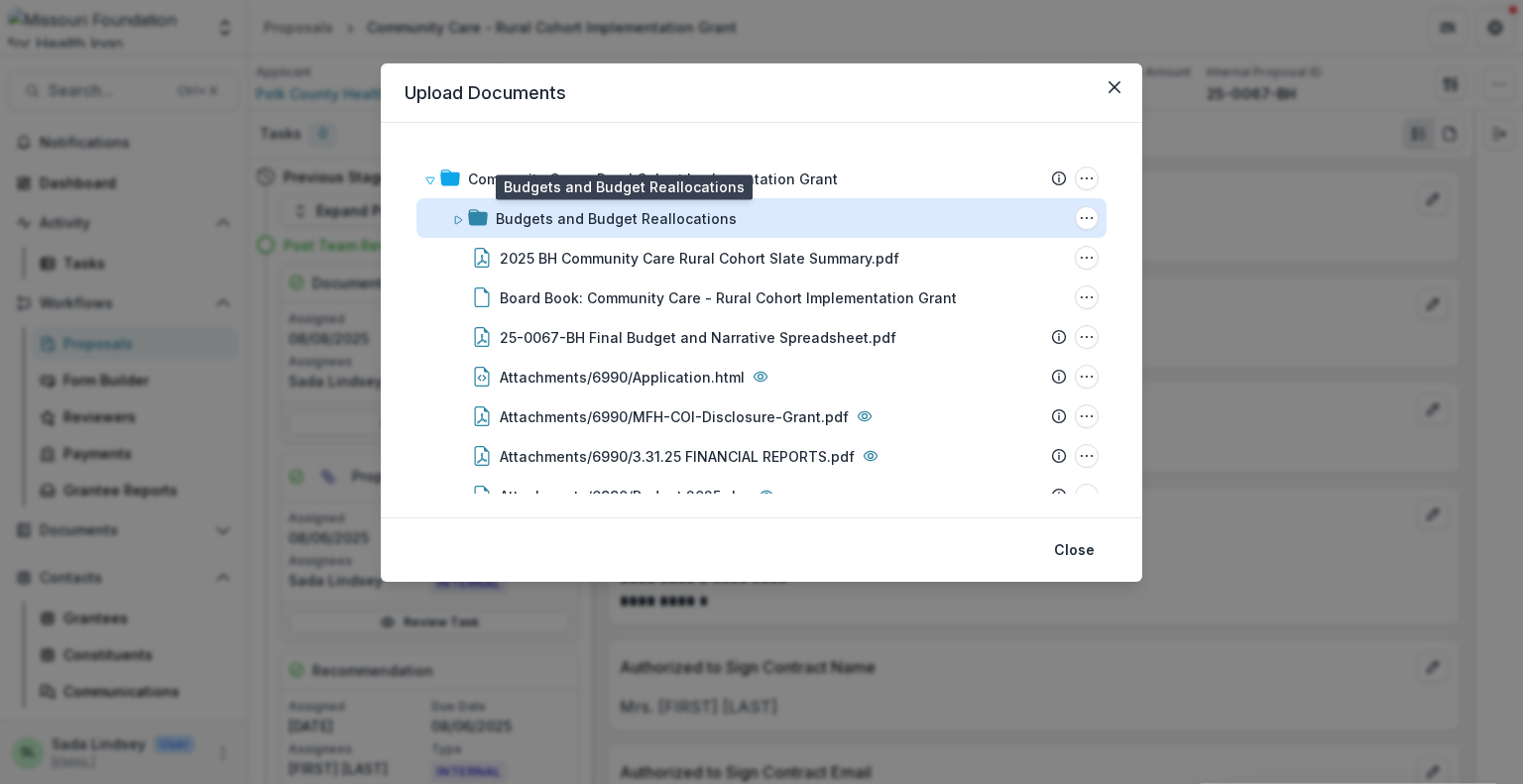 click on "Budgets and Budget Reallocations" at bounding box center (616, 218) 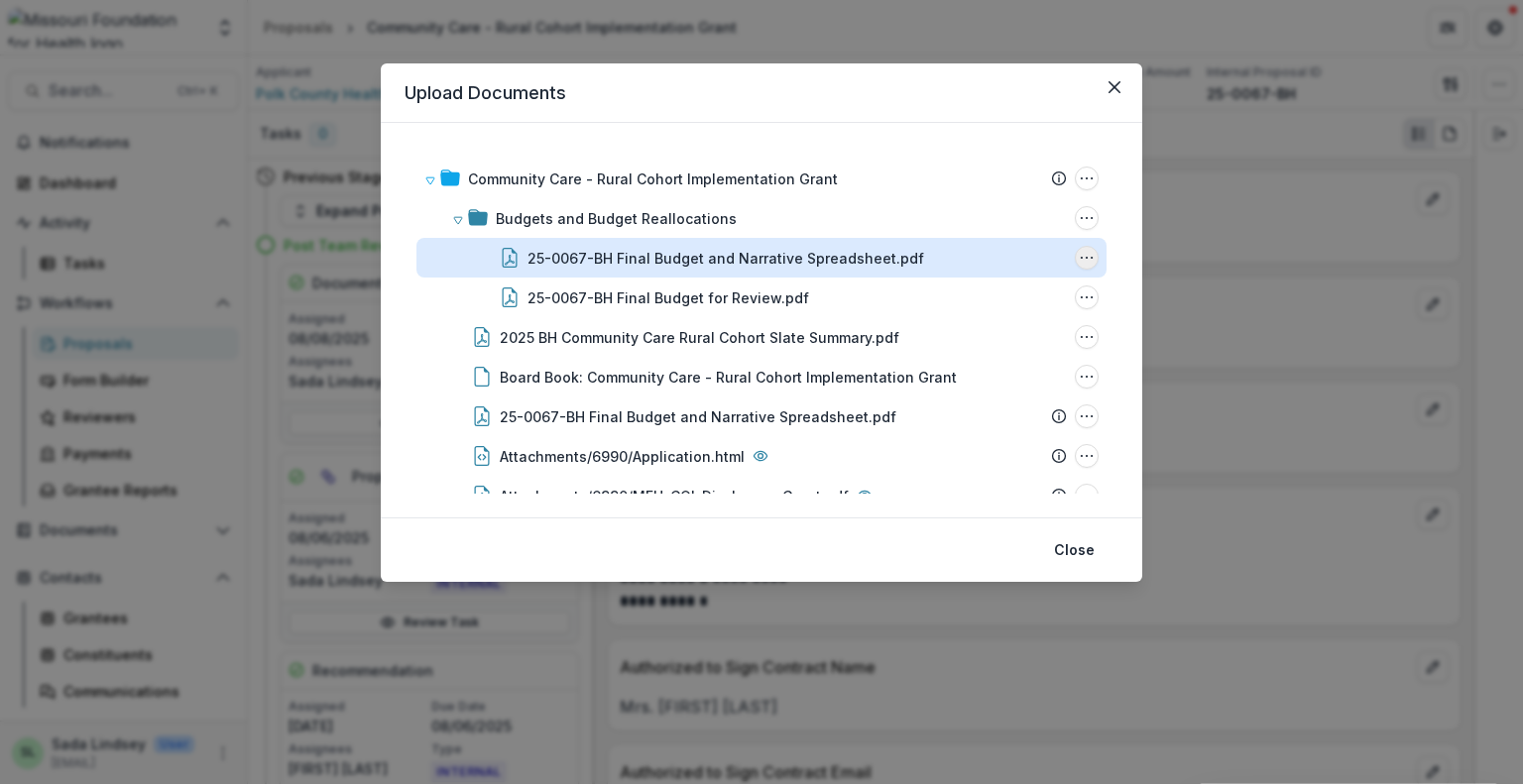 click at bounding box center [1087, 258] 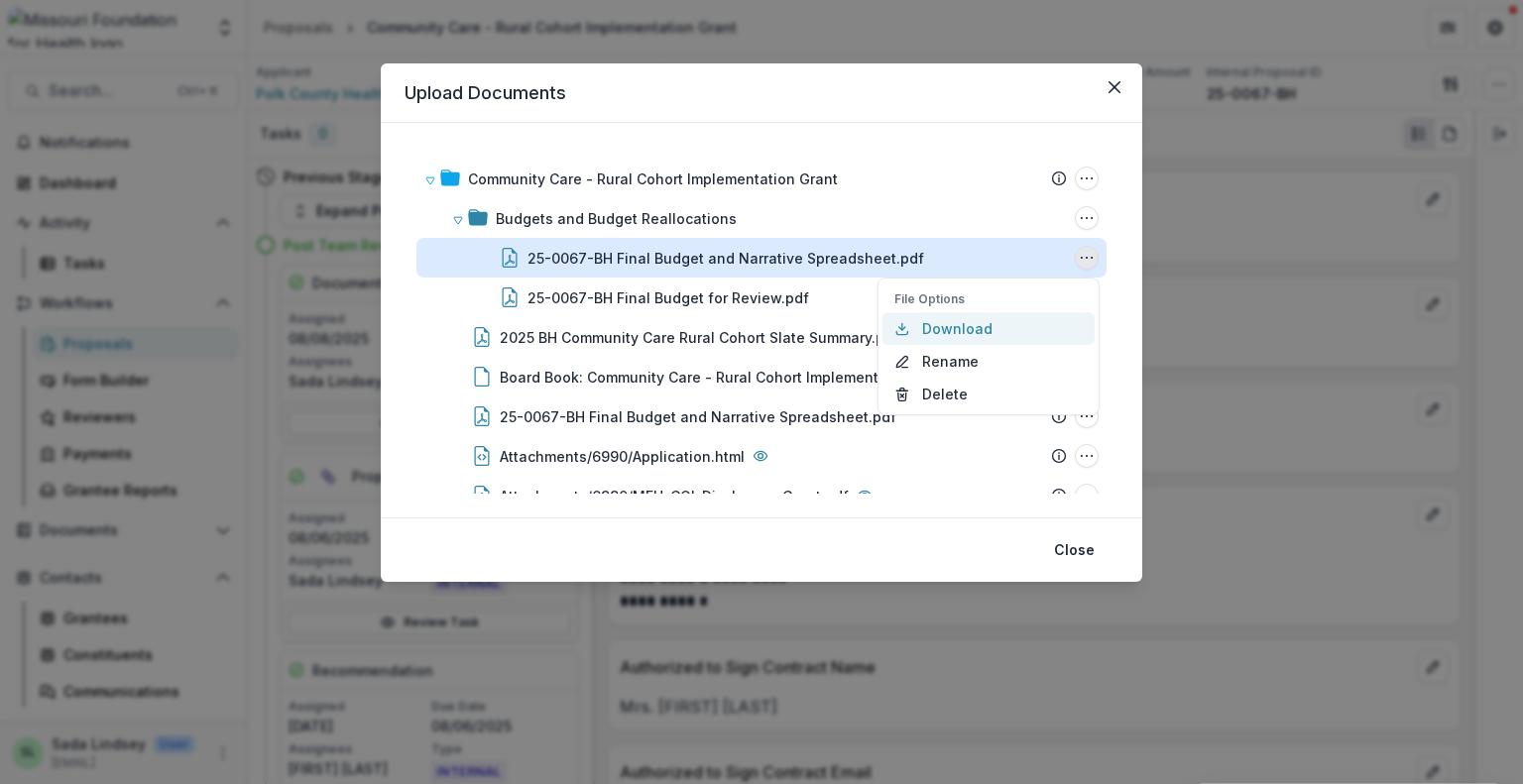 click on "Download" at bounding box center (989, 328) 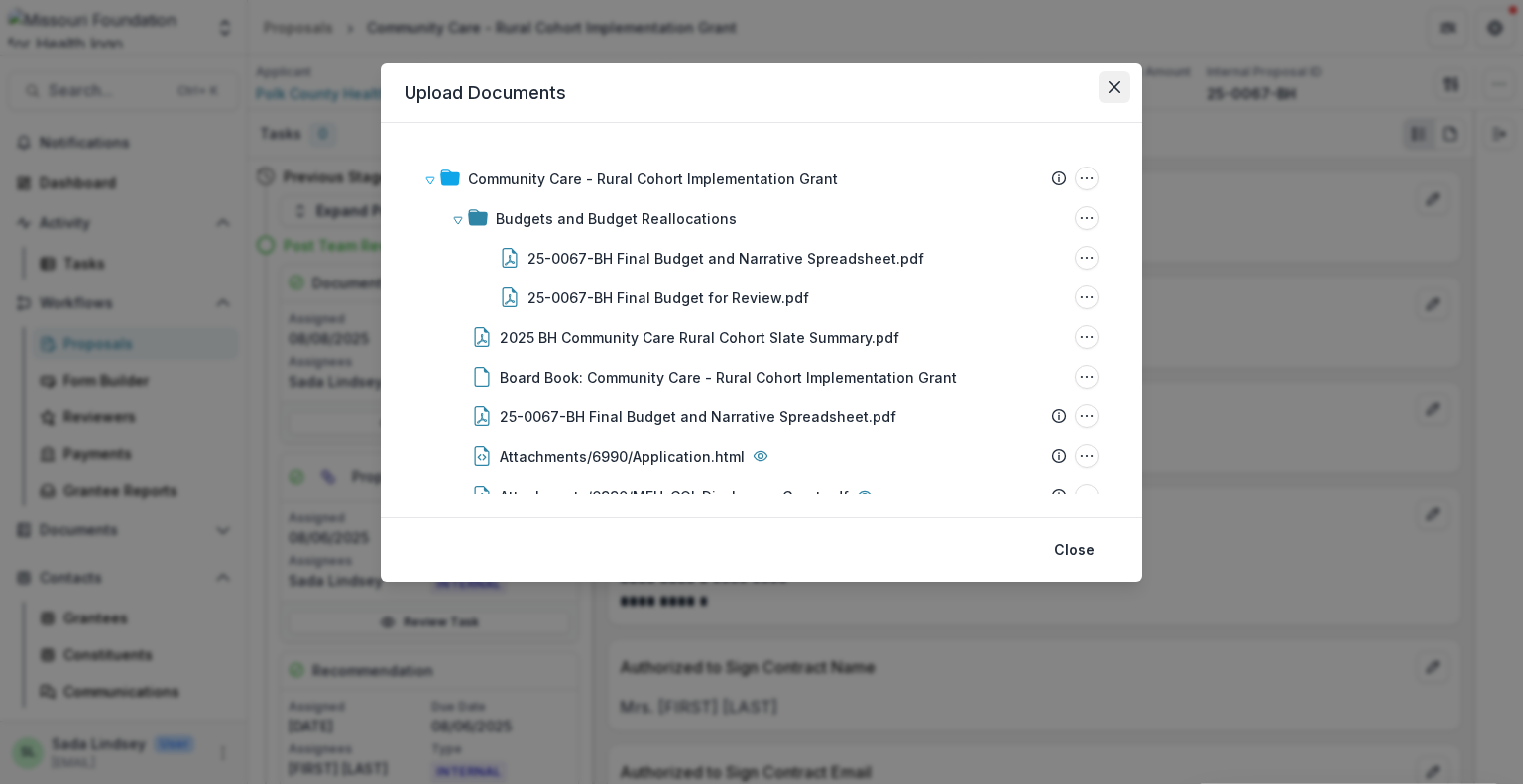 click at bounding box center [1114, 87] 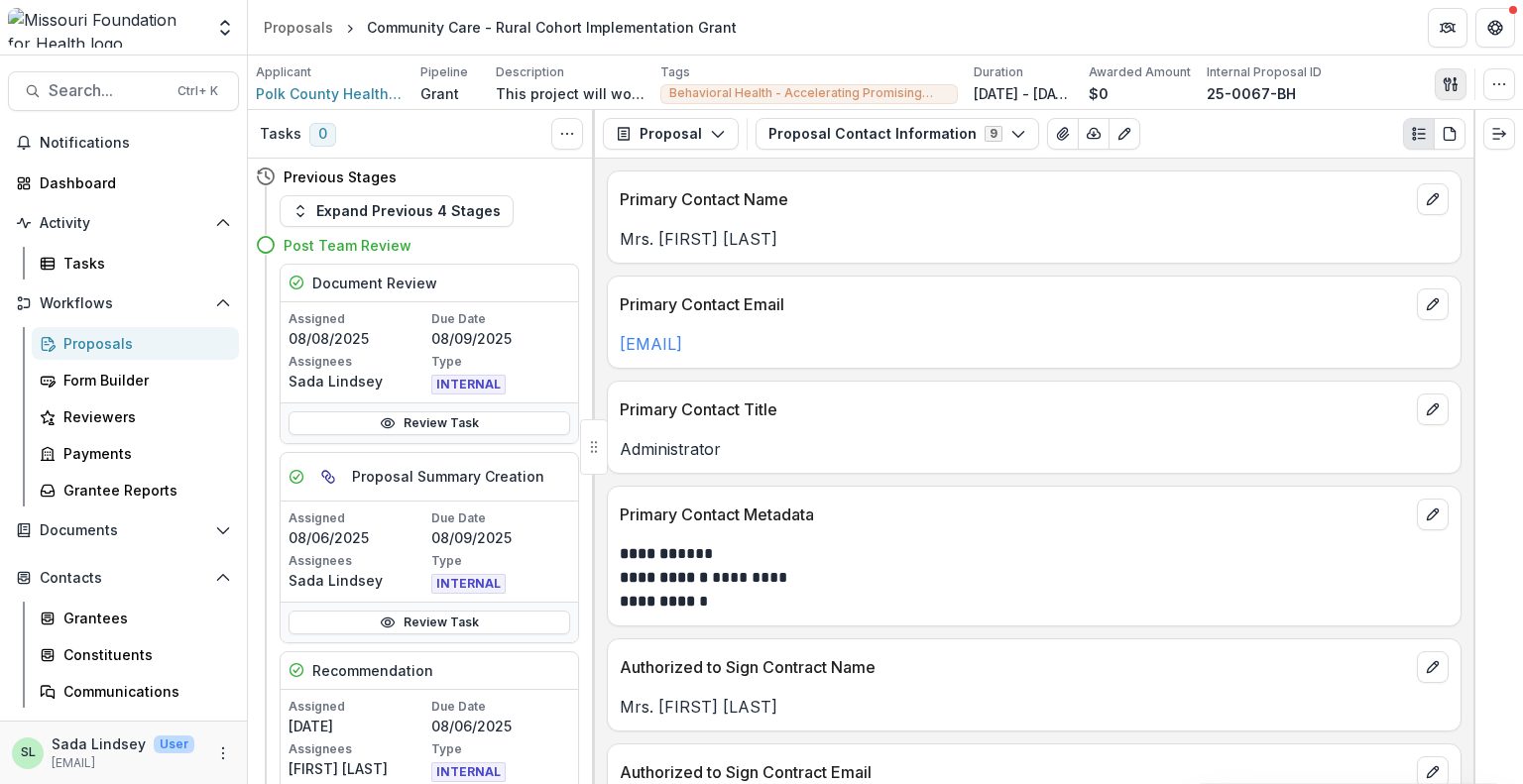 click at bounding box center (1451, 84) 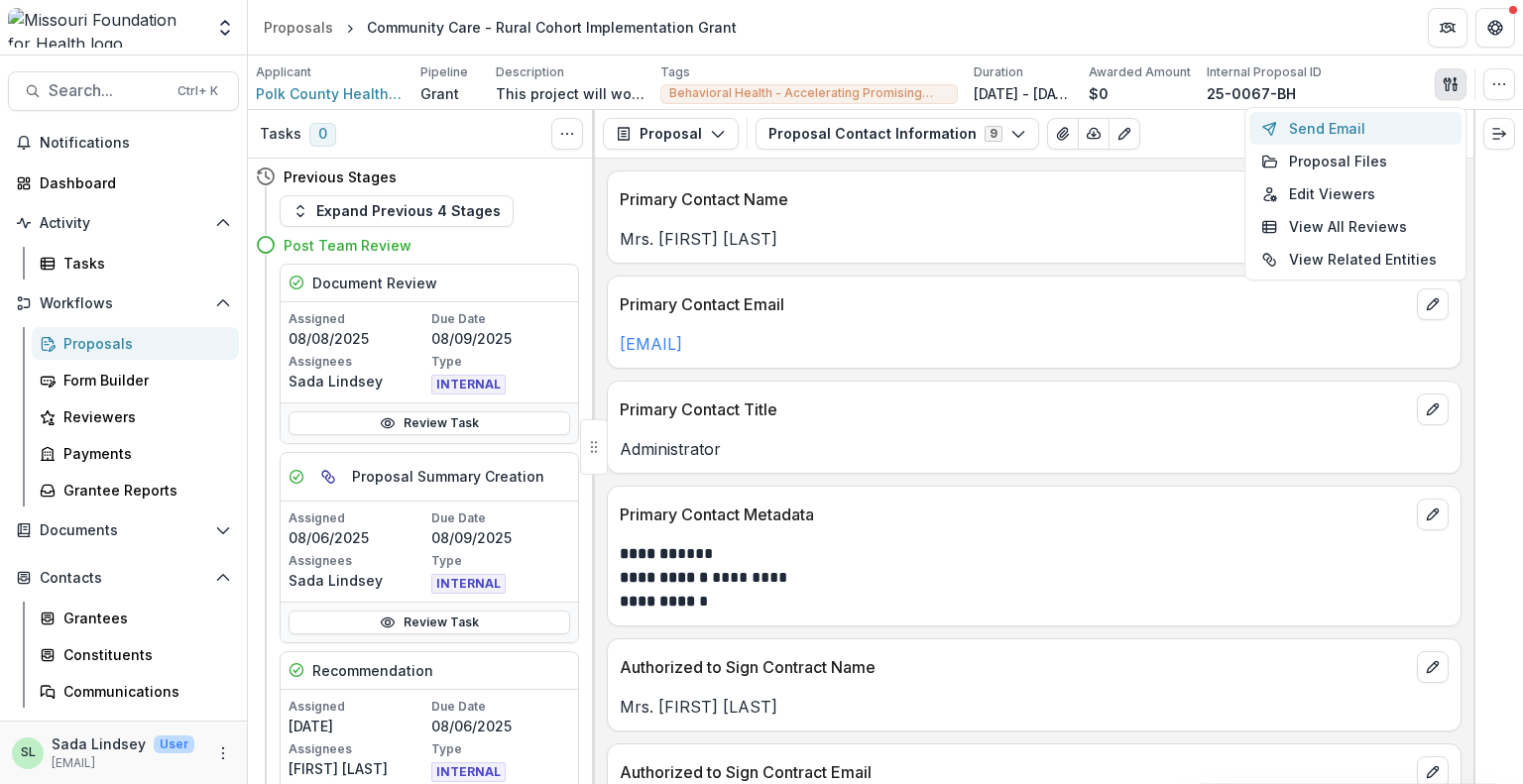 click on "Send Email" at bounding box center (1355, 128) 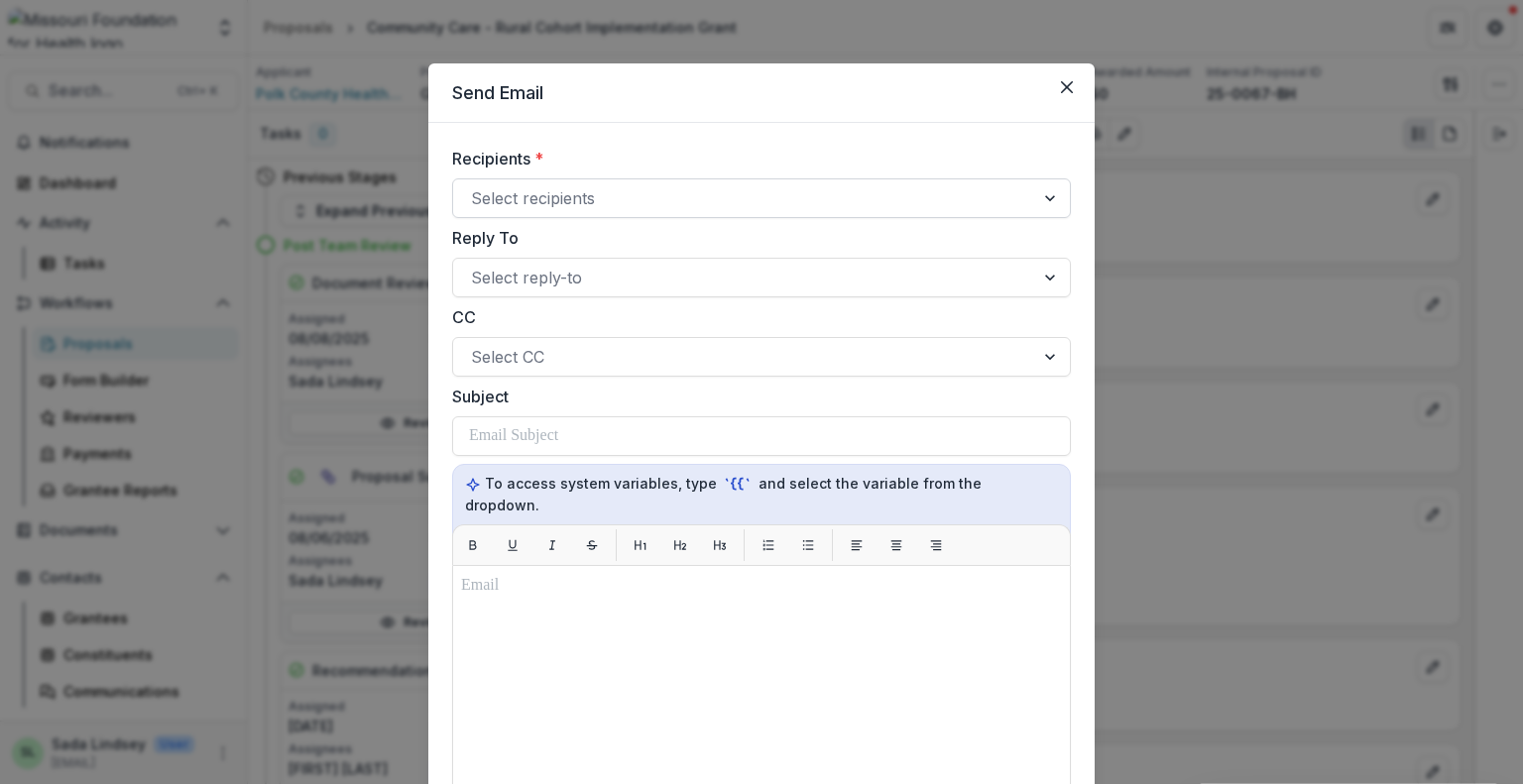 click at bounding box center (744, 198) 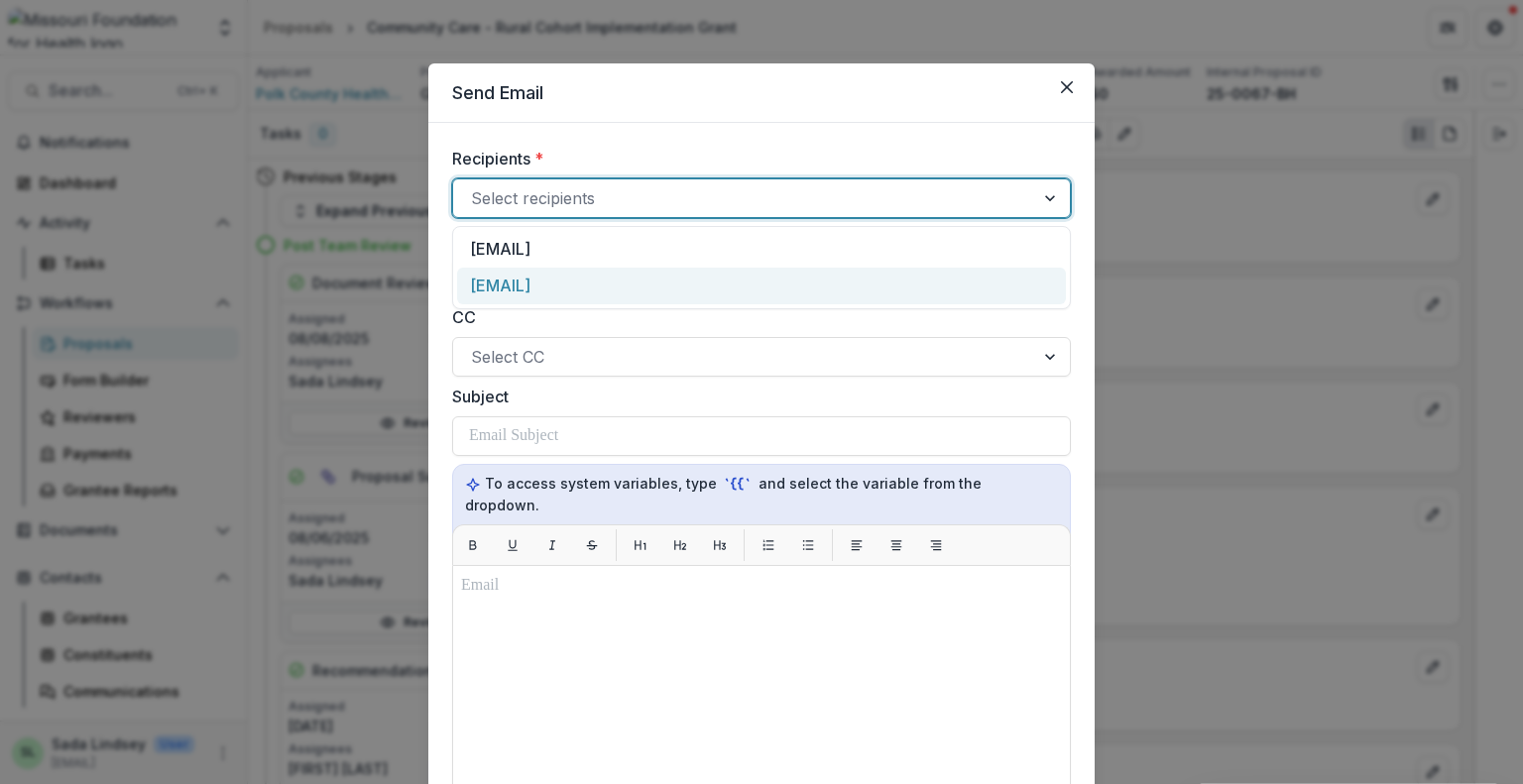 click on "michelle.morris@polkcountyhealth.org" at bounding box center [762, 285] 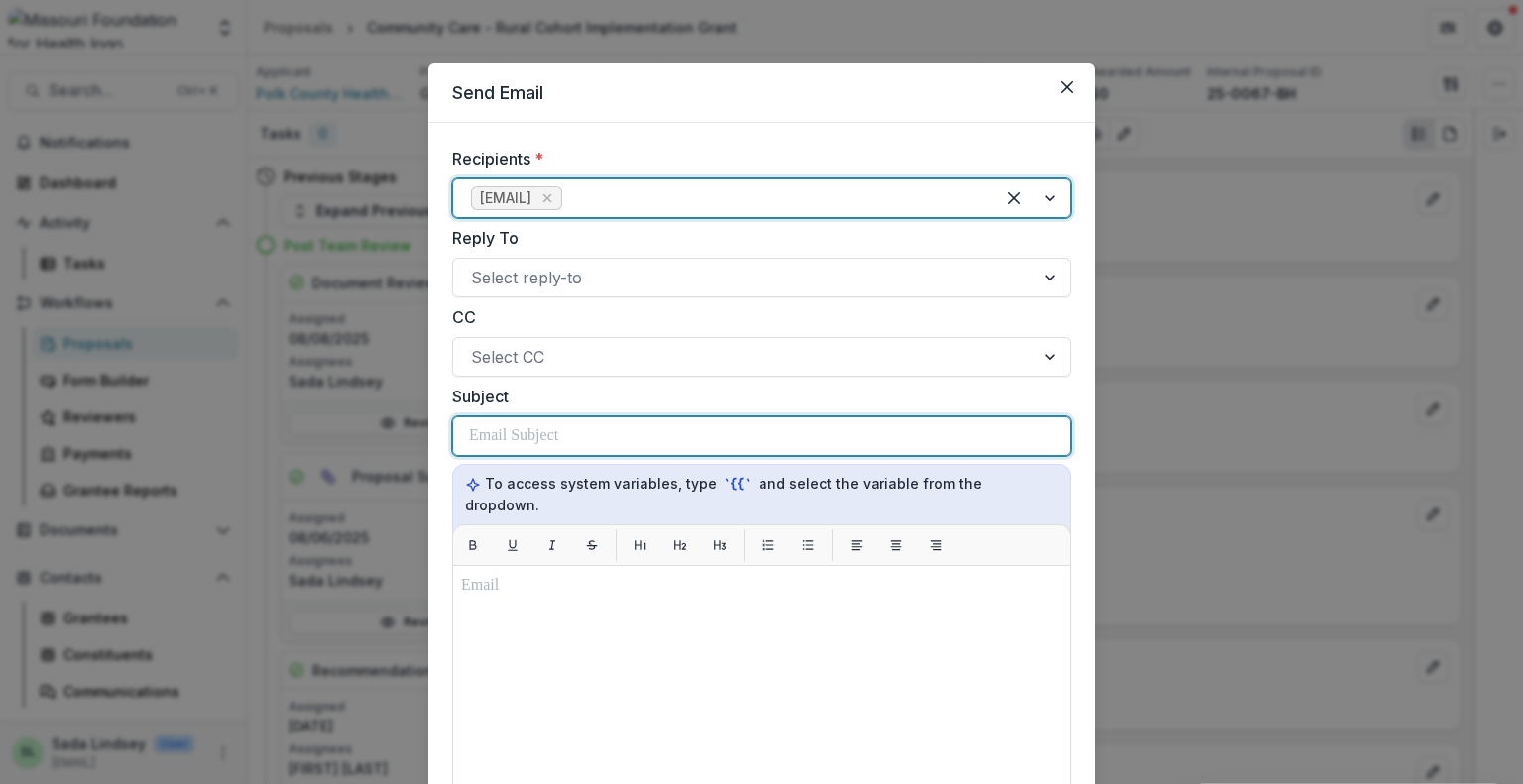 click at bounding box center (514, 436) 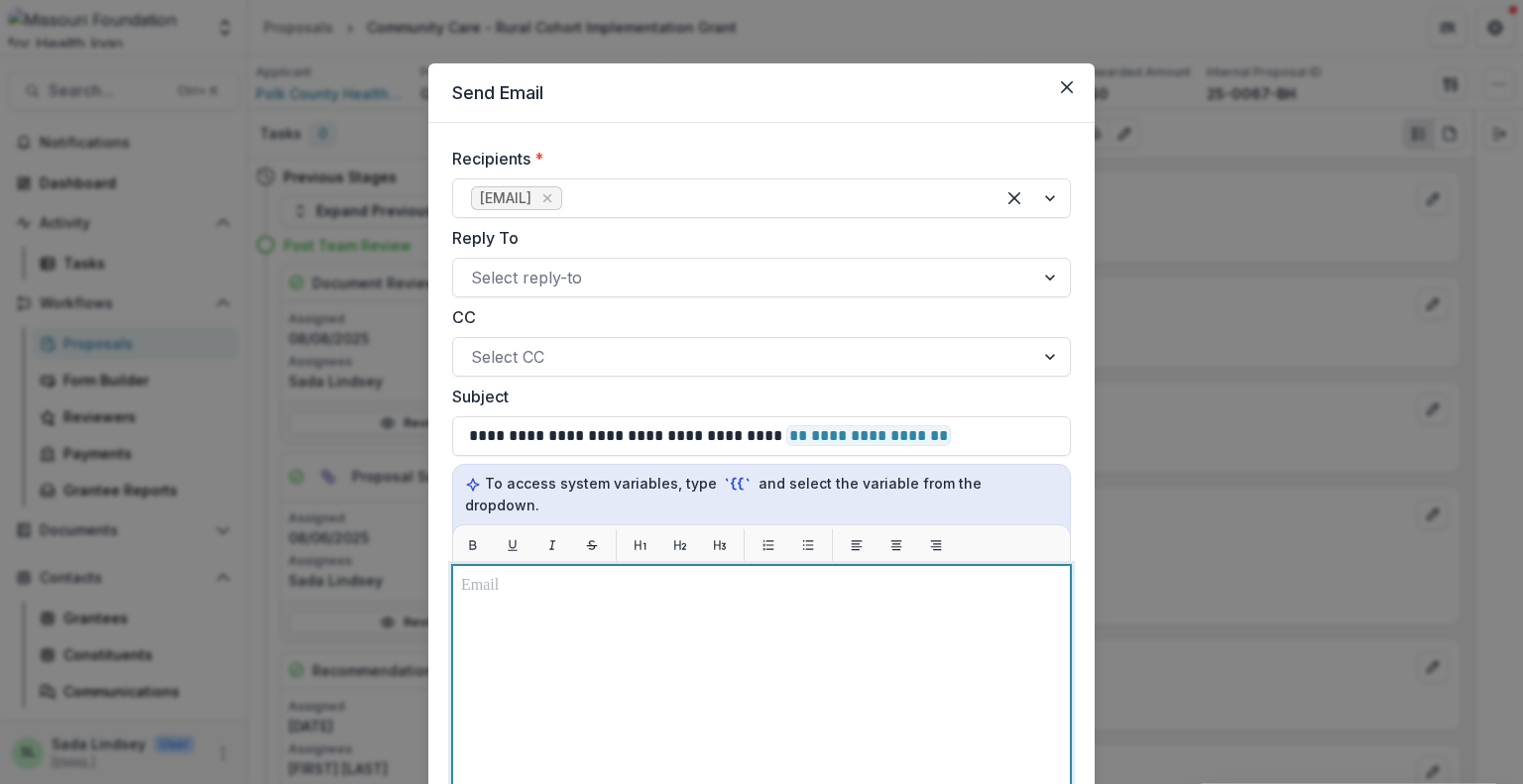 click at bounding box center (762, 813) 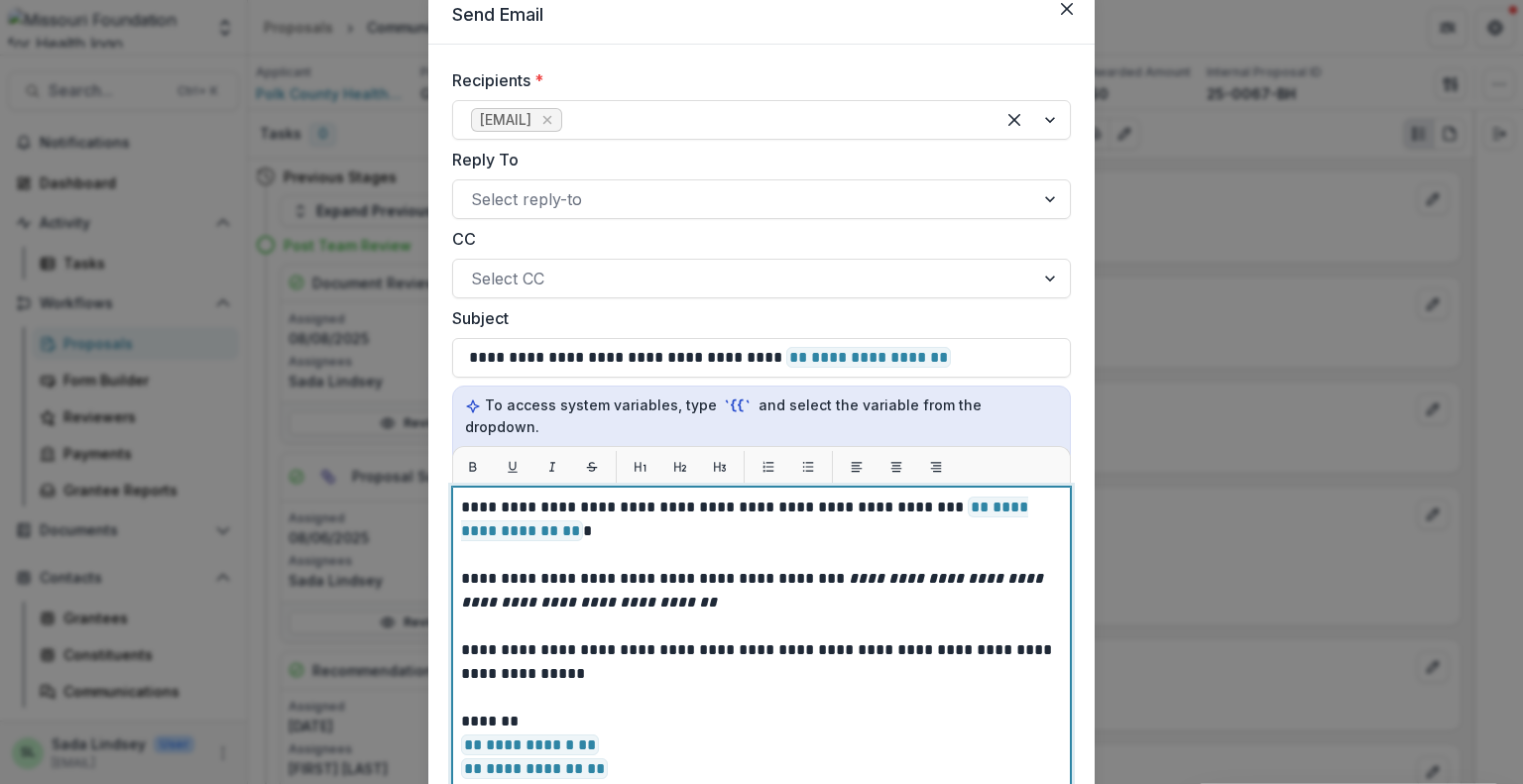 click on "**********" at bounding box center (762, 519) 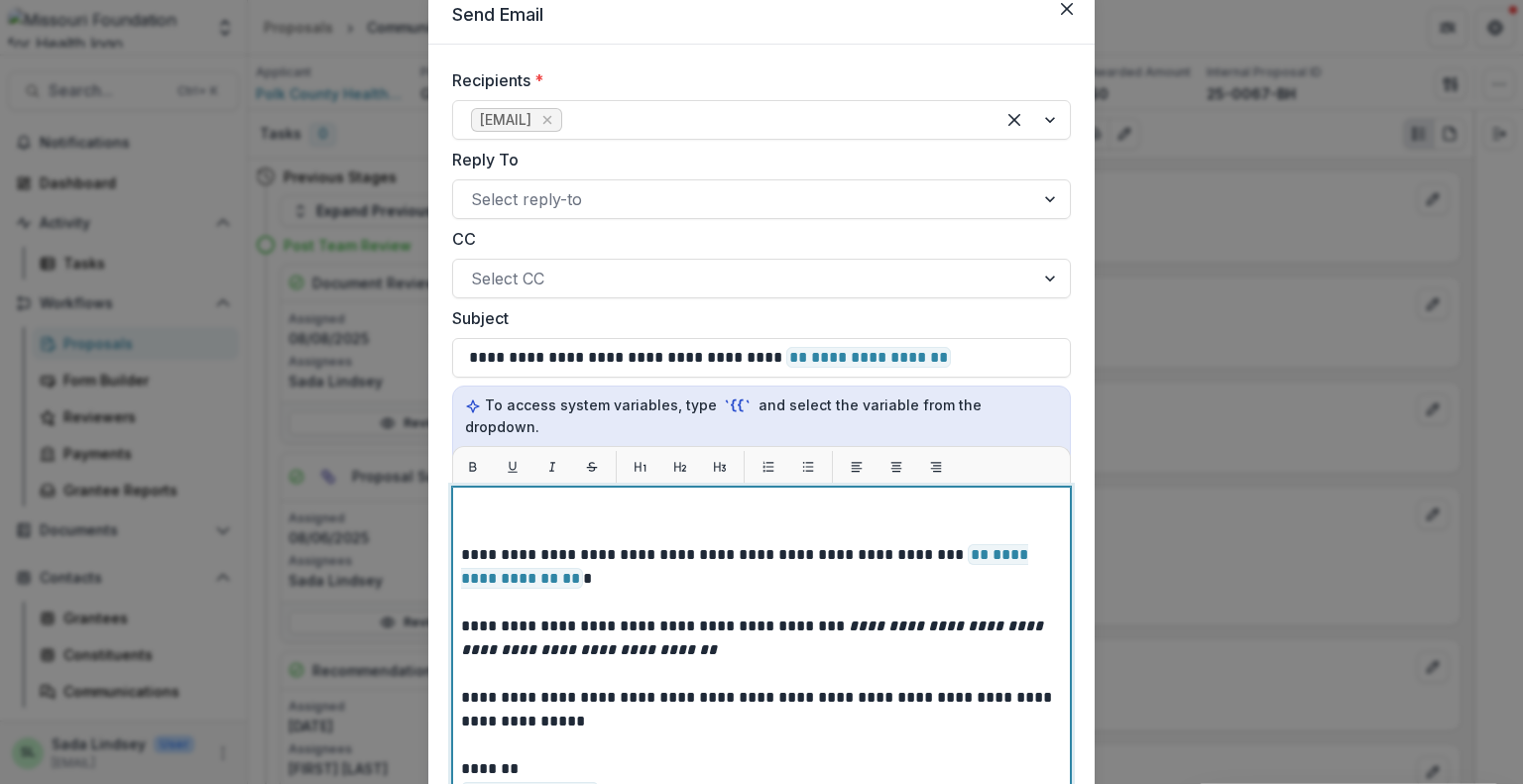 type 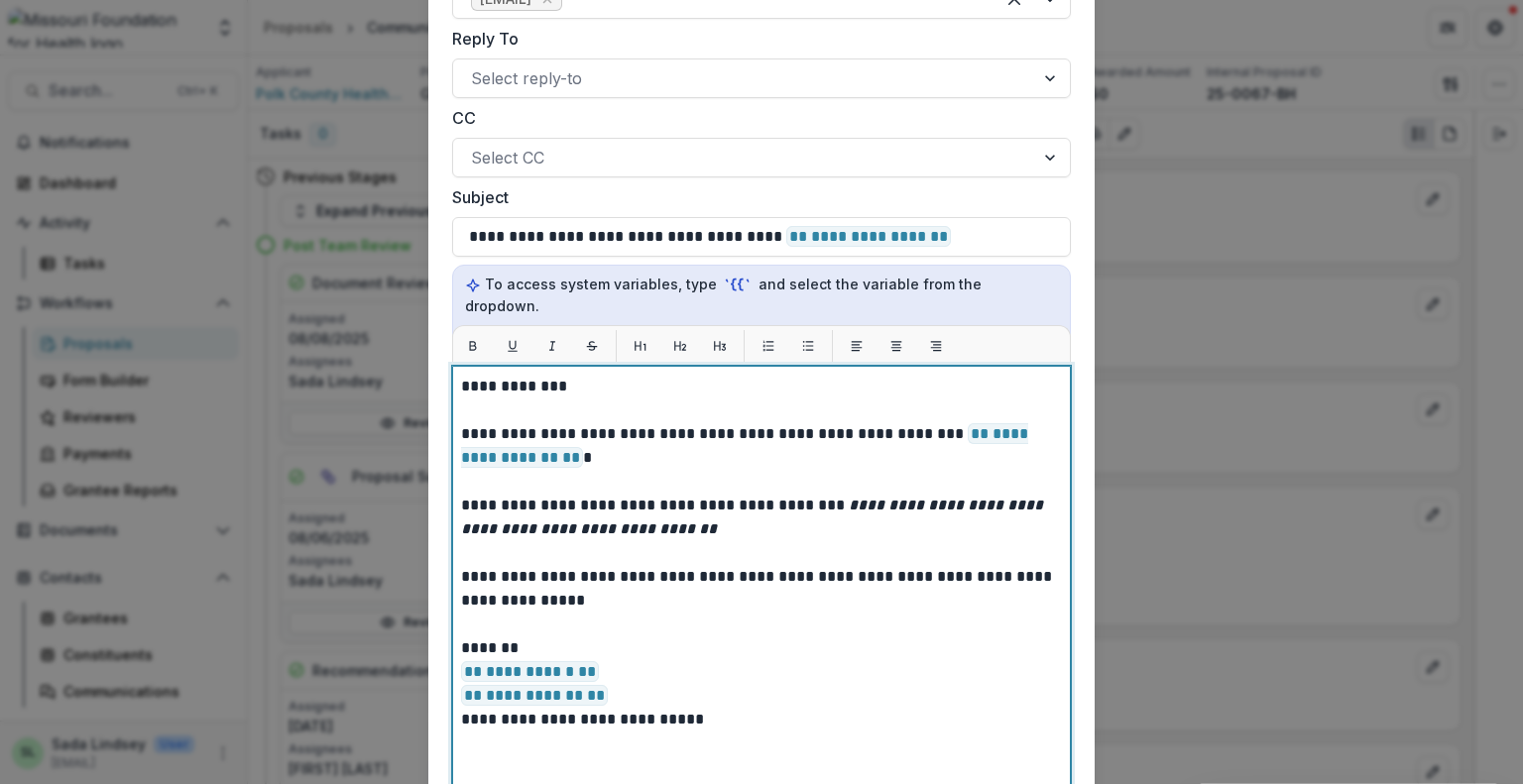 scroll, scrollTop: 515, scrollLeft: 0, axis: vertical 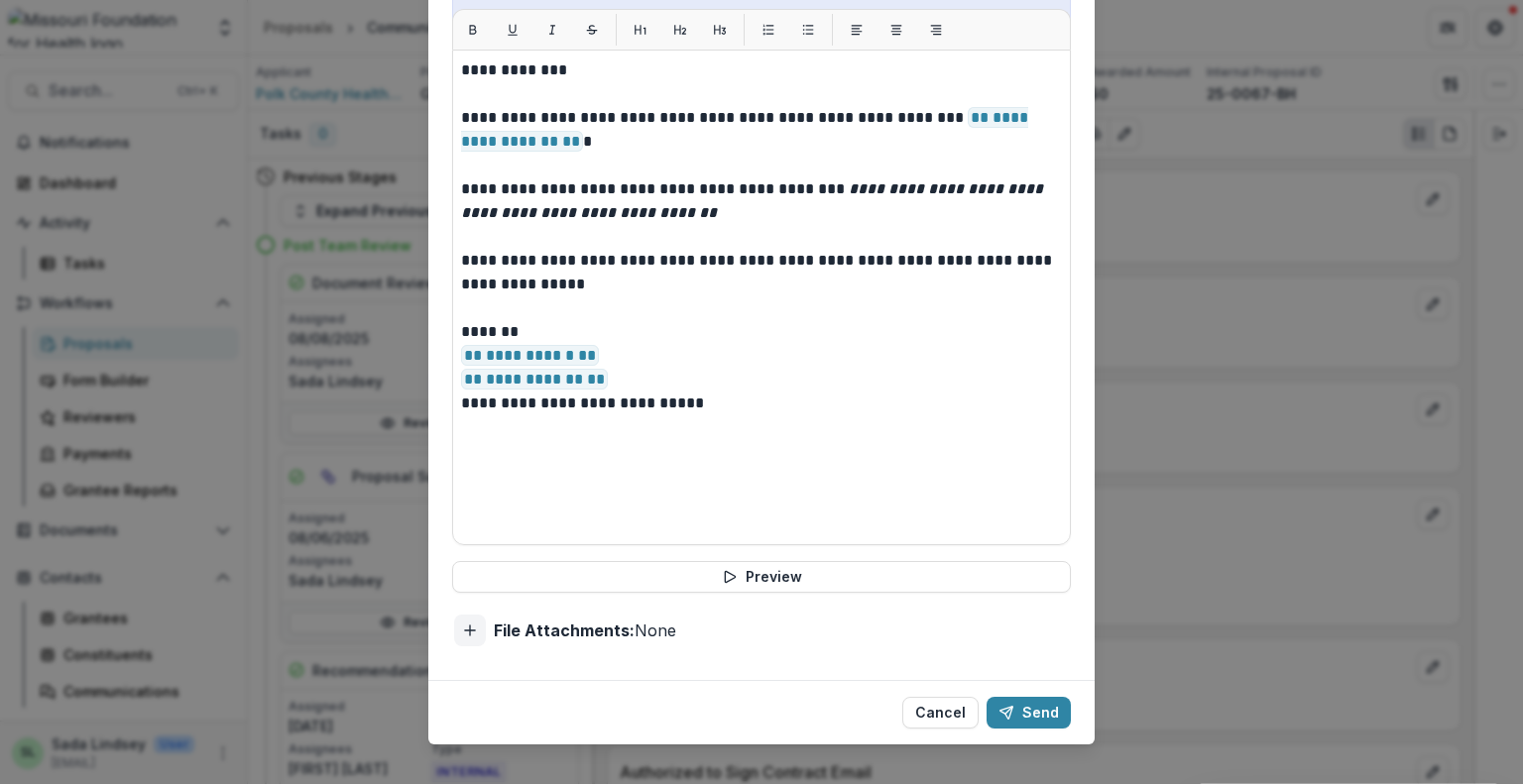 click 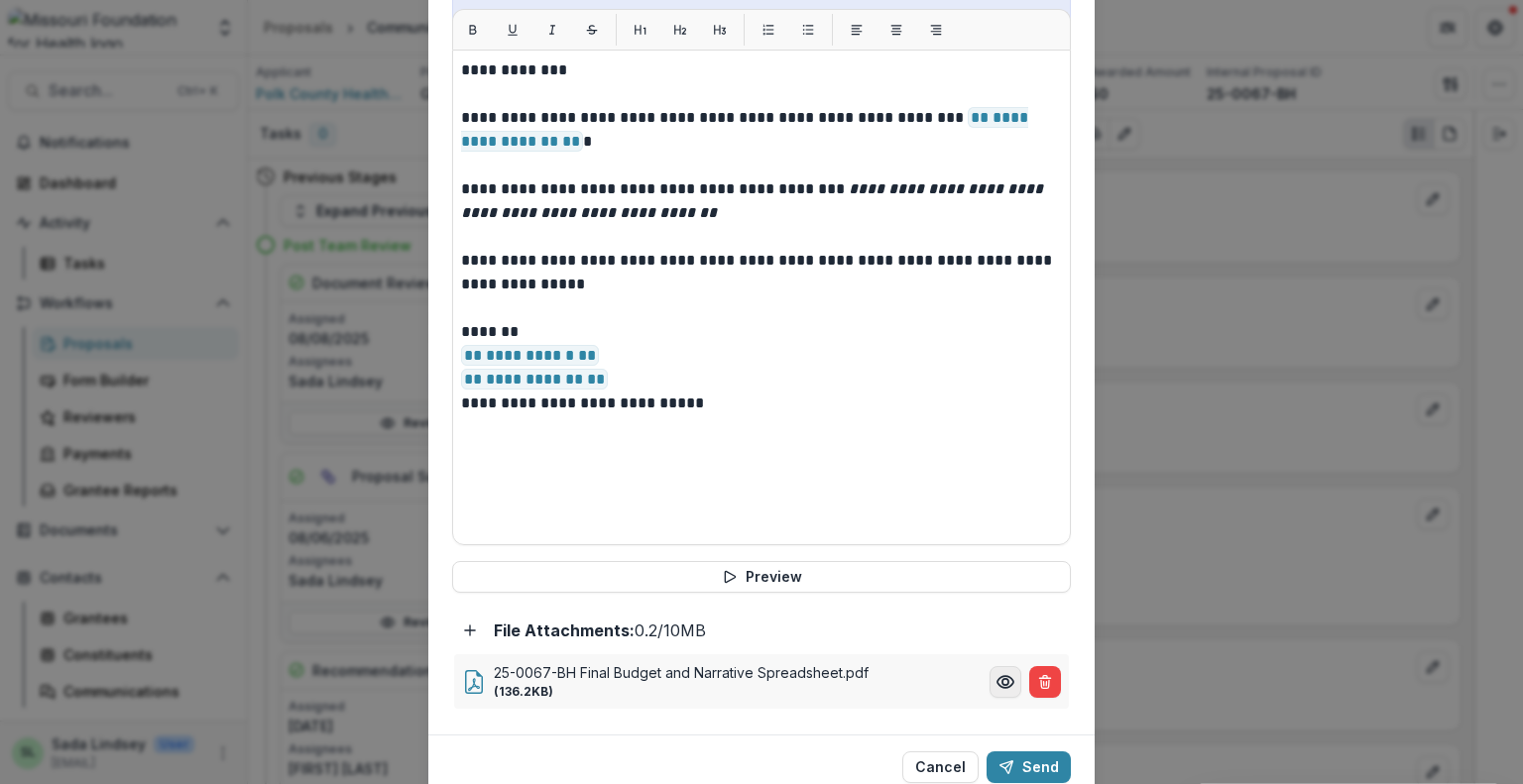 click 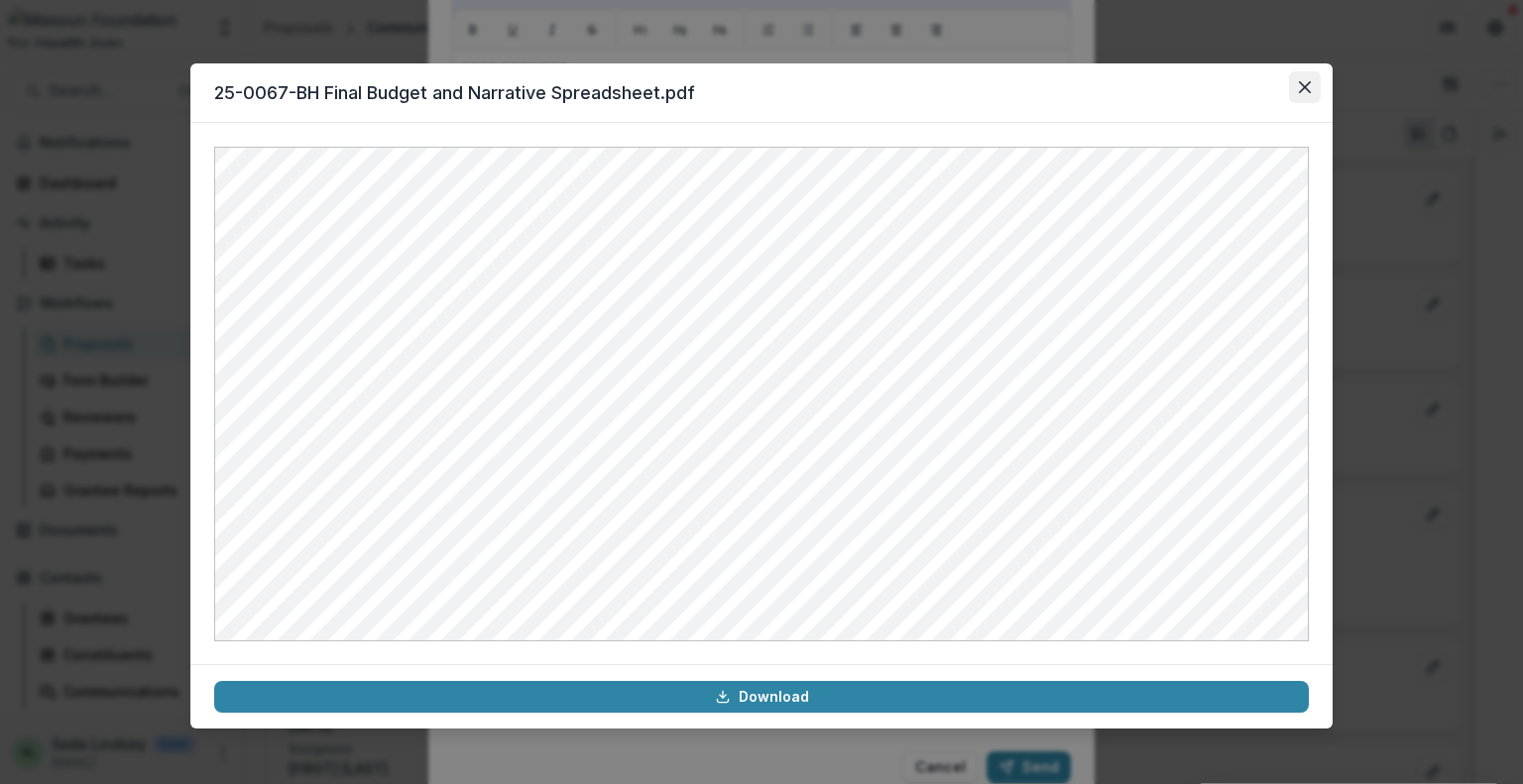 click at bounding box center [1305, 87] 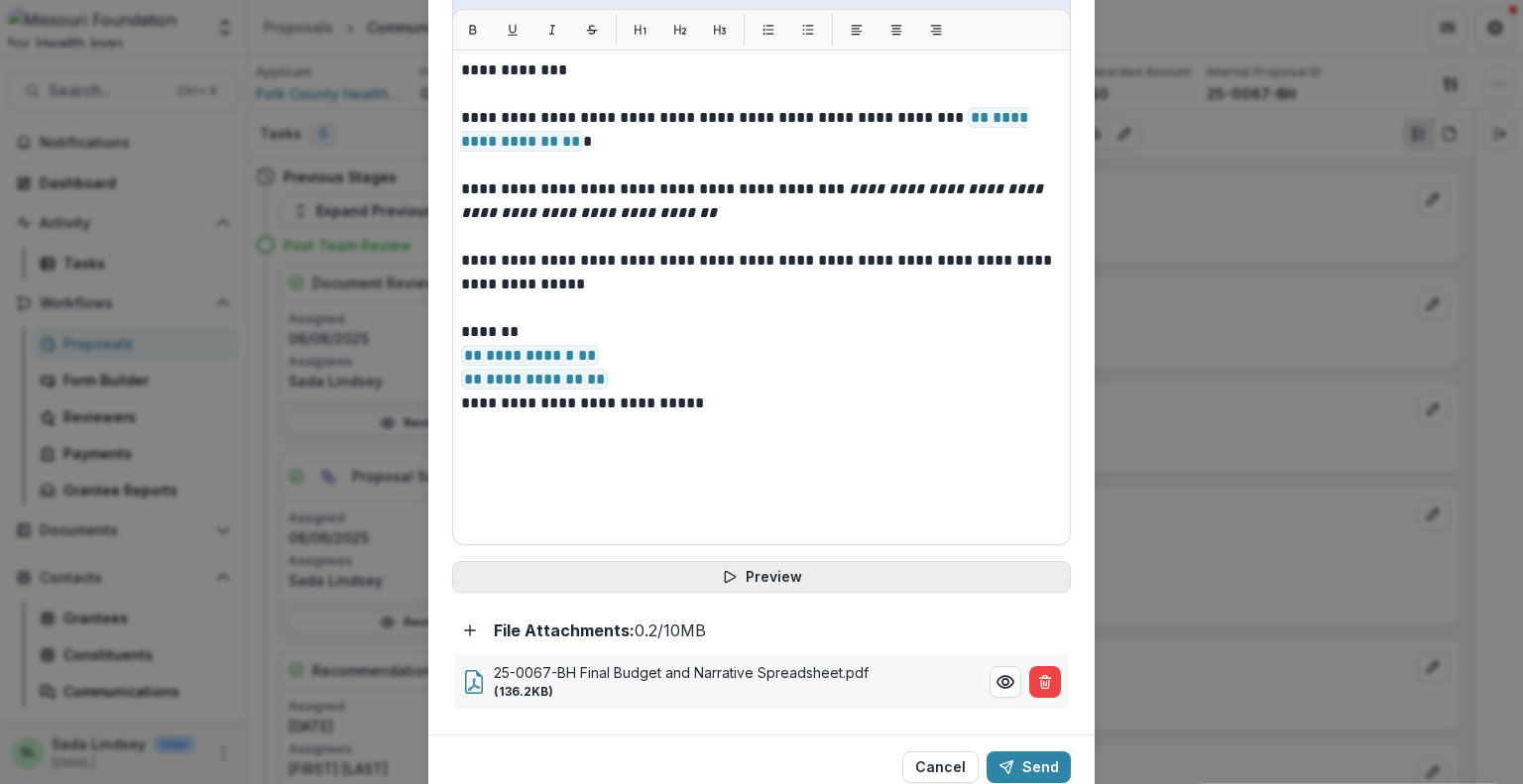 click on "Preview" at bounding box center [762, 577] 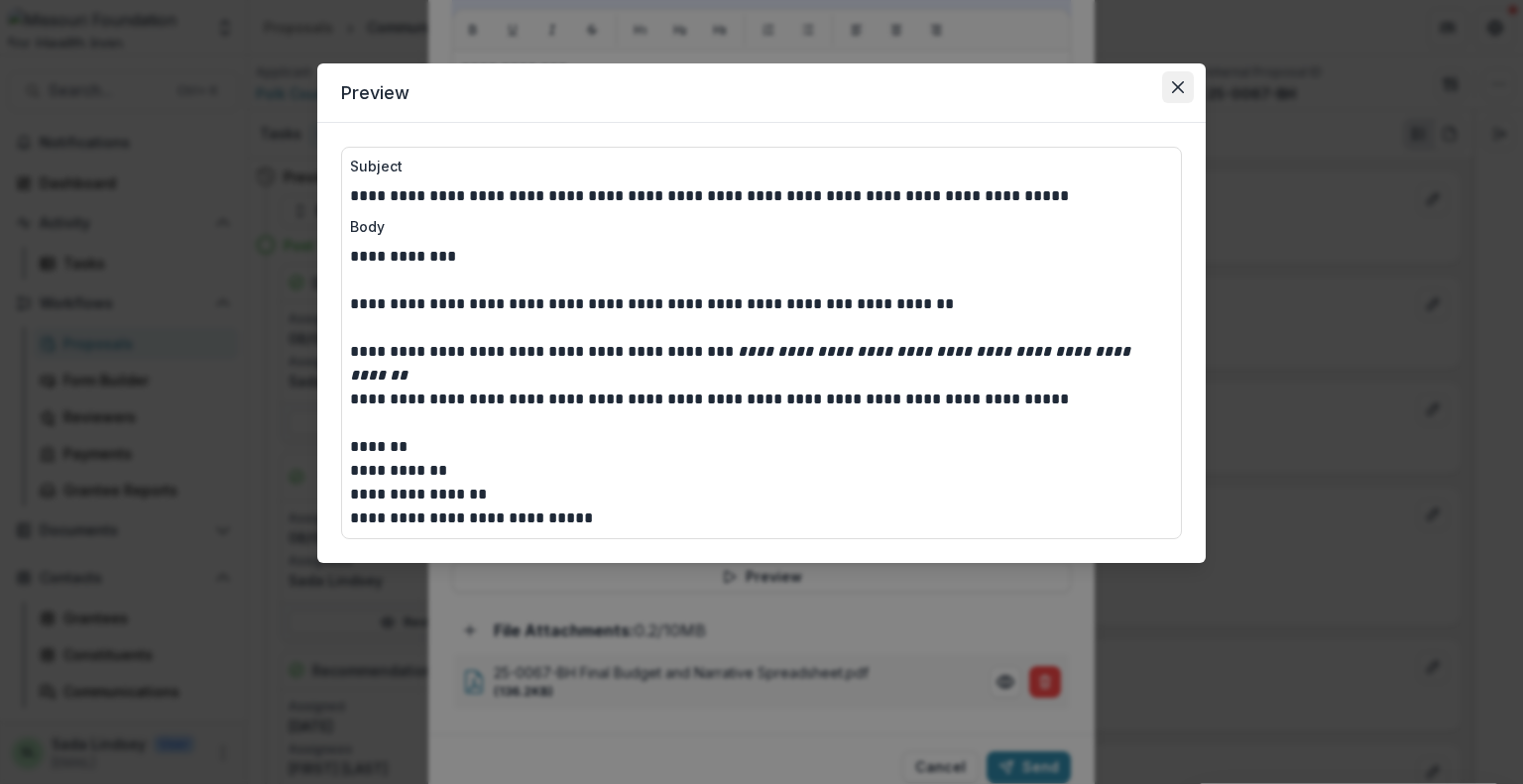 click at bounding box center [1178, 87] 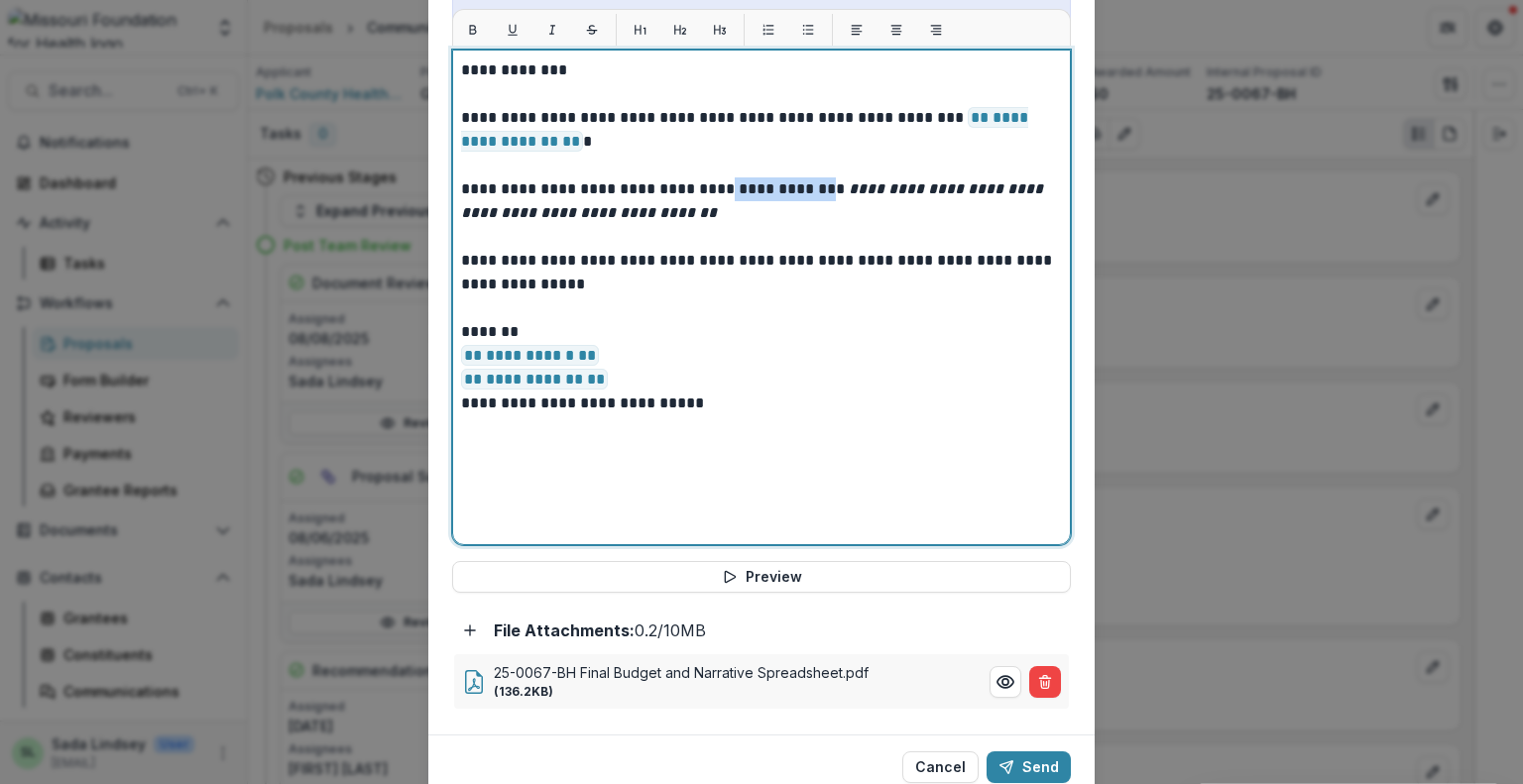 drag, startPoint x: 714, startPoint y: 161, endPoint x: 810, endPoint y: 169, distance: 96.33276 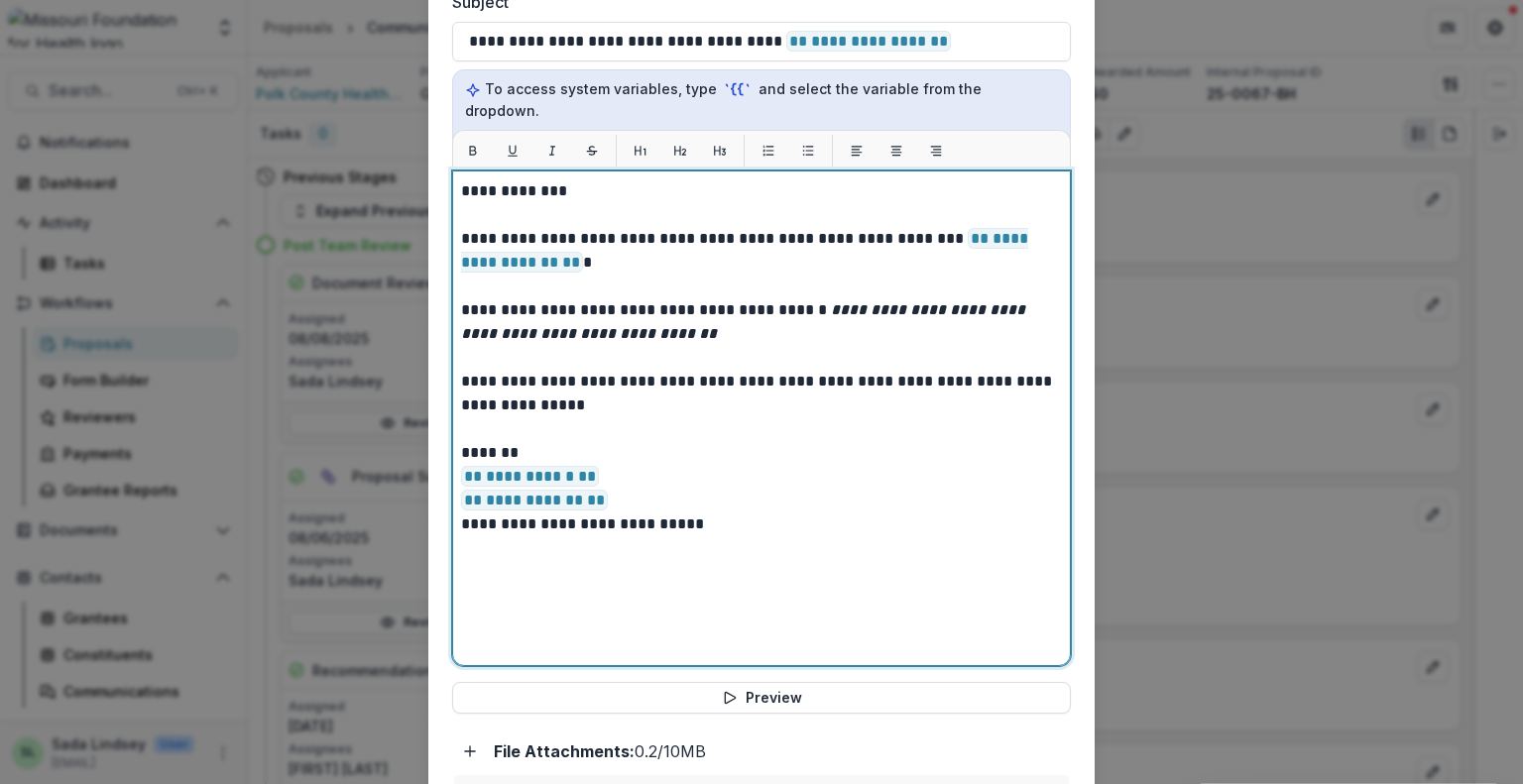 scroll, scrollTop: 515, scrollLeft: 0, axis: vertical 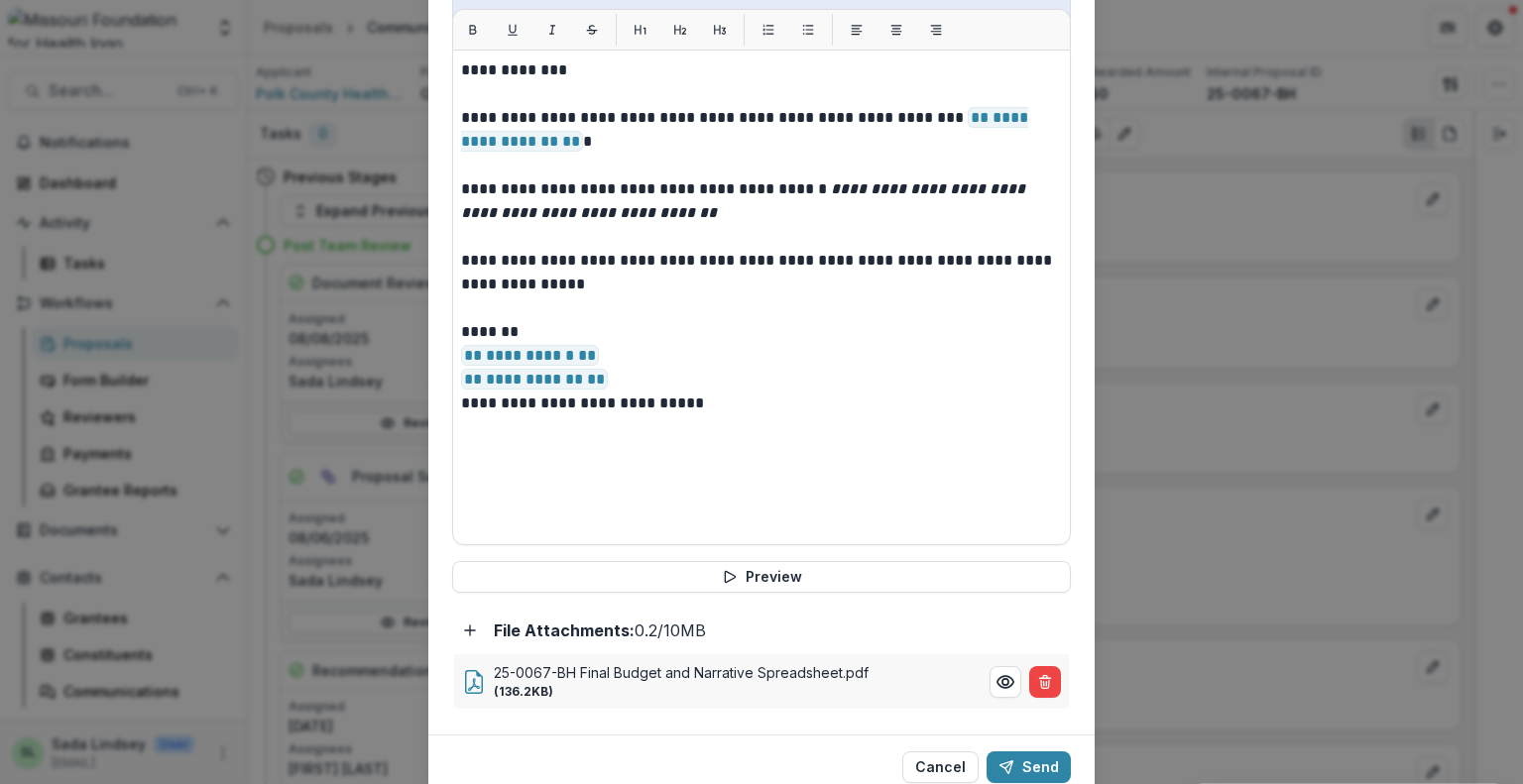 click on "Cancel Send" at bounding box center (762, 766) 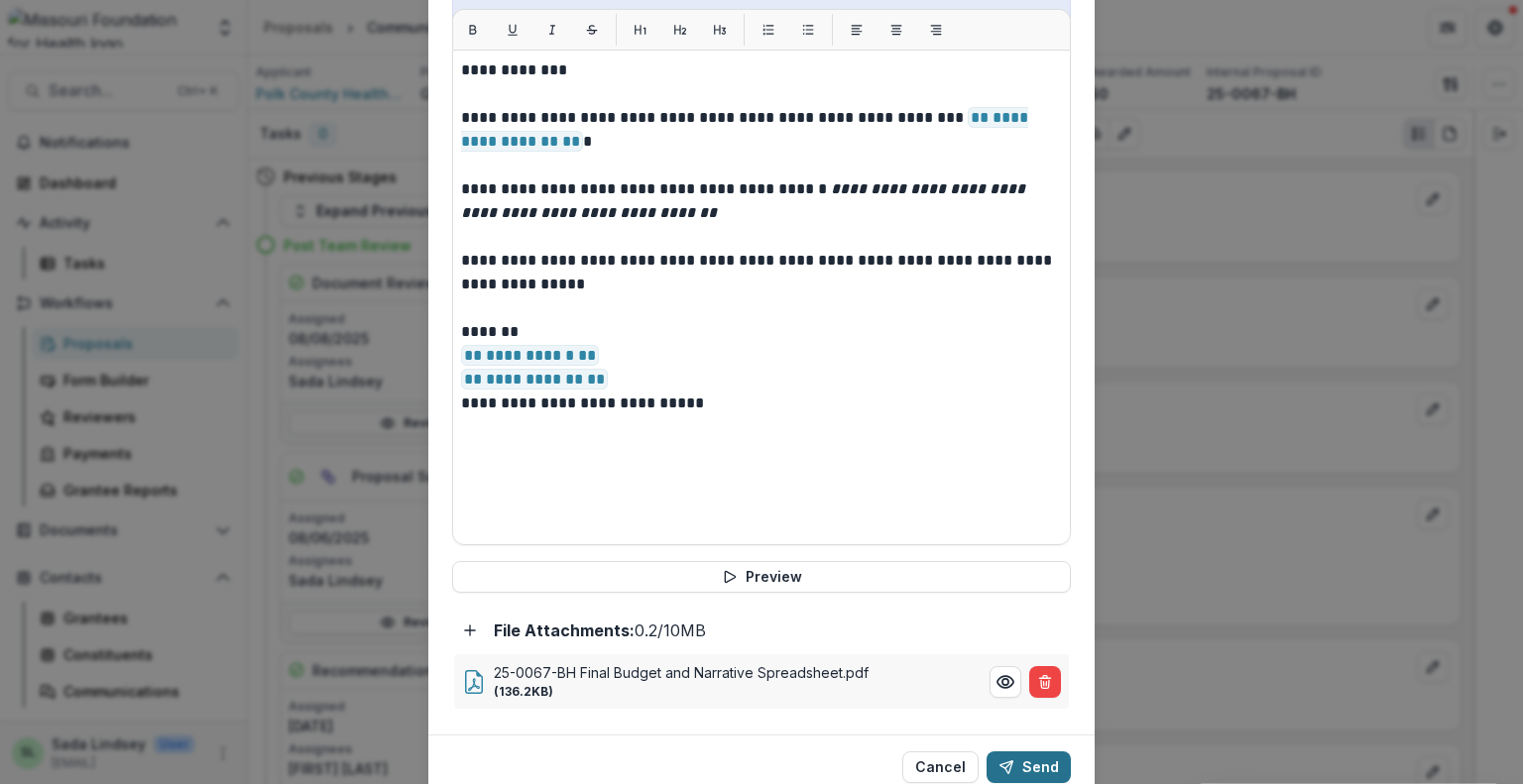 click on "Send" at bounding box center (1028, 767) 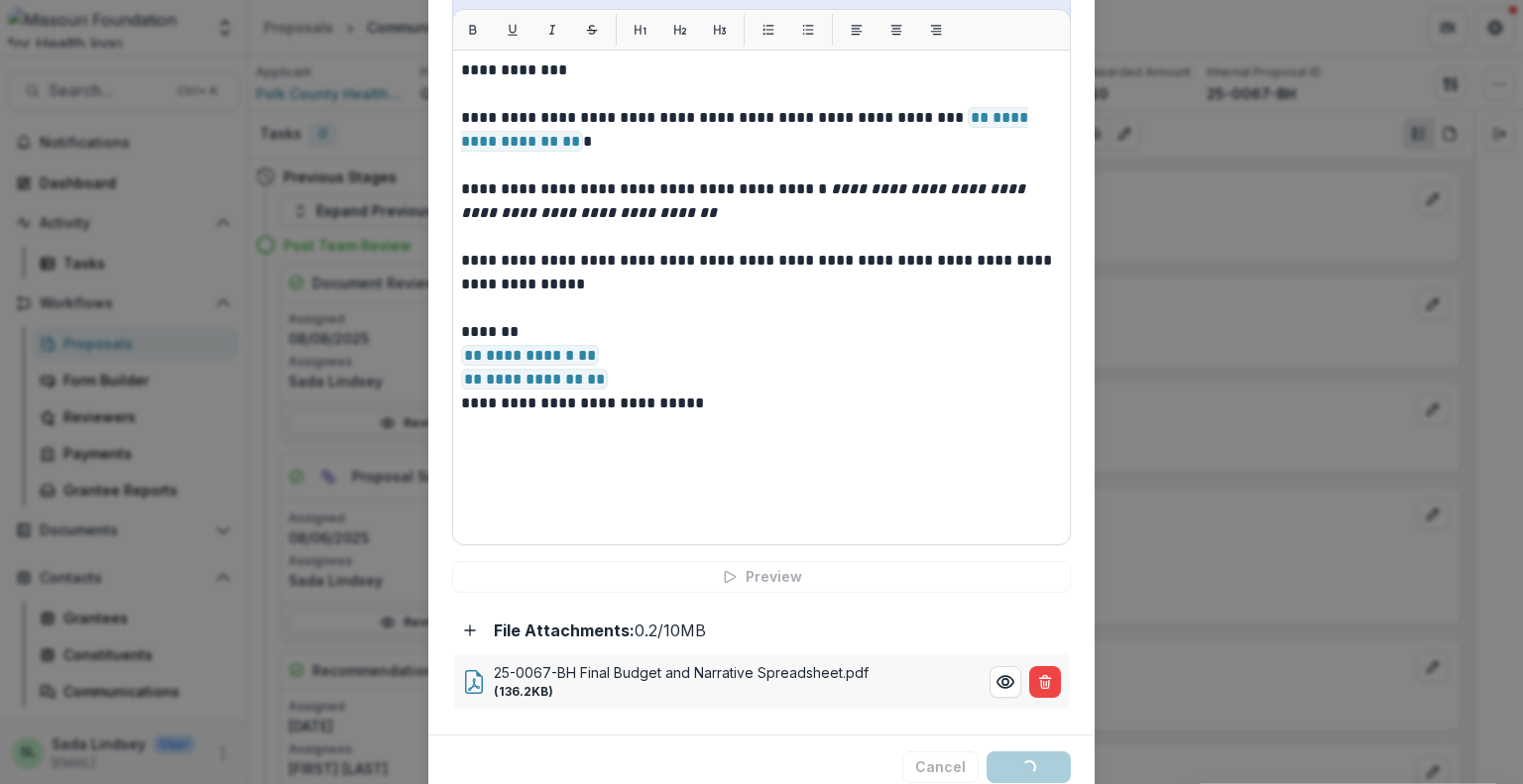 scroll, scrollTop: 0, scrollLeft: 0, axis: both 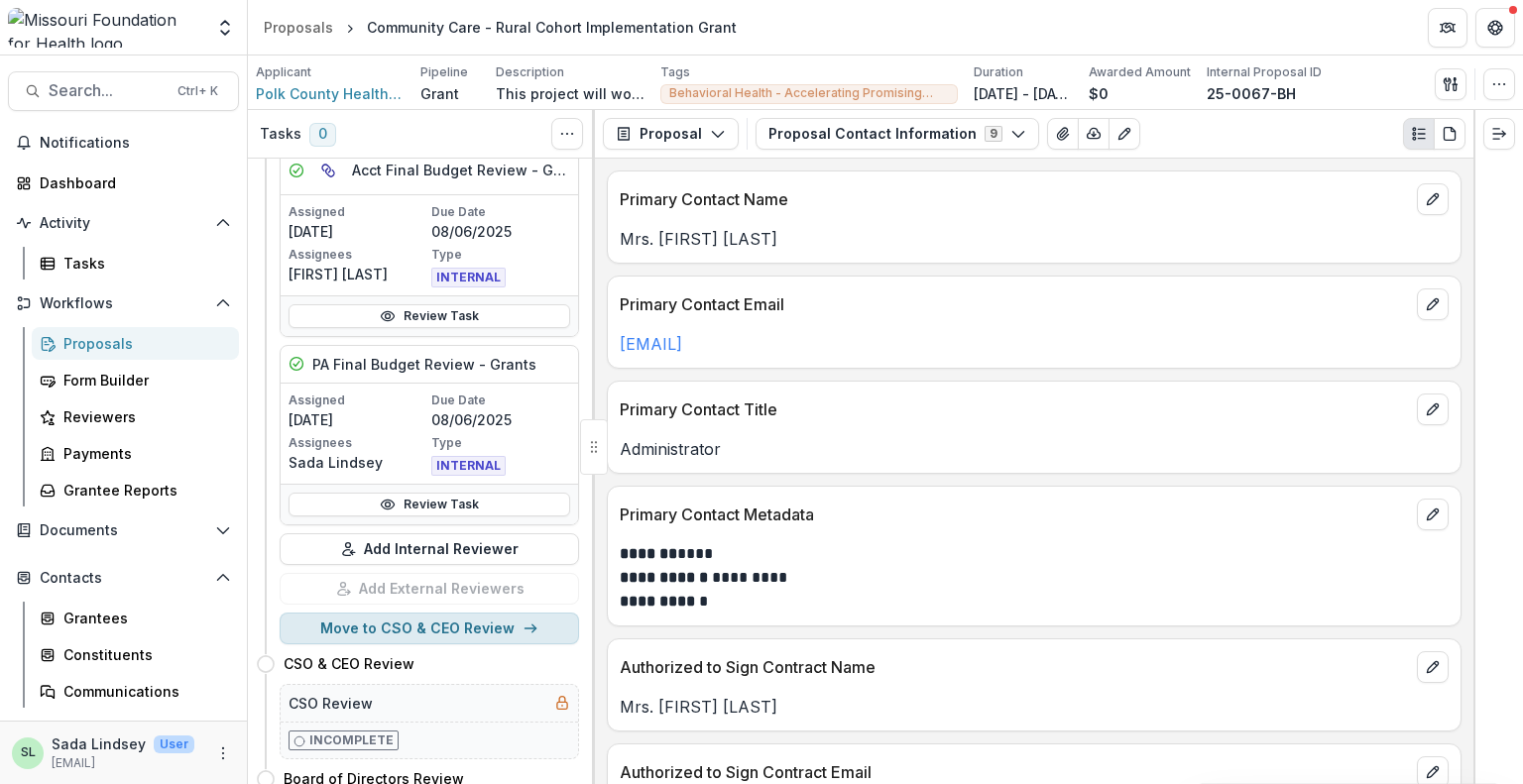click on "Move to CSO & CEO Review" at bounding box center [429, 628] 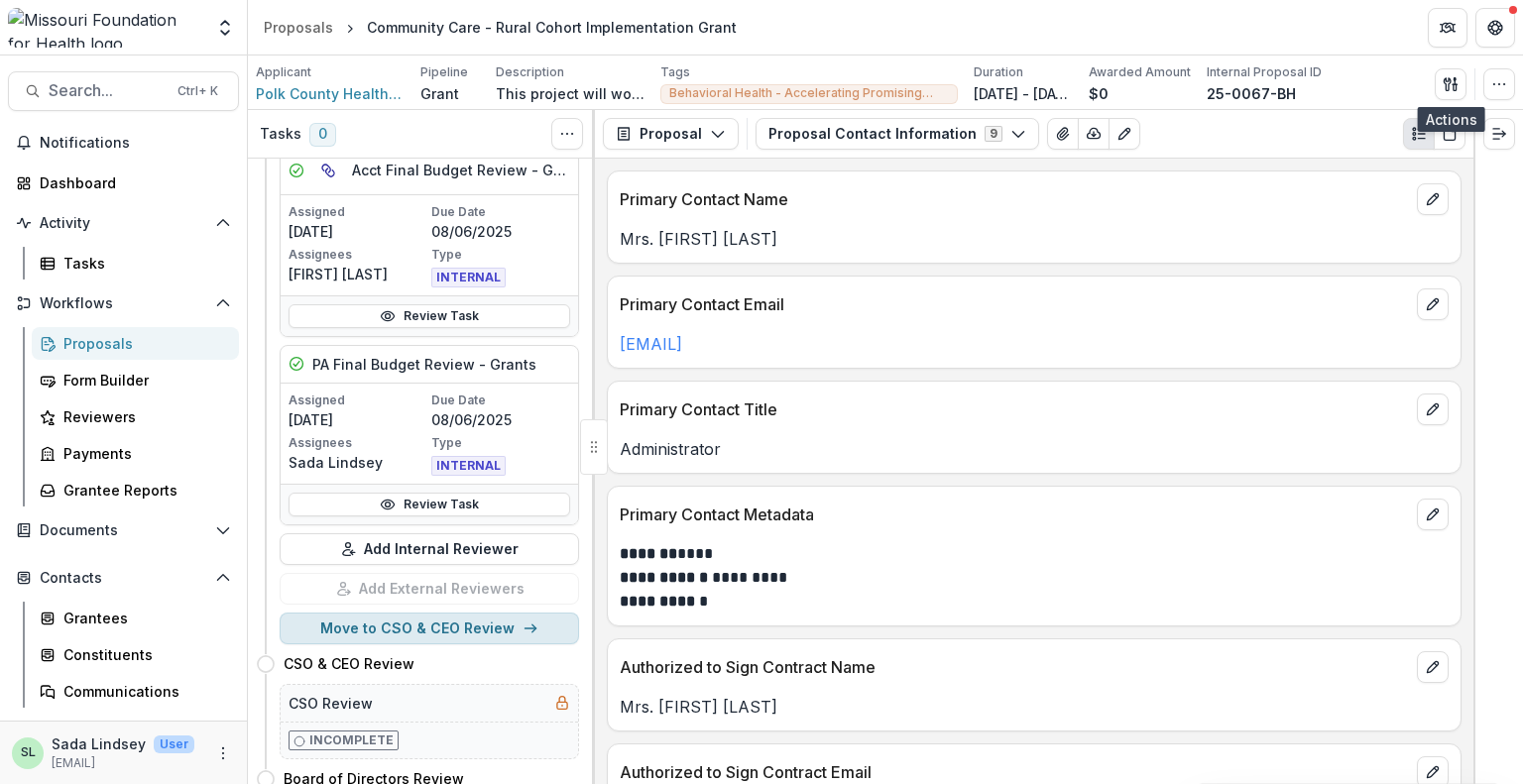 select on "**********" 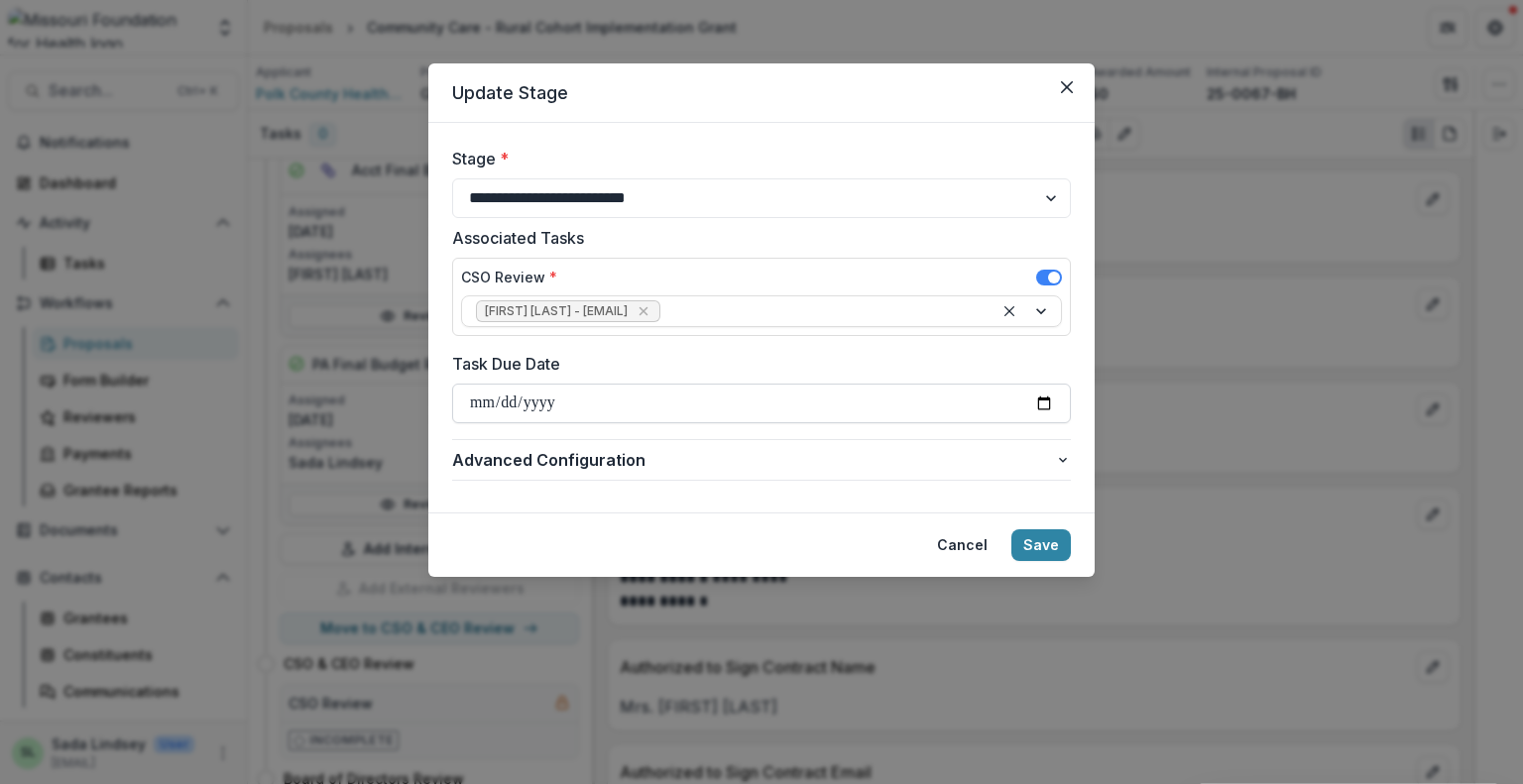 click on "Task Due Date" at bounding box center [762, 403] 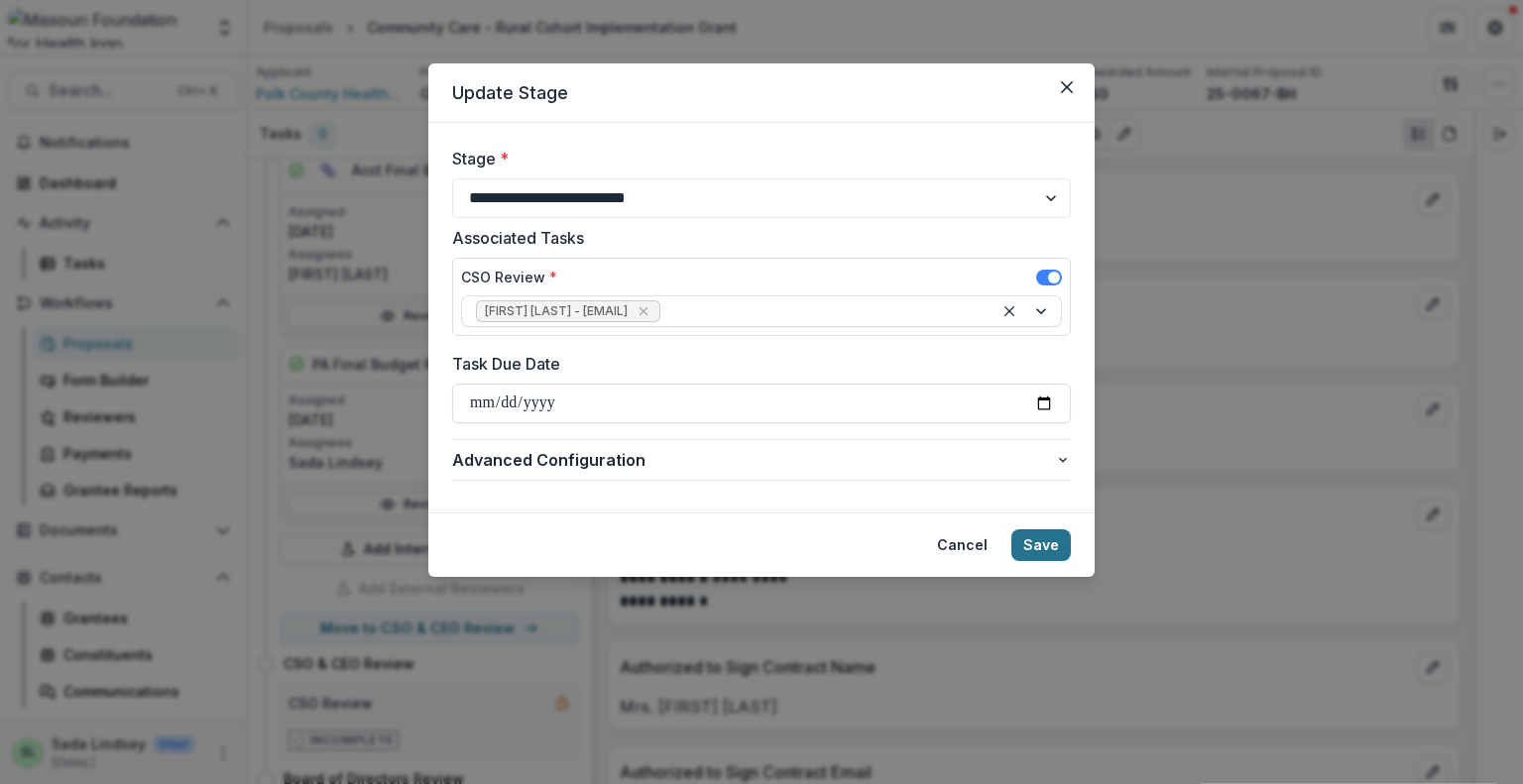 click on "Save" at bounding box center [1041, 545] 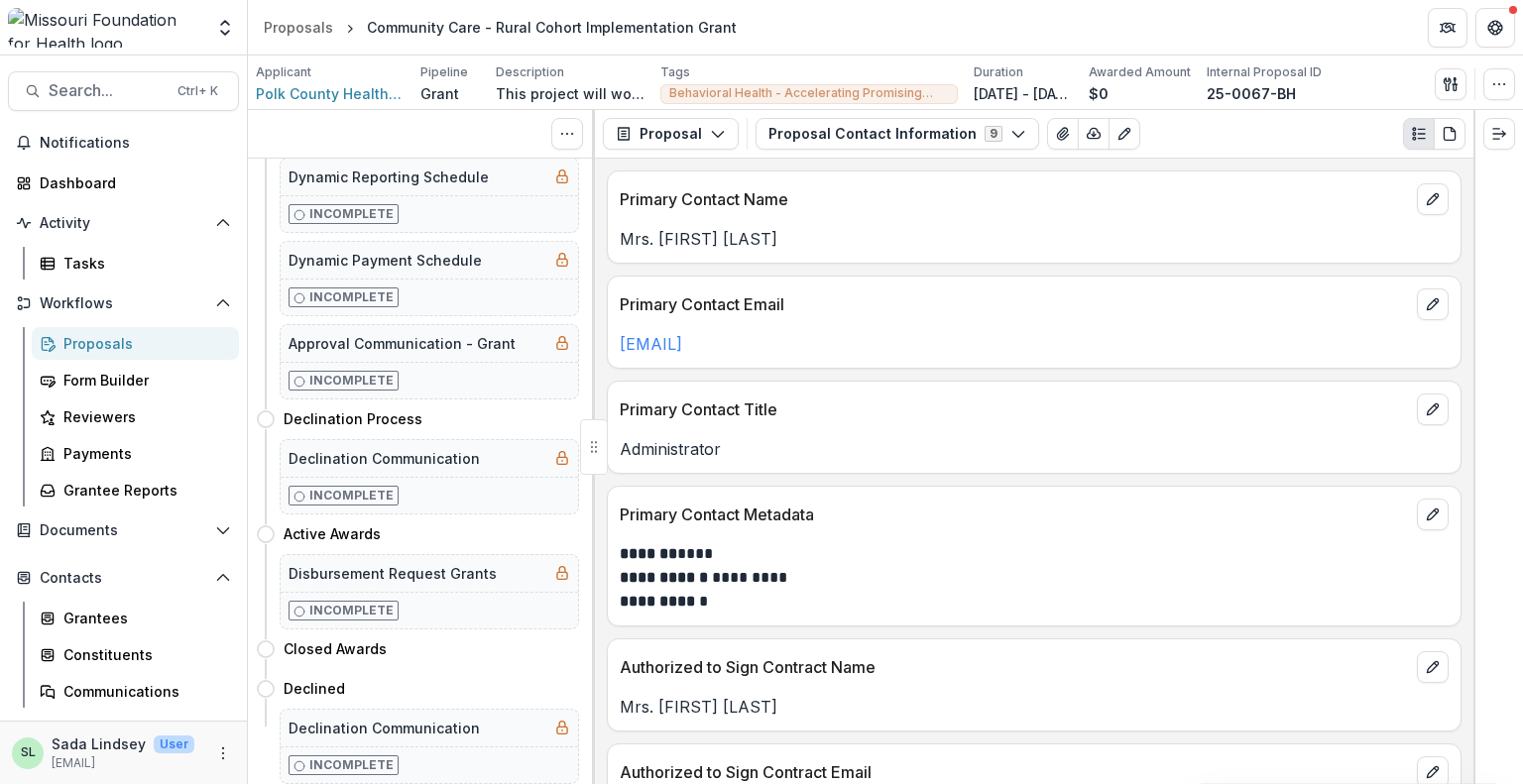 scroll, scrollTop: 0, scrollLeft: 0, axis: both 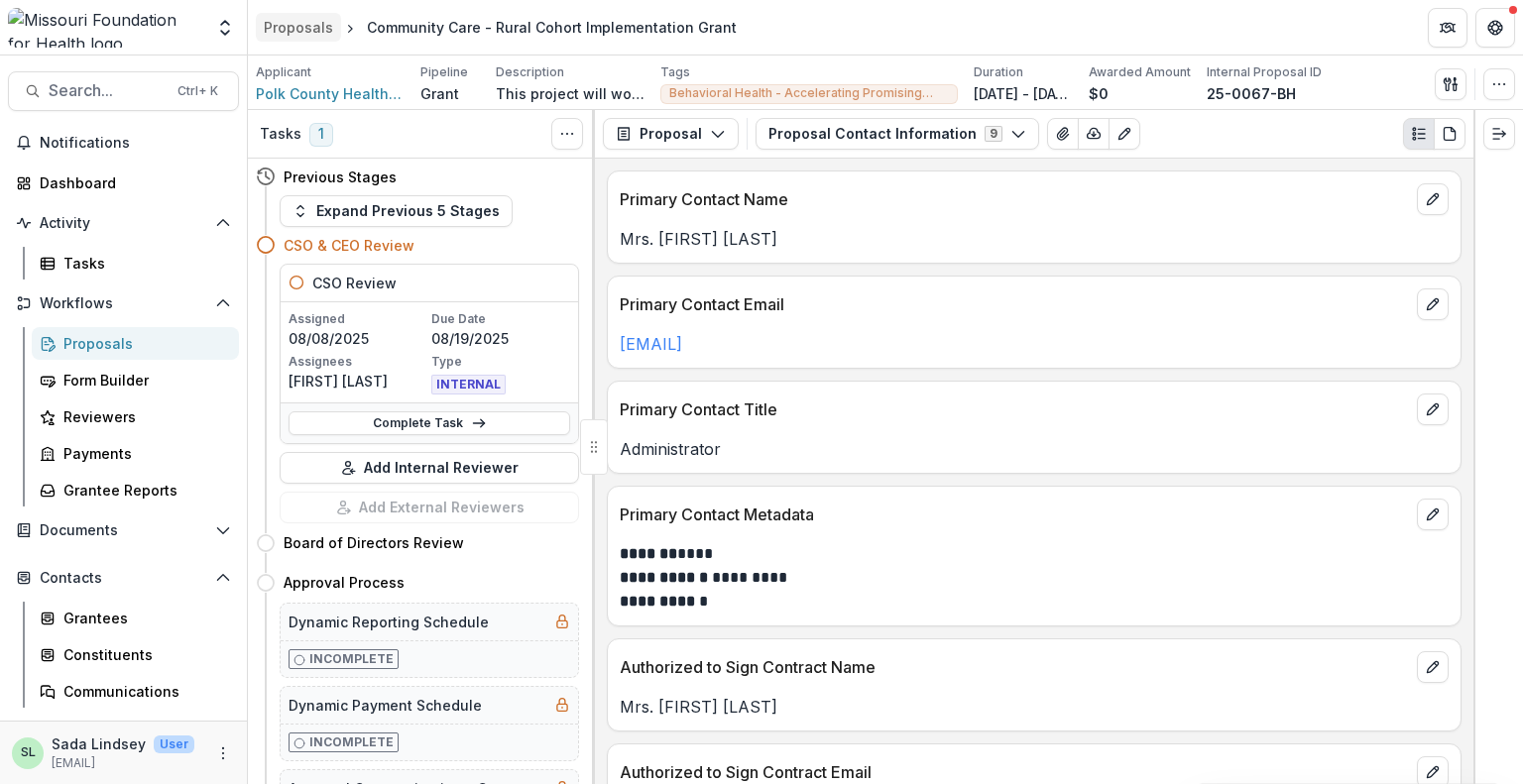 click on "Proposals" at bounding box center (298, 27) 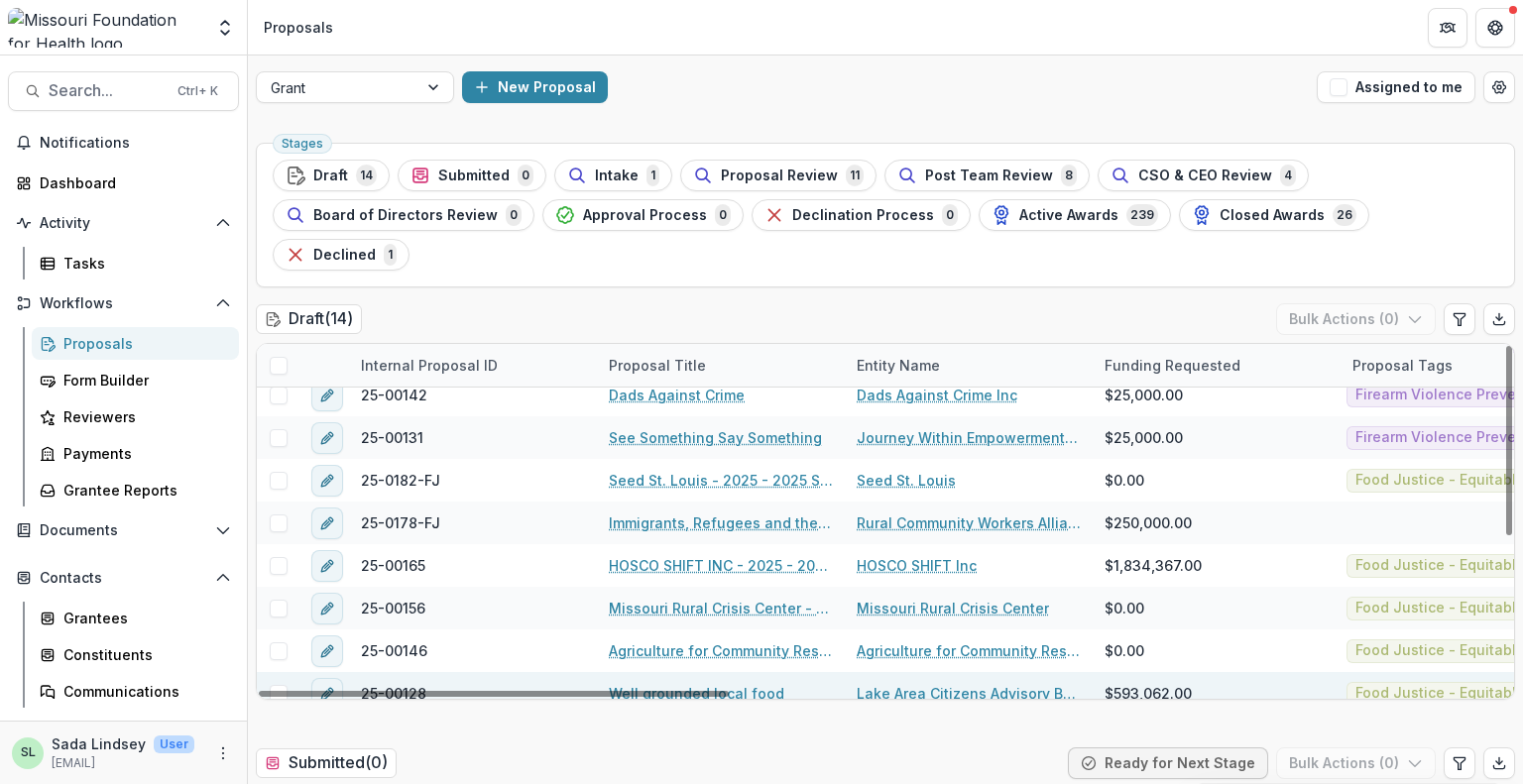 scroll, scrollTop: 284, scrollLeft: 0, axis: vertical 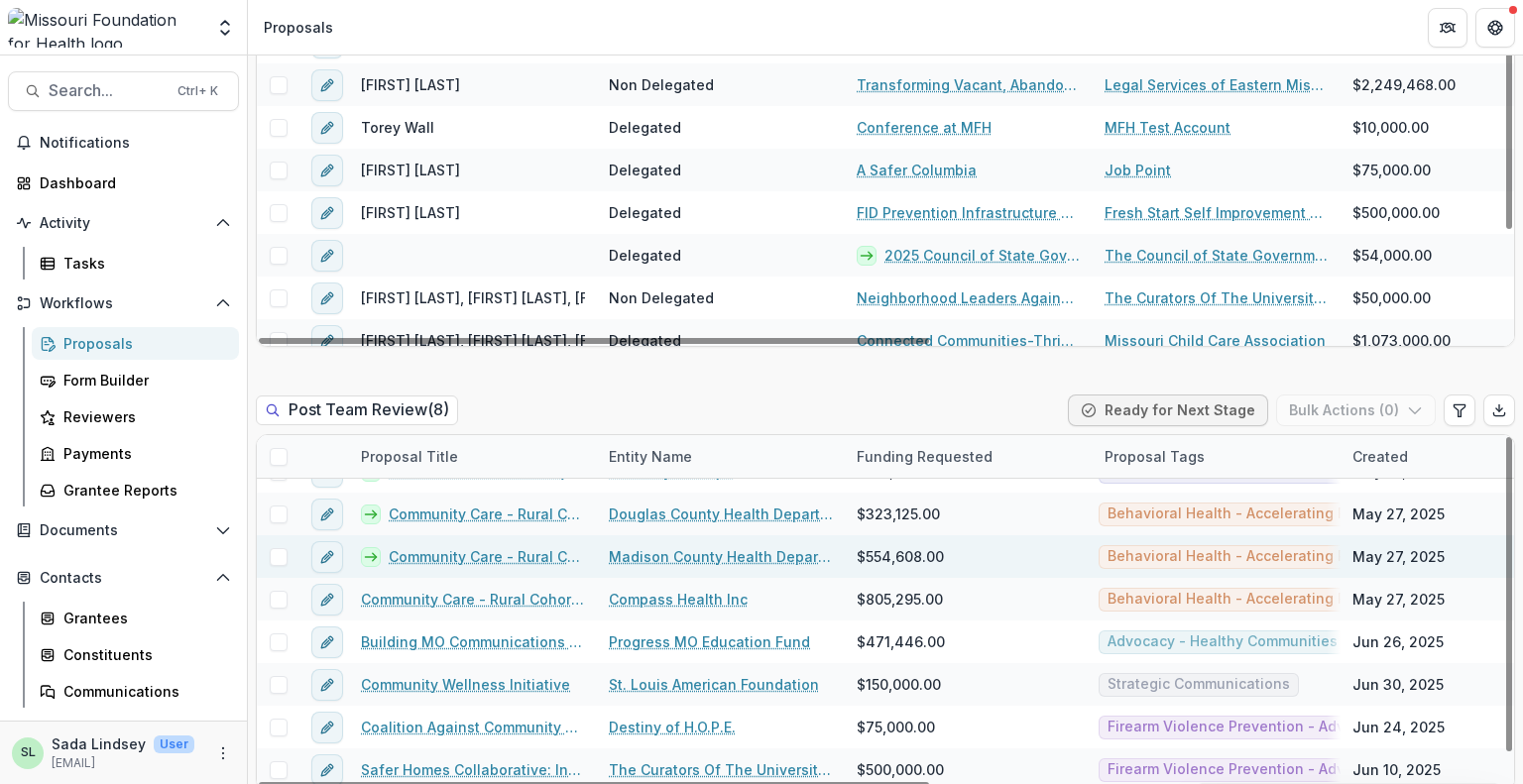 click on "Community Care - Rural Cohort Implementation Grant" at bounding box center (487, 556) 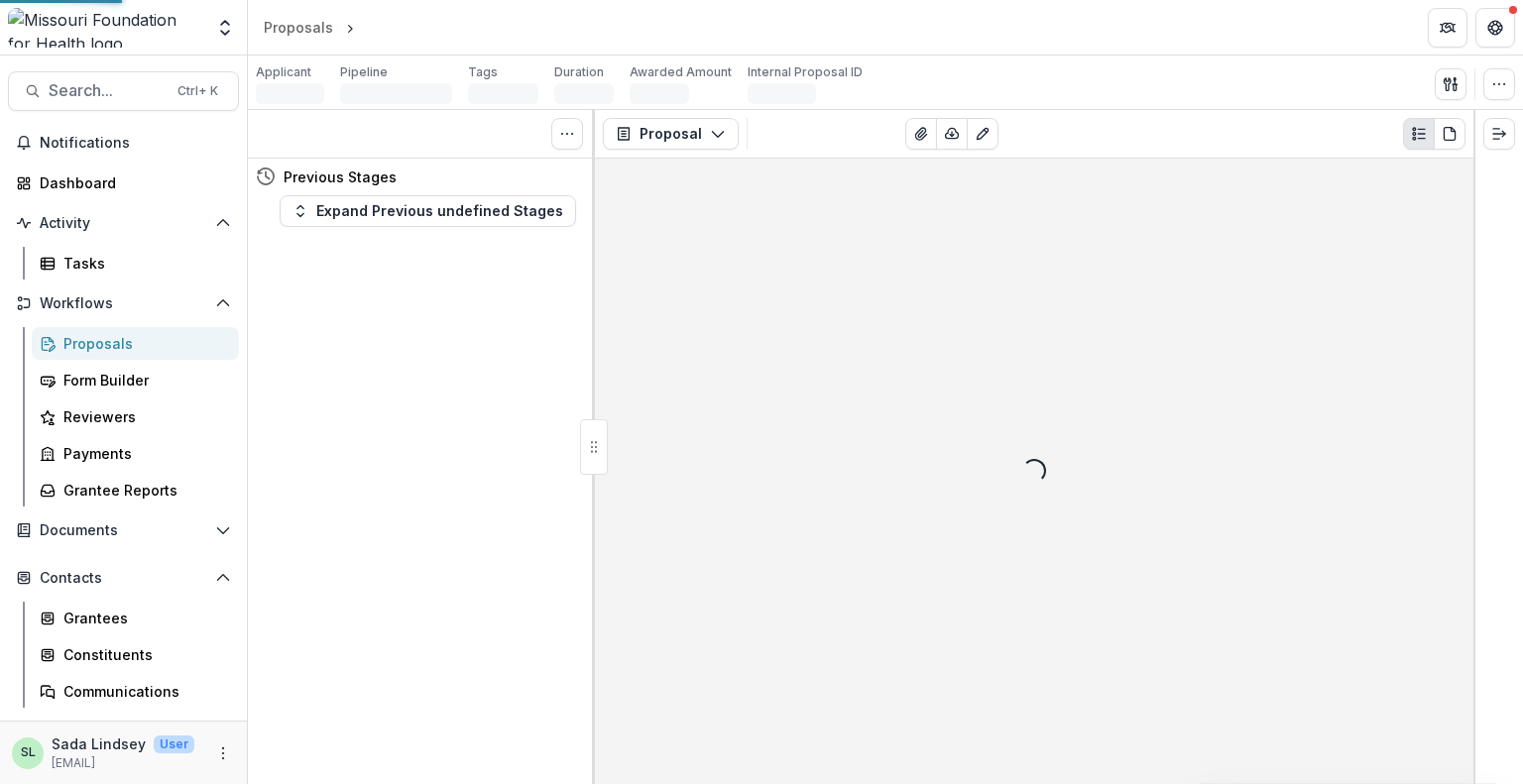 scroll, scrollTop: 0, scrollLeft: 0, axis: both 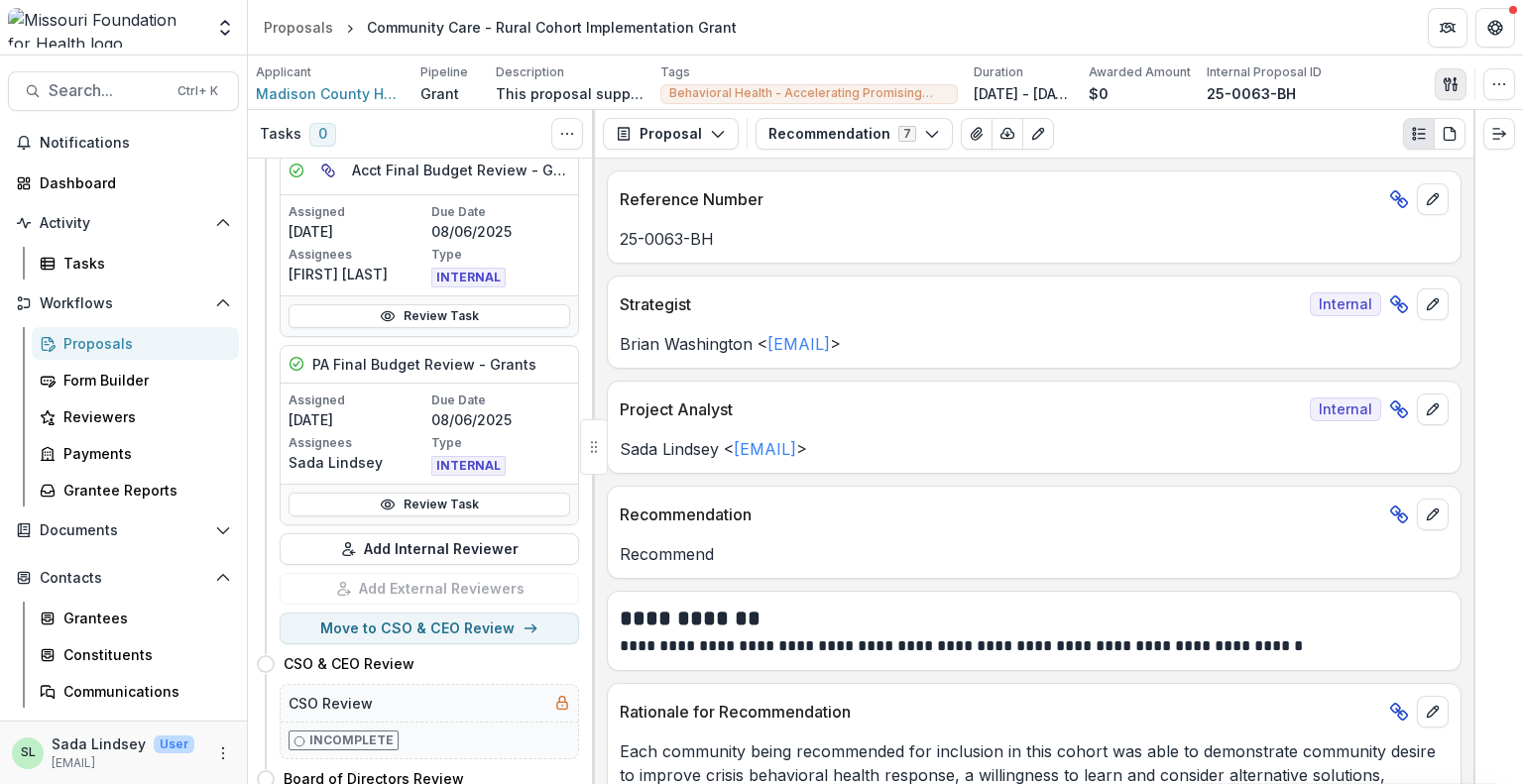click 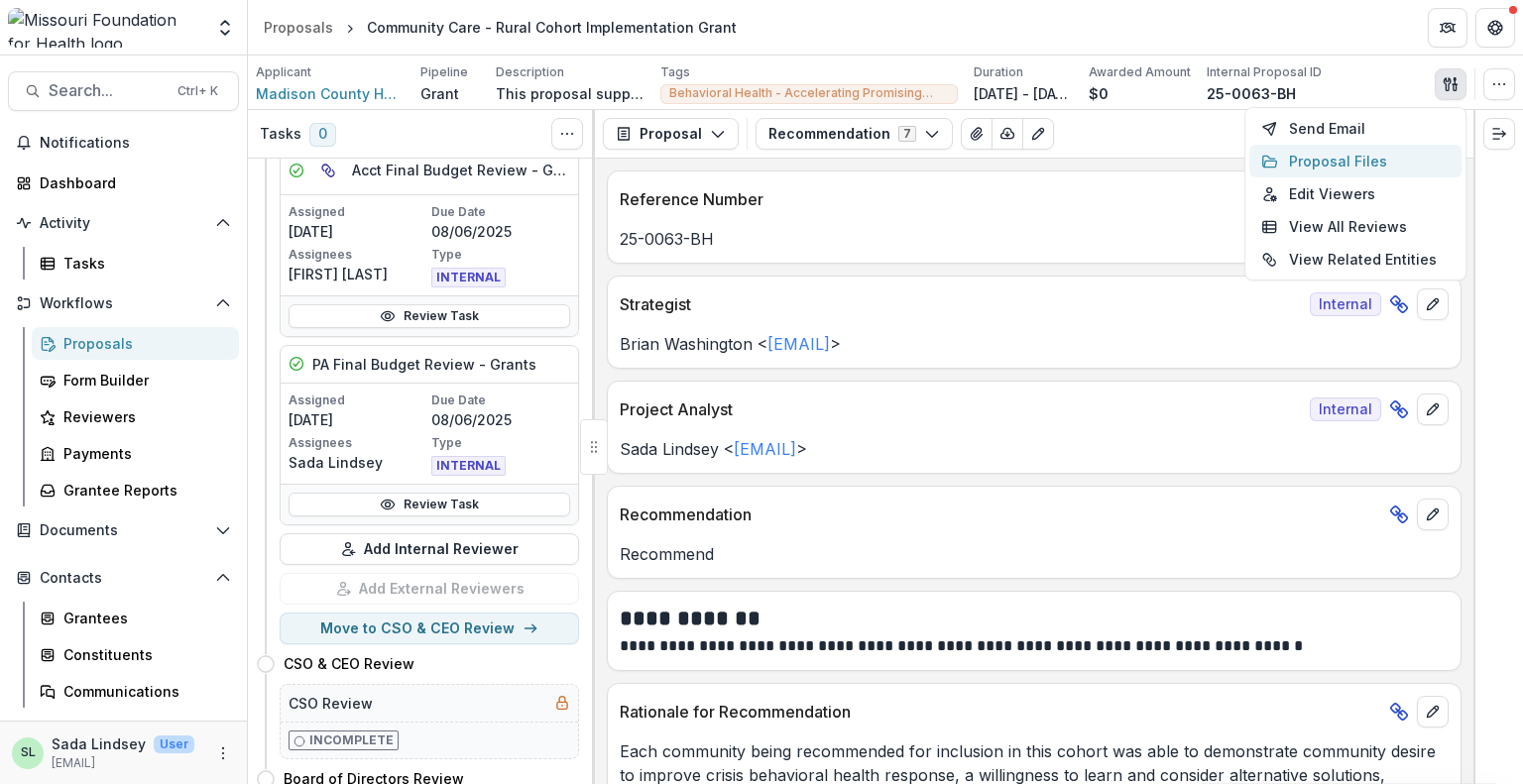 click on "Proposal Files" at bounding box center [1355, 161] 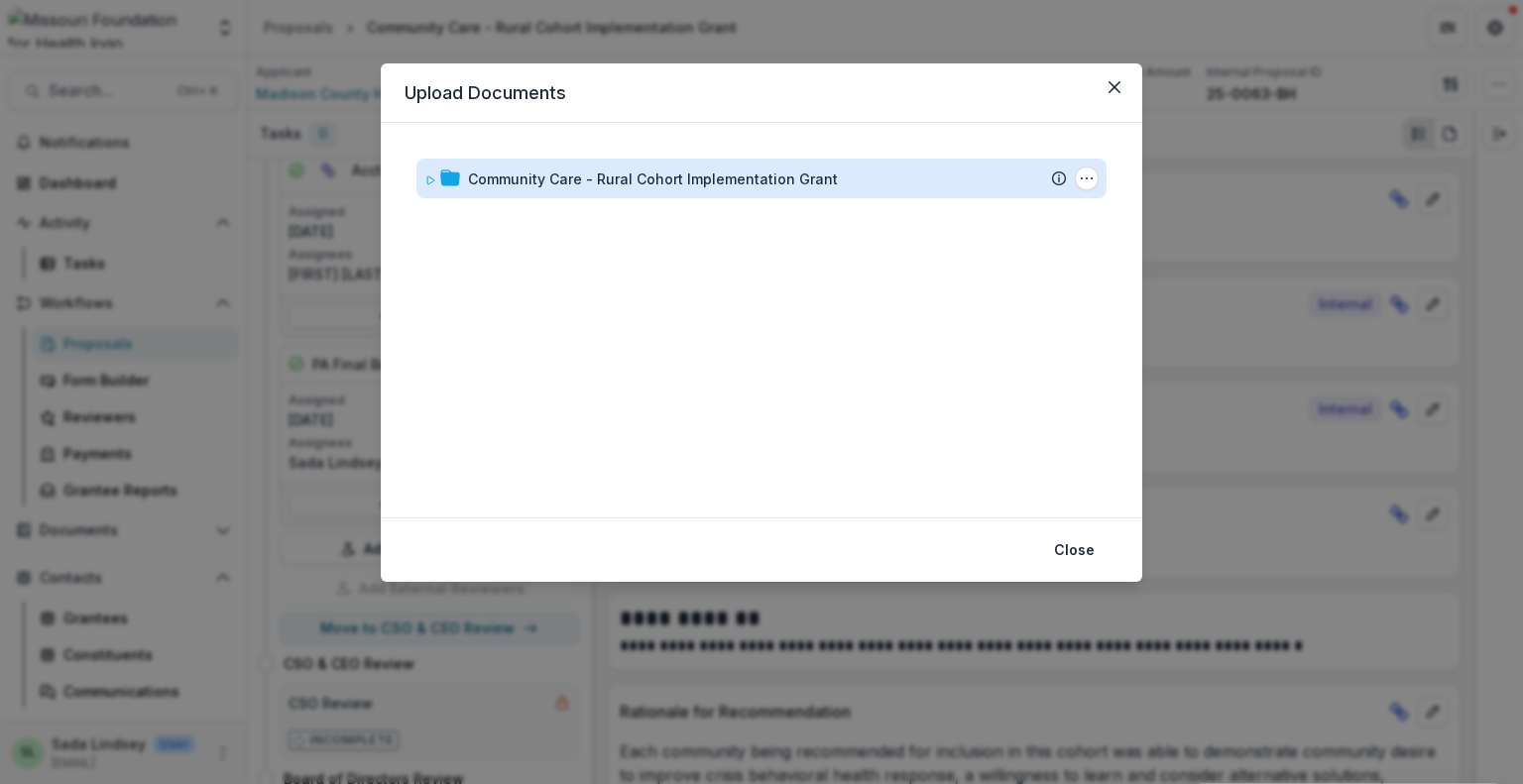 click on "Community Care - Rural Cohort Implementation Grant" at bounding box center (652, 178) 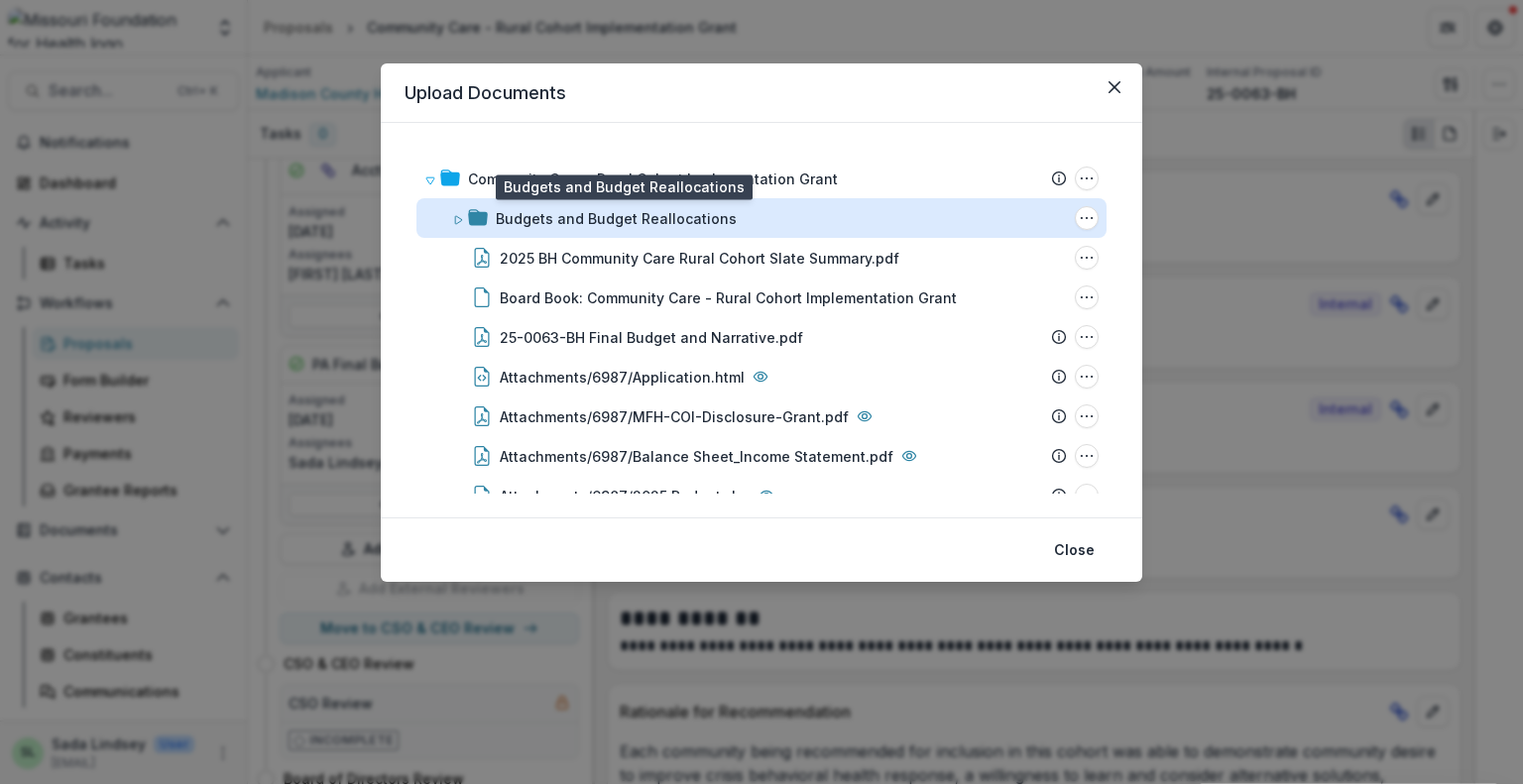 click on "Budgets and Budget Reallocations" at bounding box center [616, 218] 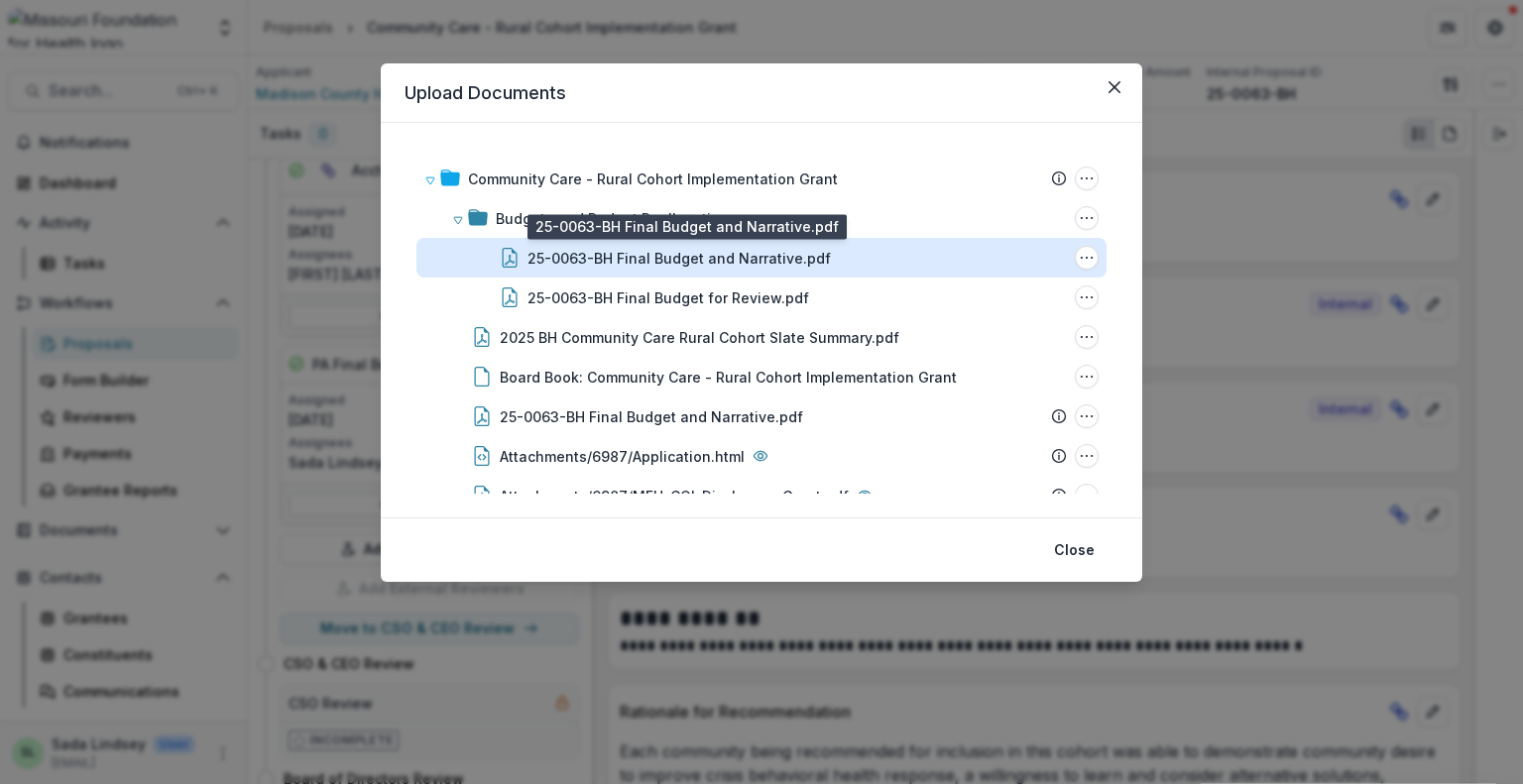 click on "25-0063-BH Final Budget and Narrative.pdf" at bounding box center (679, 258) 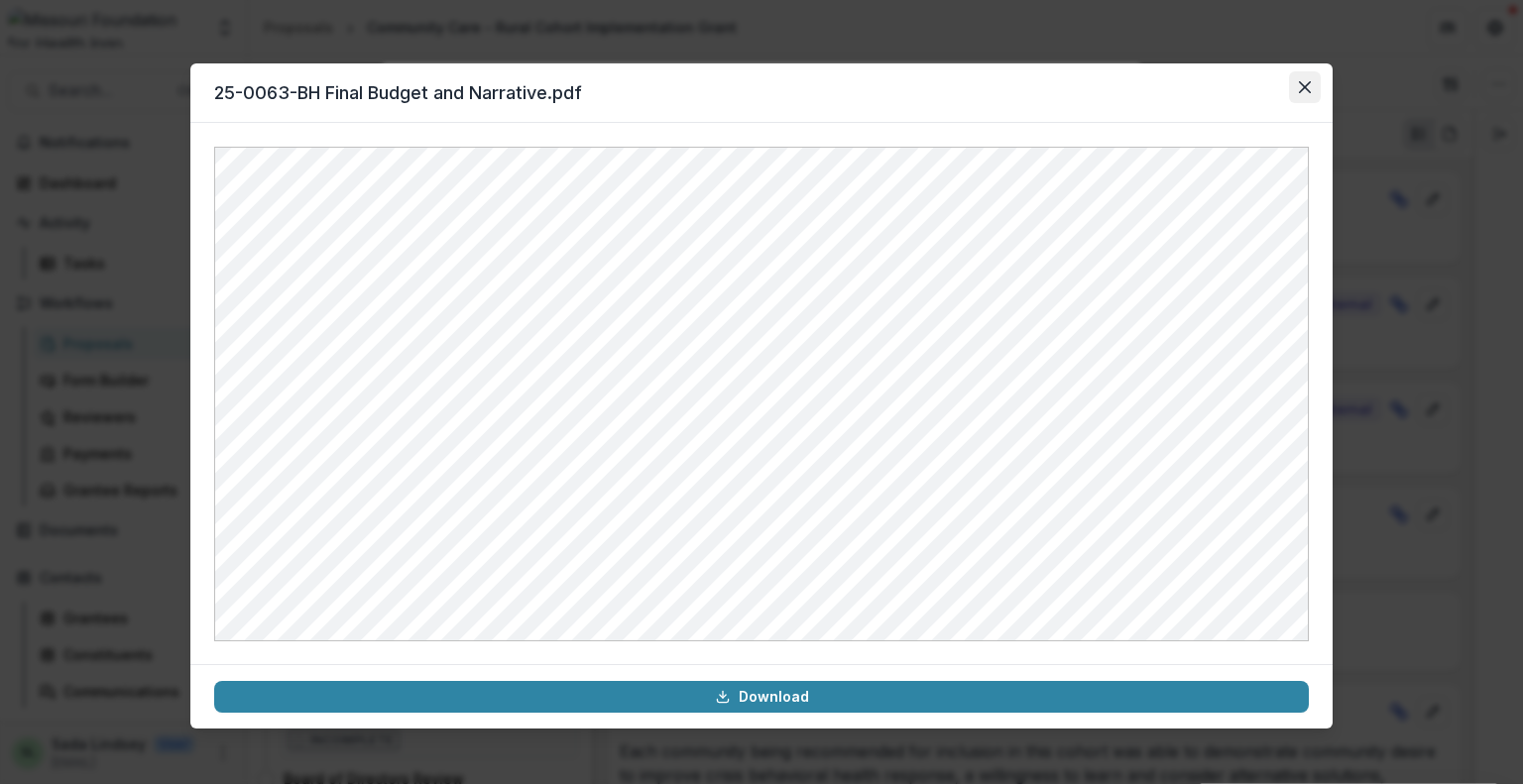 click at bounding box center [1305, 87] 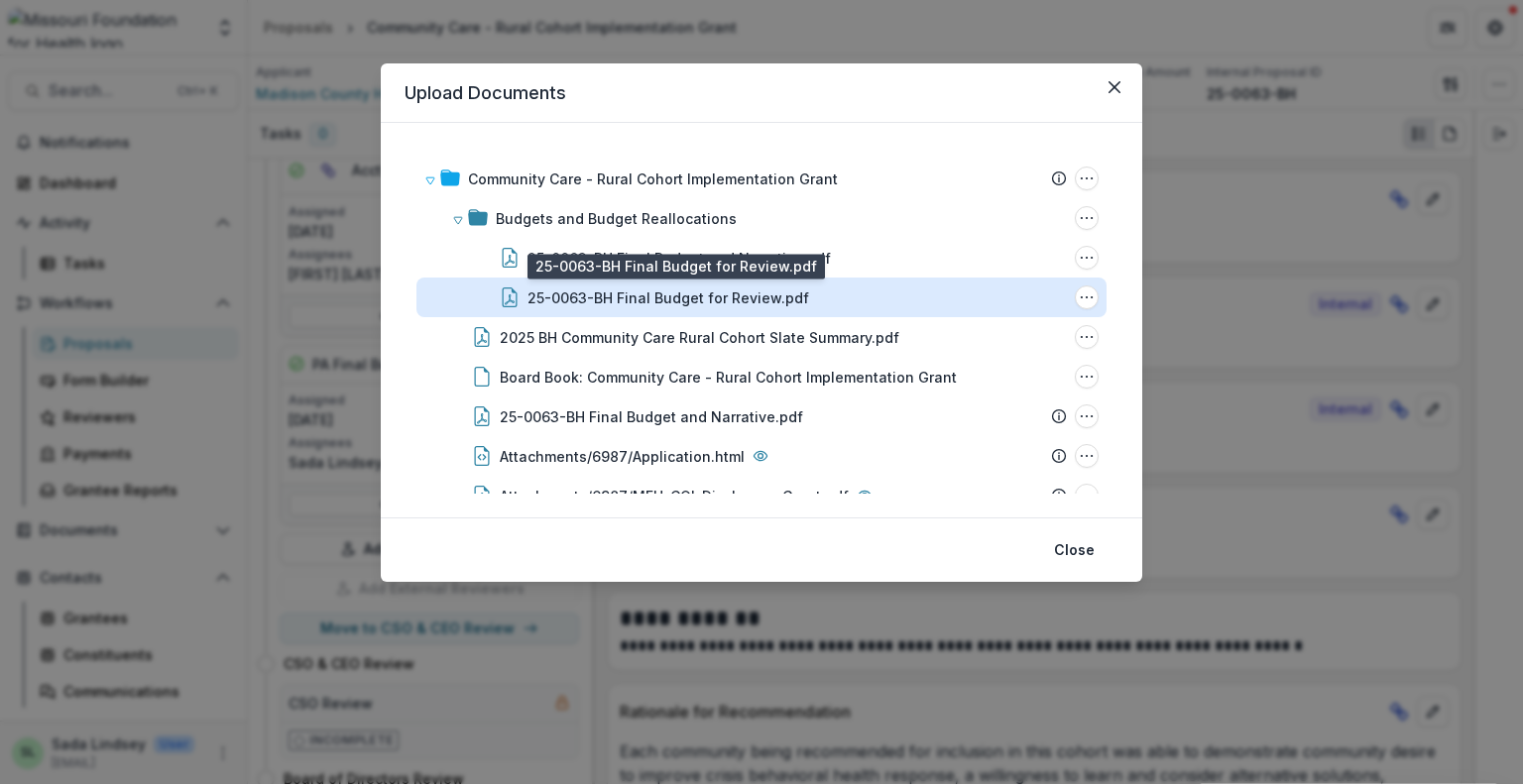 click on "25-0063-BH Final Budget for Review.pdf" at bounding box center (668, 297) 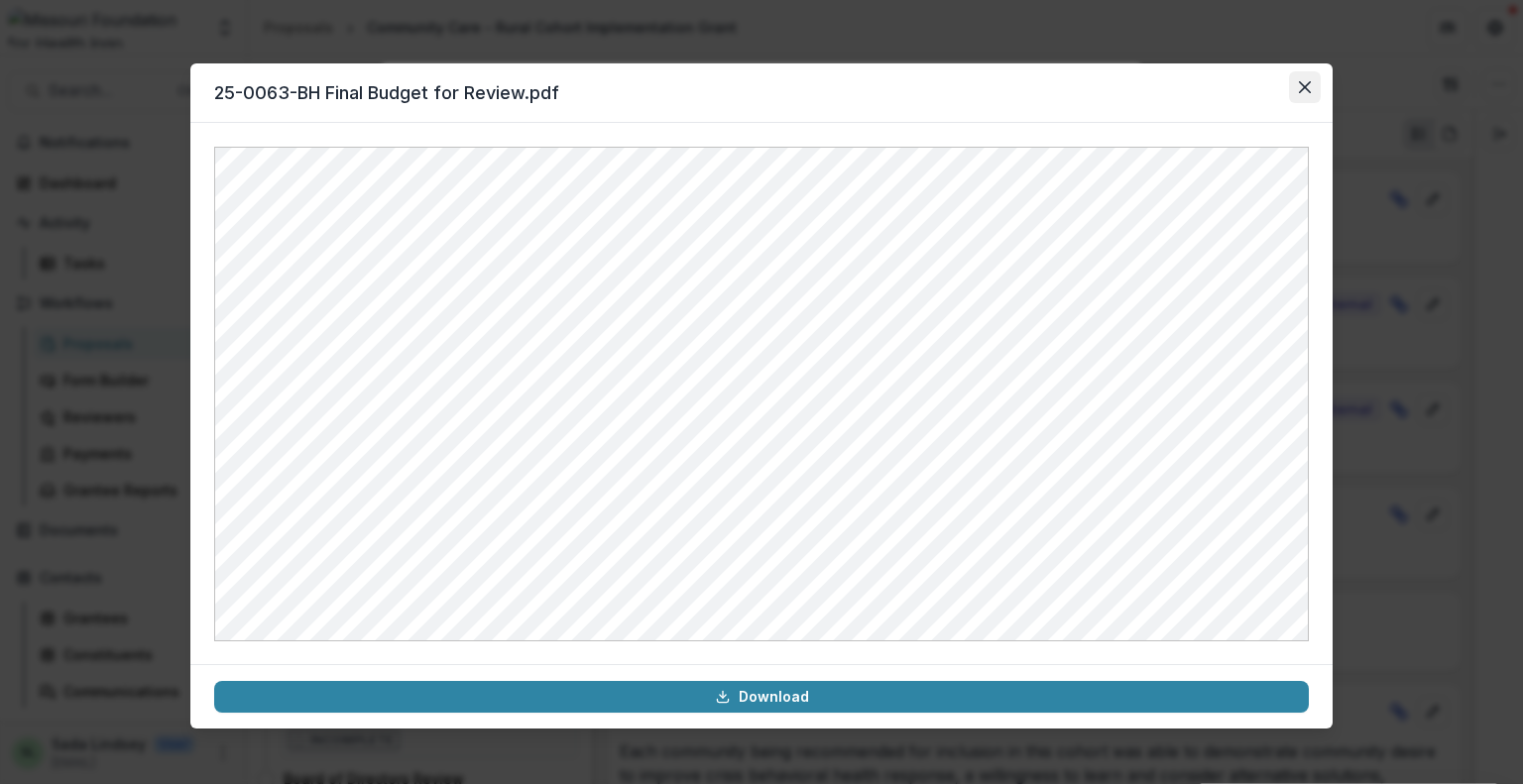 click 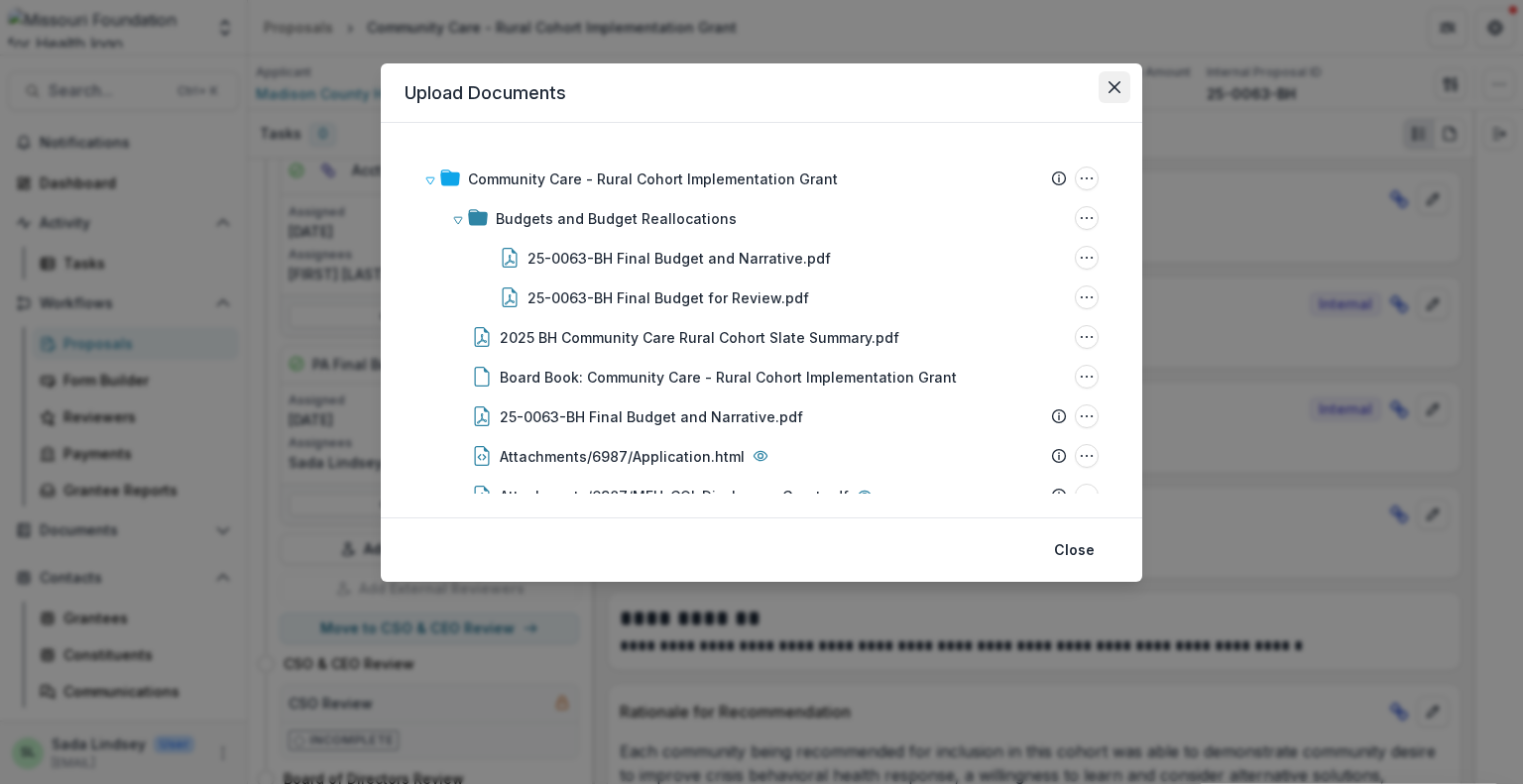 click at bounding box center [1114, 87] 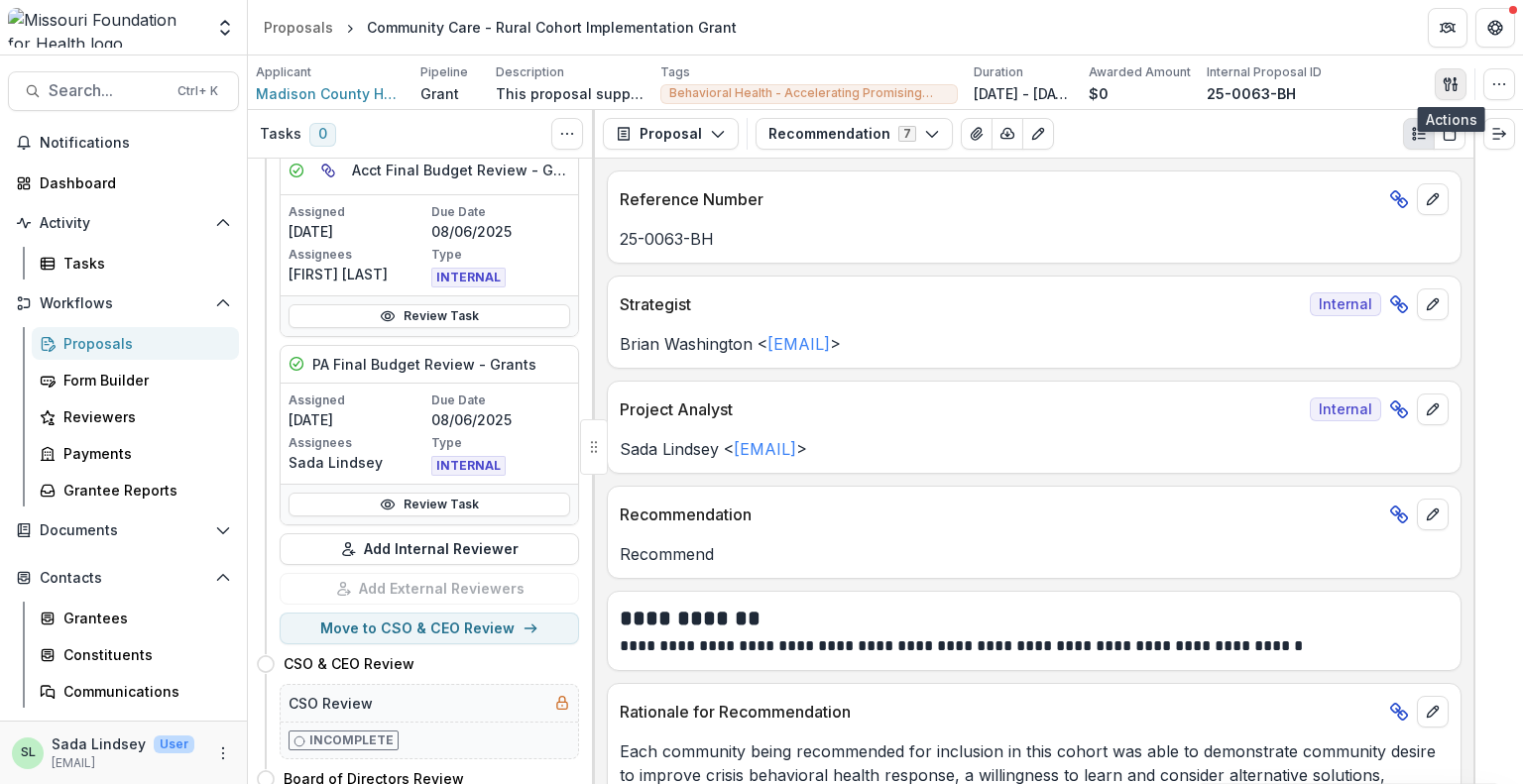 click 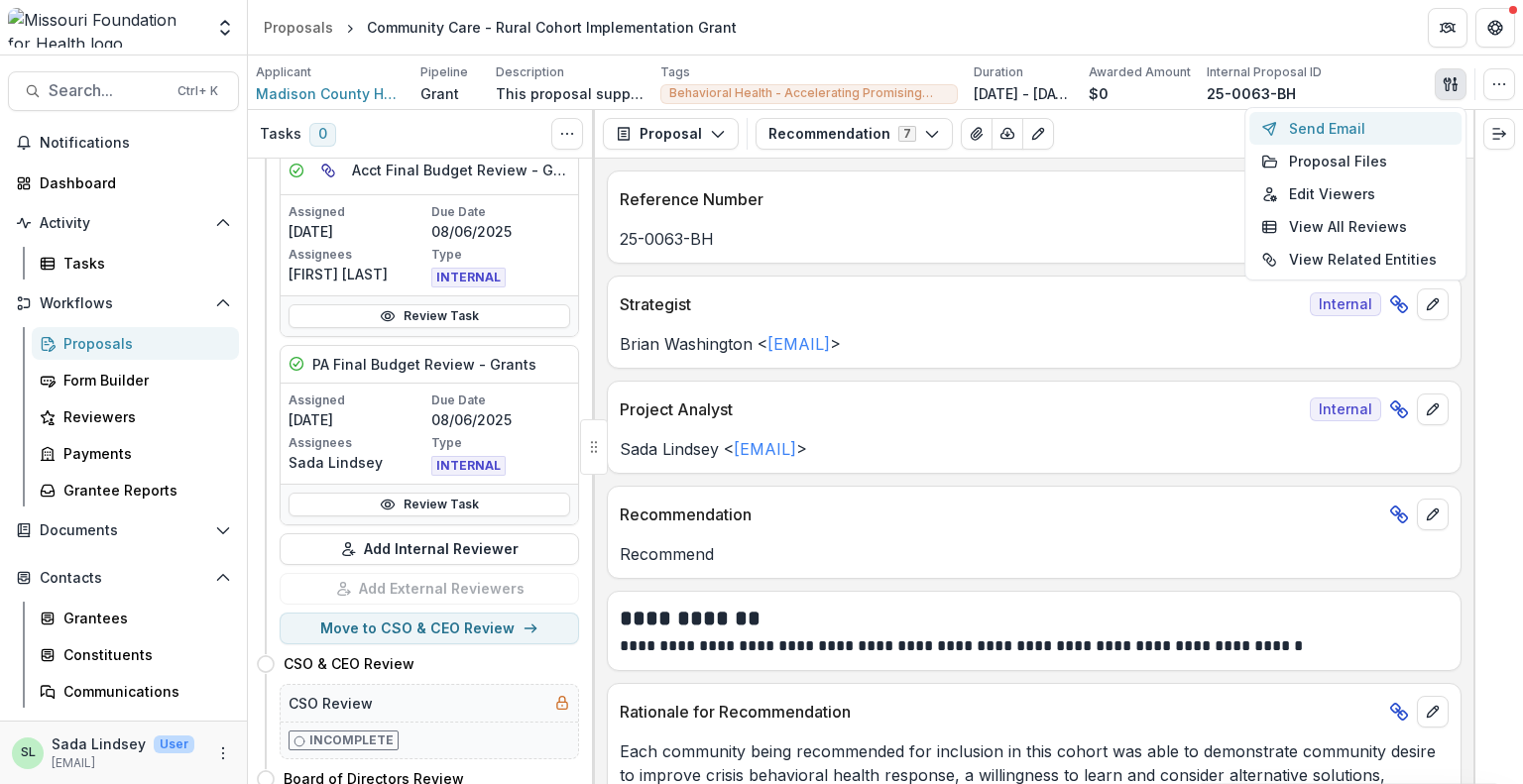 click on "Send Email" at bounding box center (1355, 128) 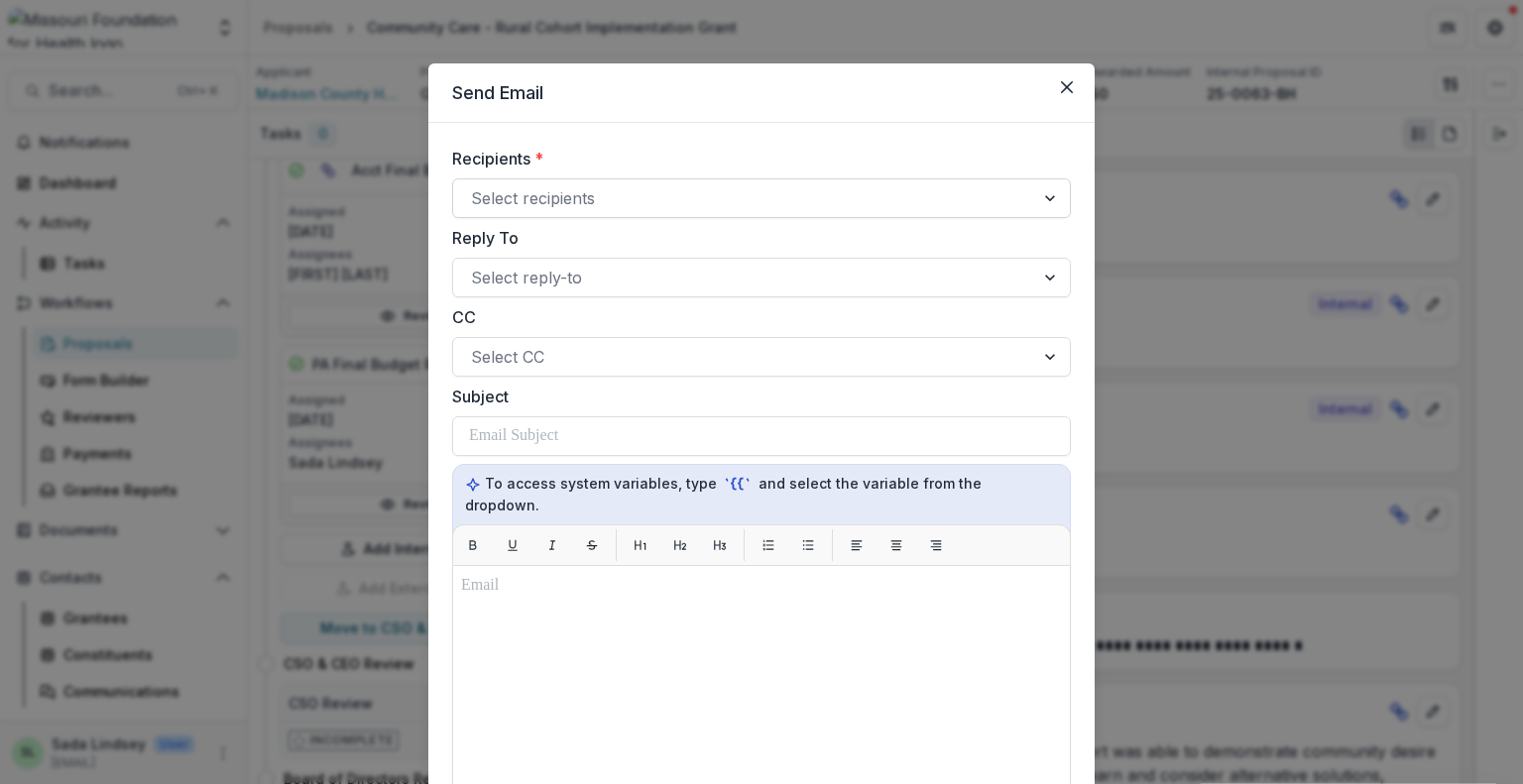 click at bounding box center [744, 198] 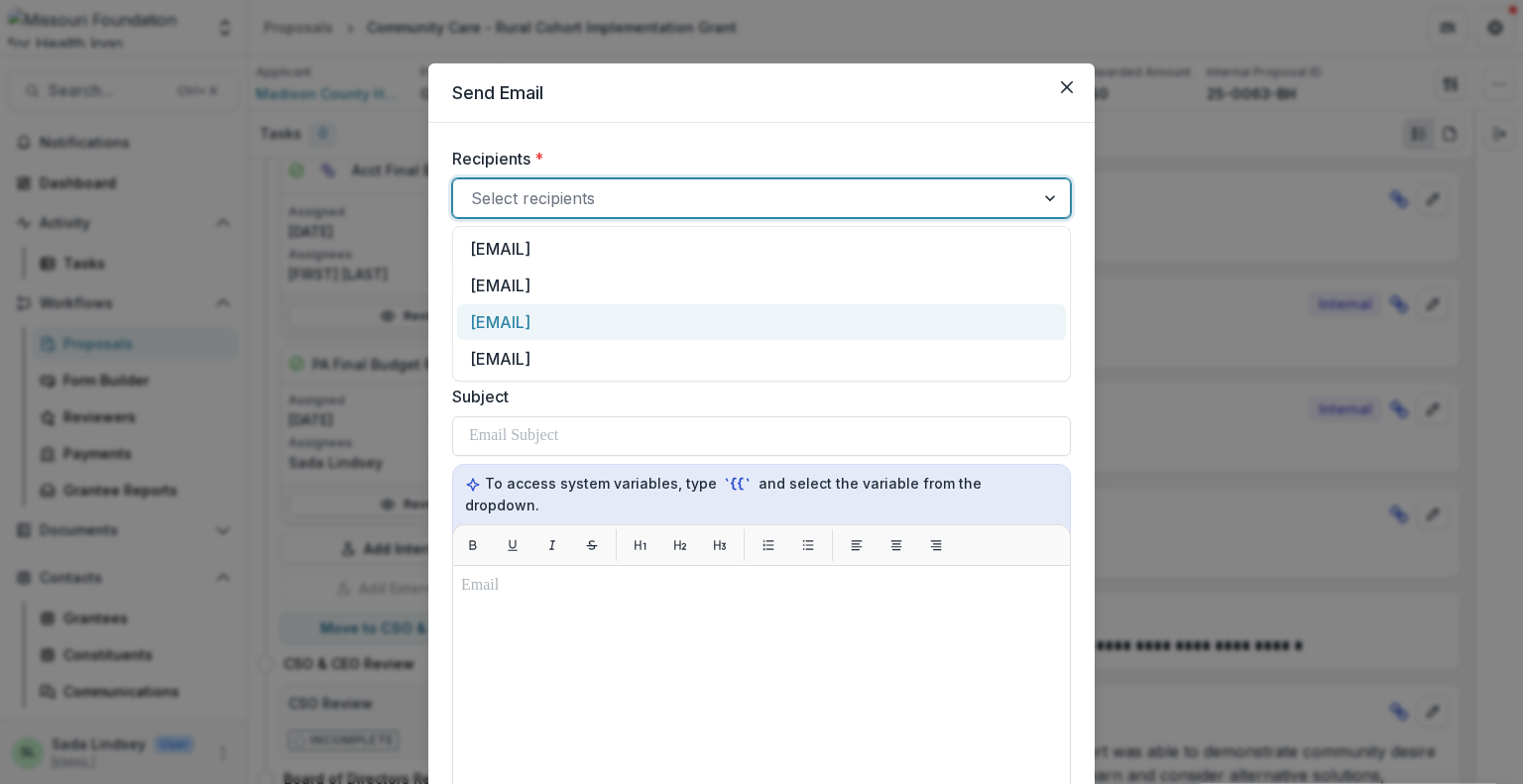 click on "becky.mcfarland@lpha.mo.gov" at bounding box center [762, 322] 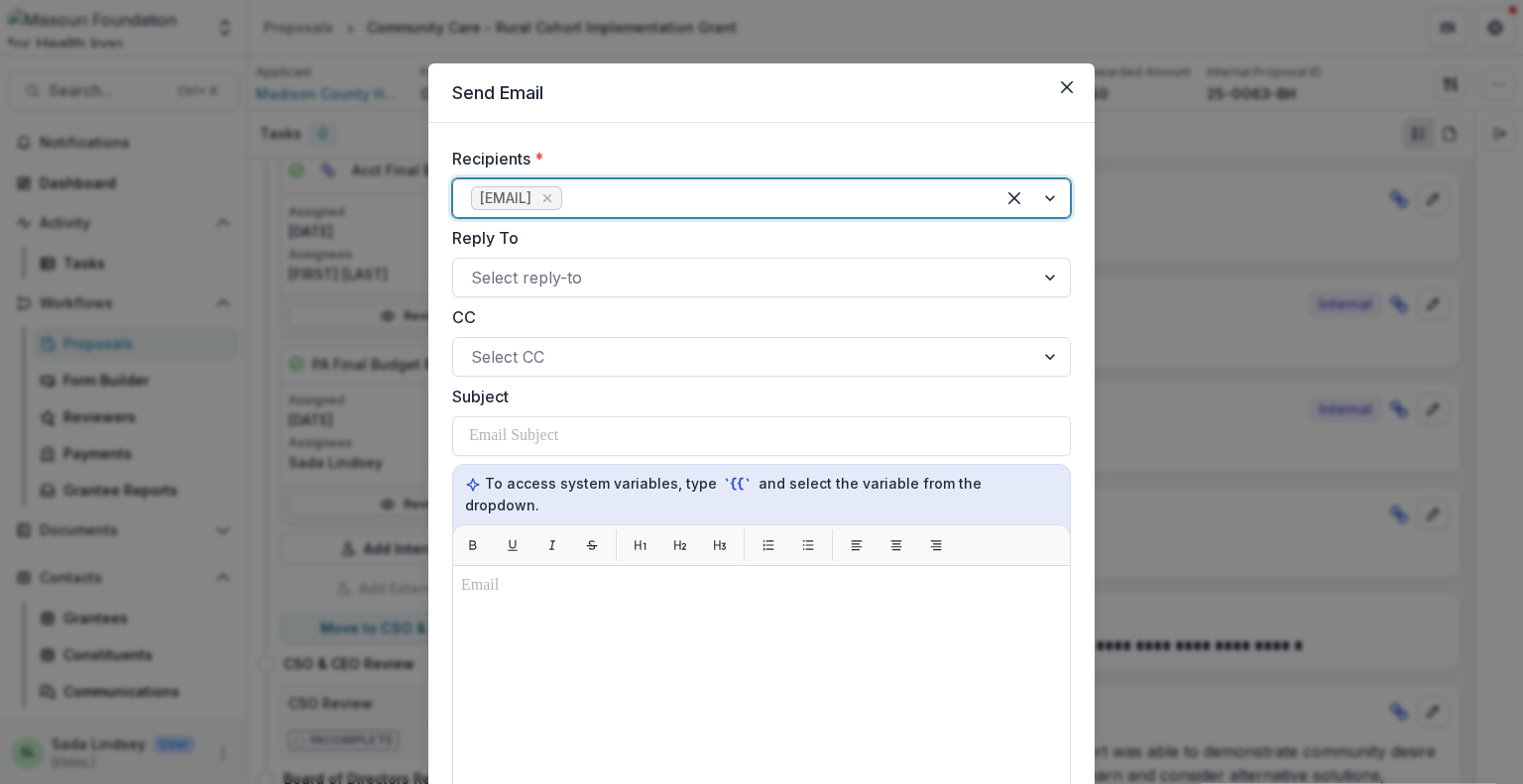 click at bounding box center (771, 198) 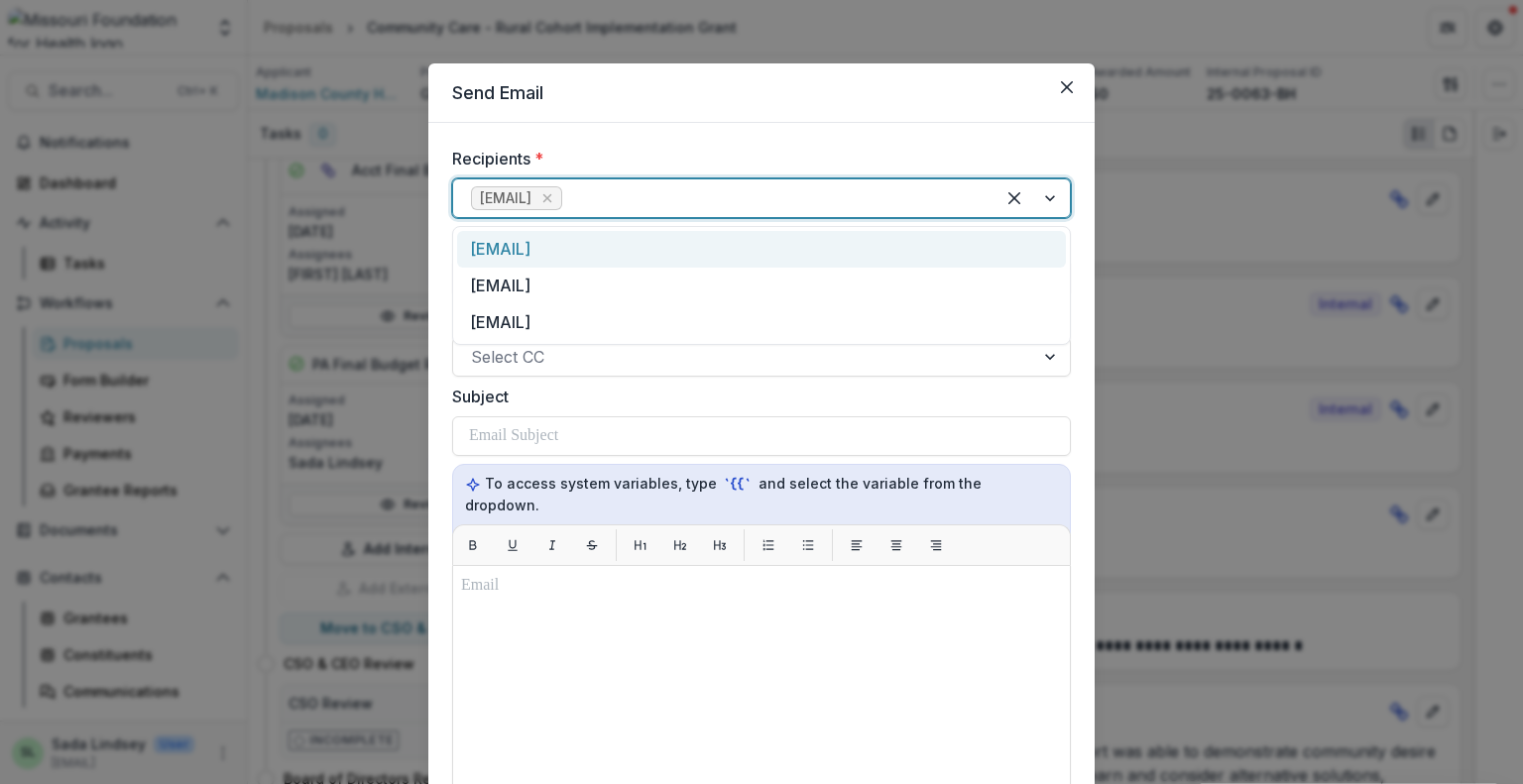 click on "martha.senter@lpha.mo.gov" at bounding box center [762, 249] 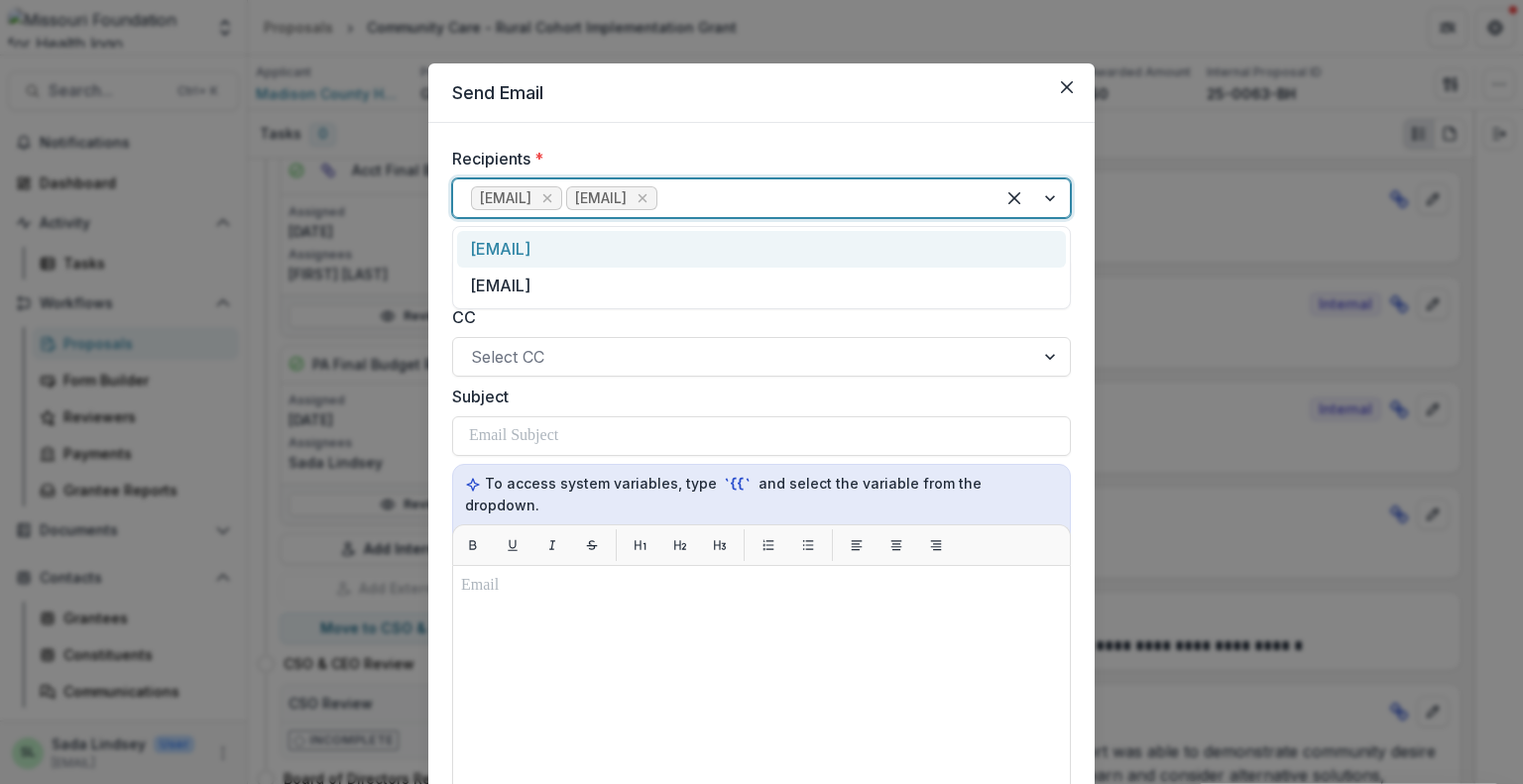 click at bounding box center [819, 198] 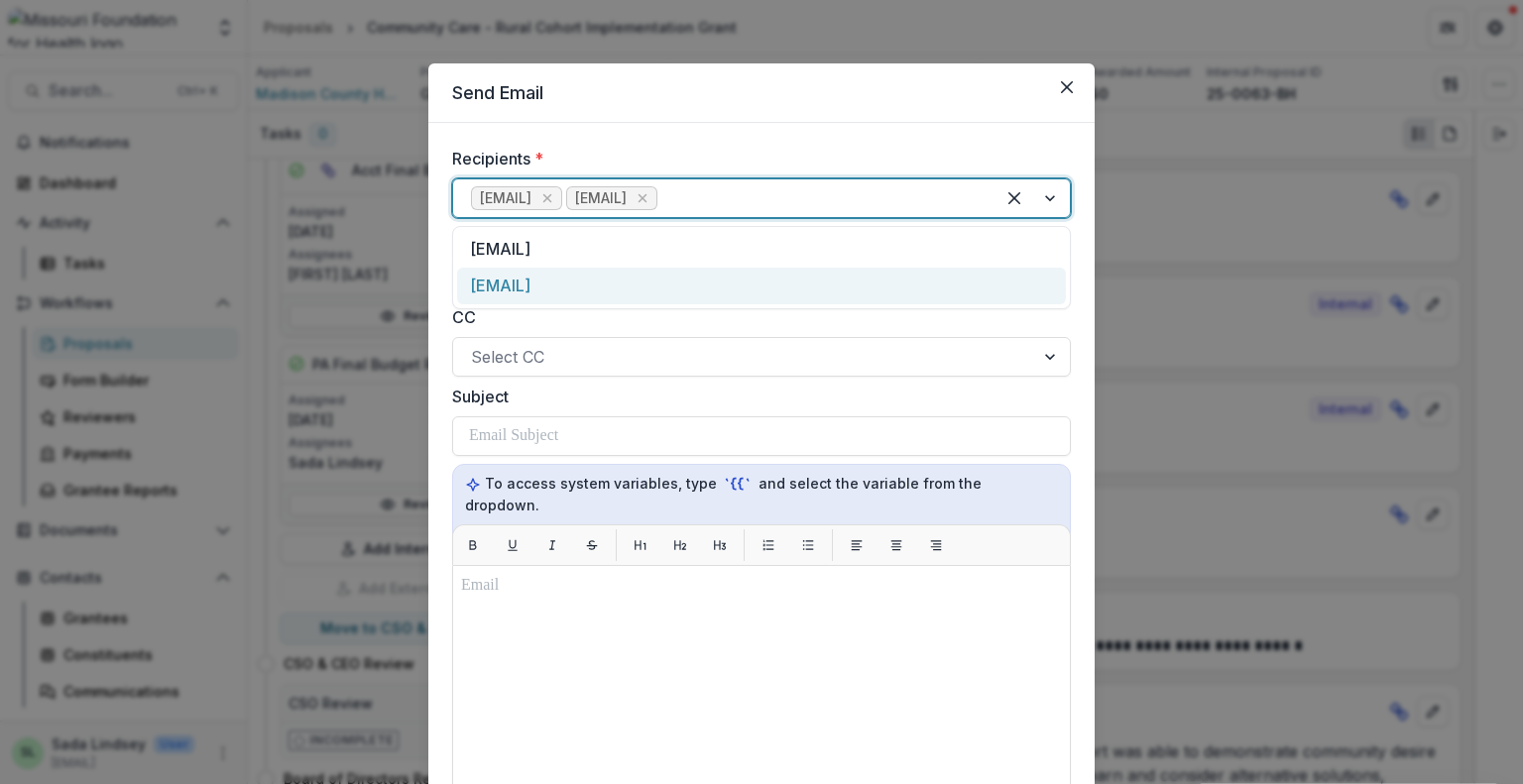 click on "teresa.rehkop@lpha.mo.gov" at bounding box center (762, 285) 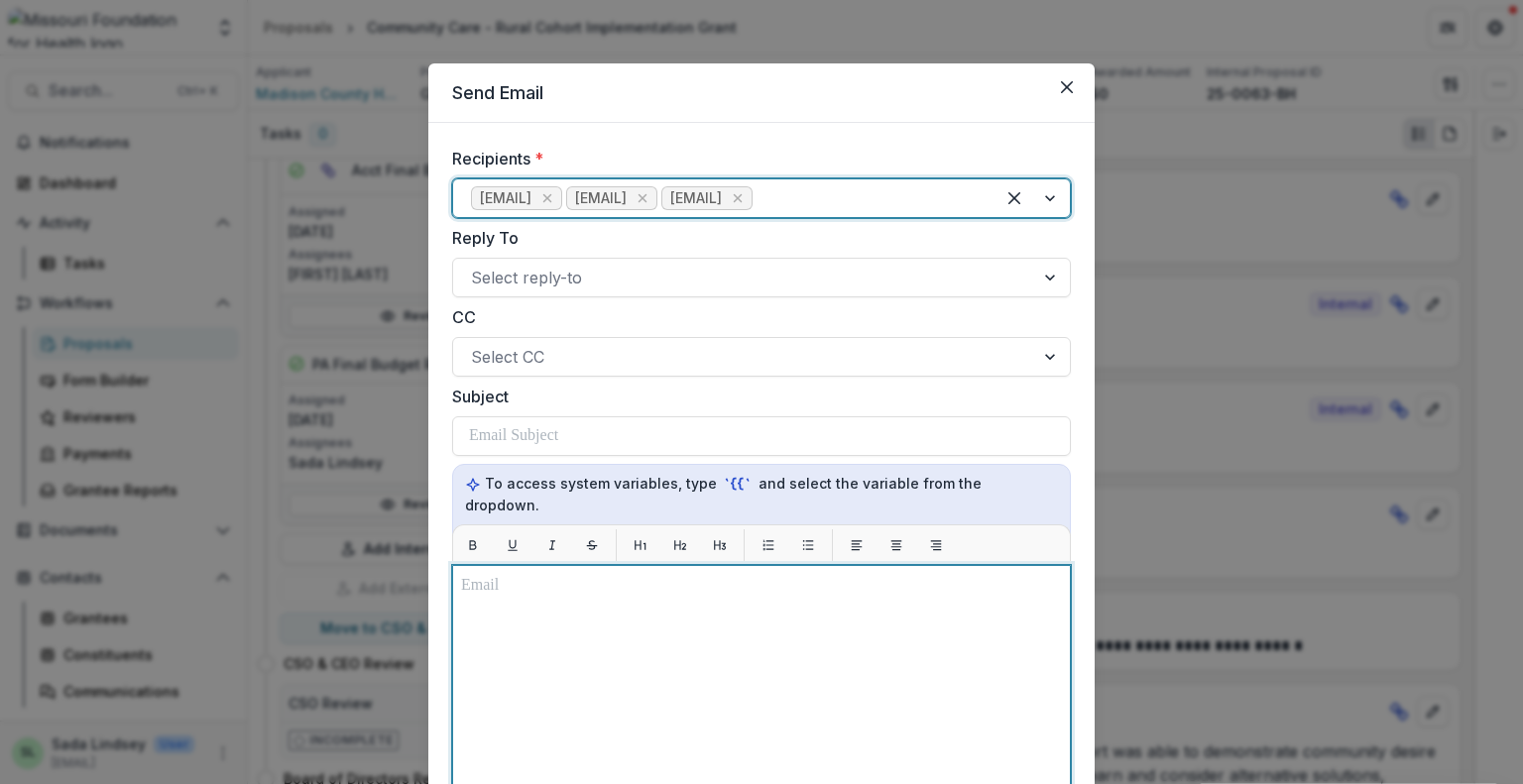 click at bounding box center (762, 586) 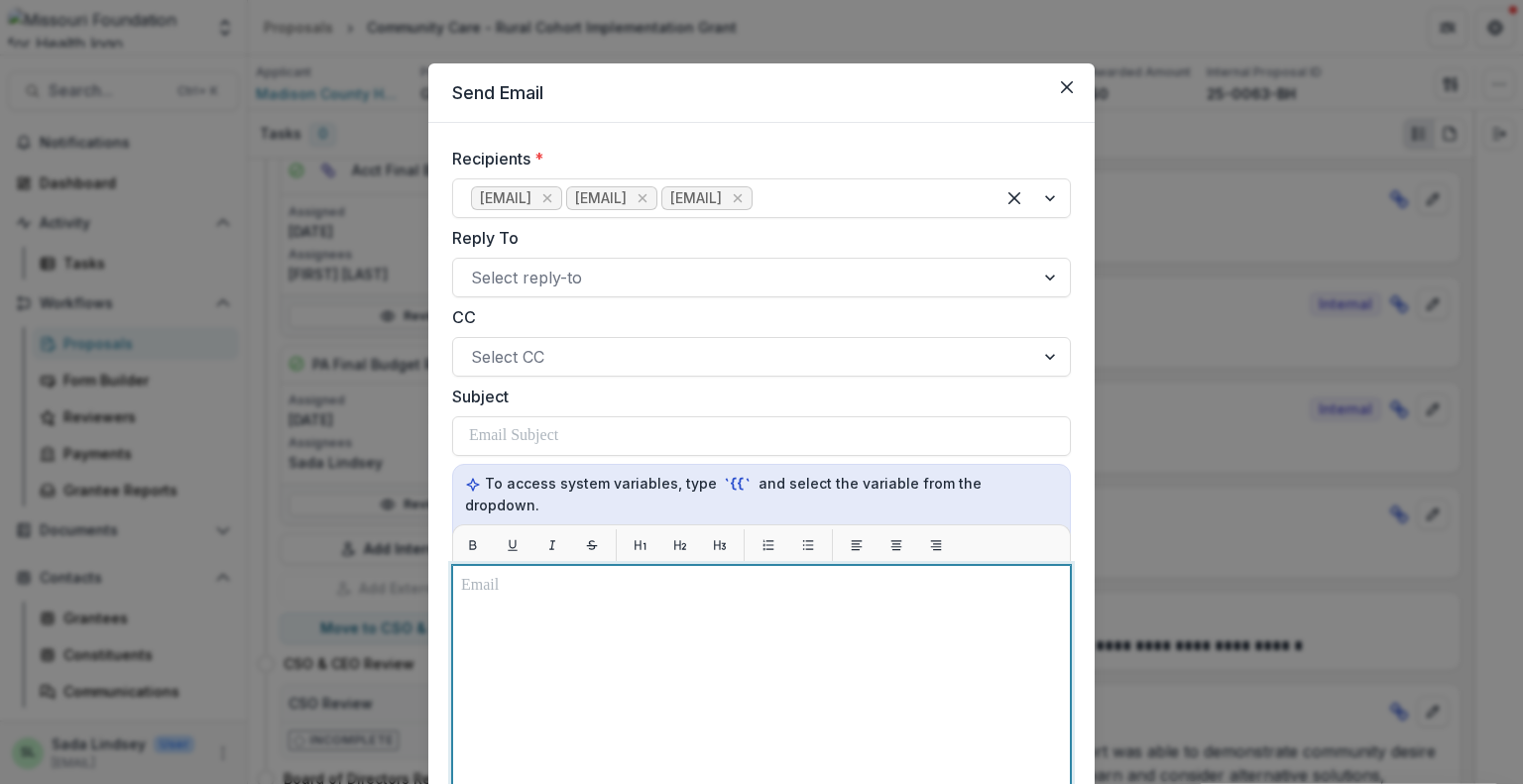 type 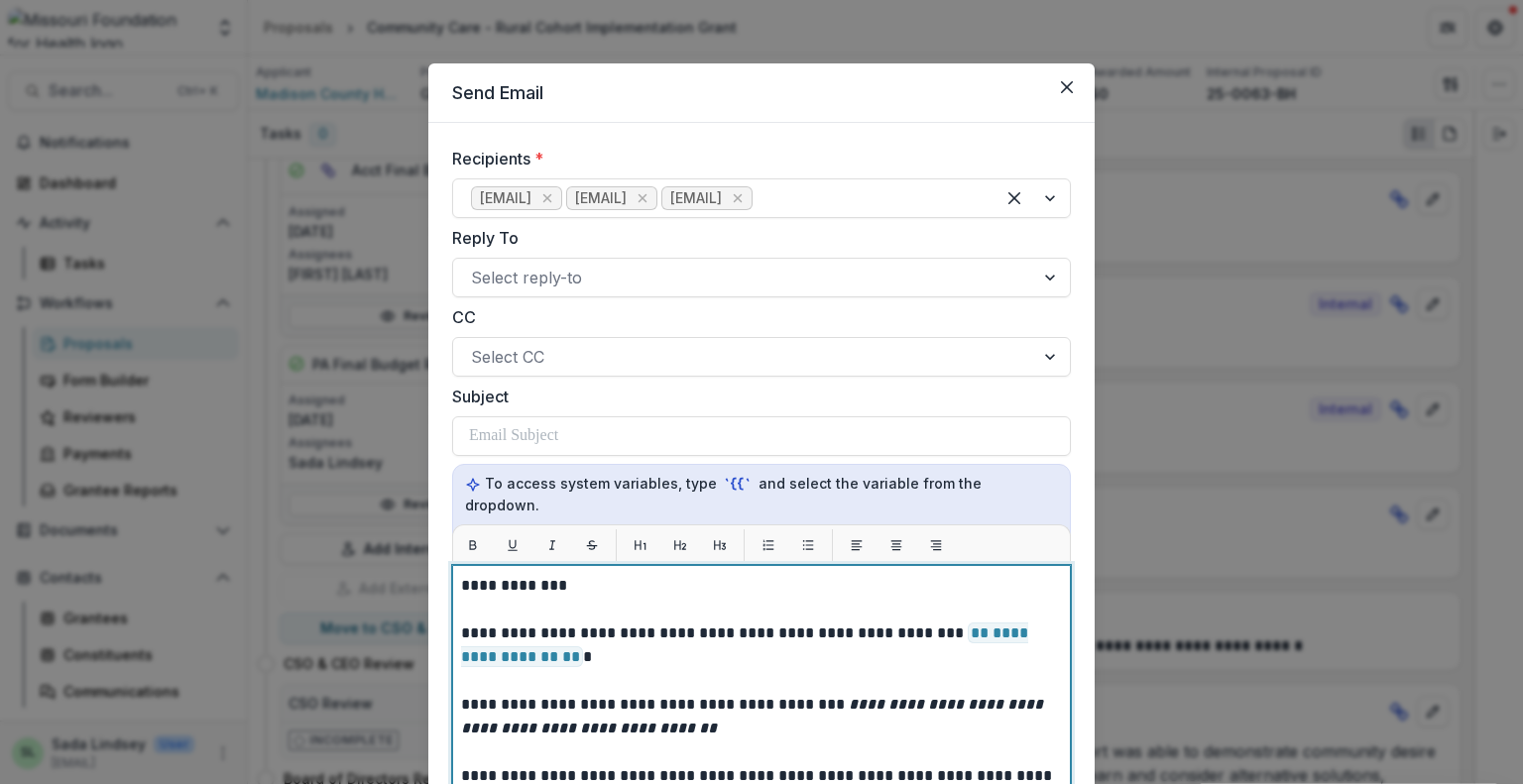 scroll, scrollTop: 147, scrollLeft: 0, axis: vertical 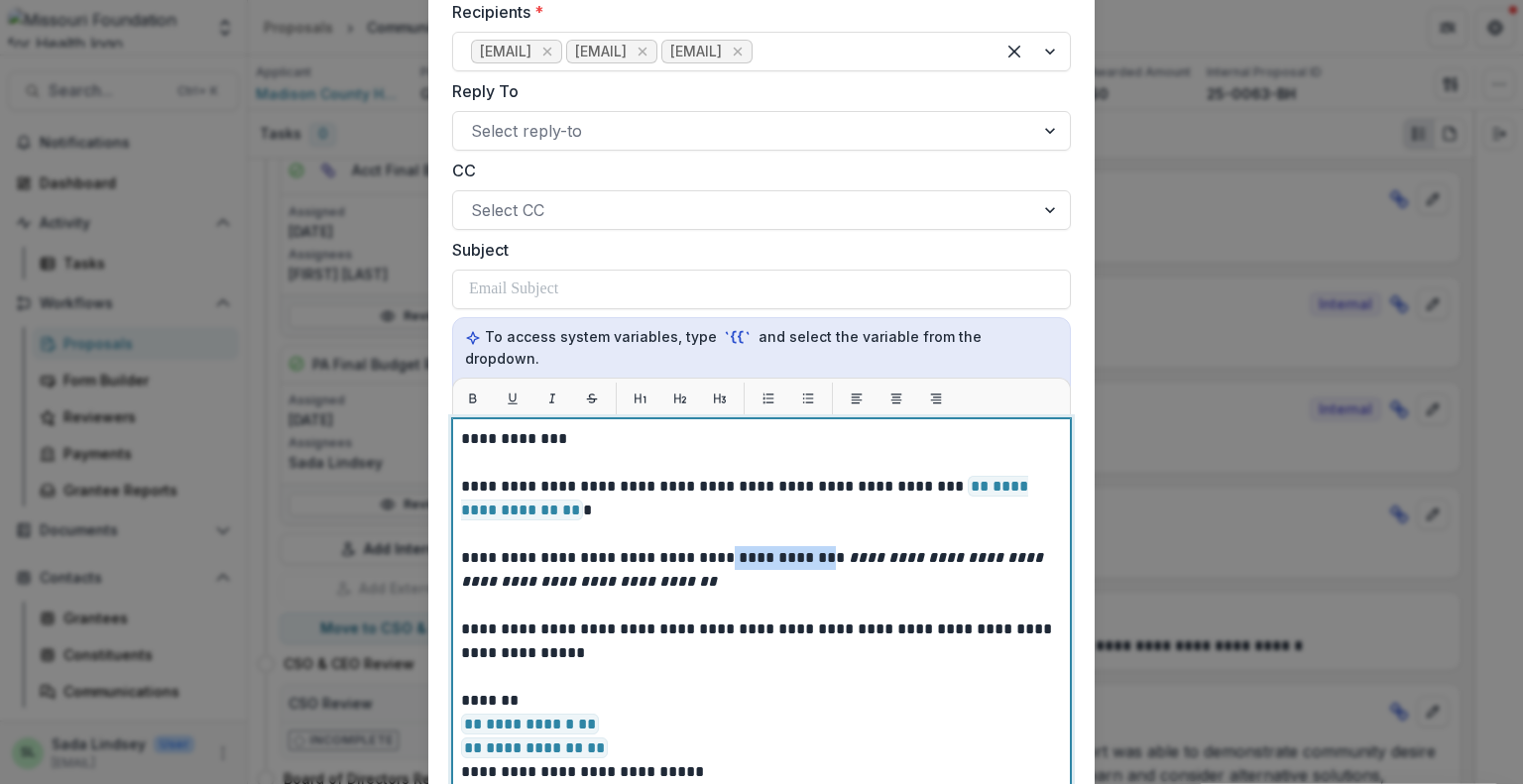 drag, startPoint x: 713, startPoint y: 554, endPoint x: 809, endPoint y: 558, distance: 96.083297 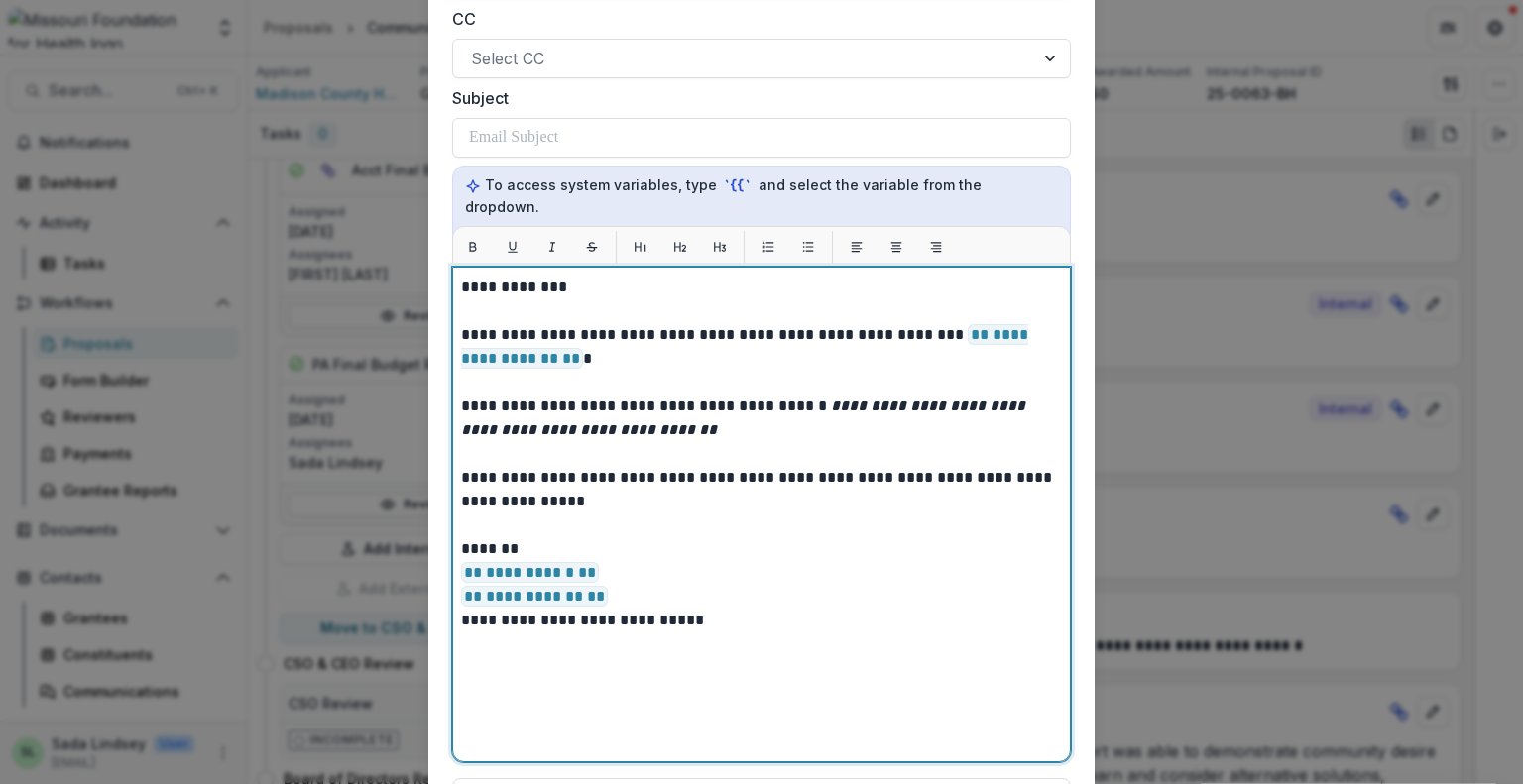 scroll, scrollTop: 444, scrollLeft: 0, axis: vertical 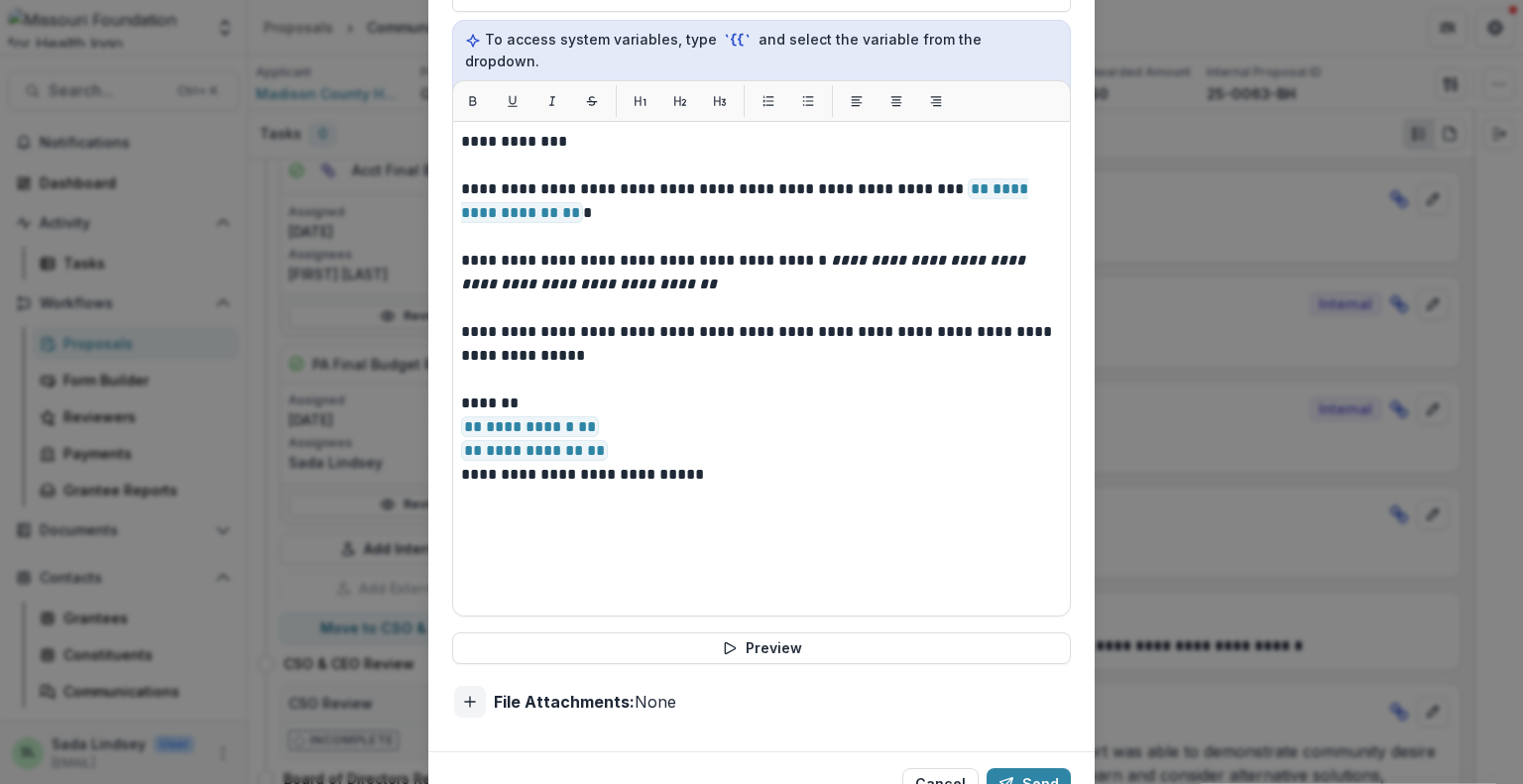 click 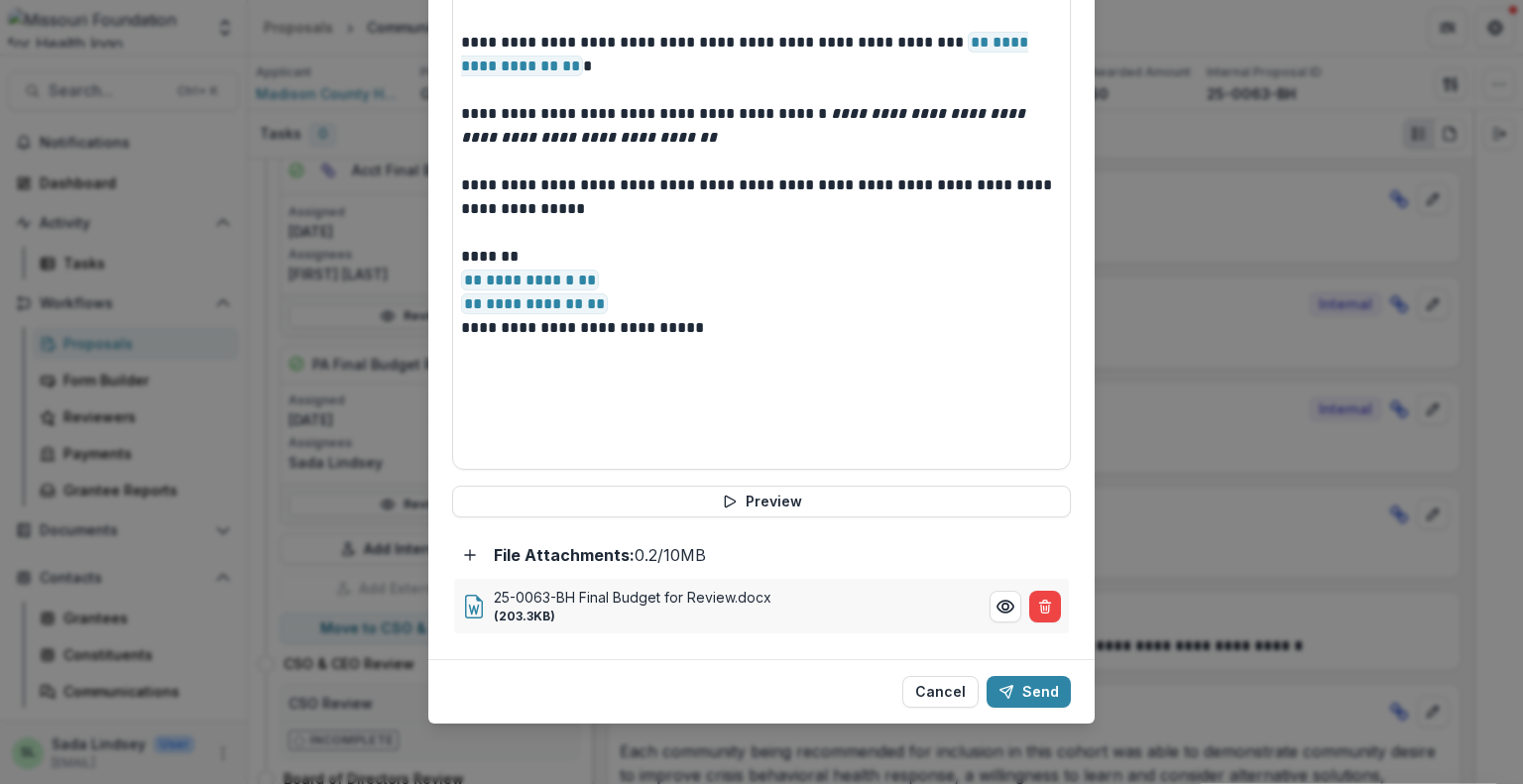 scroll, scrollTop: 591, scrollLeft: 0, axis: vertical 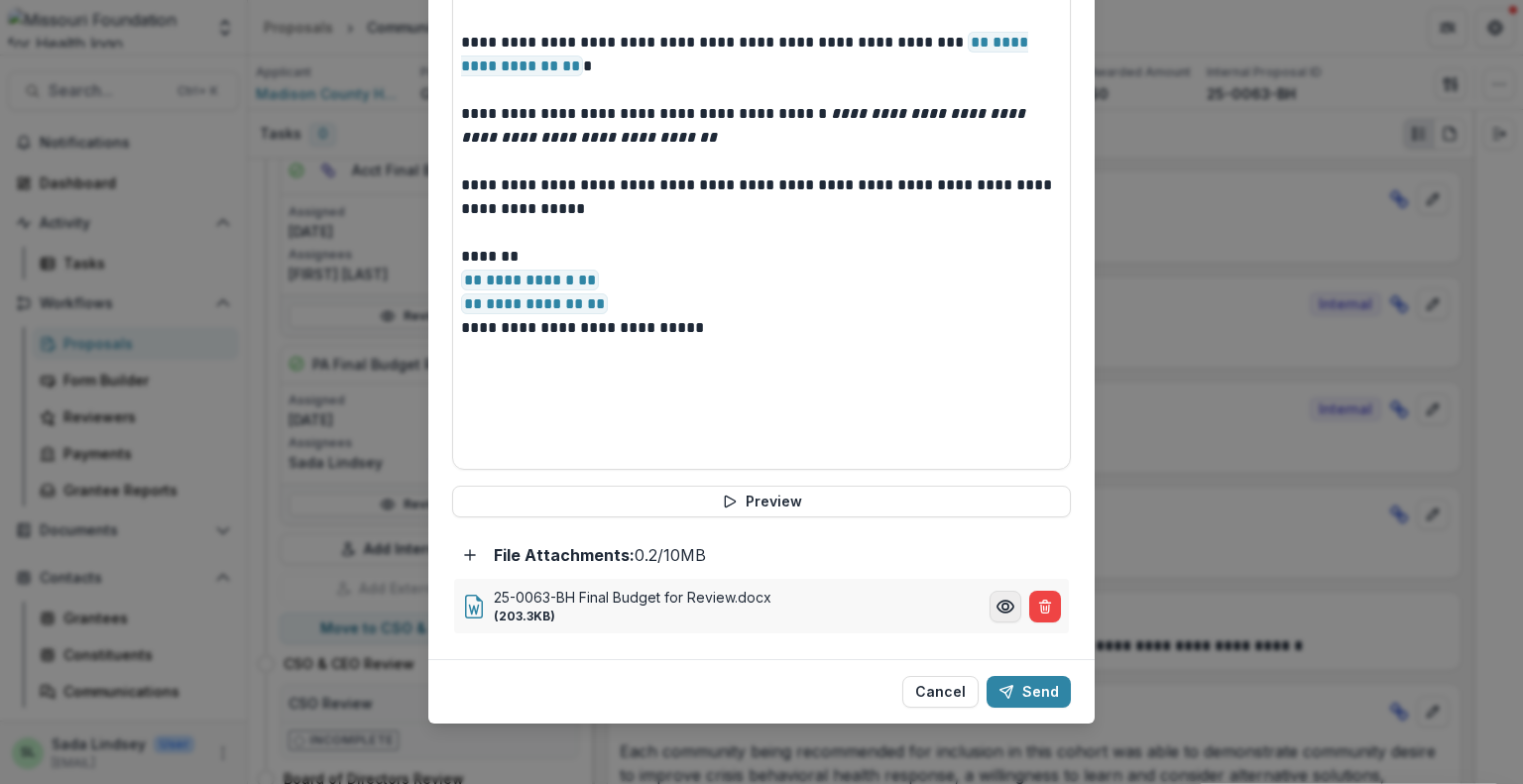 click 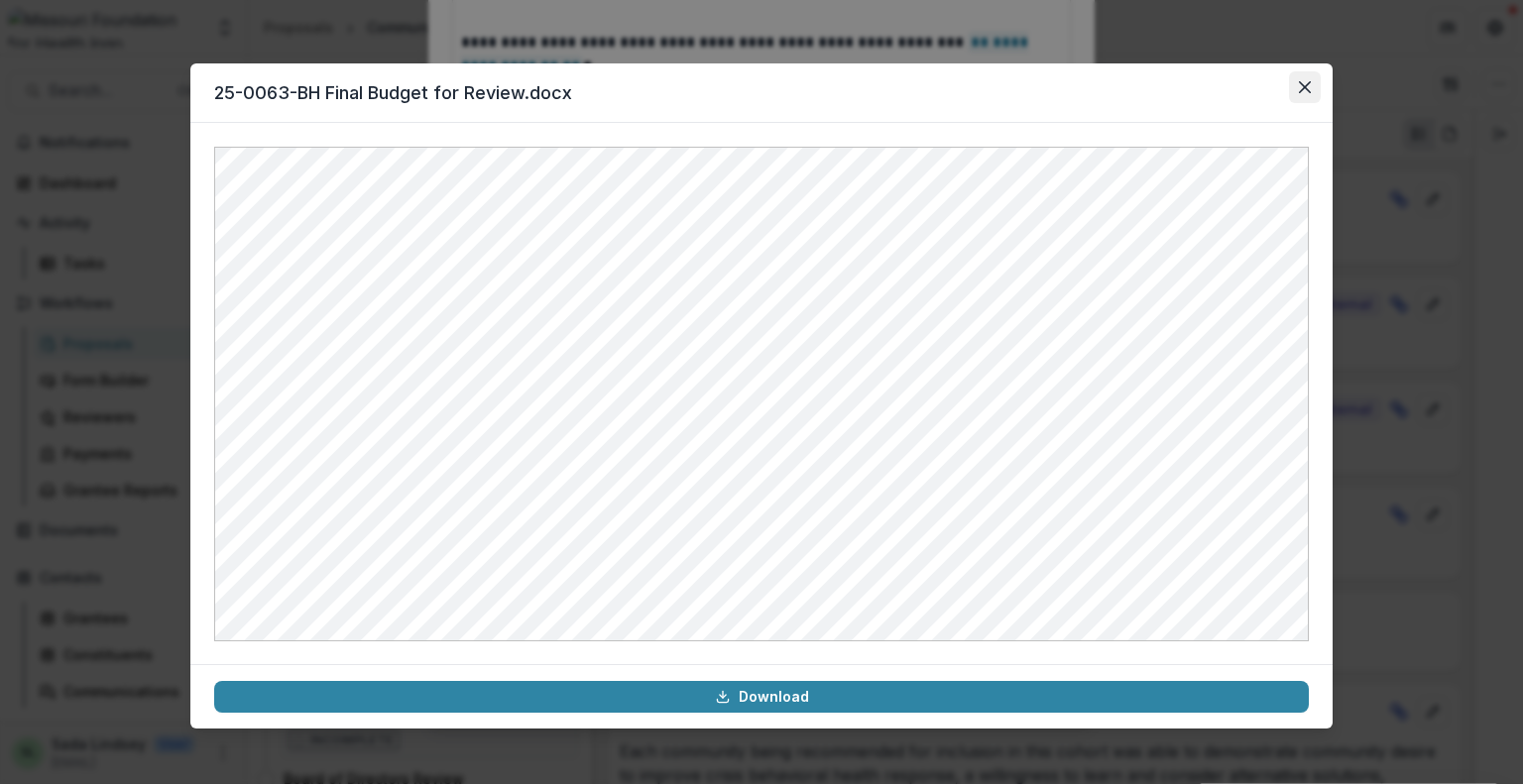 click 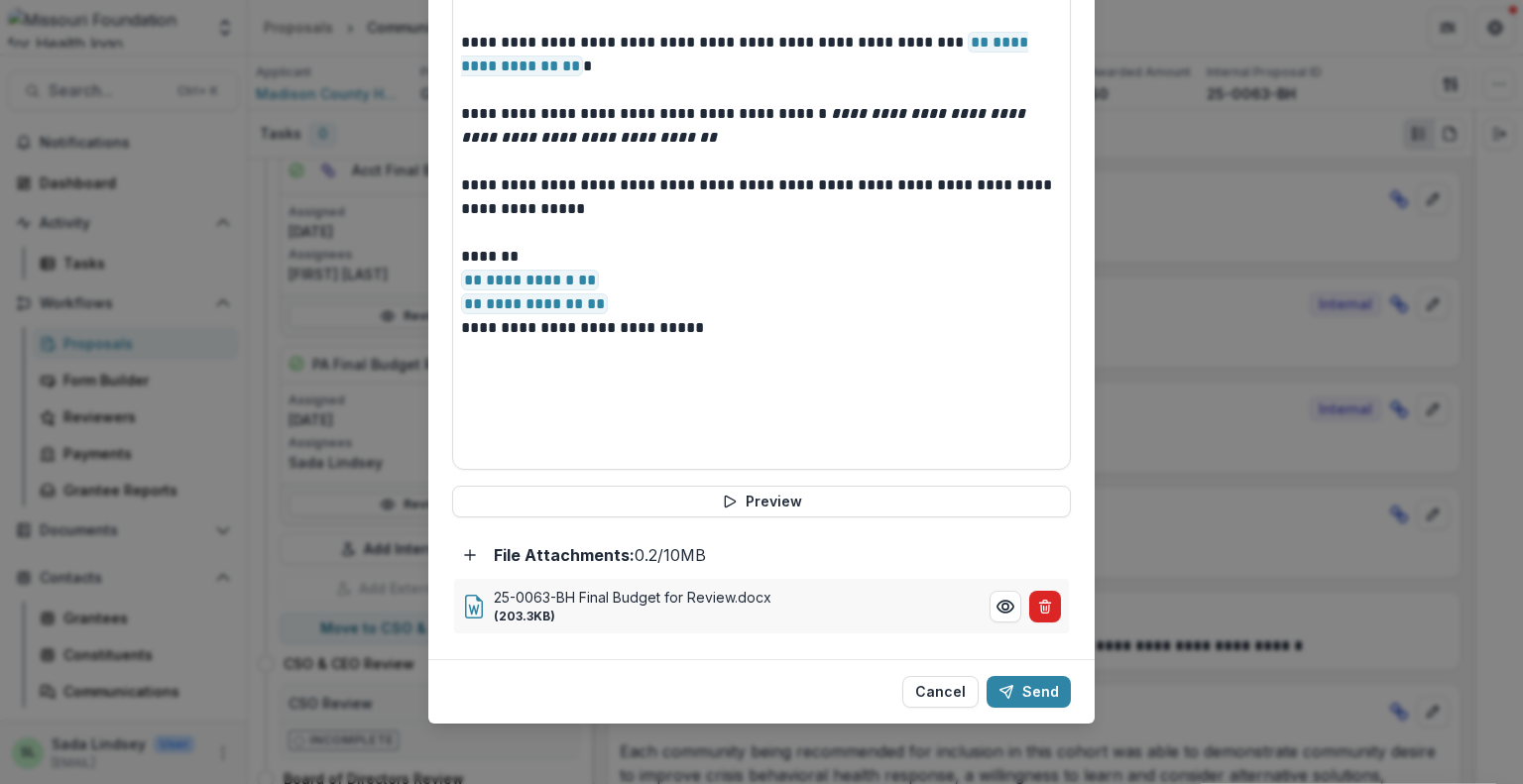 click 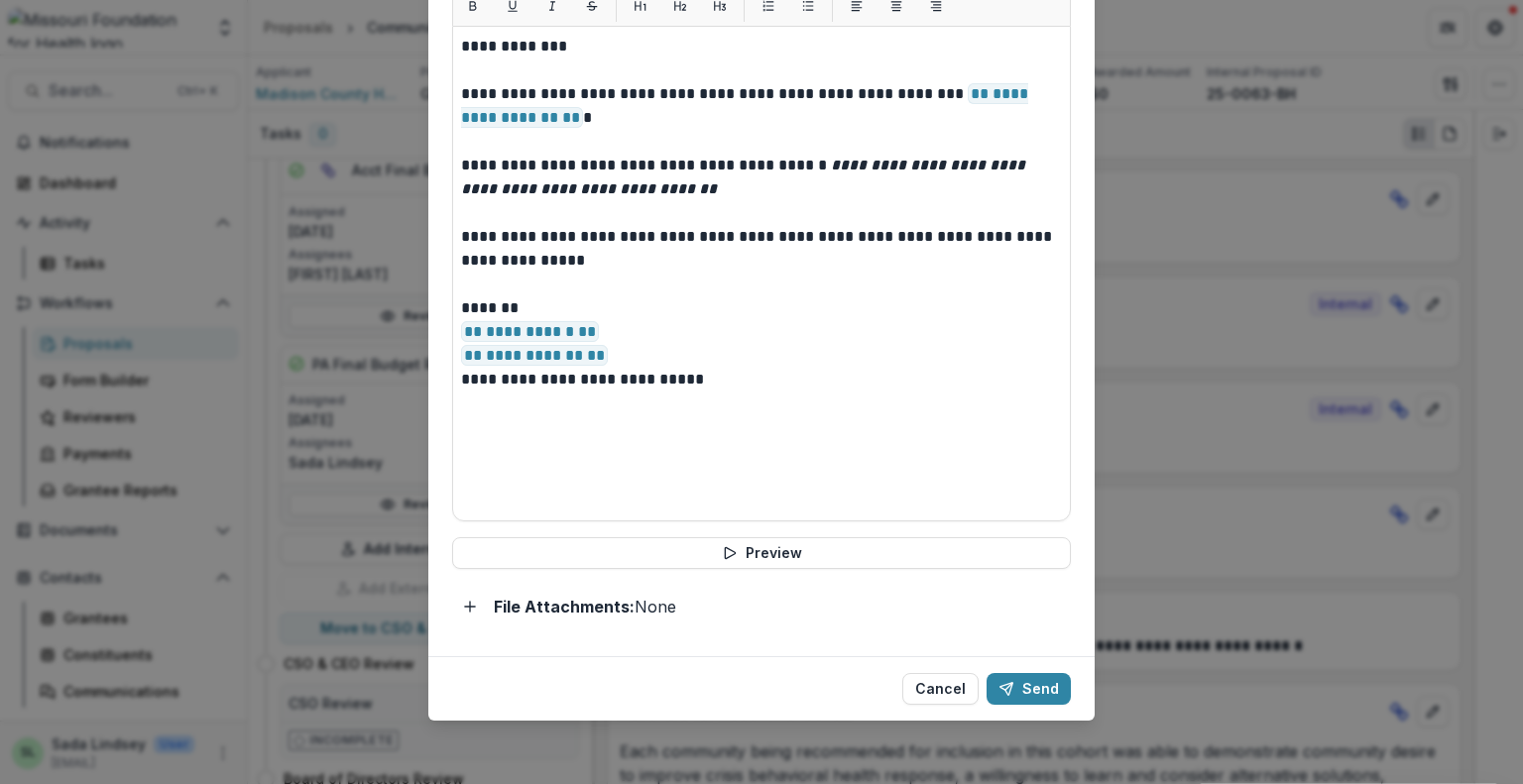 scroll, scrollTop: 536, scrollLeft: 0, axis: vertical 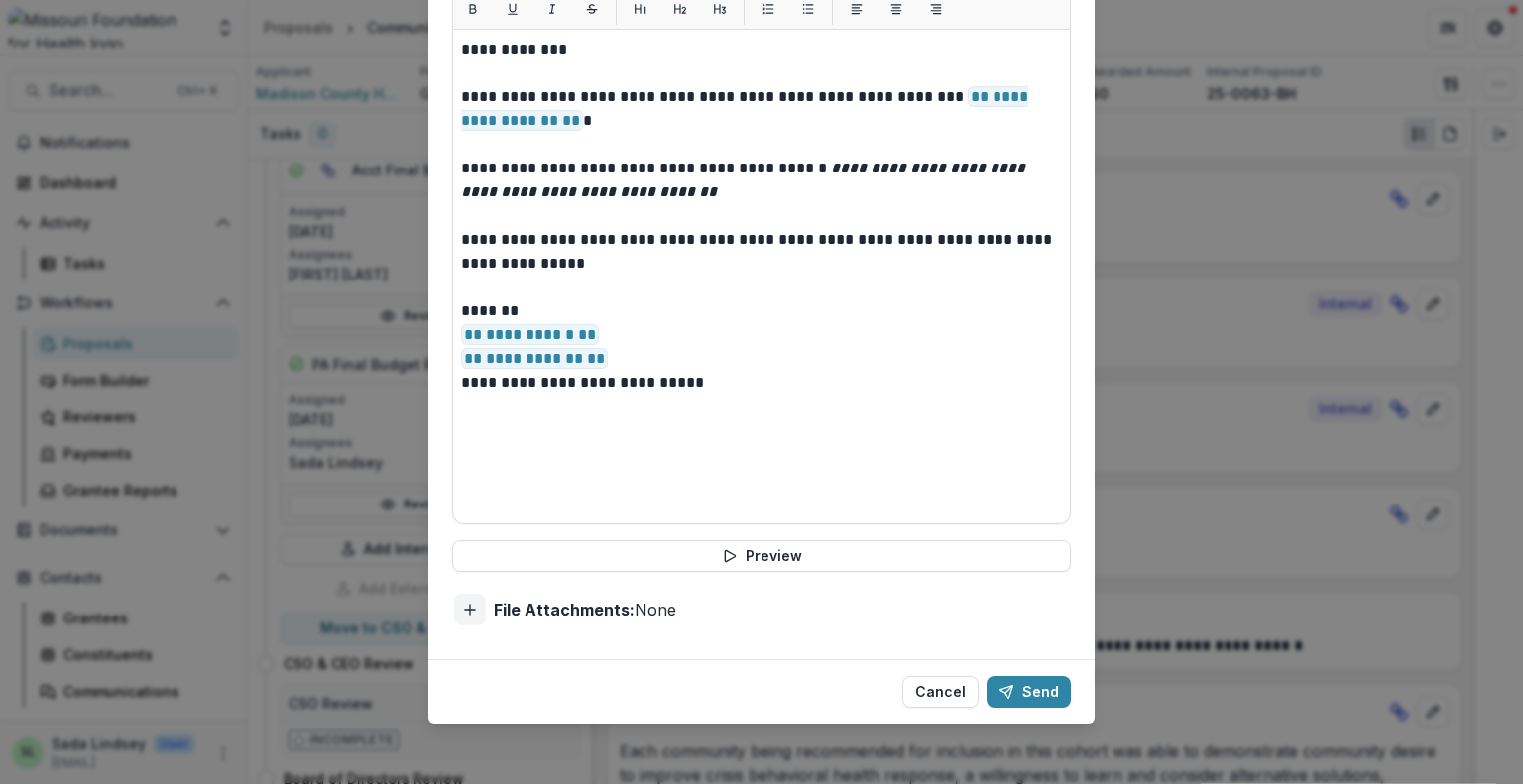 click 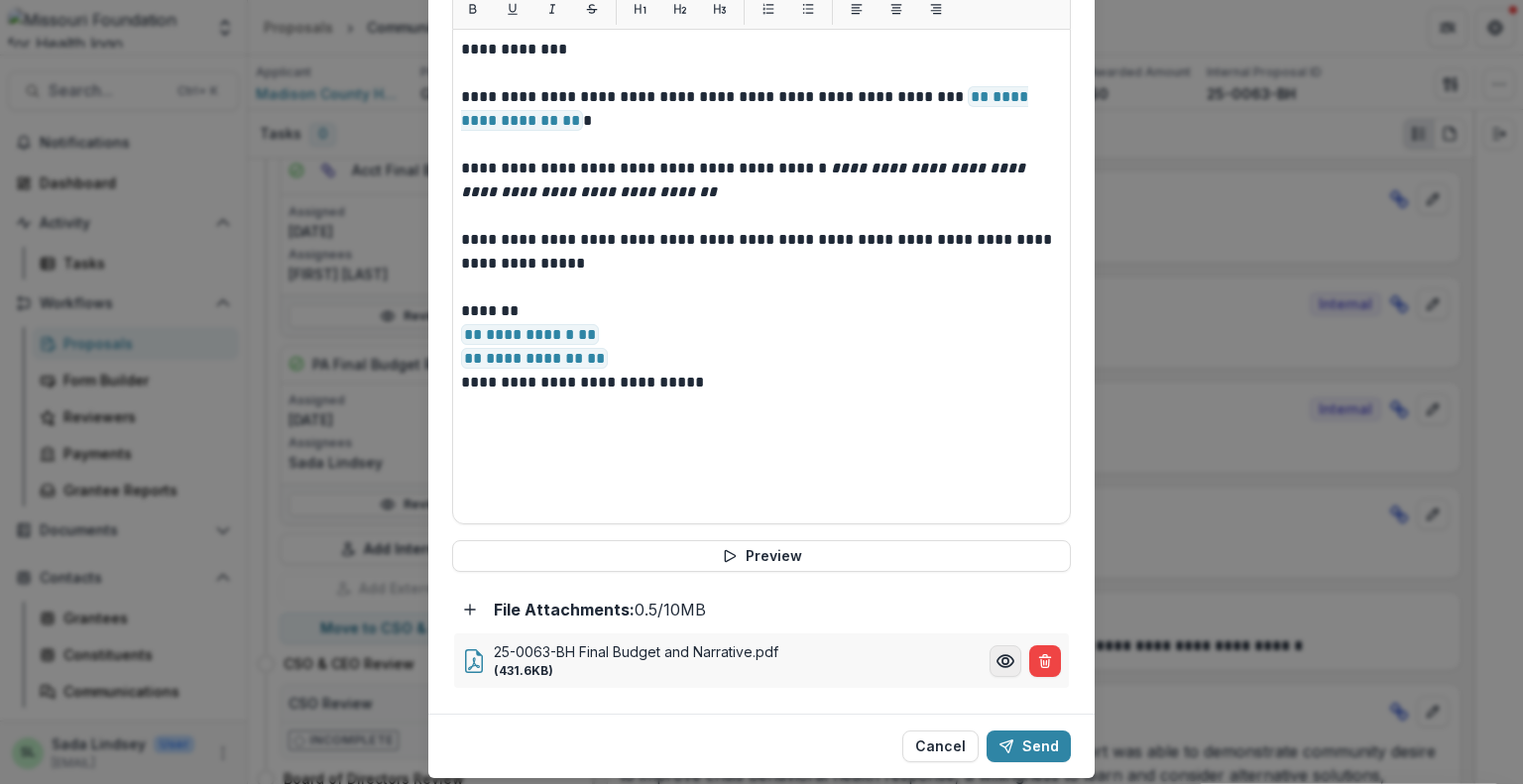 click 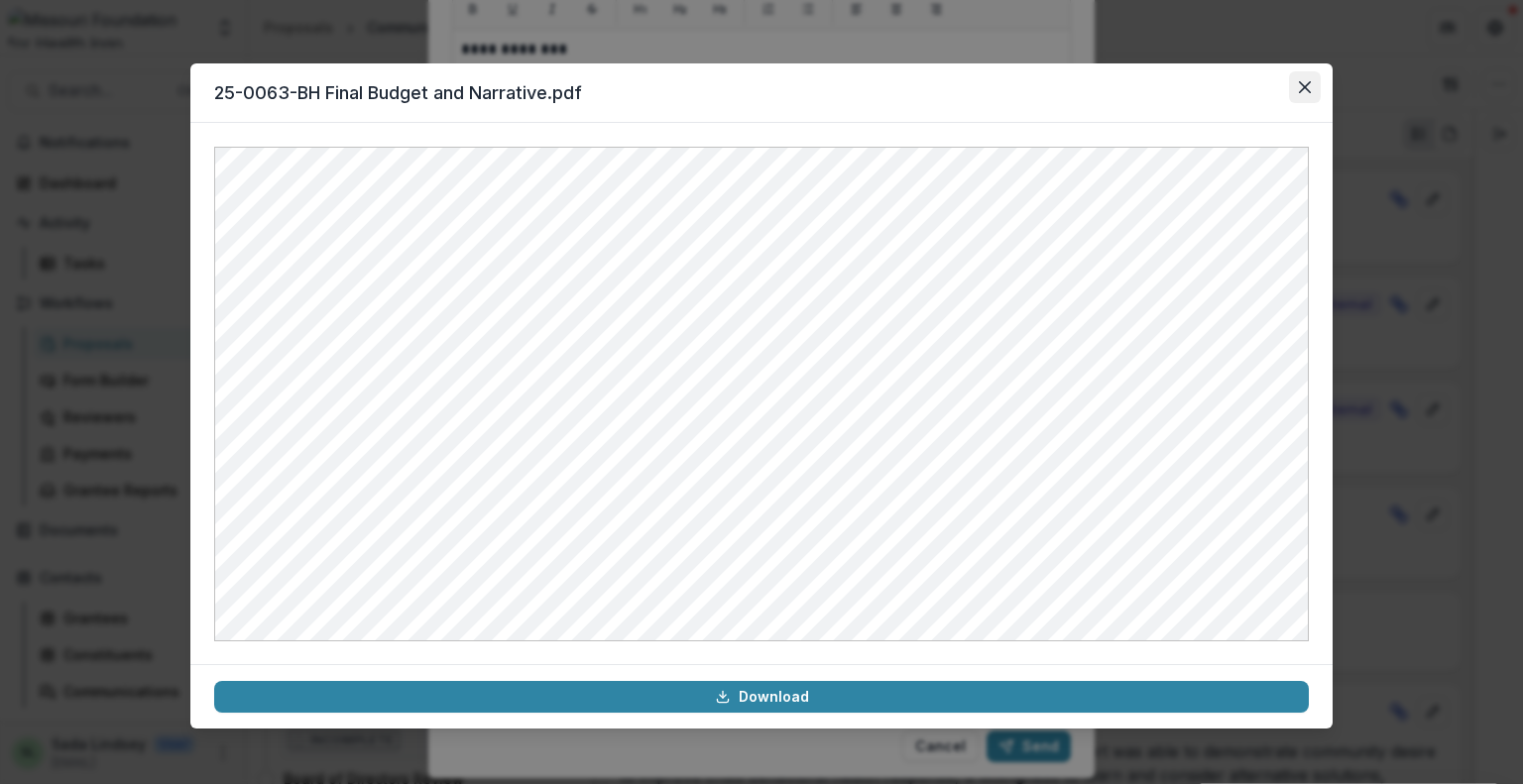 click 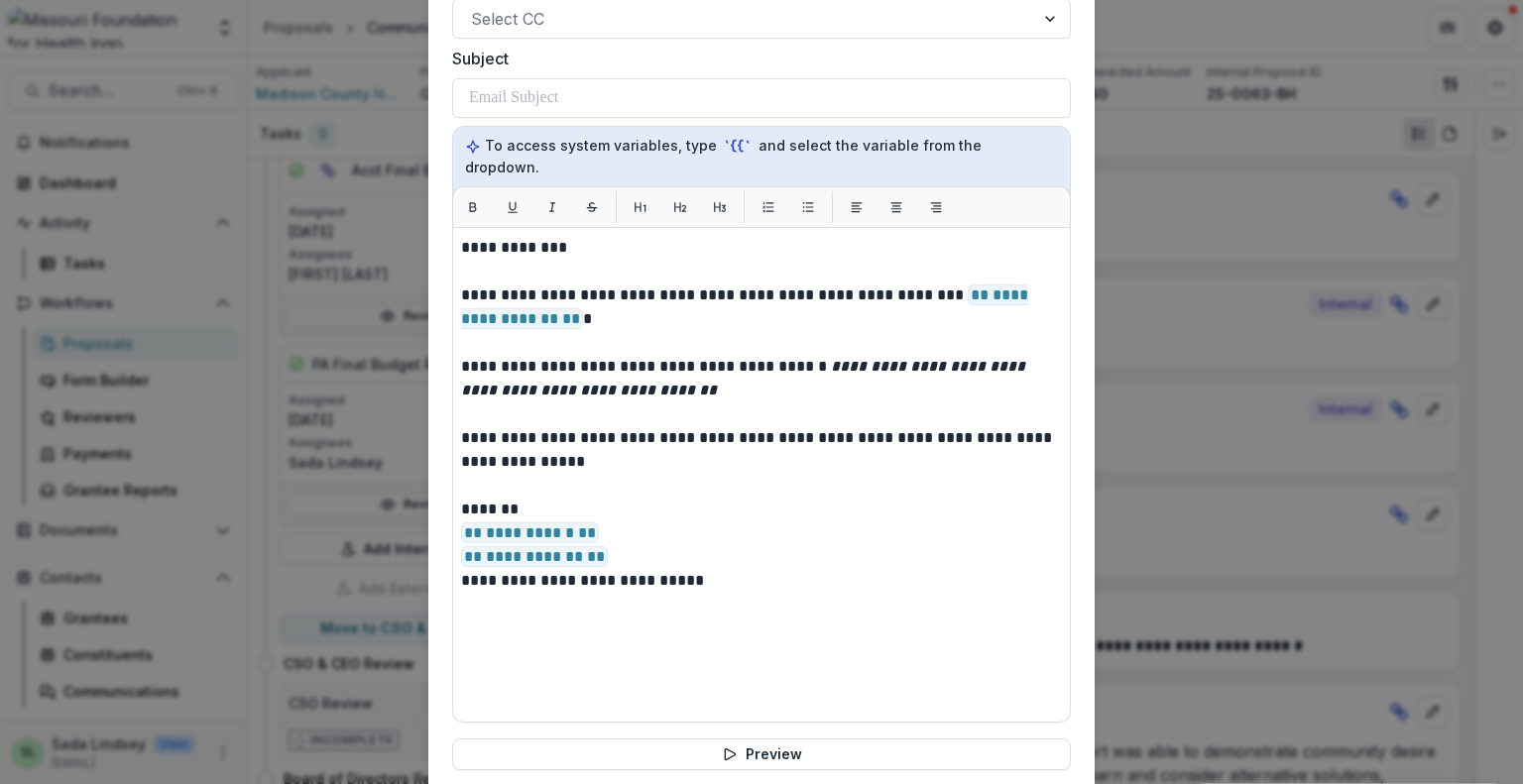 scroll, scrollTop: 536, scrollLeft: 0, axis: vertical 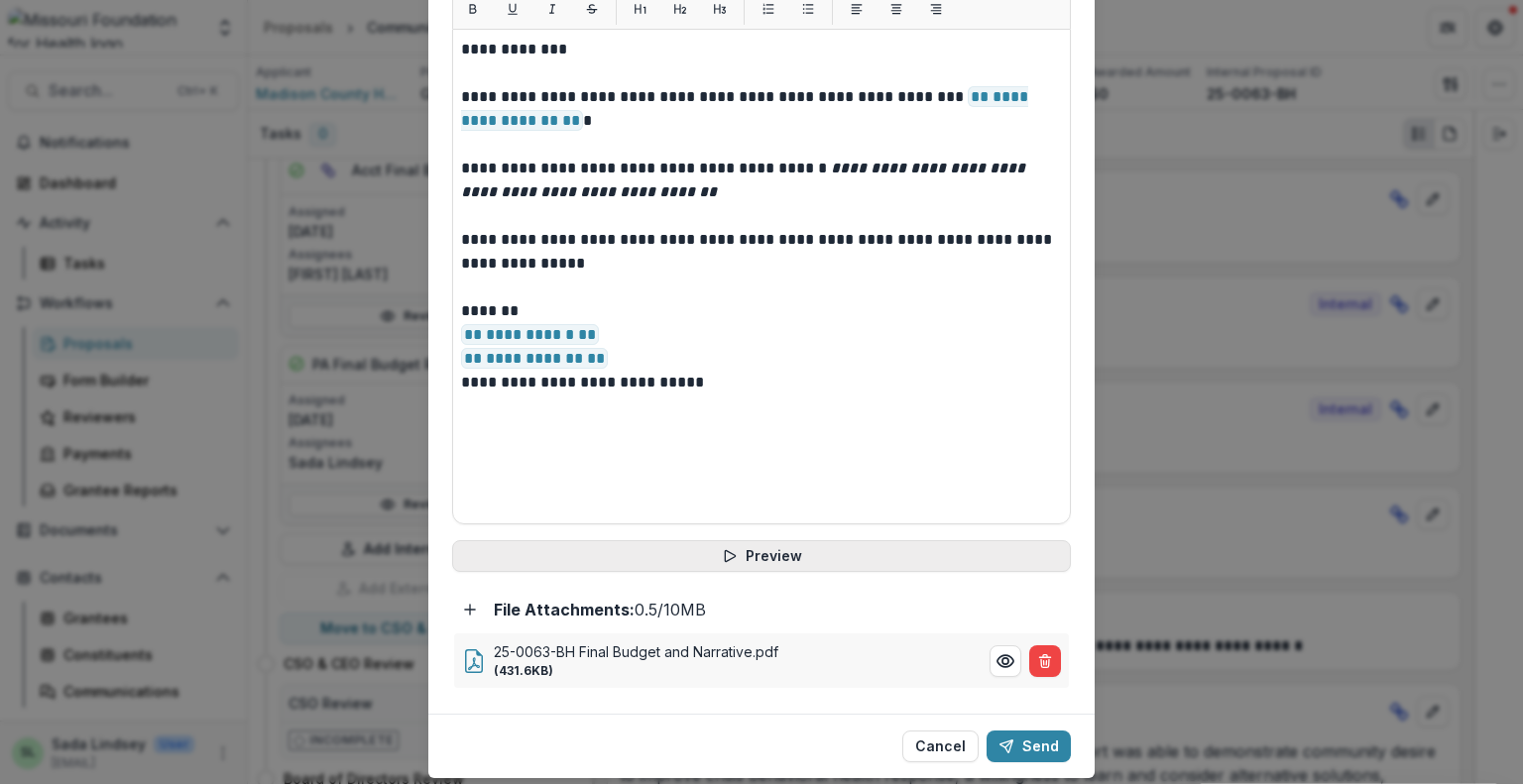 click 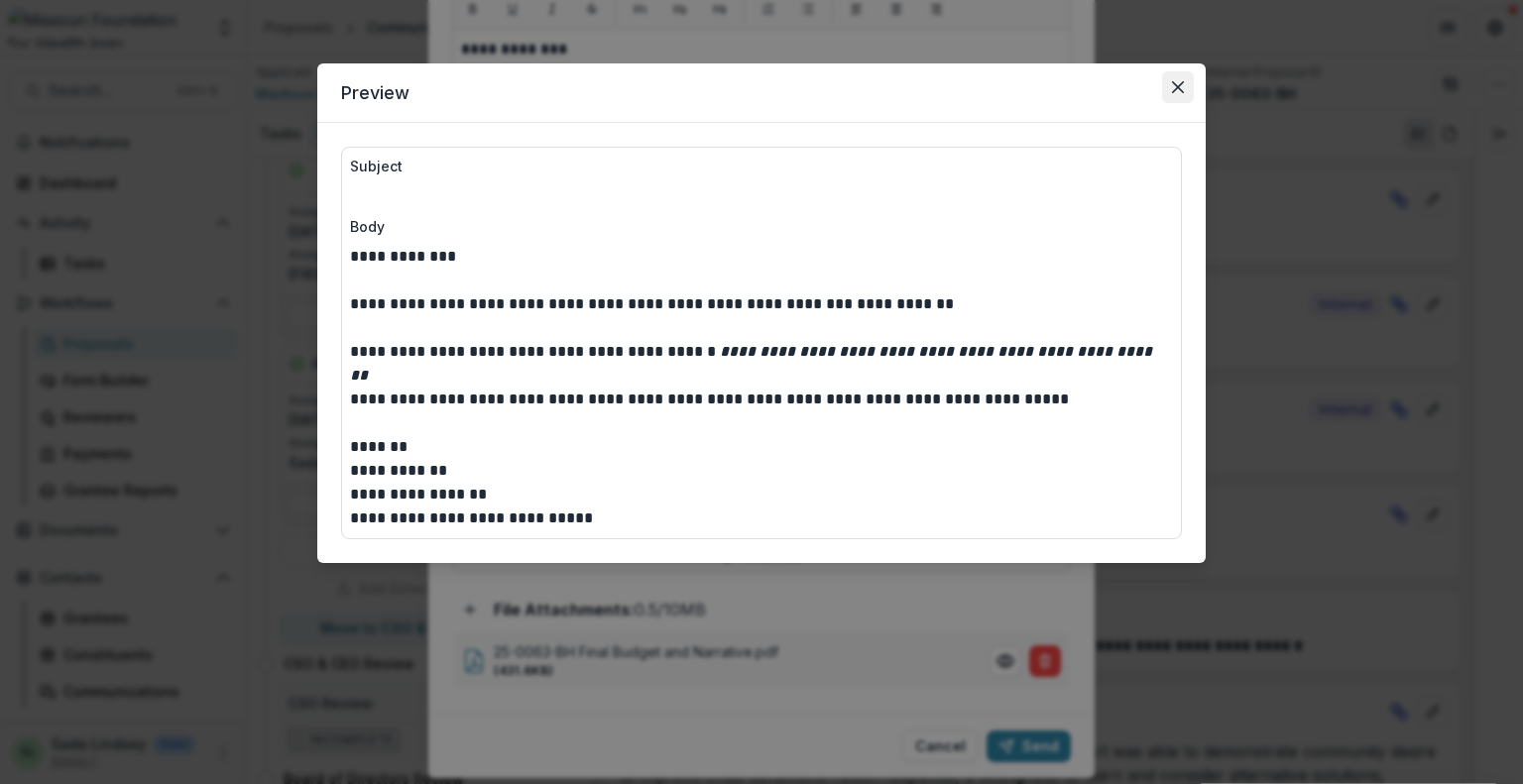 click 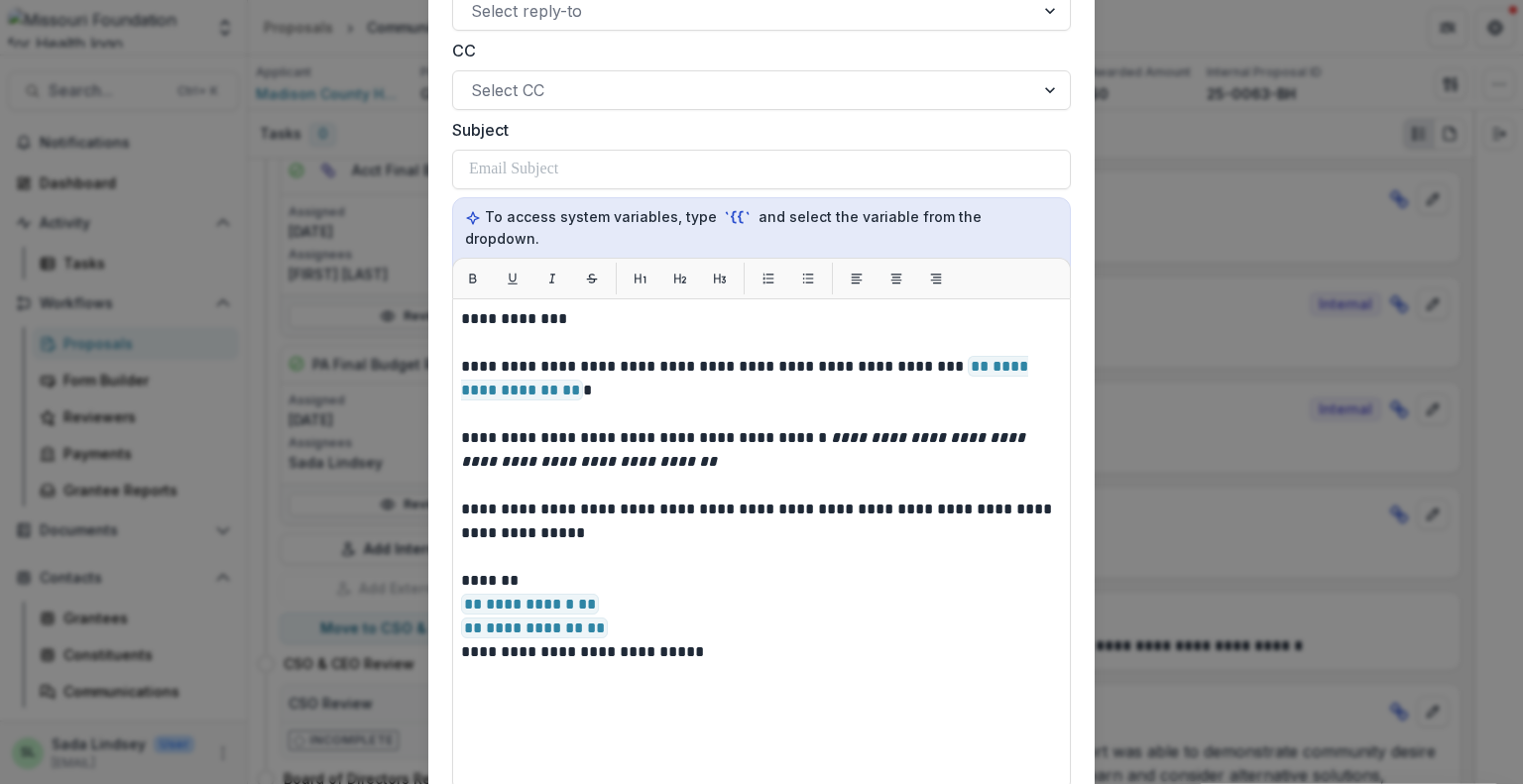 scroll, scrollTop: 591, scrollLeft: 0, axis: vertical 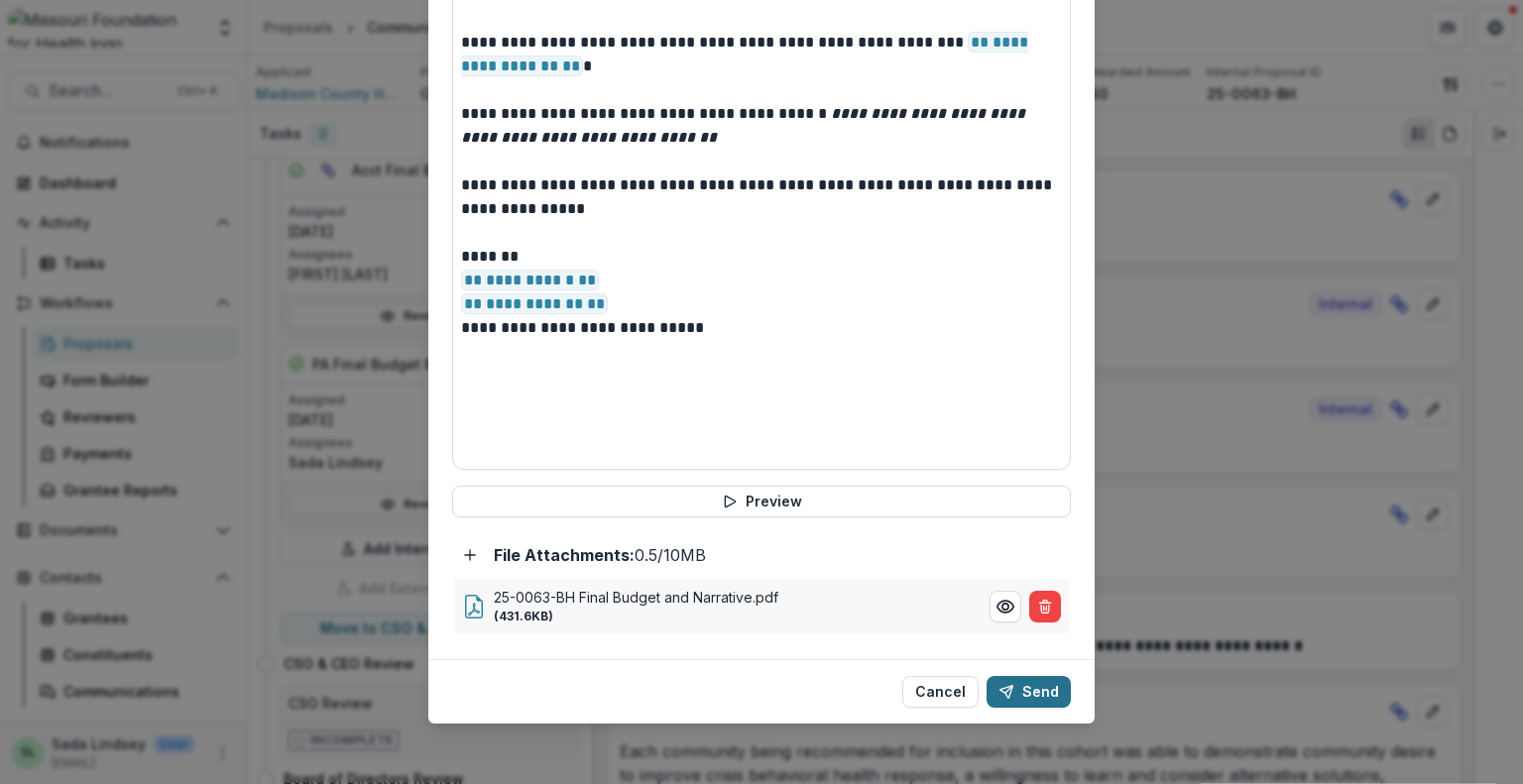 click on "Send" at bounding box center (1028, 692) 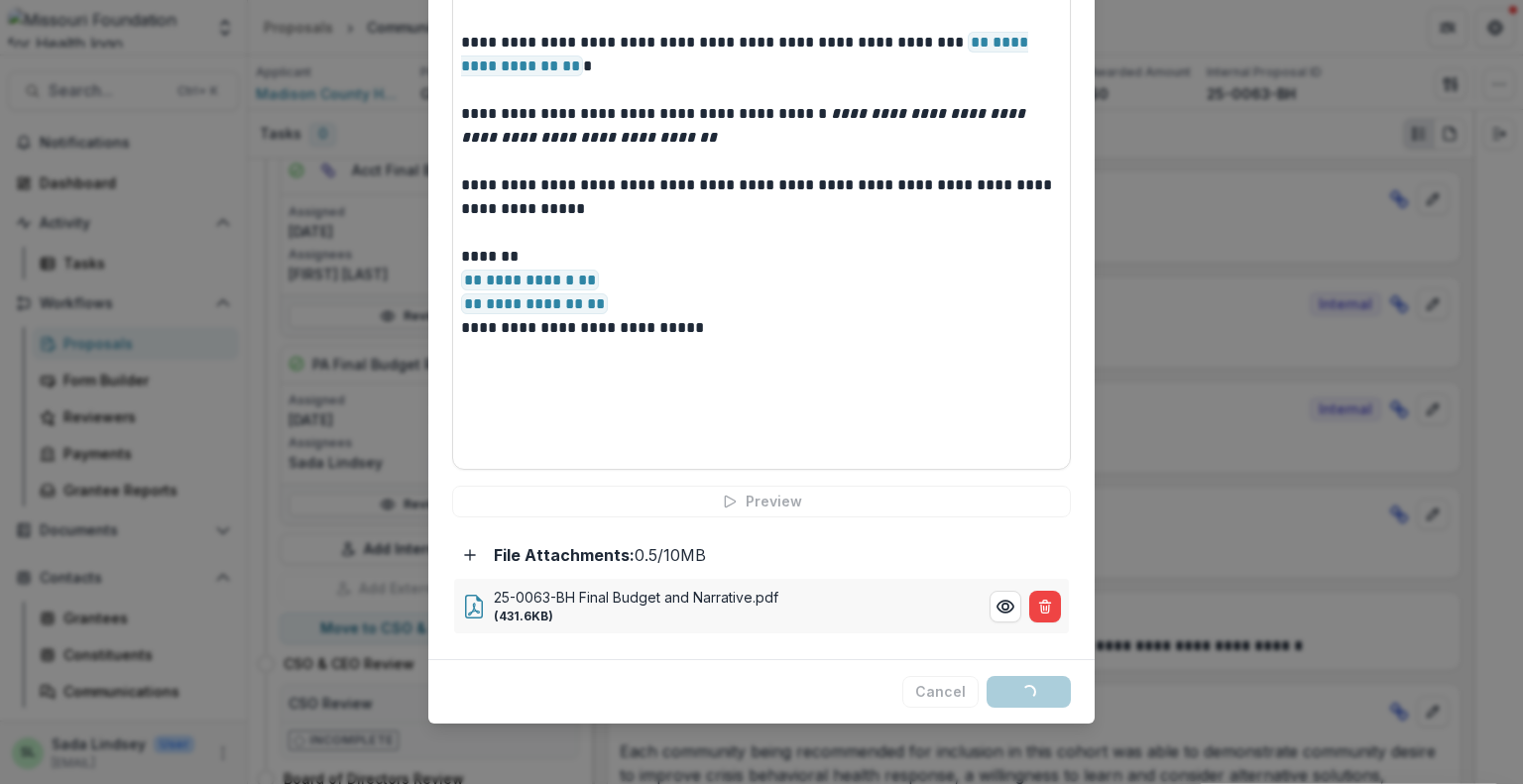 scroll, scrollTop: 0, scrollLeft: 0, axis: both 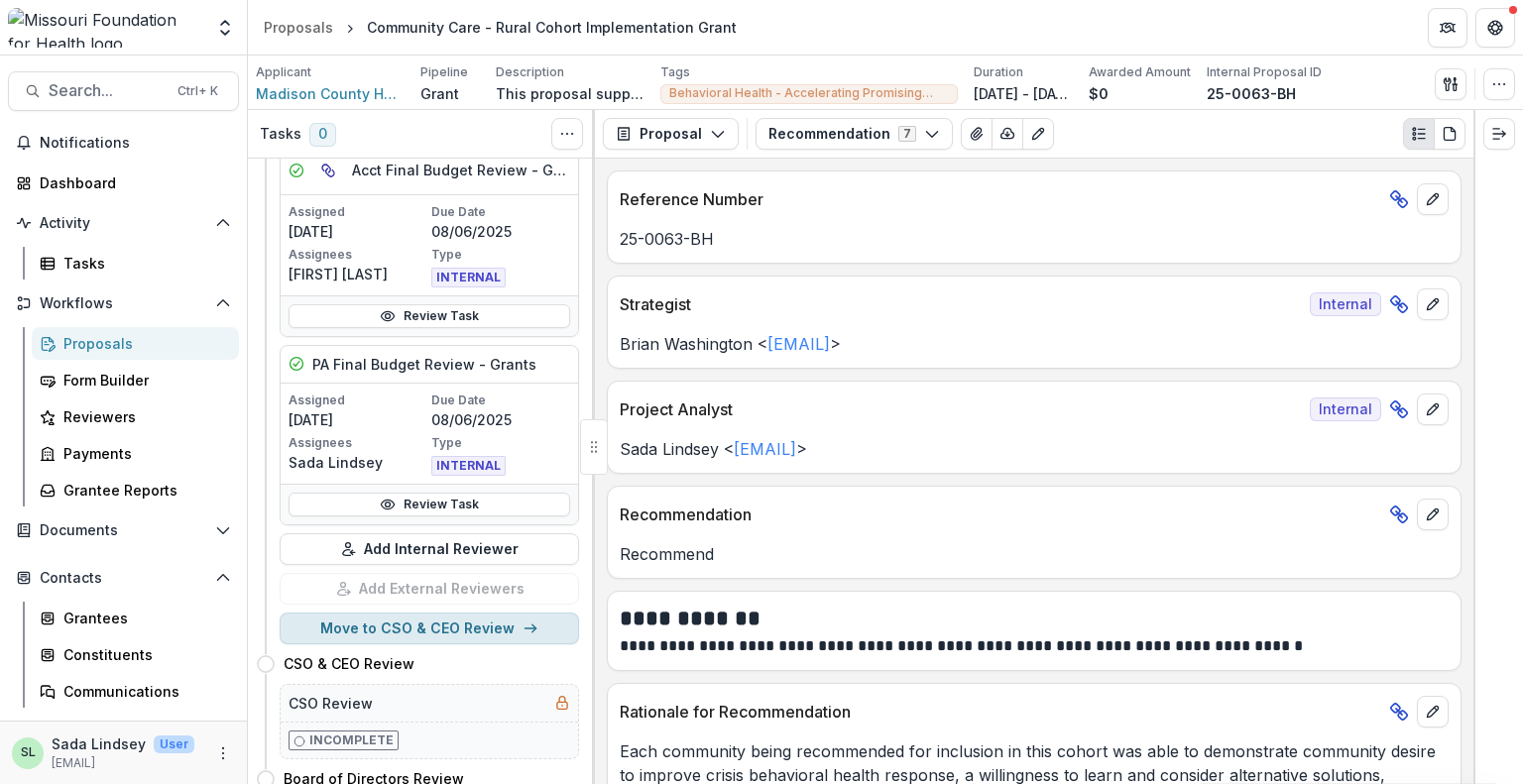 click on "Move to CSO & CEO Review" at bounding box center [429, 628] 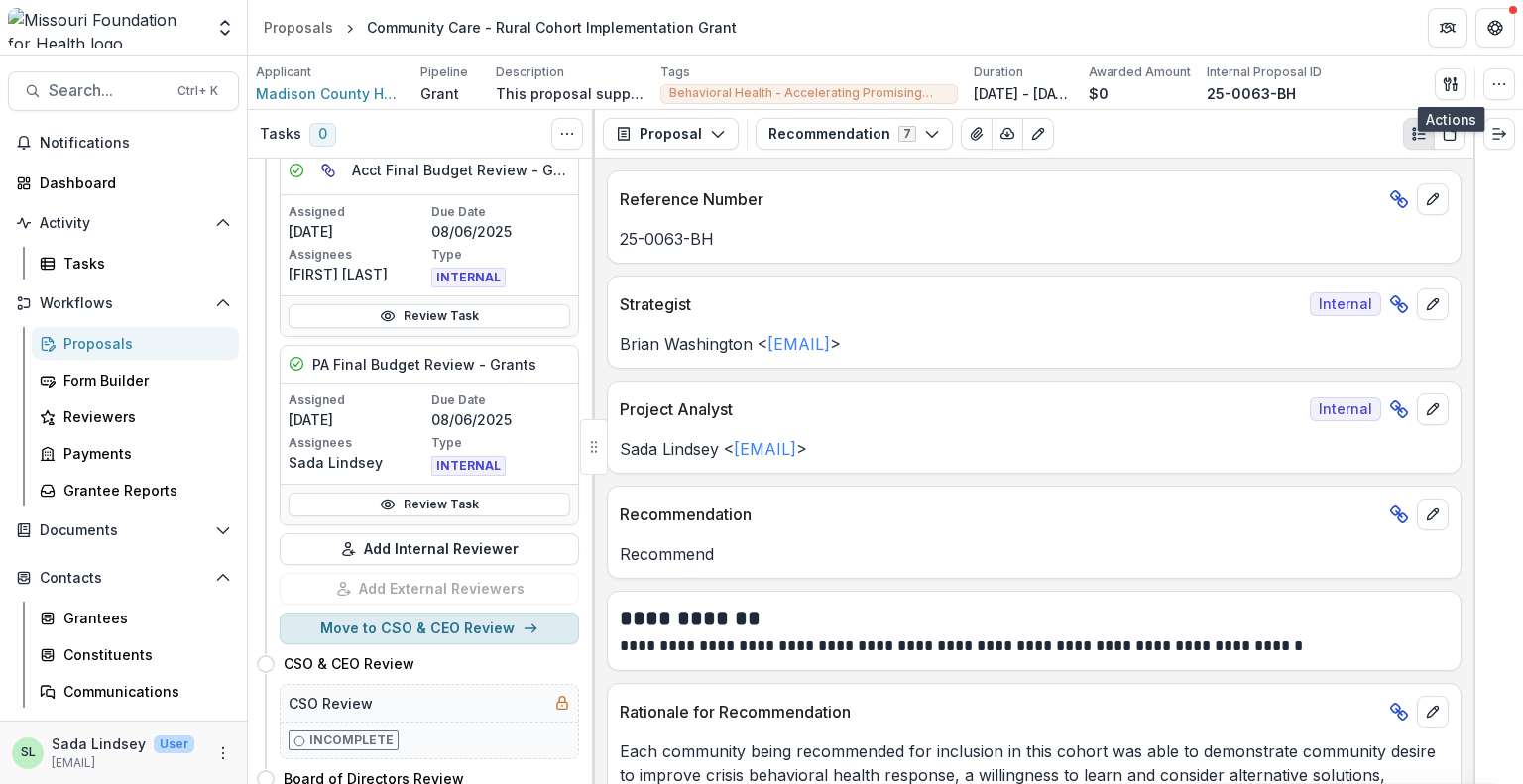 select on "**********" 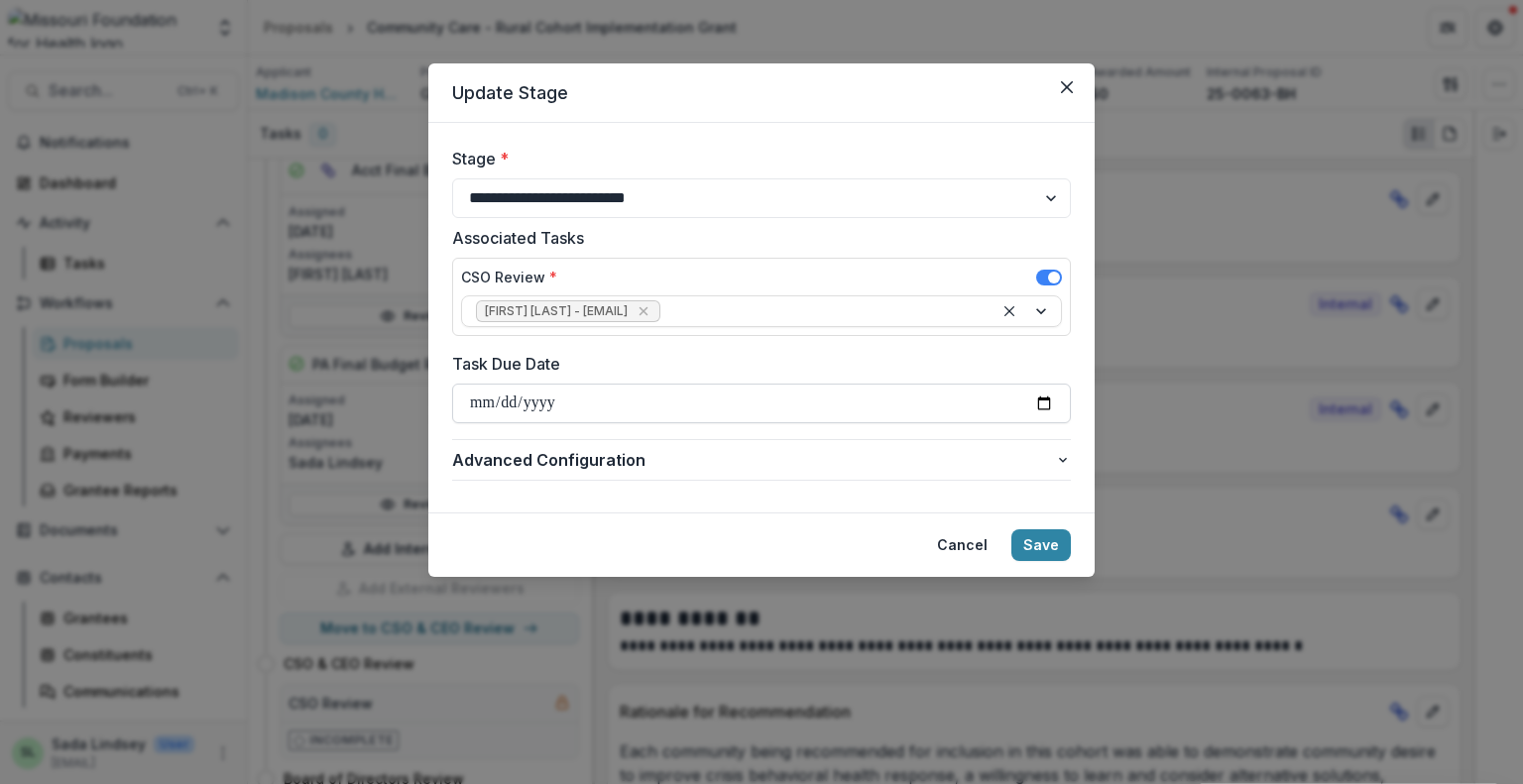 click on "Task Due Date" at bounding box center (762, 403) 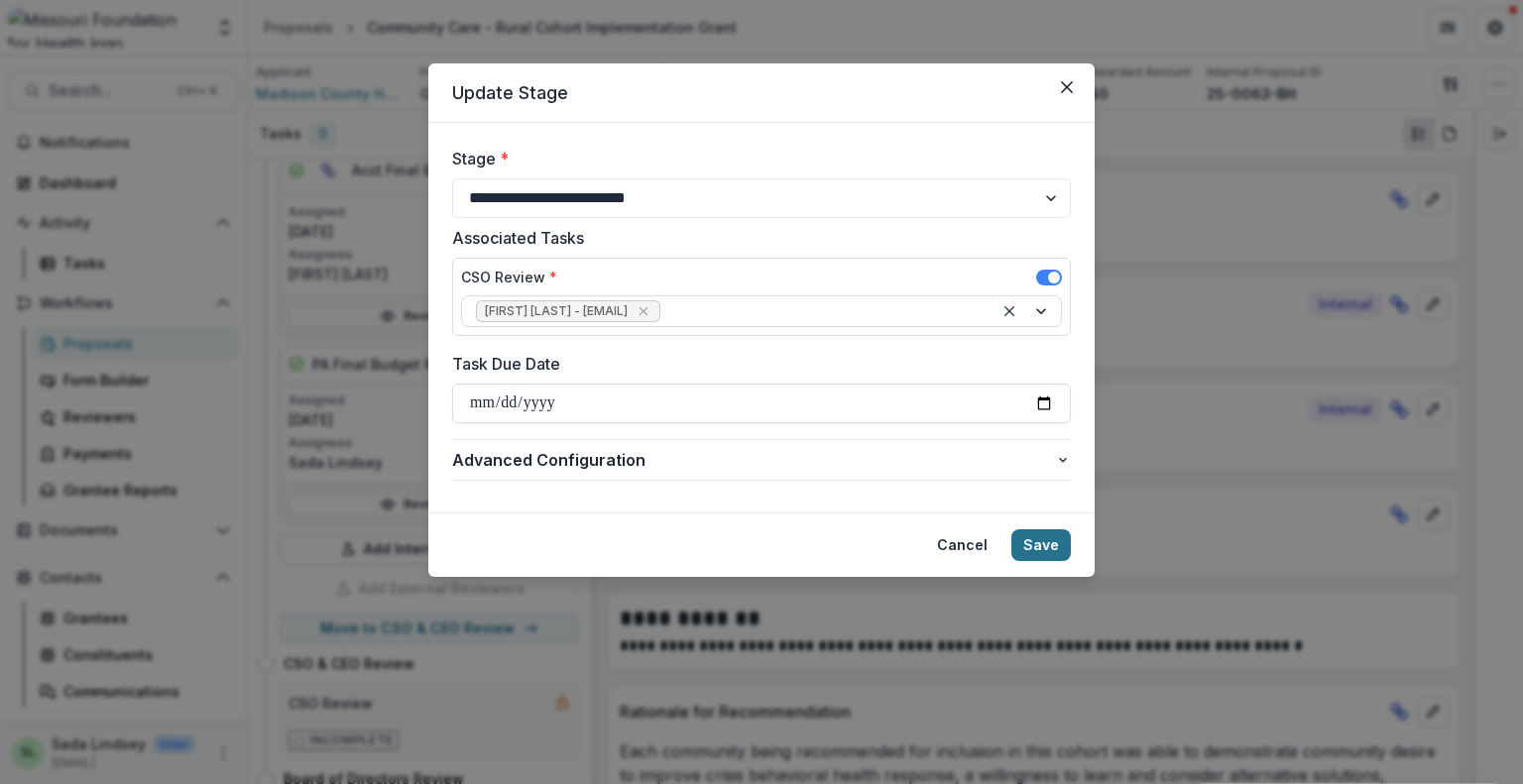 click on "Save" at bounding box center (1041, 545) 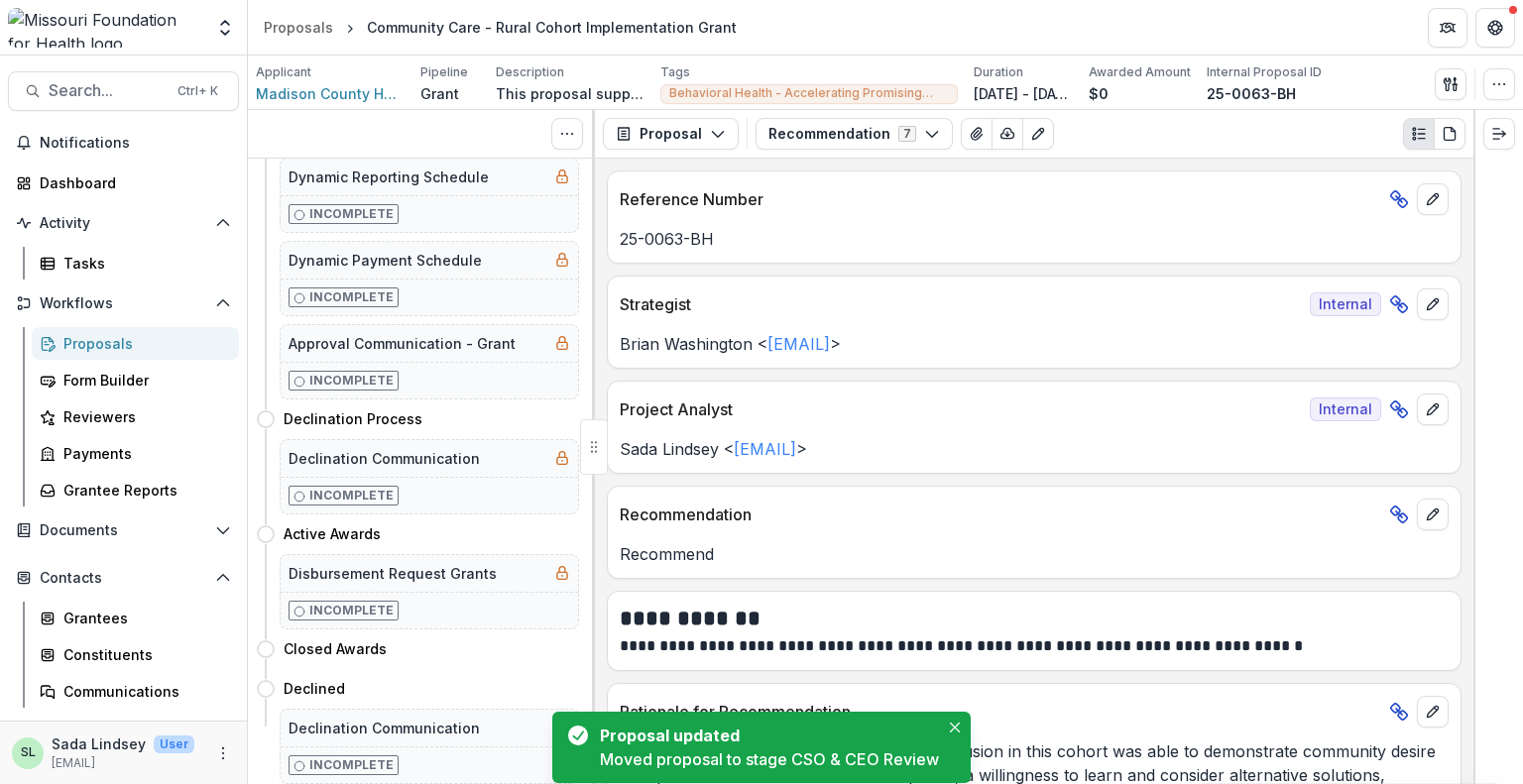 scroll, scrollTop: 0, scrollLeft: 0, axis: both 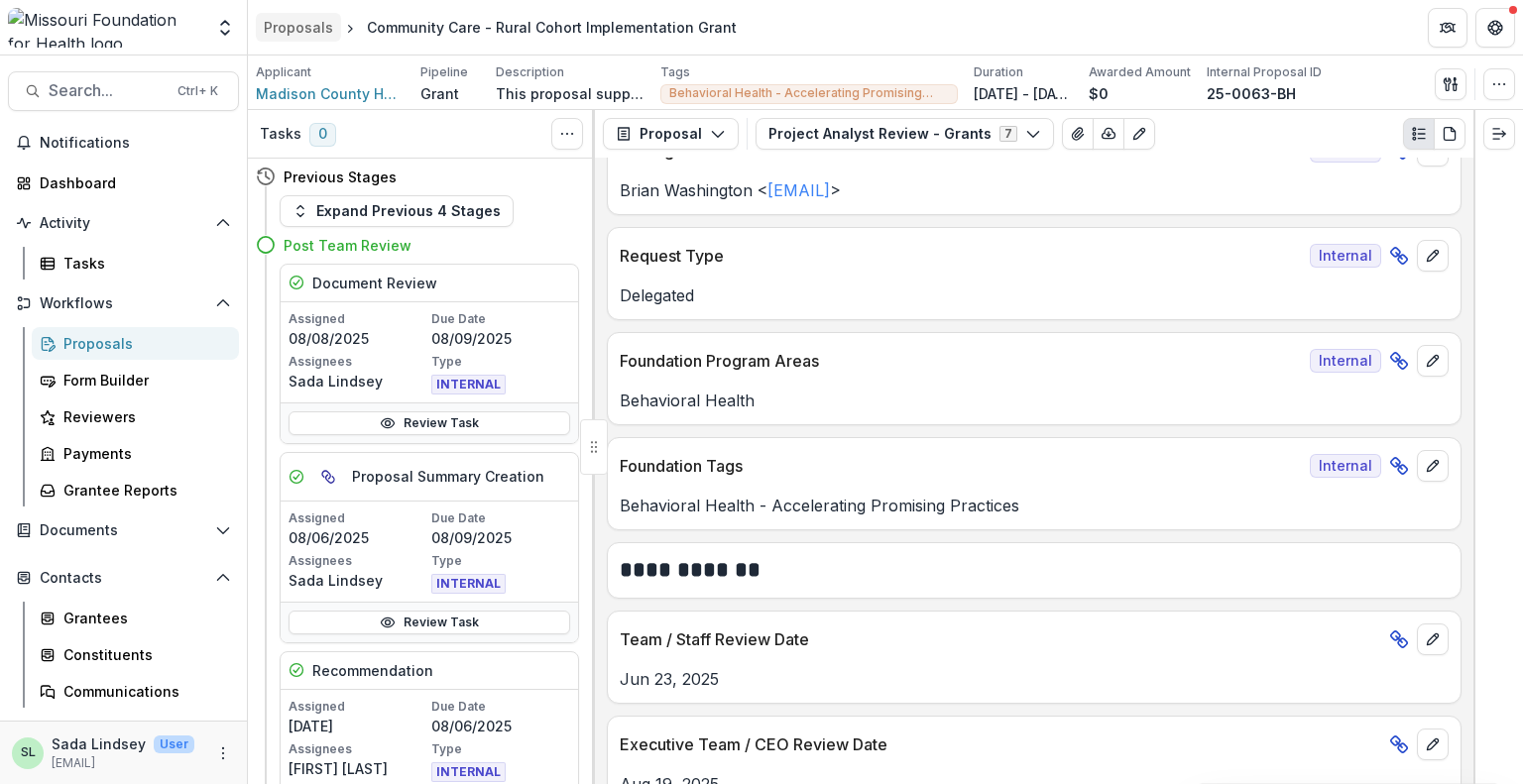 click on "Proposals" at bounding box center [298, 27] 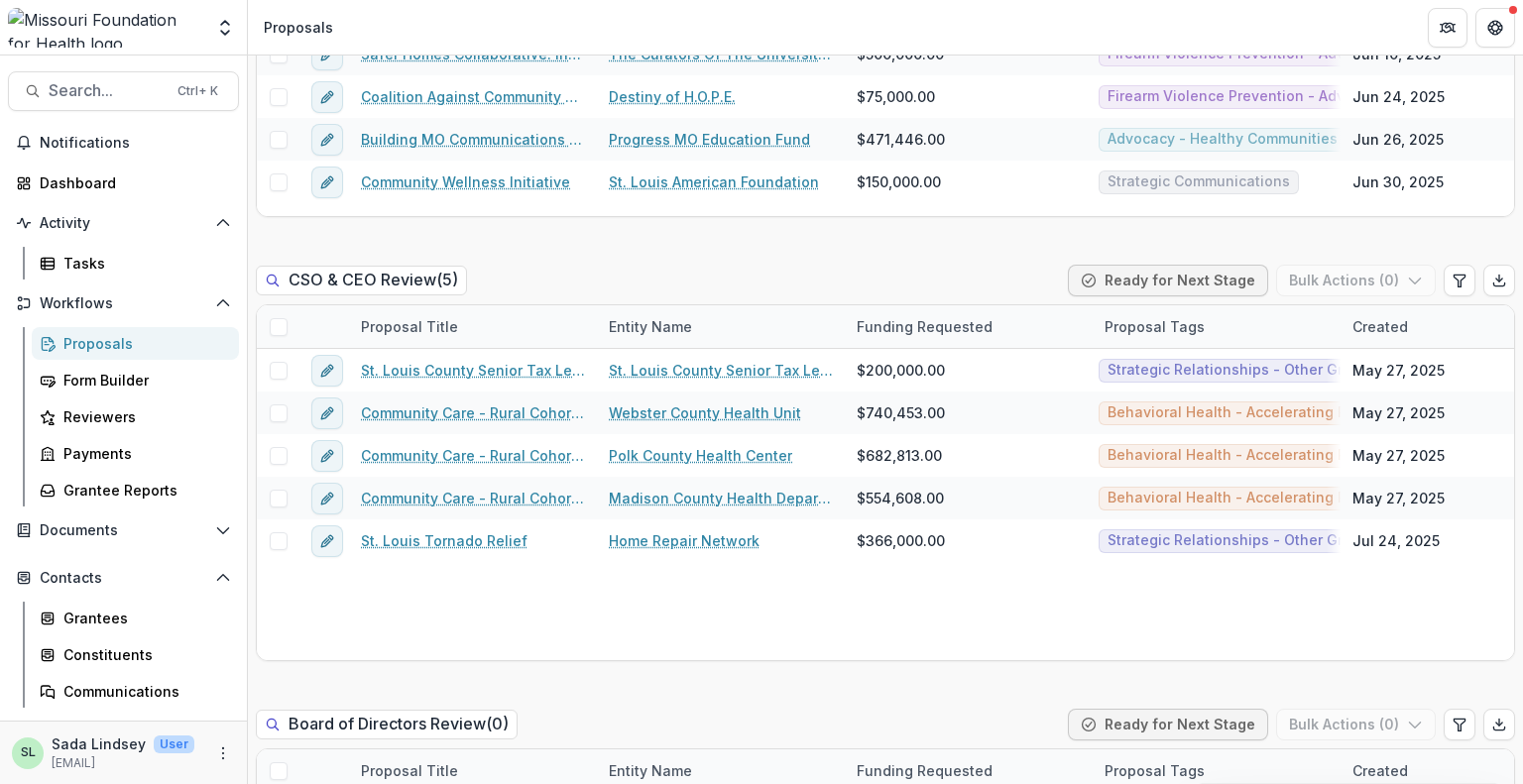 scroll, scrollTop: 2379, scrollLeft: 0, axis: vertical 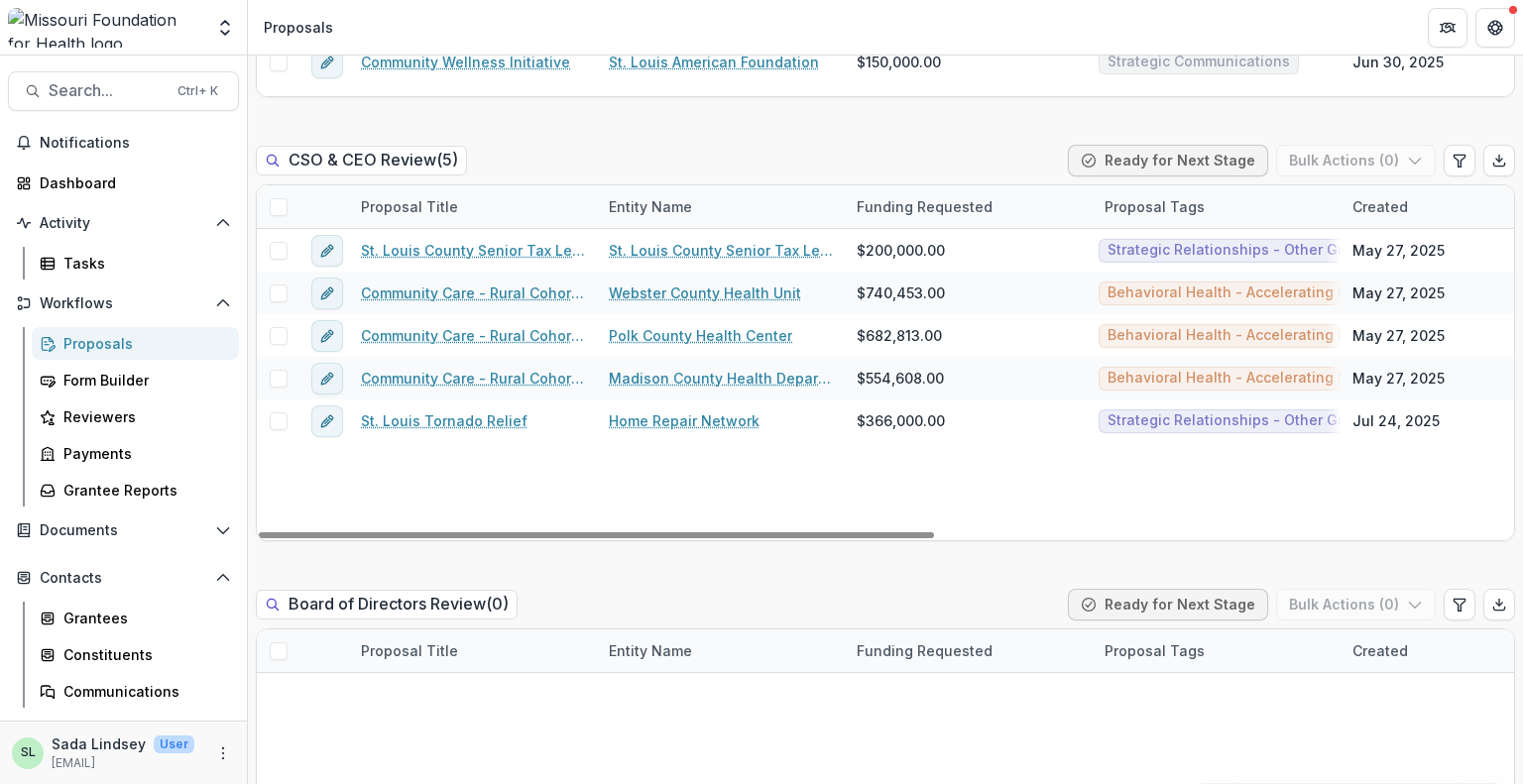 drag, startPoint x: 800, startPoint y: 499, endPoint x: 574, endPoint y: 525, distance: 227.49066 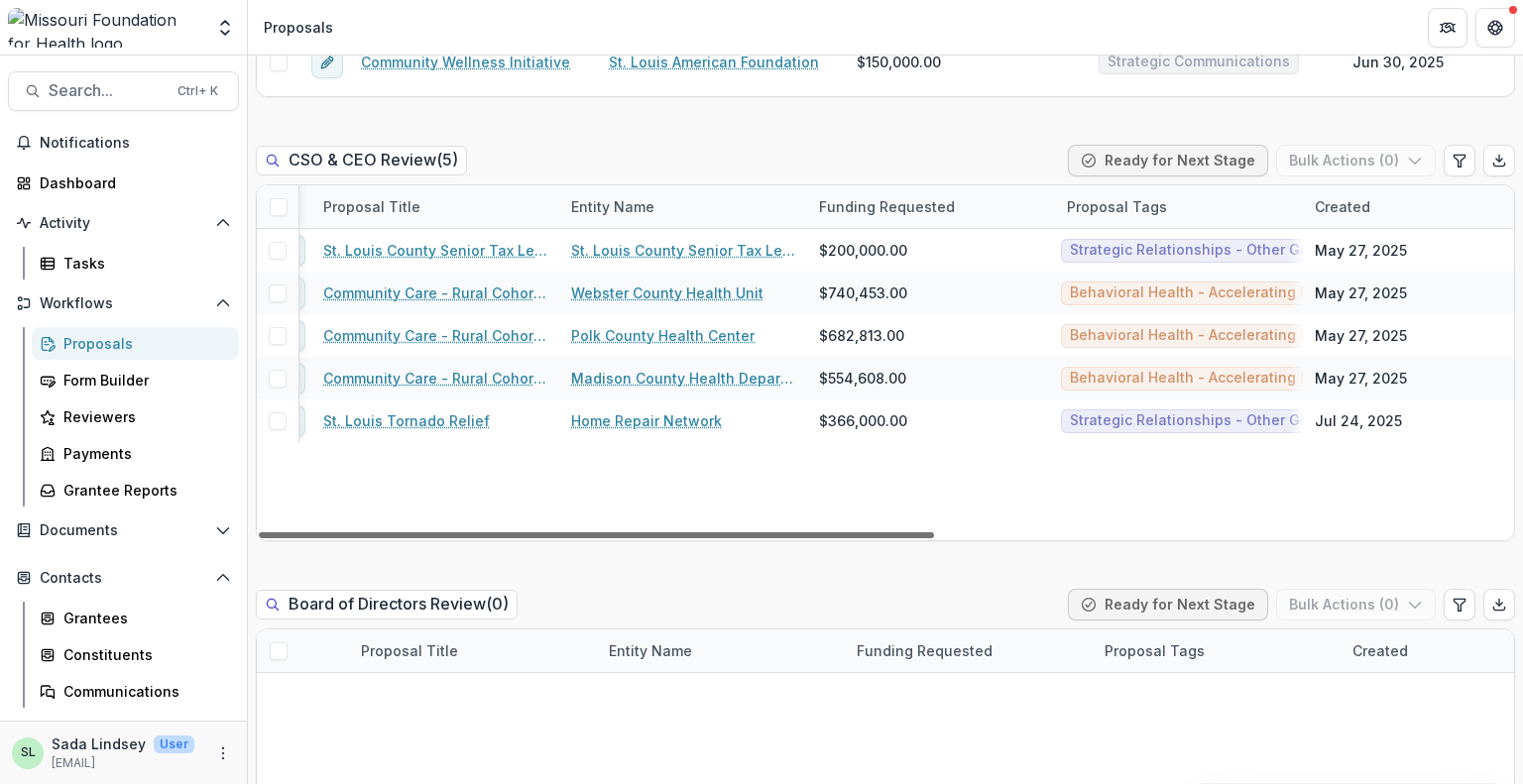 scroll, scrollTop: 0, scrollLeft: 0, axis: both 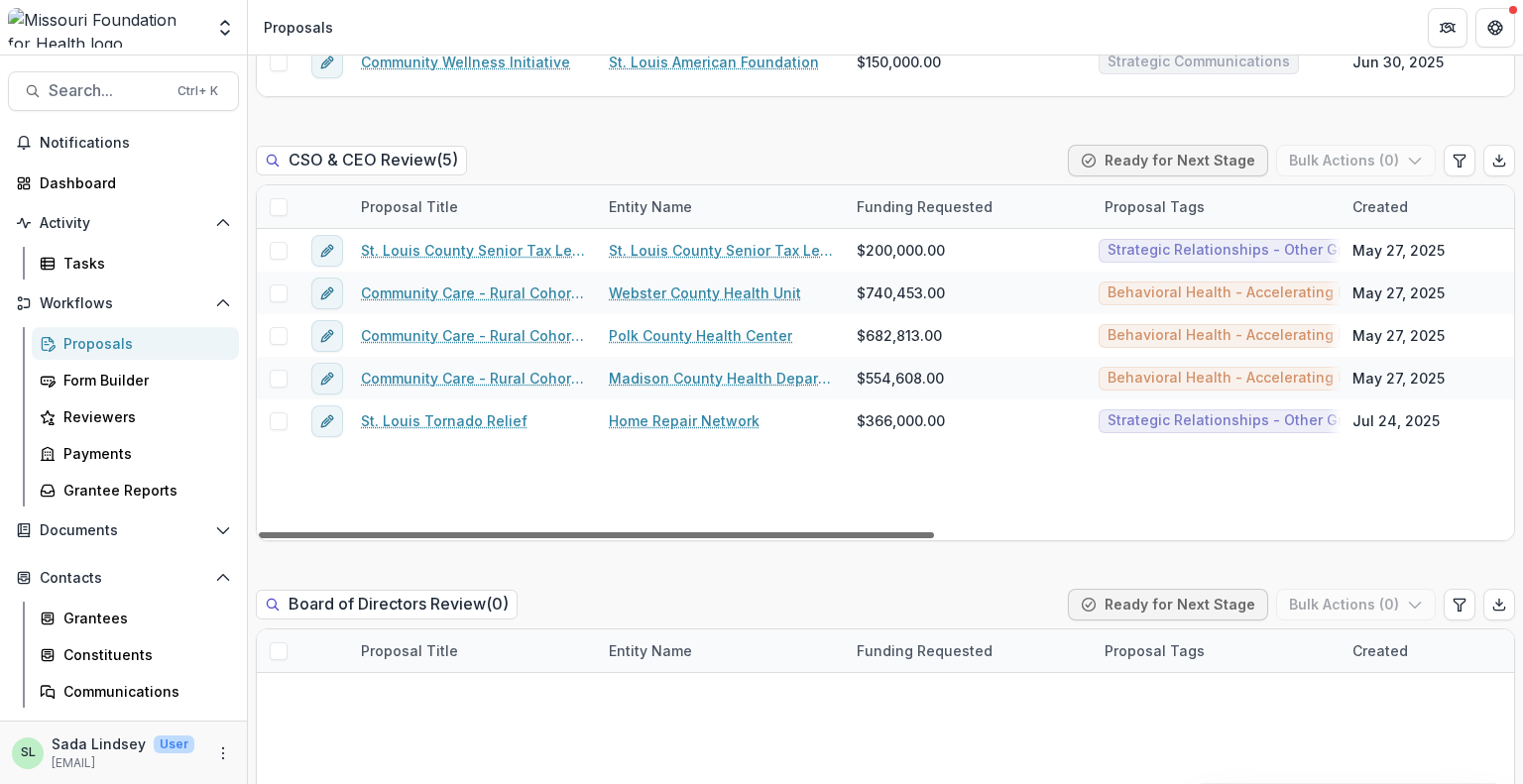 drag, startPoint x: 873, startPoint y: 496, endPoint x: 472, endPoint y: 508, distance: 401.1795 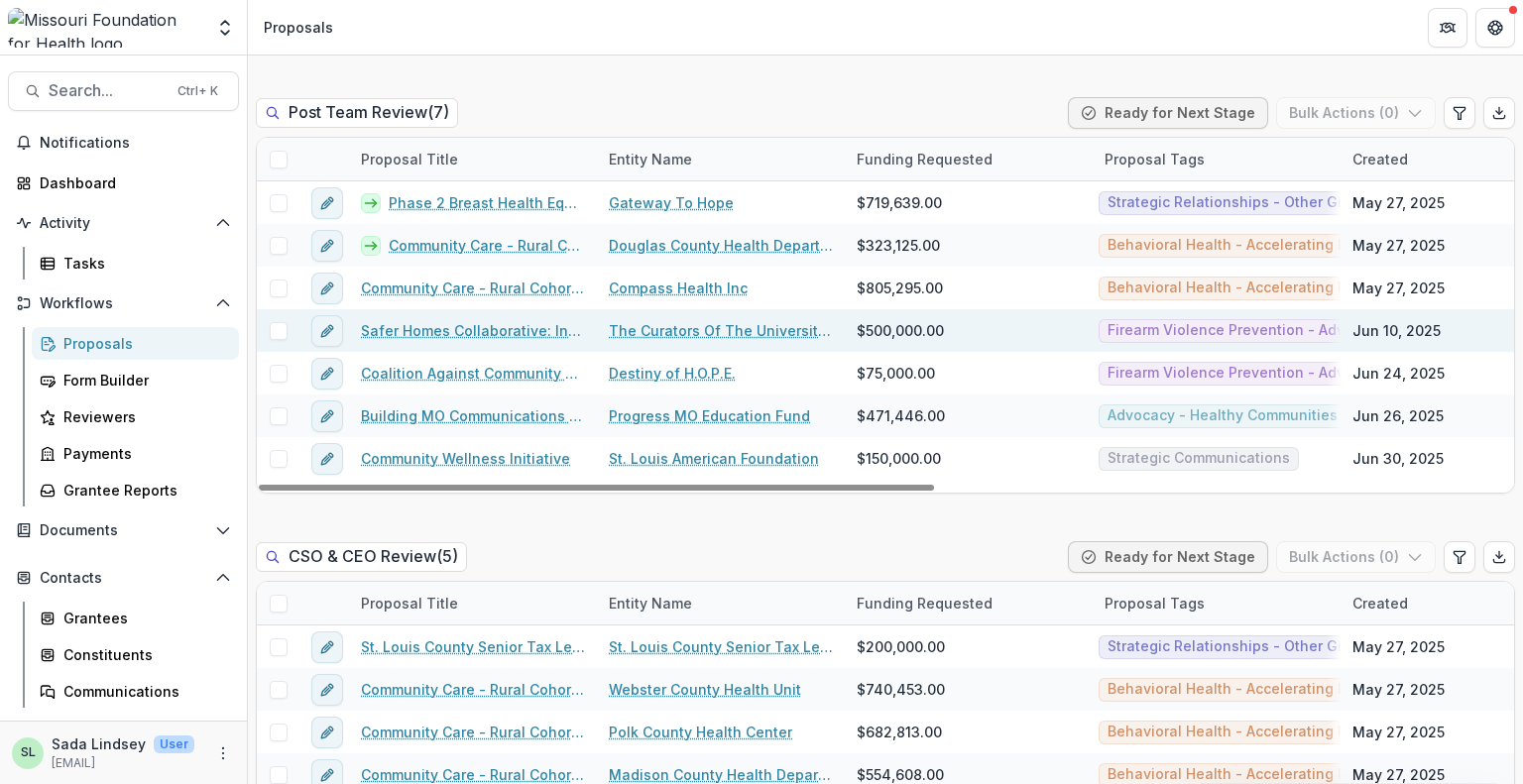 scroll, scrollTop: 1784, scrollLeft: 0, axis: vertical 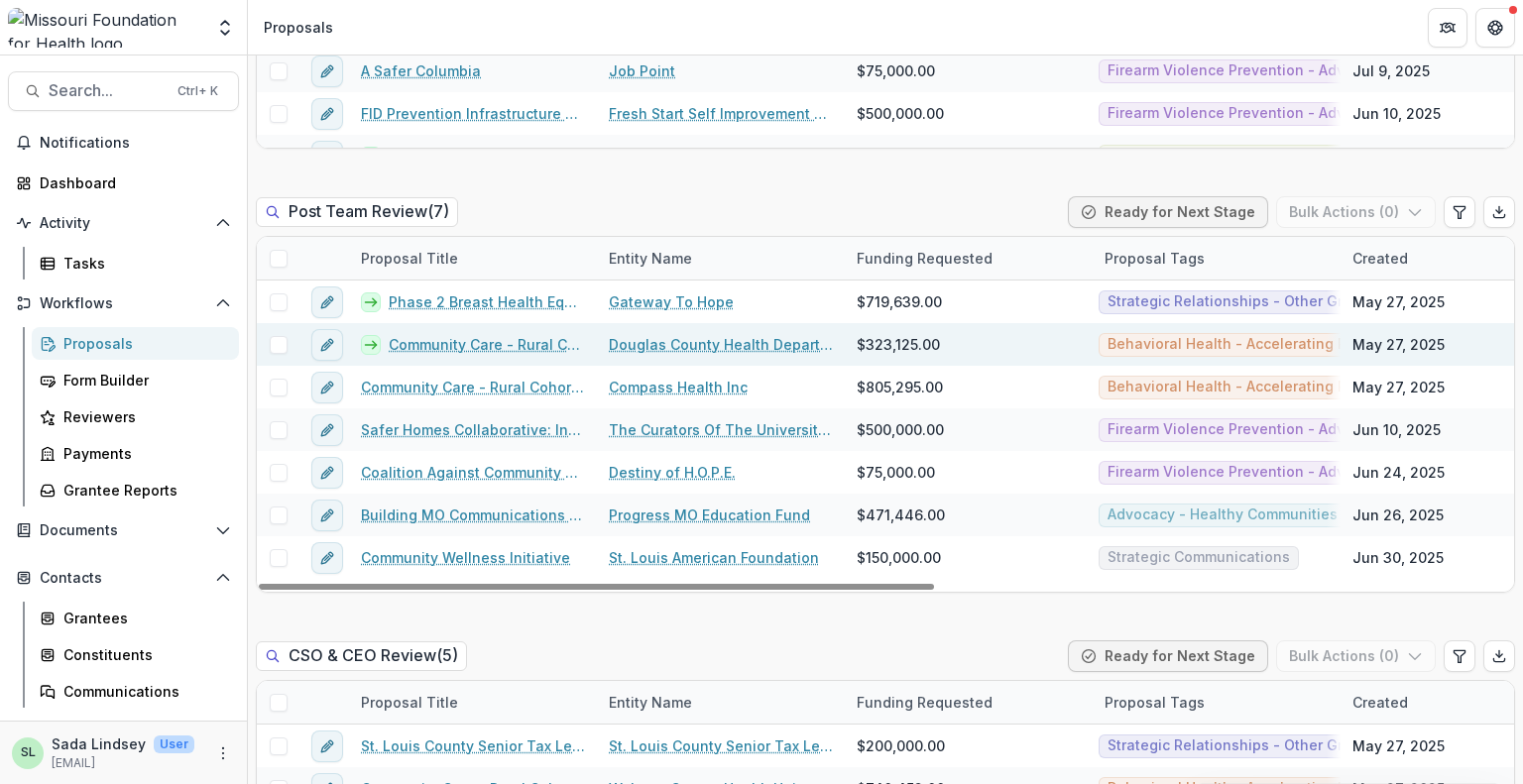 click on "Community Care - Rural Cohort Implementation Grant" at bounding box center [487, 344] 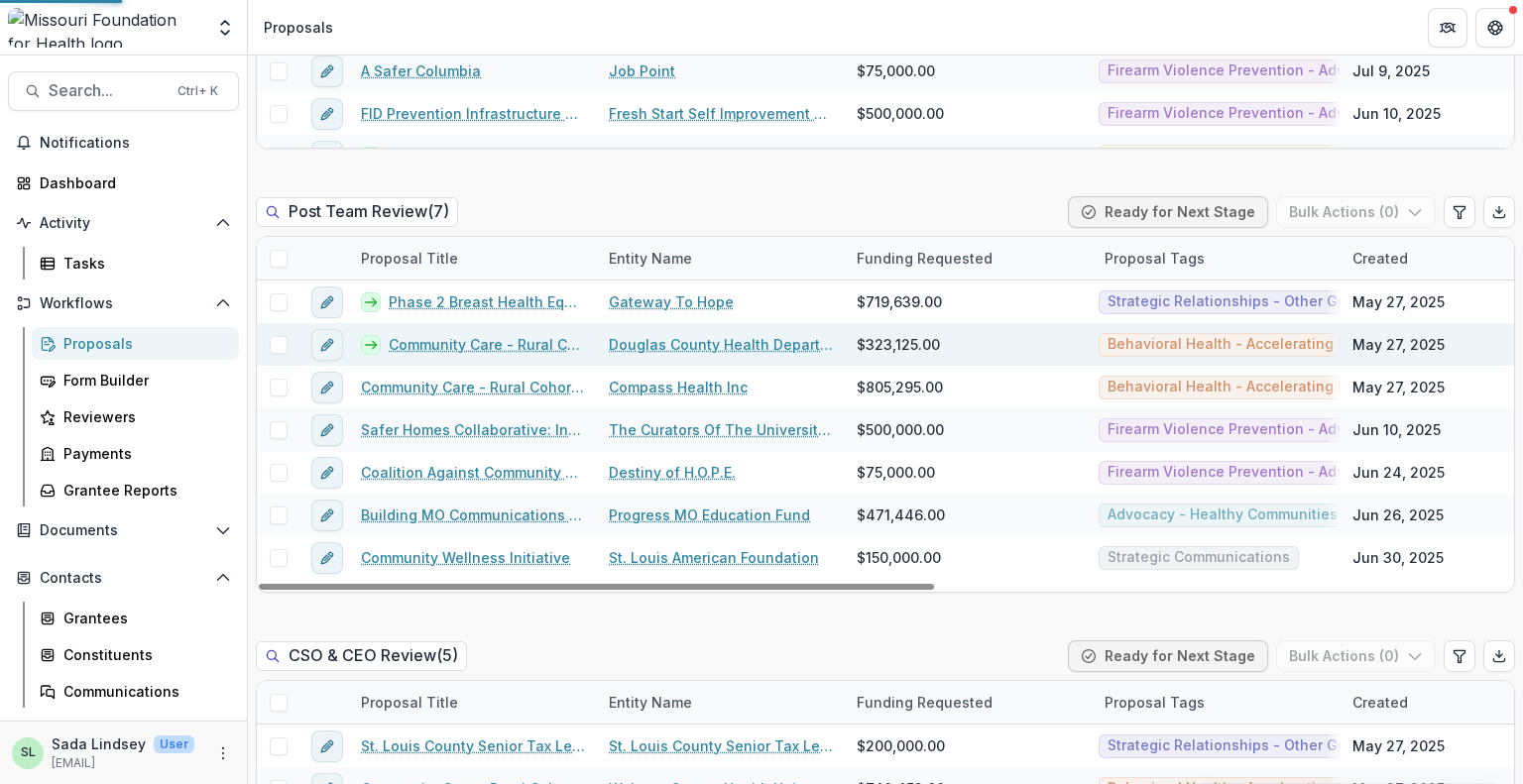 scroll, scrollTop: 0, scrollLeft: 0, axis: both 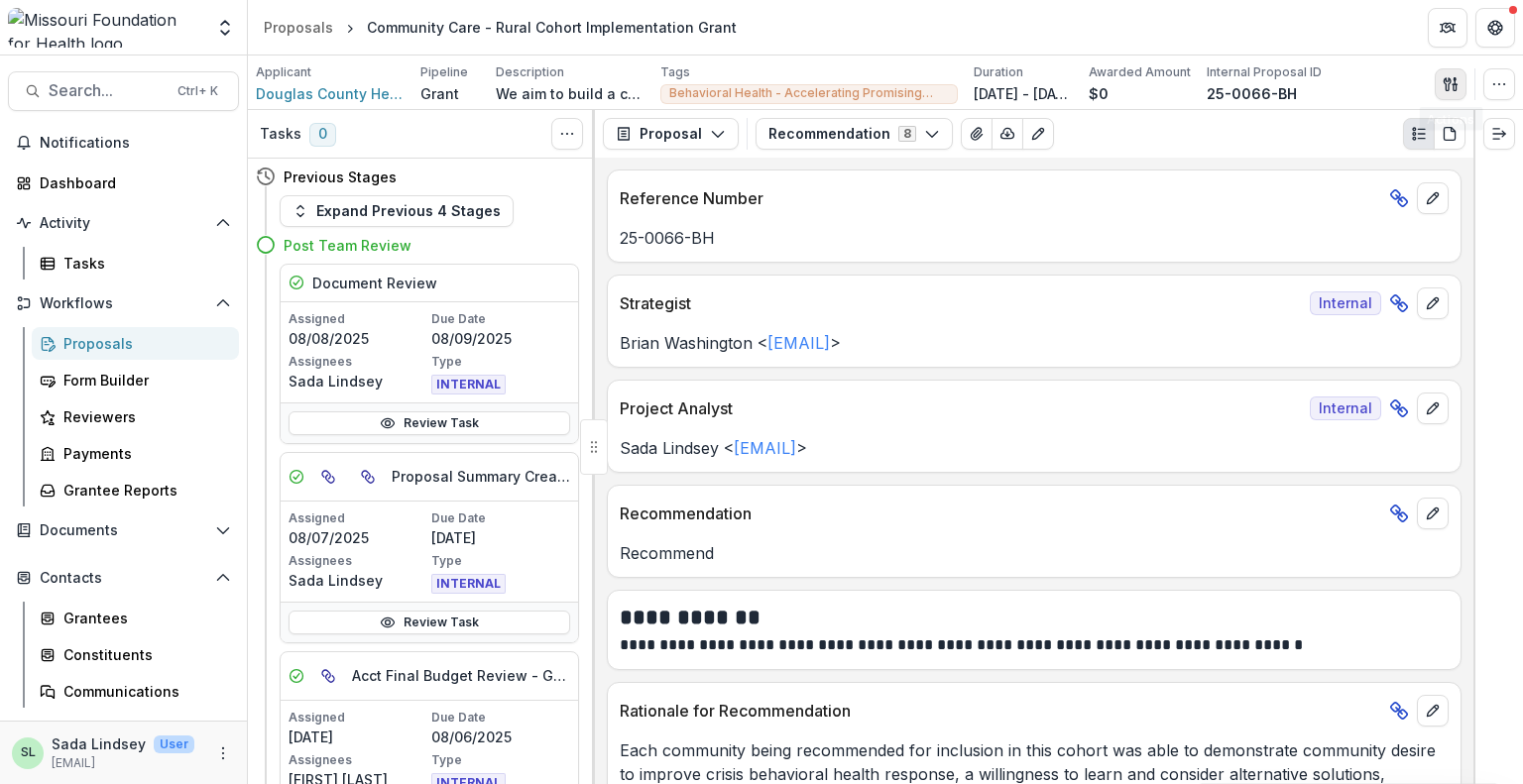 click at bounding box center (1451, 84) 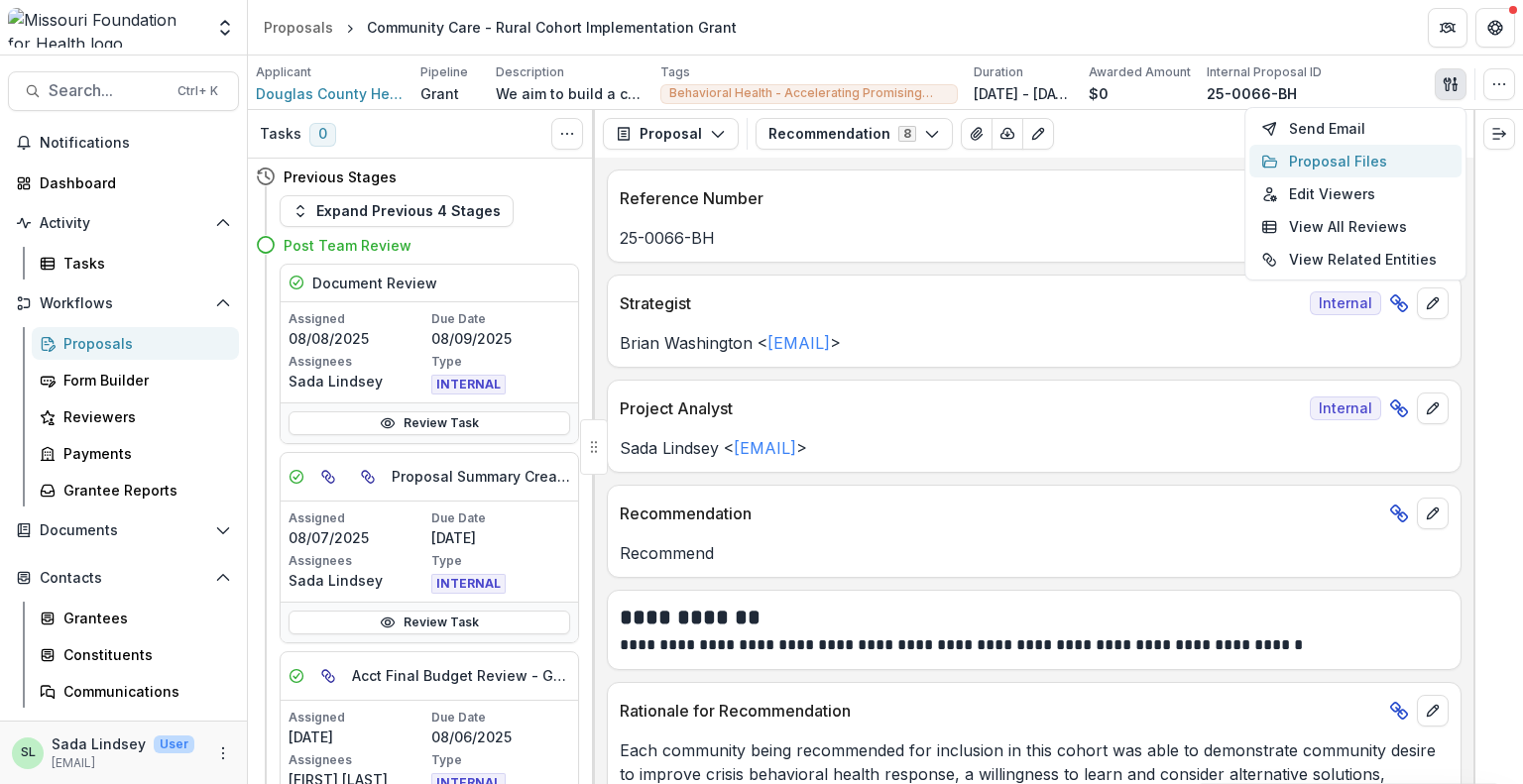 click on "Proposal Files" at bounding box center [1355, 161] 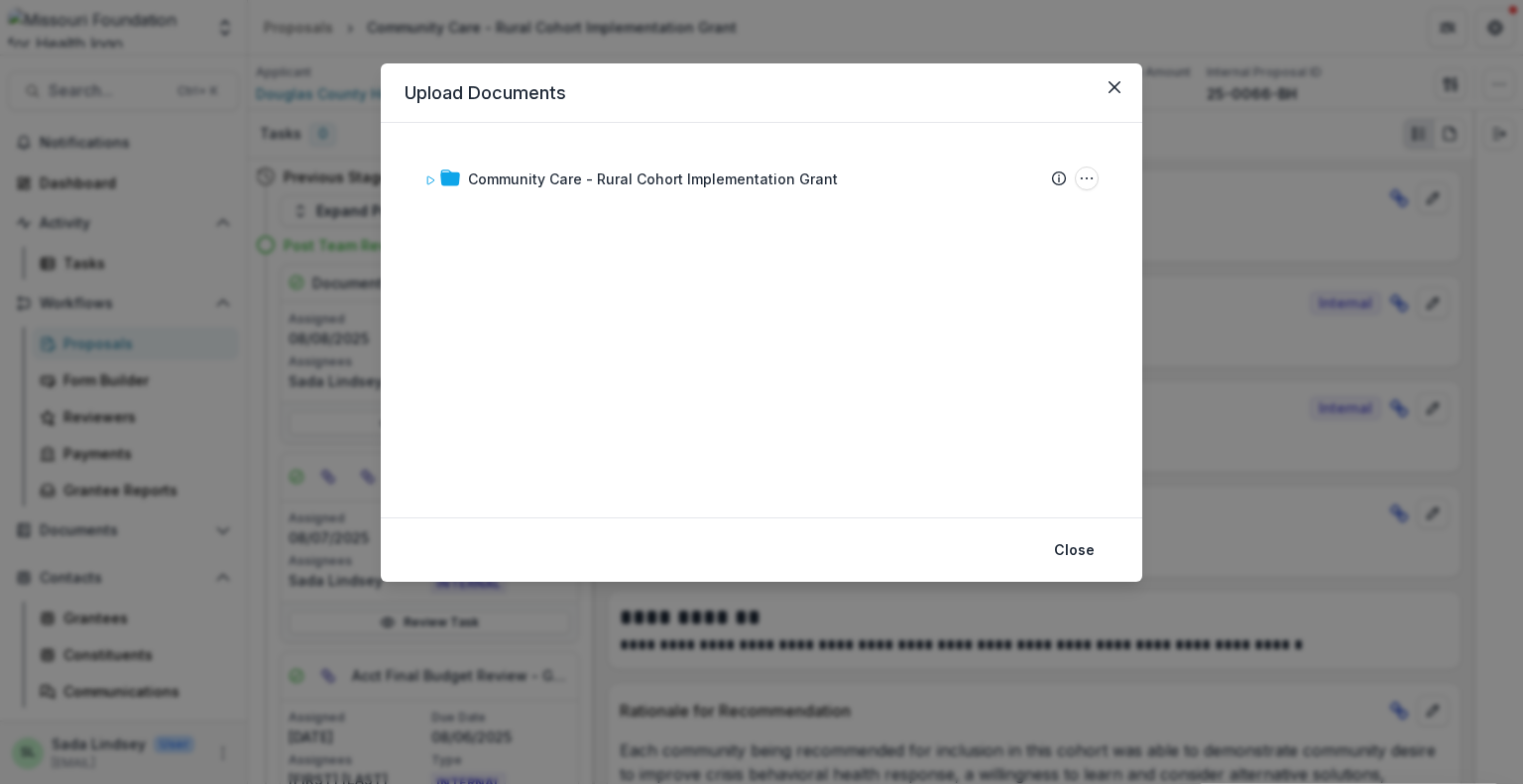 click on "Community Care - Rural Cohort Implementation Grant Submission Temelio Proposal Attached proposal documents Report Tasks No tasks Folder Options Rename Add Subfolder Delete" at bounding box center [762, 320] 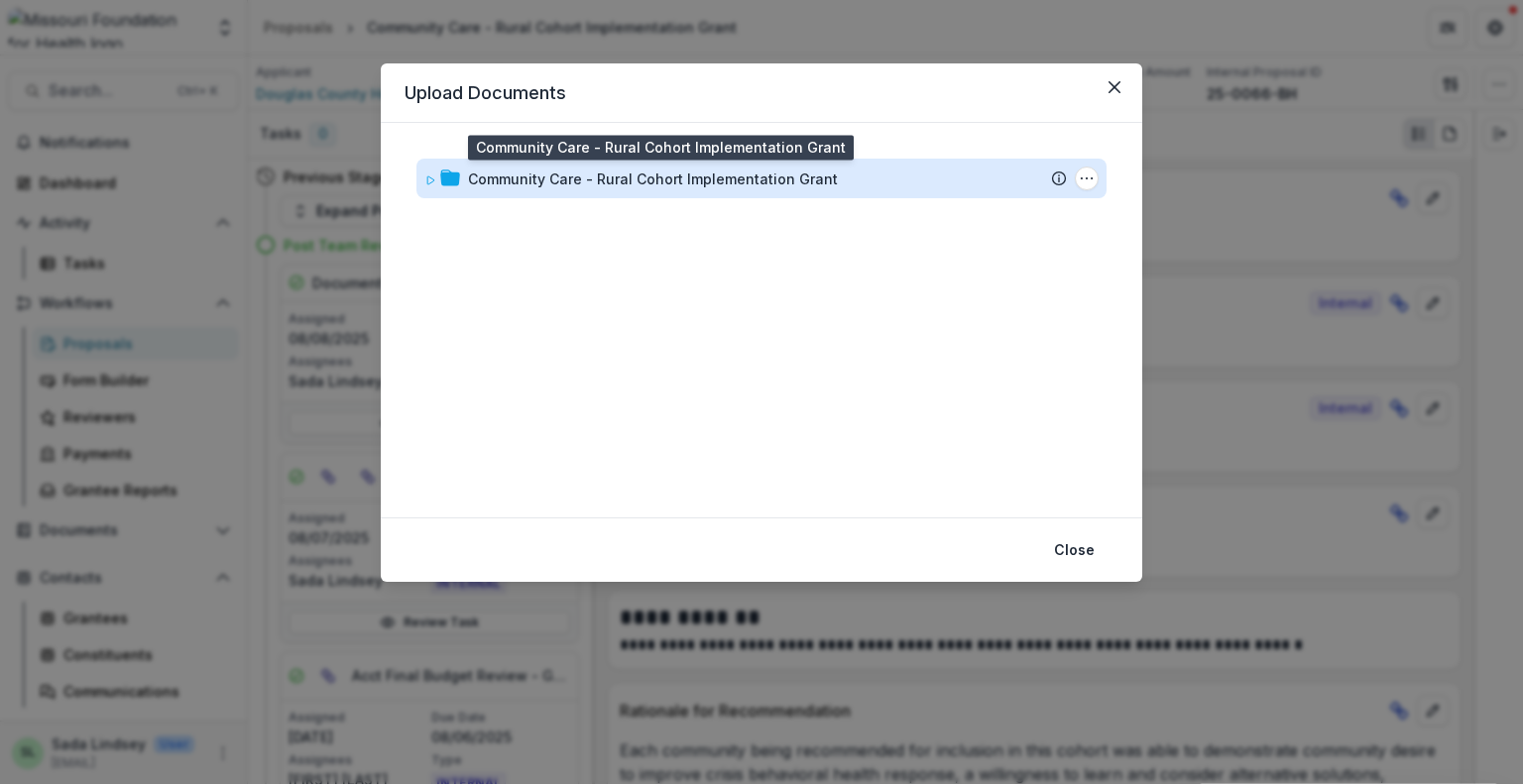 click on "Community Care - Rural Cohort Implementation Grant" at bounding box center (652, 178) 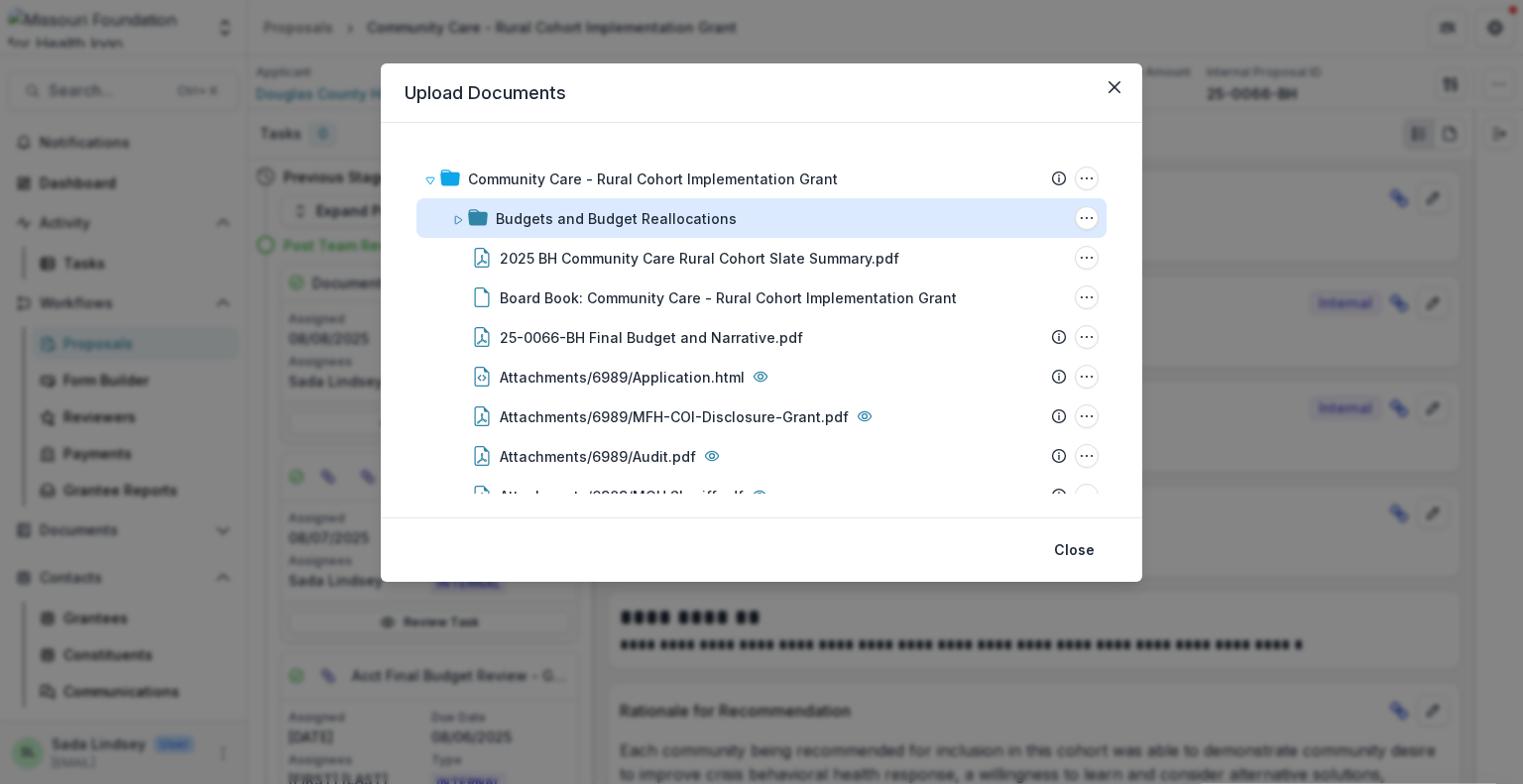 click on "Budgets and Budget Reallocations" at bounding box center [616, 218] 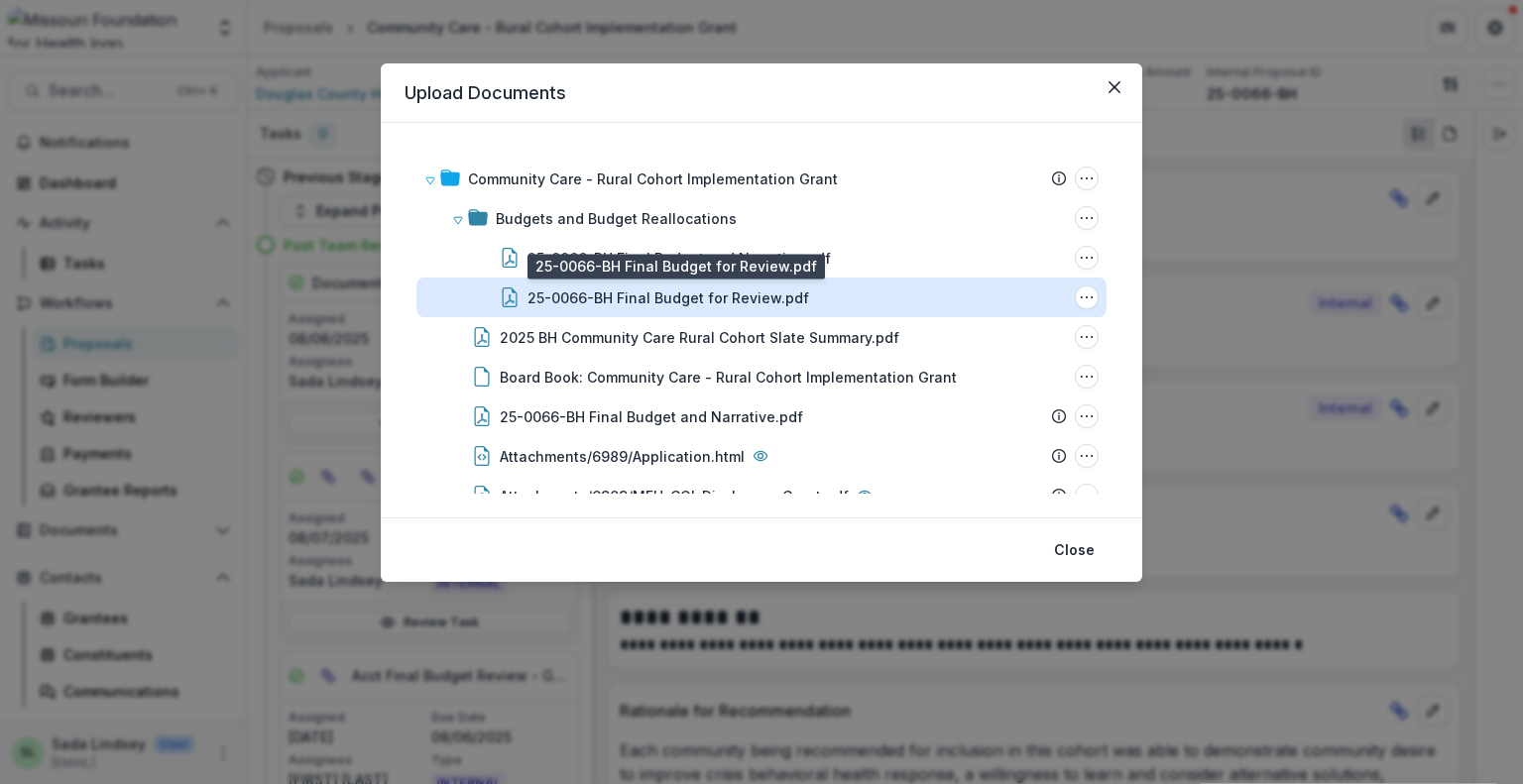 click on "25-0066-BH Final Budget for Review.pdf" at bounding box center (668, 297) 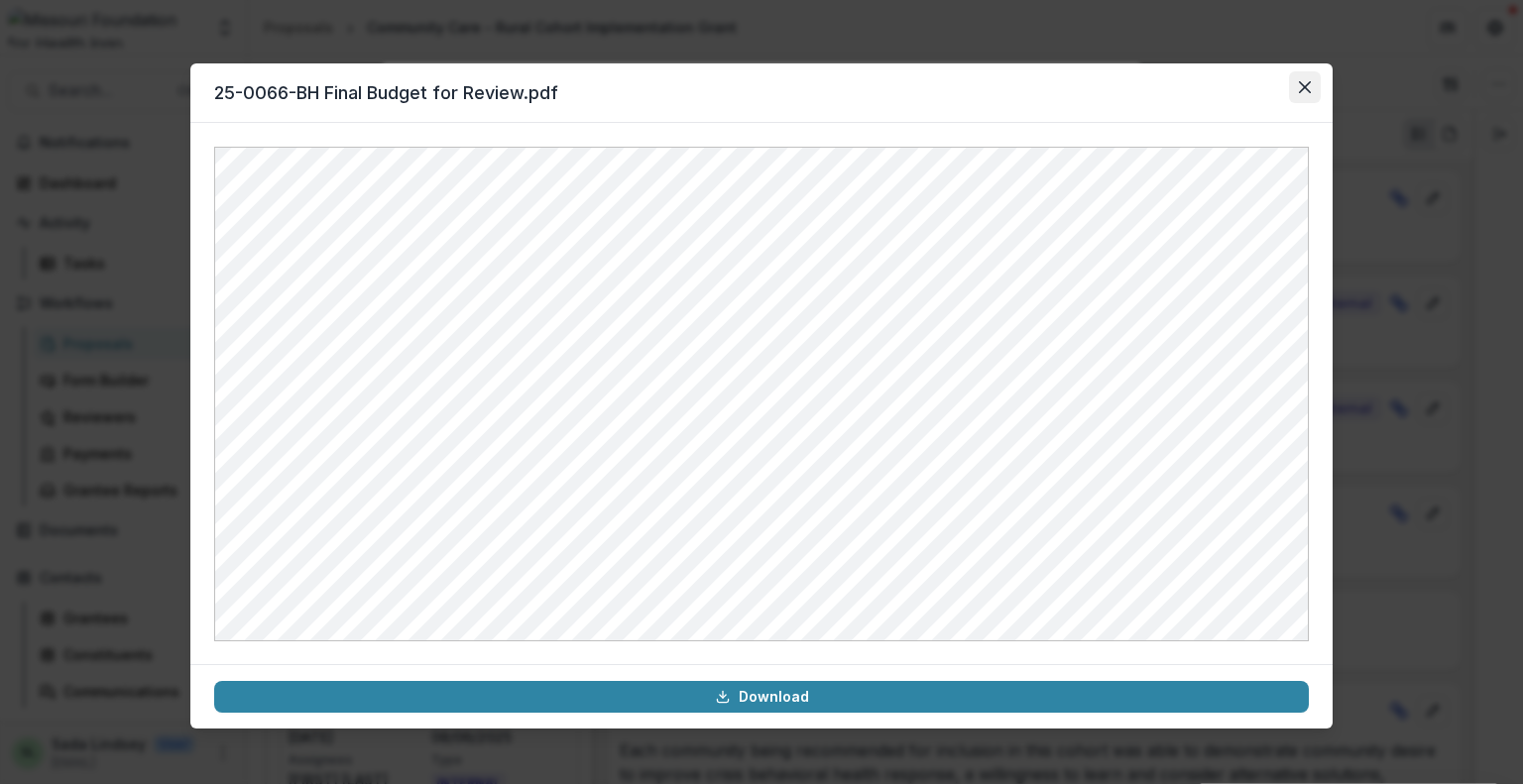 click 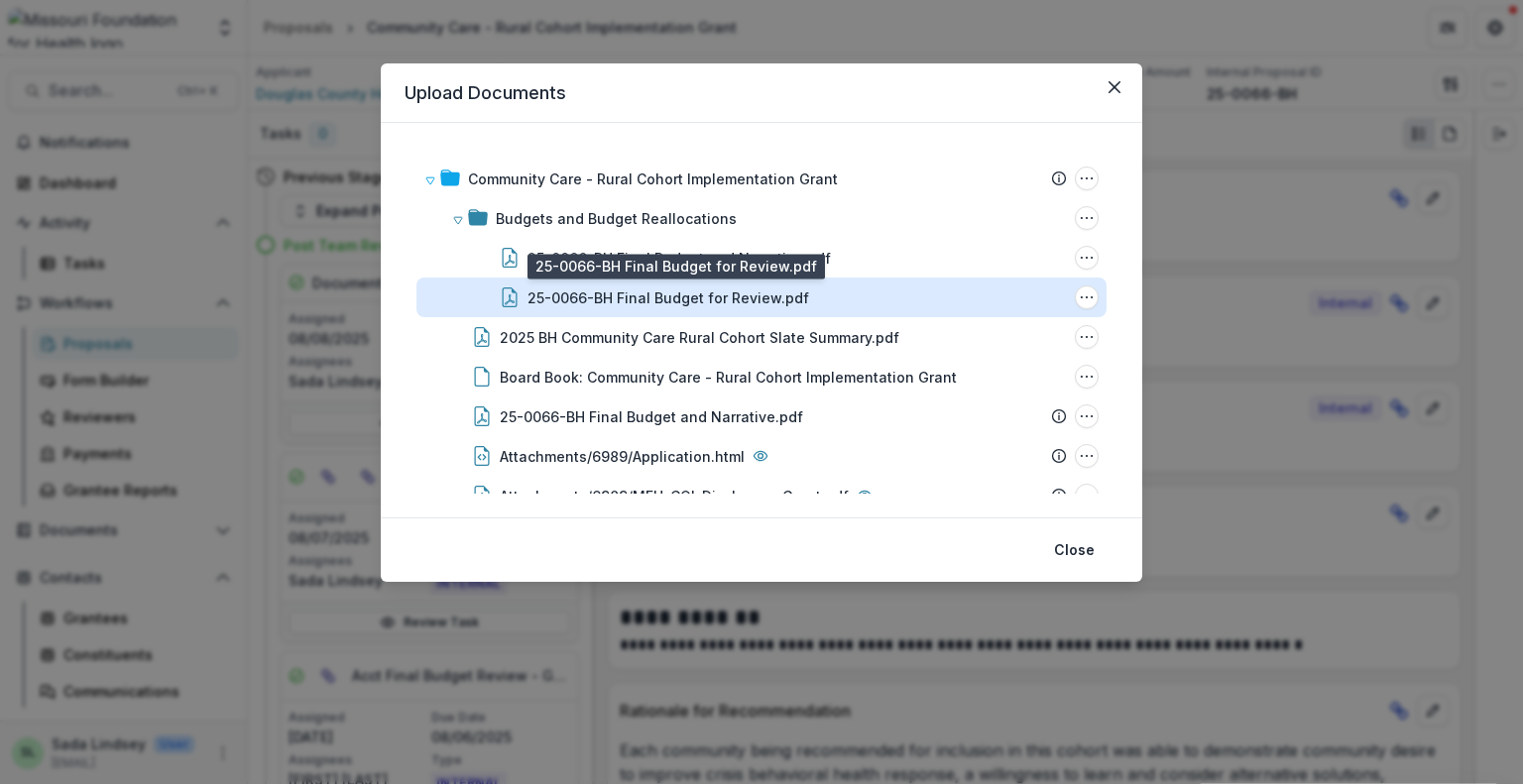 click on "25-0066-BH Final Budget for Review.pdf" at bounding box center (668, 297) 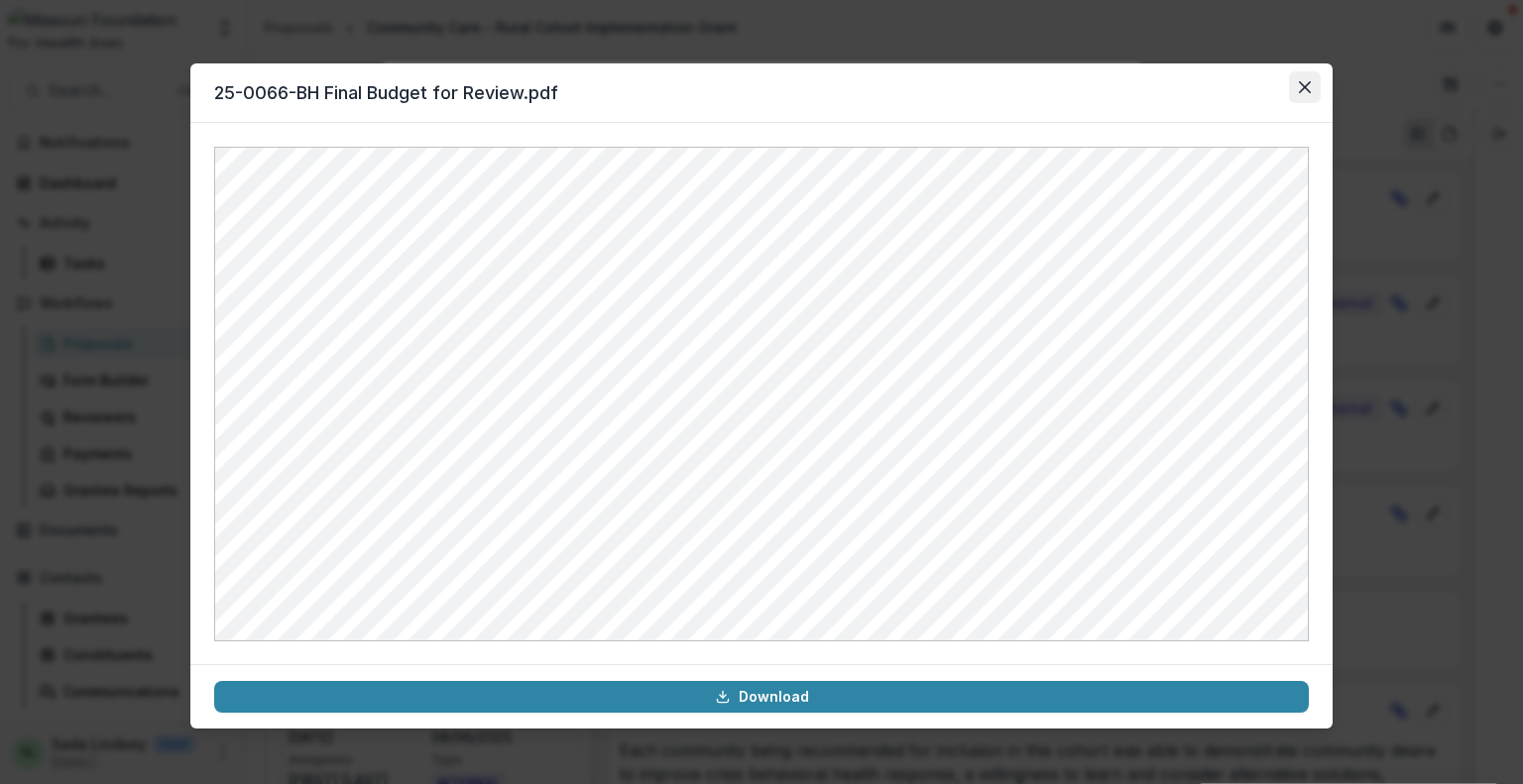 click 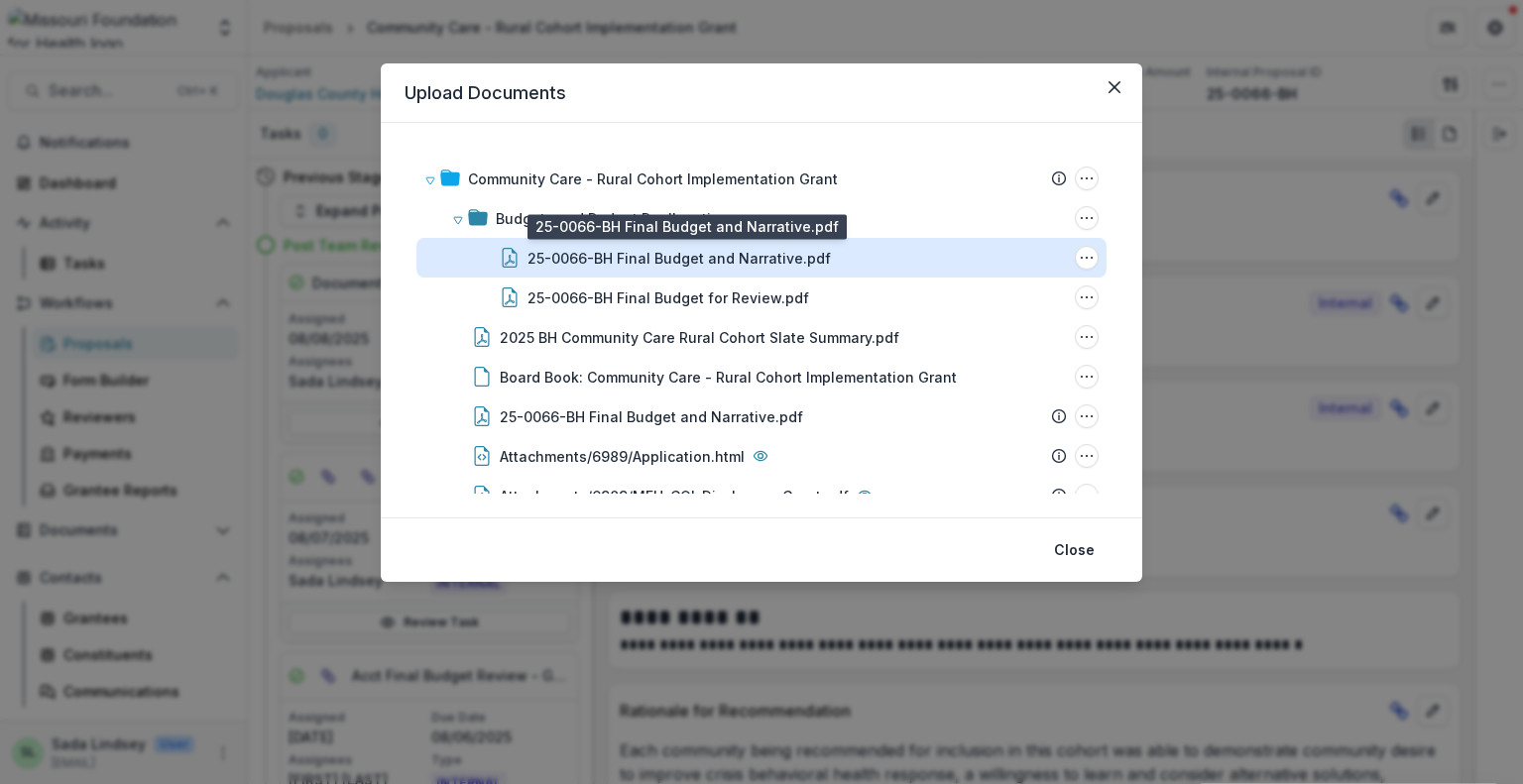 click on "25-0066-BH Final Budget and Narrative.pdf" at bounding box center [679, 258] 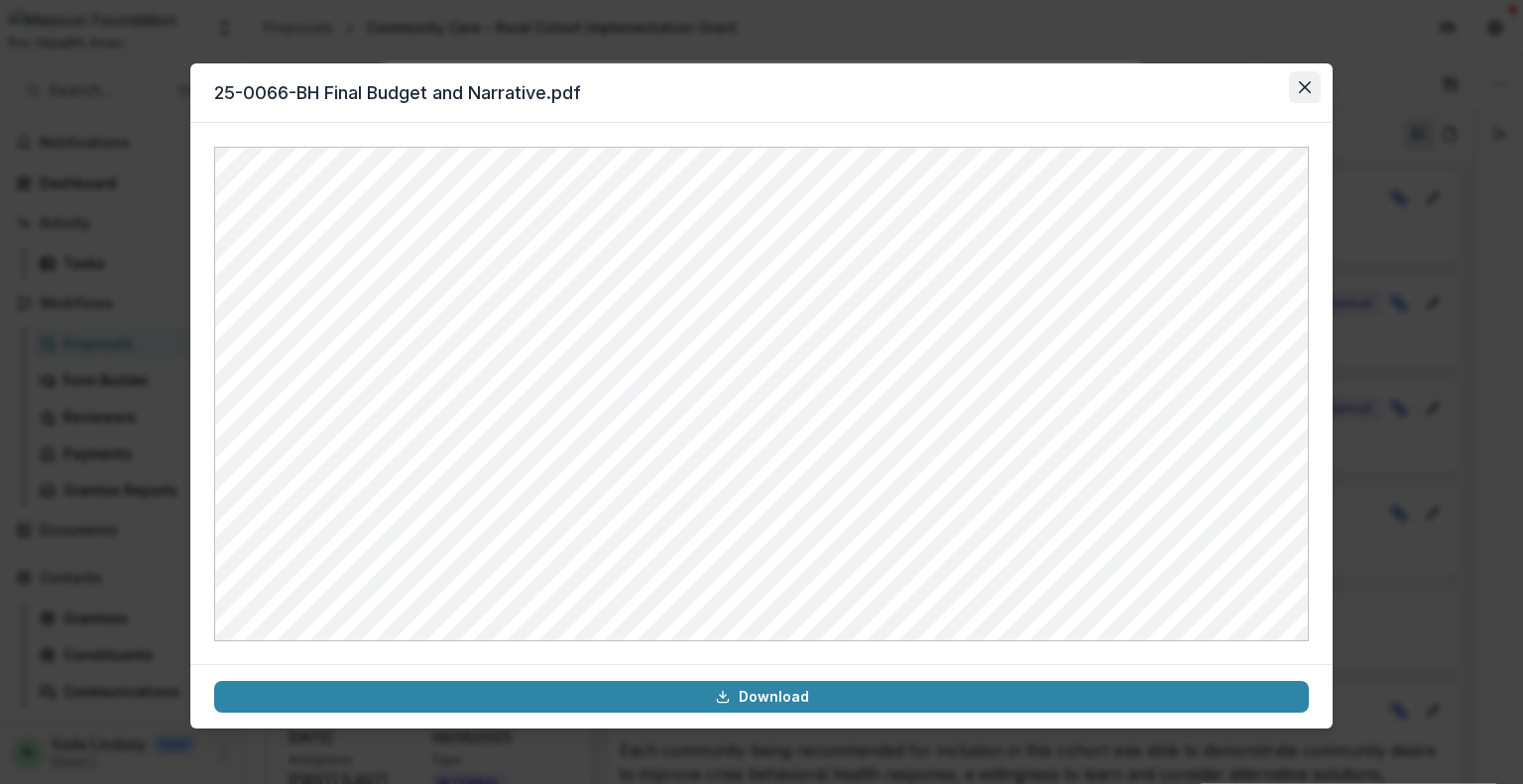click at bounding box center (1305, 87) 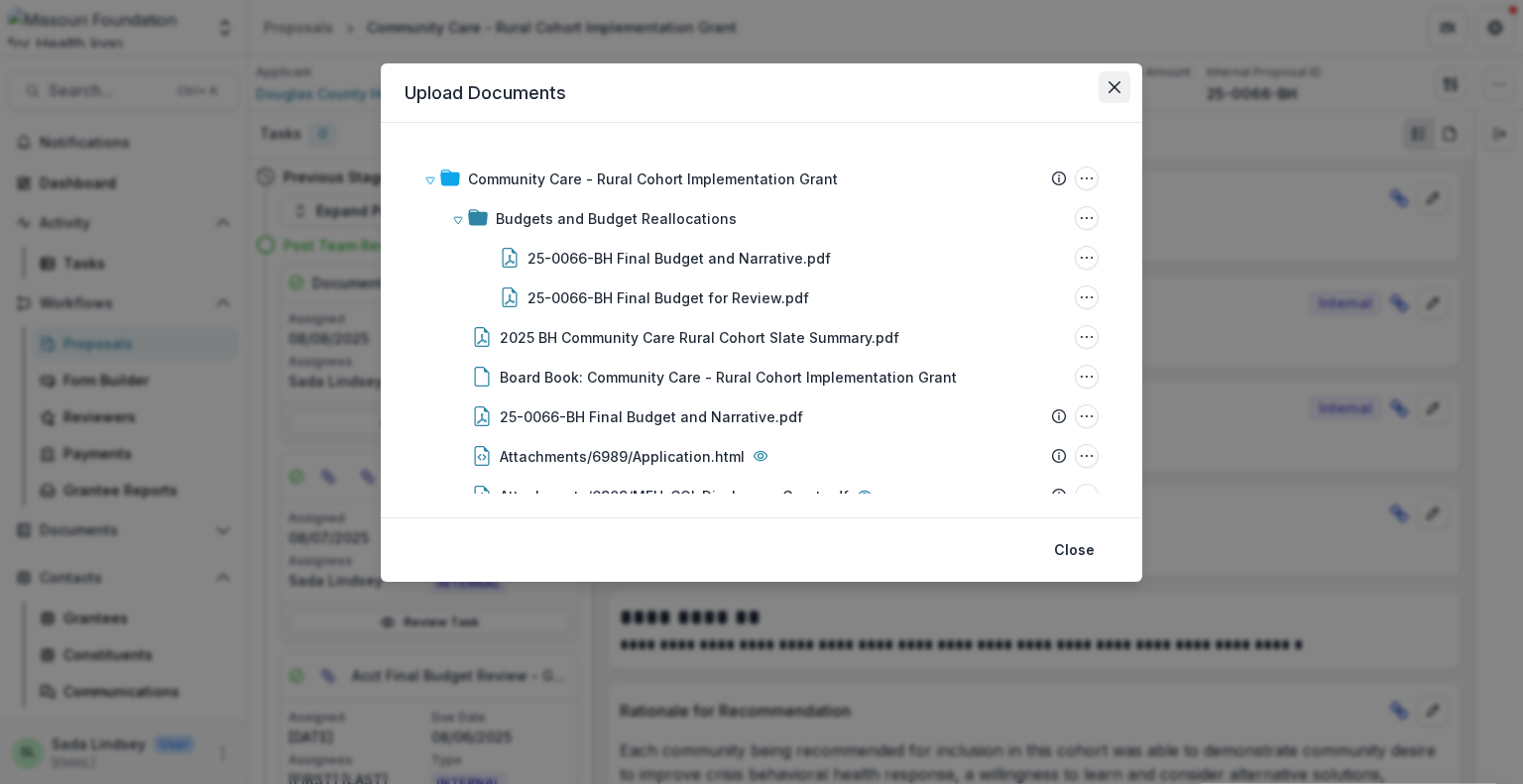 click at bounding box center [1114, 87] 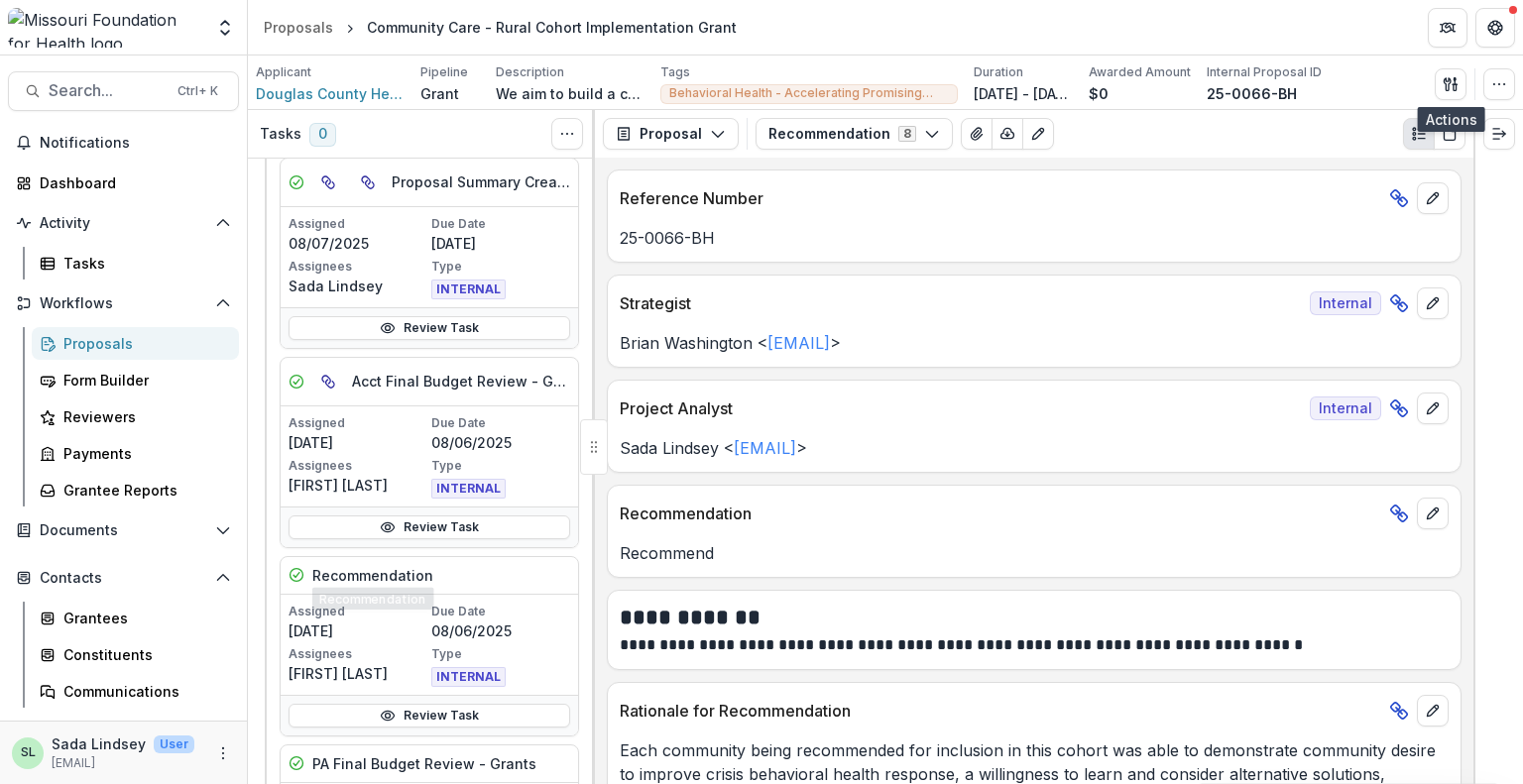 scroll, scrollTop: 297, scrollLeft: 0, axis: vertical 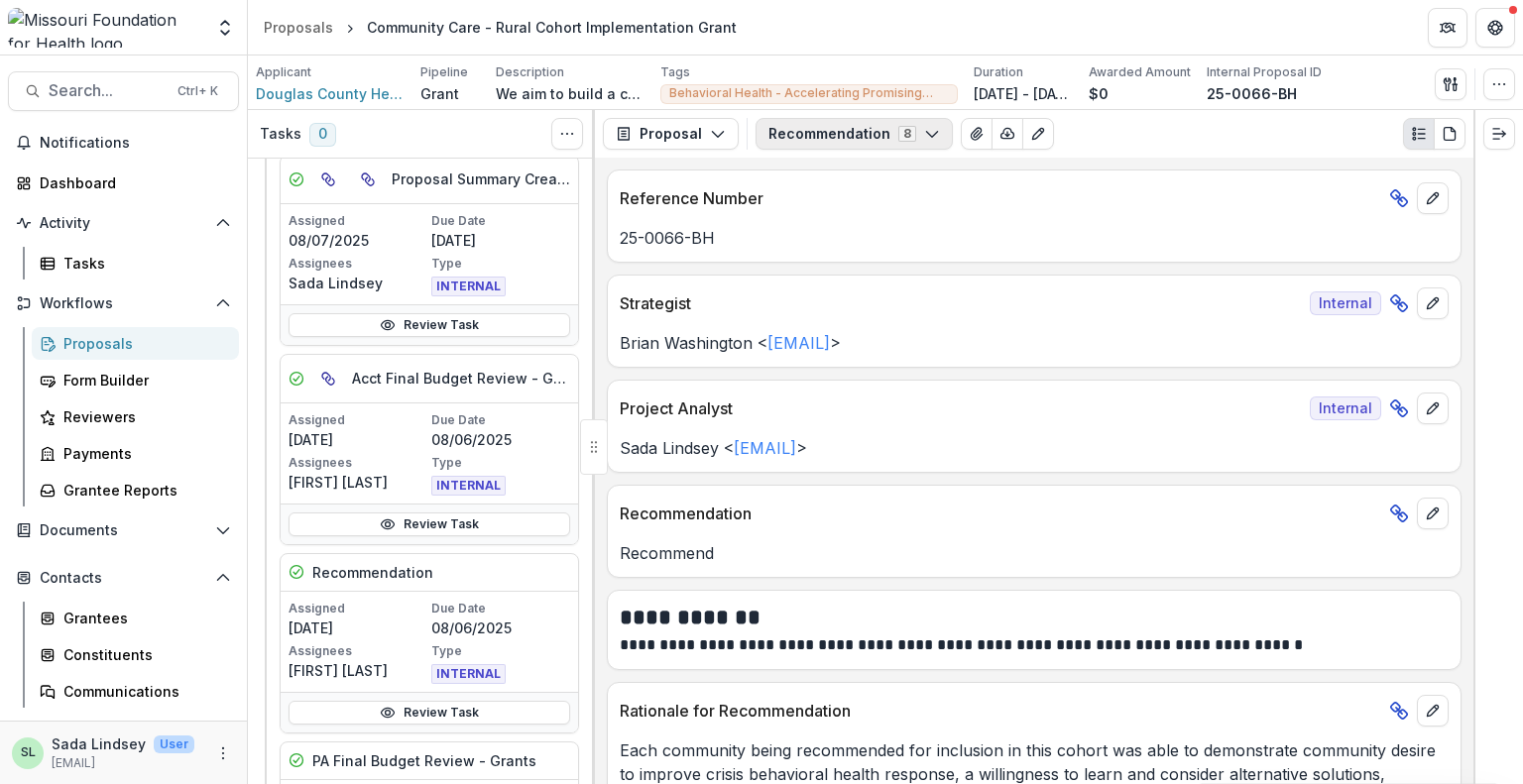 click on "Recommendation 8" at bounding box center (854, 134) 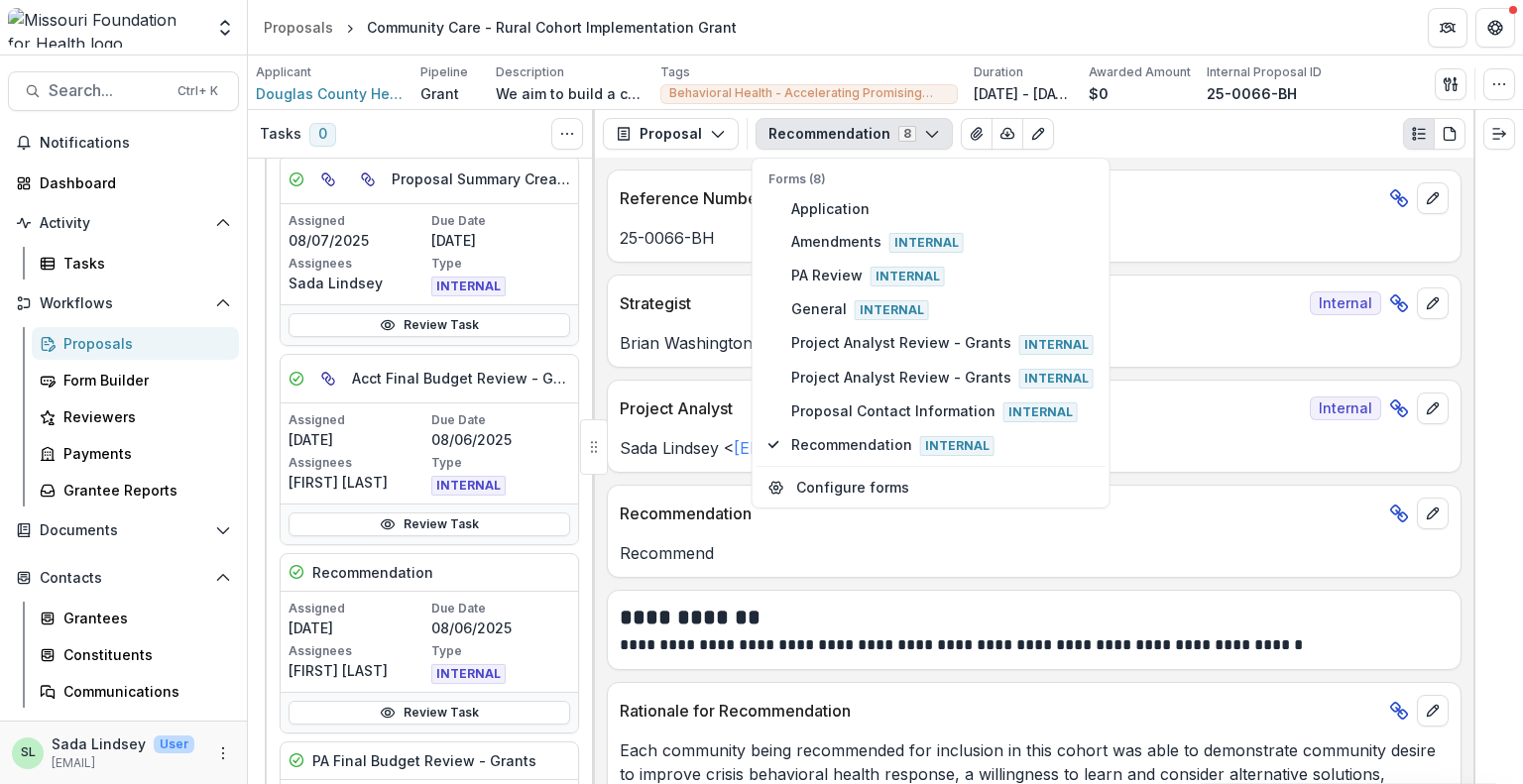 click on "Proposal Proposal Payments Reports Grant Agreements Board Summaries Bank Details Recommendation 8 Forms (8) Application Amendments Internal PA Review Internal General Internal Project Analyst Review - Grants Internal Project Analyst Review - Grants Internal Proposal Contact Information Internal Recommendation Internal Configure forms Word Download Word Download (with field descriptions) Zip Download Preview Merged PDF Preview Merged PDF (Inline Images & PDFs) Preview Merged PDF (with field descriptions) Custom Download" at bounding box center [1034, 134] 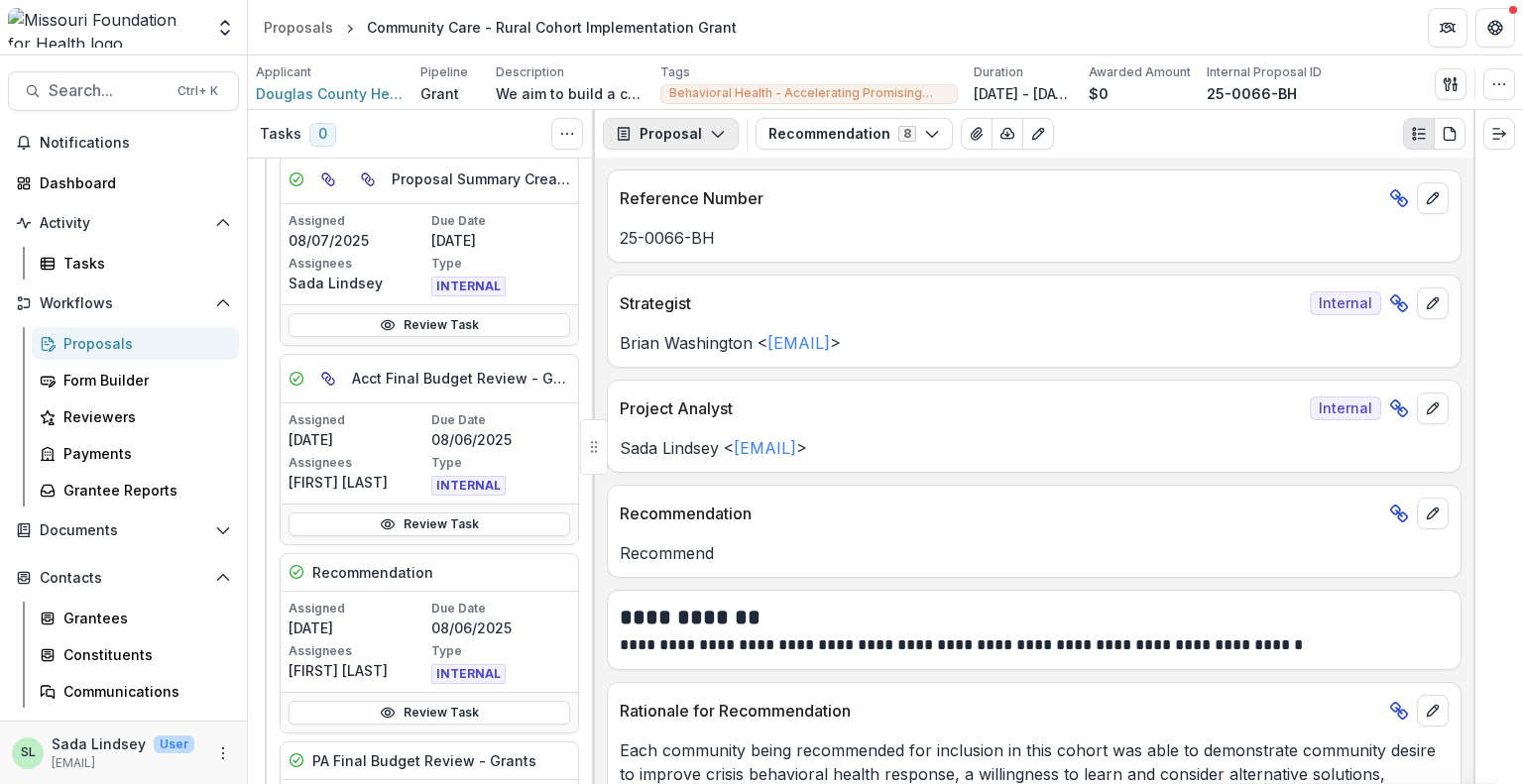 click on "Proposal" at bounding box center [670, 134] 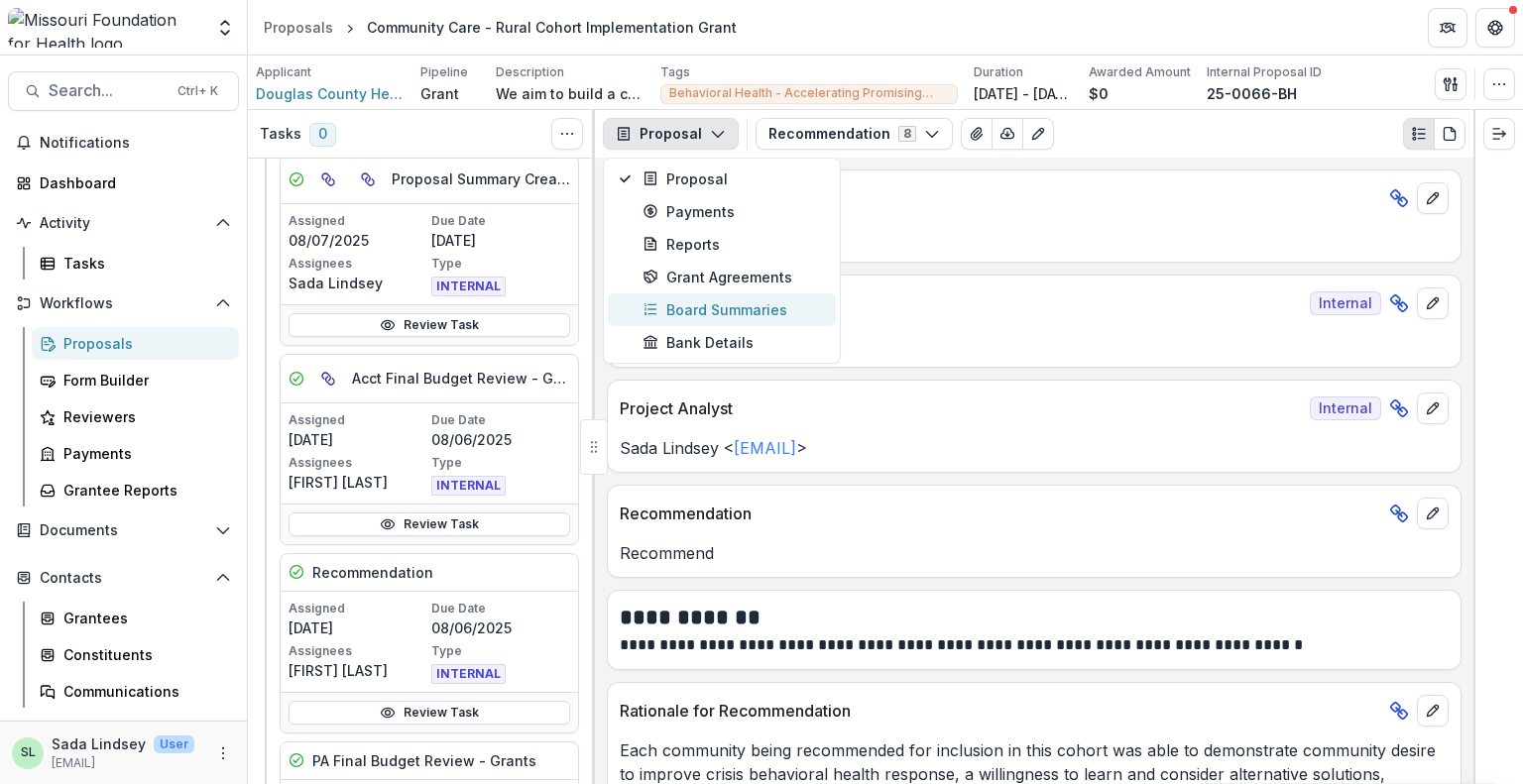 click on "Board Summaries" at bounding box center [733, 309] 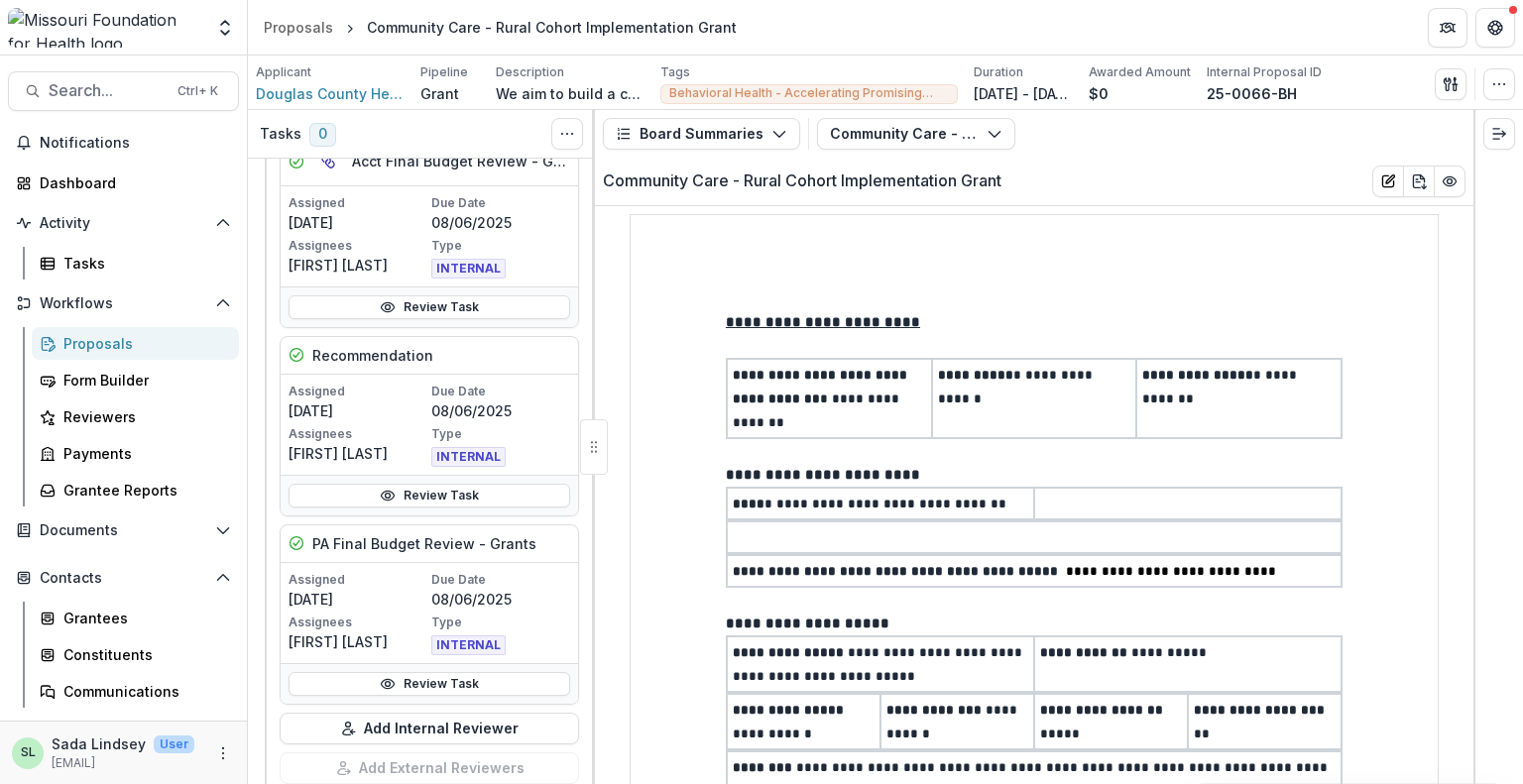 scroll, scrollTop: 396, scrollLeft: 0, axis: vertical 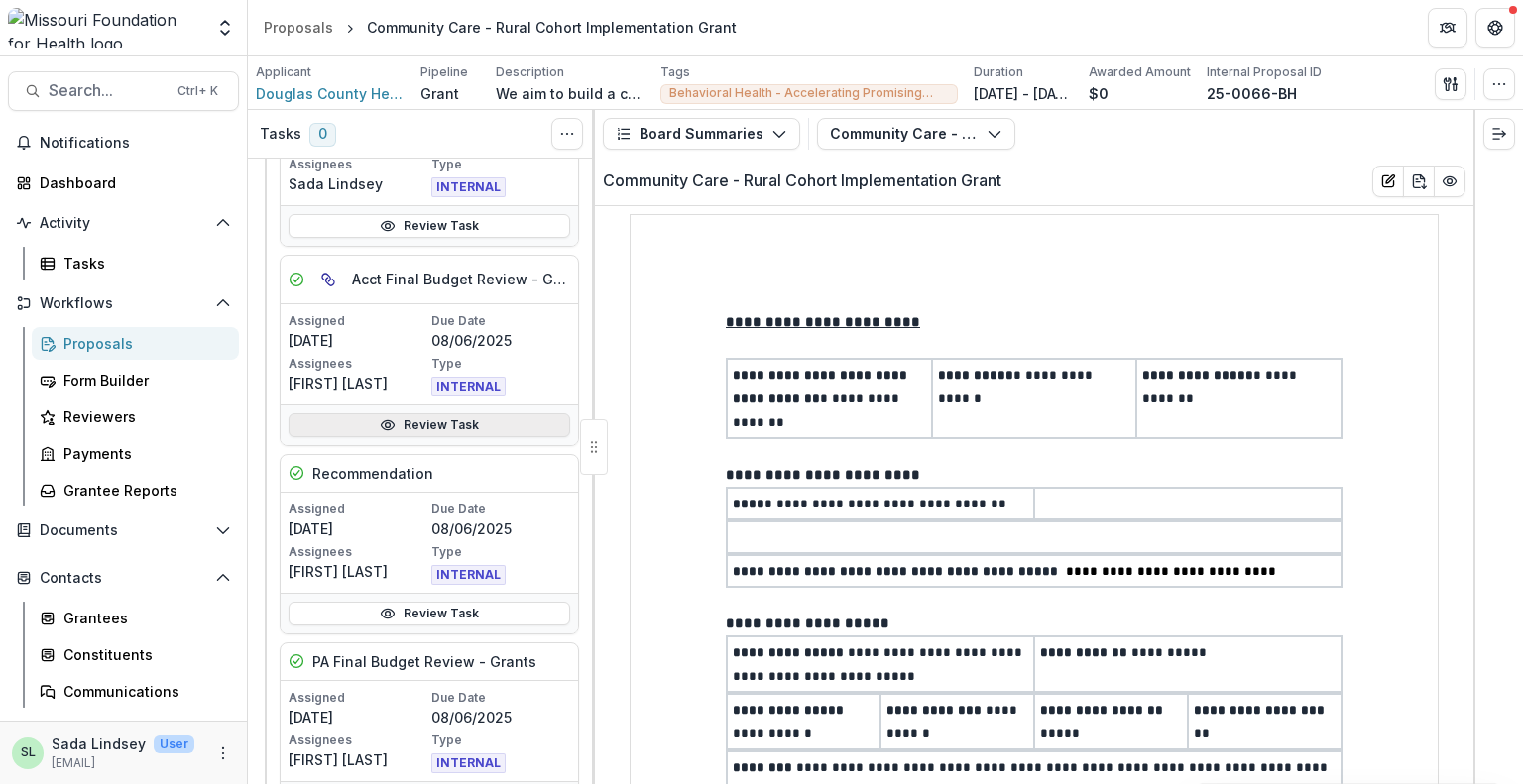 click on "Review Task" at bounding box center (429, 425) 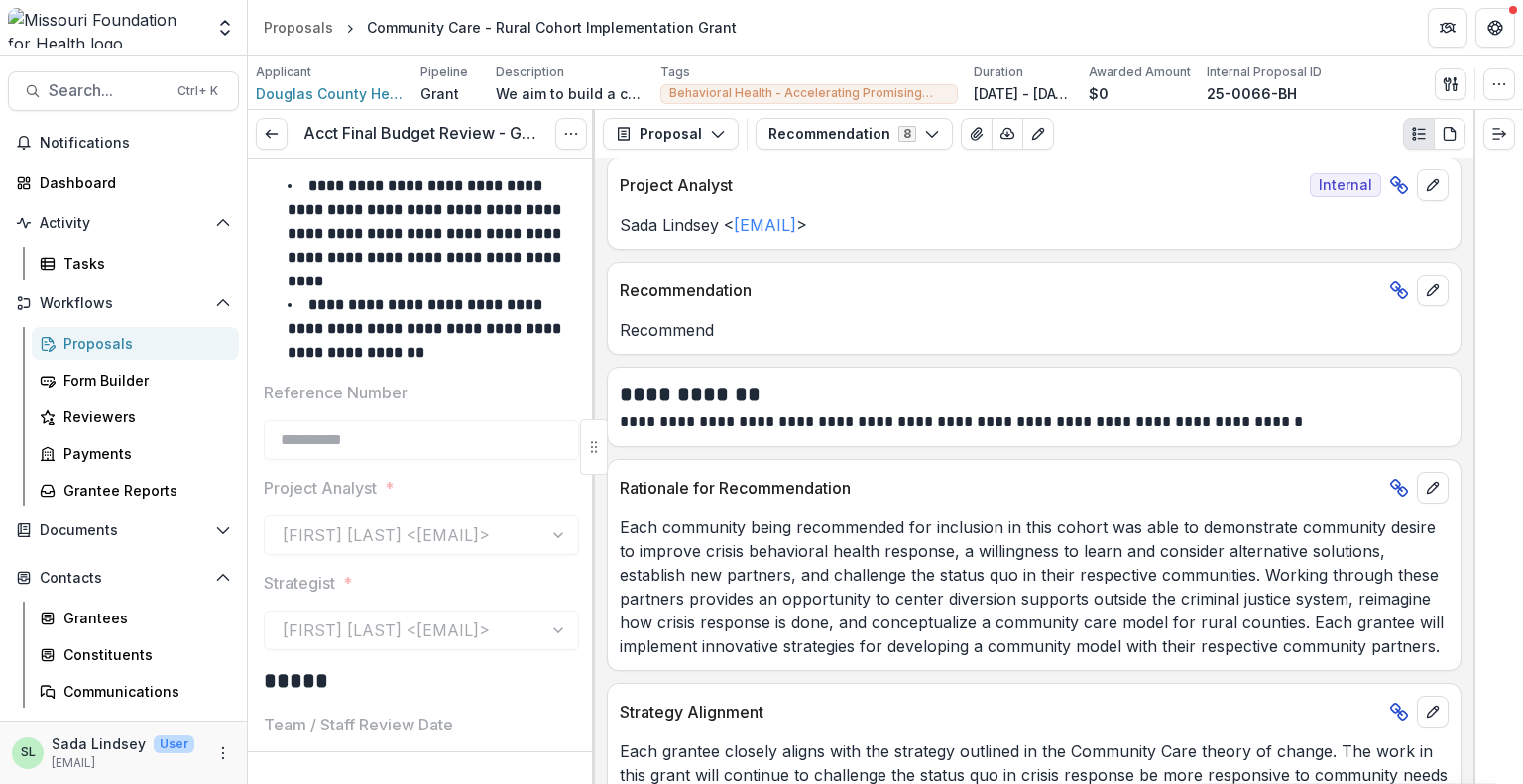 scroll, scrollTop: 295, scrollLeft: 0, axis: vertical 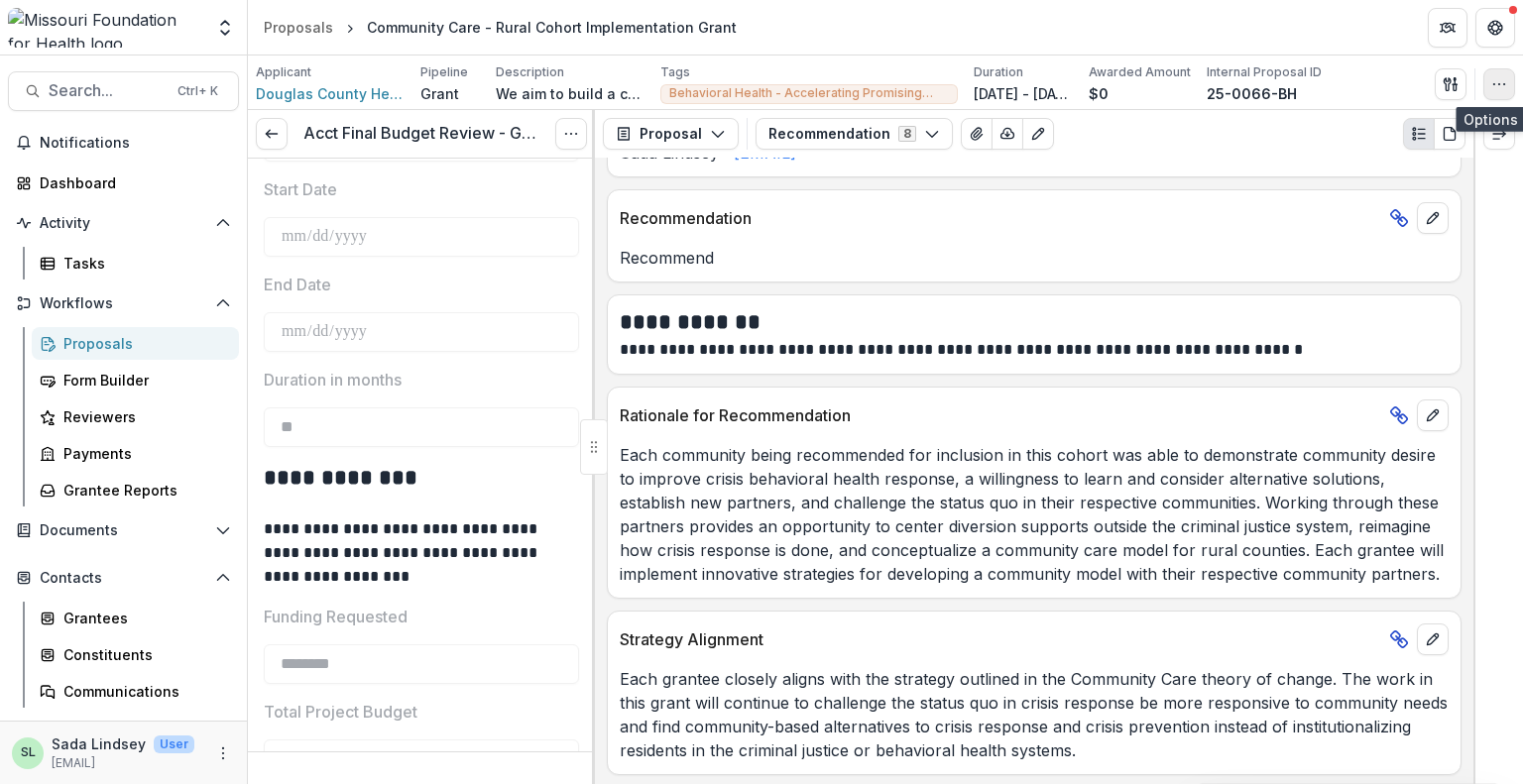 click 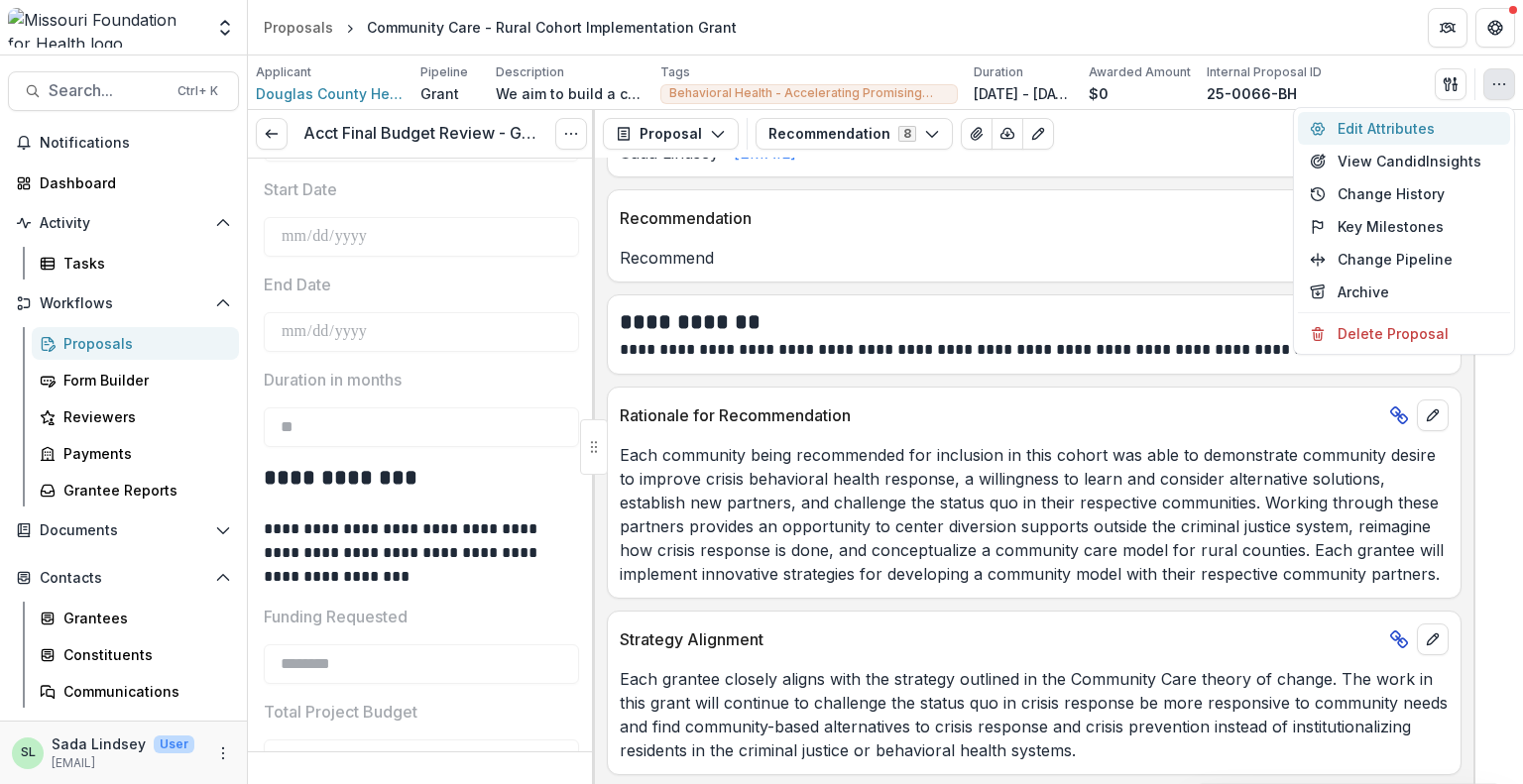 click on "Edit Attributes" at bounding box center (1404, 128) 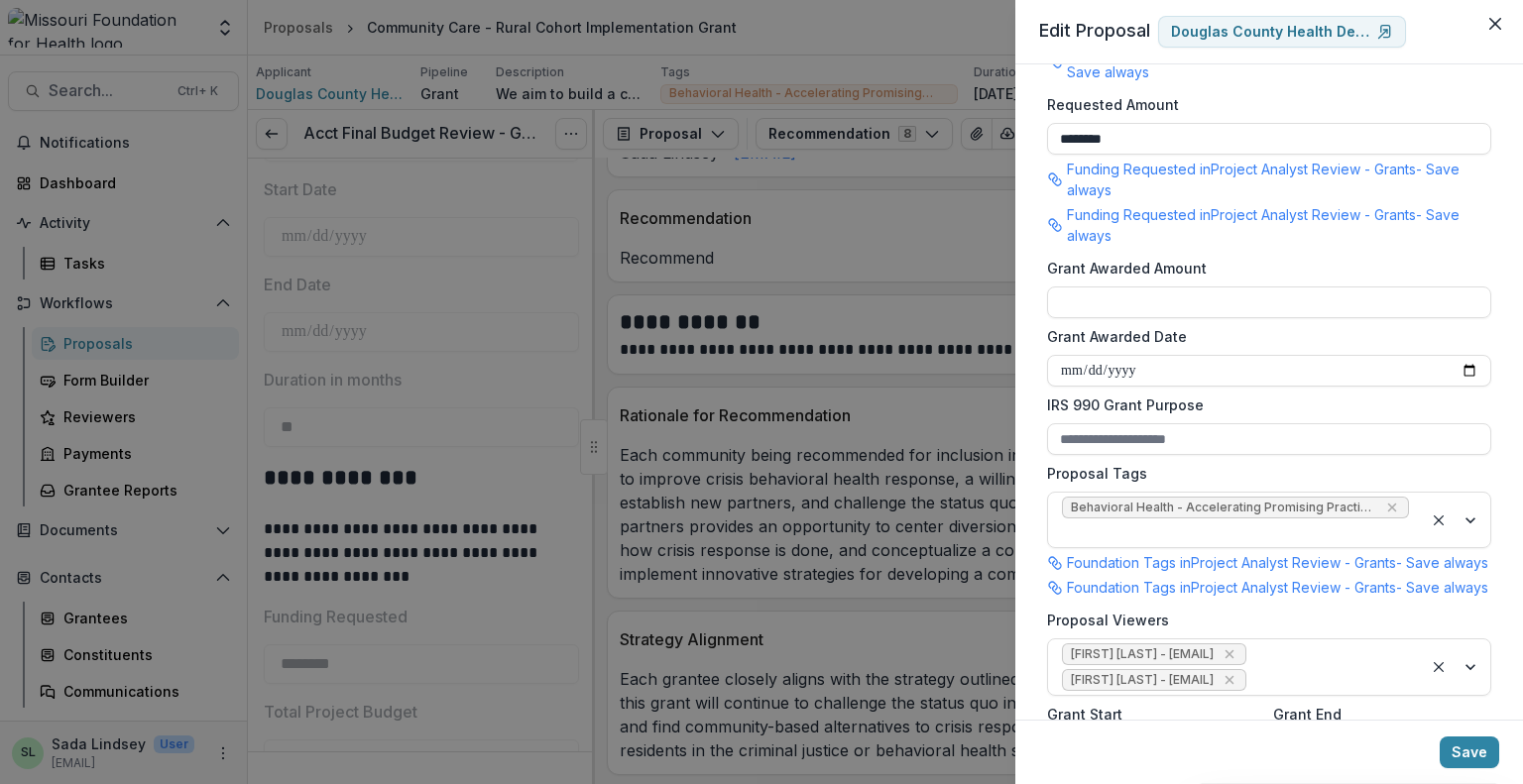 scroll, scrollTop: 417, scrollLeft: 0, axis: vertical 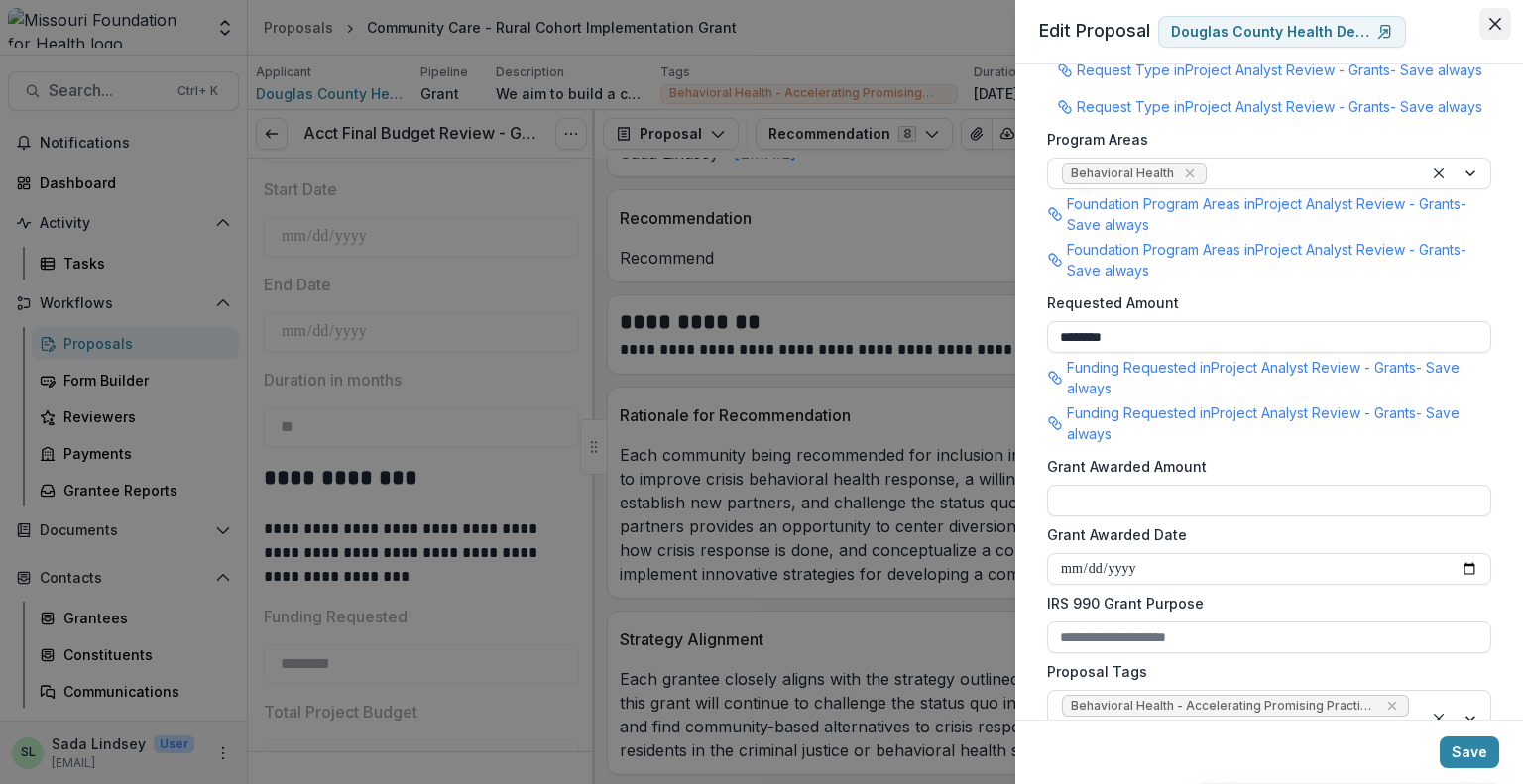 click at bounding box center (1495, 24) 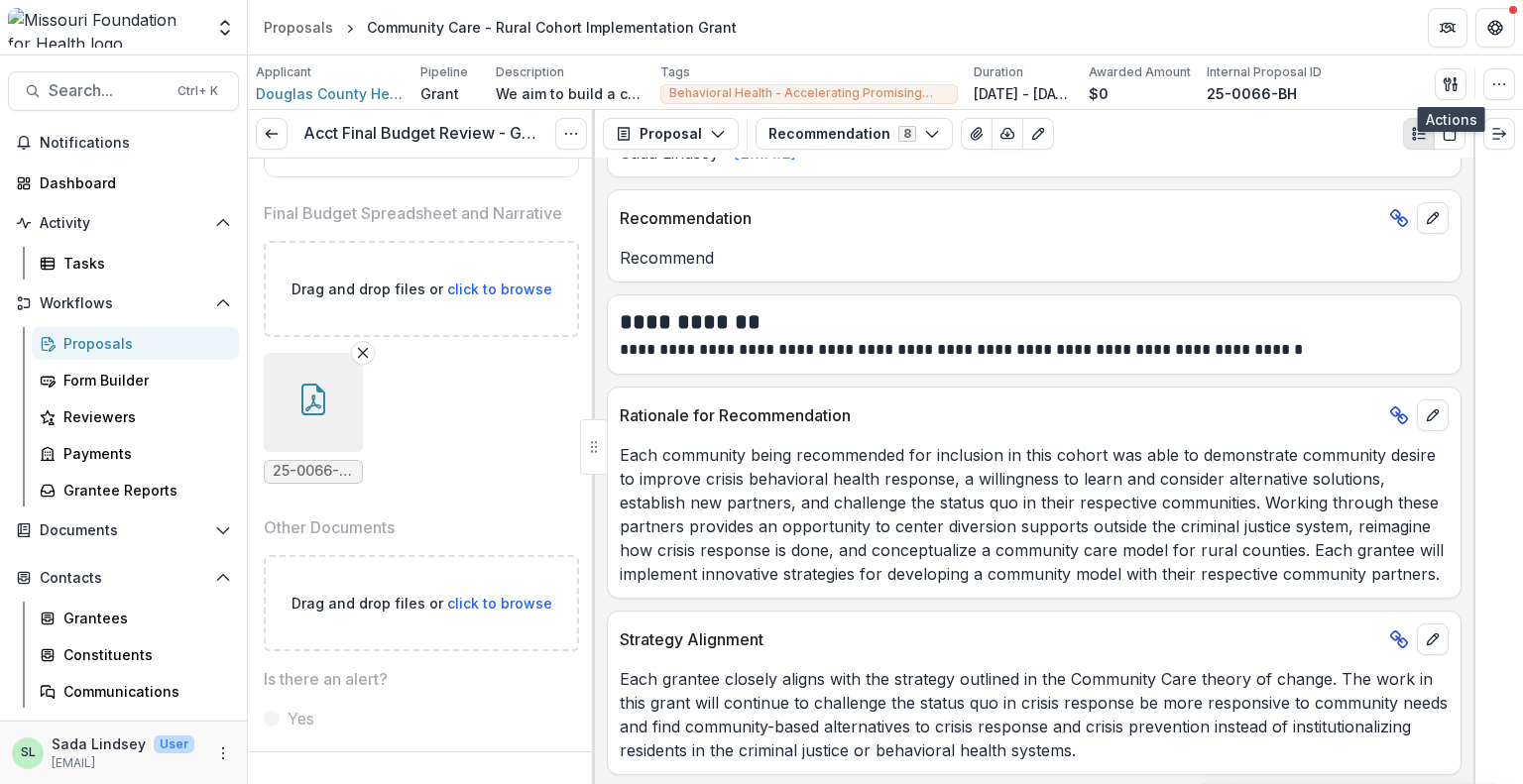 scroll, scrollTop: 2605, scrollLeft: 0, axis: vertical 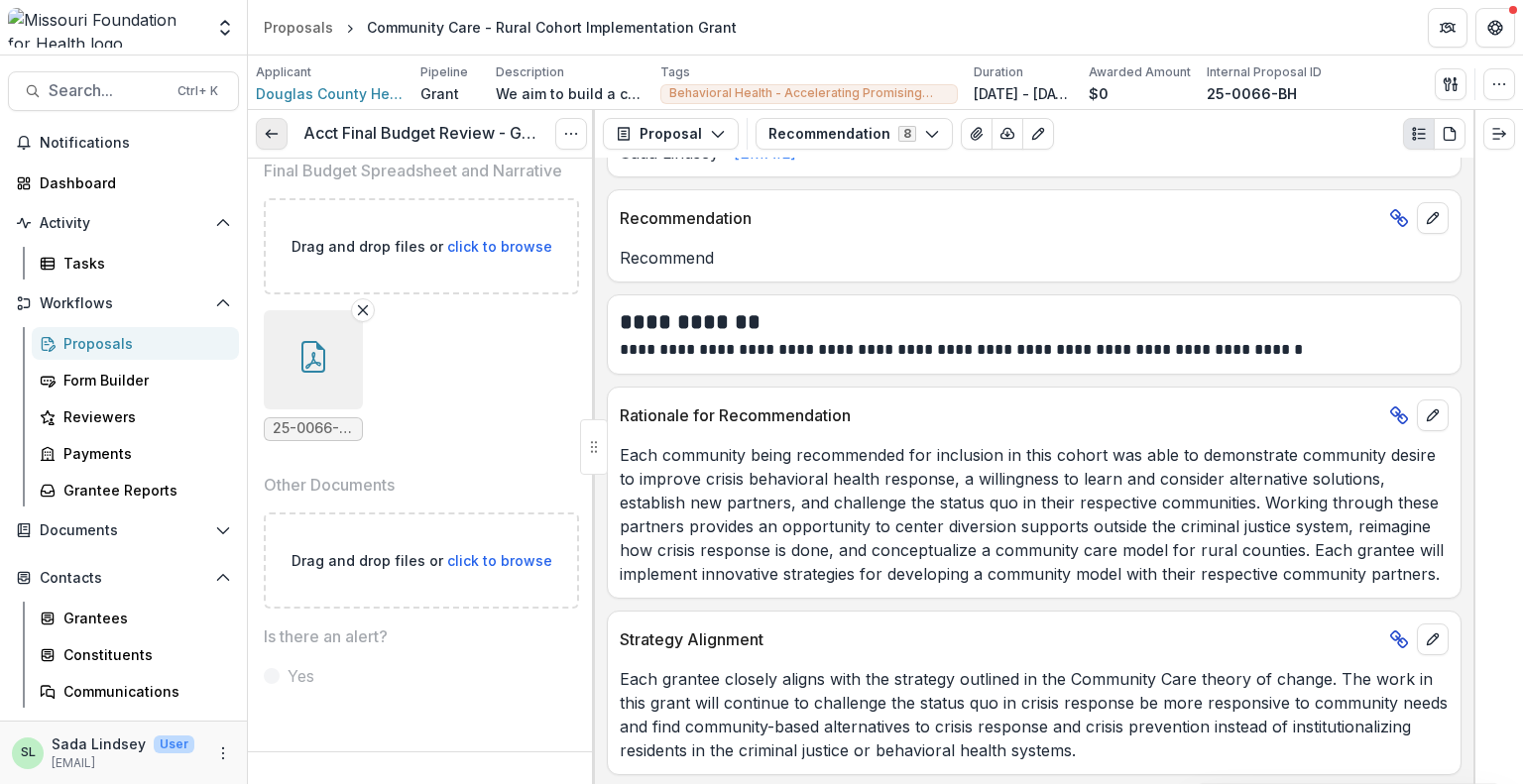click 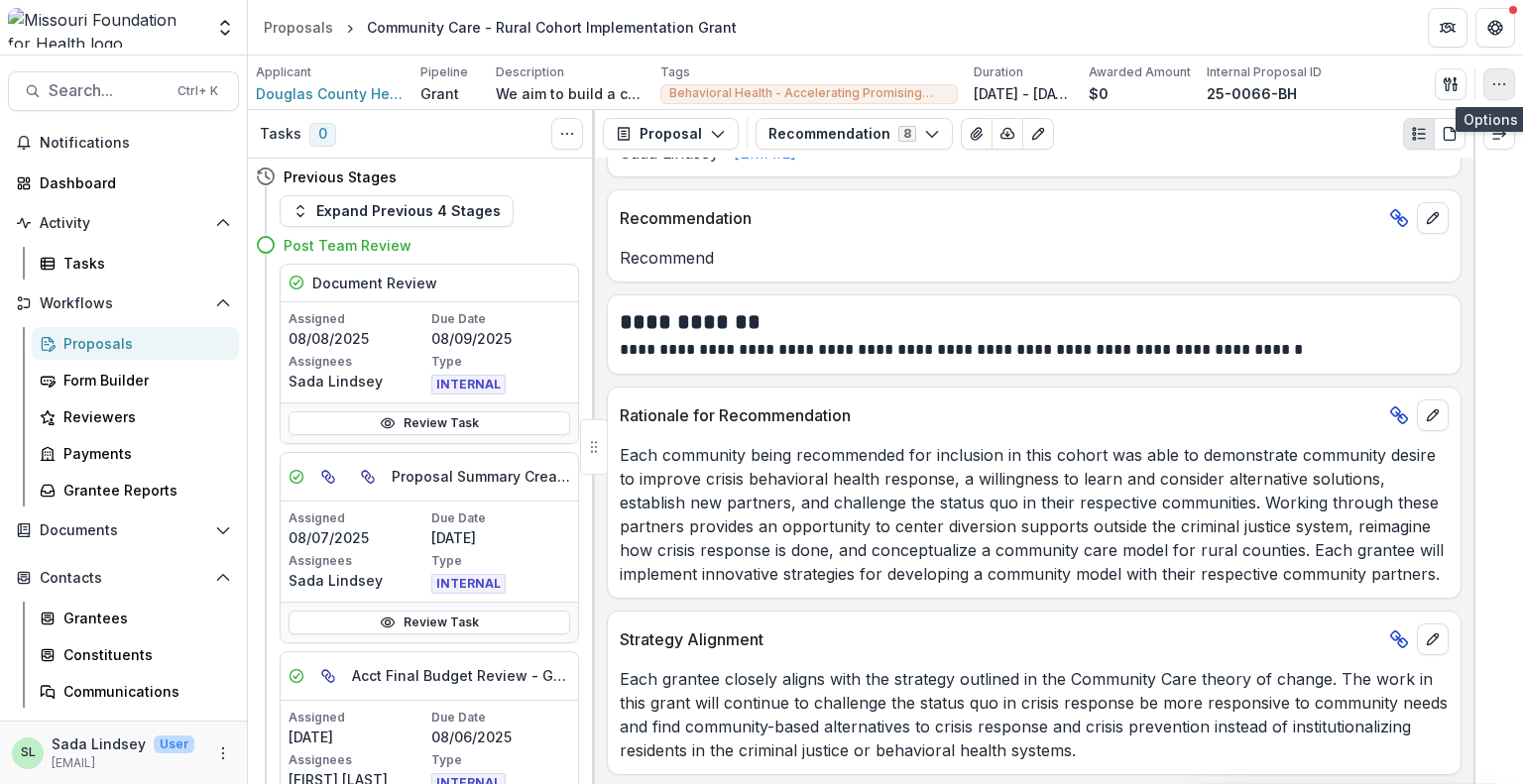 click 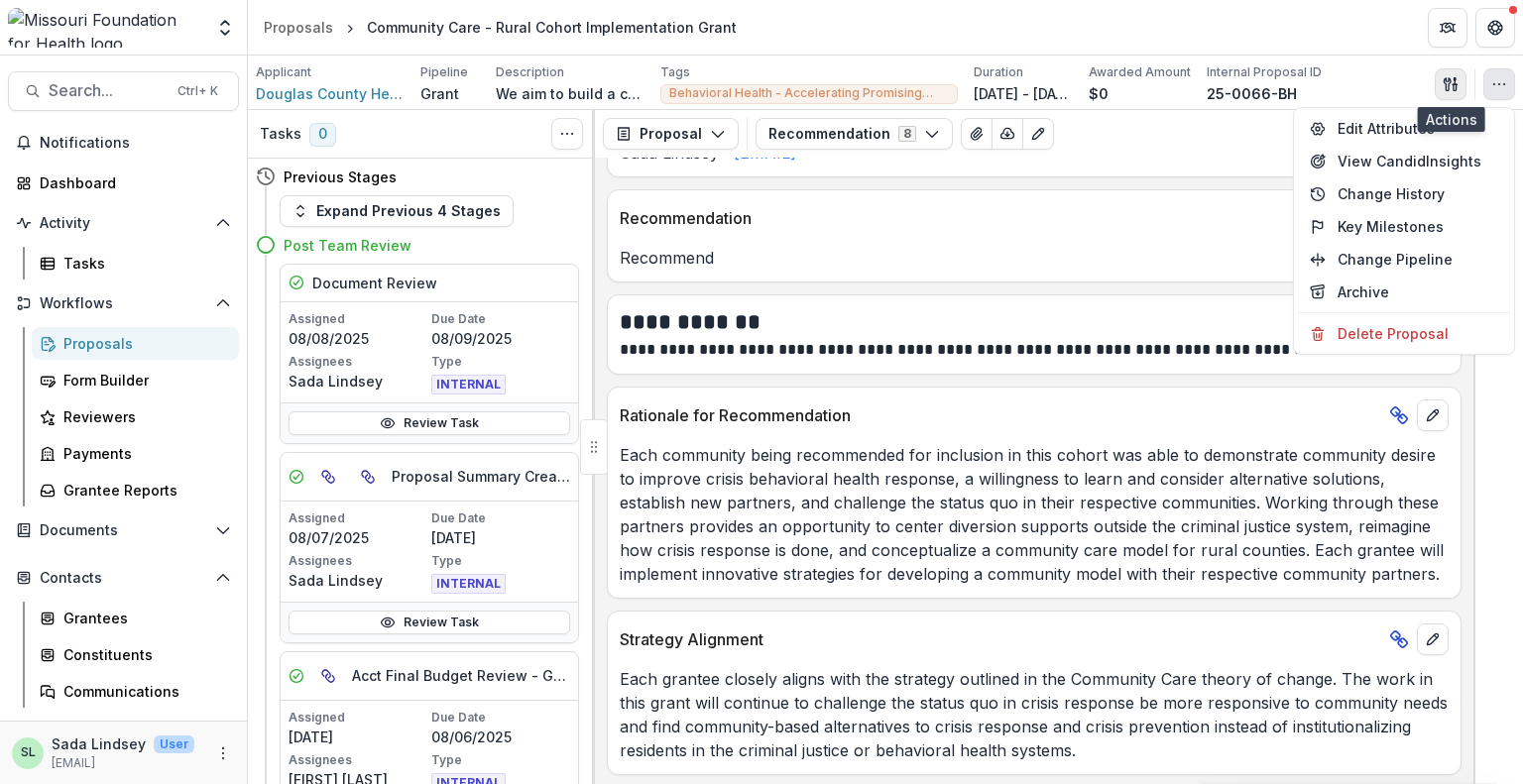 click at bounding box center [1451, 84] 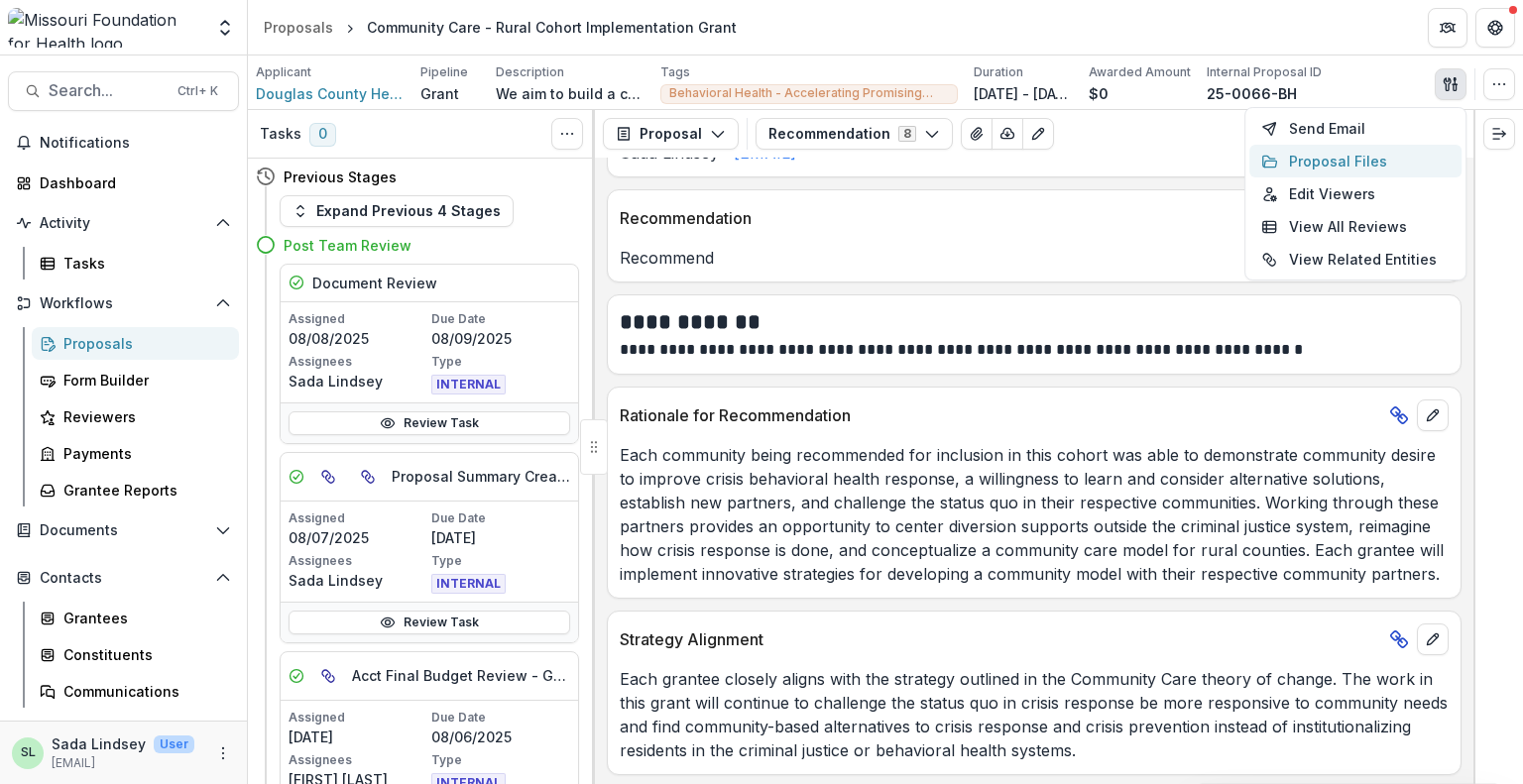 click on "Proposal Files" at bounding box center [1355, 161] 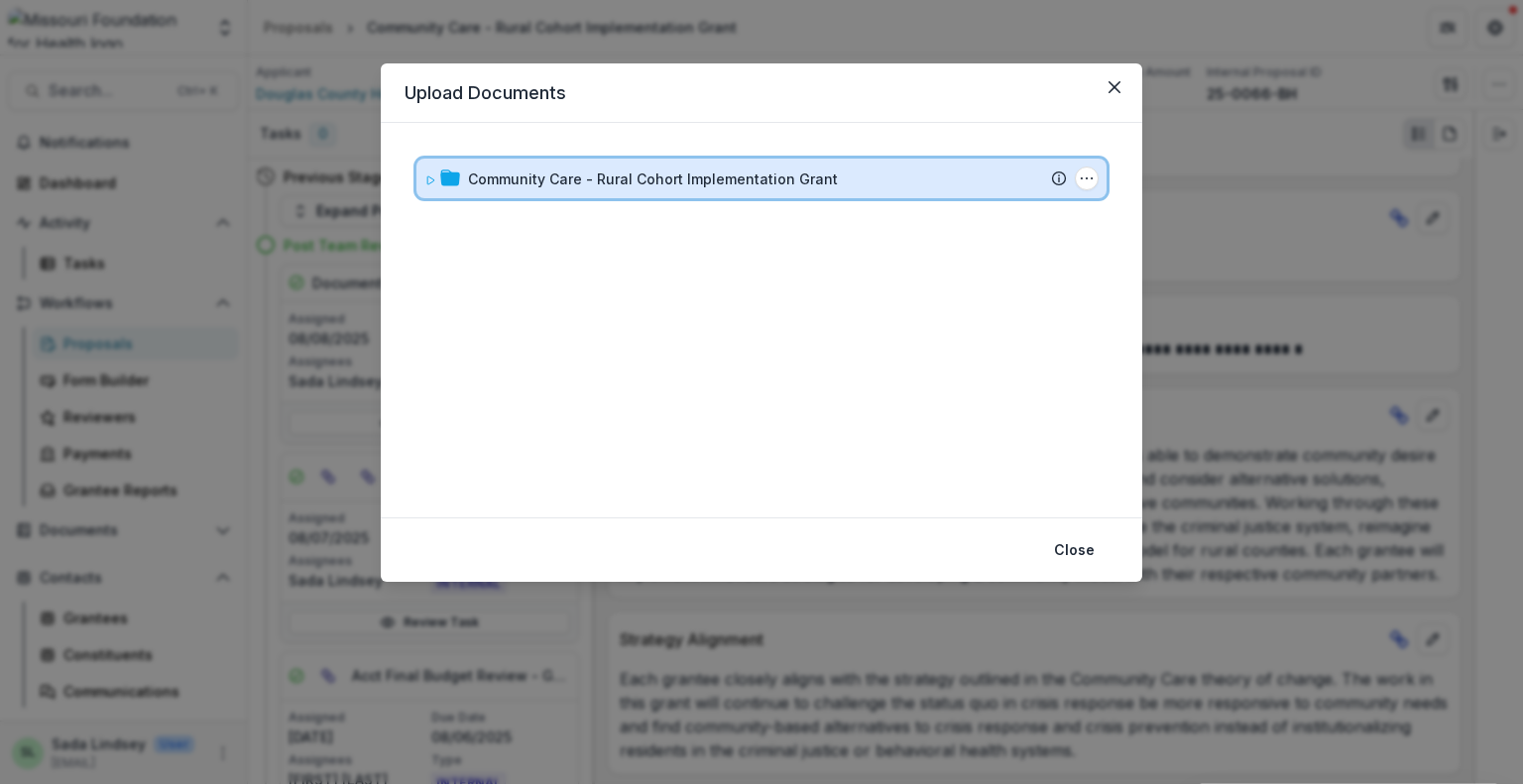 click on "Community Care - Rural Cohort Implementation Grant Submission Temelio Proposal Attached proposal documents Report Tasks No tasks Folder Options Rename Add Subfolder Delete" at bounding box center (762, 178) 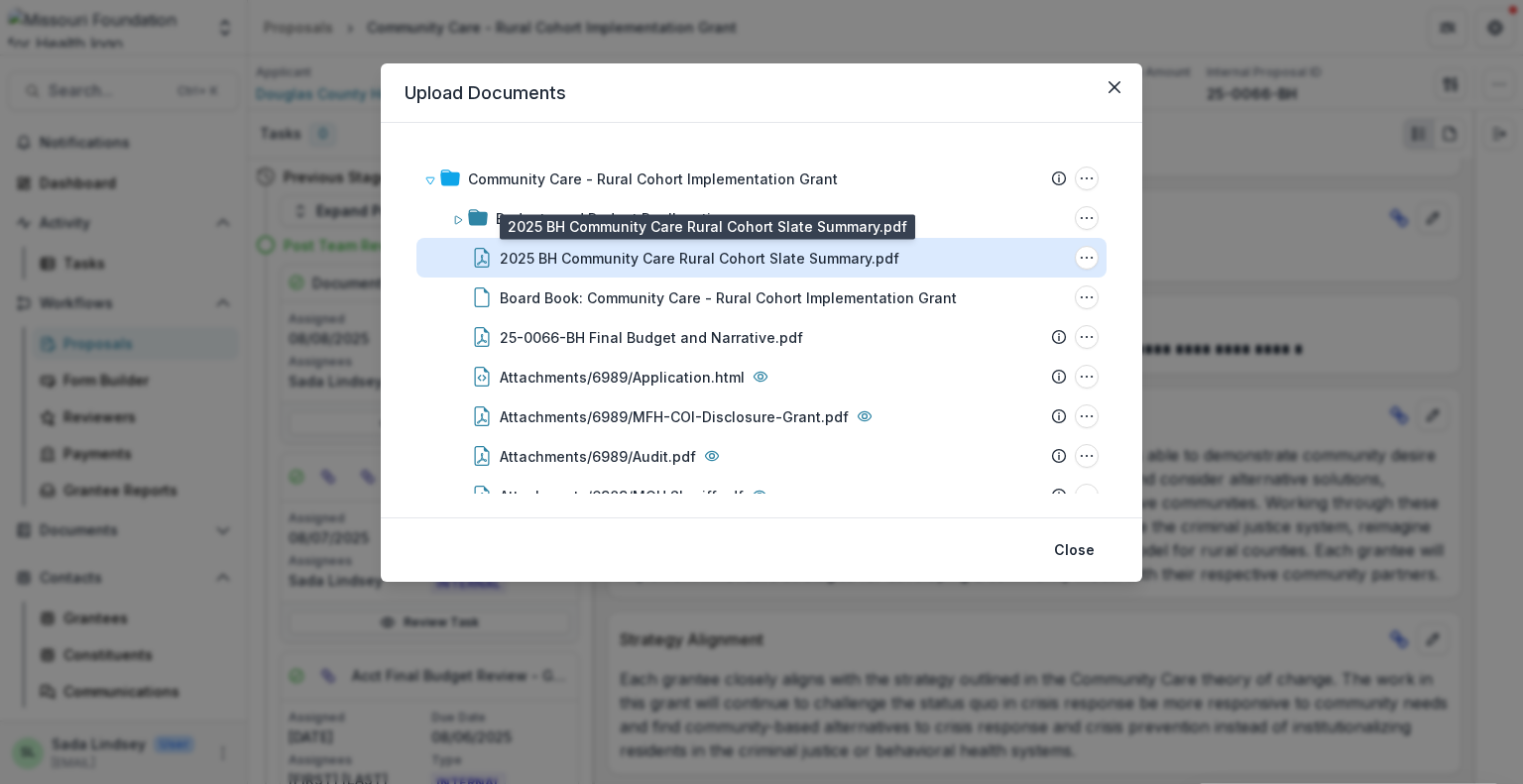 click on "2025 BH Community Care Rural Cohort Slate Summary.pdf" at bounding box center (699, 258) 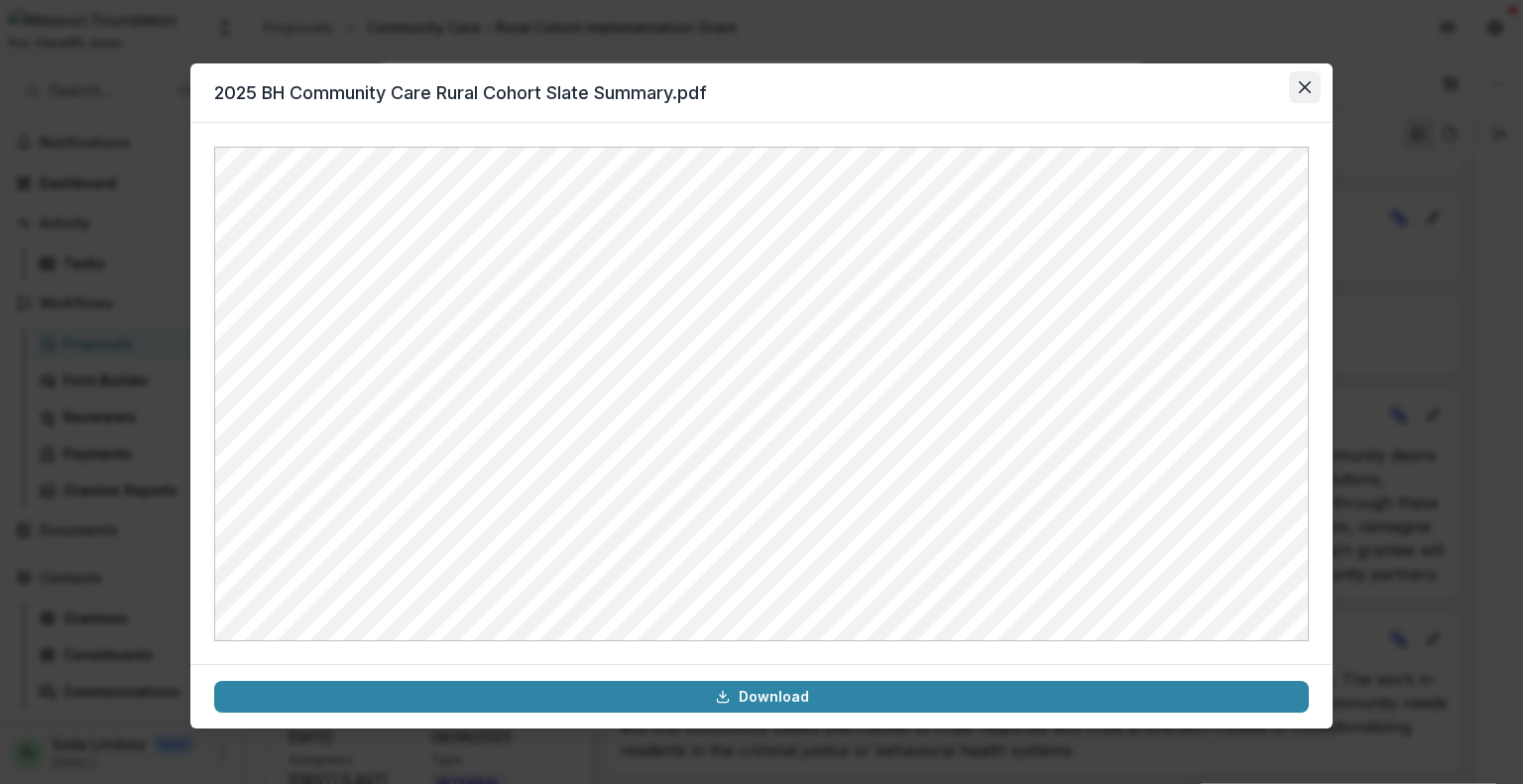 click at bounding box center (1305, 87) 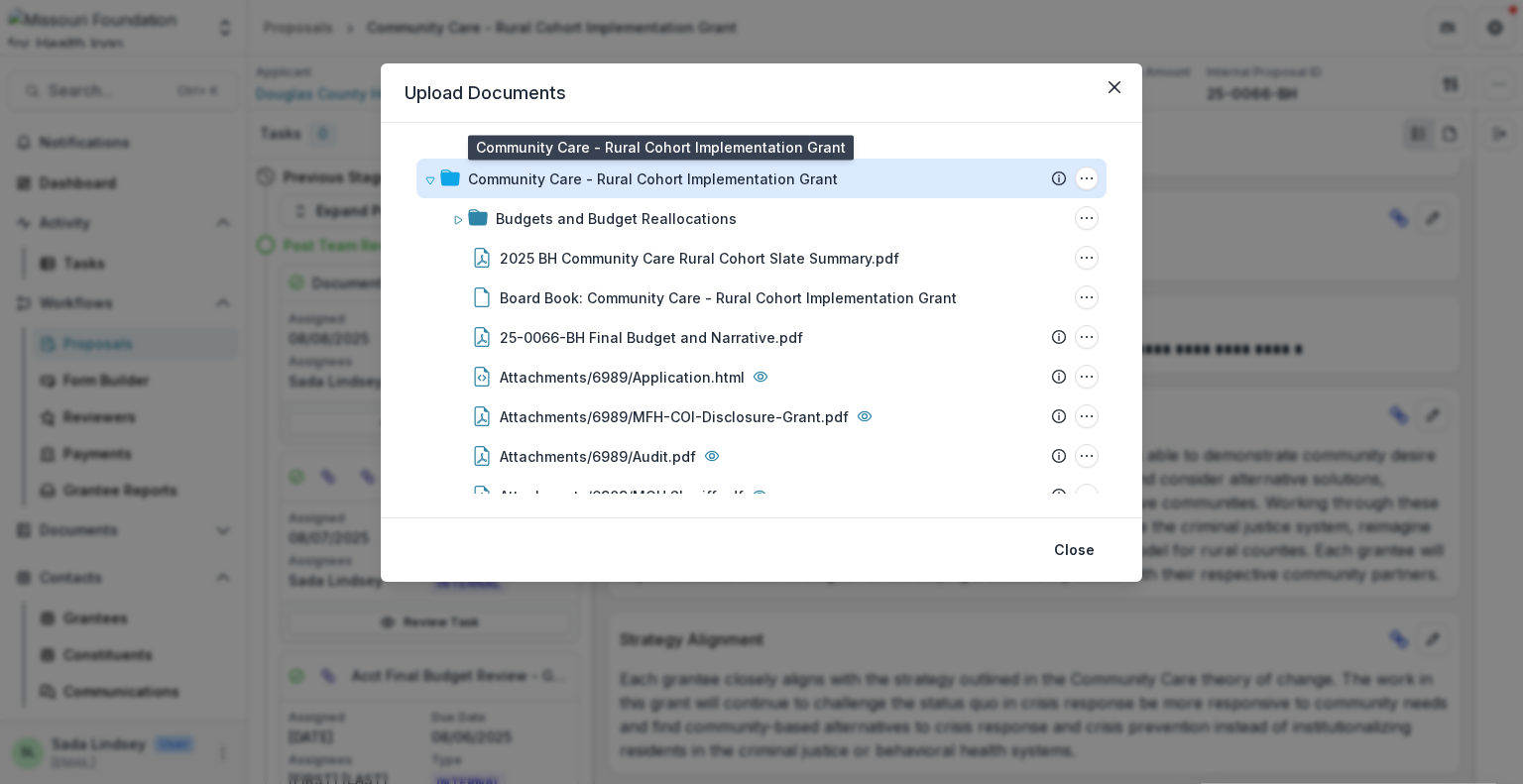 click on "Community Care - Rural Cohort Implementation Grant" at bounding box center [652, 178] 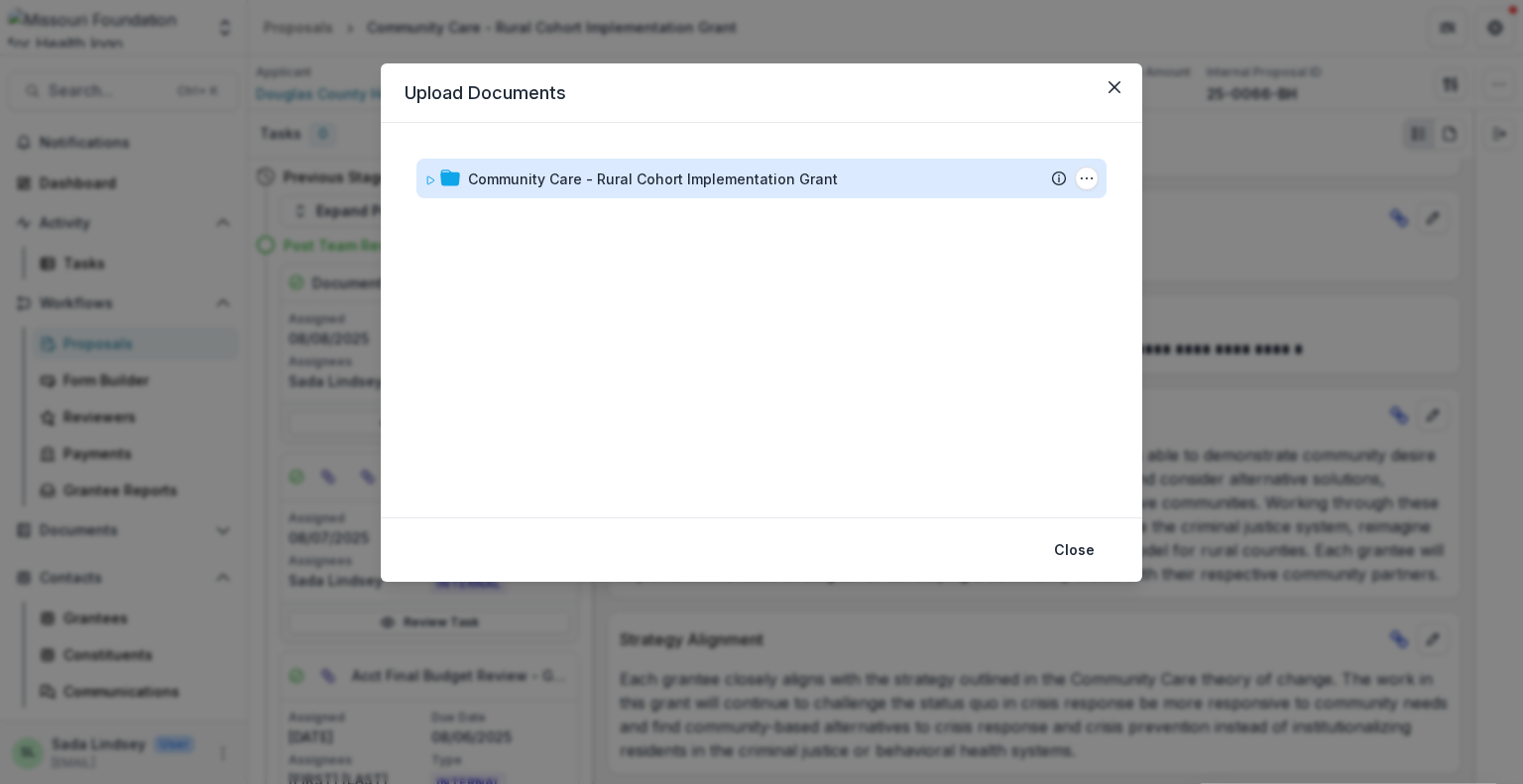 click on "Community Care - Rural Cohort Implementation Grant" at bounding box center (652, 178) 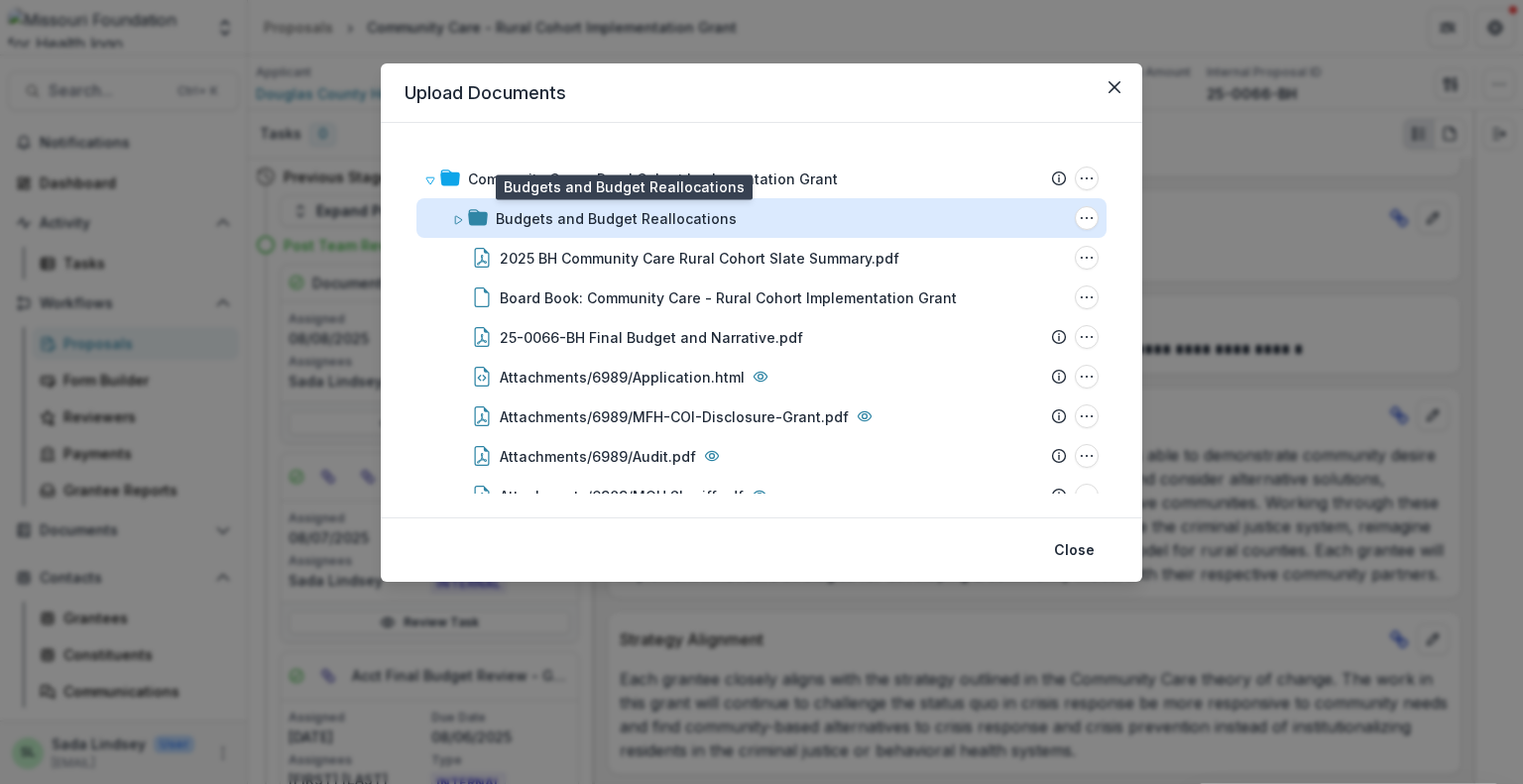 click on "Budgets and Budget Reallocations" at bounding box center (616, 218) 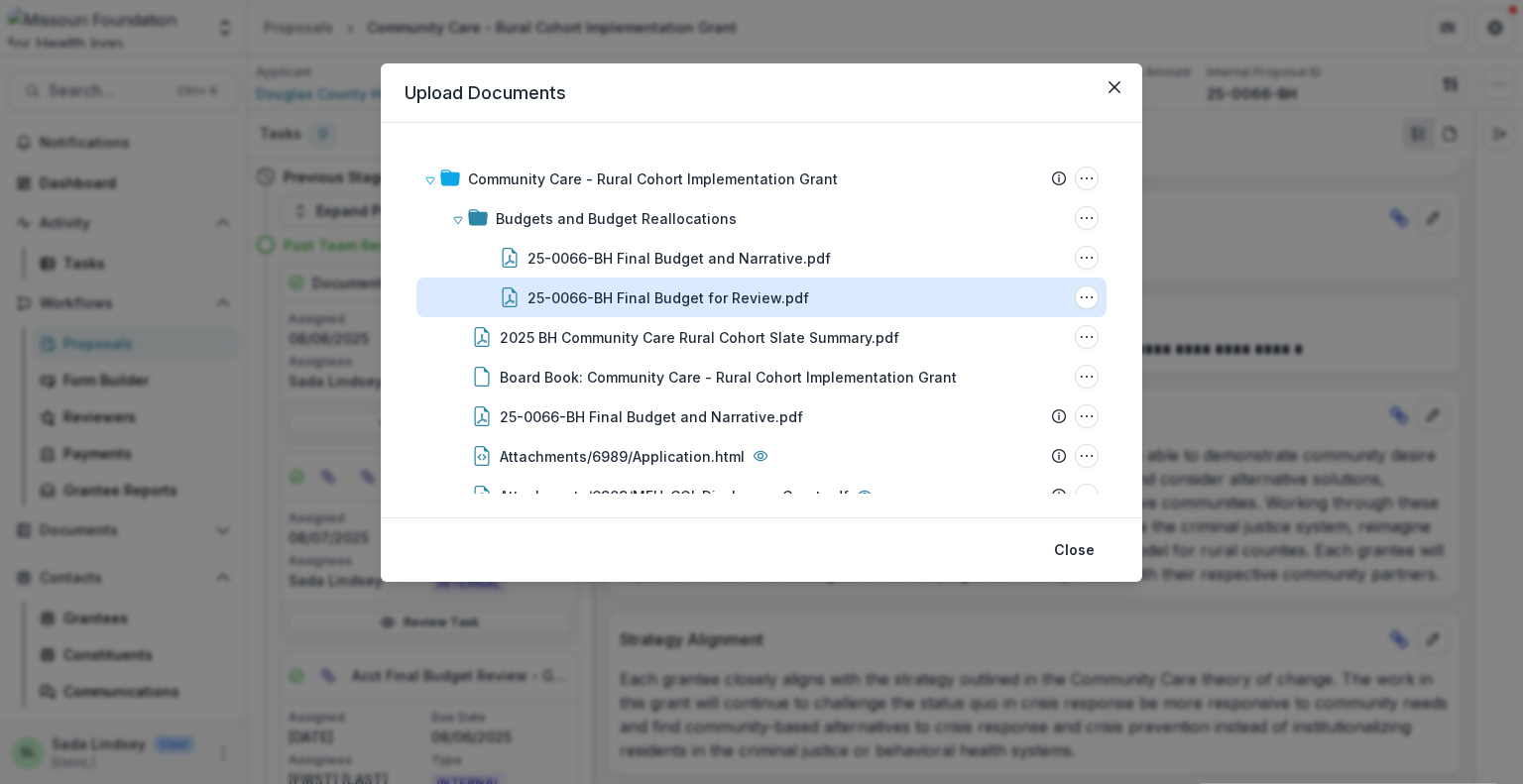 click on "25-0066-BH Final Budget for Review.pdf" at bounding box center [668, 297] 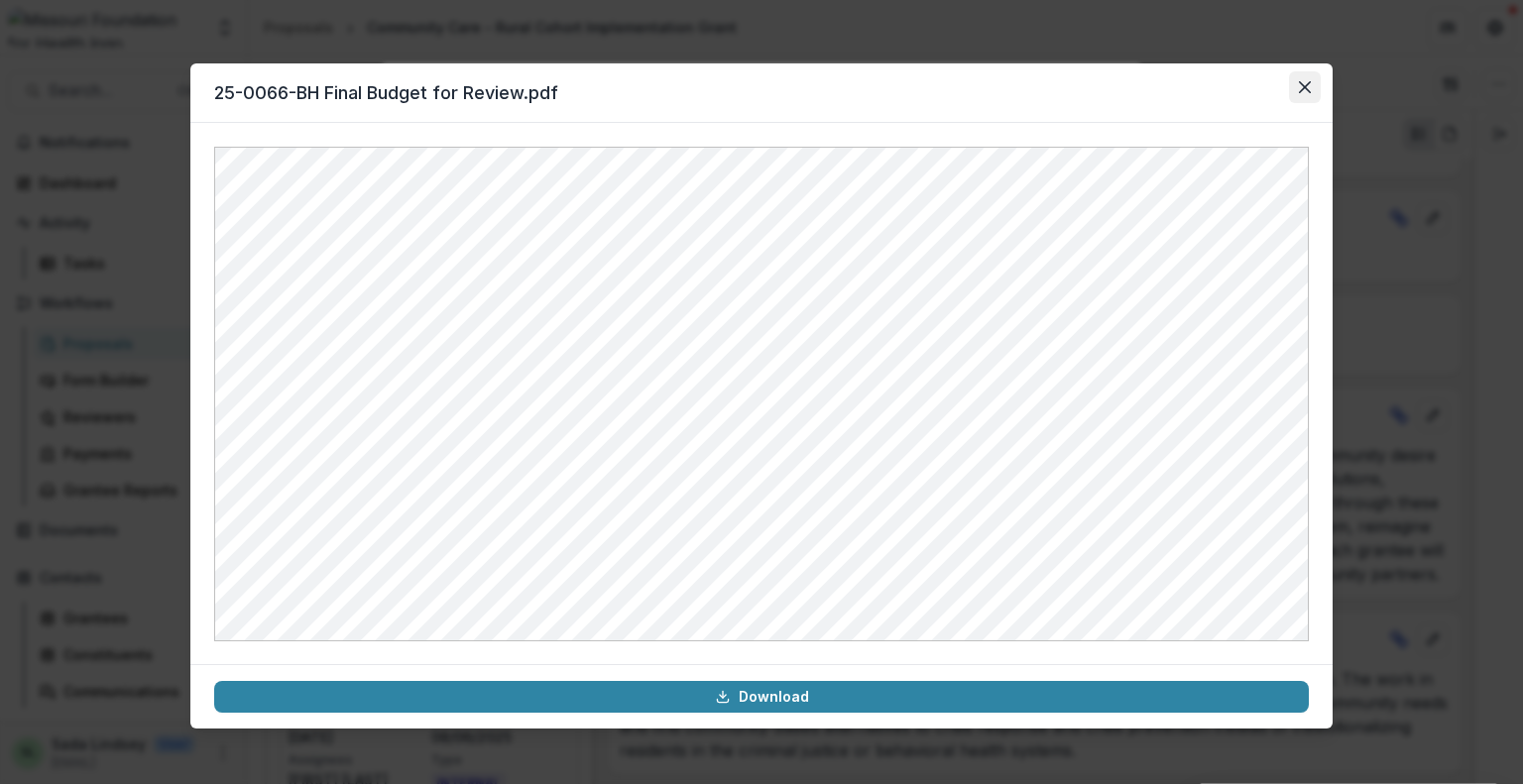 click at bounding box center [1305, 87] 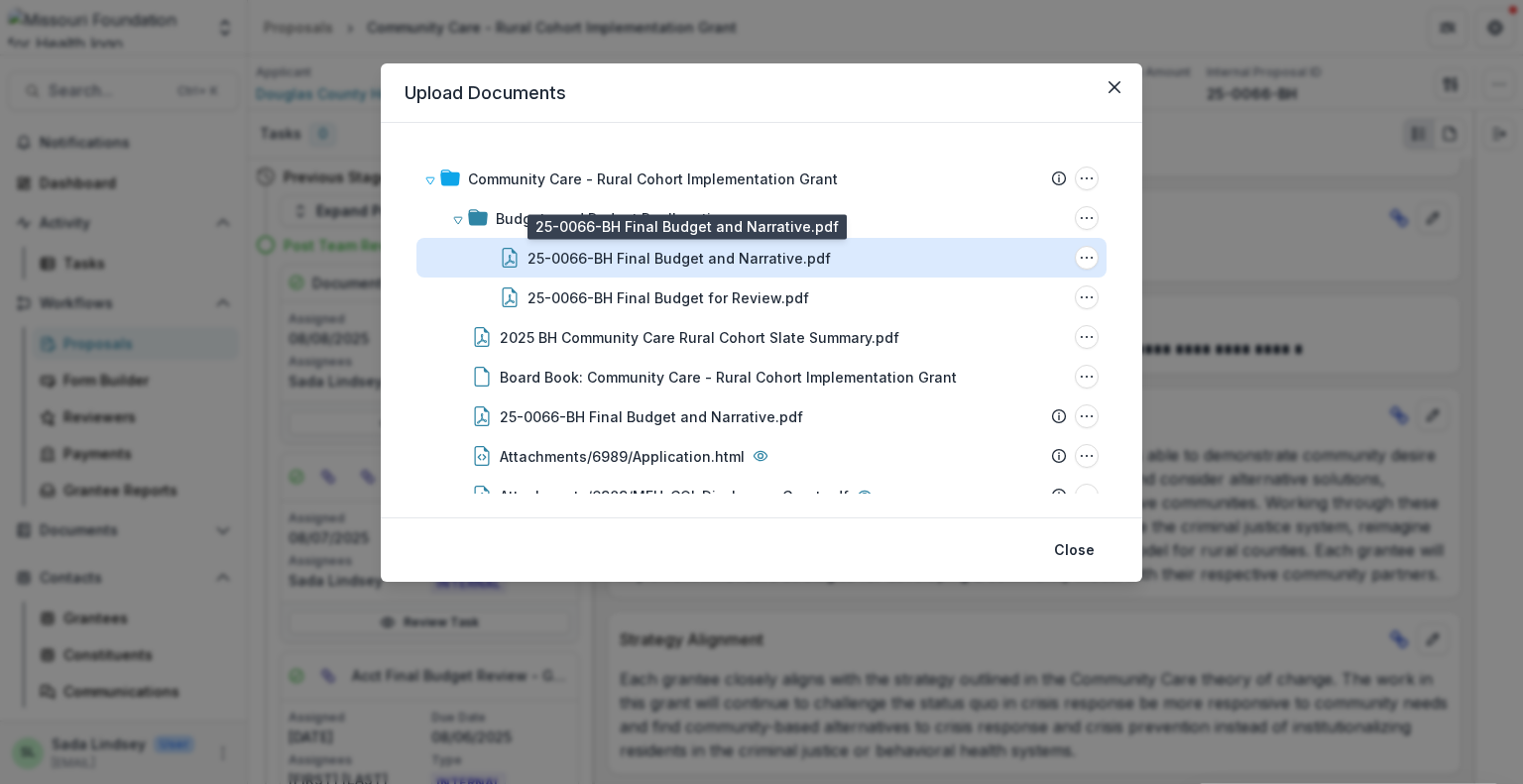 click on "25-0066-BH Final Budget and Narrative.pdf" at bounding box center (679, 258) 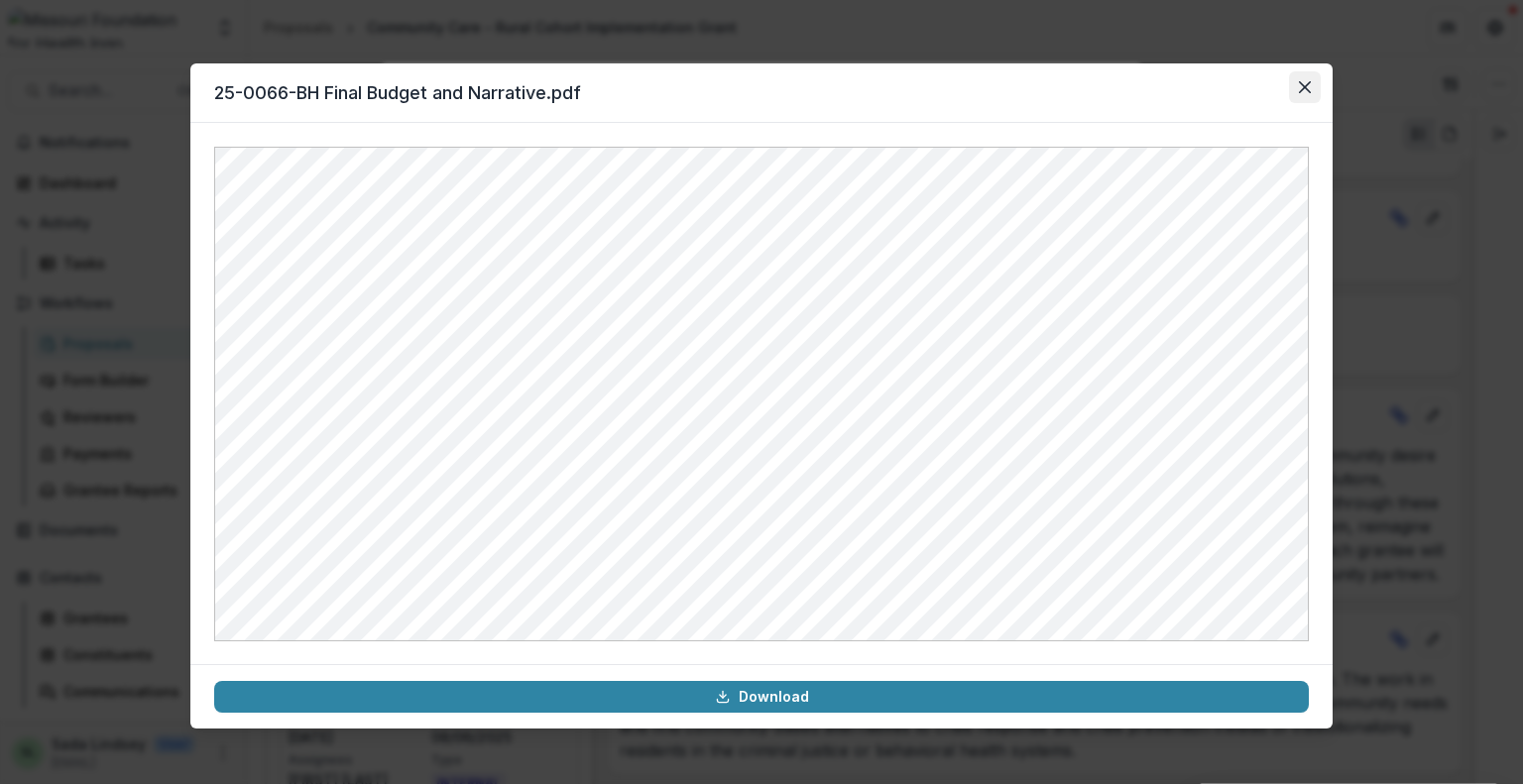 click 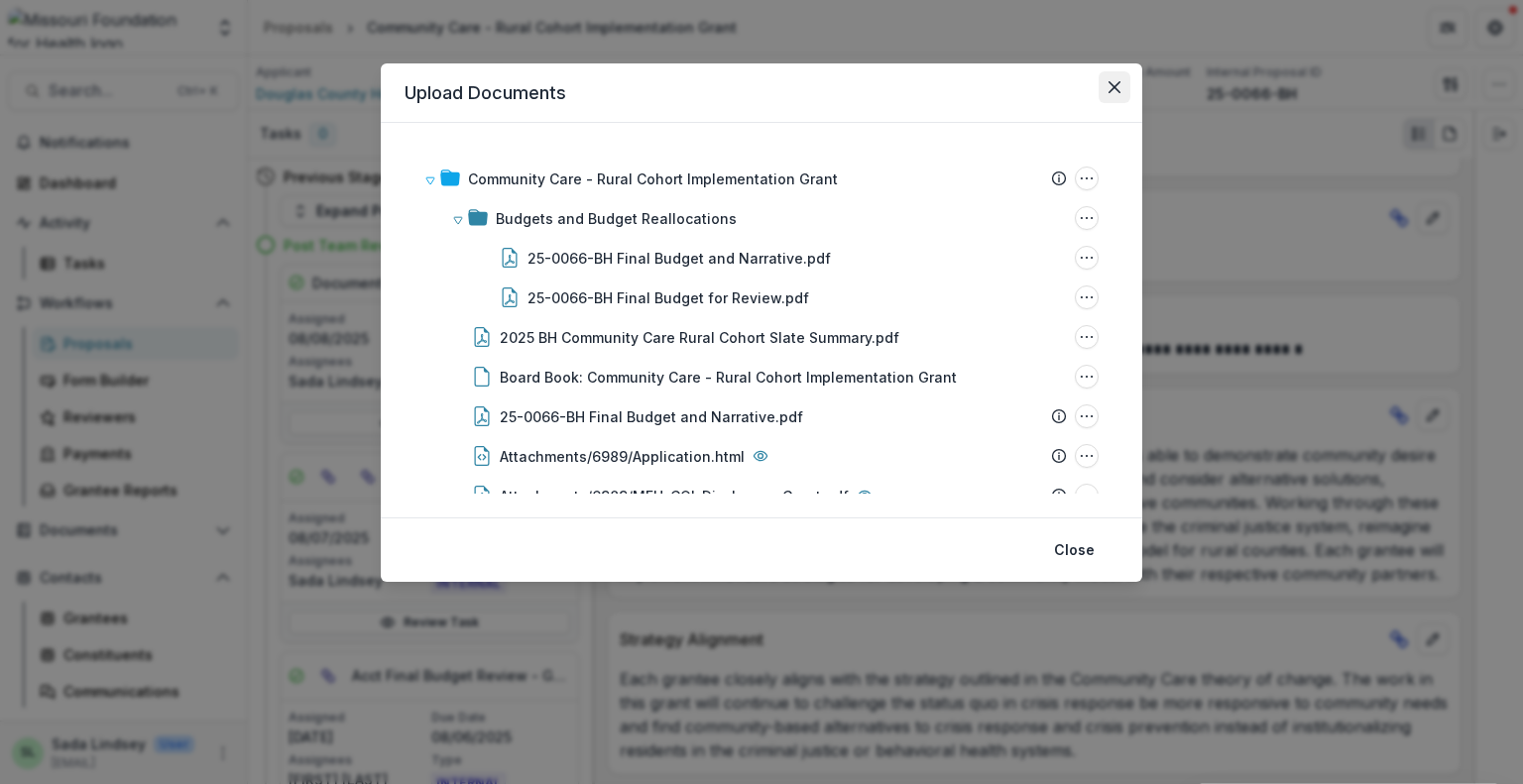 click at bounding box center [1114, 87] 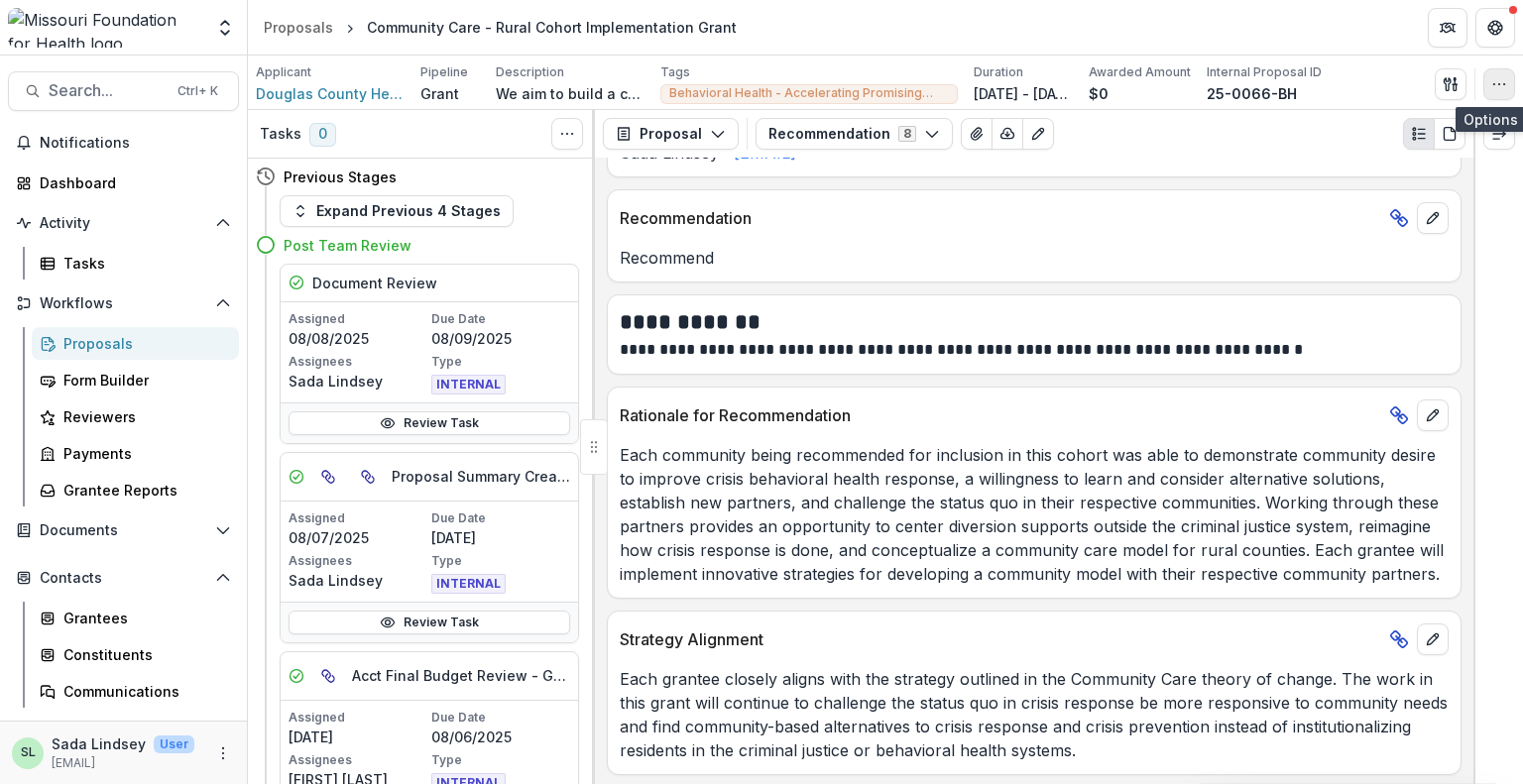 click at bounding box center [1499, 84] 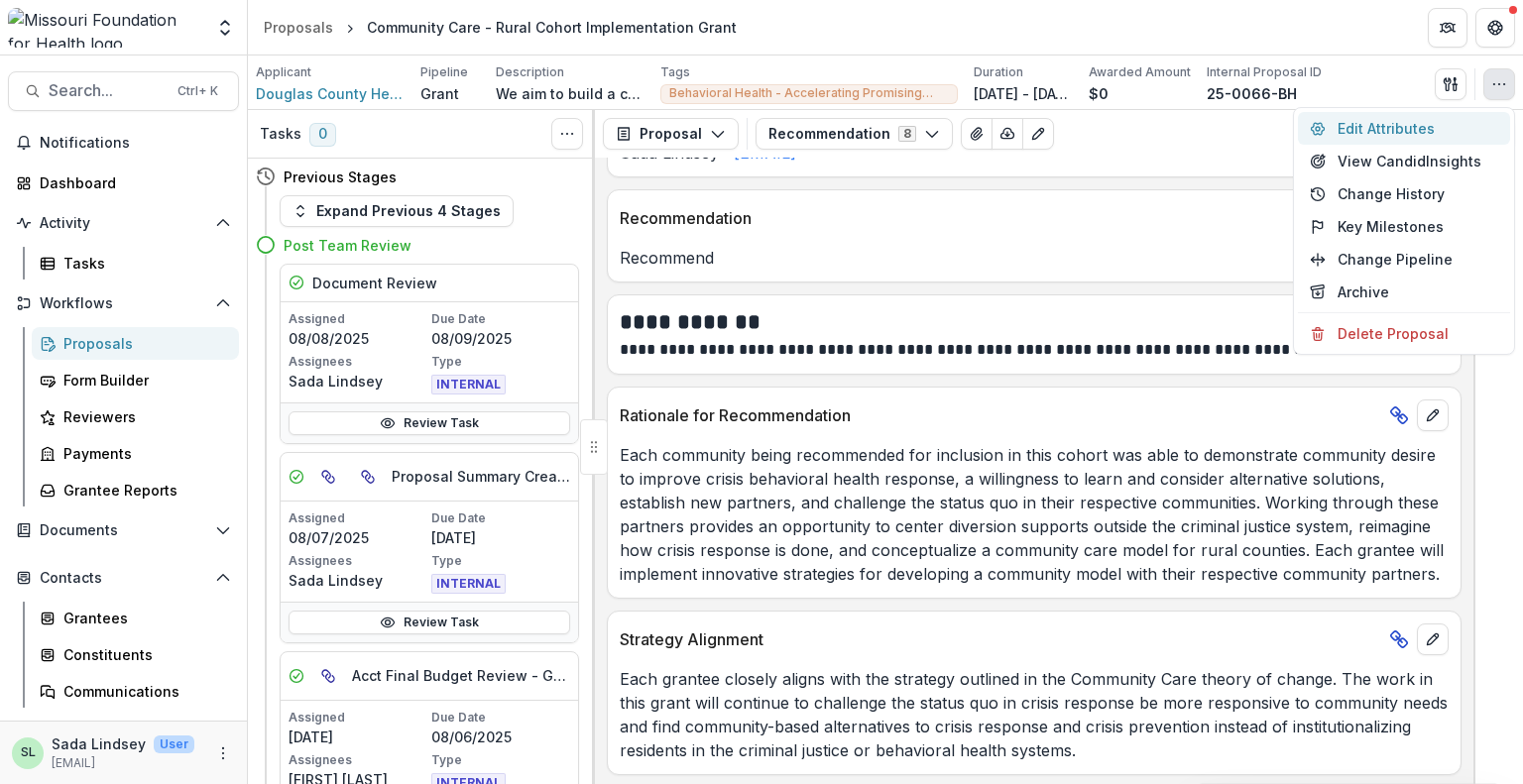 click on "Edit Attributes" at bounding box center (1404, 128) 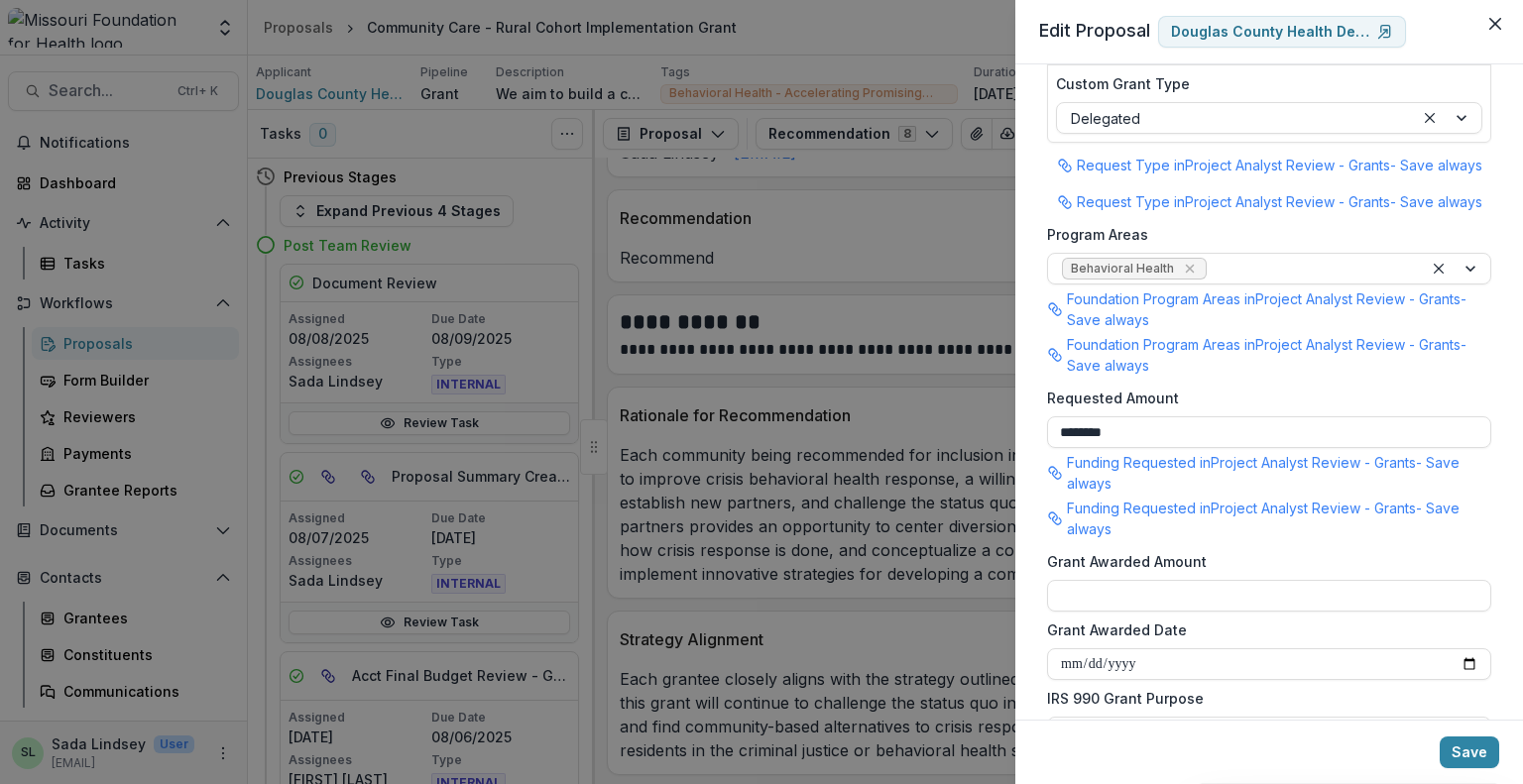 scroll, scrollTop: 318, scrollLeft: 0, axis: vertical 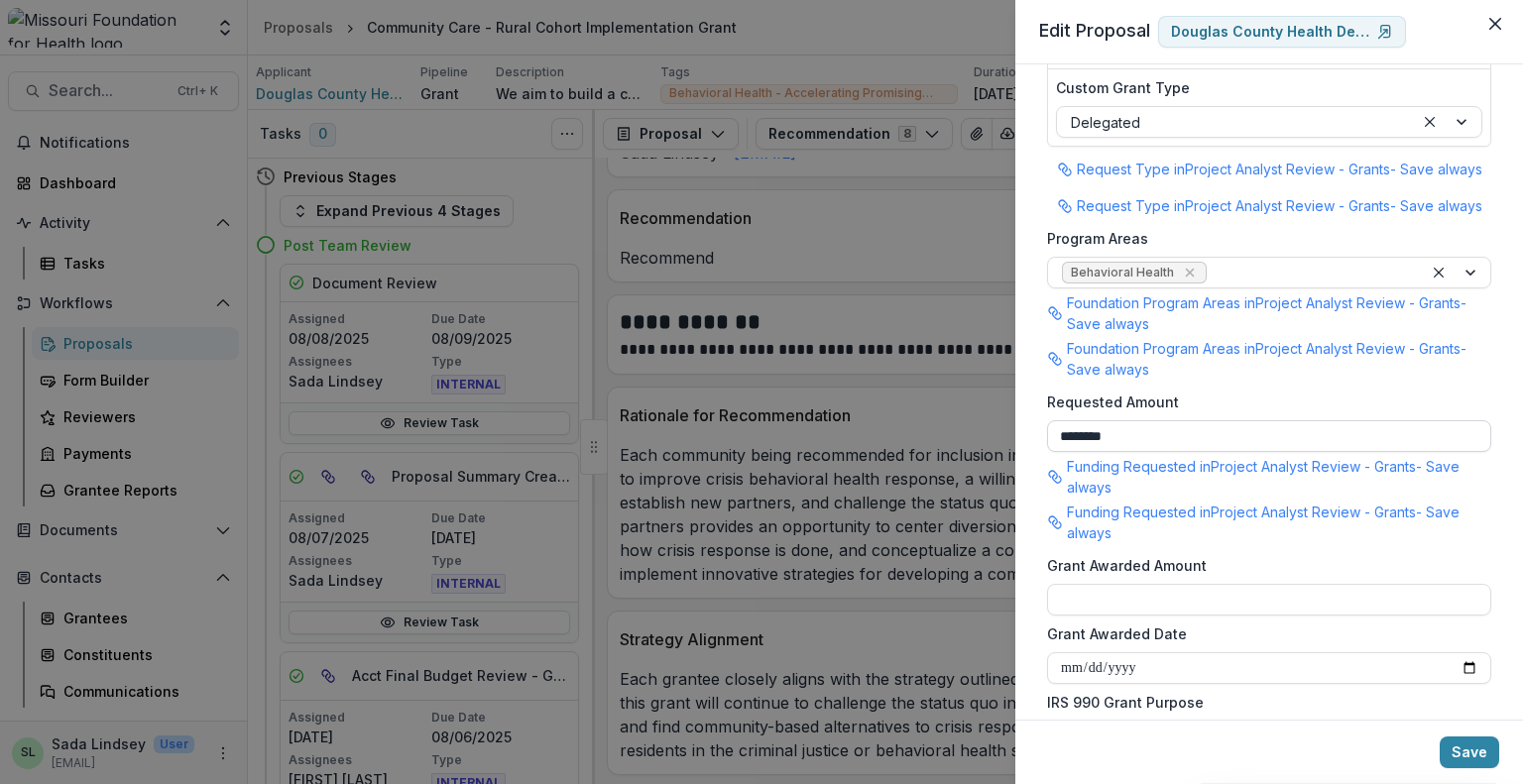click on "********" at bounding box center (1269, 436) 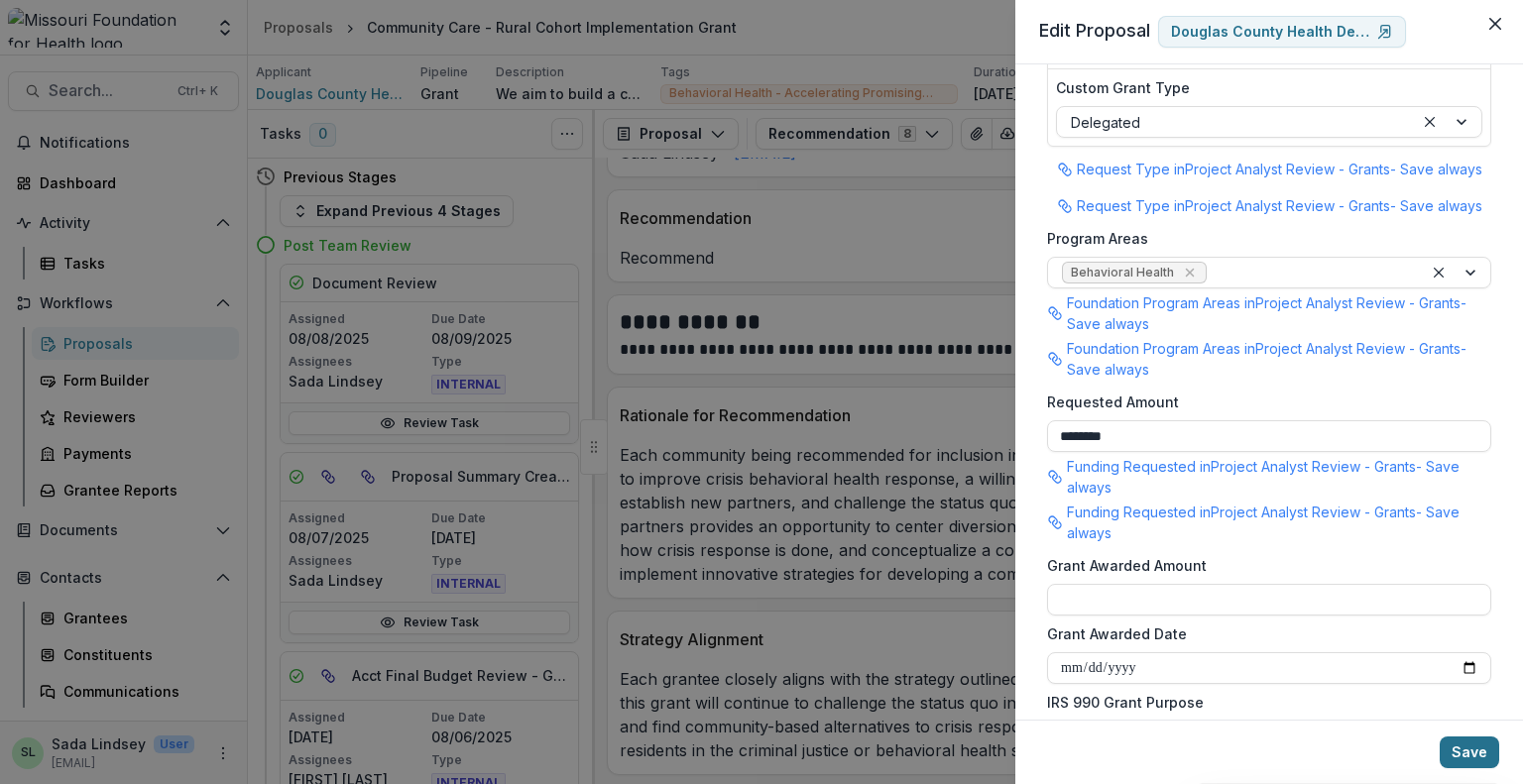 type on "********" 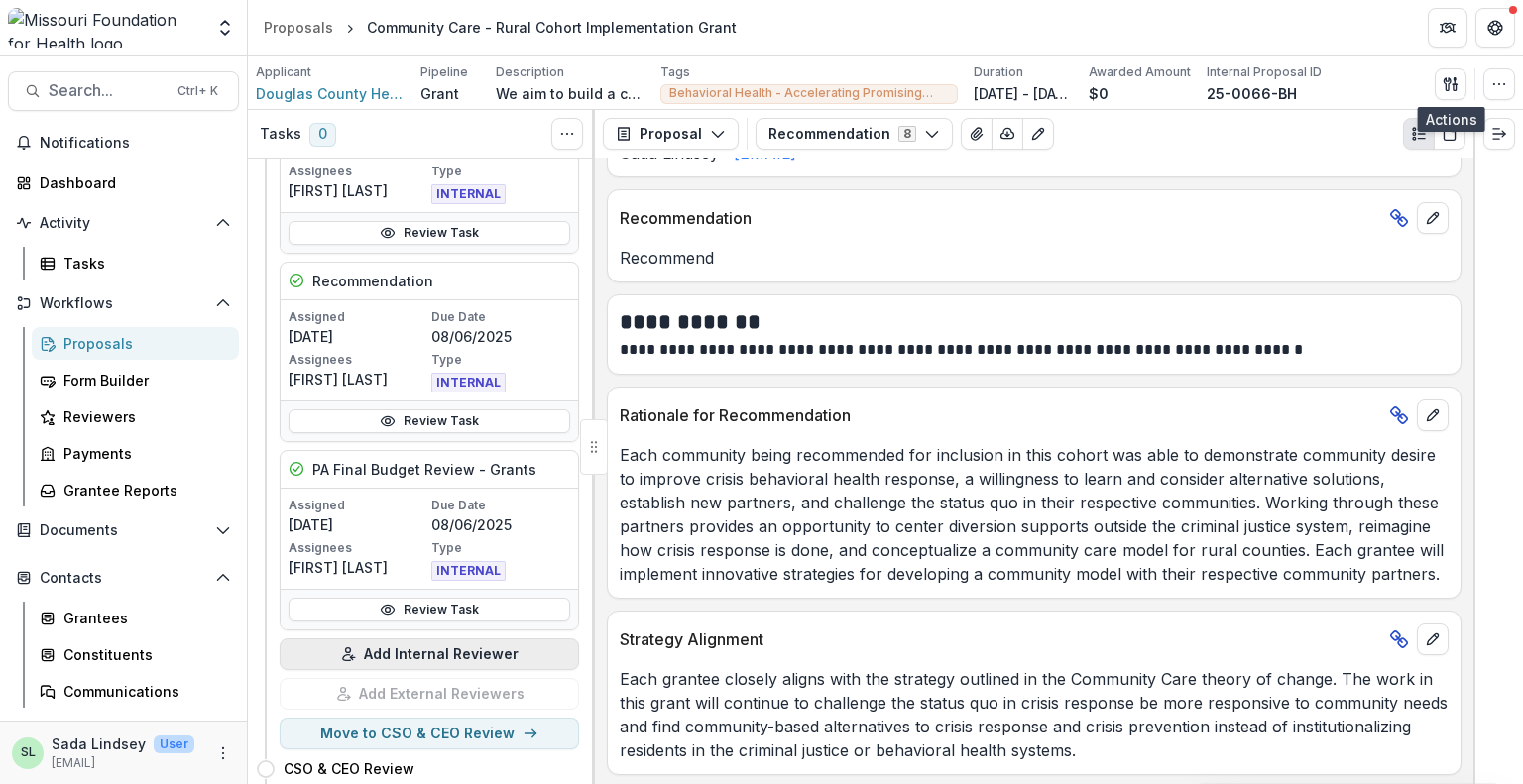 scroll, scrollTop: 595, scrollLeft: 0, axis: vertical 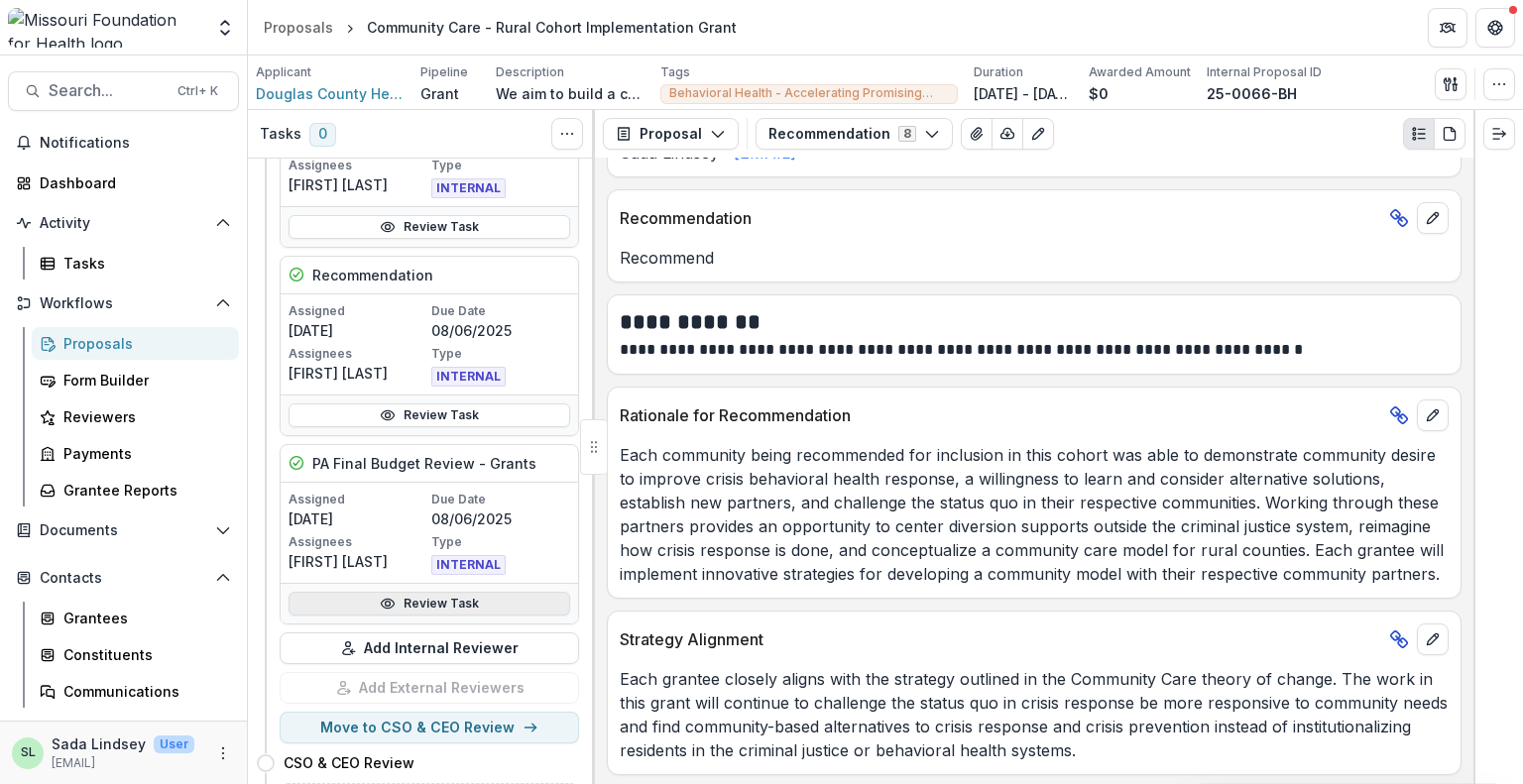 click on "Review Task" at bounding box center (429, 604) 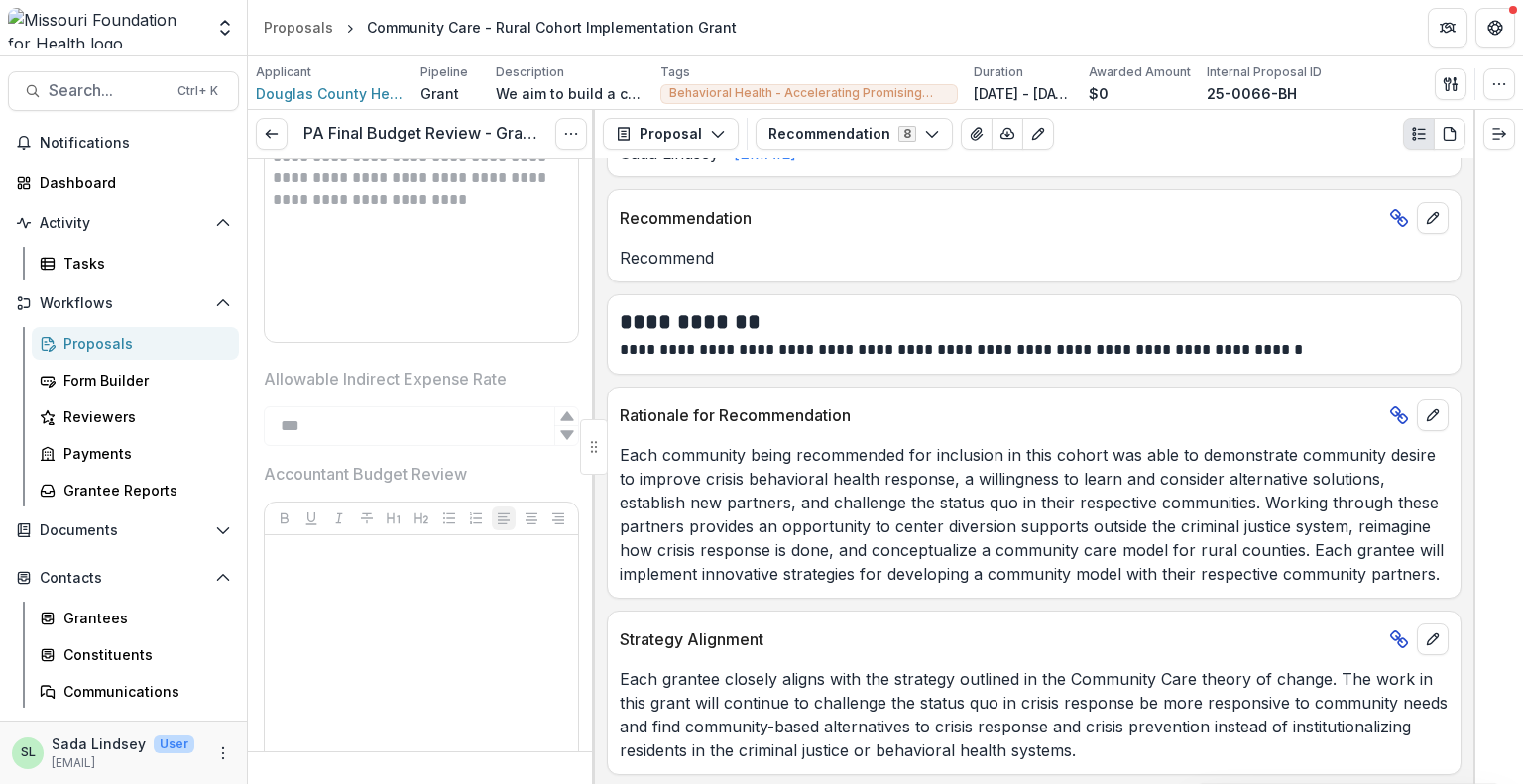 scroll, scrollTop: 2181, scrollLeft: 0, axis: vertical 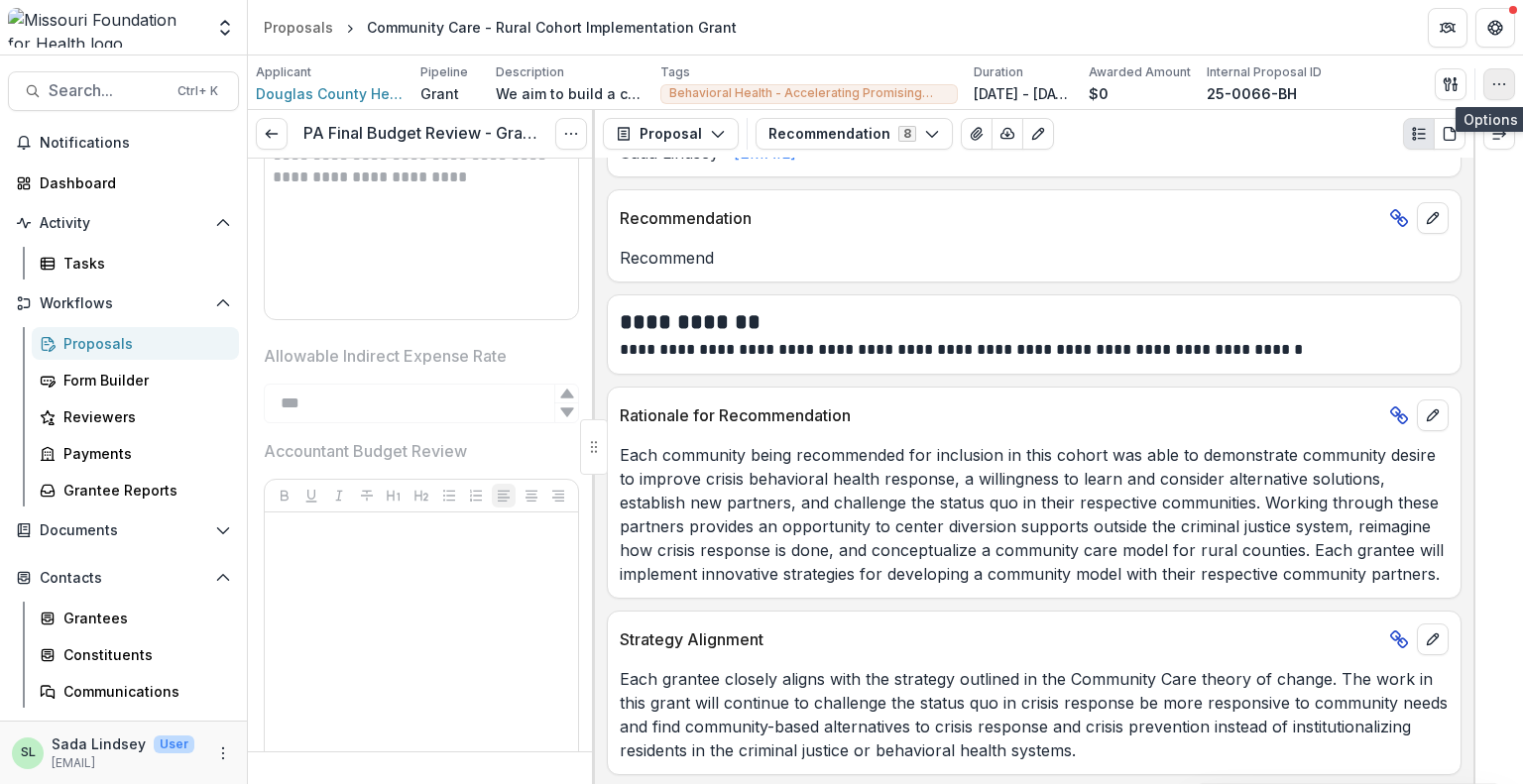 click 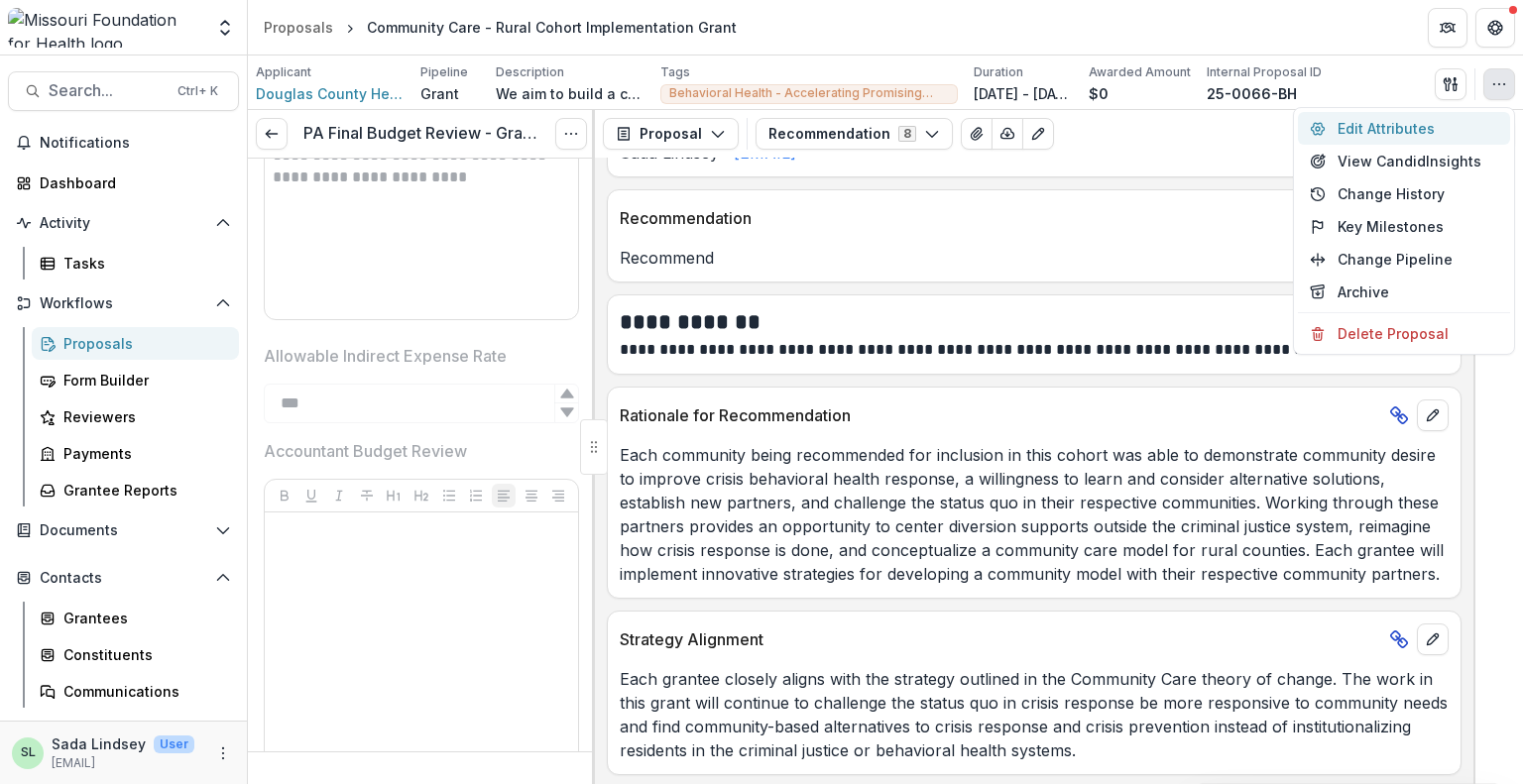 click on "Edit Attributes" at bounding box center (1404, 128) 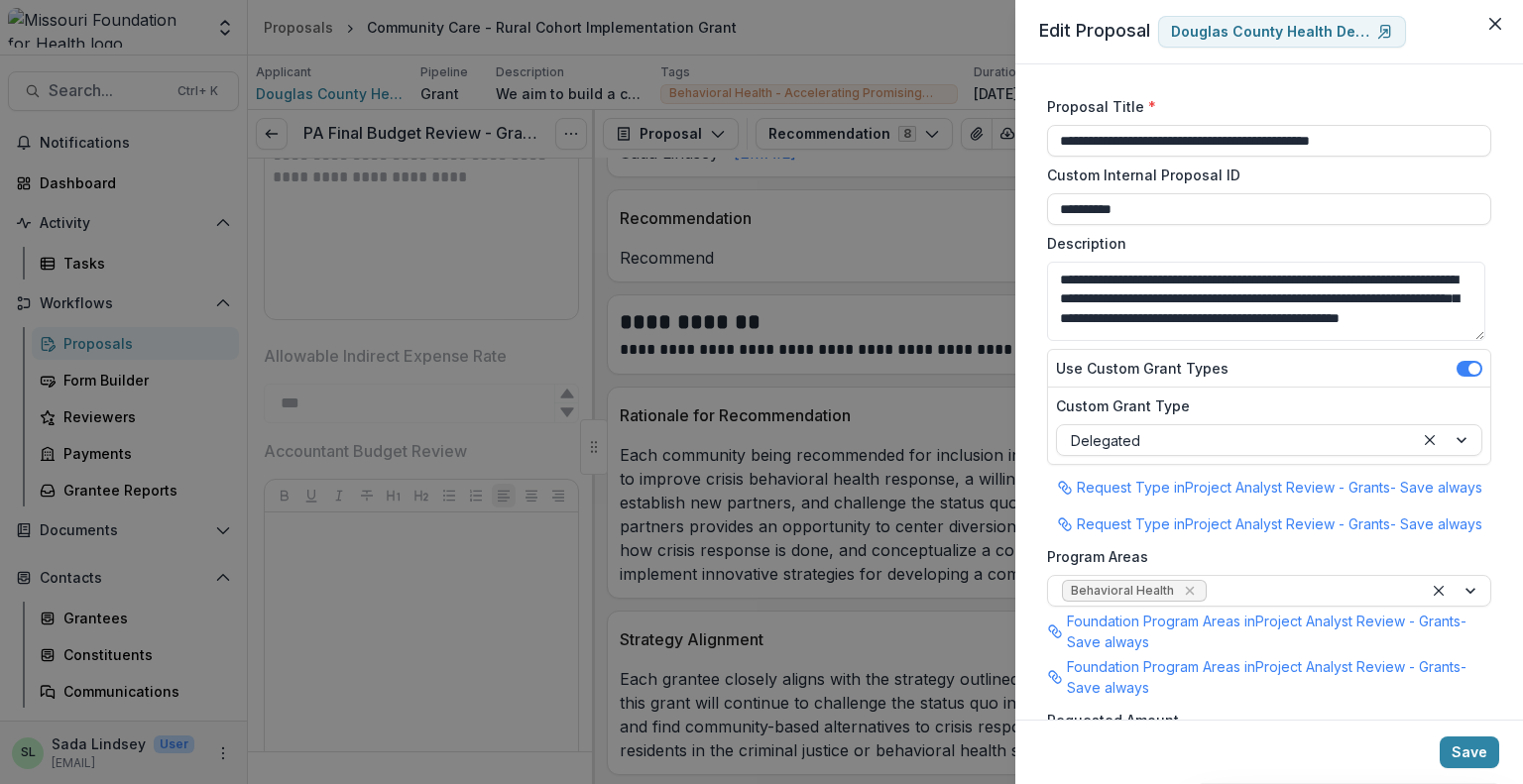scroll, scrollTop: 14, scrollLeft: 0, axis: vertical 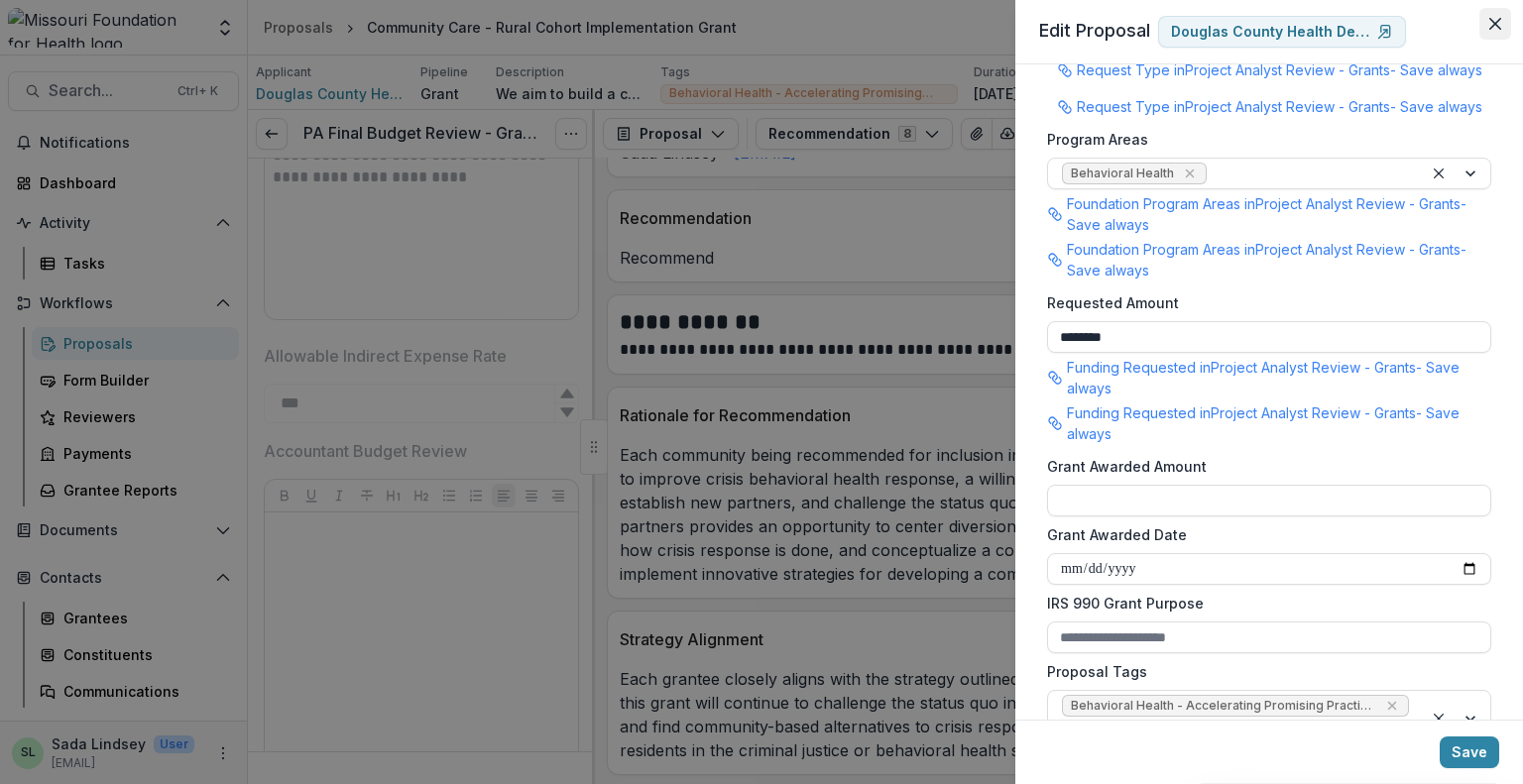 click at bounding box center [1495, 24] 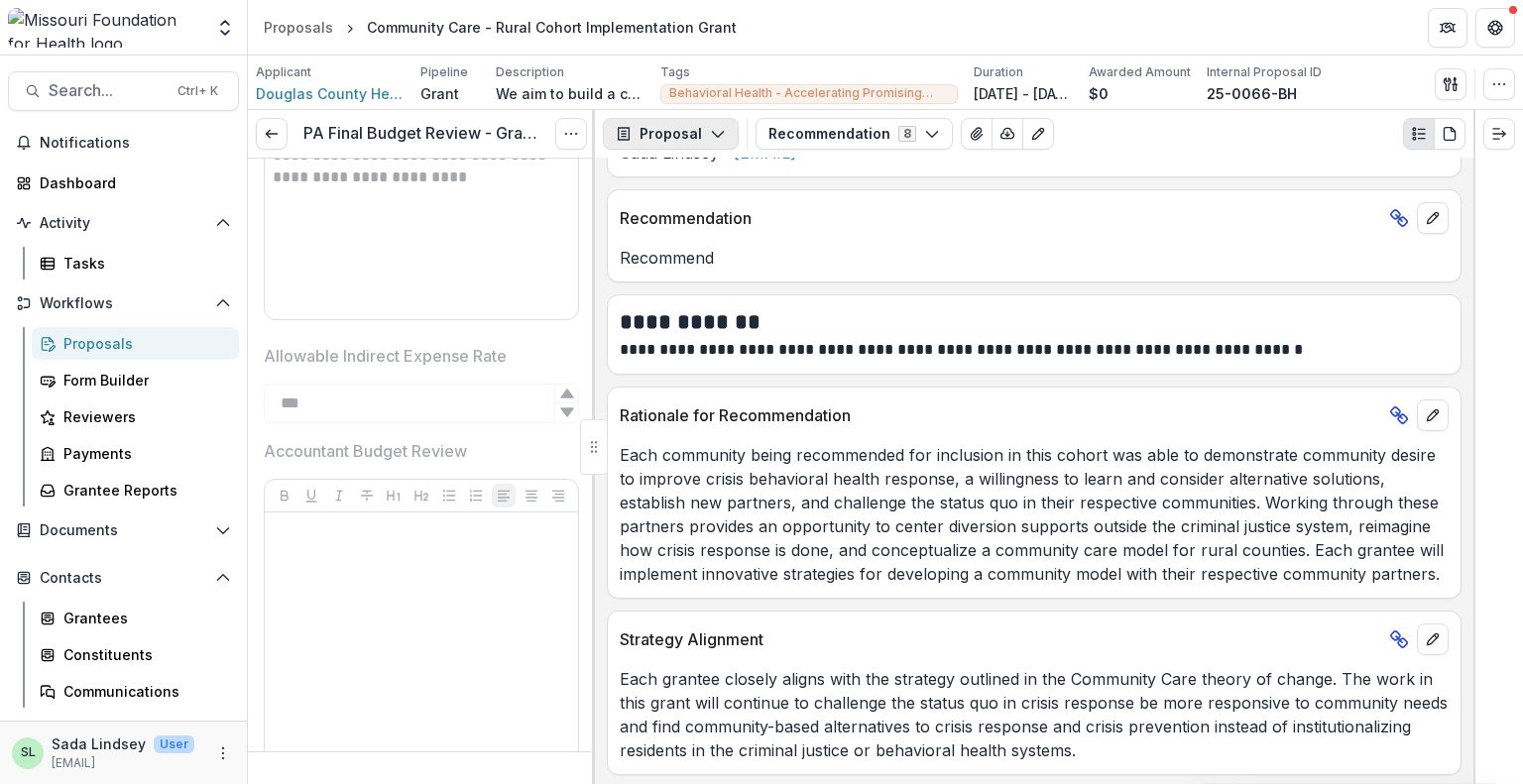 click on "Proposal" at bounding box center (670, 134) 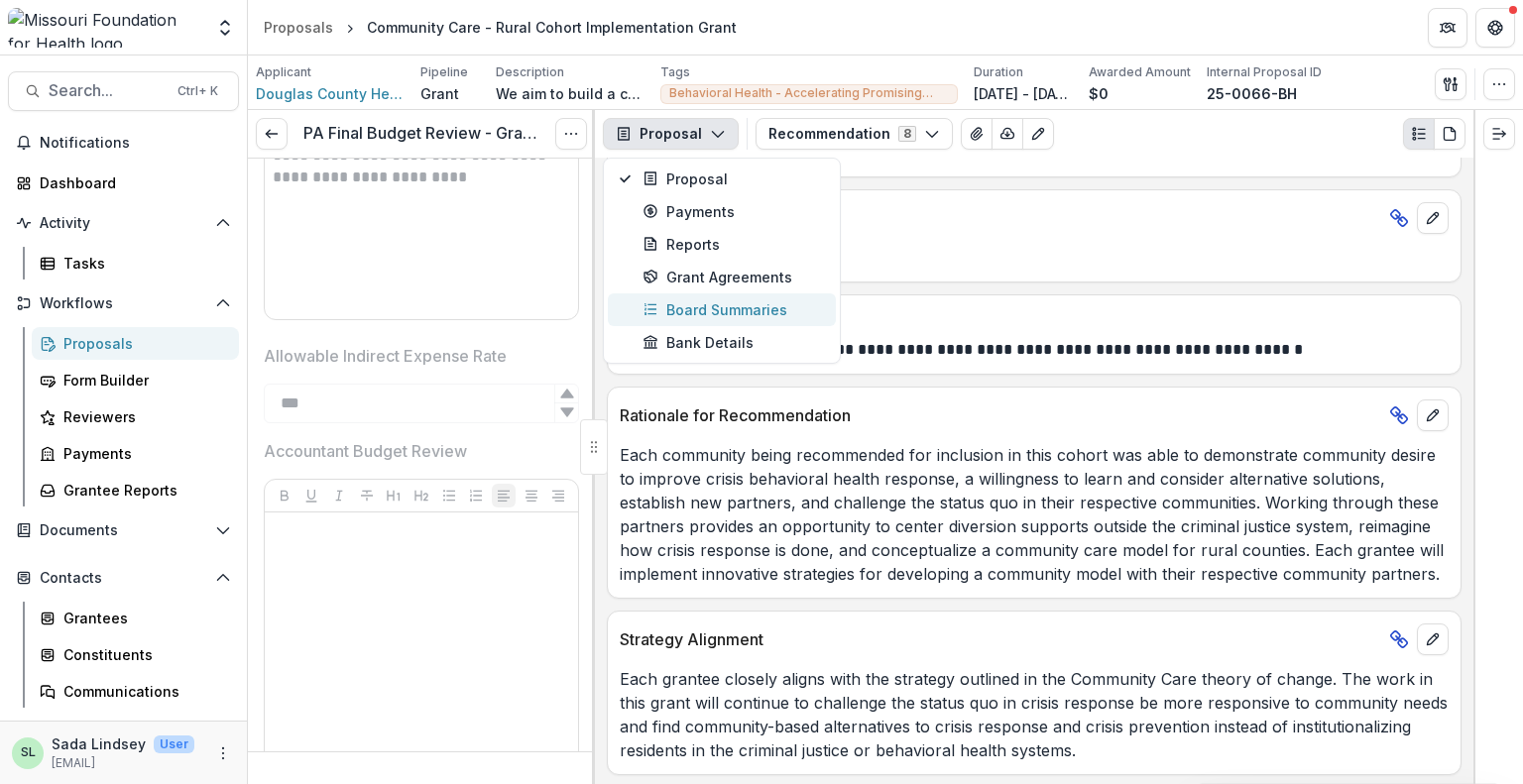 click on "Board Summaries" at bounding box center (733, 309) 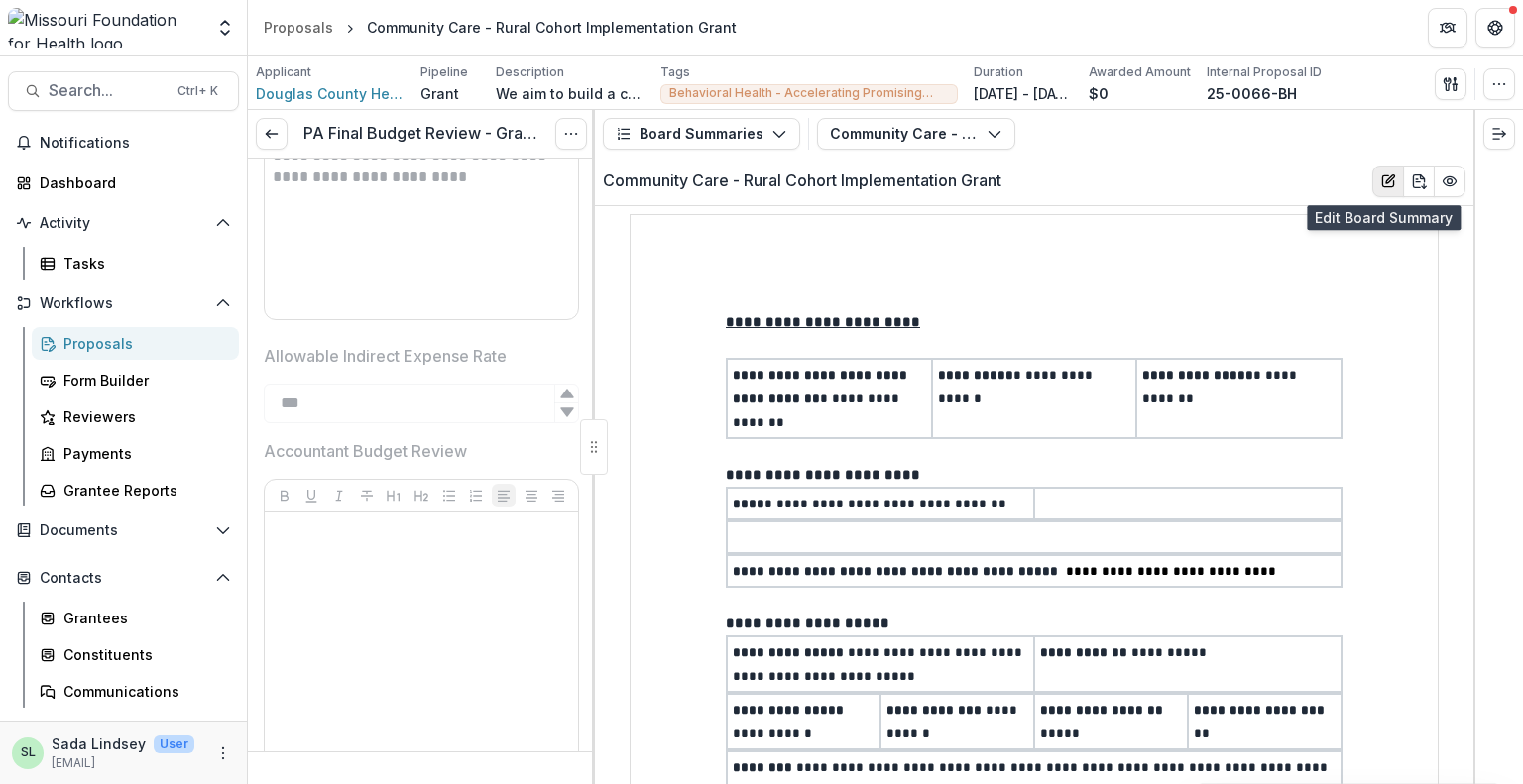 click 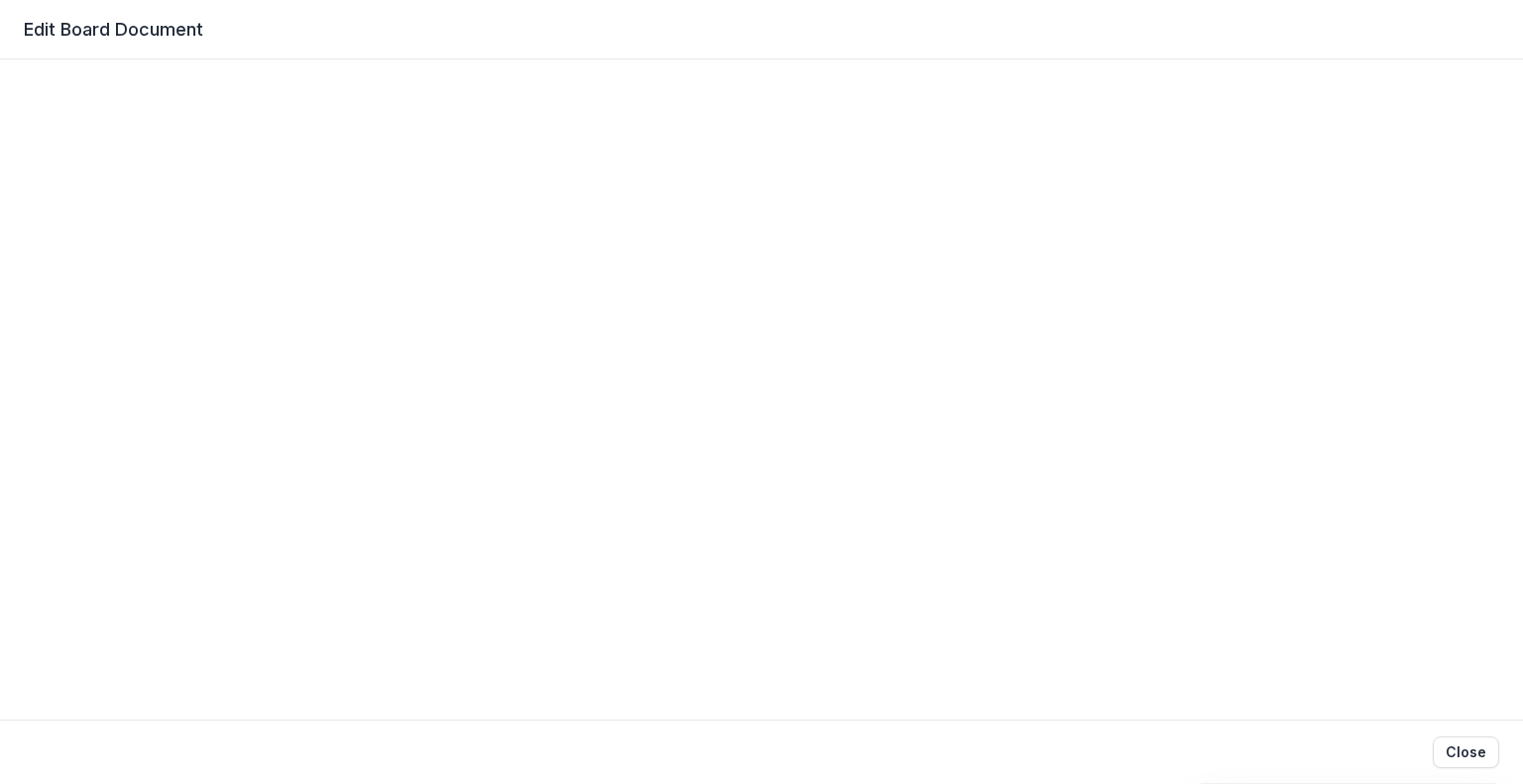 select on "**********" 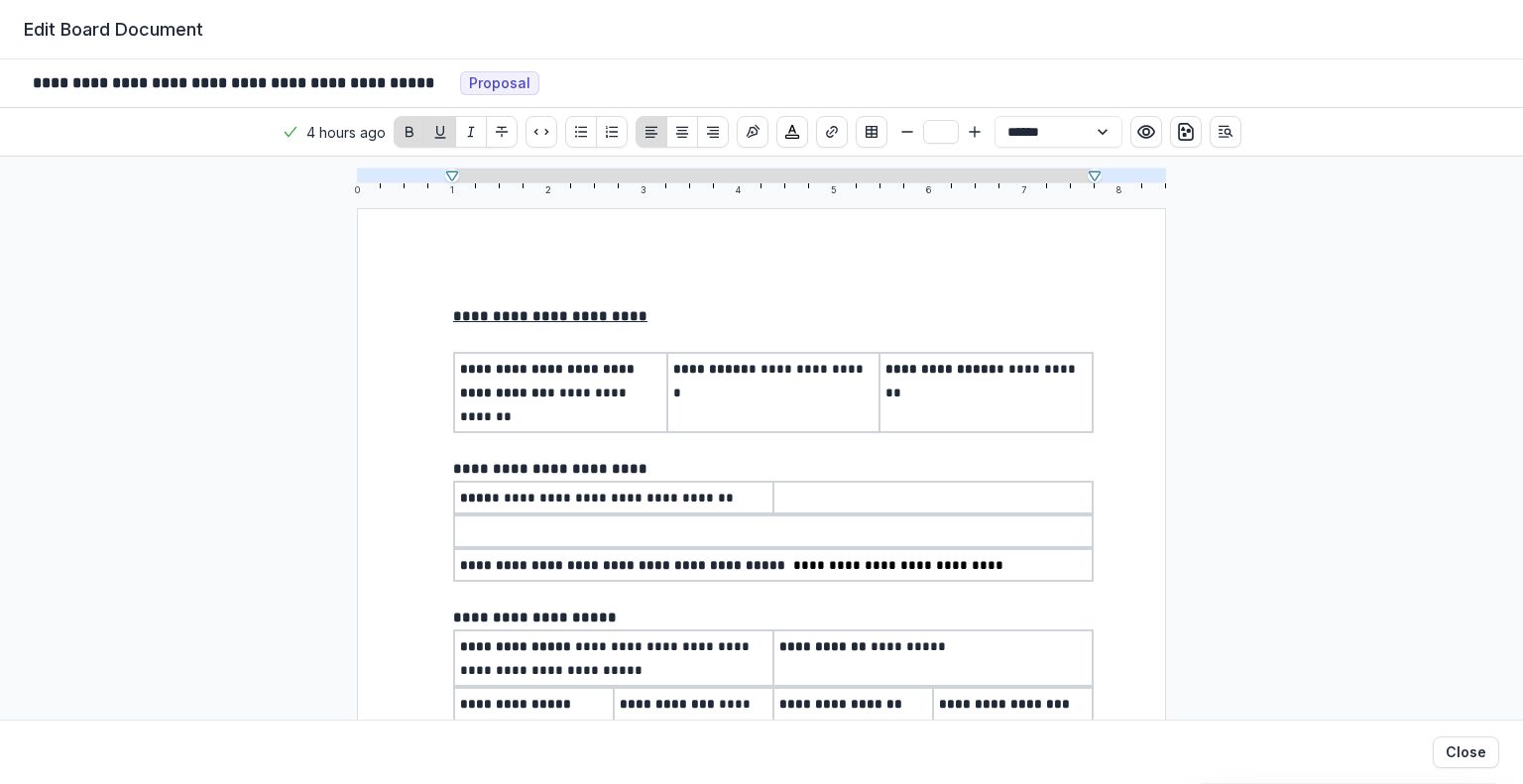 type on "**" 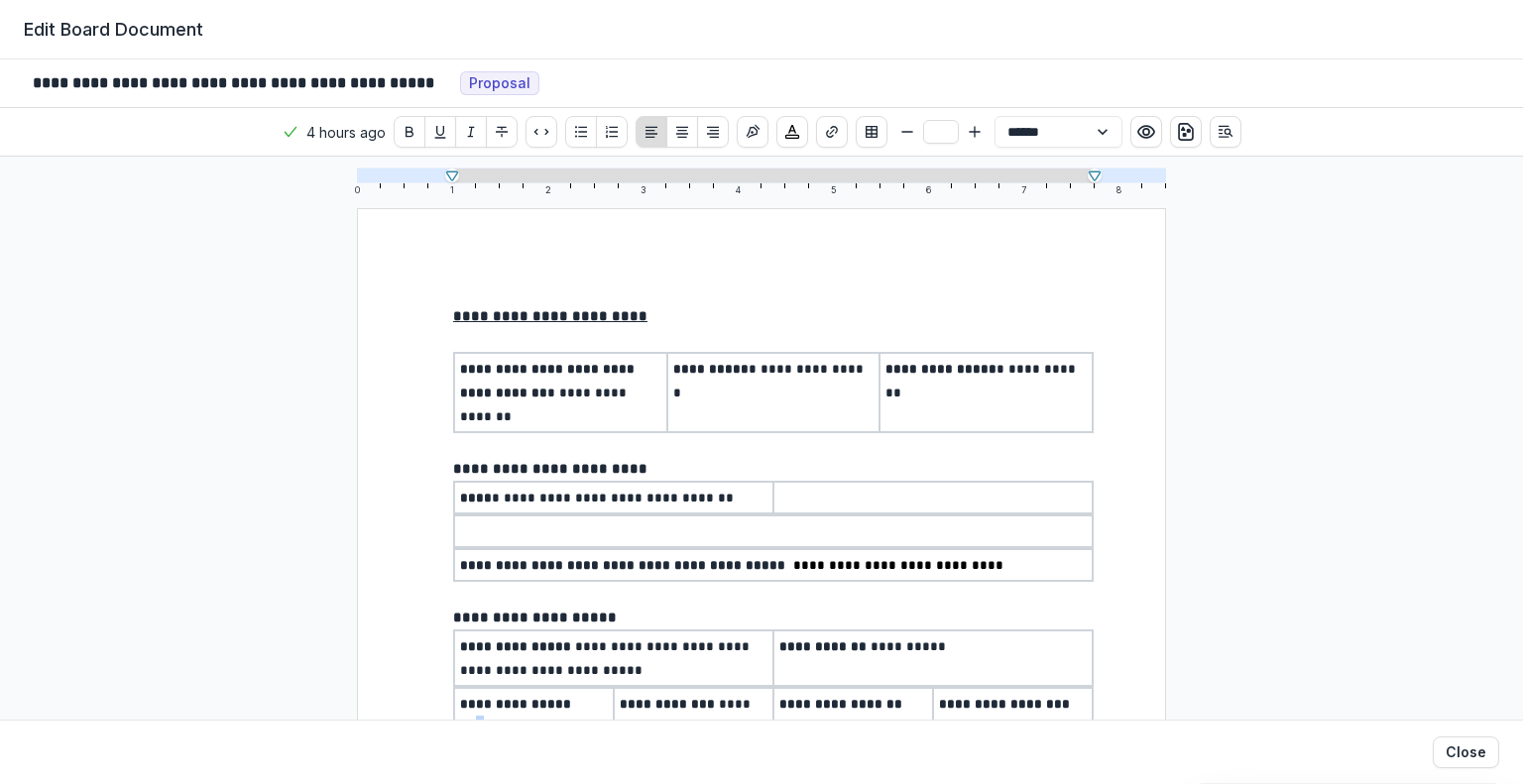 click on "**********" at bounding box center [518, 716] 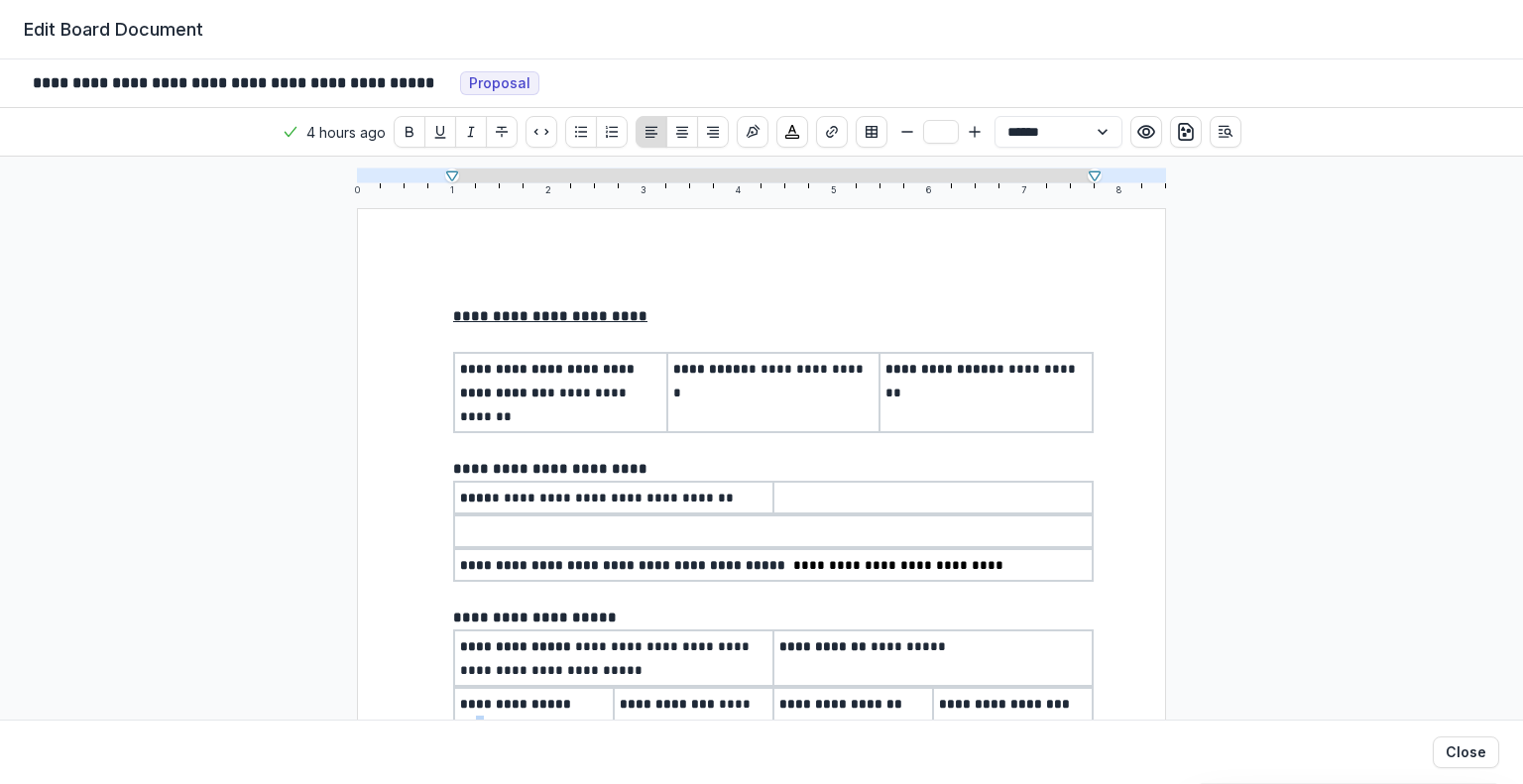 type 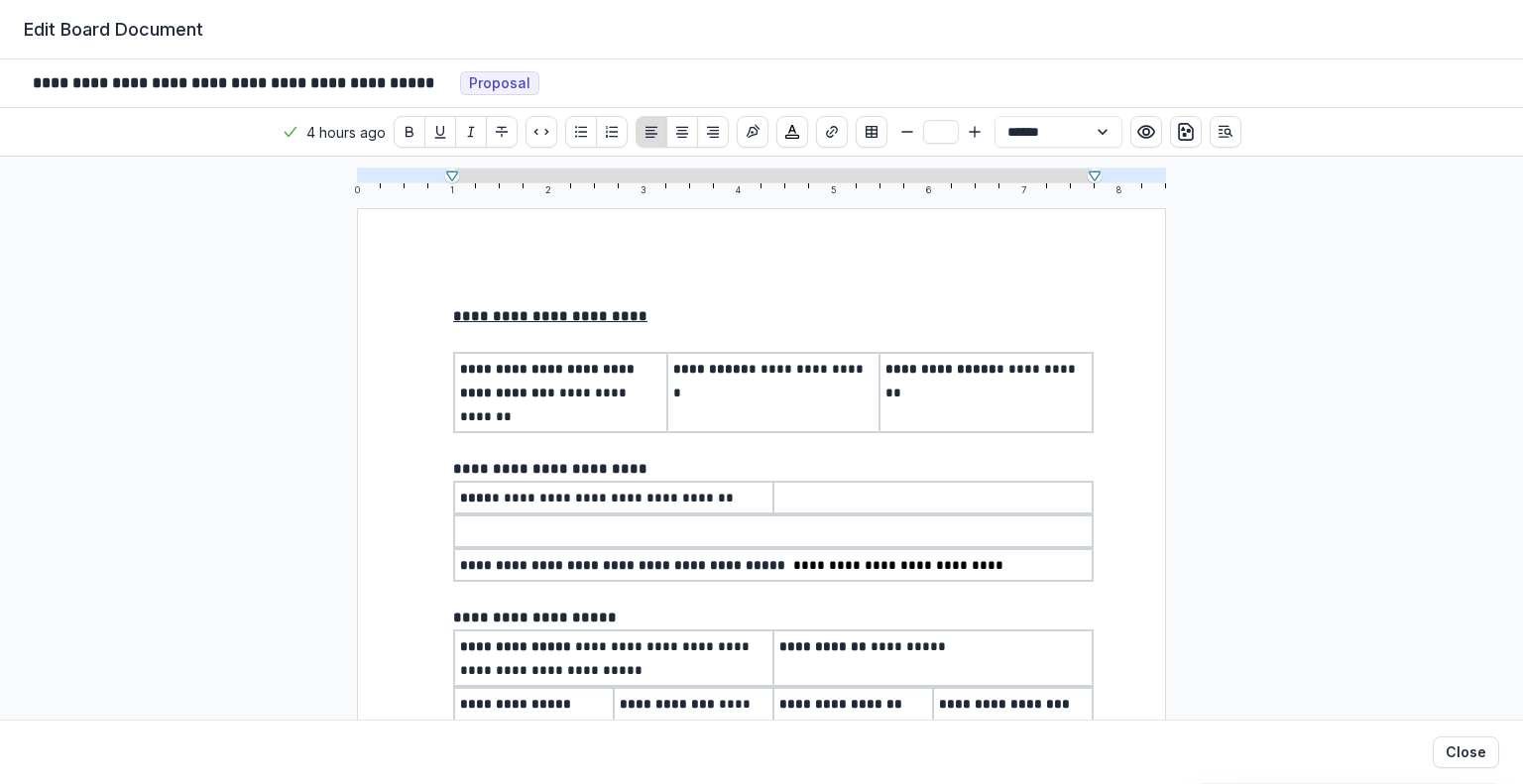 click on "**********" at bounding box center (933, 646) 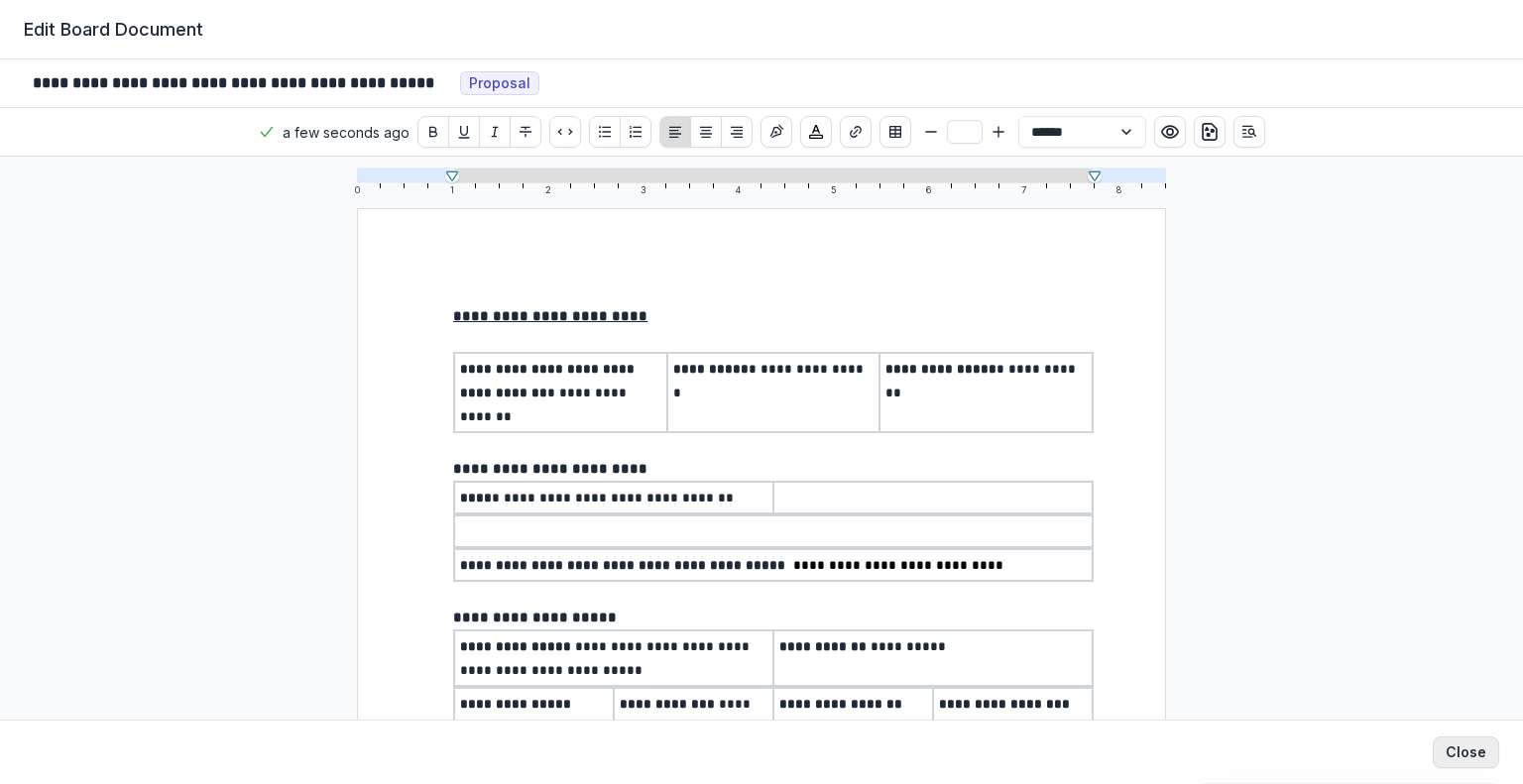 click on "Close" at bounding box center (1465, 752) 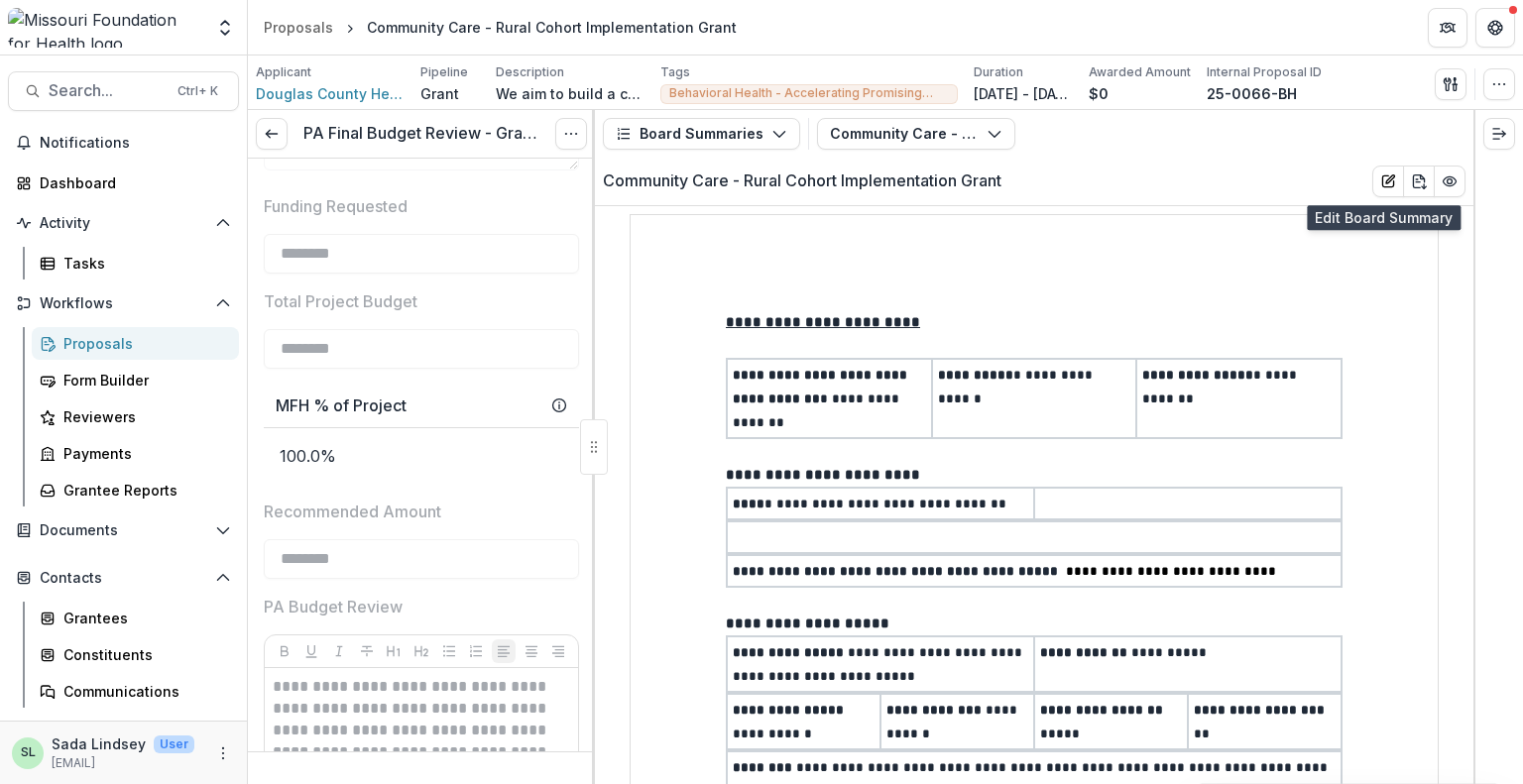 scroll, scrollTop: 1487, scrollLeft: 0, axis: vertical 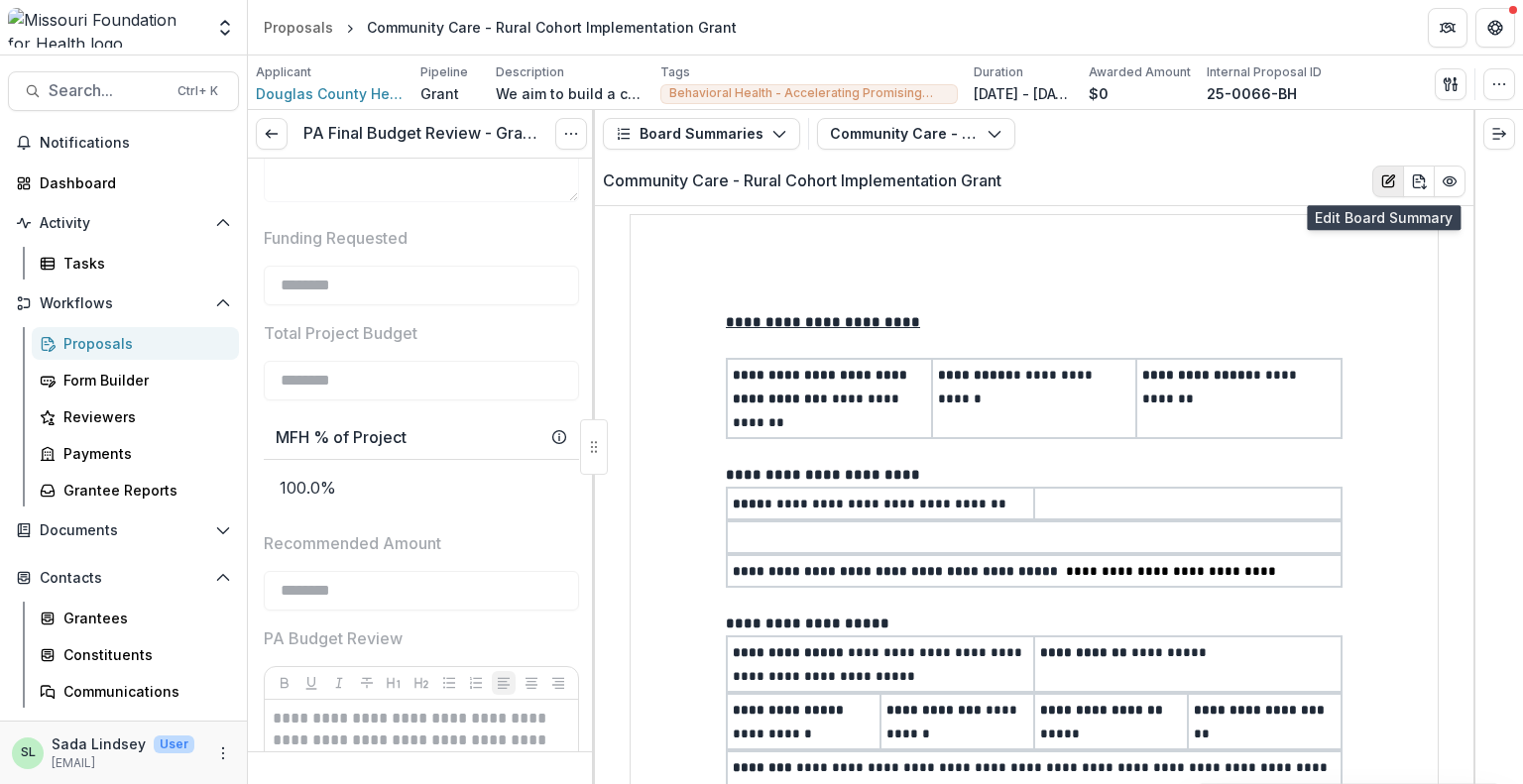 click at bounding box center (1388, 181) 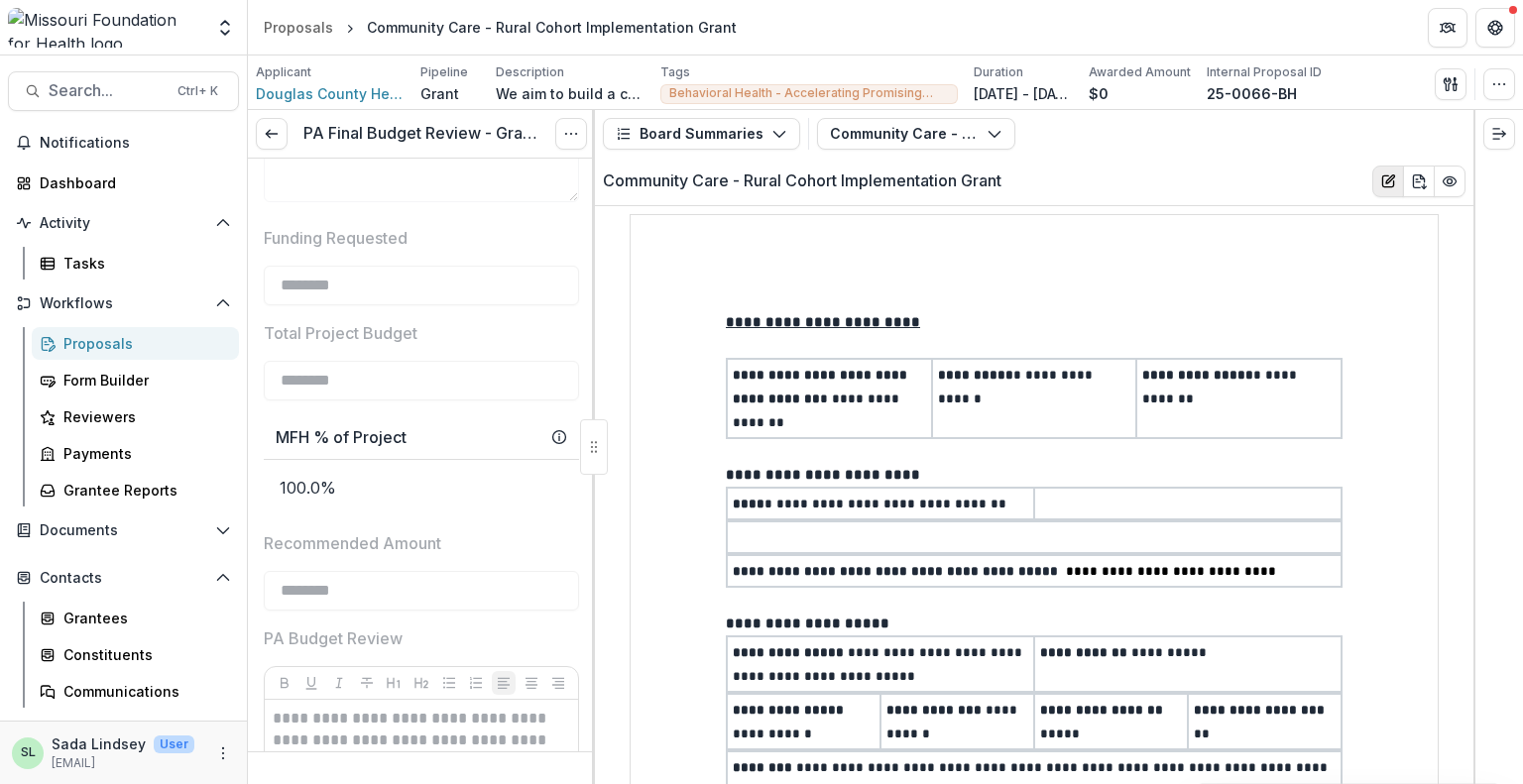 select on "**********" 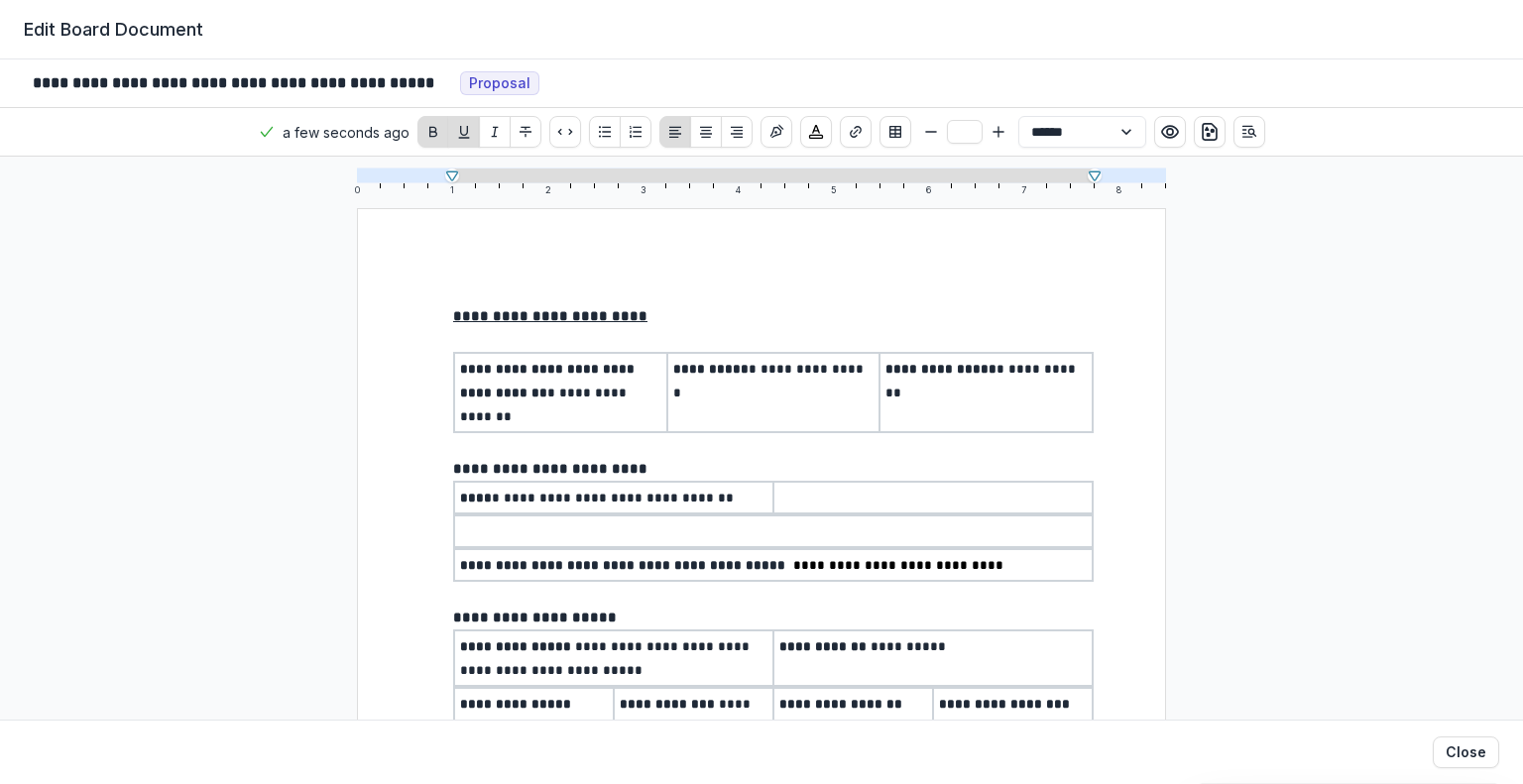 type on "**" 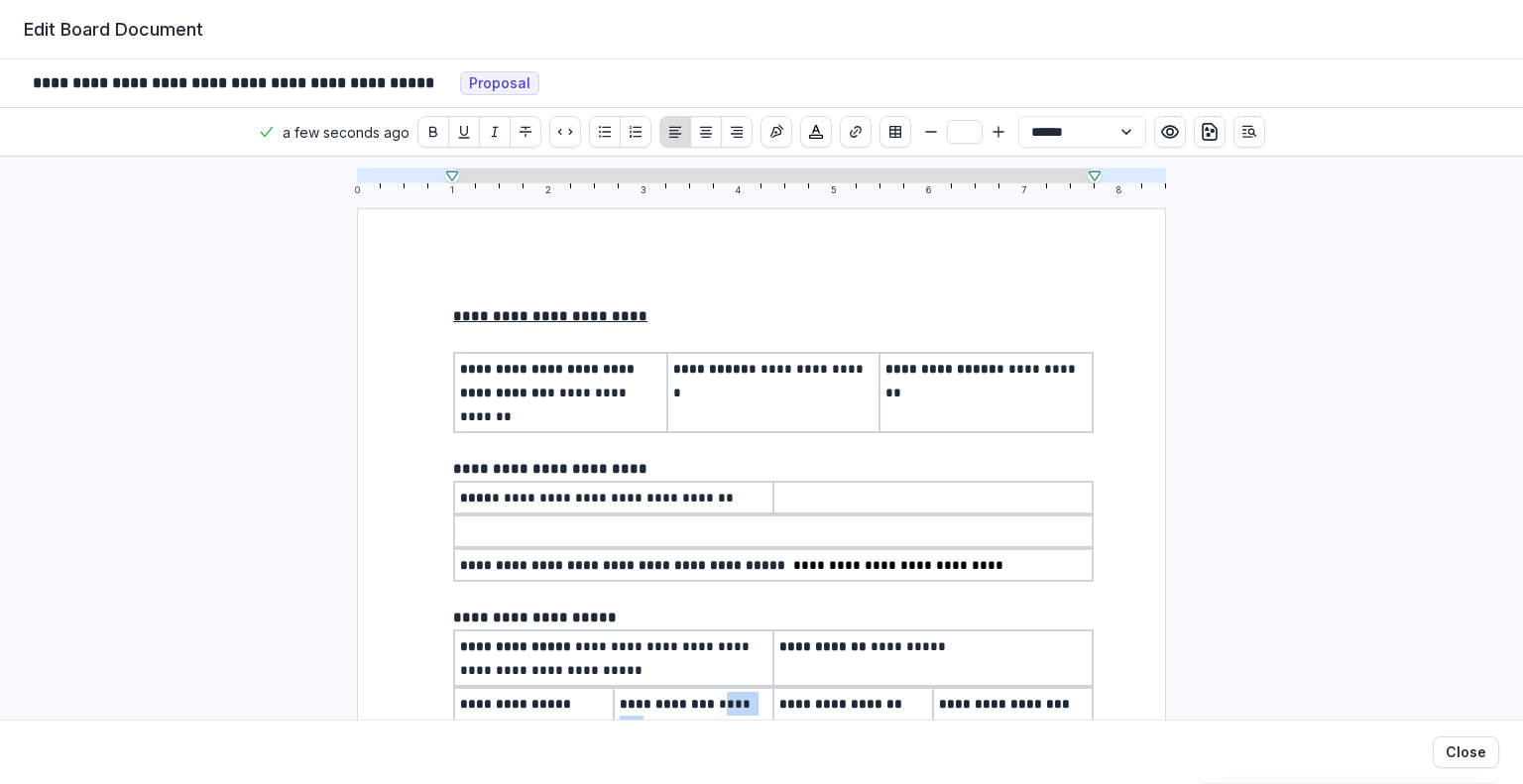 drag, startPoint x: 625, startPoint y: 704, endPoint x: 667, endPoint y: 702, distance: 42.047592 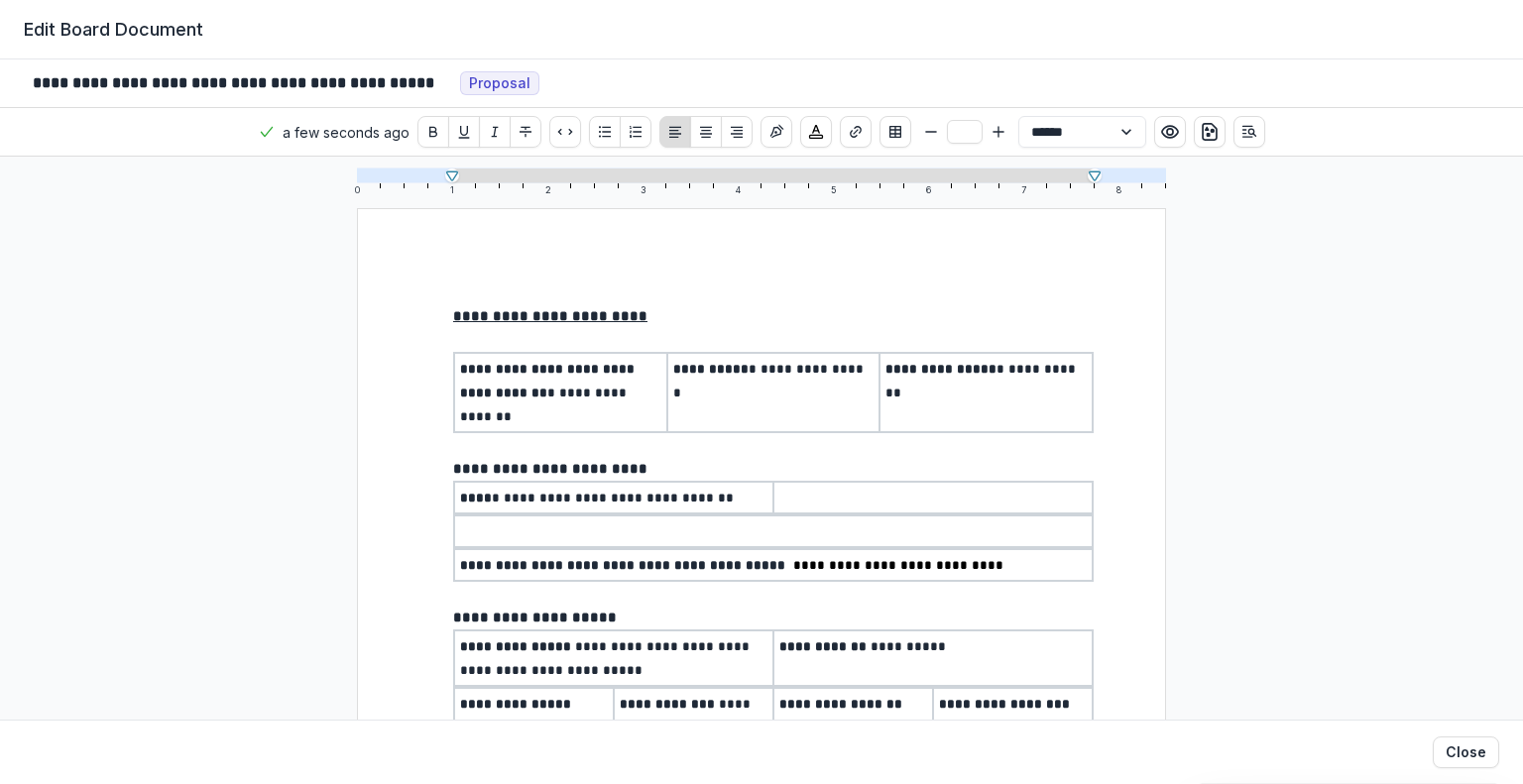 click on "**********" at bounding box center [687, 716] 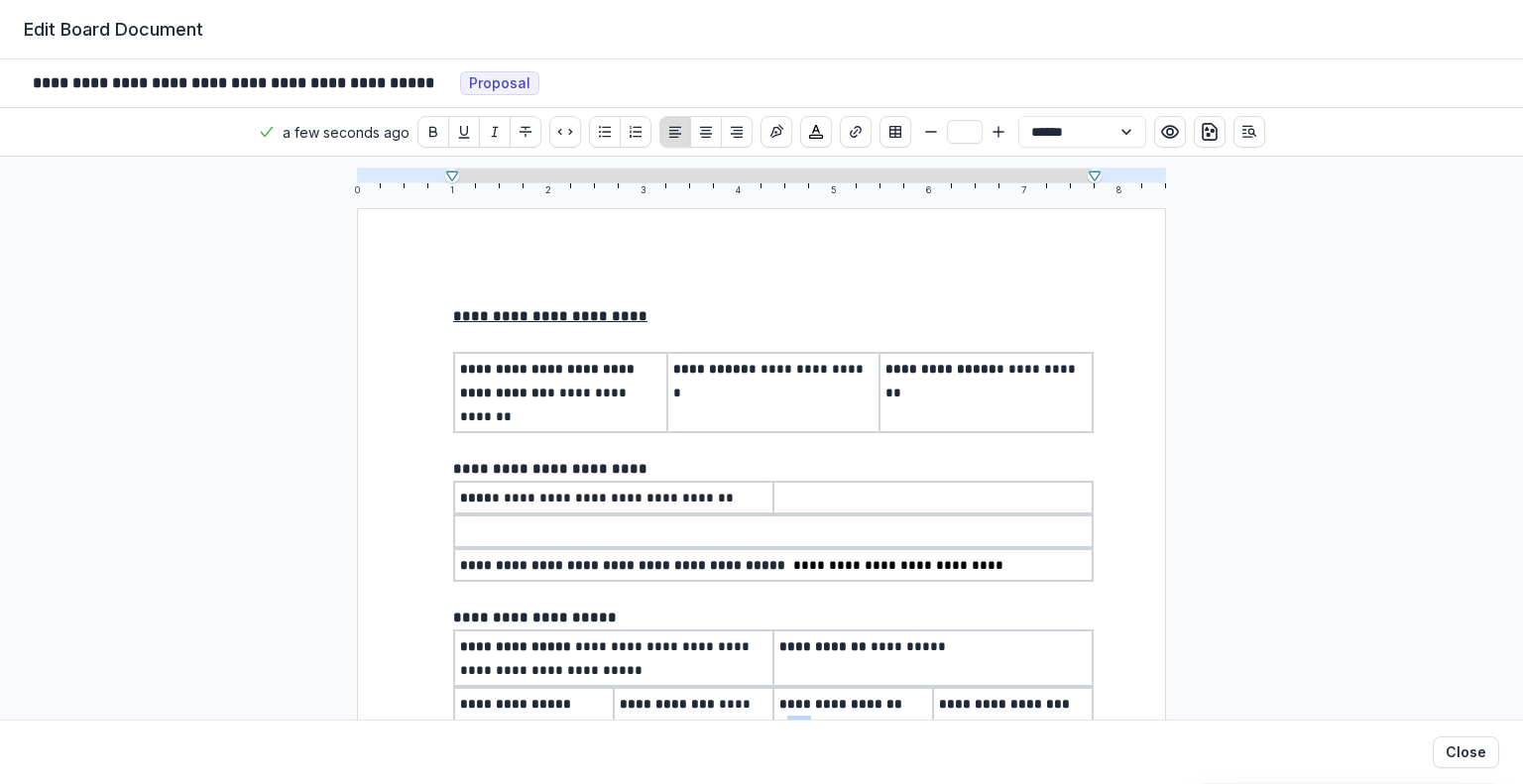 drag, startPoint x: 780, startPoint y: 698, endPoint x: 799, endPoint y: 697, distance: 19.026298 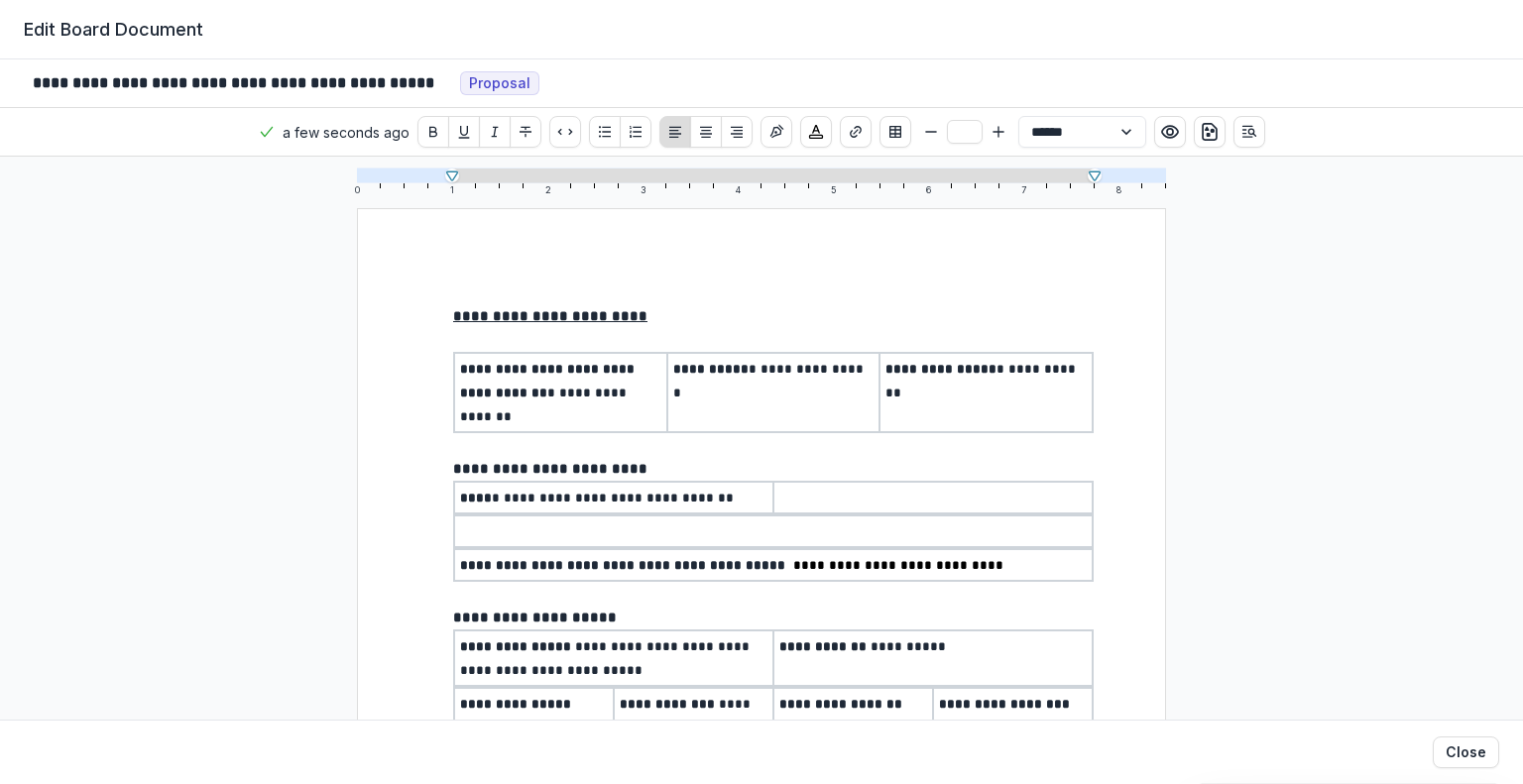 click on "**********" at bounding box center (843, 716) 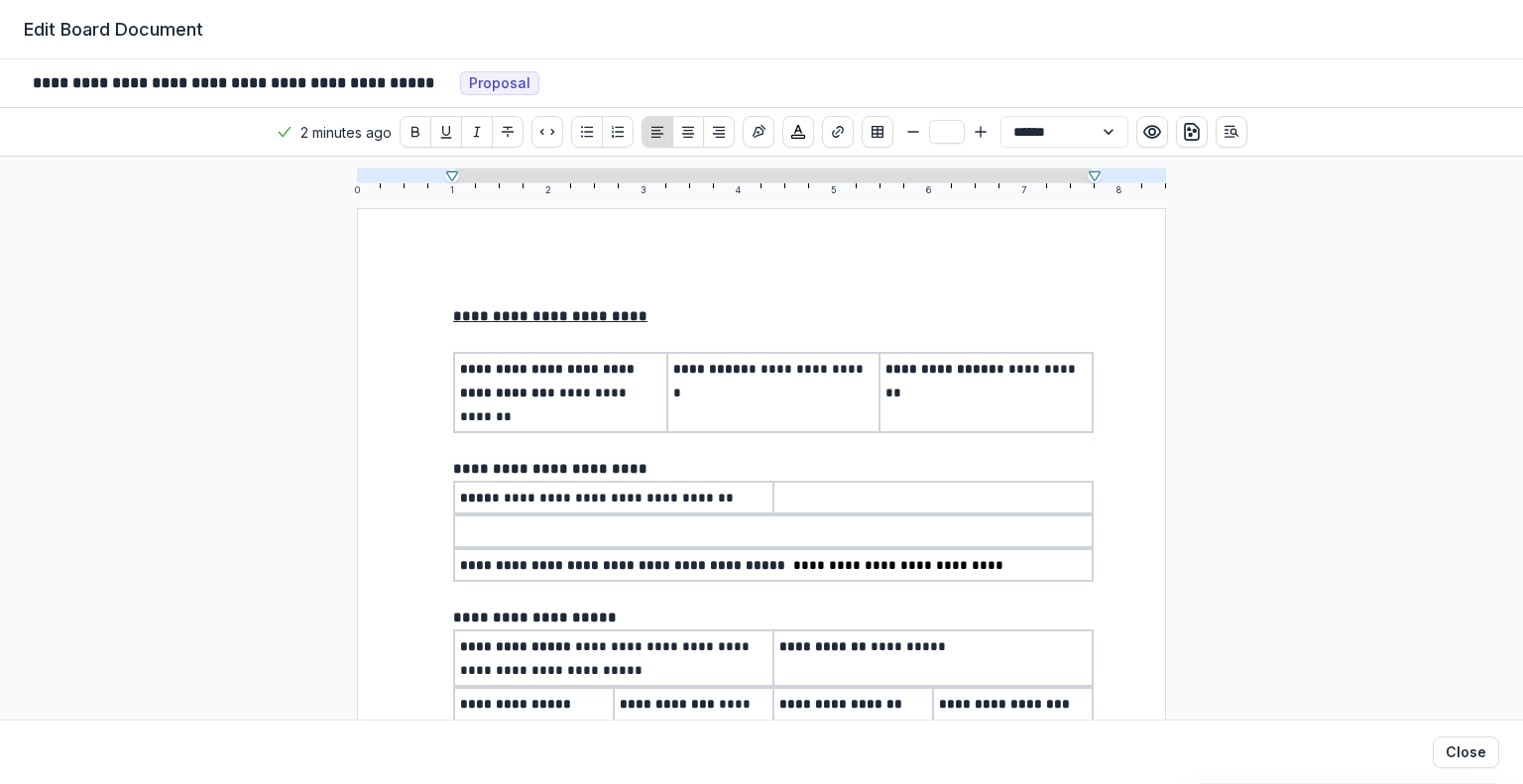 click on "Close" at bounding box center (762, 751) 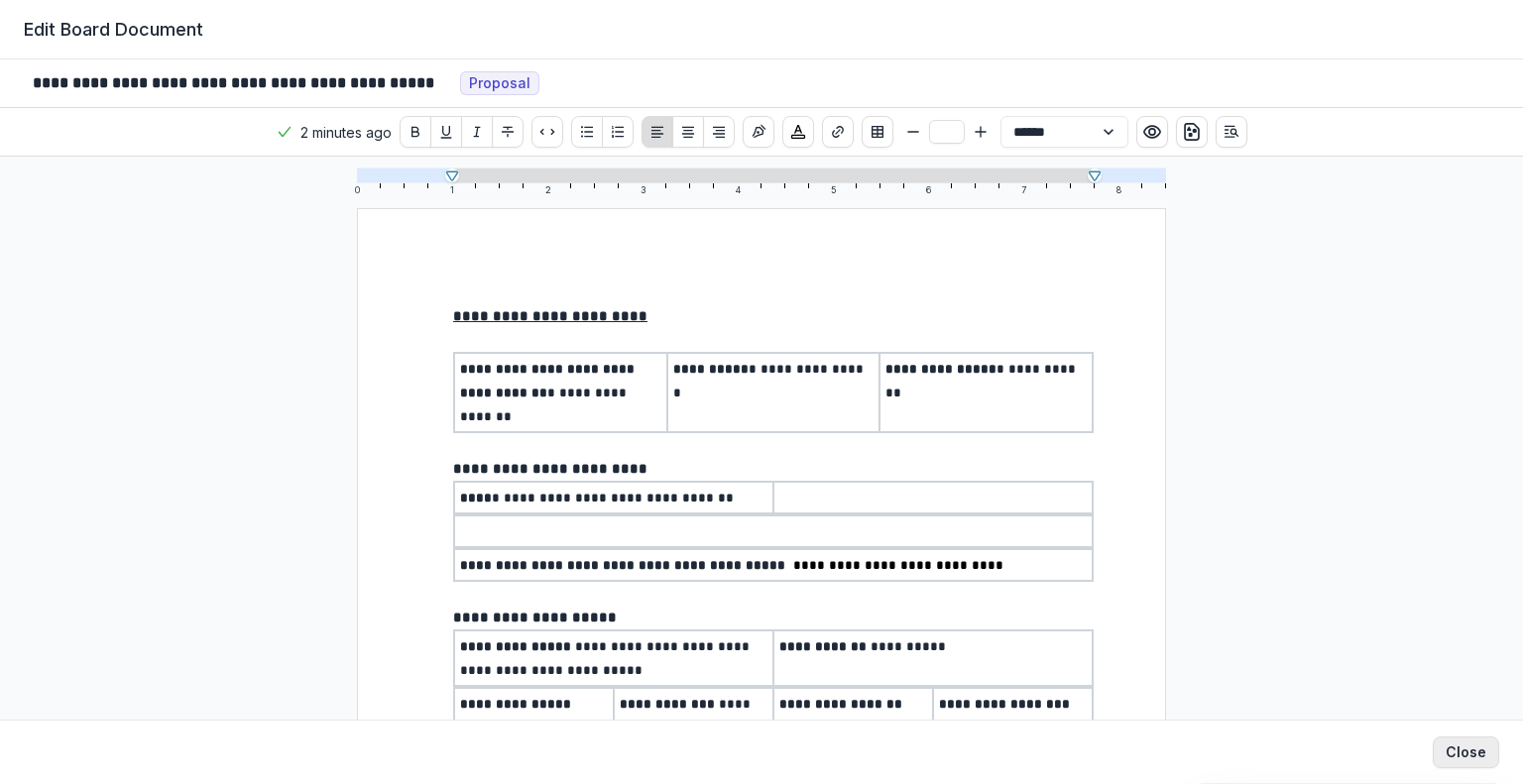 click on "Close" at bounding box center [1465, 752] 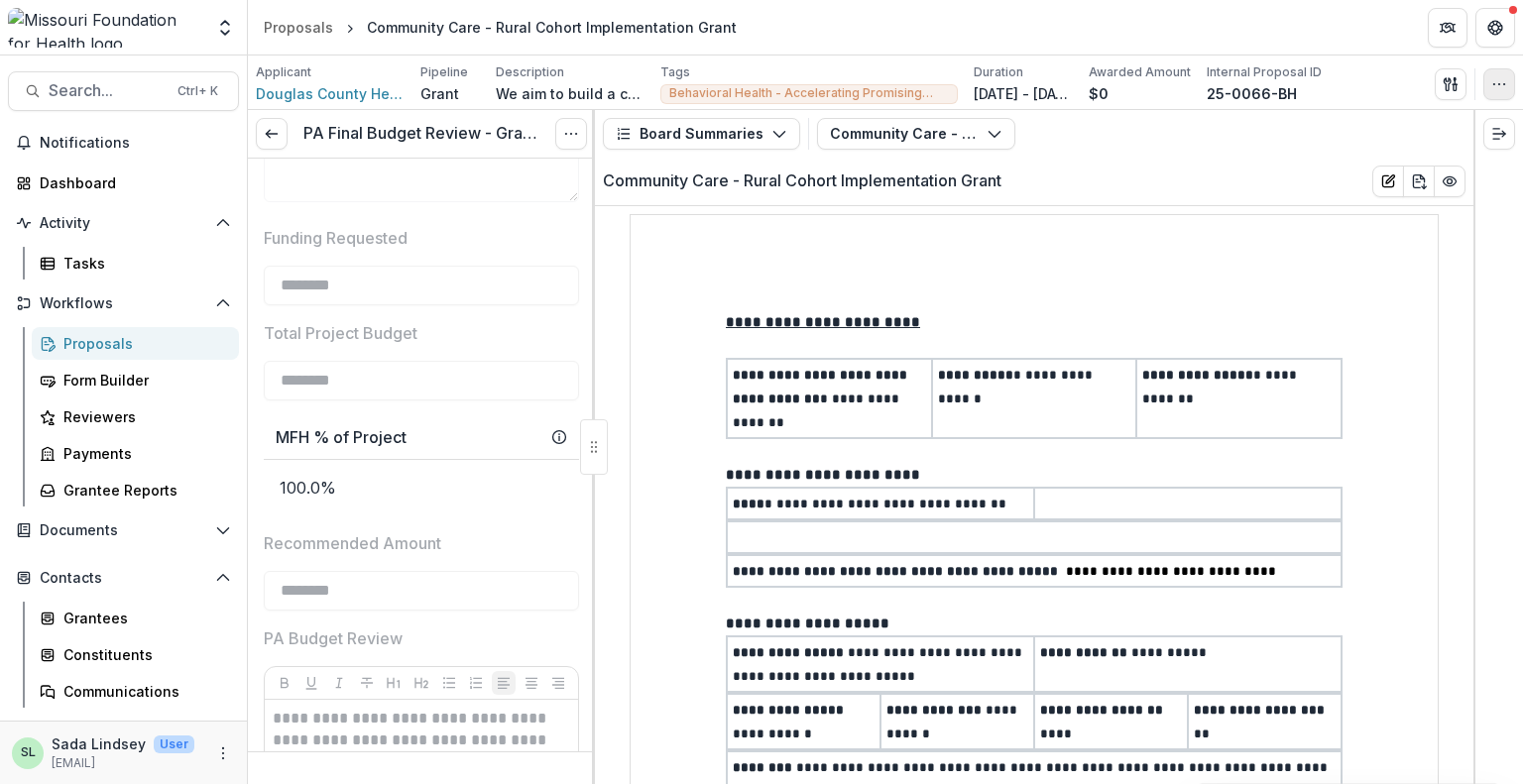 click 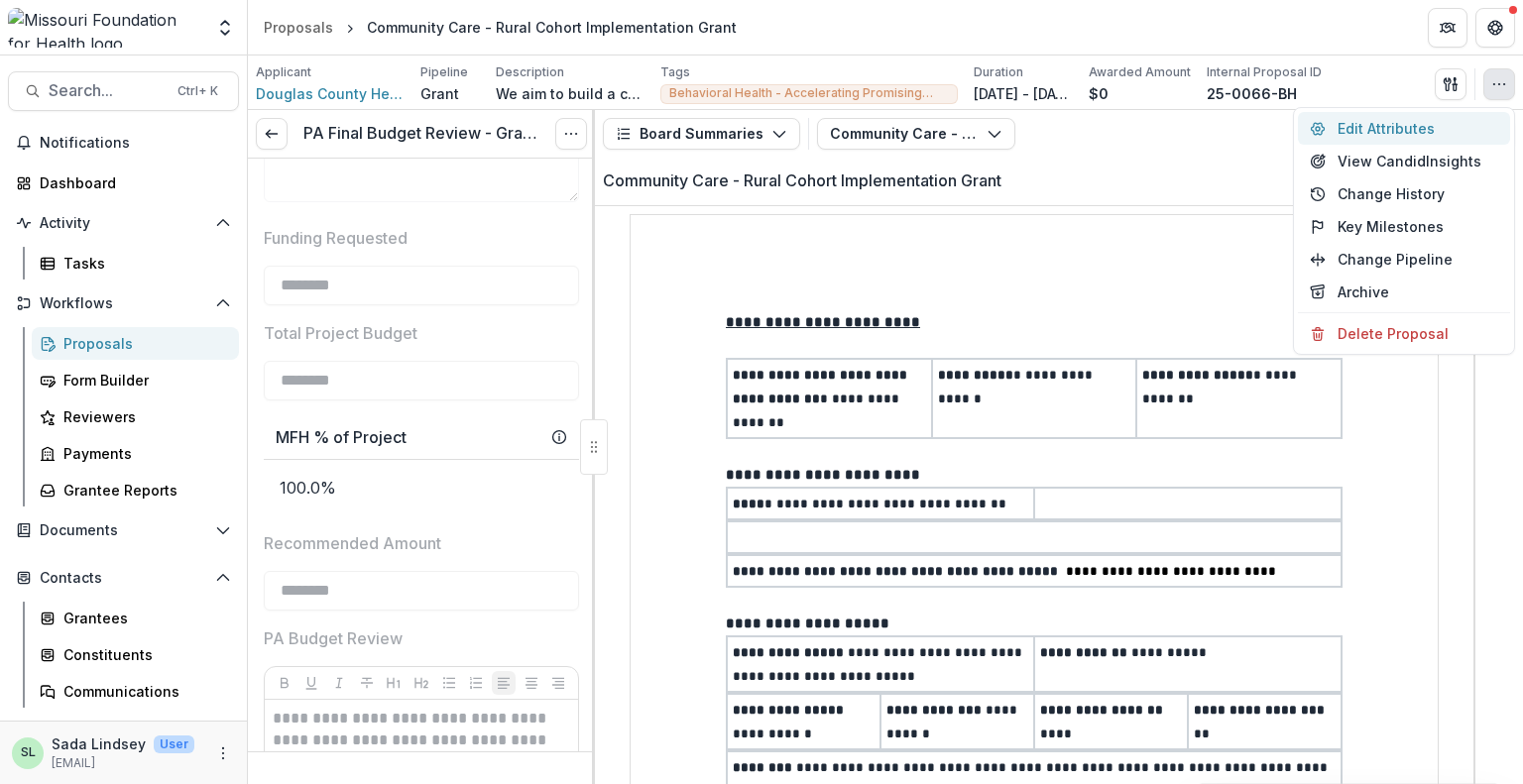 click on "Edit Attributes" at bounding box center (1404, 128) 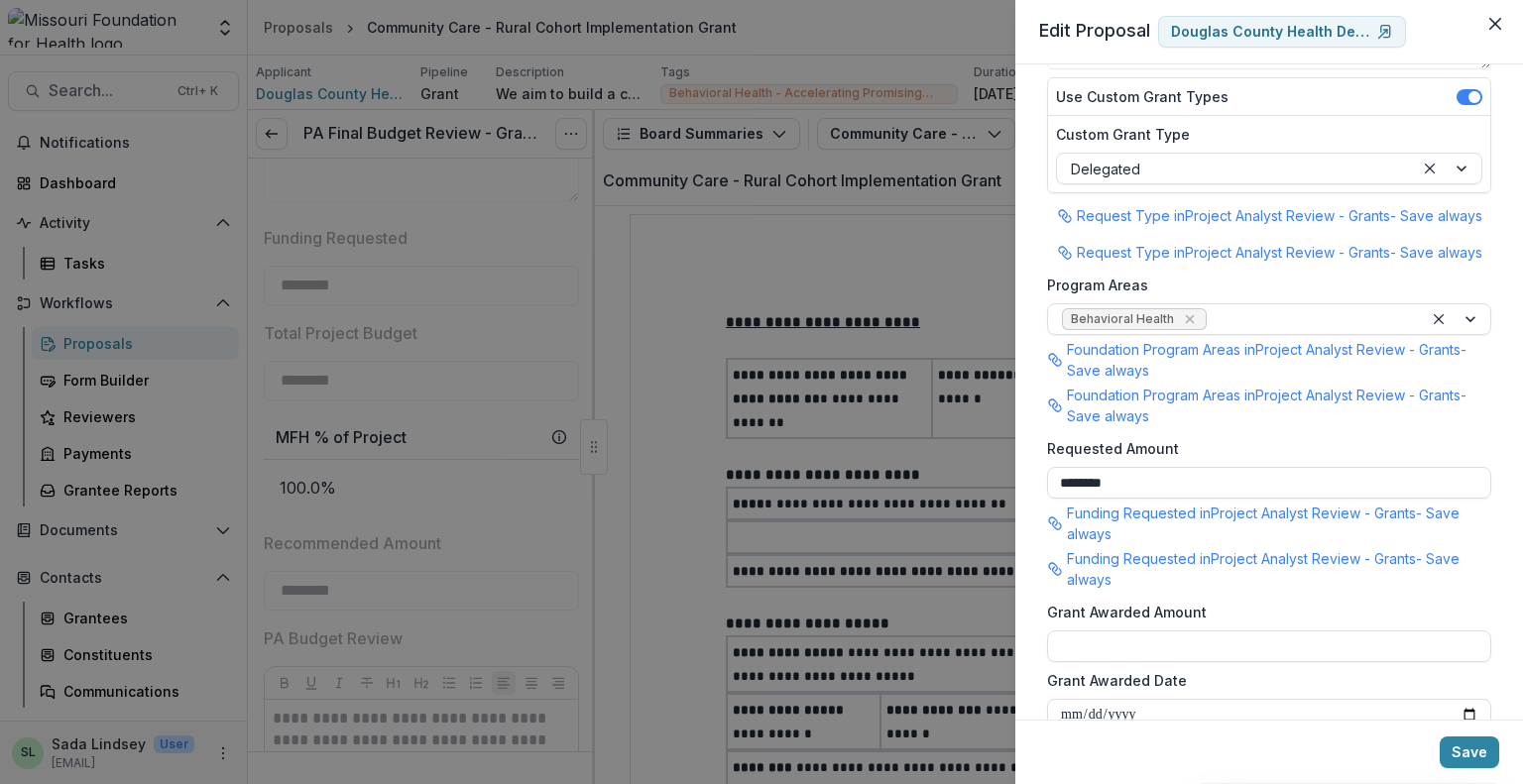 scroll, scrollTop: 198, scrollLeft: 0, axis: vertical 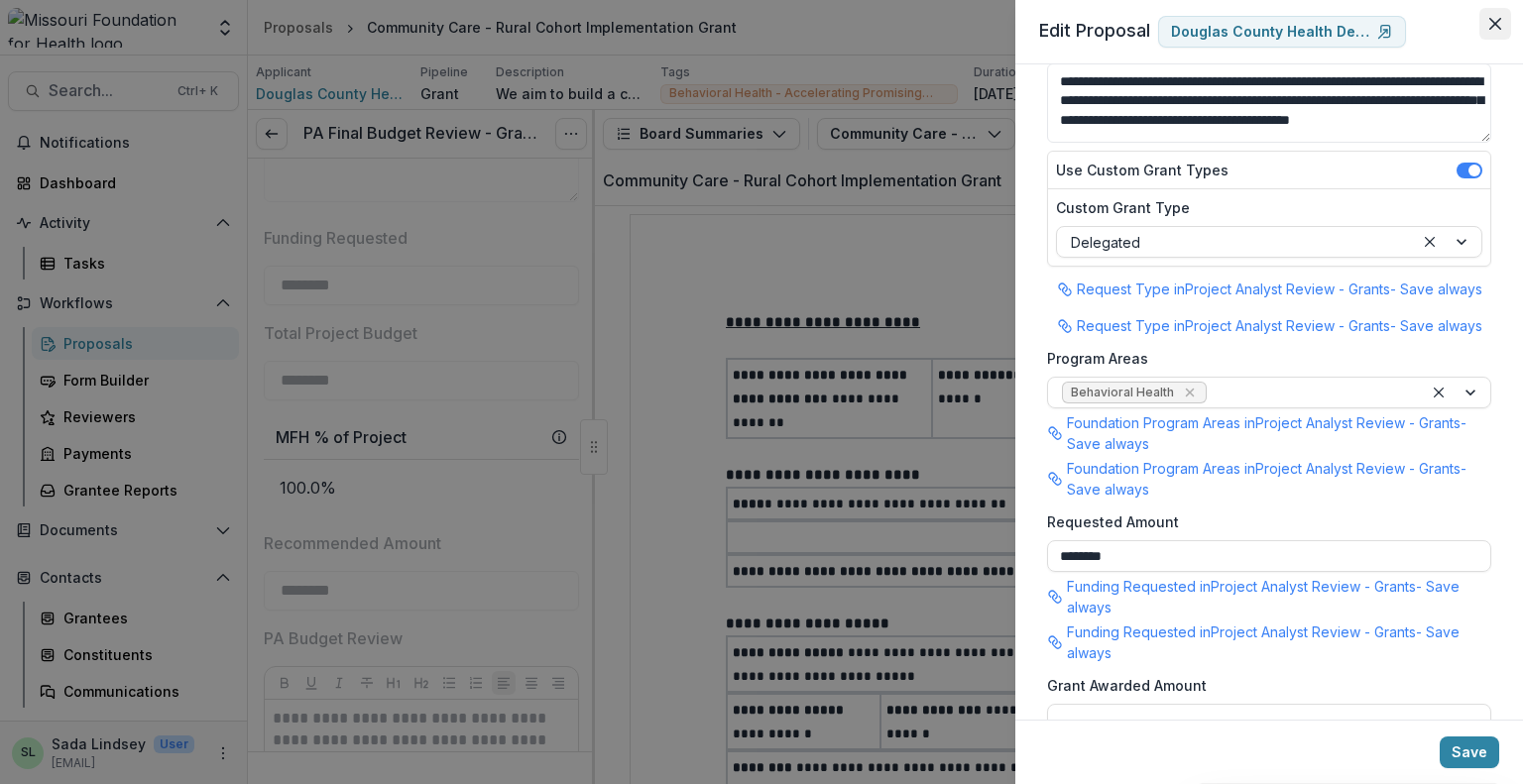 click 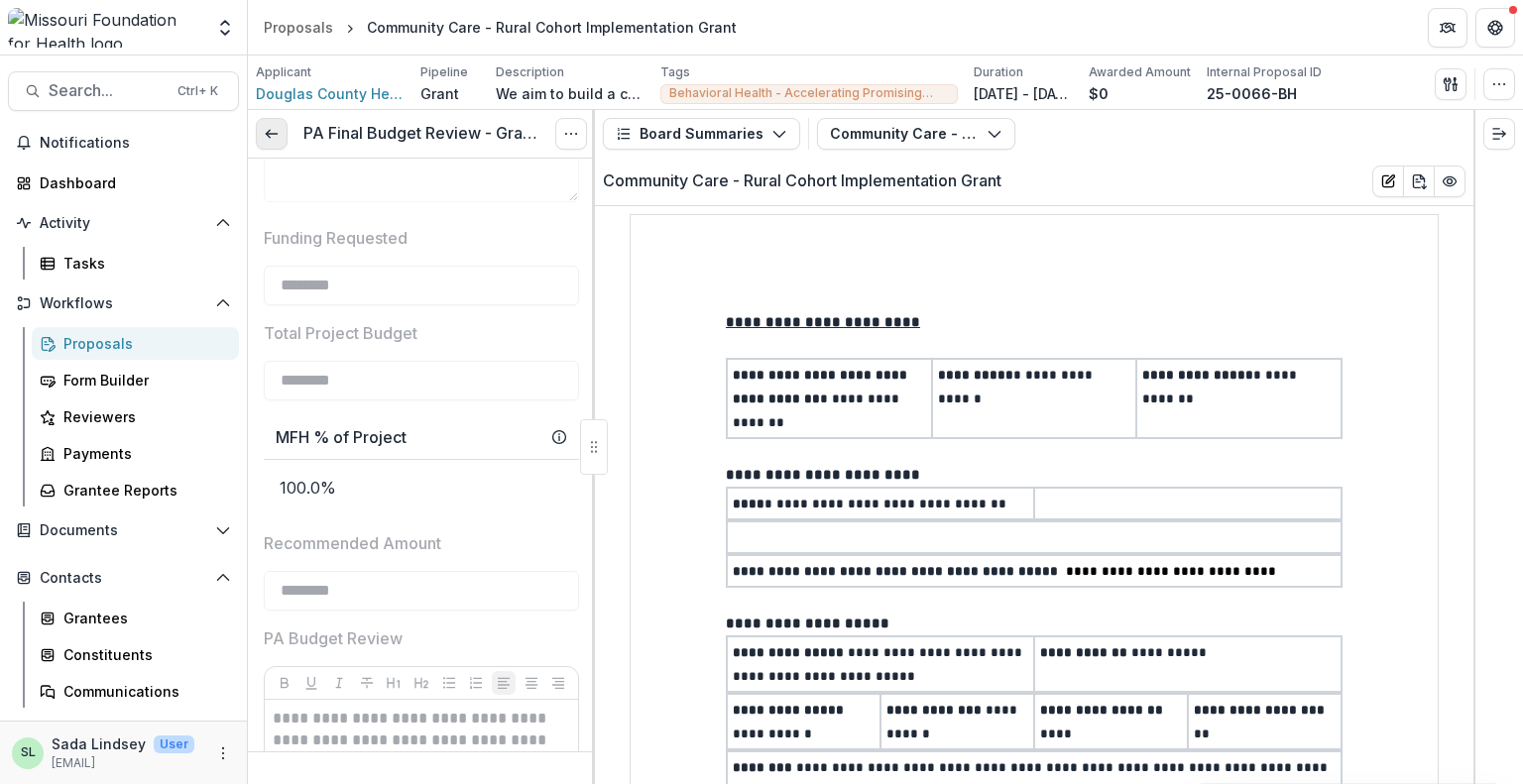click 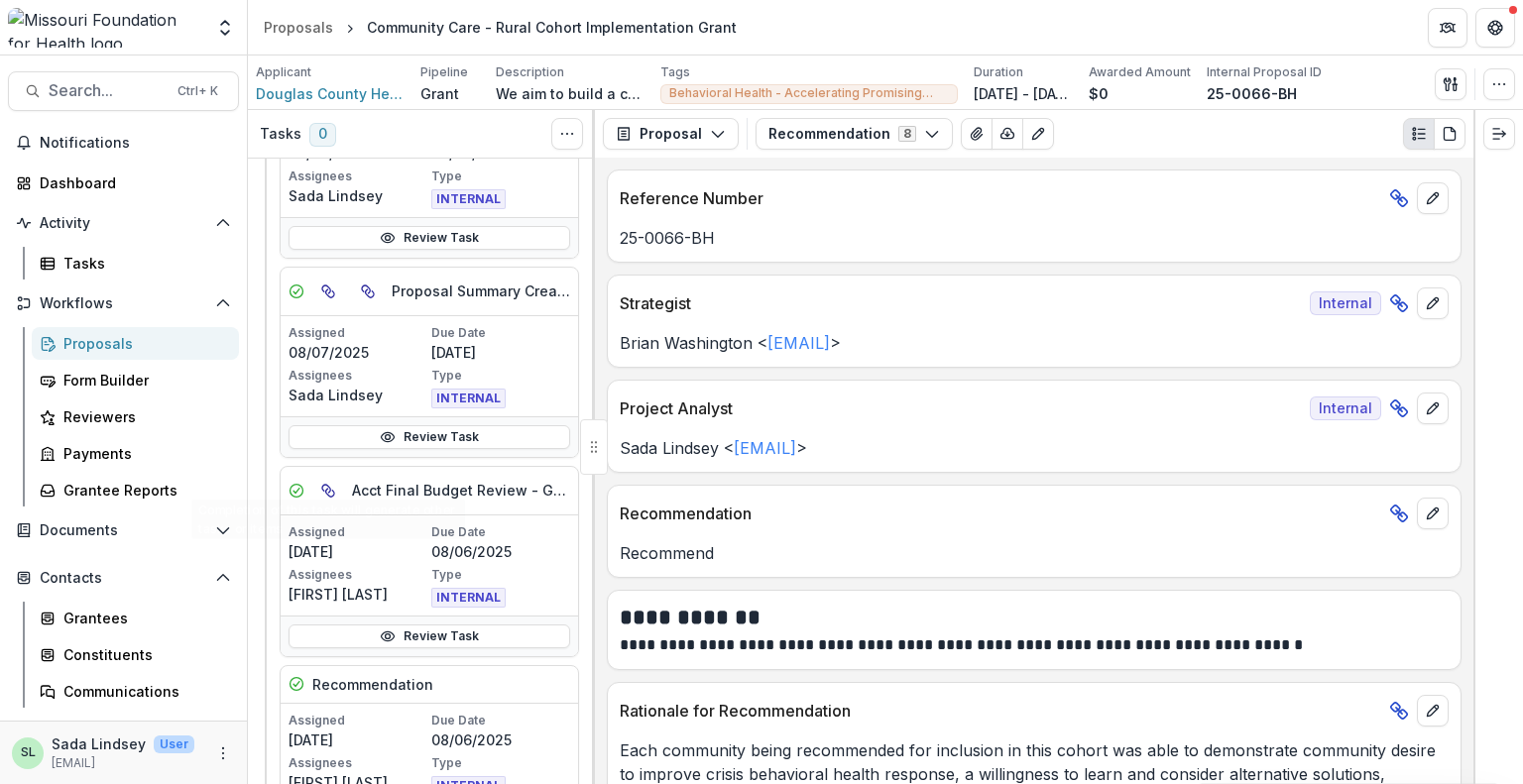 scroll, scrollTop: 198, scrollLeft: 0, axis: vertical 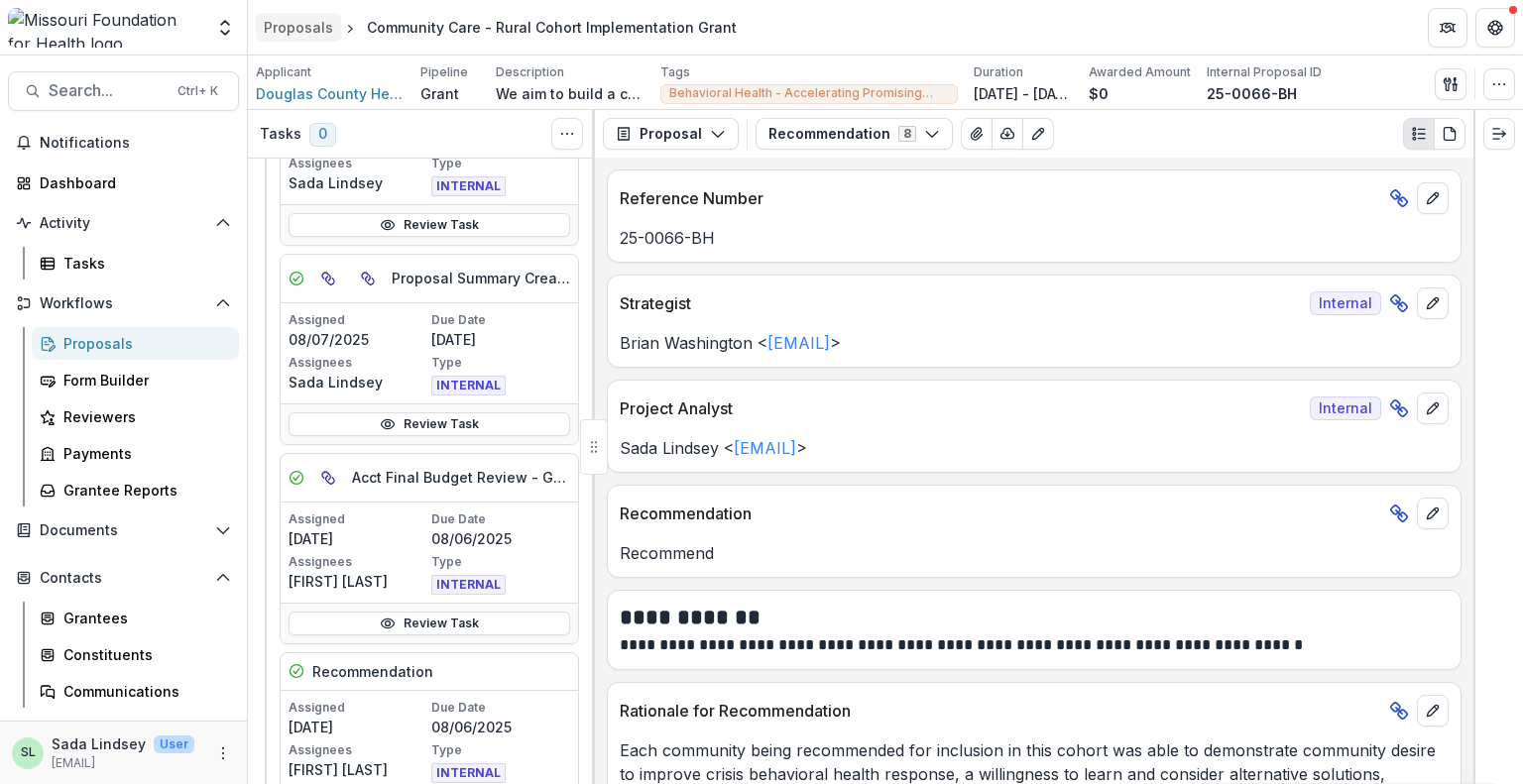 click on "Proposals" at bounding box center [298, 27] 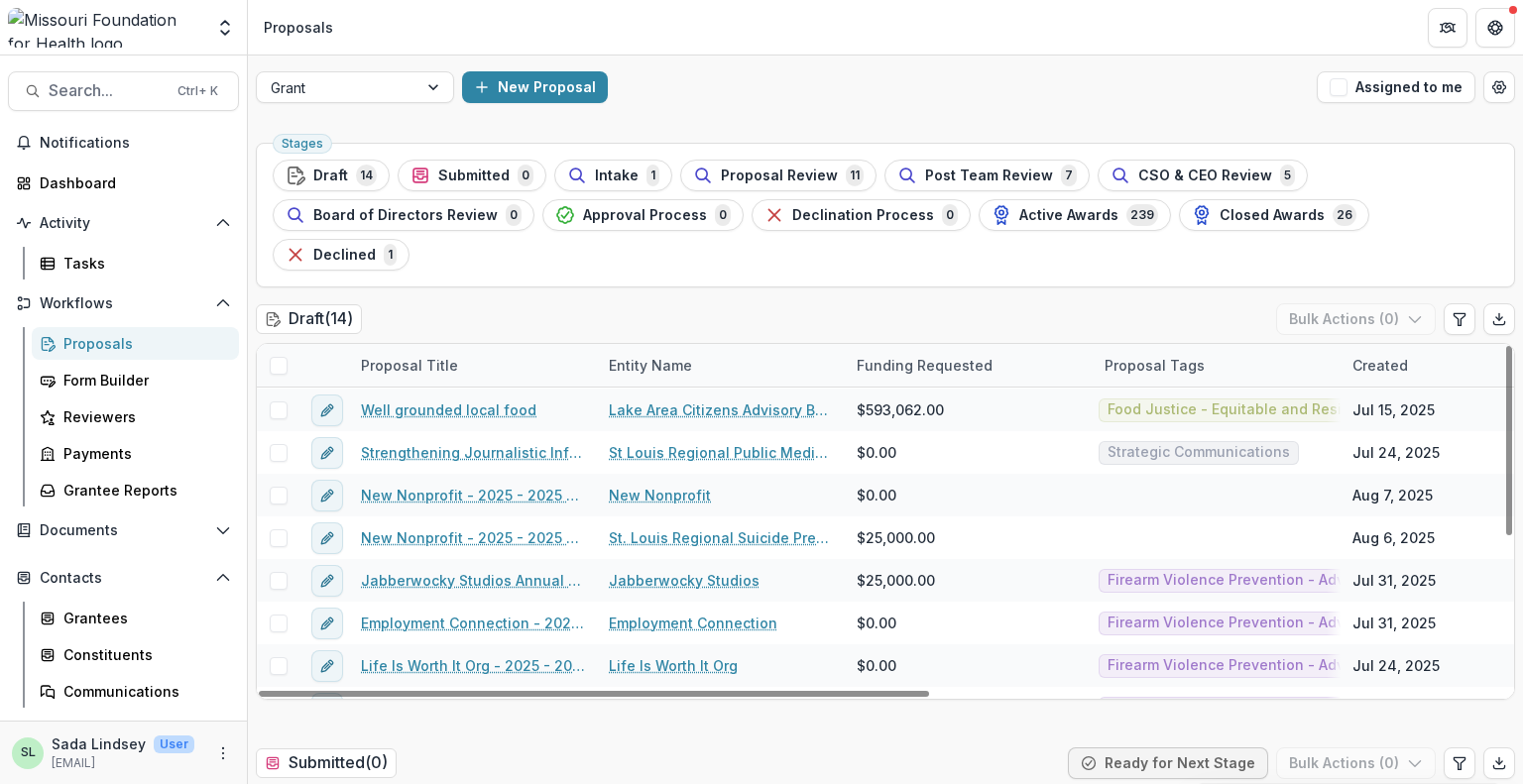 scroll, scrollTop: 284, scrollLeft: 0, axis: vertical 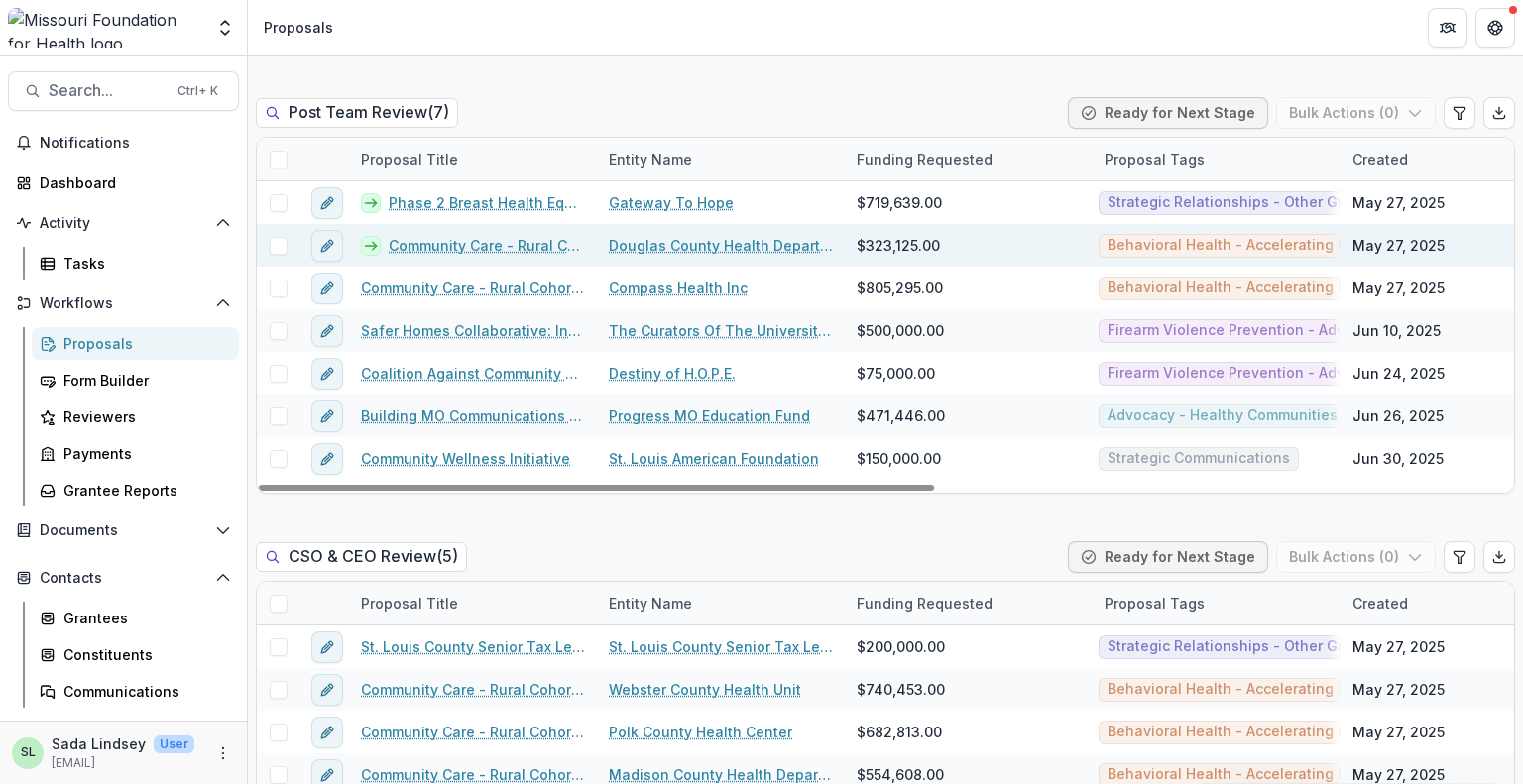 click on "Community Care - Rural Cohort Implementation Grant" at bounding box center (487, 245) 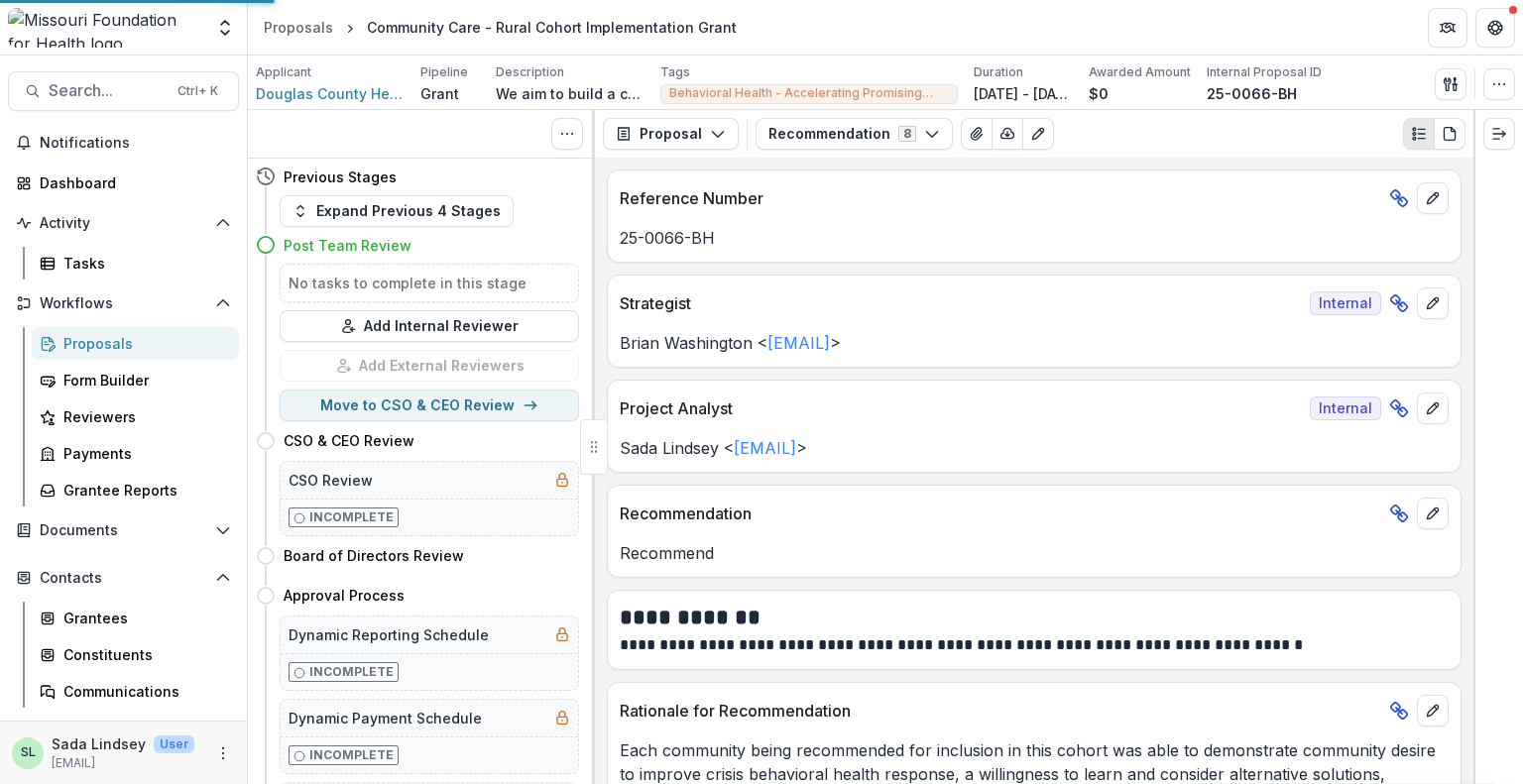 scroll, scrollTop: 0, scrollLeft: 0, axis: both 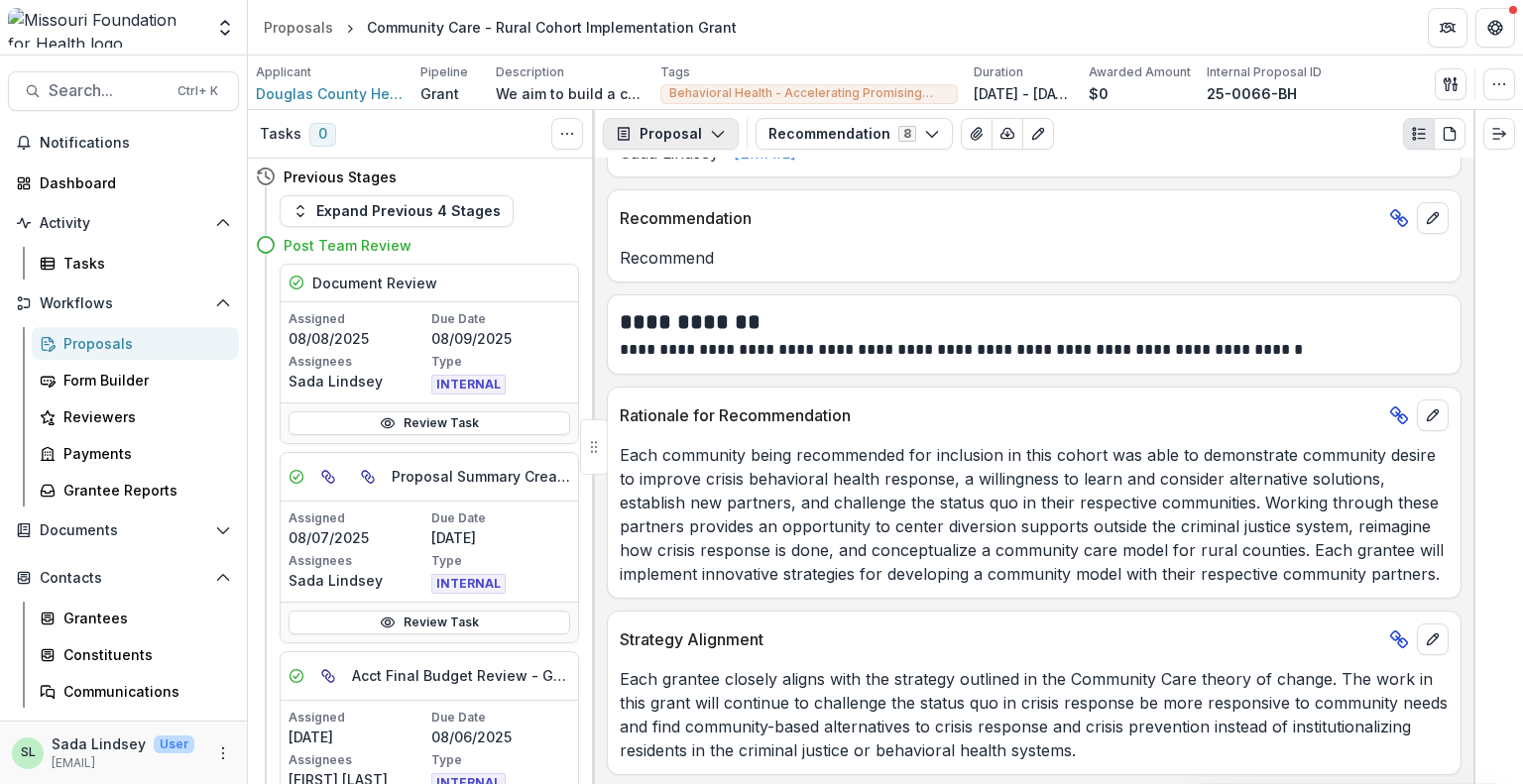 click on "Proposal" at bounding box center (670, 134) 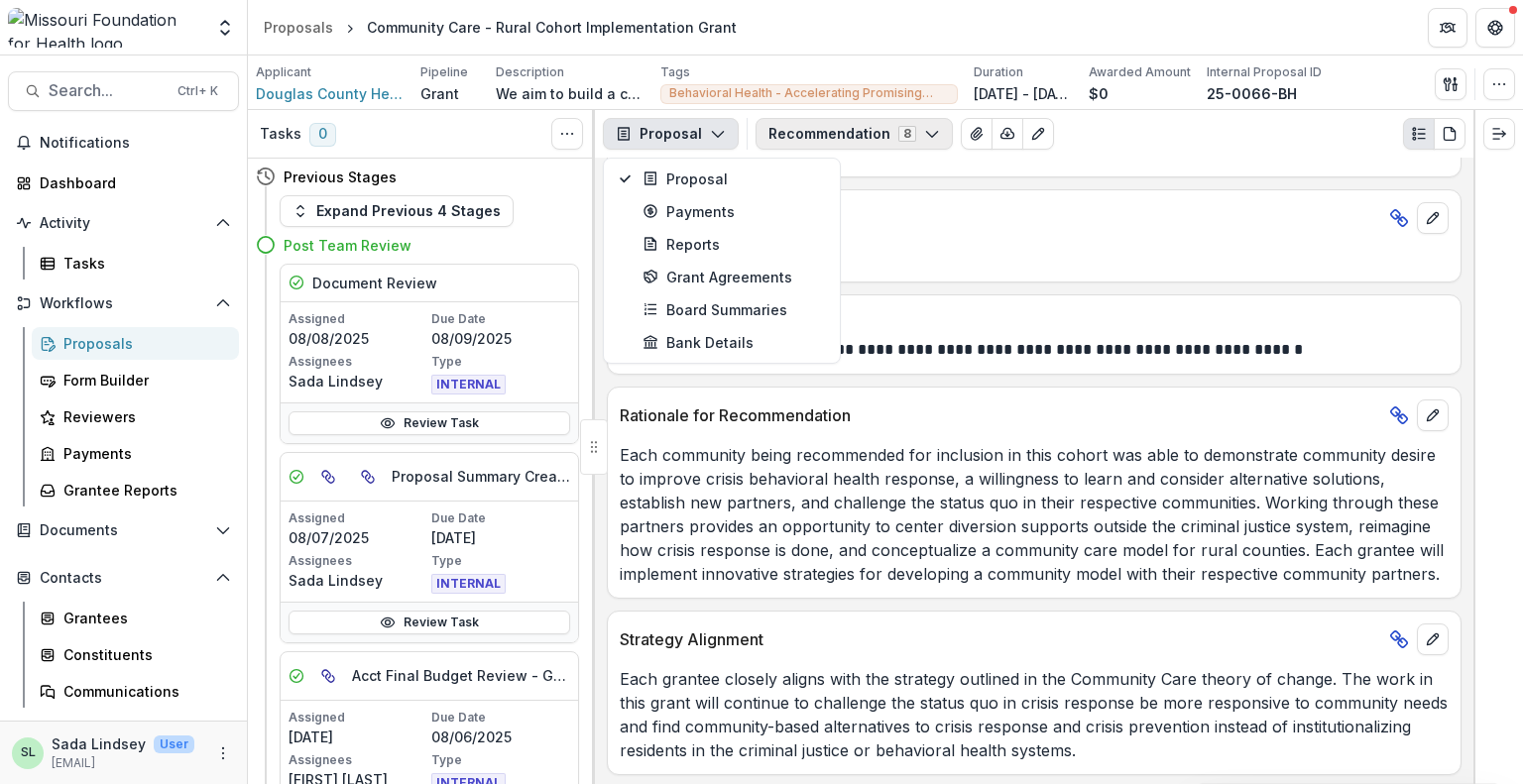 click on "Recommendation 8" at bounding box center (854, 134) 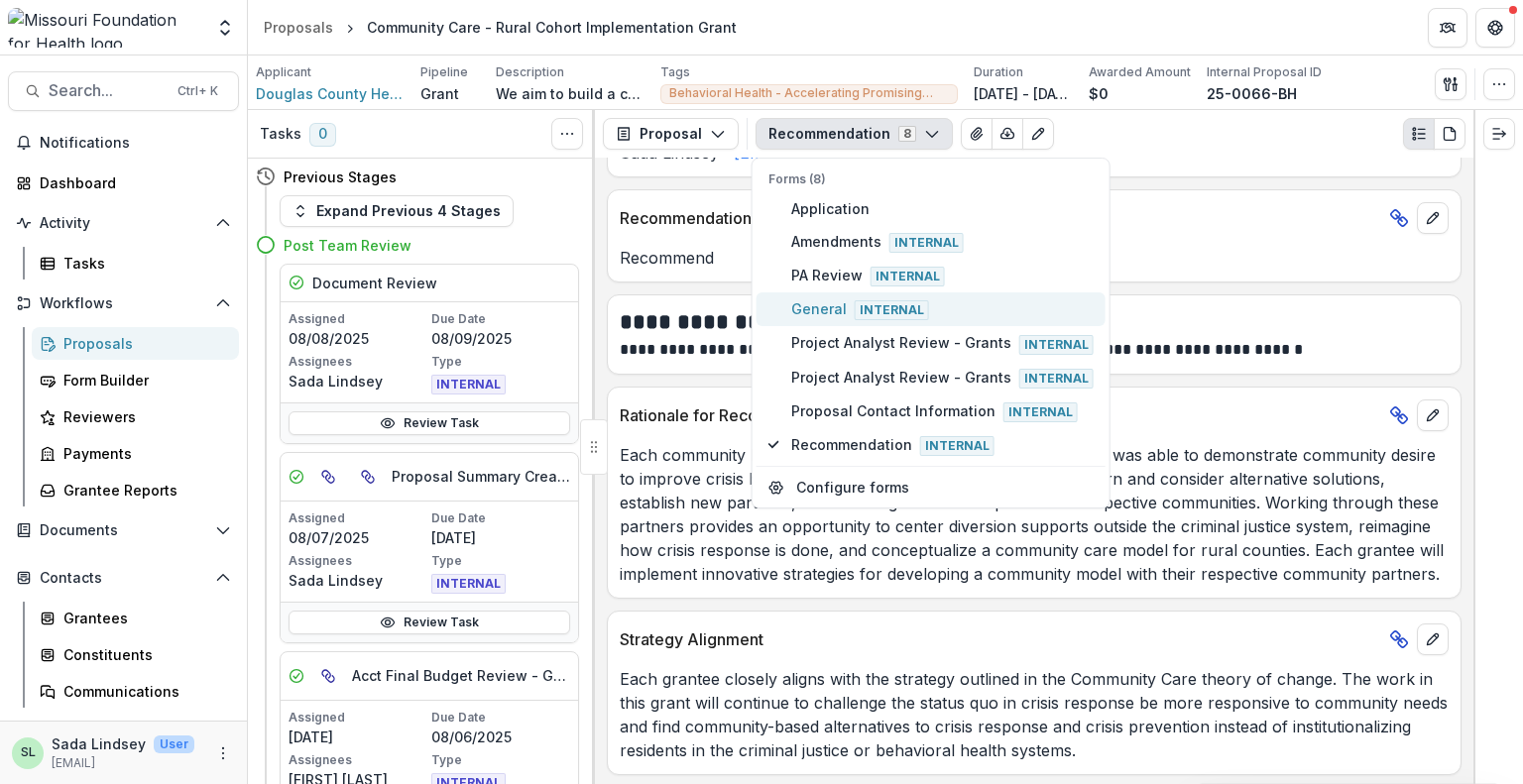 click on "General Internal" at bounding box center (942, 309) 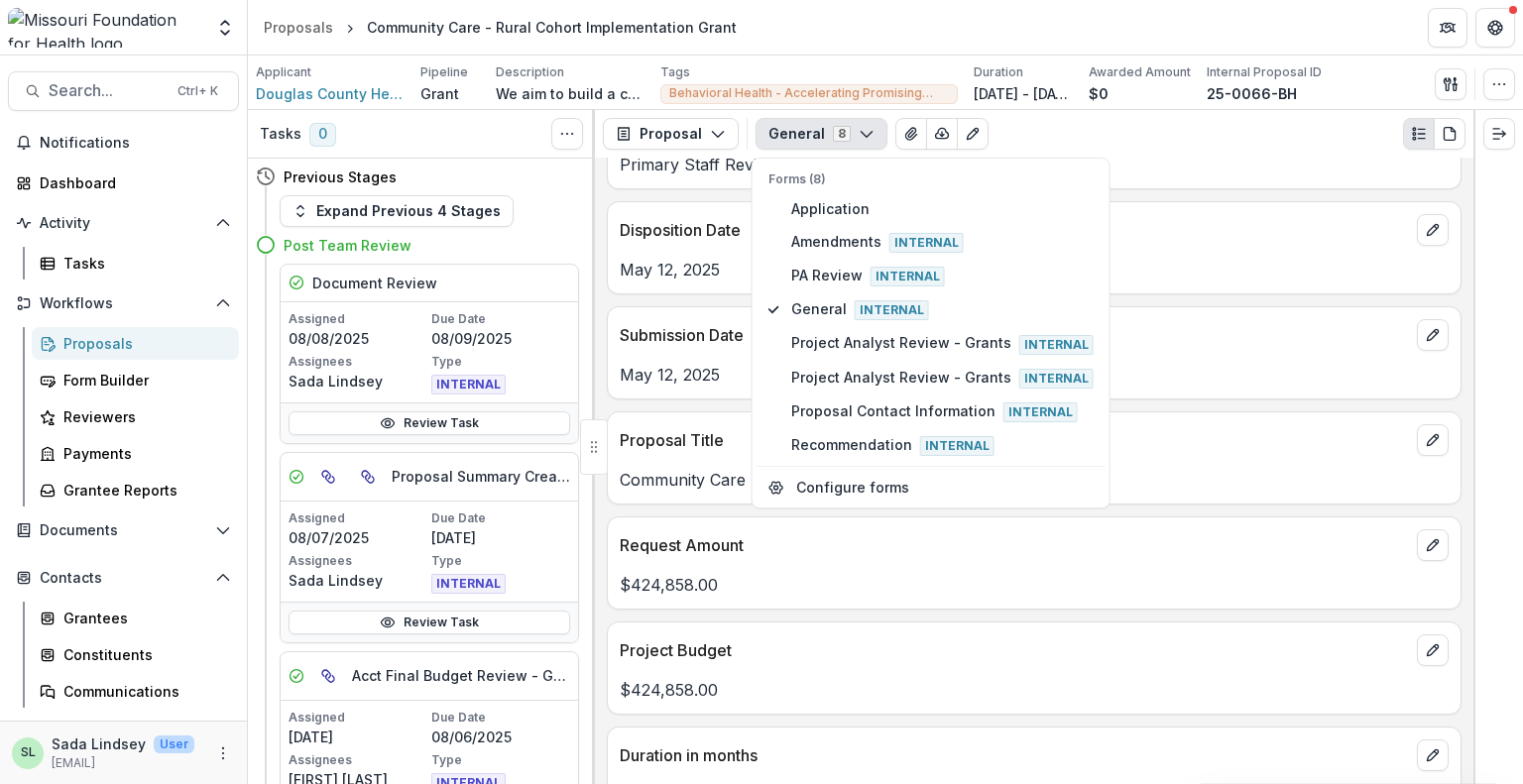 scroll, scrollTop: 593, scrollLeft: 0, axis: vertical 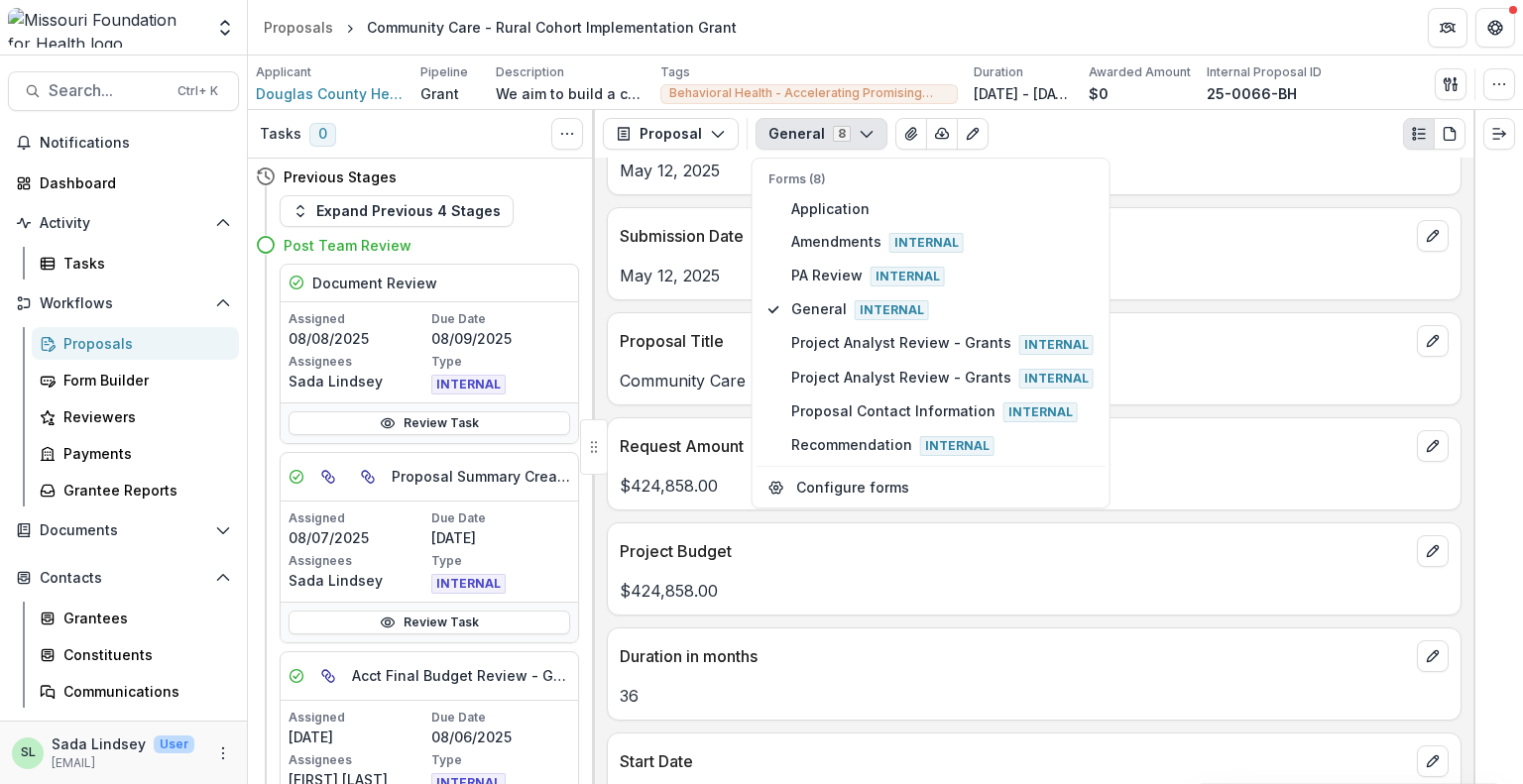 click on "General 8 Forms (8) Application Amendments Internal PA Review Internal General Internal Project Analyst Review - Grants Internal Project Analyst Review - Grants Internal Proposal Contact Information Internal Recommendation Internal Configure forms Word Download Word Download (with field descriptions) Zip Download Preview Merged PDF Preview Merged PDF (Inline Images & PDFs) Preview Merged PDF (with field descriptions) Custom Download" at bounding box center (1111, 134) 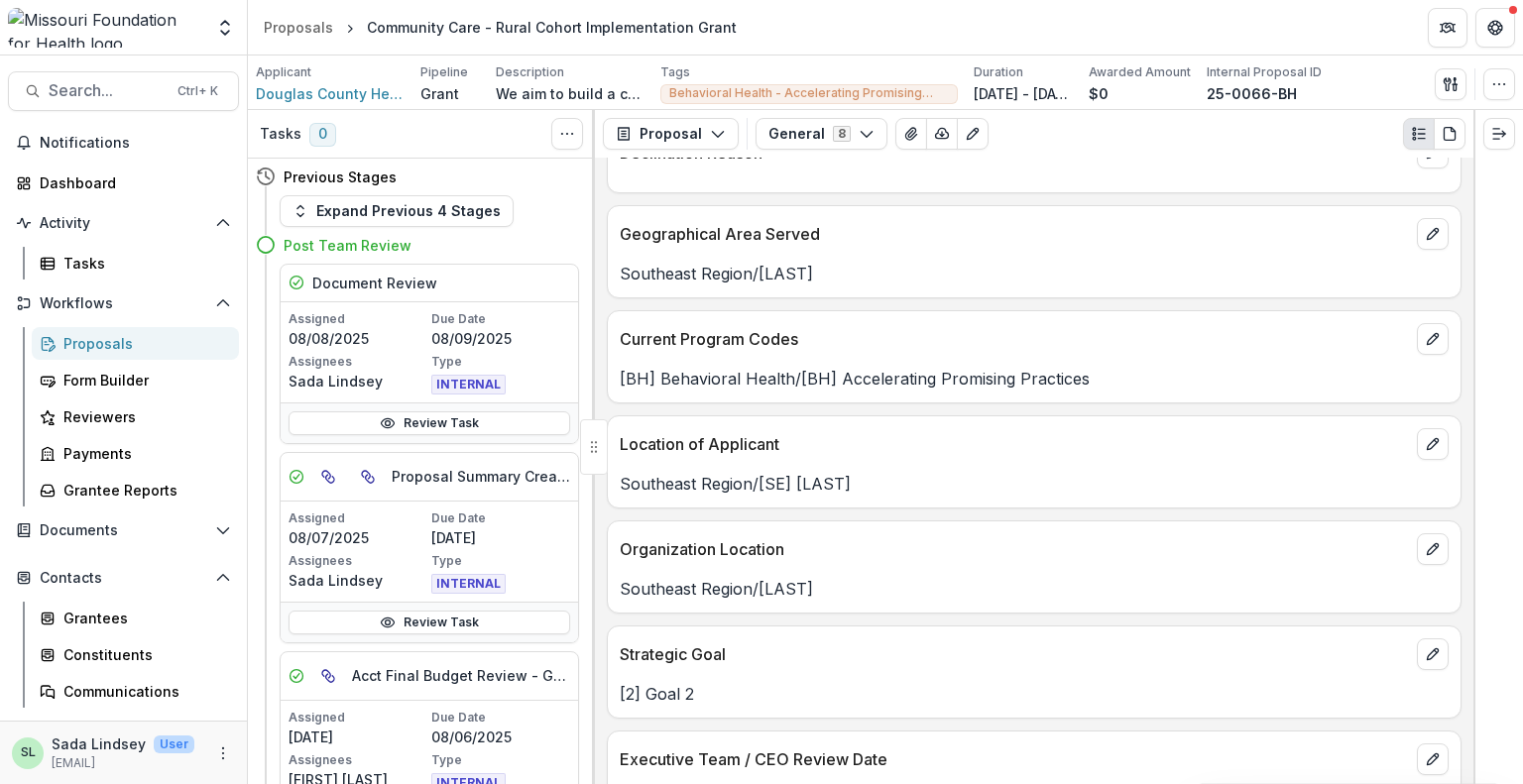 scroll, scrollTop: 4390, scrollLeft: 0, axis: vertical 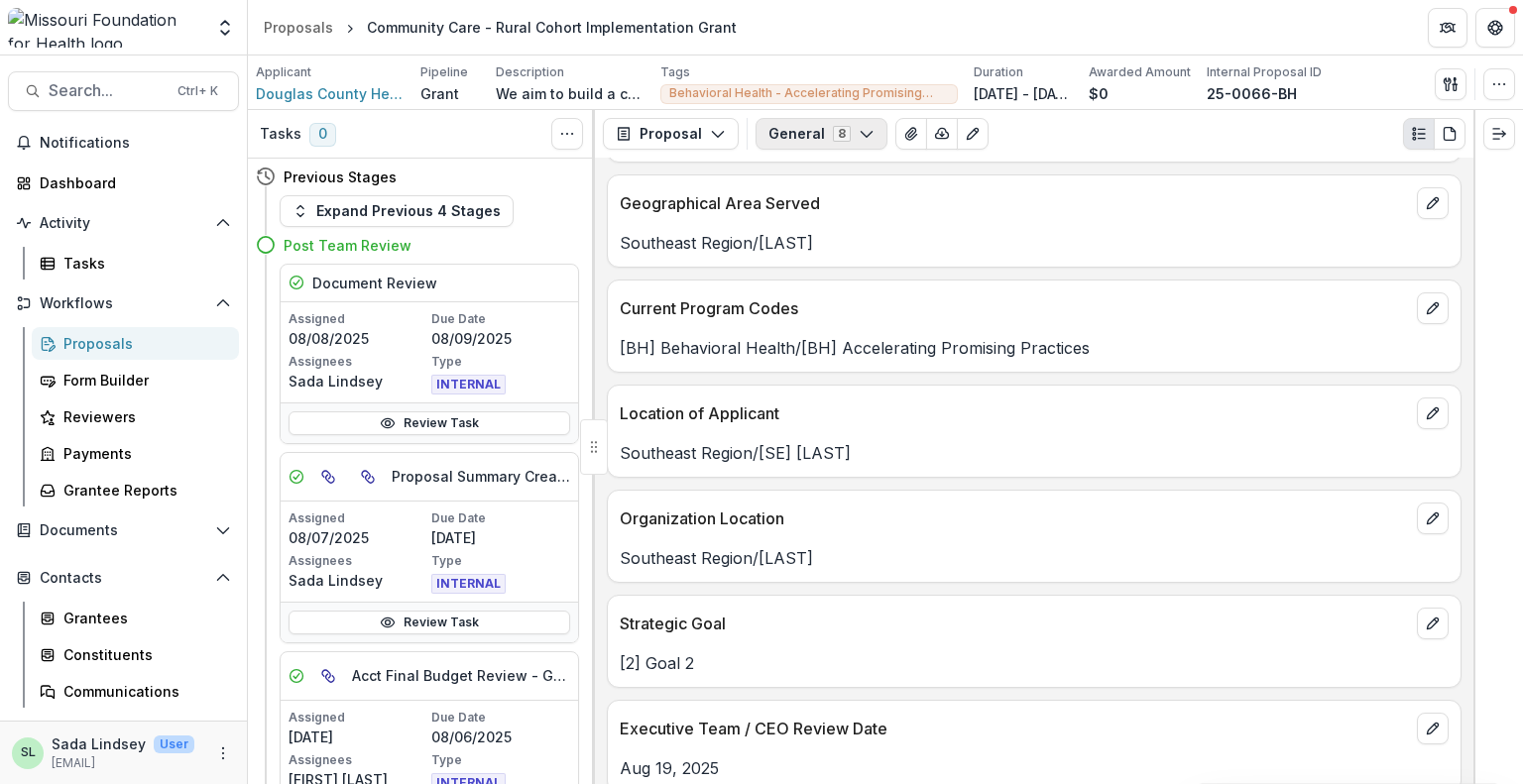 click 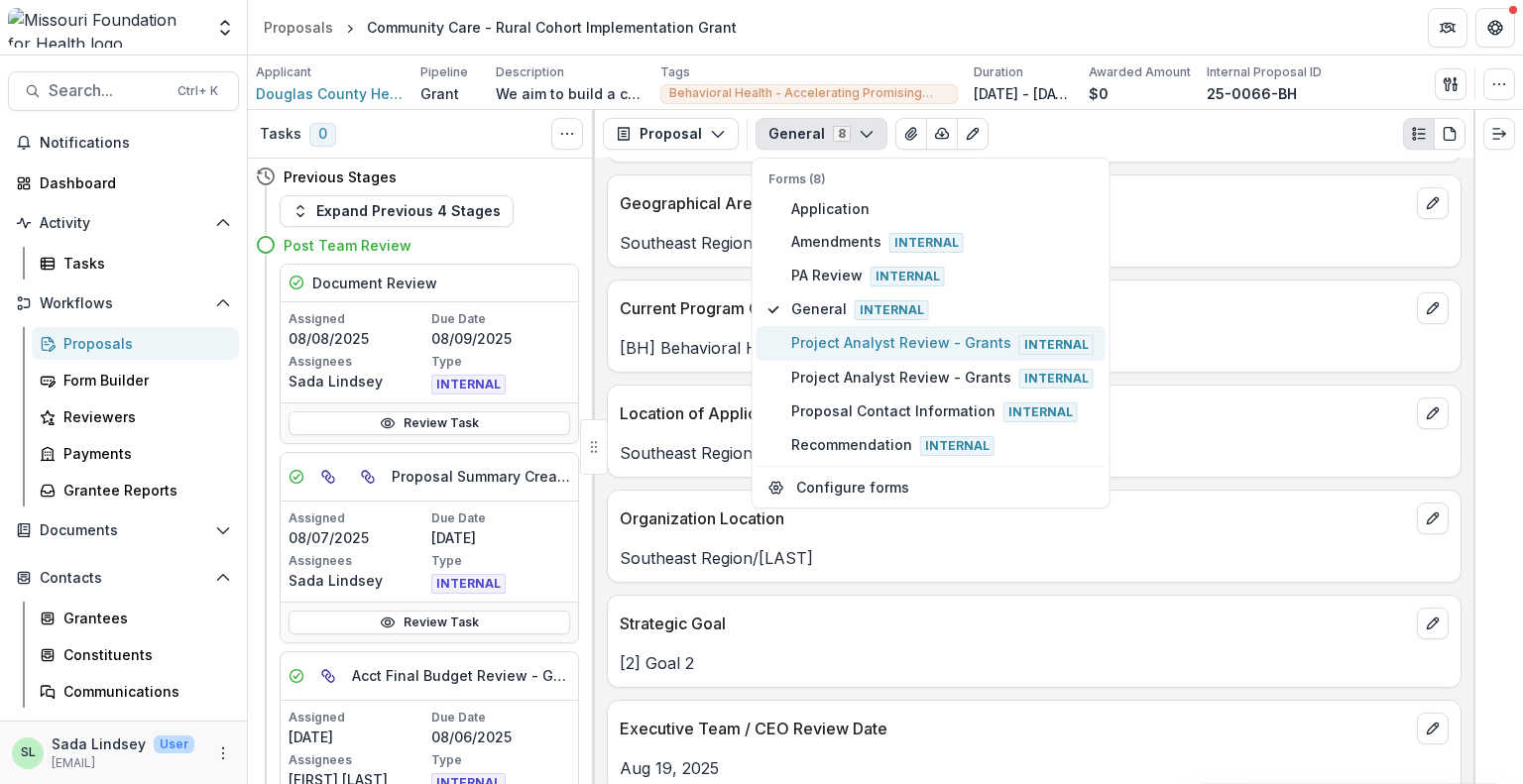 click on "Project Analyst Review - Grants Internal" at bounding box center (942, 343) 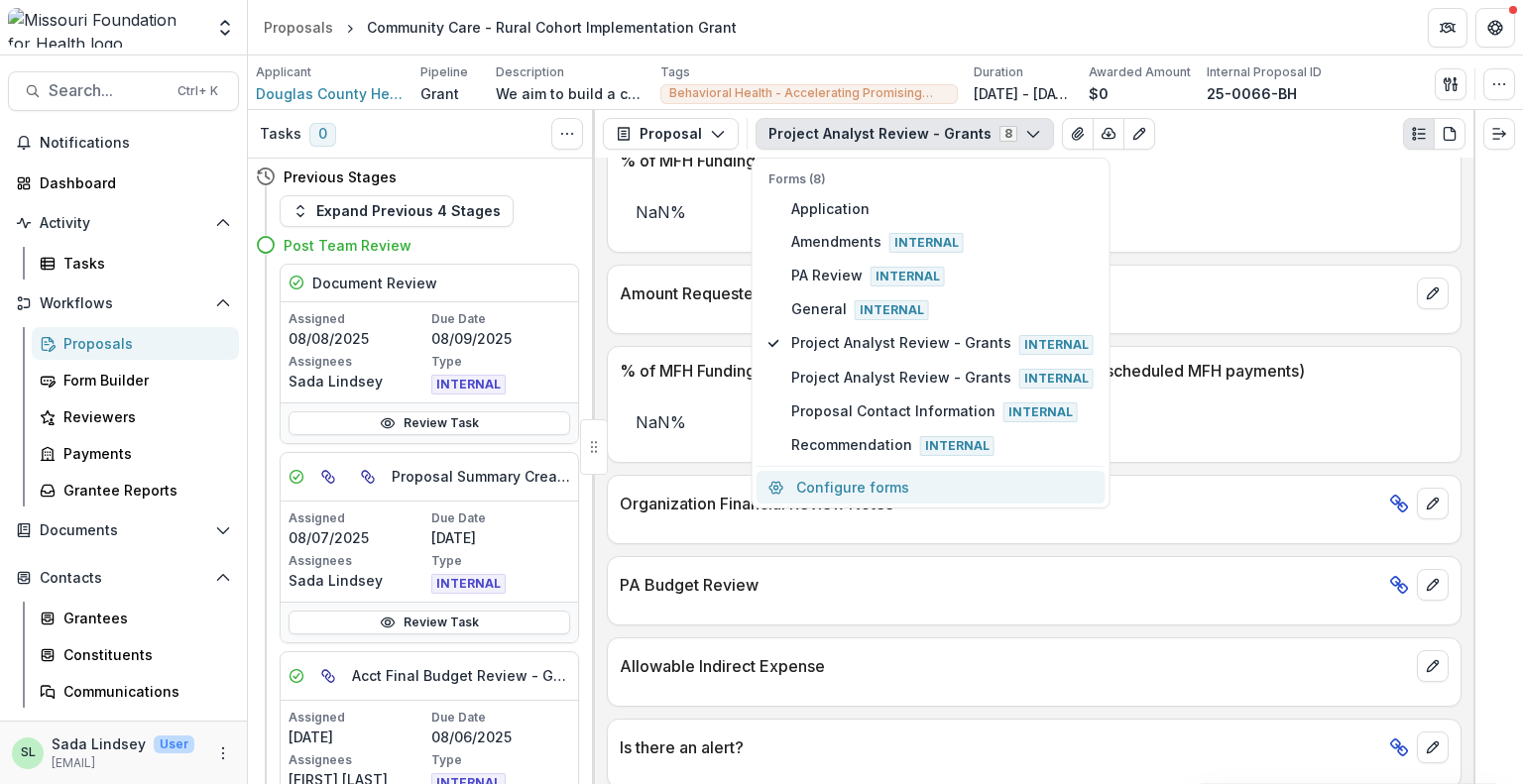 click on "Configure forms" at bounding box center (931, 487) 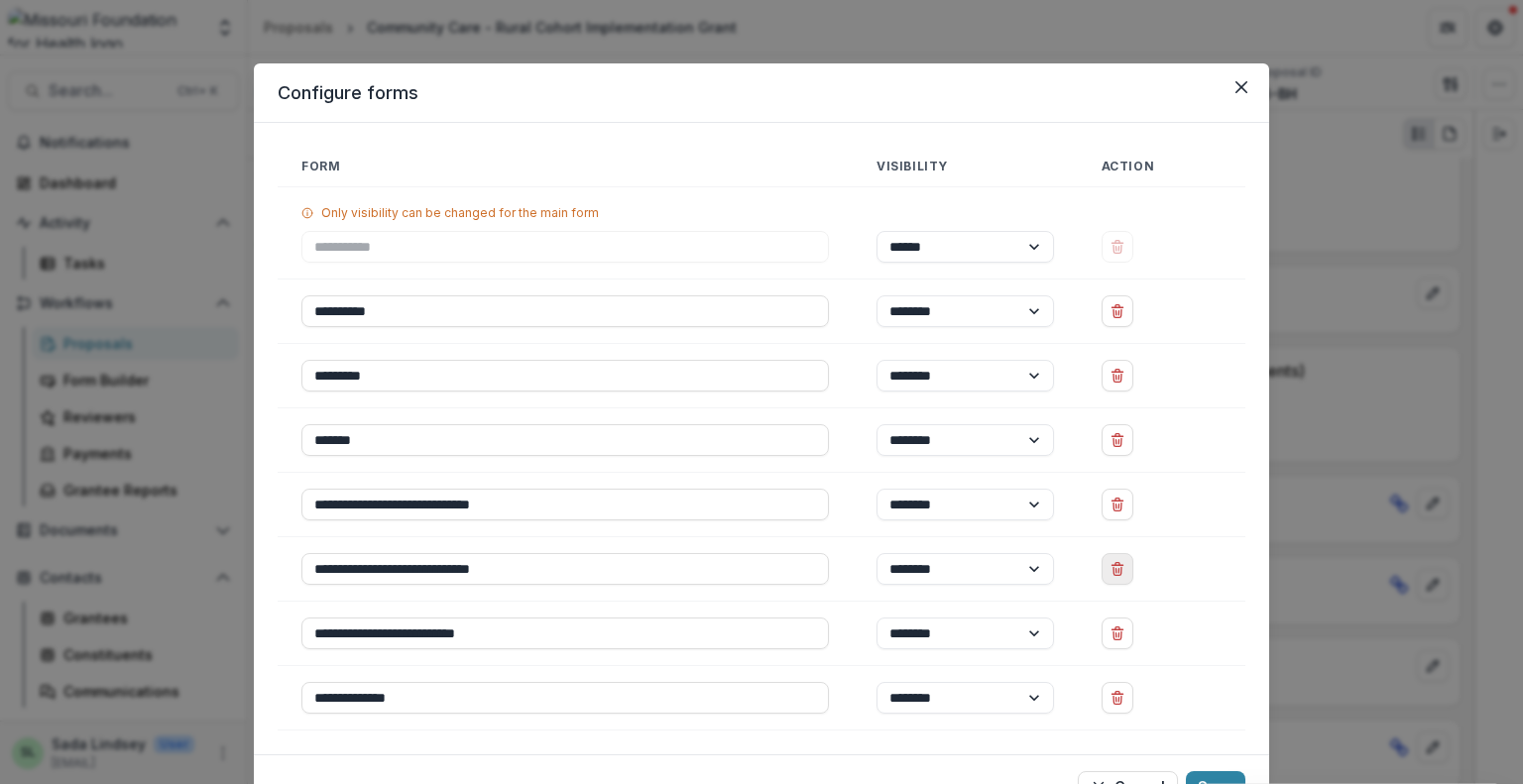 click 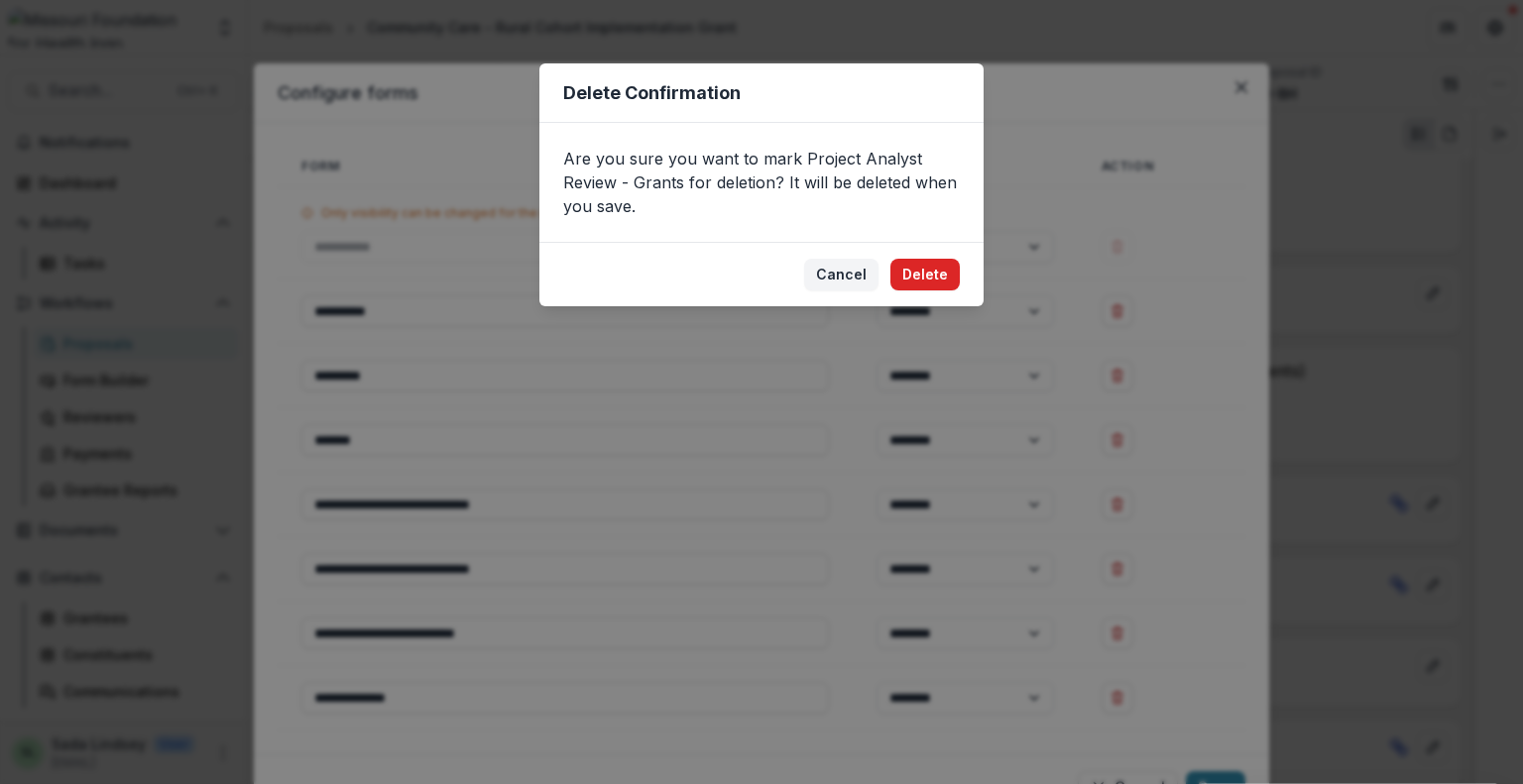 click on "Delete" at bounding box center [925, 275] 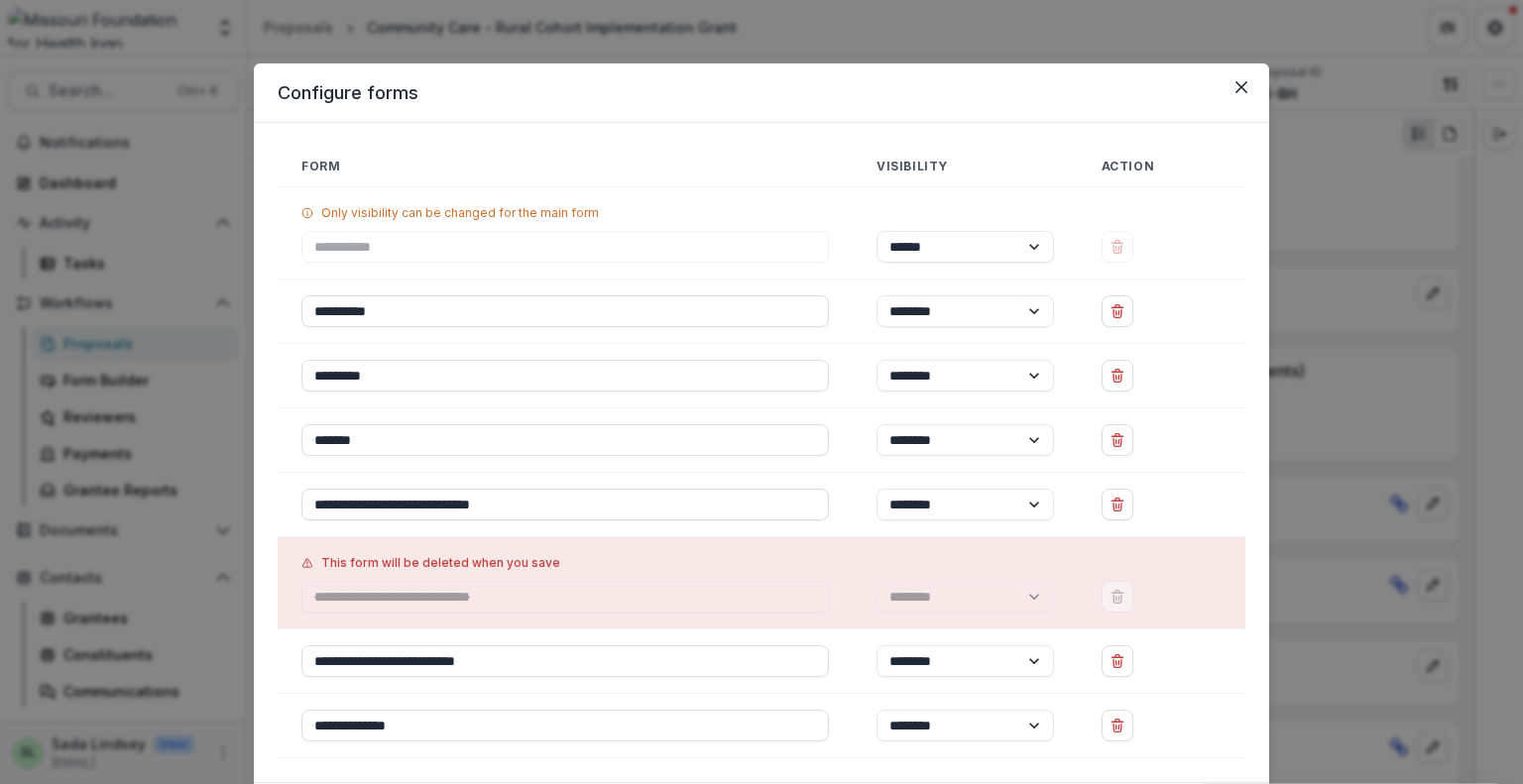 scroll, scrollTop: 123, scrollLeft: 0, axis: vertical 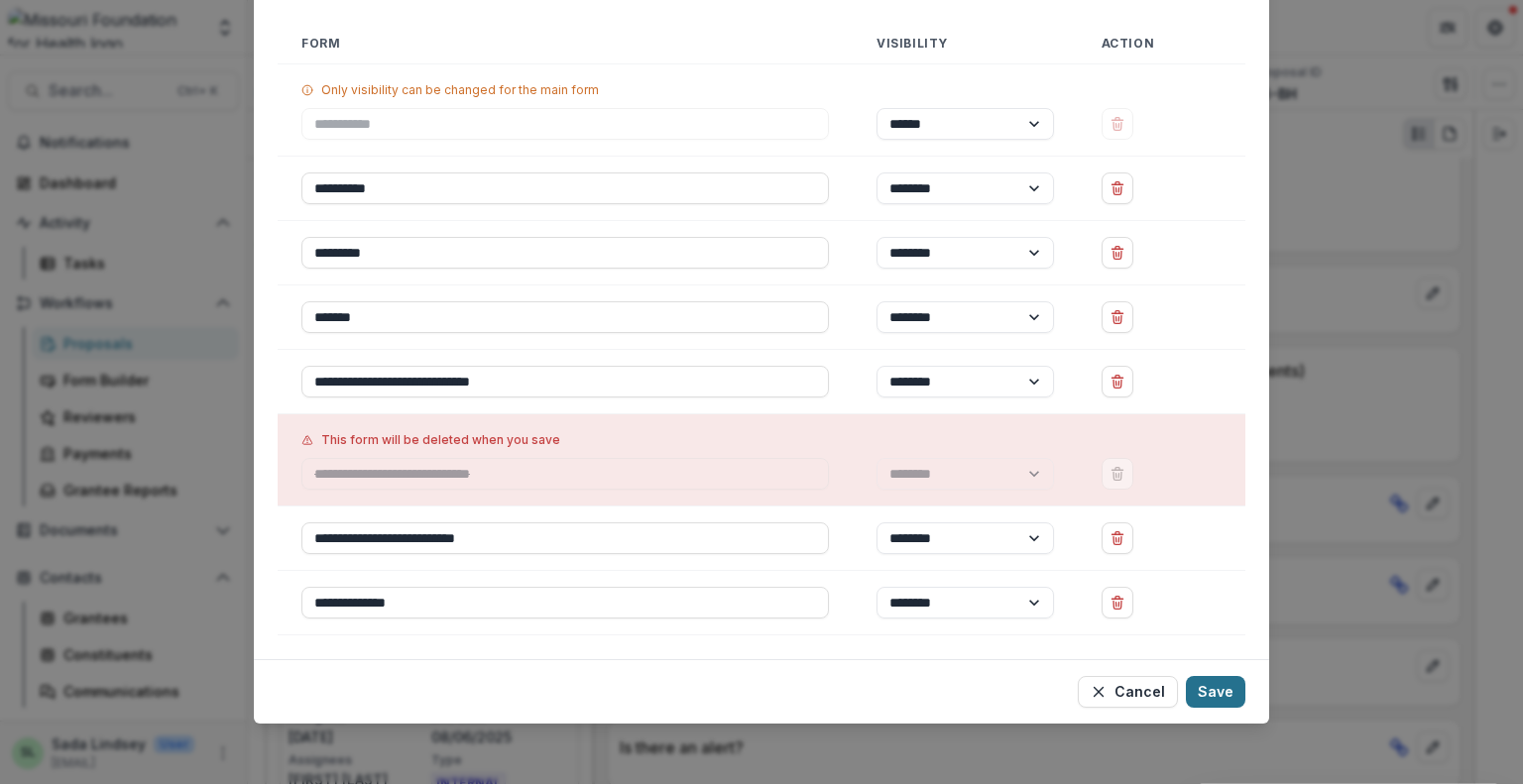 click on "Save" at bounding box center [1216, 692] 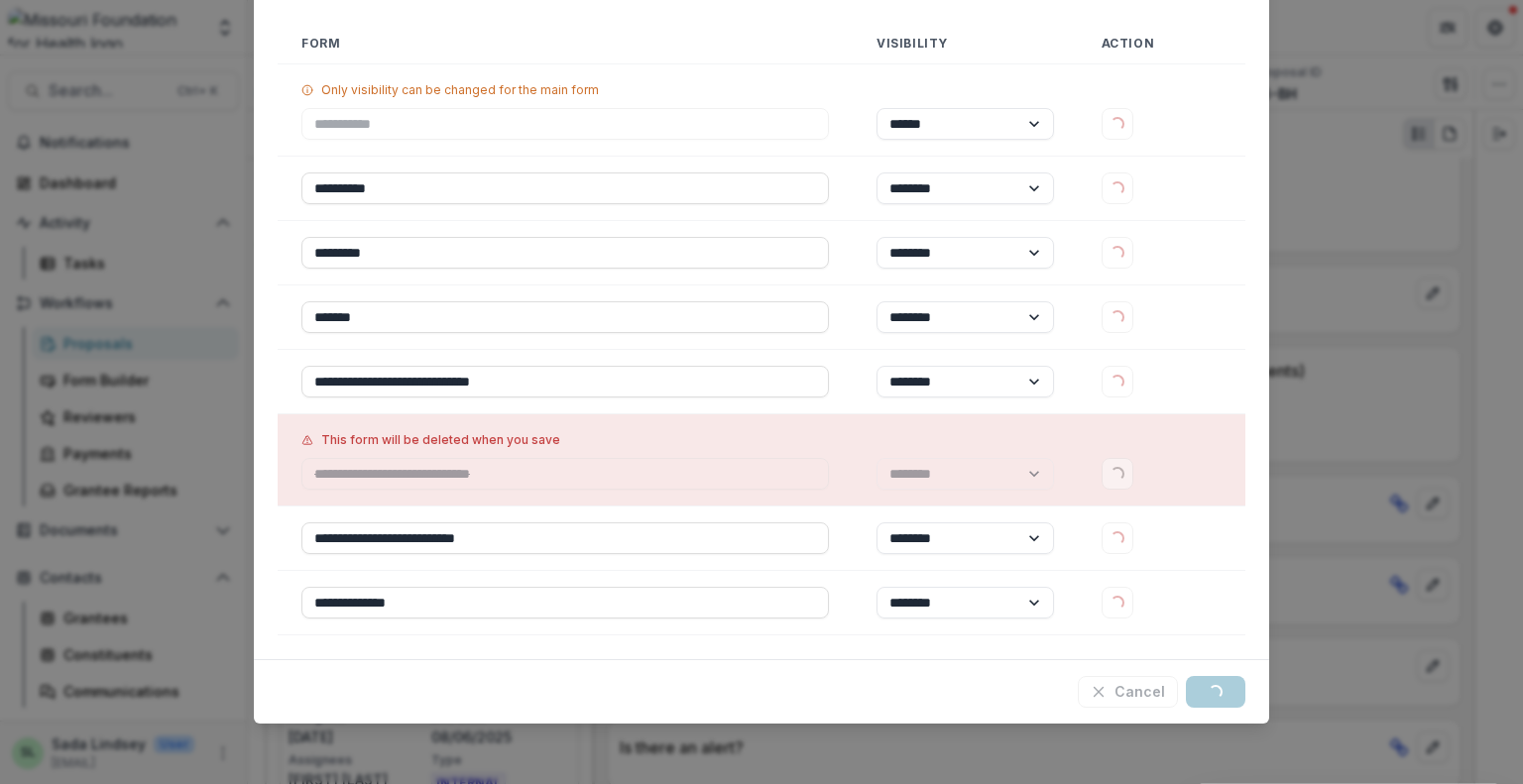scroll, scrollTop: 0, scrollLeft: 0, axis: both 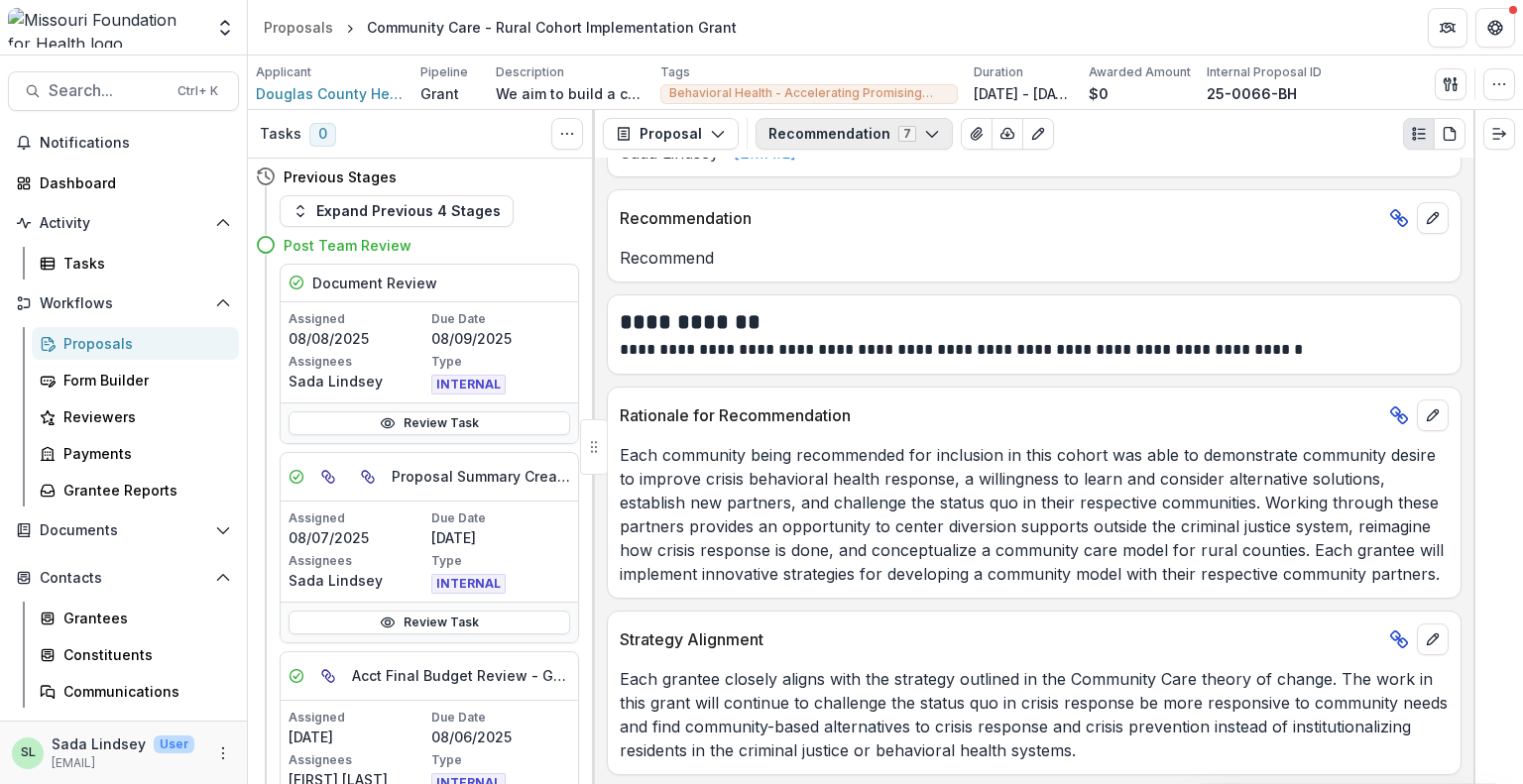 click on "Recommendation 7" at bounding box center [854, 134] 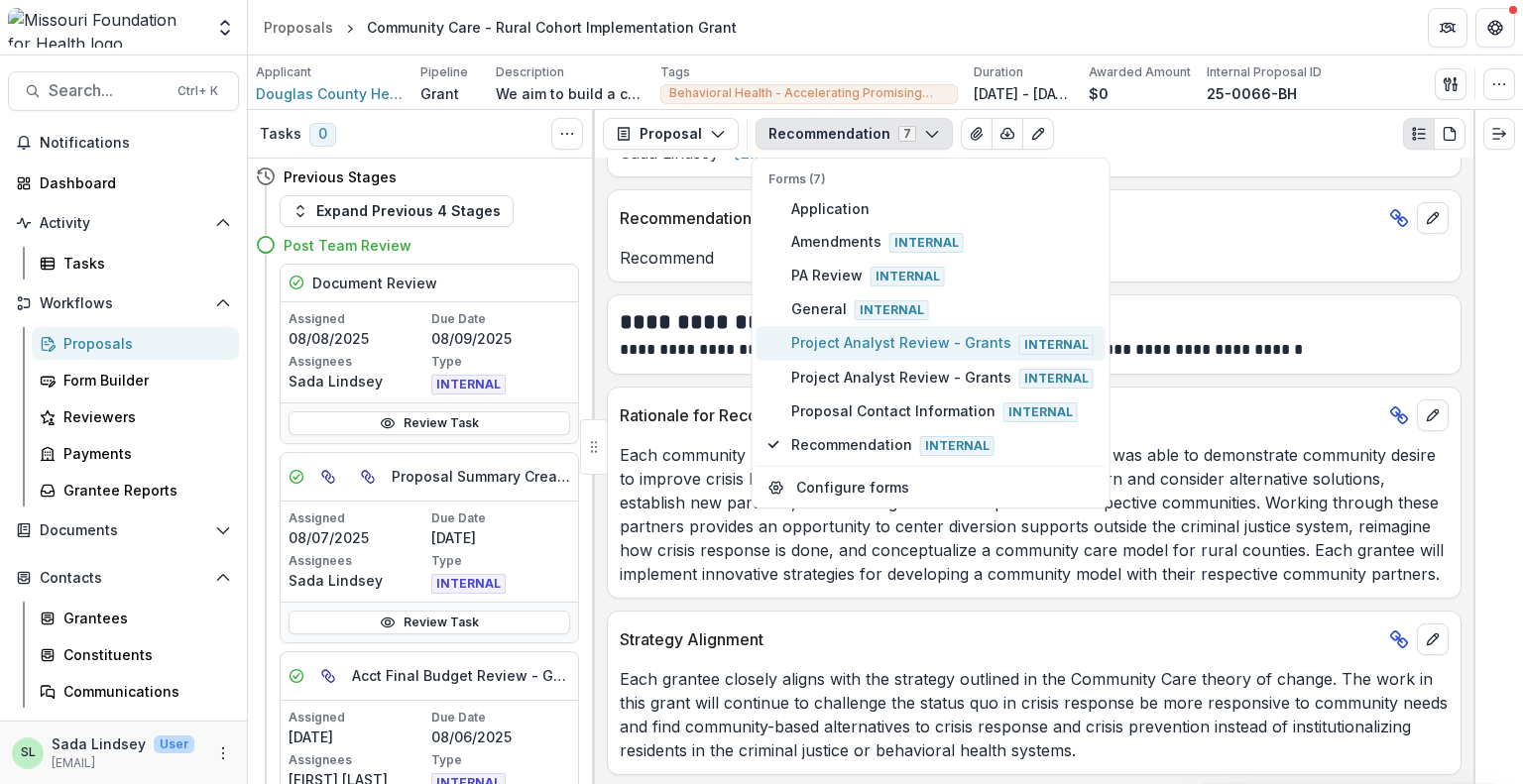 click on "Project Analyst Review - Grants Internal" at bounding box center (942, 343) 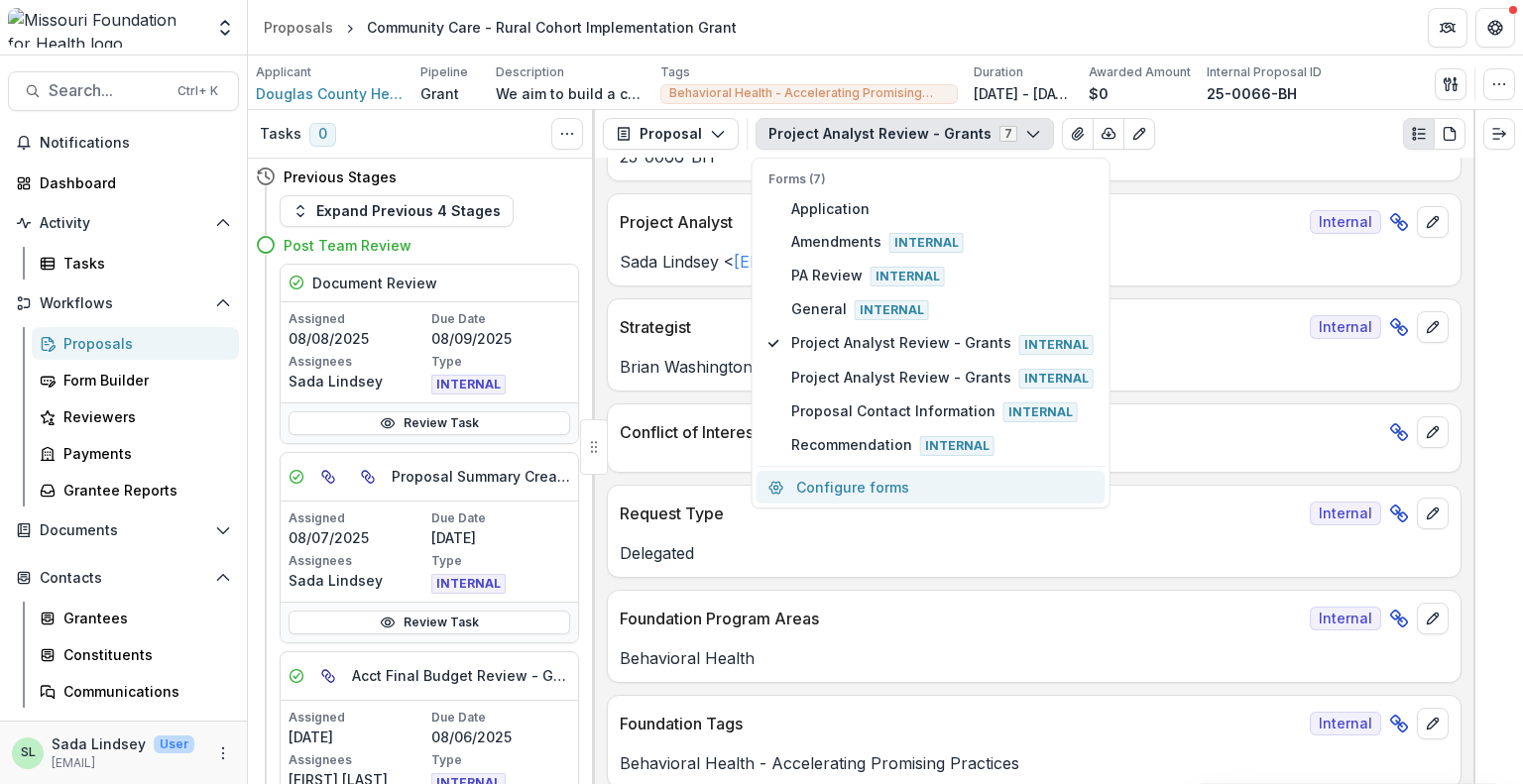 scroll, scrollTop: 367, scrollLeft: 0, axis: vertical 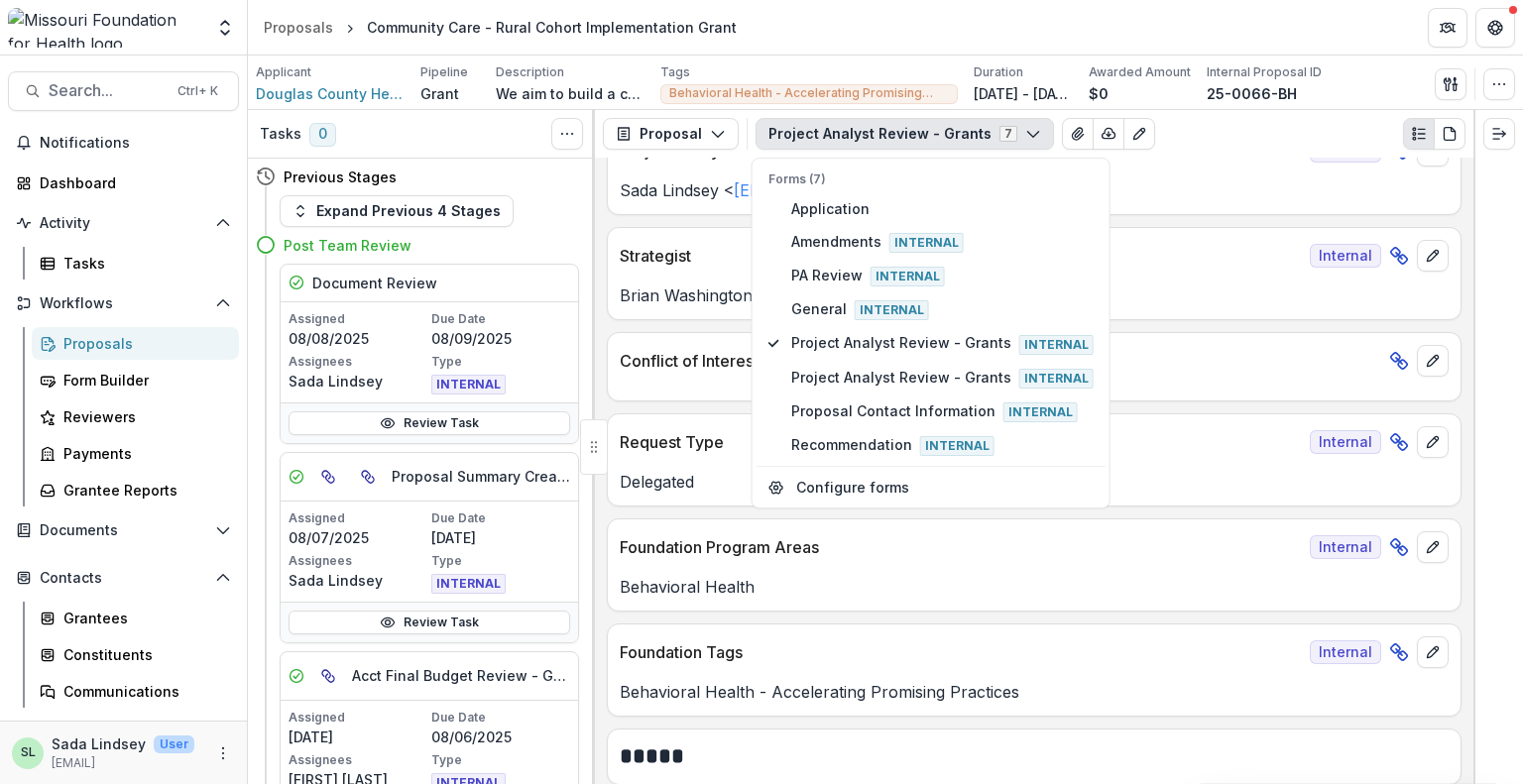 click on "Sada Lindsey < slindsey@mffh.org >" at bounding box center [1034, 190] 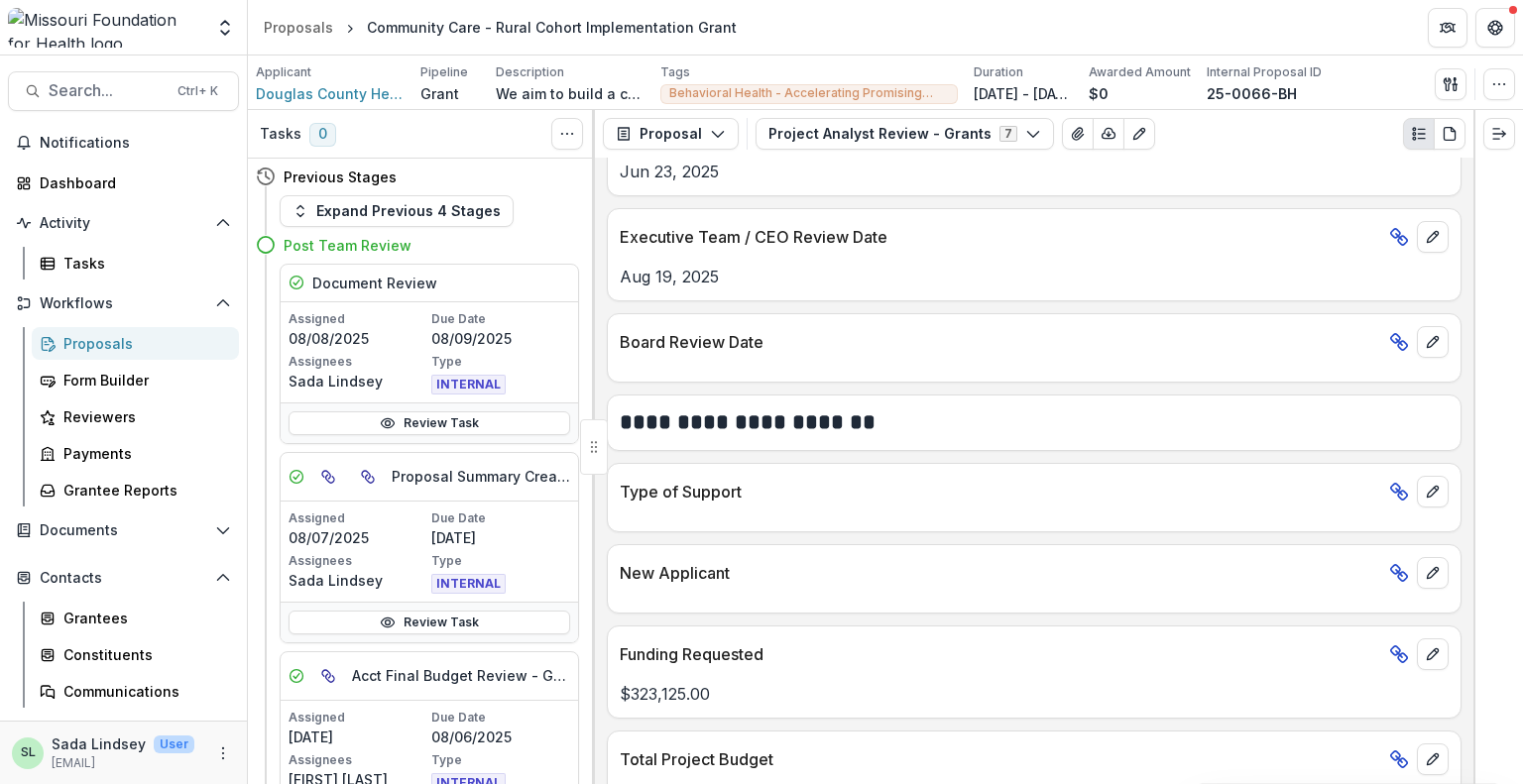 scroll, scrollTop: 1160, scrollLeft: 0, axis: vertical 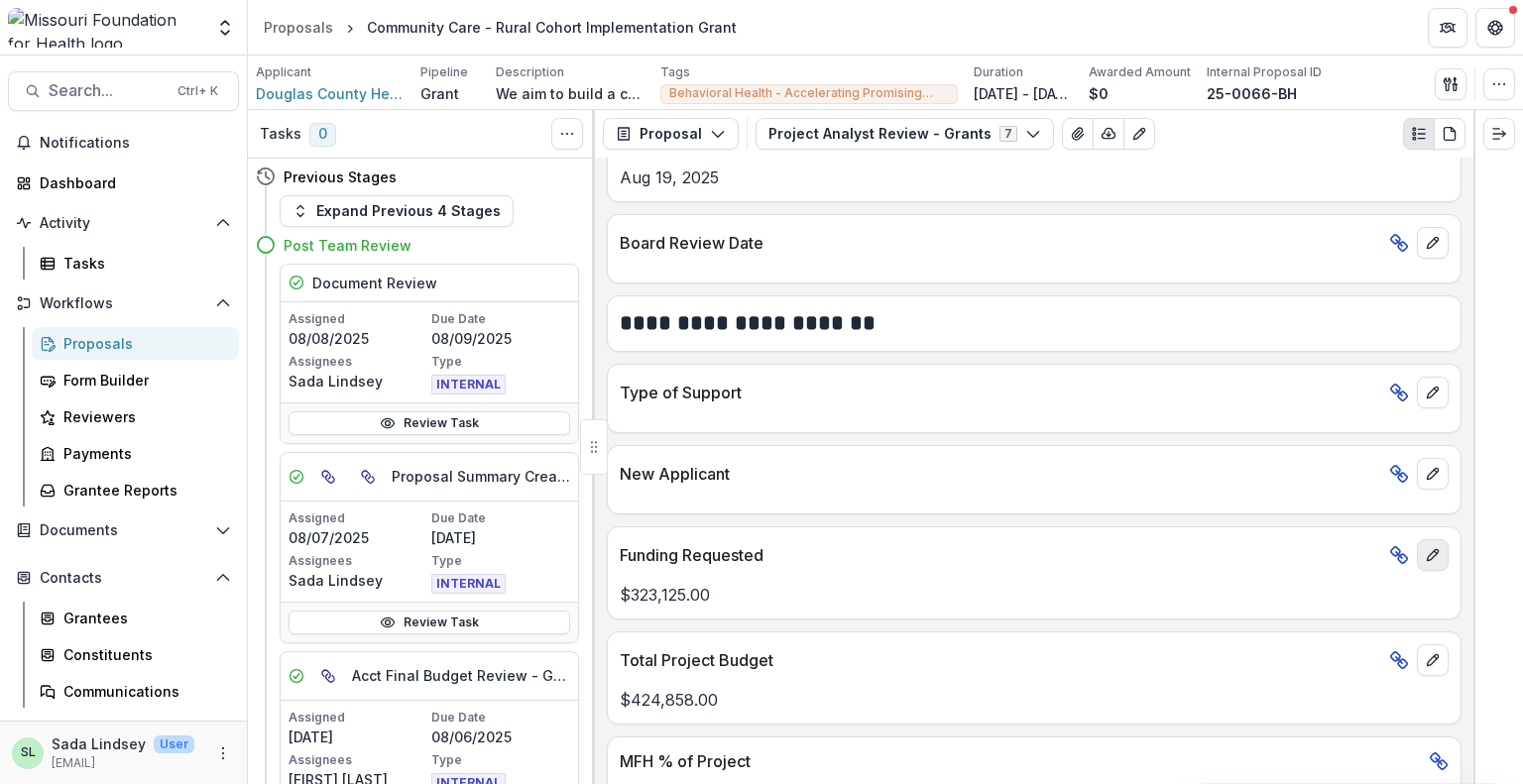 click 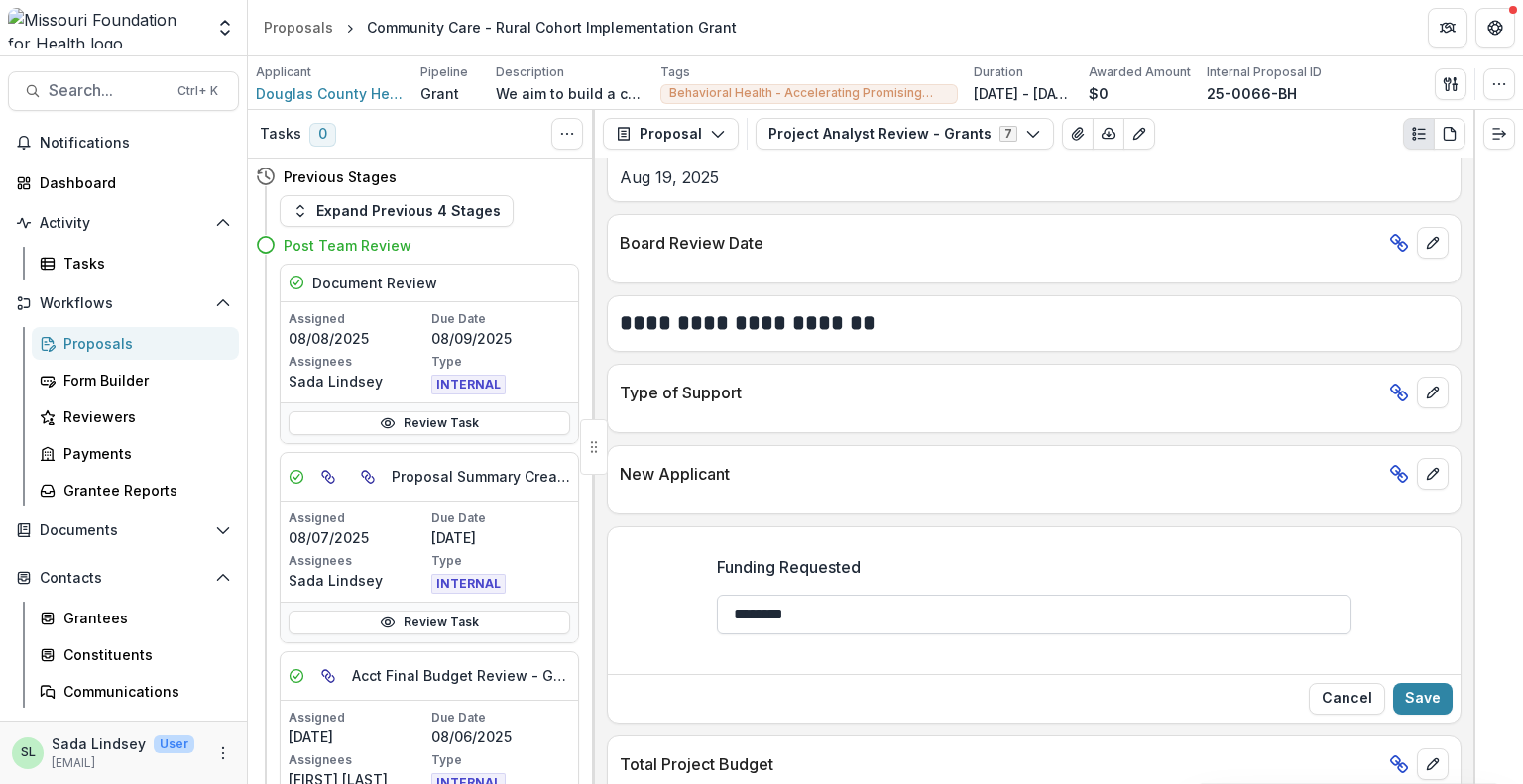 click on "********" at bounding box center [1034, 615] 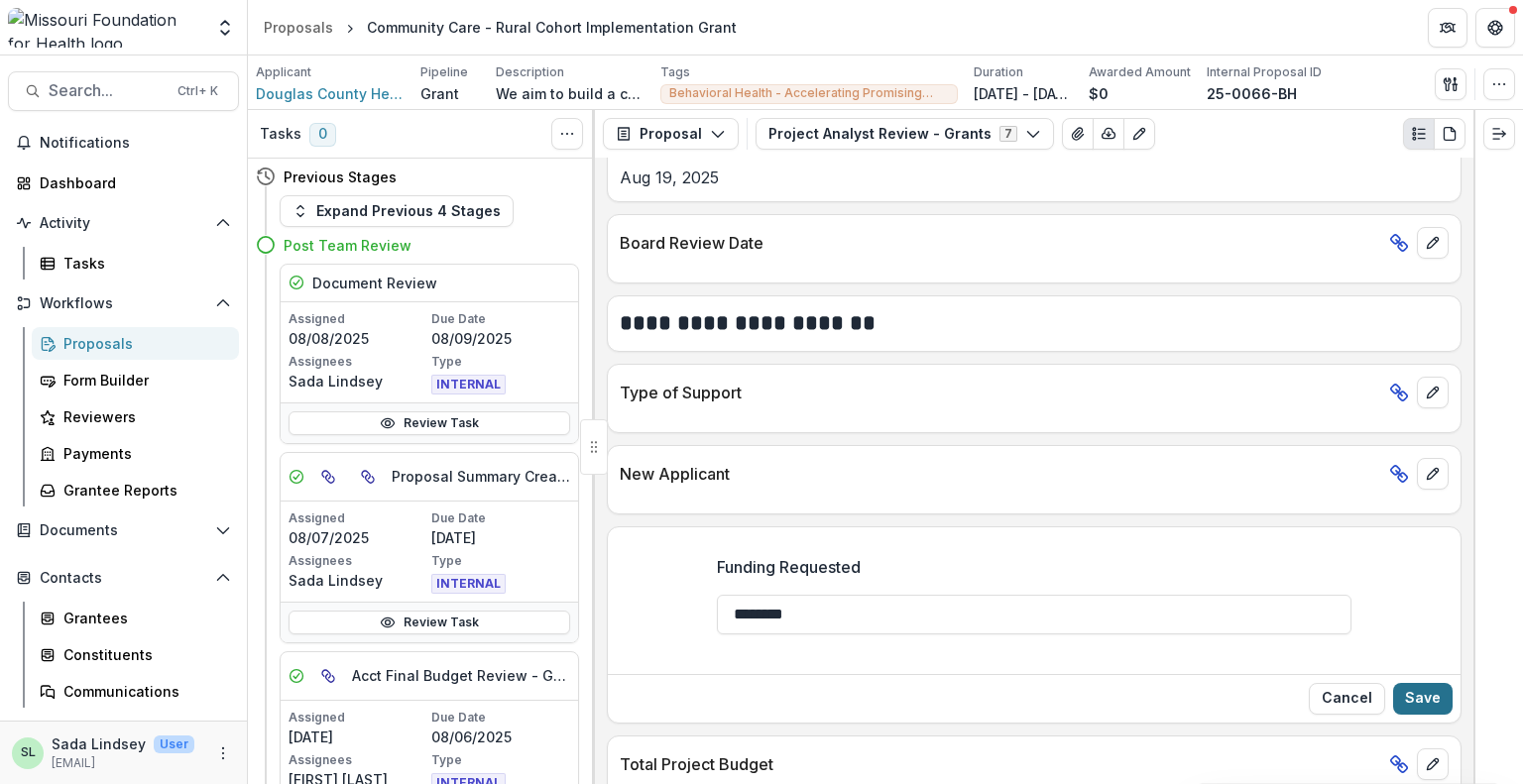 type on "********" 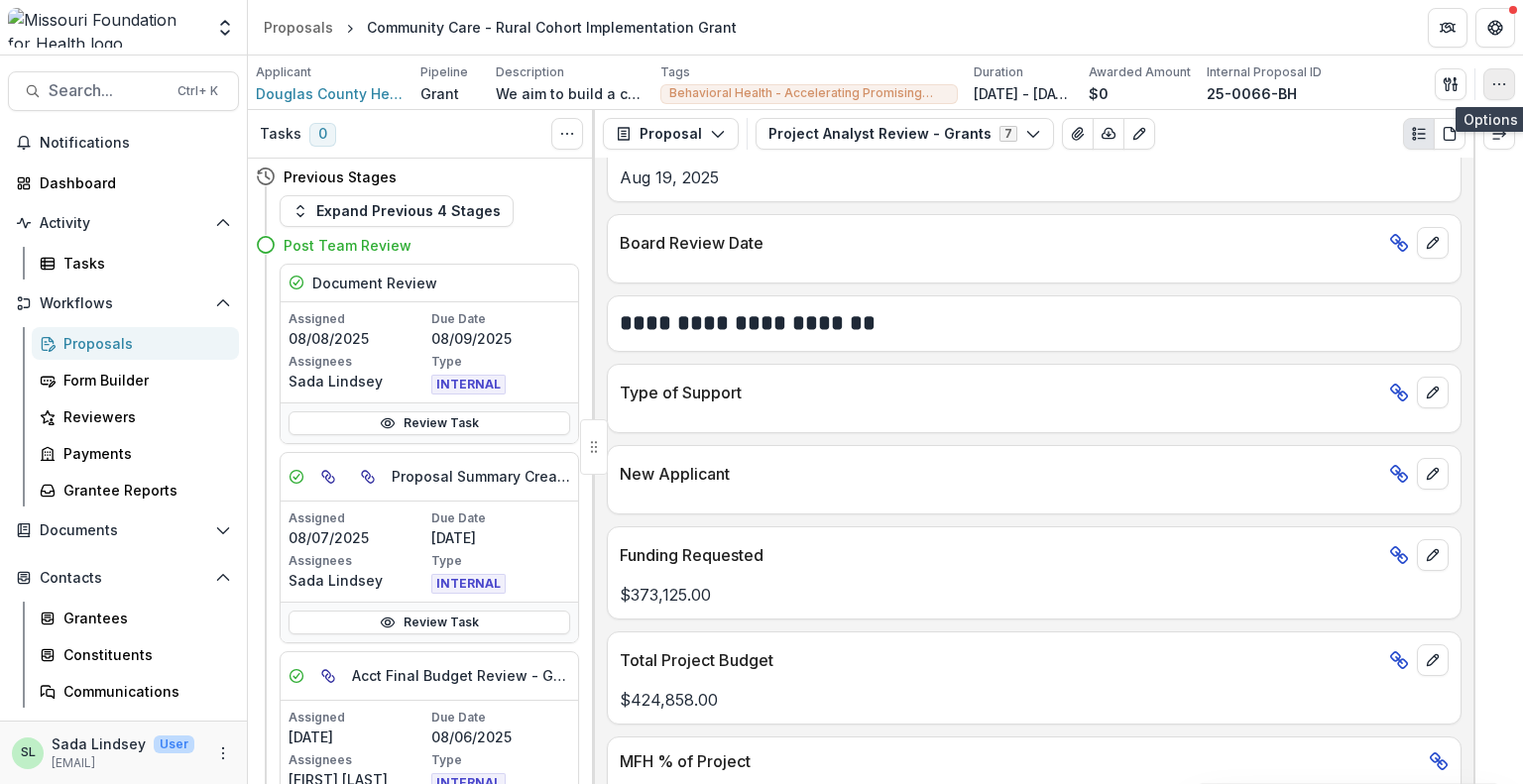 click at bounding box center (1499, 84) 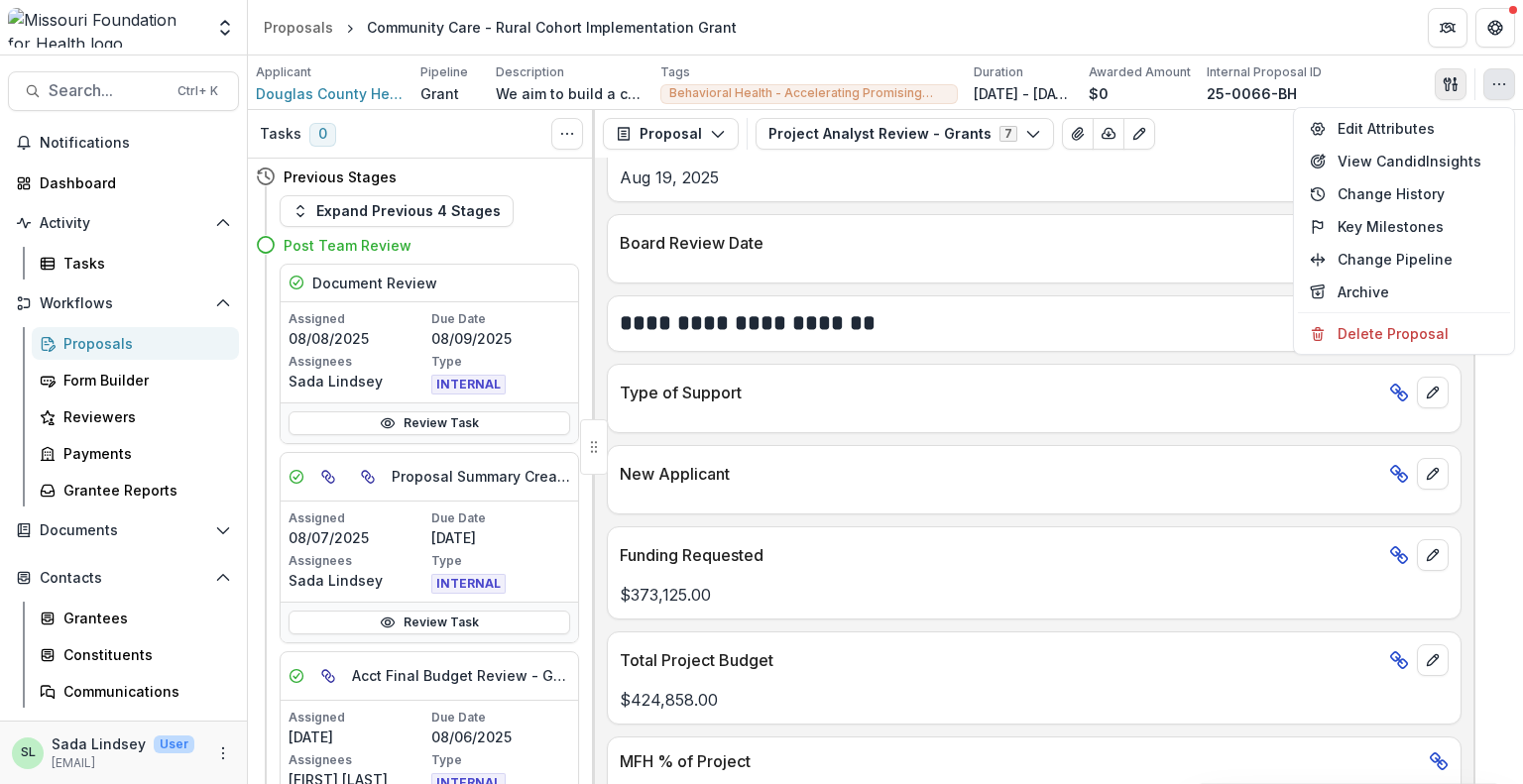 click at bounding box center (1451, 84) 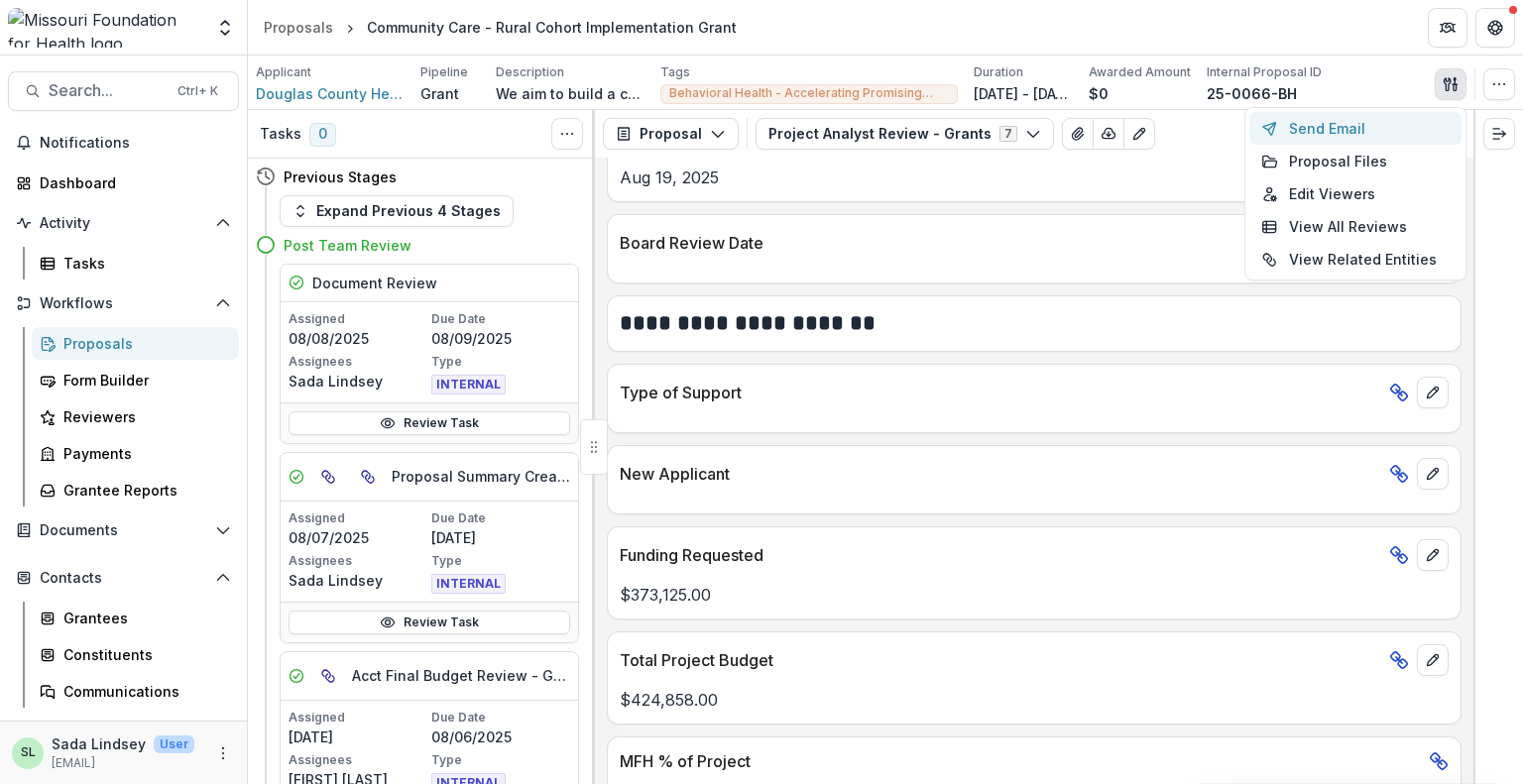 click on "Send Email" at bounding box center (1355, 128) 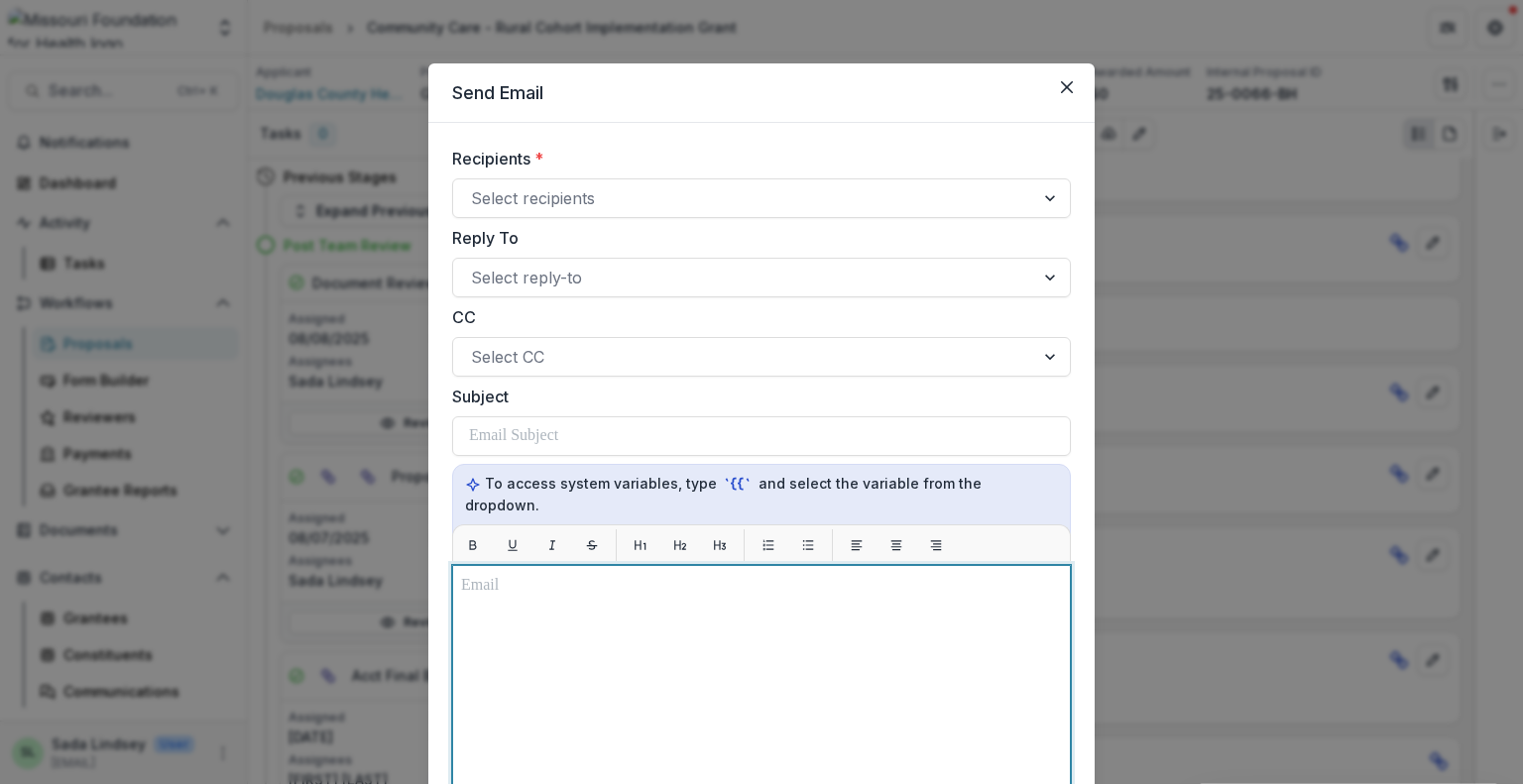 click at bounding box center [762, 813] 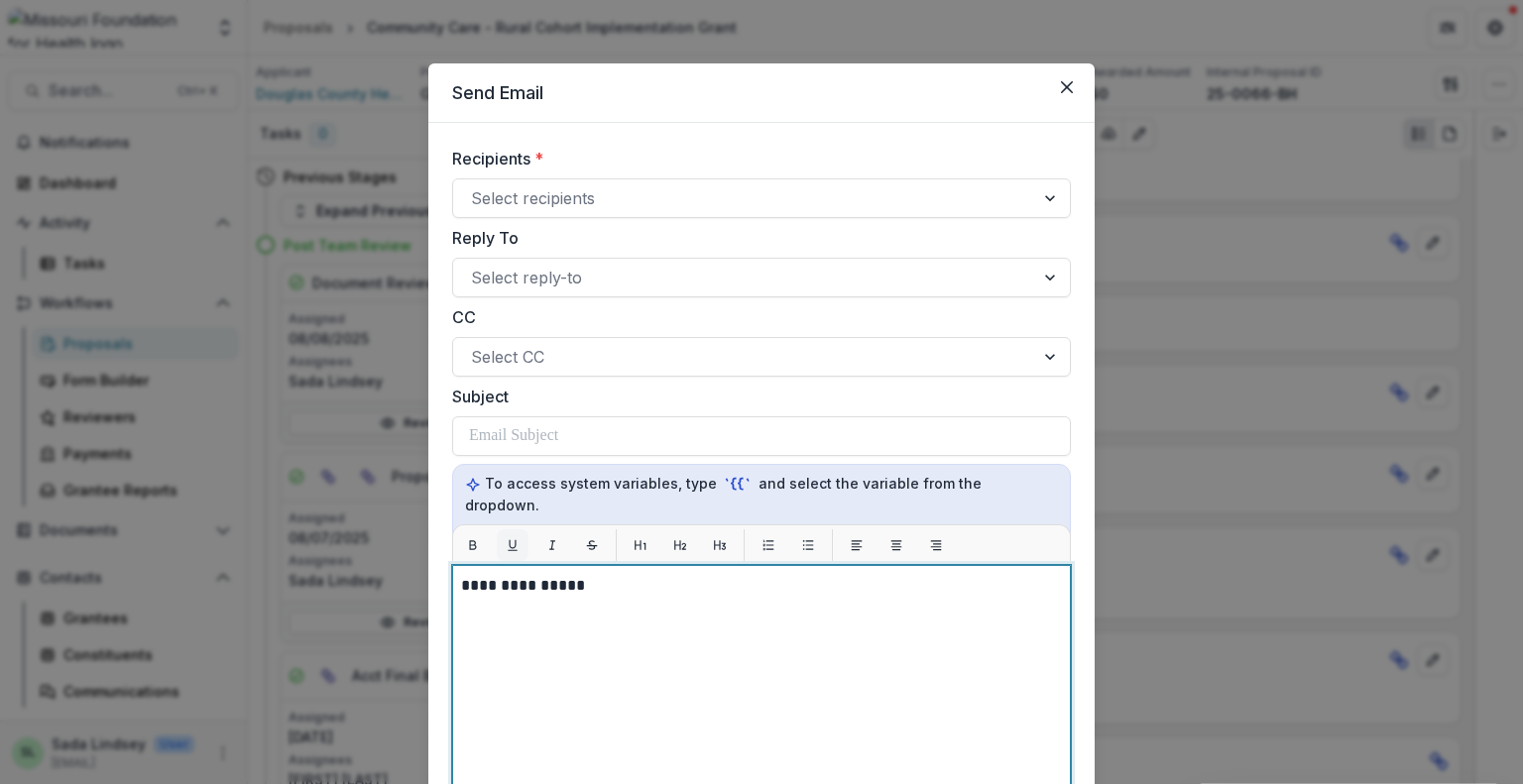 scroll, scrollTop: 126, scrollLeft: 0, axis: vertical 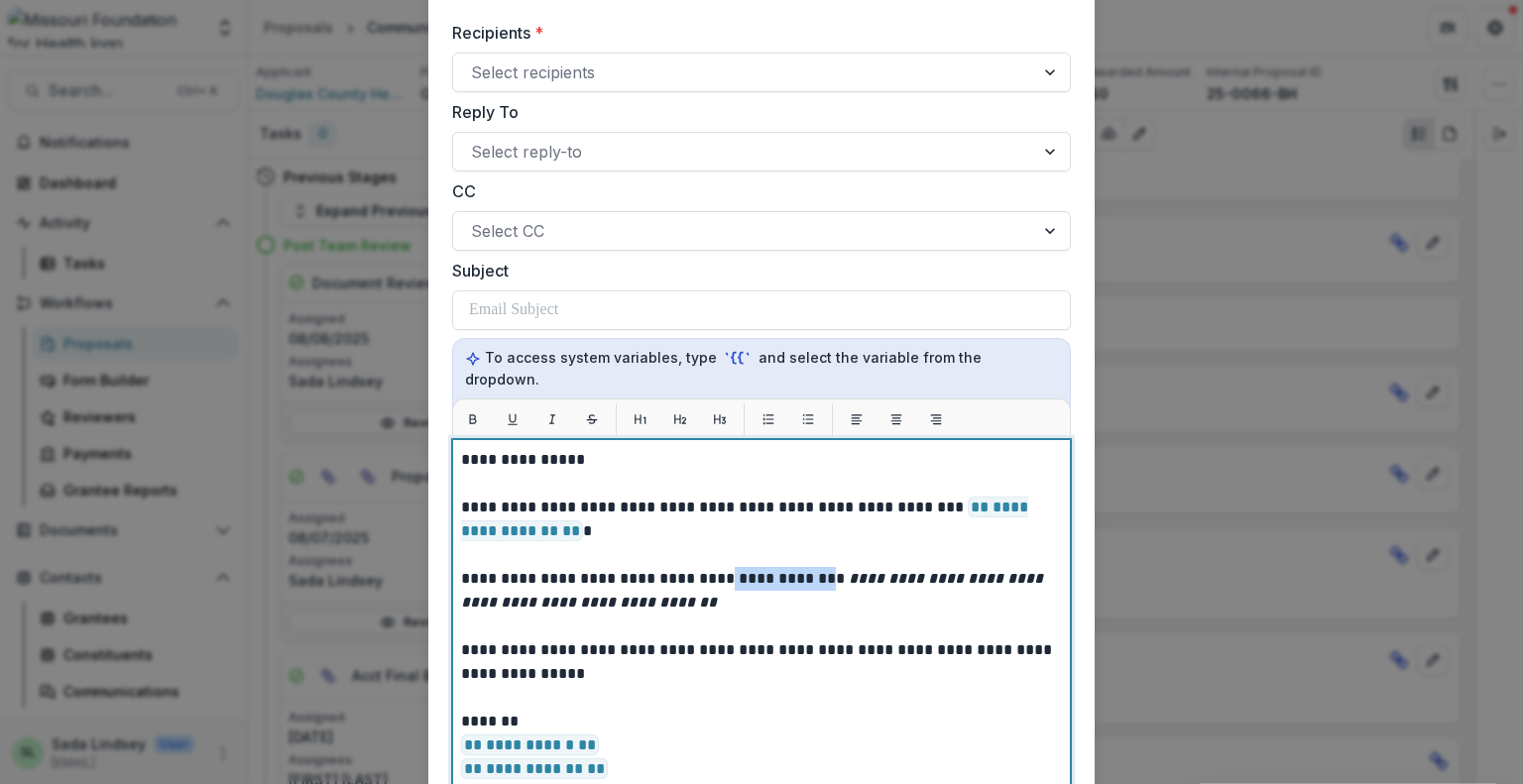drag, startPoint x: 714, startPoint y: 557, endPoint x: 807, endPoint y: 554, distance: 93.04837 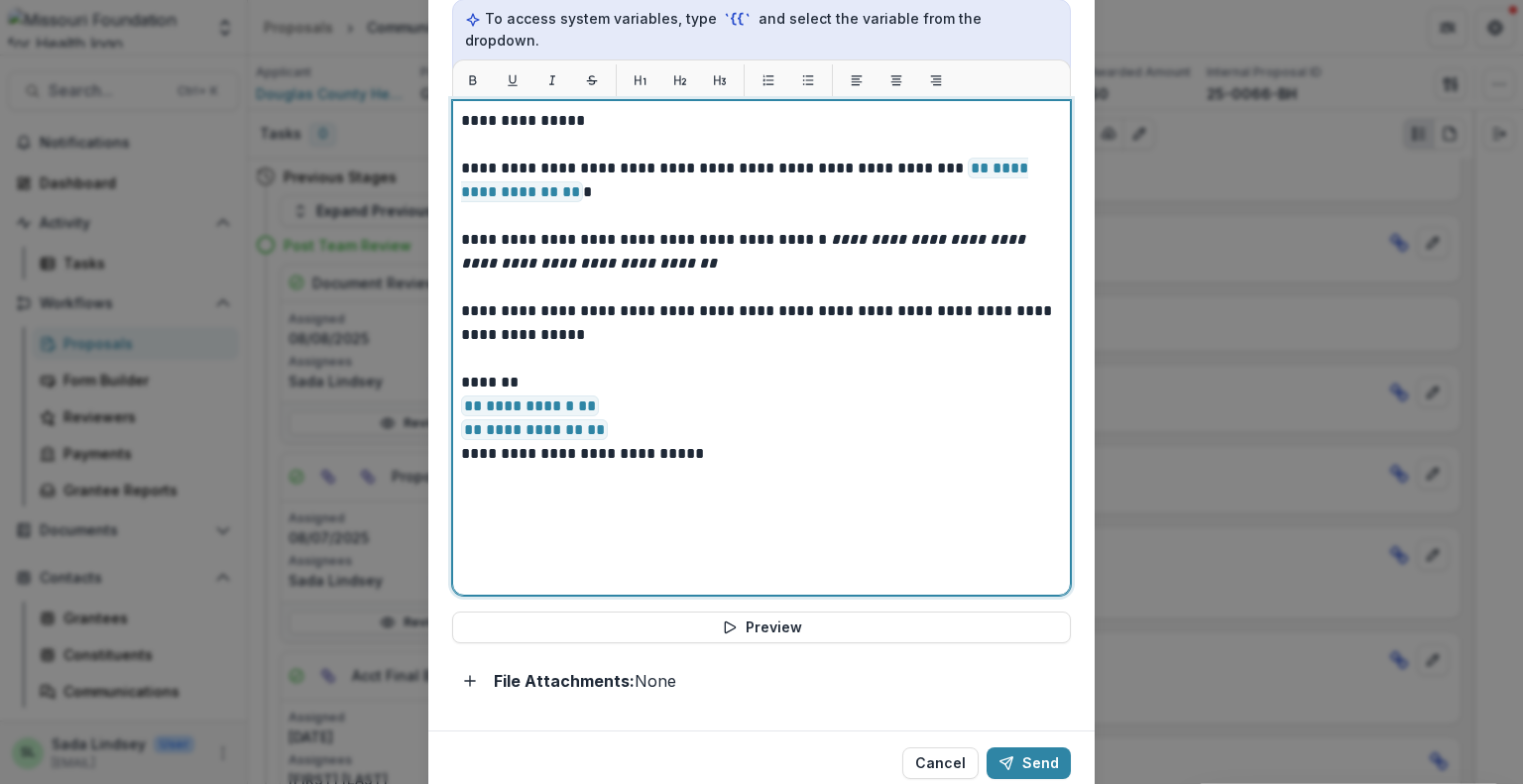 scroll, scrollTop: 515, scrollLeft: 0, axis: vertical 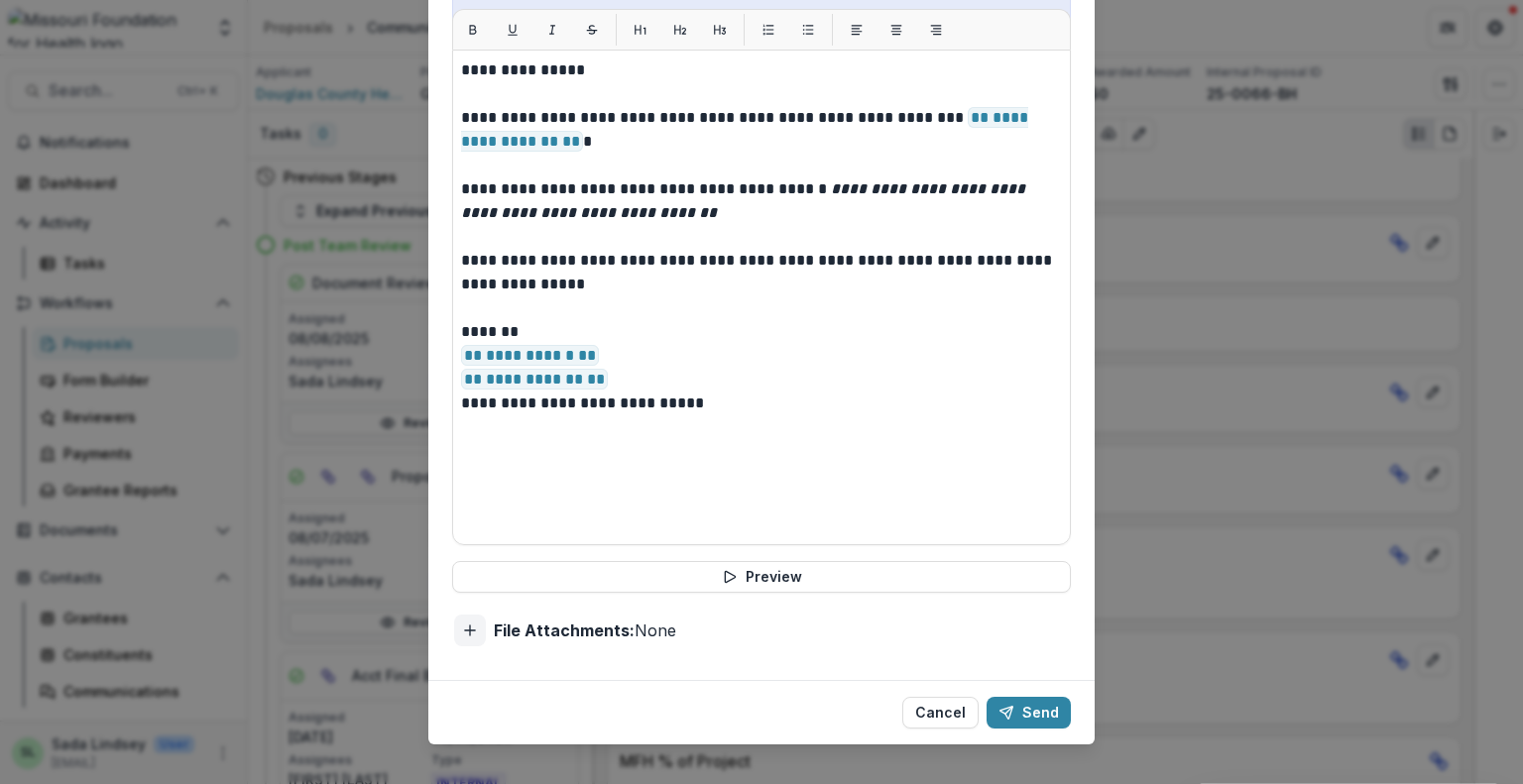 click at bounding box center [470, 630] 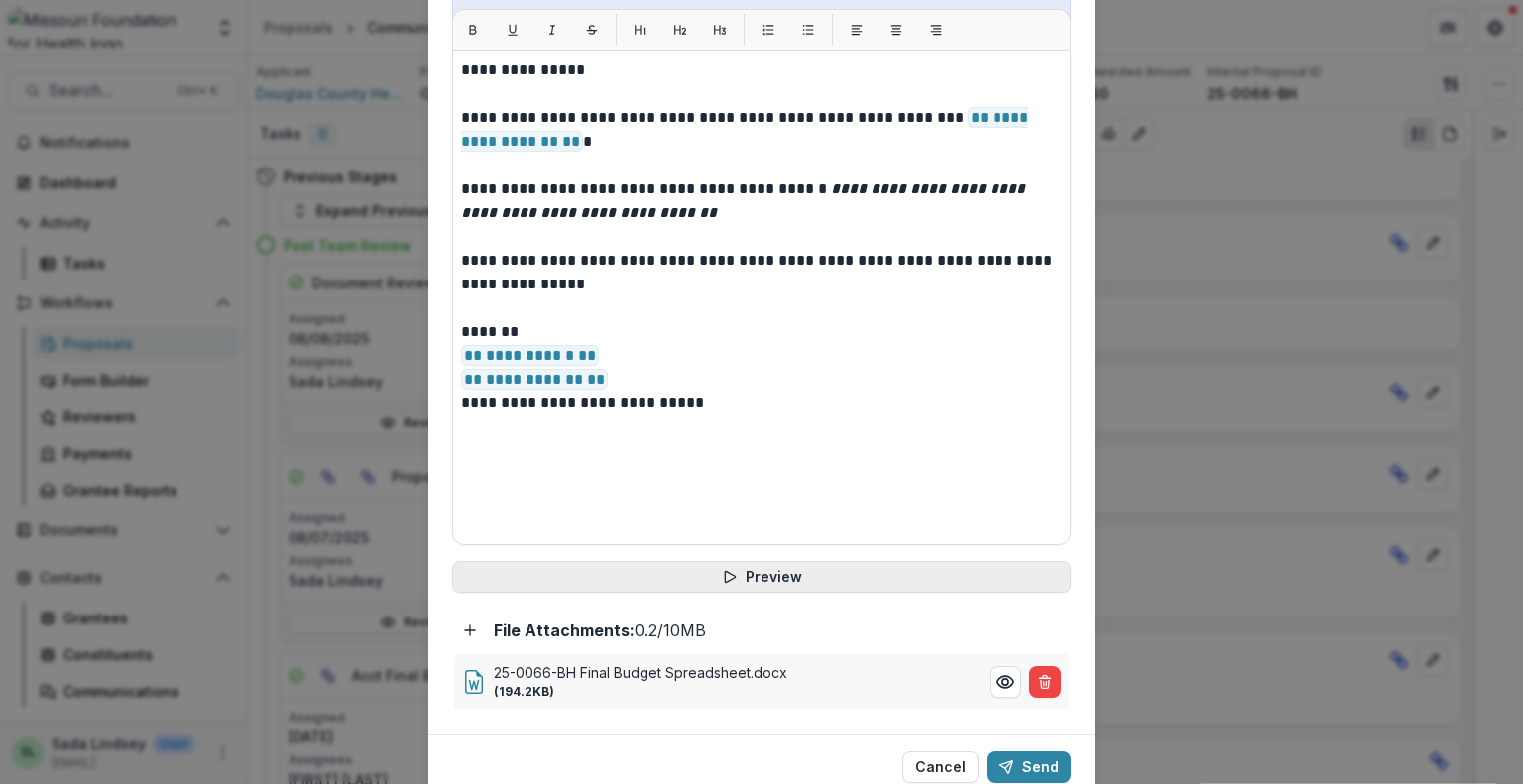 click on "Preview" at bounding box center (762, 577) 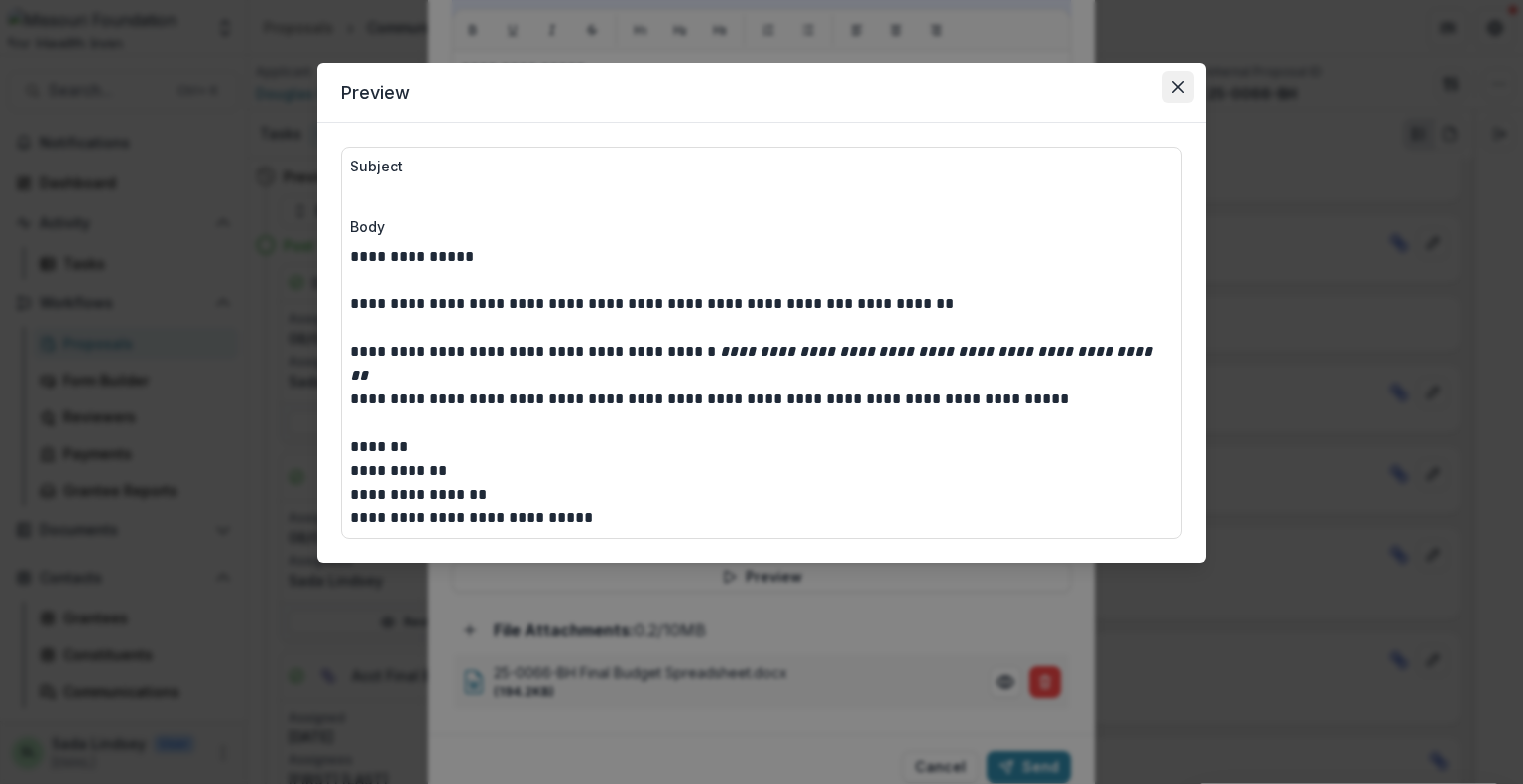 click 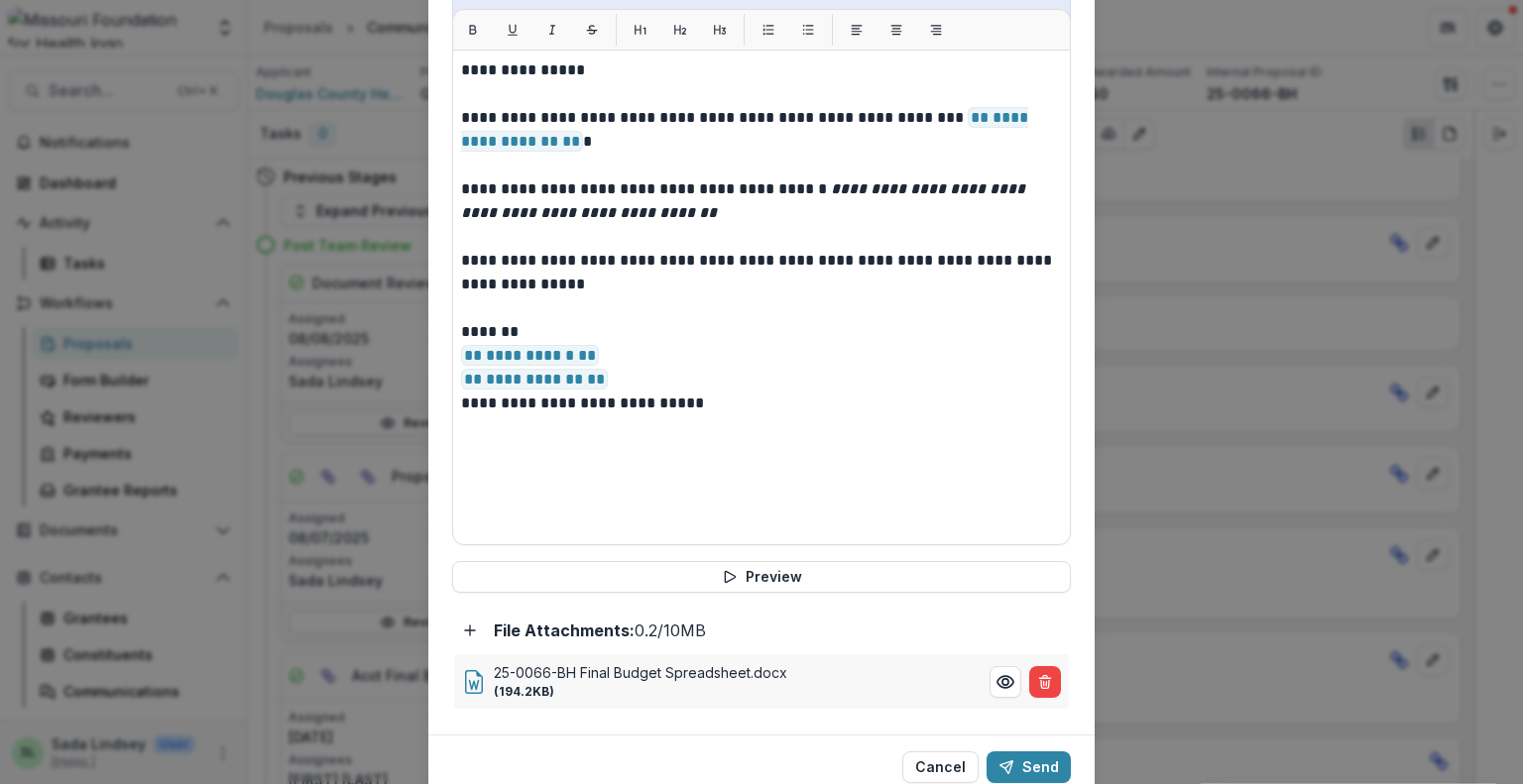 click on "( 194.2KB )" at bounding box center (738, 692) 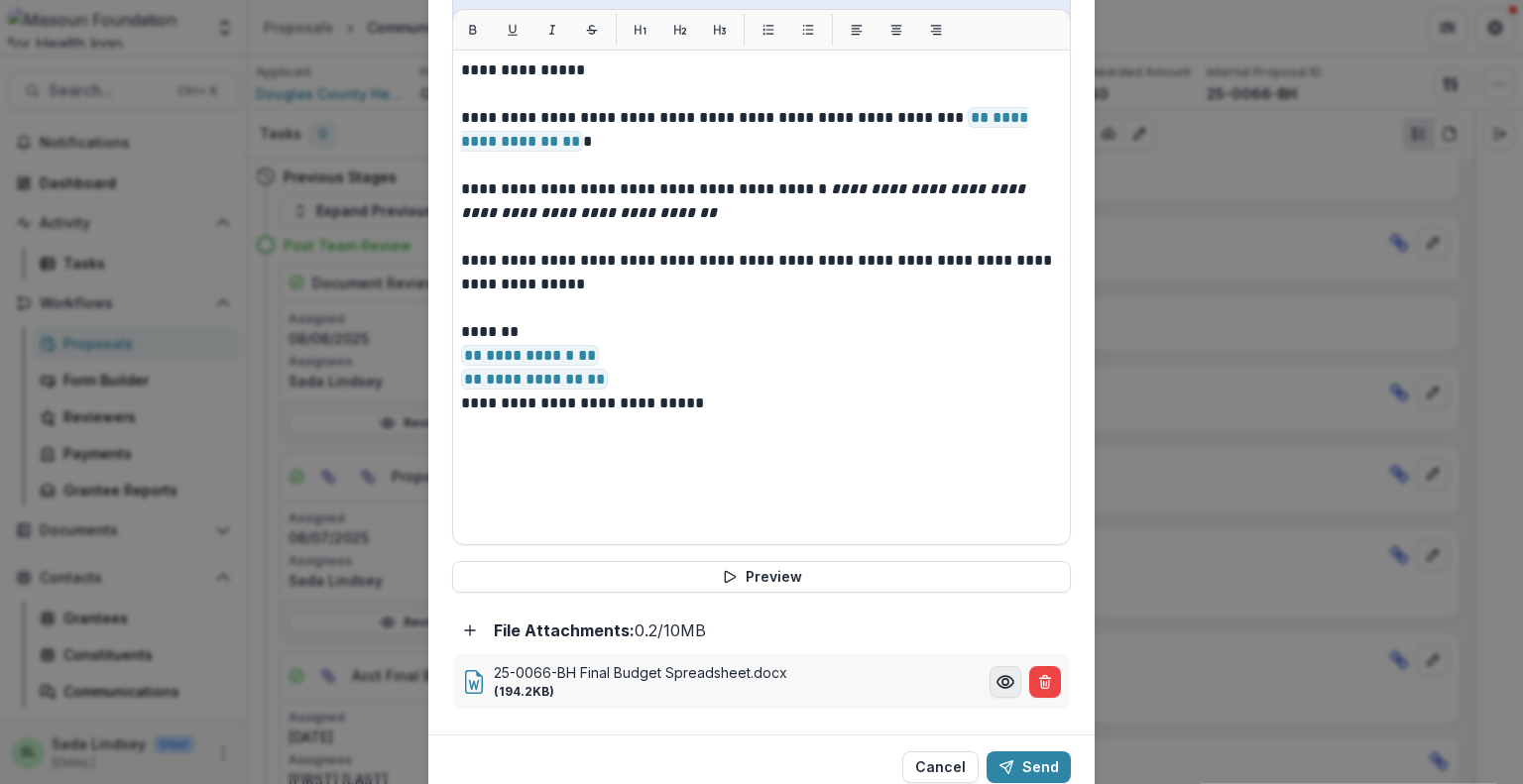 click at bounding box center [1005, 682] 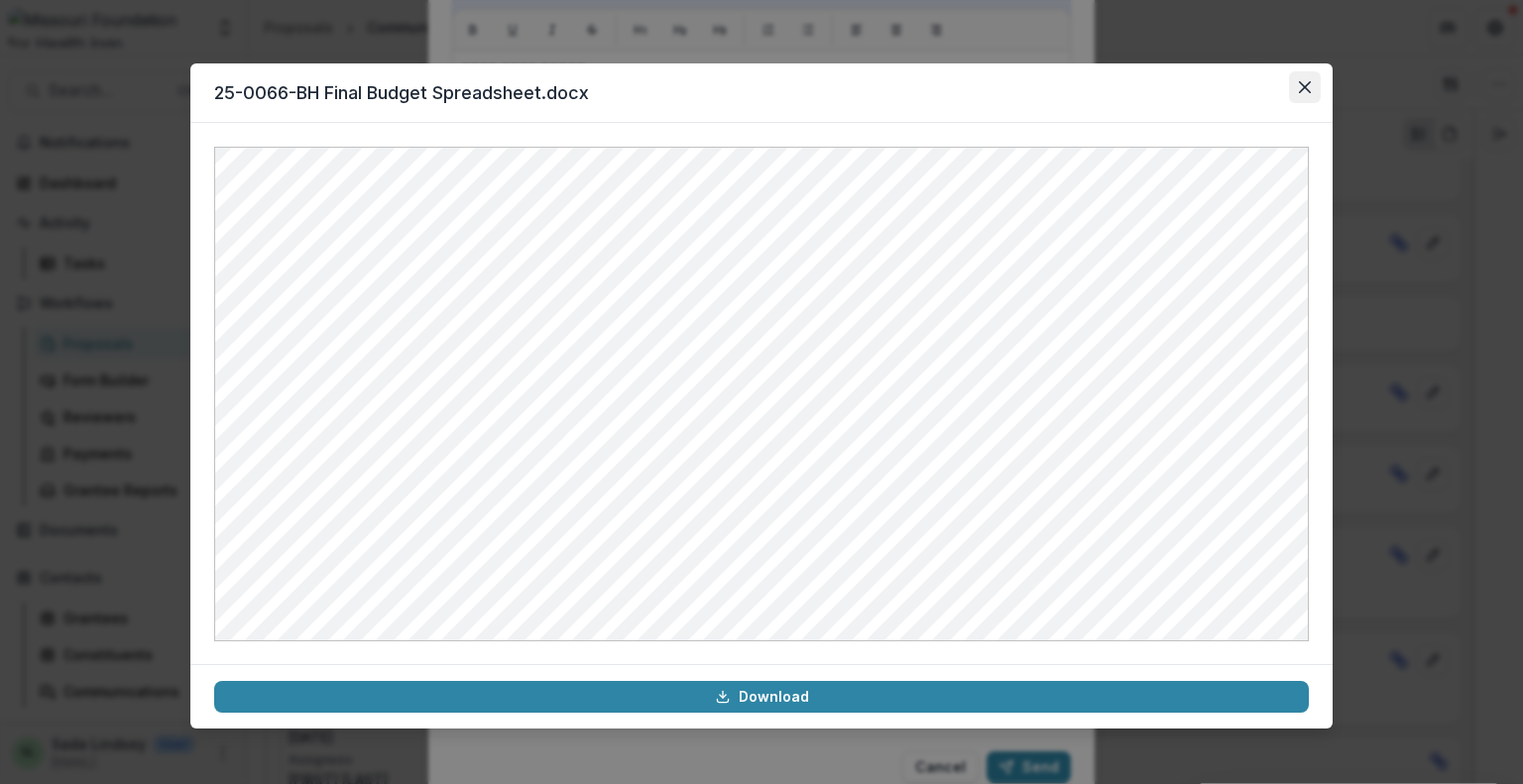 click 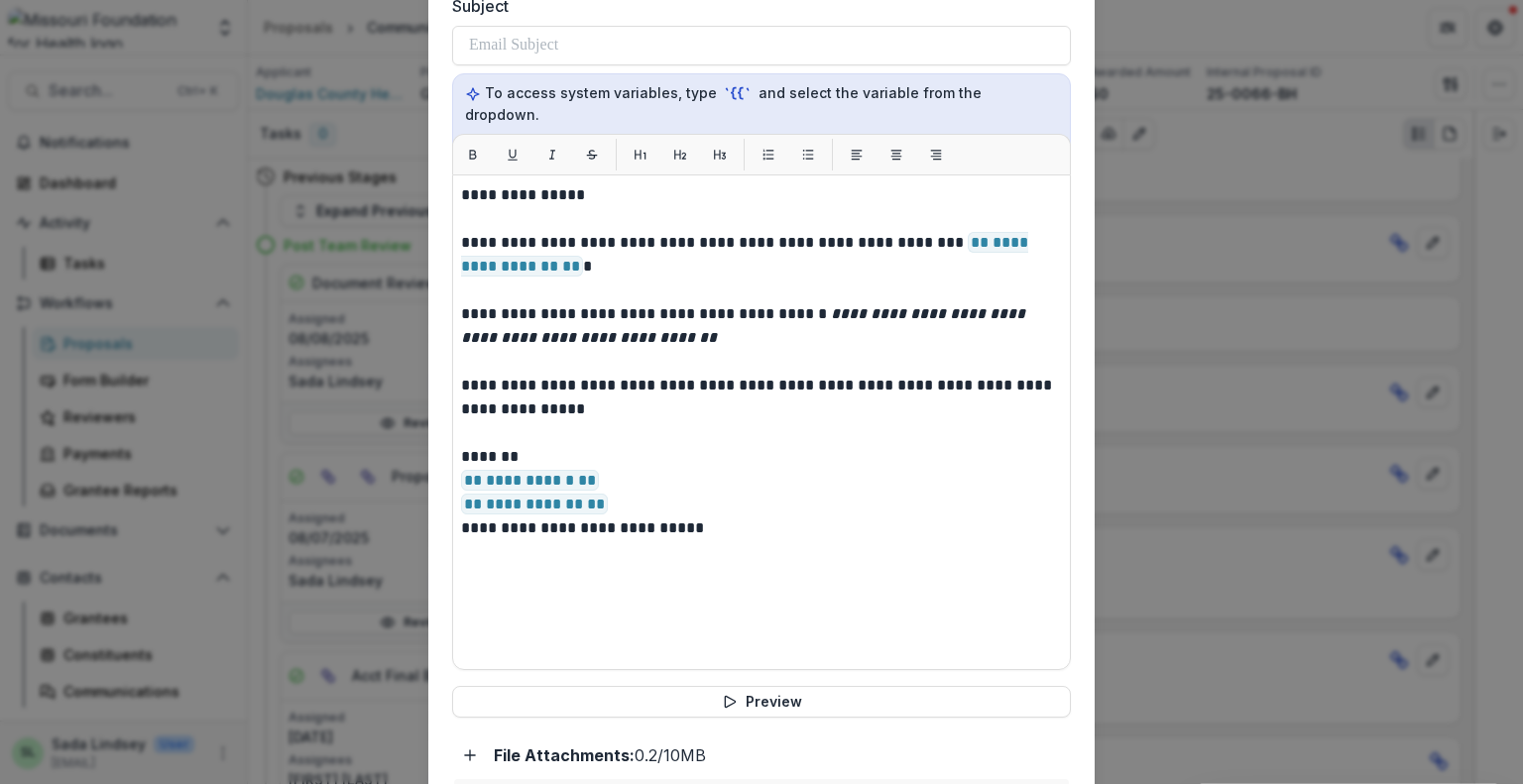 scroll, scrollTop: 218, scrollLeft: 0, axis: vertical 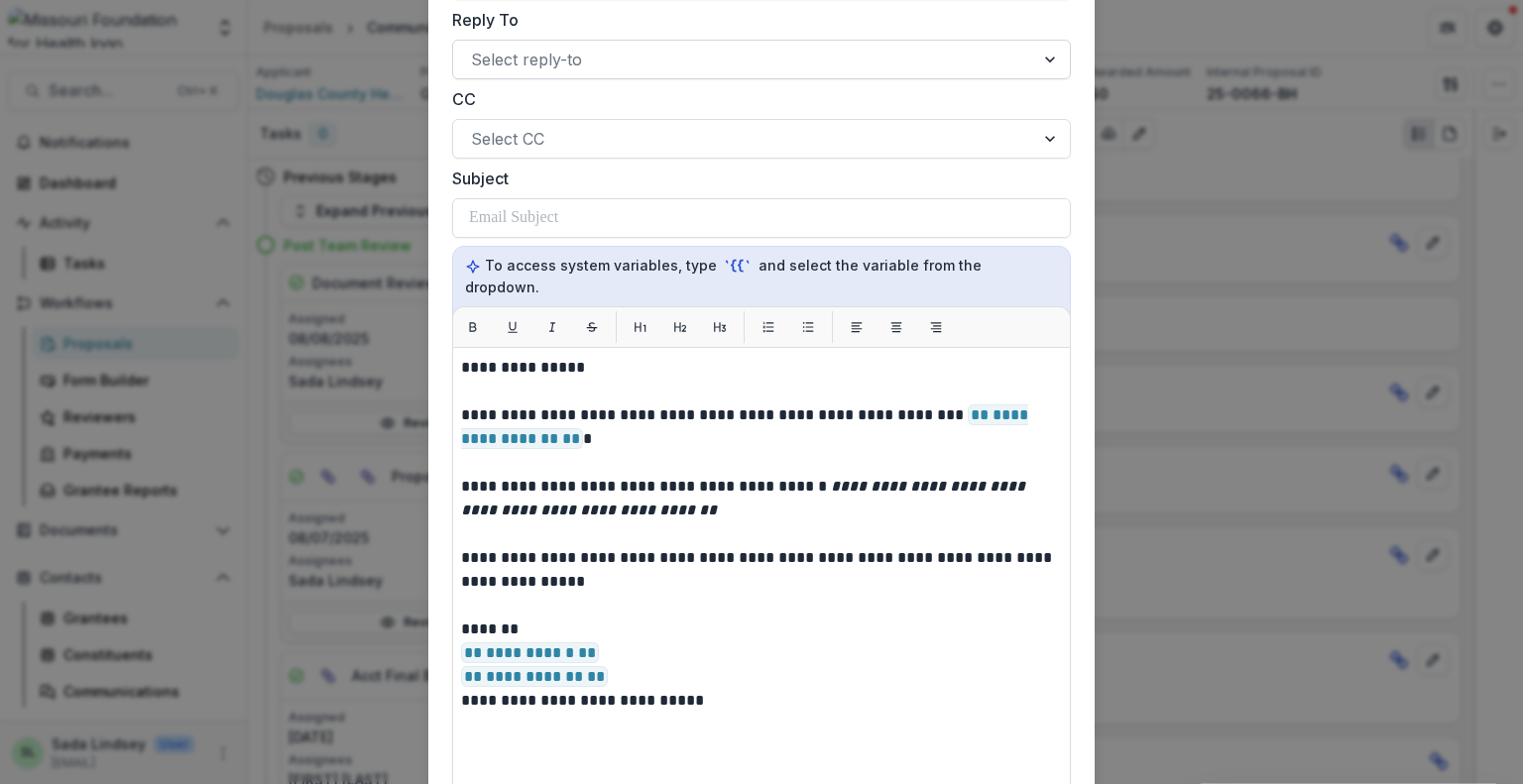 click at bounding box center (744, 59) 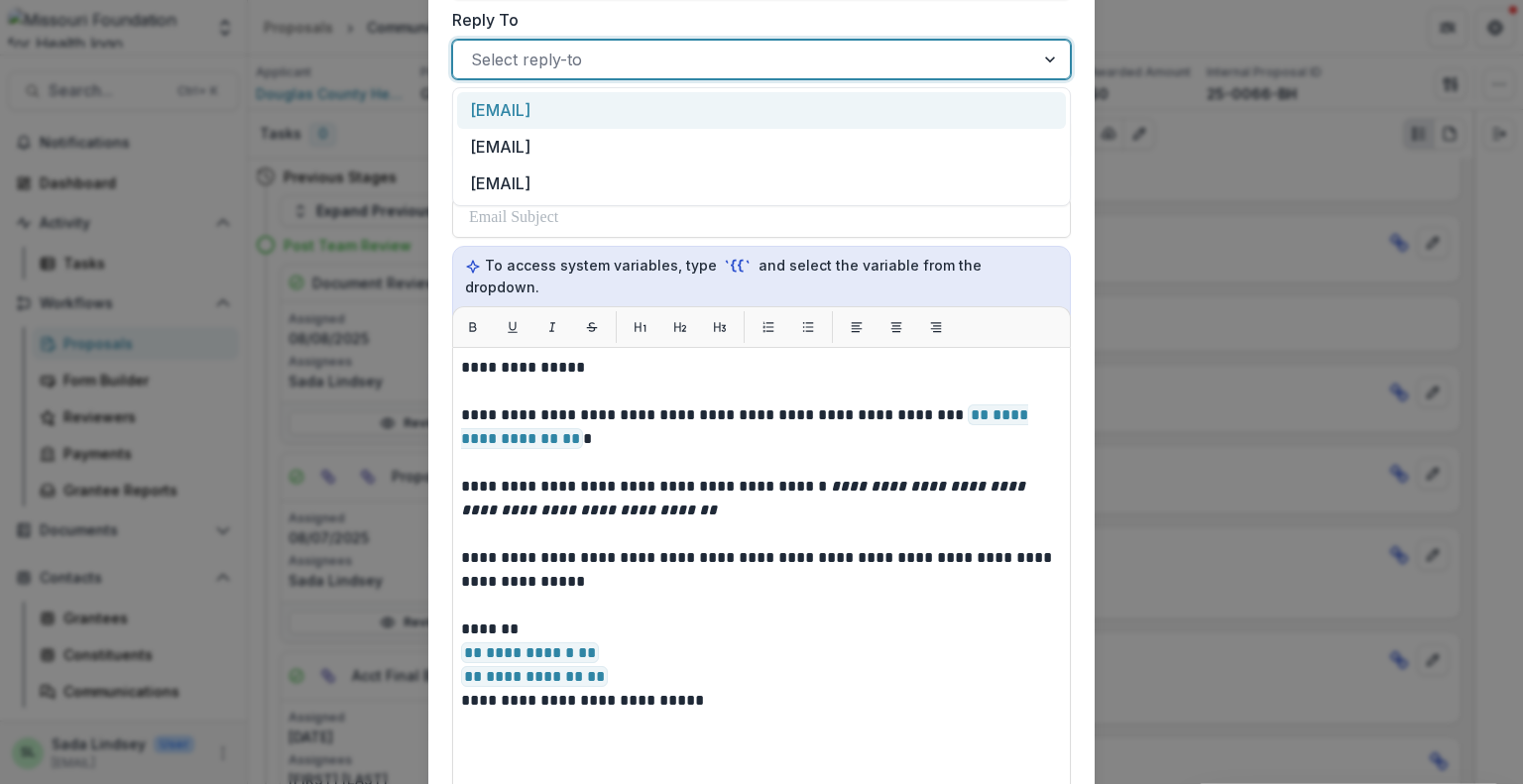 click at bounding box center [744, 59] 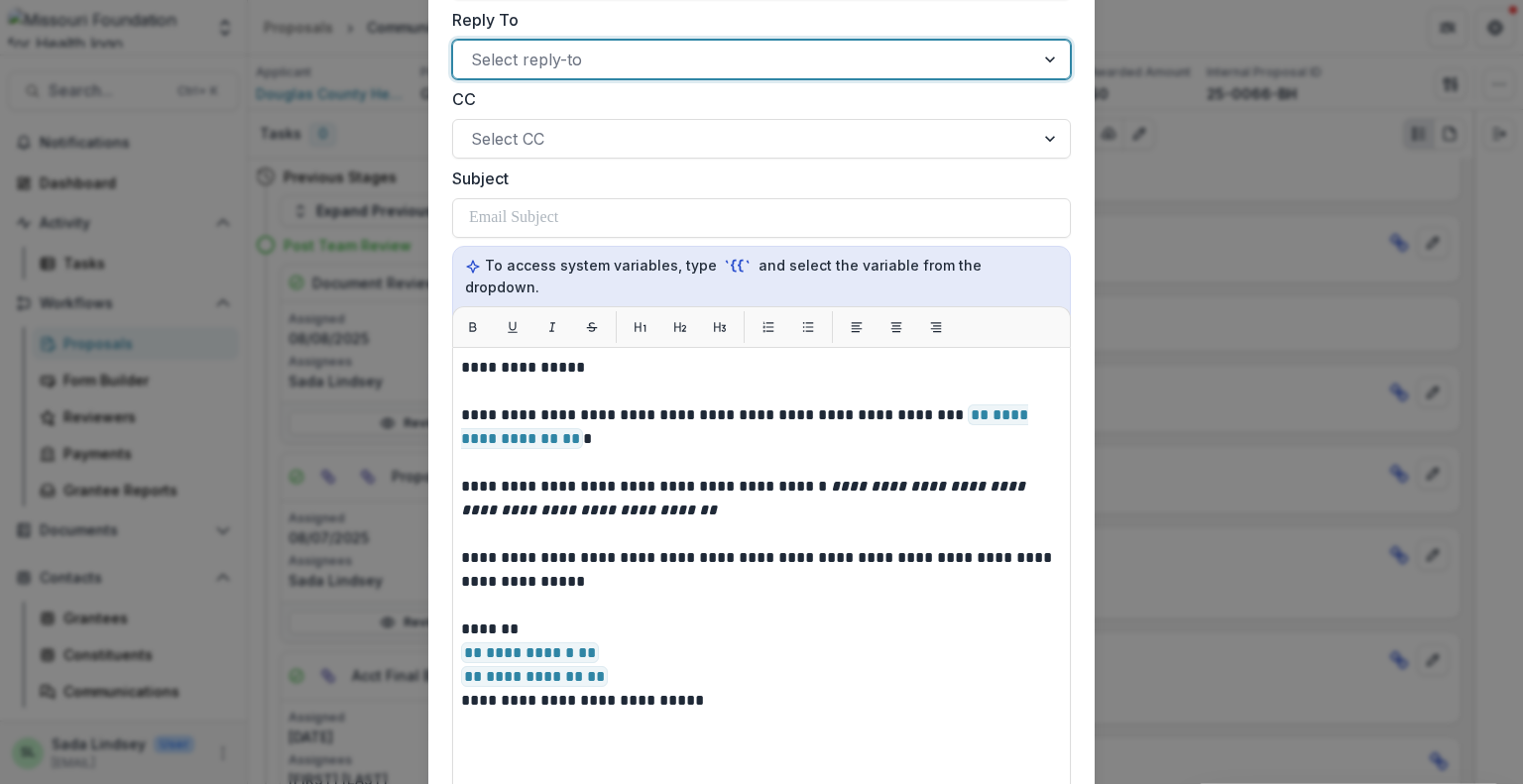 click at bounding box center [744, 59] 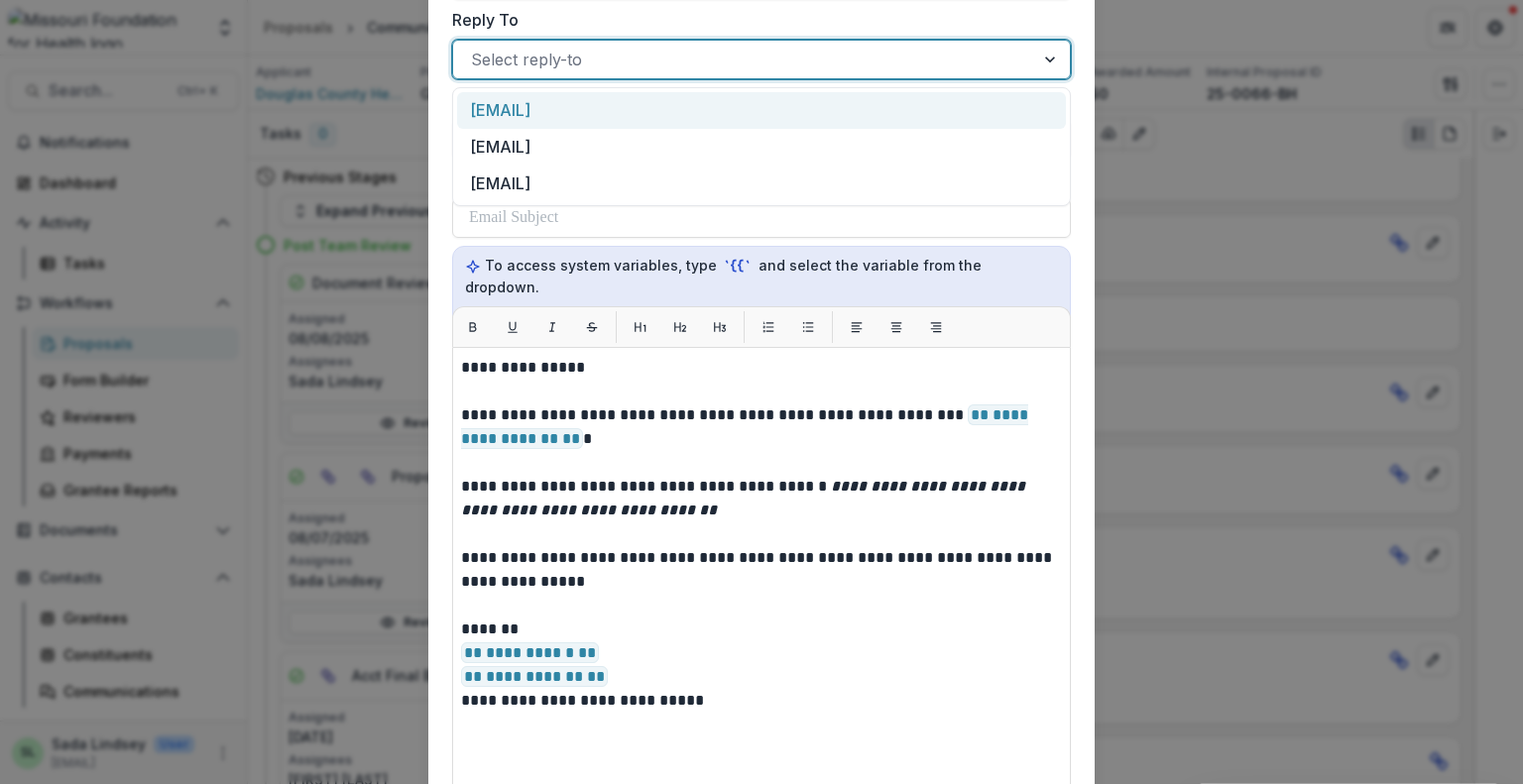 click on "valerier@dchd.org" at bounding box center (762, 110) 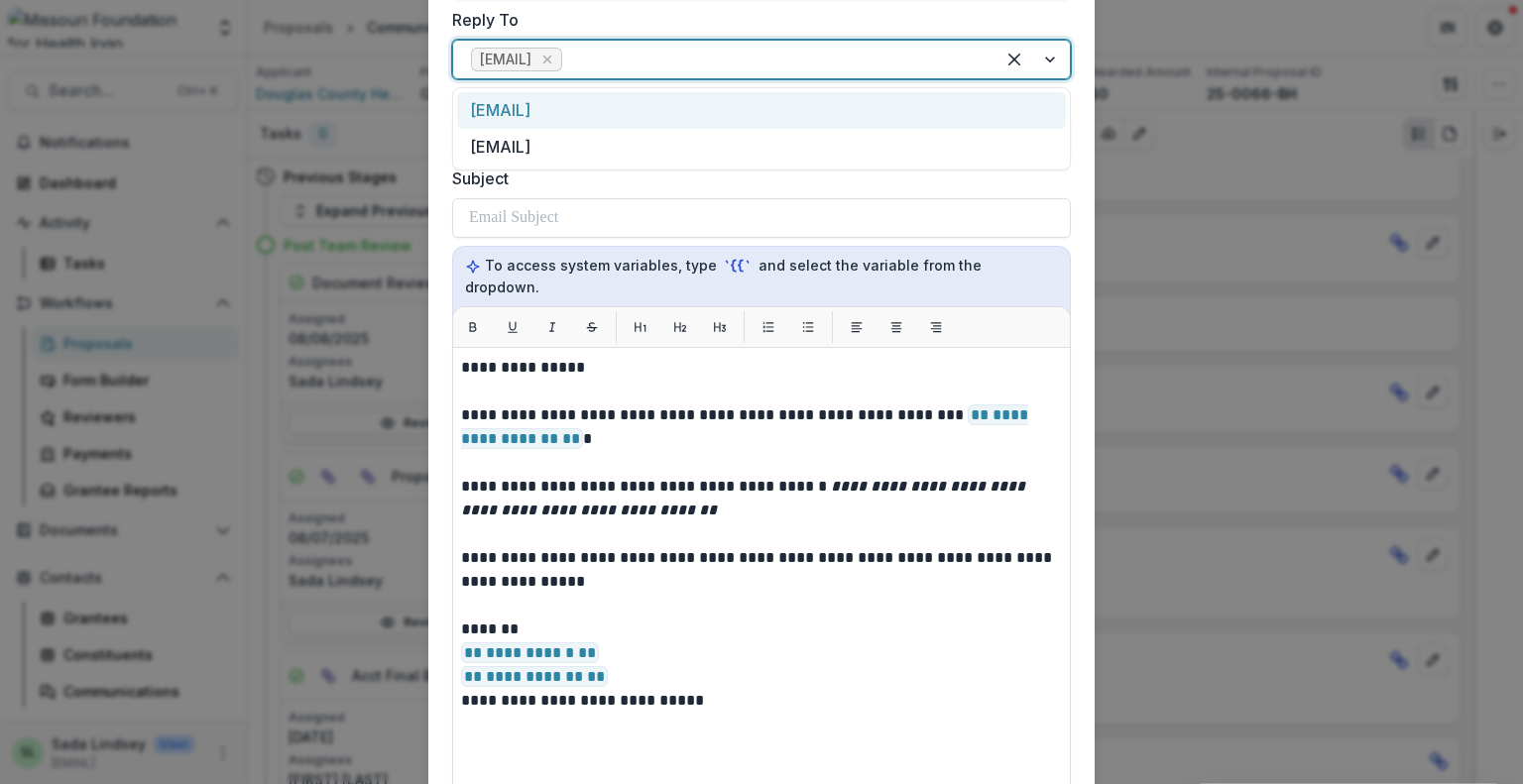 click at bounding box center [771, 59] 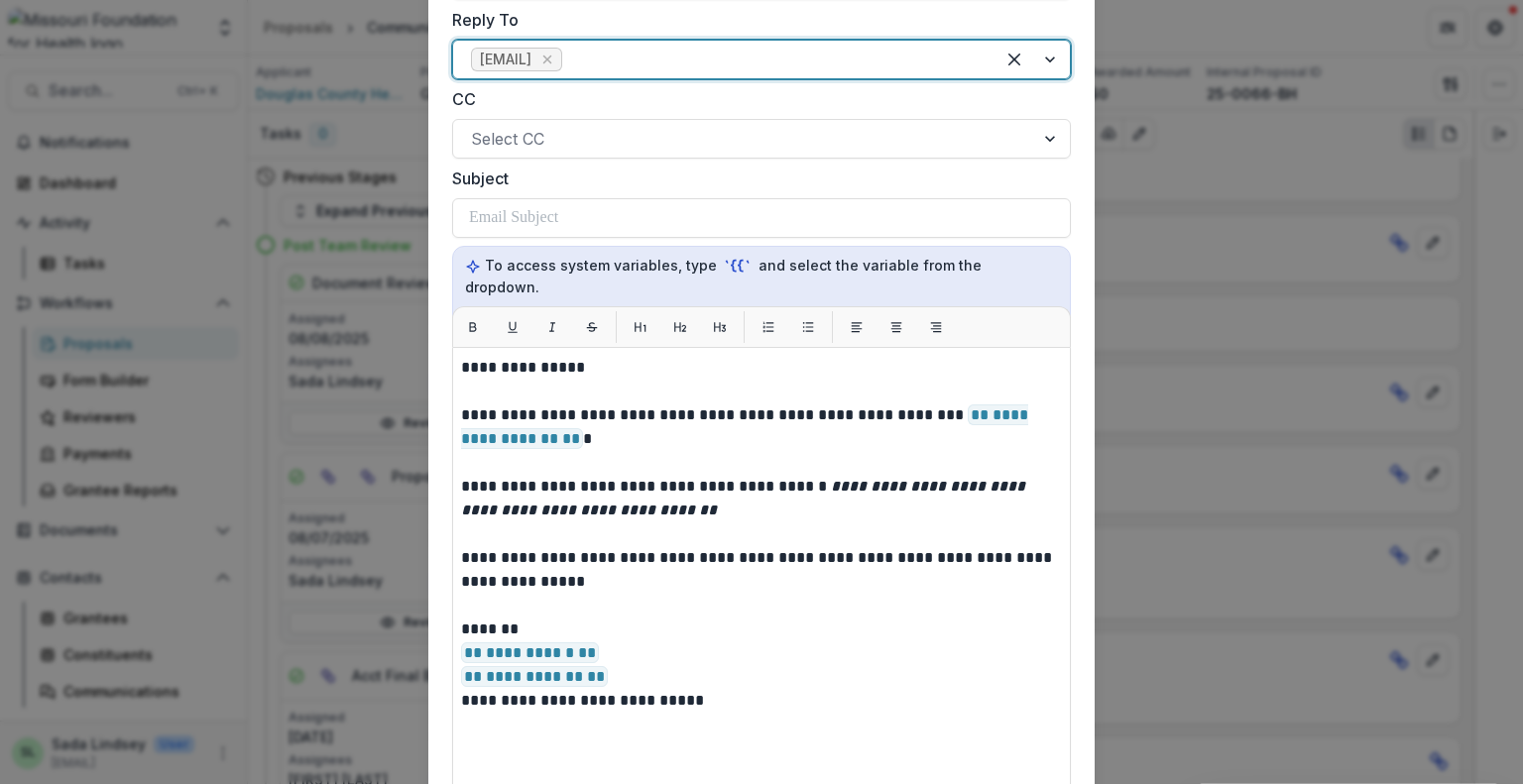 click at bounding box center (771, 59) 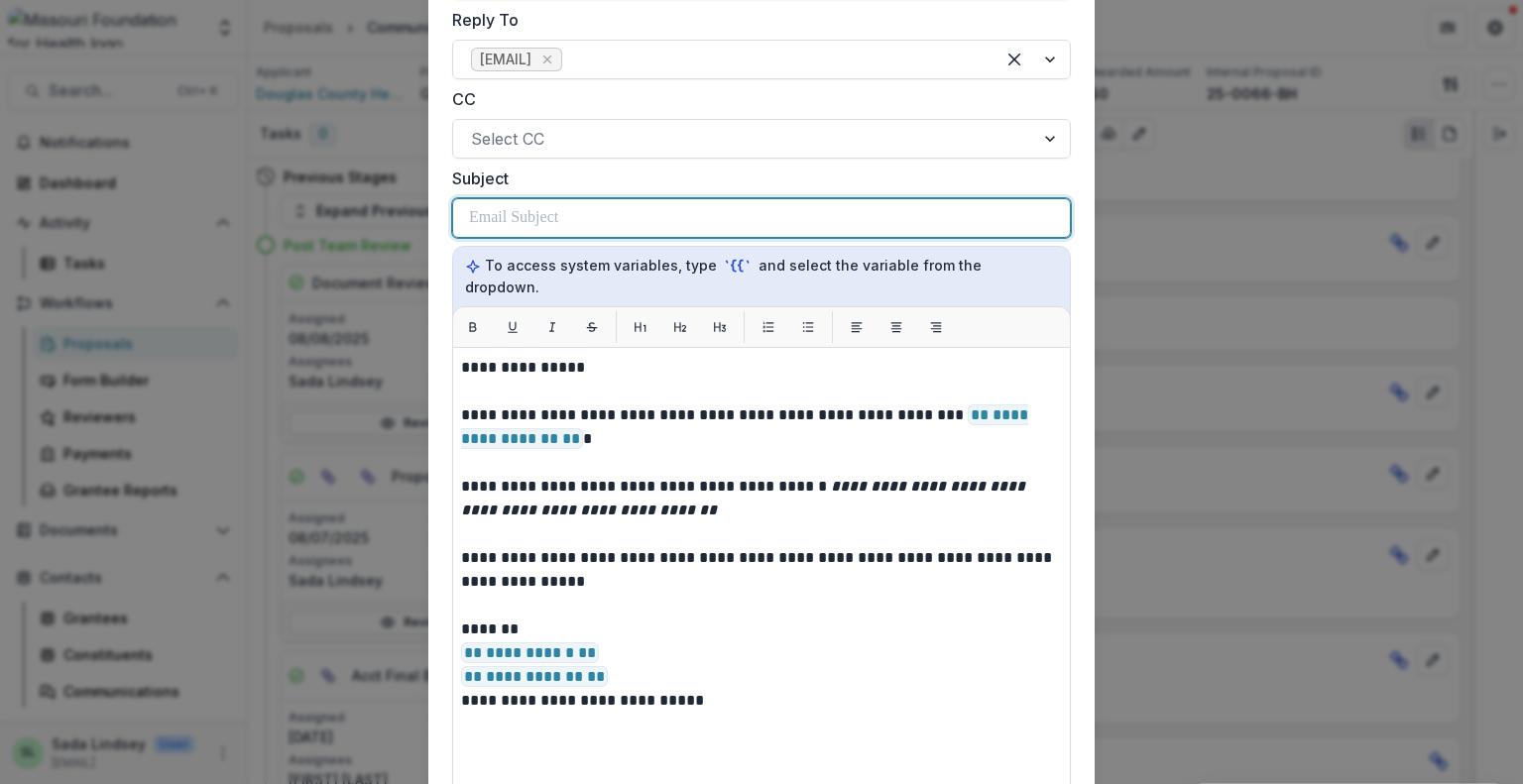 click at bounding box center [514, 218] 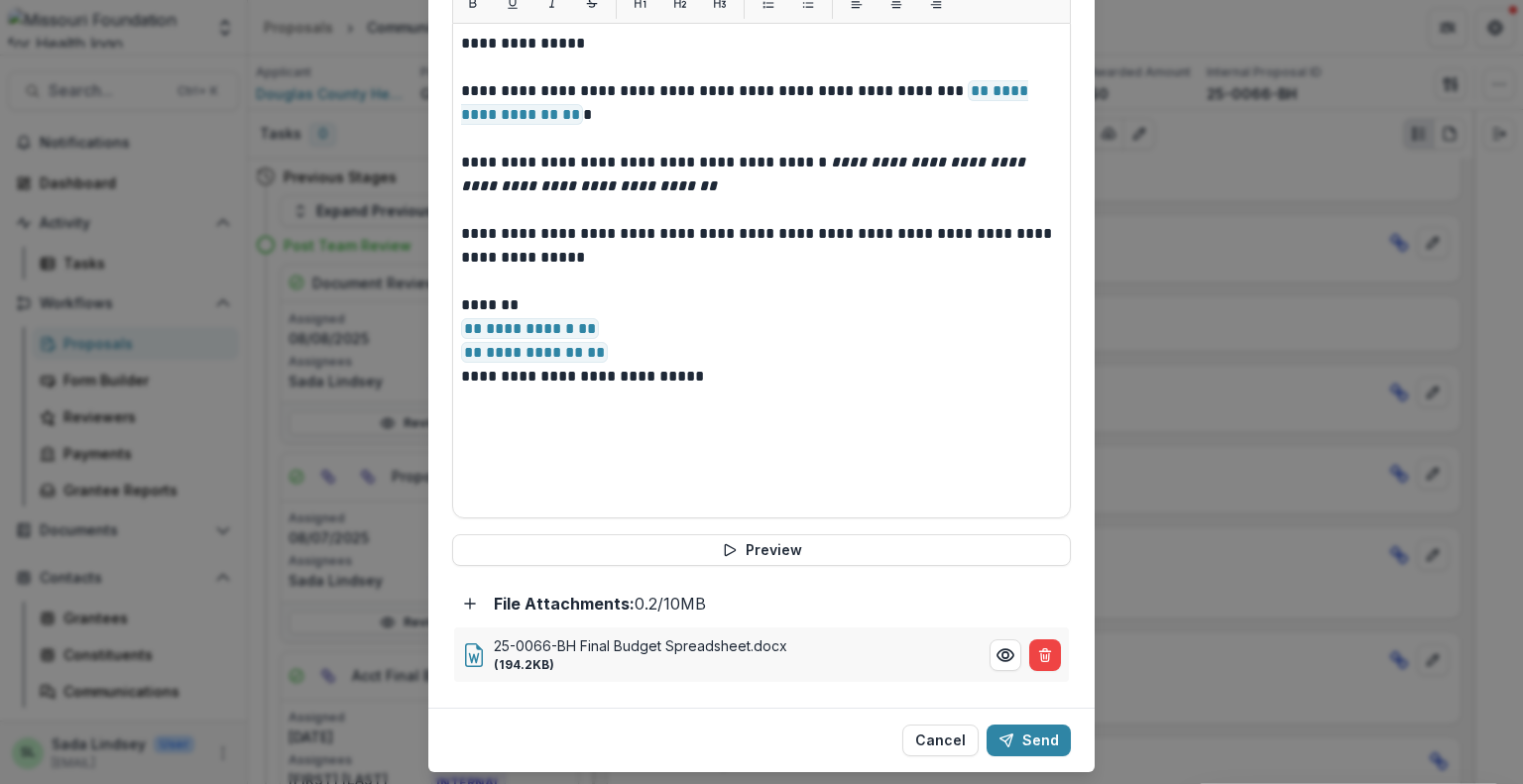 scroll, scrollTop: 570, scrollLeft: 0, axis: vertical 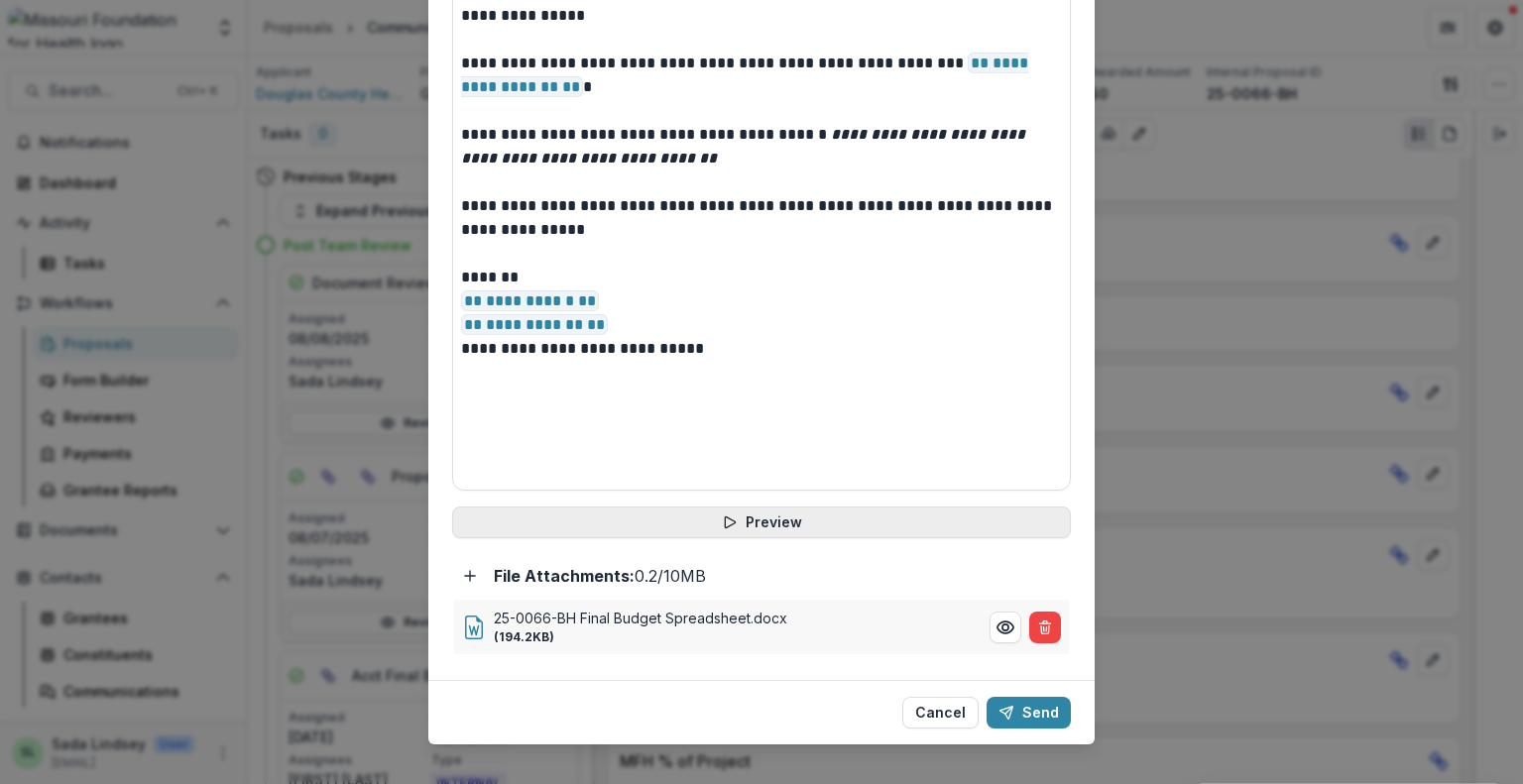 click on "Preview" at bounding box center (762, 522) 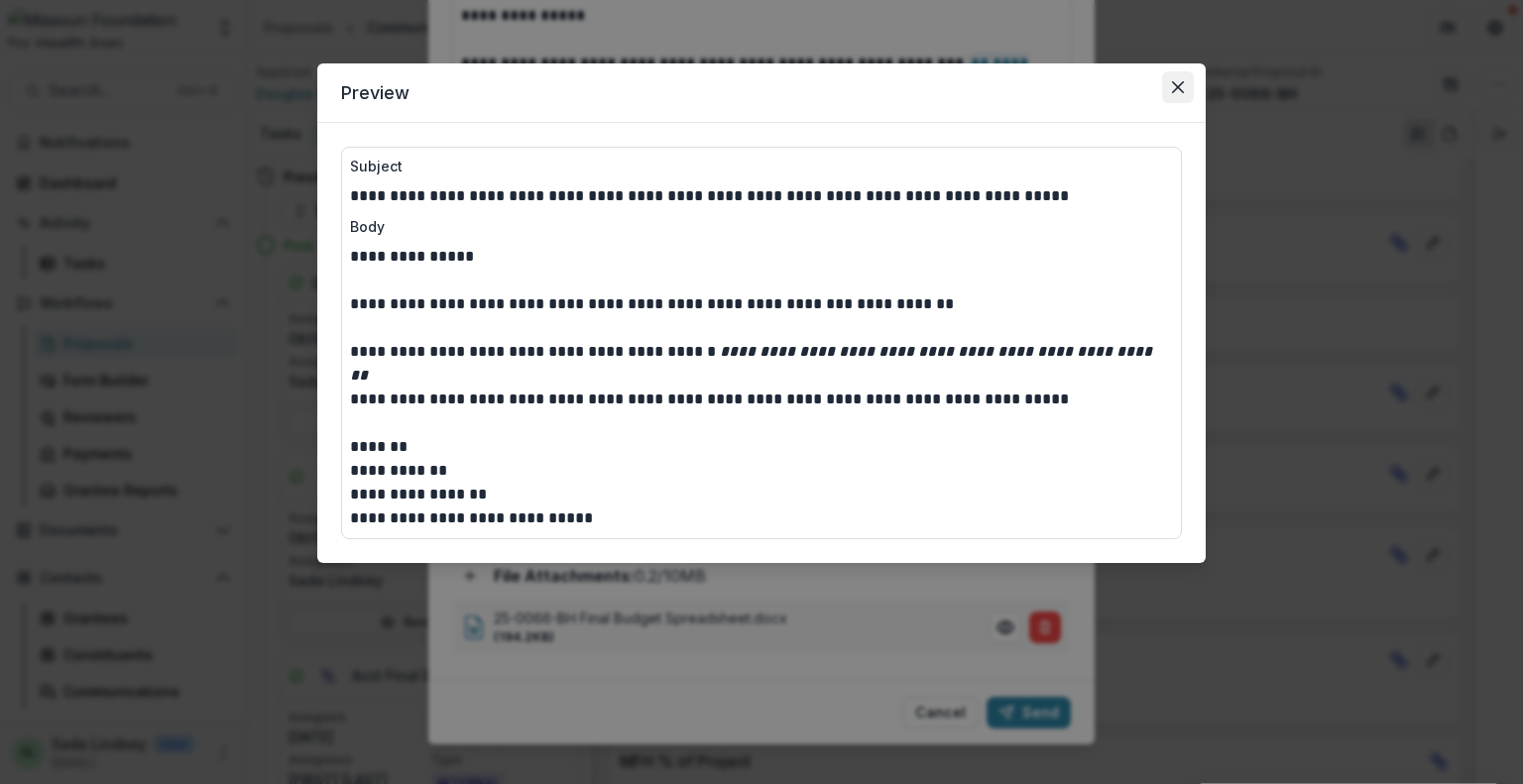 click at bounding box center (1178, 87) 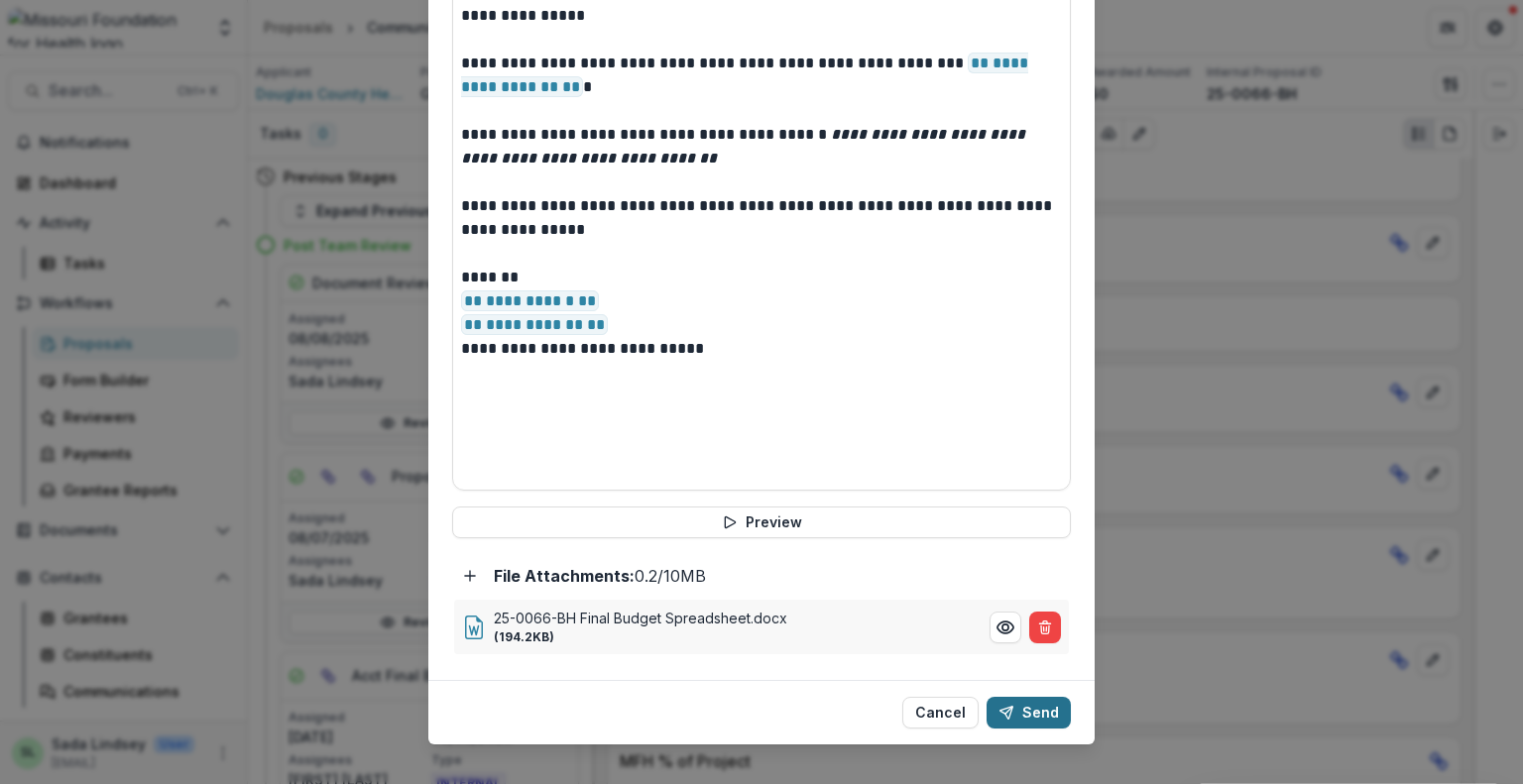 click on "Send" at bounding box center [1028, 713] 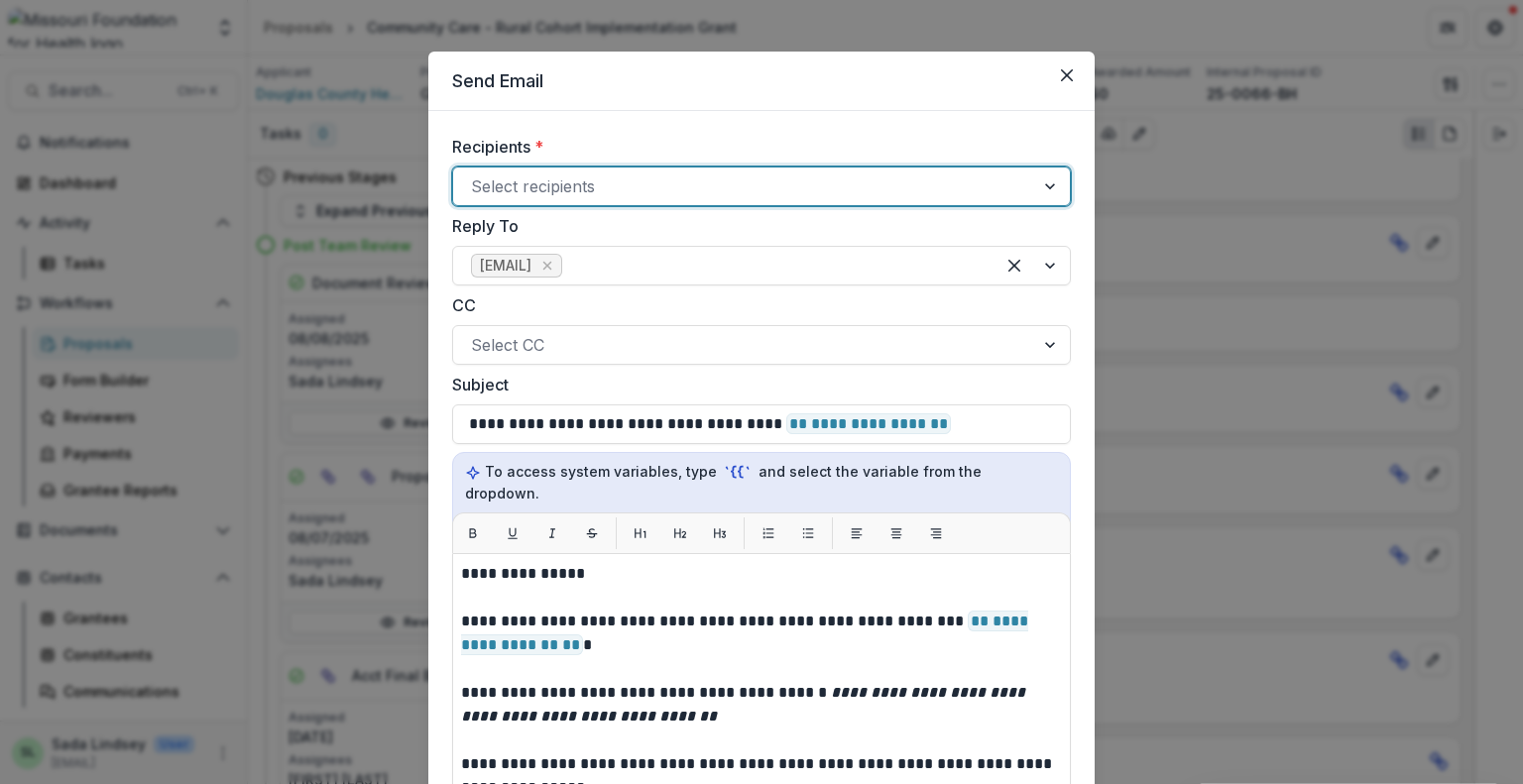 scroll, scrollTop: 0, scrollLeft: 0, axis: both 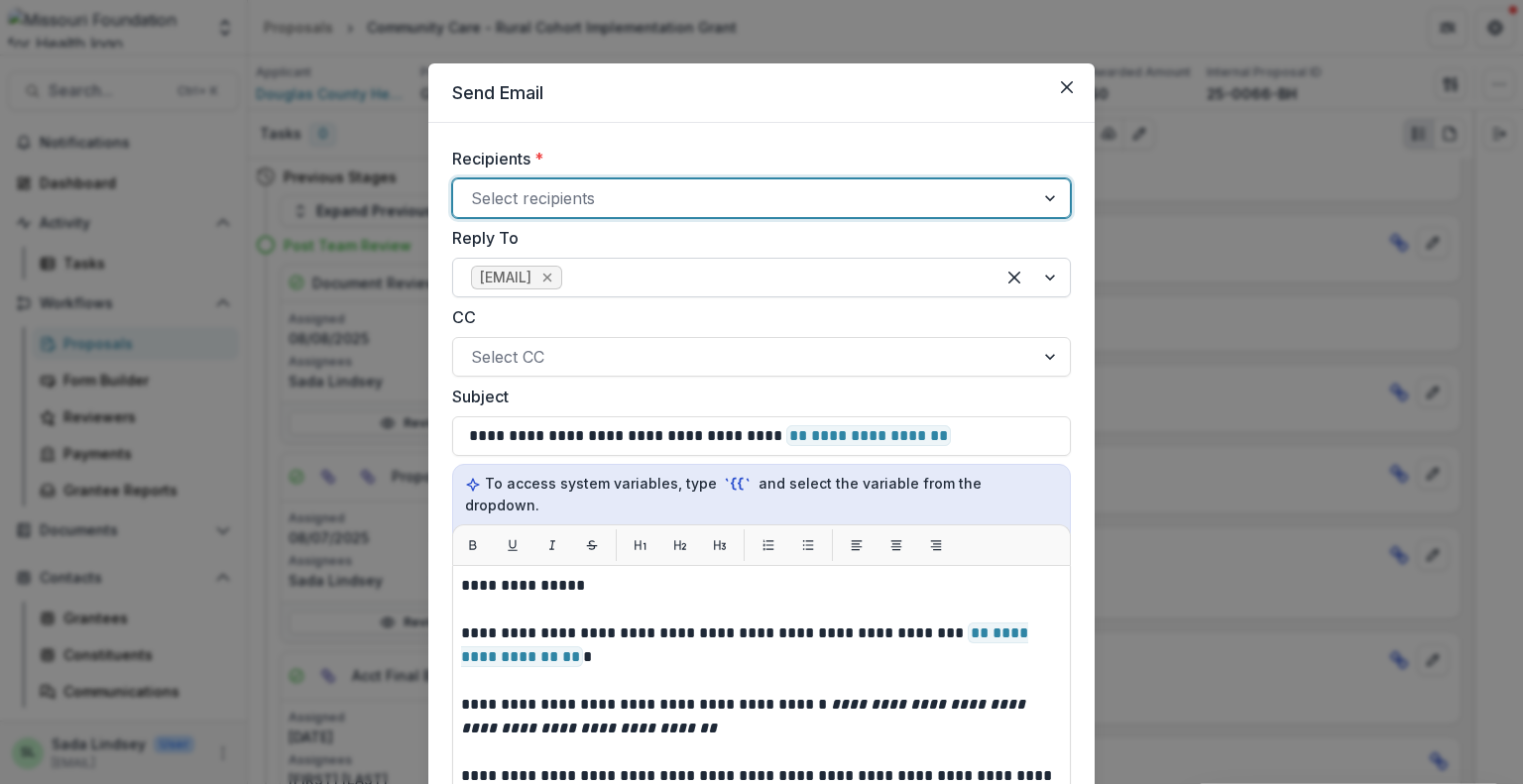 click 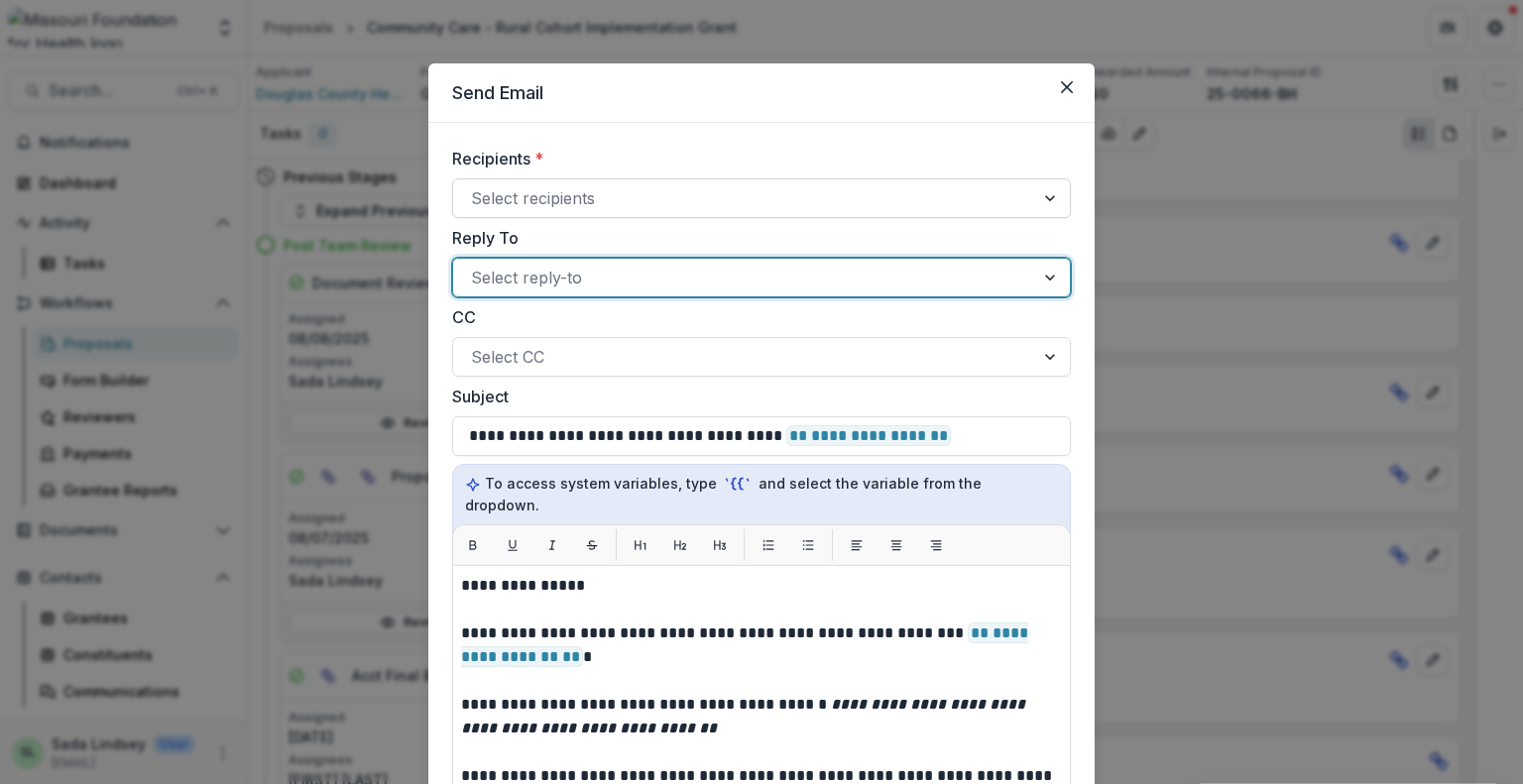 click at bounding box center [744, 198] 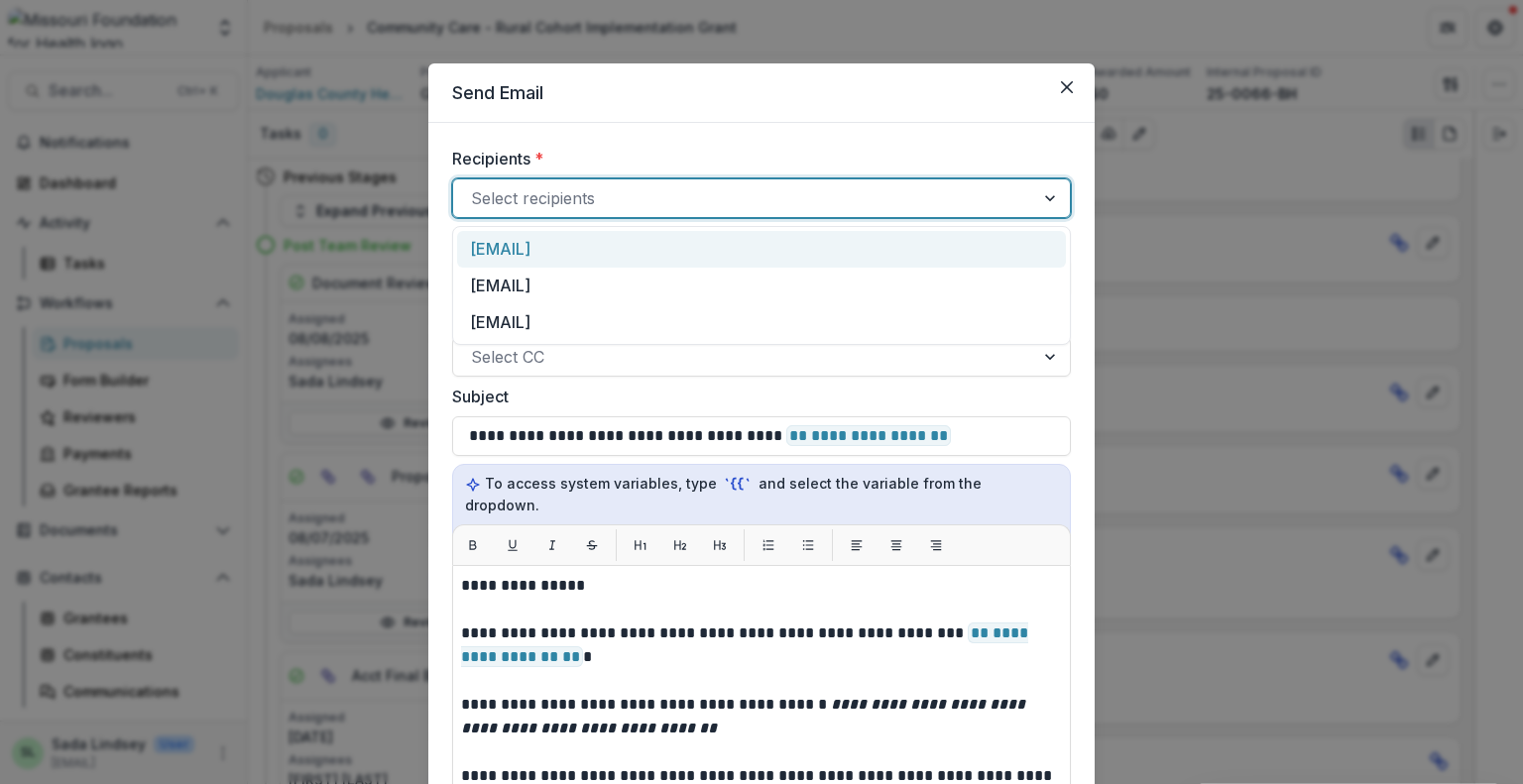 click on "valerier@dchd.org" at bounding box center [762, 249] 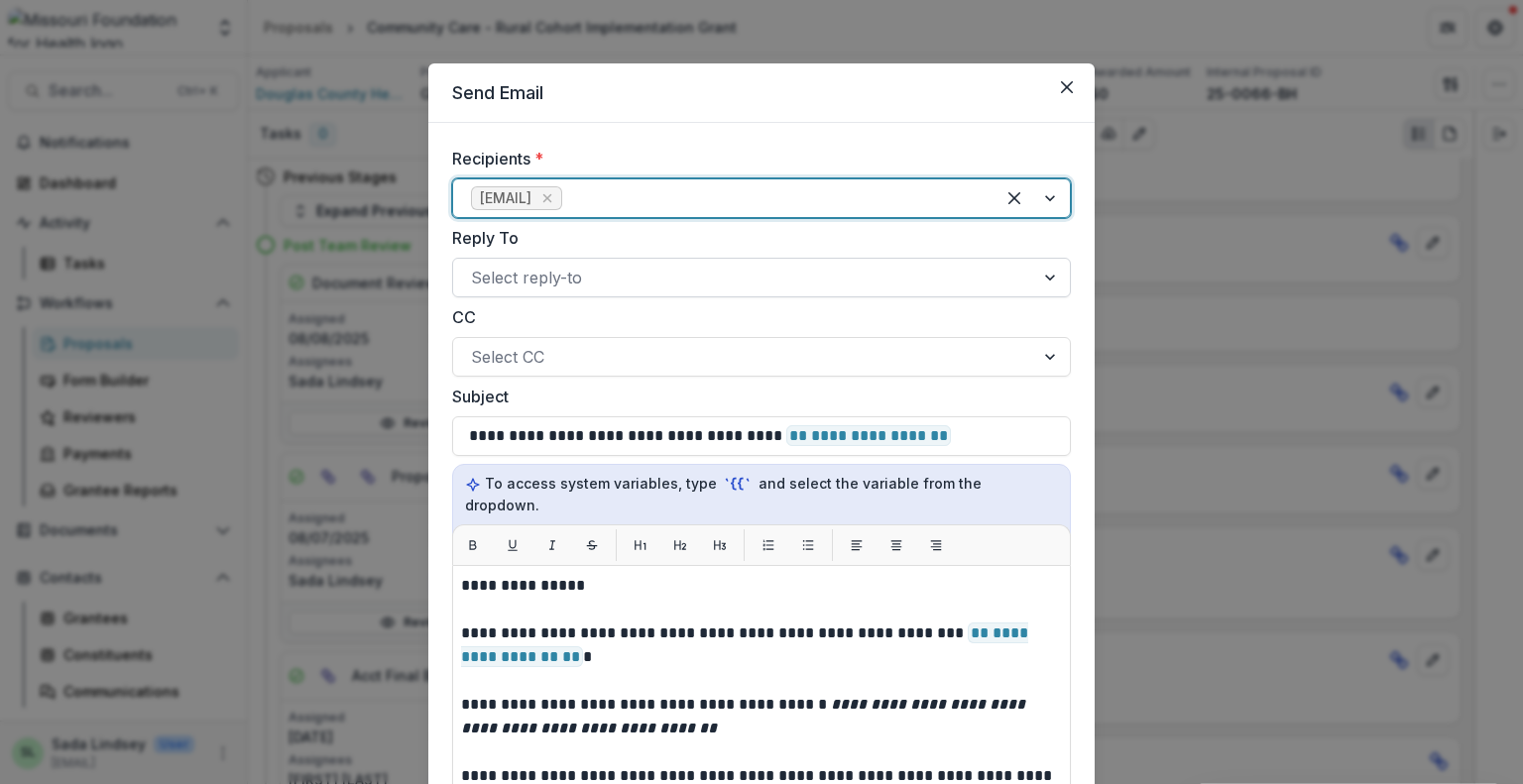 scroll, scrollTop: 496, scrollLeft: 0, axis: vertical 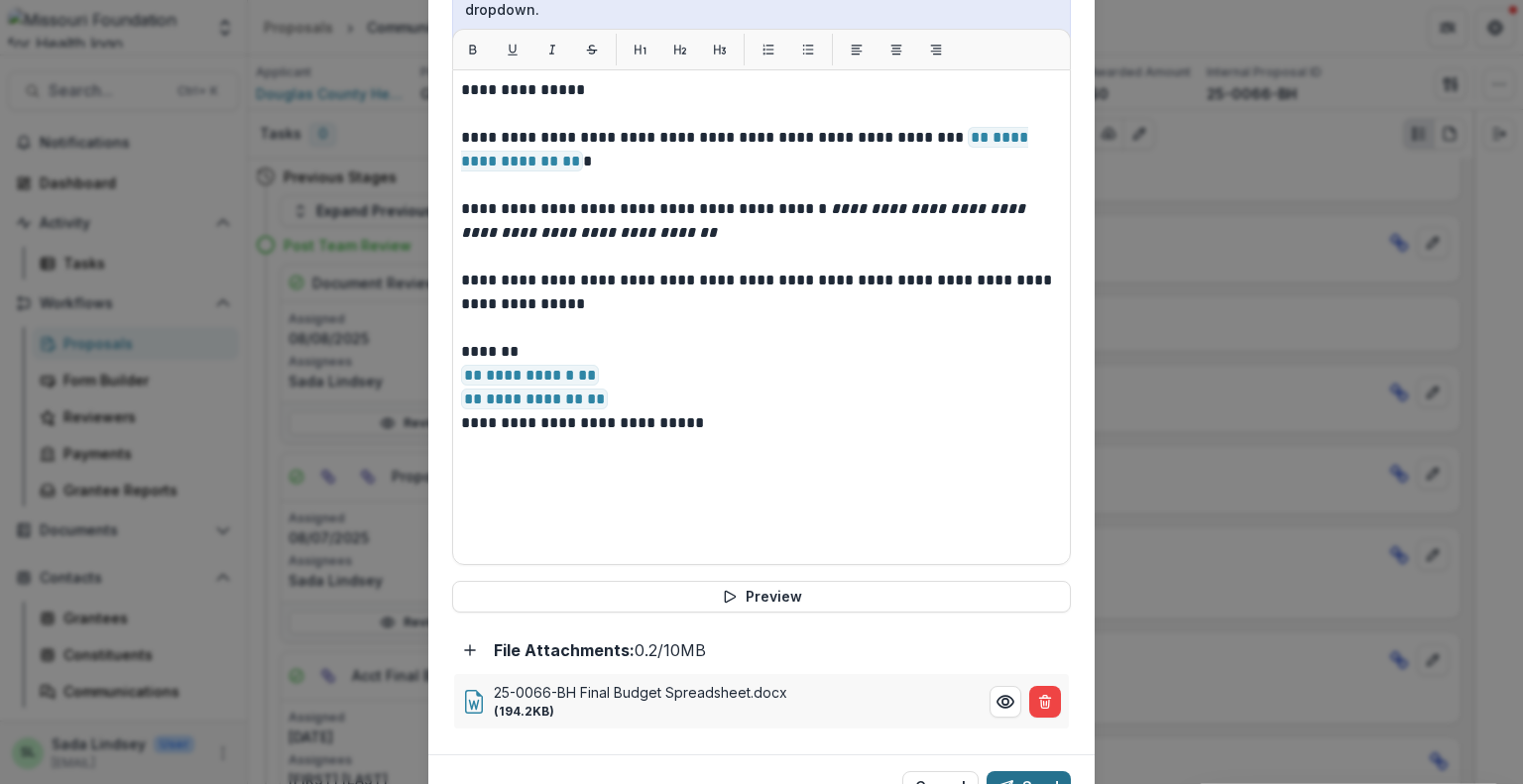 click on "Send" at bounding box center (1028, 787) 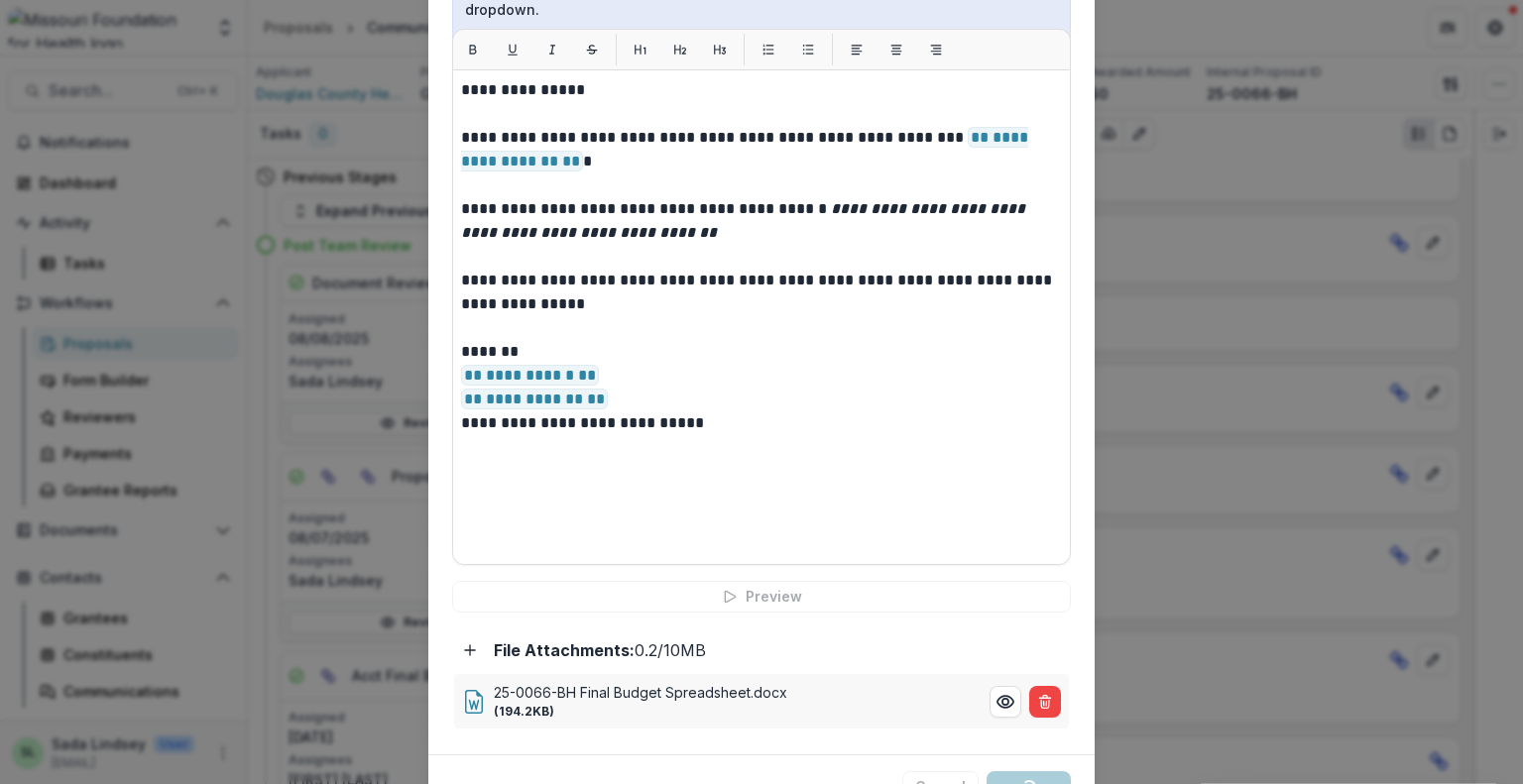 scroll, scrollTop: 0, scrollLeft: 0, axis: both 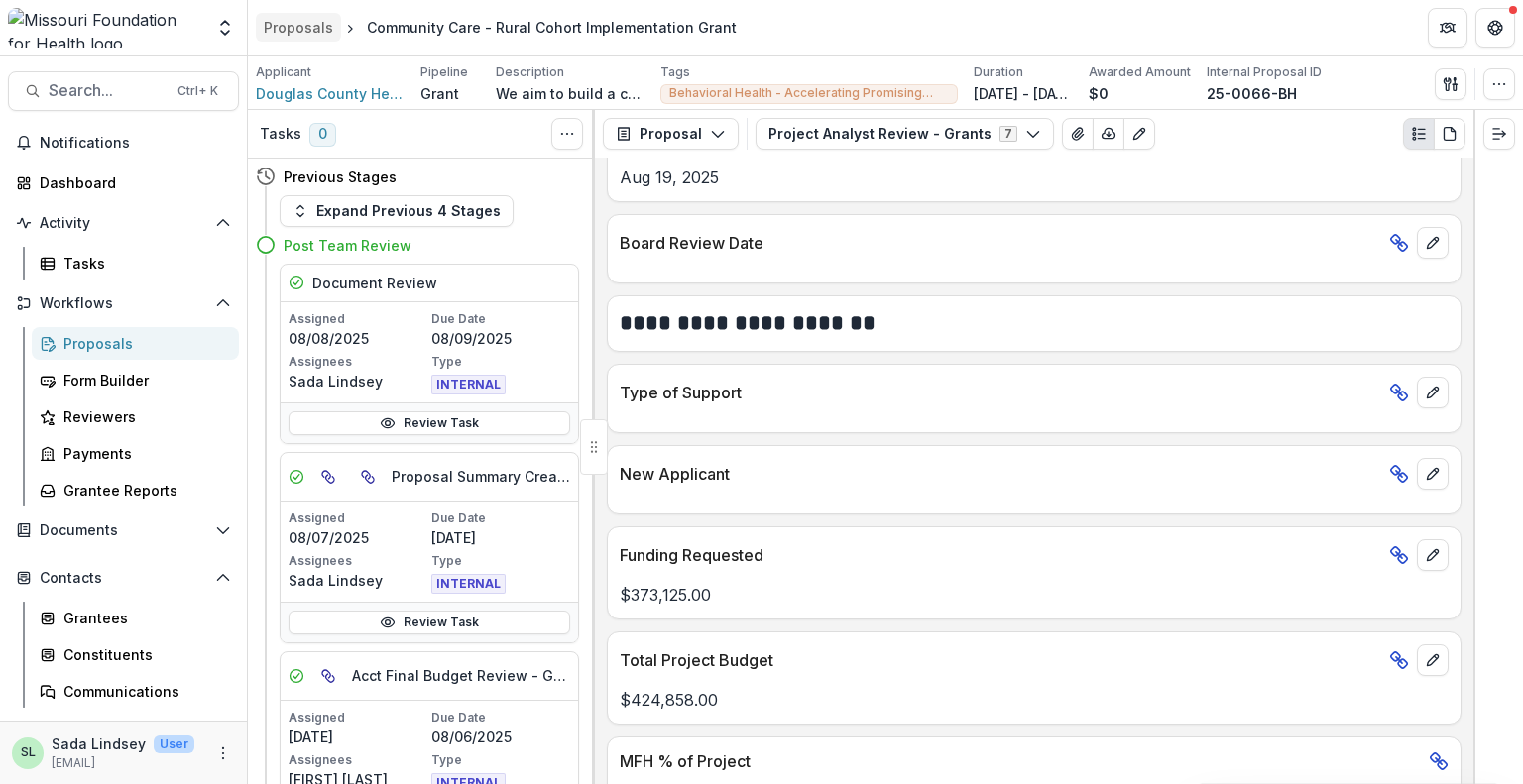 click on "Proposals" at bounding box center [298, 27] 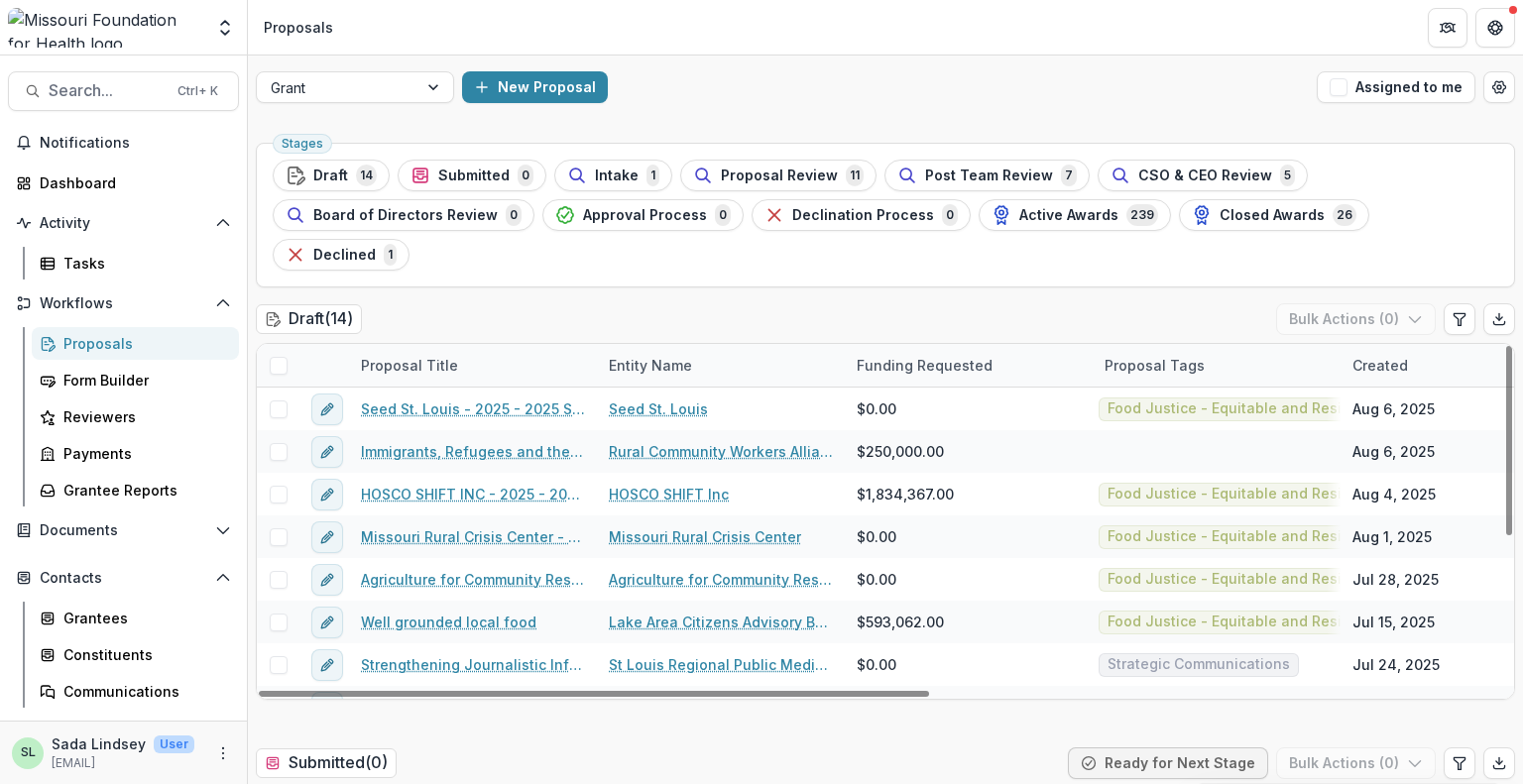 scroll, scrollTop: 284, scrollLeft: 0, axis: vertical 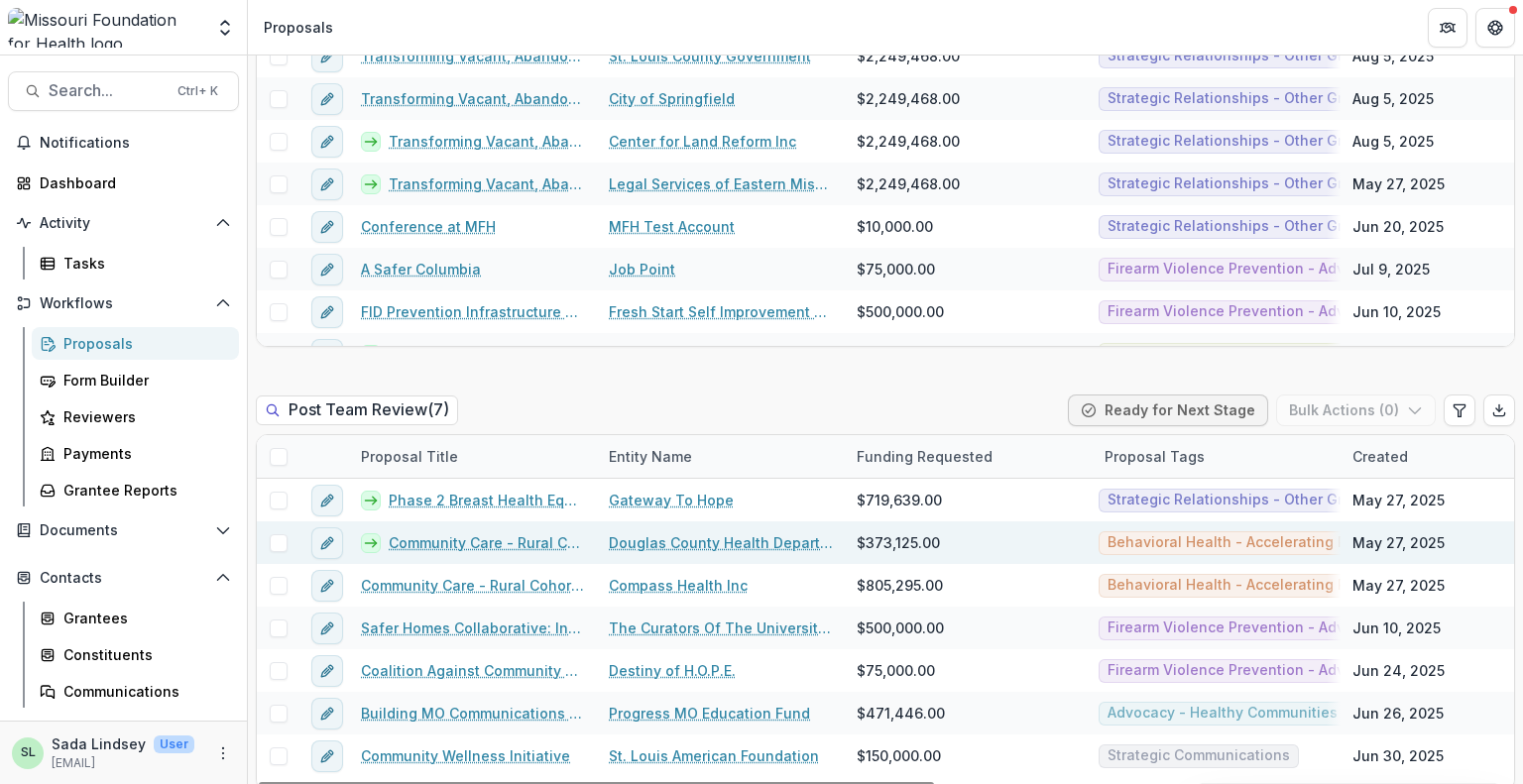 click on "Community Care - Rural Cohort Implementation Grant" at bounding box center [487, 542] 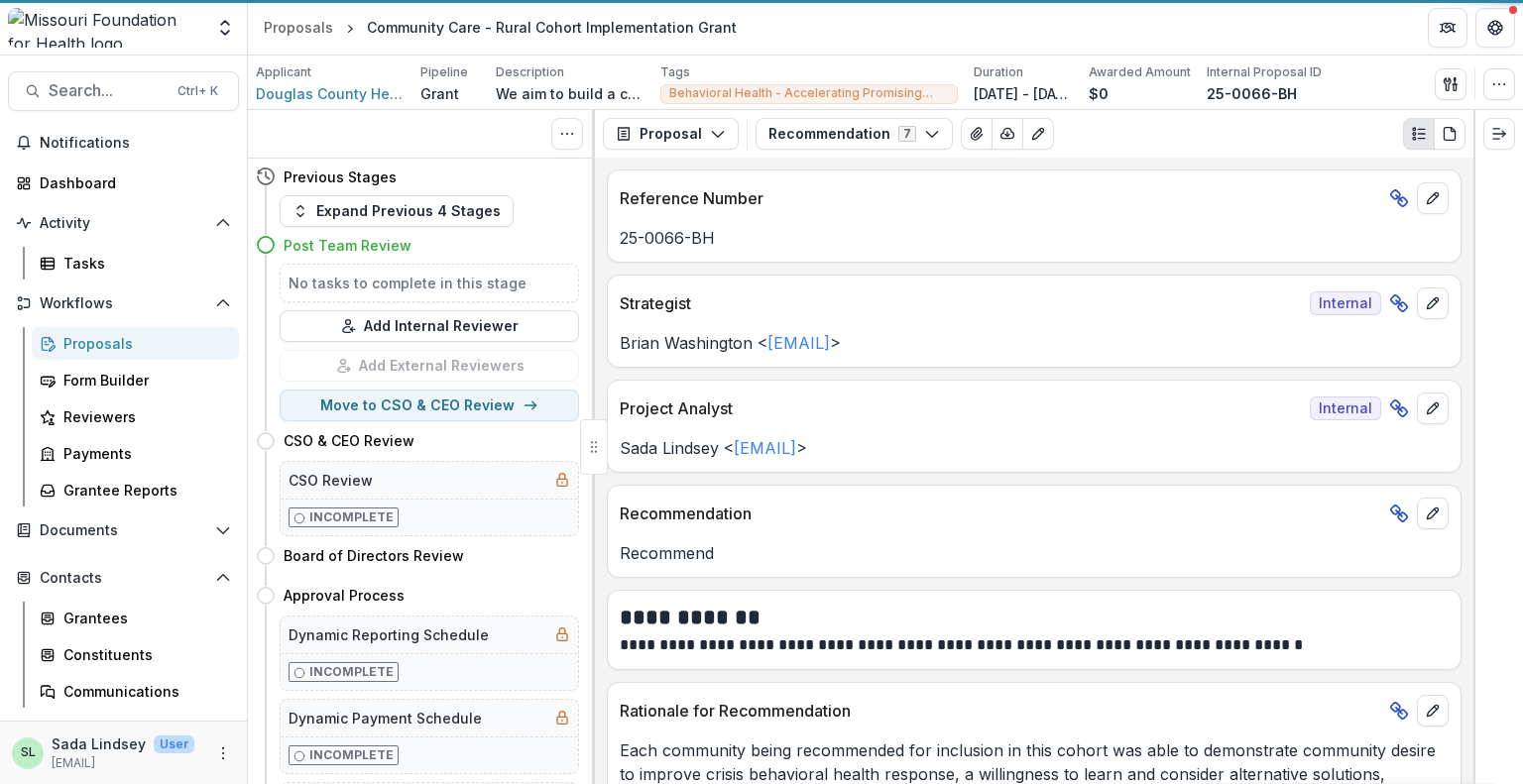 scroll, scrollTop: 0, scrollLeft: 0, axis: both 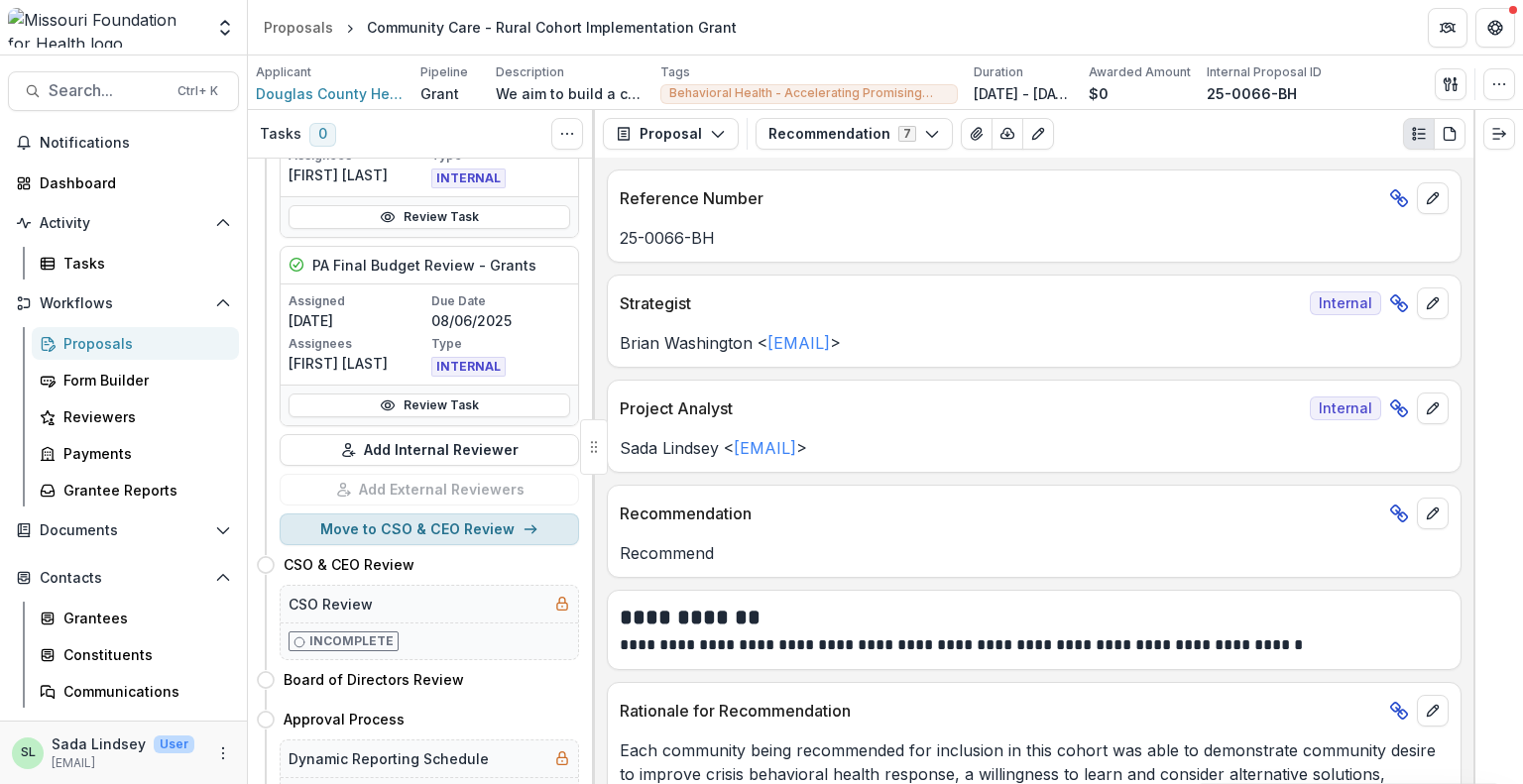 click on "Move to CSO & CEO Review" at bounding box center (429, 529) 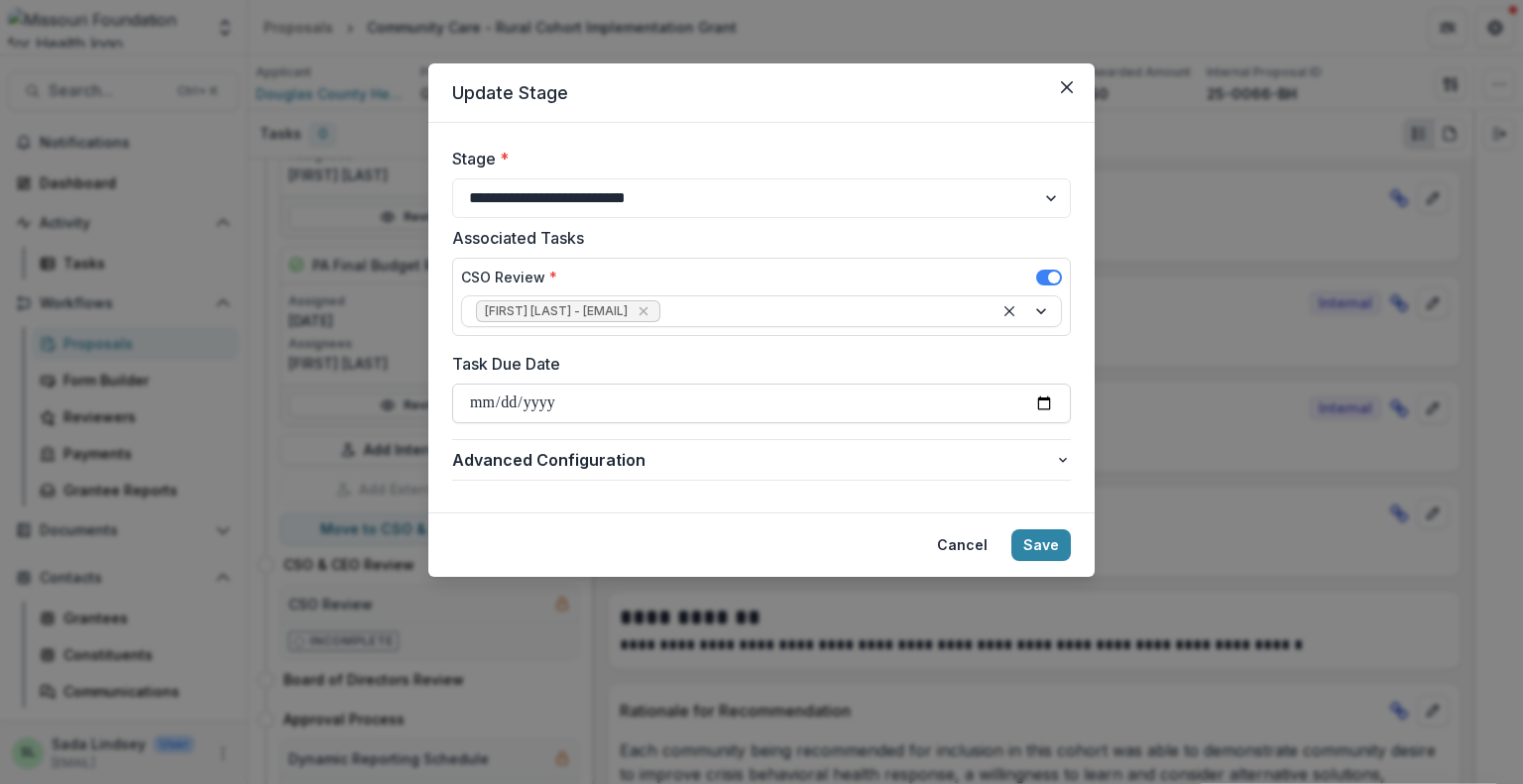 click on "Task Due Date" at bounding box center (762, 403) 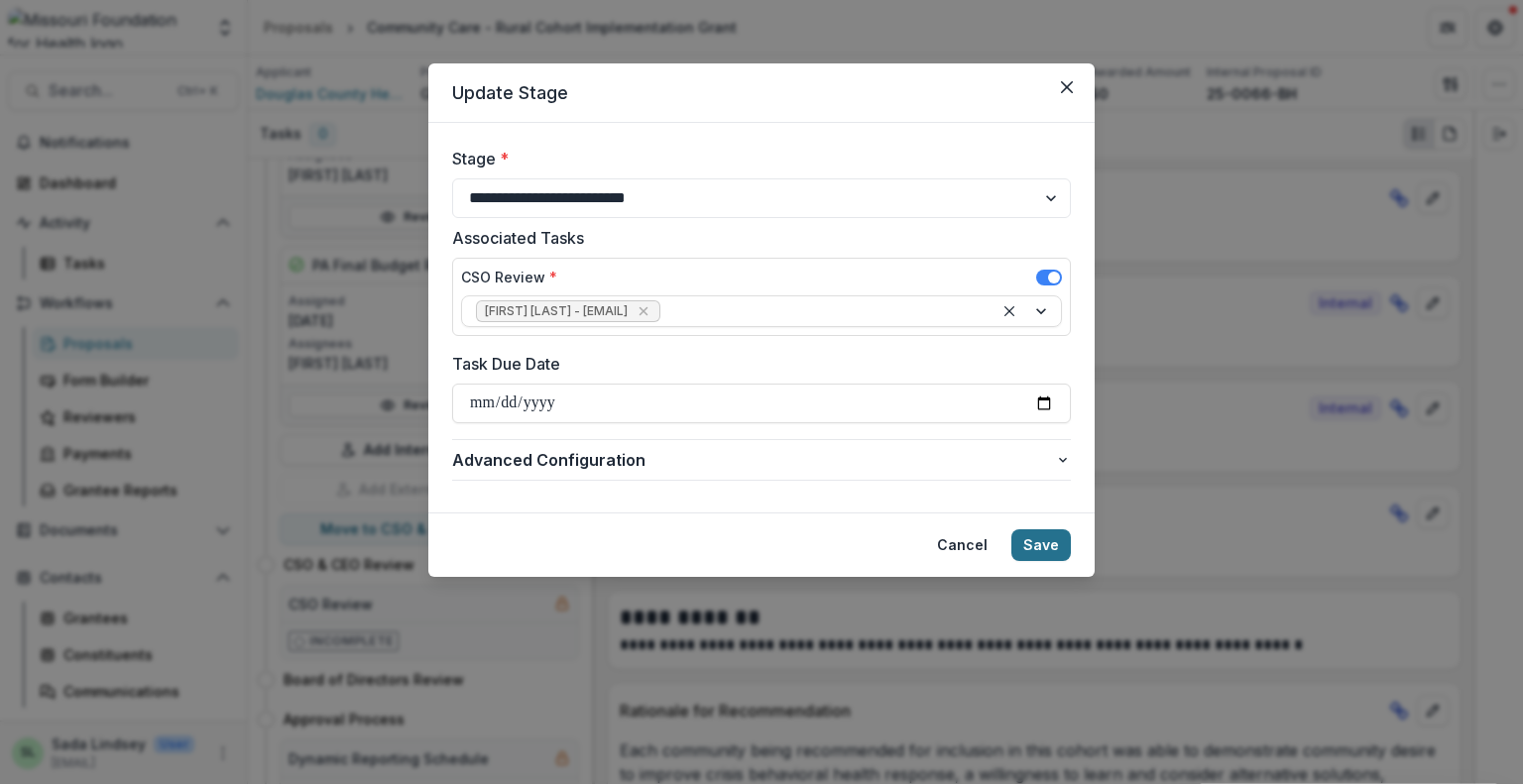 click on "Save" at bounding box center (1041, 545) 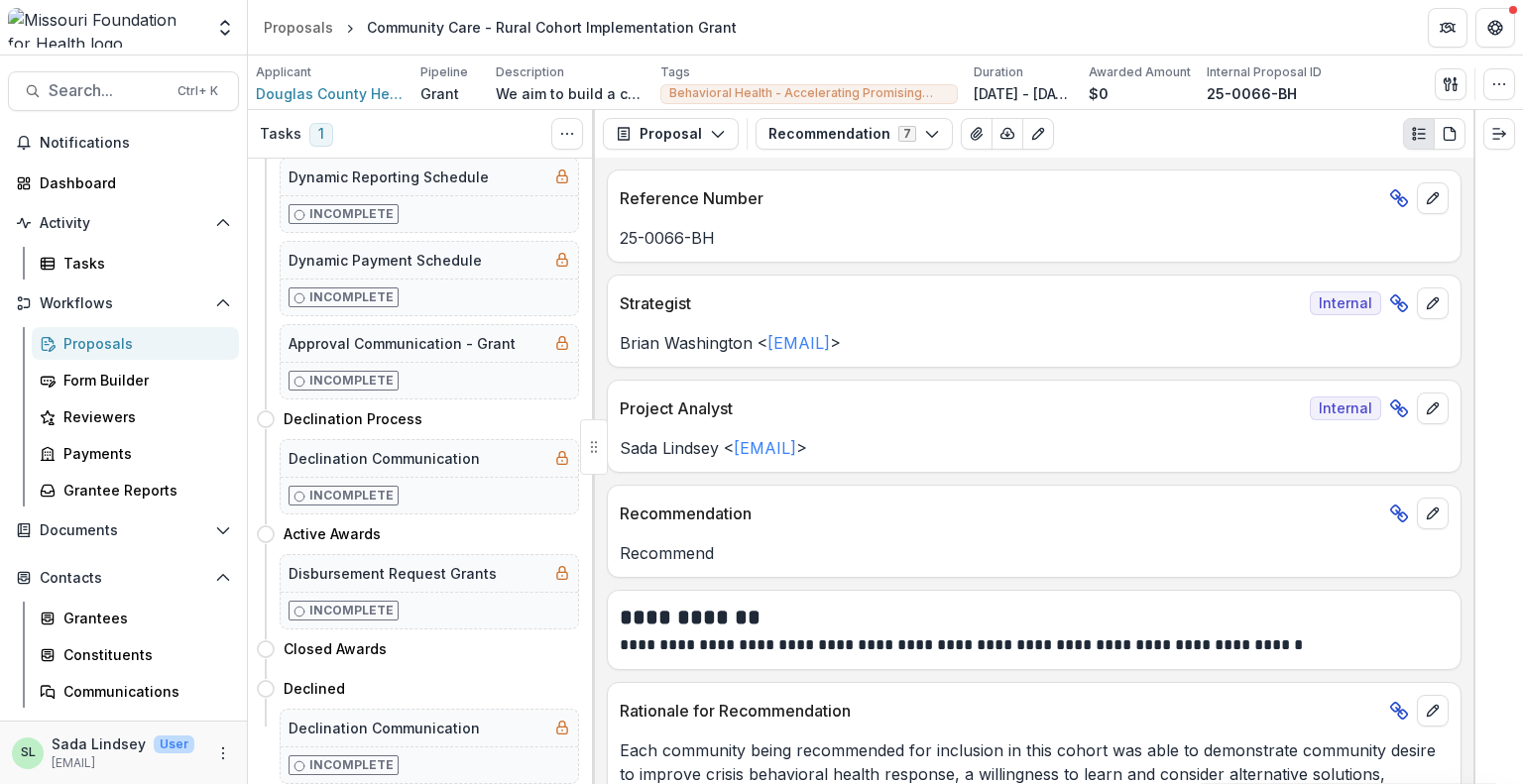 scroll, scrollTop: 0, scrollLeft: 0, axis: both 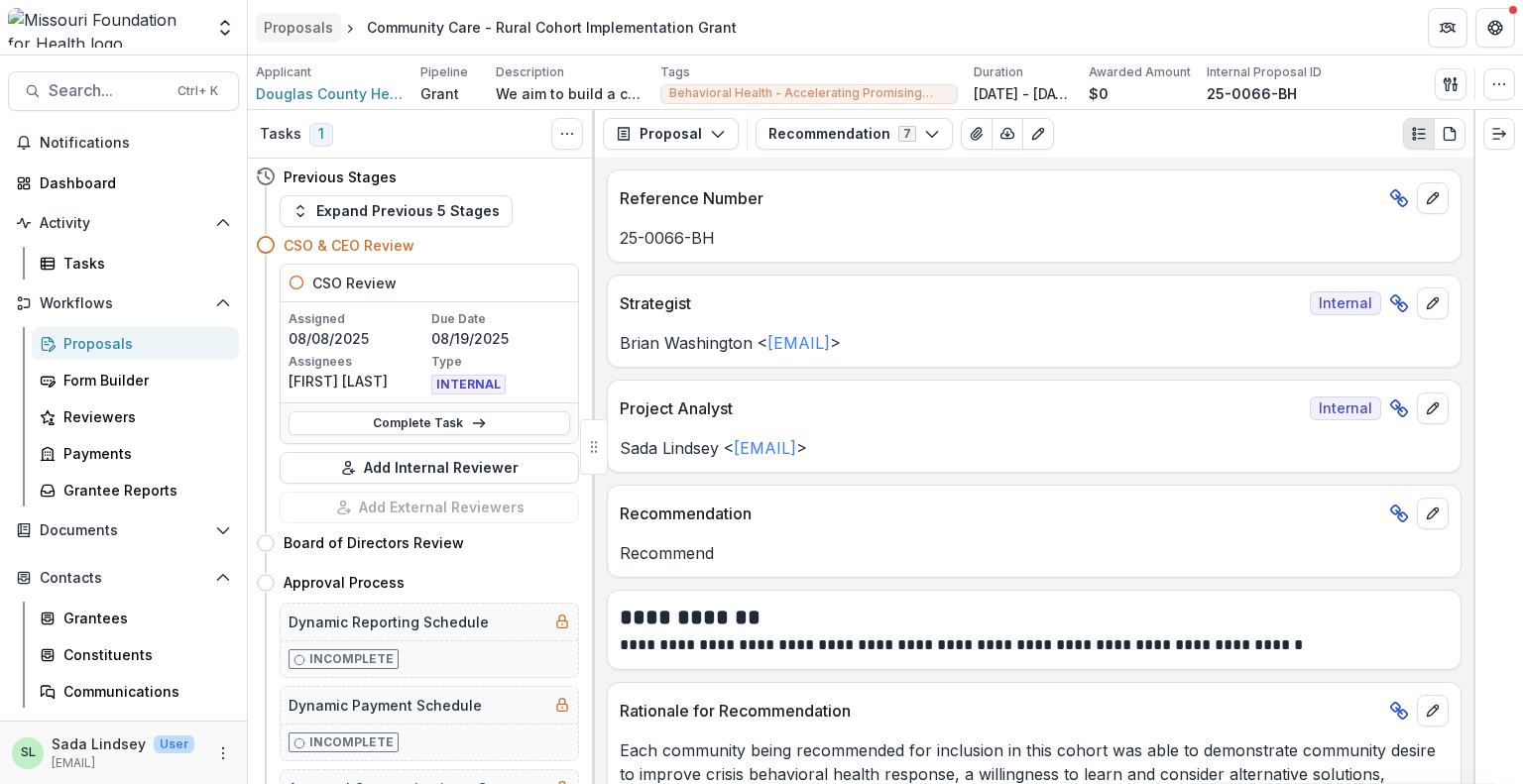 click on "Proposals" at bounding box center [298, 27] 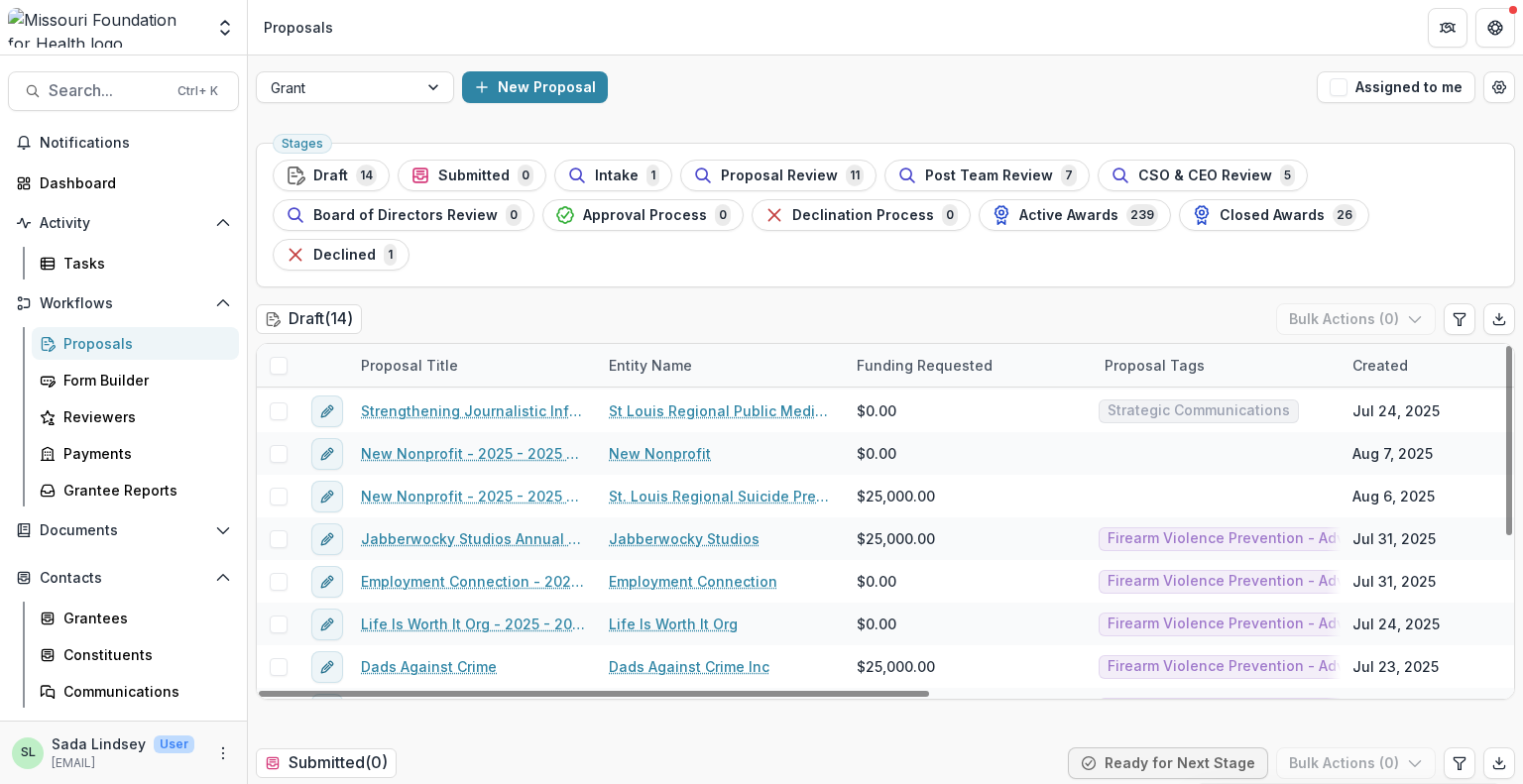 scroll, scrollTop: 284, scrollLeft: 0, axis: vertical 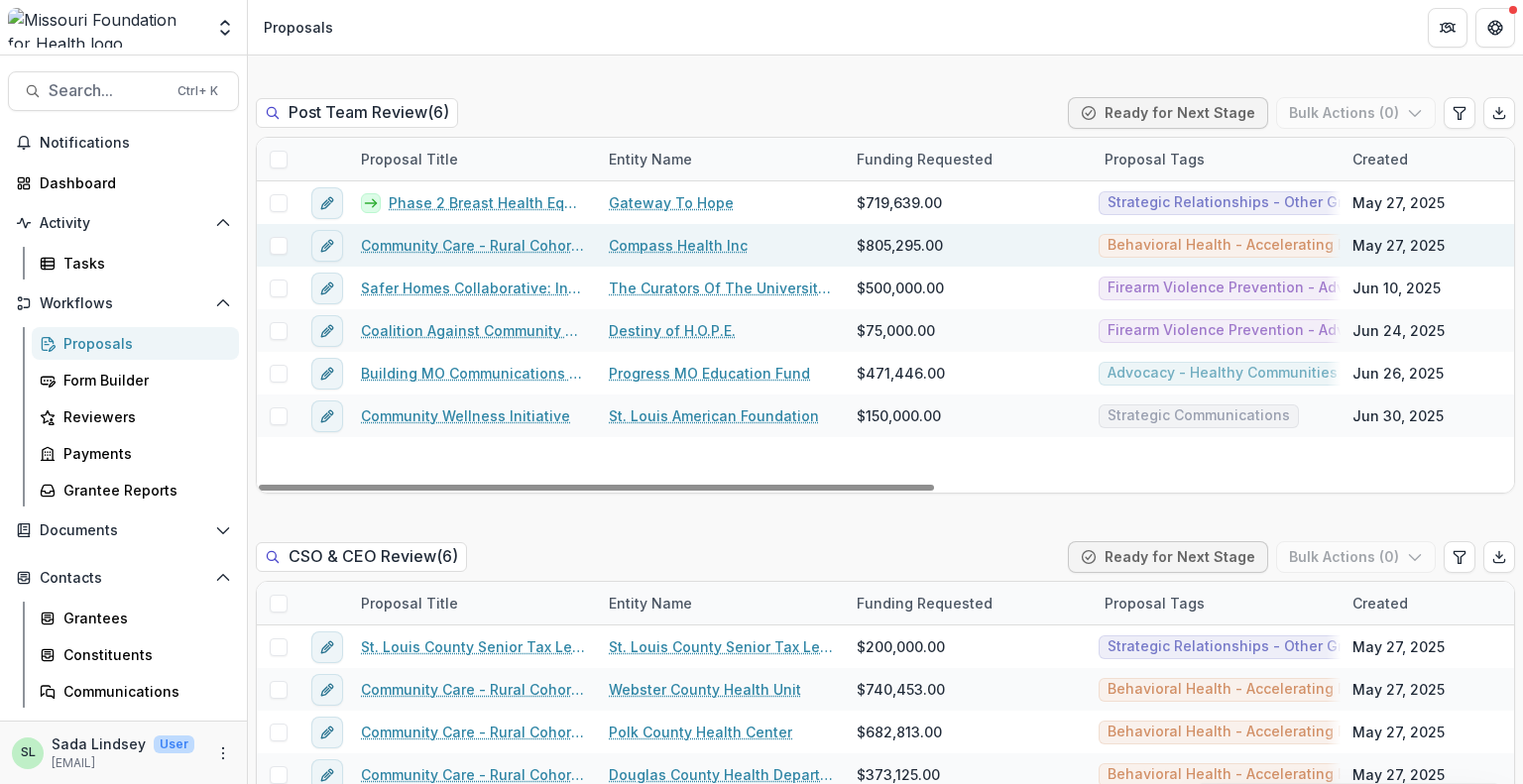 click on "Community Care - Rural Cohort Implementation Grant" at bounding box center (473, 245) 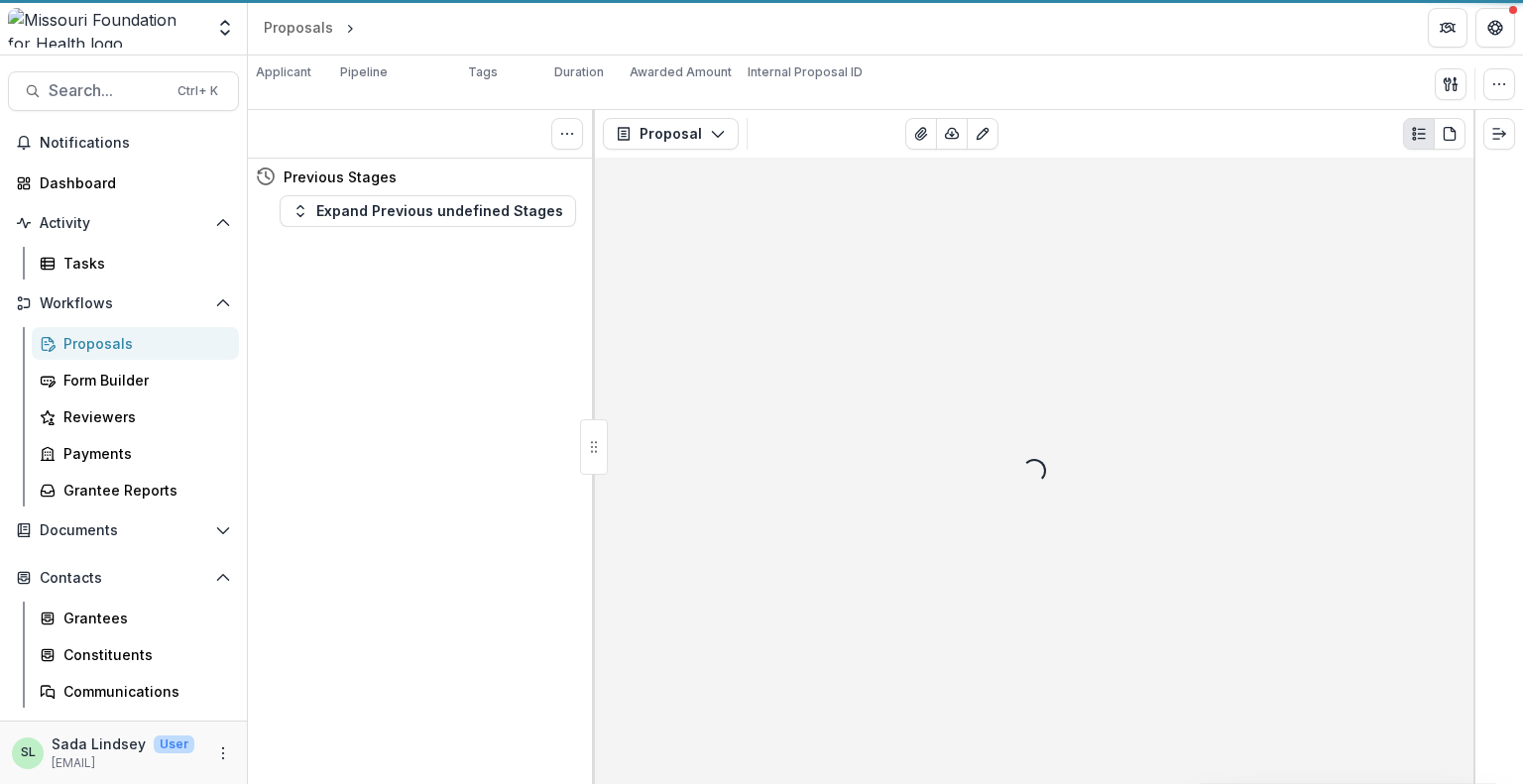 scroll, scrollTop: 0, scrollLeft: 0, axis: both 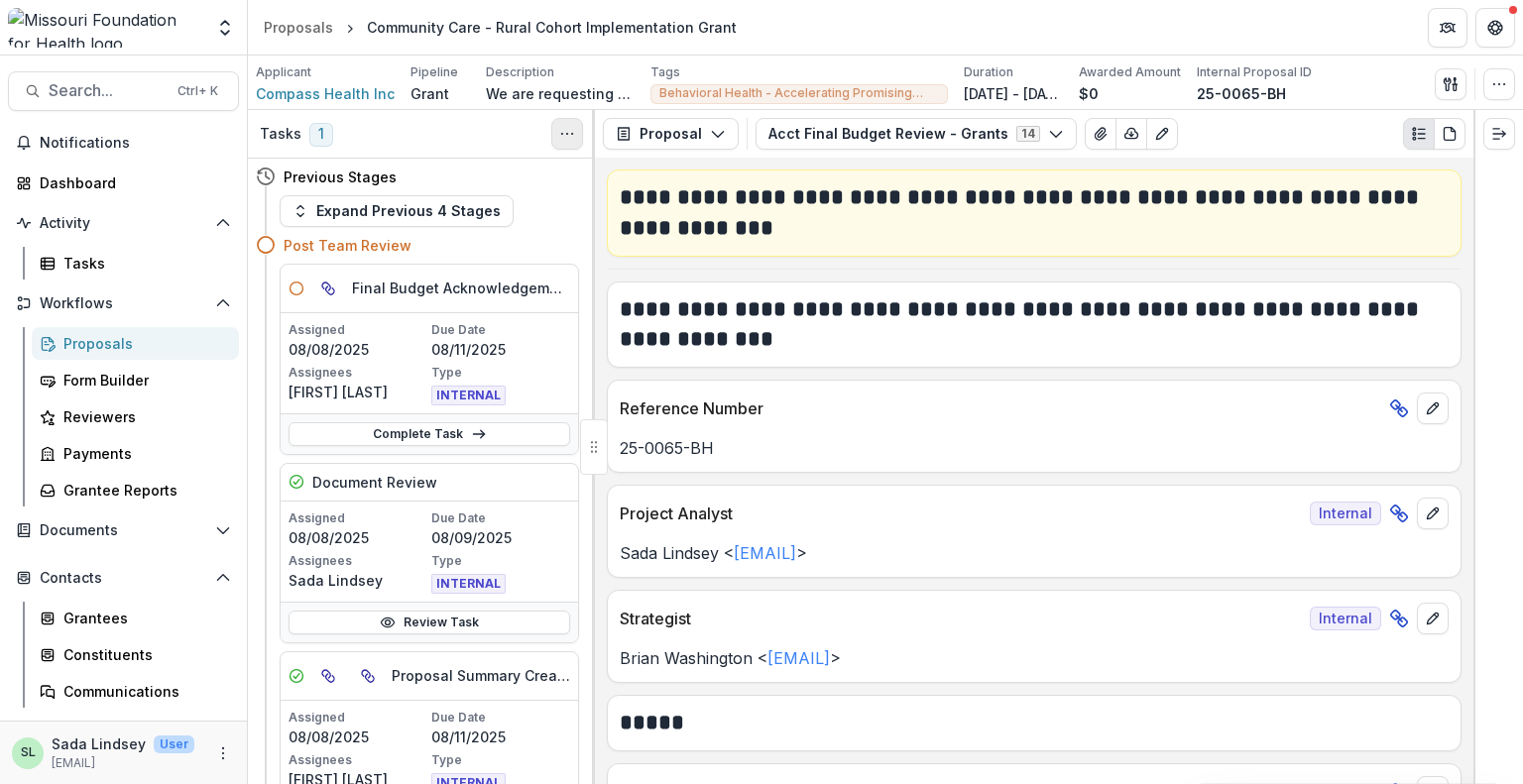 click 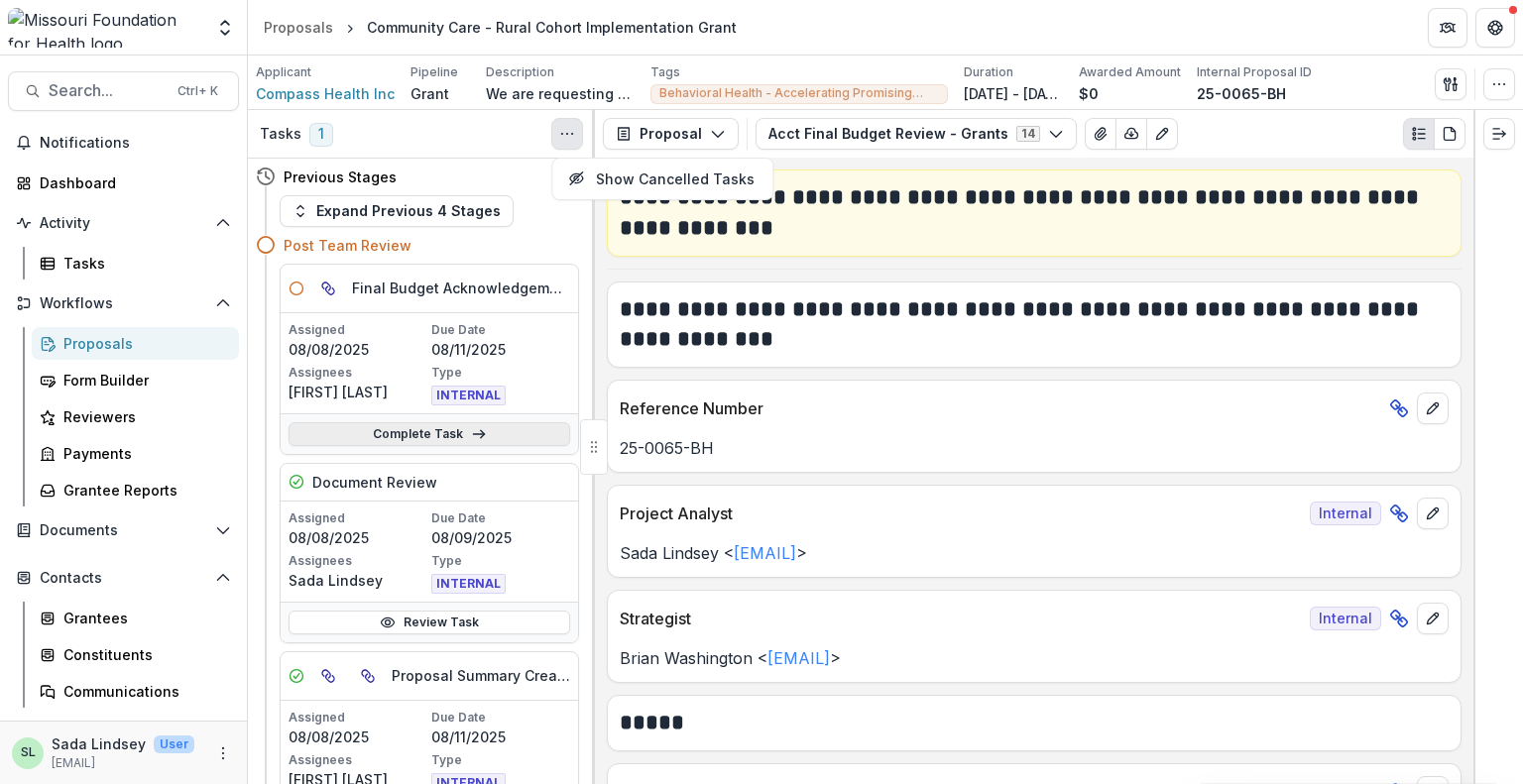 click on "Complete Task" at bounding box center (429, 434) 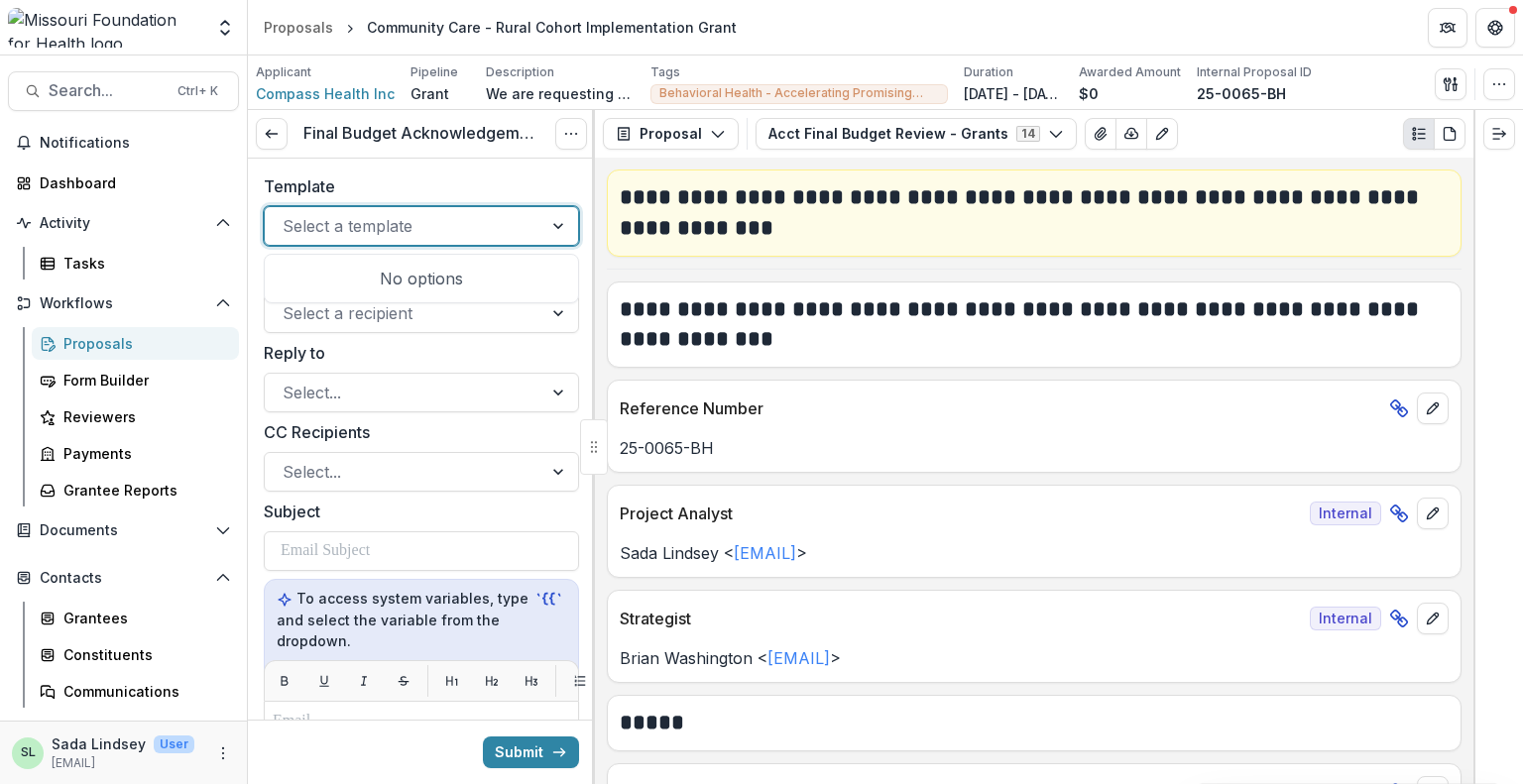 click at bounding box center (404, 226) 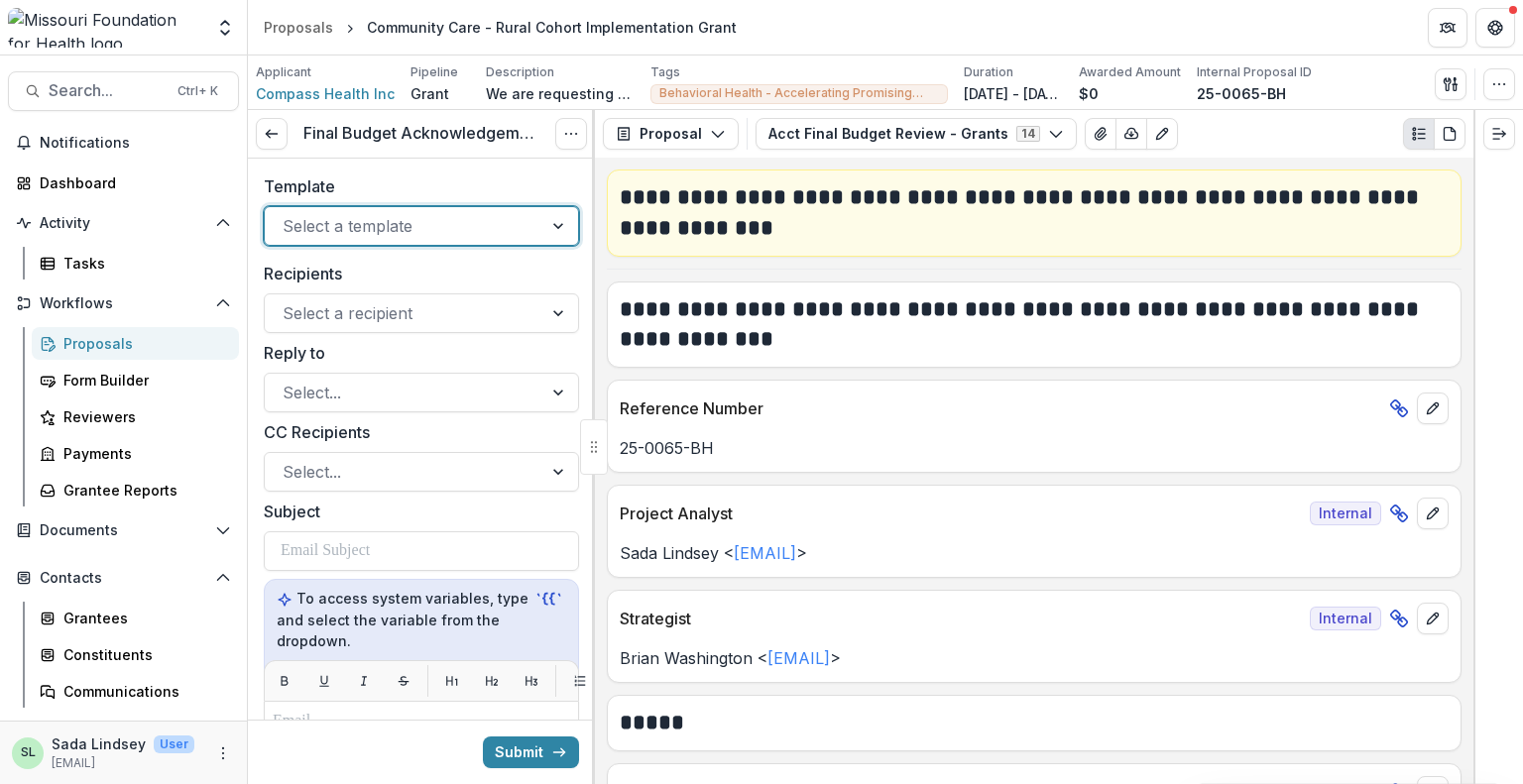 click at bounding box center [404, 226] 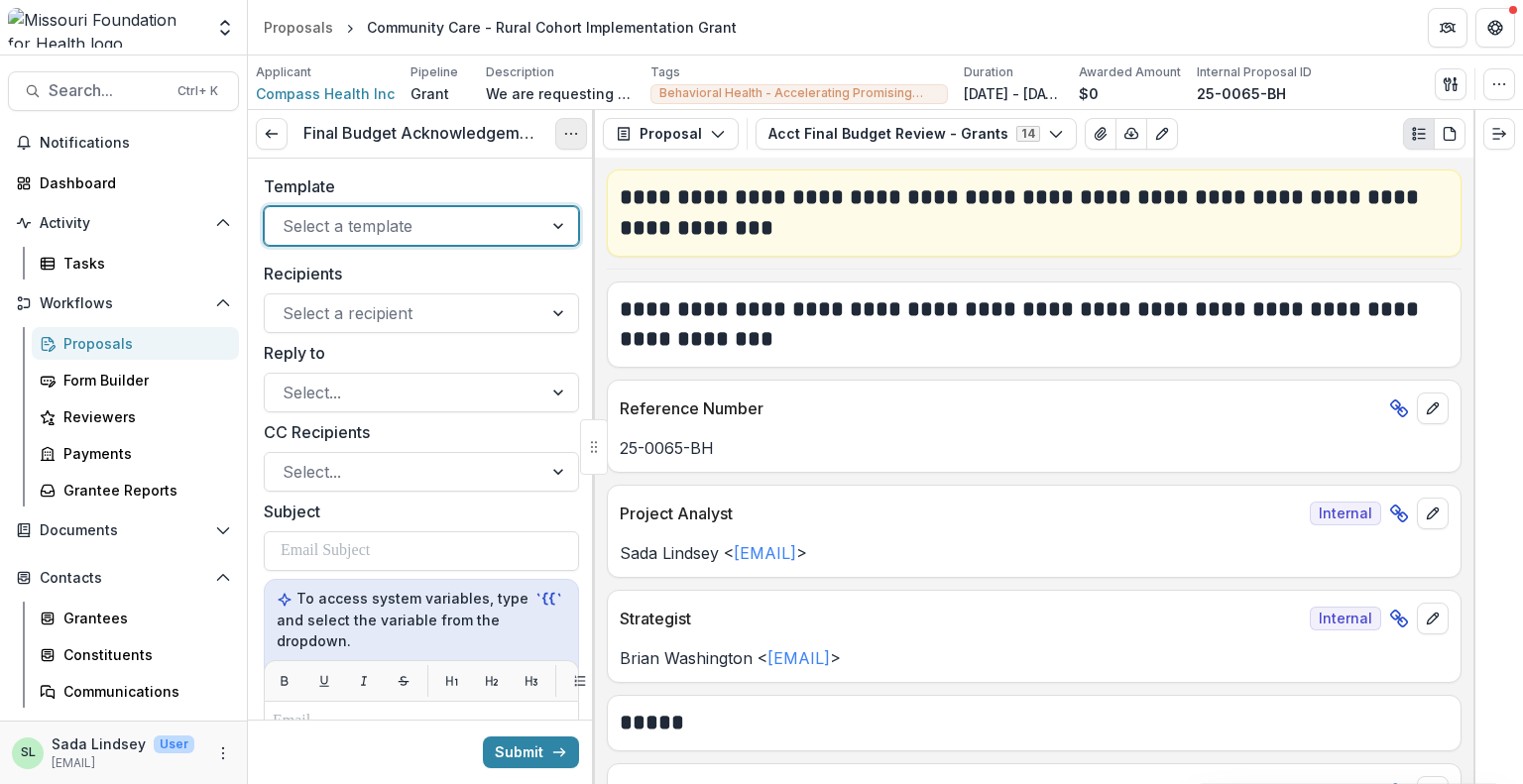 click at bounding box center (571, 134) 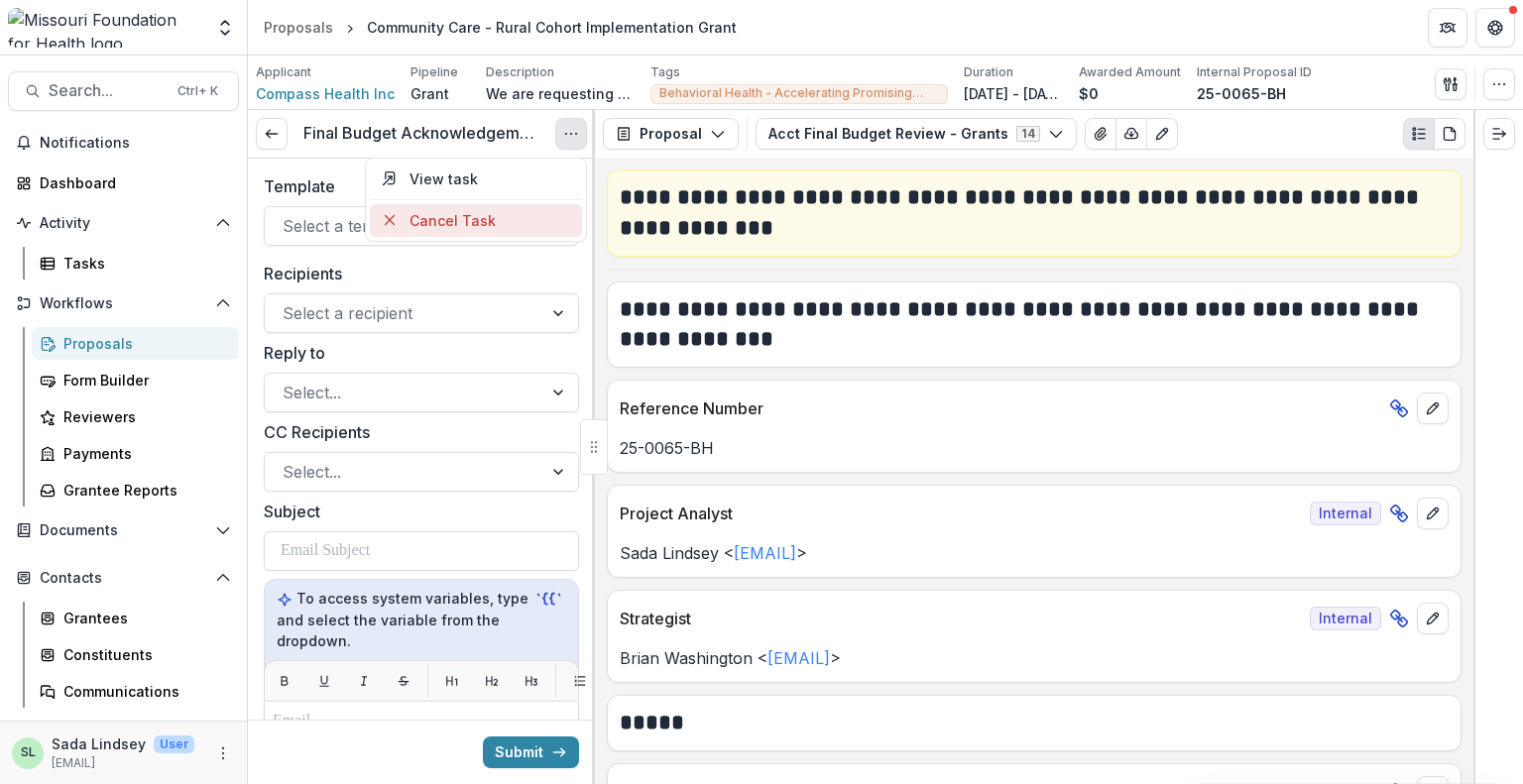 click on "Cancel Task" at bounding box center (476, 220) 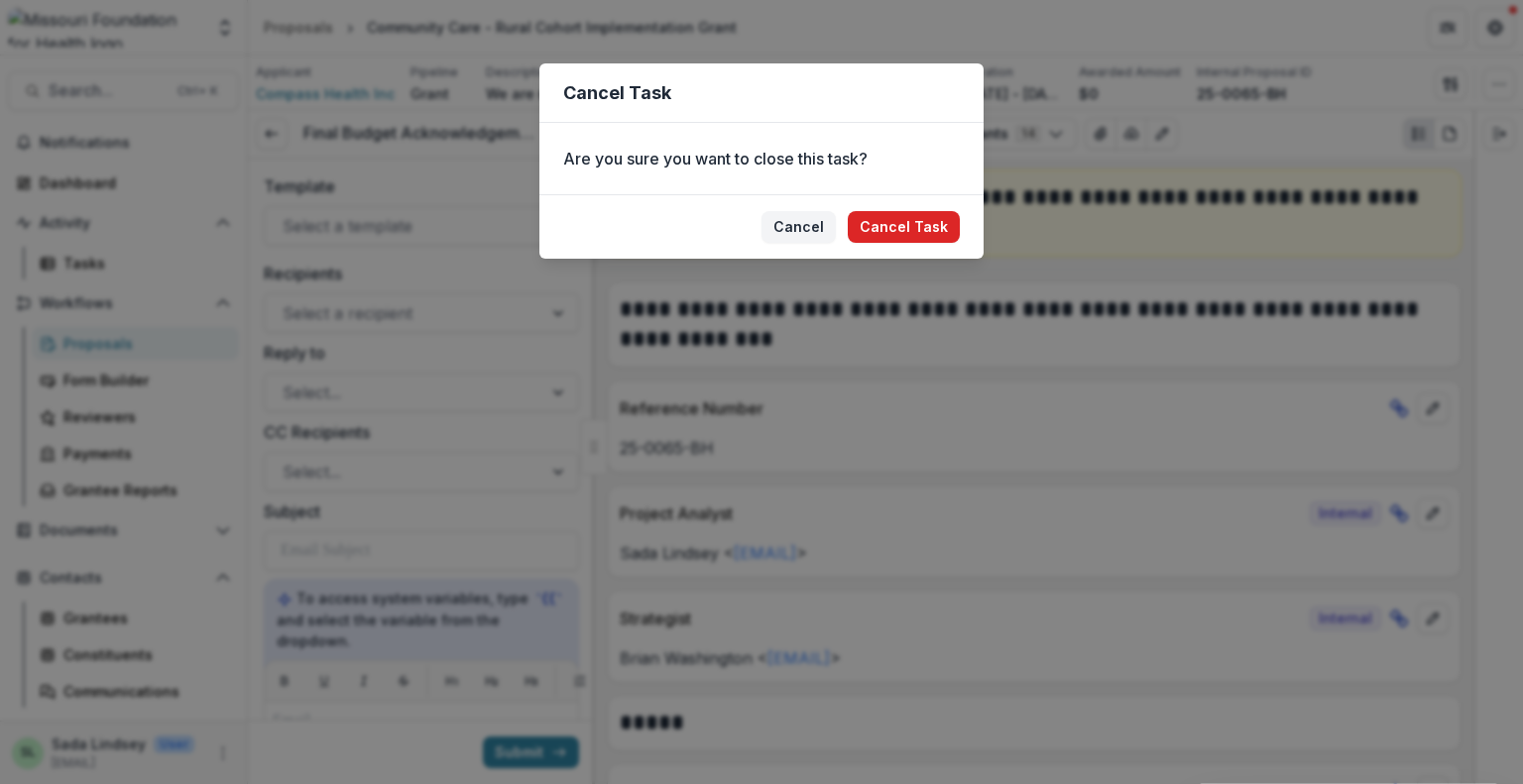 click on "Cancel Task" at bounding box center (903, 227) 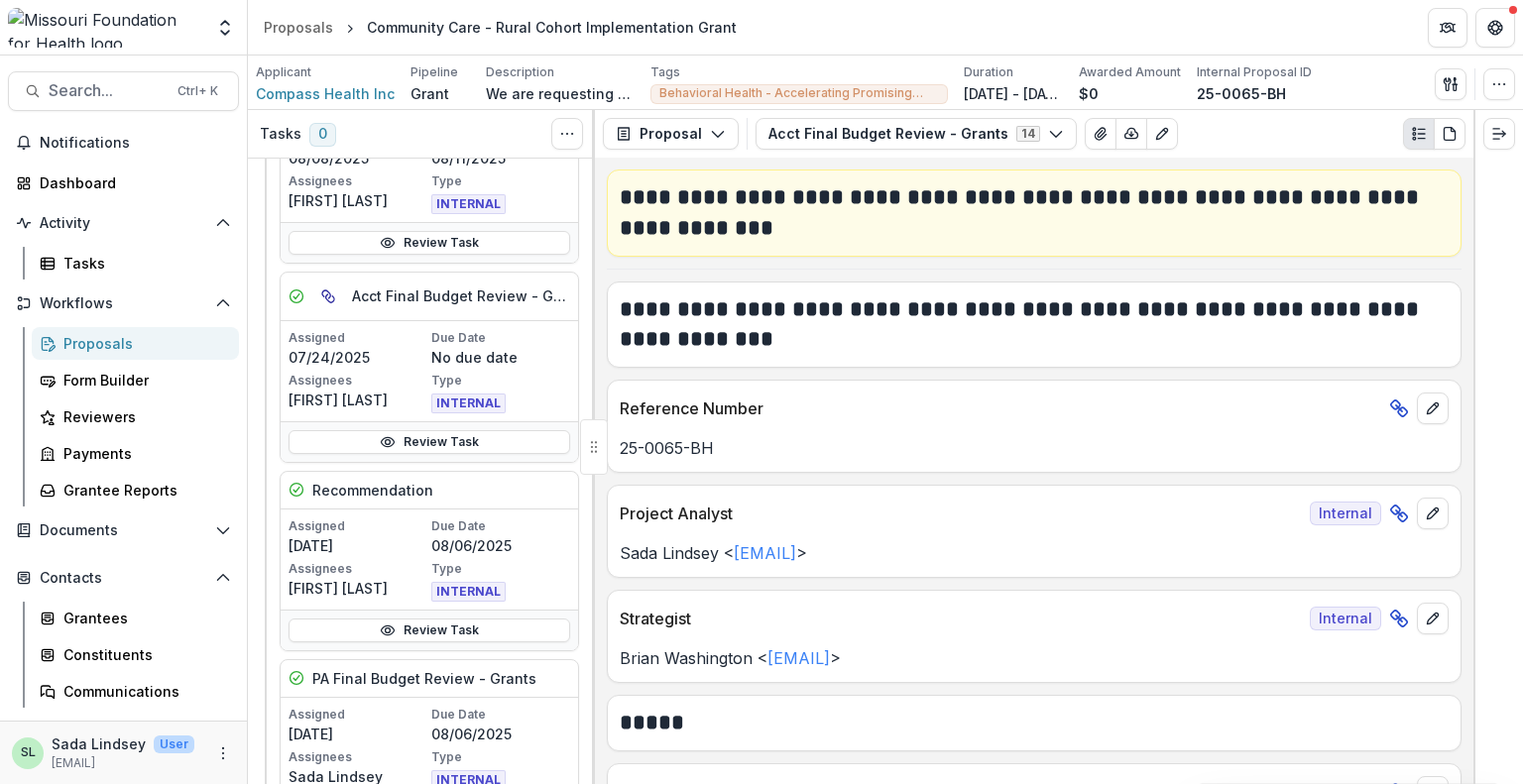 scroll, scrollTop: 396, scrollLeft: 0, axis: vertical 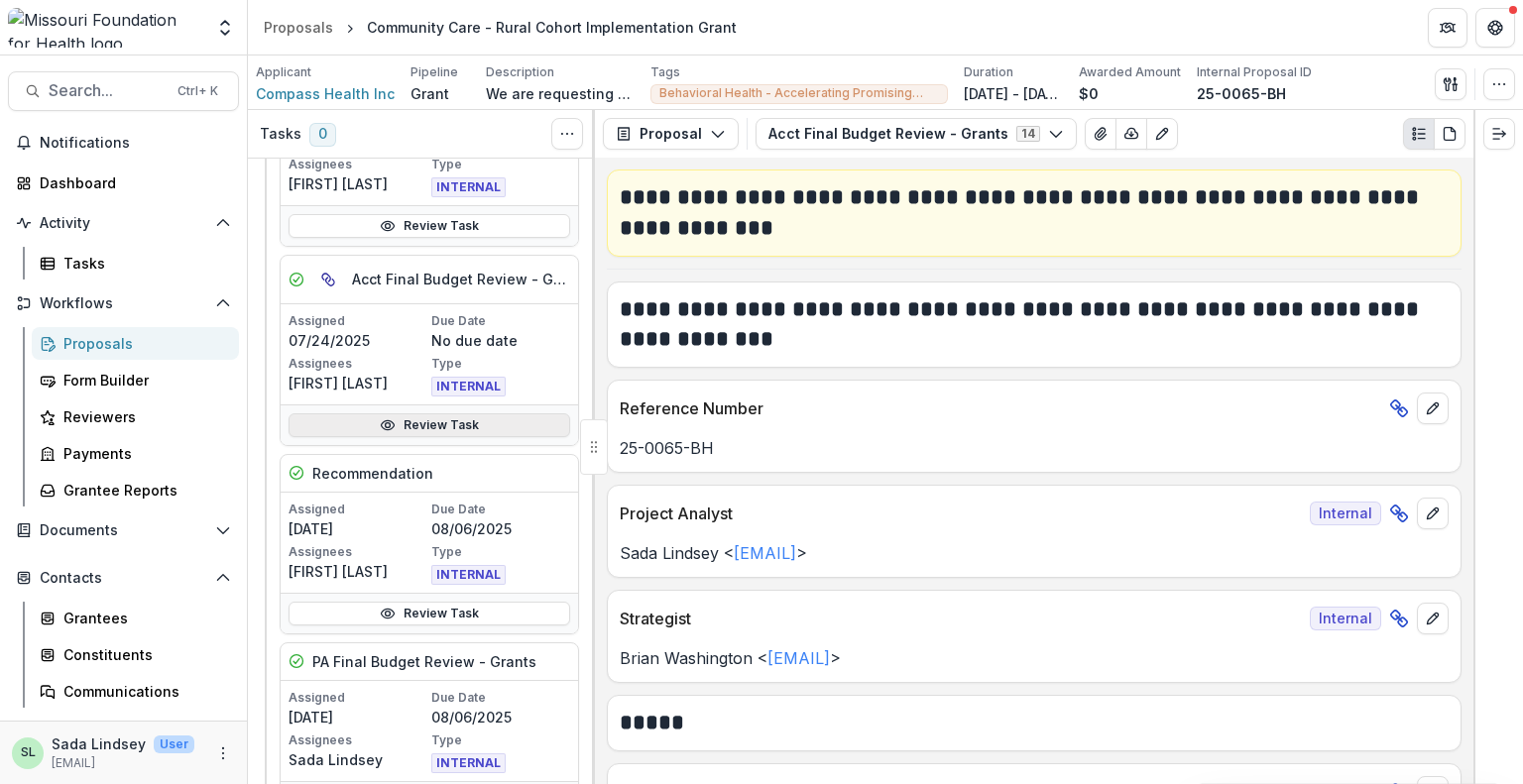 click 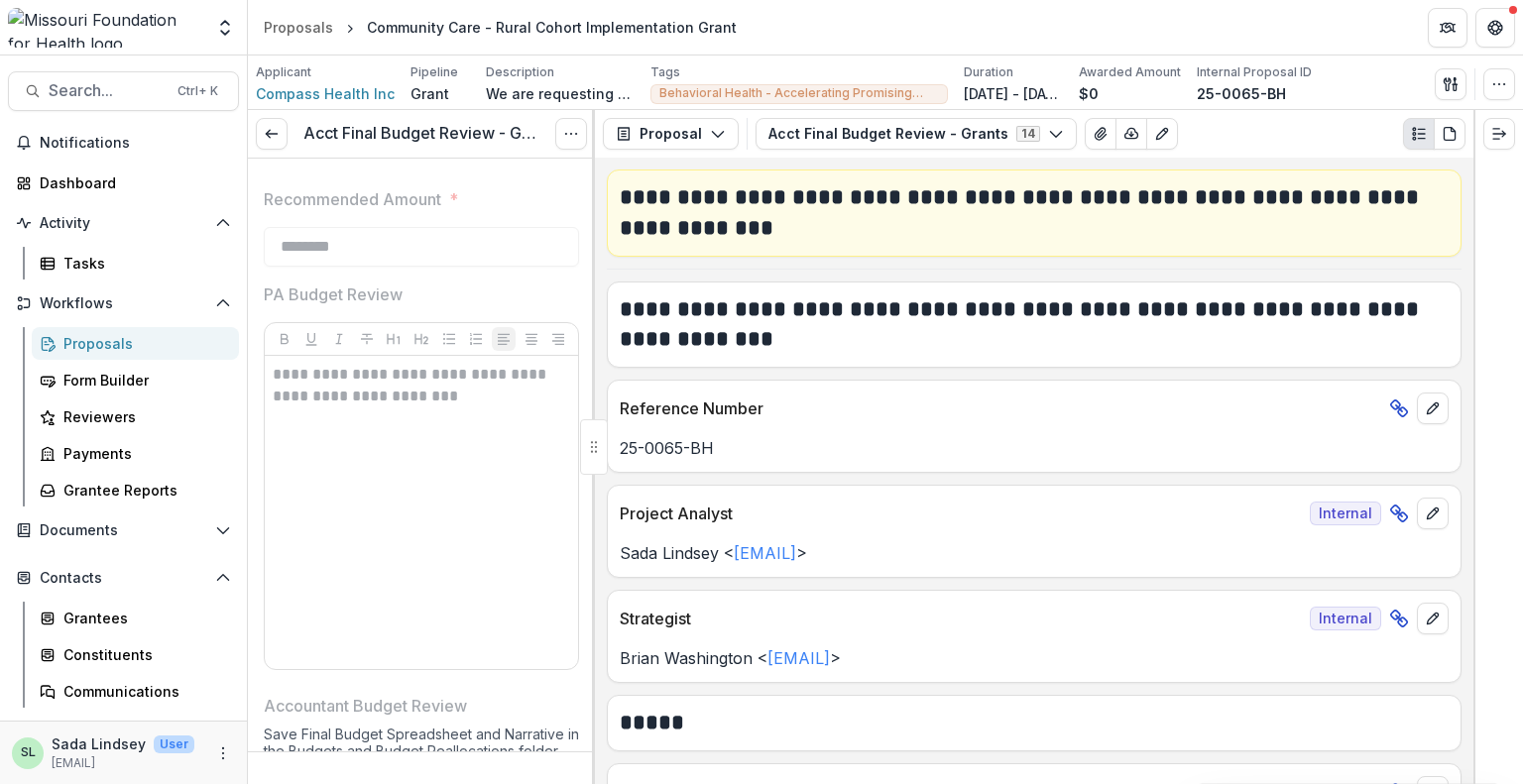 scroll, scrollTop: 793, scrollLeft: 0, axis: vertical 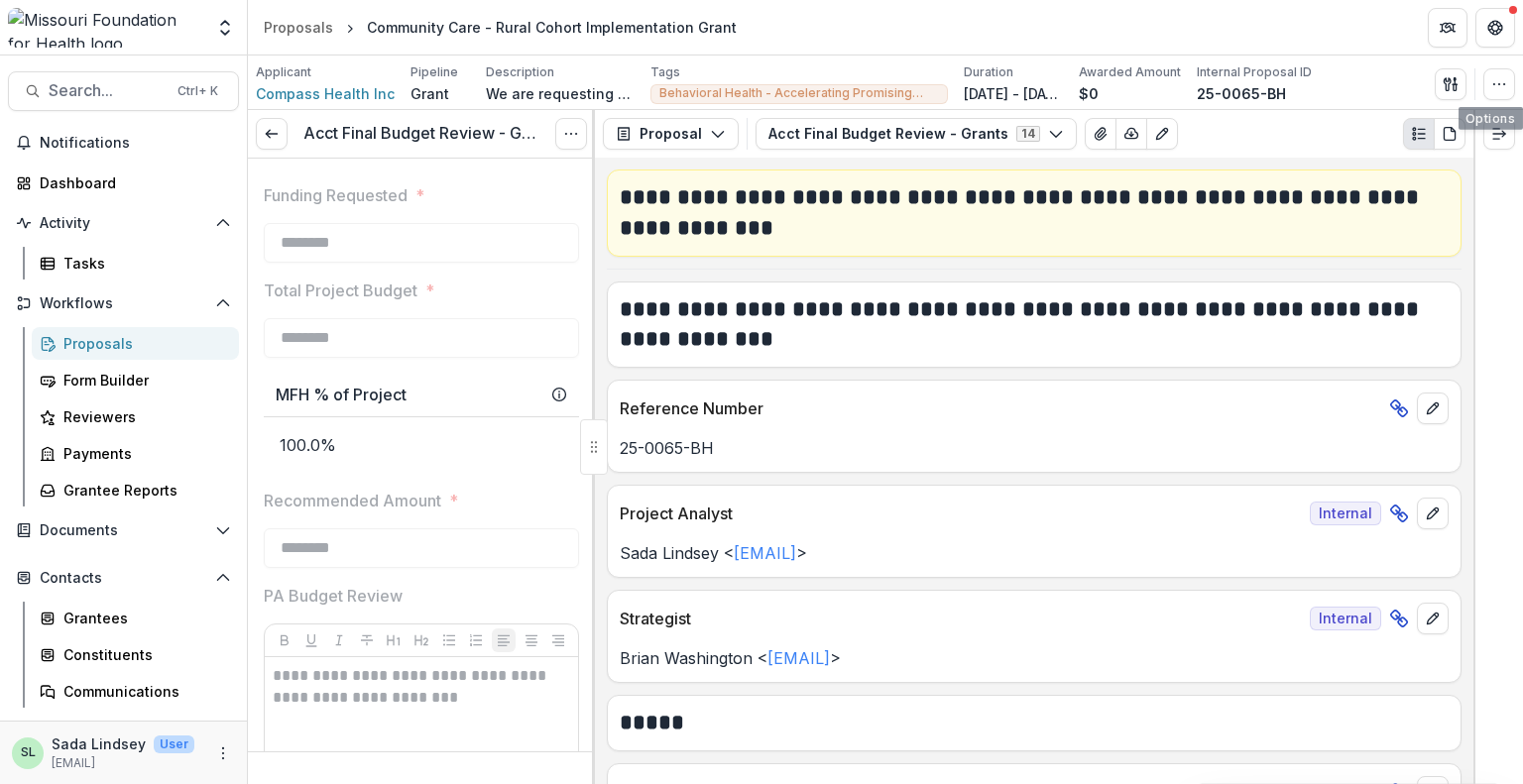 click on "Applicant Compass Health Inc Pipeline Grant Description We are requesting continuation funding for 36 months to build upon the success of the existing pilot initiative in Dent County.  Our community led team will continue to convene to discuss appropriate models of care with the incorporation of individuals with lived experience for this next phase of programming. Description We are requesting continuation funding for 36 months to build upon the success of the existing pilot initiative in Dent County.  Our community led team will continue to convene to discuss appropriate models of care with the incorporation of individuals with lived experience for this next phase of programming. Tags Behavioral Health - Accelerating Promising Practices All tags Behavioral Health - Accelerating Promising Practices Duration Sep 1, 2025 - Aug 31, 2028 Awarded Amount $0 Internal Proposal ID 25-0065-BH Send Email Proposal Files Edit Viewers View All Reviews View Related Entities Edit Attributes View Candid  Insights Archive" at bounding box center (885, 82) 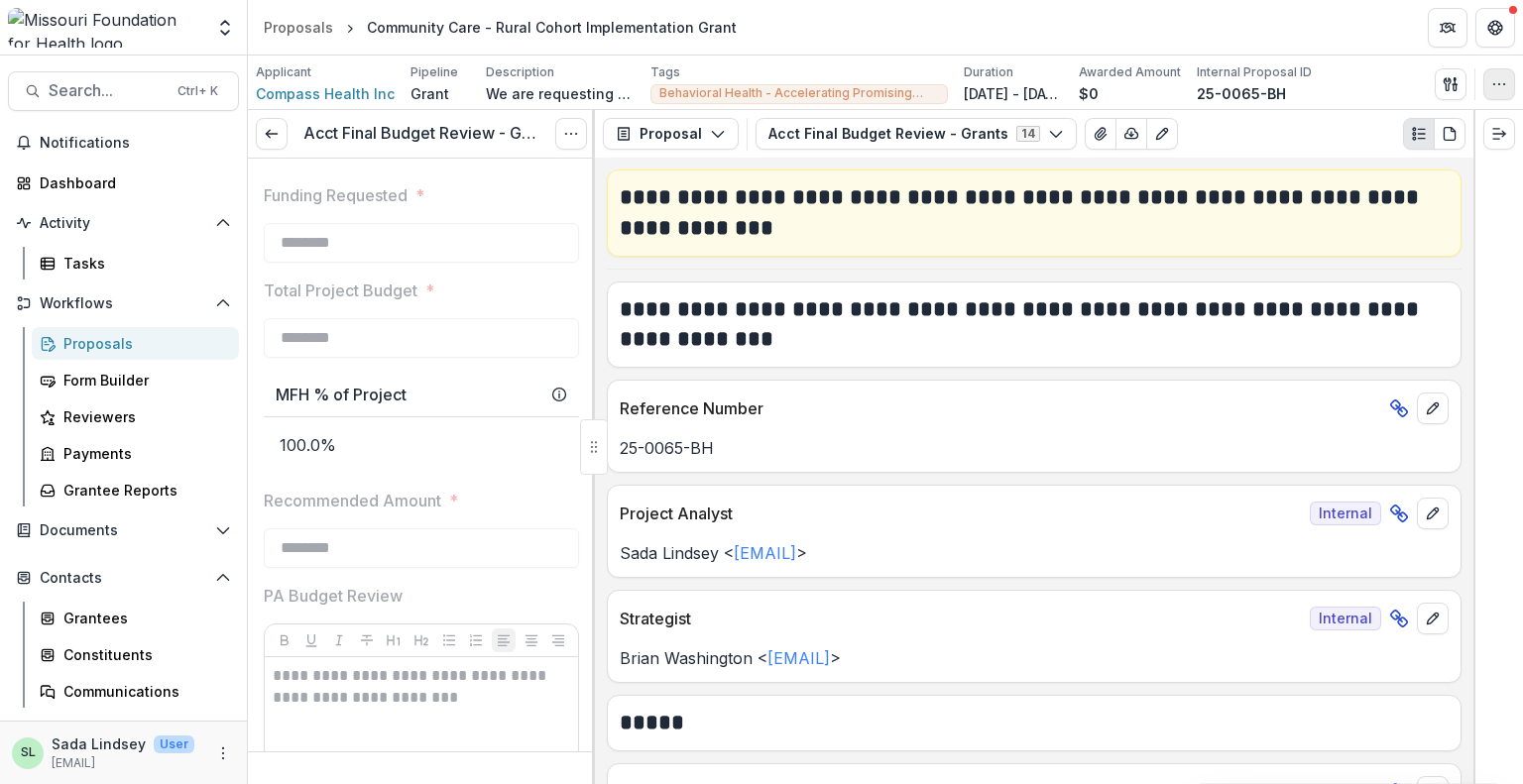 click at bounding box center [1499, 84] 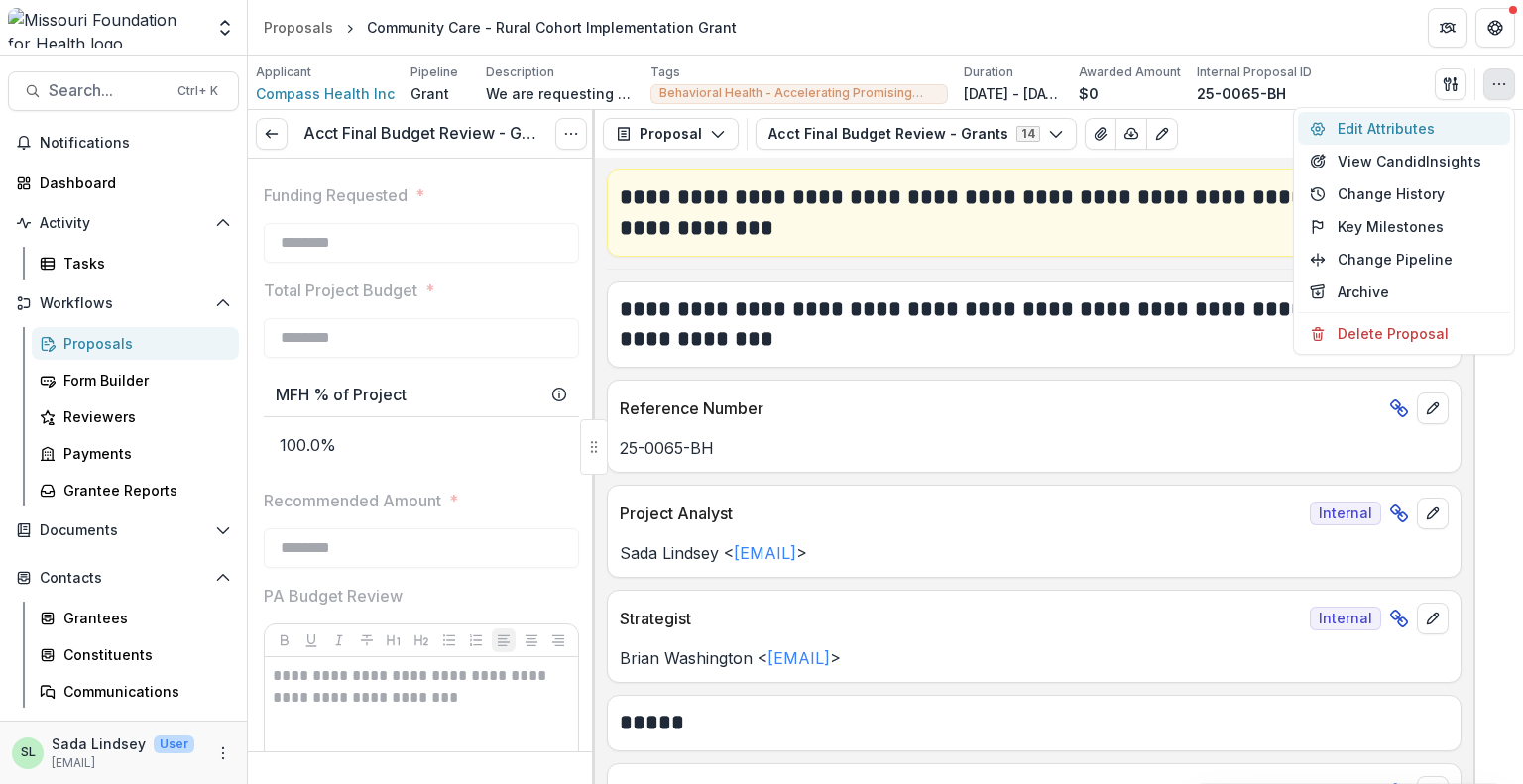 click on "Edit Attributes" at bounding box center [1404, 128] 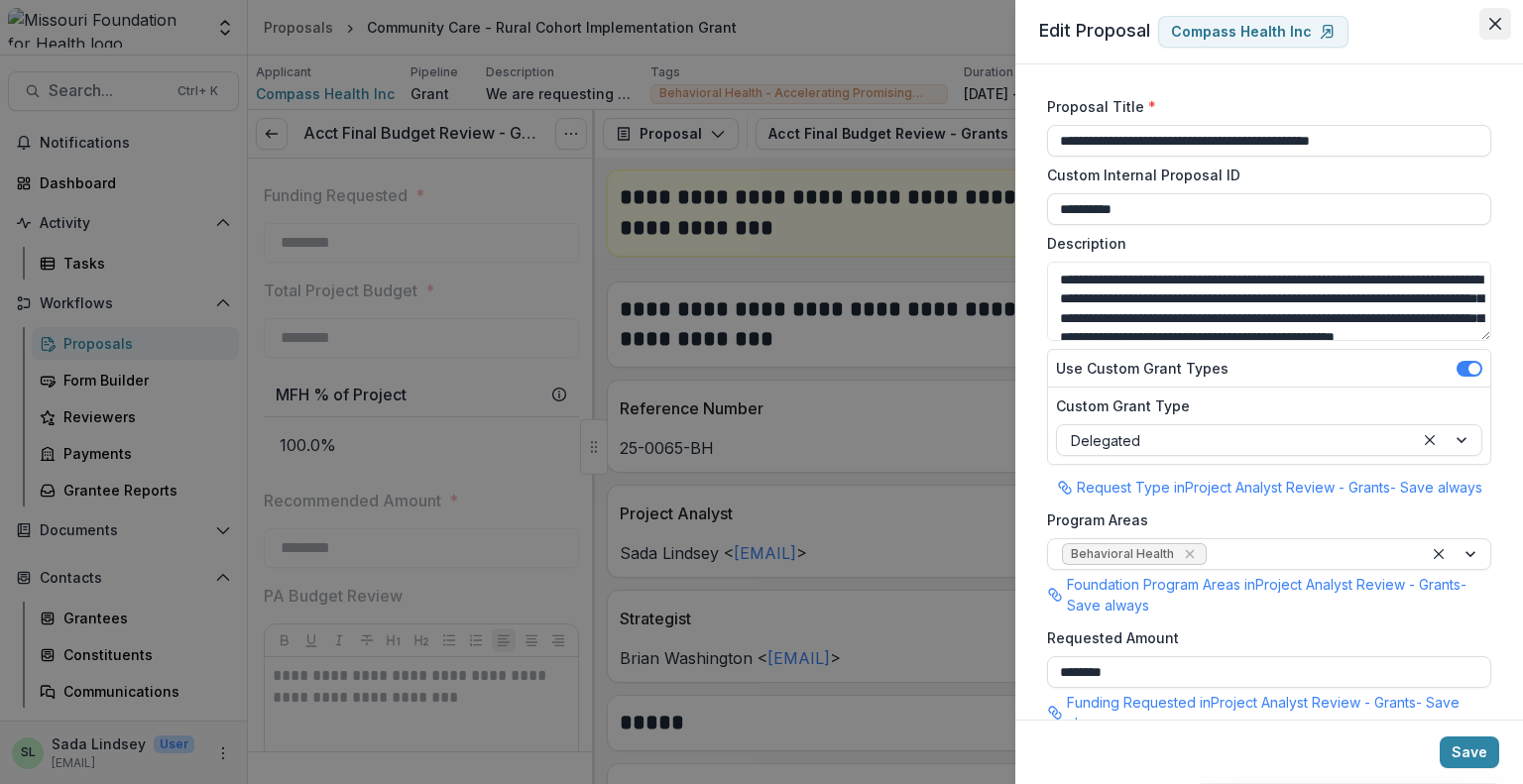 click 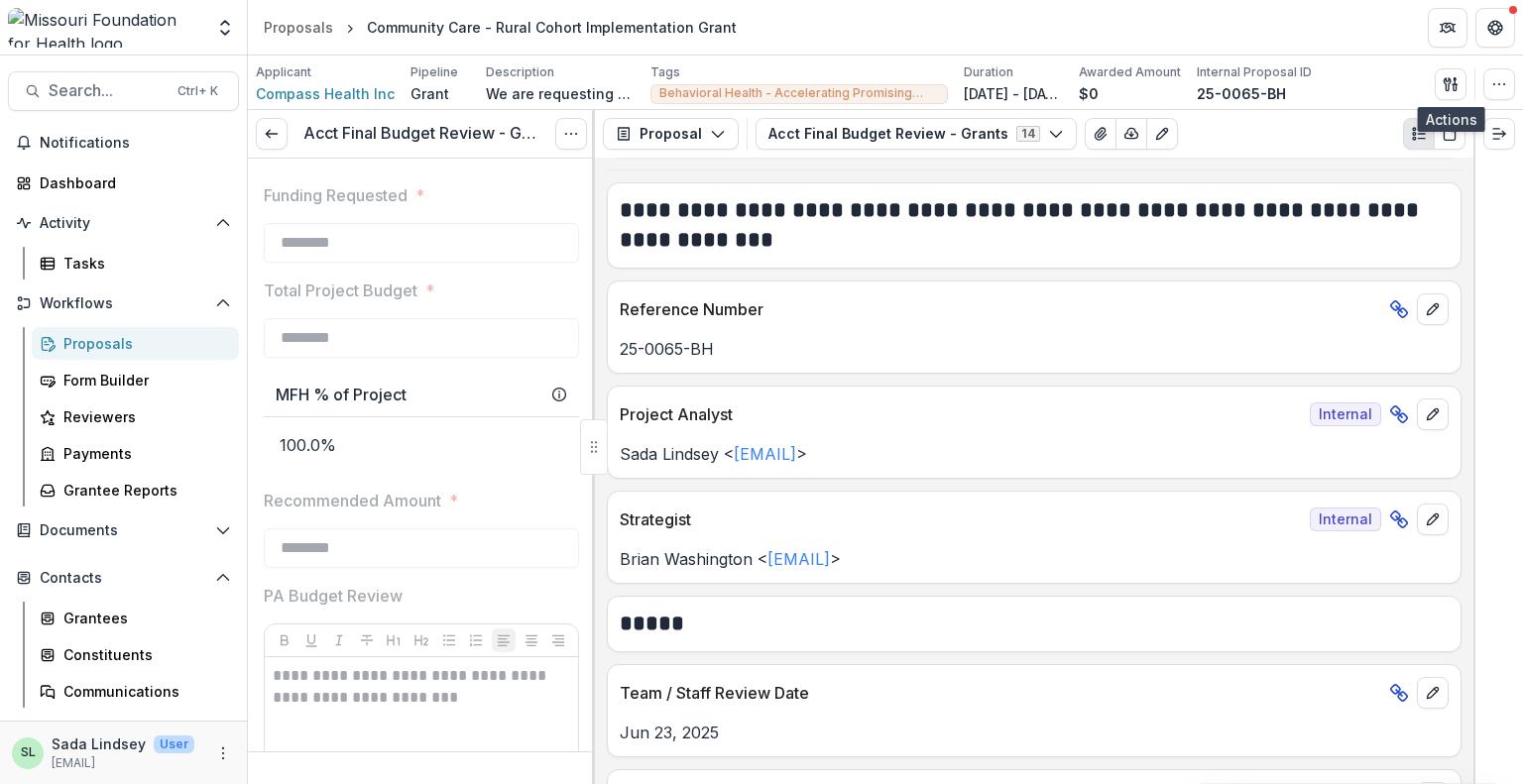 scroll, scrollTop: 0, scrollLeft: 0, axis: both 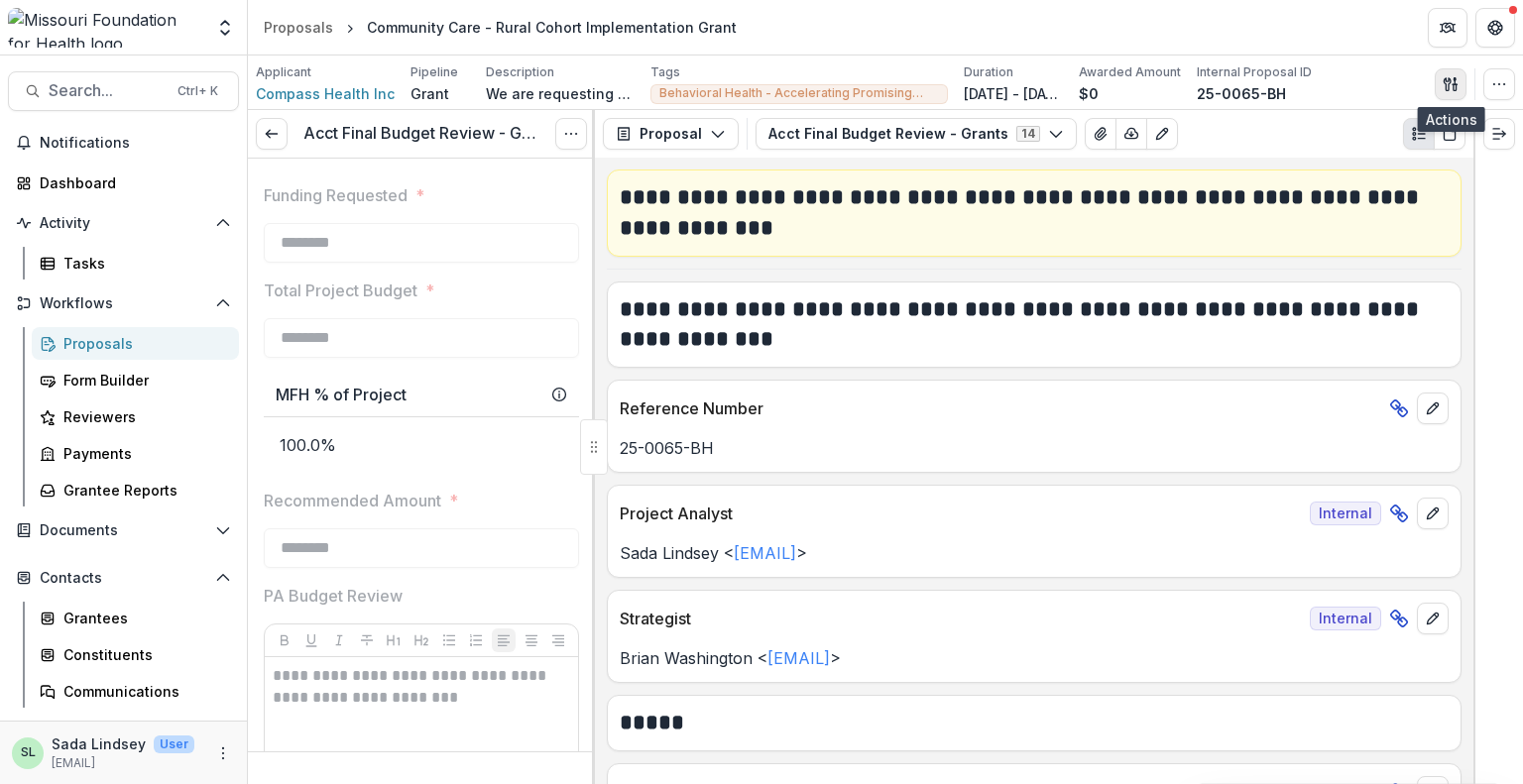 click at bounding box center [1451, 84] 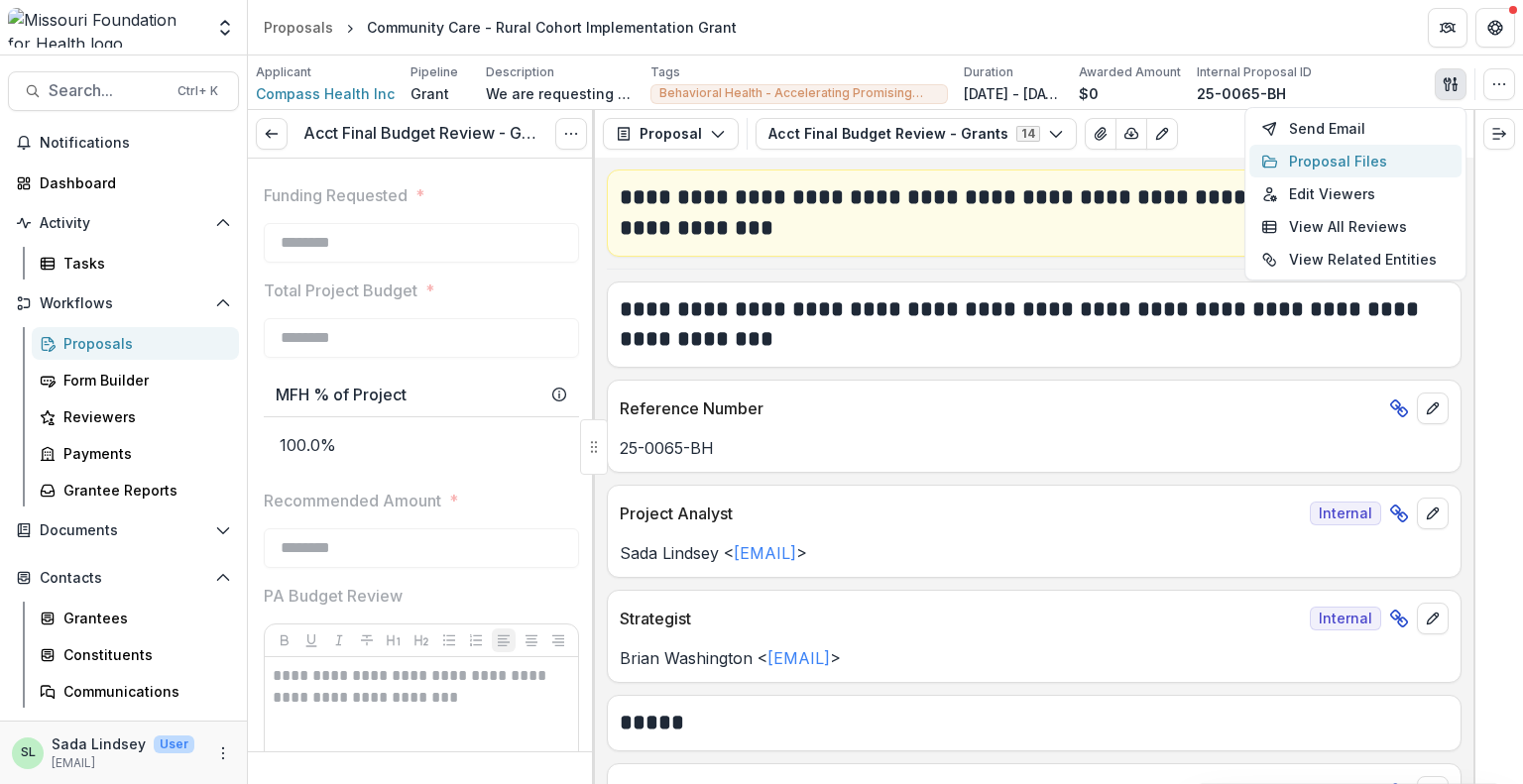 click on "Proposal Files" at bounding box center (1355, 161) 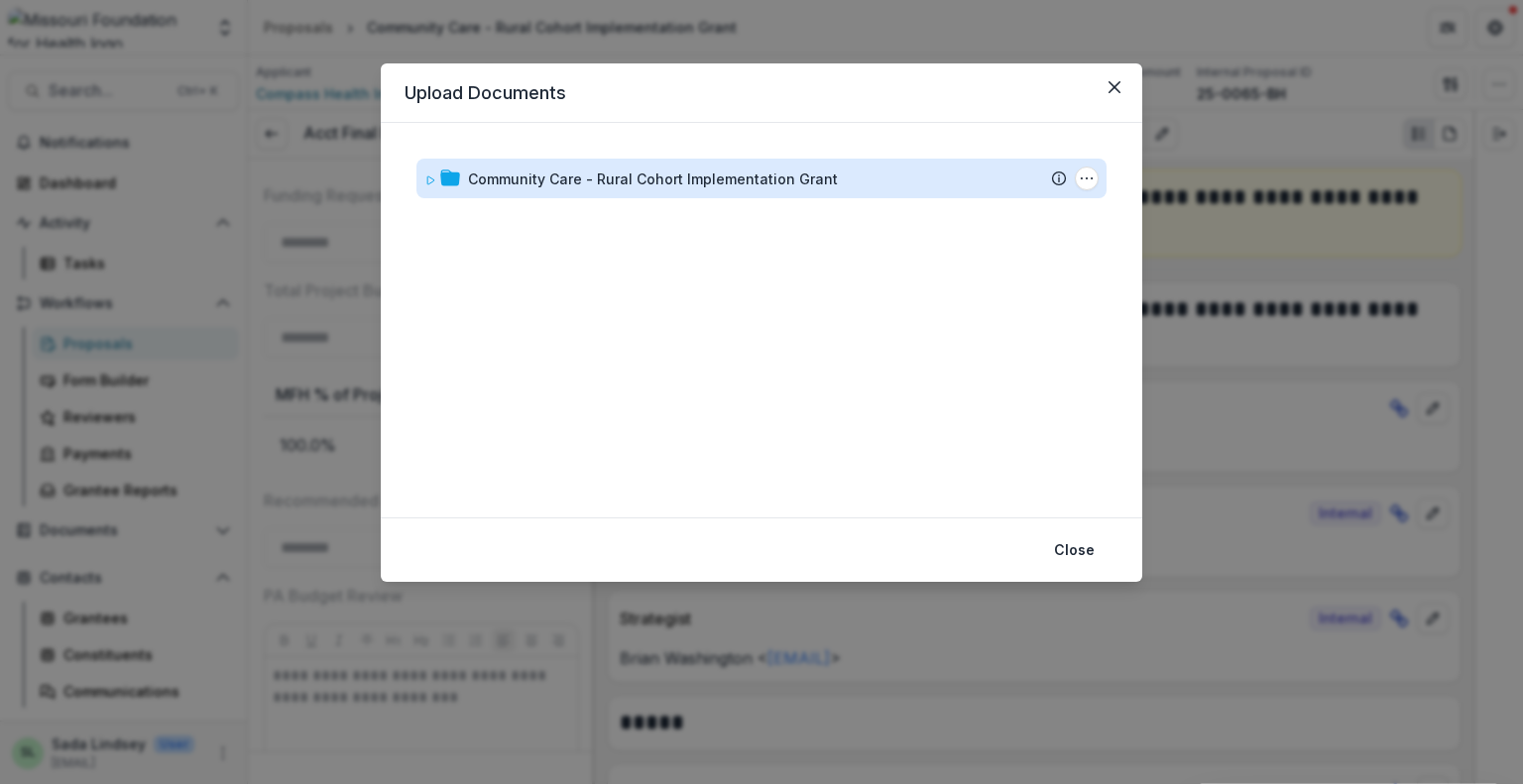 click on "Community Care - Rural Cohort Implementation Grant" at bounding box center [652, 178] 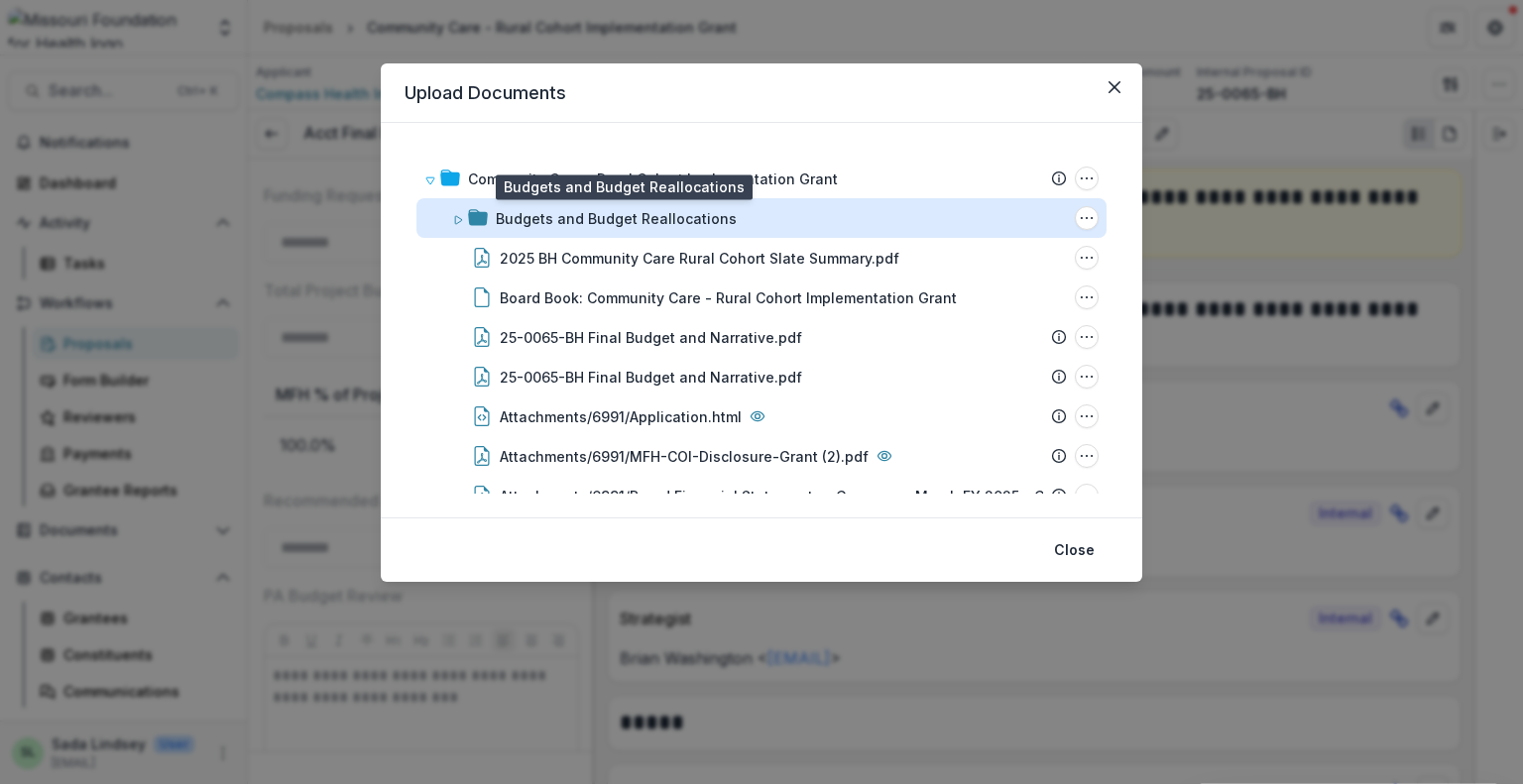 click on "Budgets and Budget Reallocations" at bounding box center [616, 218] 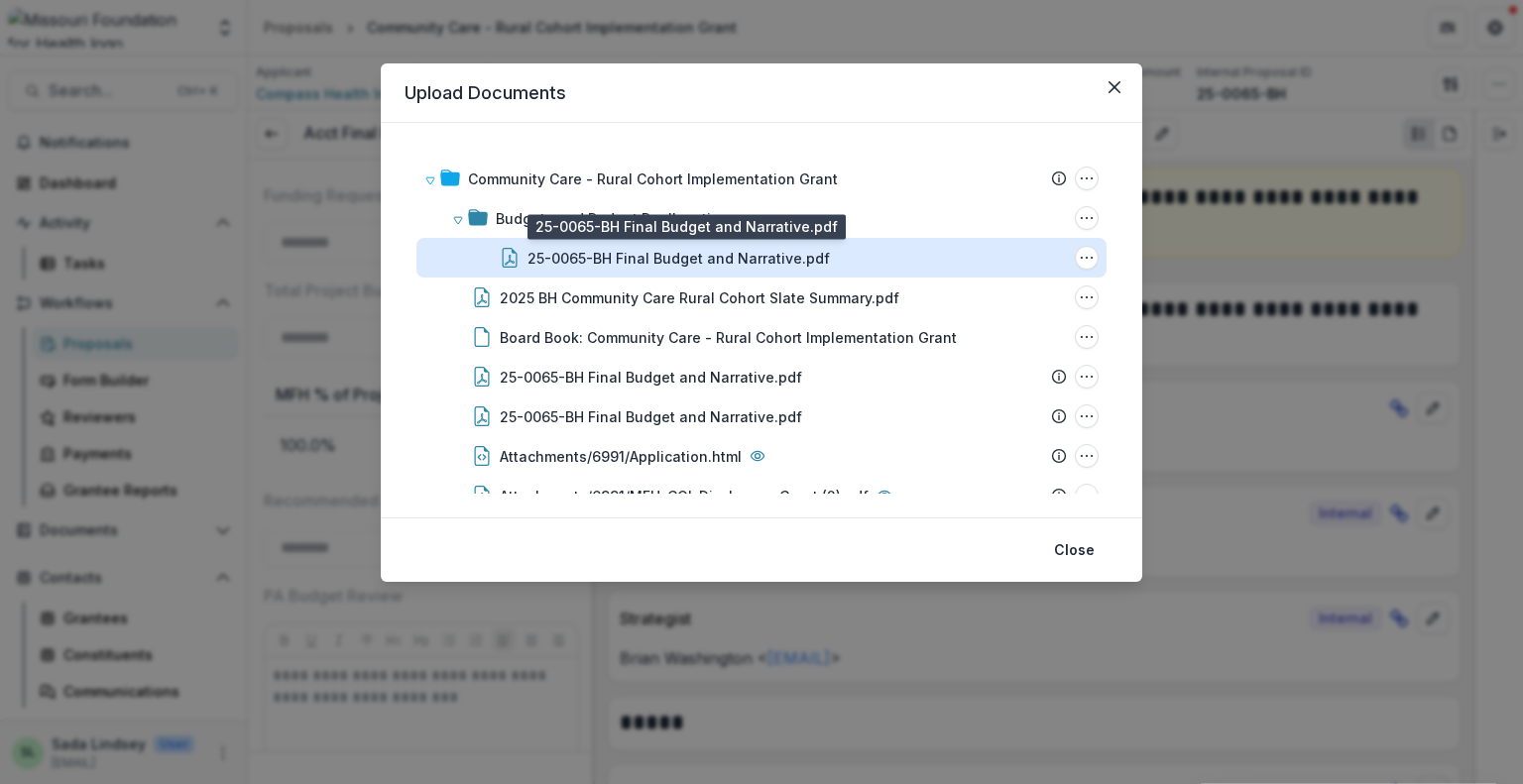 click on "25-0065-BH Final Budget and Narrative.pdf" at bounding box center [678, 258] 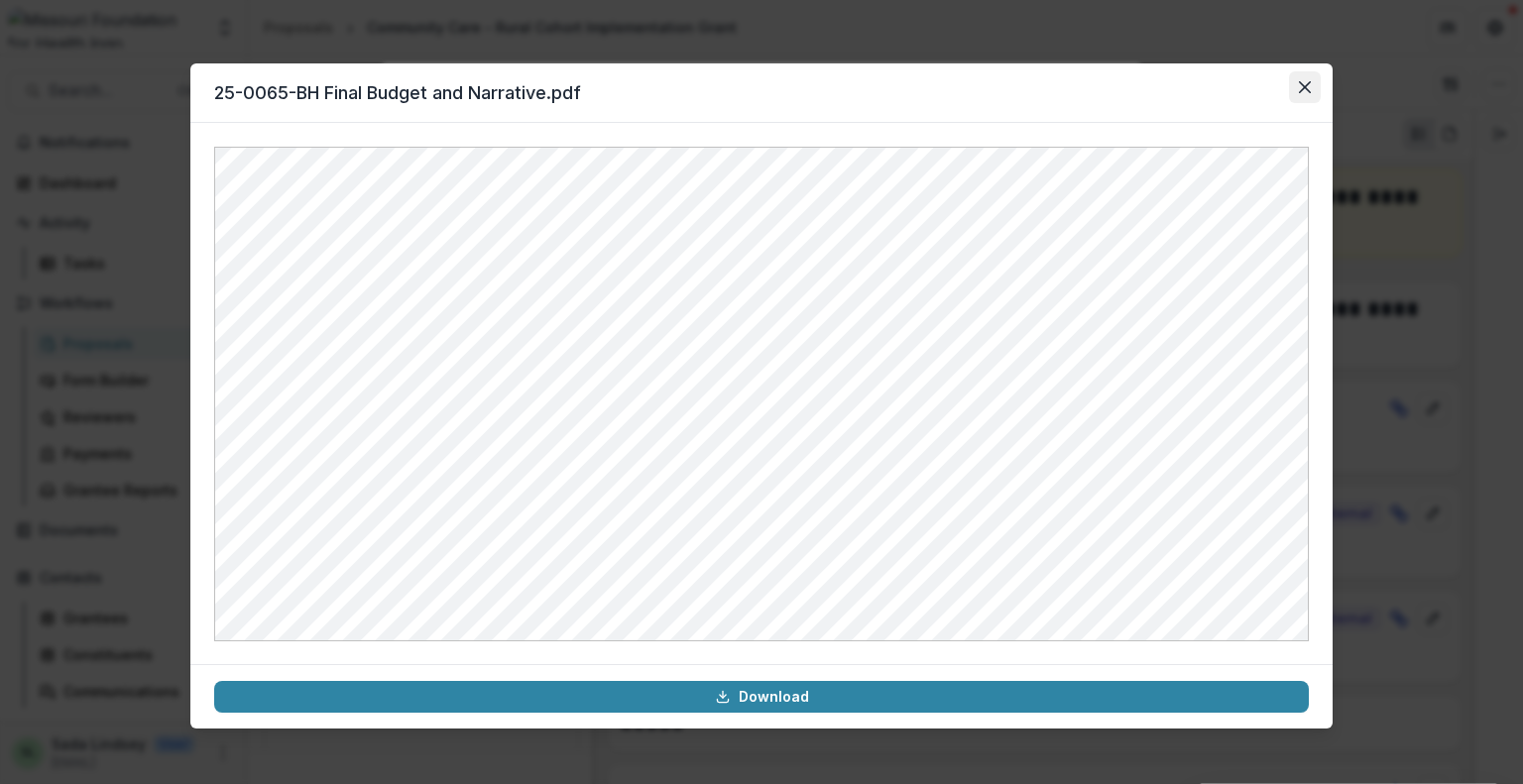 click 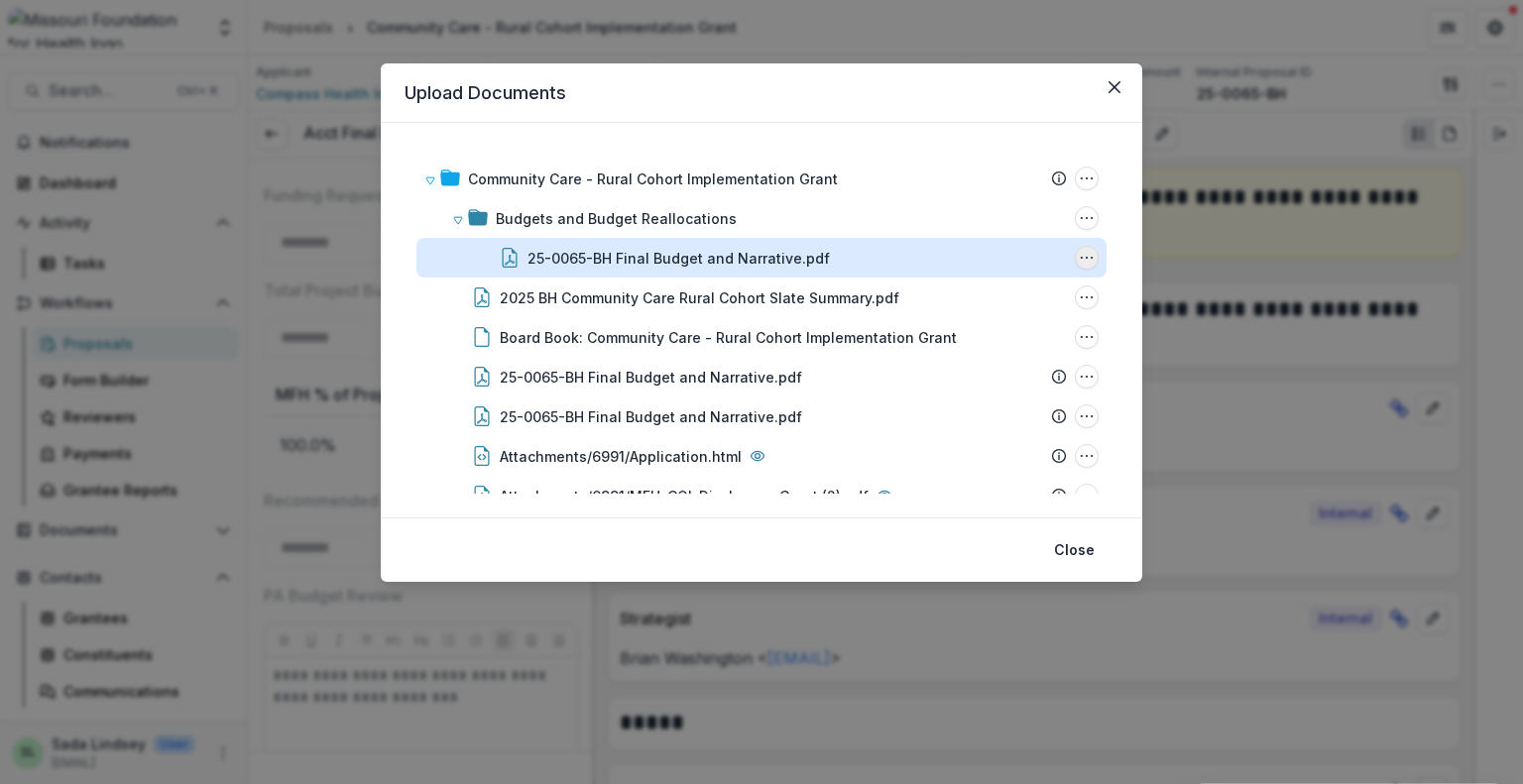 click at bounding box center [1087, 258] 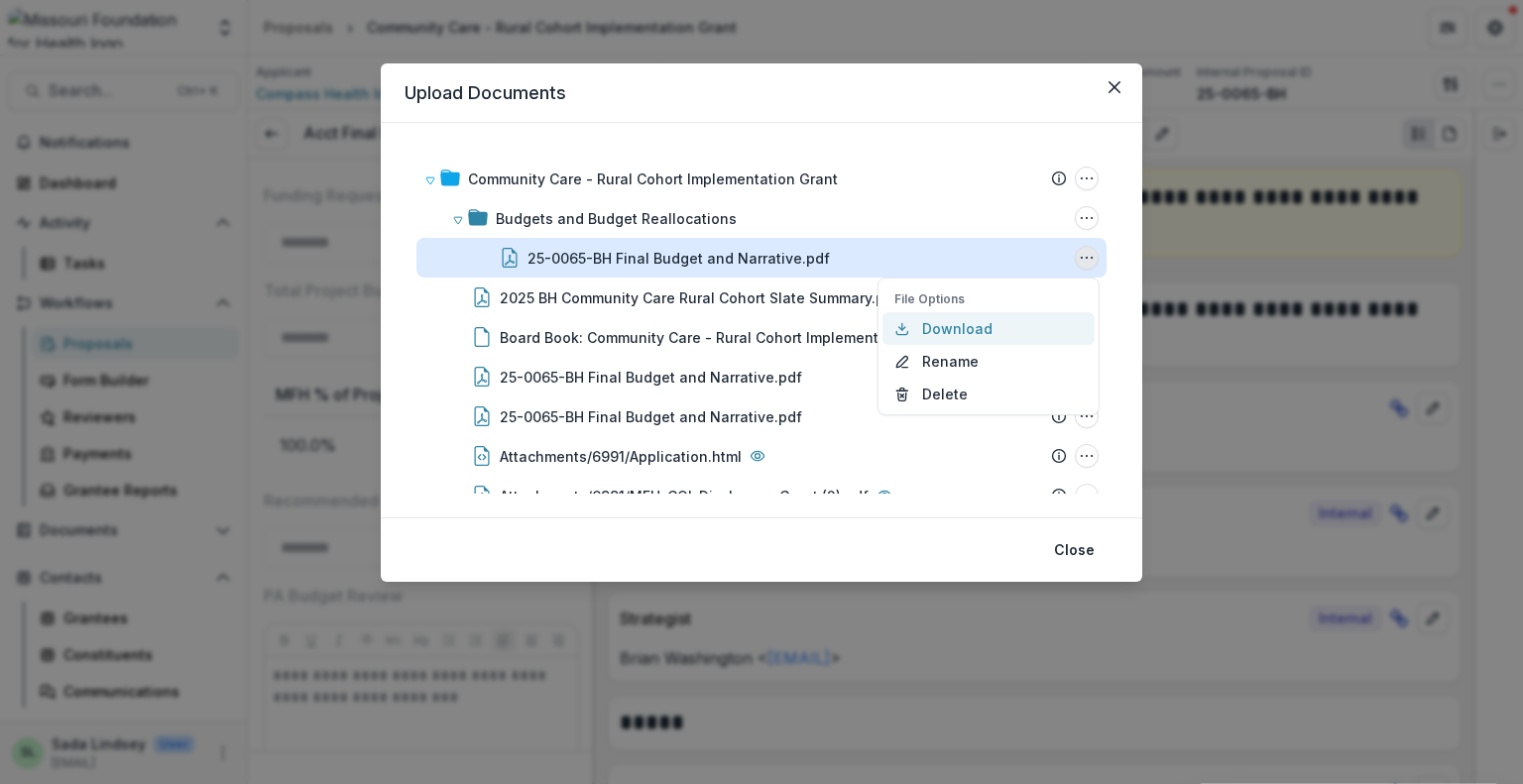 click on "Download" at bounding box center [989, 328] 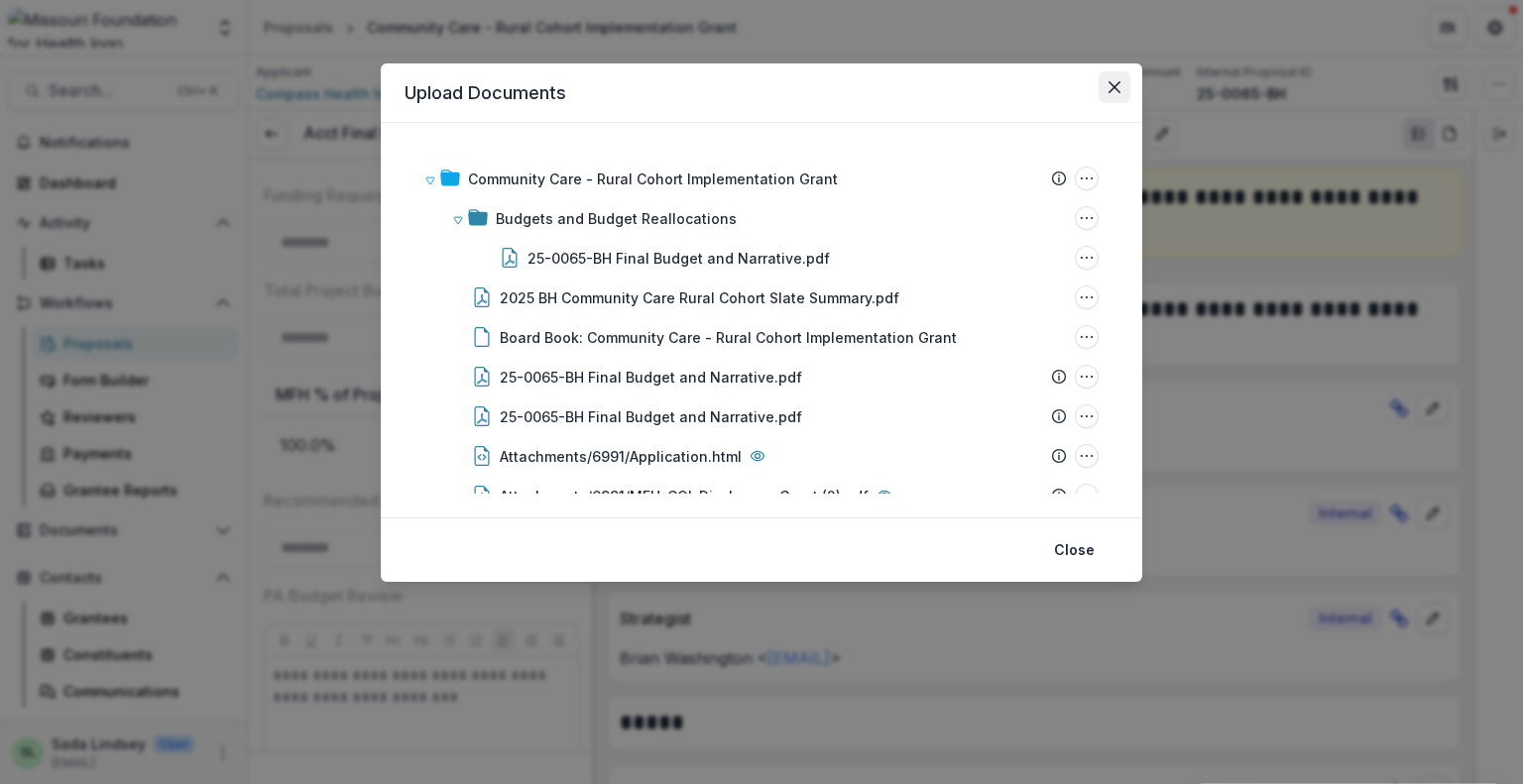 click 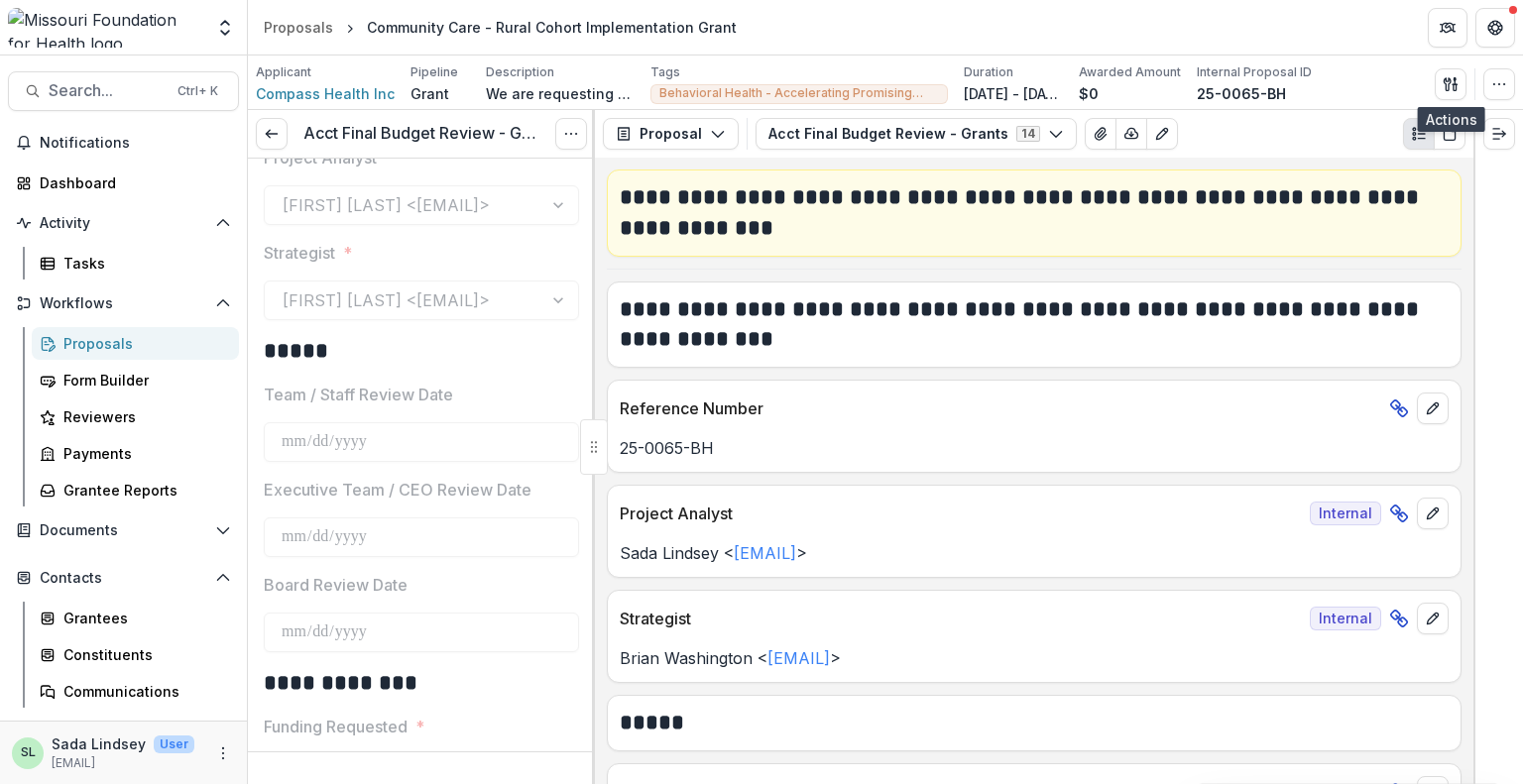 scroll, scrollTop: 198, scrollLeft: 0, axis: vertical 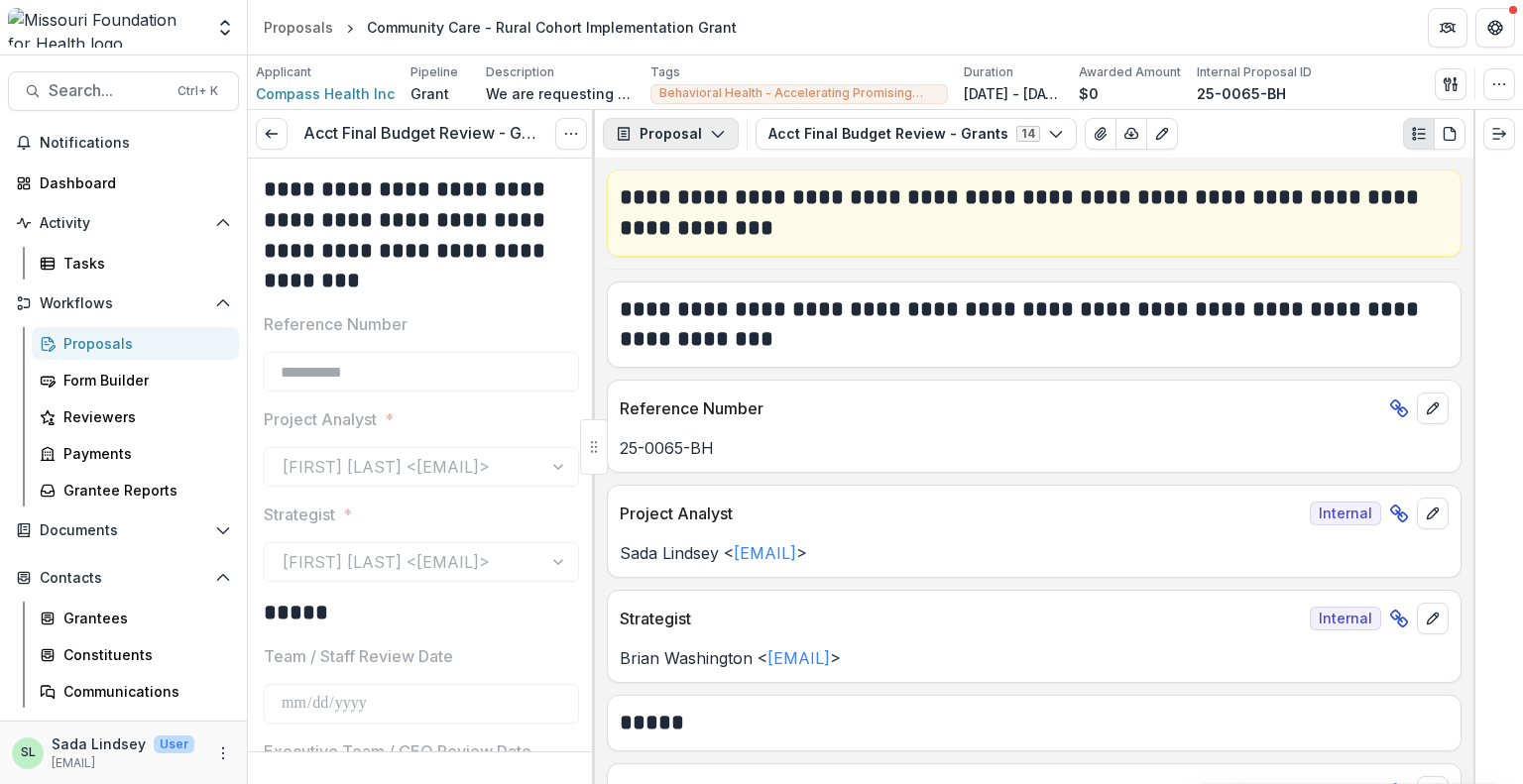 click 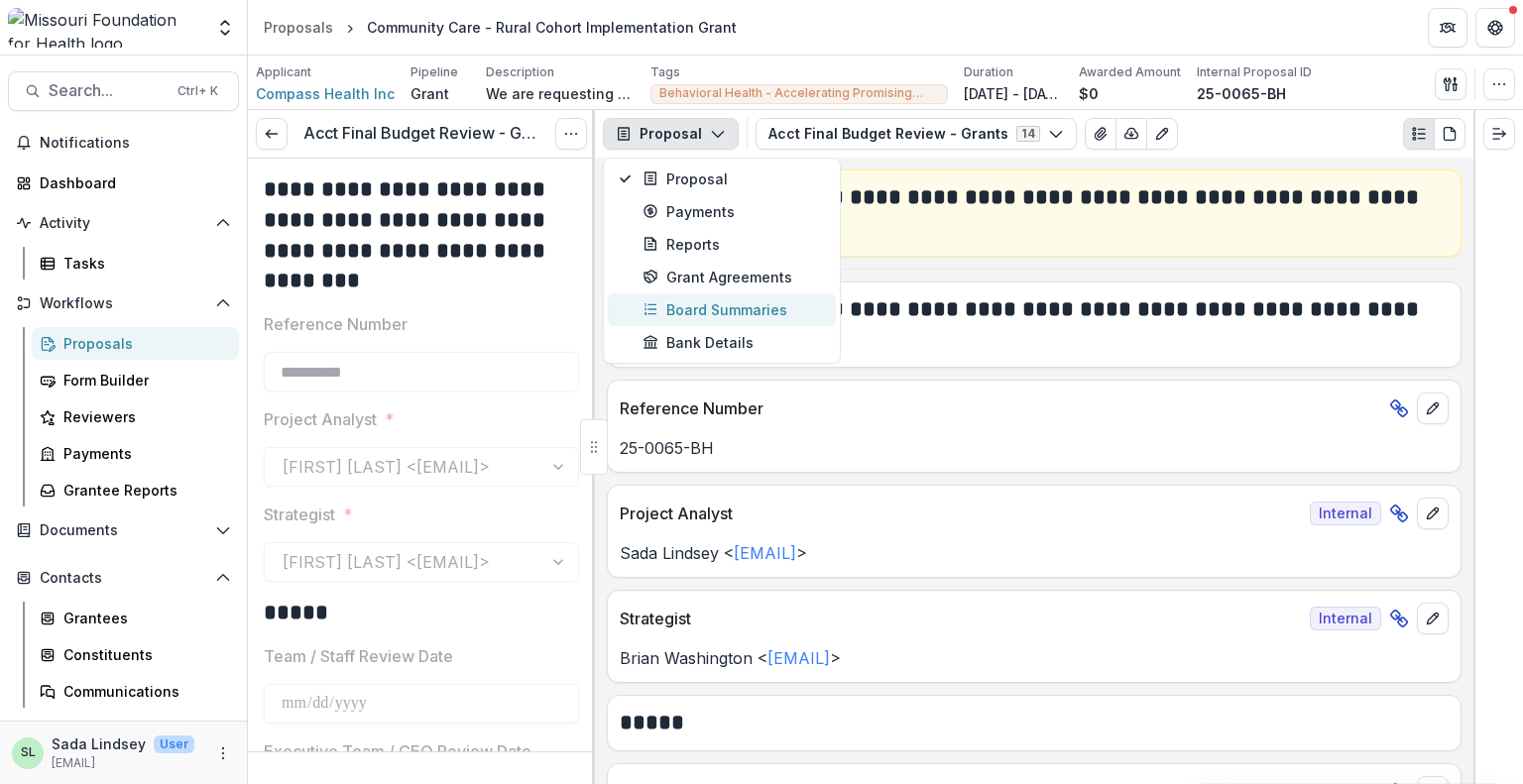 click on "Board Summaries" at bounding box center (733, 309) 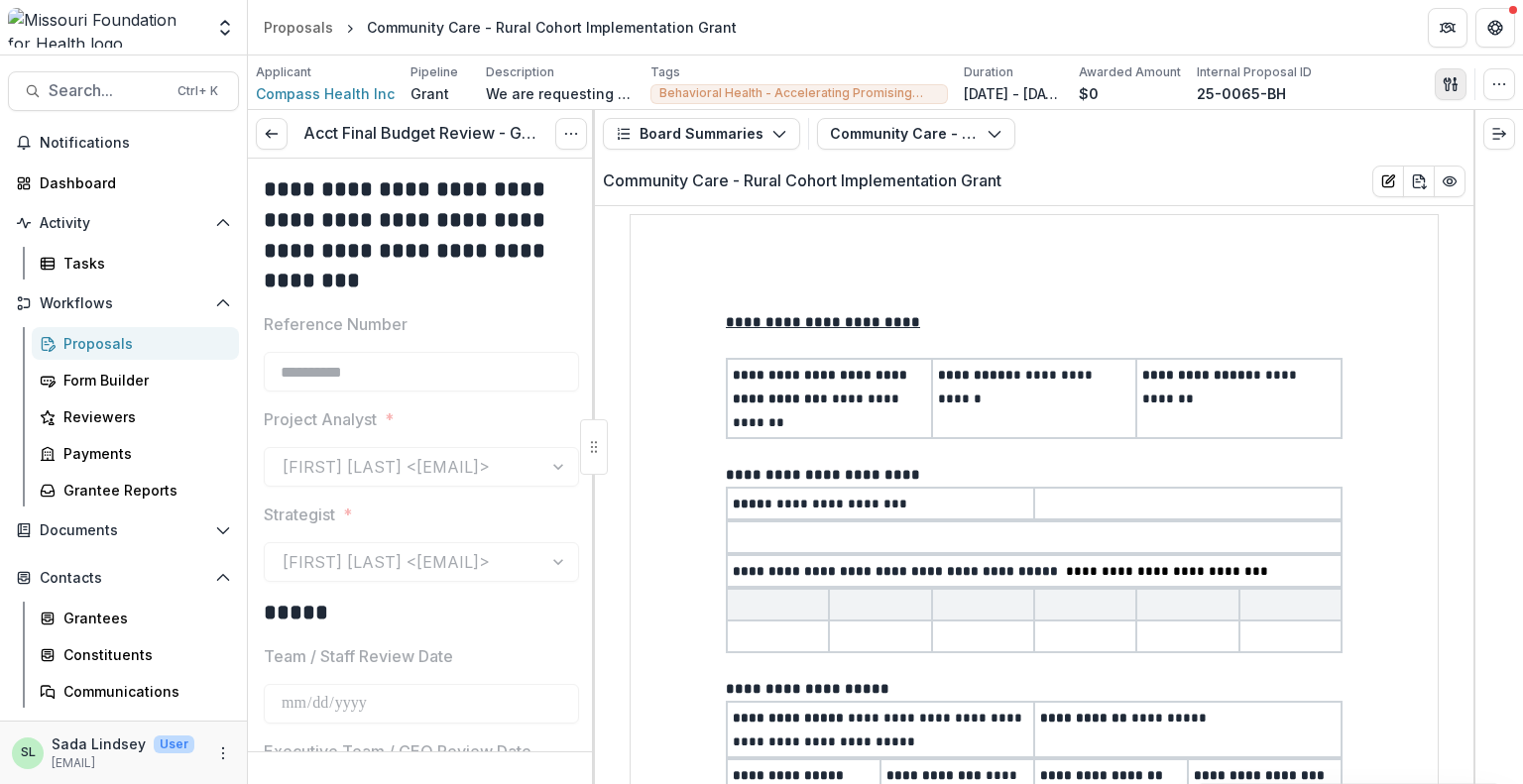 click 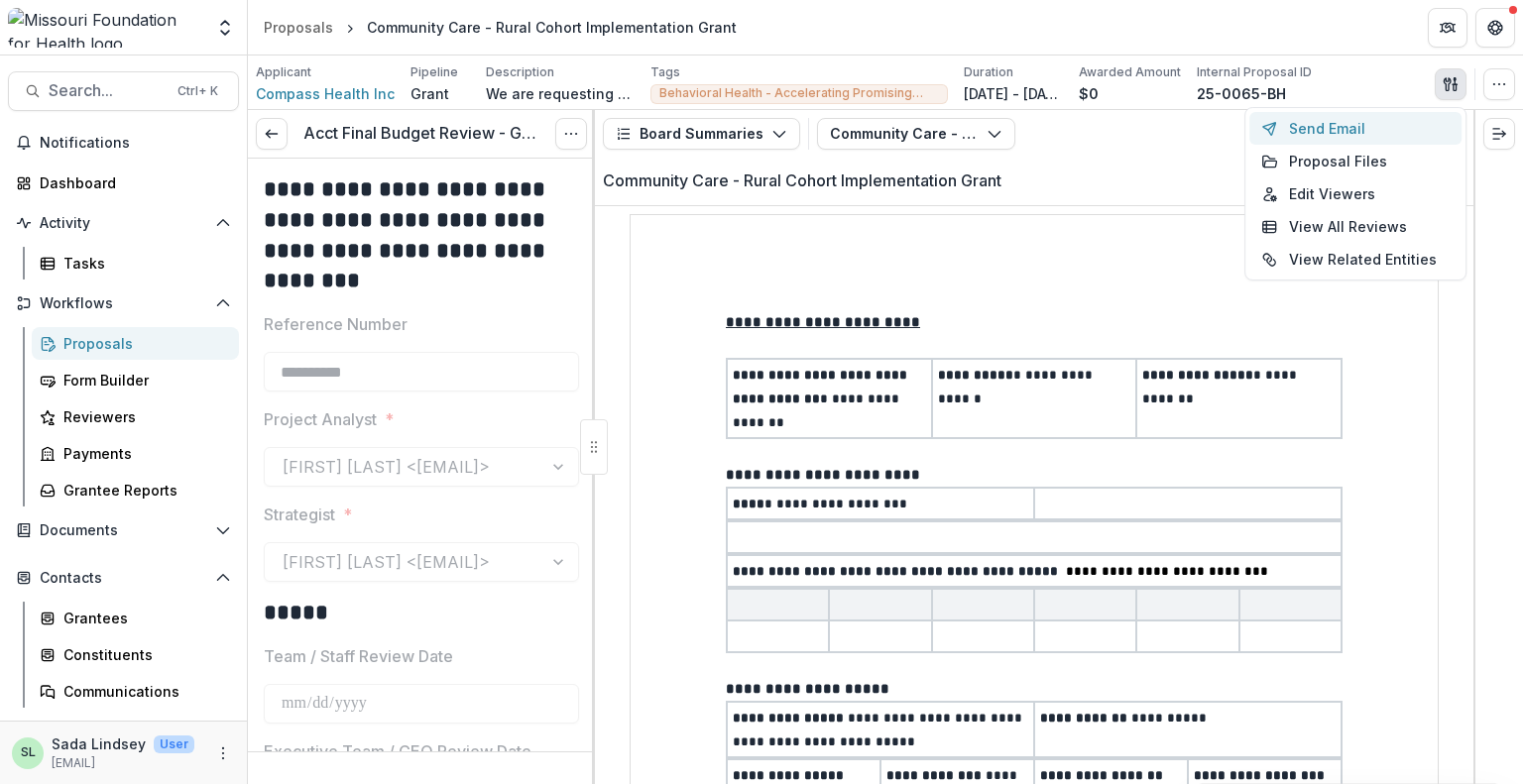 click on "Send Email" at bounding box center [1355, 128] 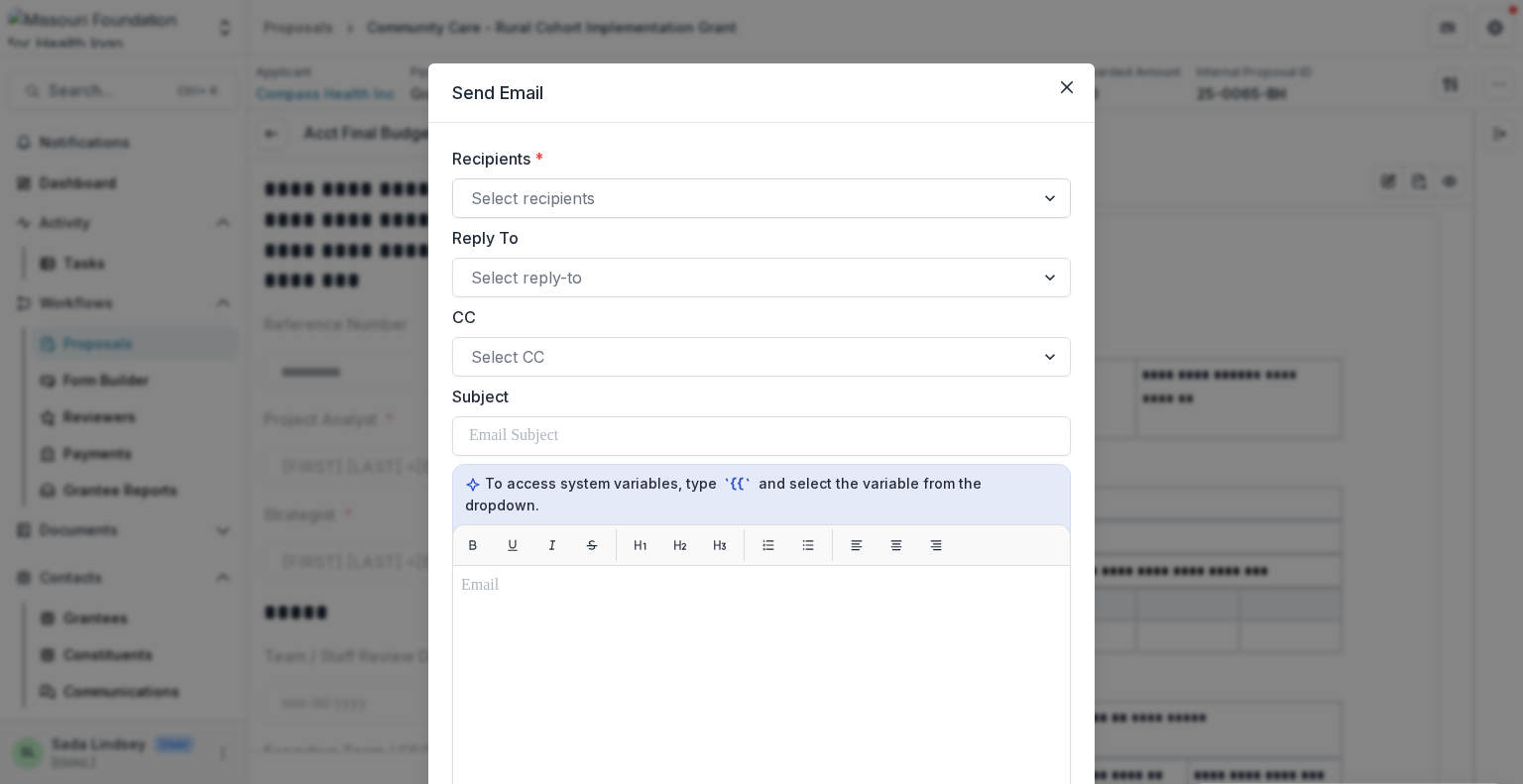 click at bounding box center (744, 198) 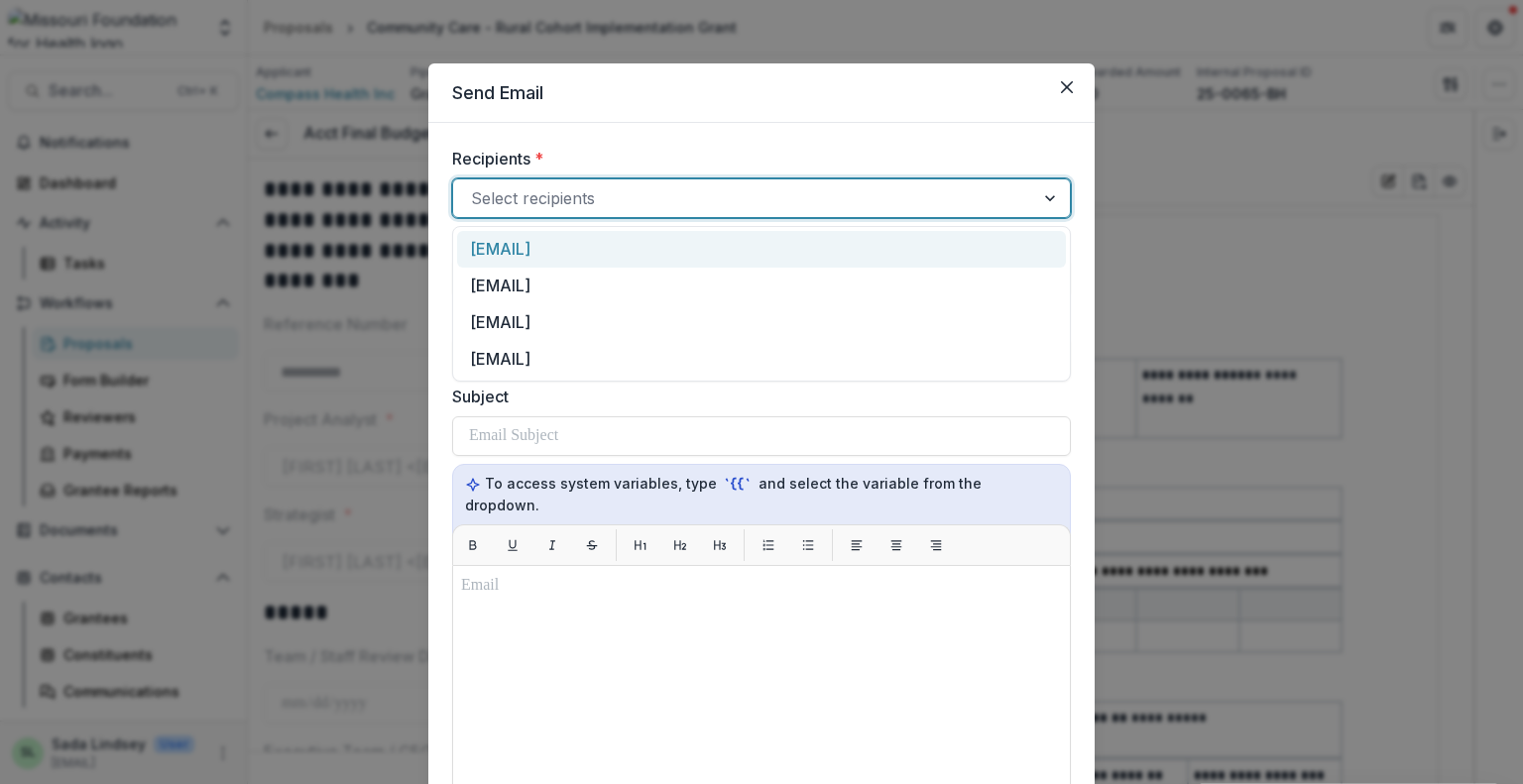 click at bounding box center (744, 198) 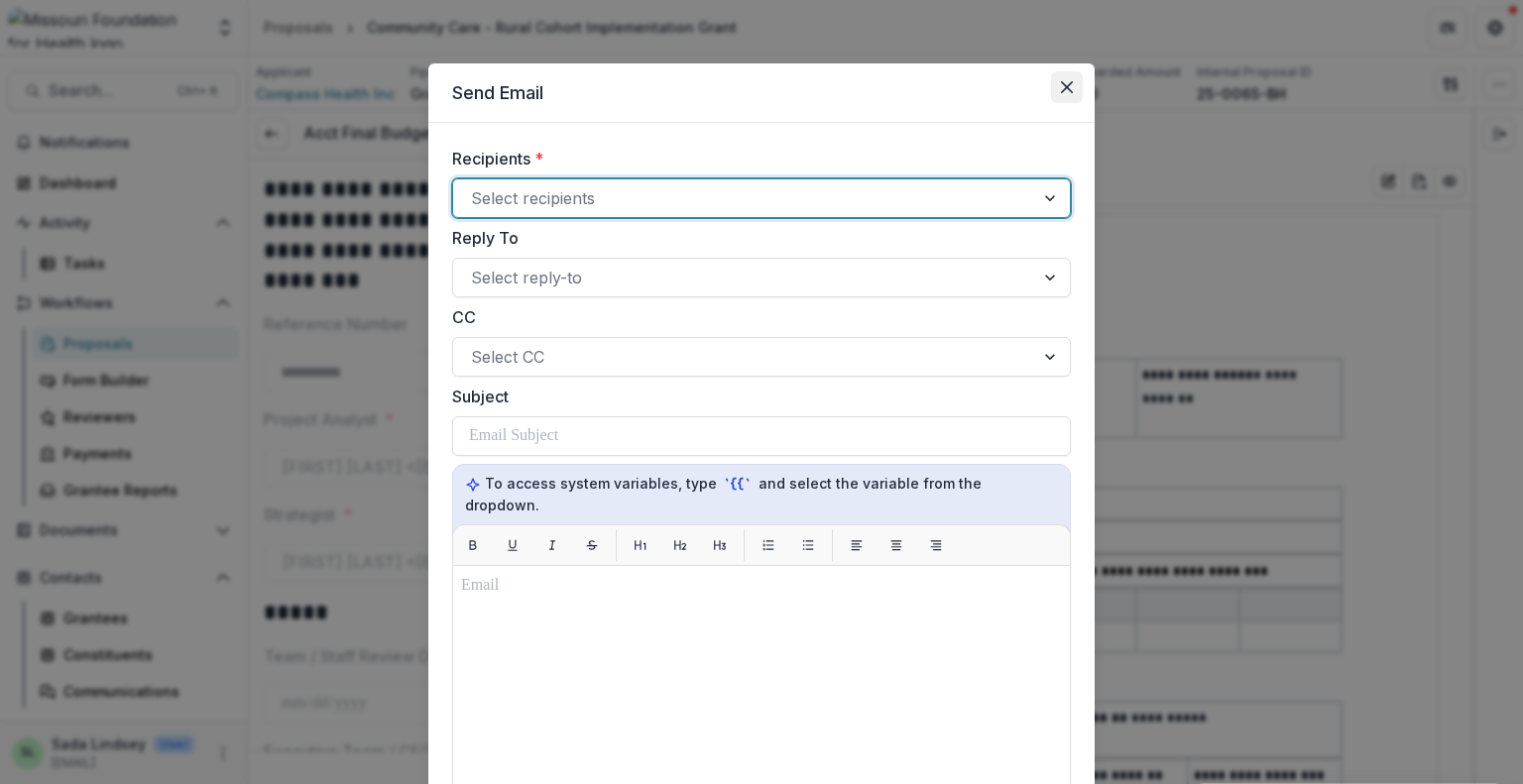 click at bounding box center [1067, 87] 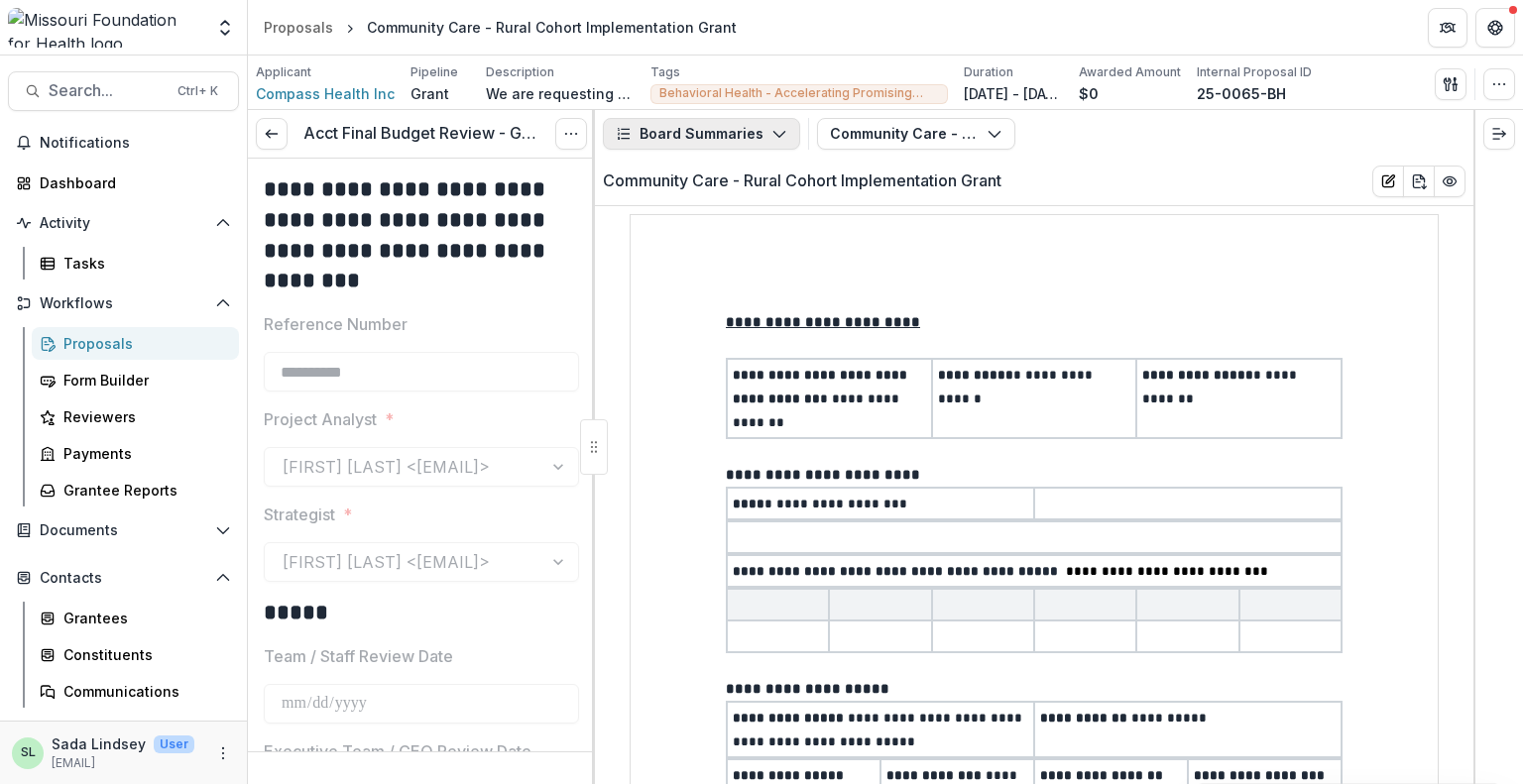 click 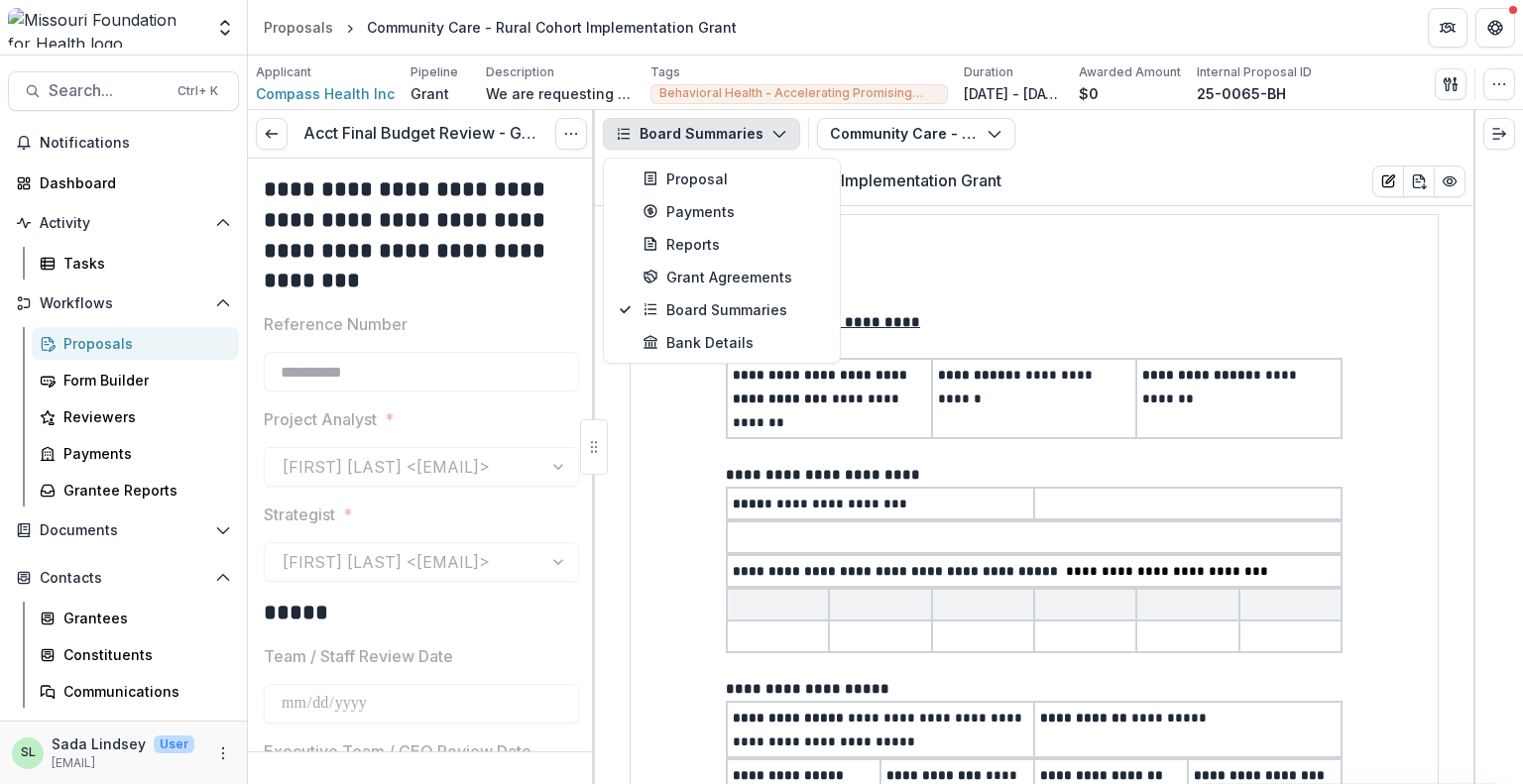 click 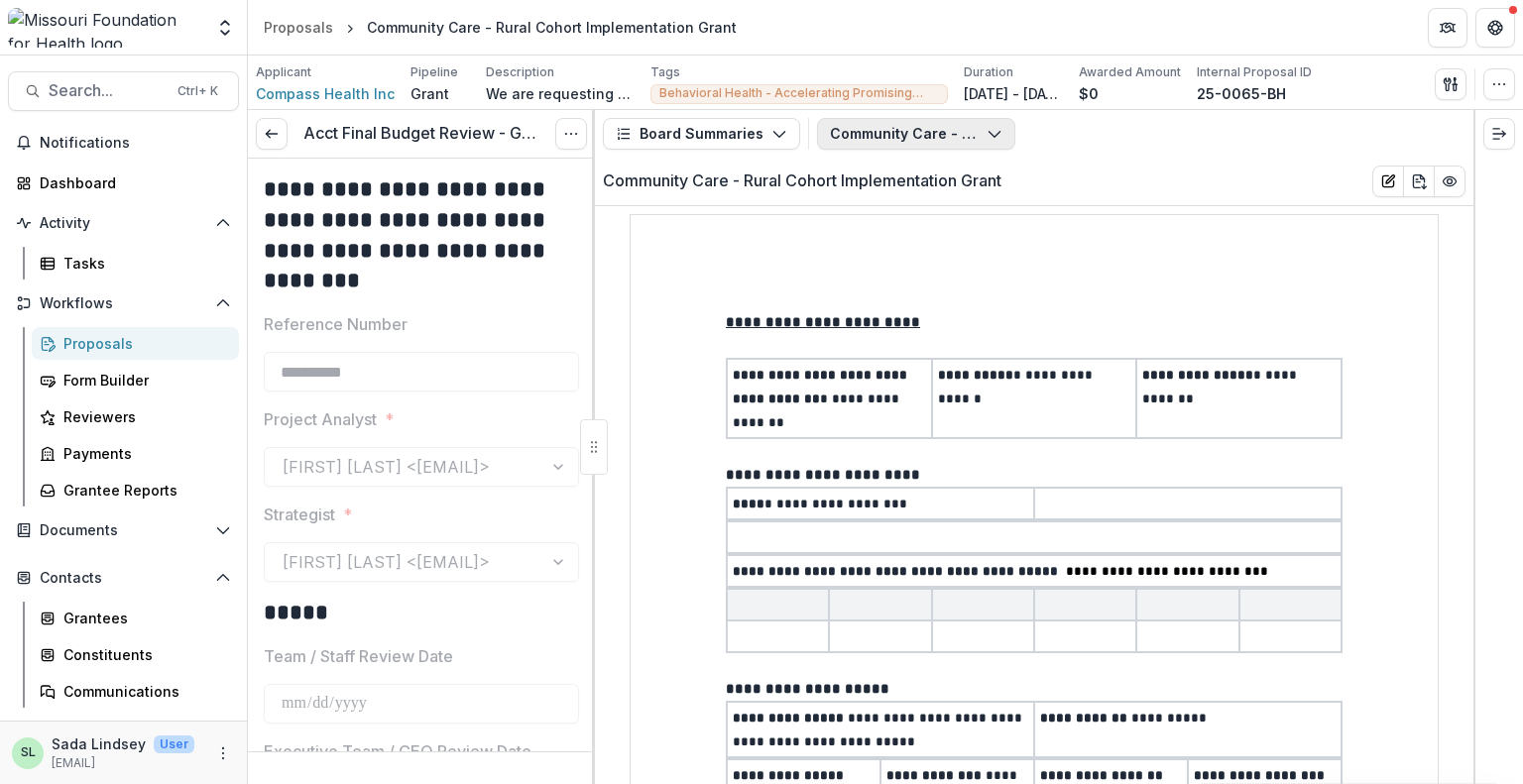click on "Community Care - Rural Cohort Implementation Grant" at bounding box center [916, 134] 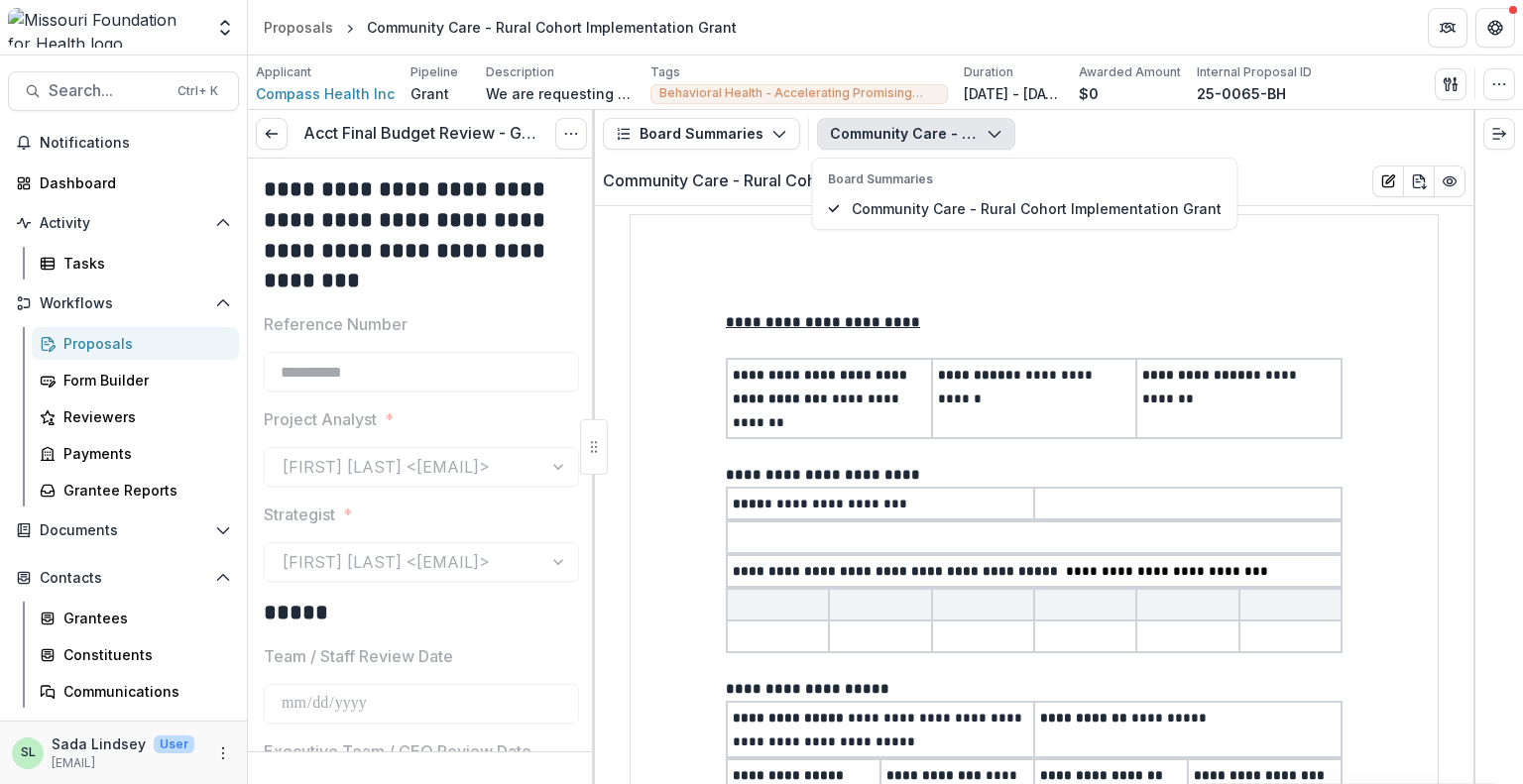 click on "Community Care - Rural Cohort Implementation Grant" at bounding box center (916, 134) 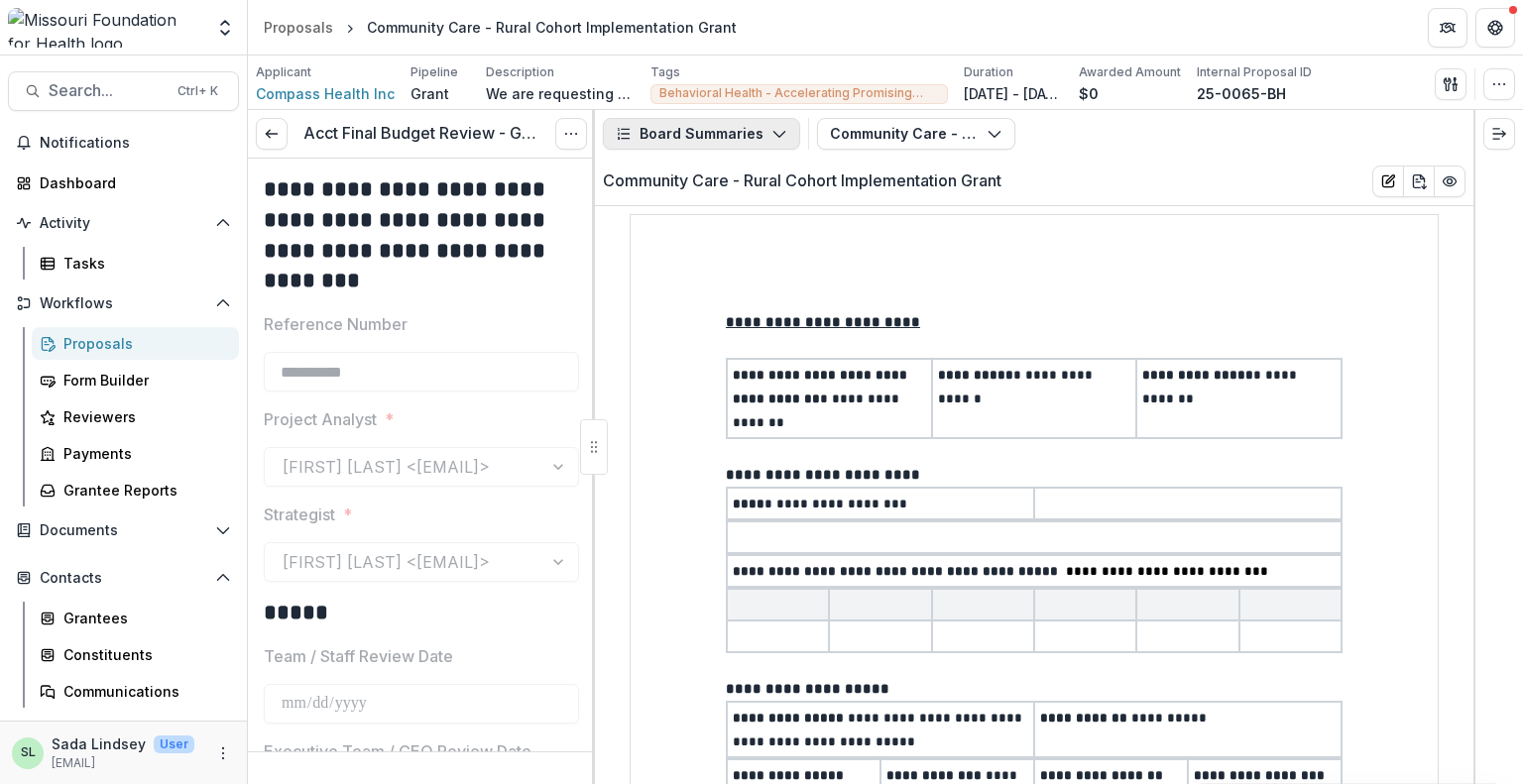 click on "Board Summaries" at bounding box center (701, 134) 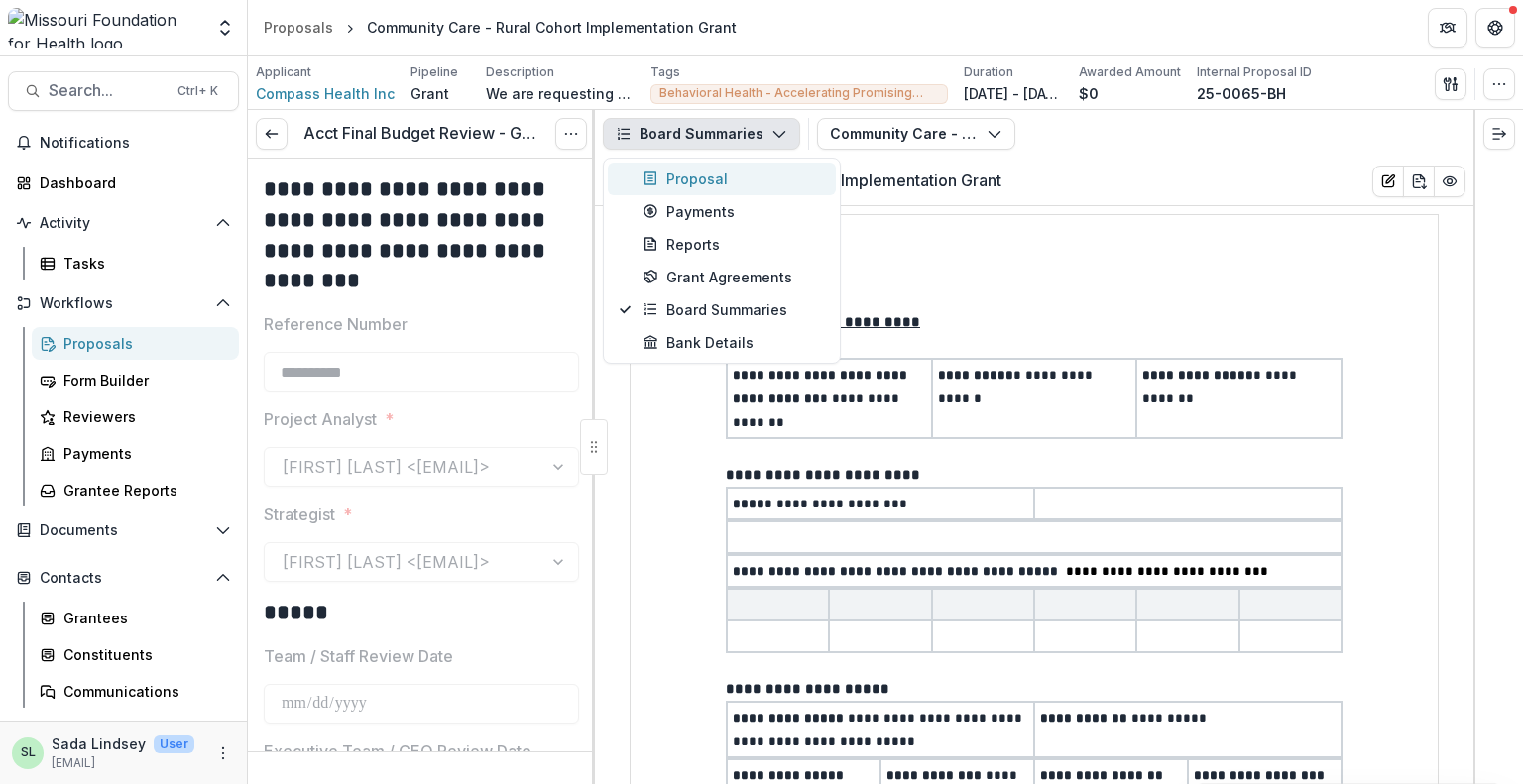 click on "Proposal" at bounding box center (733, 178) 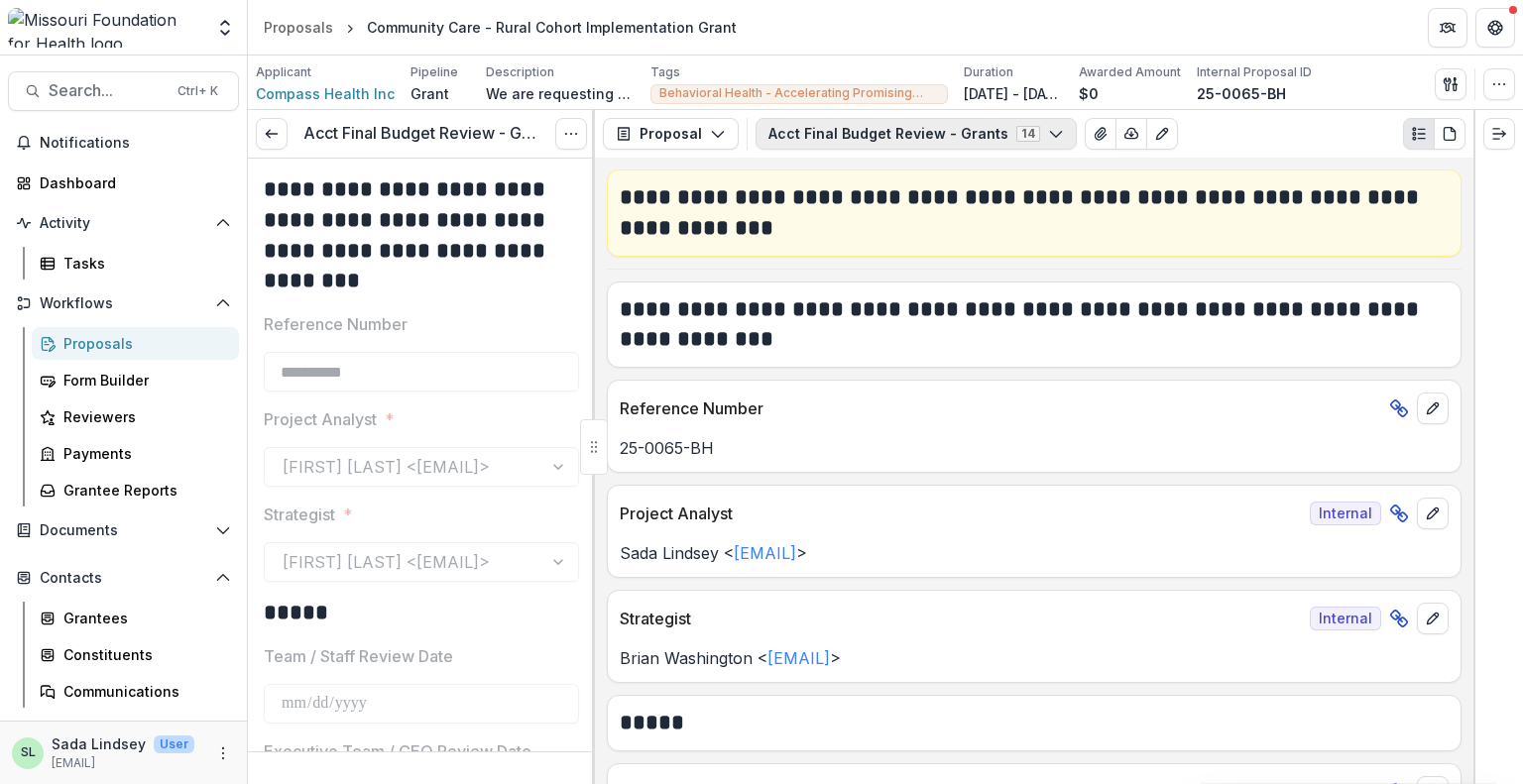 click on "Acct Final Budget Review - Grants 14" at bounding box center [916, 134] 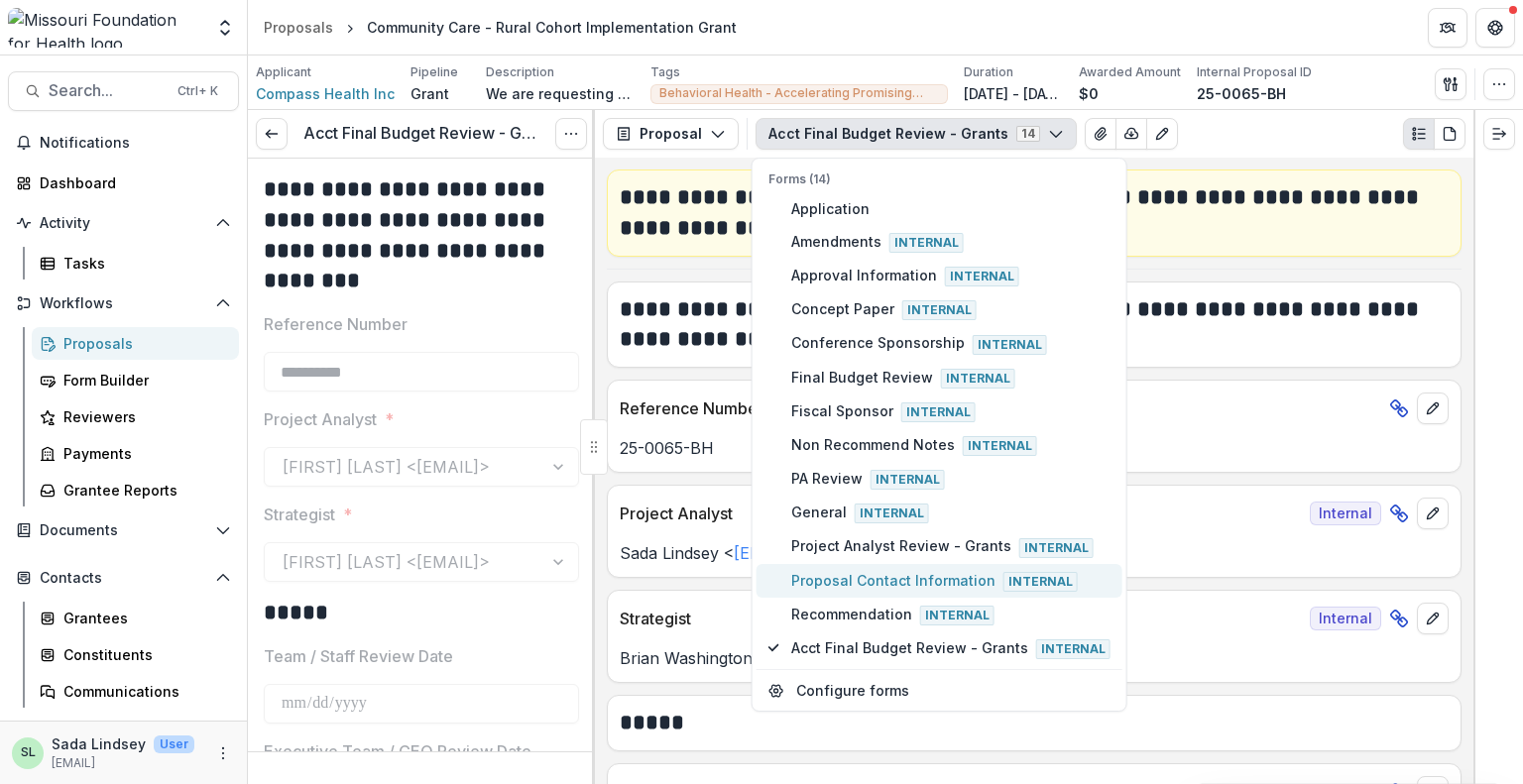 click on "Proposal Contact Information Internal" at bounding box center [951, 581] 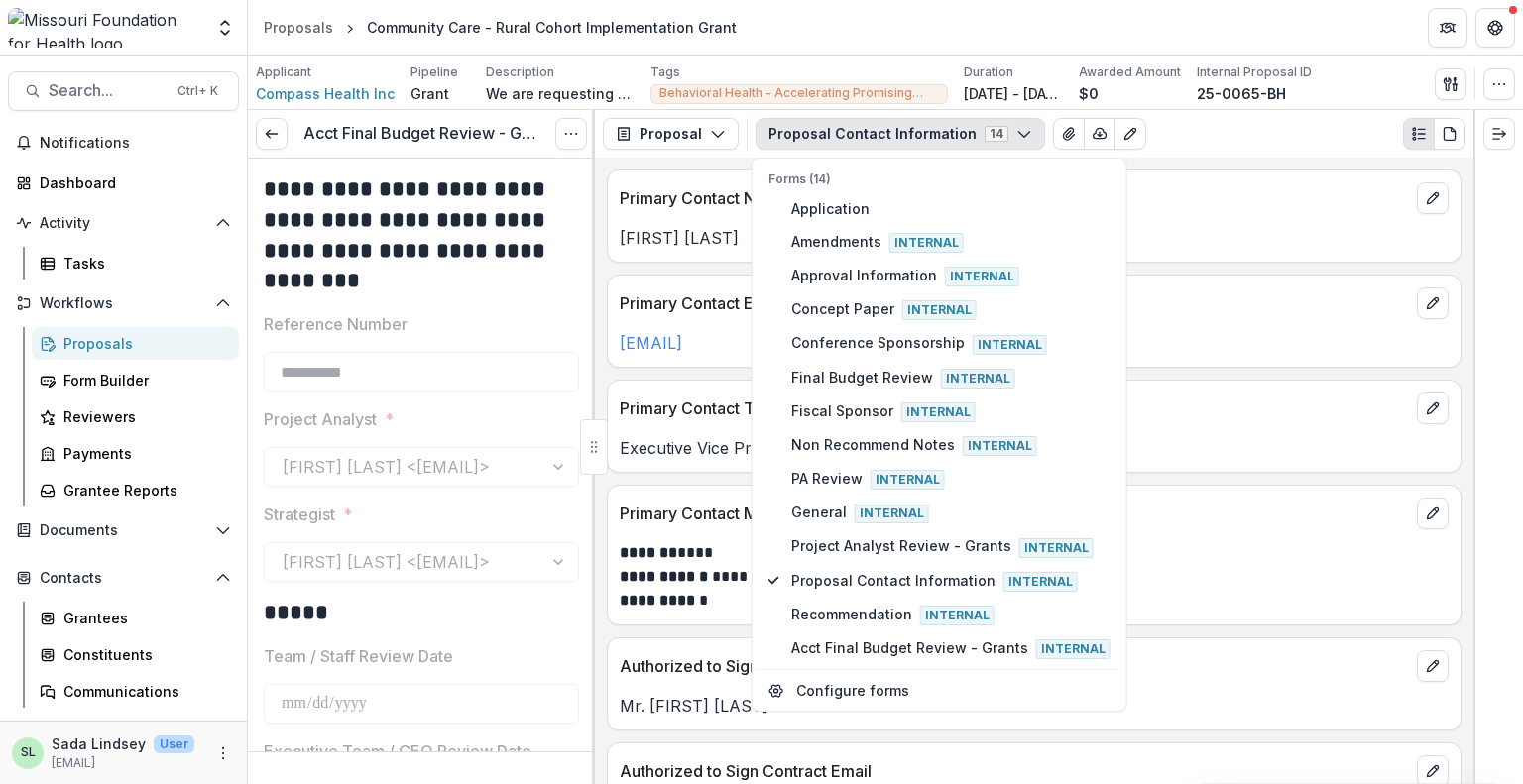 scroll, scrollTop: 99, scrollLeft: 0, axis: vertical 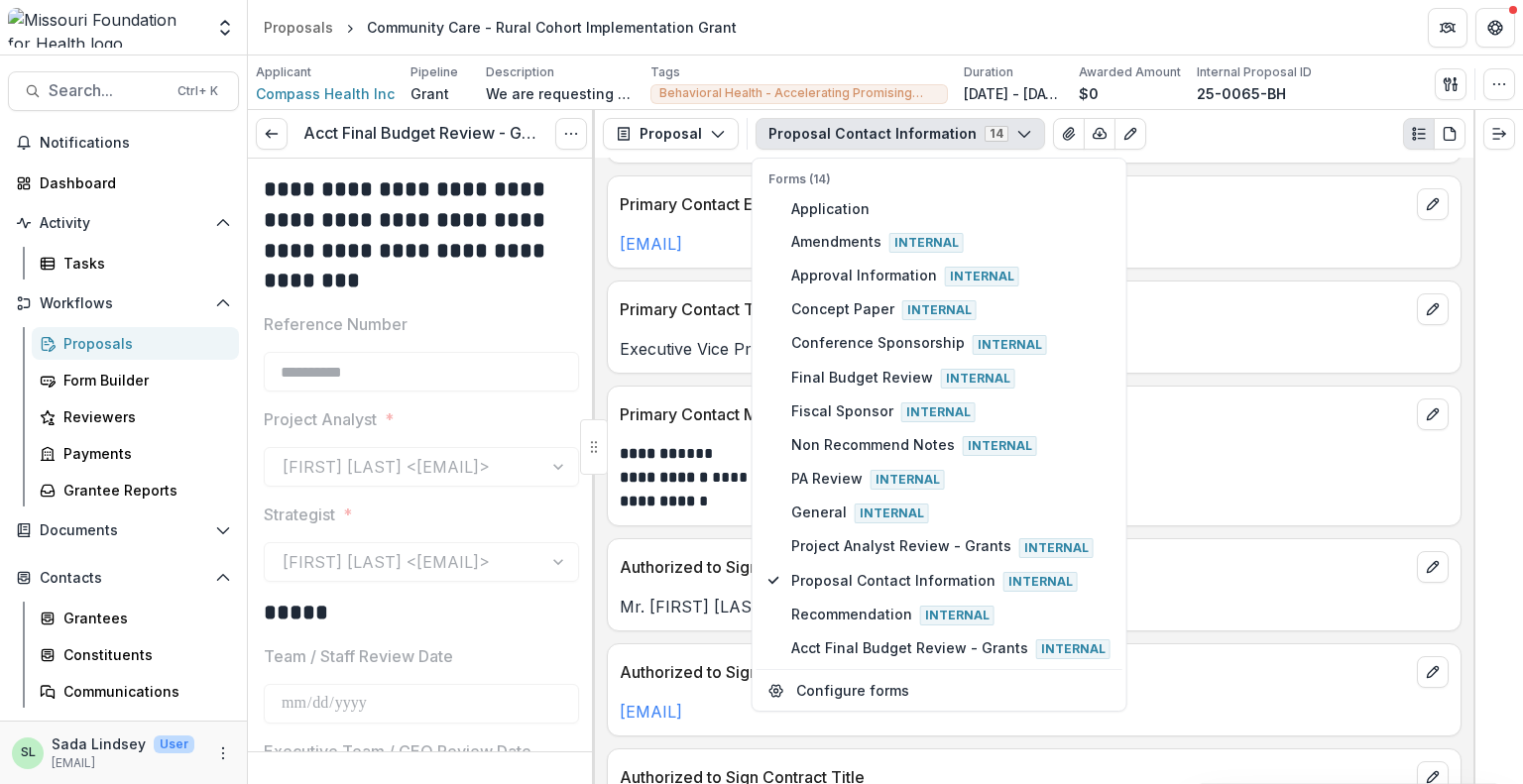 click on "Primary Contact Email plyskowski@compasshn.org" at bounding box center (1034, 222) 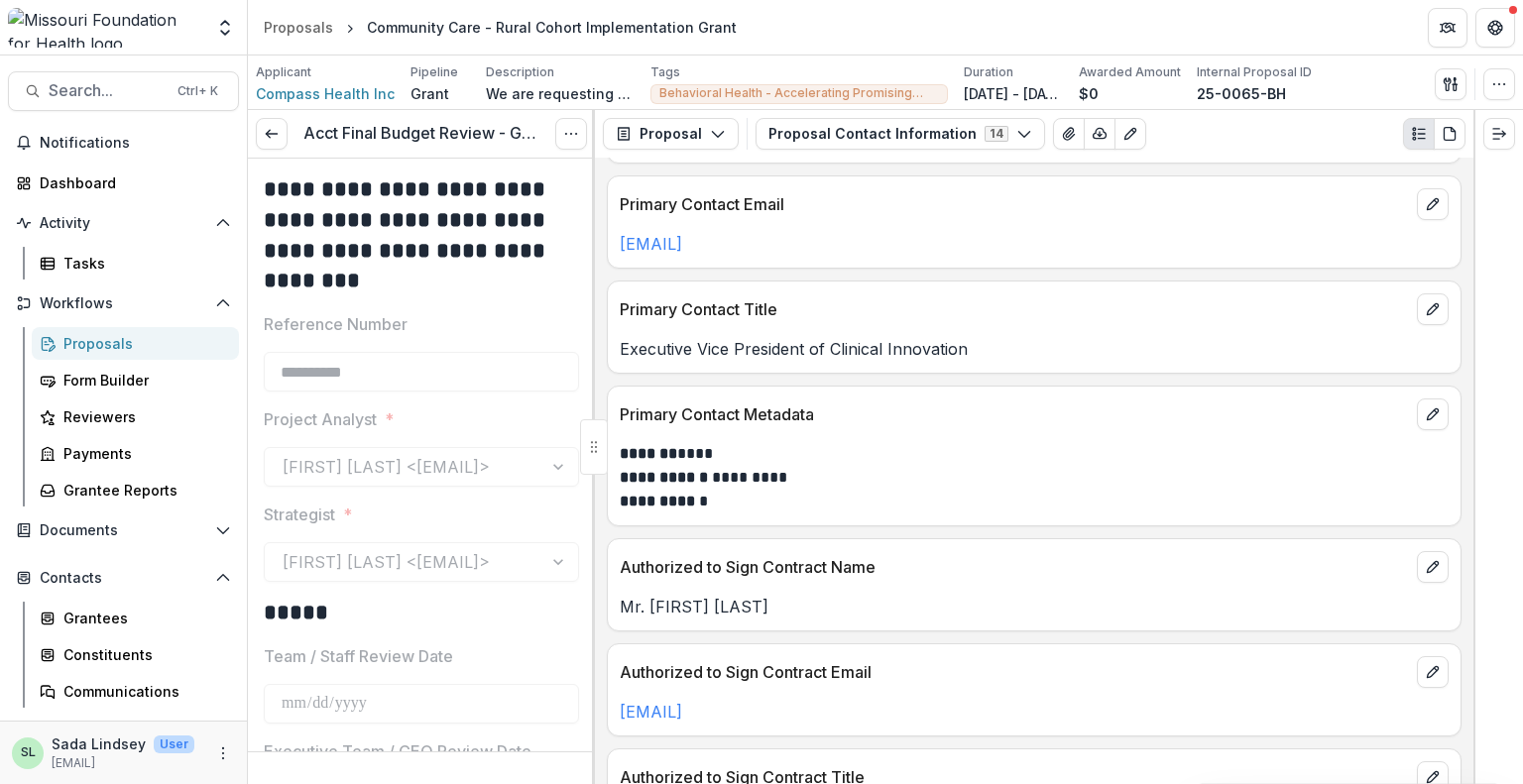 scroll, scrollTop: 0, scrollLeft: 0, axis: both 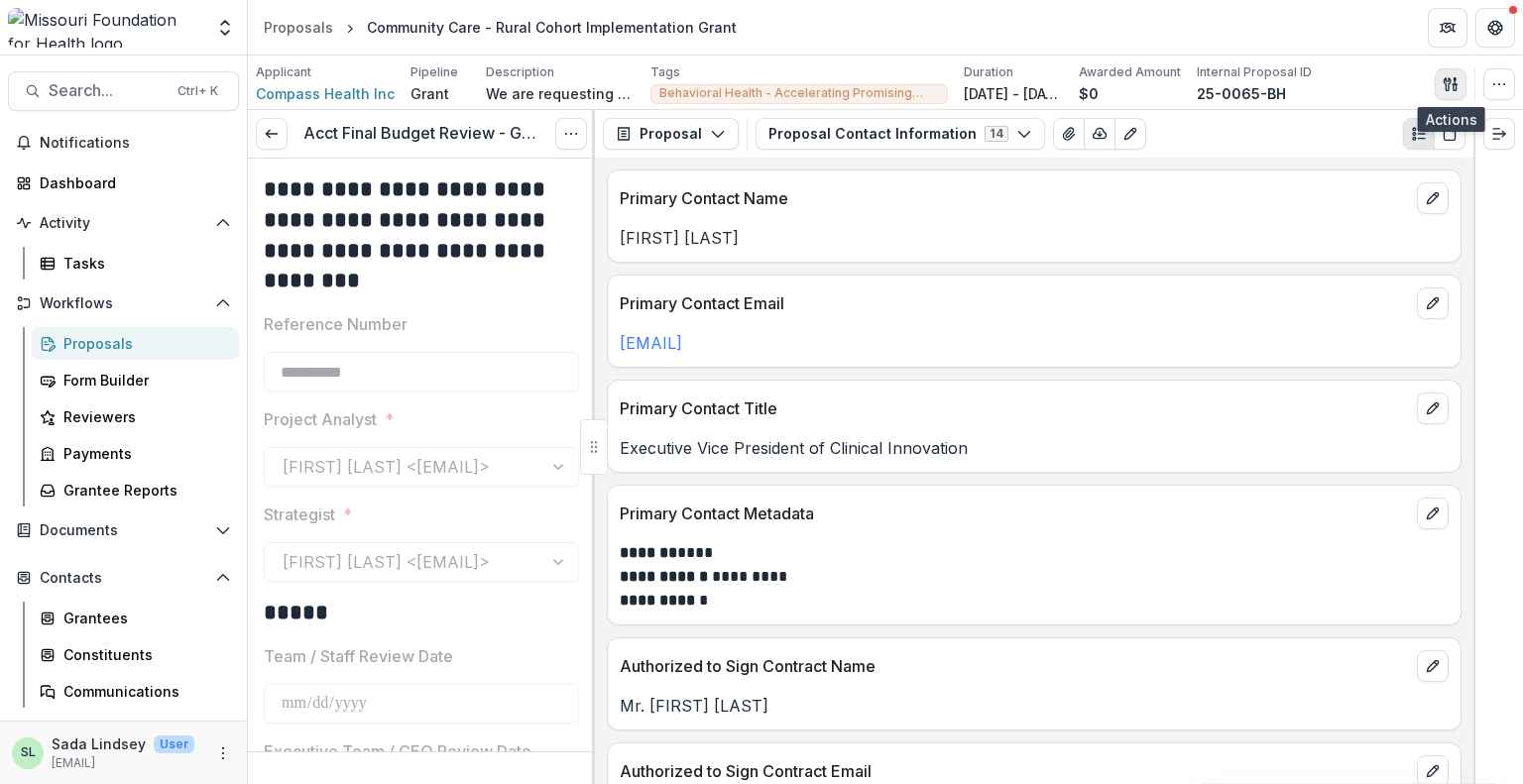 click 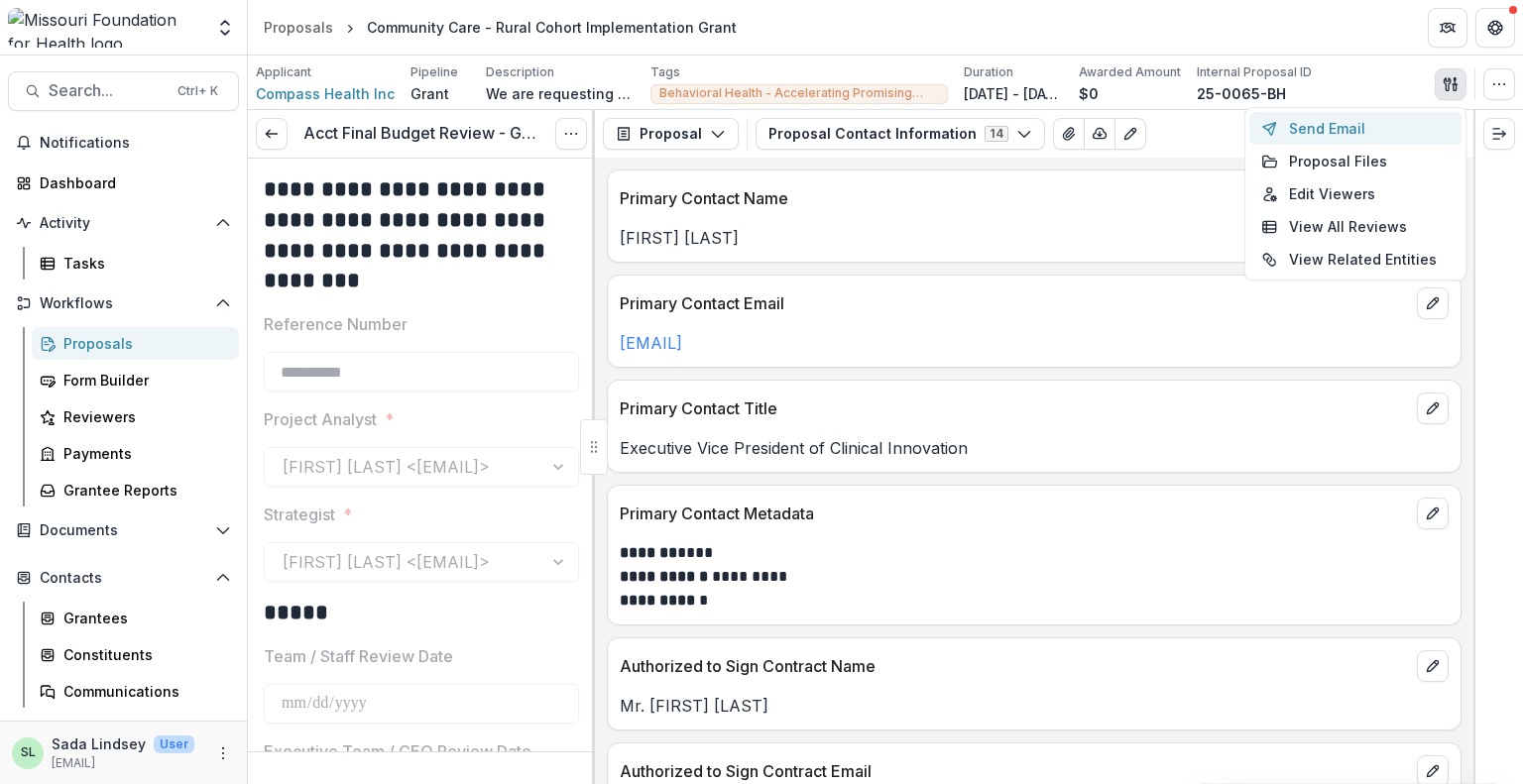 click on "Send Email" at bounding box center [1355, 128] 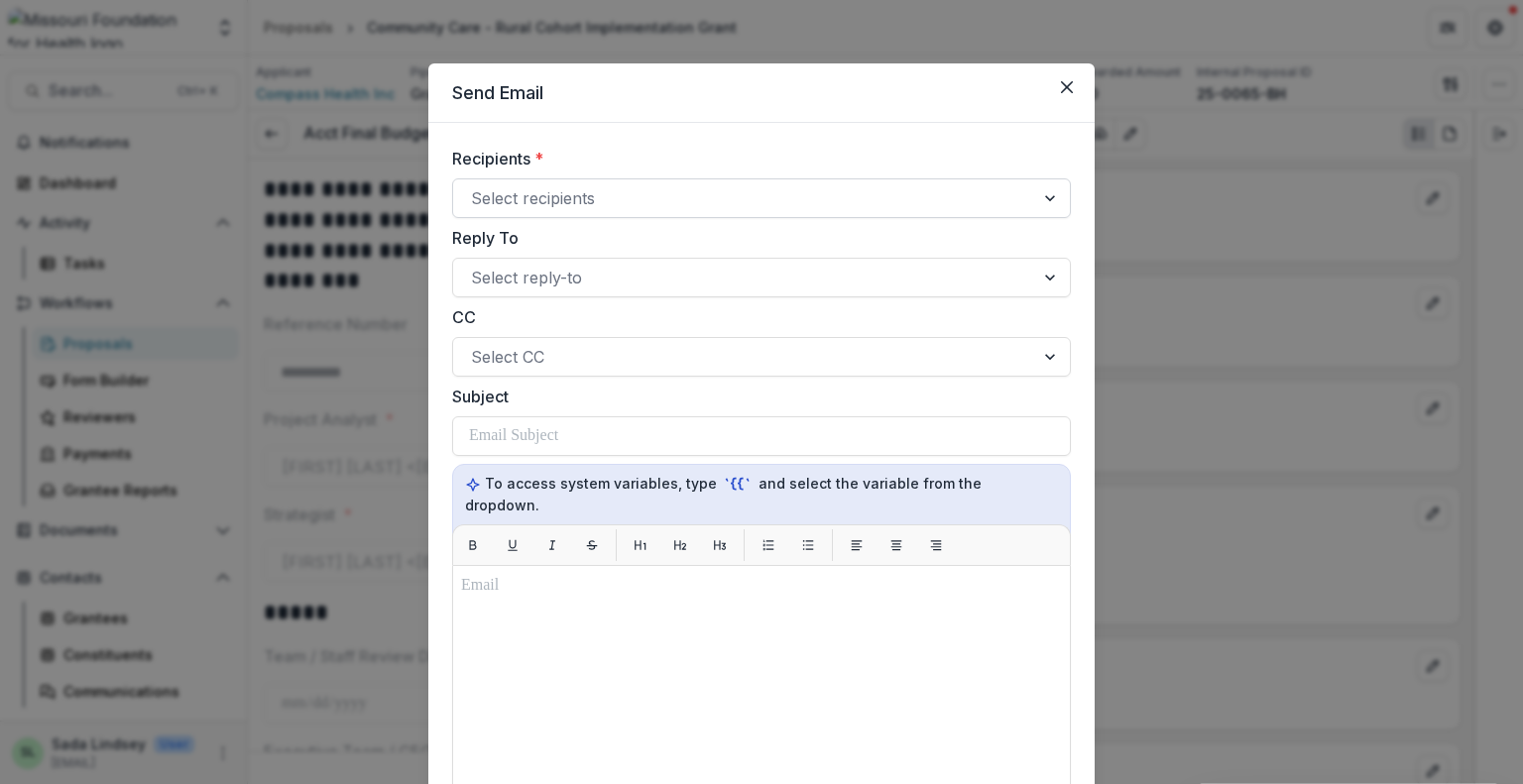 click at bounding box center [744, 198] 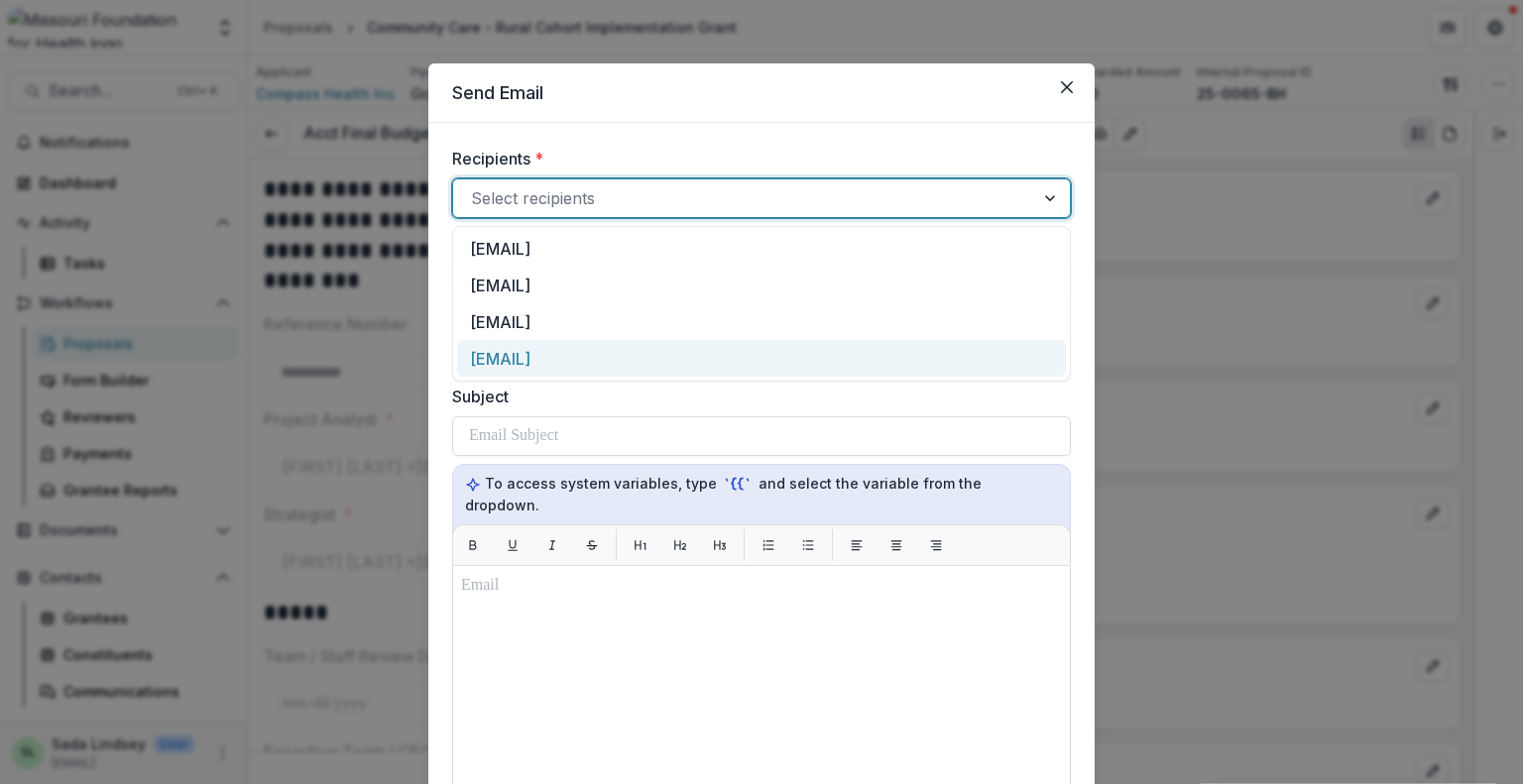 click on "lmoyer@compasshn.org" at bounding box center (762, 358) 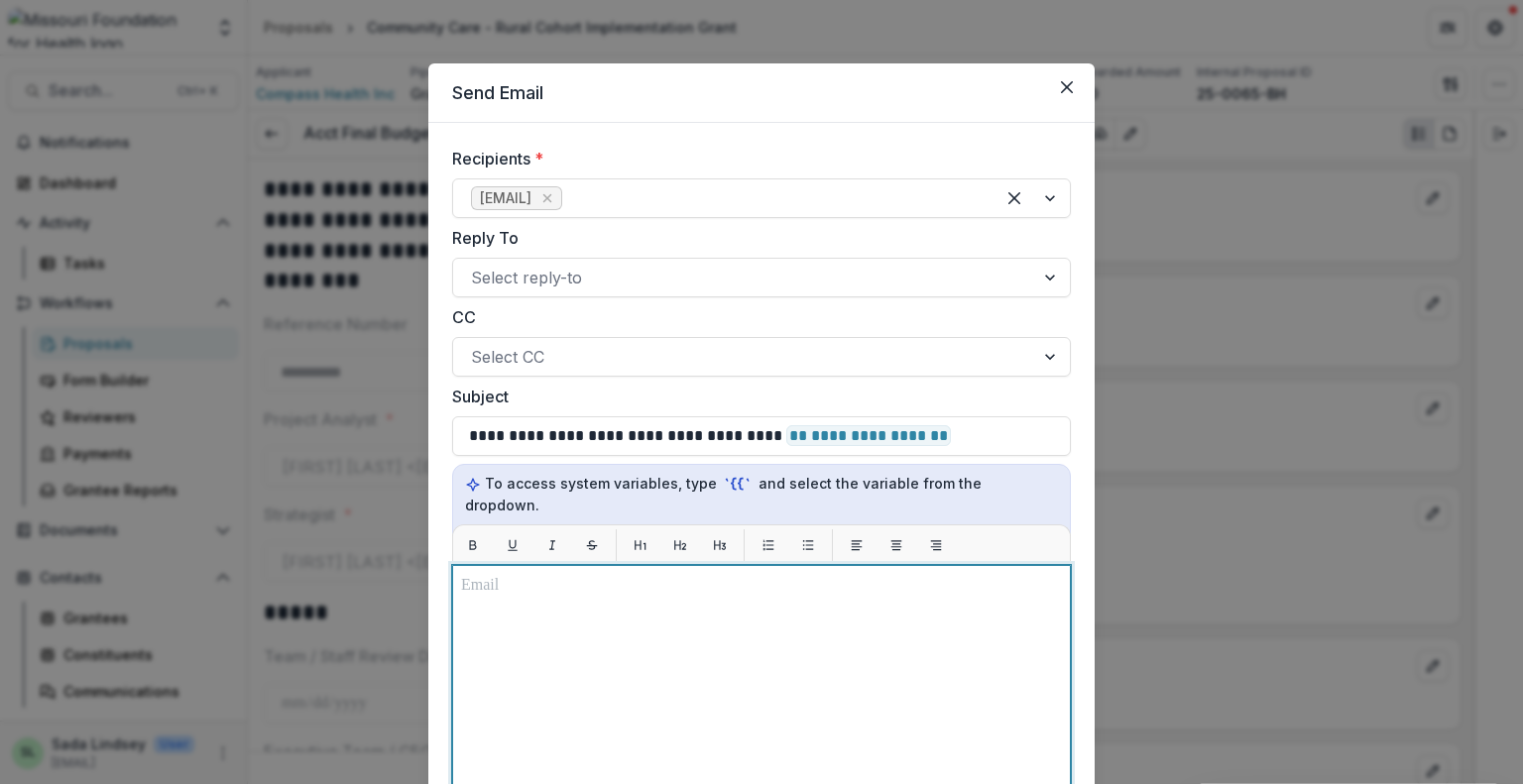 click at bounding box center [762, 813] 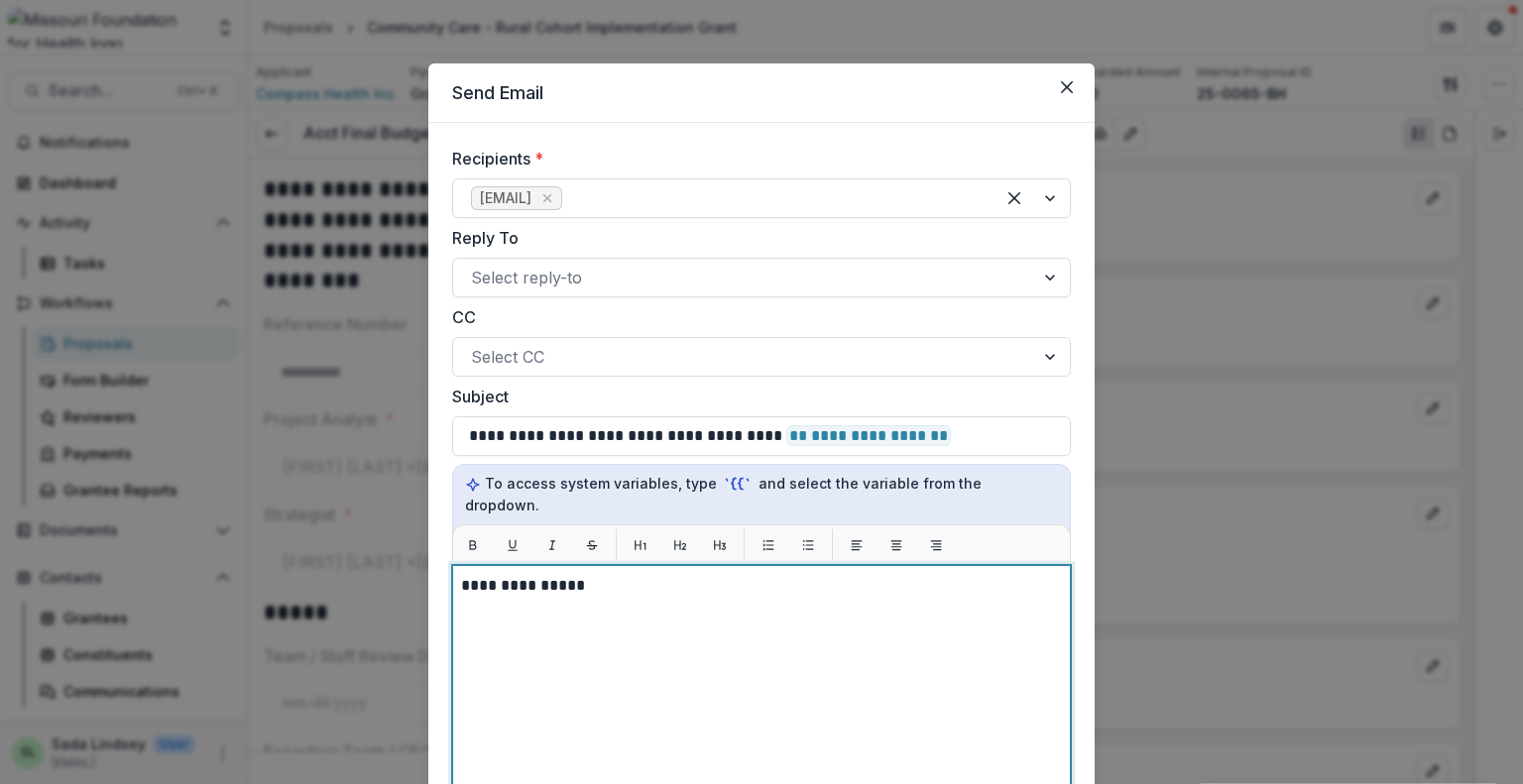 scroll, scrollTop: 173, scrollLeft: 0, axis: vertical 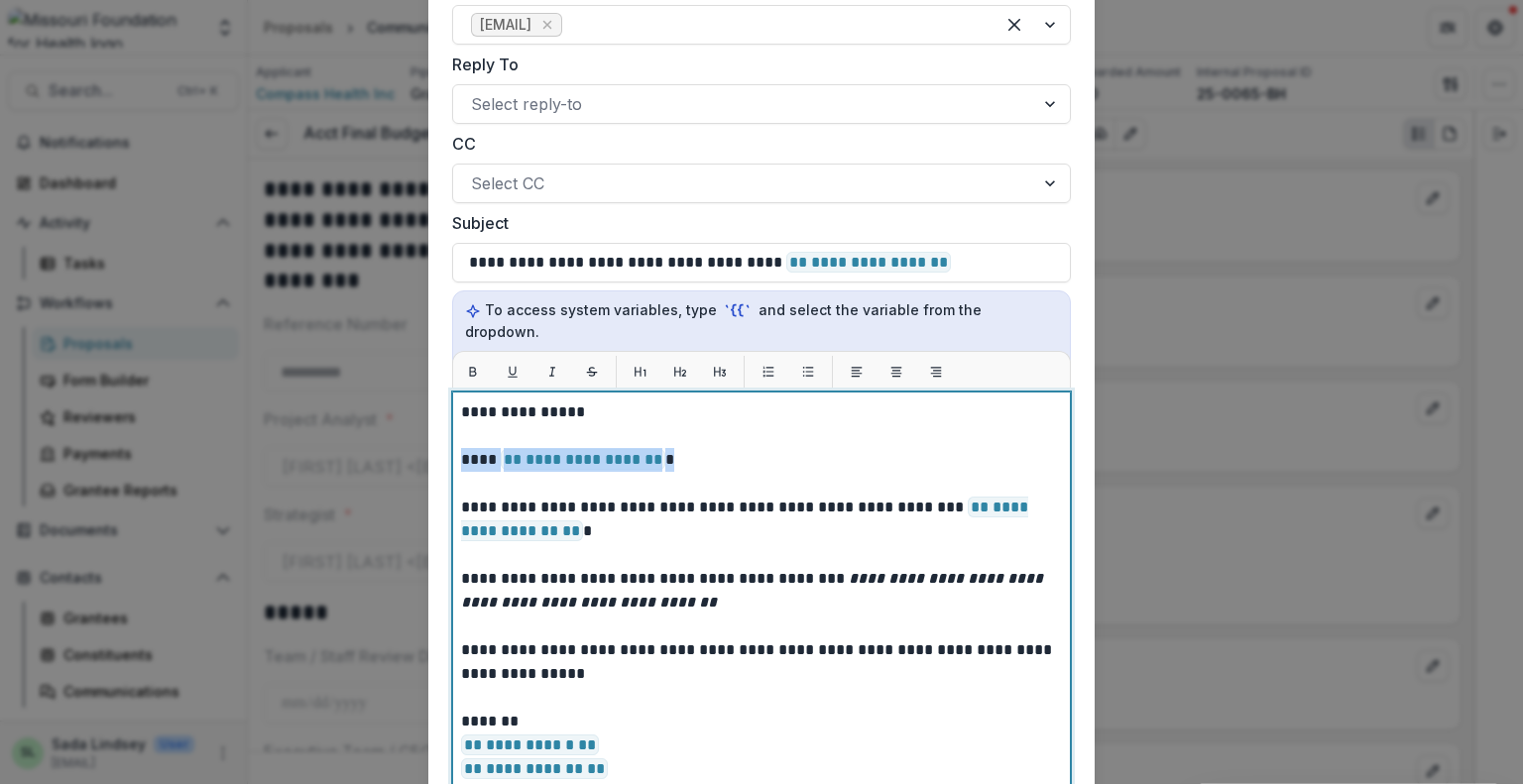 drag, startPoint x: 700, startPoint y: 434, endPoint x: 456, endPoint y: 430, distance: 244.03278 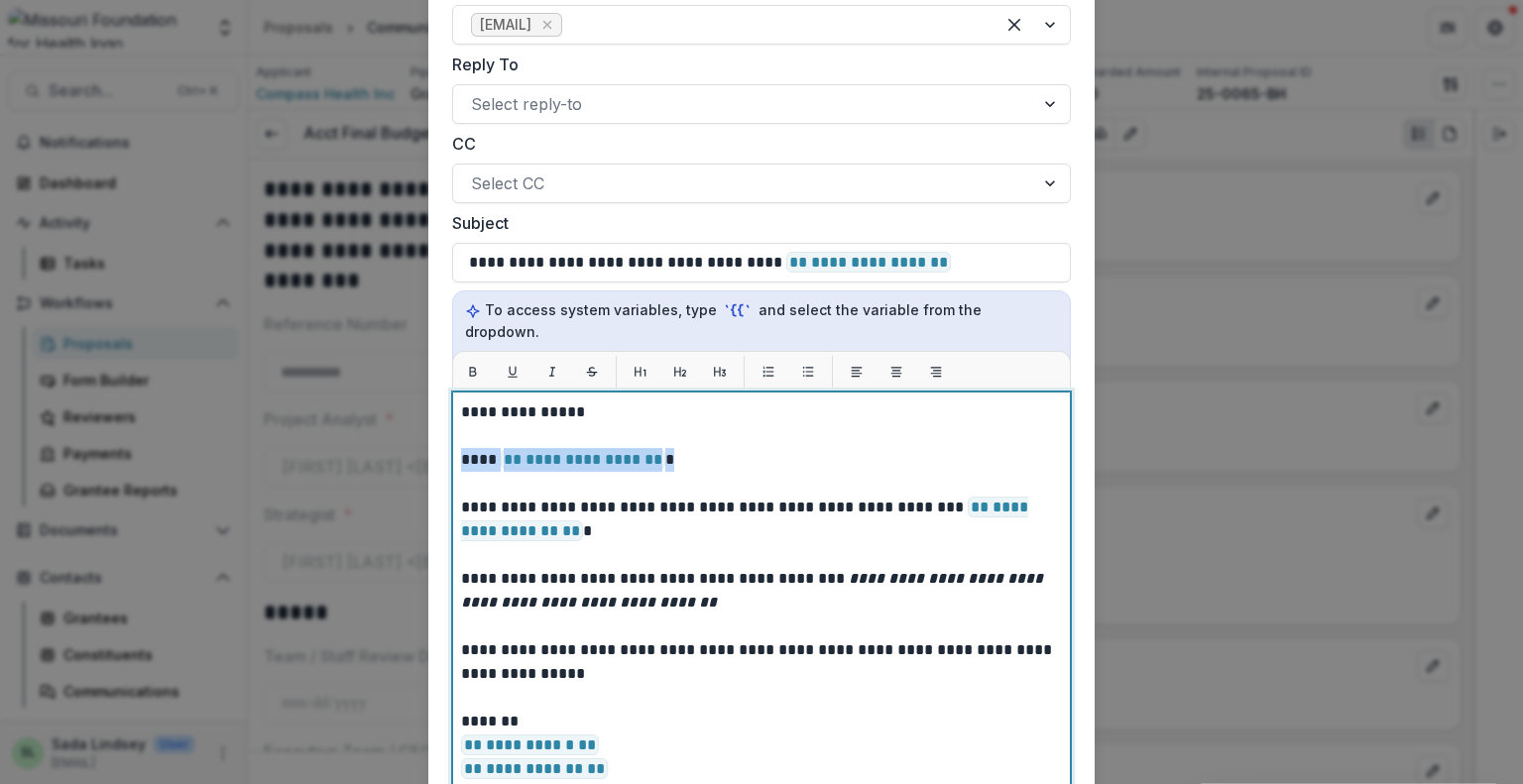 click on "**********" at bounding box center [762, 639] 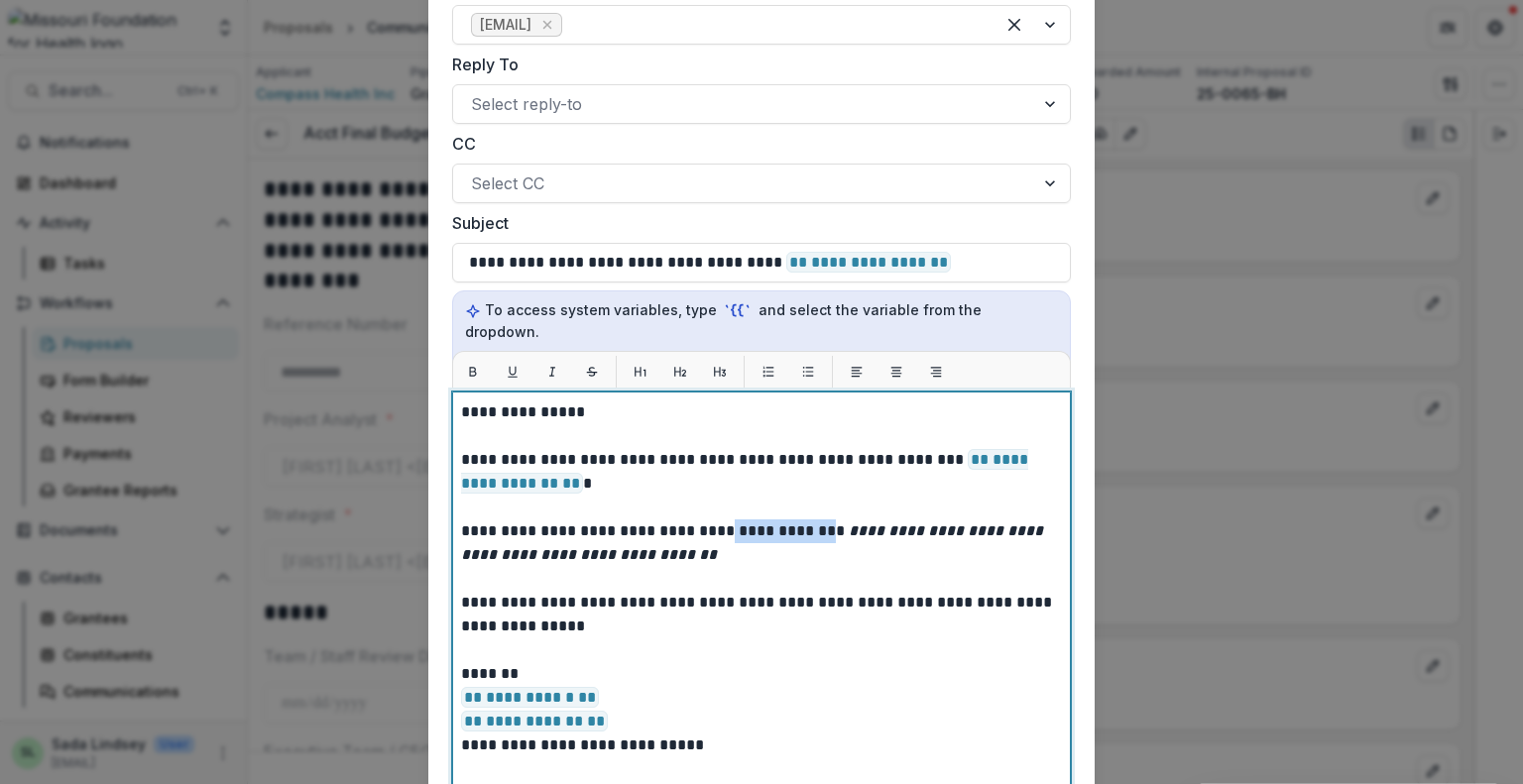 drag, startPoint x: 715, startPoint y: 510, endPoint x: 809, endPoint y: 513, distance: 94.04786 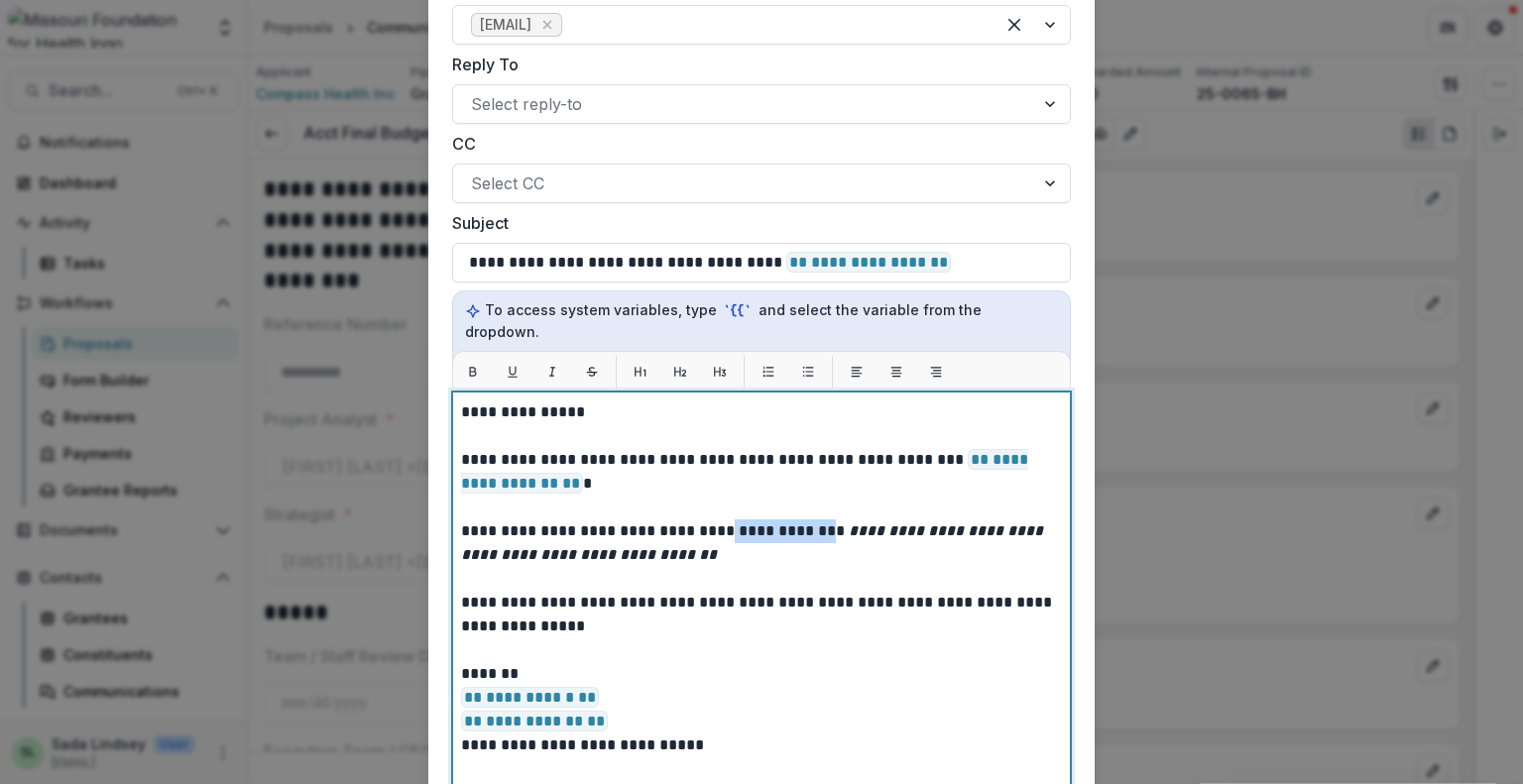 click on "**********" at bounding box center (762, 543) 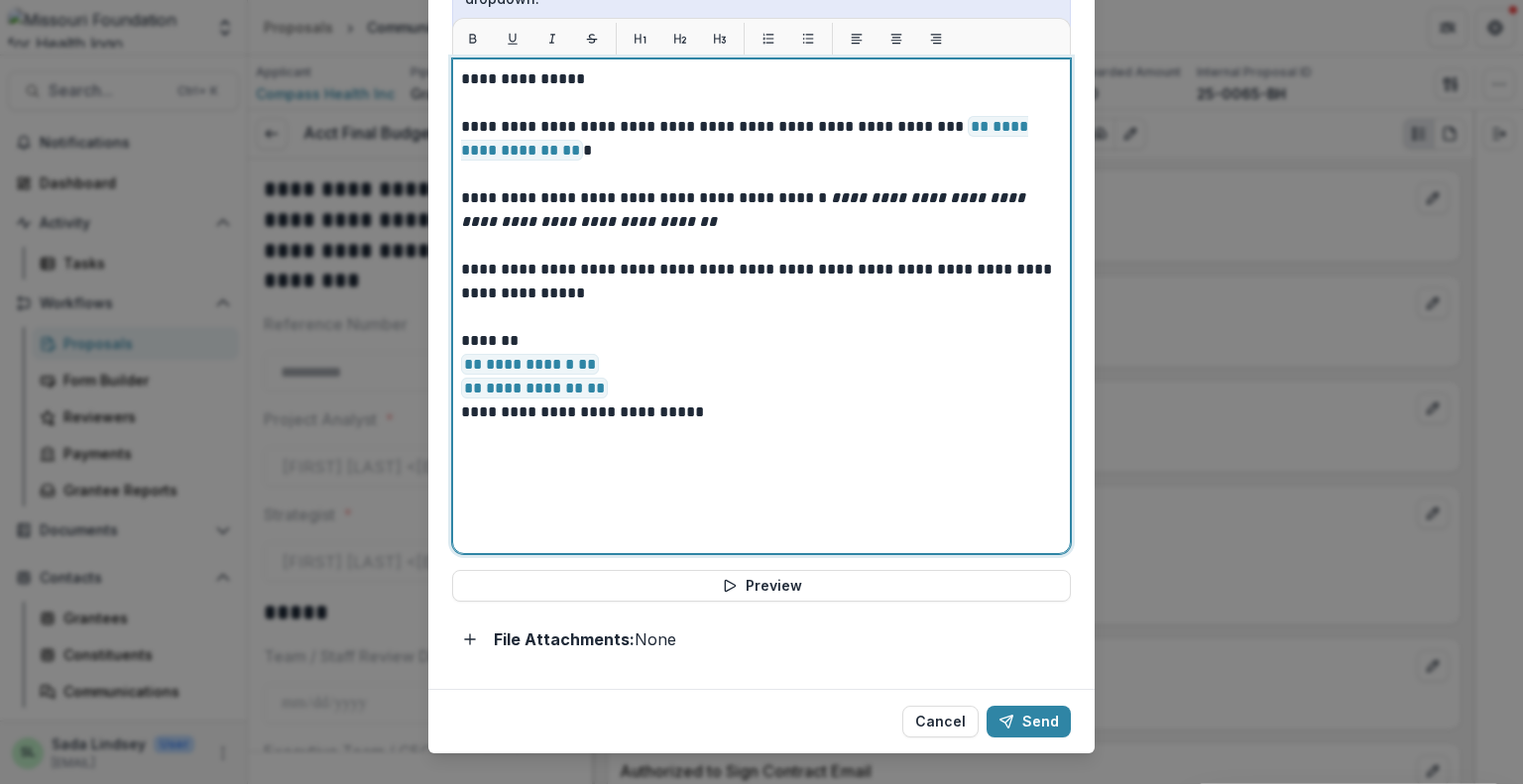 scroll, scrollTop: 515, scrollLeft: 0, axis: vertical 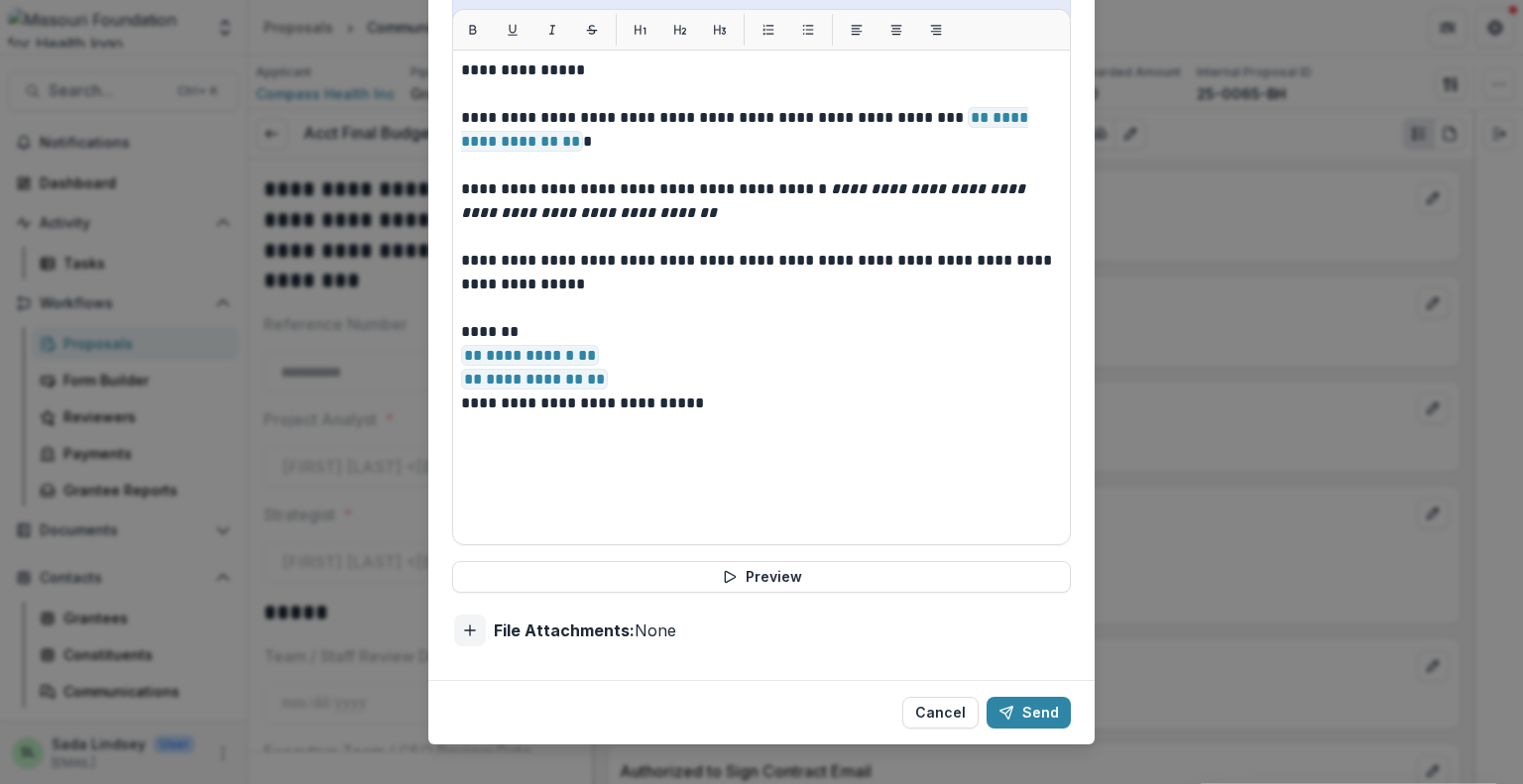 click 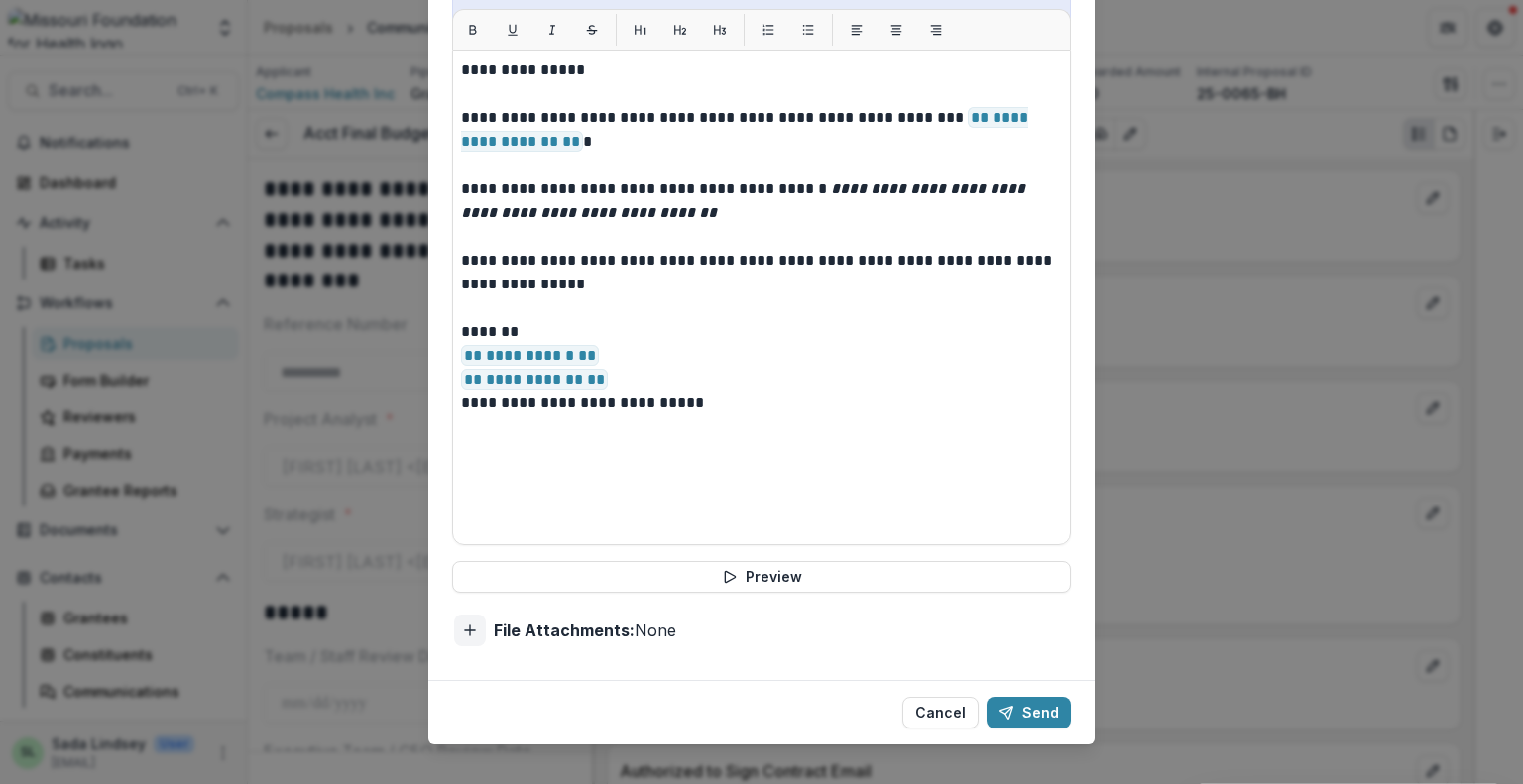 type on "**********" 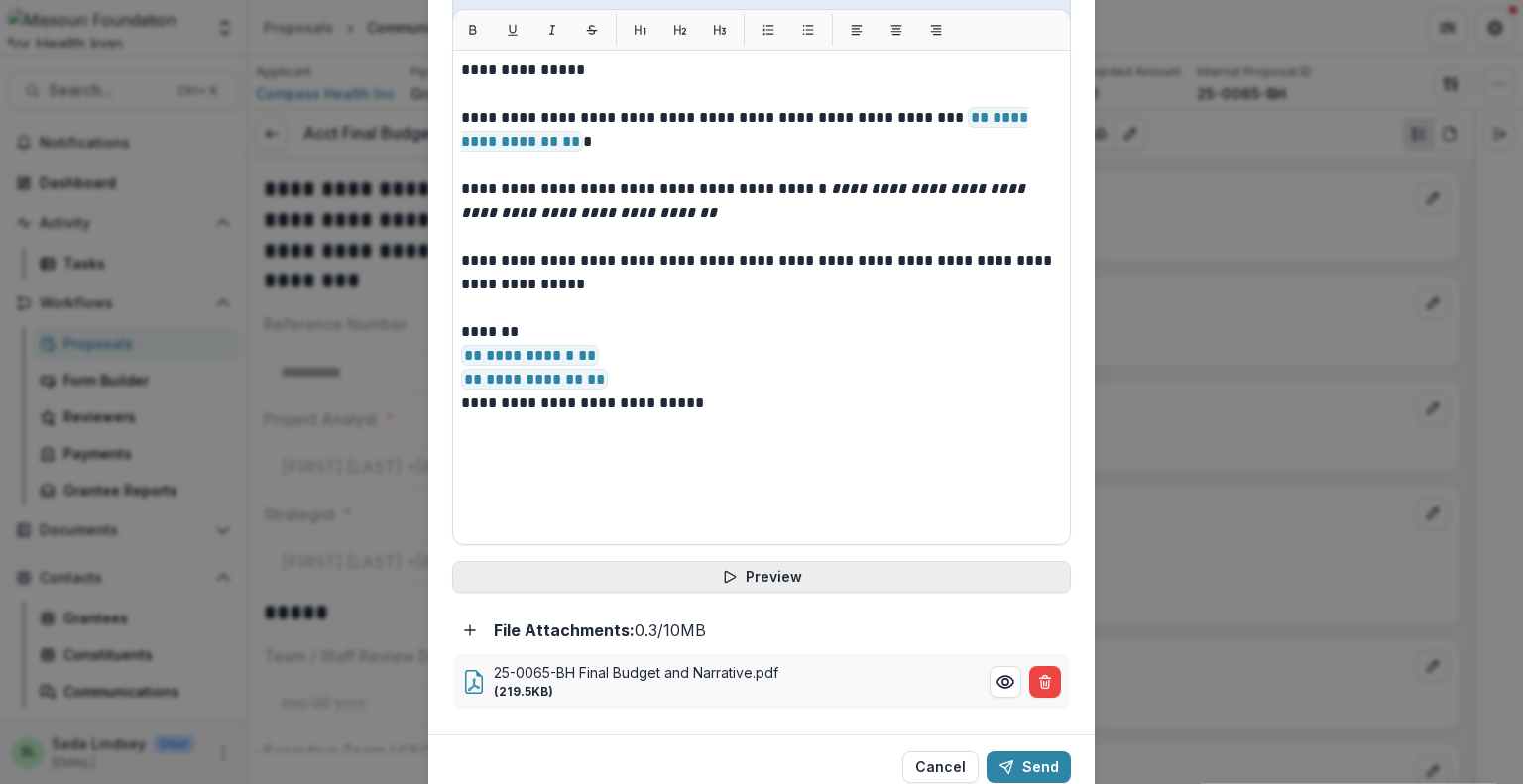 click on "Preview" at bounding box center (762, 577) 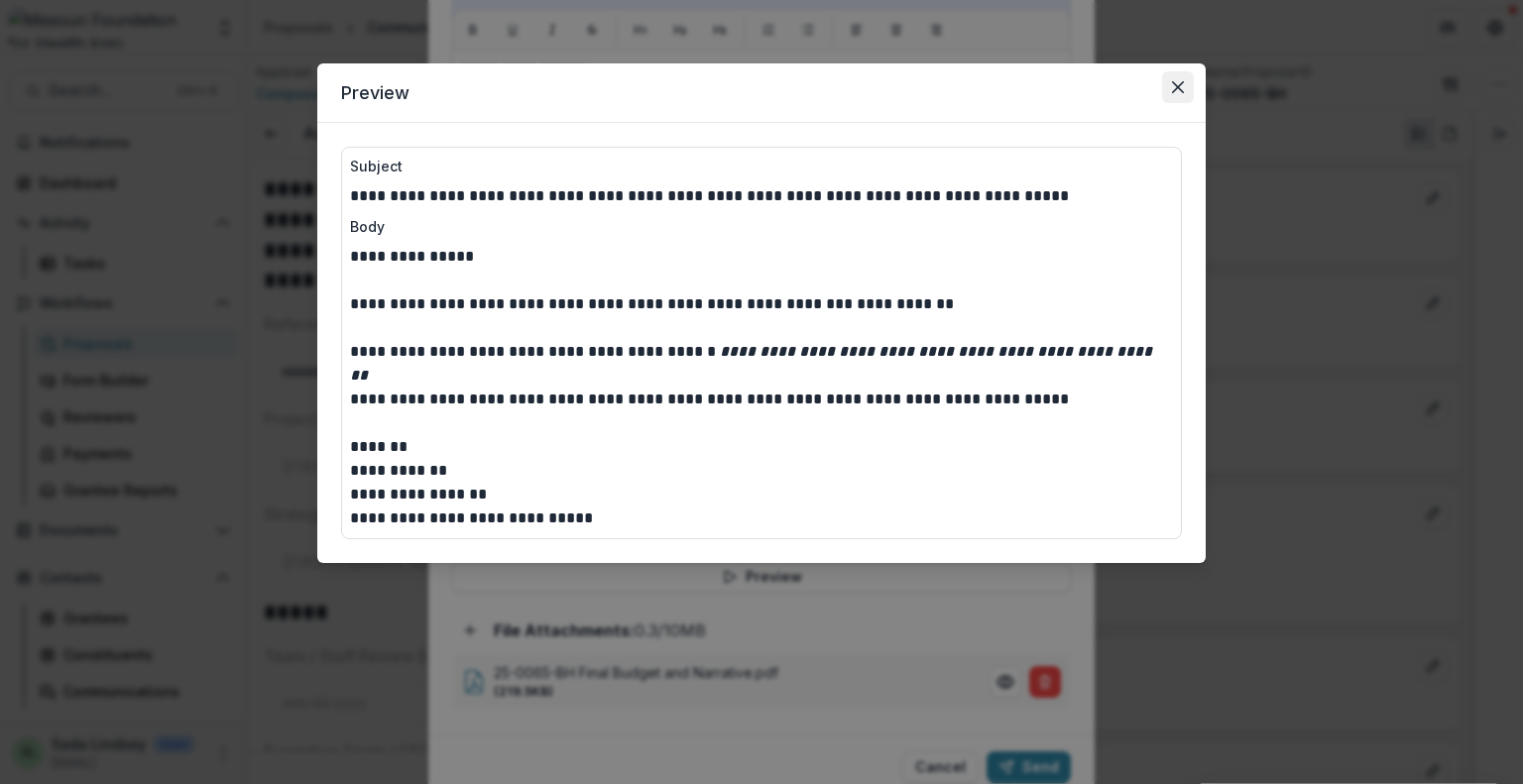 click 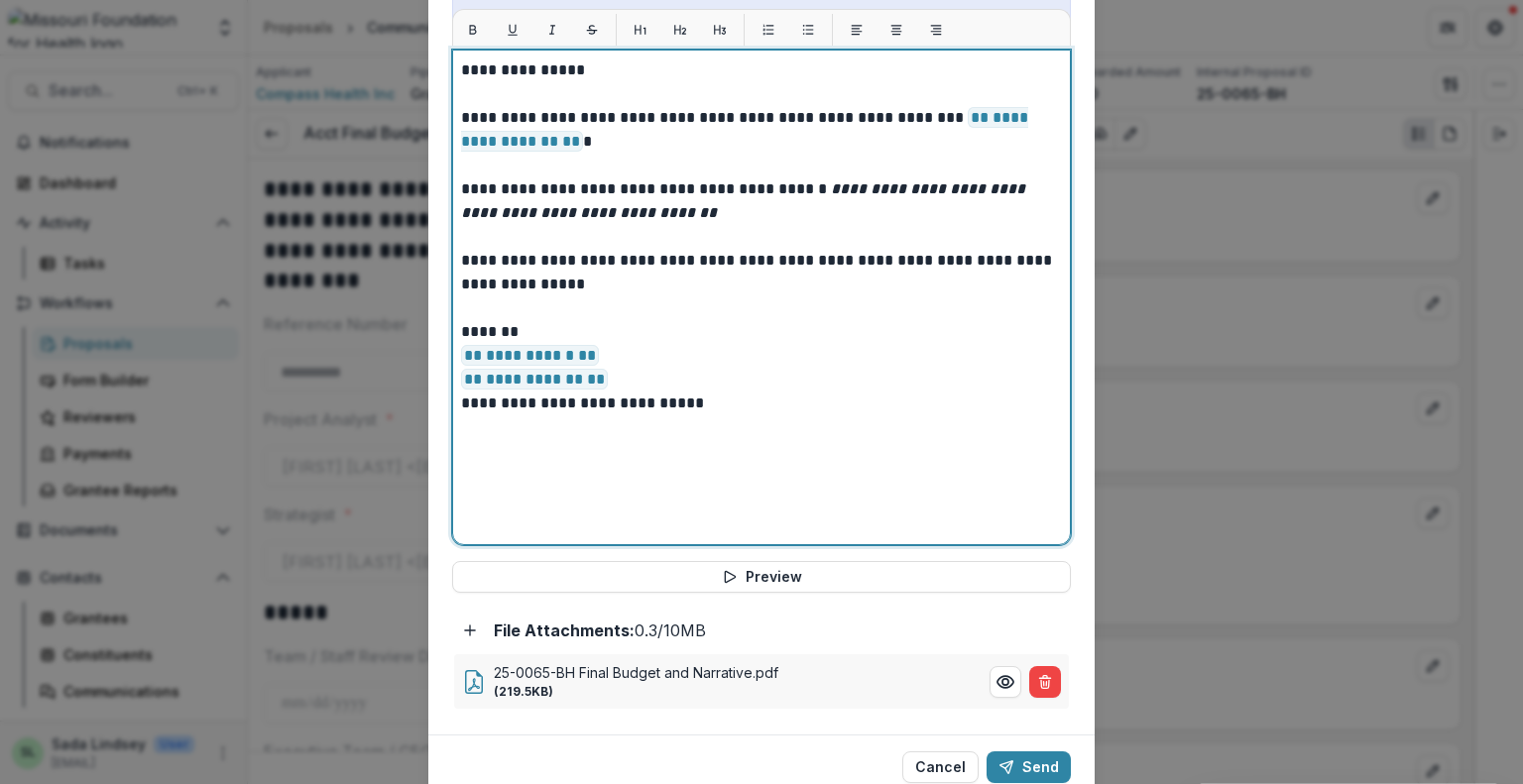 click on "**********" at bounding box center (762, 130) 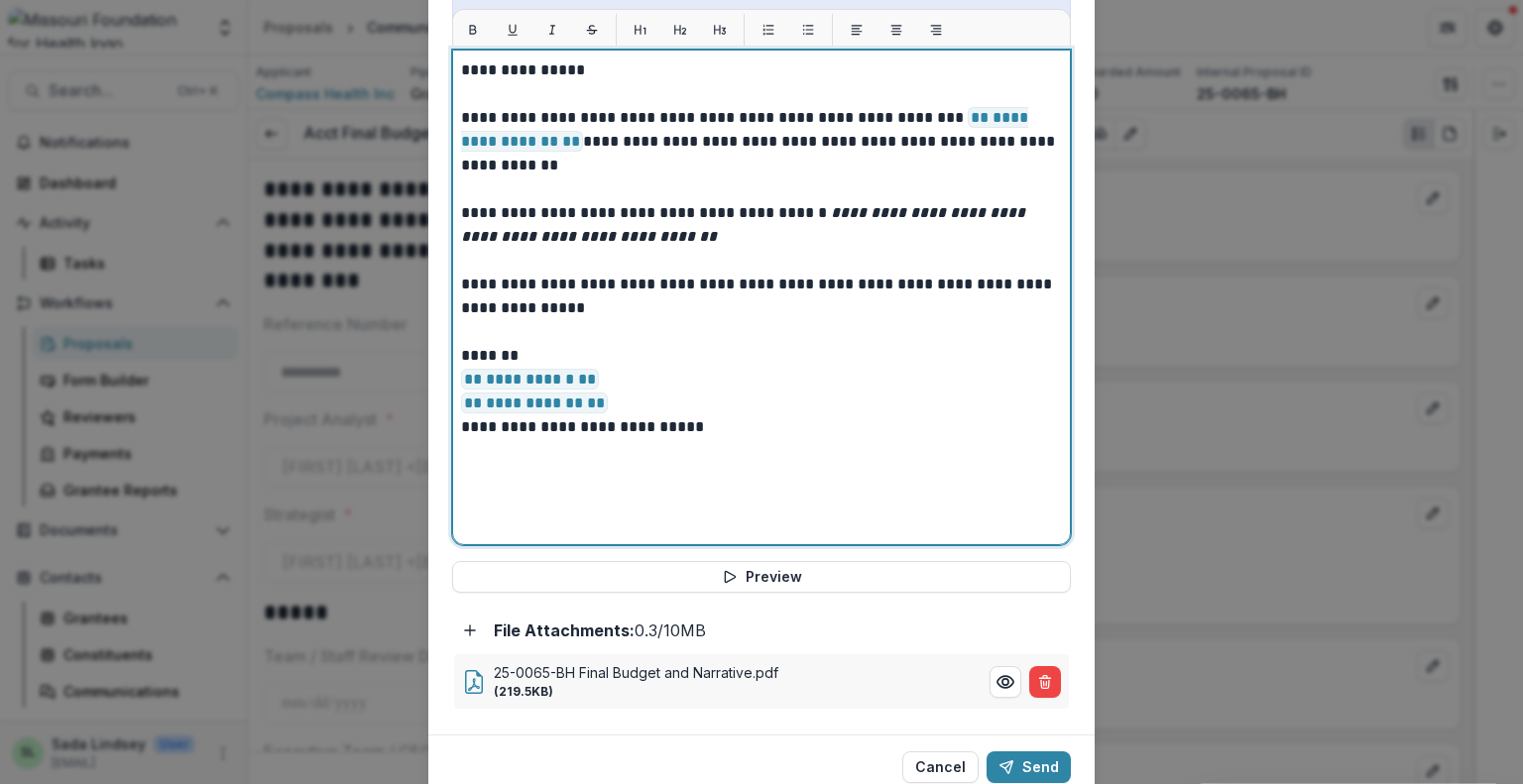 click on "**********" at bounding box center (762, 142) 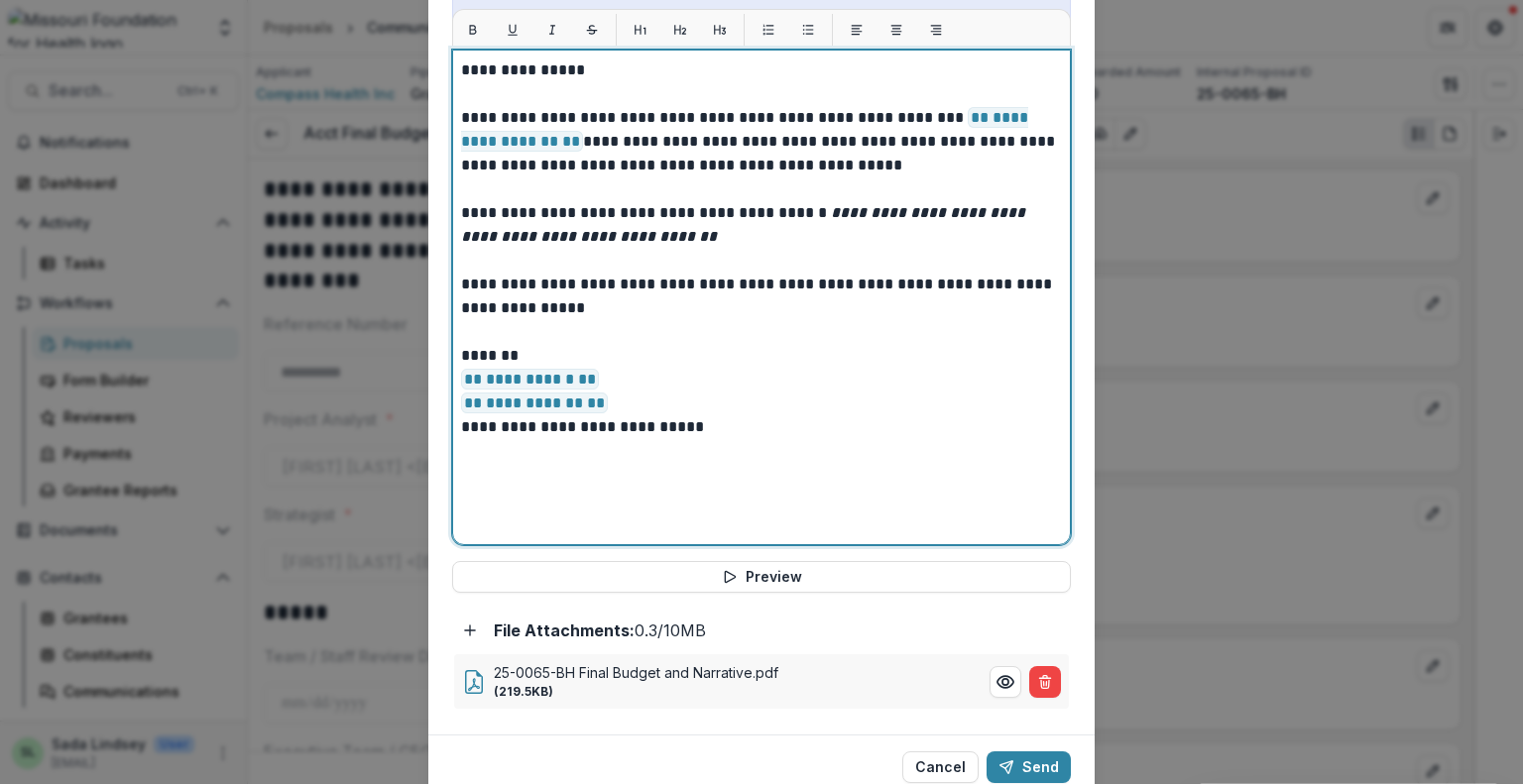 drag, startPoint x: 829, startPoint y: 135, endPoint x: 1052, endPoint y: 84, distance: 228.75751 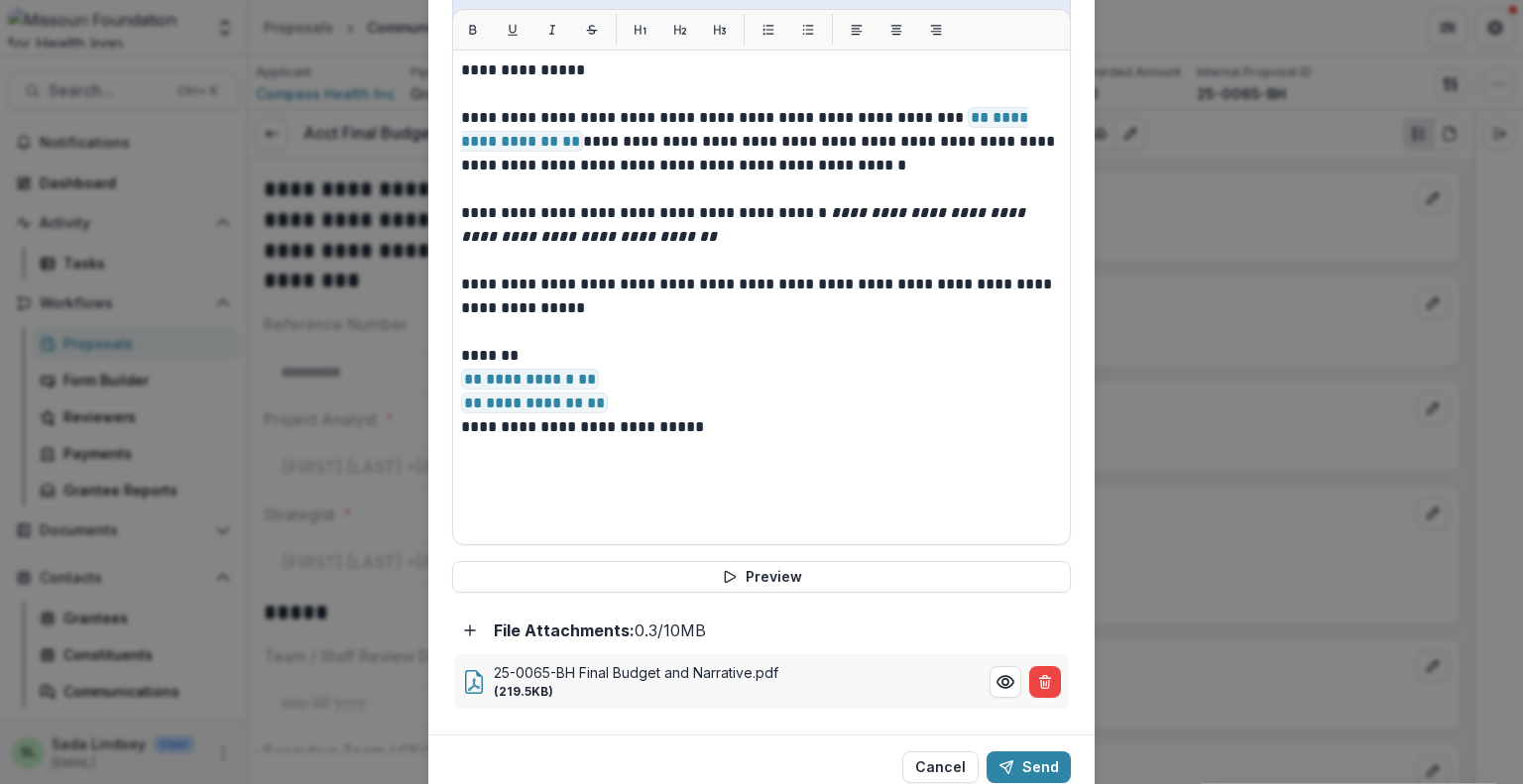 click 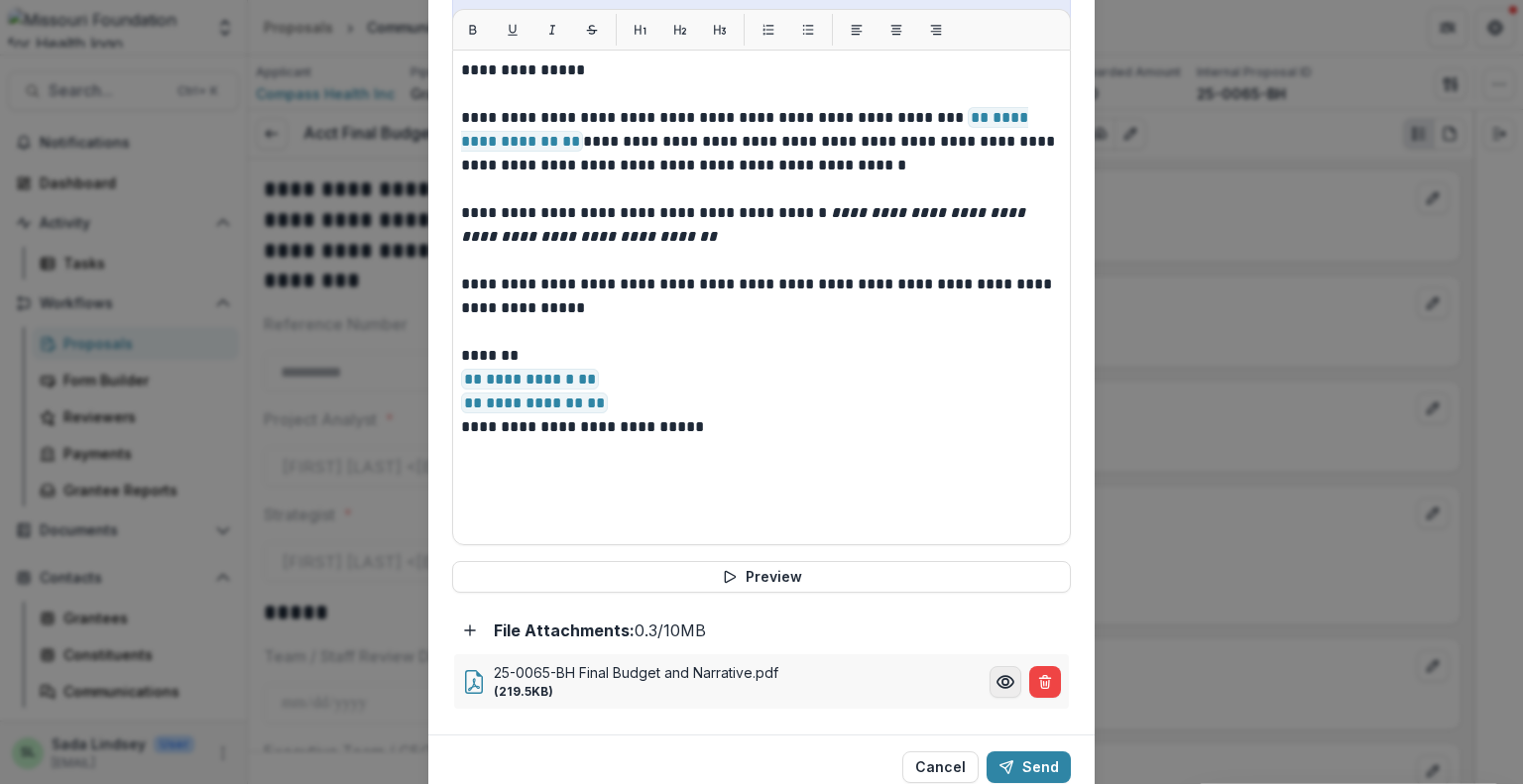 click 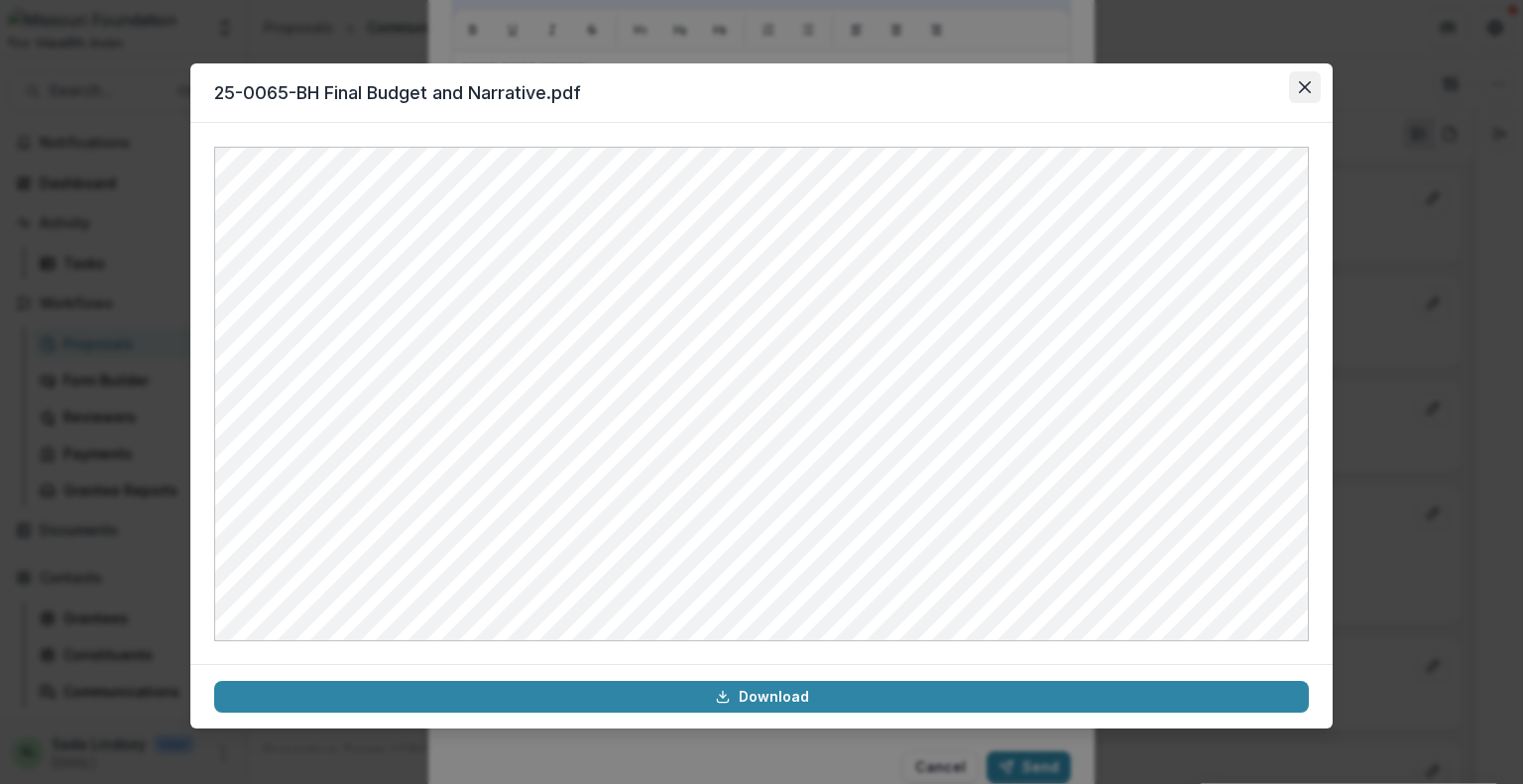click 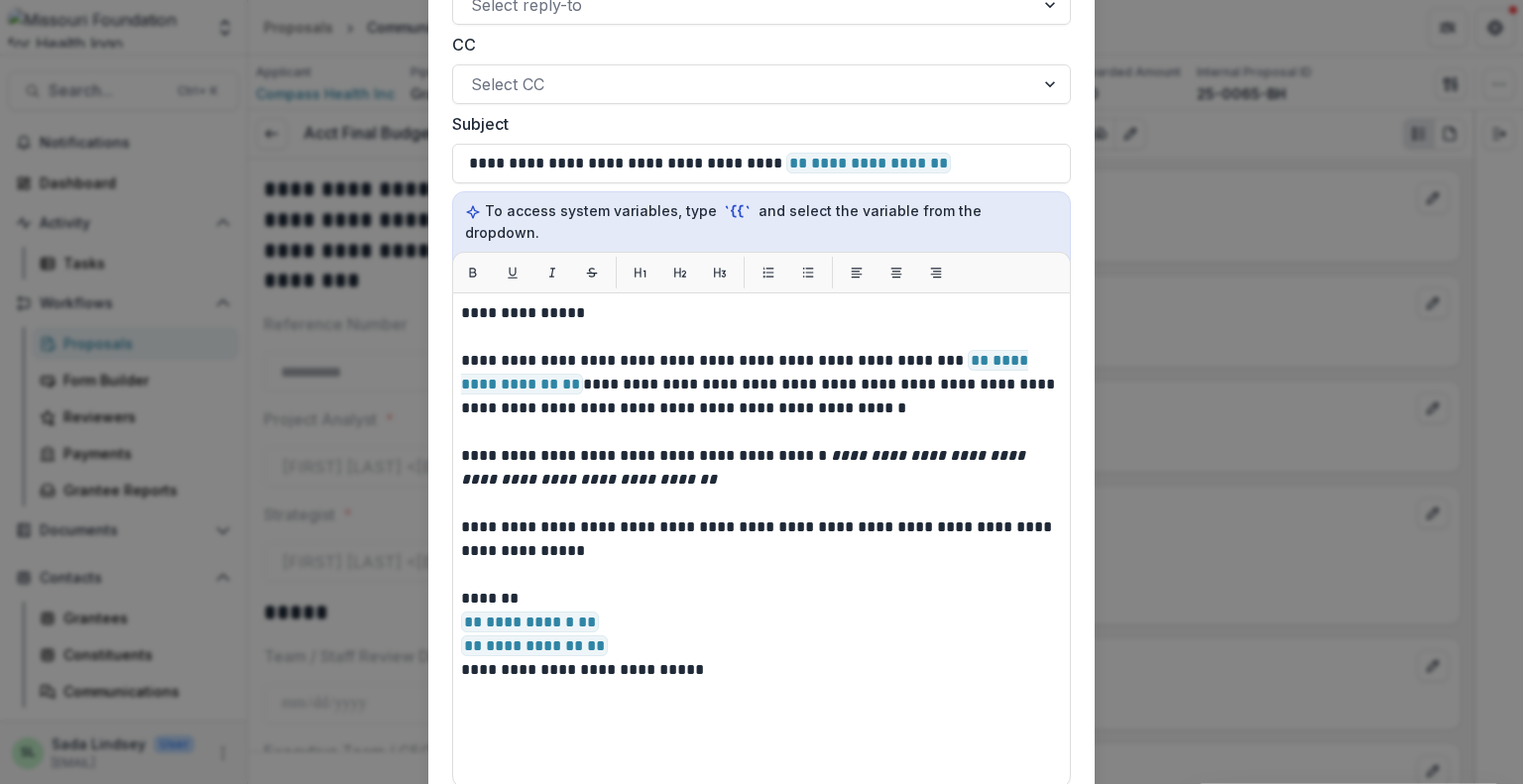 scroll, scrollTop: 570, scrollLeft: 0, axis: vertical 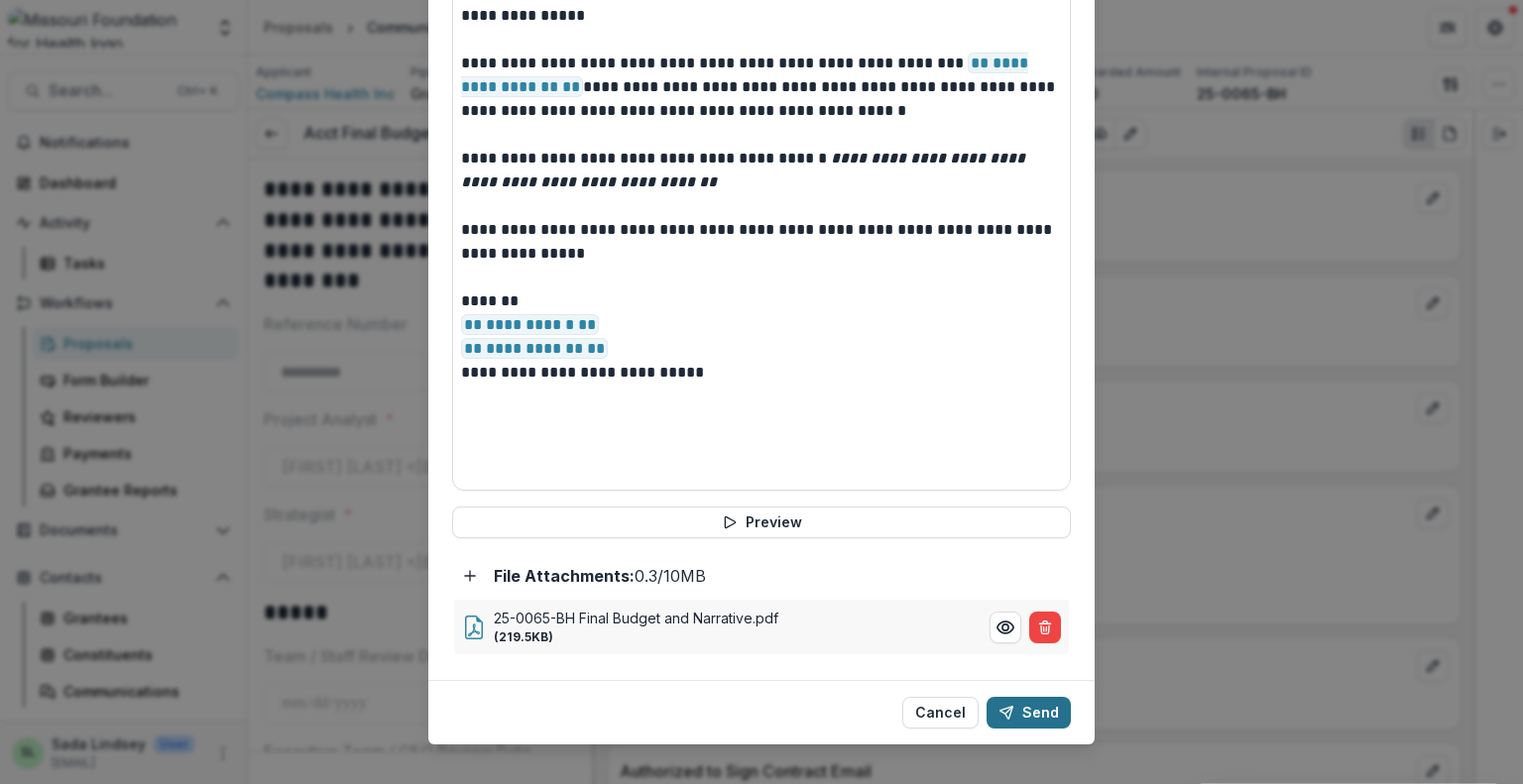 click on "Send" at bounding box center [1028, 713] 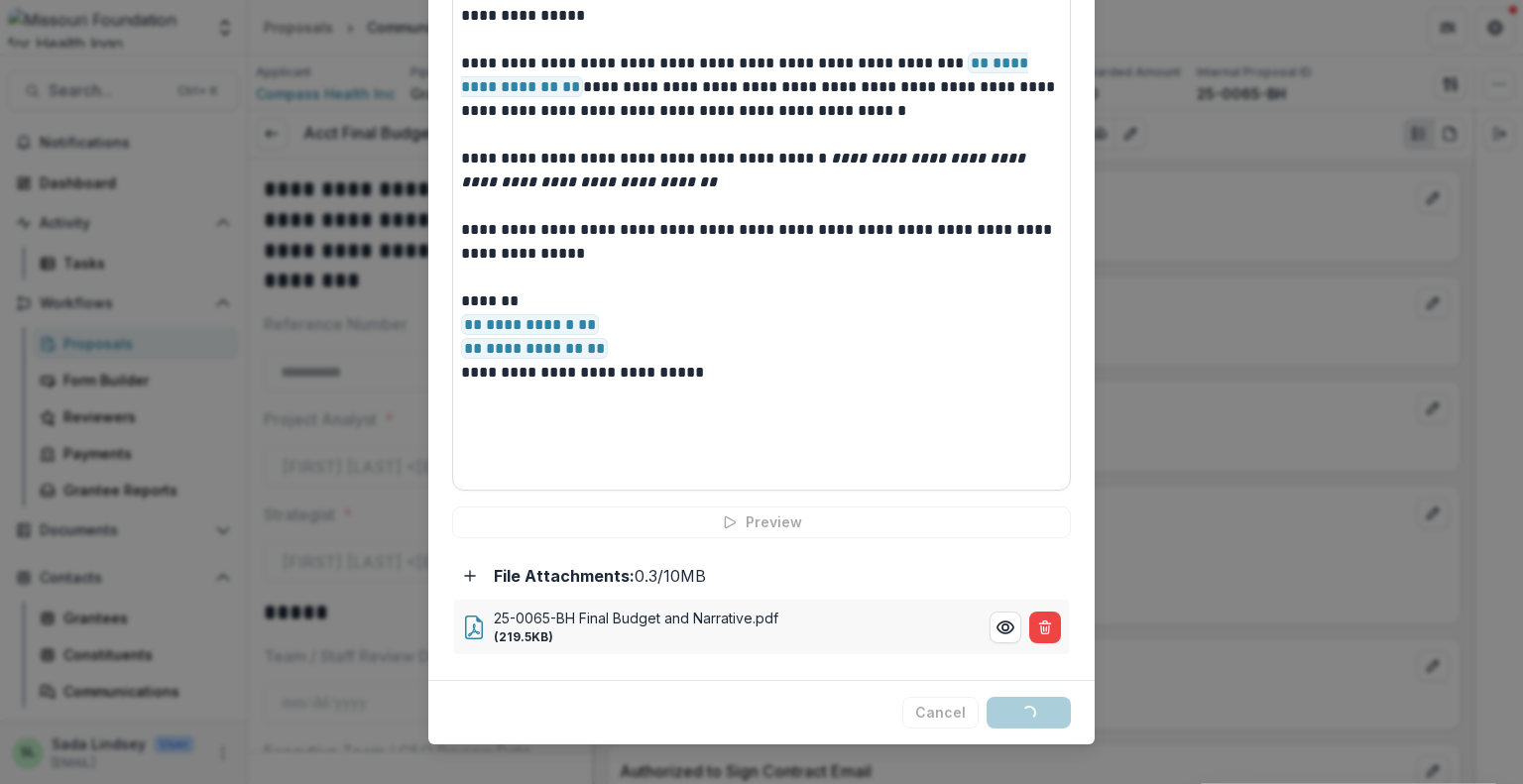 scroll, scrollTop: 0, scrollLeft: 0, axis: both 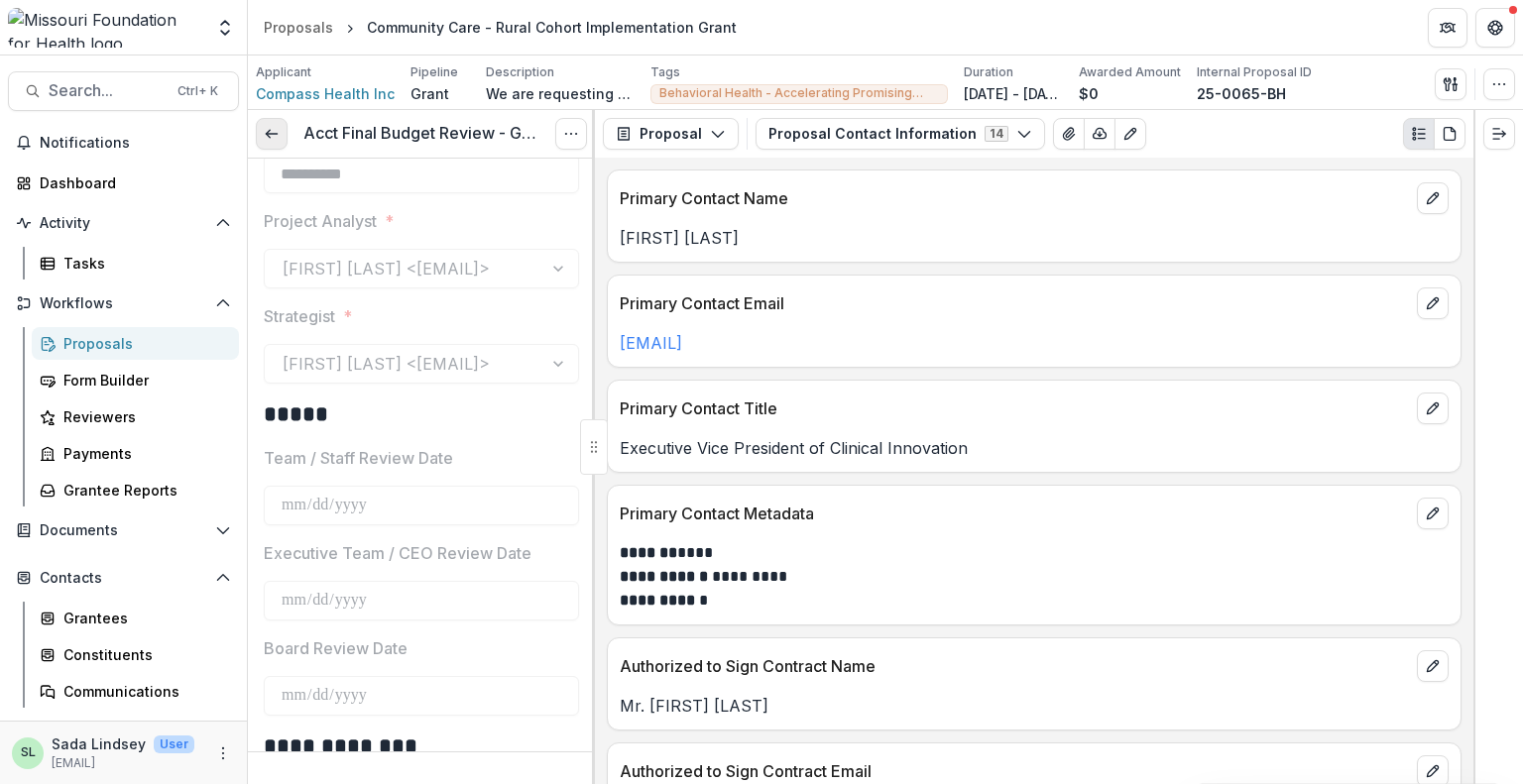click 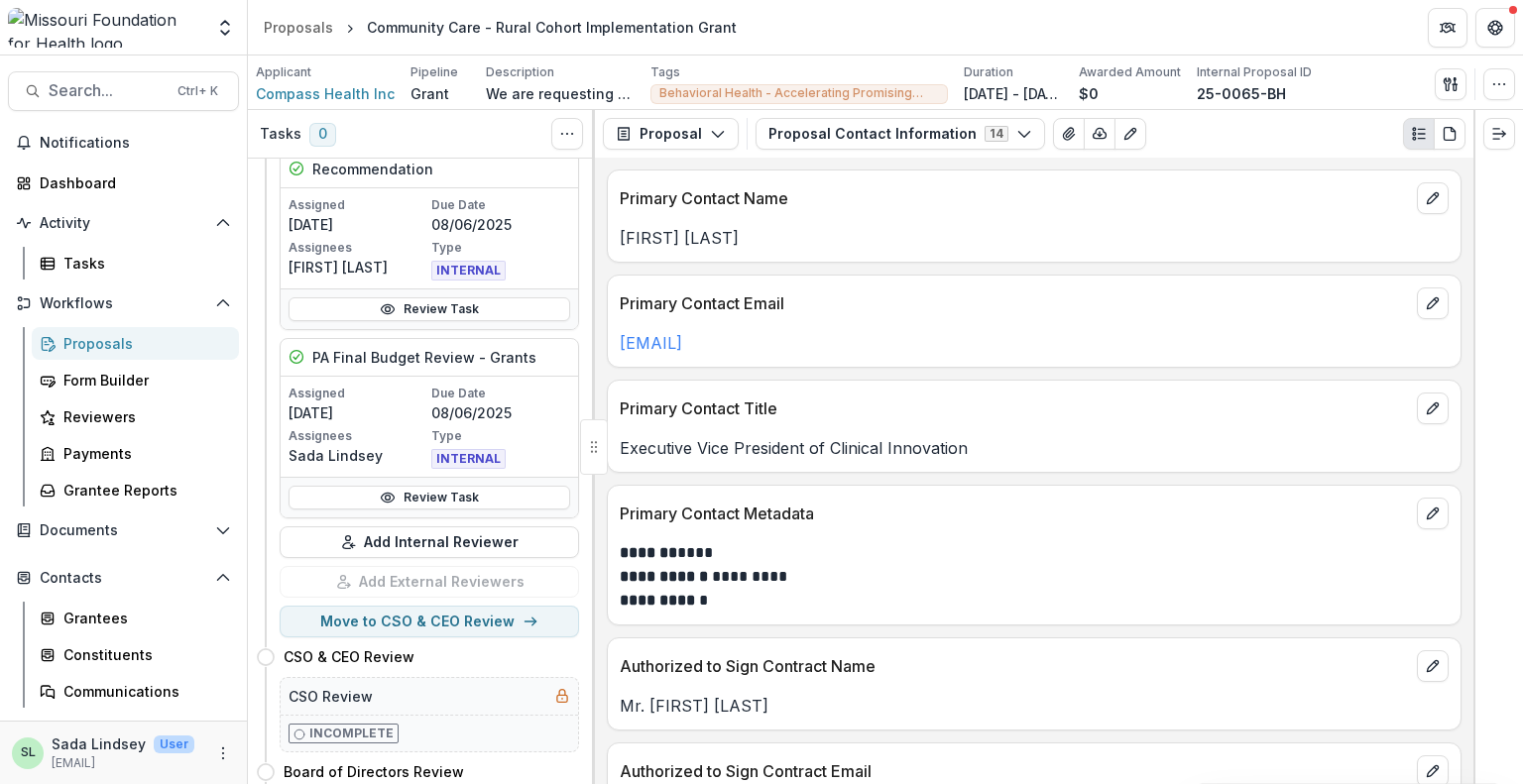 scroll, scrollTop: 793, scrollLeft: 0, axis: vertical 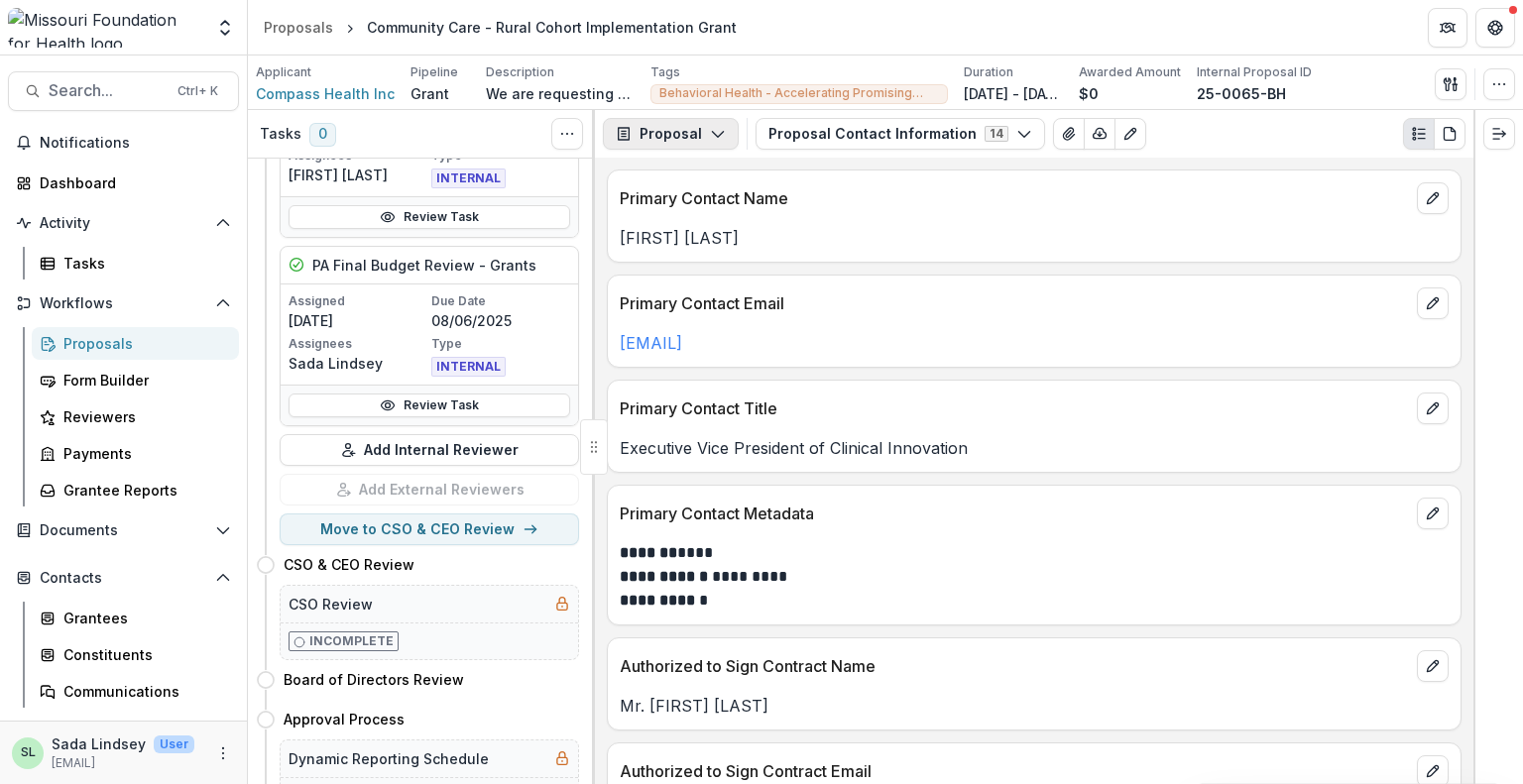 click on "Proposal" at bounding box center [670, 134] 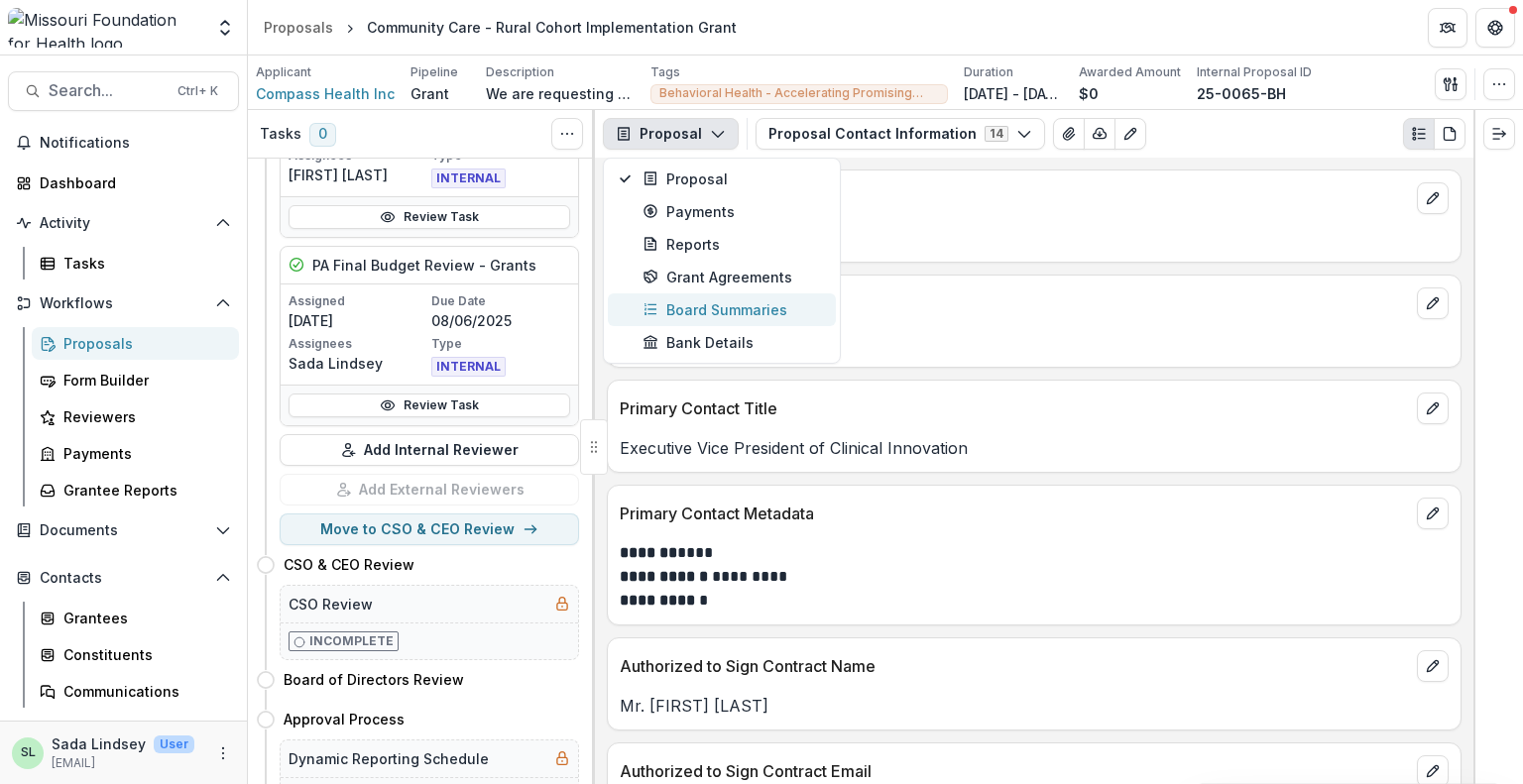 click on "Board Summaries" at bounding box center (733, 309) 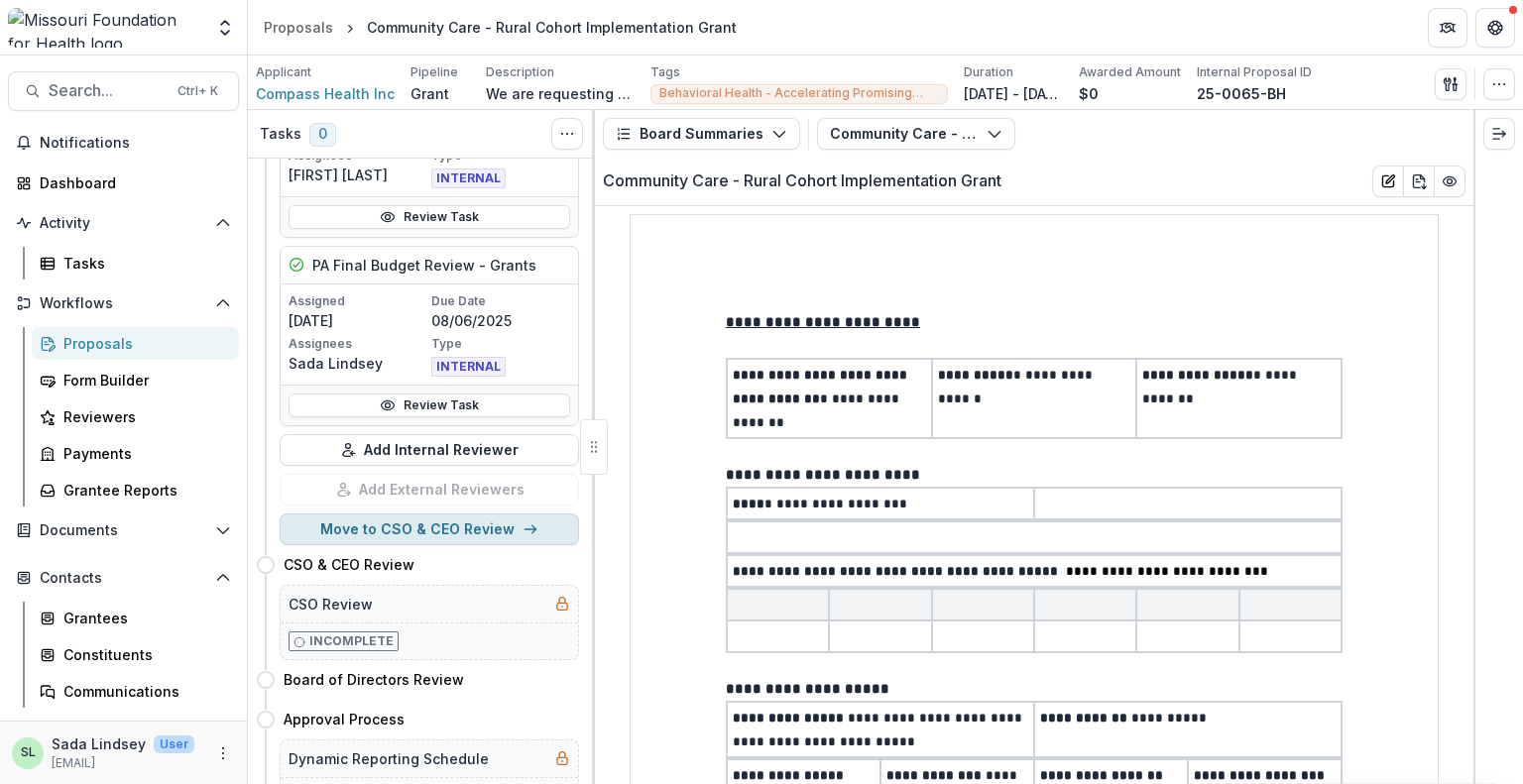 click on "Move to CSO & CEO Review" at bounding box center (429, 529) 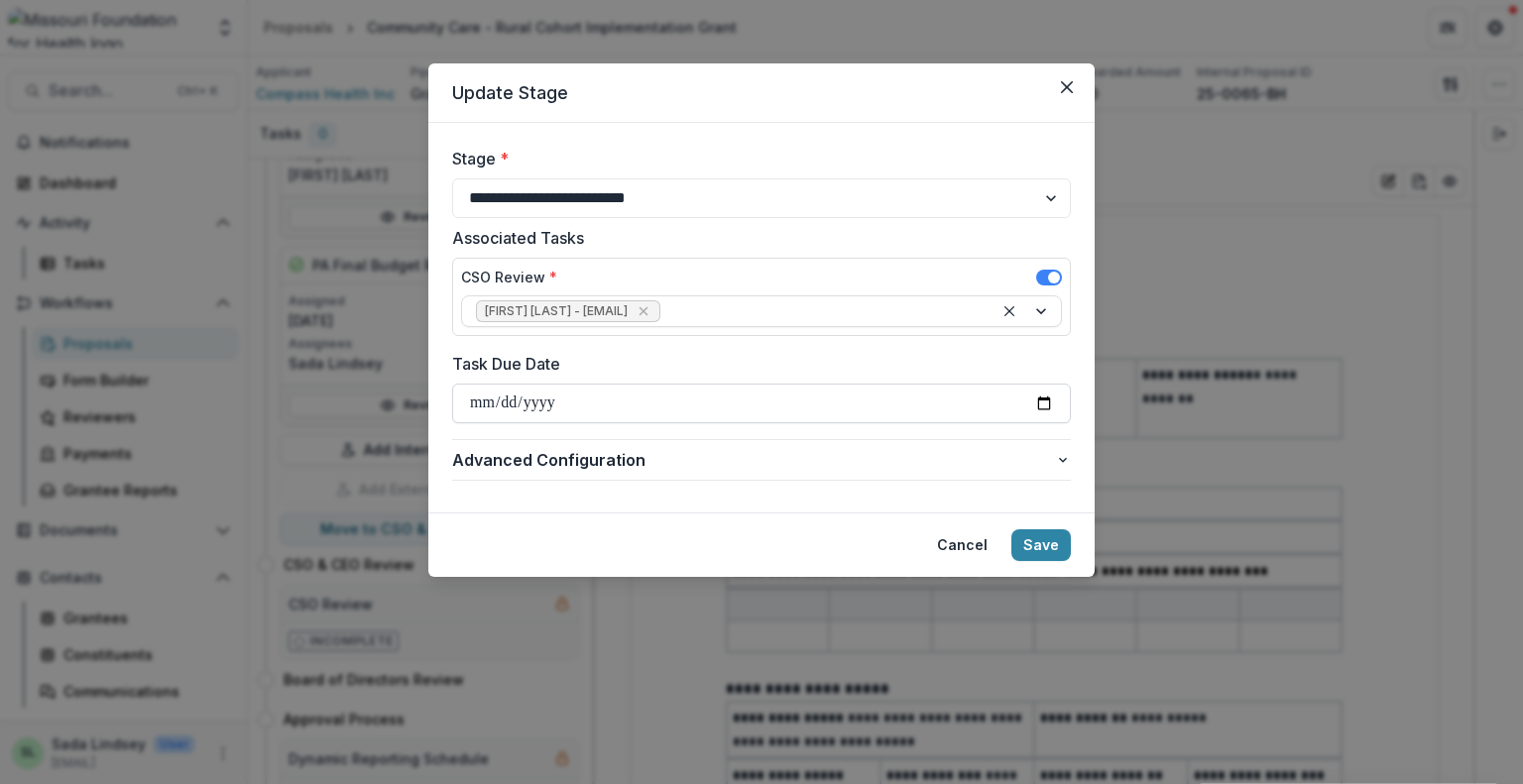 click on "Task Due Date" at bounding box center (762, 403) 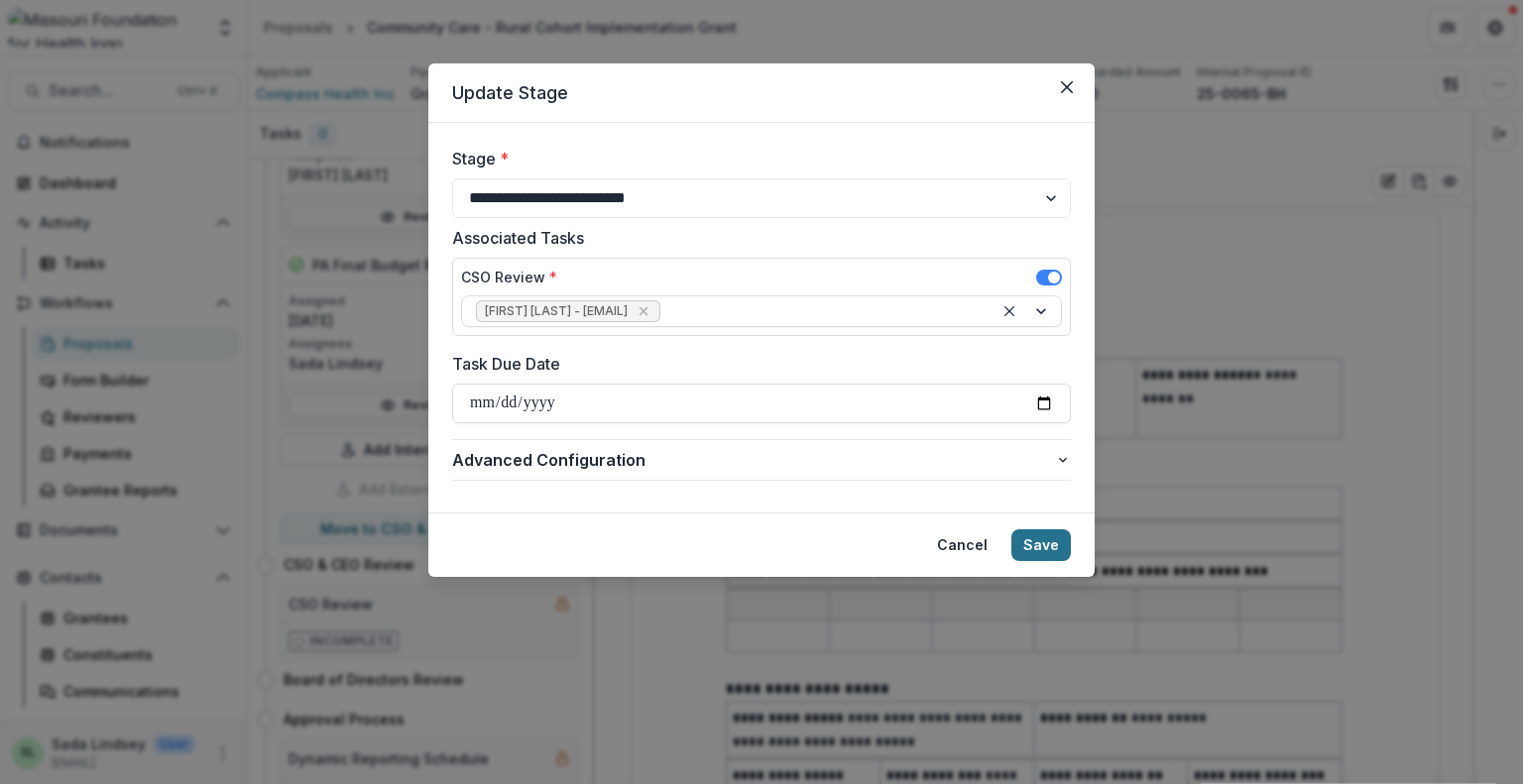 click on "Save" at bounding box center [1041, 545] 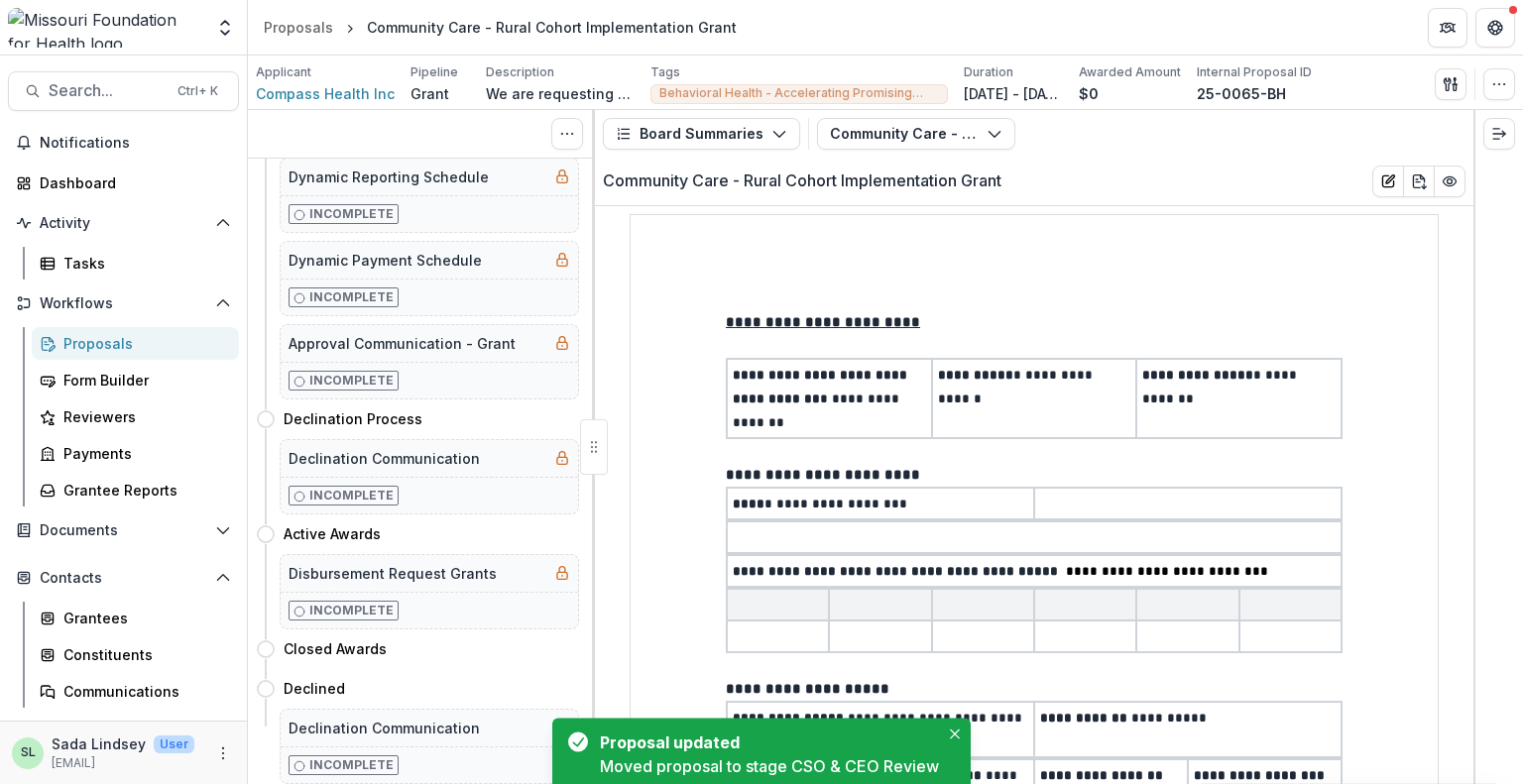scroll, scrollTop: 0, scrollLeft: 0, axis: both 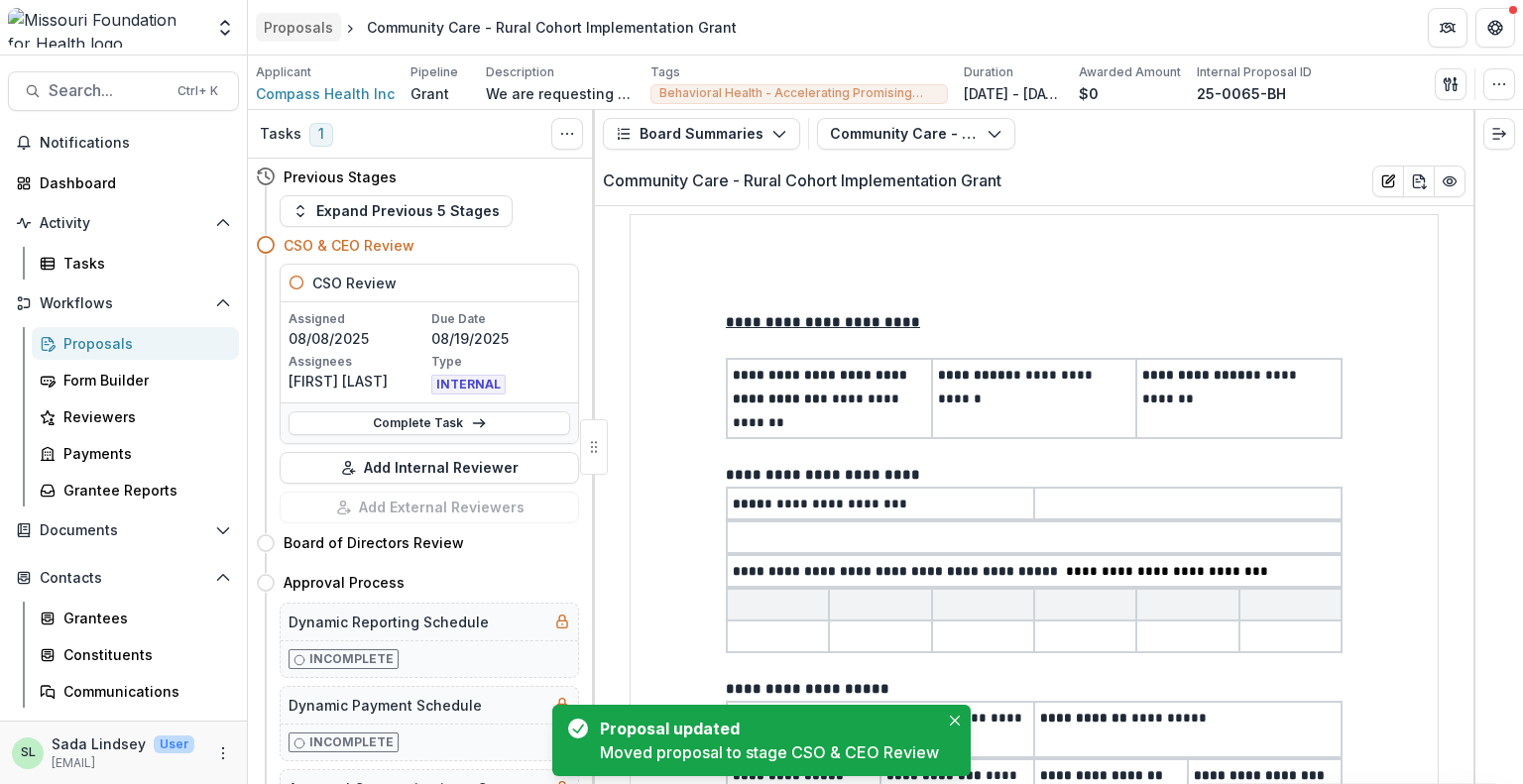 click on "Proposals" at bounding box center [298, 27] 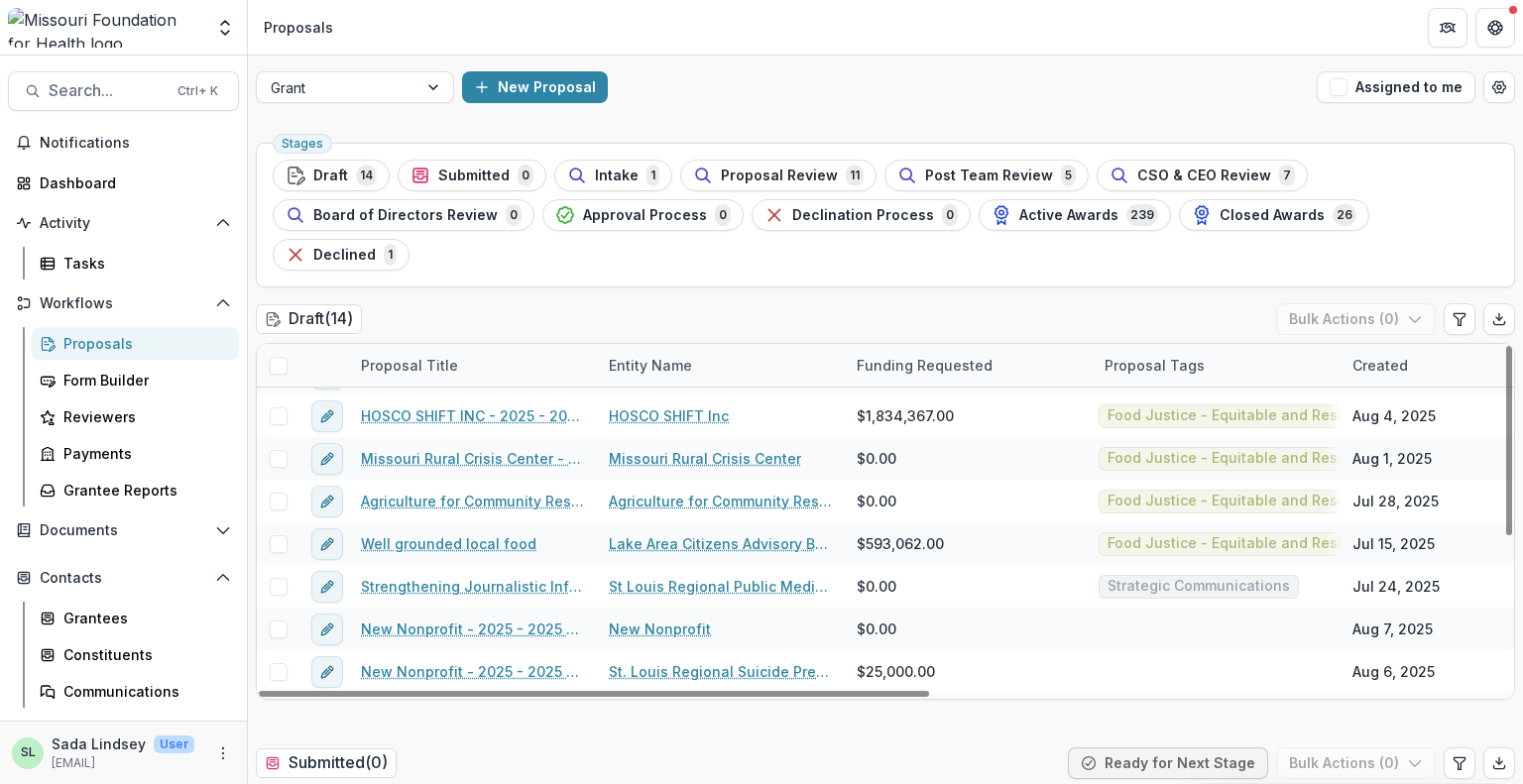 scroll, scrollTop: 284, scrollLeft: 0, axis: vertical 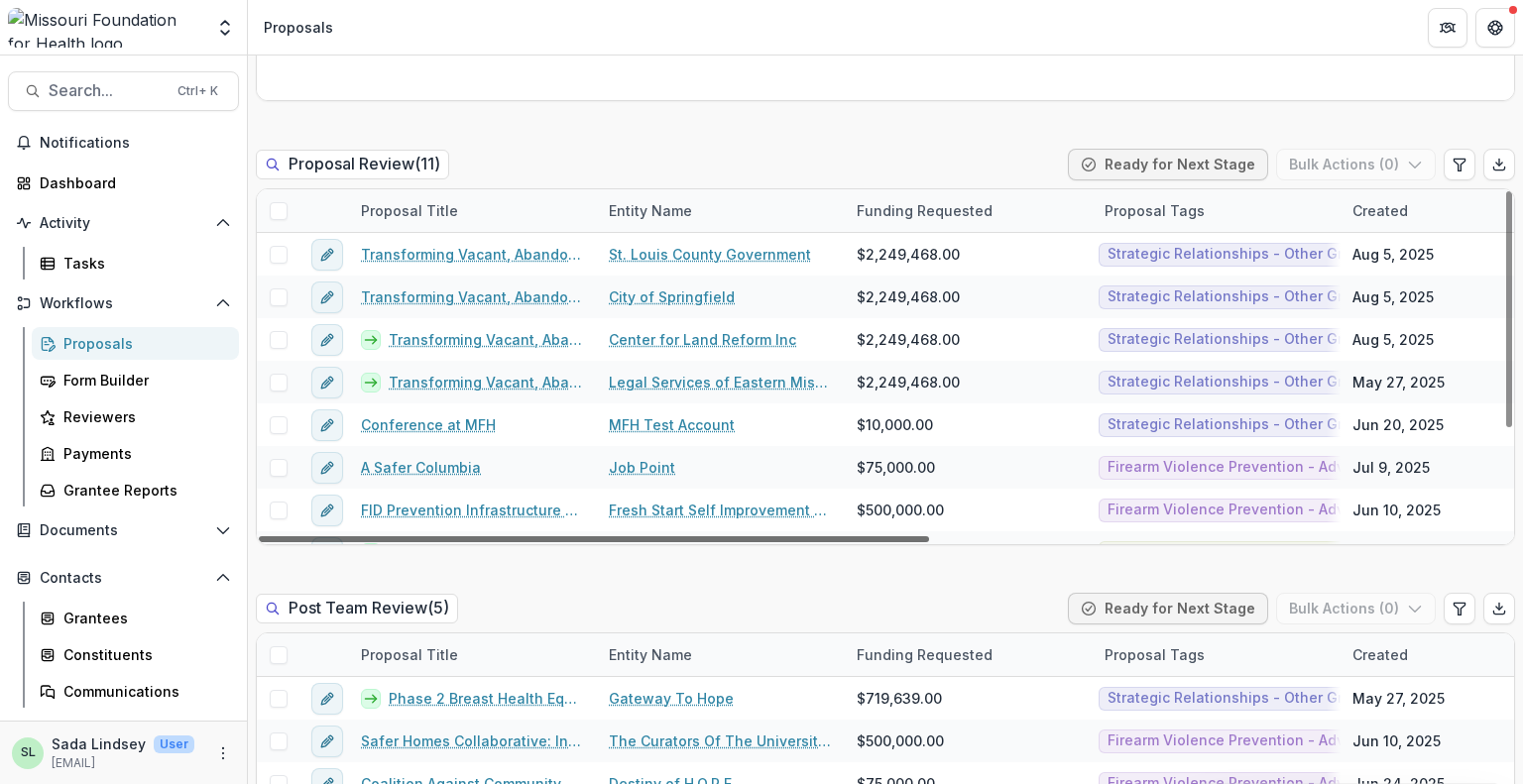 drag, startPoint x: 833, startPoint y: 498, endPoint x: 781, endPoint y: 531, distance: 61.5873 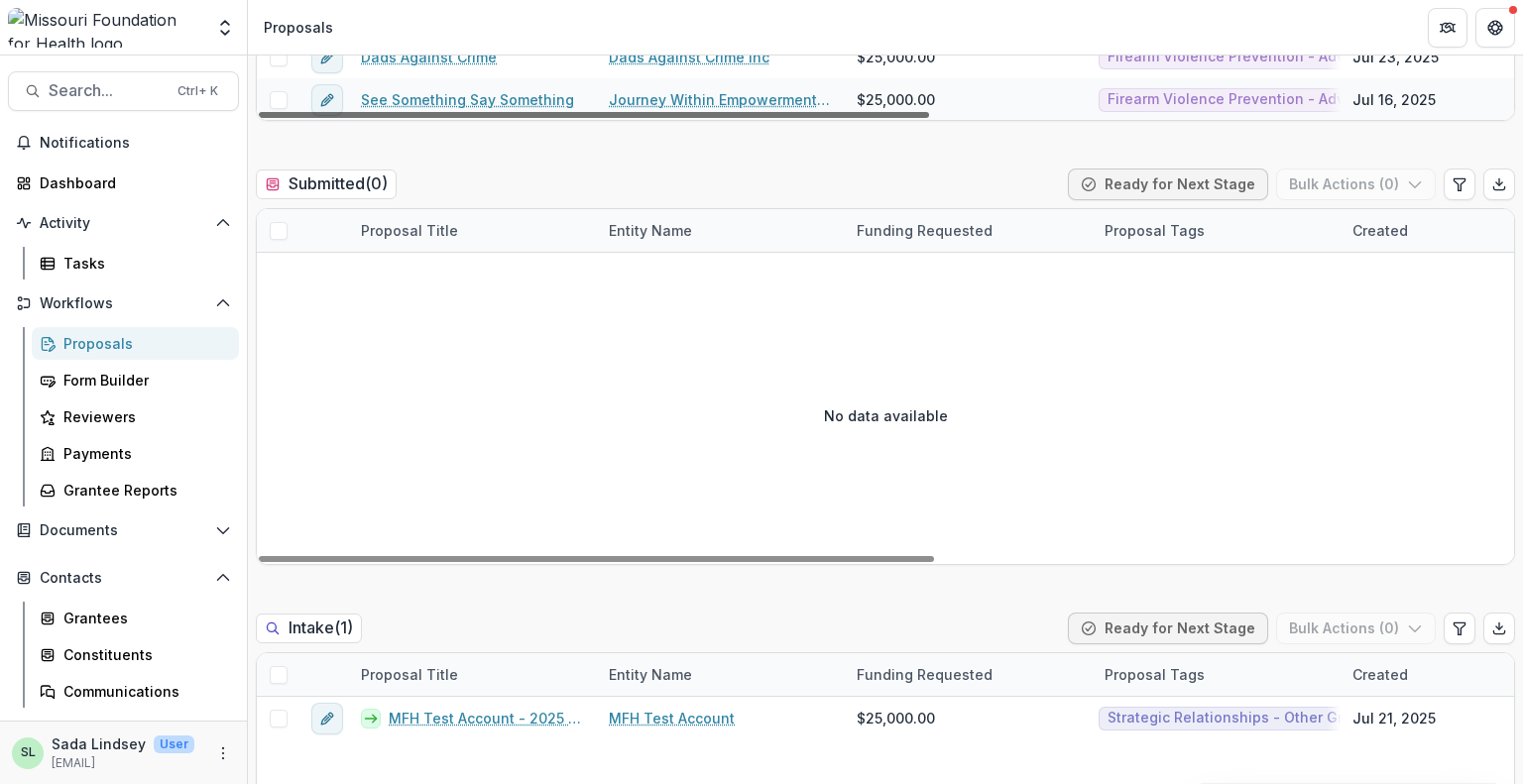 scroll, scrollTop: 496, scrollLeft: 0, axis: vertical 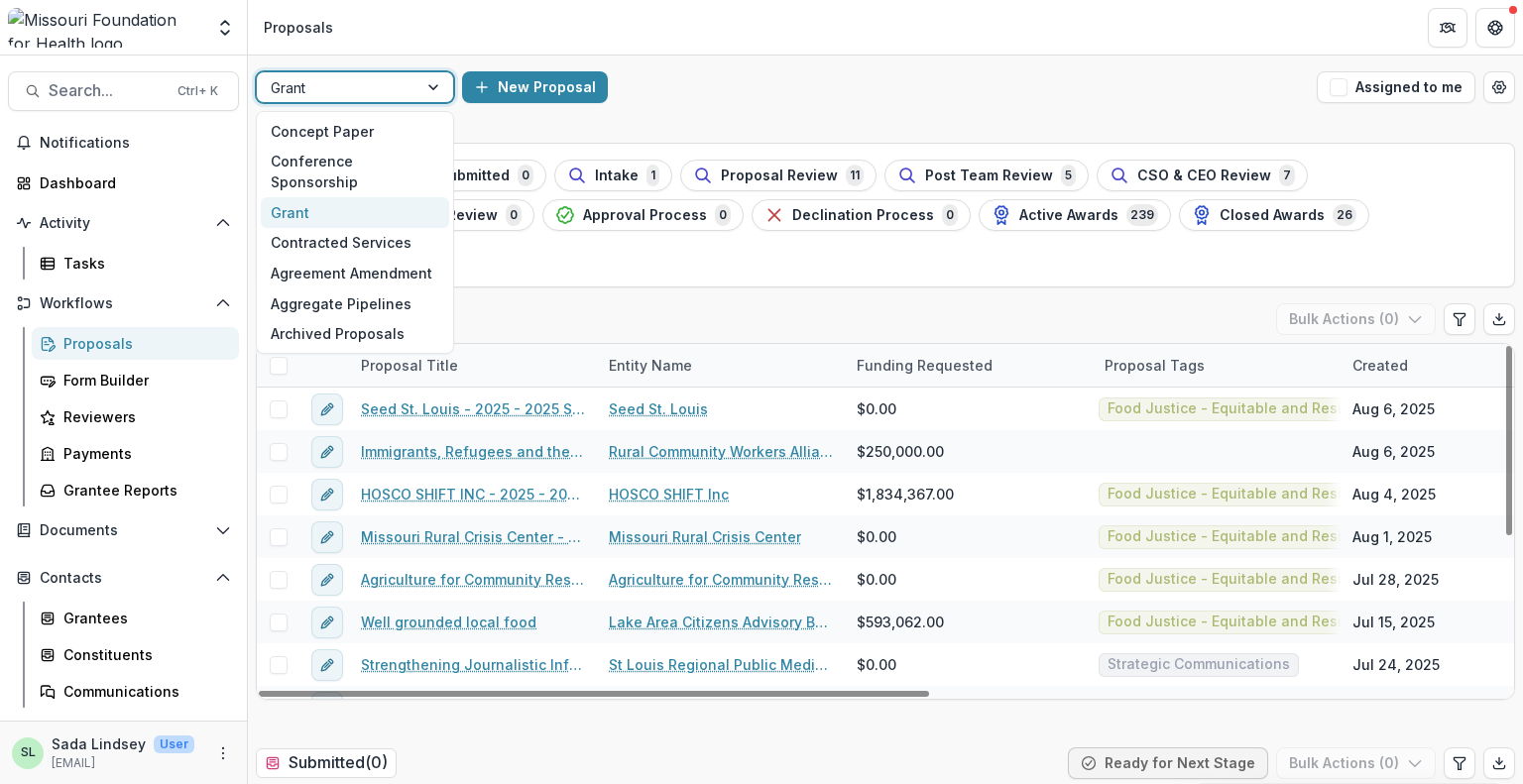 click on "Grant" at bounding box center [337, 87] 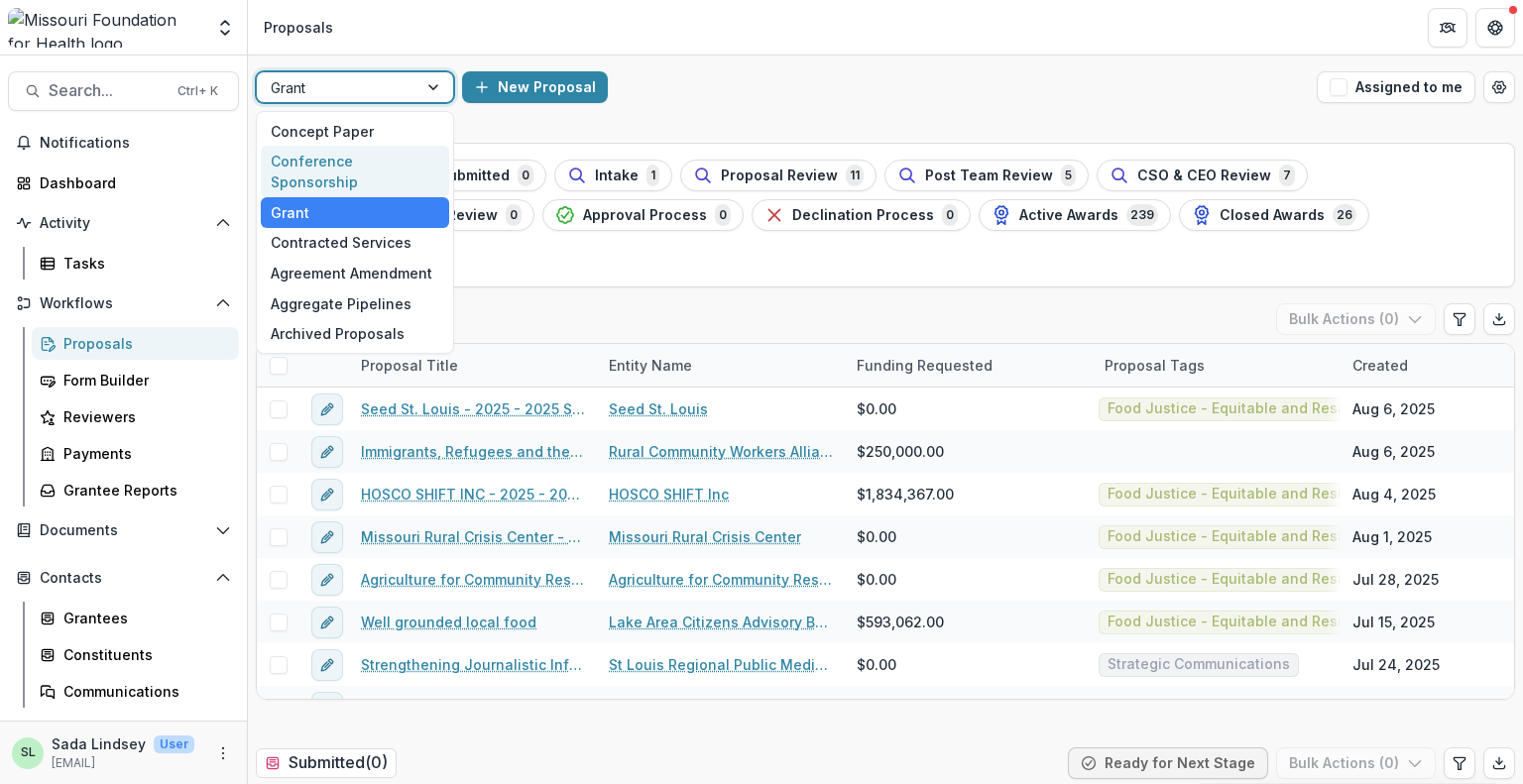 click on "Conference Sponsorship" at bounding box center (355, 171) 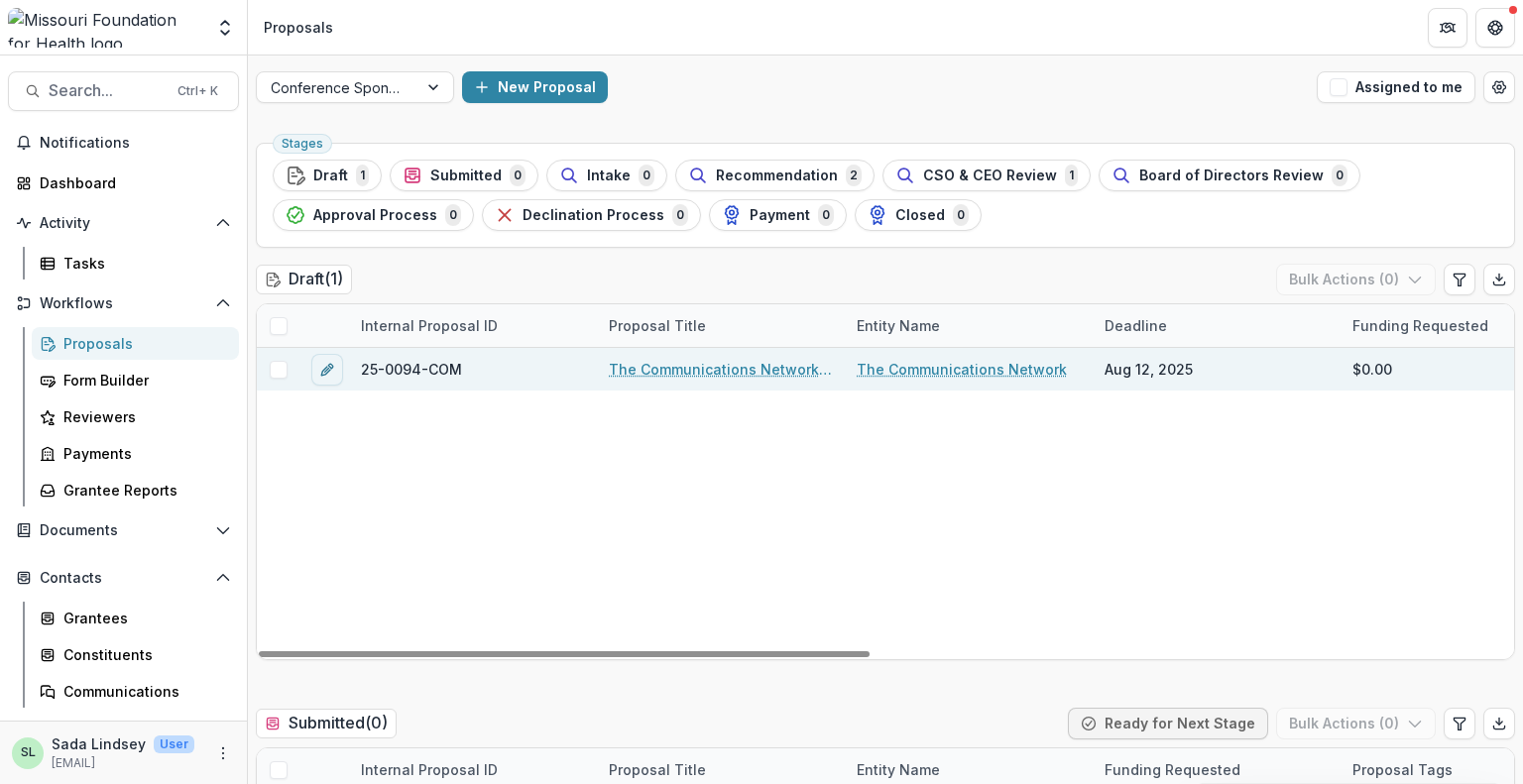 click on "The Communications Network - 2025 - Conference Sponsorship Request" at bounding box center [721, 369] 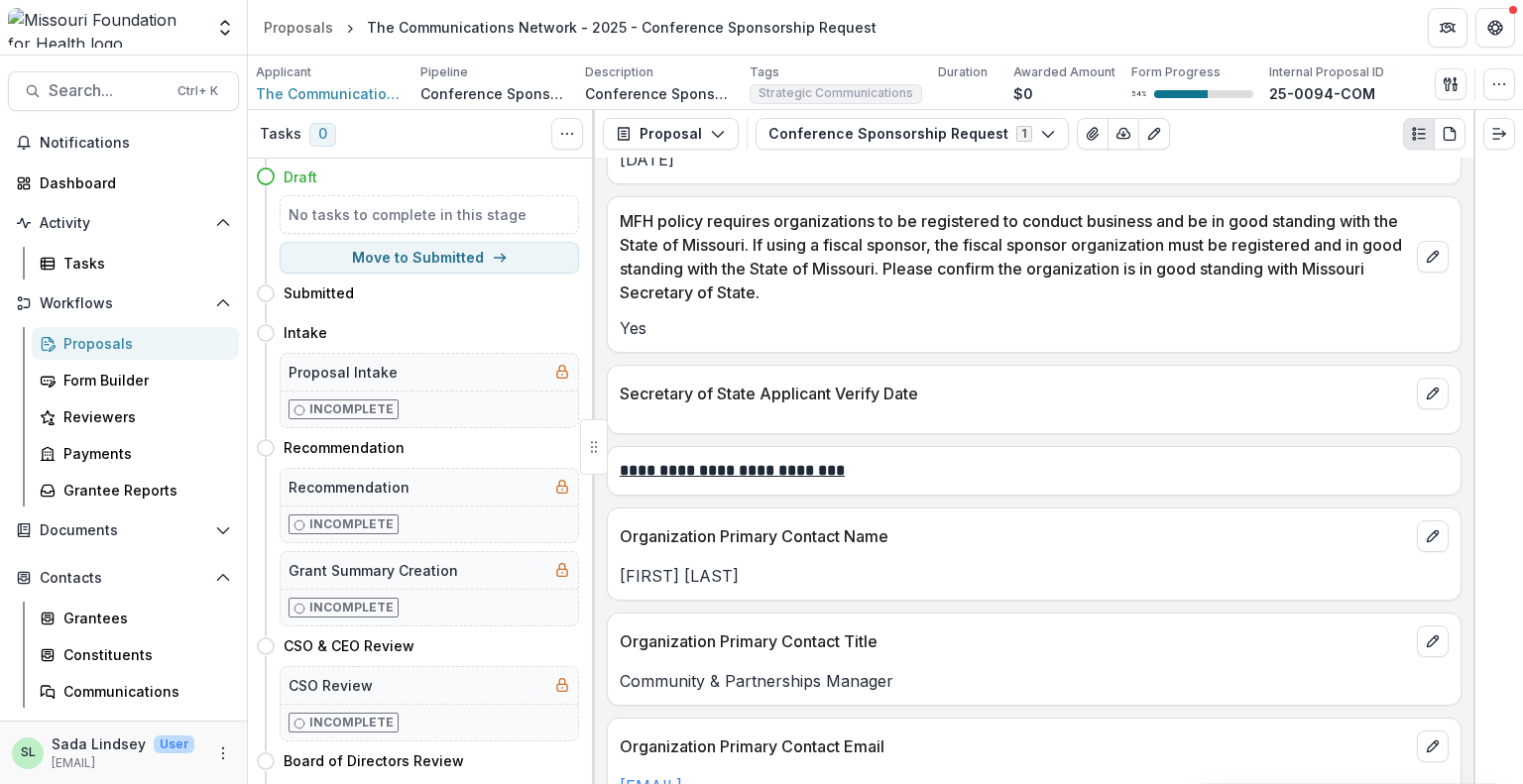 scroll, scrollTop: 2973, scrollLeft: 0, axis: vertical 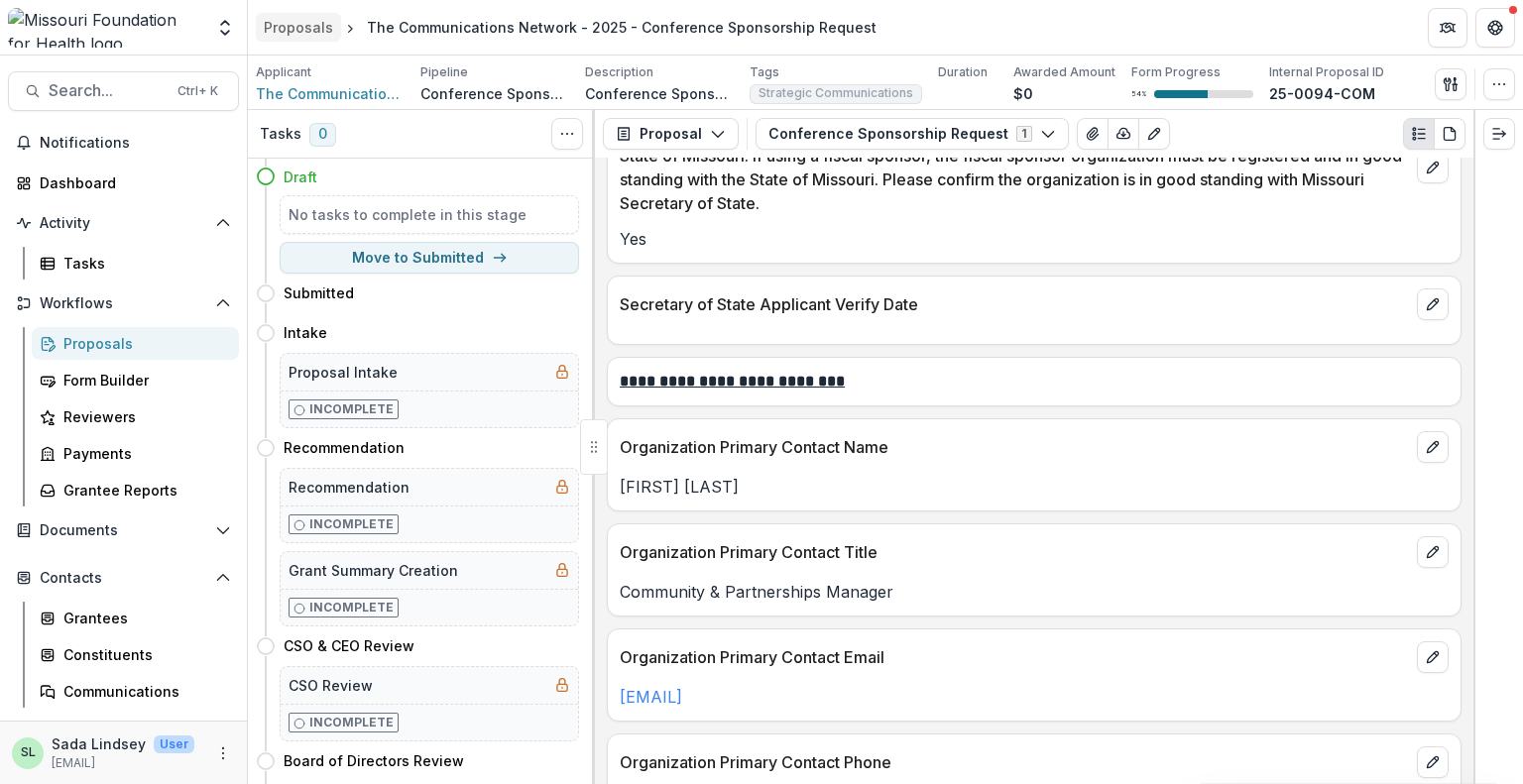 click on "Proposals" at bounding box center [298, 27] 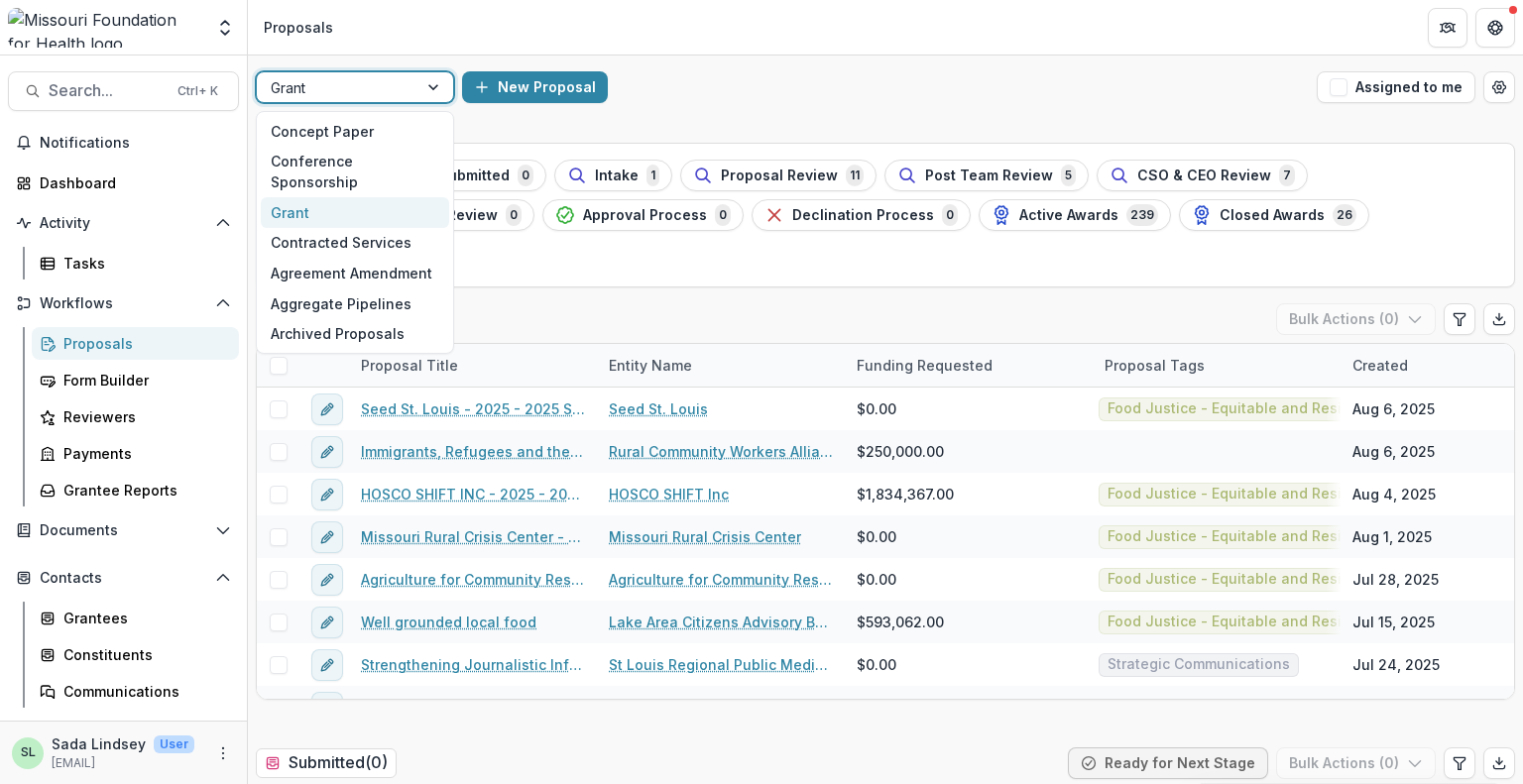 click on "Grant" at bounding box center (337, 87) 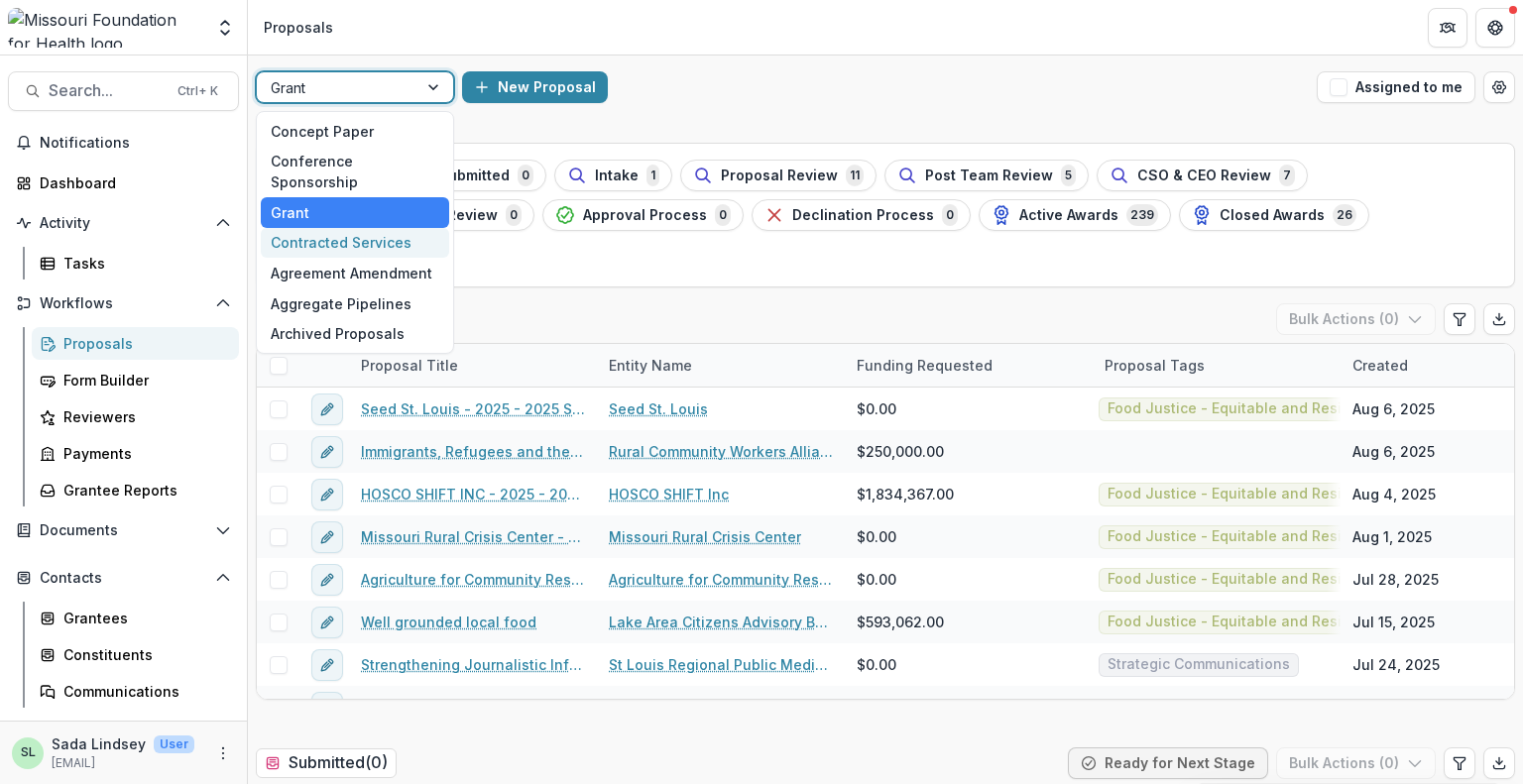 click on "Contracted Services" at bounding box center (355, 243) 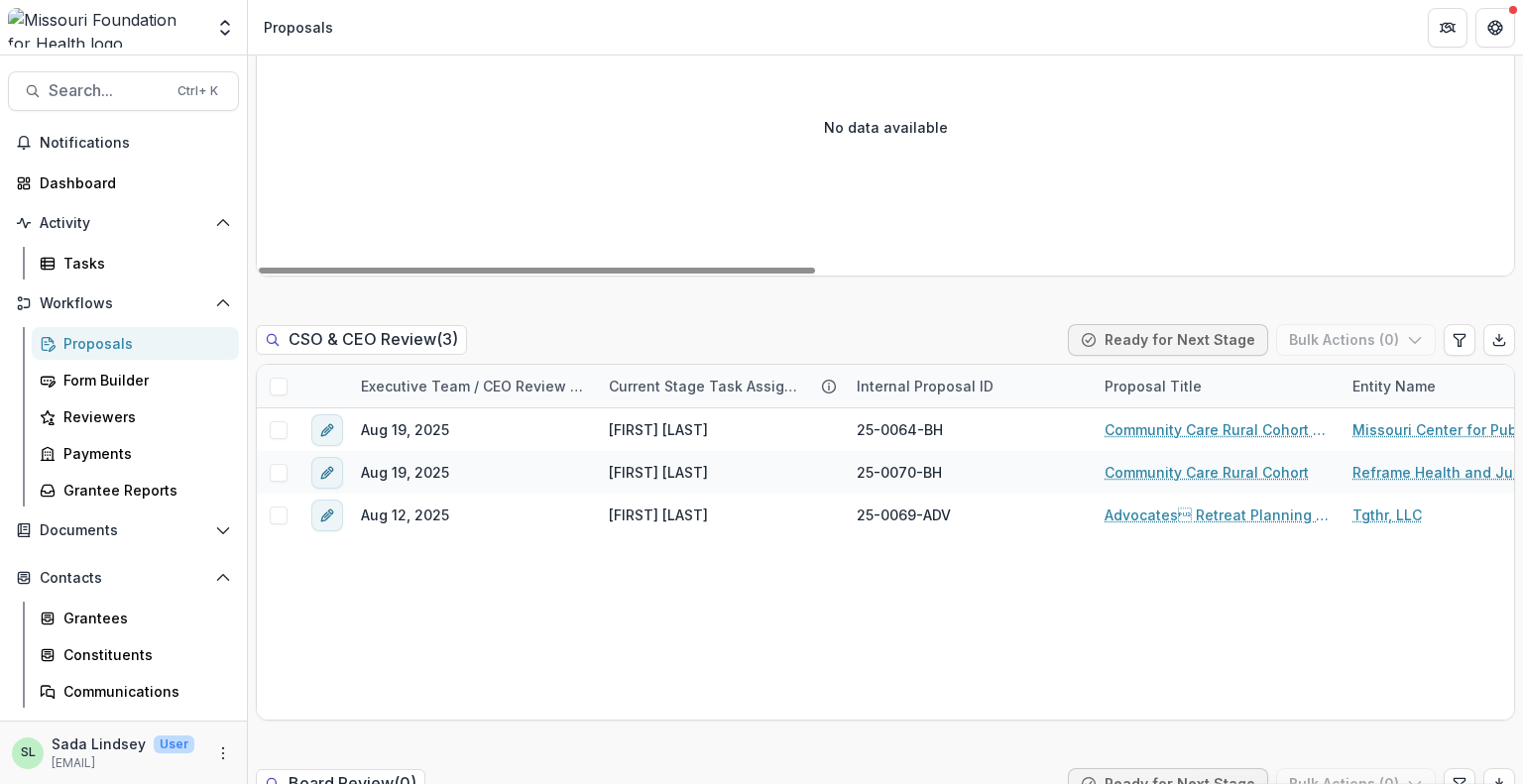 scroll, scrollTop: 2379, scrollLeft: 0, axis: vertical 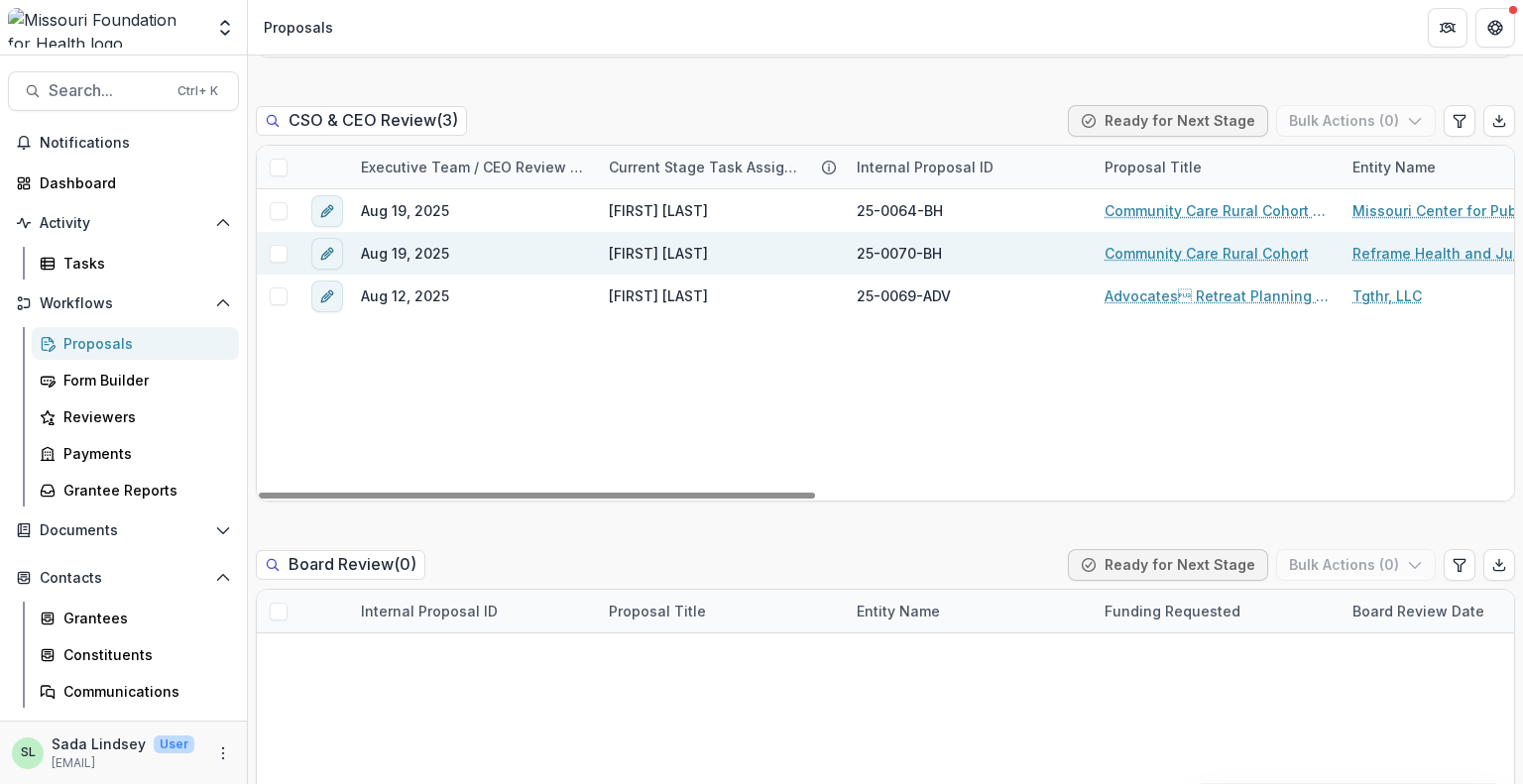 click on "Community Care Rural Cohort" at bounding box center (1207, 253) 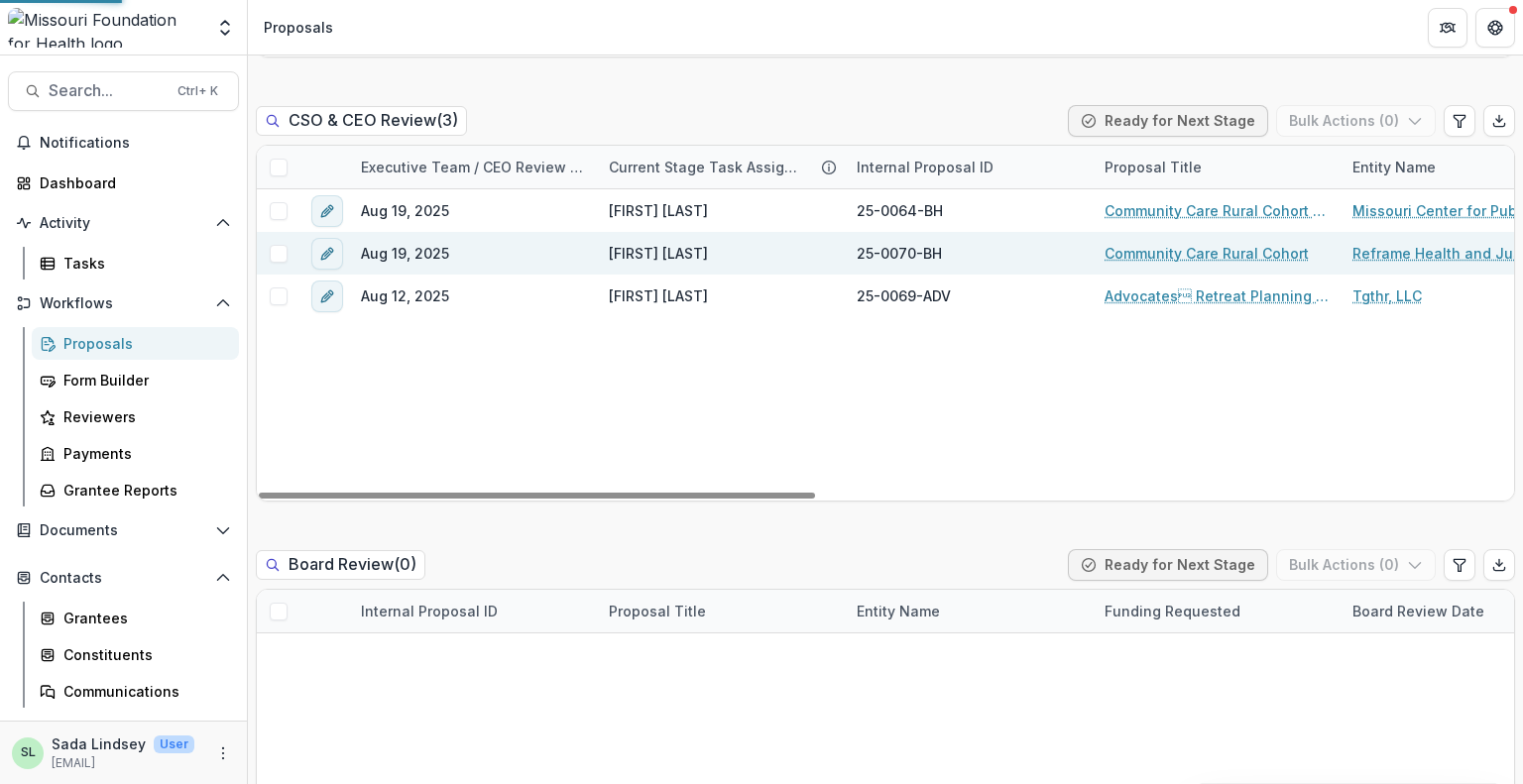 scroll, scrollTop: 0, scrollLeft: 0, axis: both 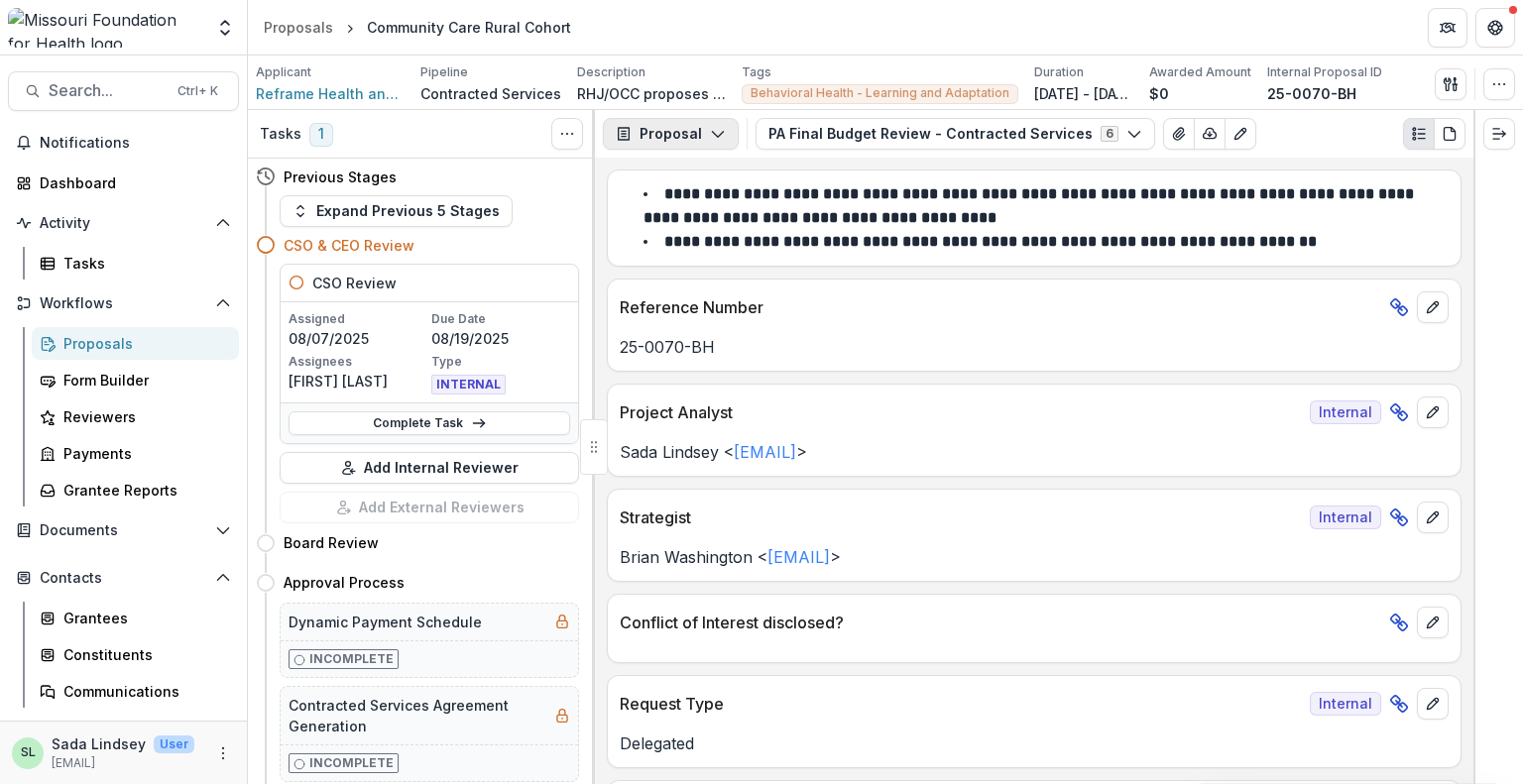 click on "Proposal" at bounding box center [670, 134] 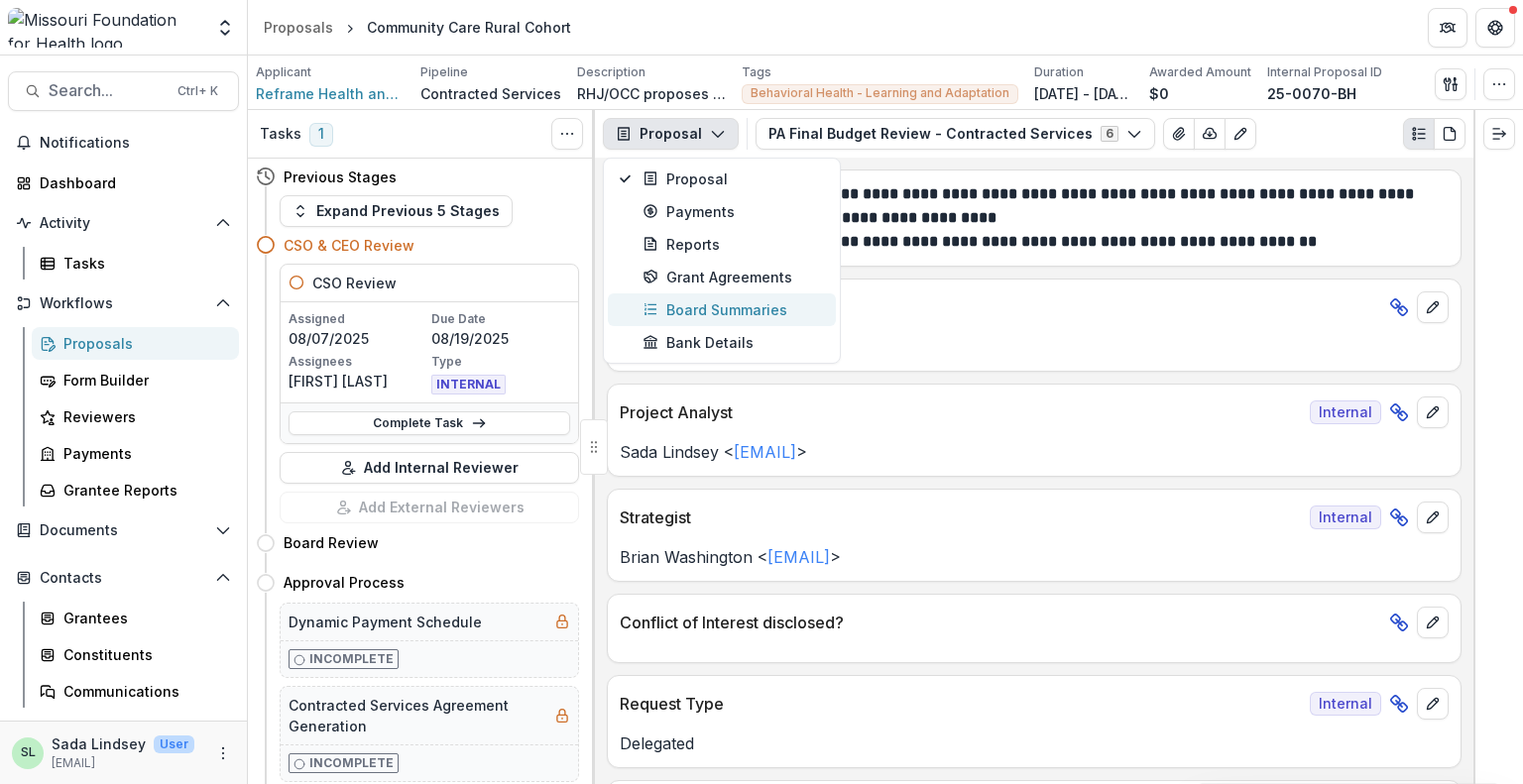 click on "Board Summaries" at bounding box center (733, 309) 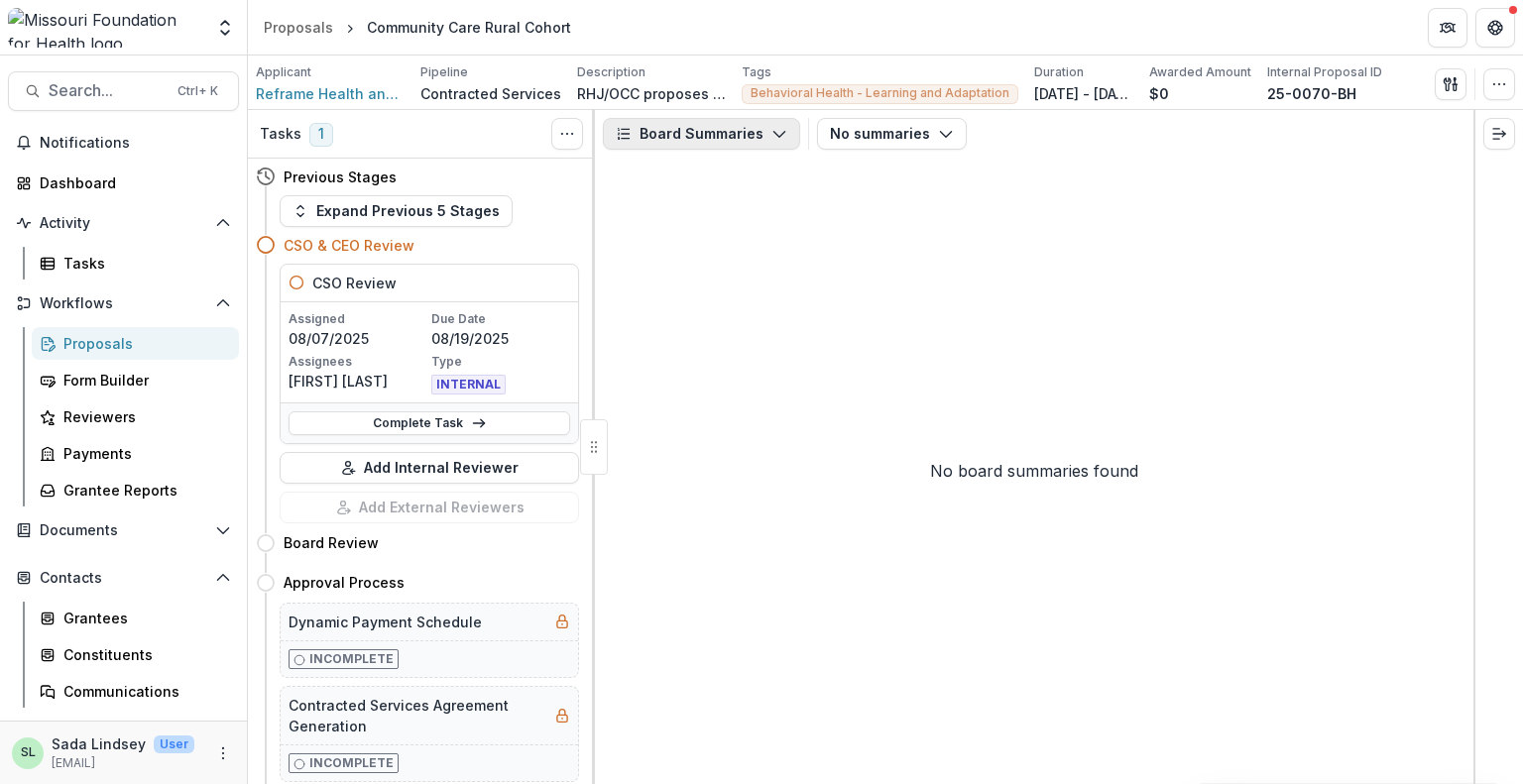 click on "Board Summaries" at bounding box center [701, 134] 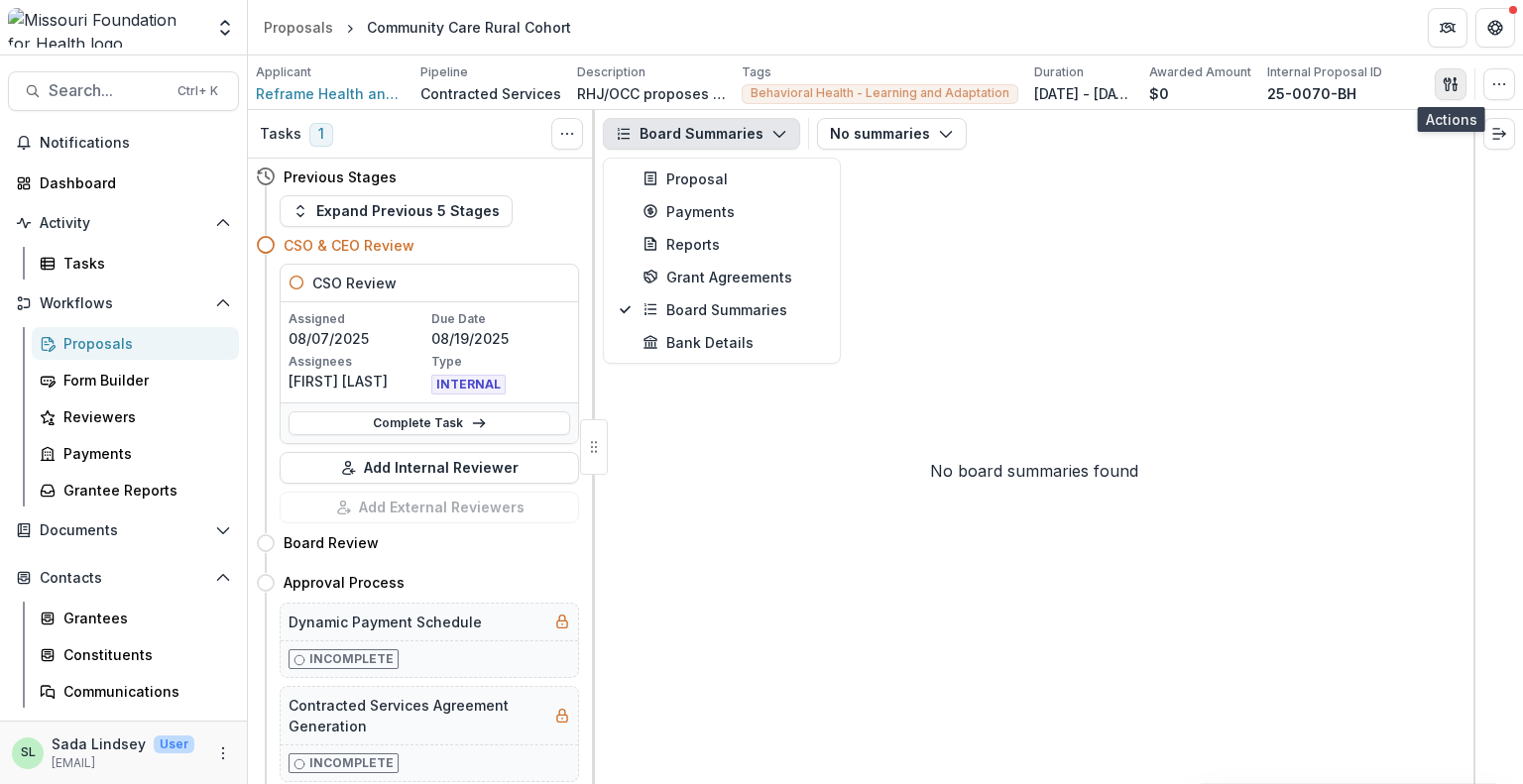 click 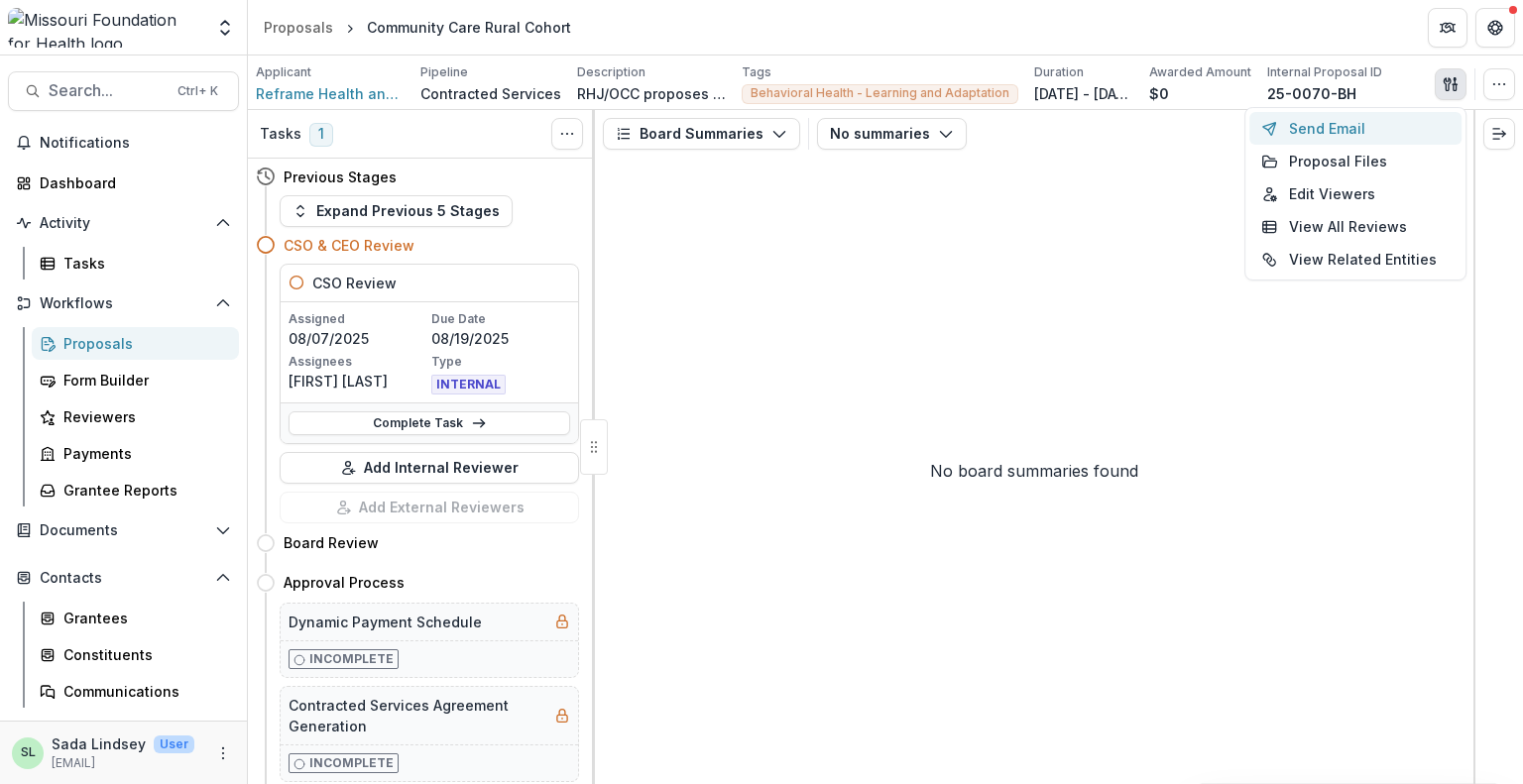 click on "Send Email" at bounding box center (1355, 128) 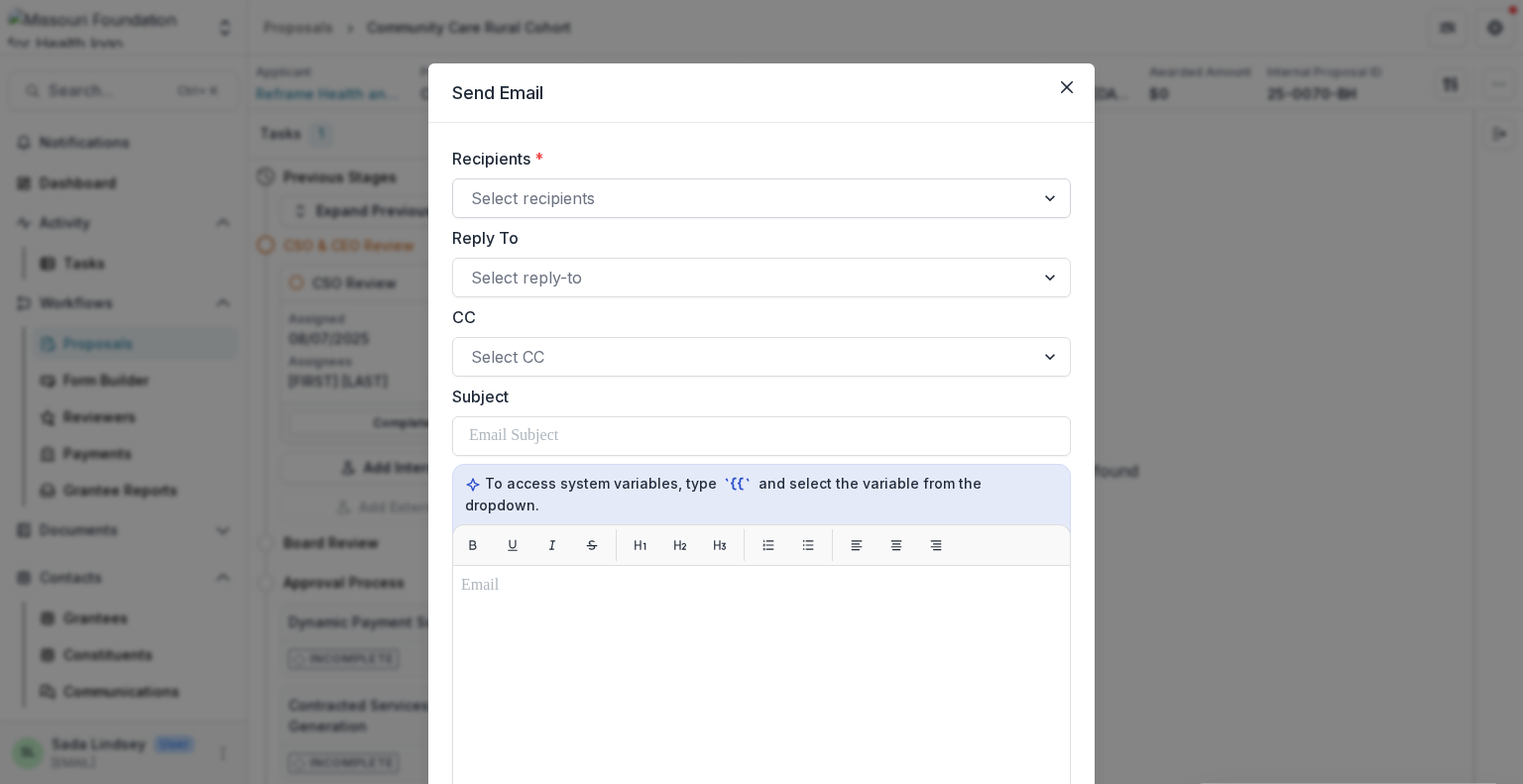 click at bounding box center [744, 198] 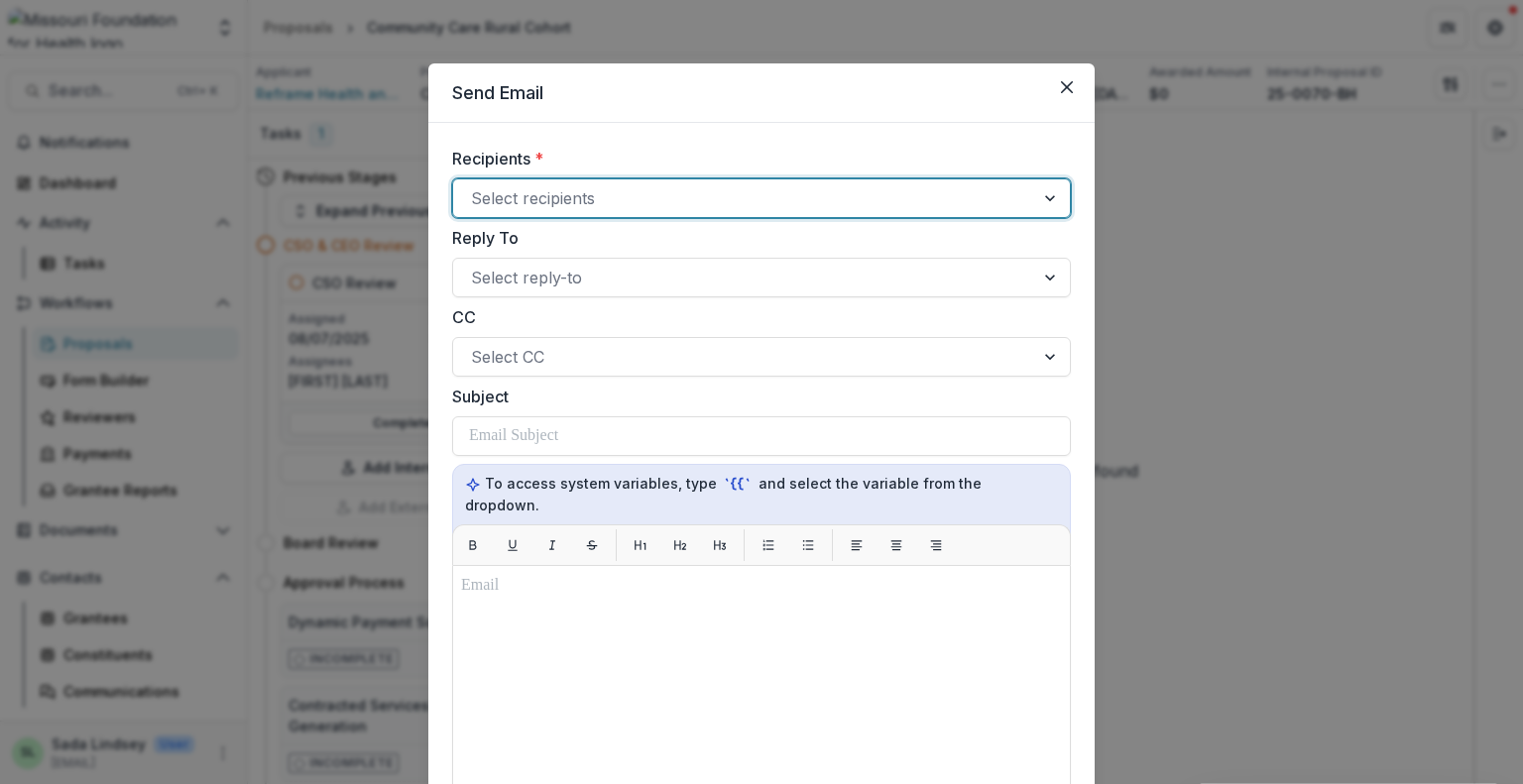 click at bounding box center (744, 198) 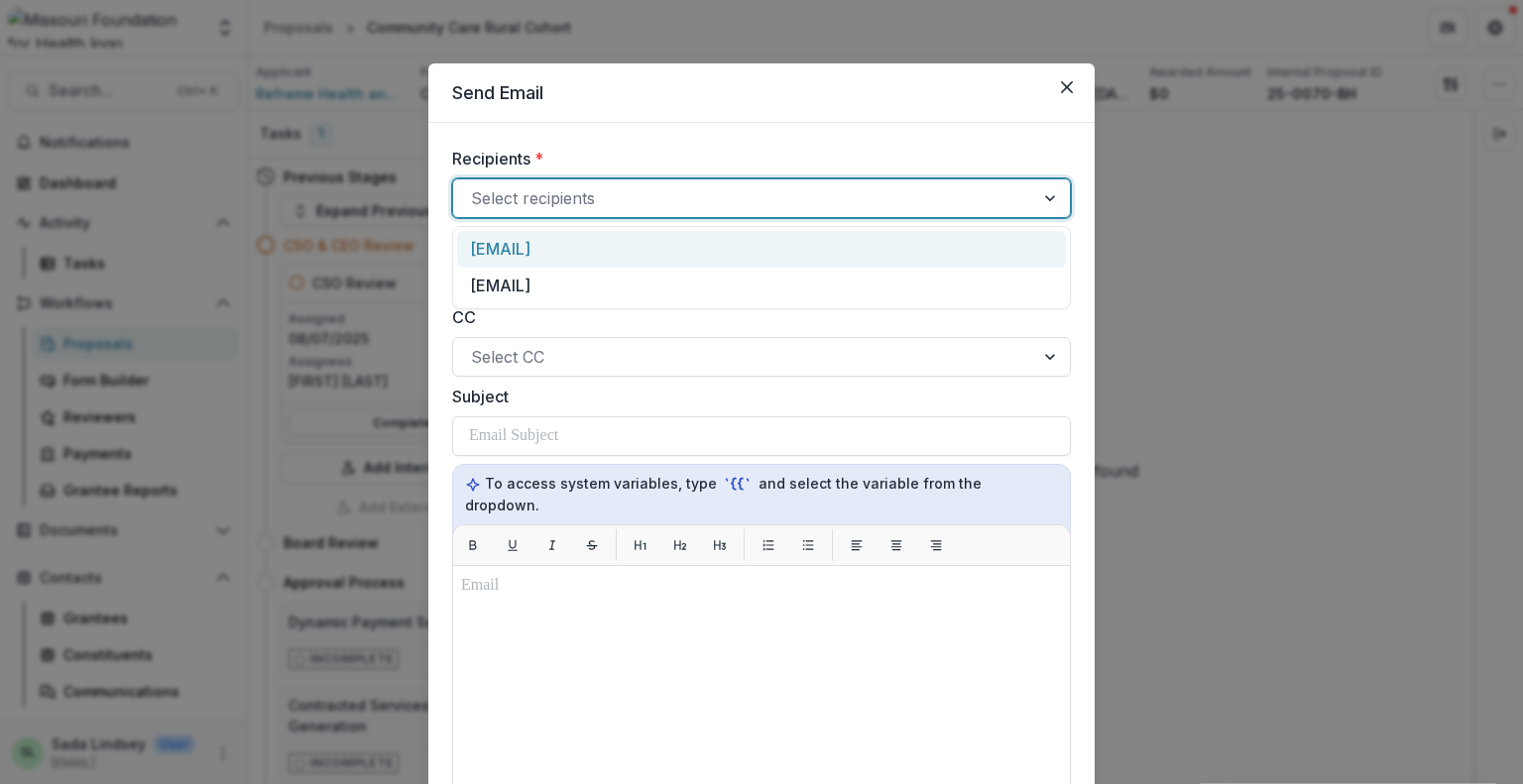 click on "kate@reframehealthandjustice.com" at bounding box center [762, 249] 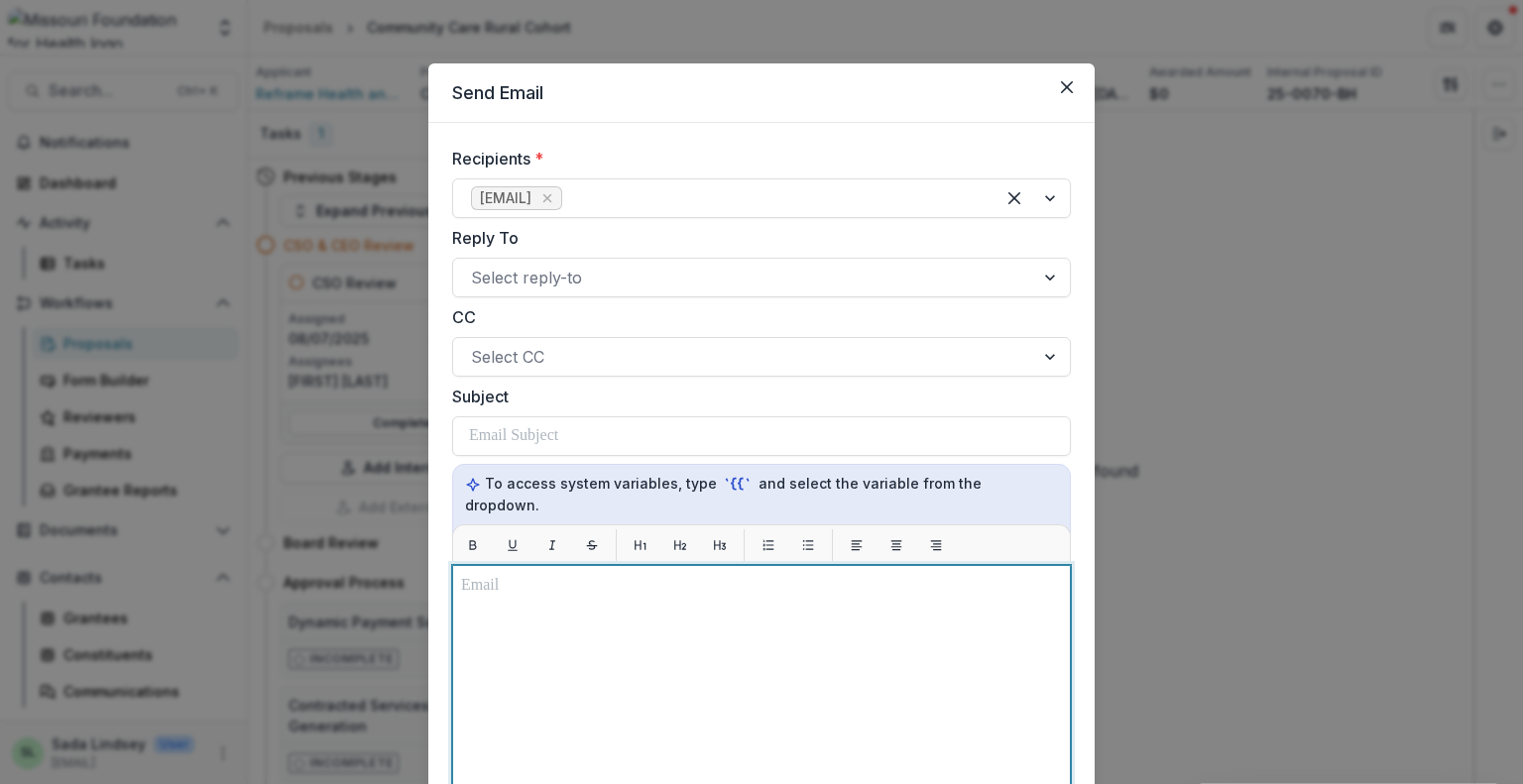 click at bounding box center (762, 586) 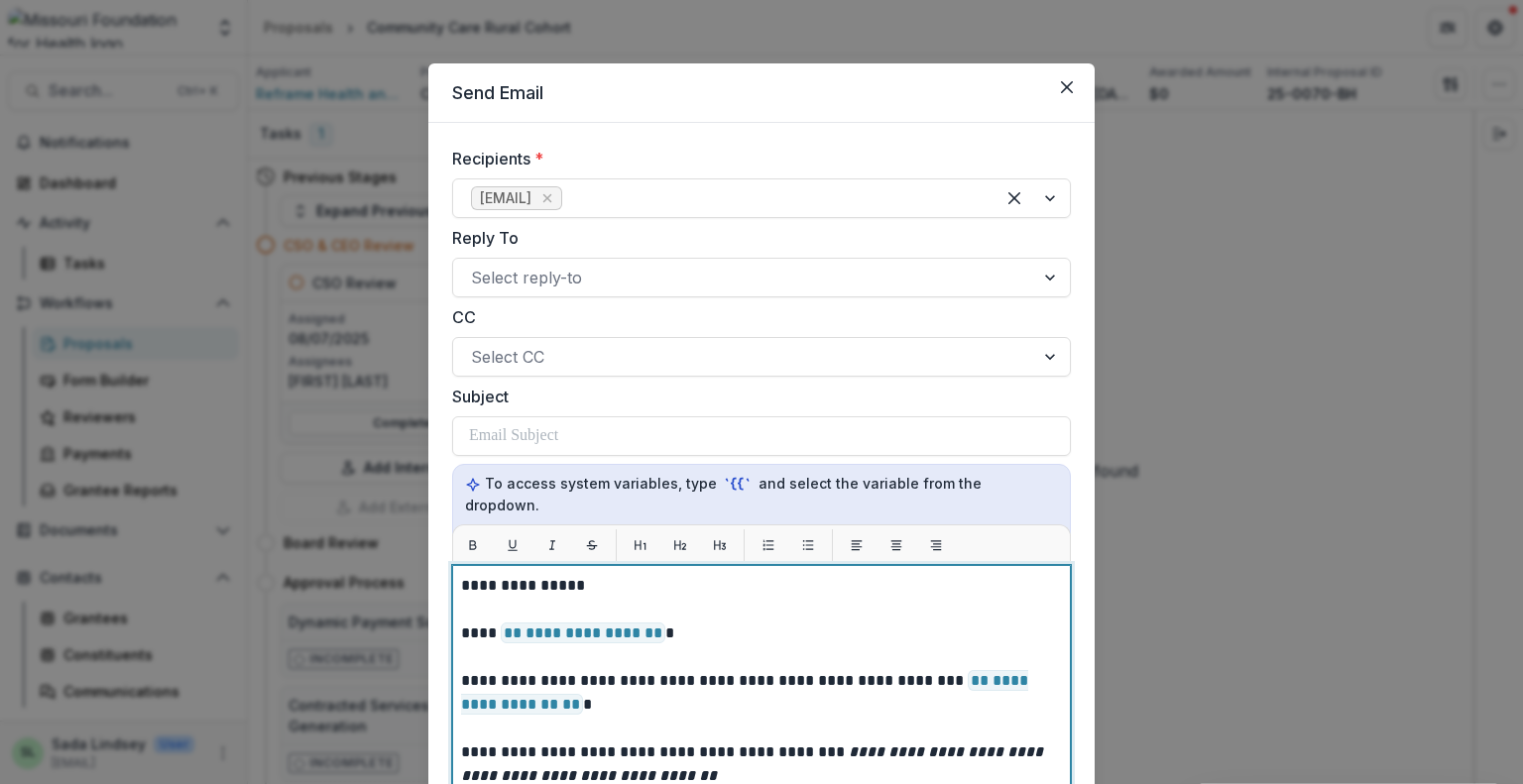 scroll, scrollTop: 173, scrollLeft: 0, axis: vertical 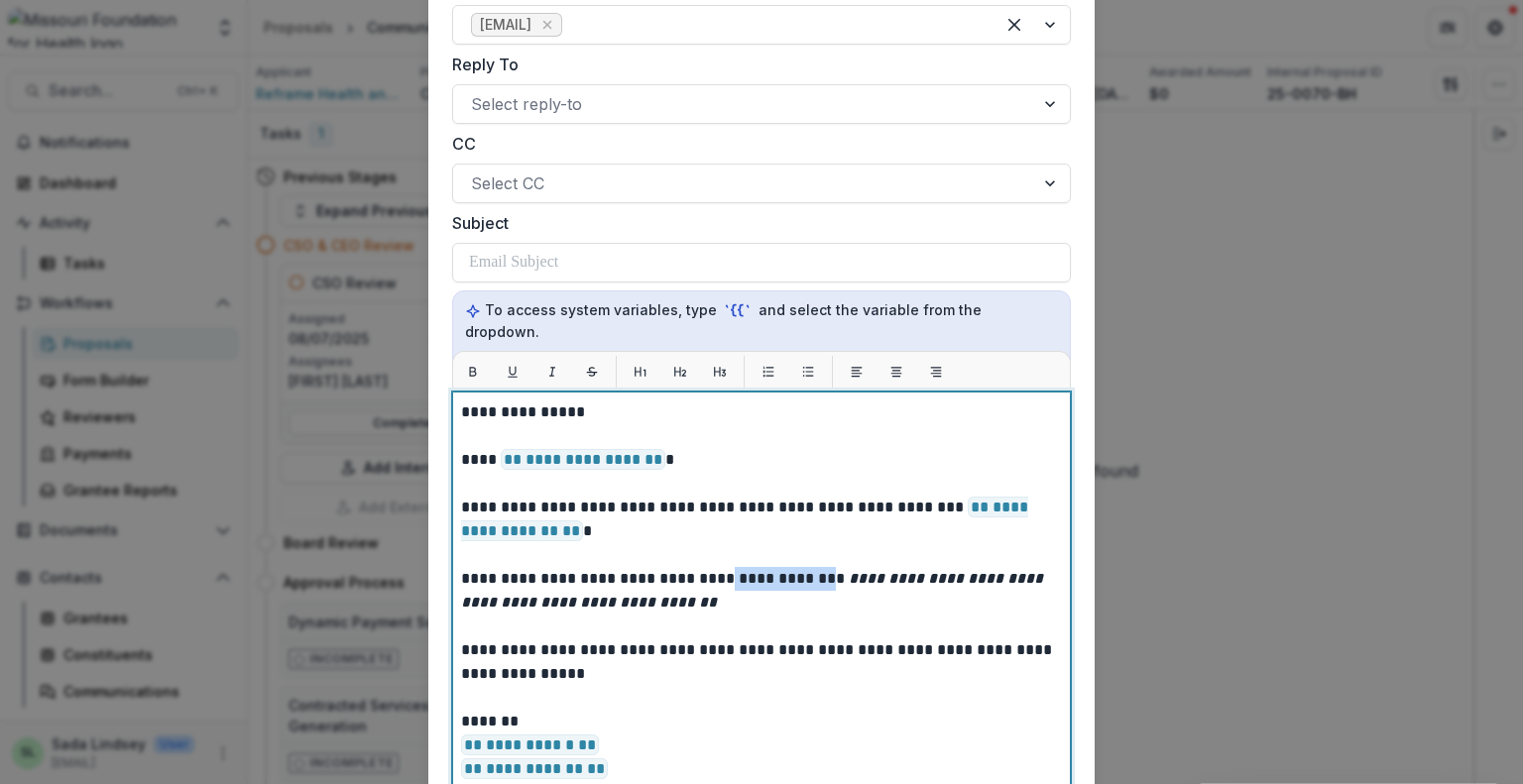 drag, startPoint x: 713, startPoint y: 558, endPoint x: 806, endPoint y: 558, distance: 93 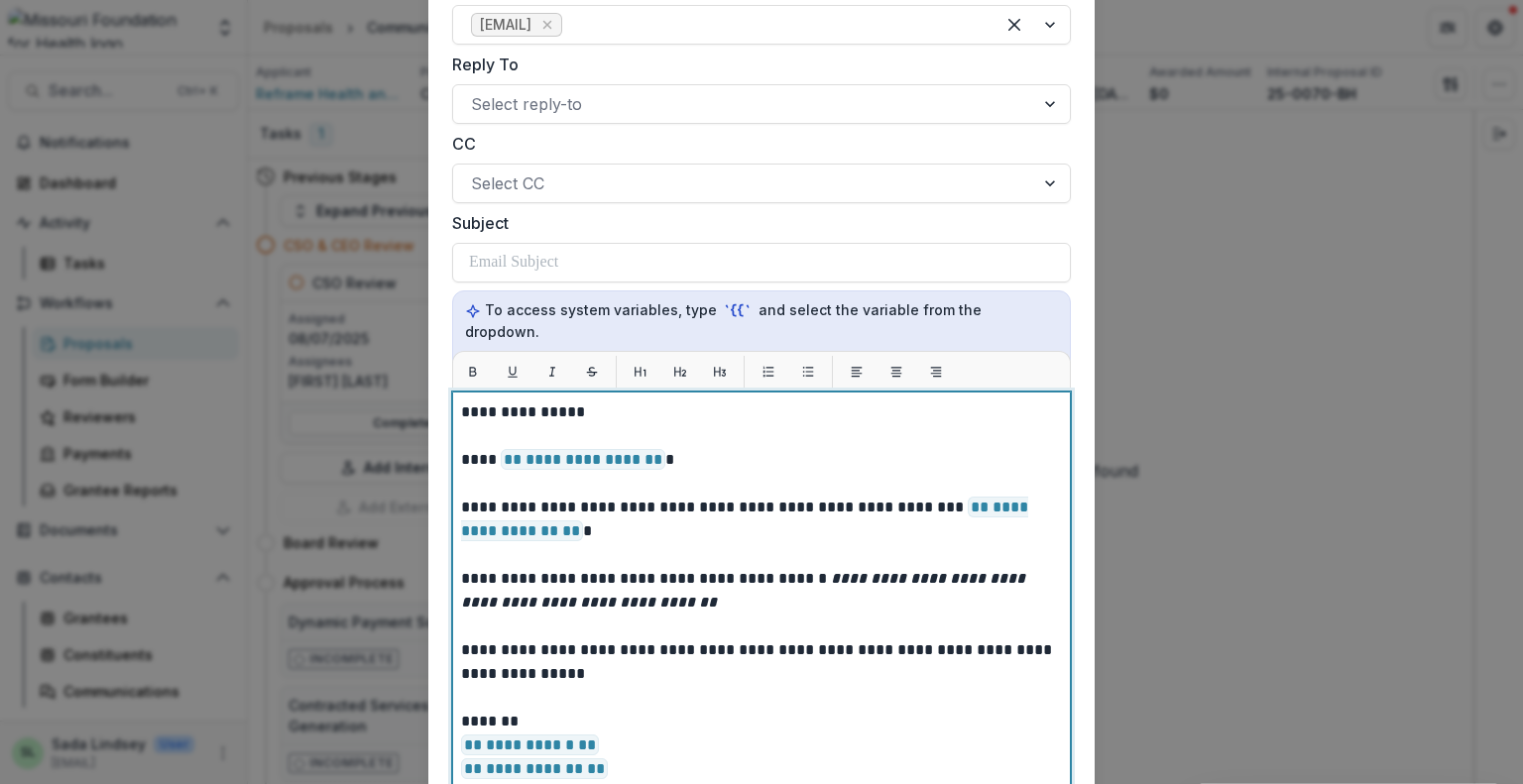 click on "**********" at bounding box center [762, 519] 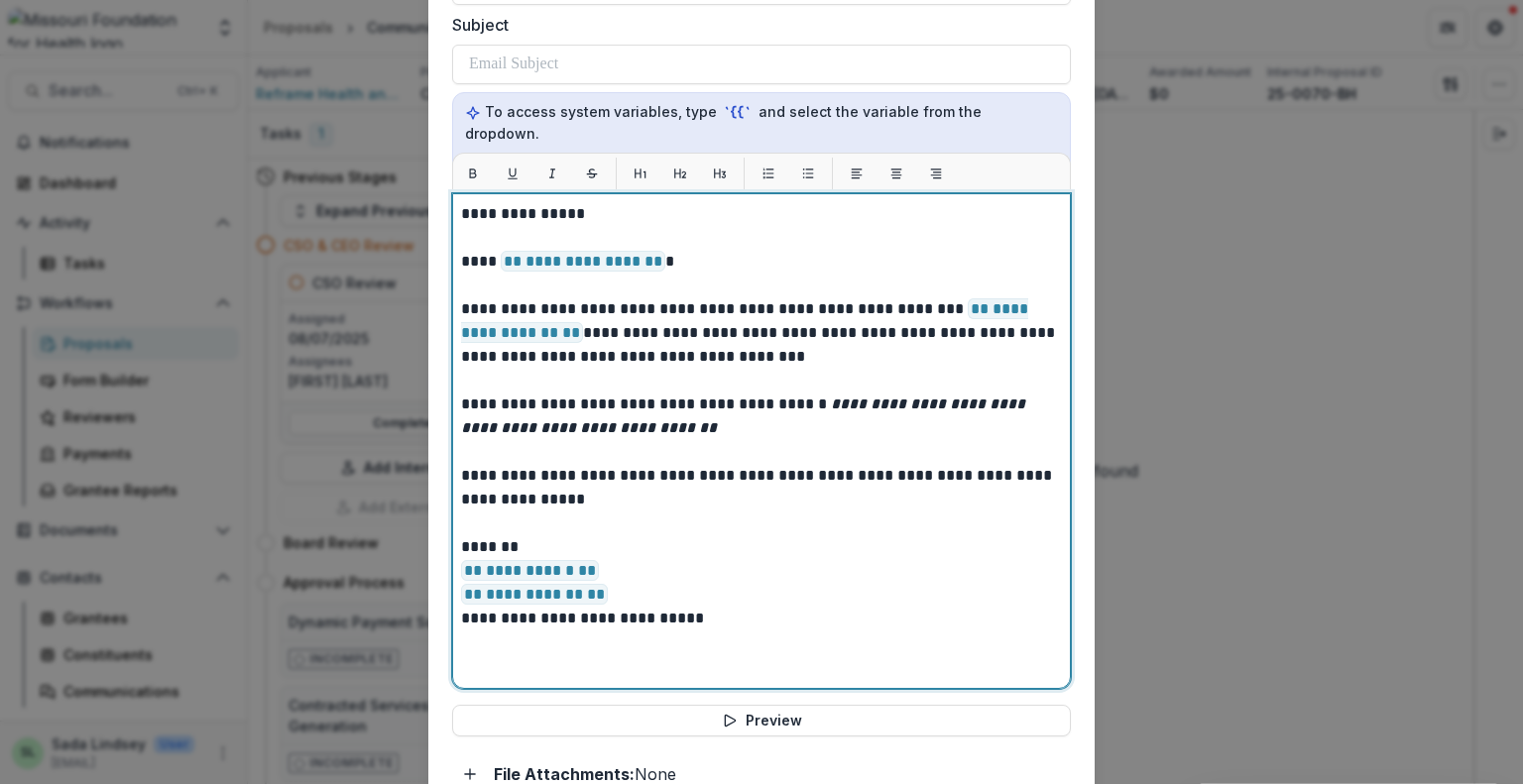 scroll, scrollTop: 471, scrollLeft: 0, axis: vertical 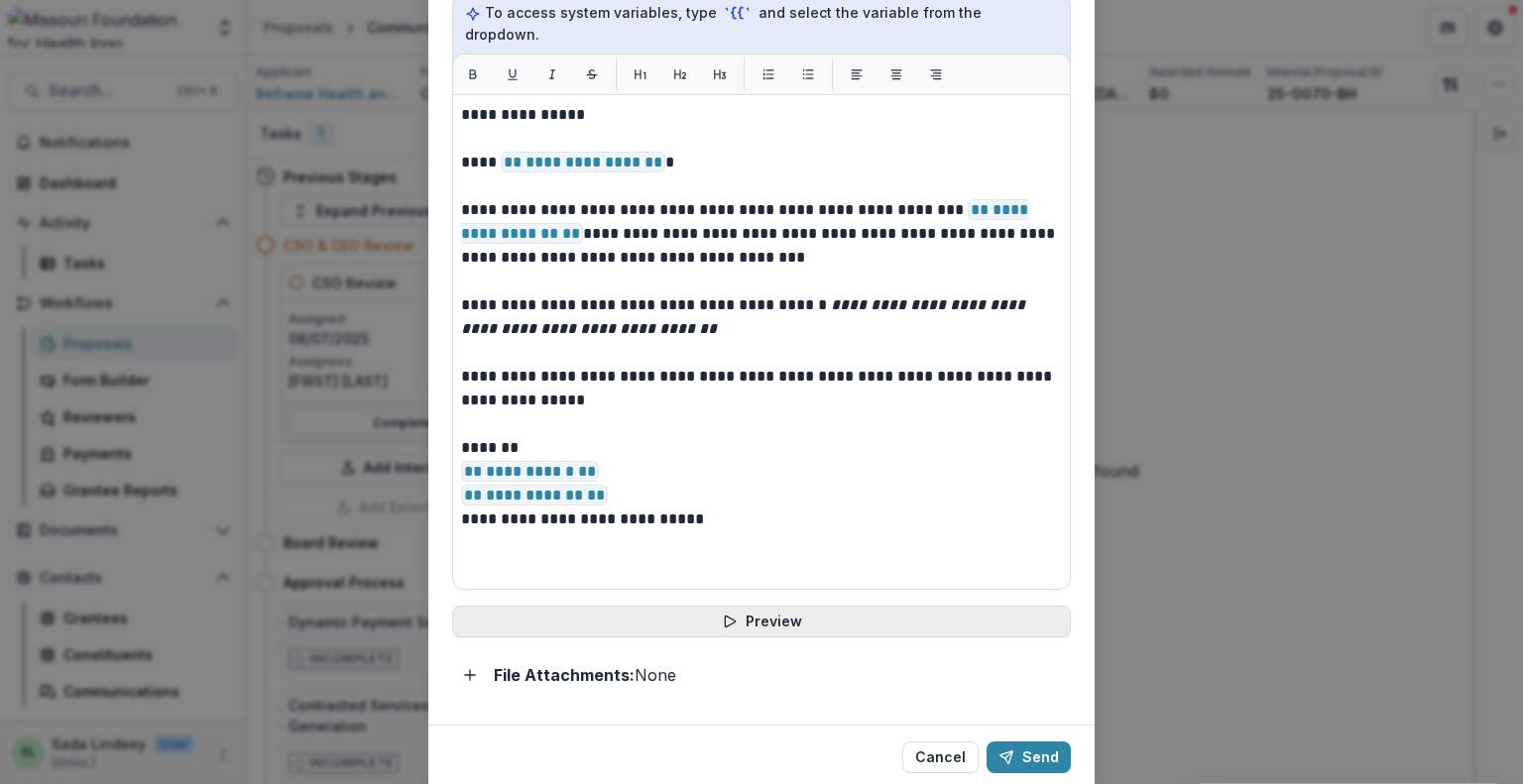 click on "Preview" at bounding box center (762, 621) 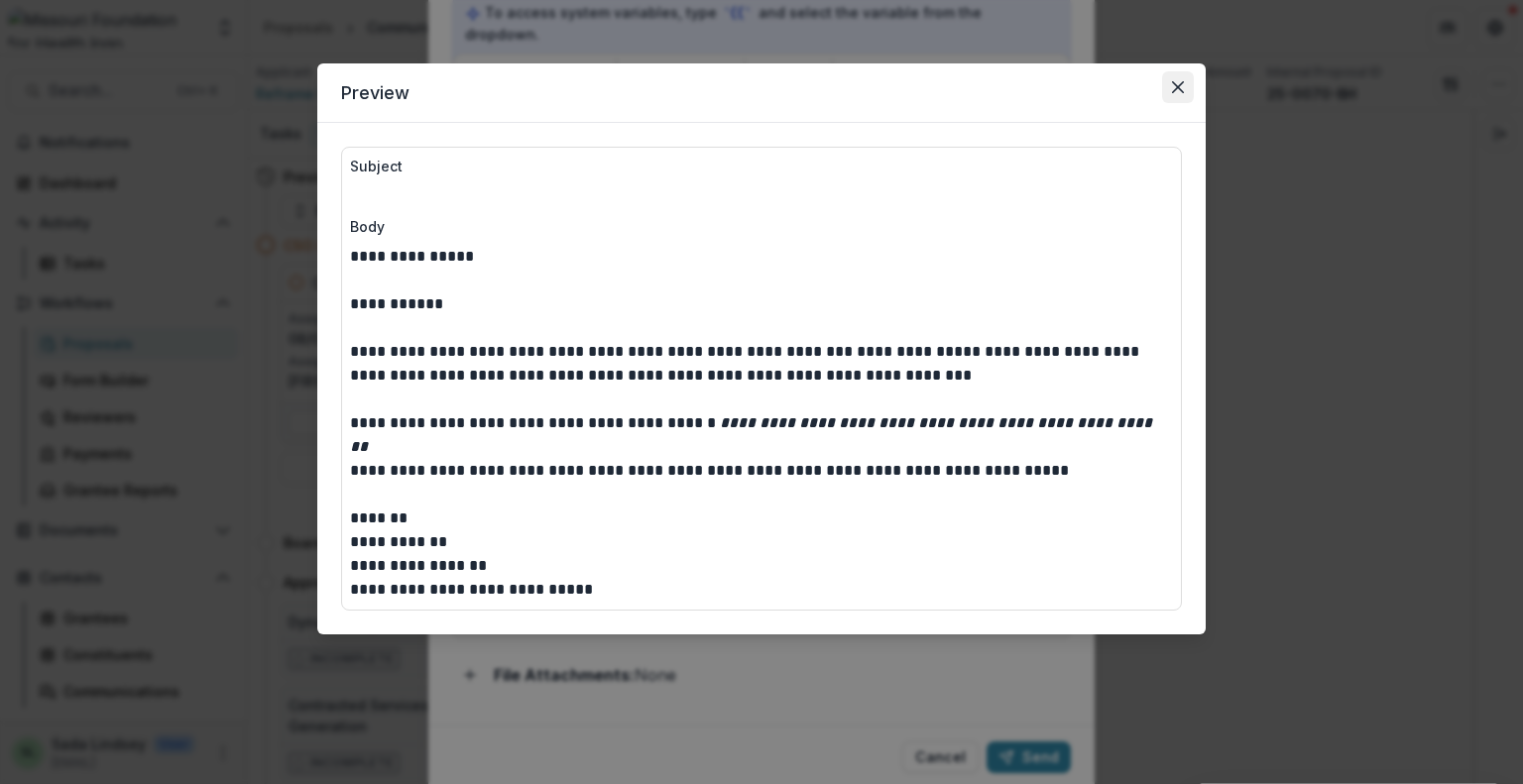 click at bounding box center [1178, 87] 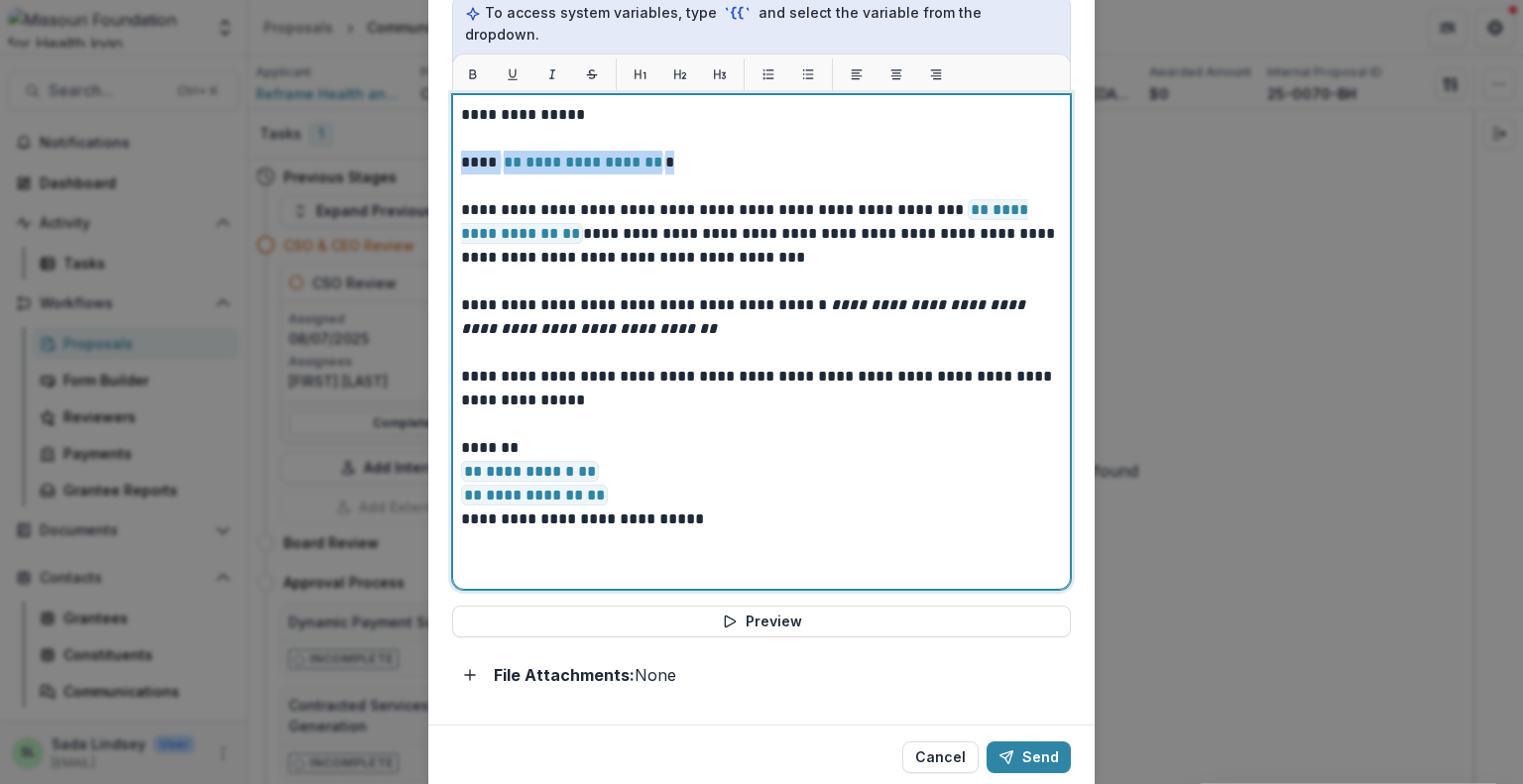 drag, startPoint x: 655, startPoint y: 143, endPoint x: 458, endPoint y: 134, distance: 197.20548 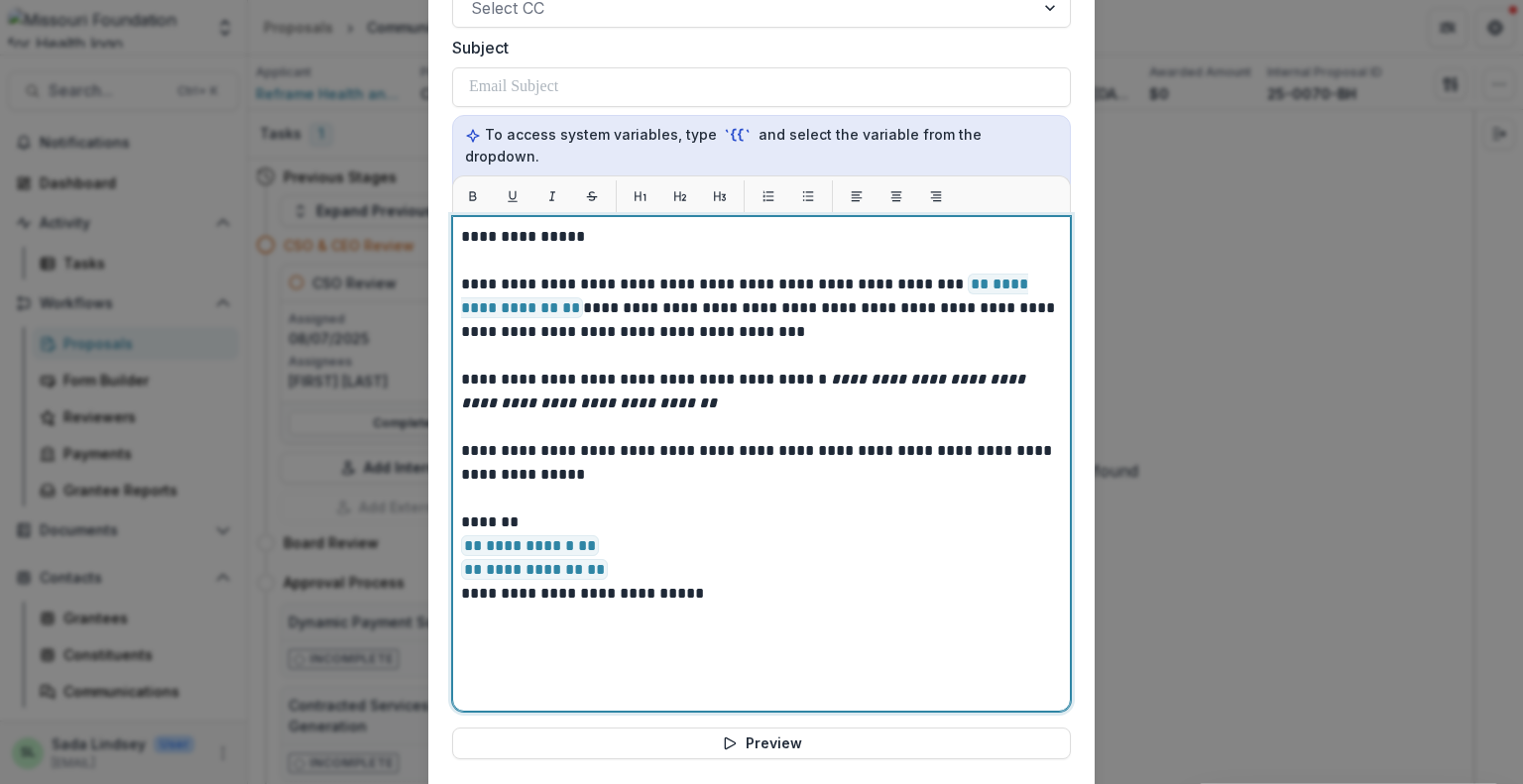 scroll, scrollTop: 396, scrollLeft: 0, axis: vertical 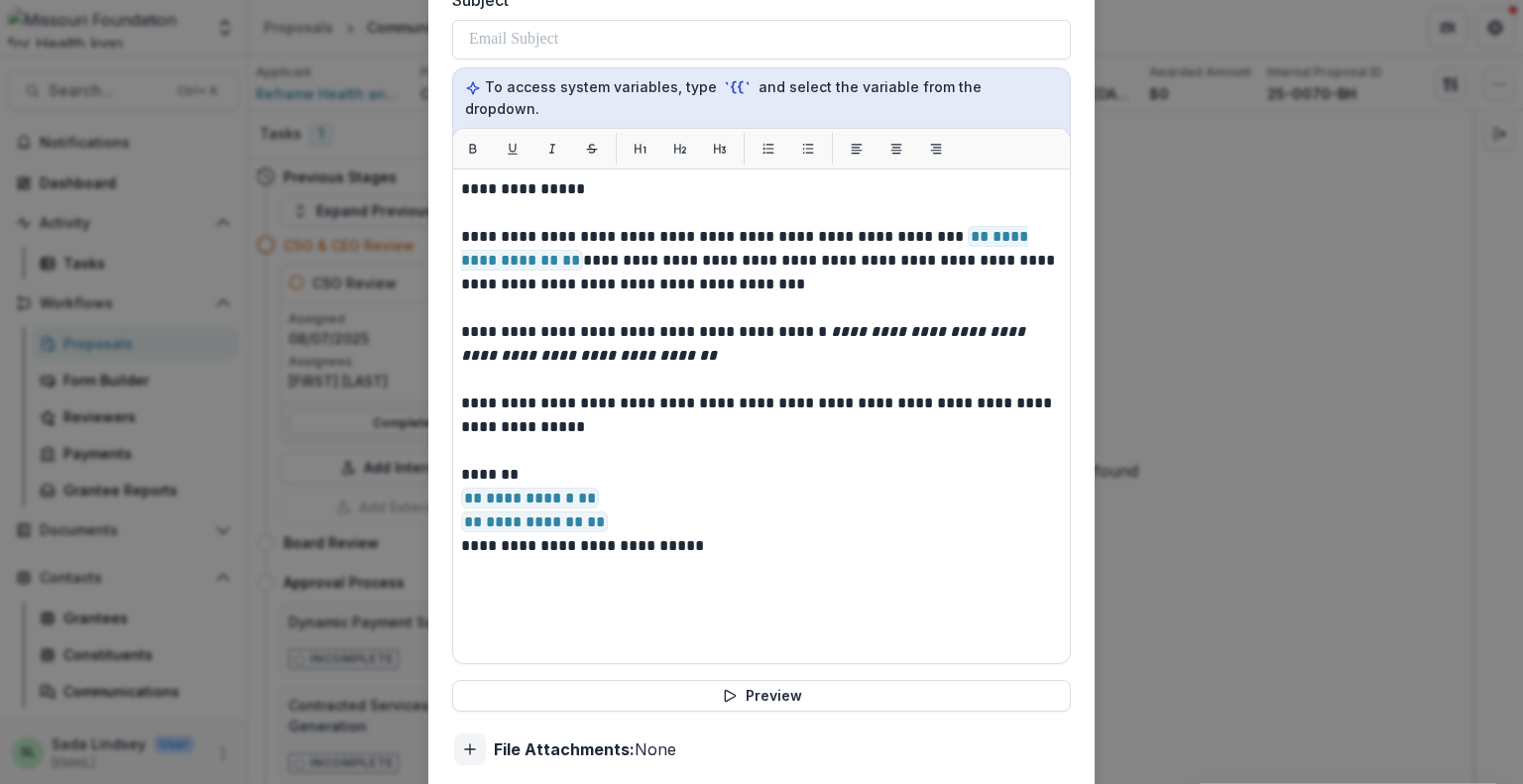 click at bounding box center (470, 749) 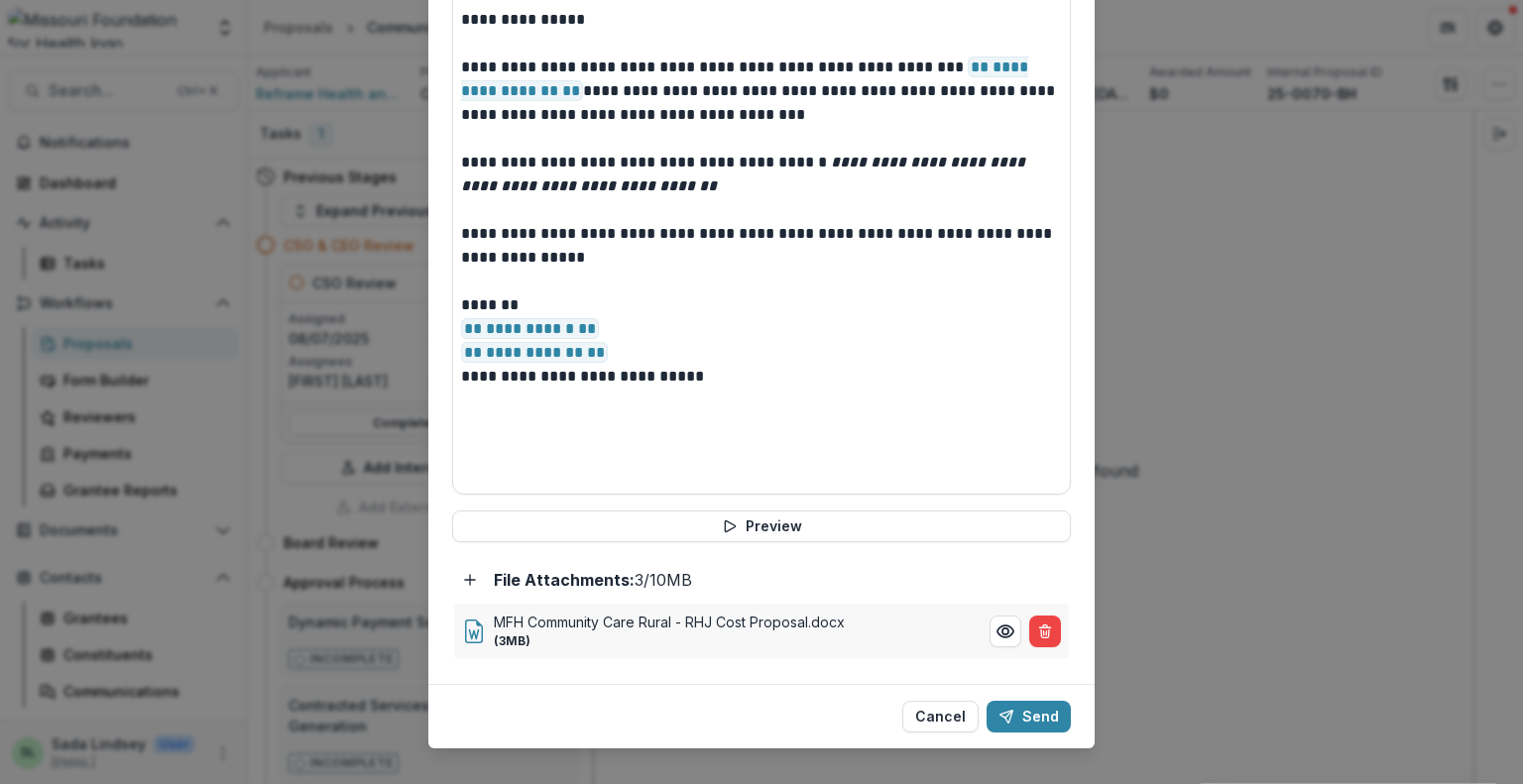 scroll, scrollTop: 570, scrollLeft: 0, axis: vertical 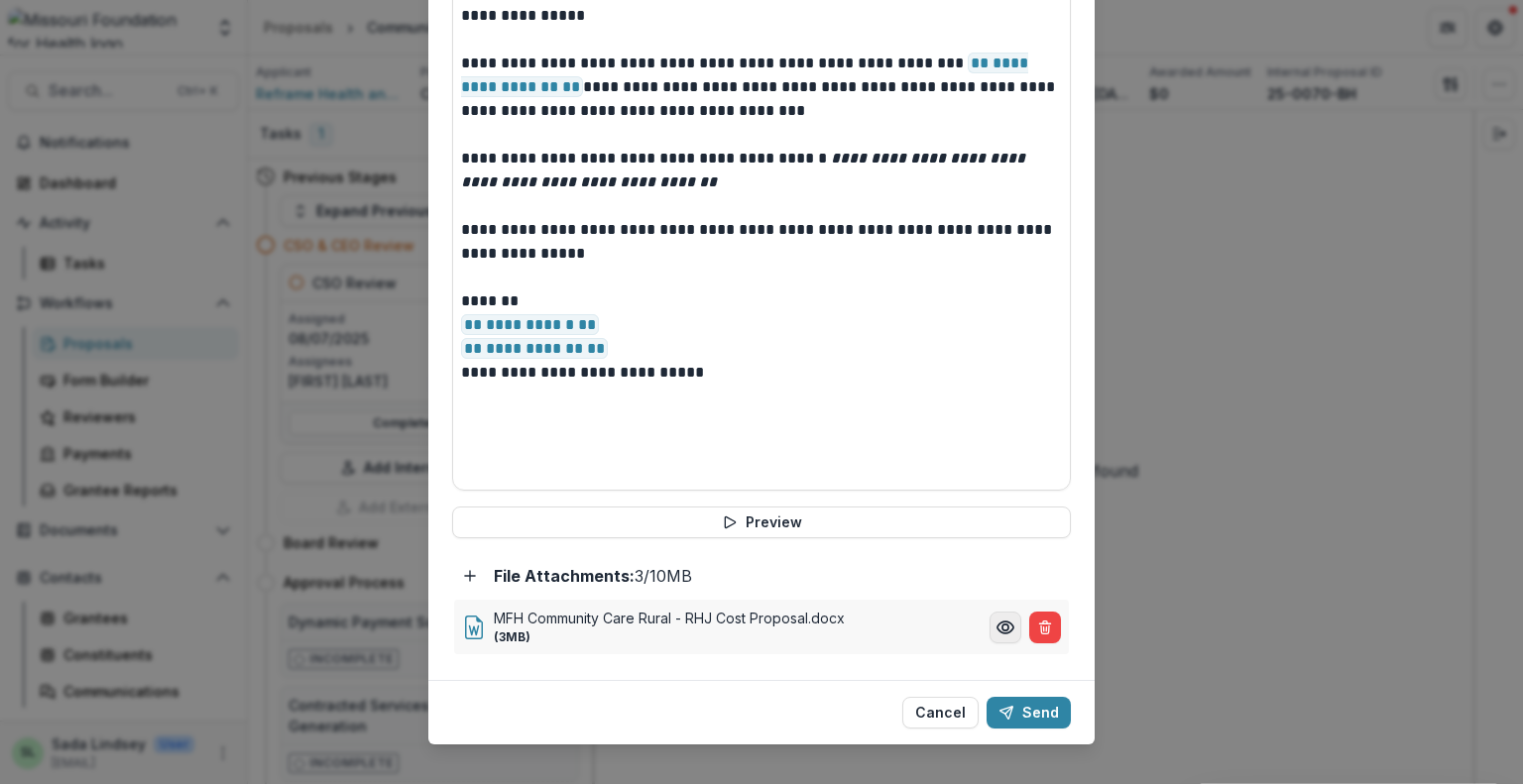 click 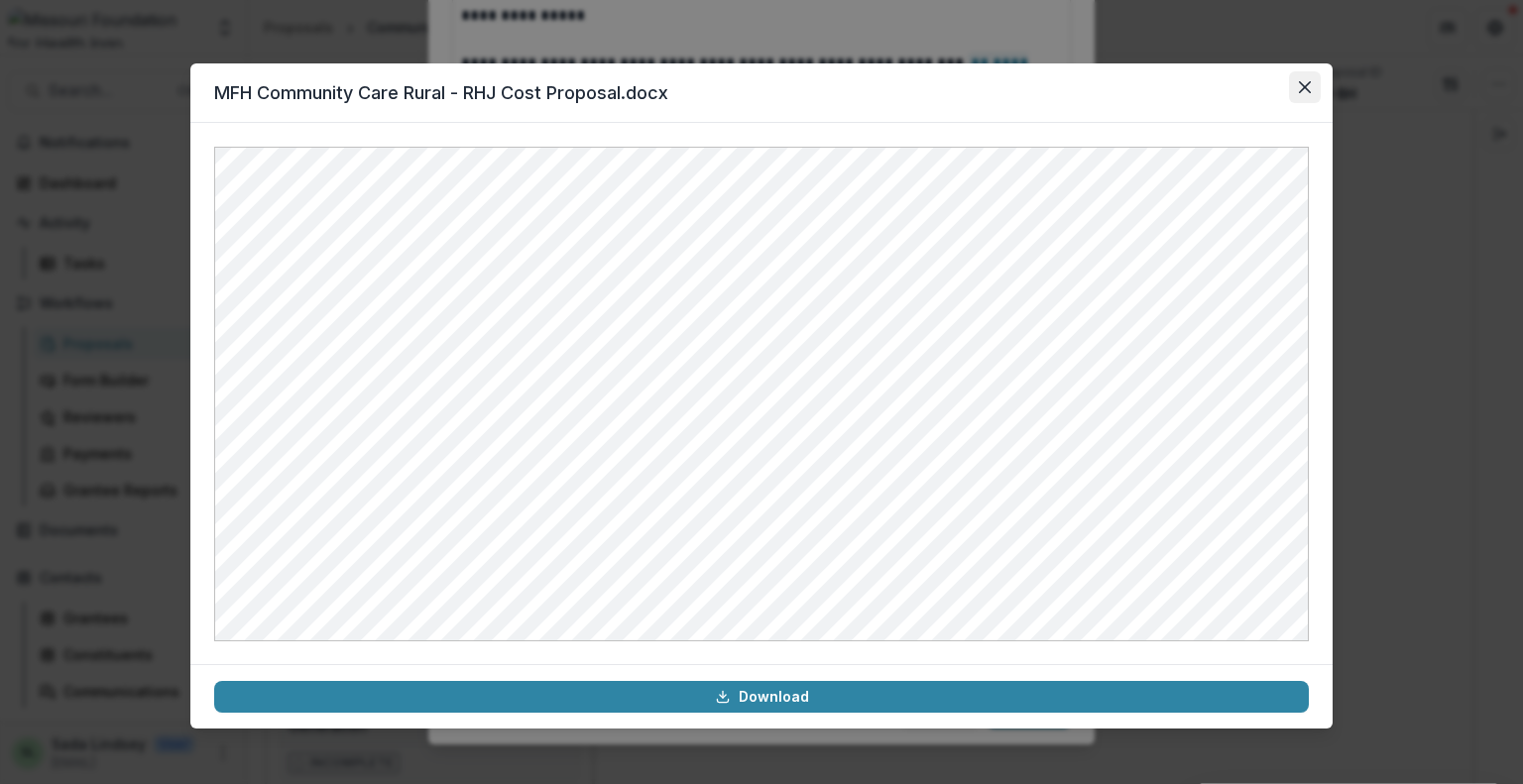 click at bounding box center [1305, 87] 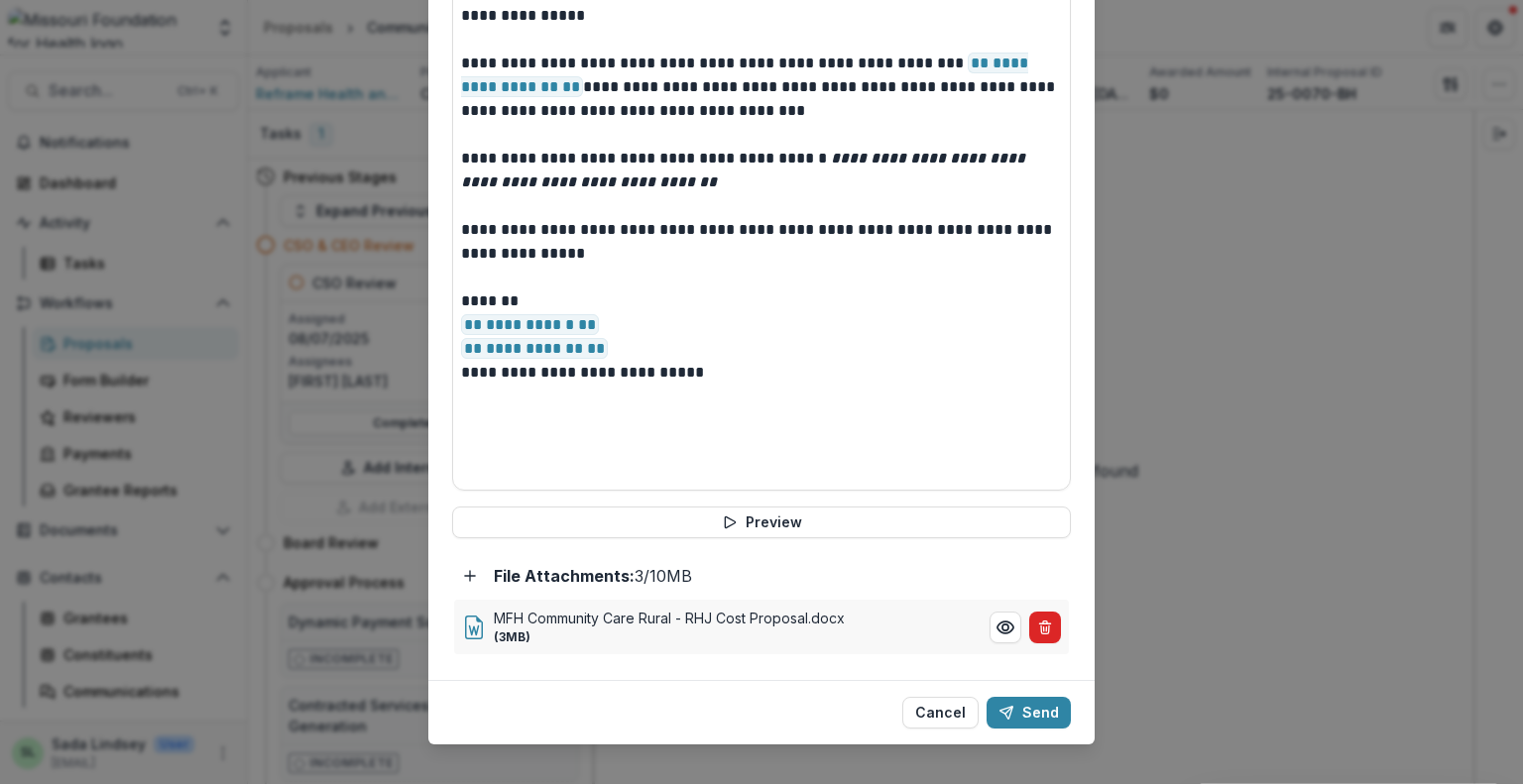 click 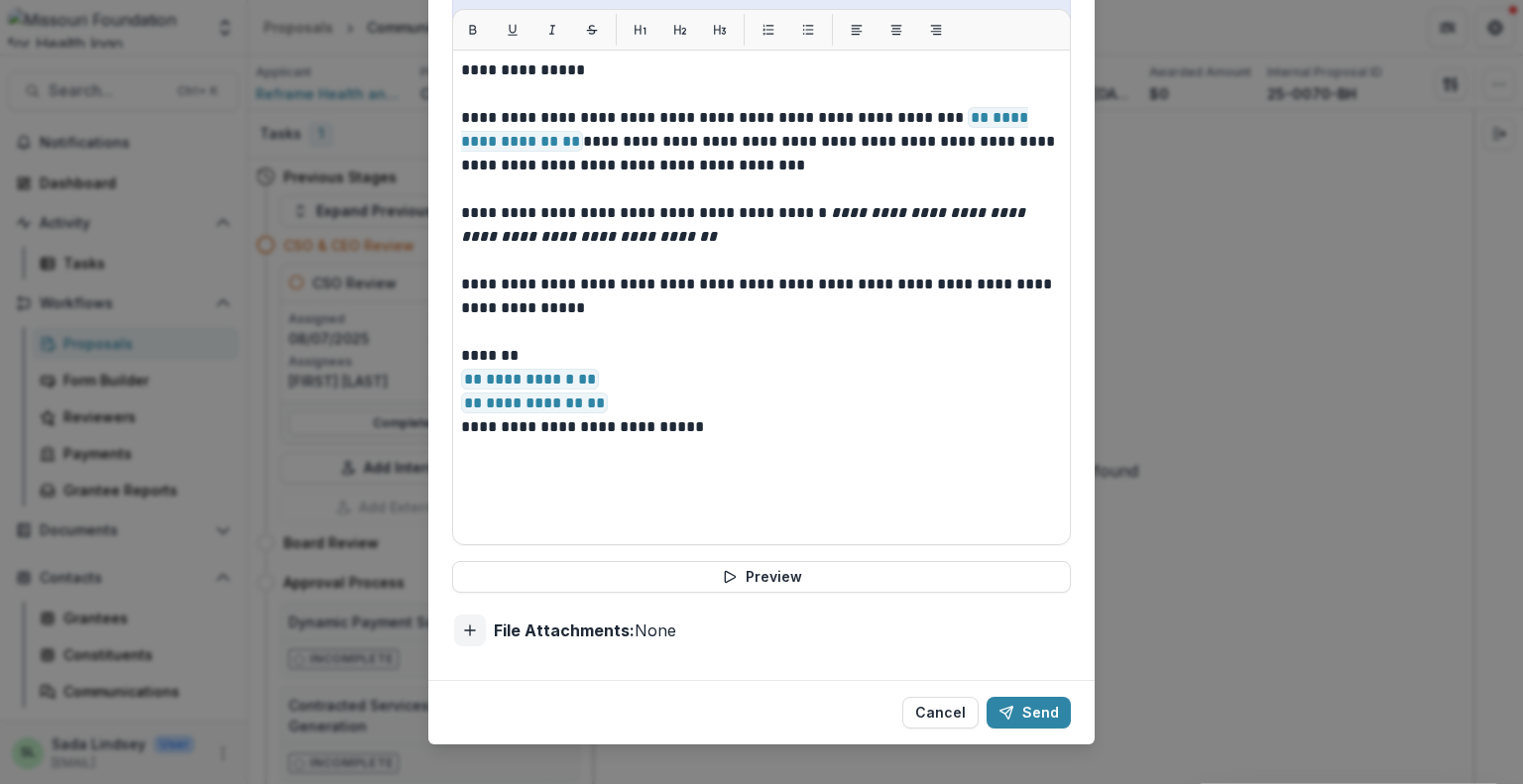 click at bounding box center [470, 630] 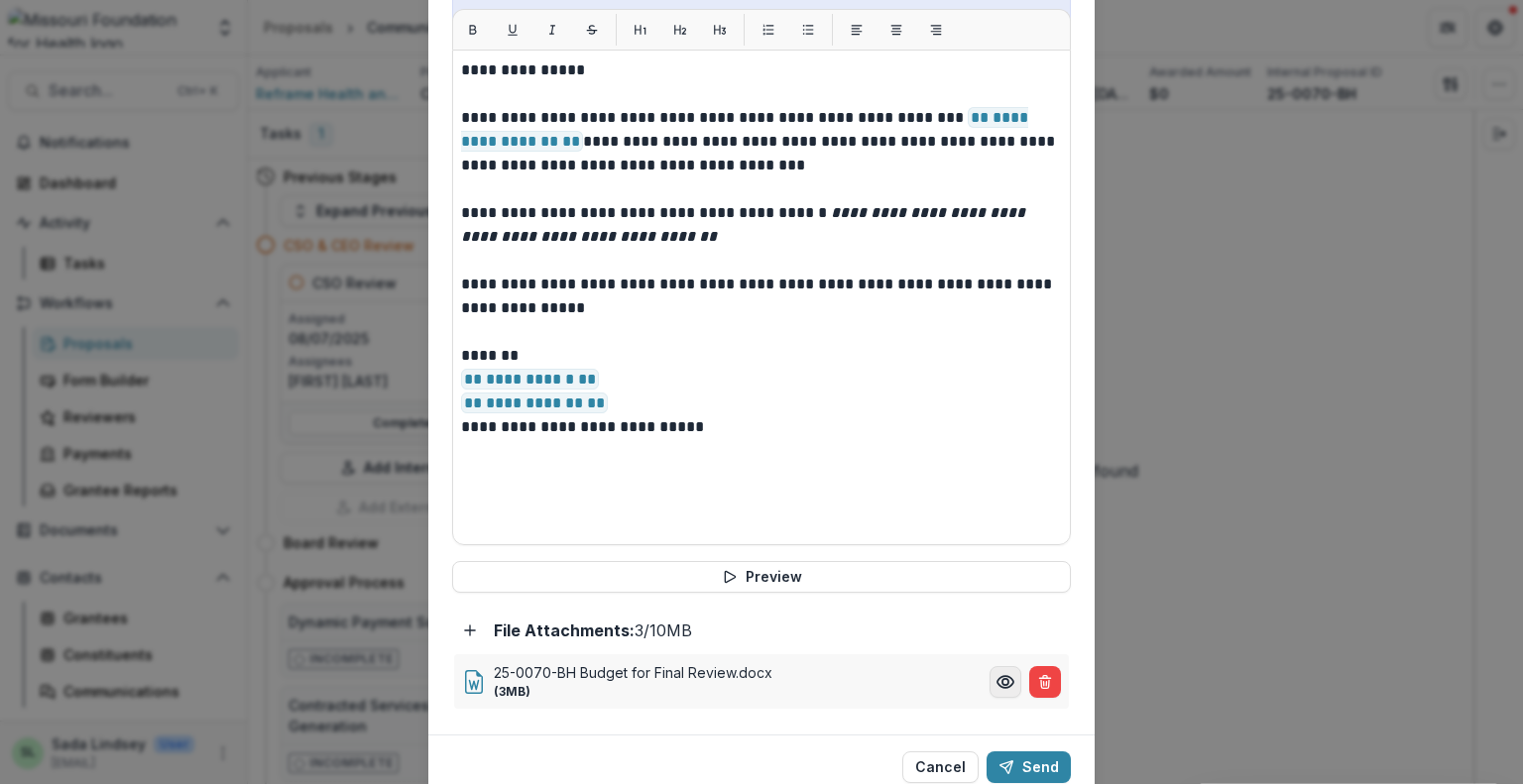 click 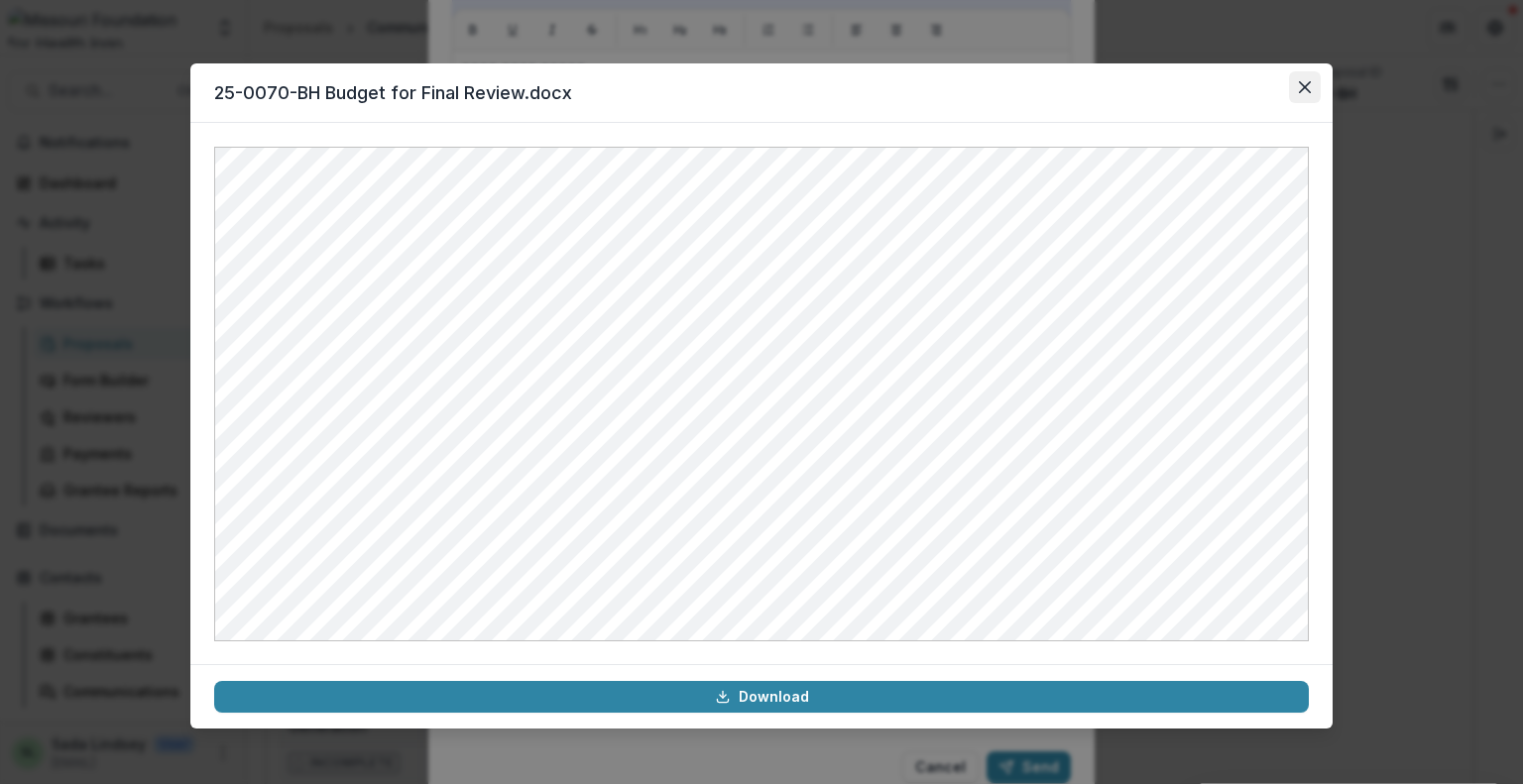 click 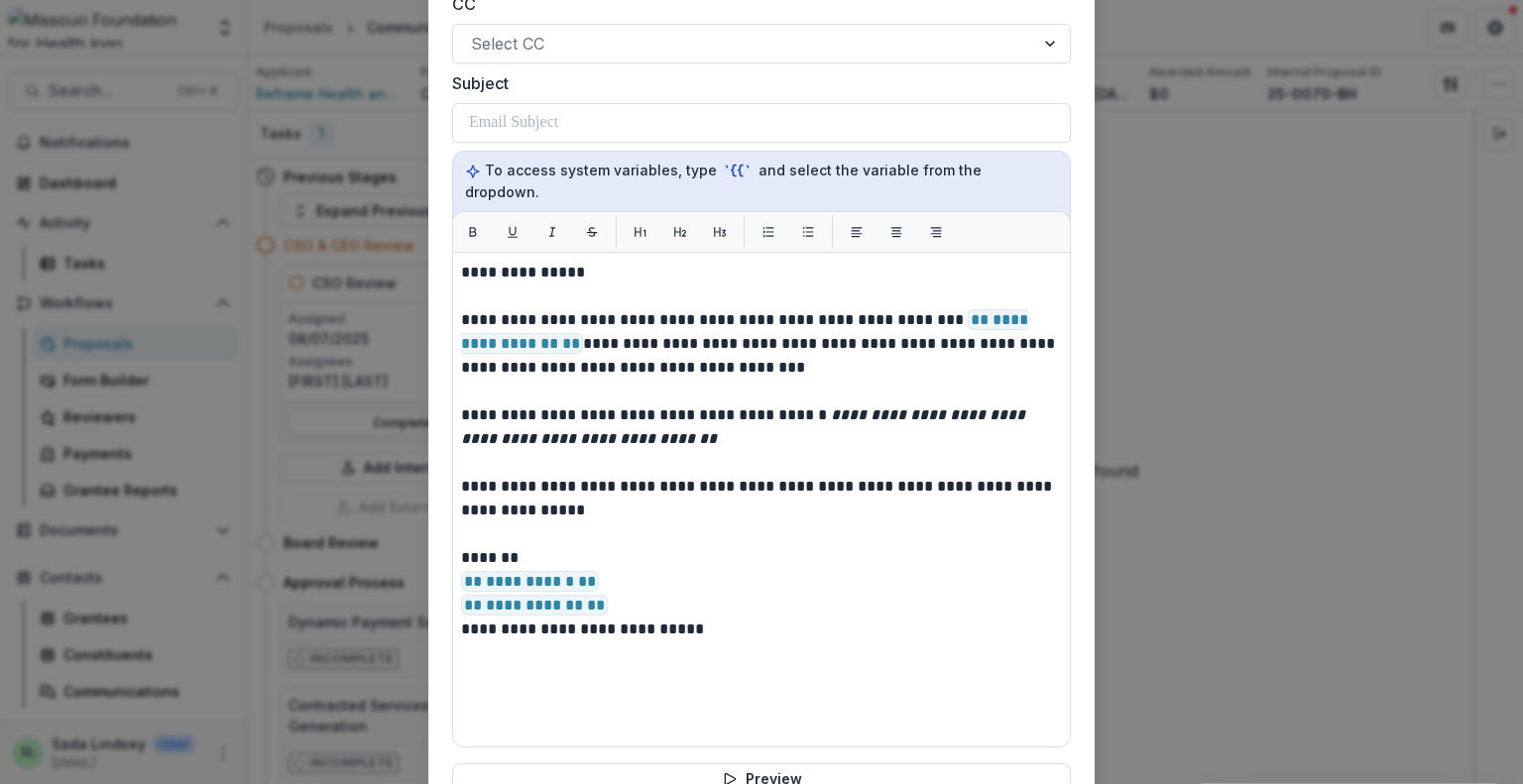 scroll, scrollTop: 570, scrollLeft: 0, axis: vertical 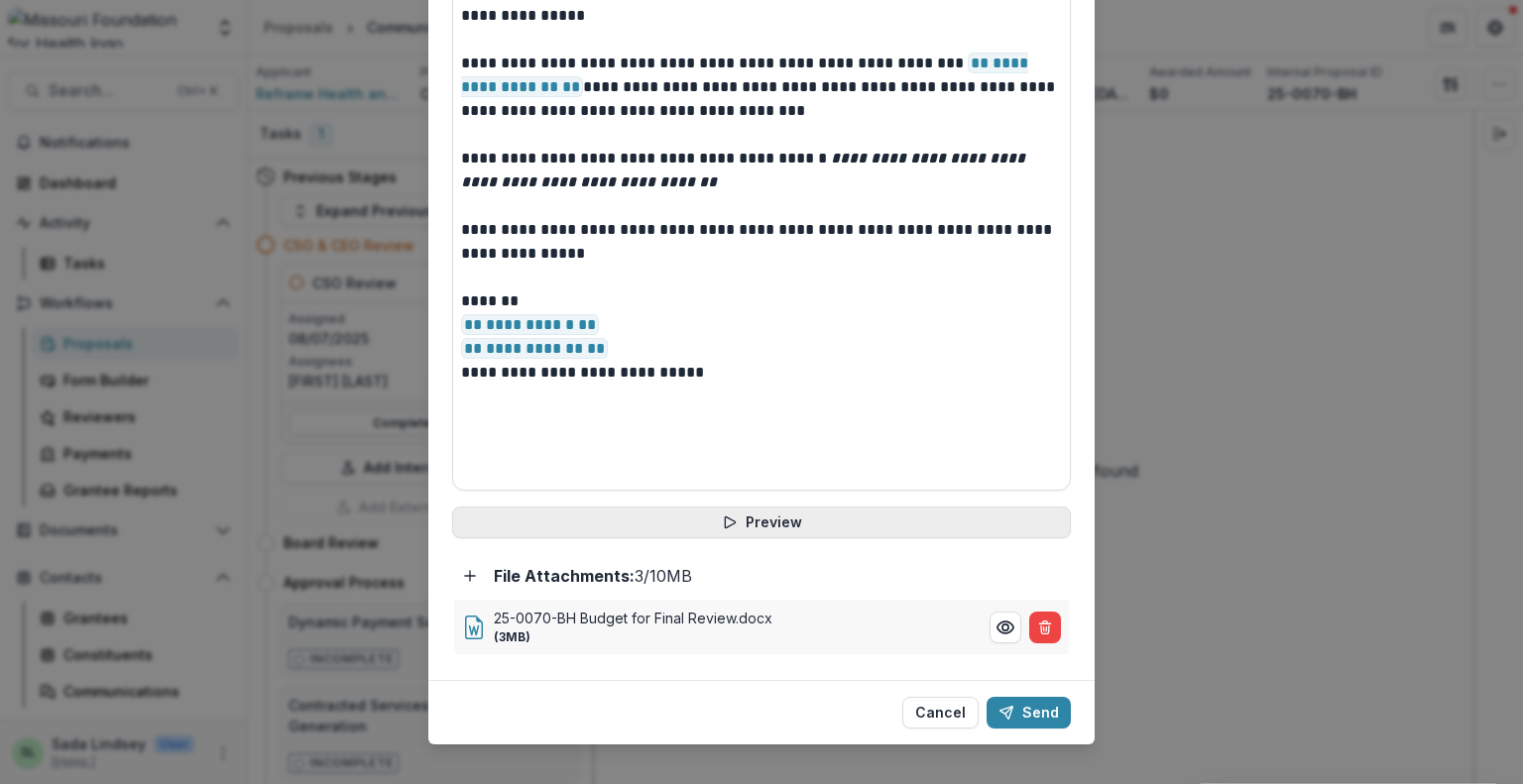click on "Preview" at bounding box center [762, 522] 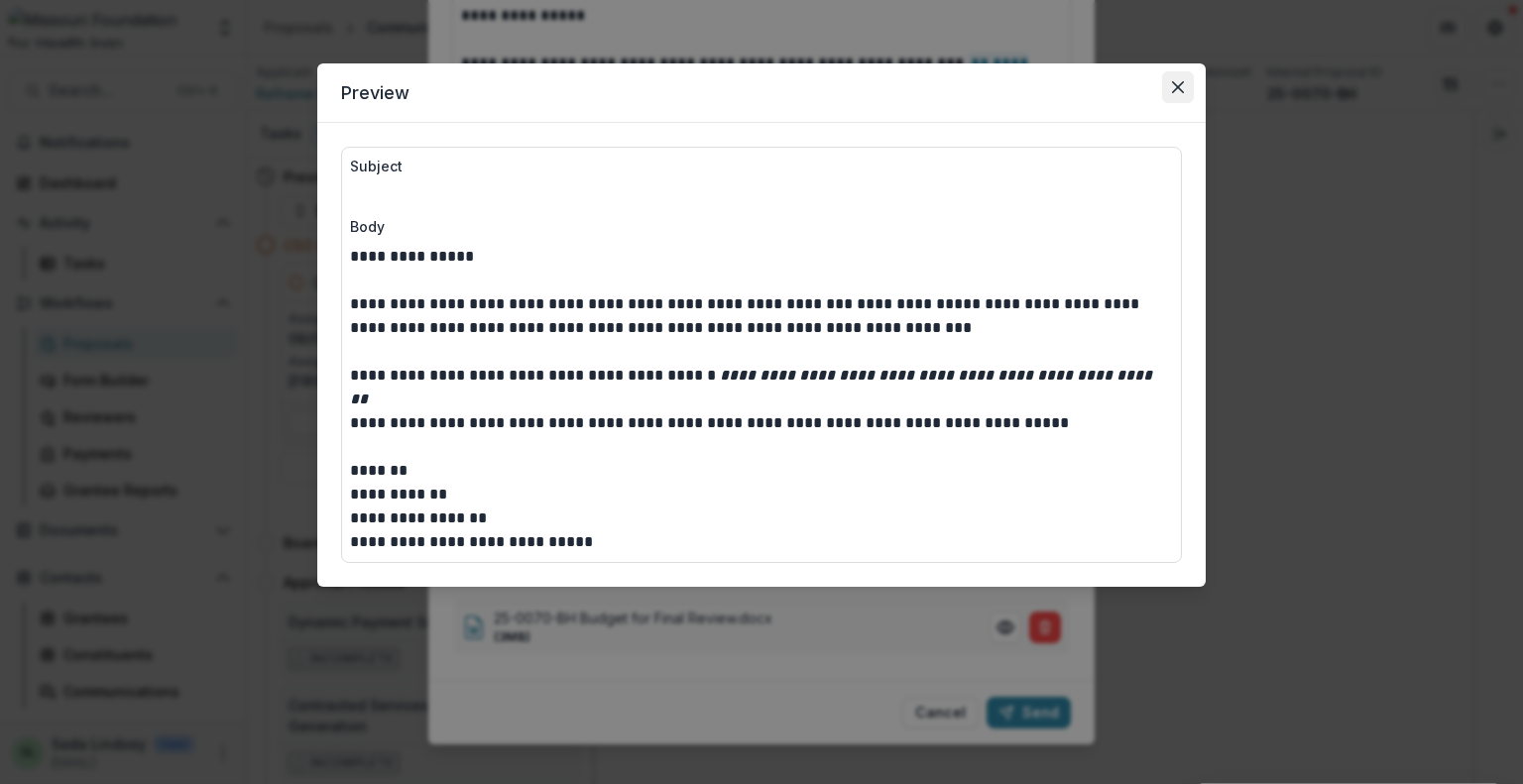 click 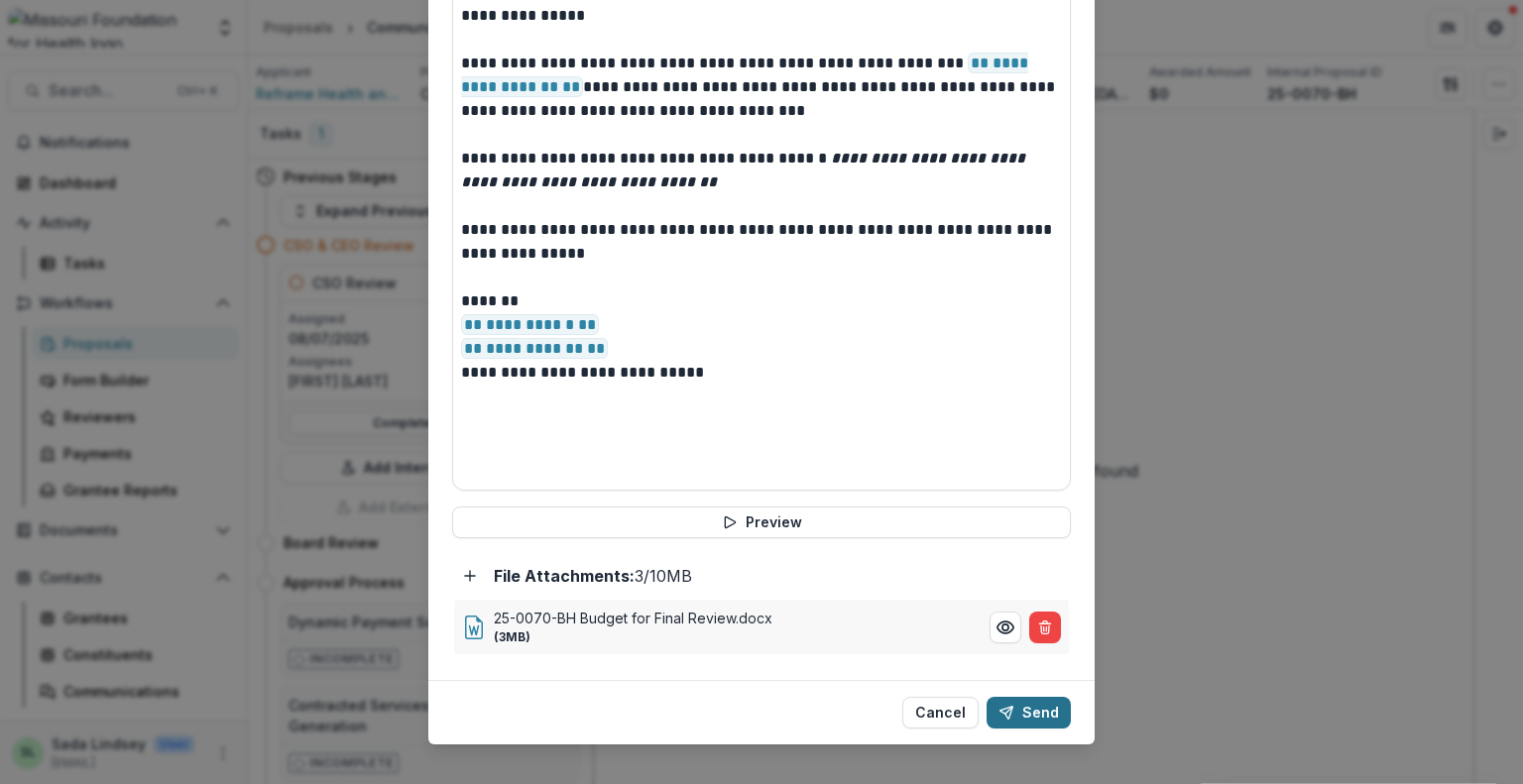 click on "Send" at bounding box center [1028, 713] 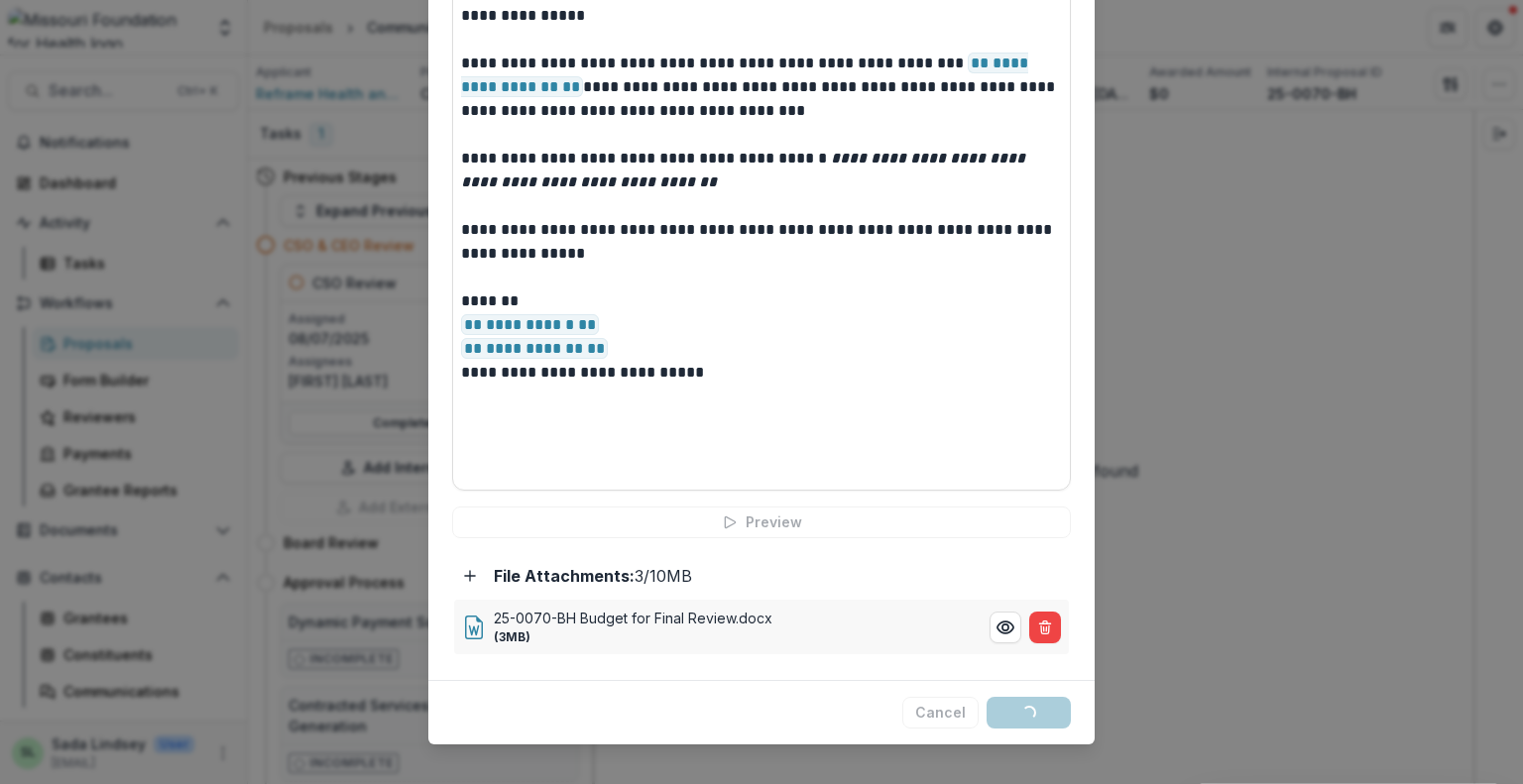 scroll, scrollTop: 0, scrollLeft: 0, axis: both 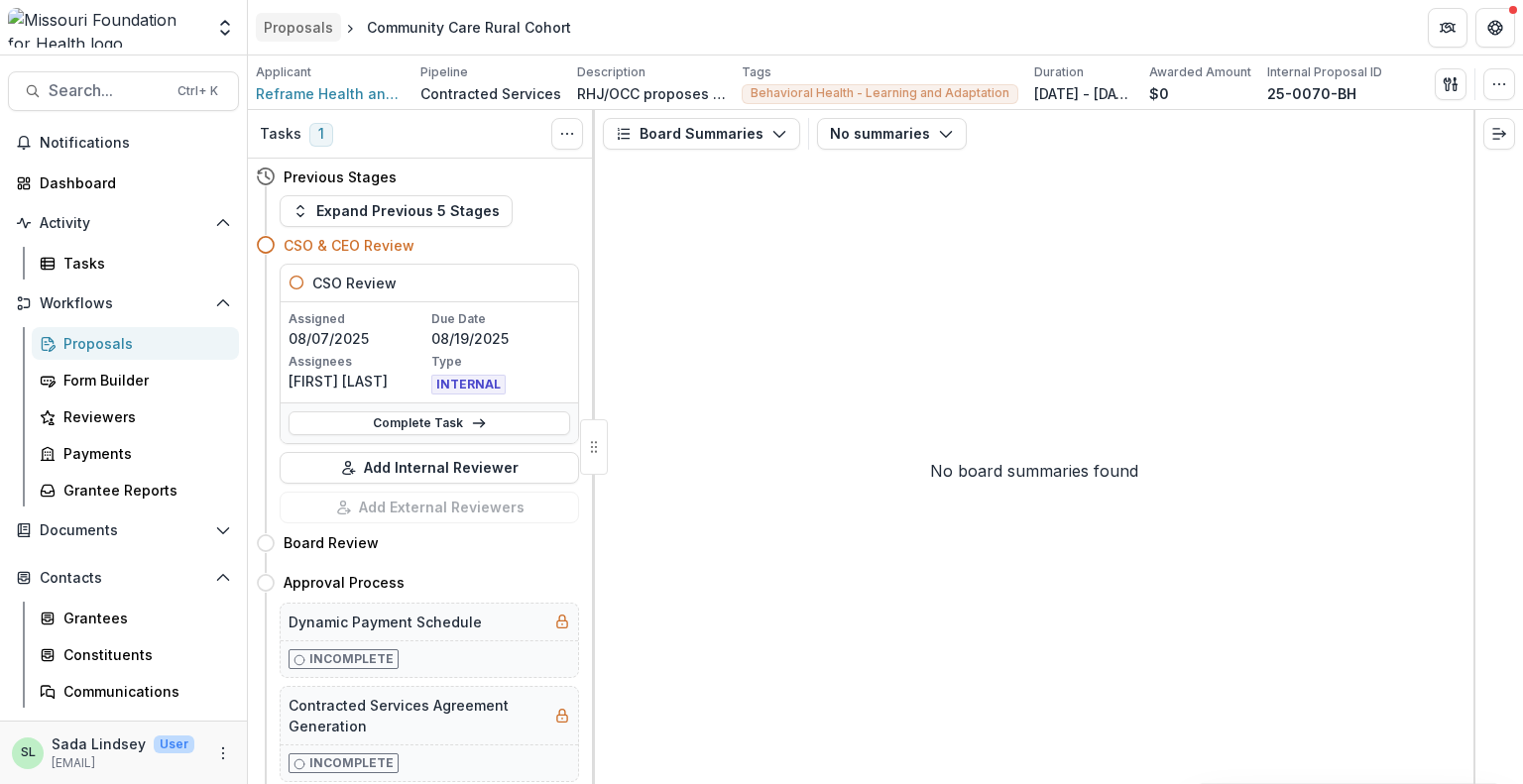 click on "Proposals" at bounding box center [298, 27] 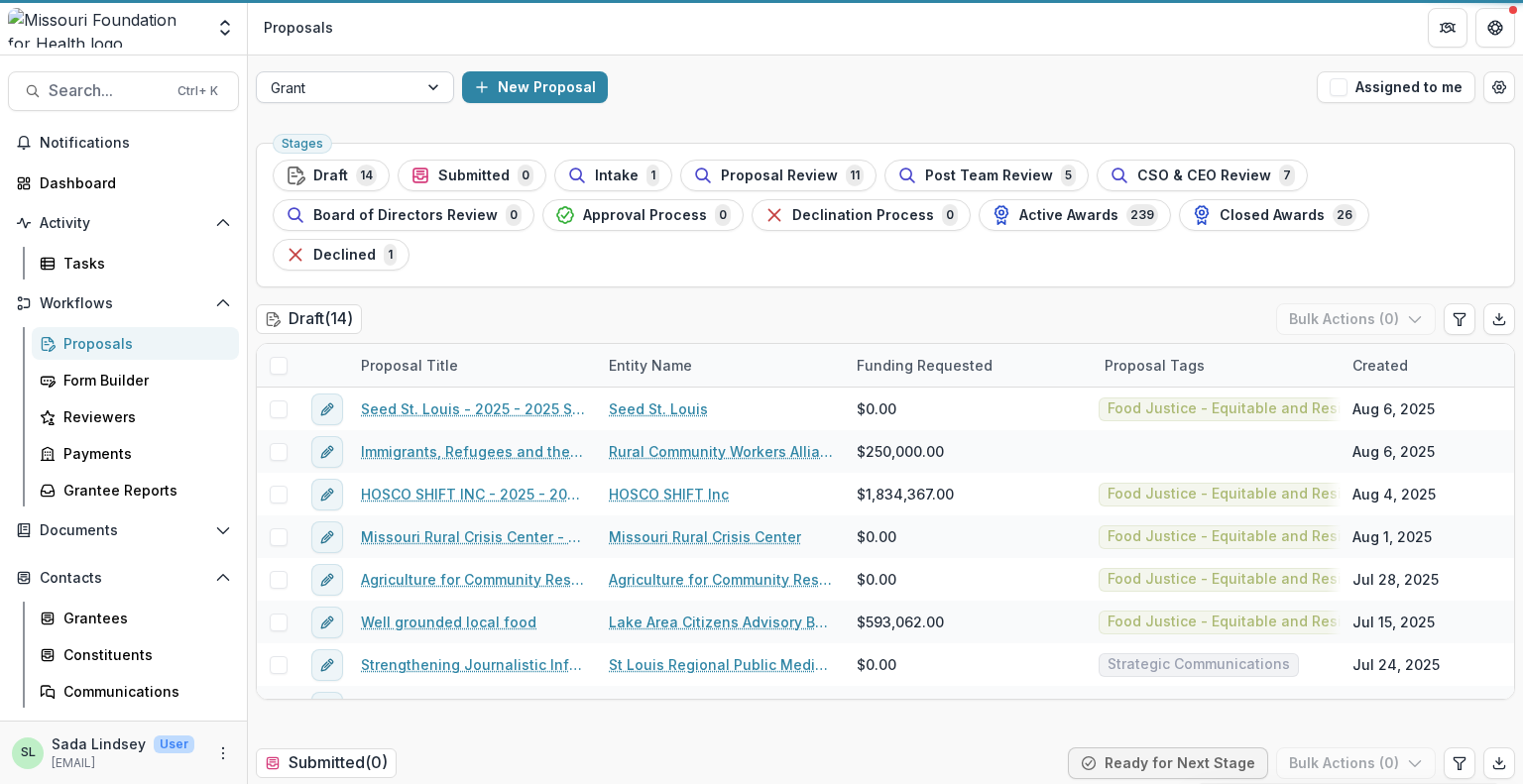 click at bounding box center (337, 87) 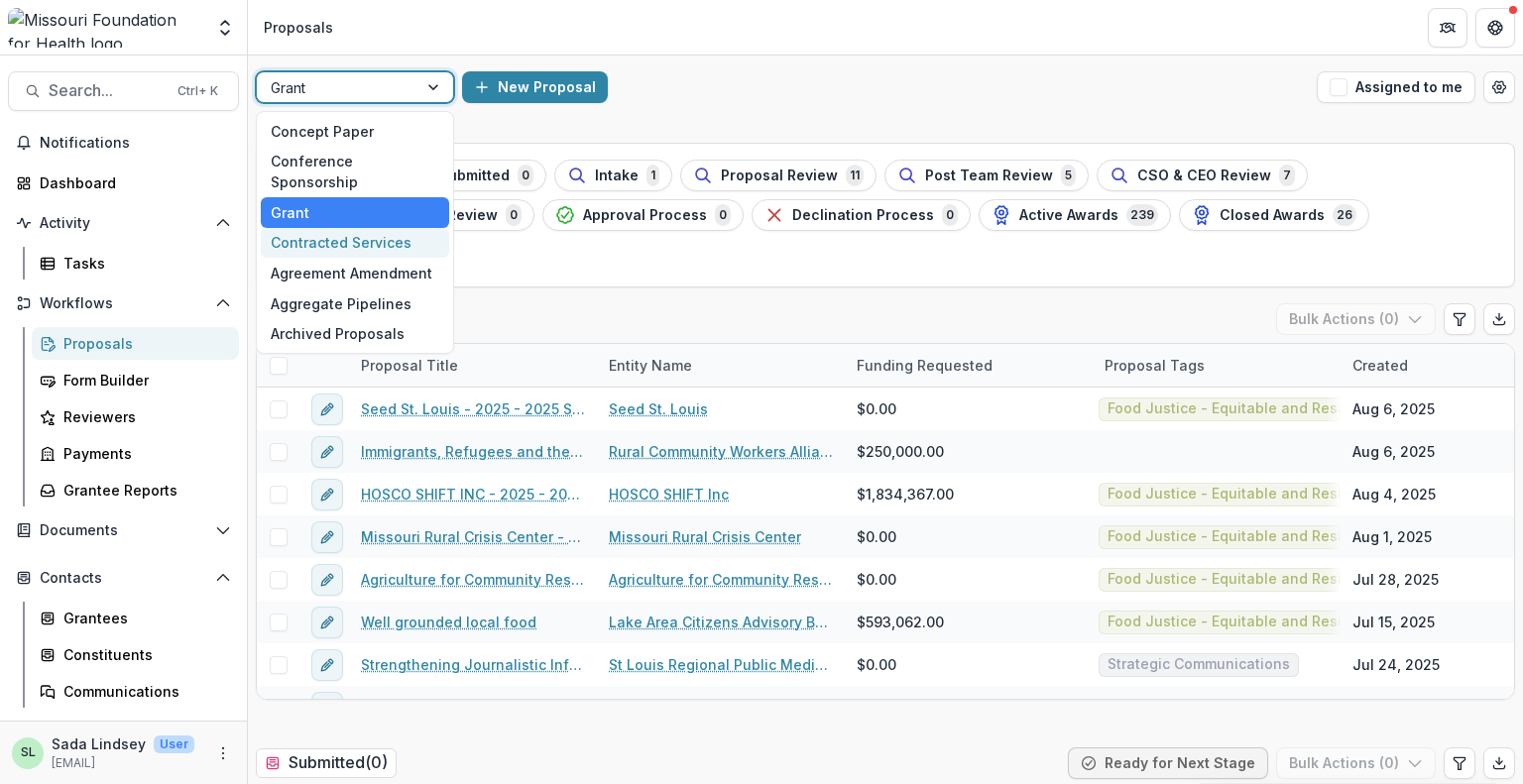 click on "Contracted Services" at bounding box center (355, 243) 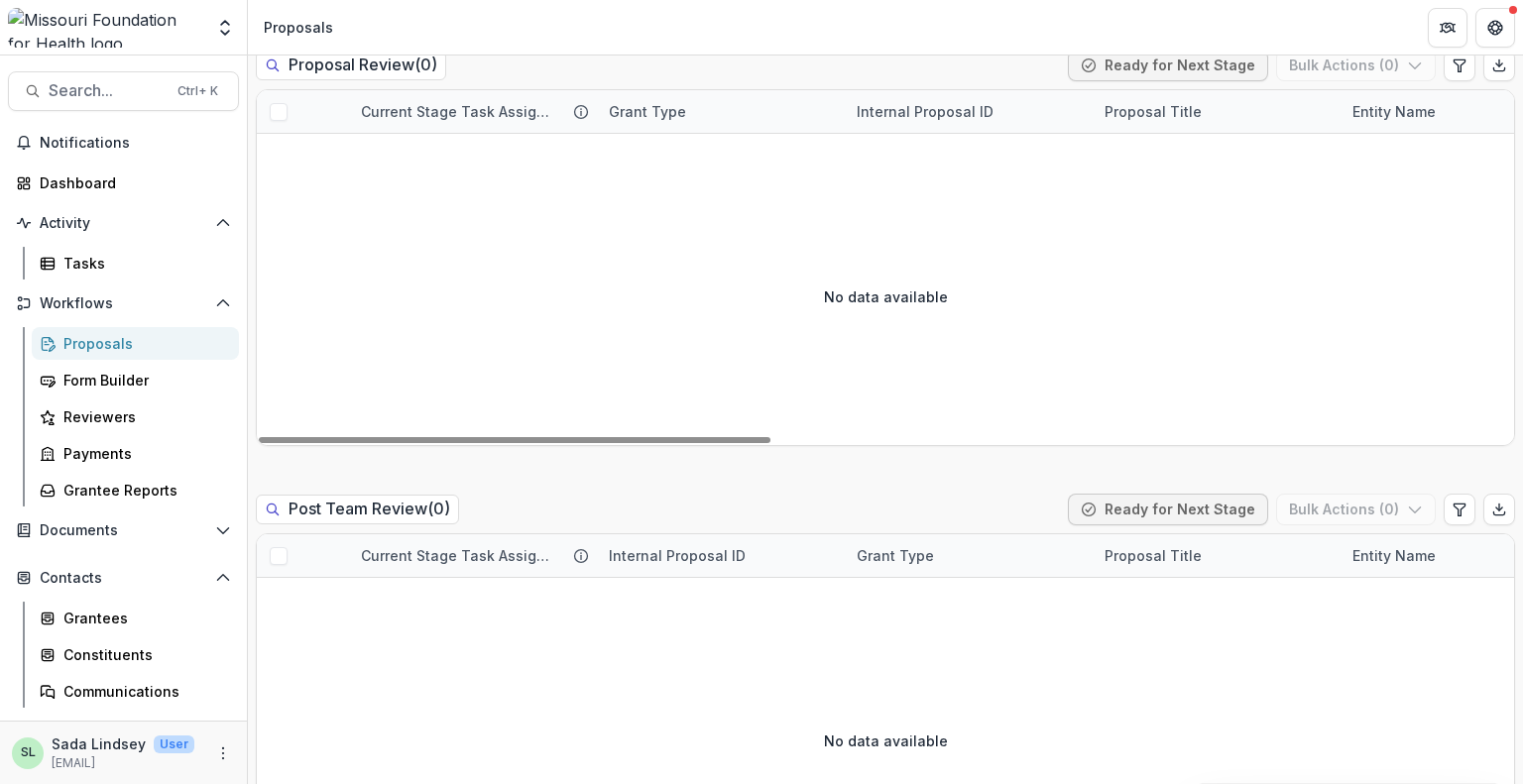 scroll, scrollTop: 1982, scrollLeft: 0, axis: vertical 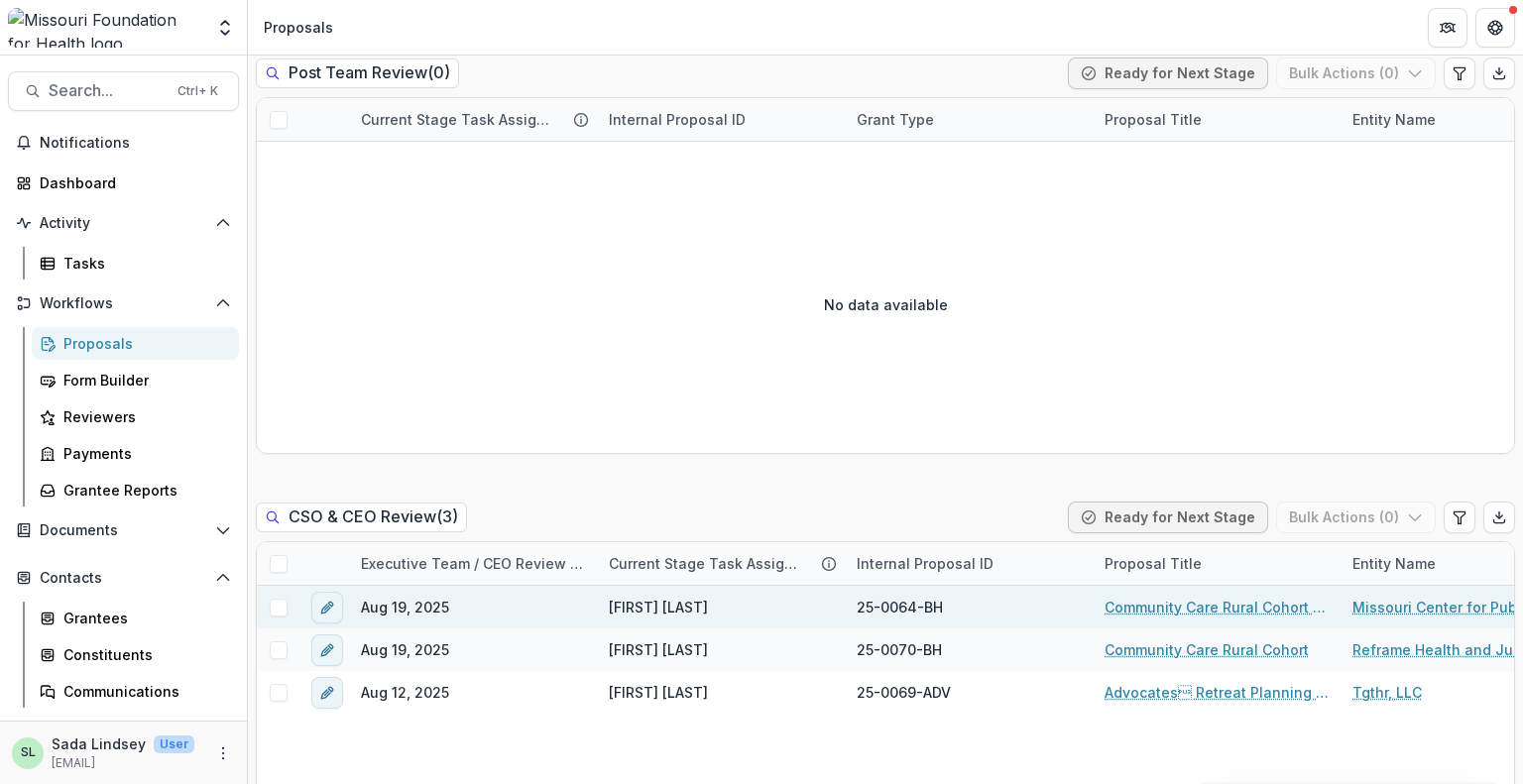 click on "Community Care Rural Cohort Facilitation" at bounding box center [1217, 607] 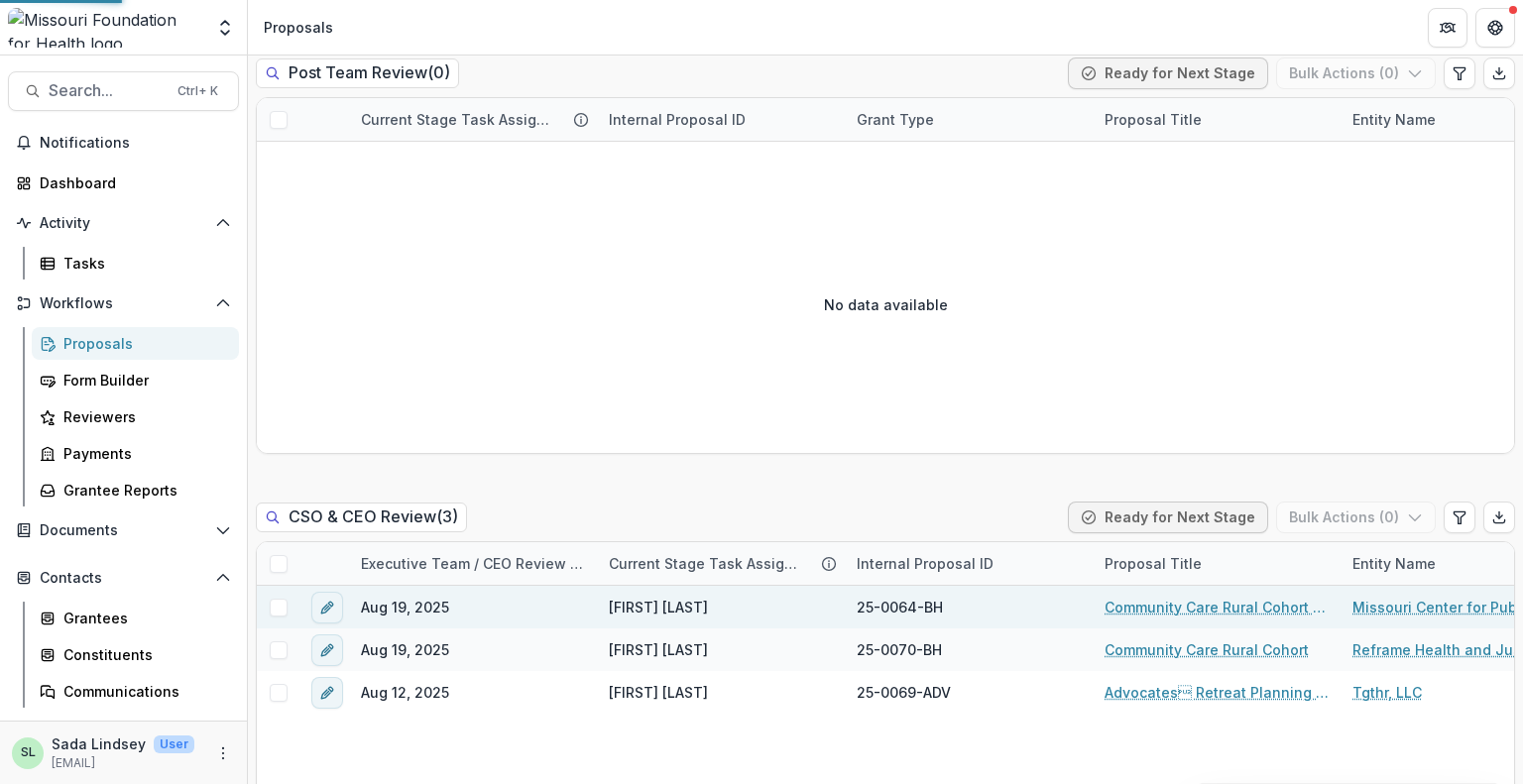 scroll, scrollTop: 0, scrollLeft: 0, axis: both 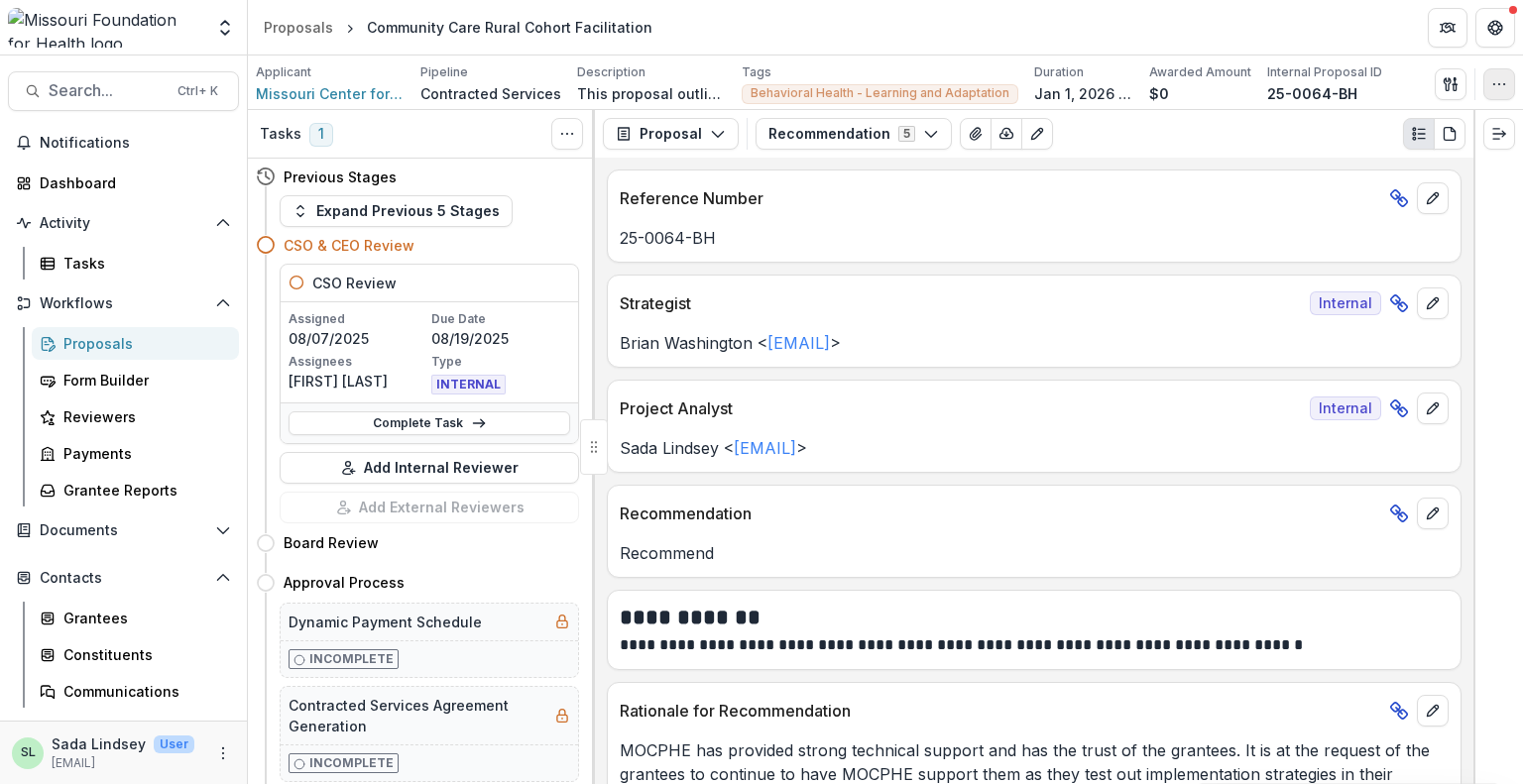 click at bounding box center [1499, 84] 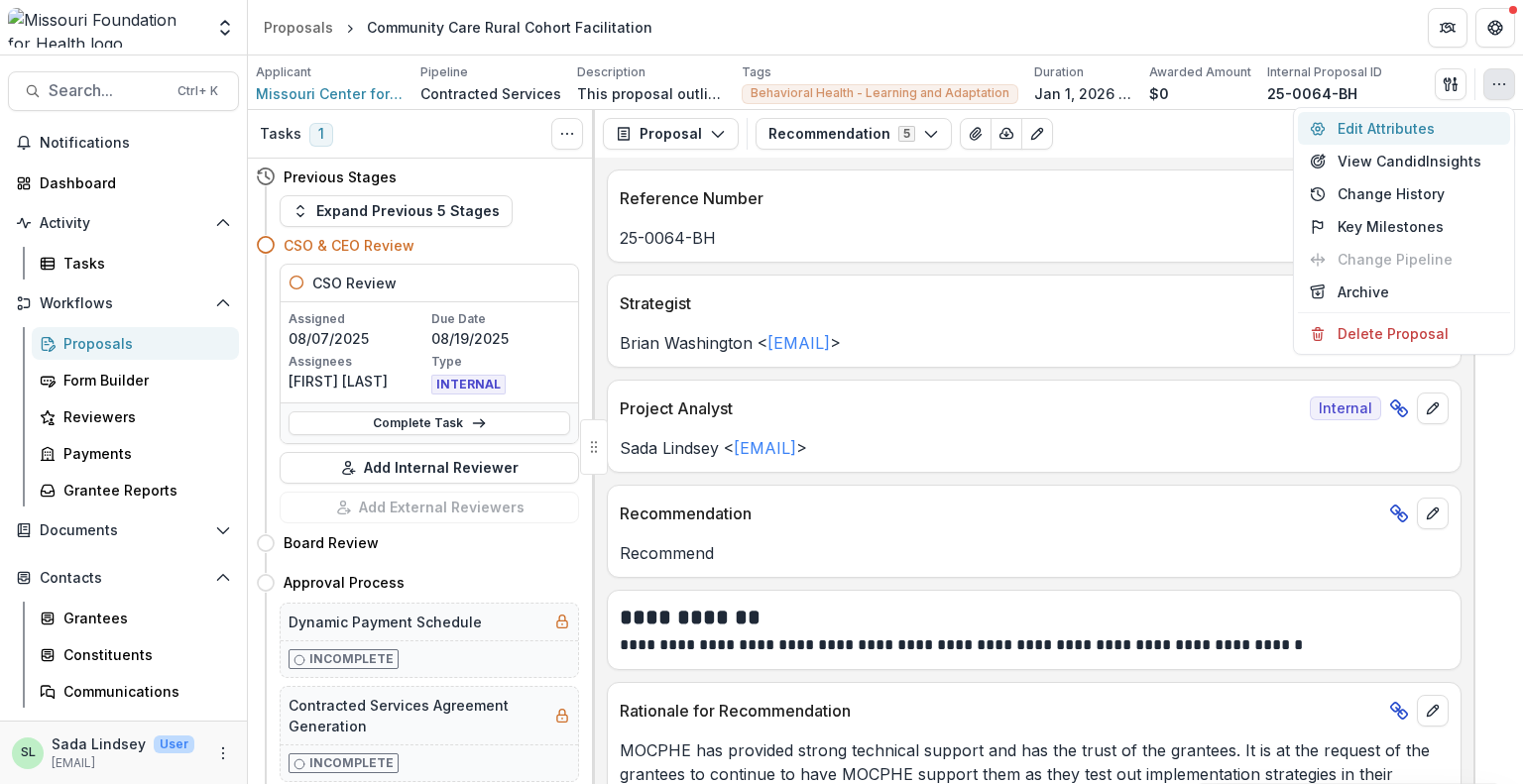 click on "Edit Attributes" at bounding box center [1404, 128] 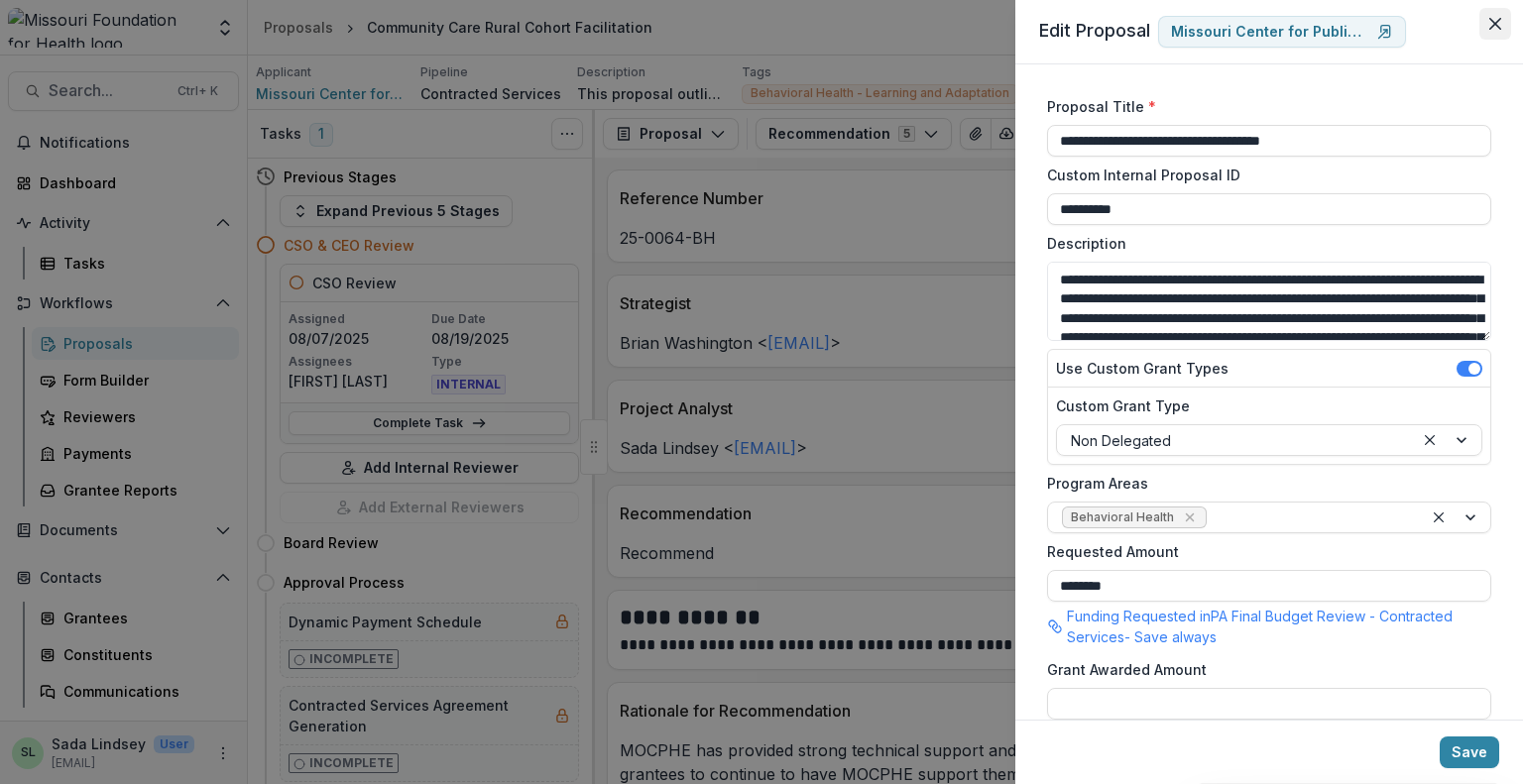 click 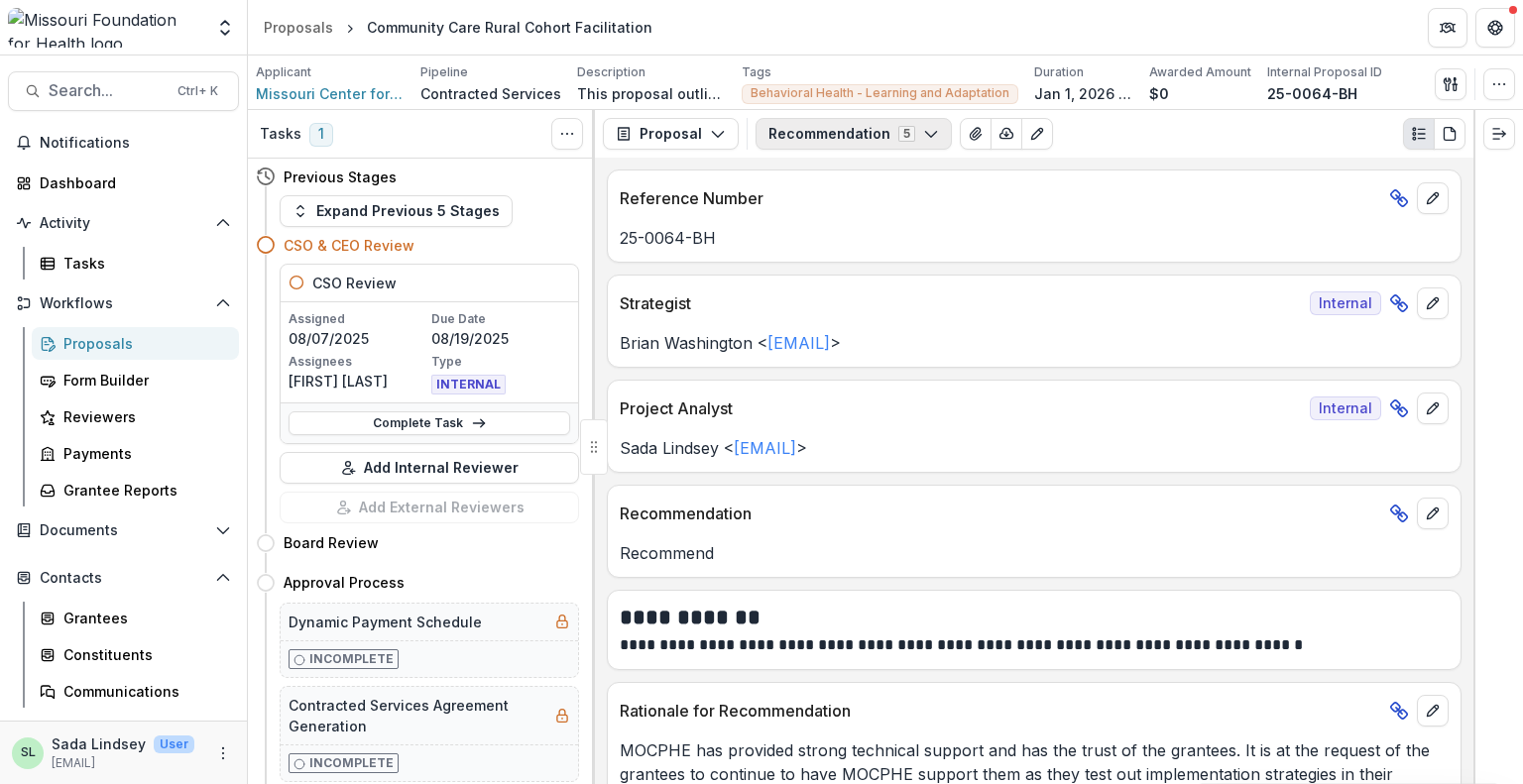 click on "Recommendation 5" at bounding box center (854, 134) 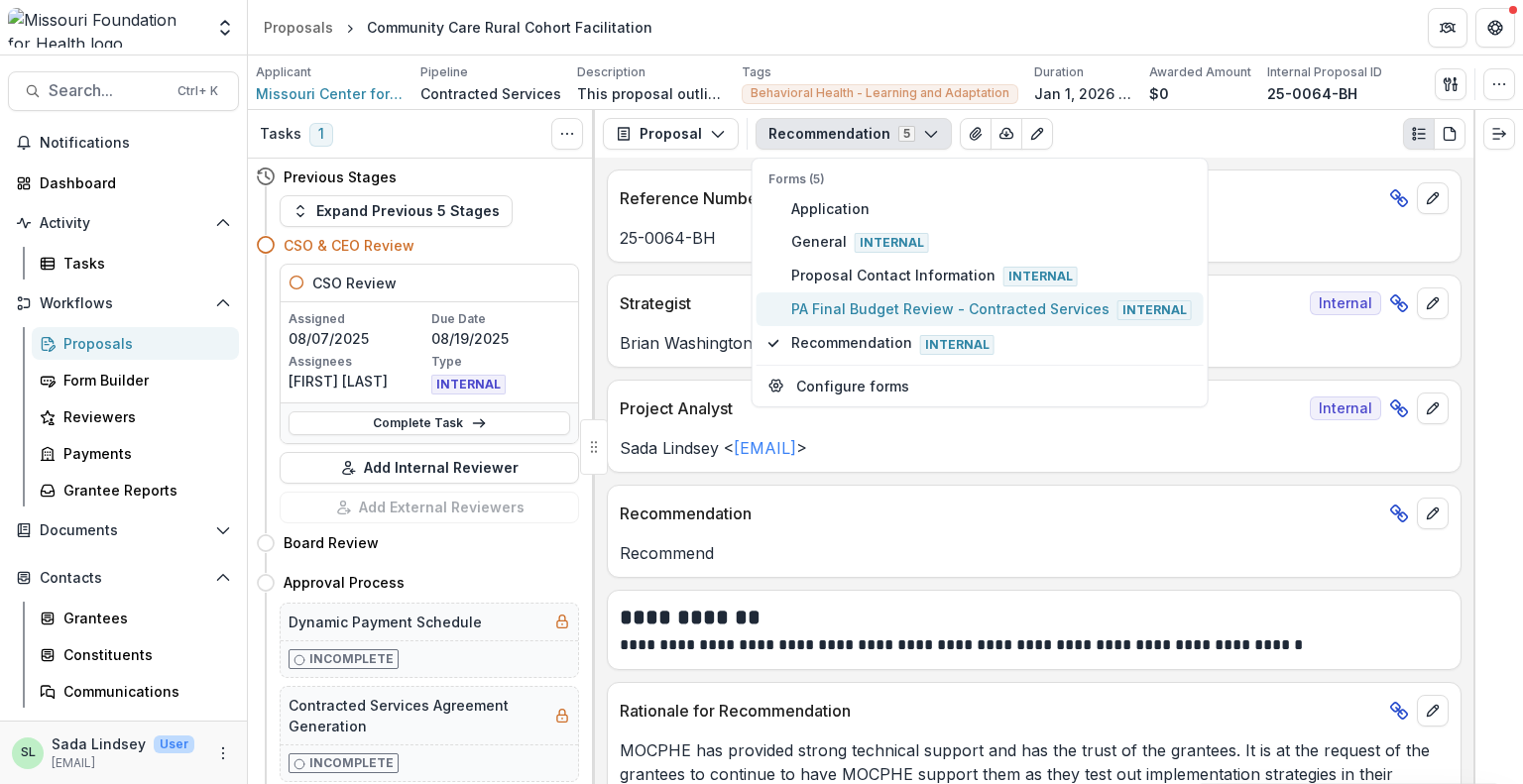 click on "PA Final Budget Review - Contracted Services  Internal" at bounding box center (992, 309) 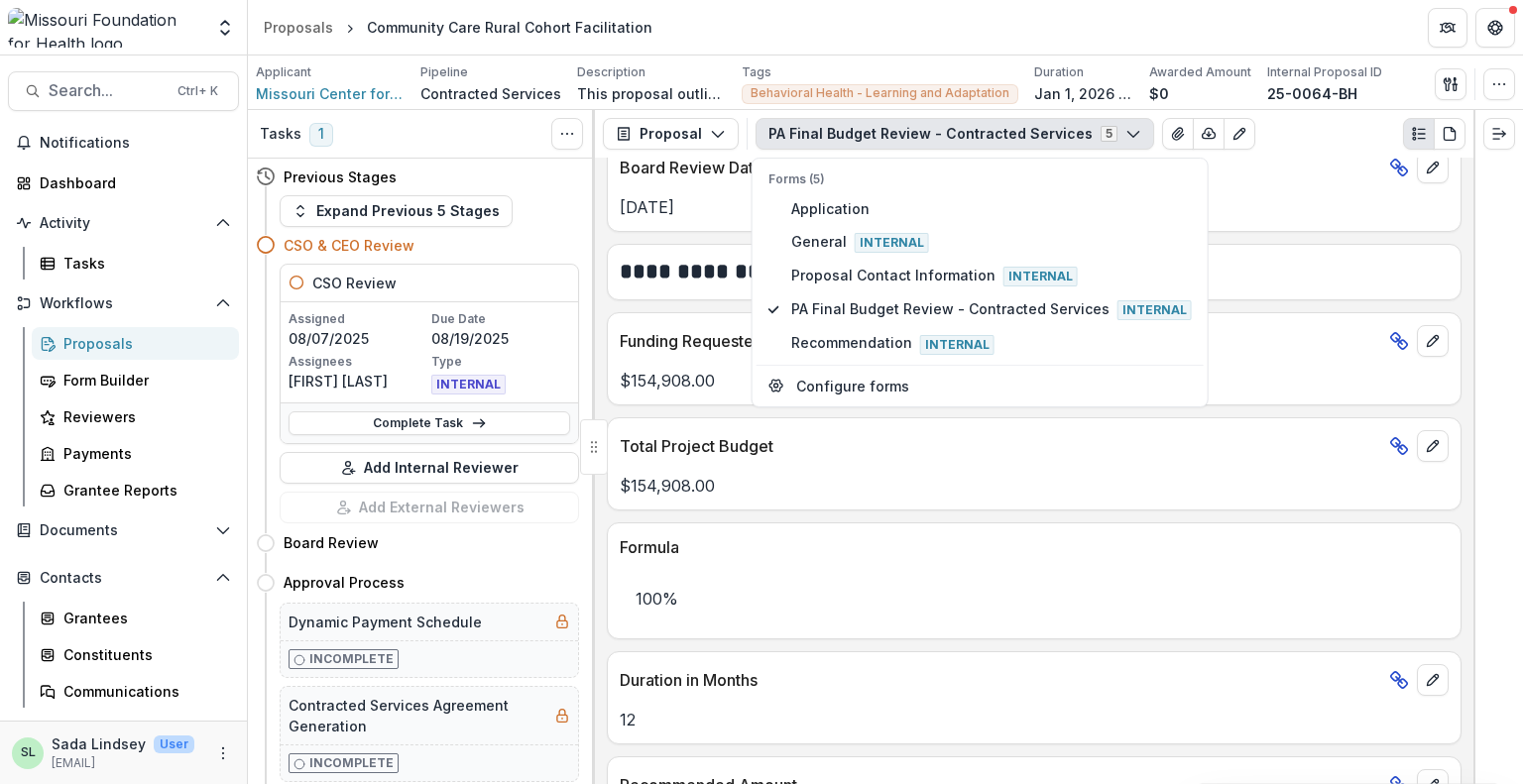 scroll, scrollTop: 1189, scrollLeft: 0, axis: vertical 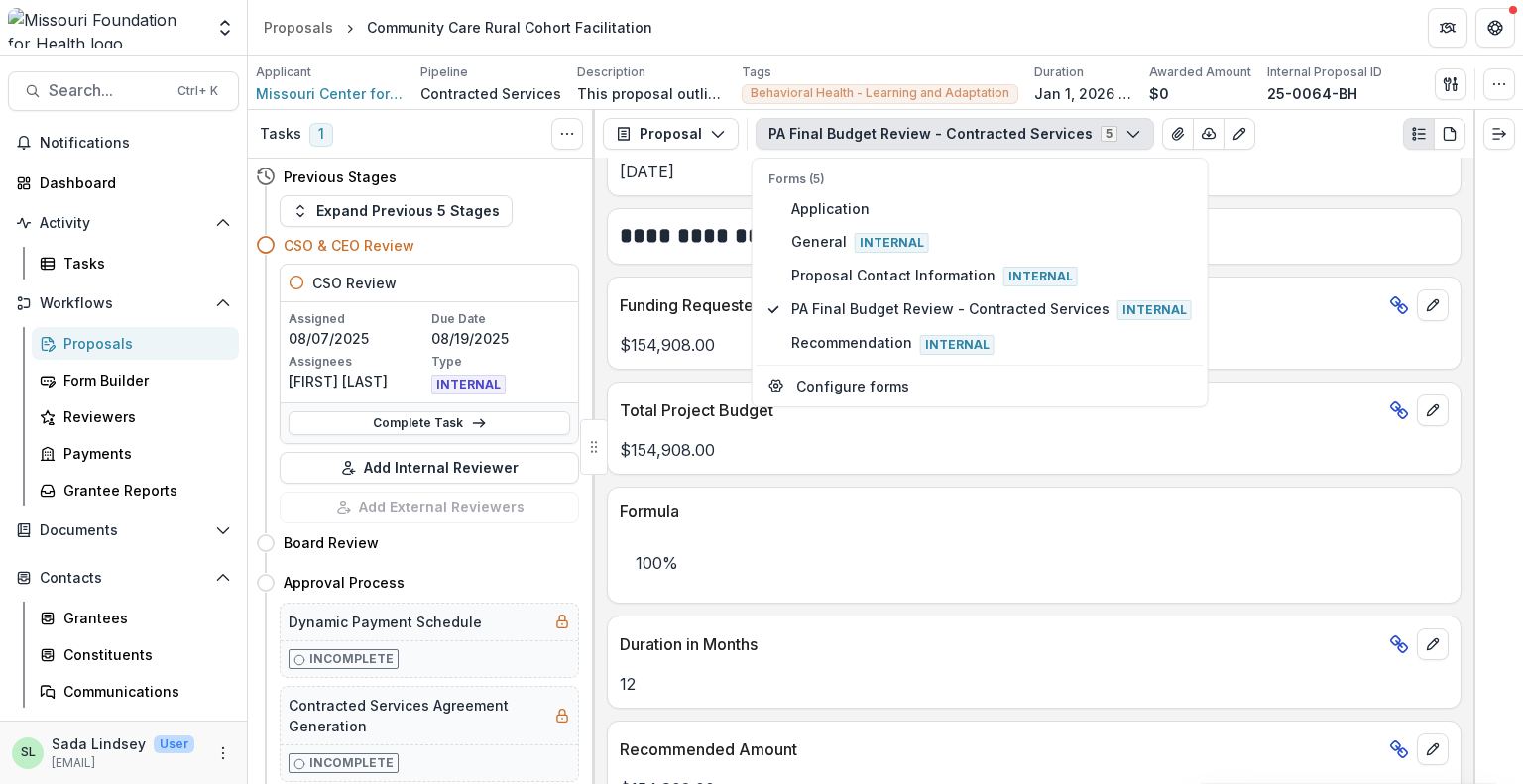 click on "Applicant Missouri Center for Public Health Excellence Pipeline Contracted Services Description This proposal outlines MOPHI's approach to facilitating rural behavioral health system transformation though technical assistance, cross-sector coordination, and community-driven implementation support. Services include data capacity building, stigma reduction, sustainability planning, and engagement of people with lived experience. Grounded in trust and local priorities, MOPHI supports counties in creating trauma-informed, non-punitive care models that strengthen crisis response and improve outcomes. Description Tags Behavioral Health - Learning and Adaptation All tags Behavioral Health - Learning and Adaptation Duration Jan 1, 2026 - Dec 31, 2026 Awarded Amount $0 Internal Proposal ID 25-0064-BH Send Email Proposal Files Edit Viewers View All Reviews View Related Entities Edit Attributes View Candid  Insights Change History Key Milestones Change Pipeline Archive Delete Proposal" at bounding box center (885, 83) 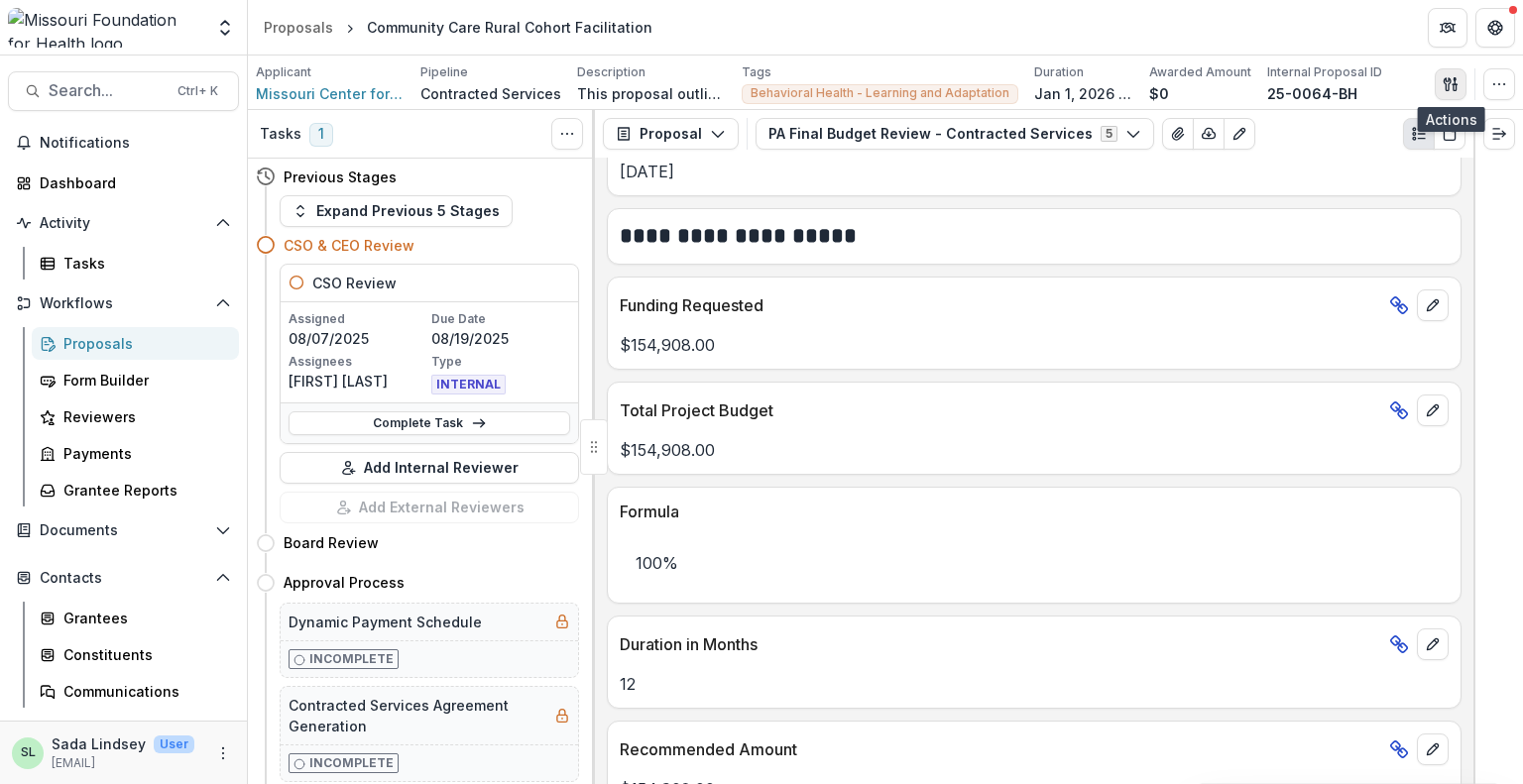 click 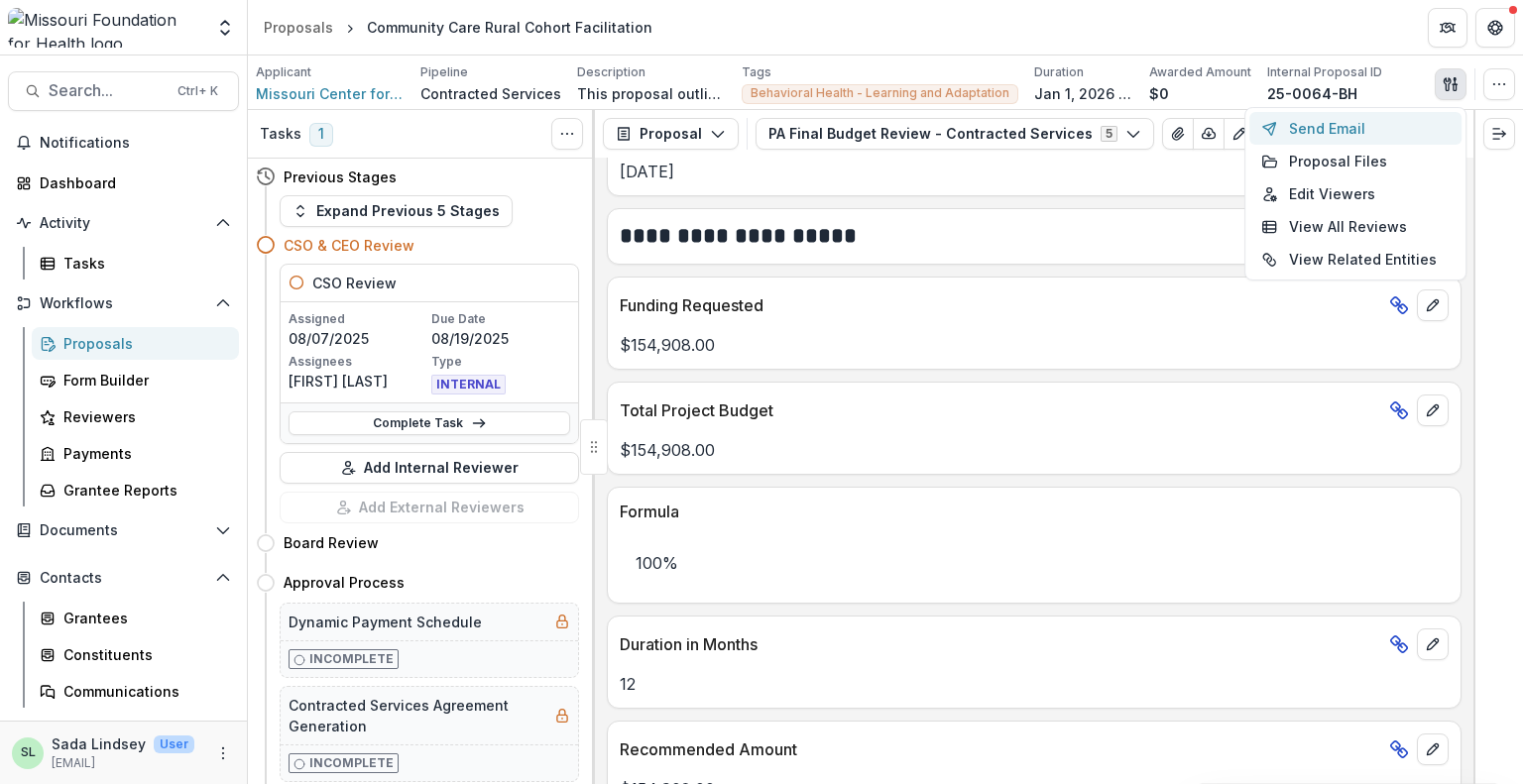 click on "Send Email" at bounding box center [1355, 128] 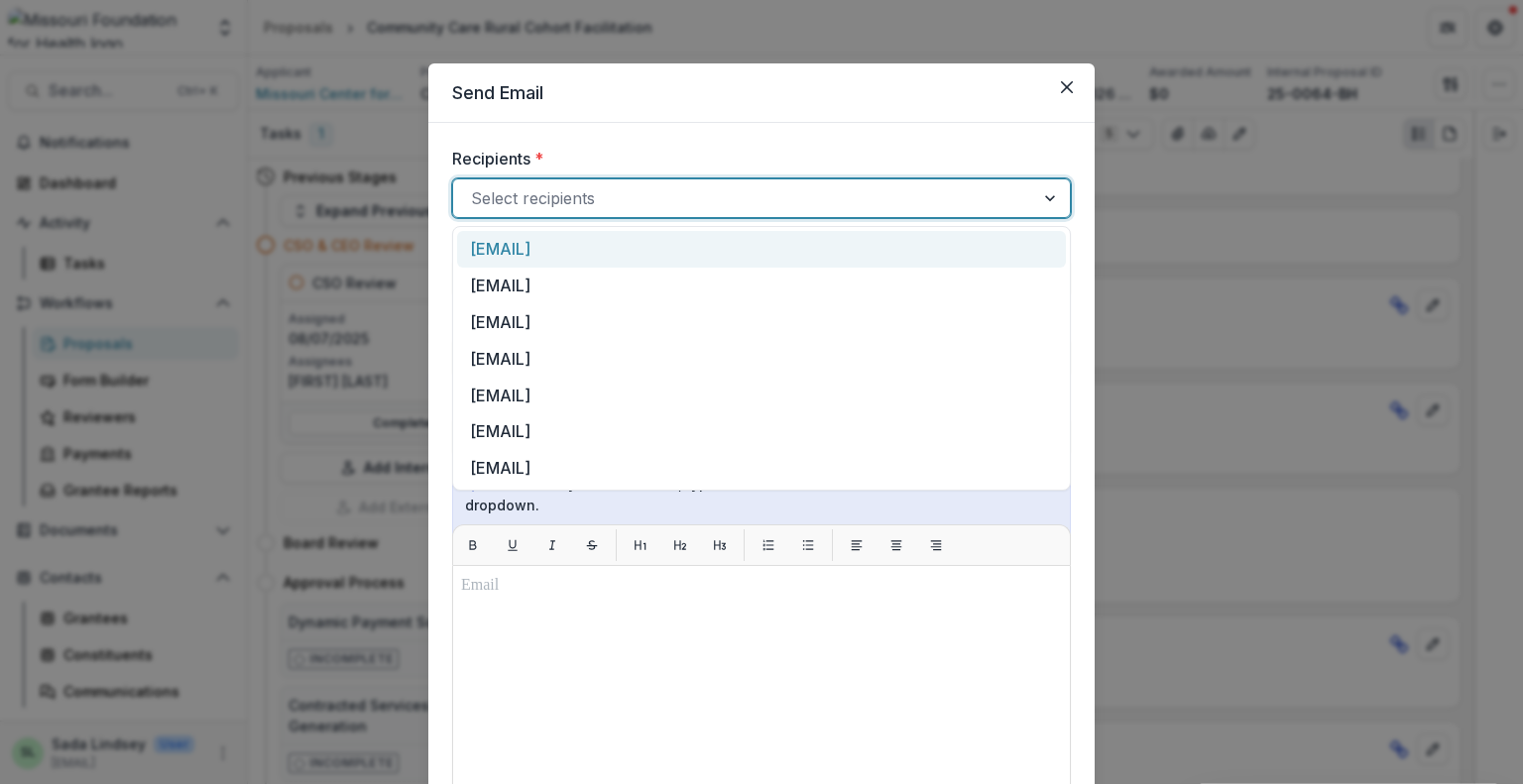 click at bounding box center [744, 198] 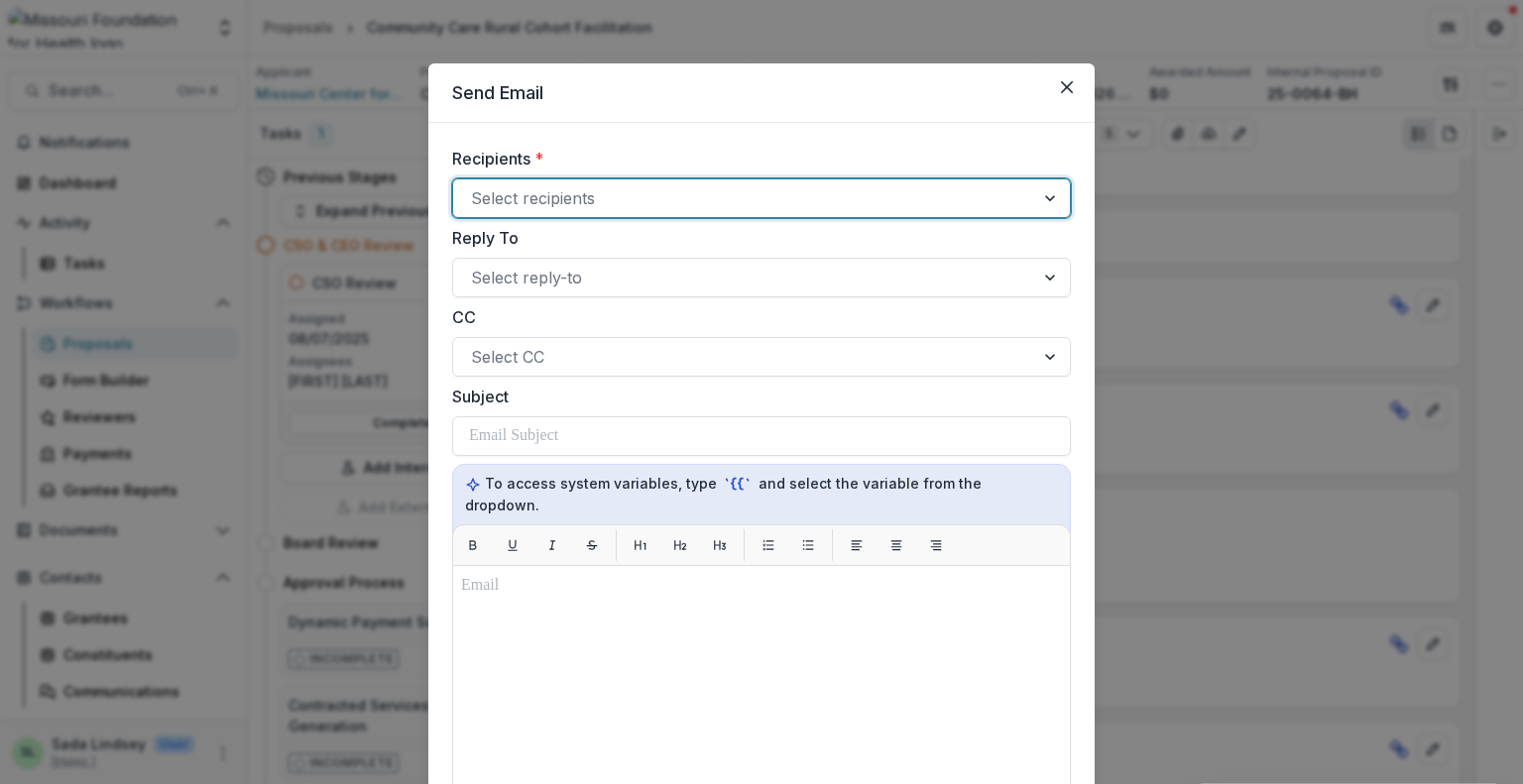 click at bounding box center (744, 198) 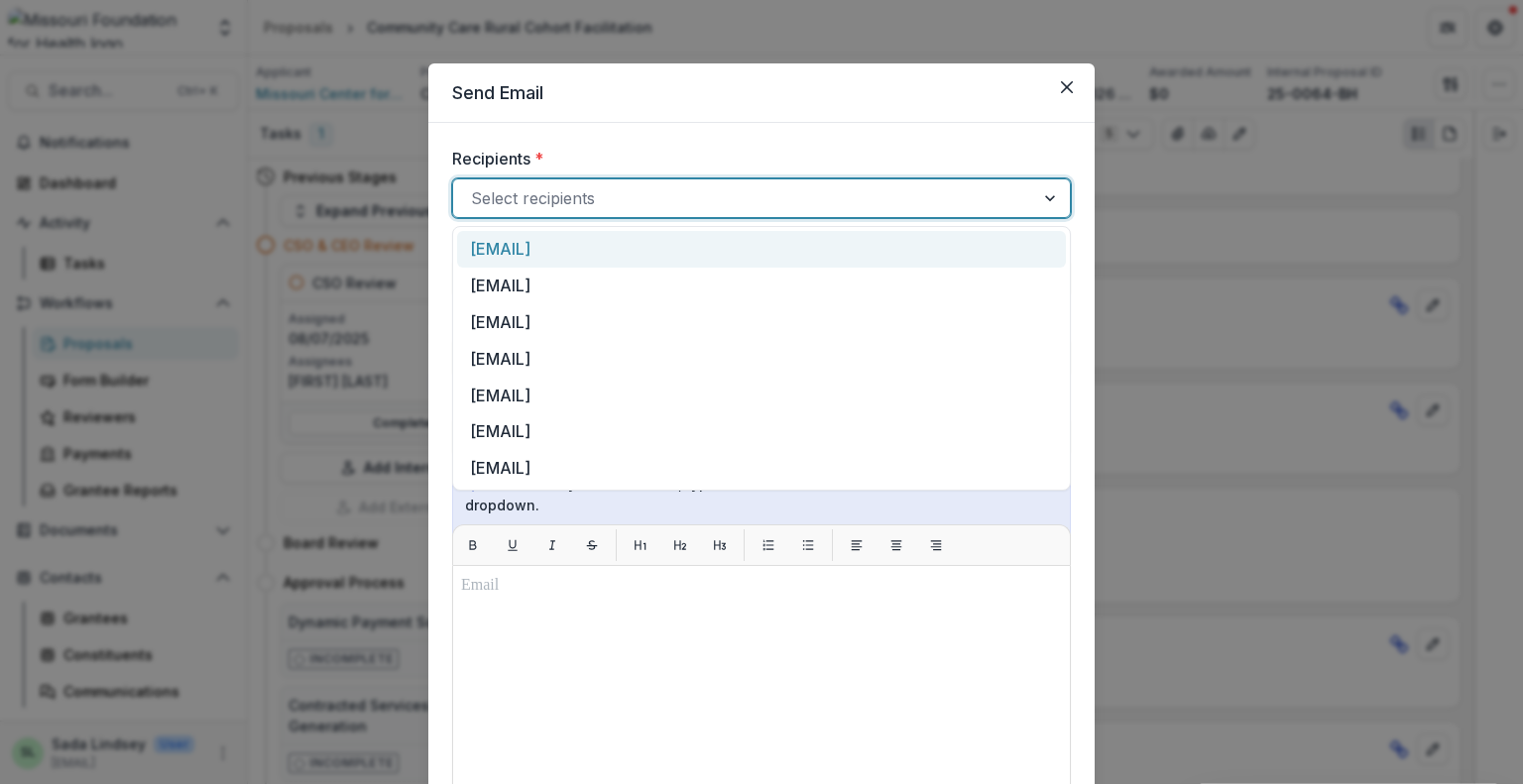click at bounding box center [744, 198] 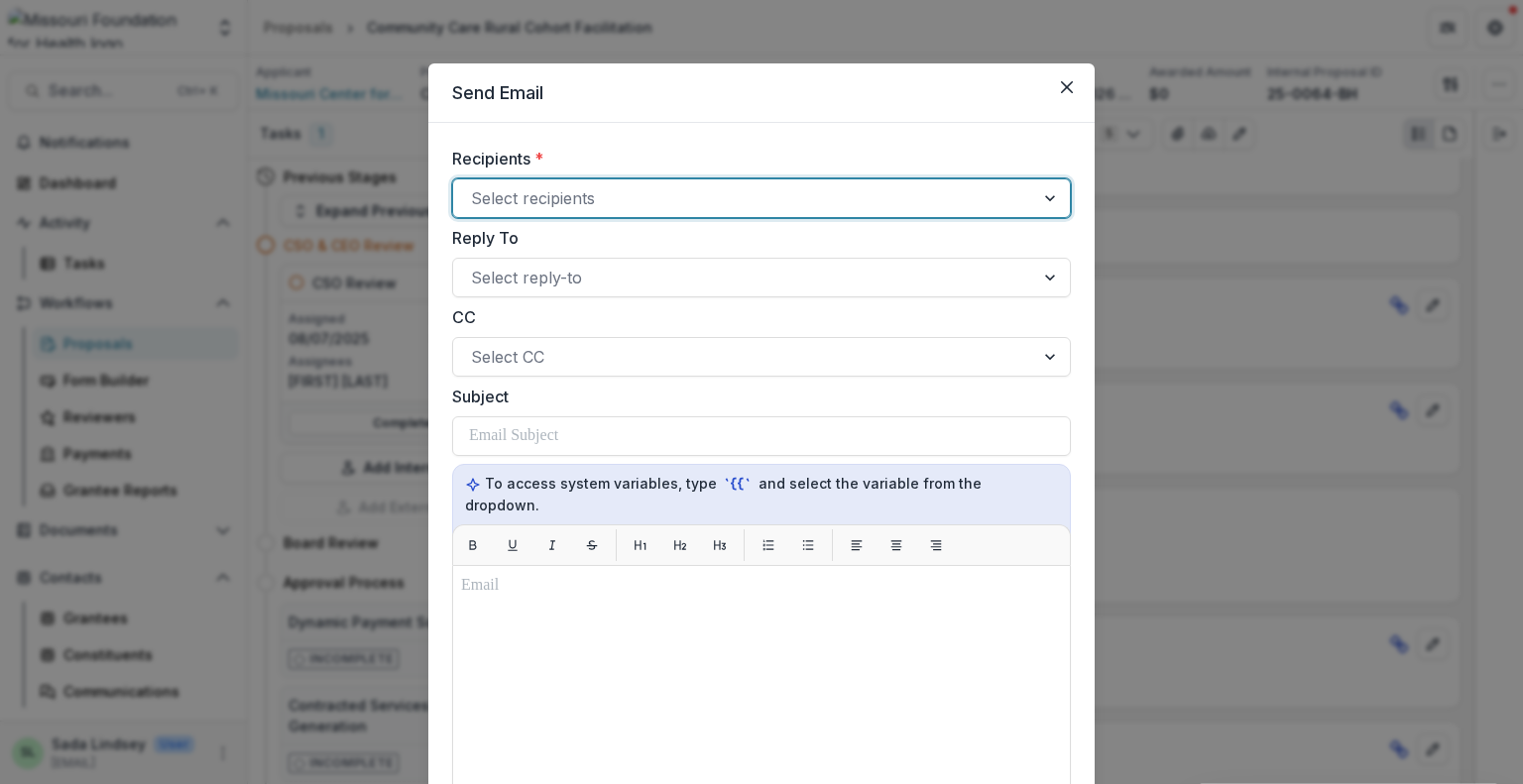 click at bounding box center (744, 198) 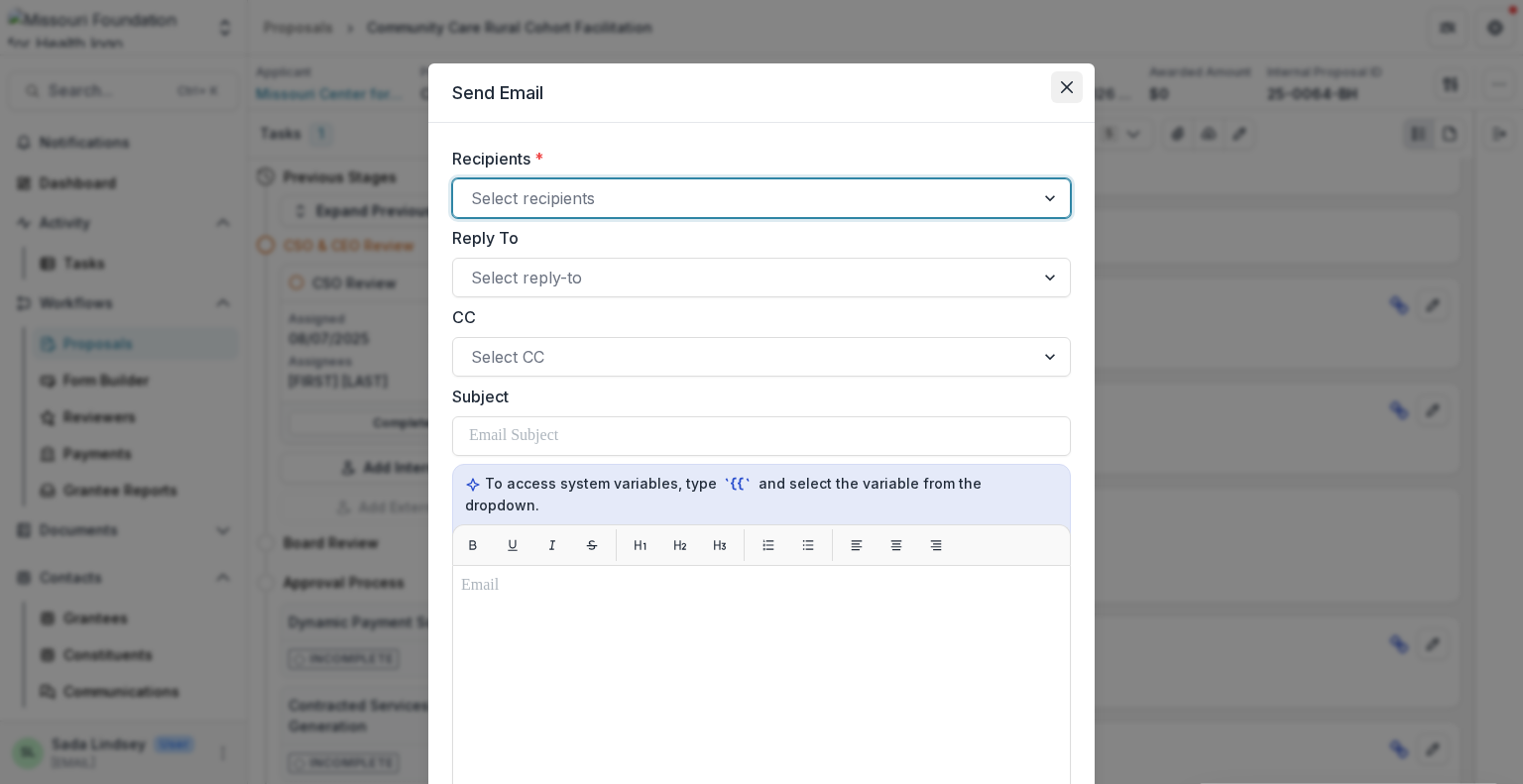click at bounding box center [1067, 87] 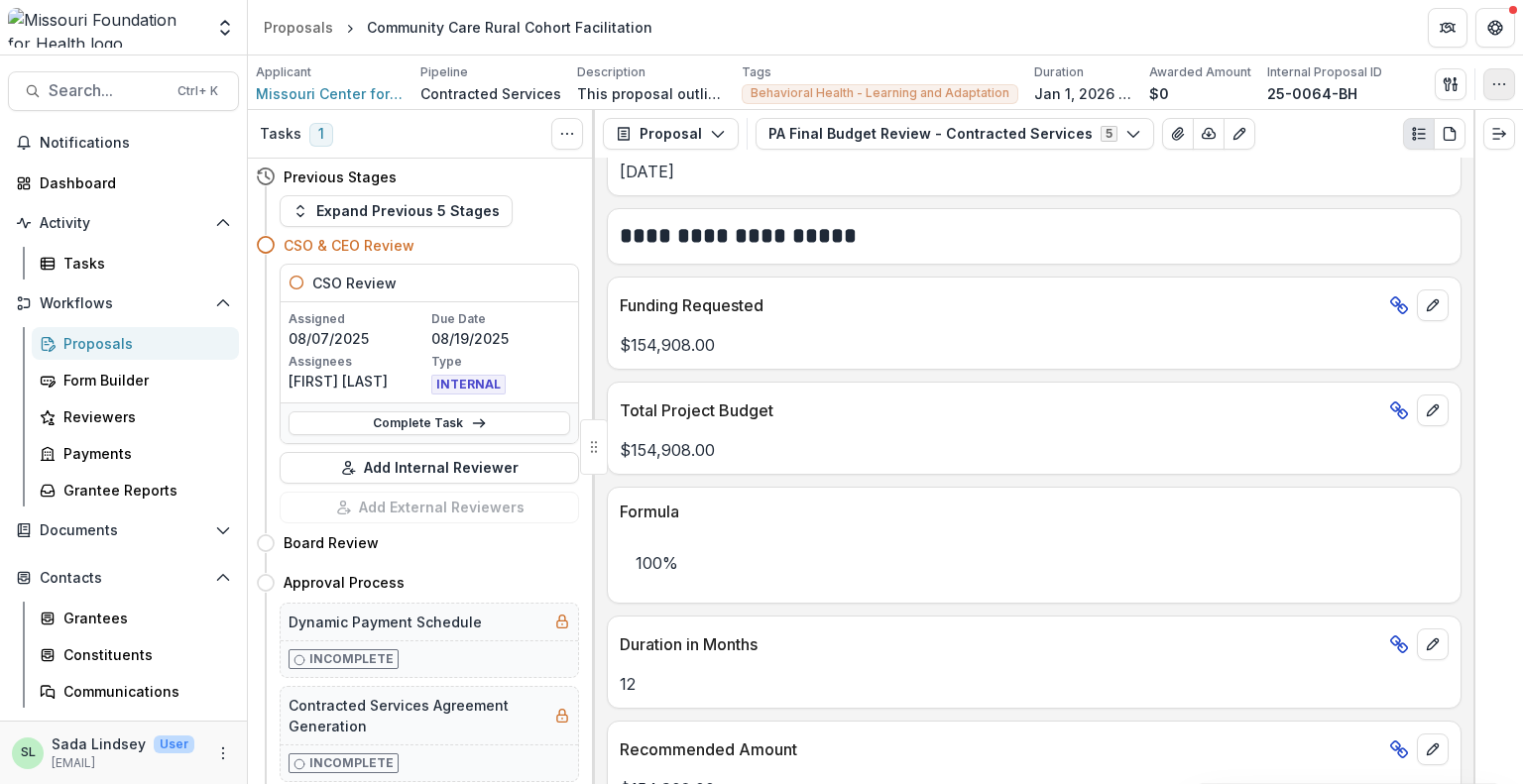 click at bounding box center [1499, 84] 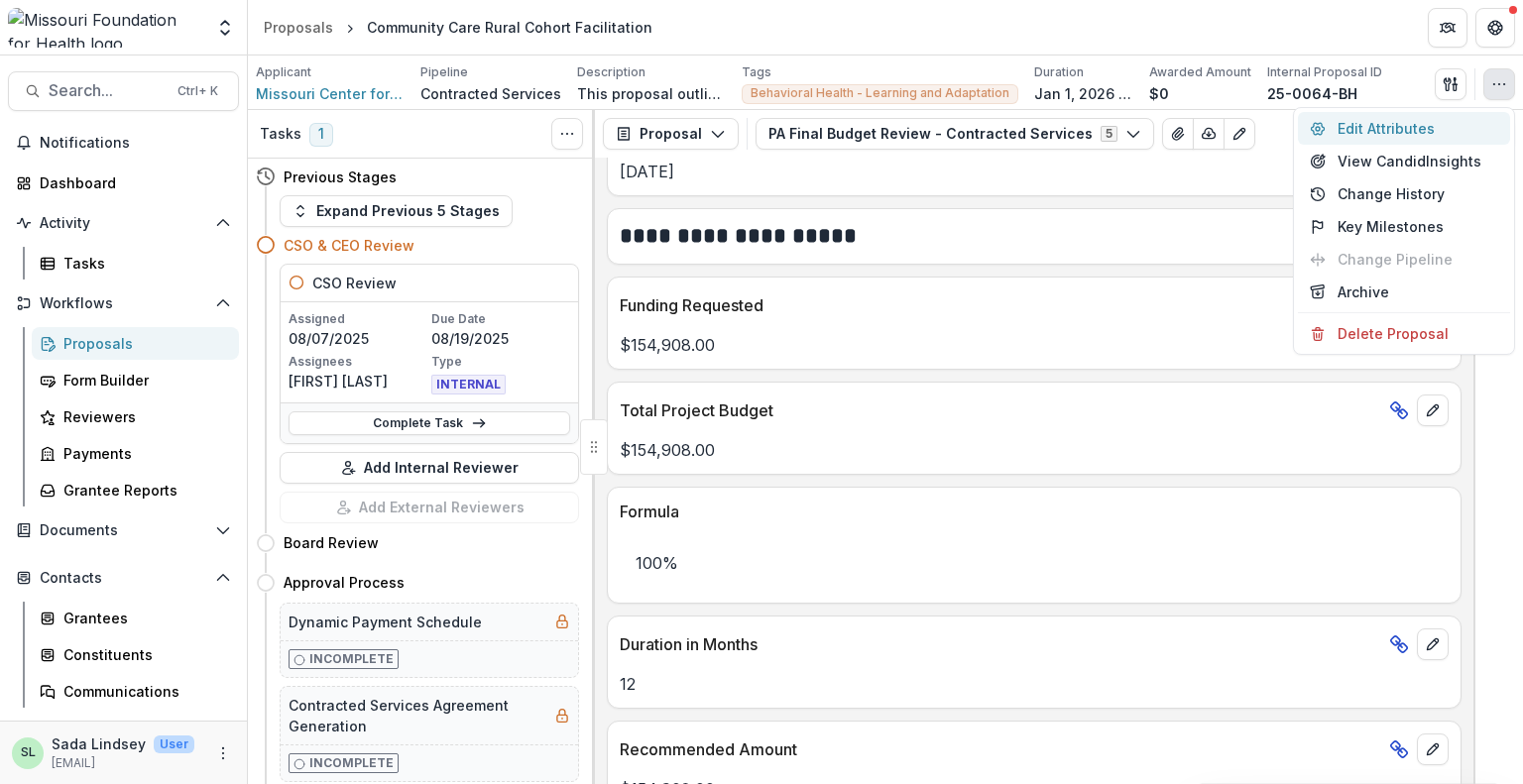 click on "Edit Attributes" at bounding box center (1404, 128) 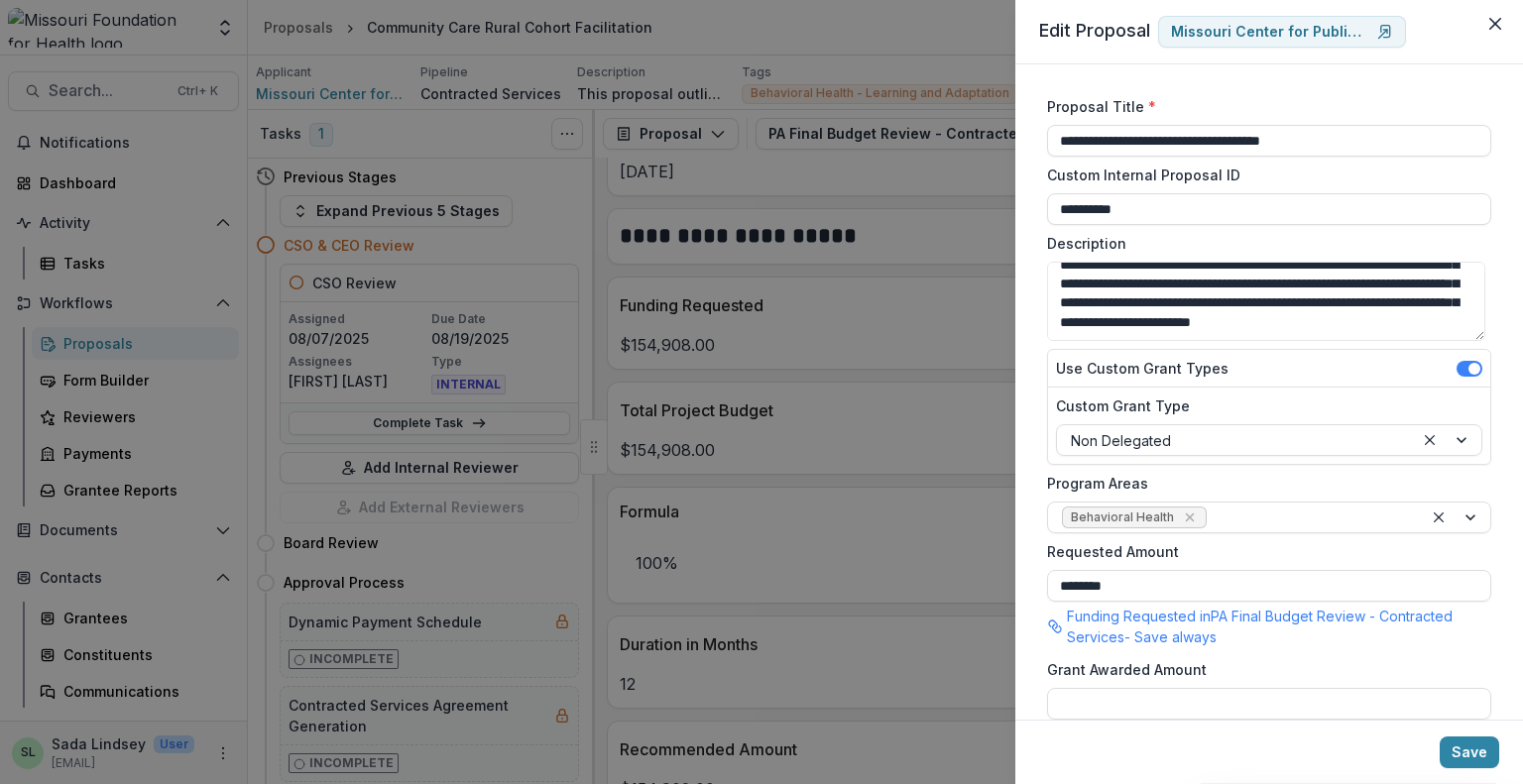 scroll, scrollTop: 109, scrollLeft: 0, axis: vertical 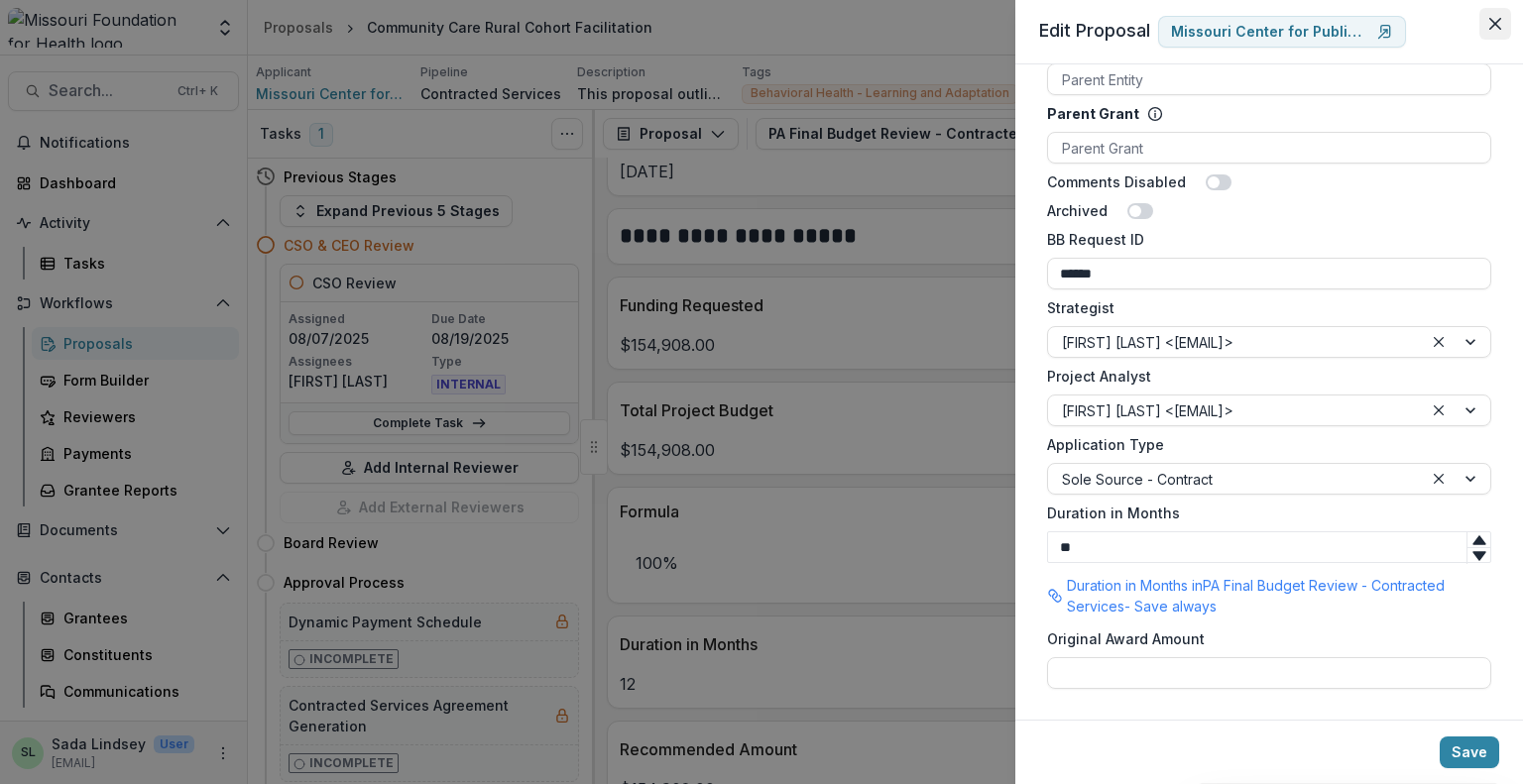 click 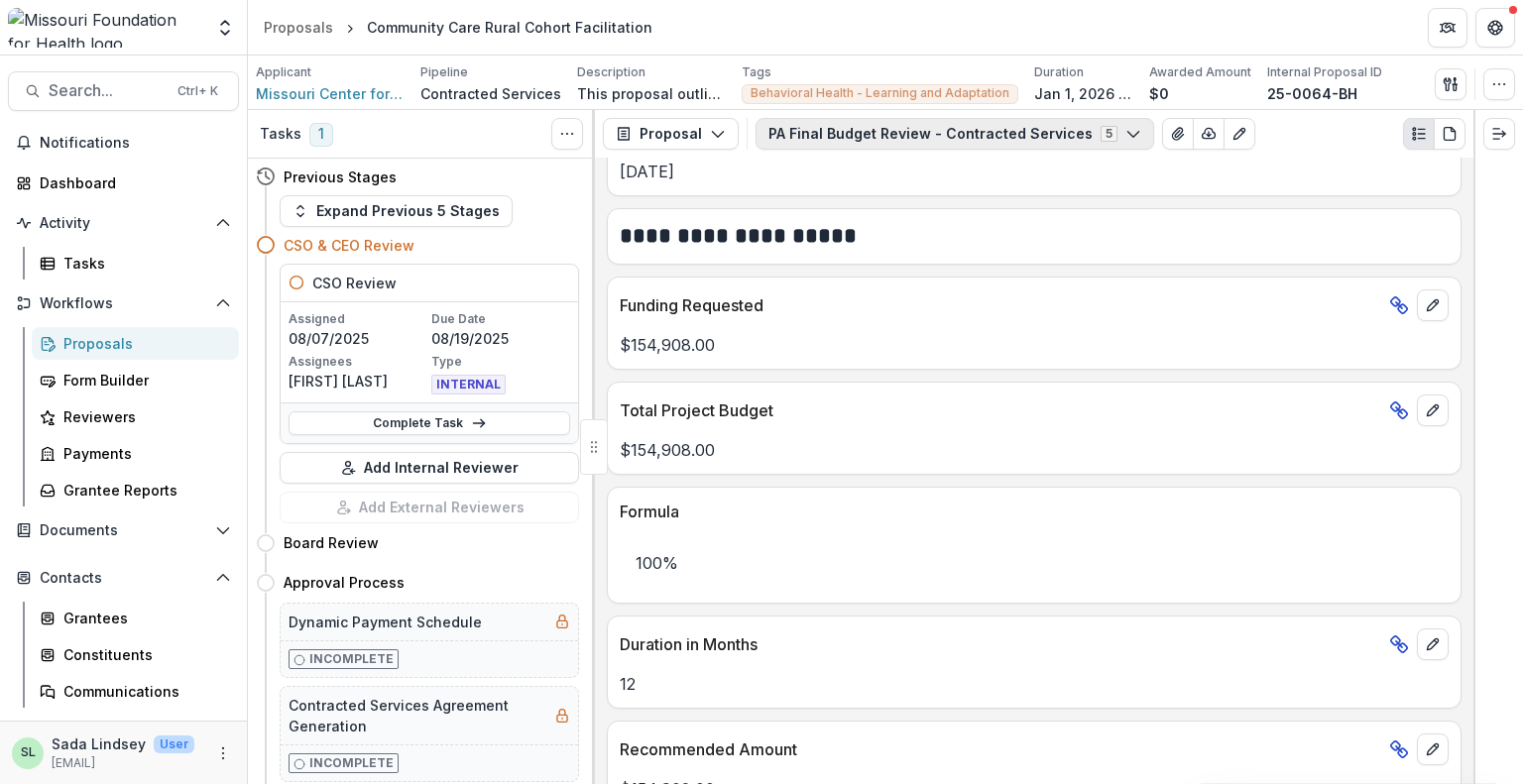 click on "PA Final Budget Review - Contracted Services  5" at bounding box center (955, 134) 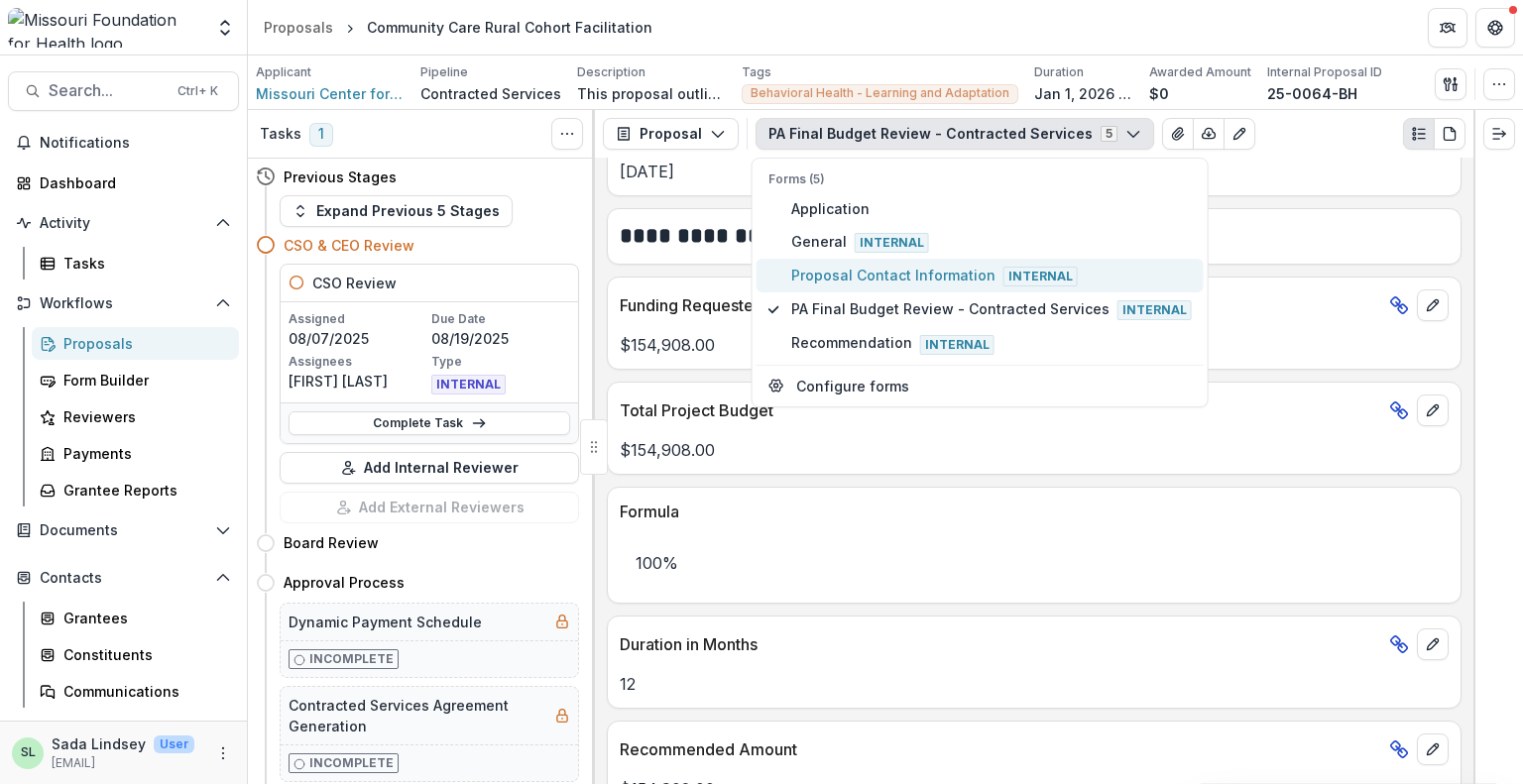 click on "Proposal Contact Information Internal" at bounding box center [992, 276] 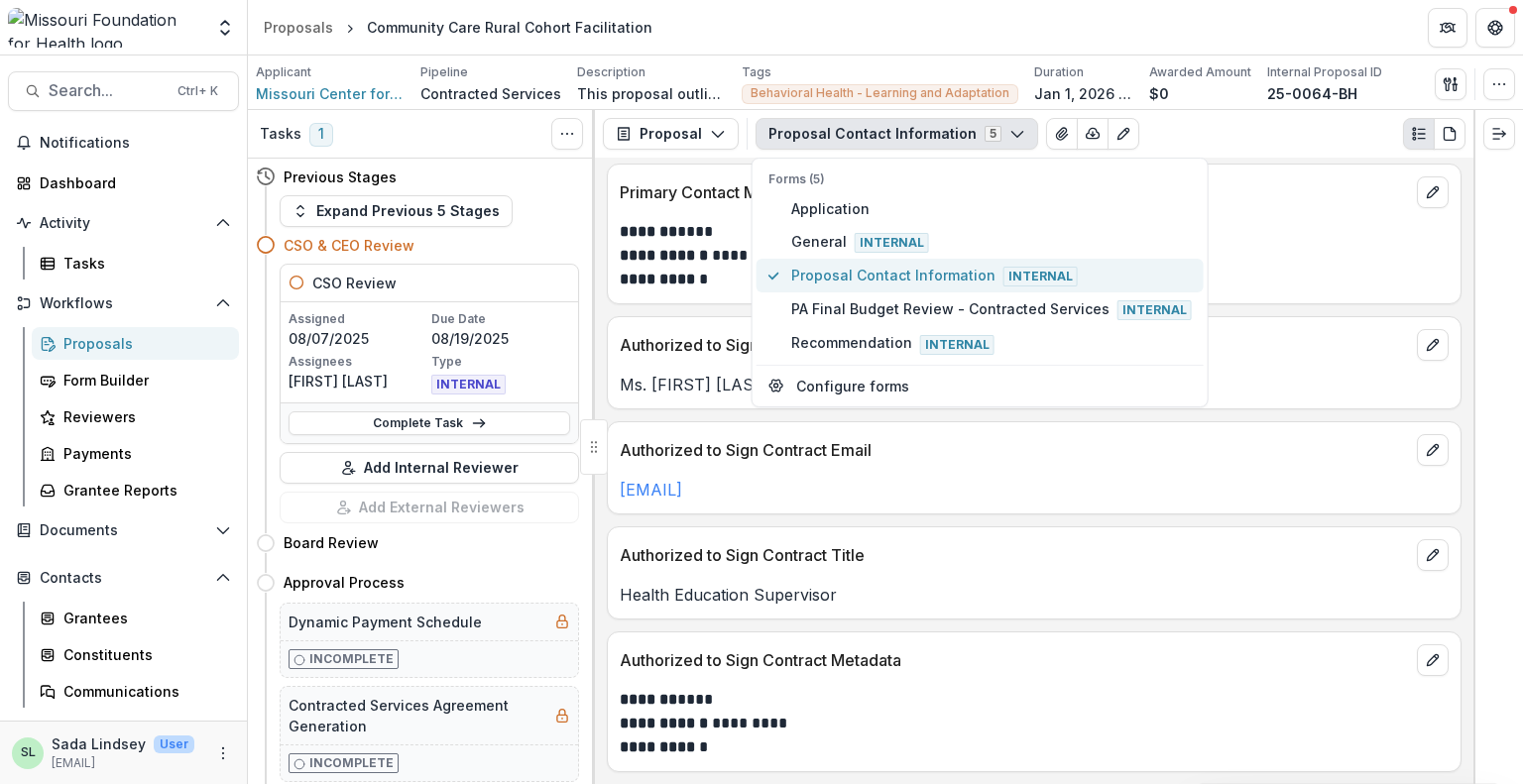 scroll, scrollTop: 174, scrollLeft: 0, axis: vertical 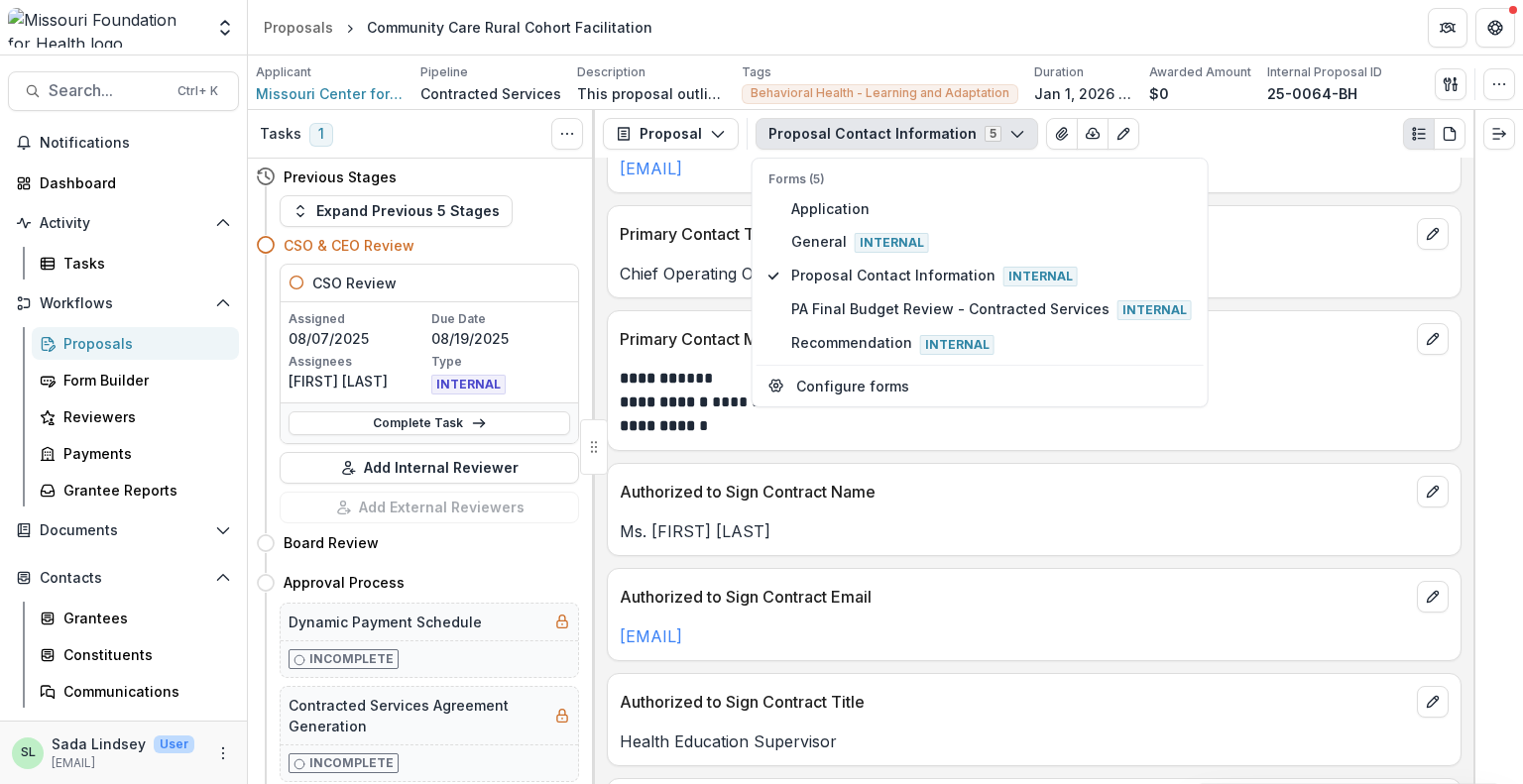 click on "Proposal Contact Information 5 Forms (5) Application General Internal Proposal Contact Information Internal PA Final Budget Review - Contracted Services  Internal Recommendation Internal Configure forms Word Download Word Download (with field descriptions) Zip Download Preview Merged PDF Preview Merged PDF (Inline Images & PDFs) Preview Merged PDF (with field descriptions) Custom Download" at bounding box center [1111, 134] 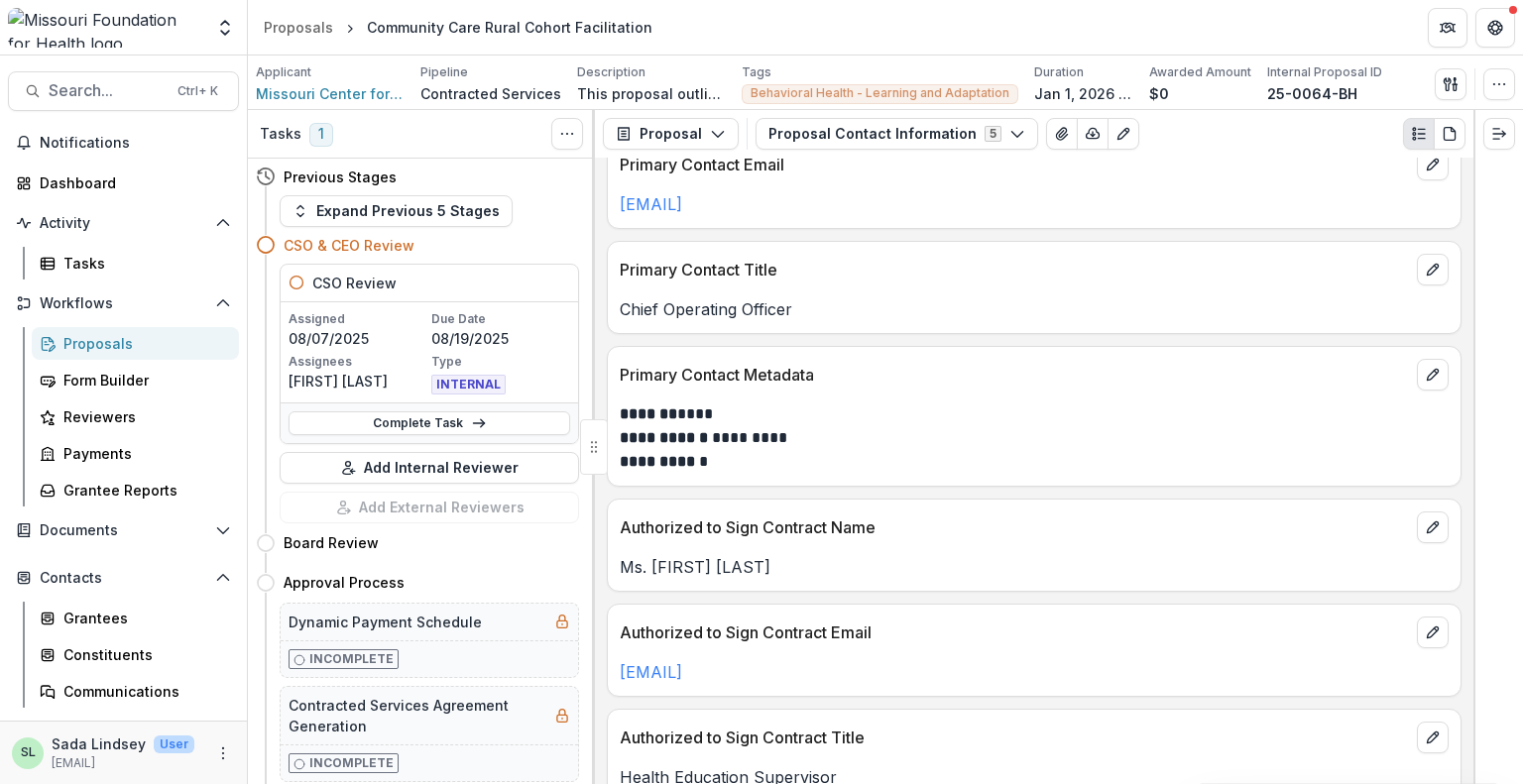 scroll, scrollTop: 0, scrollLeft: 0, axis: both 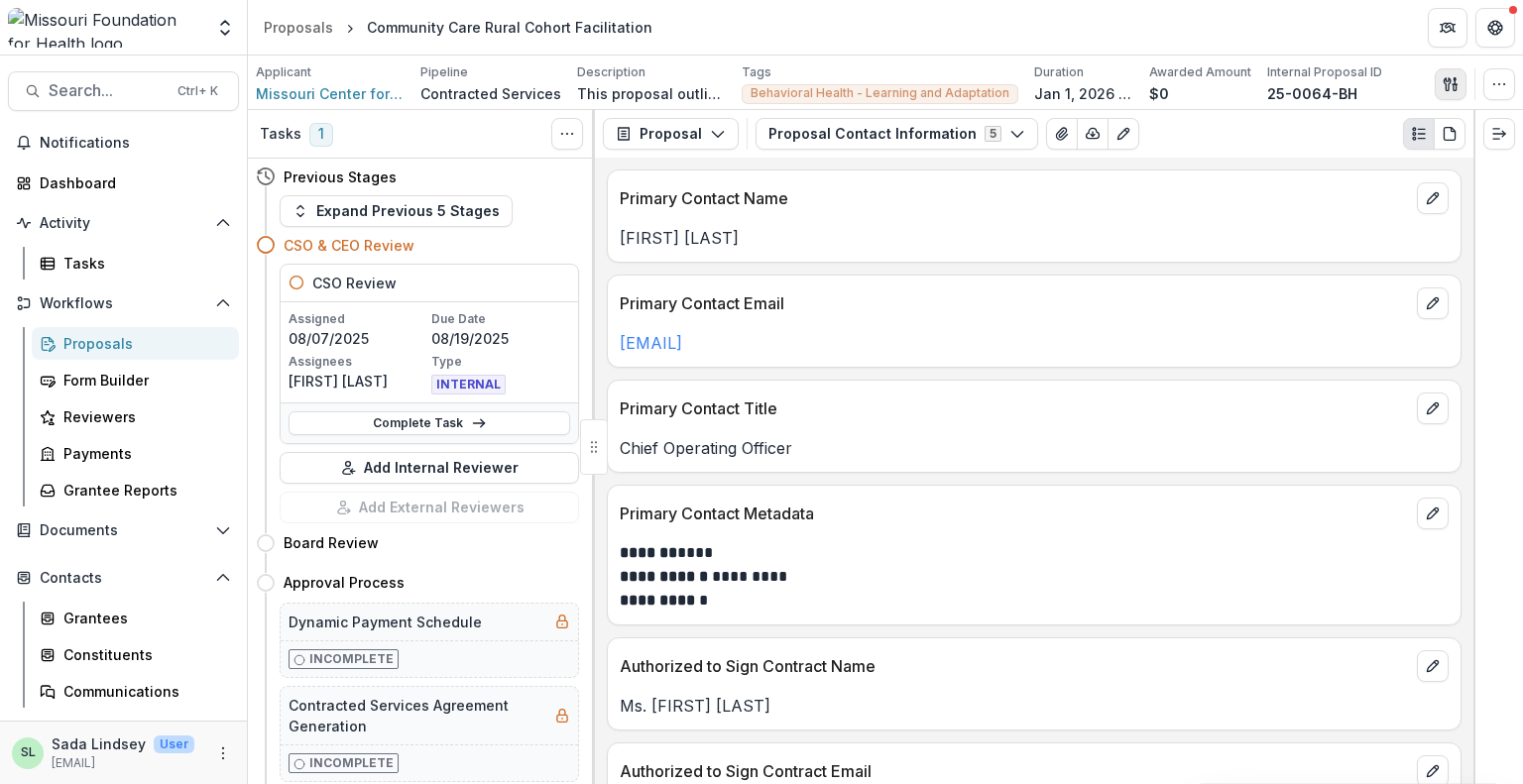 click 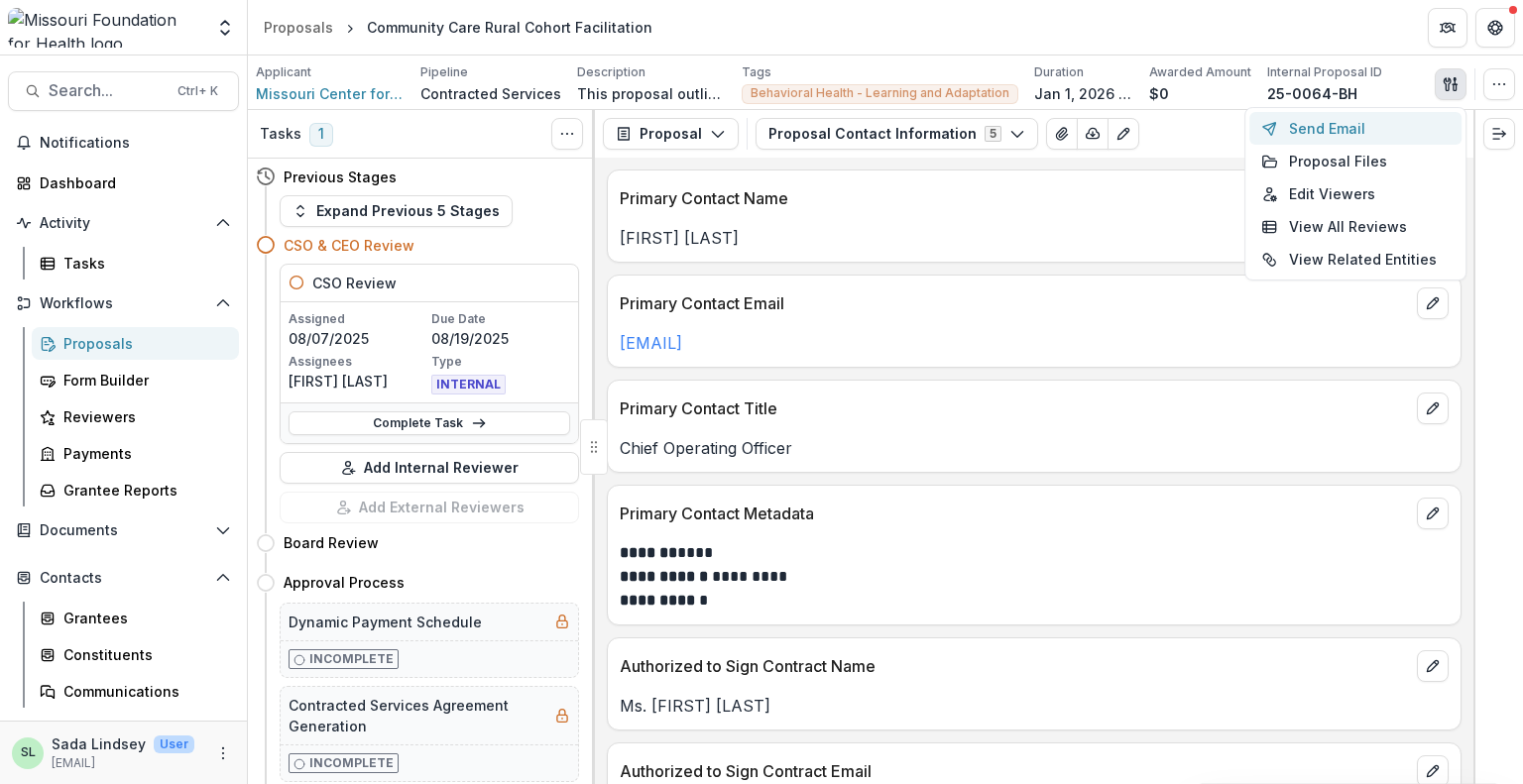 click on "Send Email" at bounding box center [1355, 128] 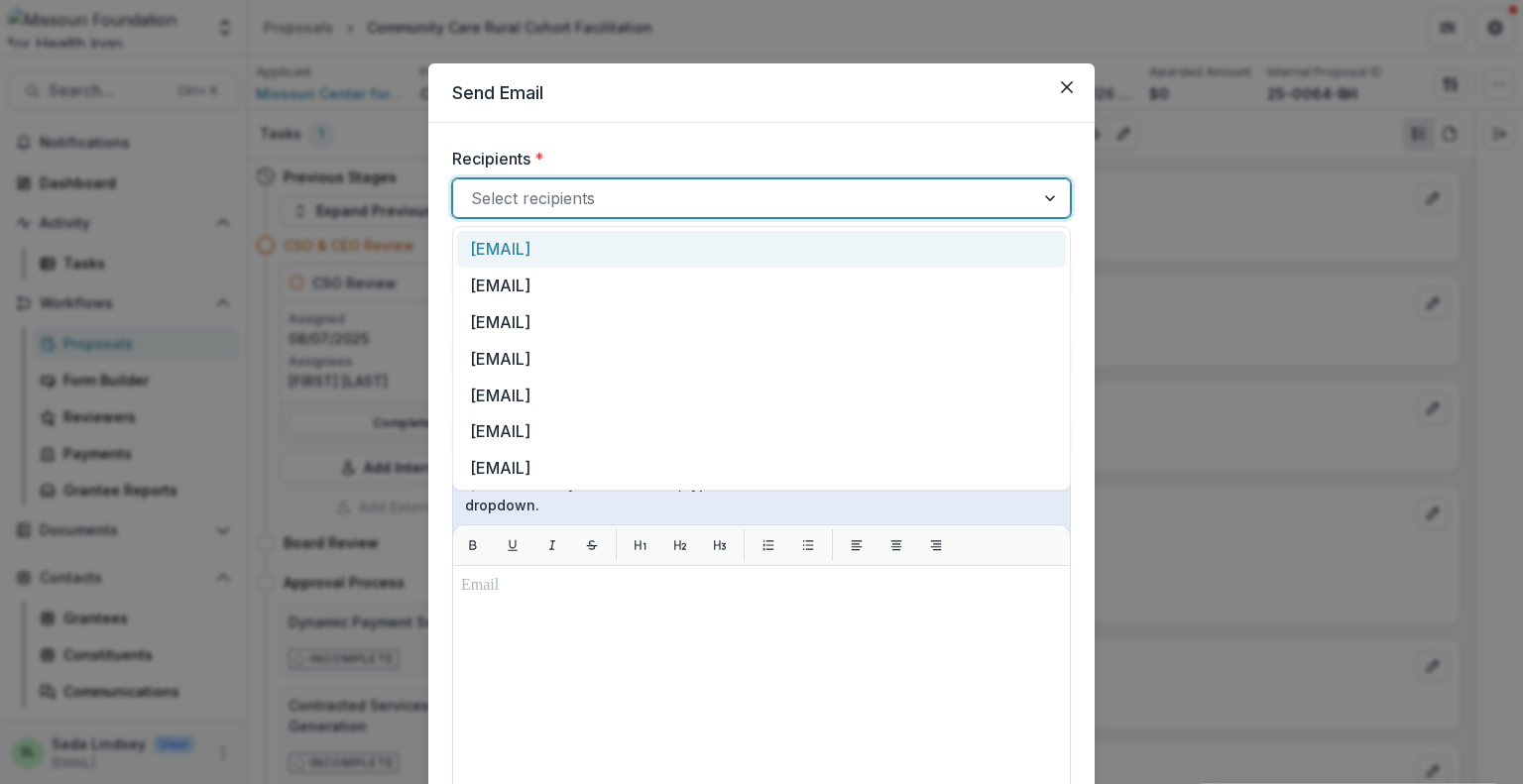 click at bounding box center (744, 198) 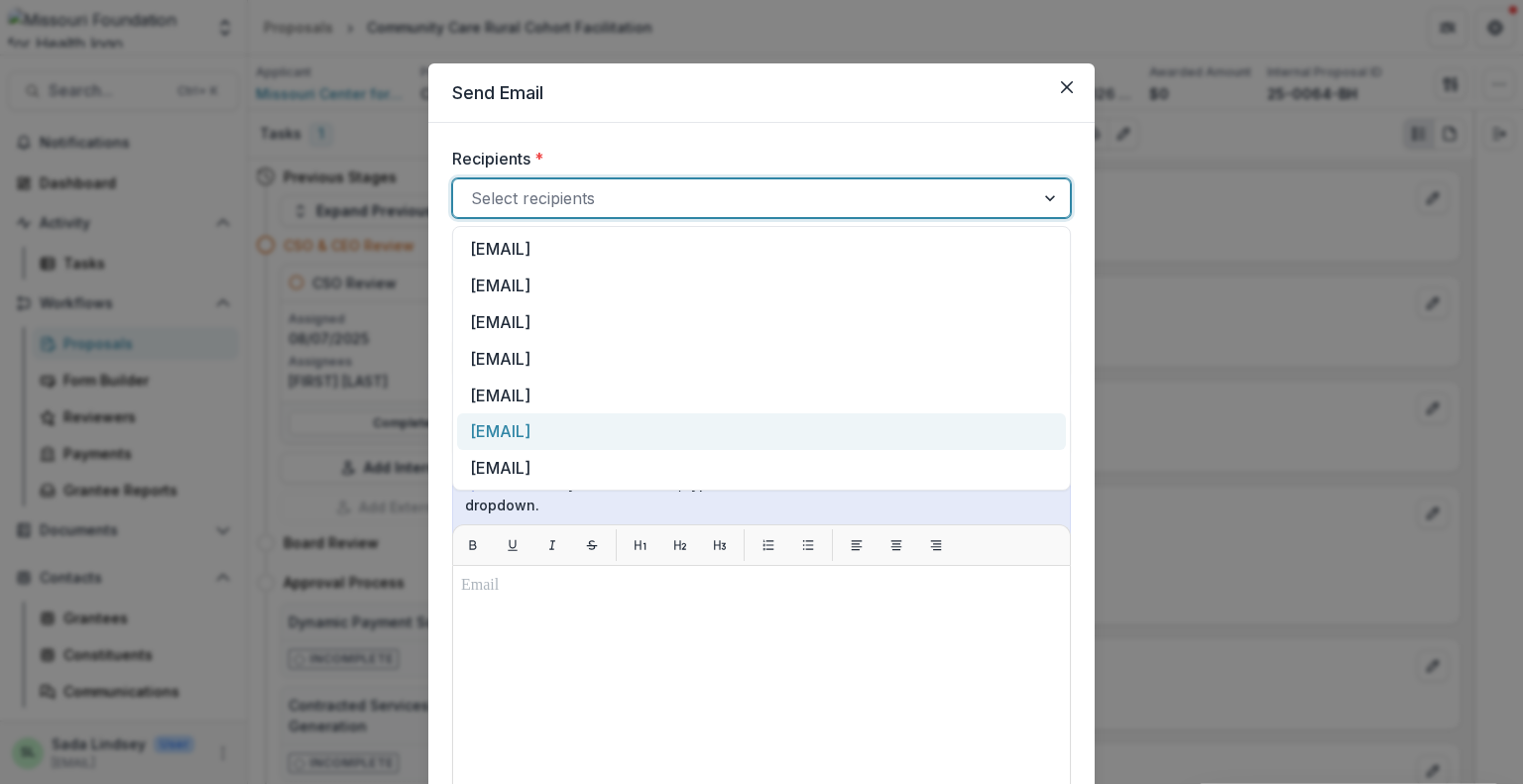 click on "scrosley@mophi.org" at bounding box center [762, 431] 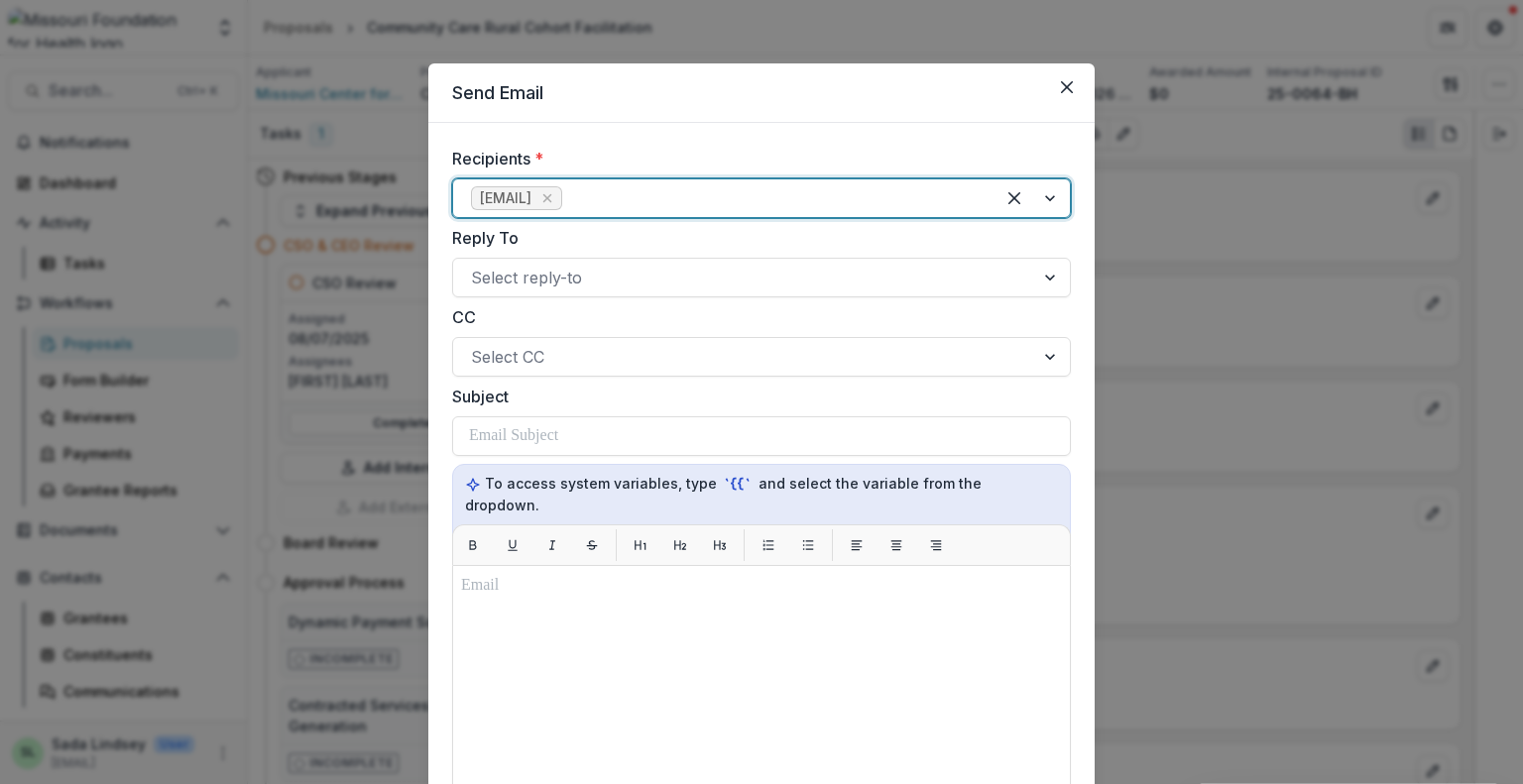 click at bounding box center (771, 198) 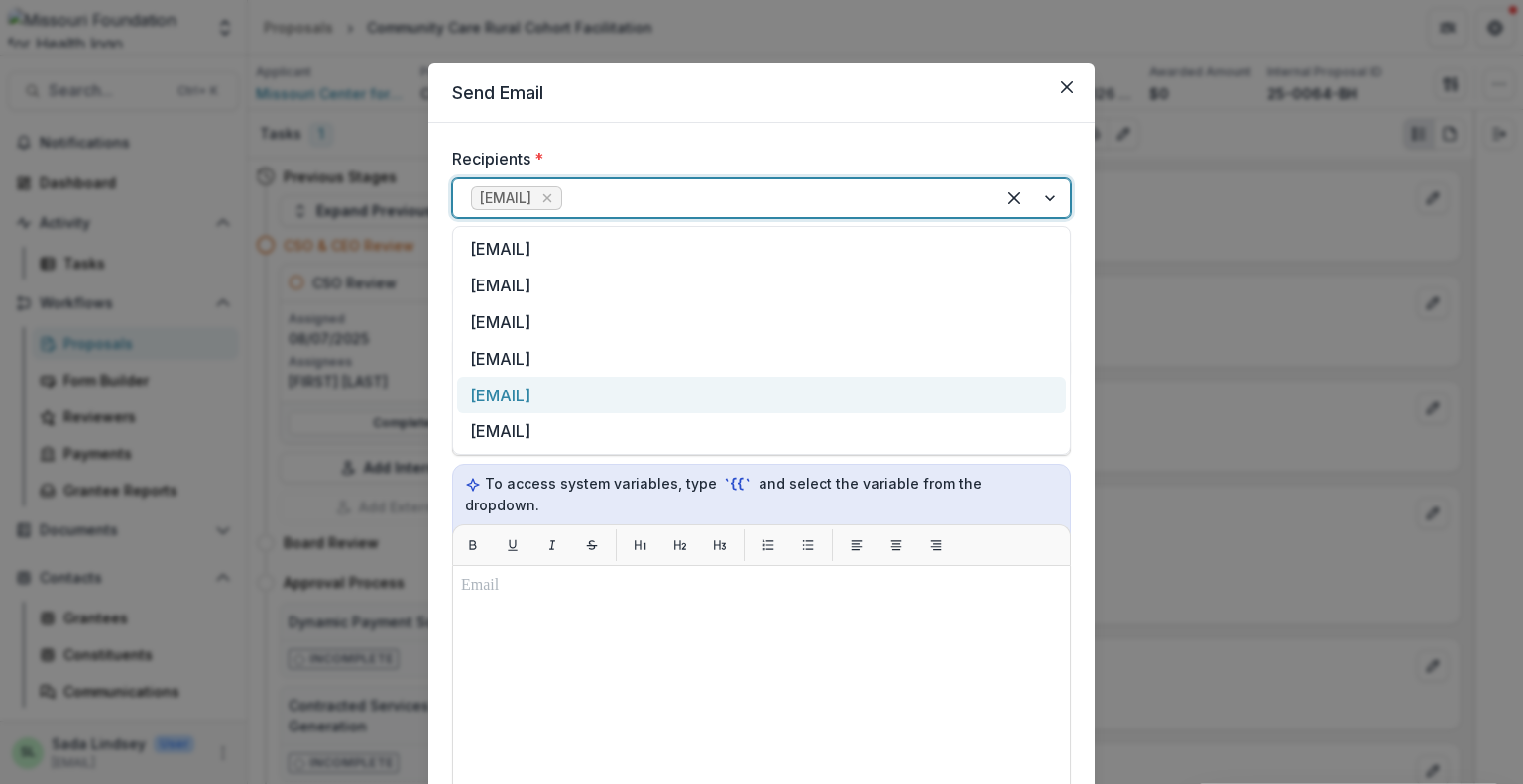 click on "scrosley@mocphe.org" at bounding box center (762, 394) 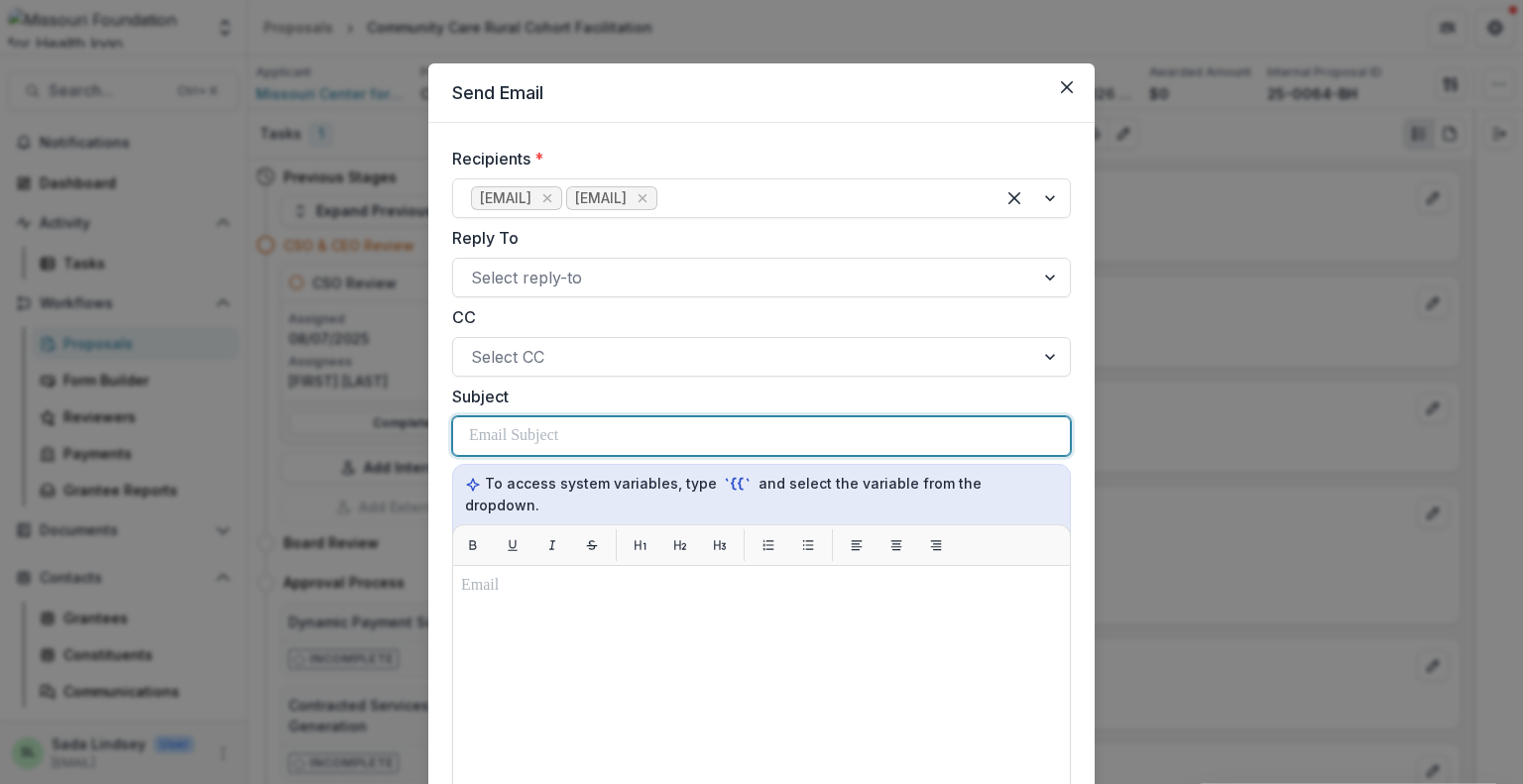 click at bounding box center [514, 436] 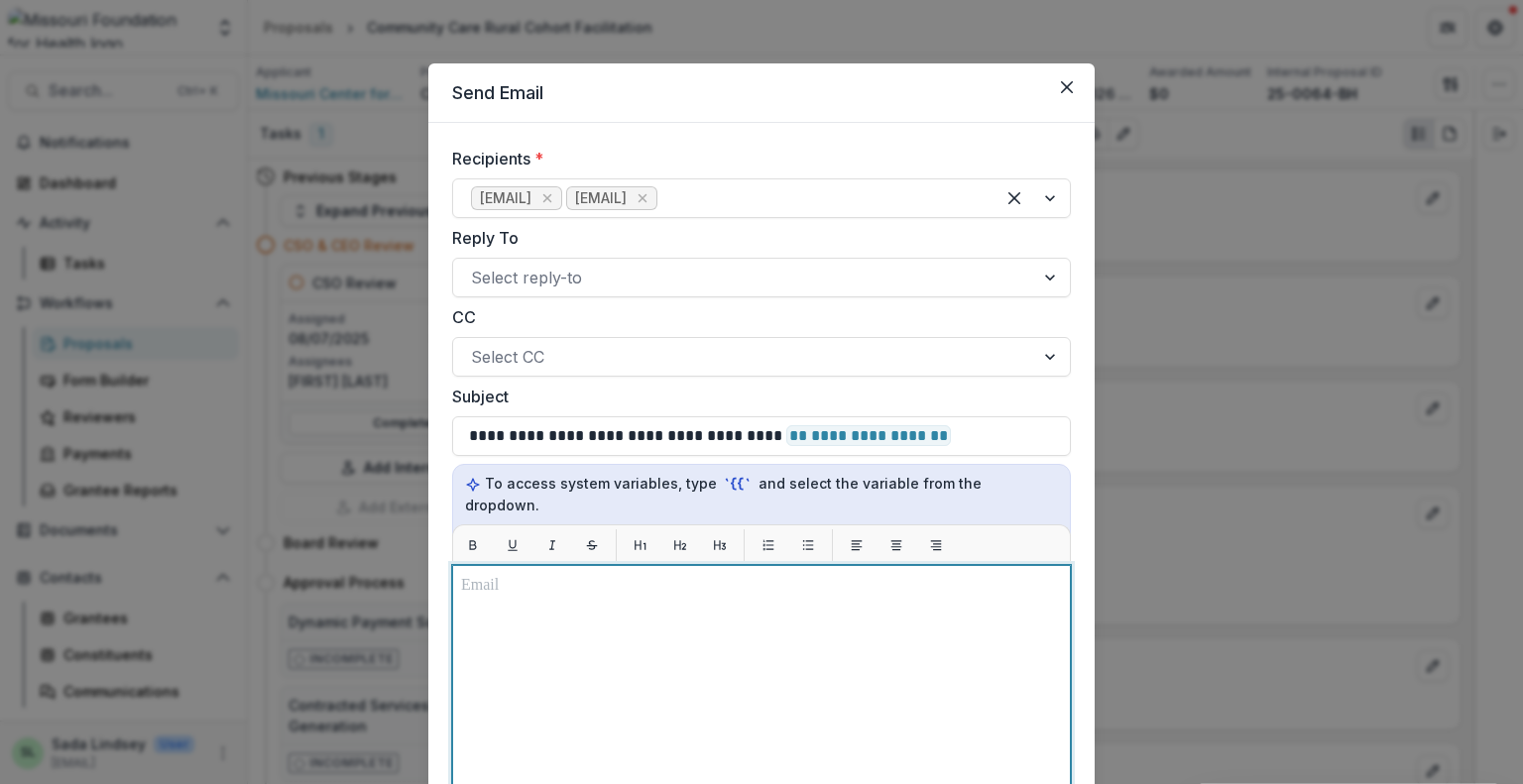 click at bounding box center (762, 586) 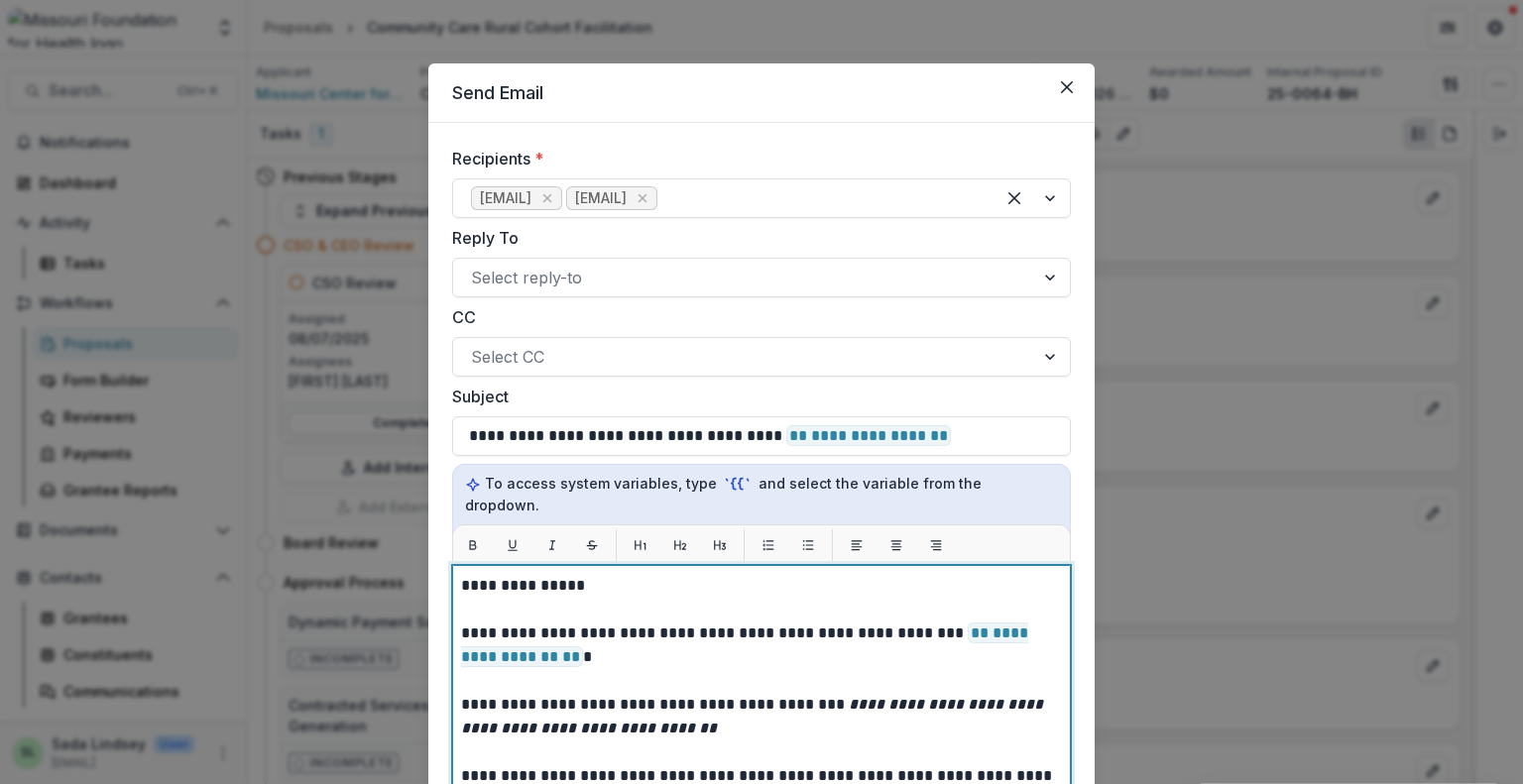 scroll, scrollTop: 126, scrollLeft: 0, axis: vertical 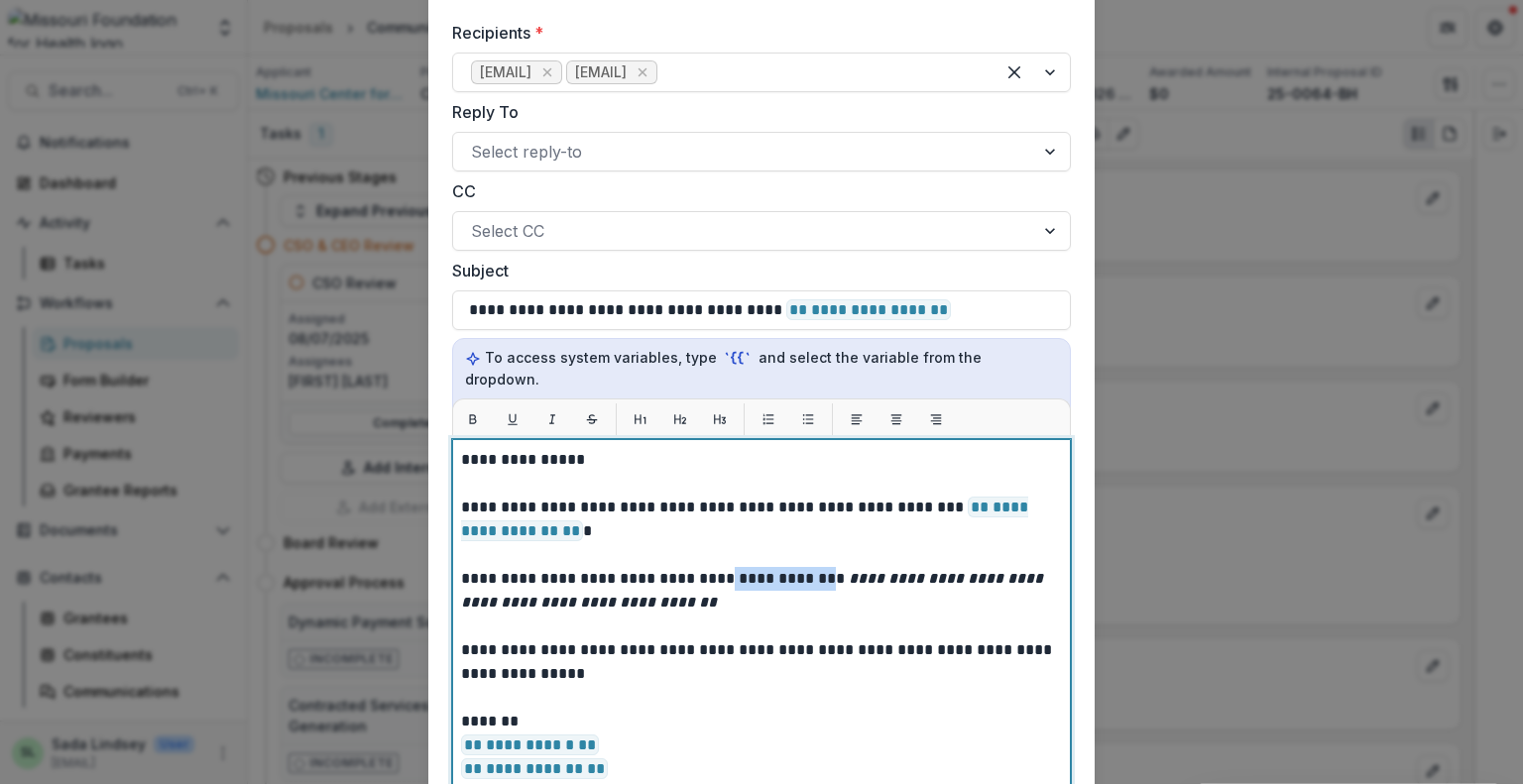drag, startPoint x: 716, startPoint y: 558, endPoint x: 803, endPoint y: 557, distance: 87.005747 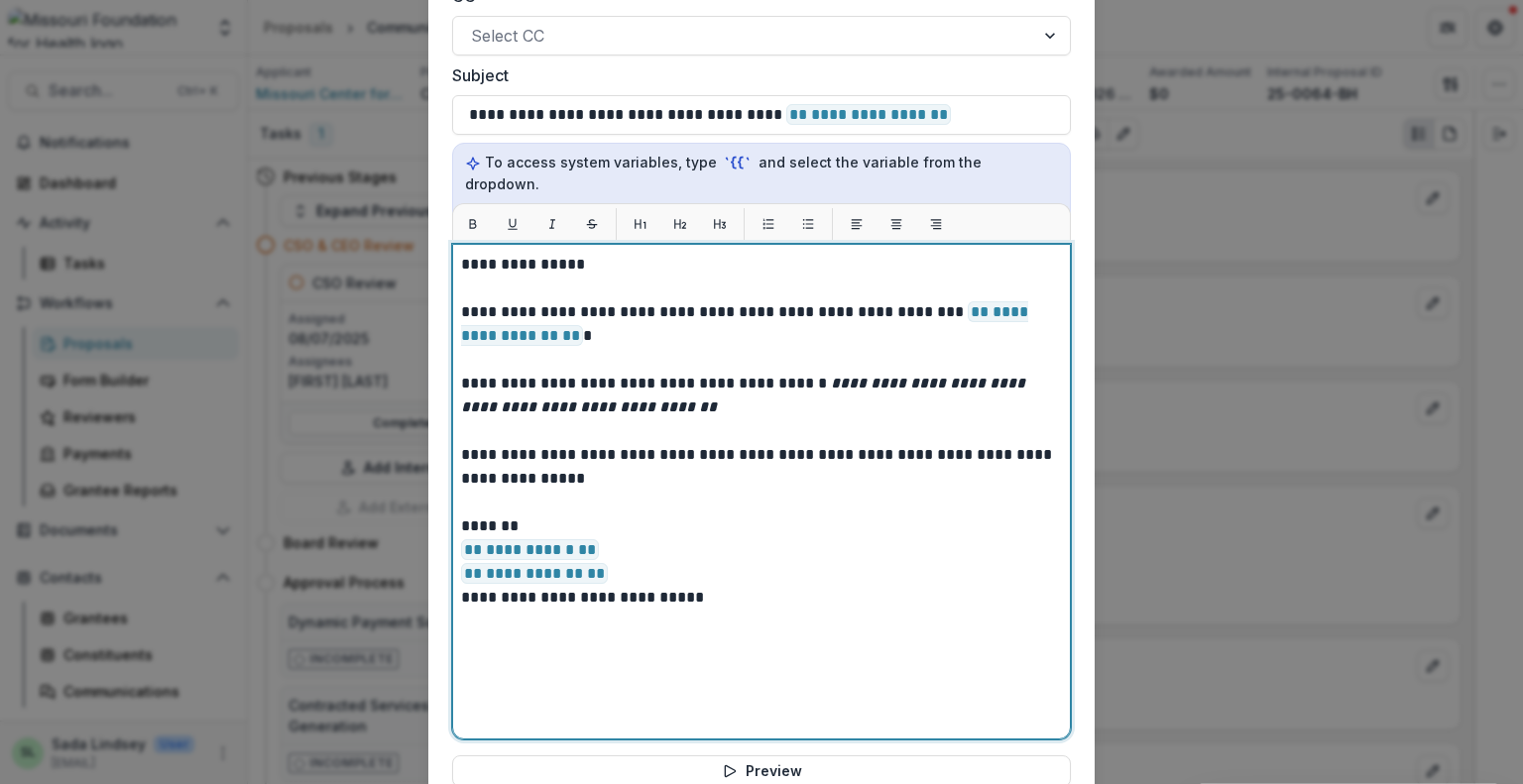 scroll, scrollTop: 423, scrollLeft: 0, axis: vertical 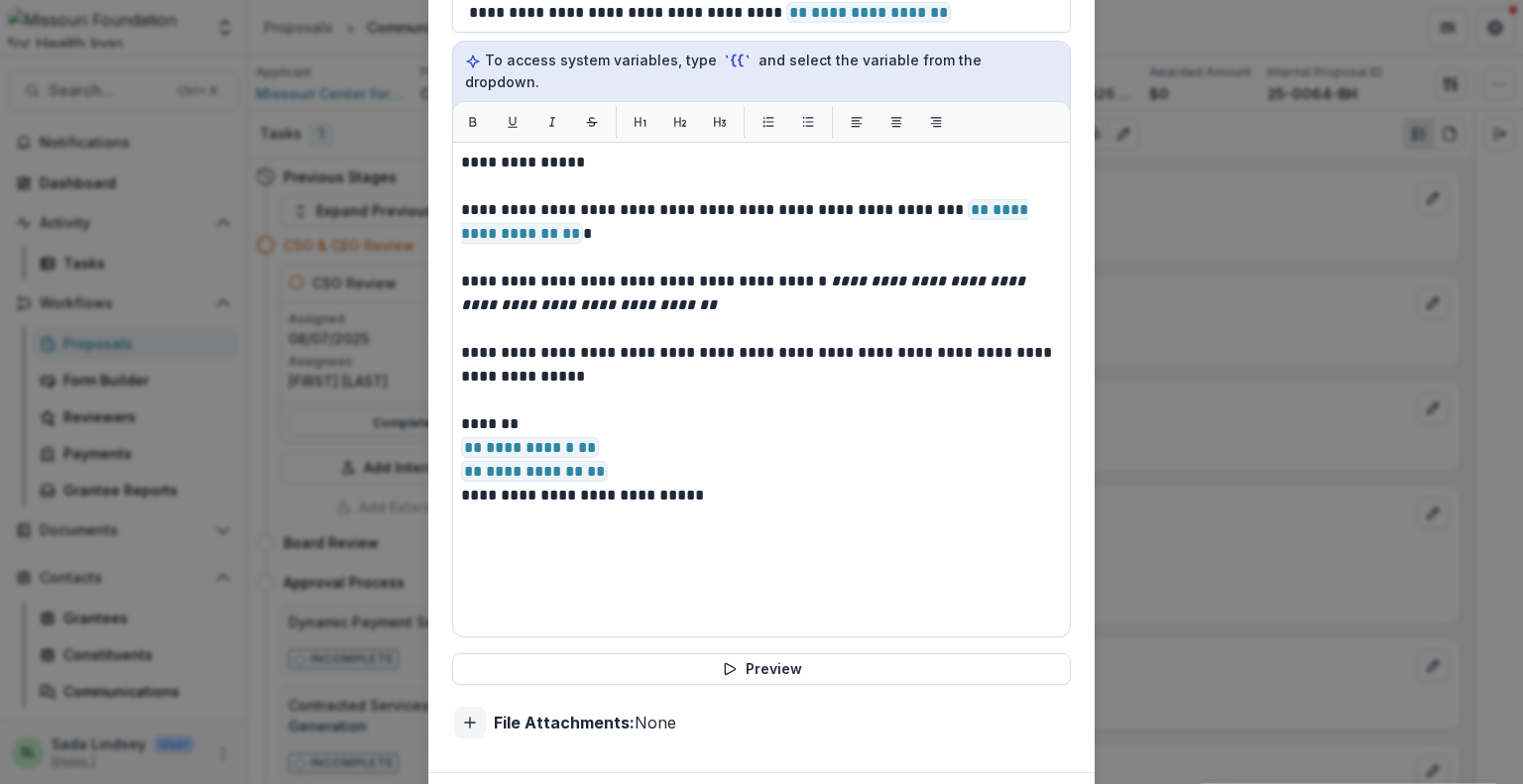 click 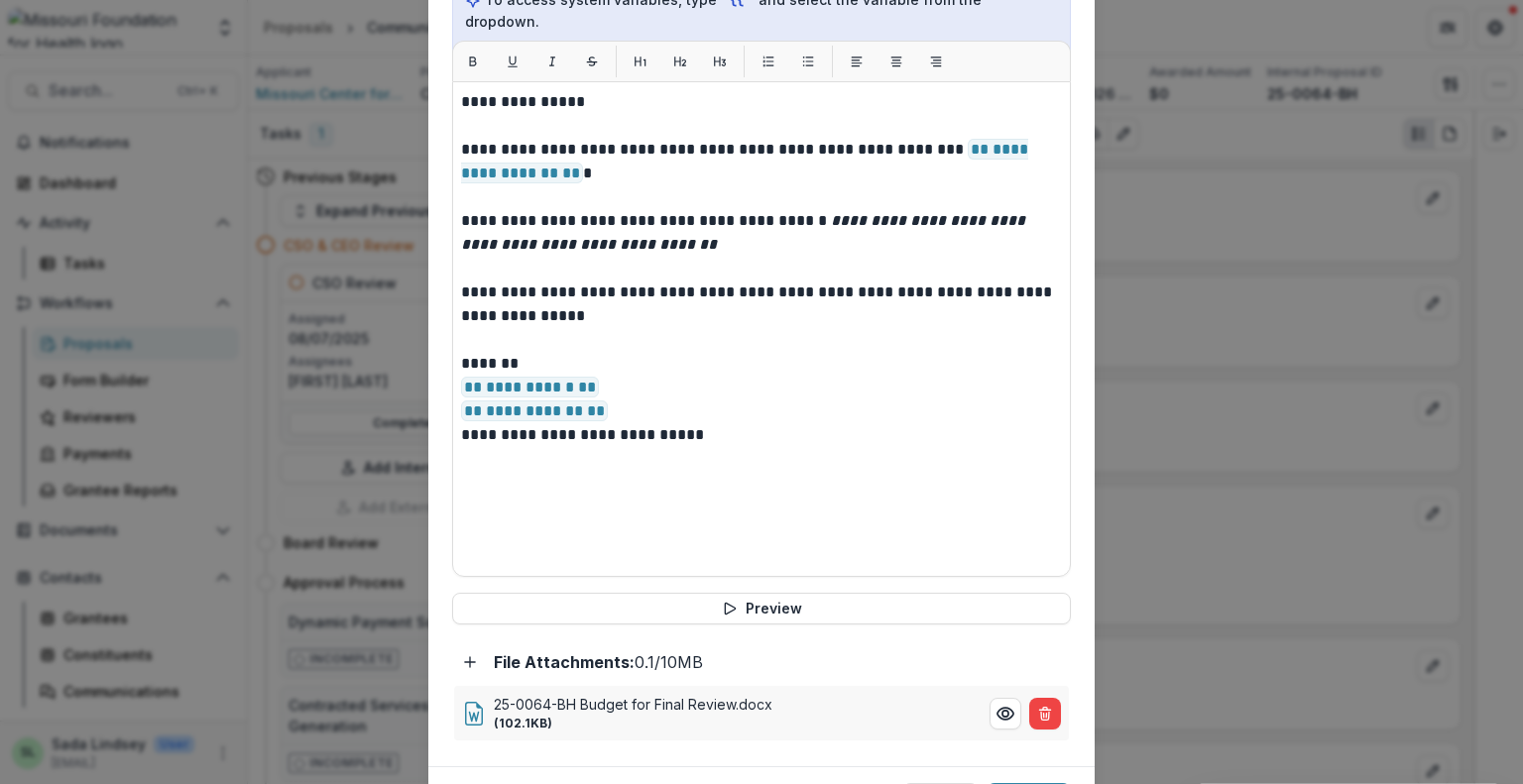 scroll, scrollTop: 570, scrollLeft: 0, axis: vertical 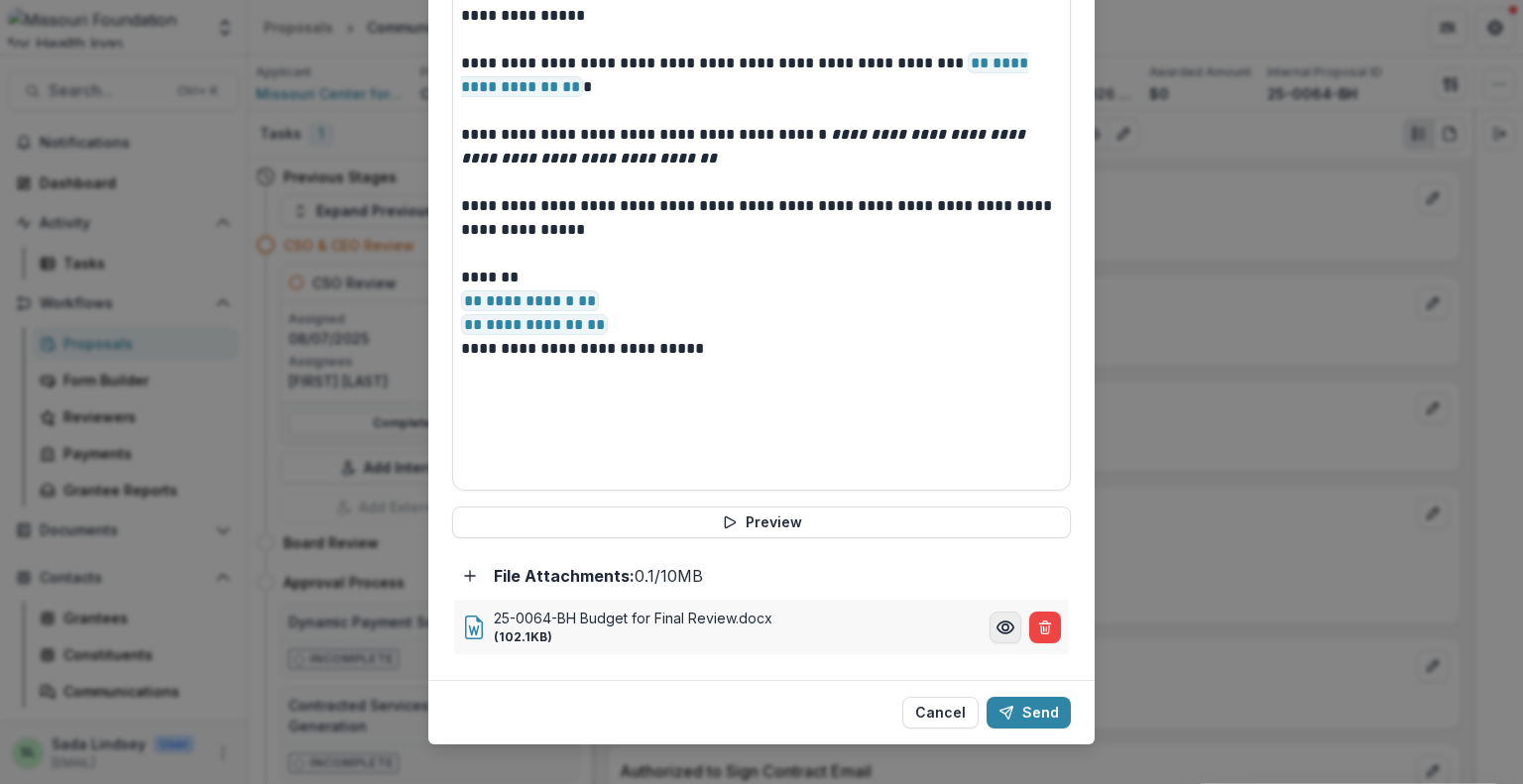 click 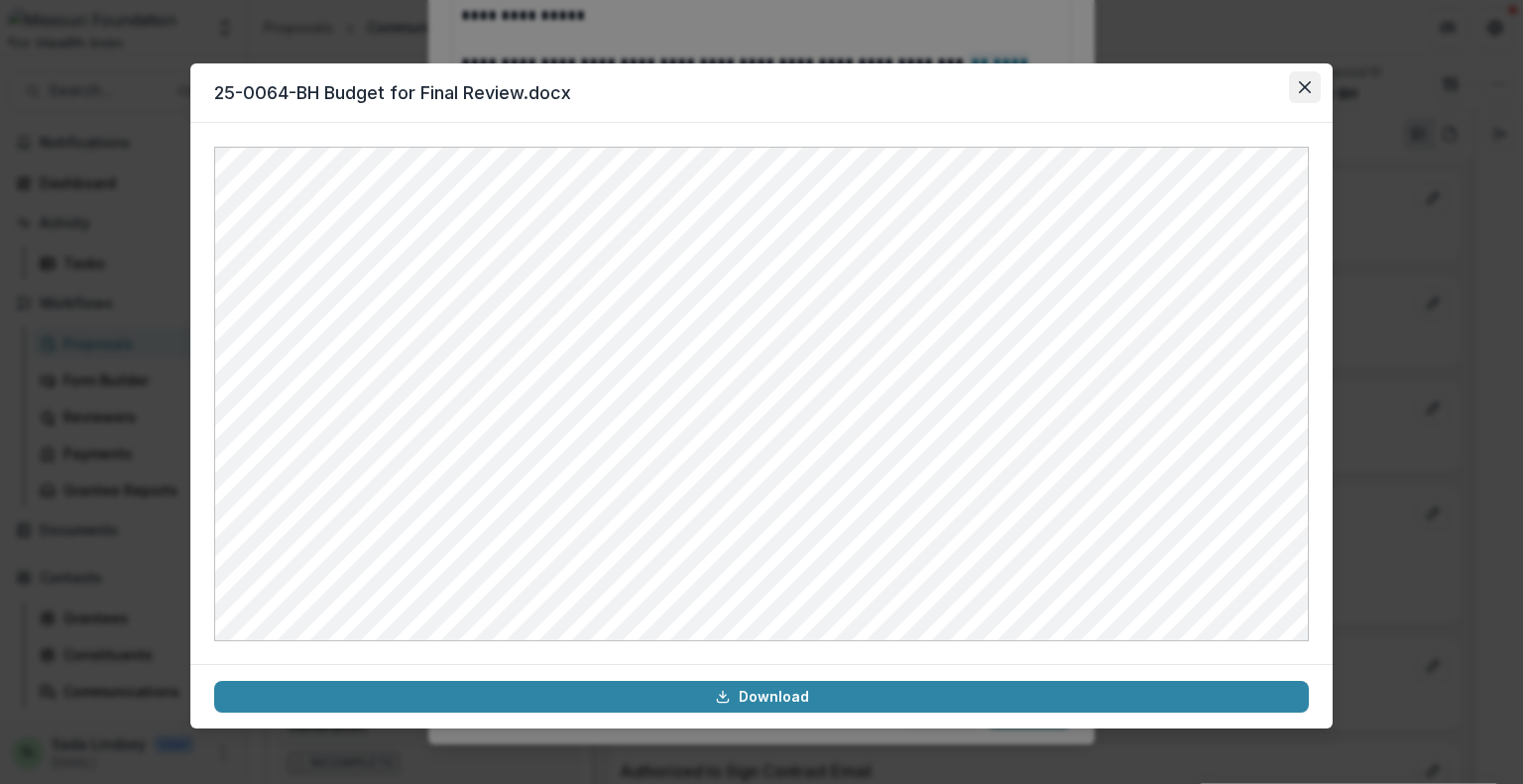 click at bounding box center (1305, 87) 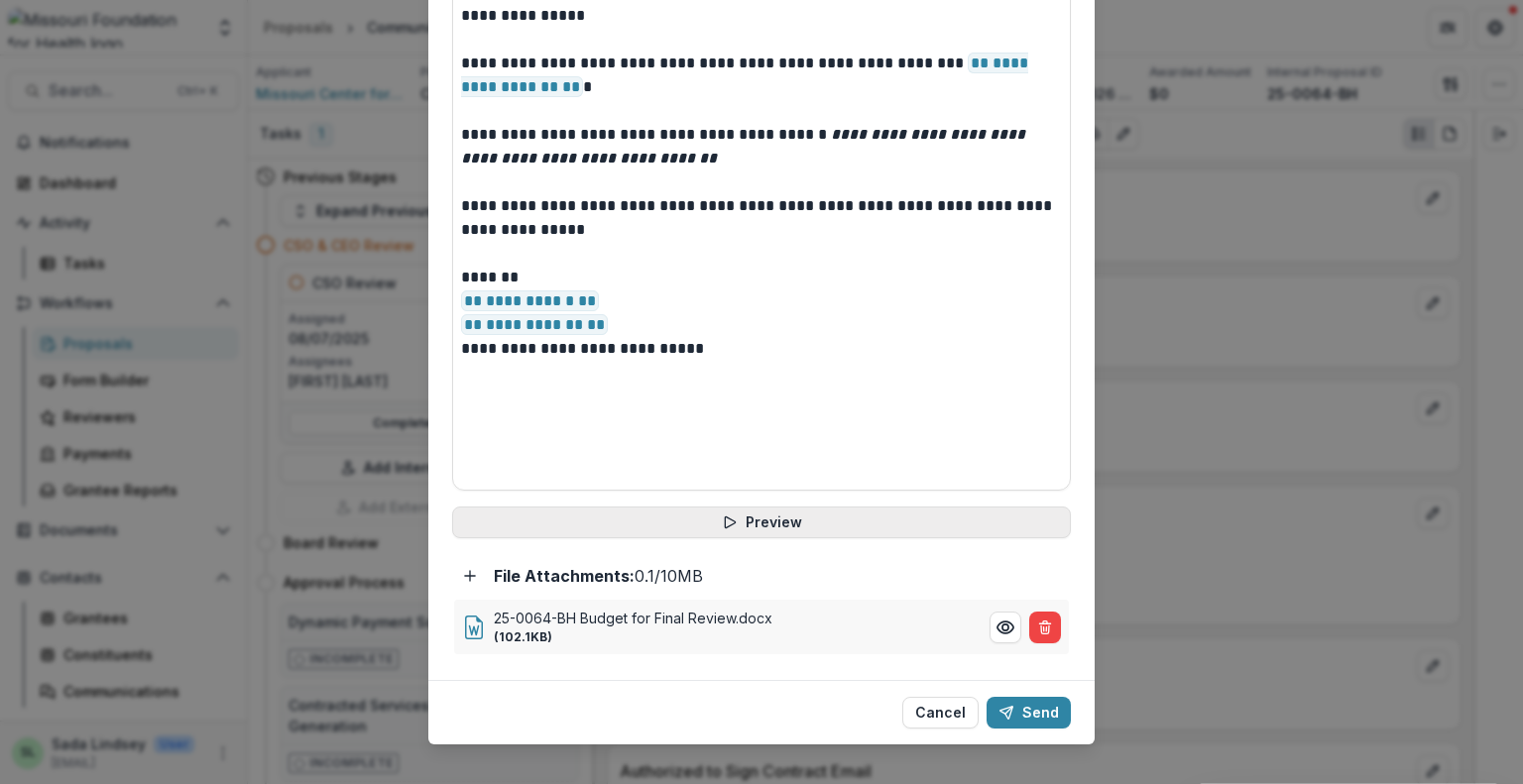 click on "Preview" at bounding box center (762, 522) 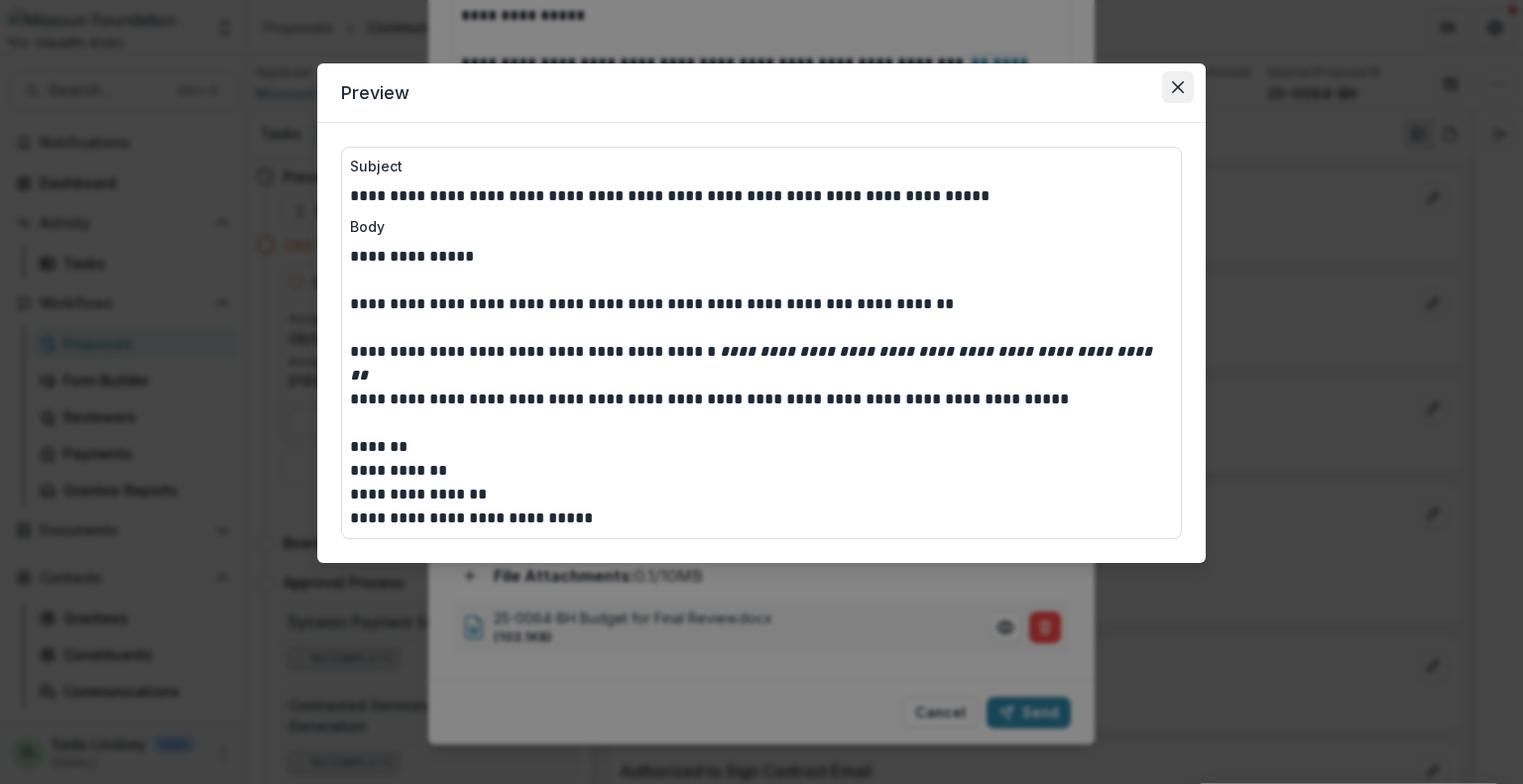 click 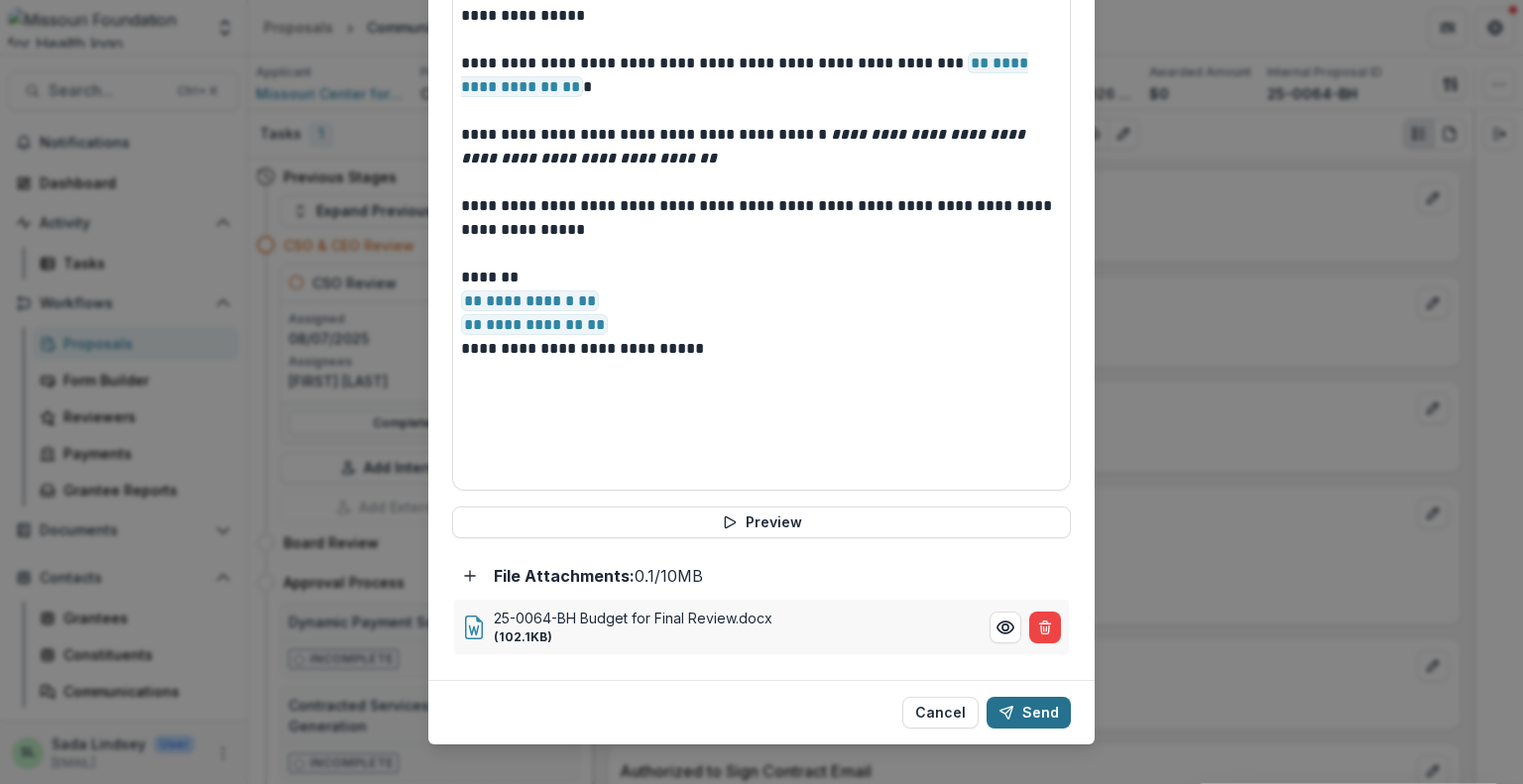 click on "Send" at bounding box center [1028, 713] 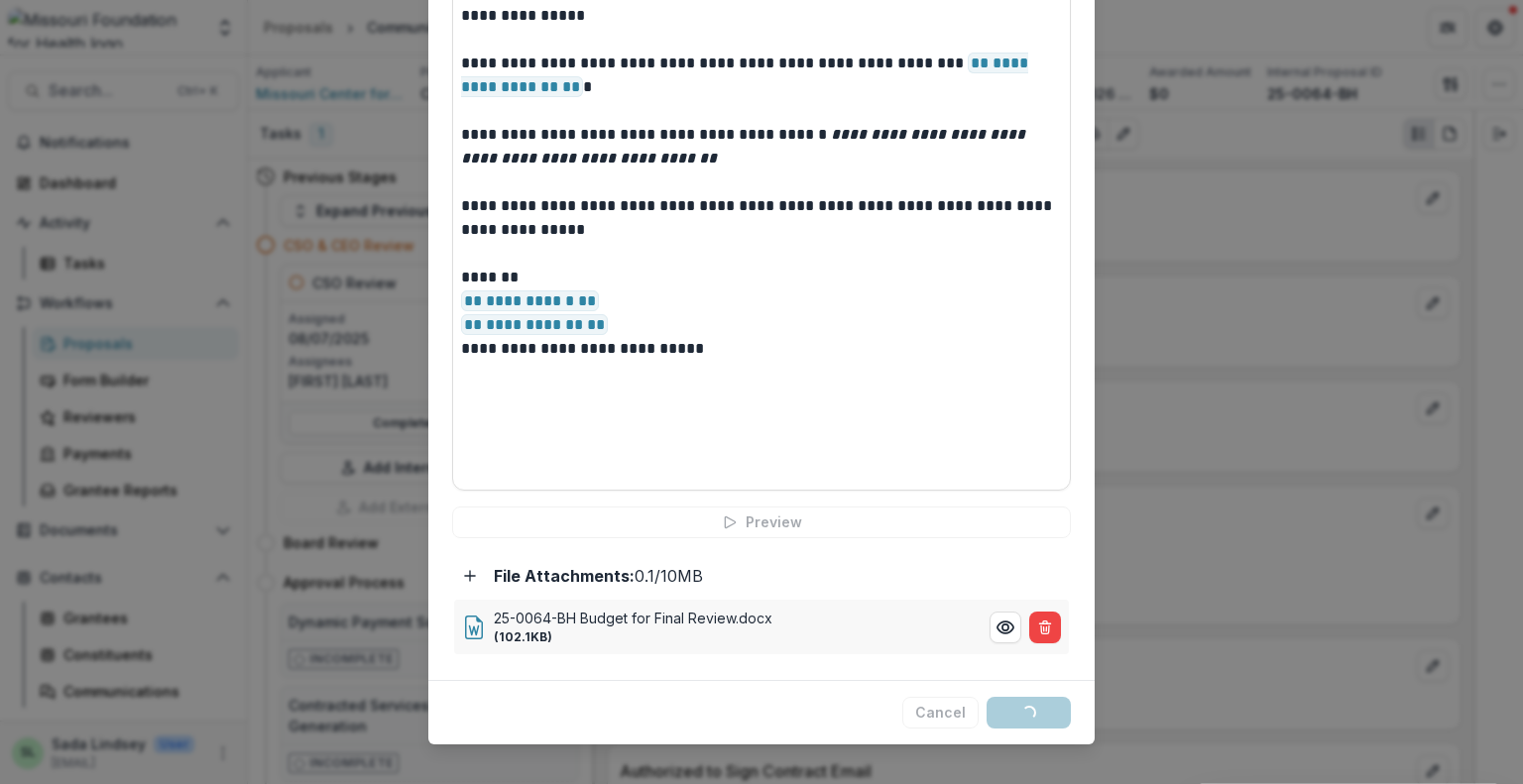 scroll, scrollTop: 0, scrollLeft: 0, axis: both 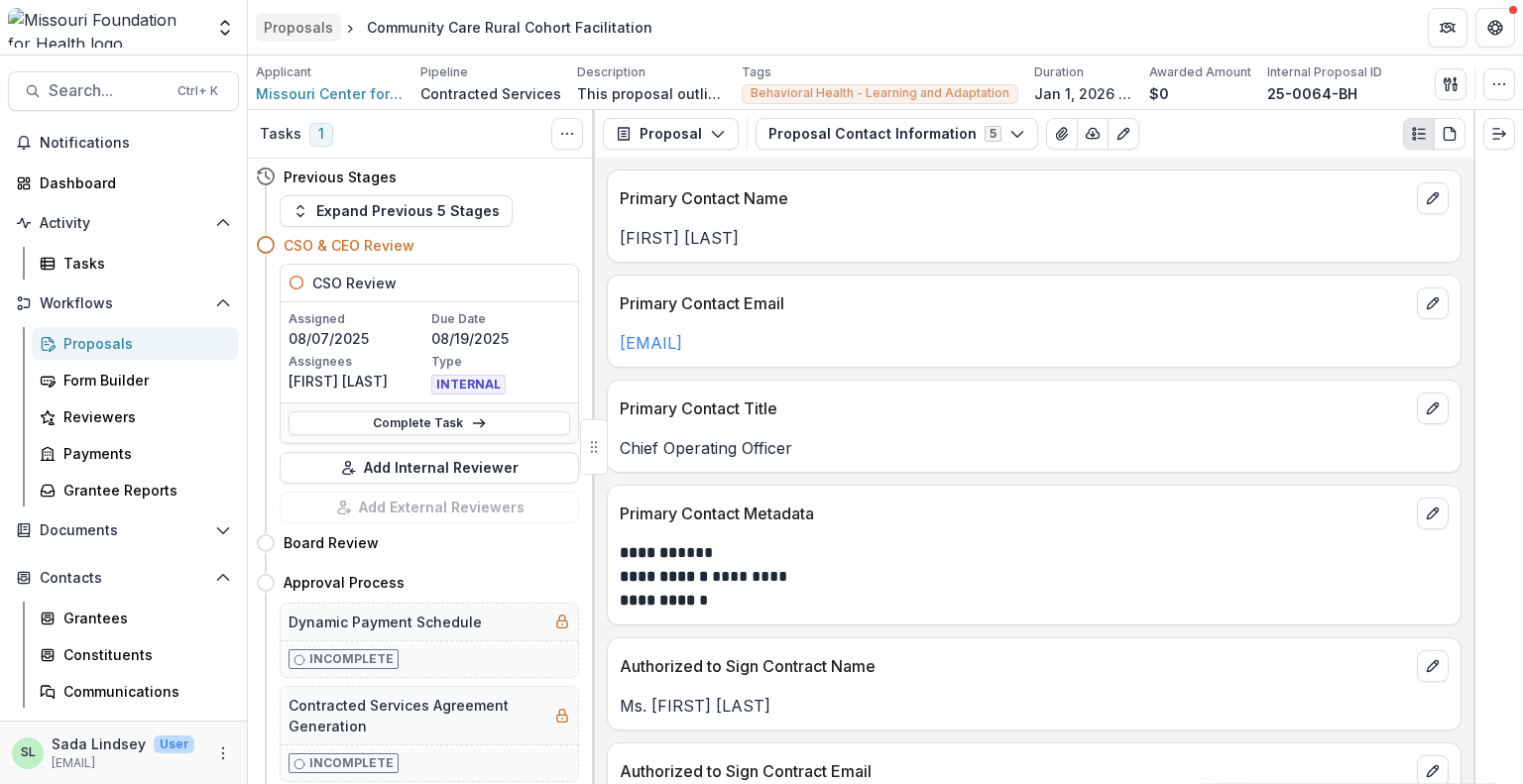 click on "Proposals" at bounding box center (298, 27) 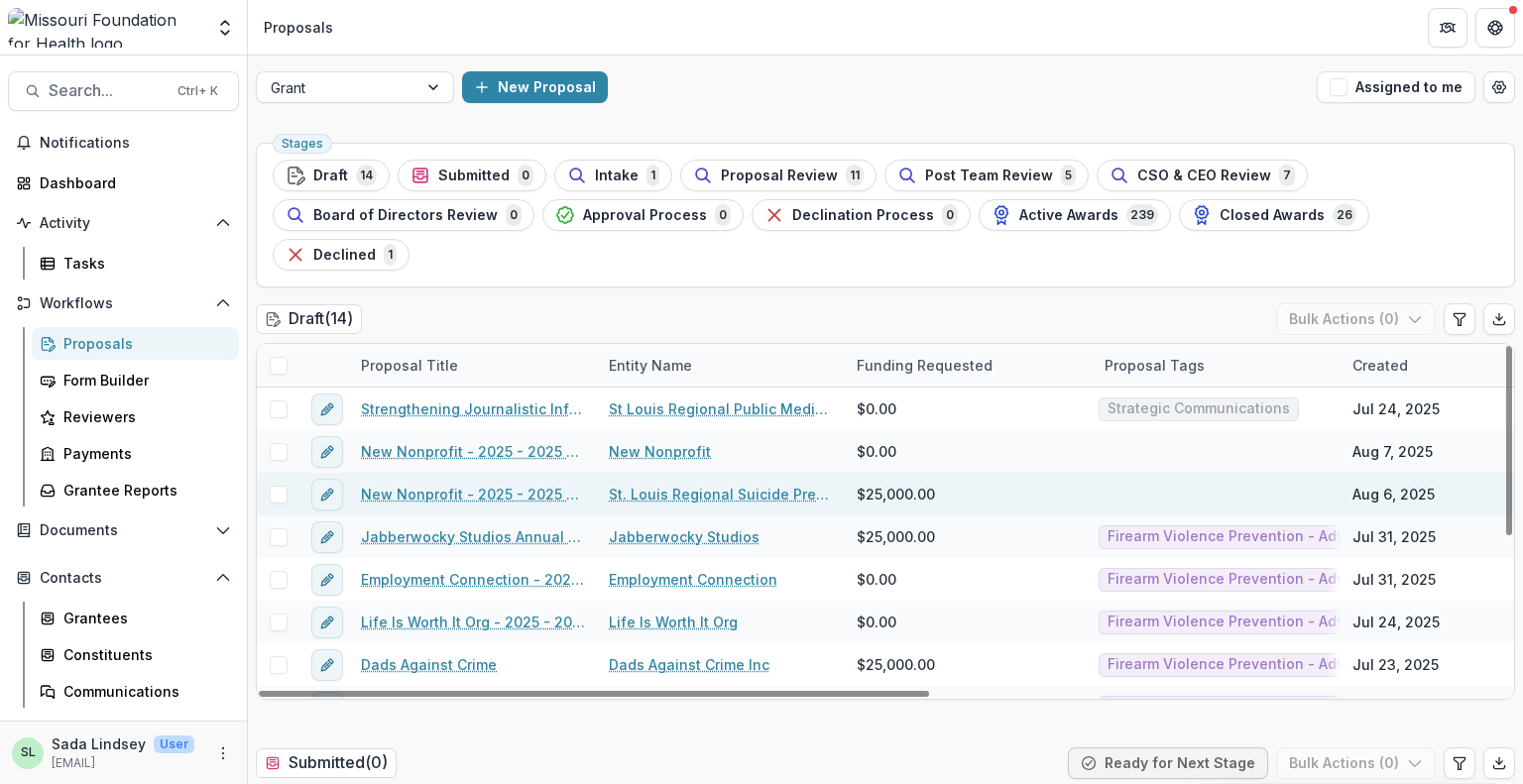 scroll, scrollTop: 284, scrollLeft: 0, axis: vertical 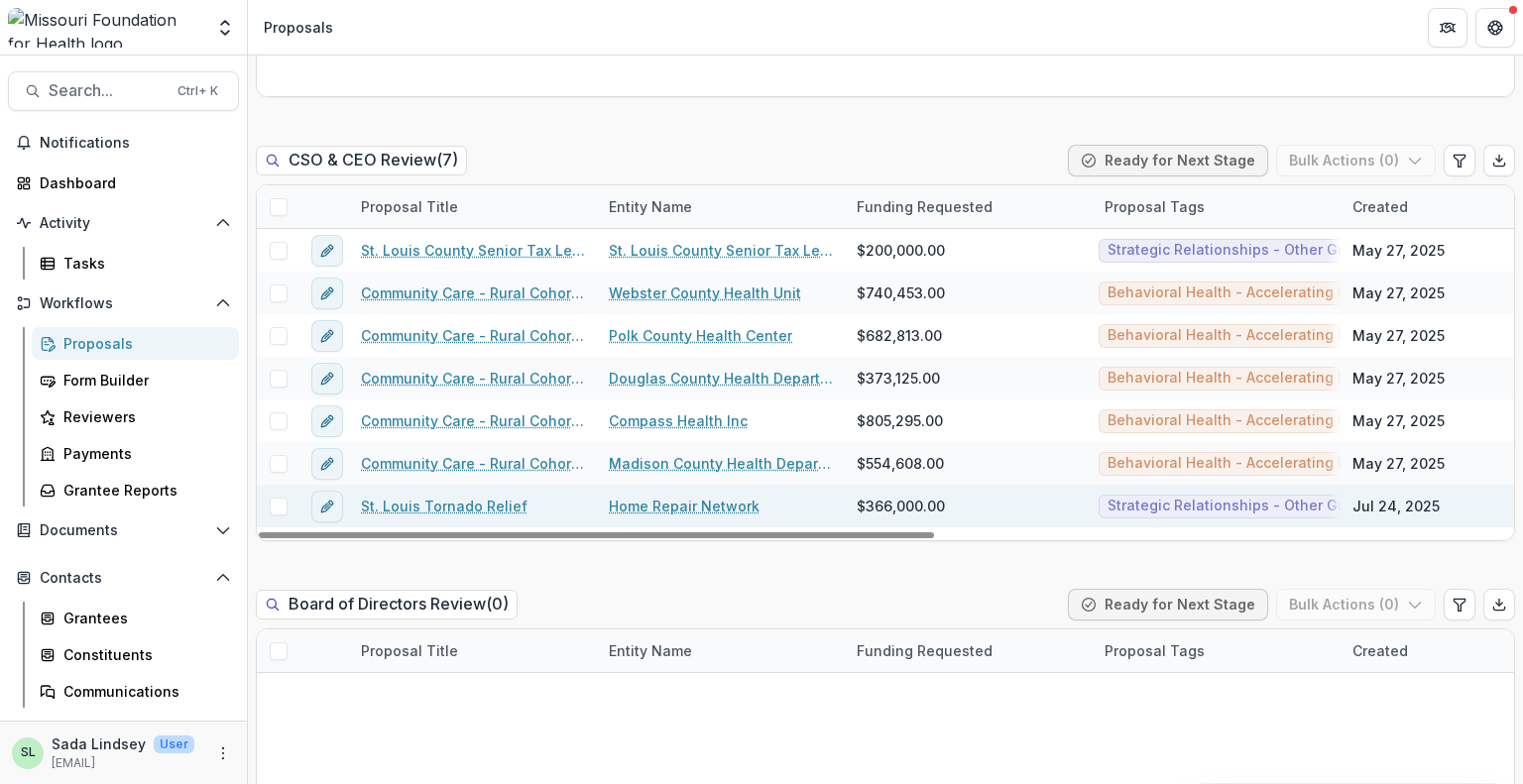 click on "St. Louis Tornado Relief" at bounding box center (444, 505) 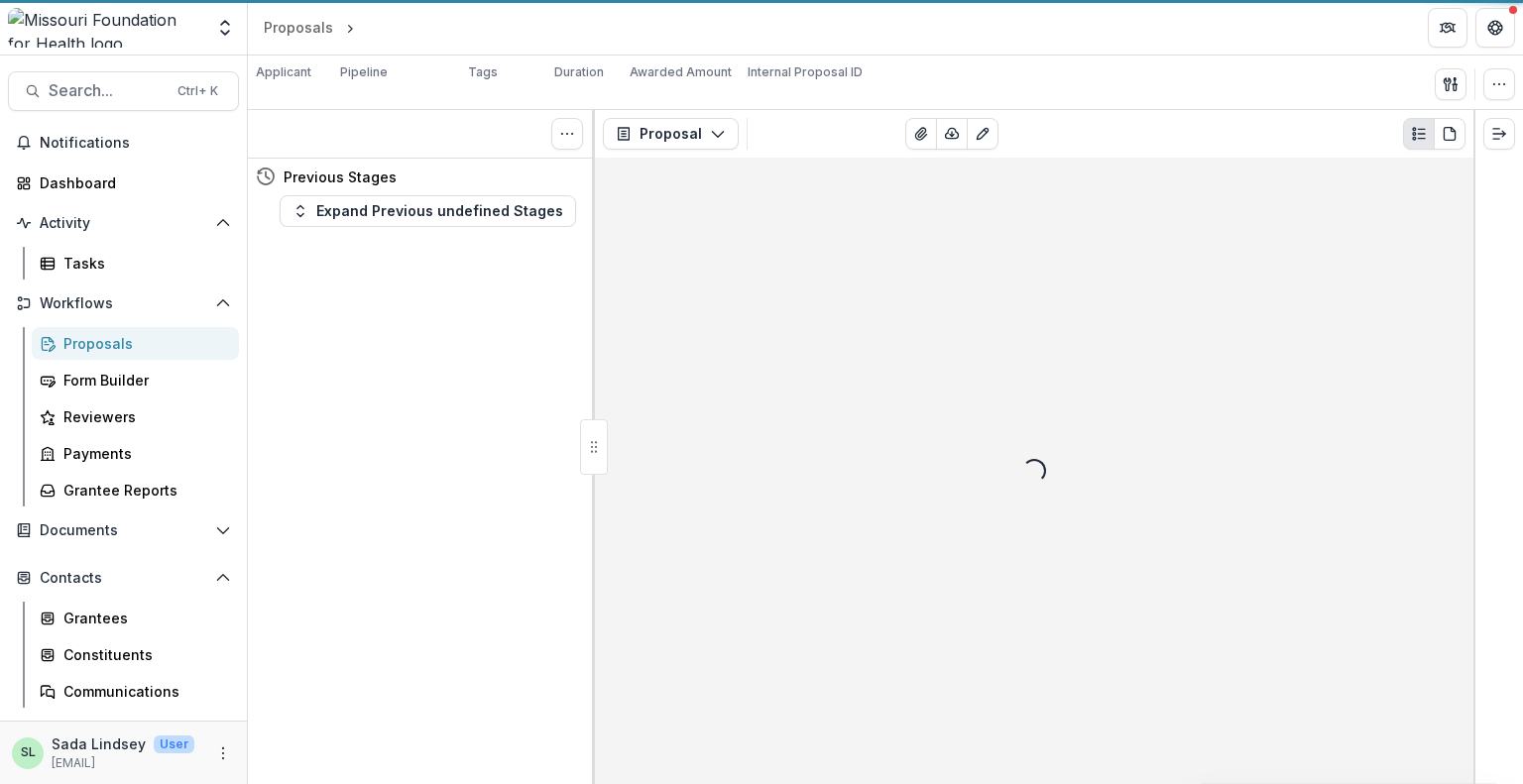 scroll, scrollTop: 0, scrollLeft: 0, axis: both 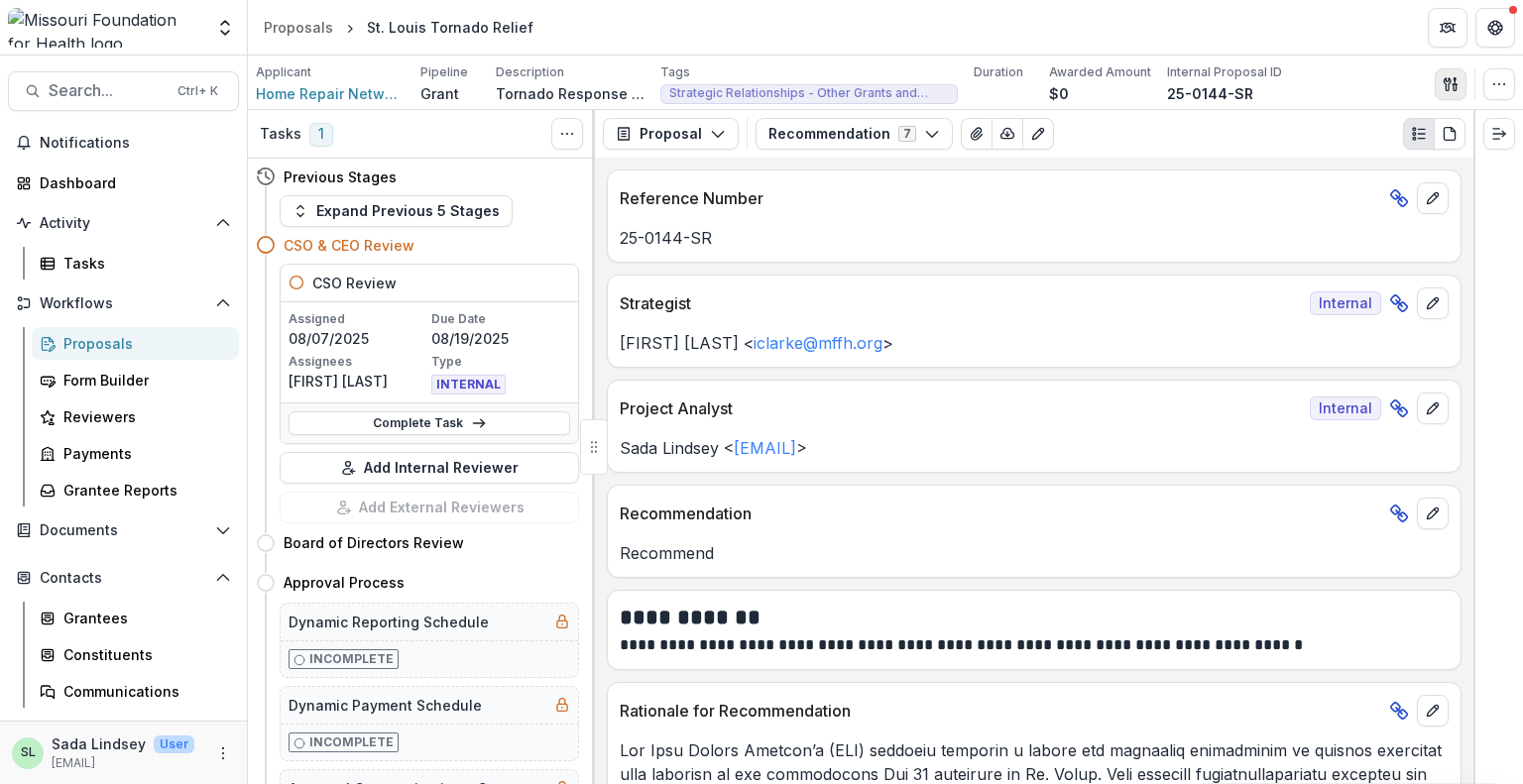 click 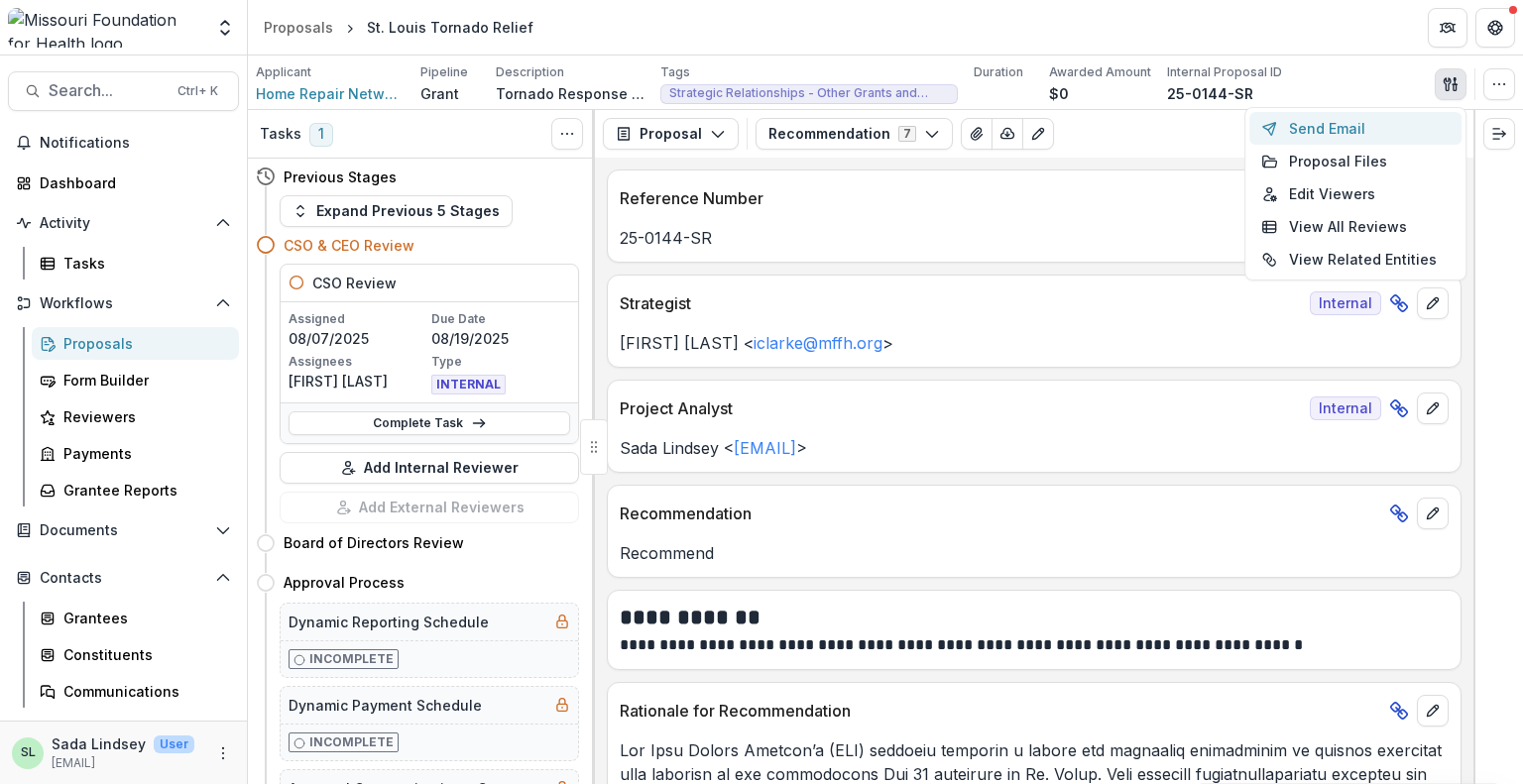 click on "Send Email" at bounding box center (1355, 128) 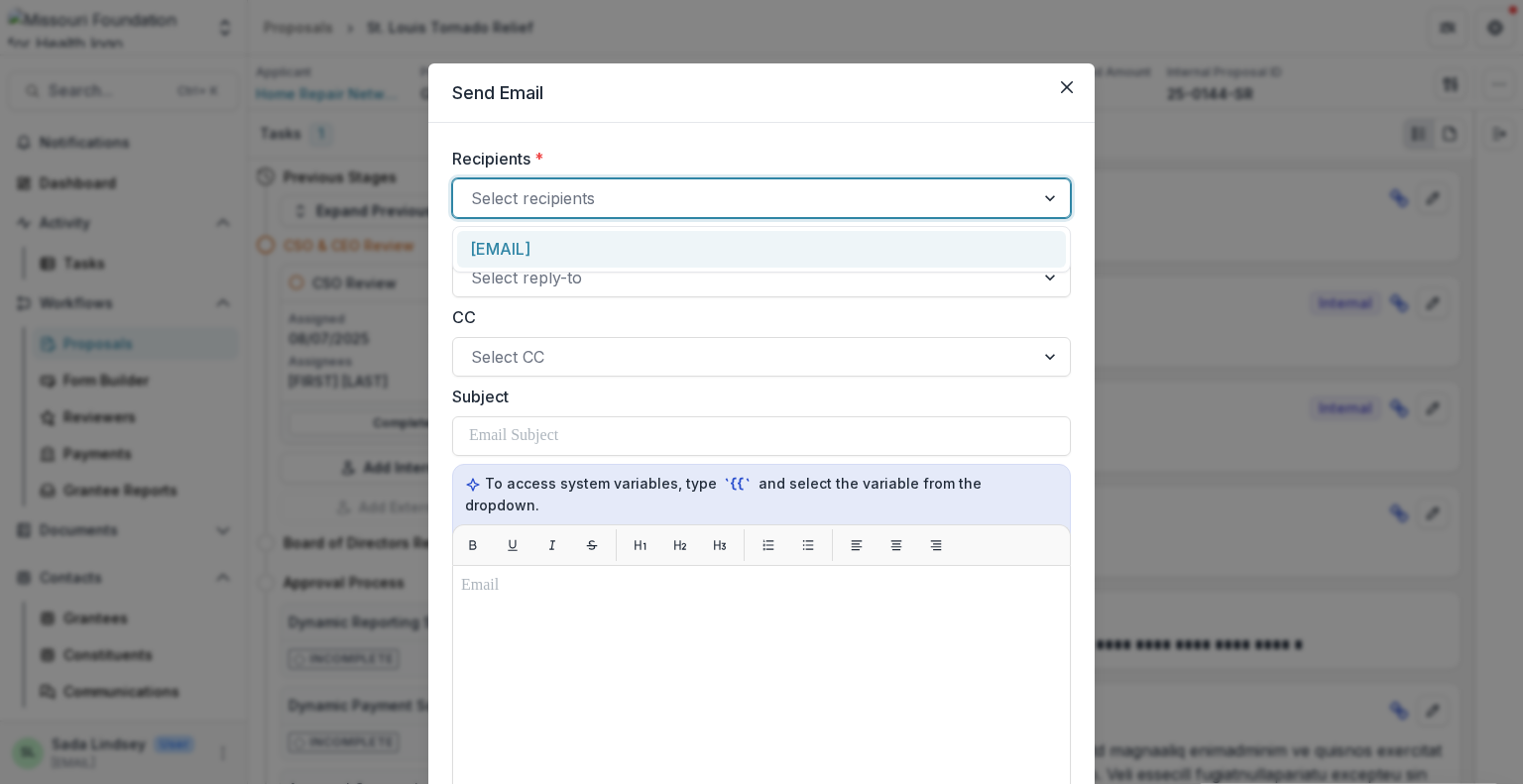 click at bounding box center [744, 198] 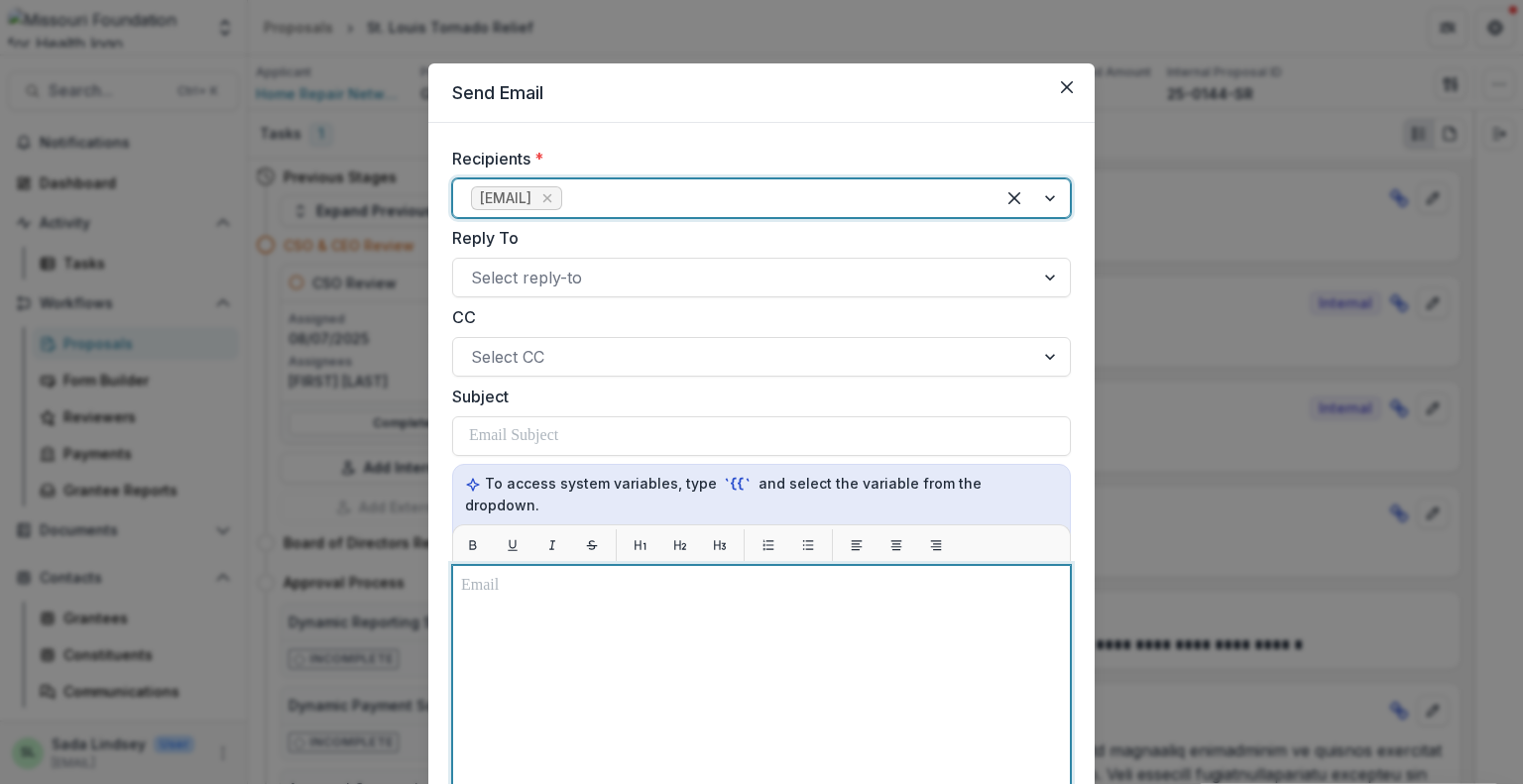click at bounding box center (762, 813) 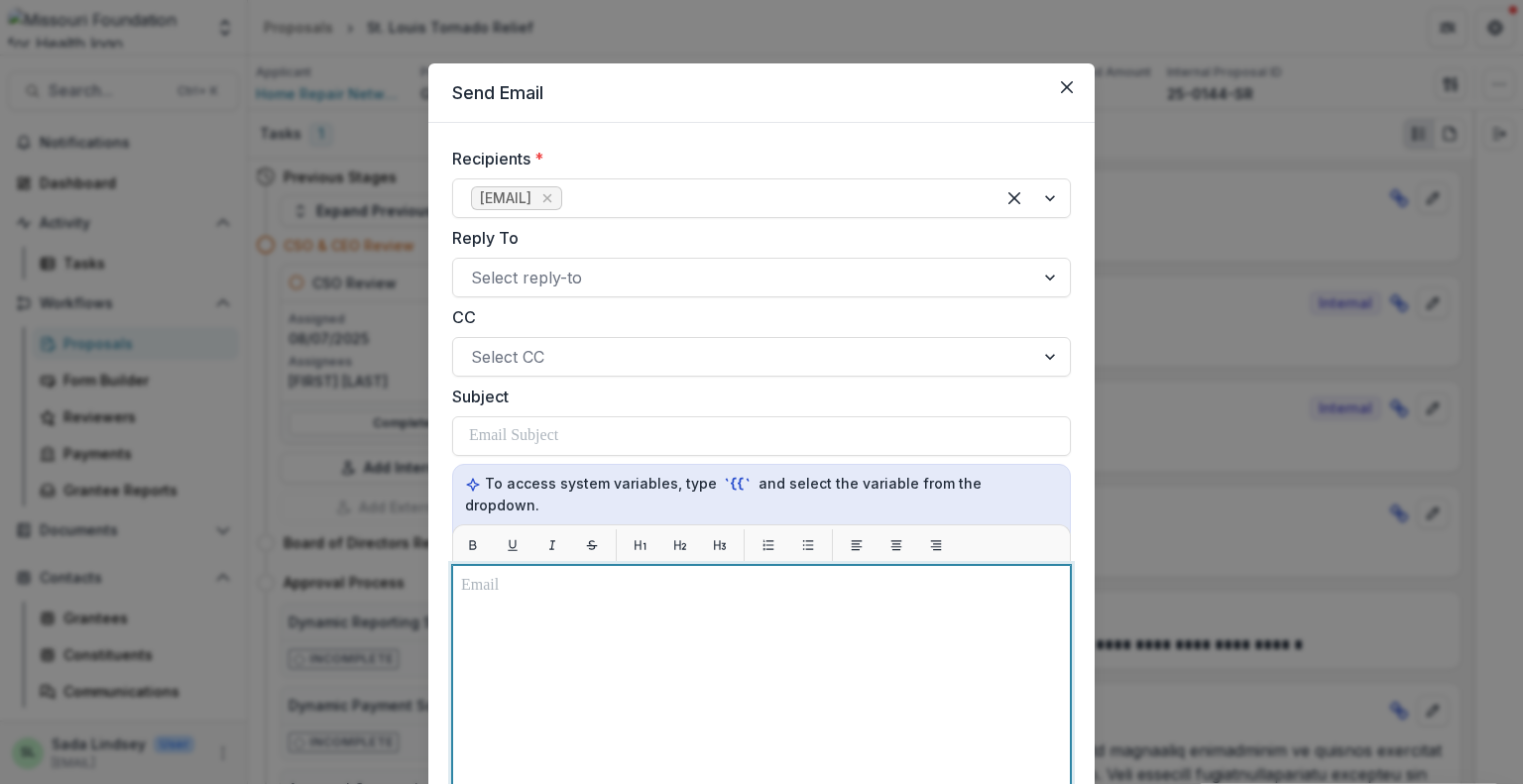 type 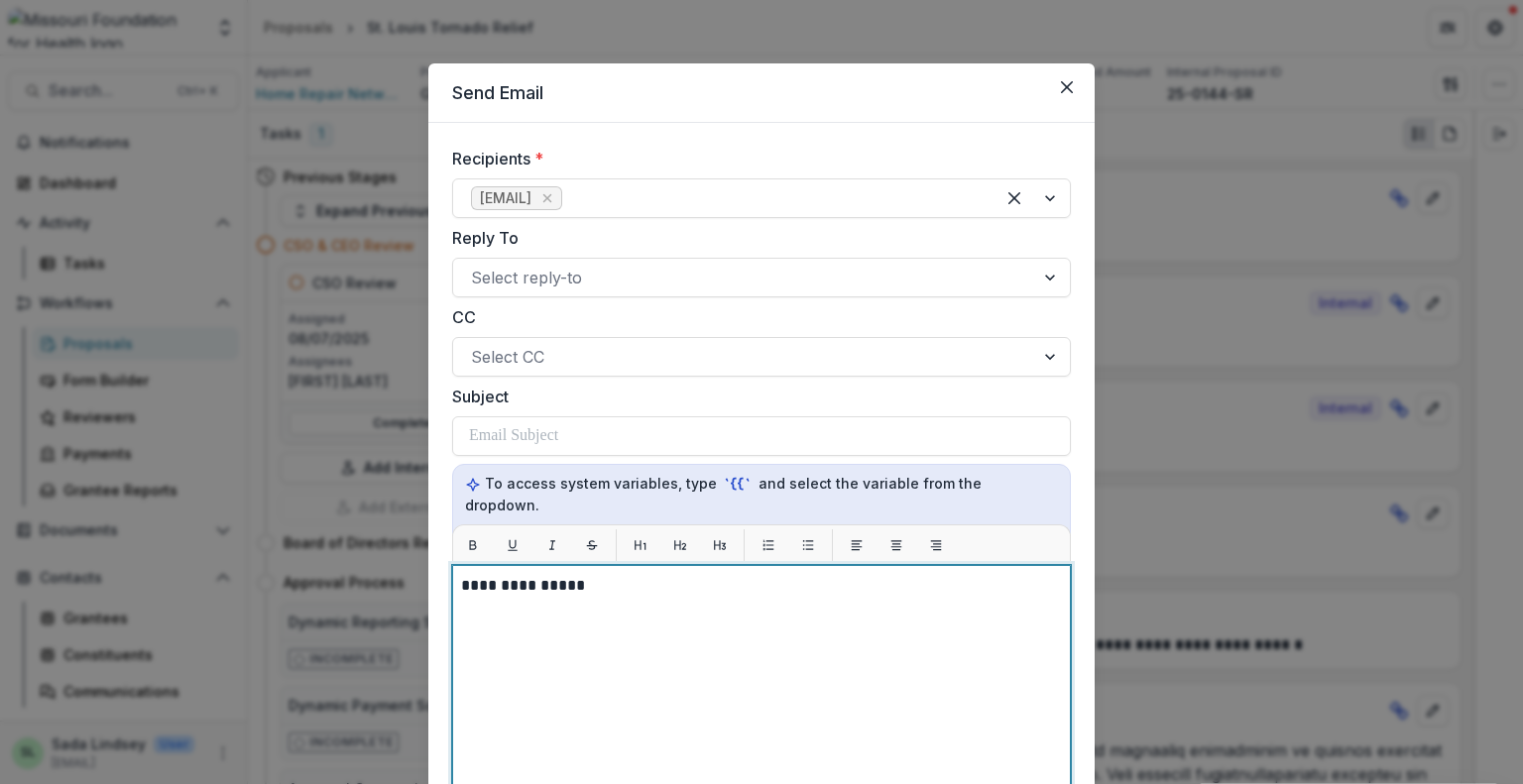 scroll, scrollTop: 126, scrollLeft: 0, axis: vertical 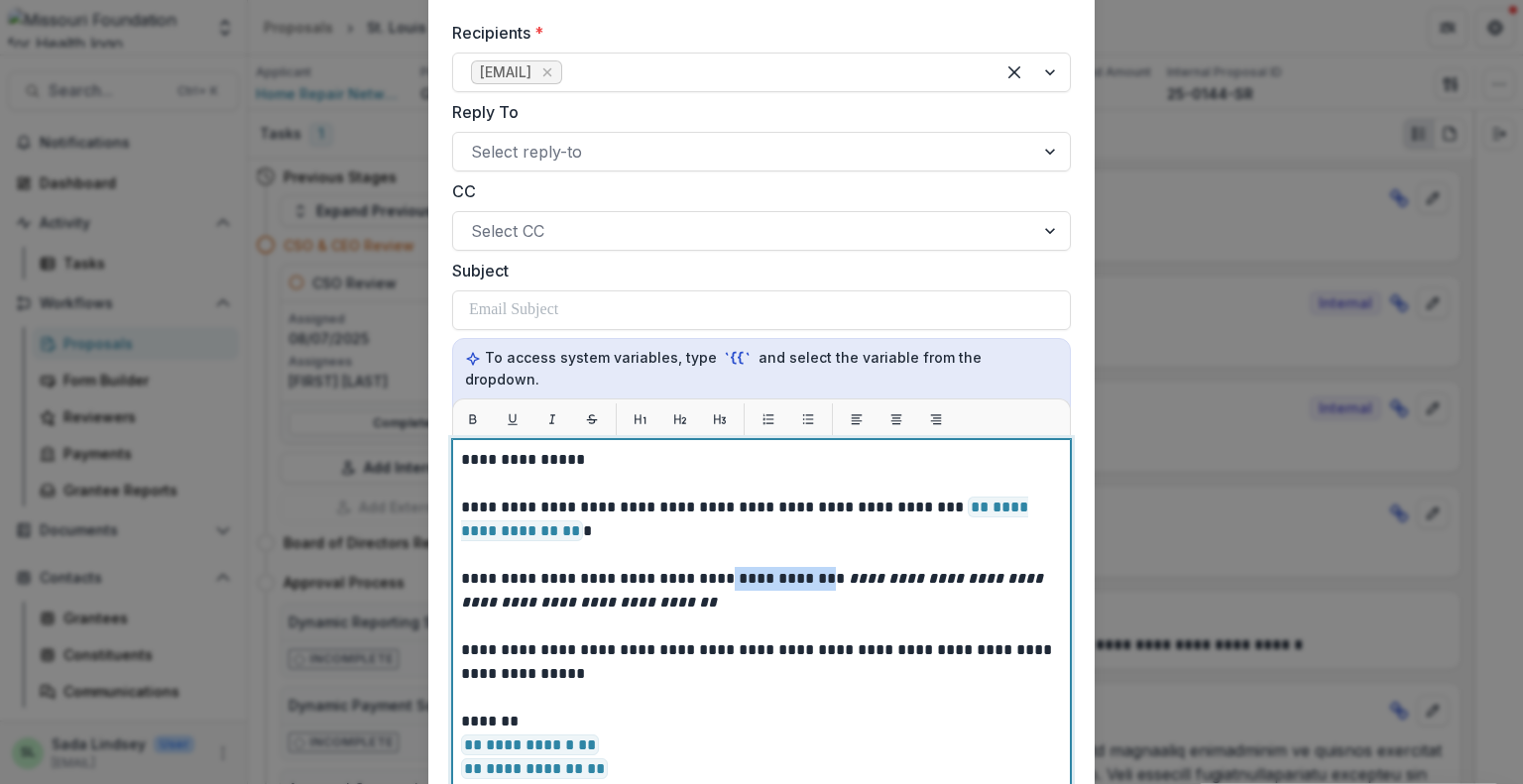 drag, startPoint x: 715, startPoint y: 555, endPoint x: 807, endPoint y: 557, distance: 92.0217 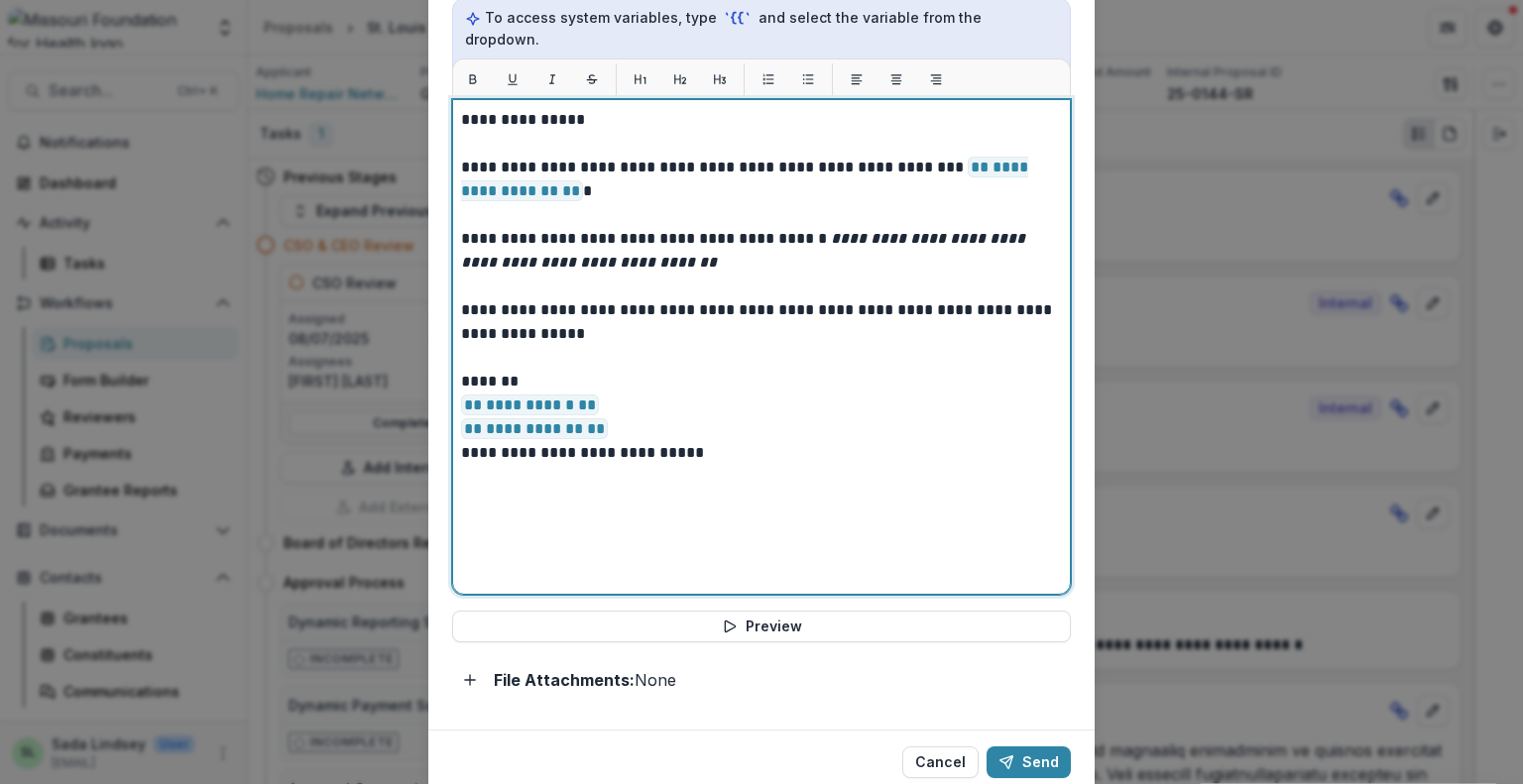 scroll, scrollTop: 515, scrollLeft: 0, axis: vertical 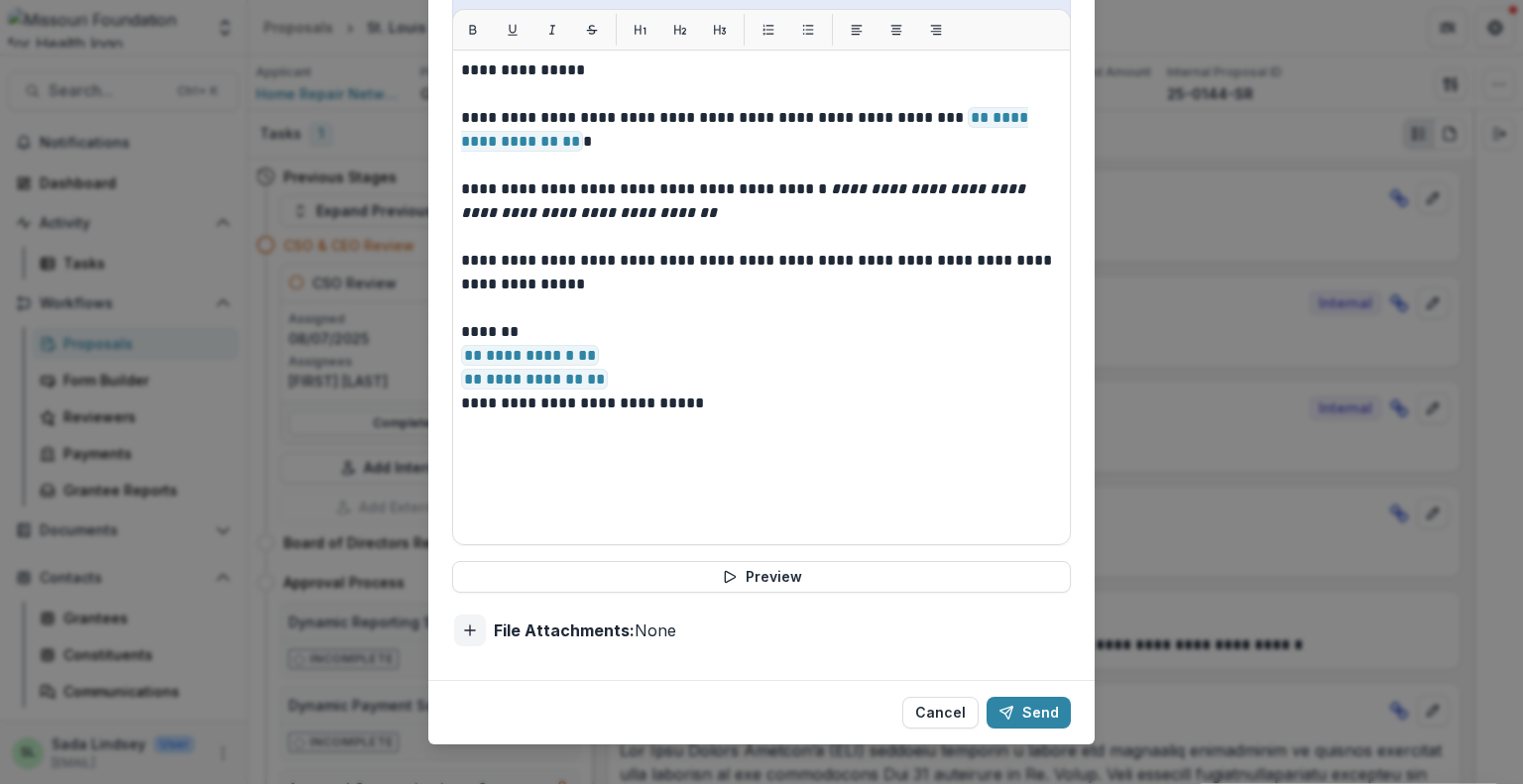 click 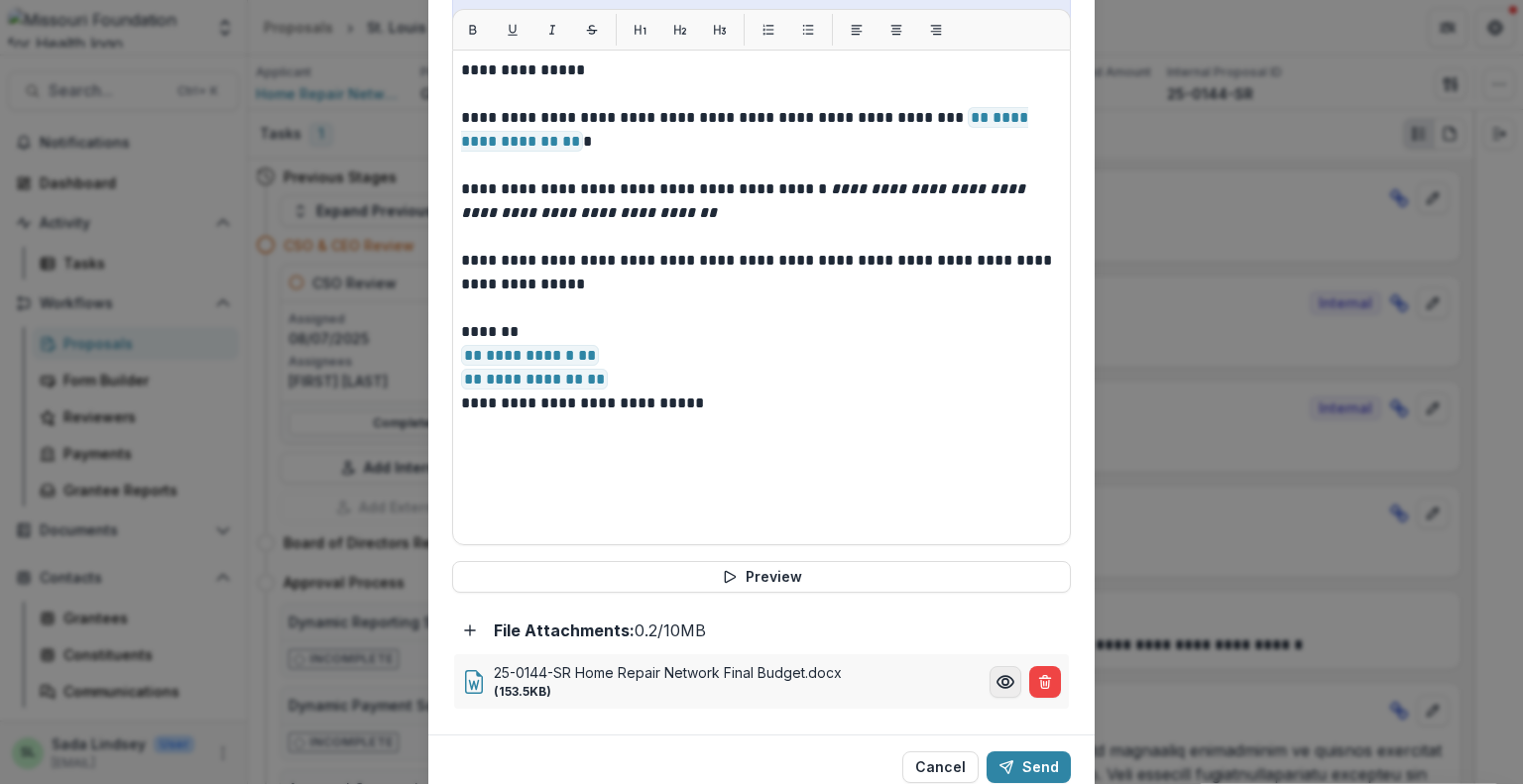 click at bounding box center (1005, 682) 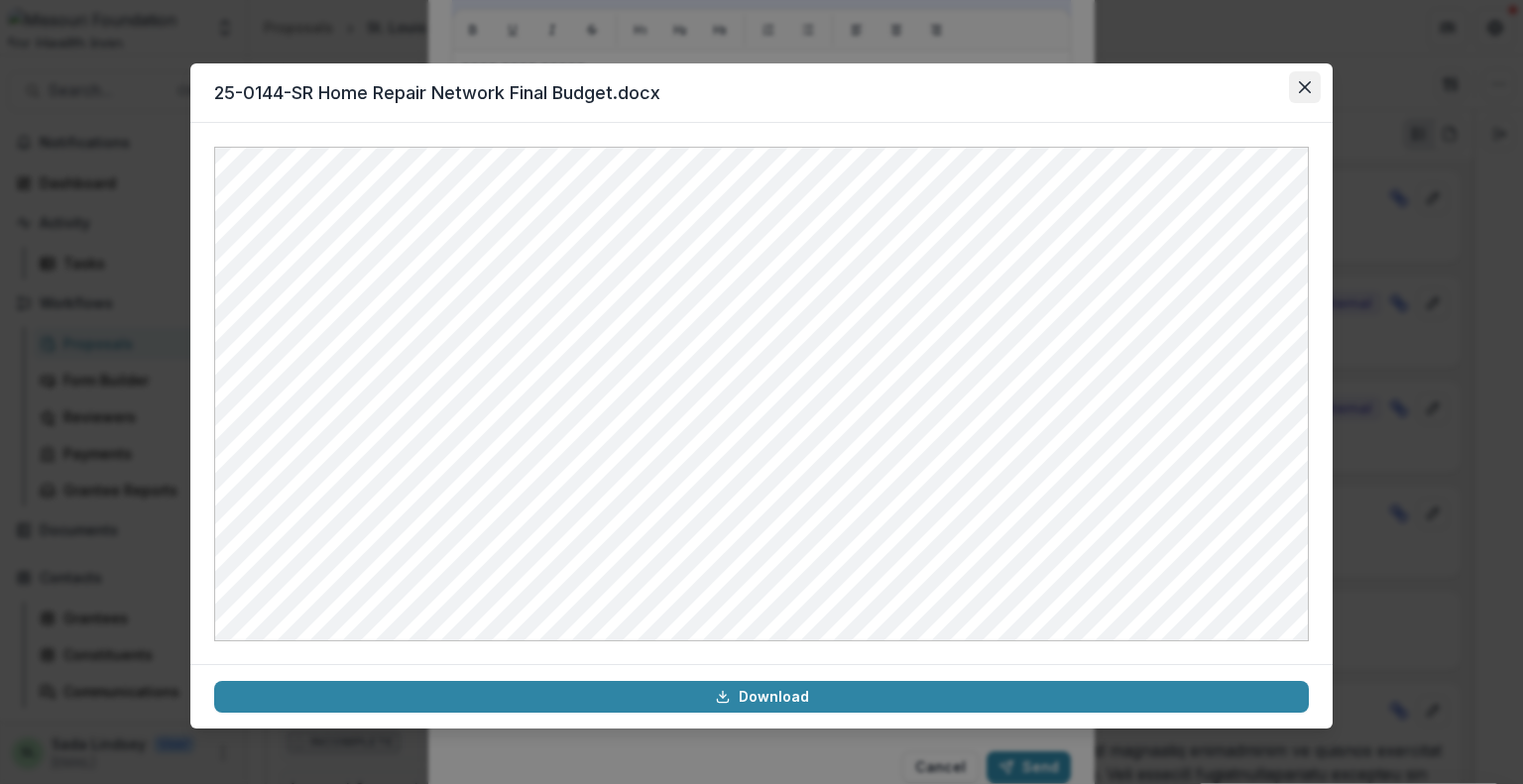 click at bounding box center (1305, 87) 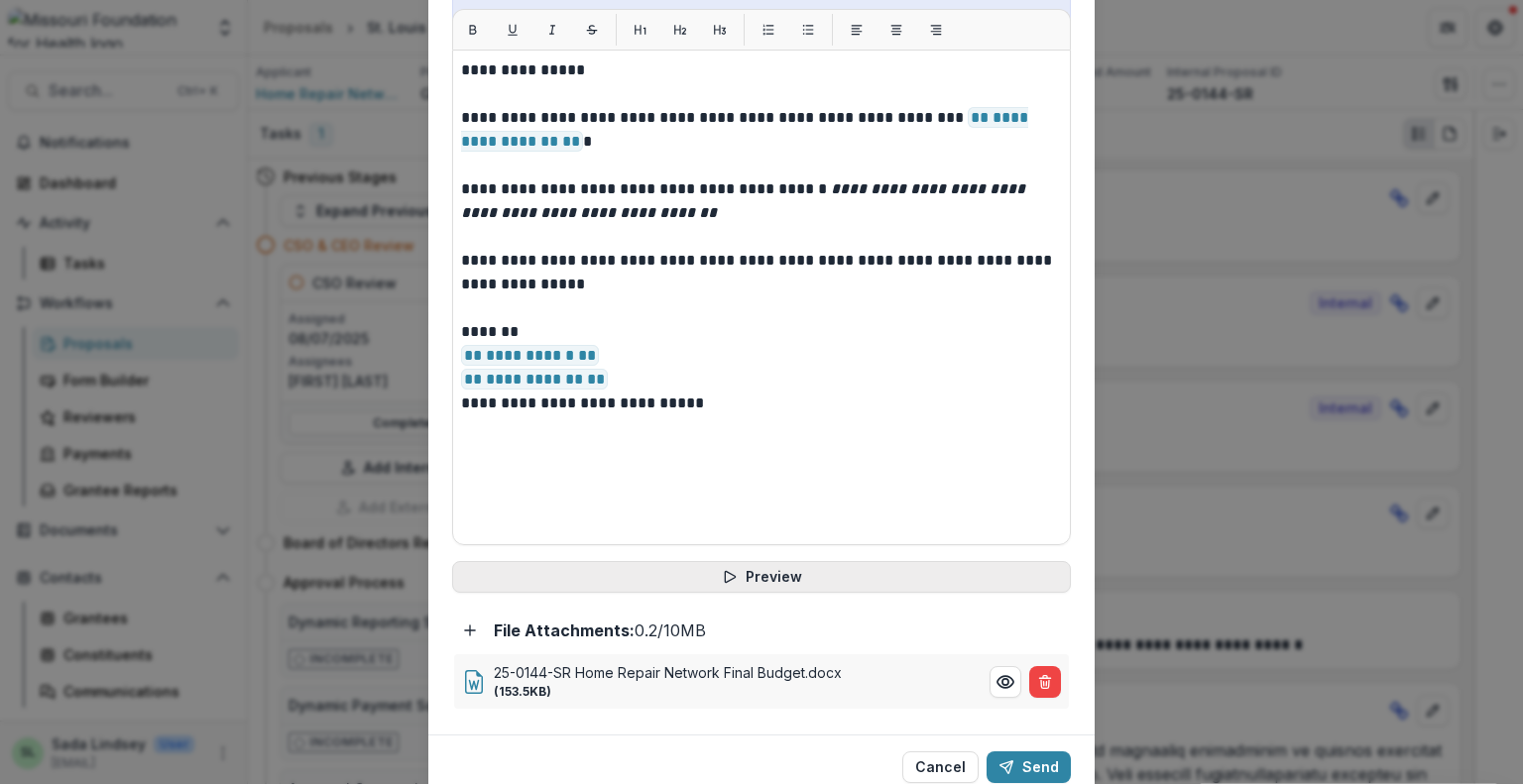 click on "Preview" at bounding box center (762, 577) 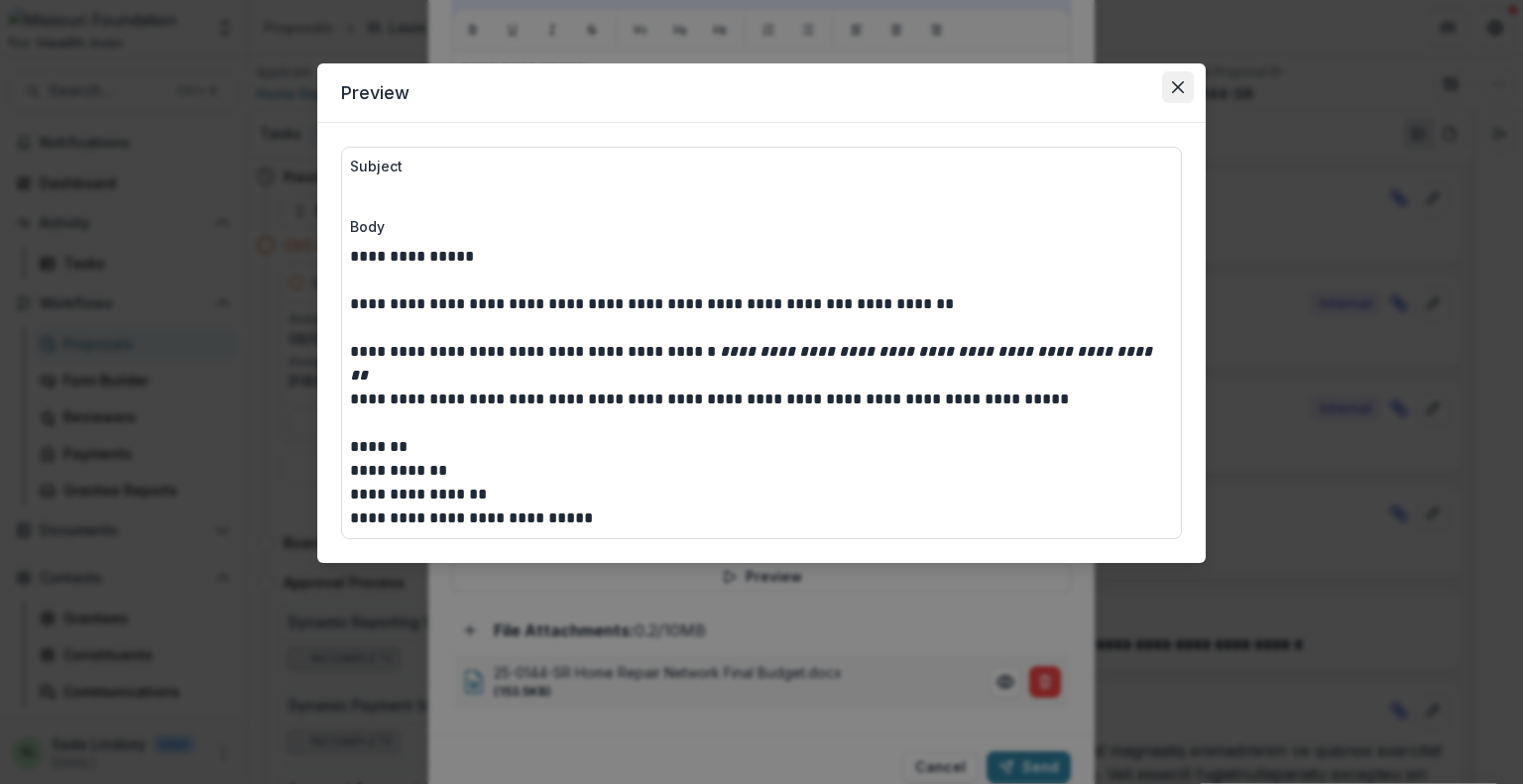 click at bounding box center (1178, 87) 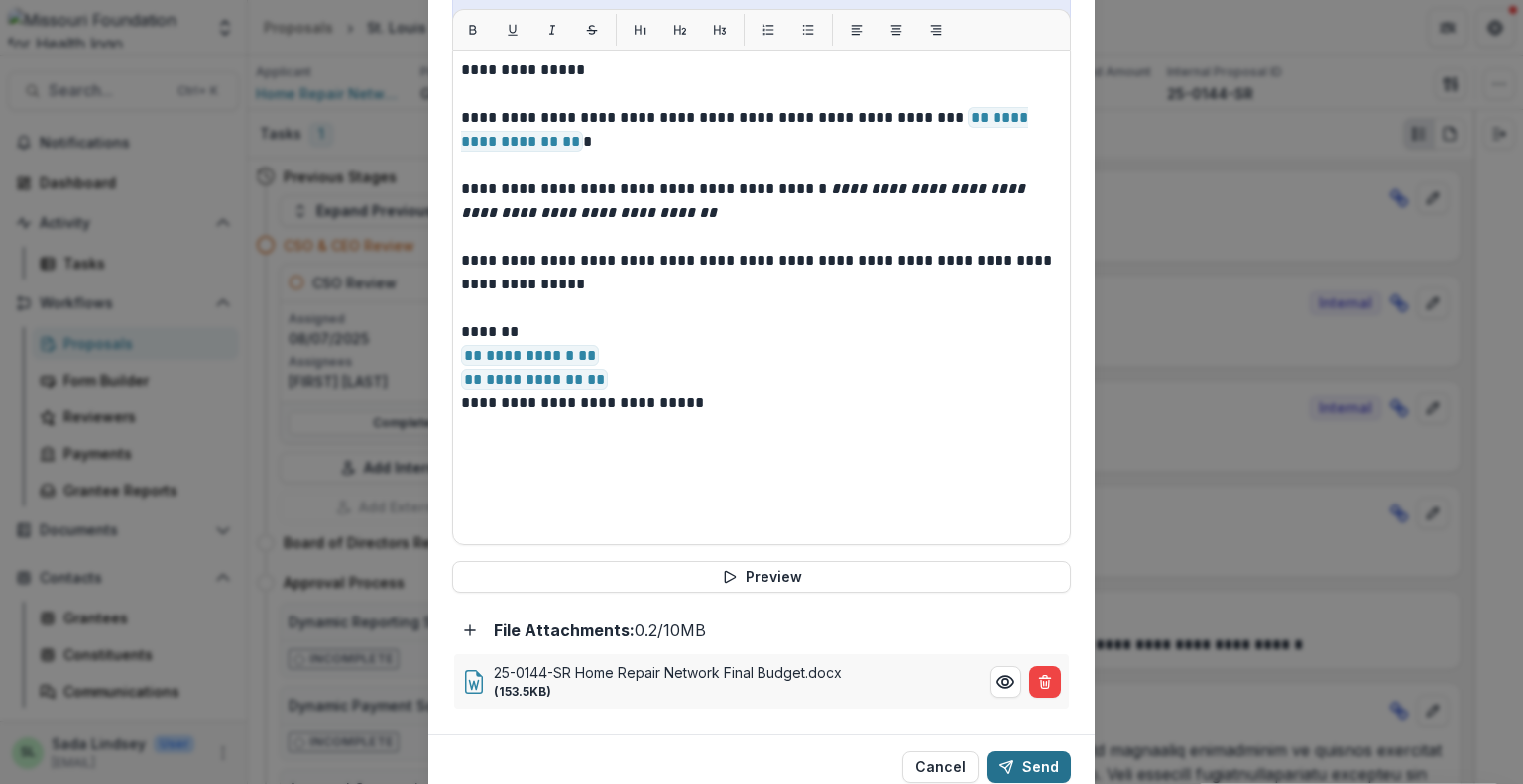 click on "Send" at bounding box center [1028, 767] 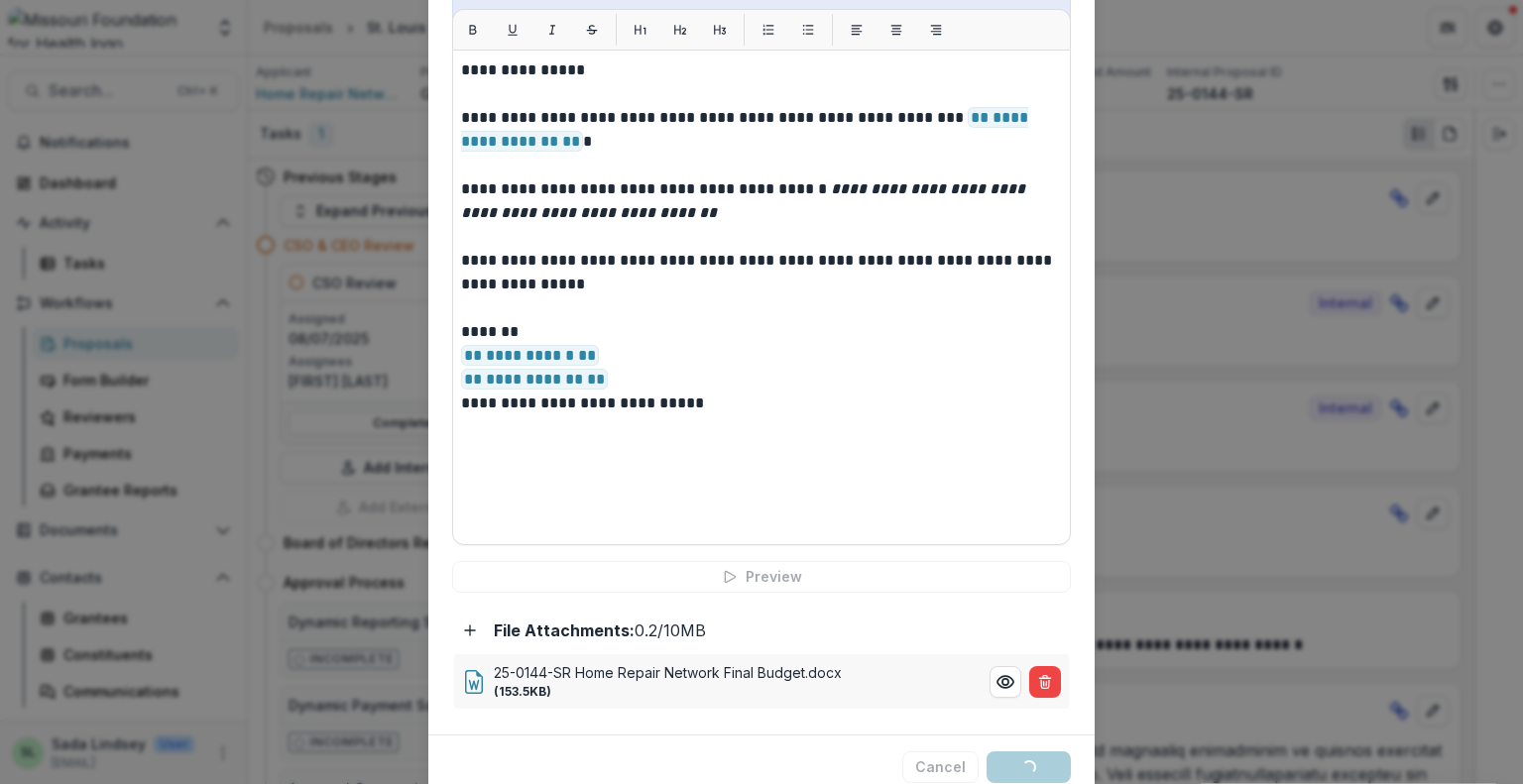 scroll, scrollTop: 0, scrollLeft: 0, axis: both 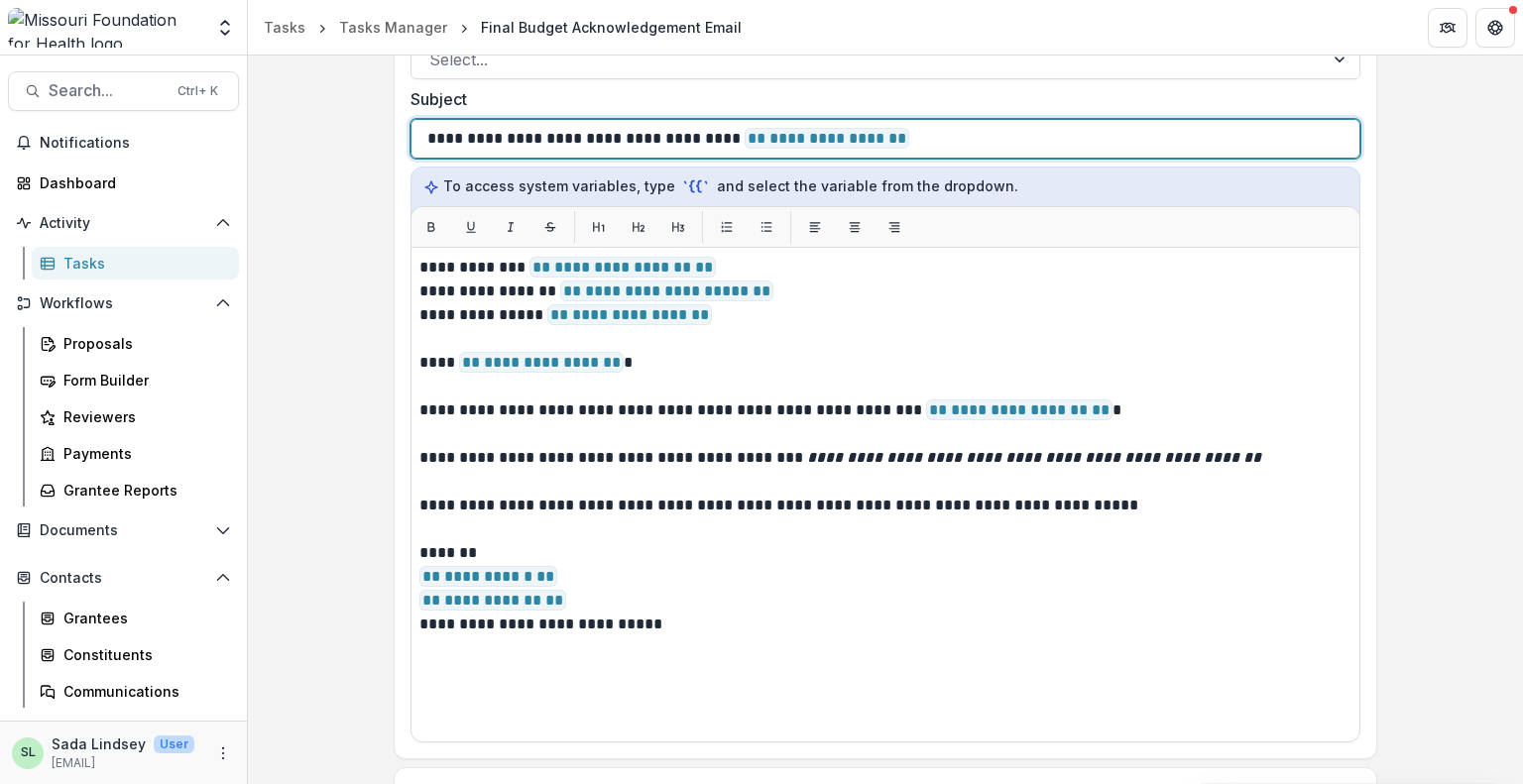 click on "**********" at bounding box center (669, 139) 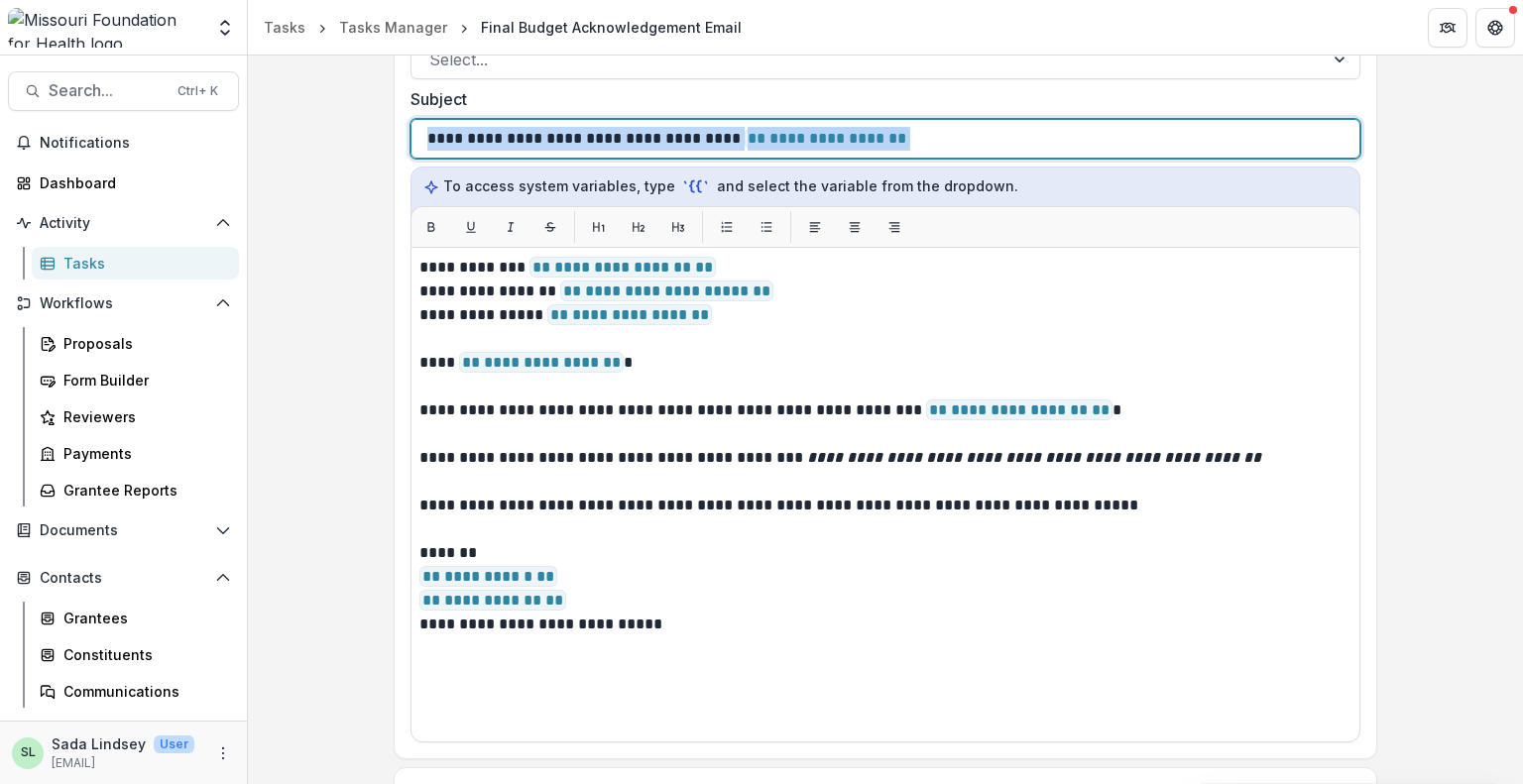 drag, startPoint x: 424, startPoint y: 137, endPoint x: 984, endPoint y: 142, distance: 560.02232 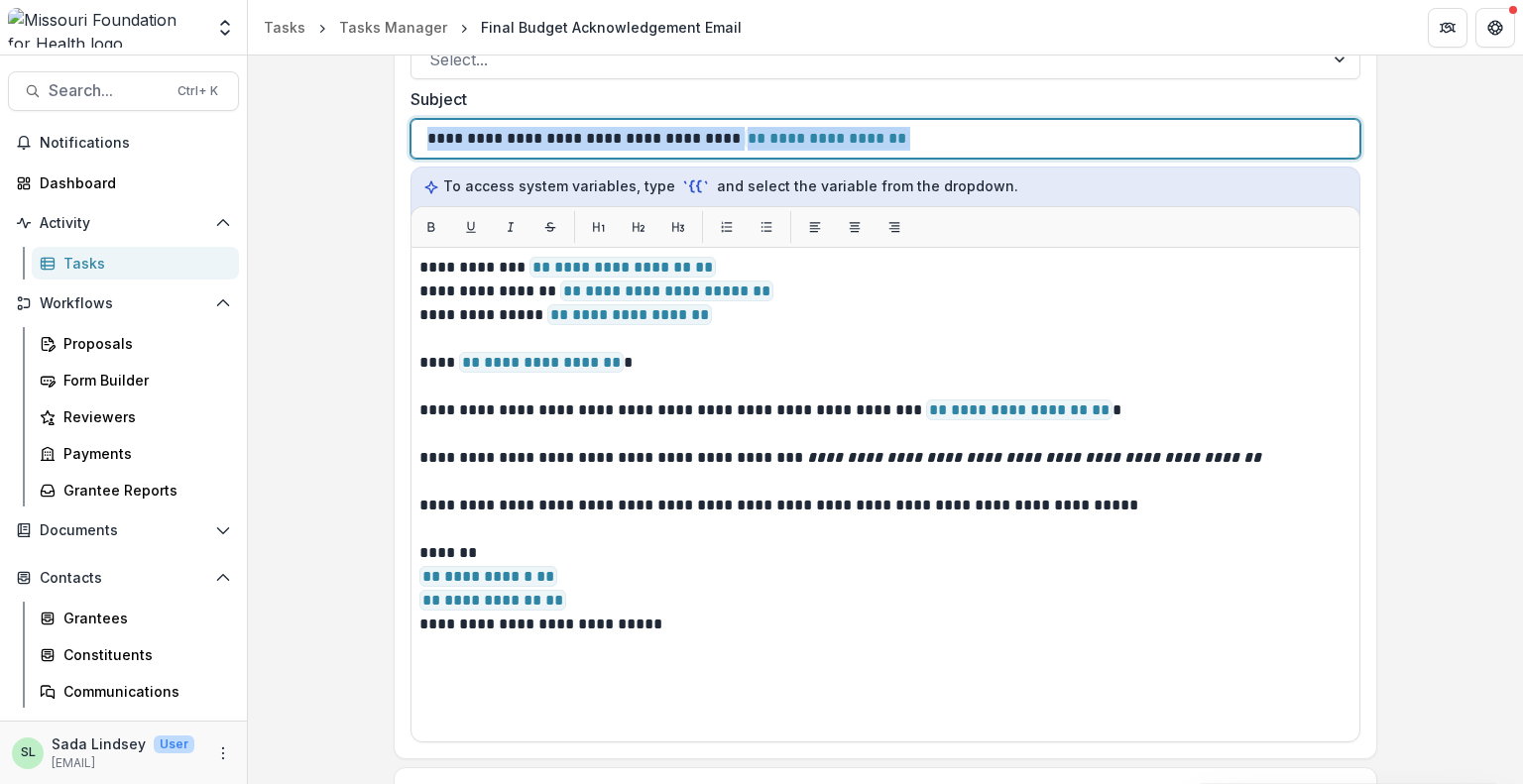 click on "**********" at bounding box center [885, 139] 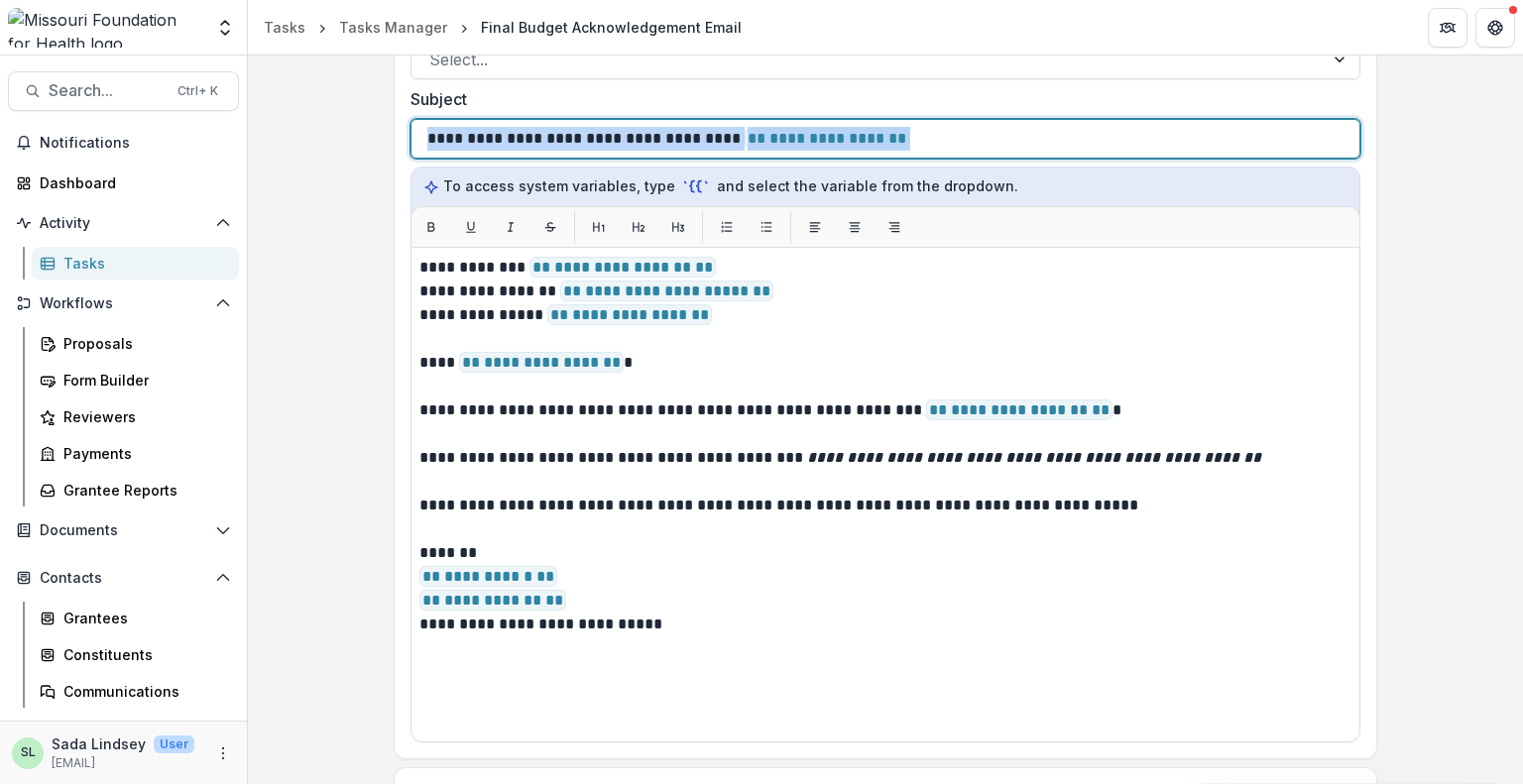 copy on "**********" 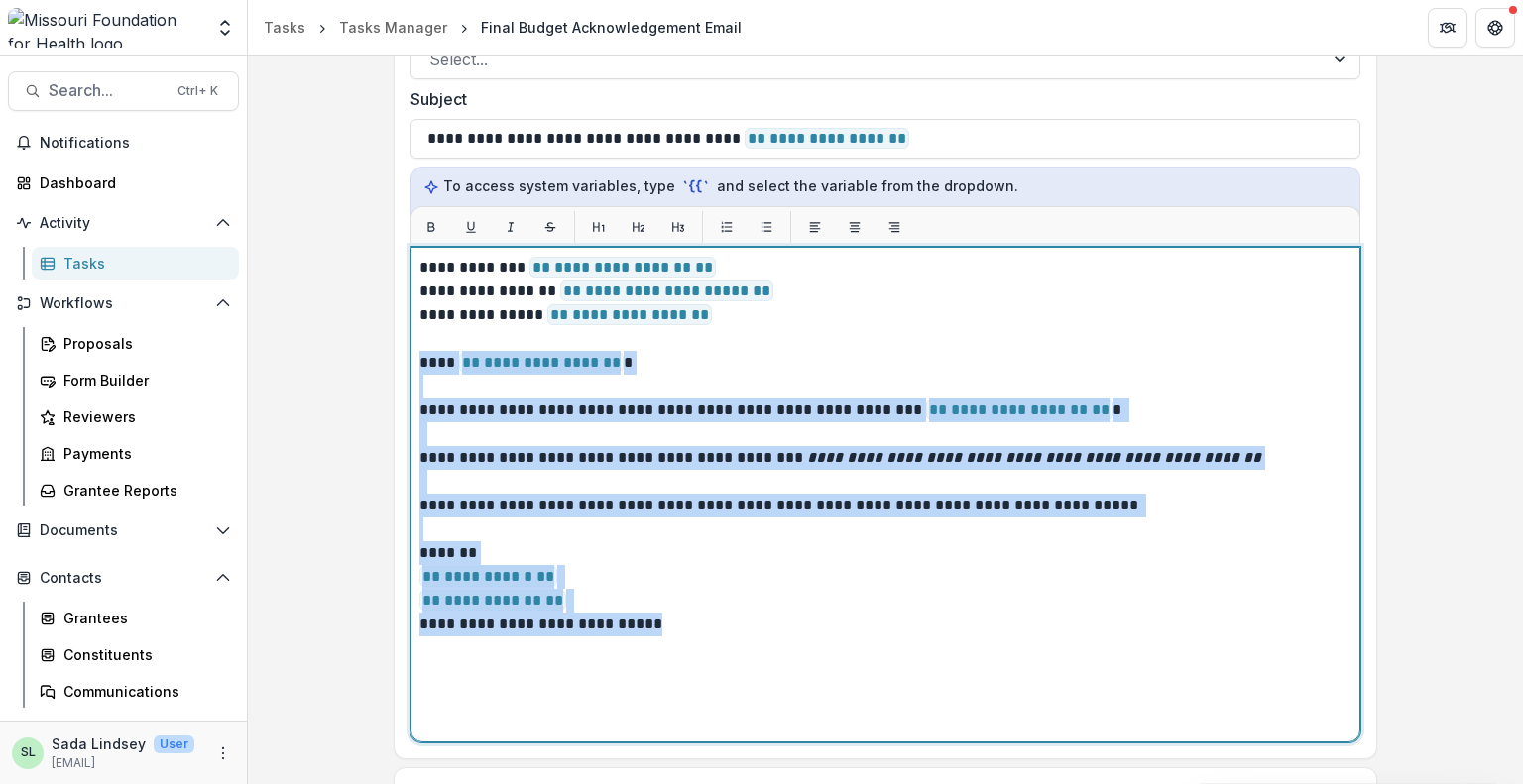 drag, startPoint x: 415, startPoint y: 353, endPoint x: 670, endPoint y: 621, distance: 369.9311 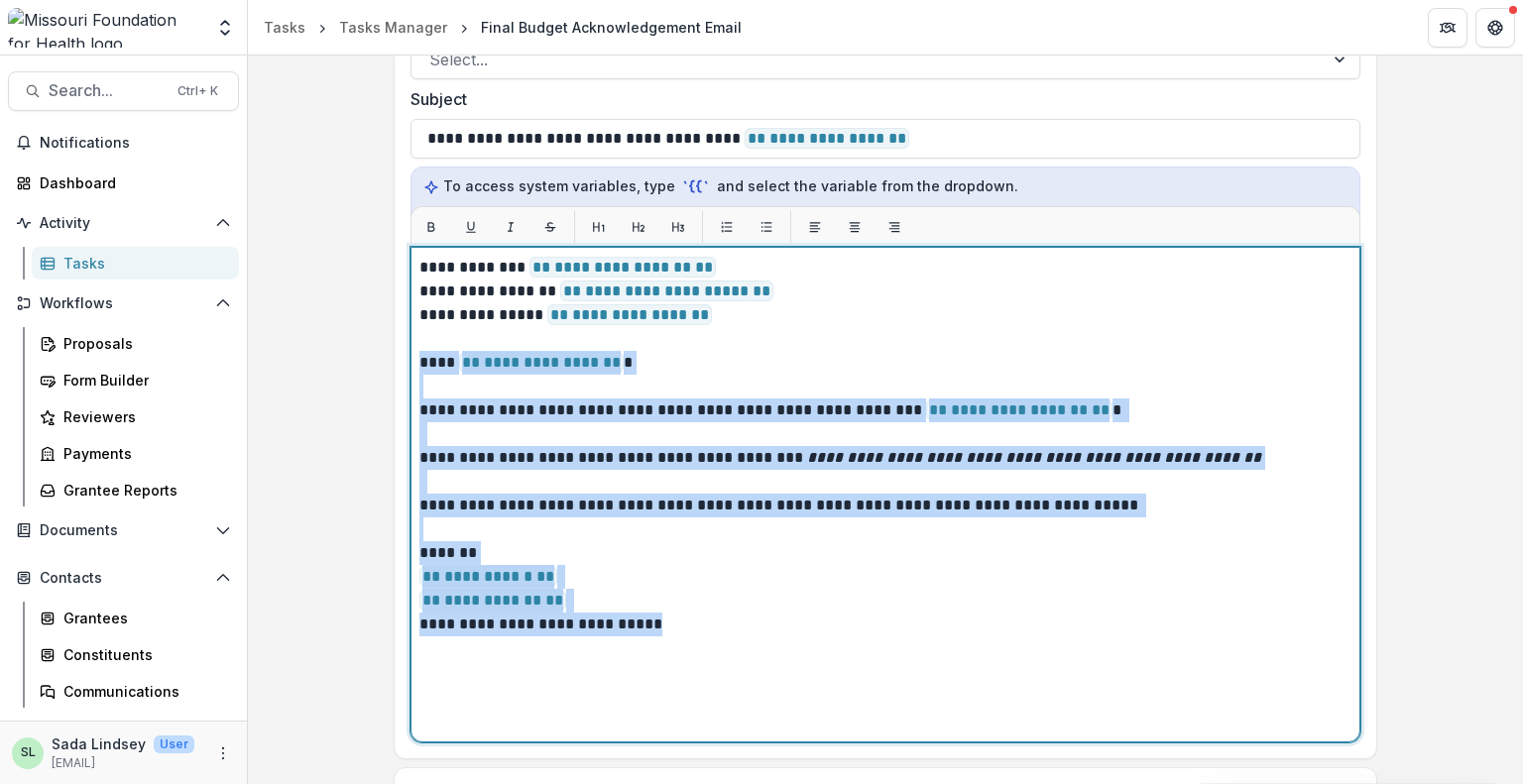 click on "**********" at bounding box center [885, 495] 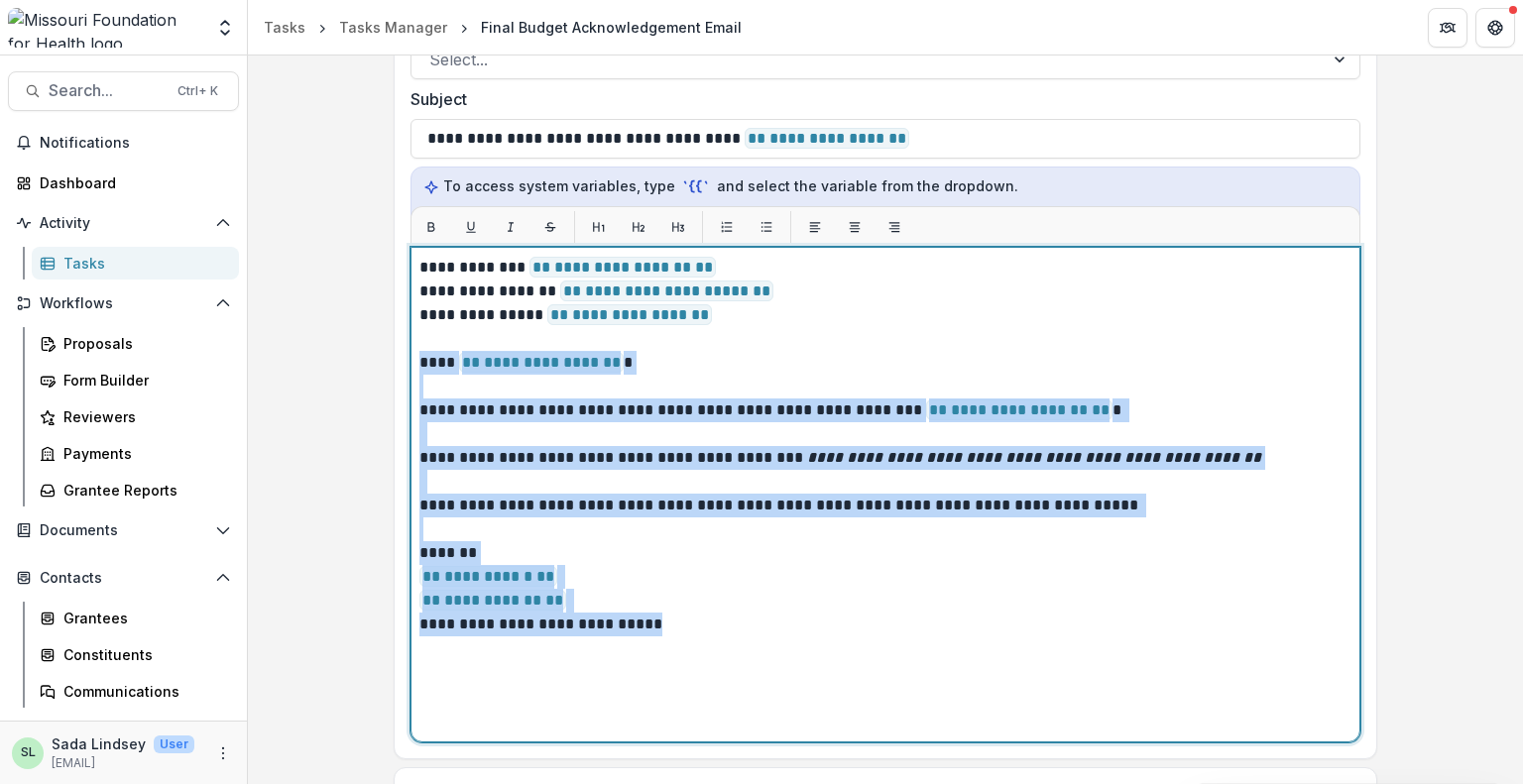 copy on "**********" 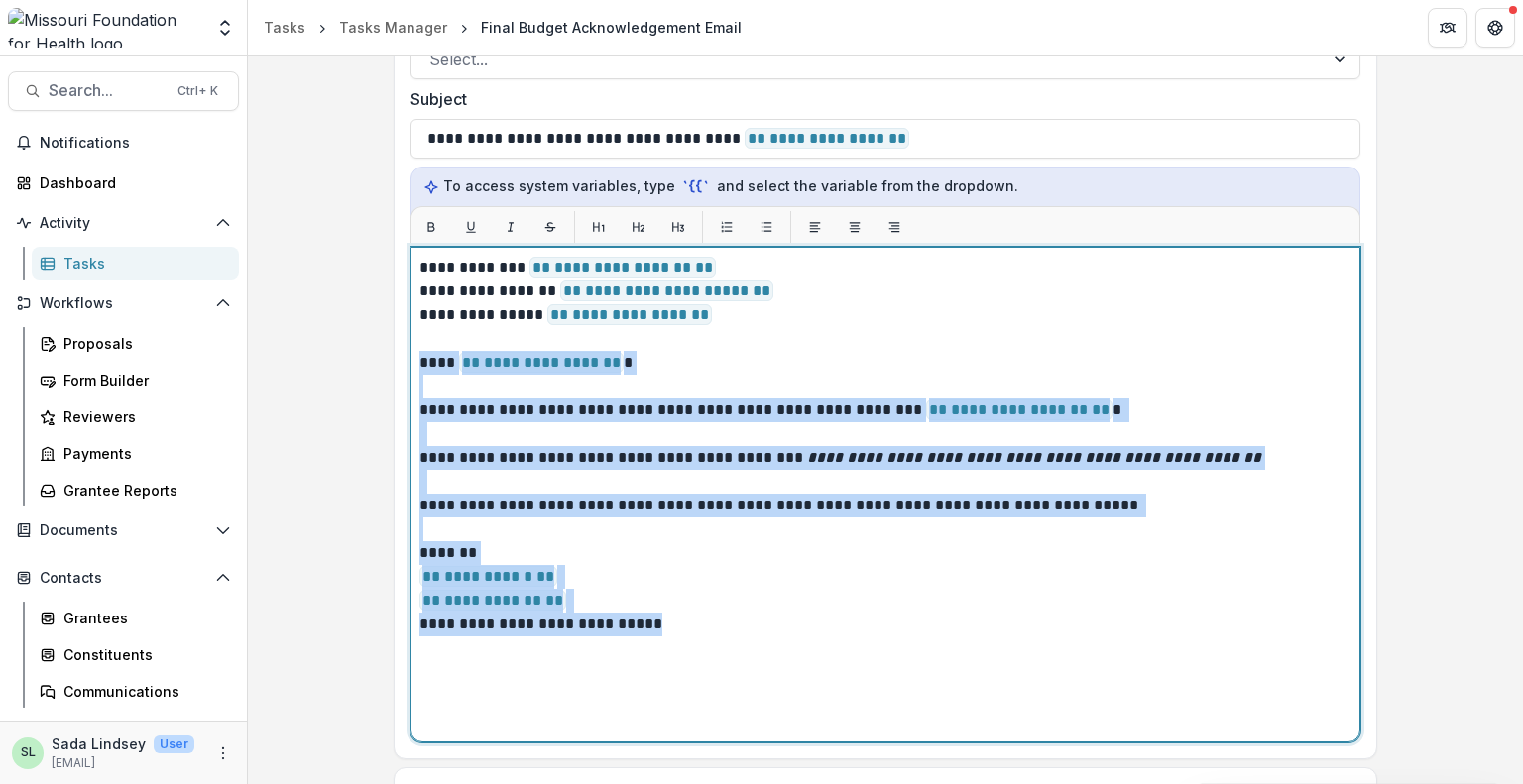 click at bounding box center (885, 387) 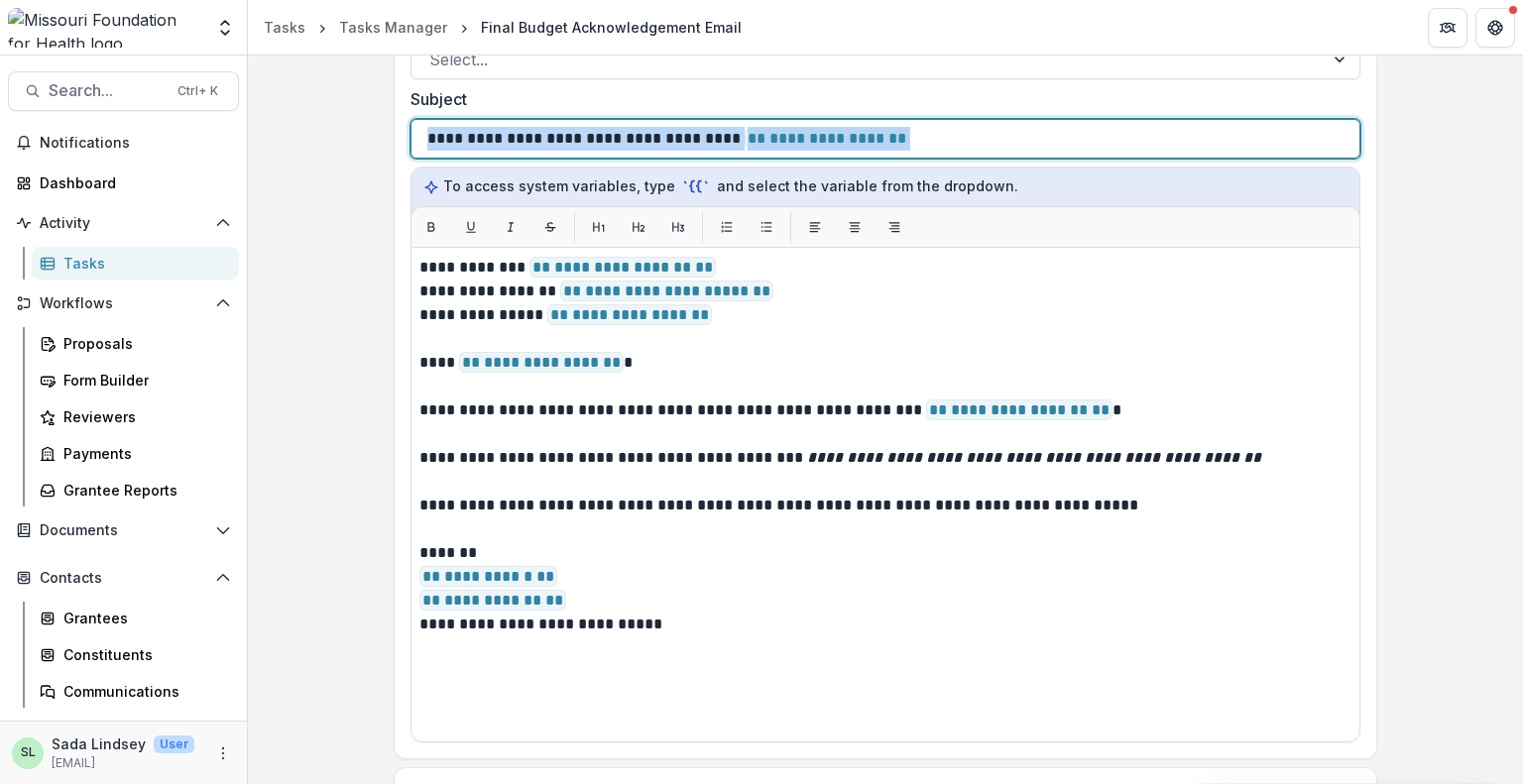 drag, startPoint x: 424, startPoint y: 131, endPoint x: 967, endPoint y: 136, distance: 543.023 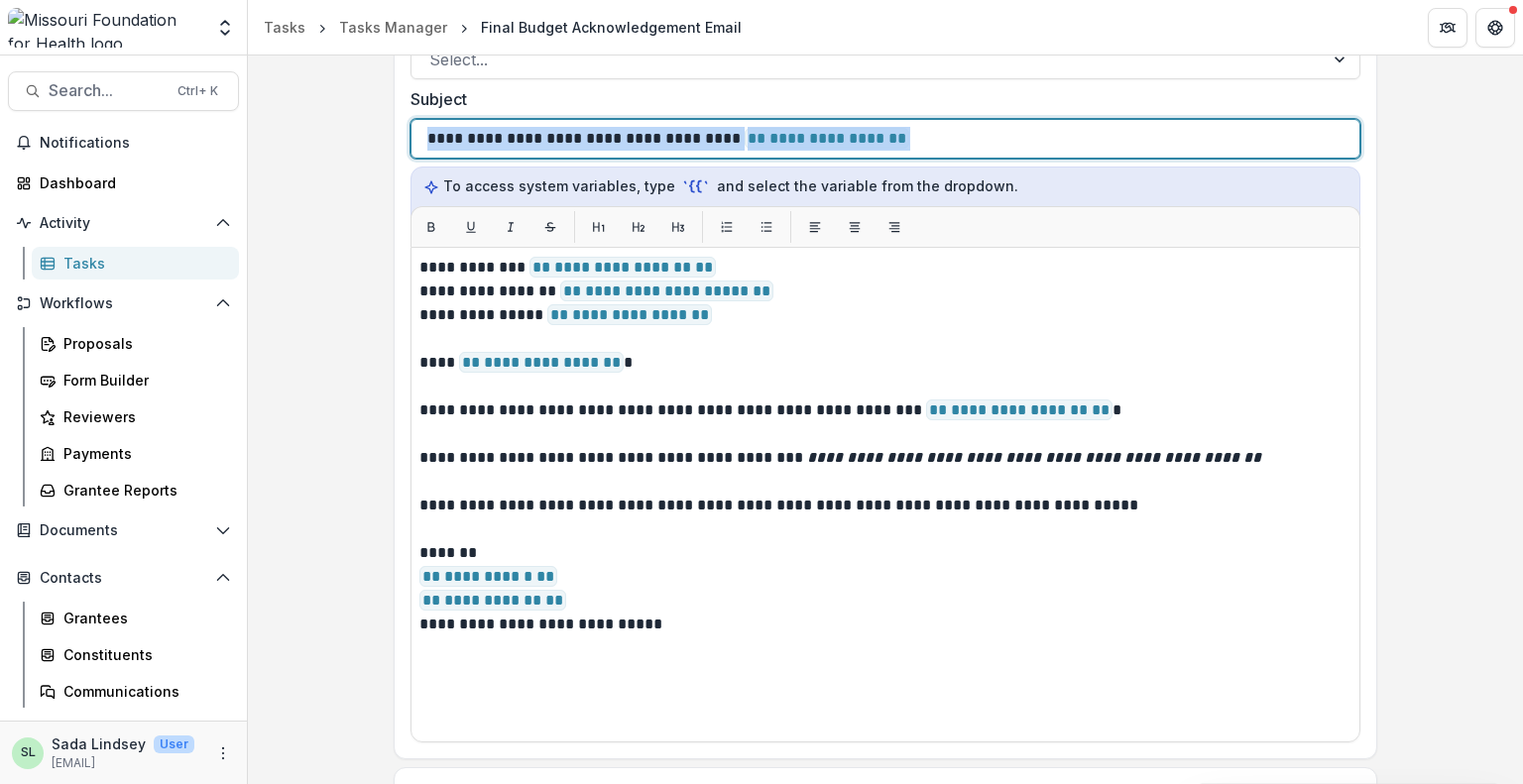 copy on "**********" 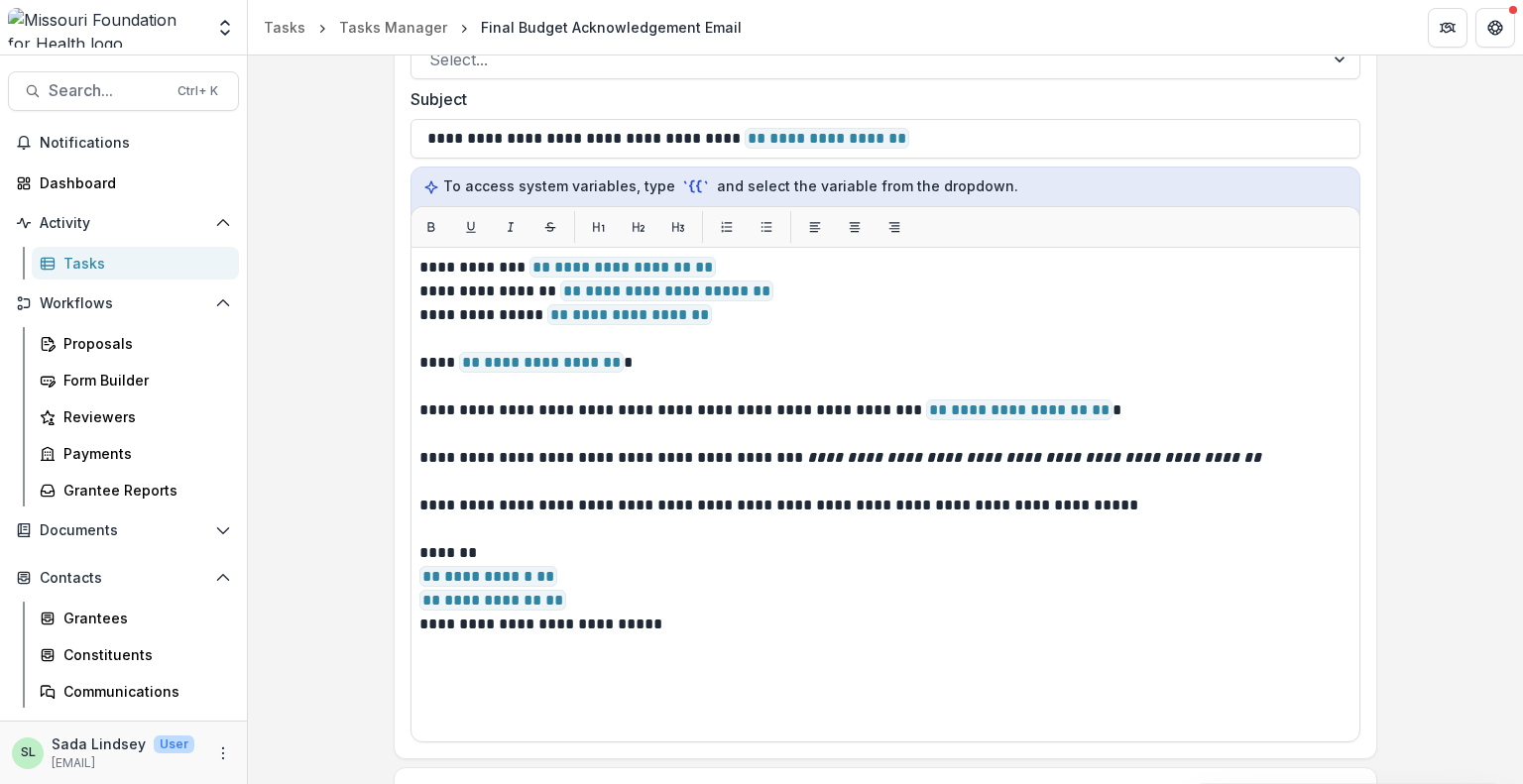 click on "**********" at bounding box center [885, 495] 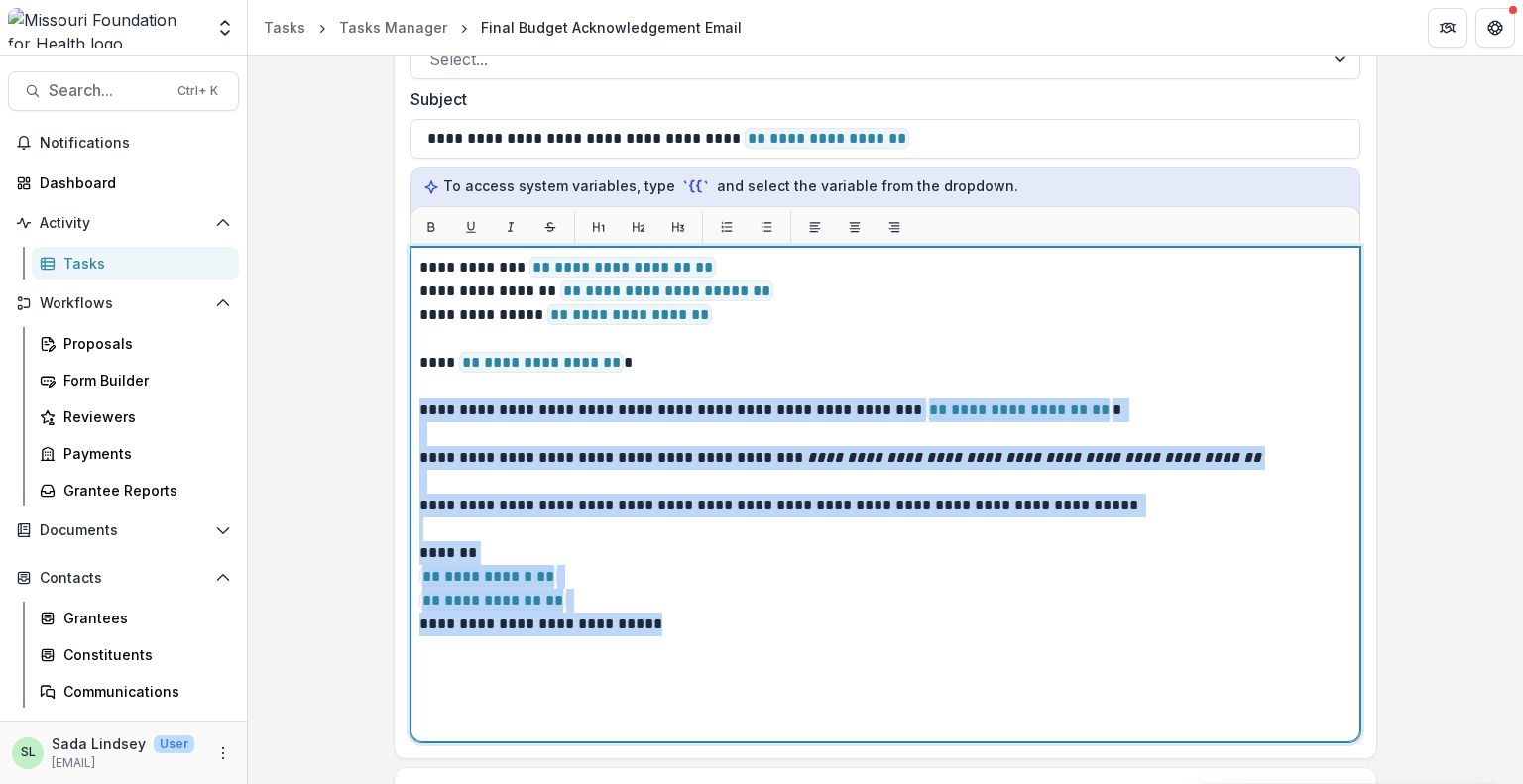 drag, startPoint x: 415, startPoint y: 403, endPoint x: 658, endPoint y: 633, distance: 334.58781 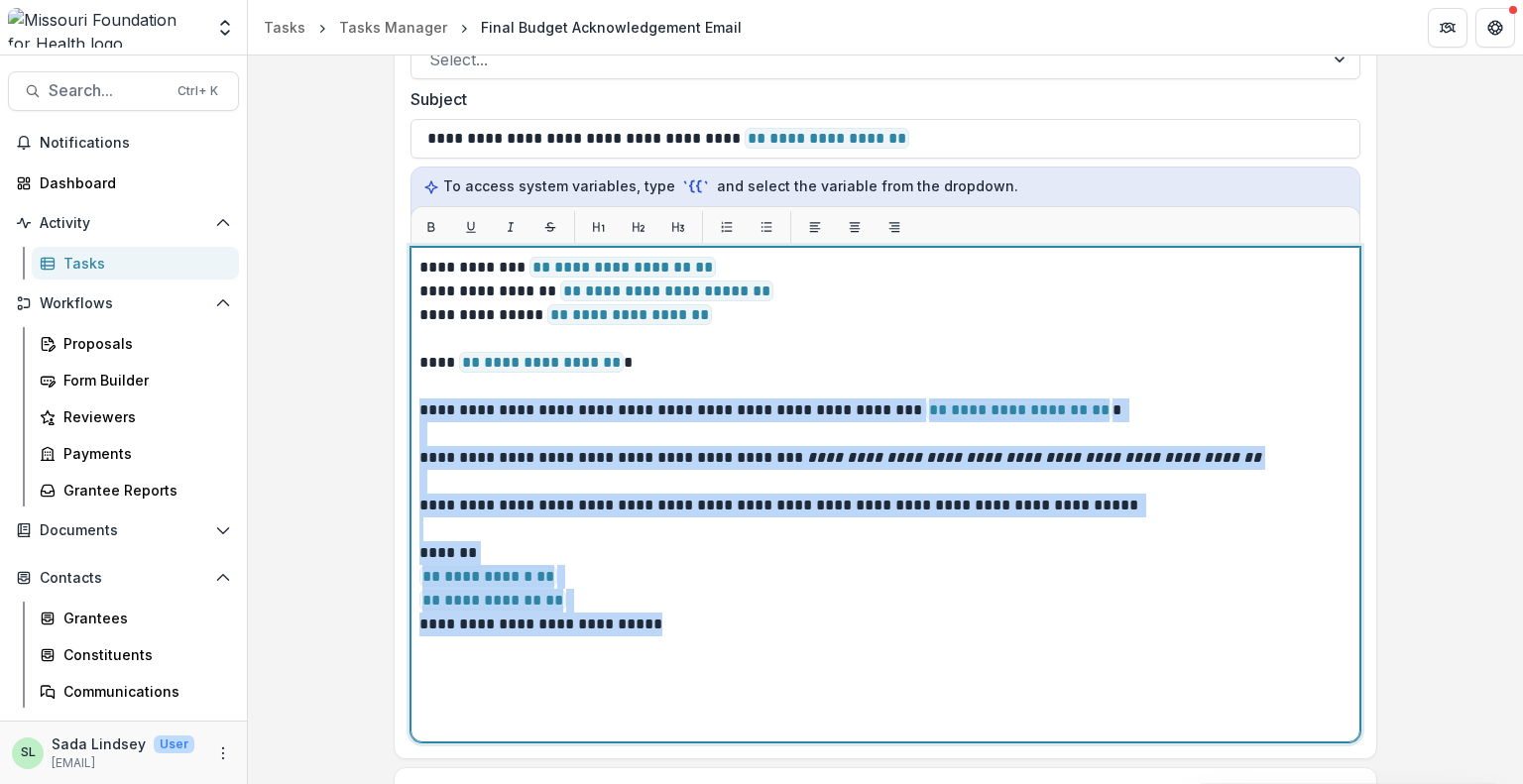 click on "**********" at bounding box center [885, 495] 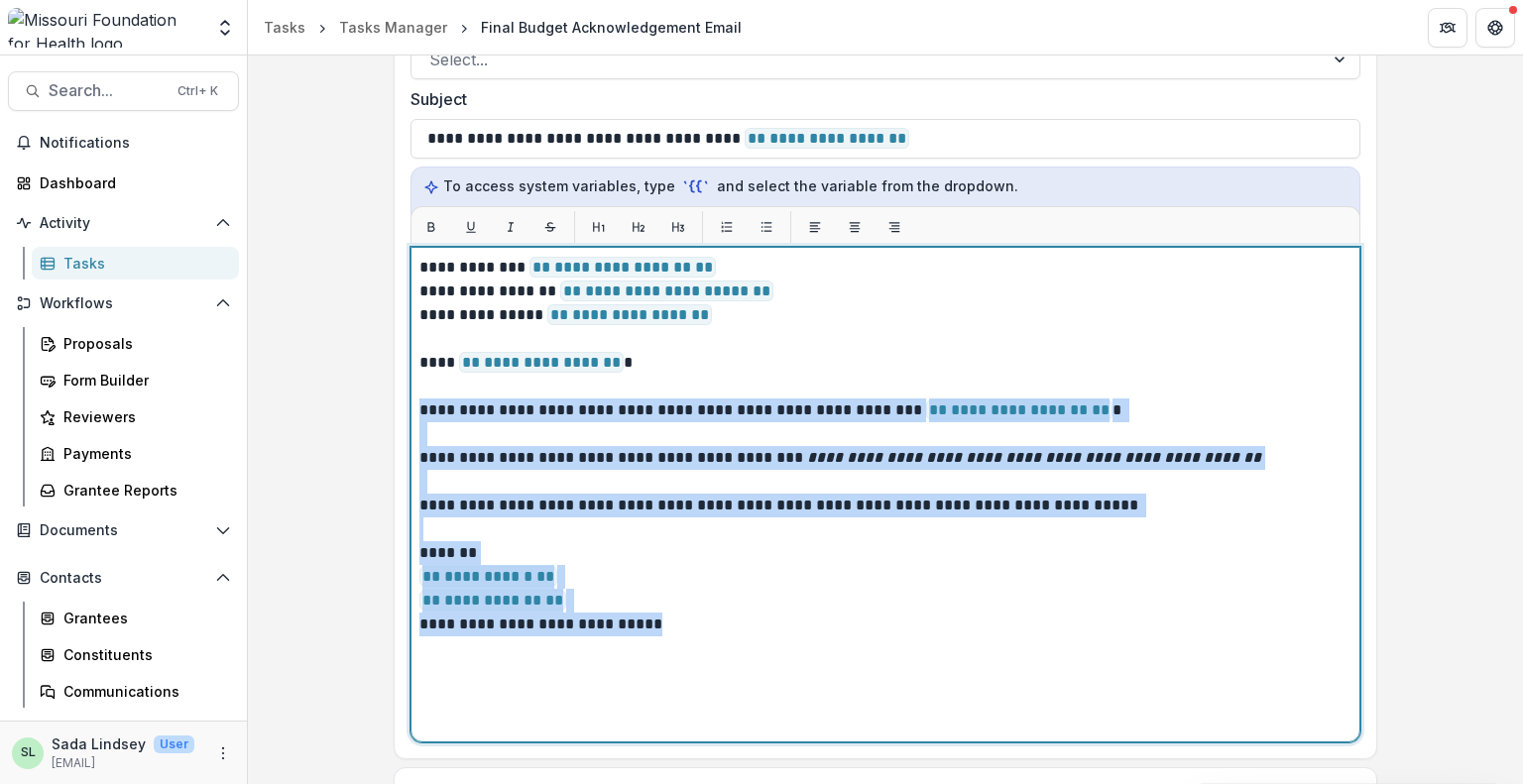 copy on "**********" 